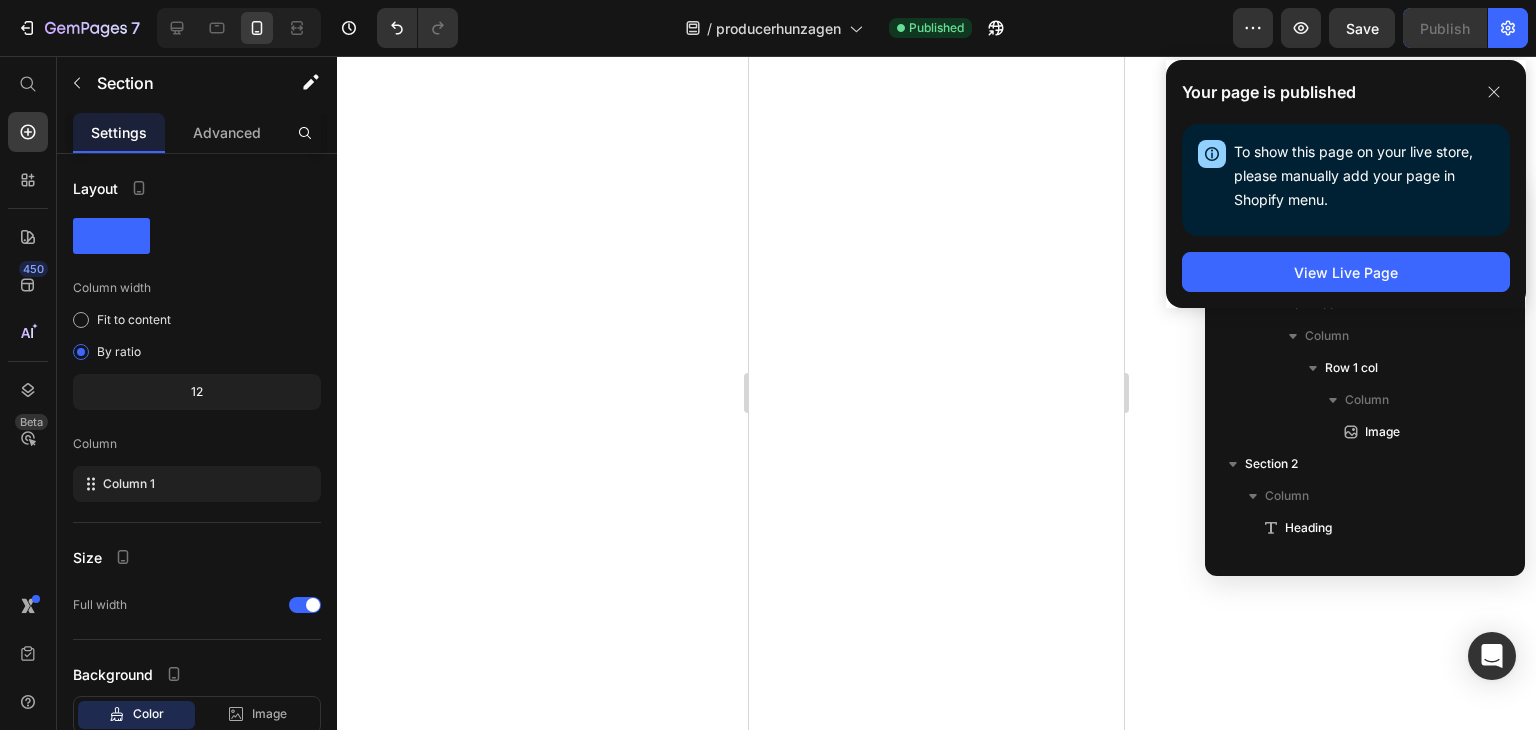 scroll, scrollTop: 0, scrollLeft: 0, axis: both 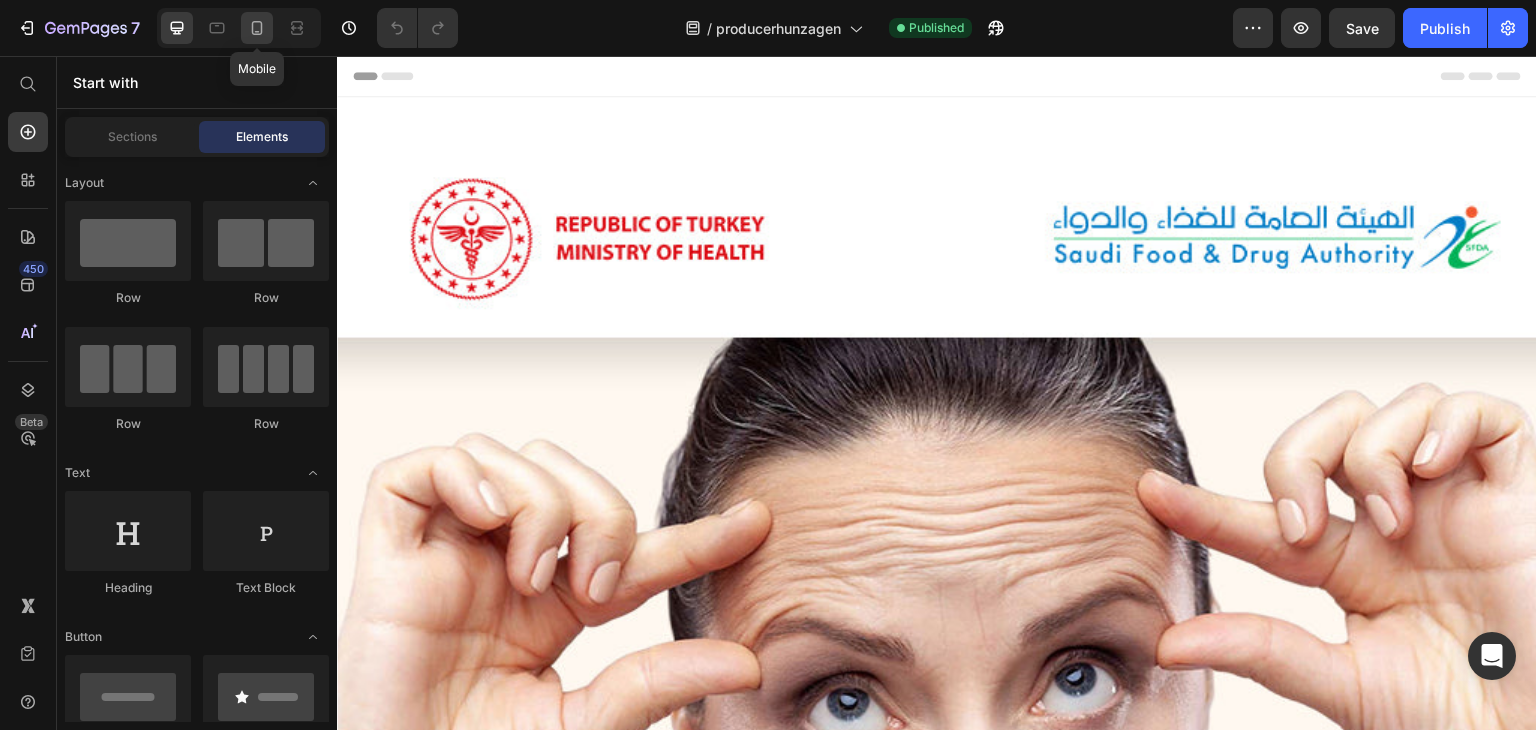 click 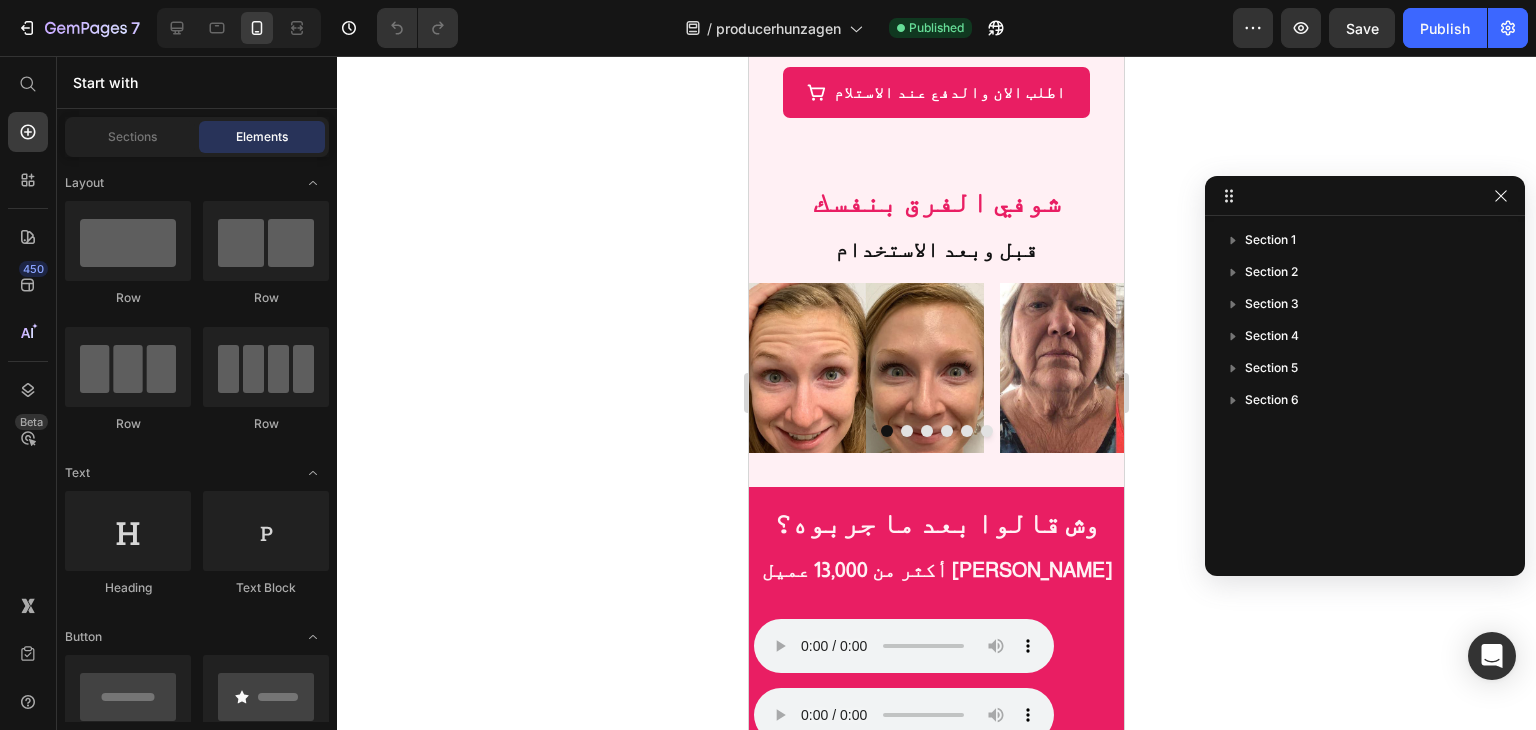 scroll, scrollTop: 1300, scrollLeft: 0, axis: vertical 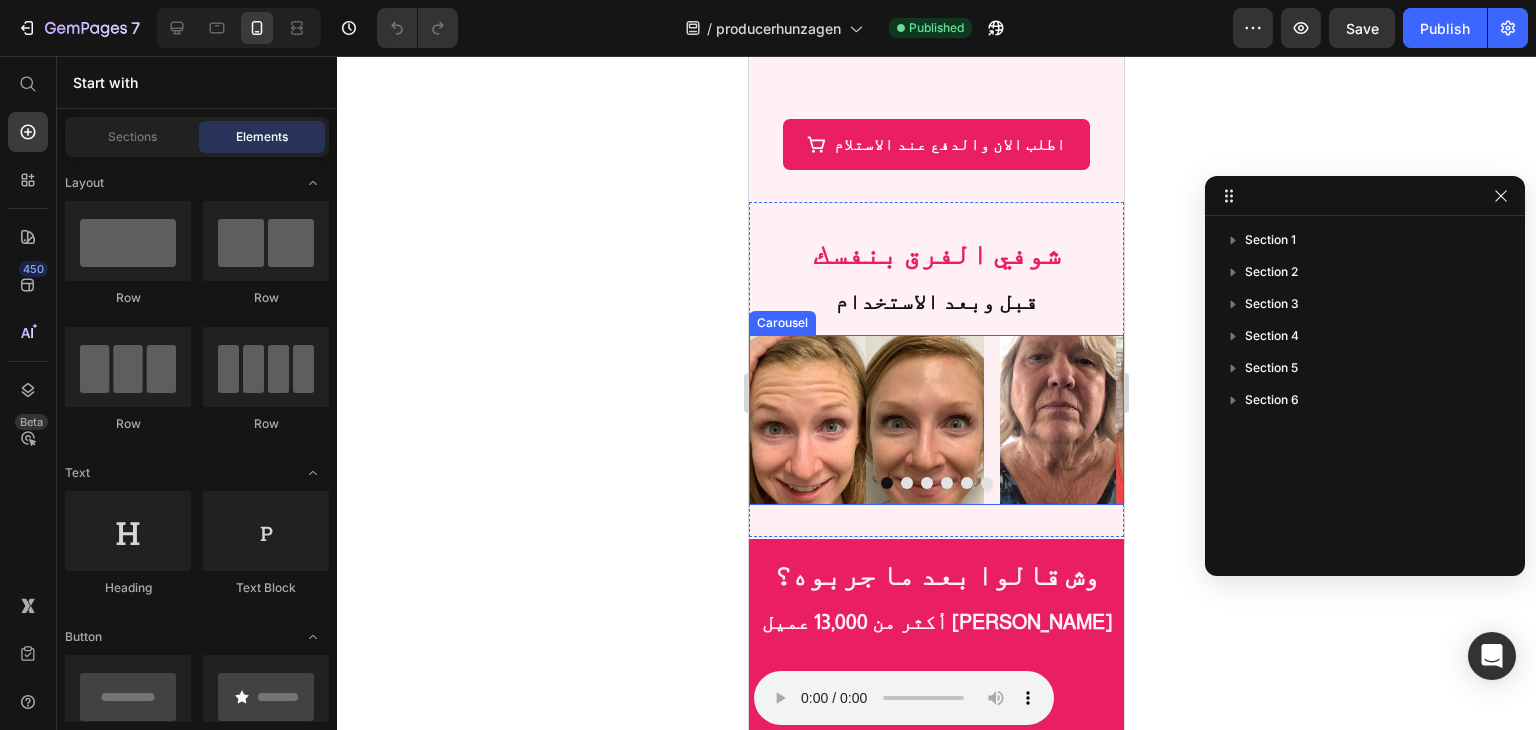 click at bounding box center [987, 483] 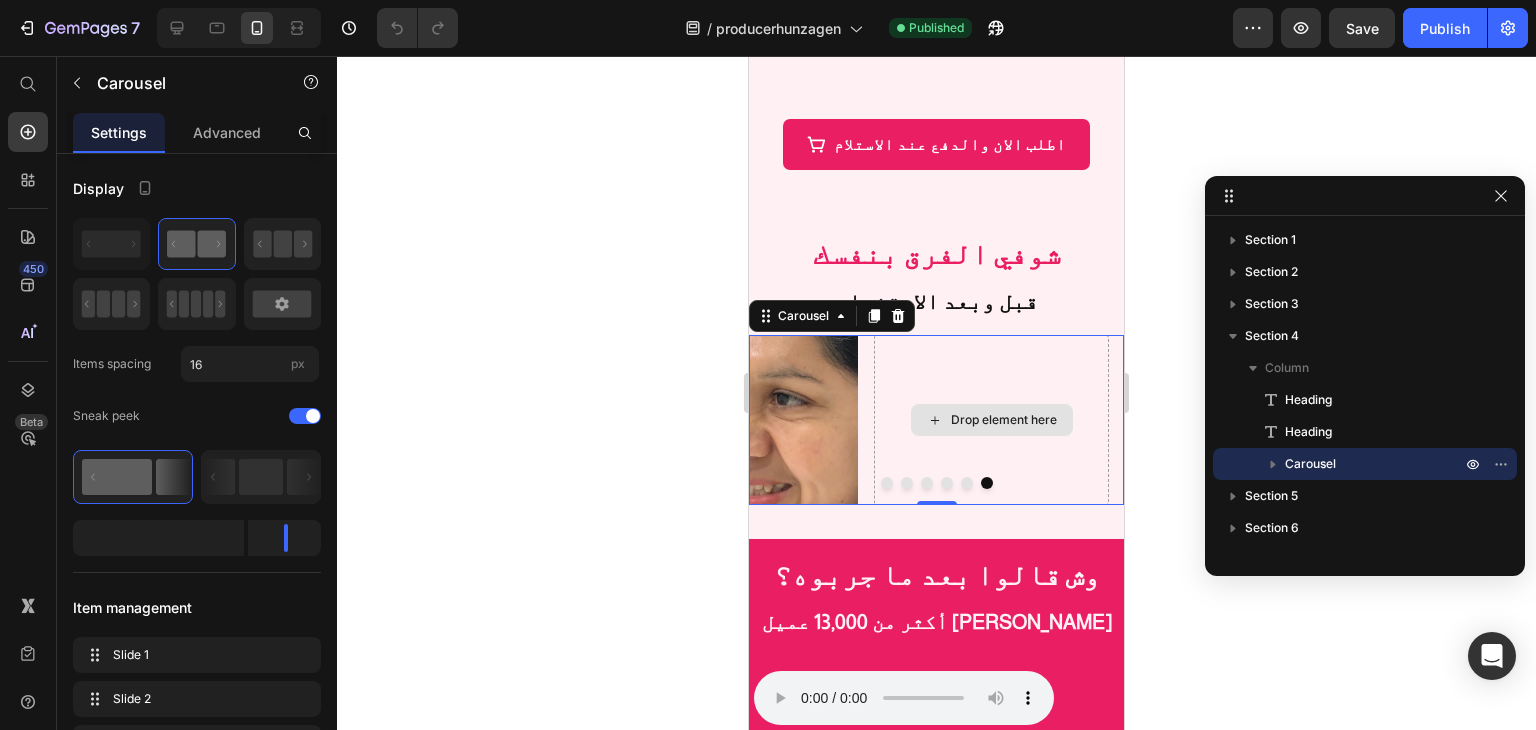 click on "Drop element here" at bounding box center (991, 420) 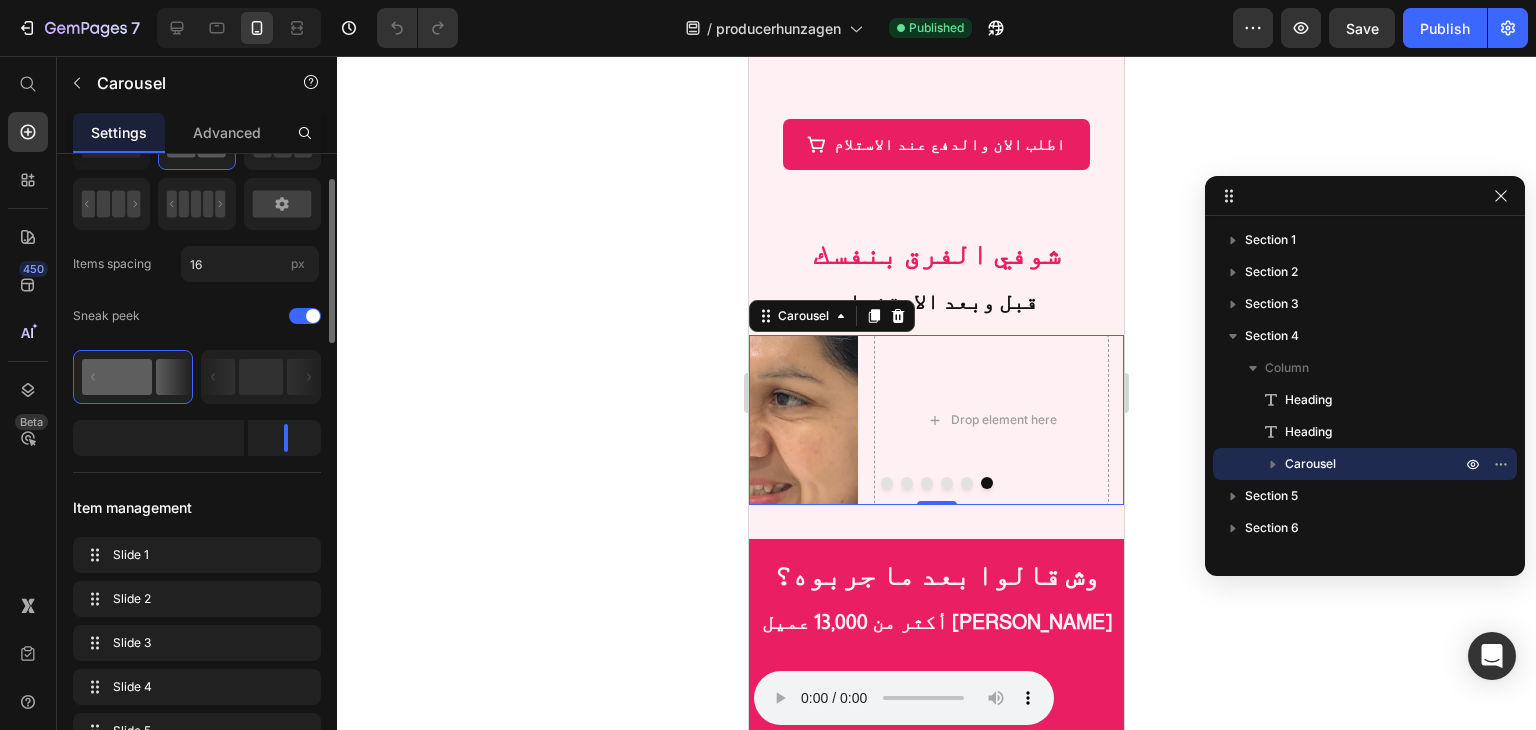 scroll, scrollTop: 300, scrollLeft: 0, axis: vertical 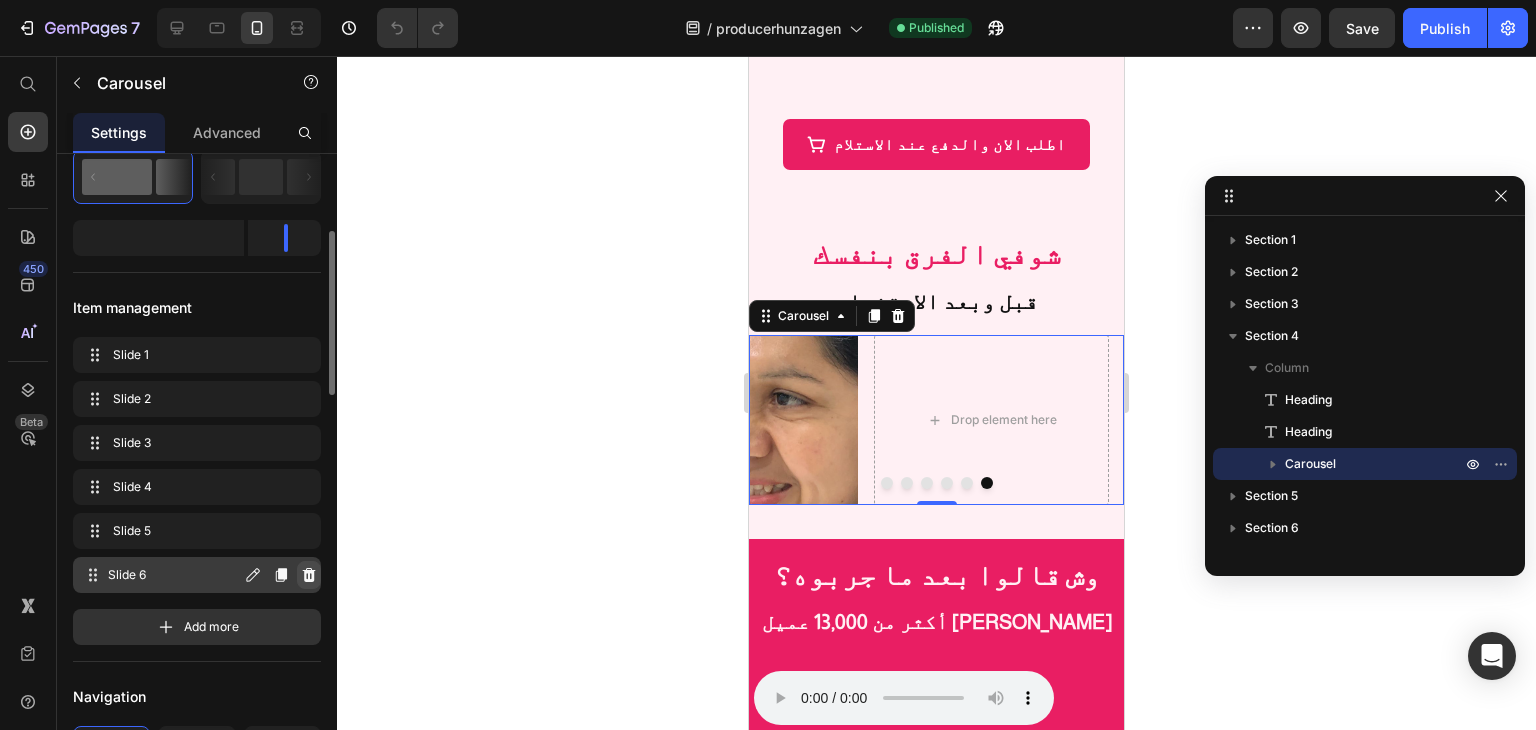 click 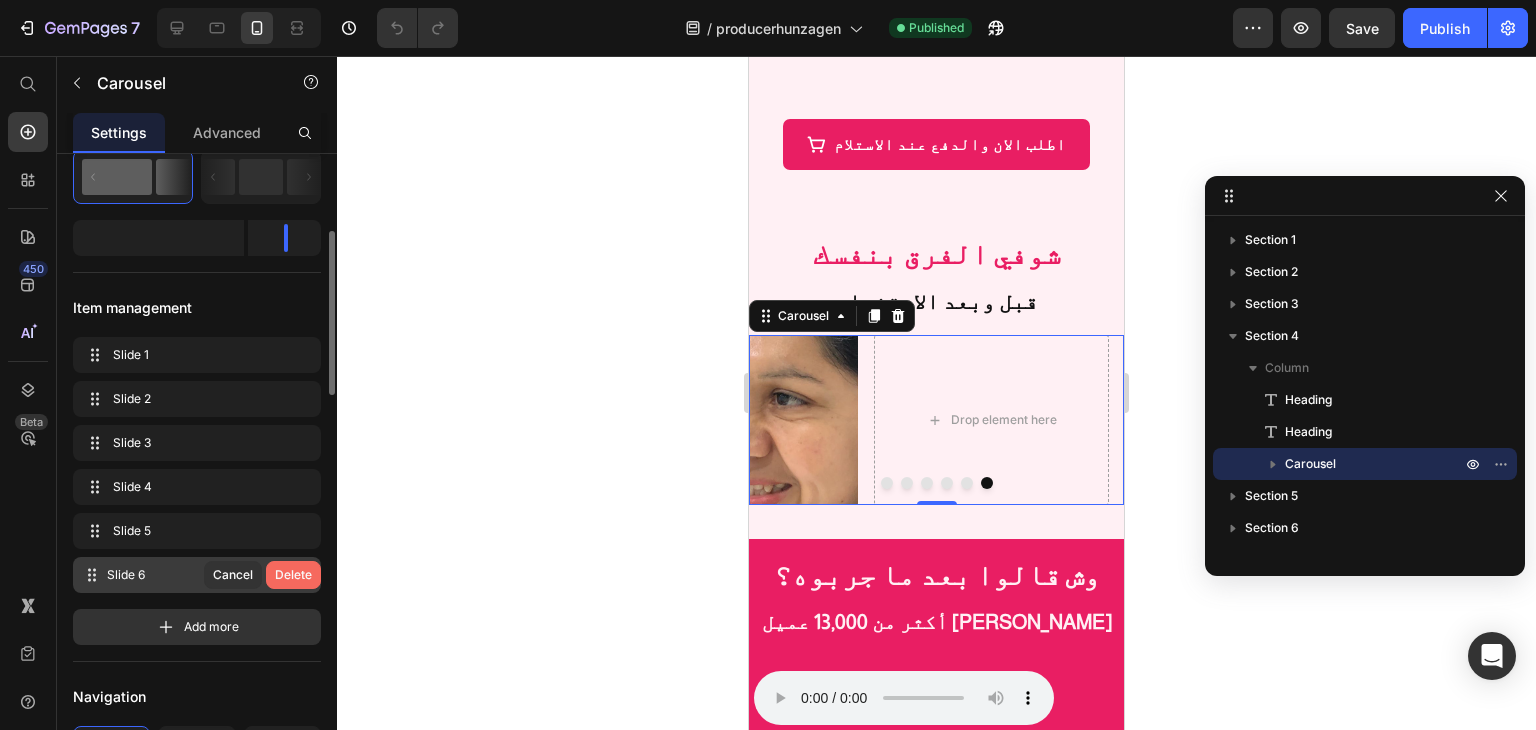 click on "Delete" at bounding box center (293, 575) 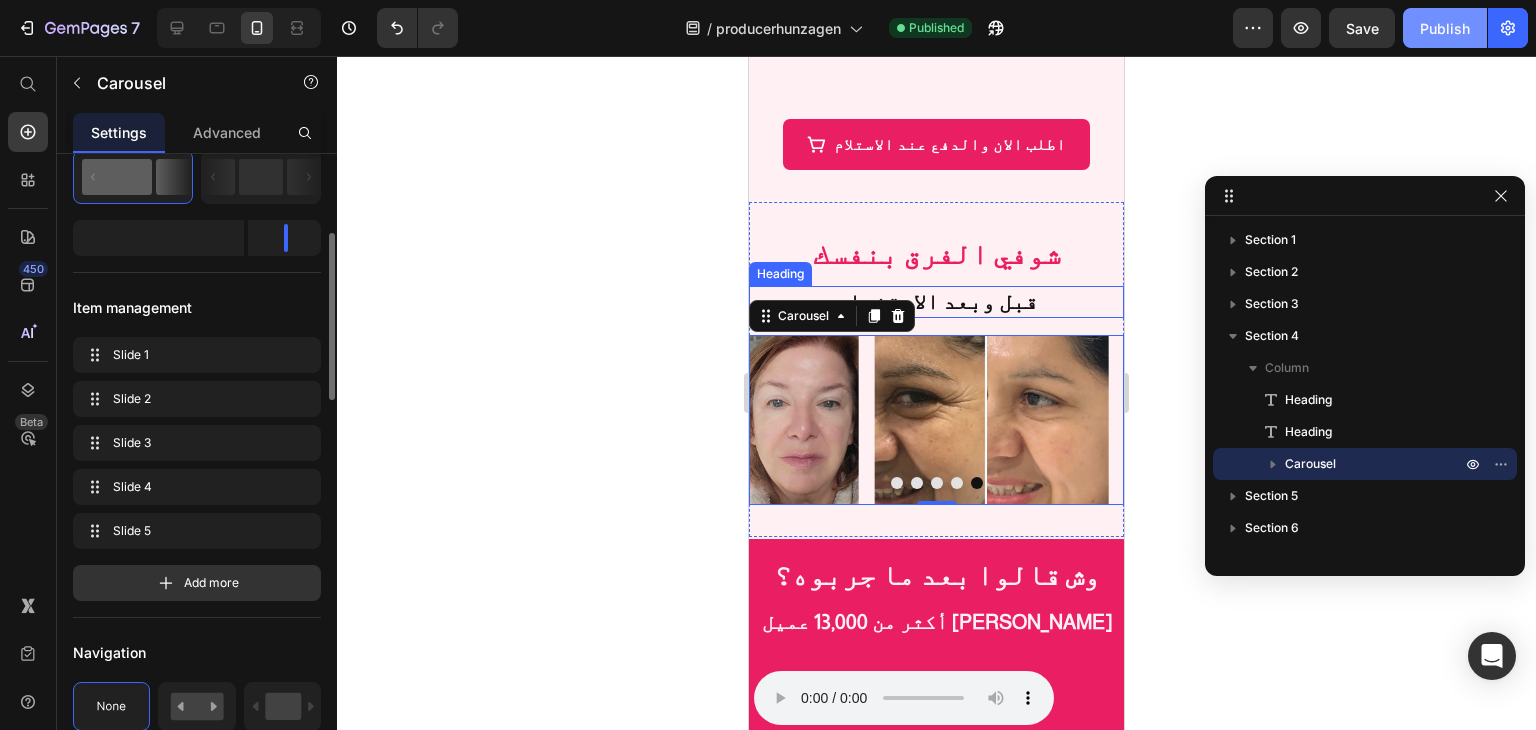 click on "Publish" at bounding box center [1445, 28] 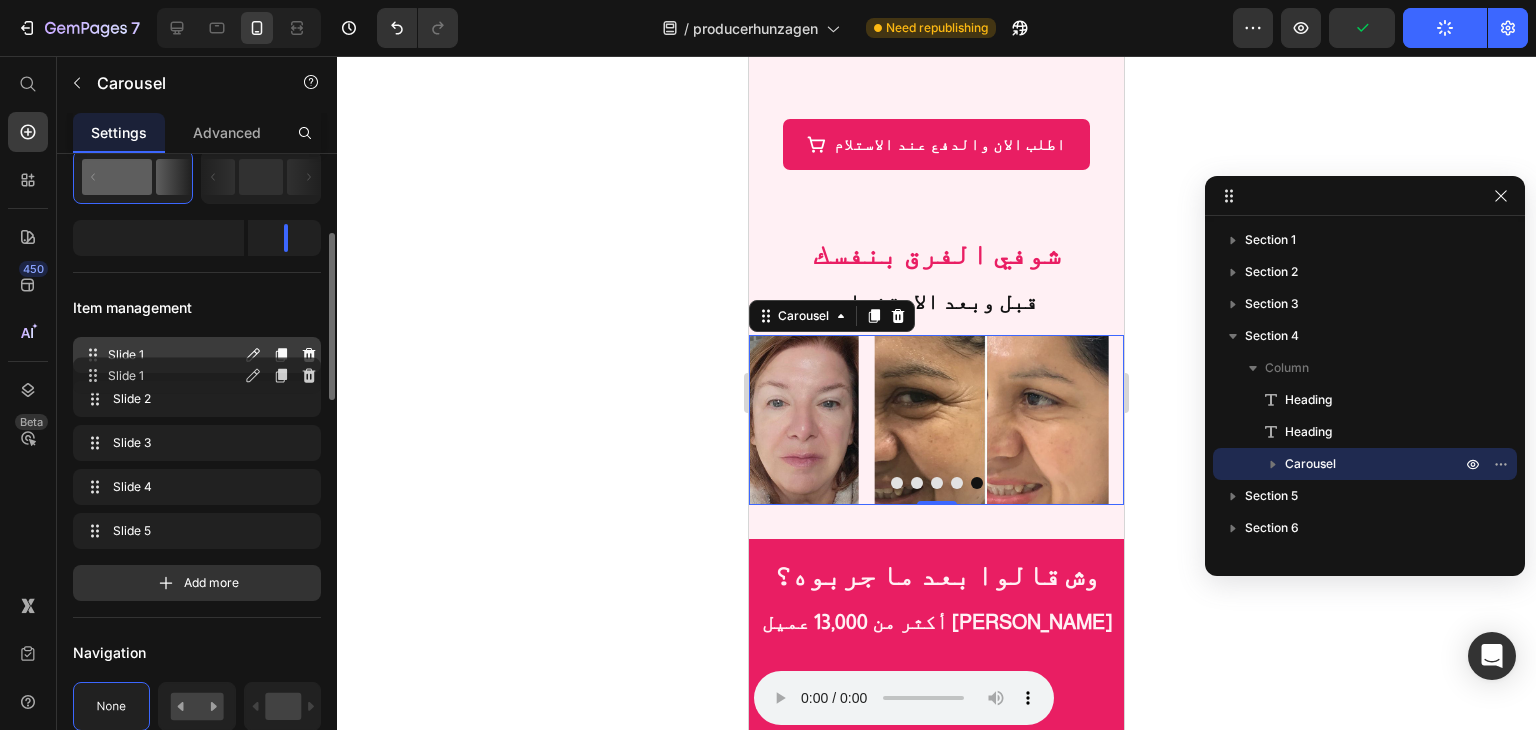type 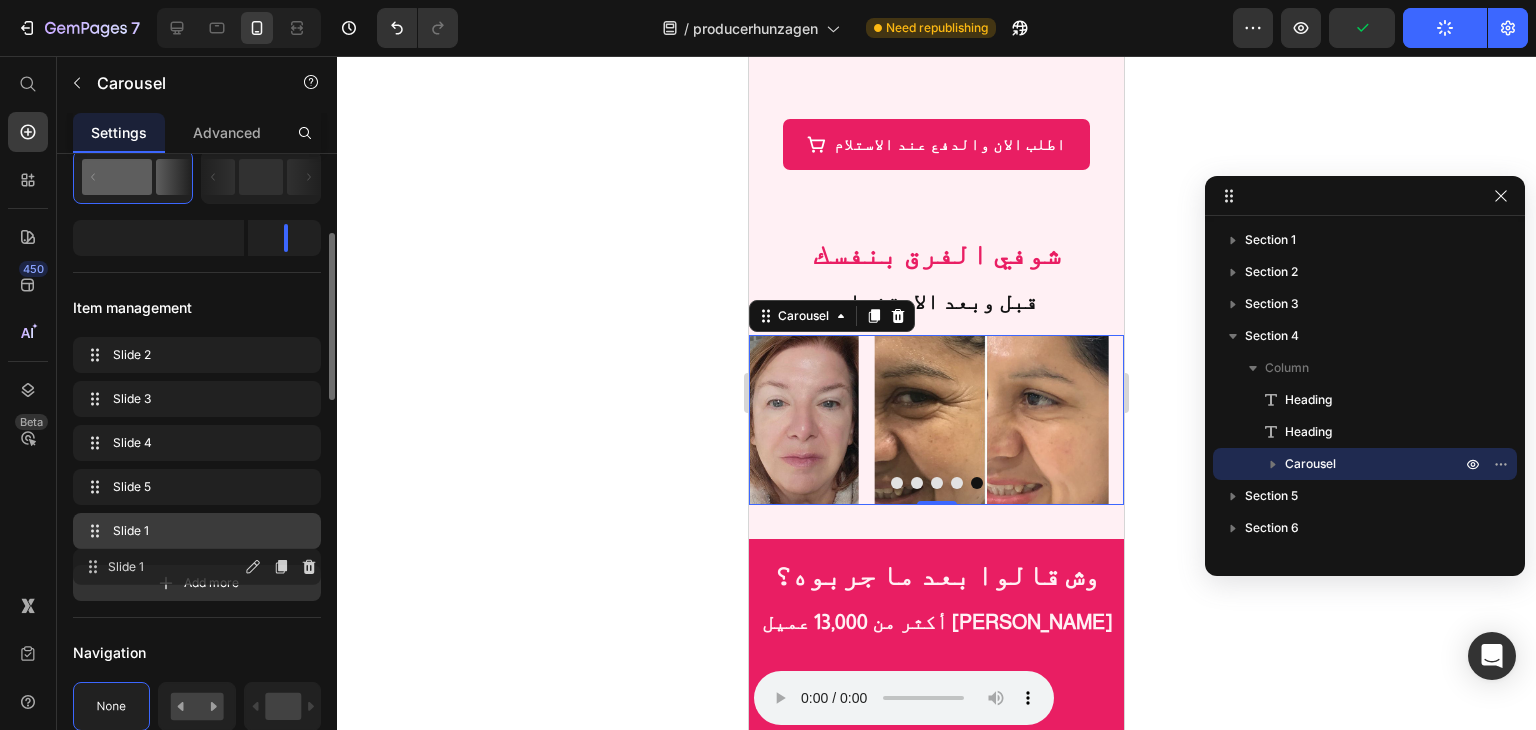 drag, startPoint x: 154, startPoint y: 337, endPoint x: 154, endPoint y: 550, distance: 213 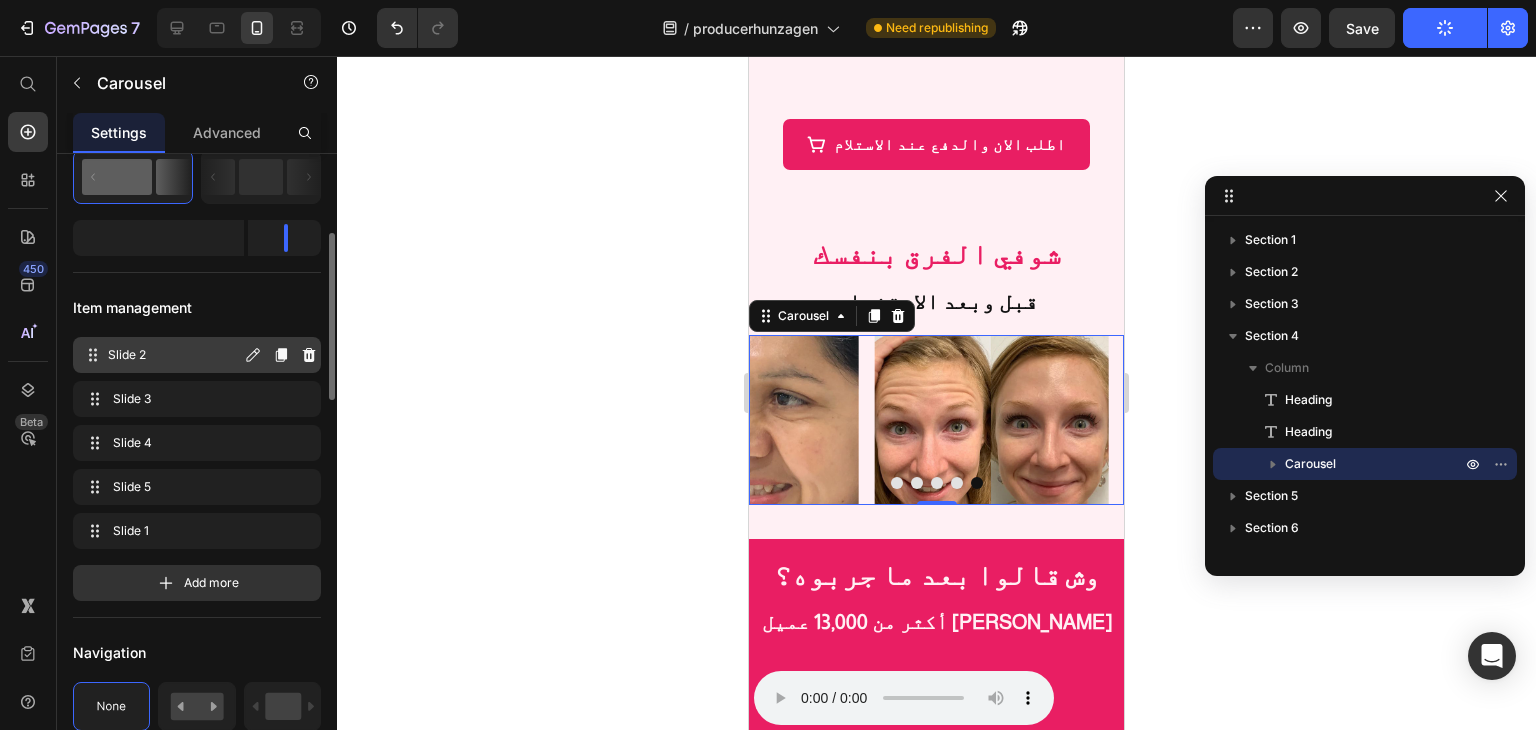click on "Slide 2" at bounding box center [174, 355] 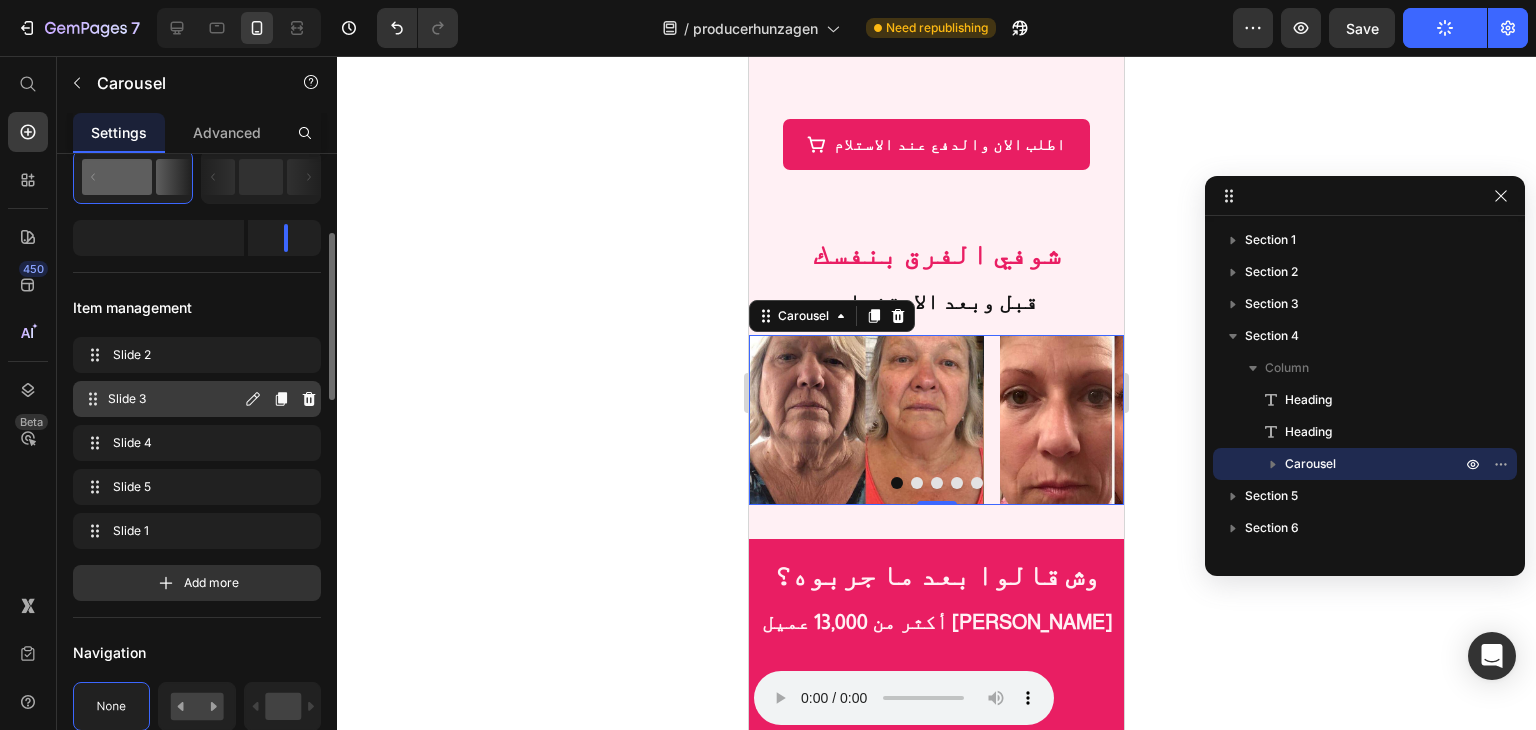 click on "Slide 3 Slide 3" at bounding box center [197, 399] 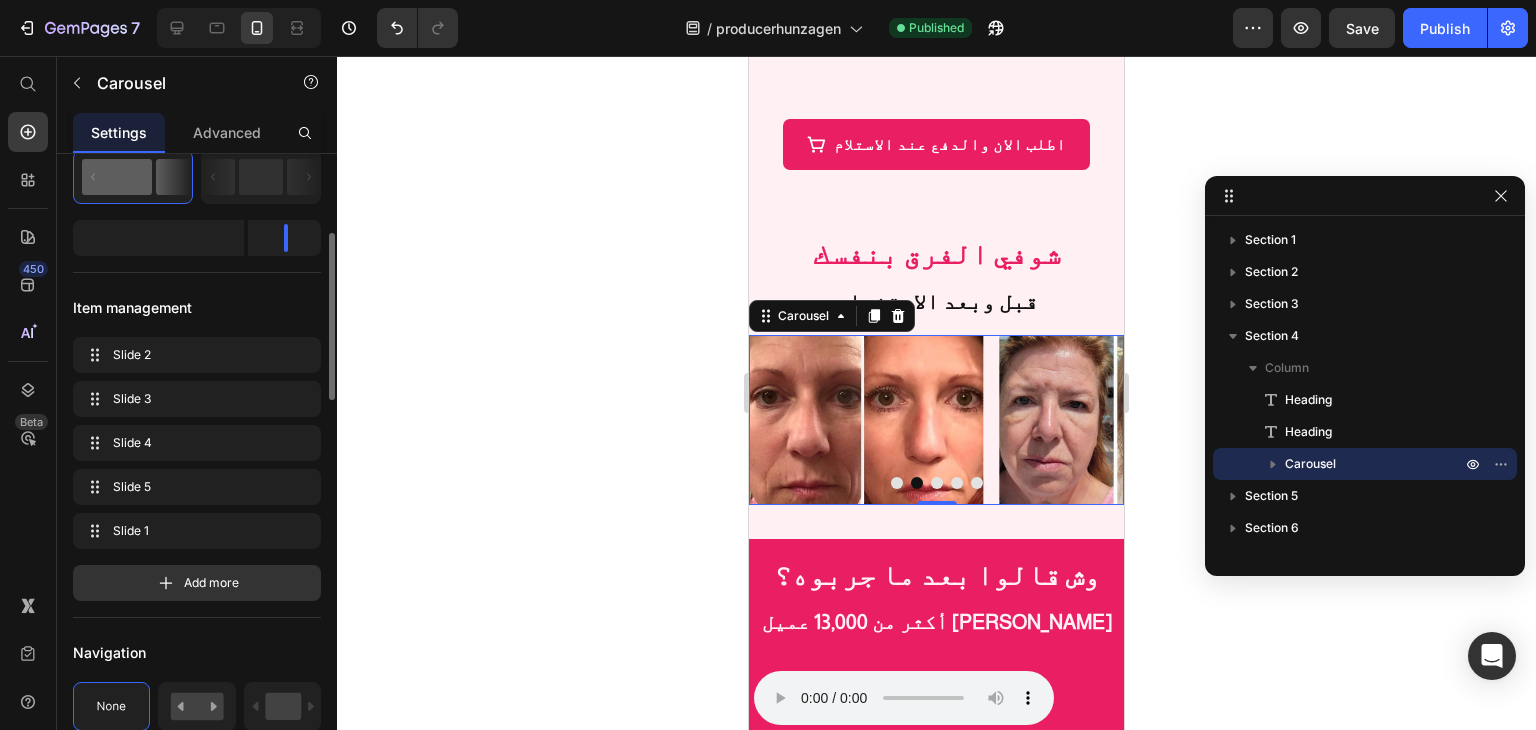 click on "Slide 2 Slide 2 Slide 3 Slide 3 Slide 4 Slide 4 Slide 5 Slide 5 Slide 1 Slide 1" at bounding box center [197, 443] 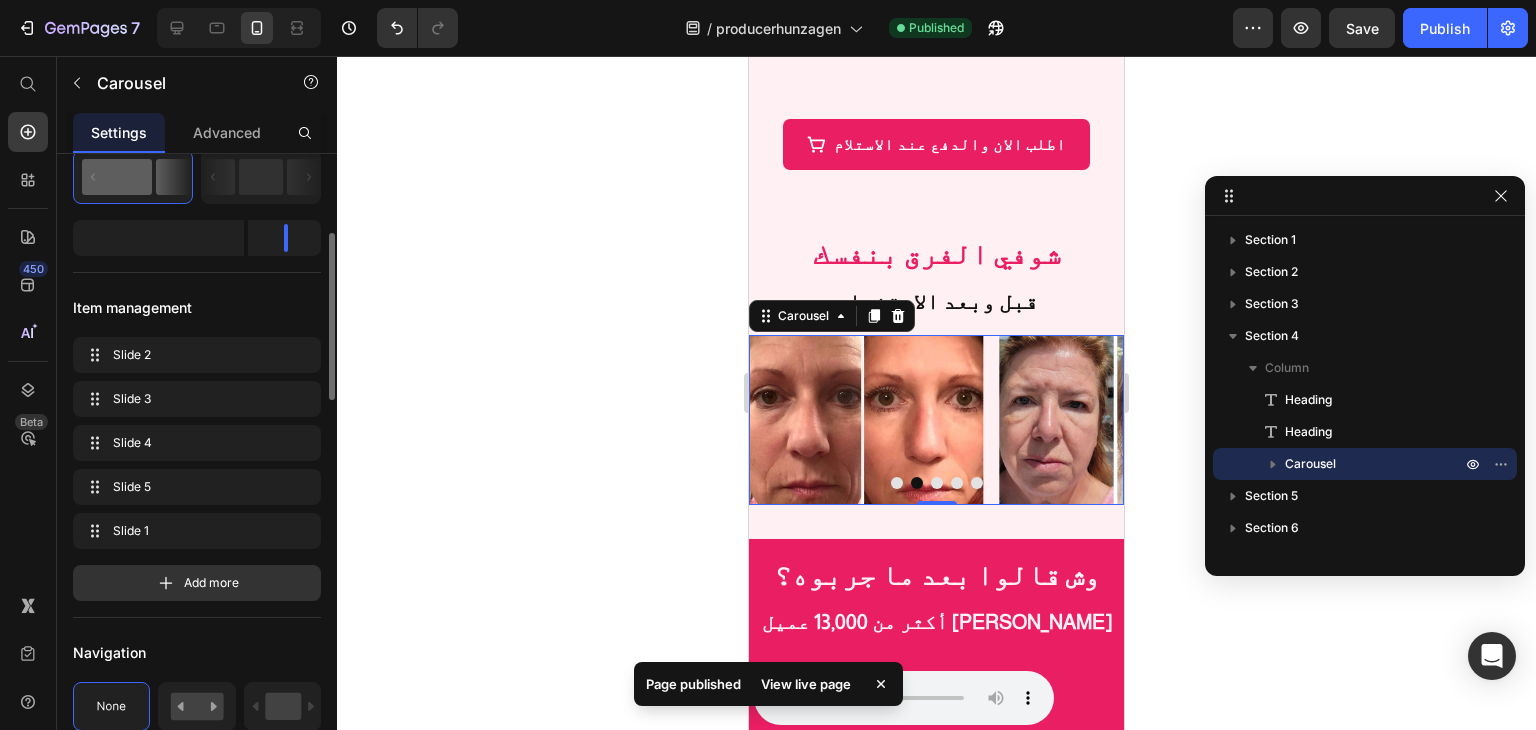 click on "Slide 2 Slide 2 Slide 3 Slide 3 Slide 4 Slide 4 Slide 5 Slide 5 Slide 1 Slide 1" at bounding box center [197, 443] 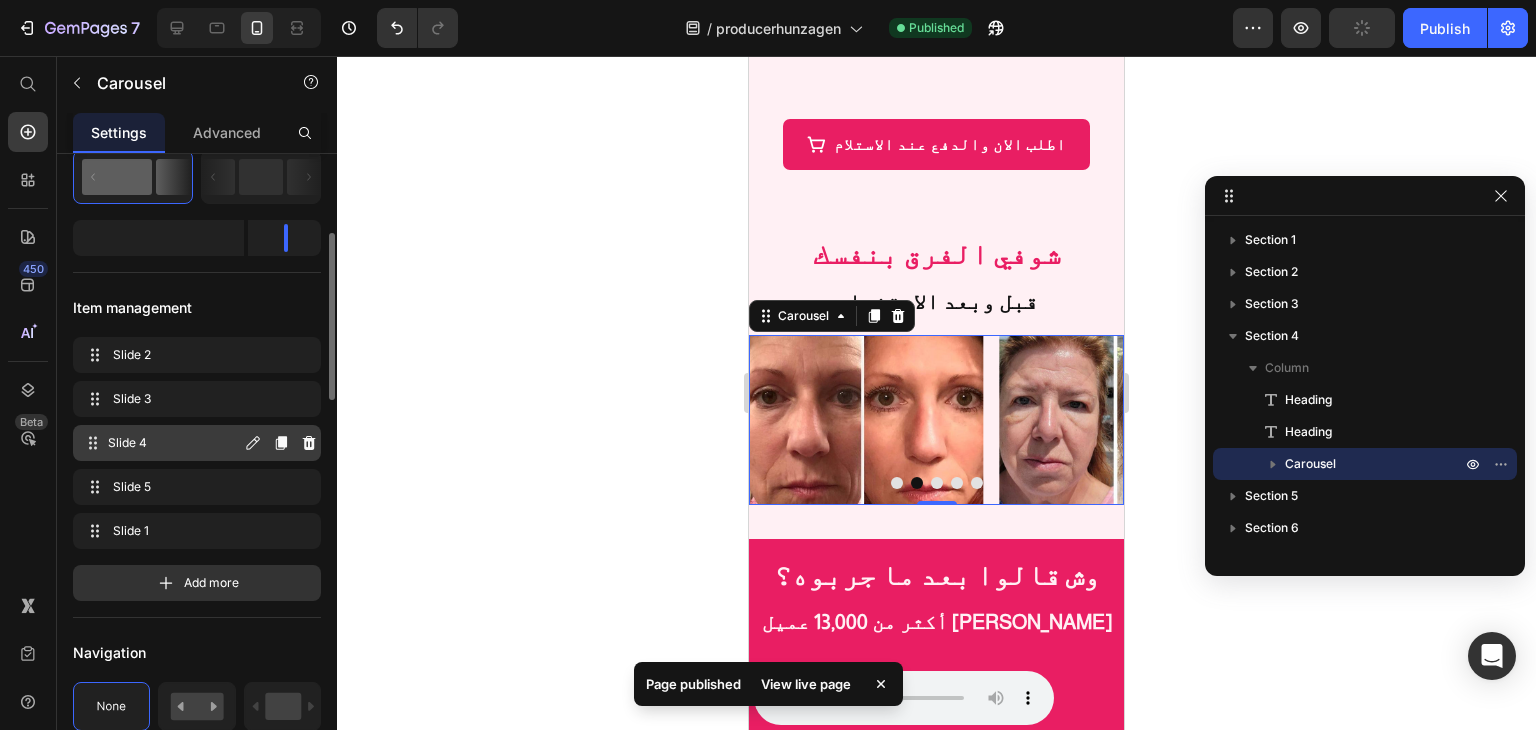 click on "Slide 4" at bounding box center [174, 443] 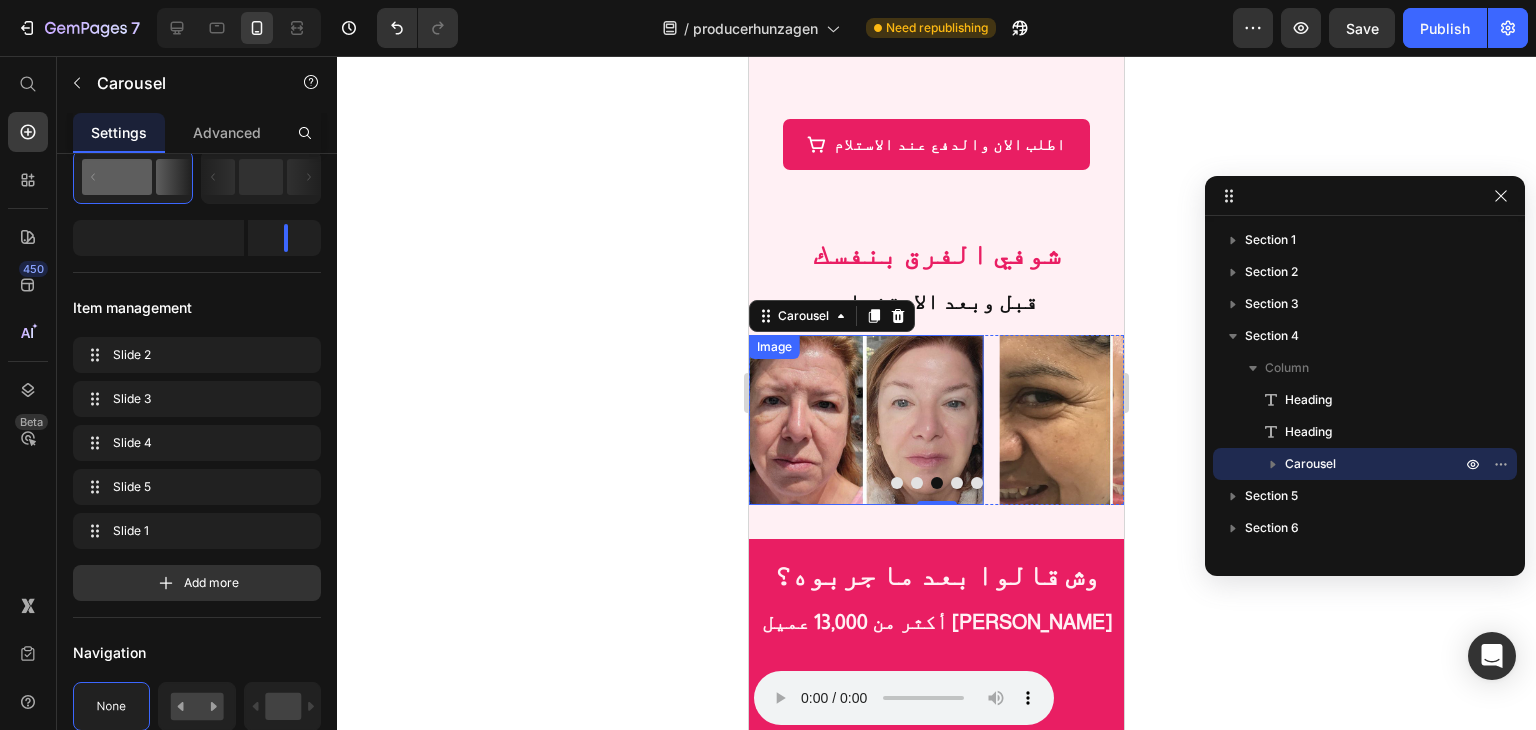 click at bounding box center [866, 420] 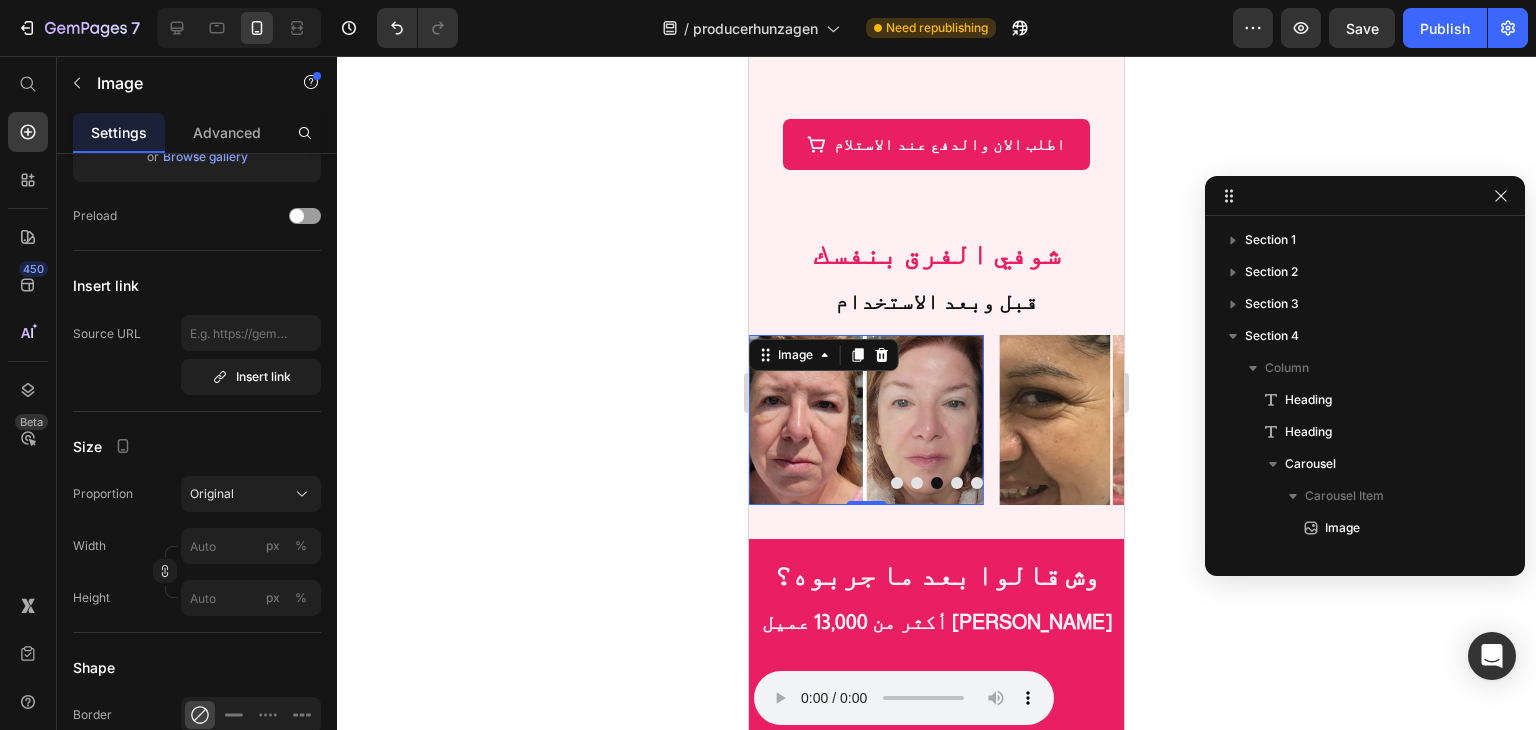 scroll, scrollTop: 282, scrollLeft: 0, axis: vertical 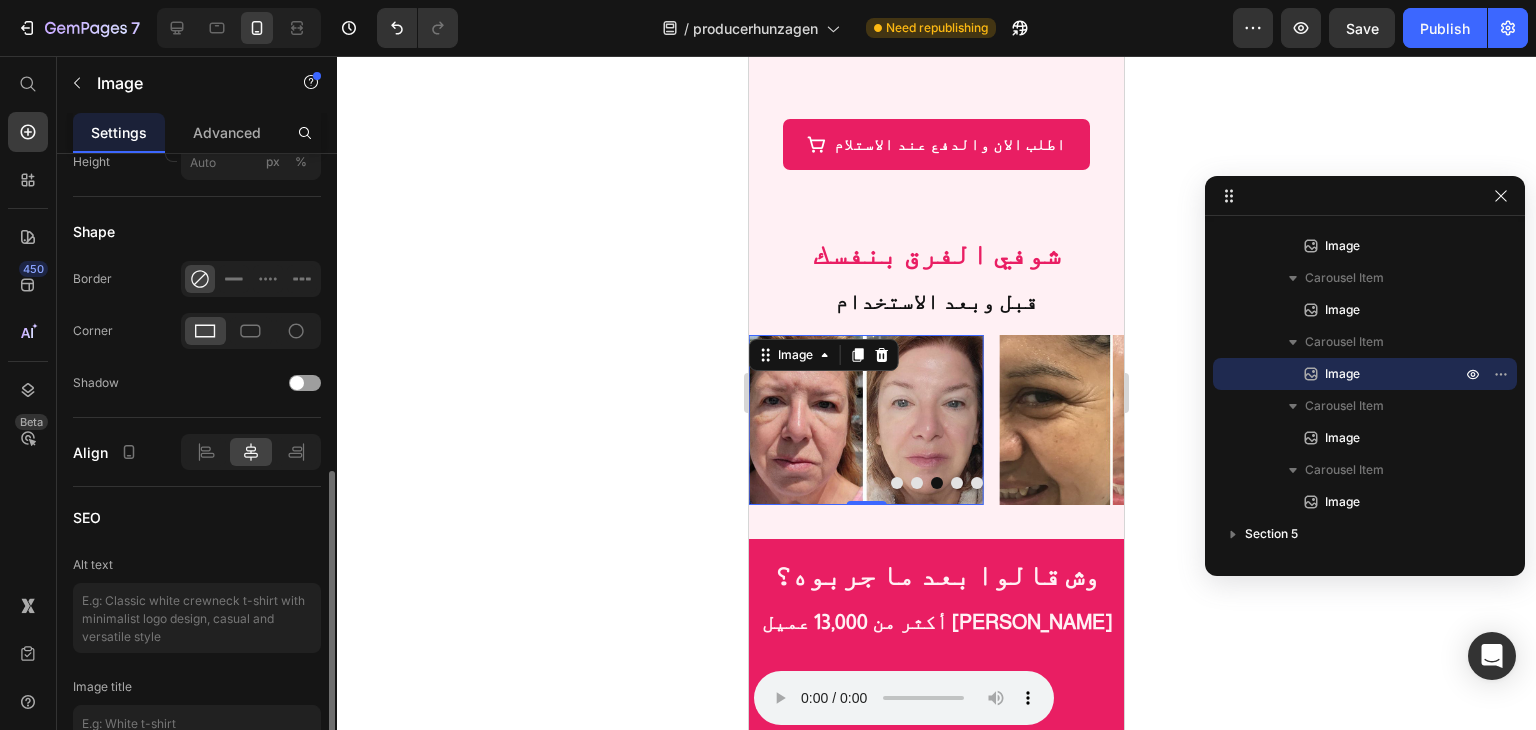 drag, startPoint x: 220, startPoint y: 524, endPoint x: 197, endPoint y: 557, distance: 40.22437 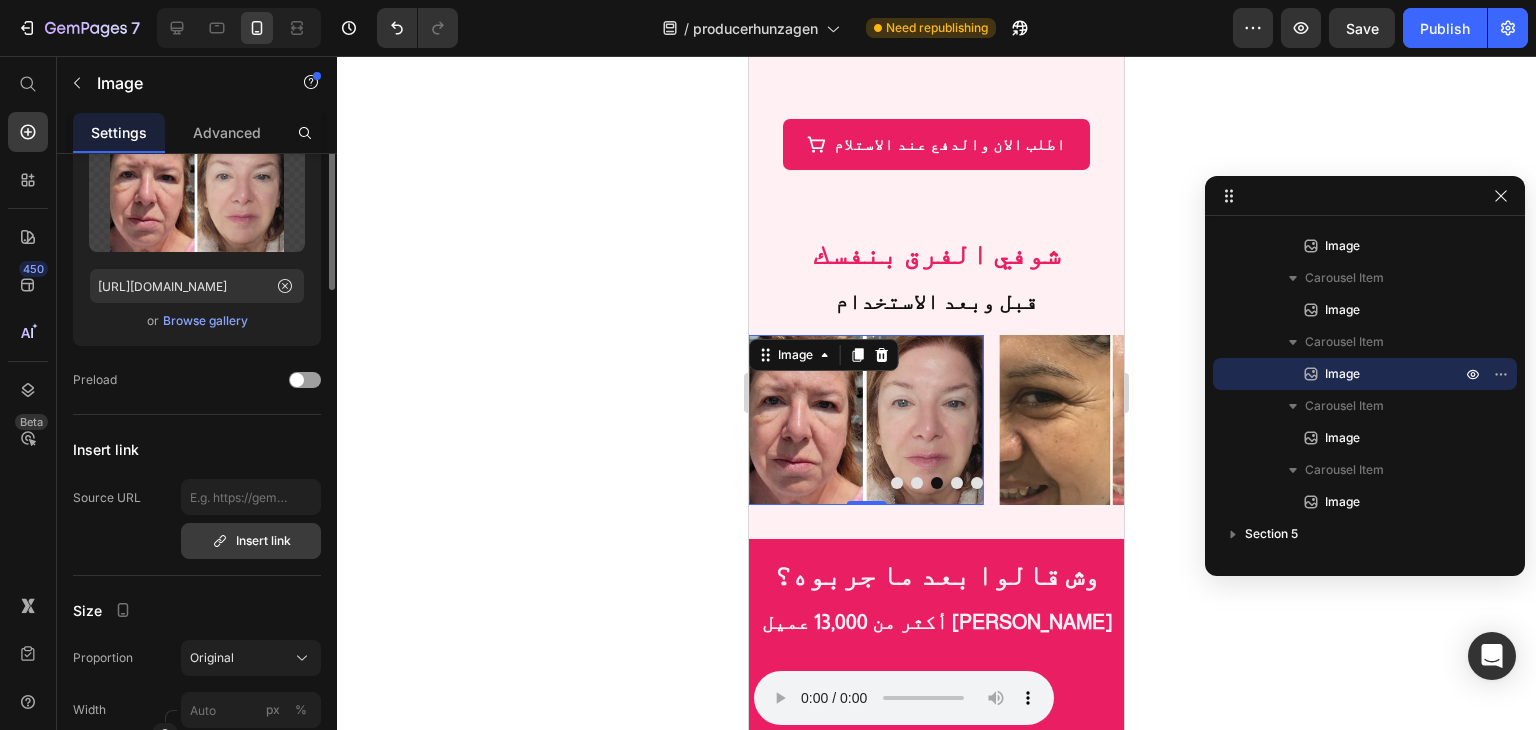 scroll, scrollTop: 0, scrollLeft: 0, axis: both 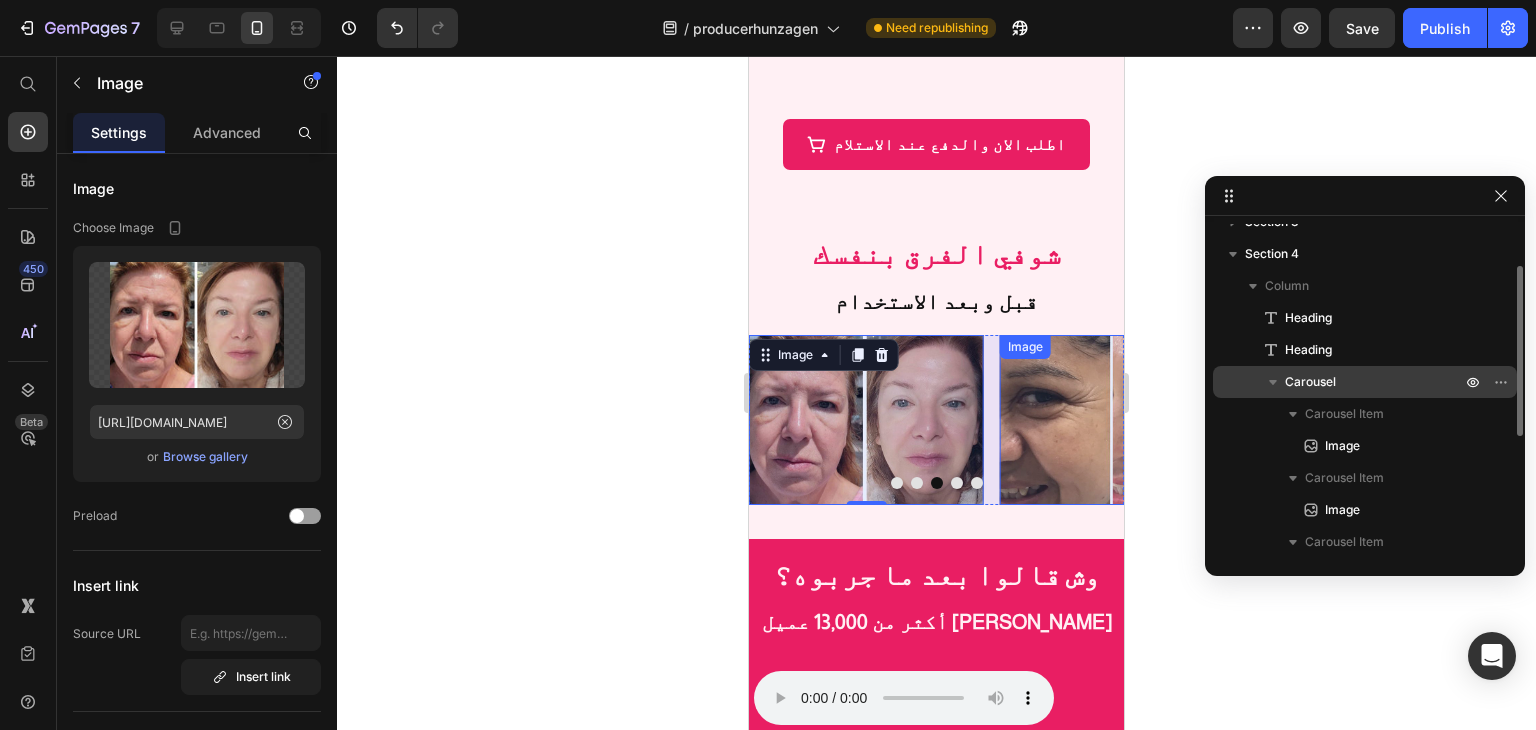 click on "Carousel" at bounding box center (1310, 382) 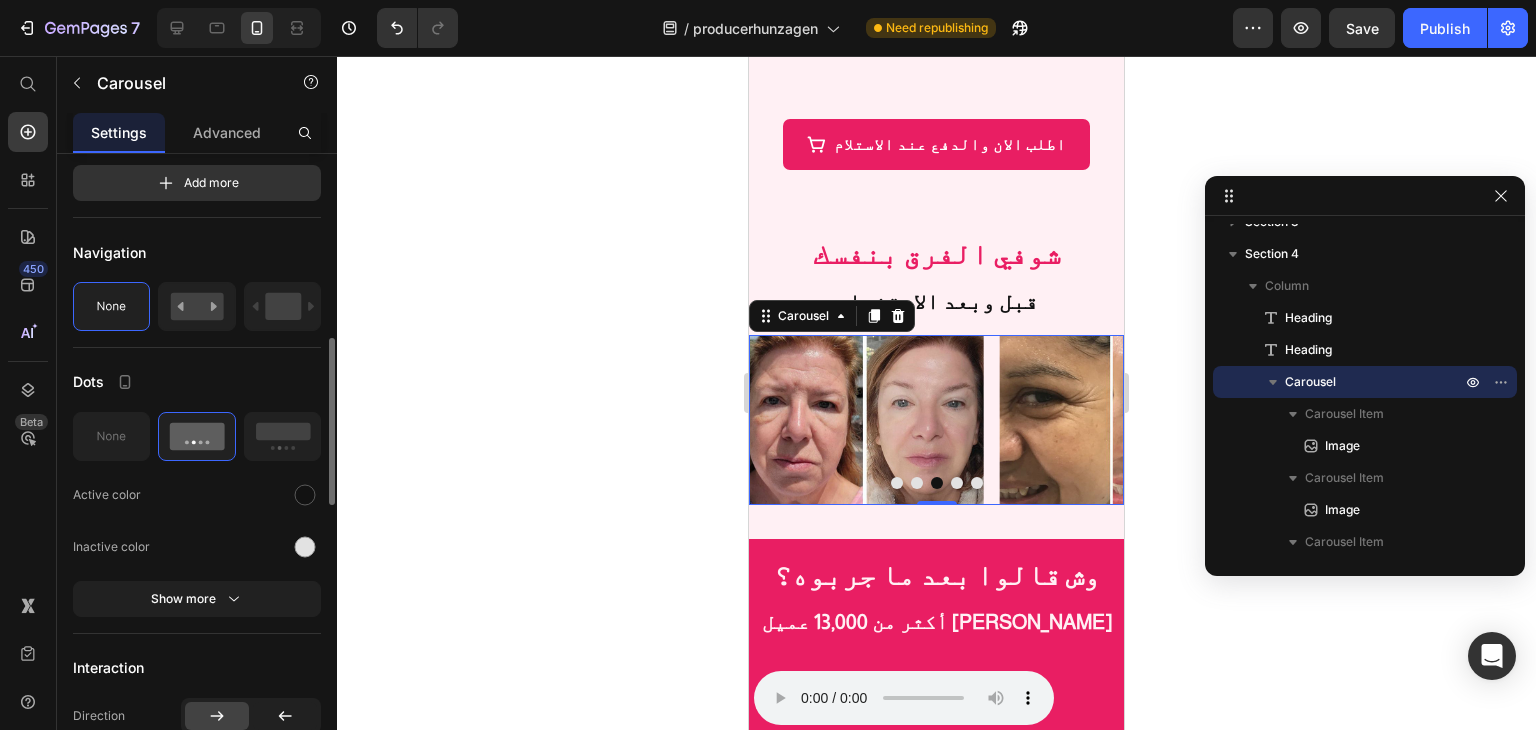 scroll, scrollTop: 800, scrollLeft: 0, axis: vertical 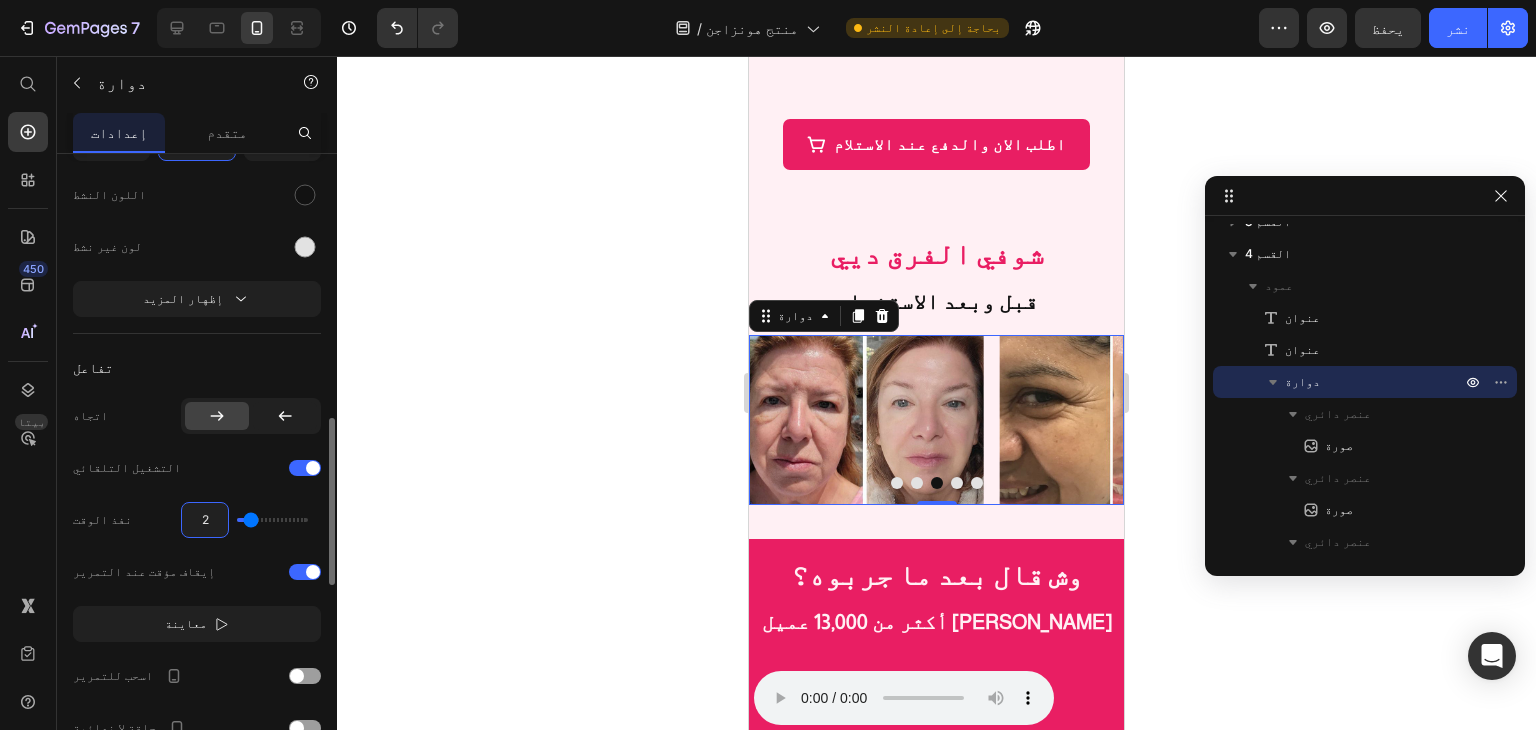 click on "2" at bounding box center [205, 520] 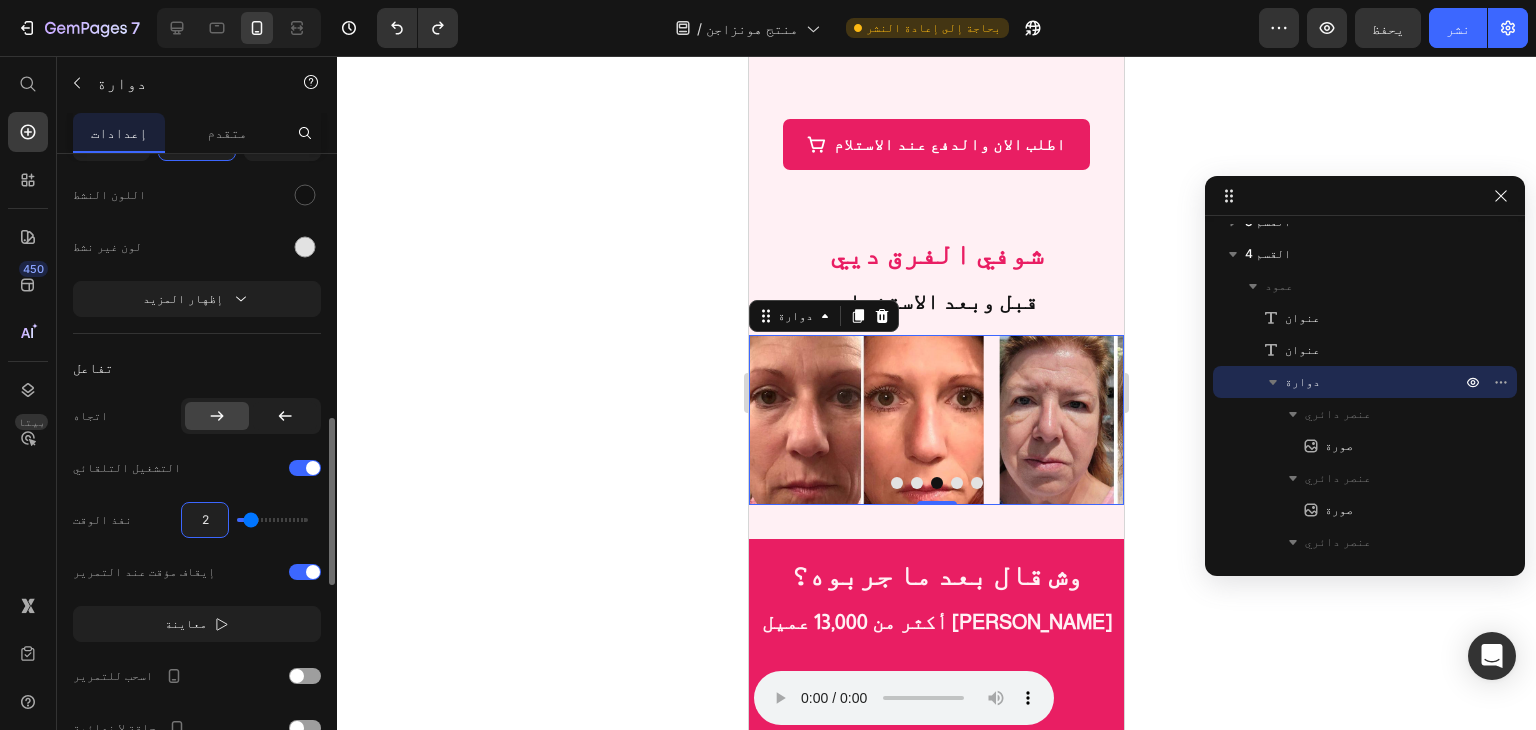 drag, startPoint x: 219, startPoint y: 517, endPoint x: 189, endPoint y: 518, distance: 30.016663 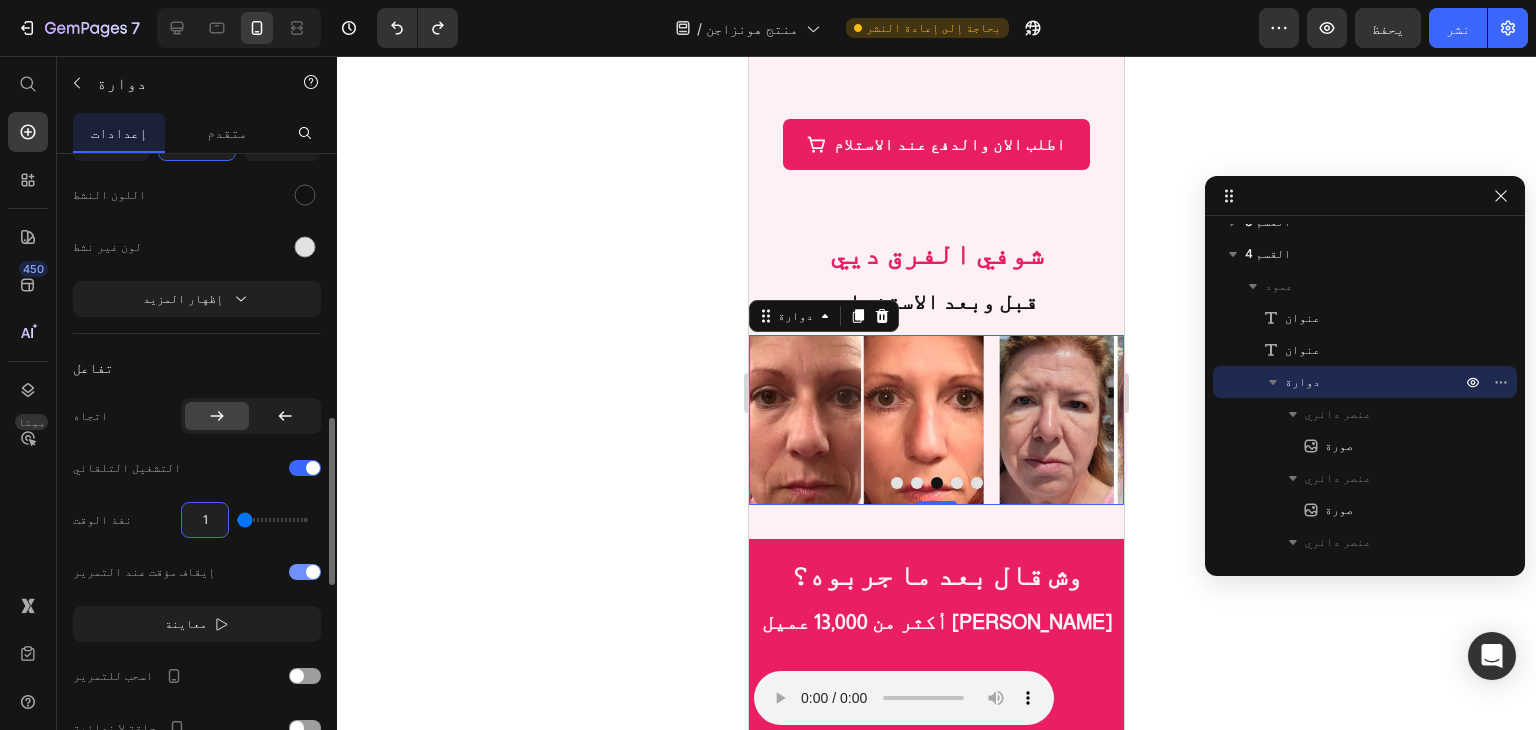 type on "1" 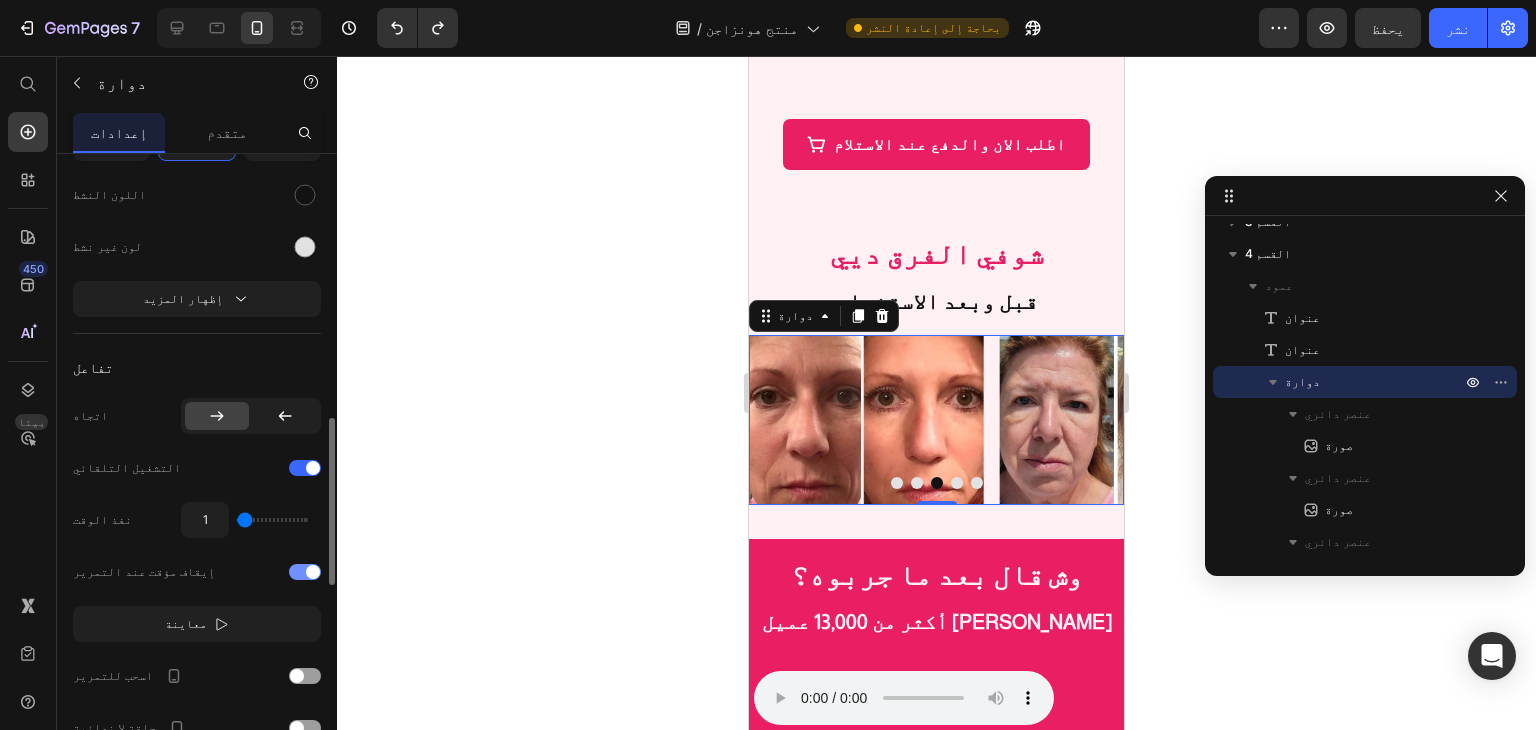click on "إيقاف مؤقت عند التمرير" 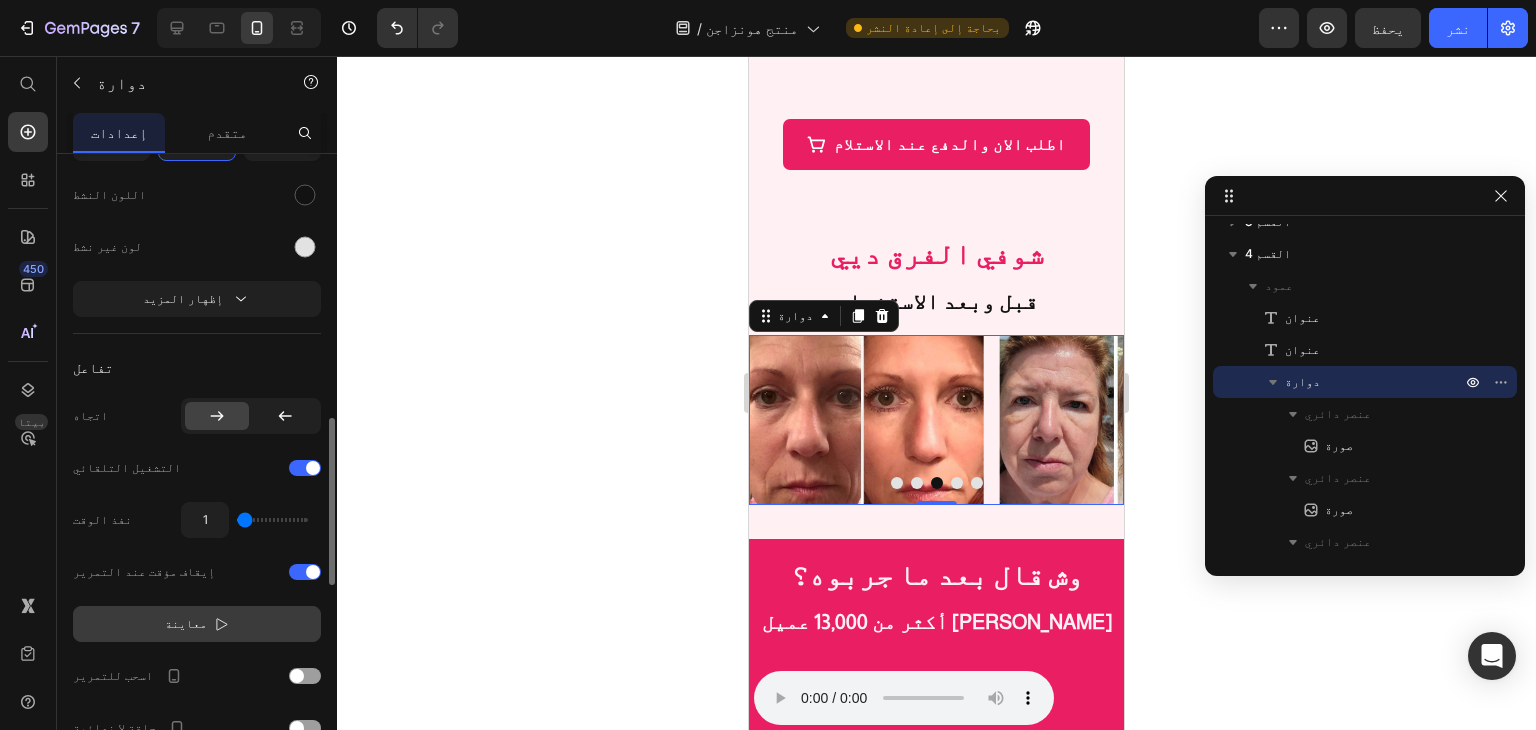 click on "معاينة" at bounding box center (197, 624) 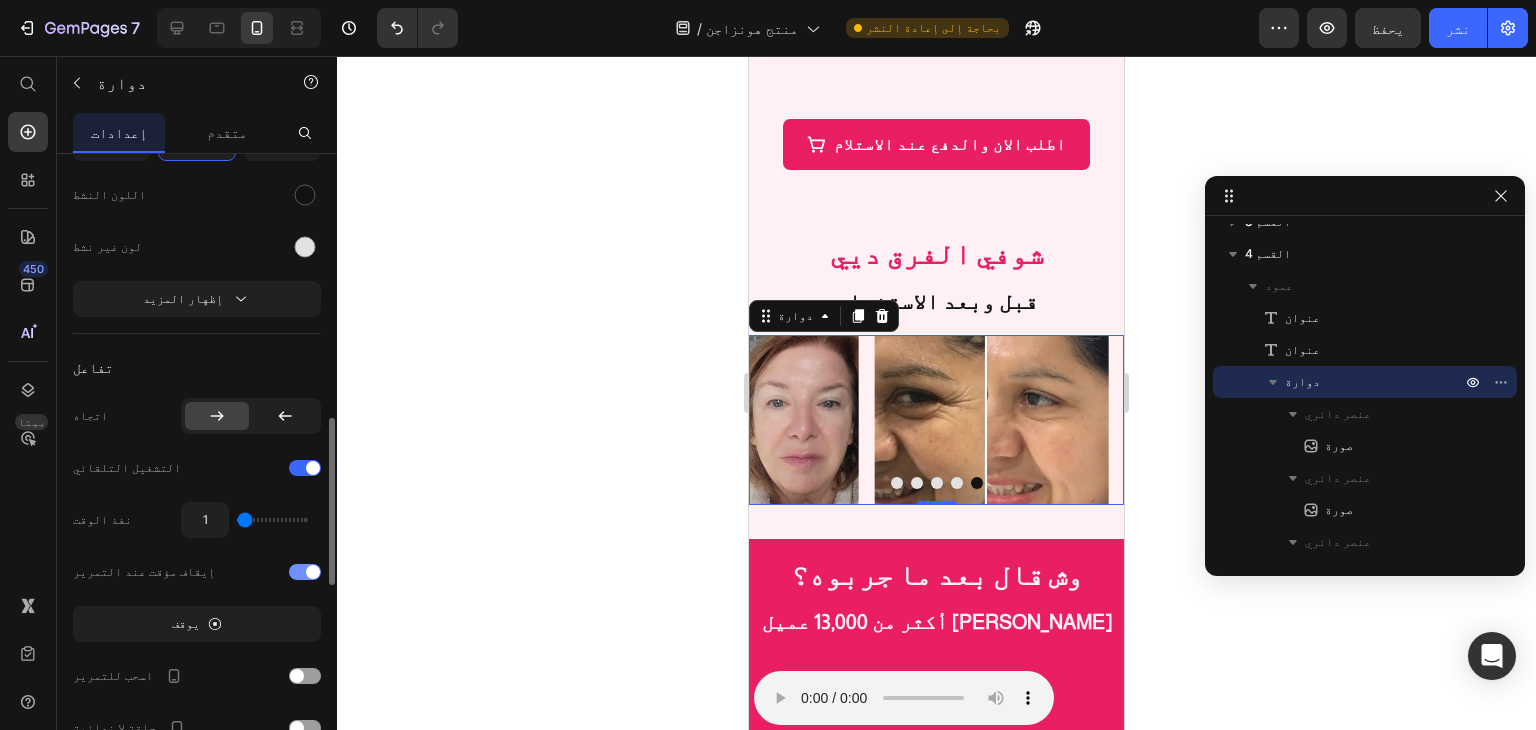 scroll, scrollTop: 1100, scrollLeft: 0, axis: vertical 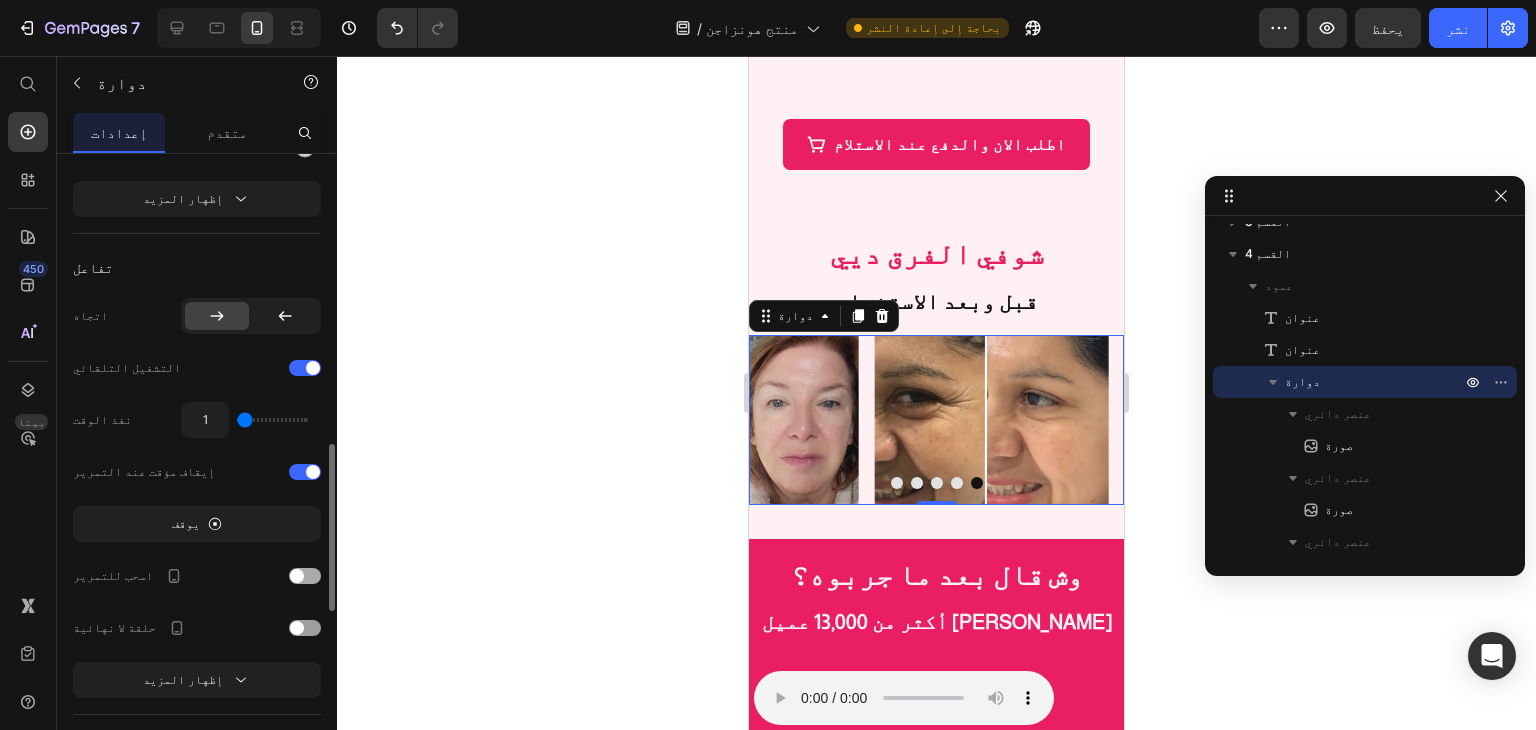 click at bounding box center (297, 576) 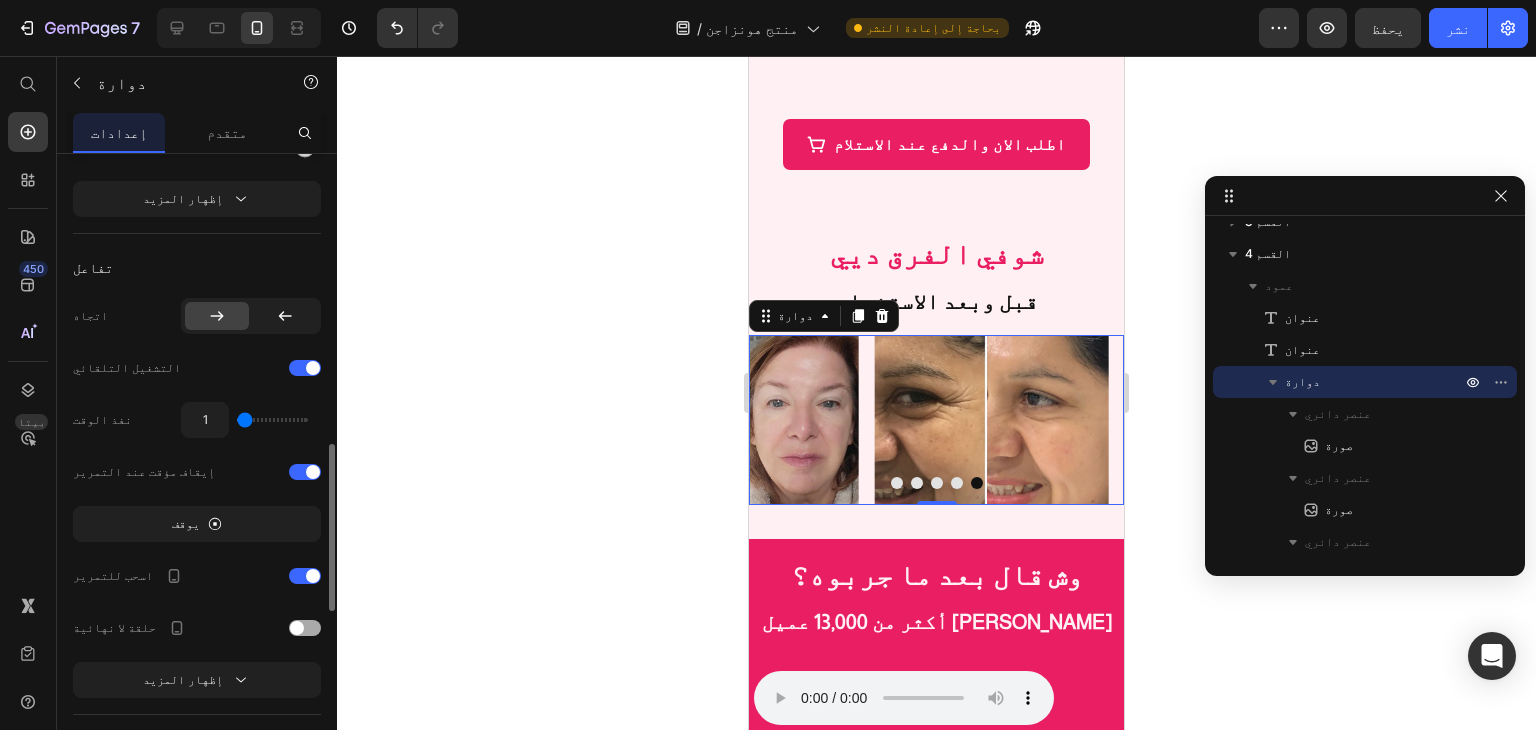 click at bounding box center [297, 628] 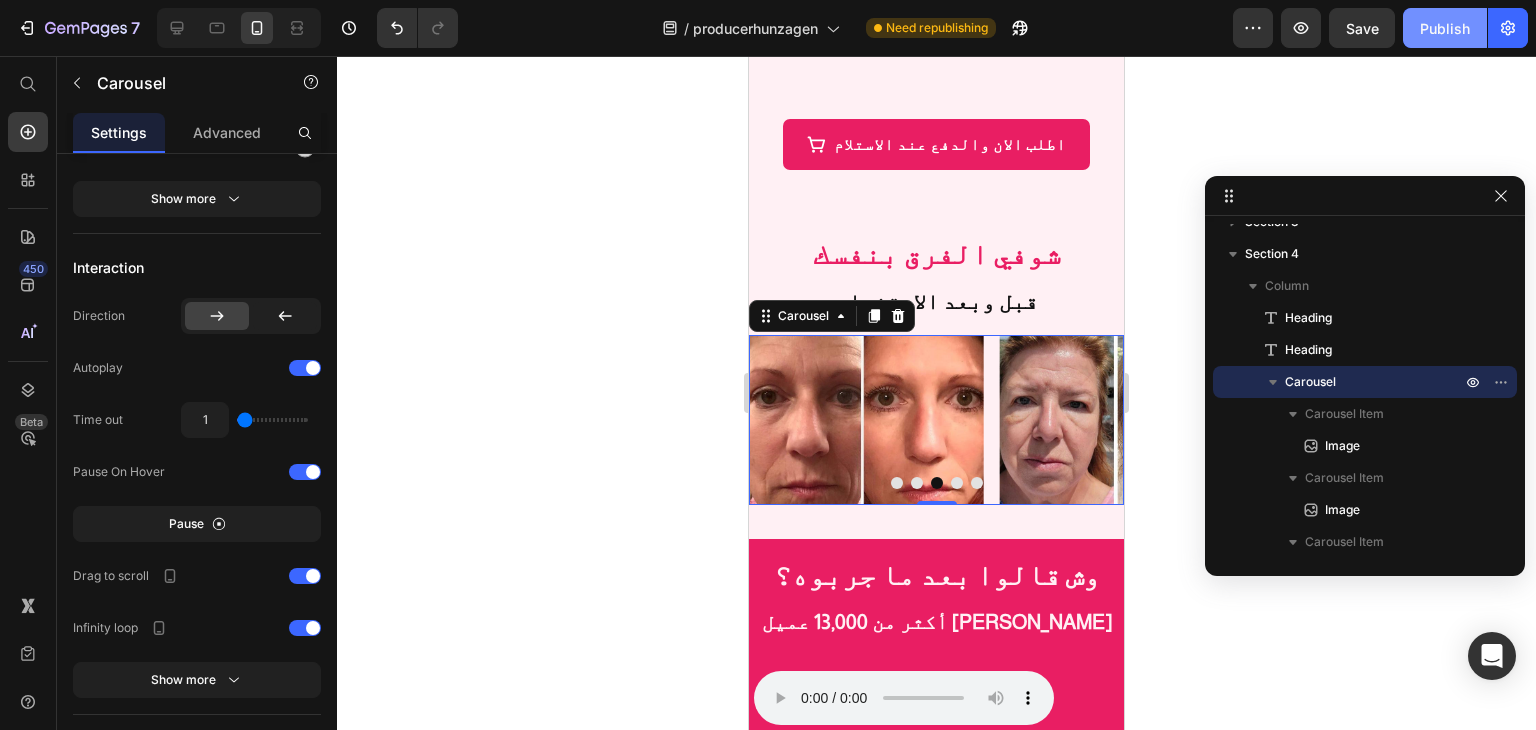 click on "Publish" at bounding box center [1445, 28] 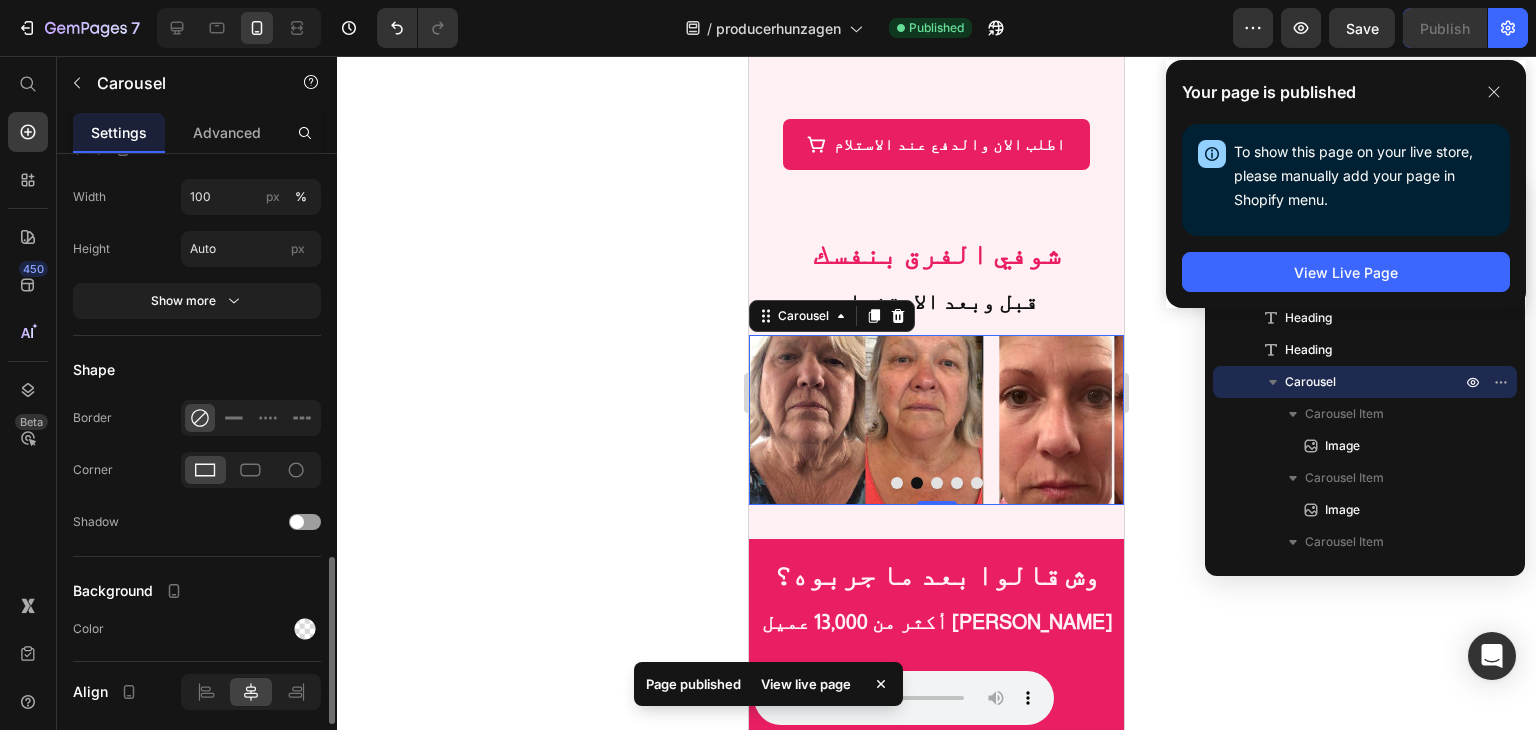 scroll, scrollTop: 1764, scrollLeft: 0, axis: vertical 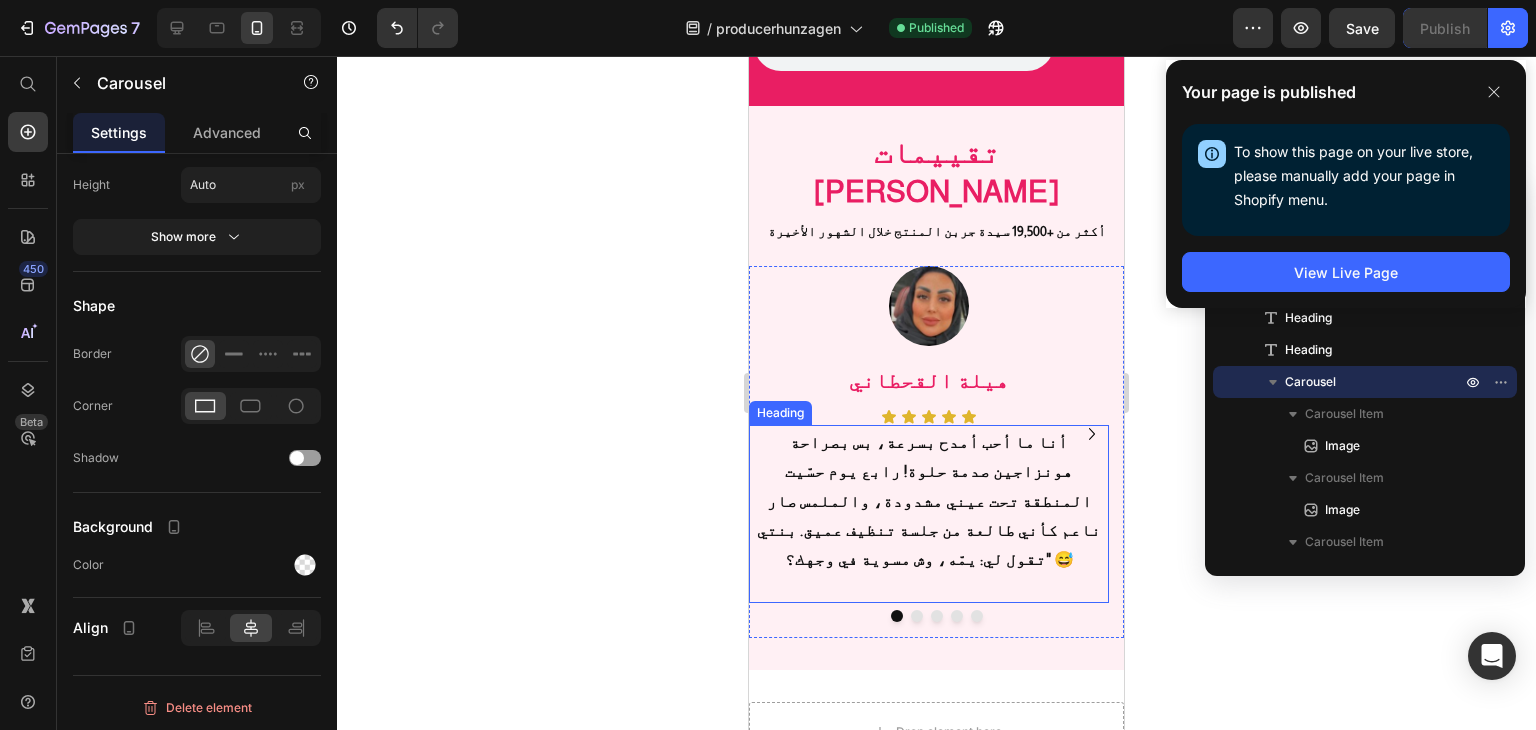click on "أنا ما أحب أمدح بسرعة، بس بصراحة هونزاجين صدمة حلوة! رابع يوم حسّيت المنطقة تحت عيني مشدودة، والملمس صار ناعم كأني طالعة من جلسة تنظيف عميق. بنتي تقول لي: يمّه، وش مسوية في وجهك؟" 😅" at bounding box center [929, 501] 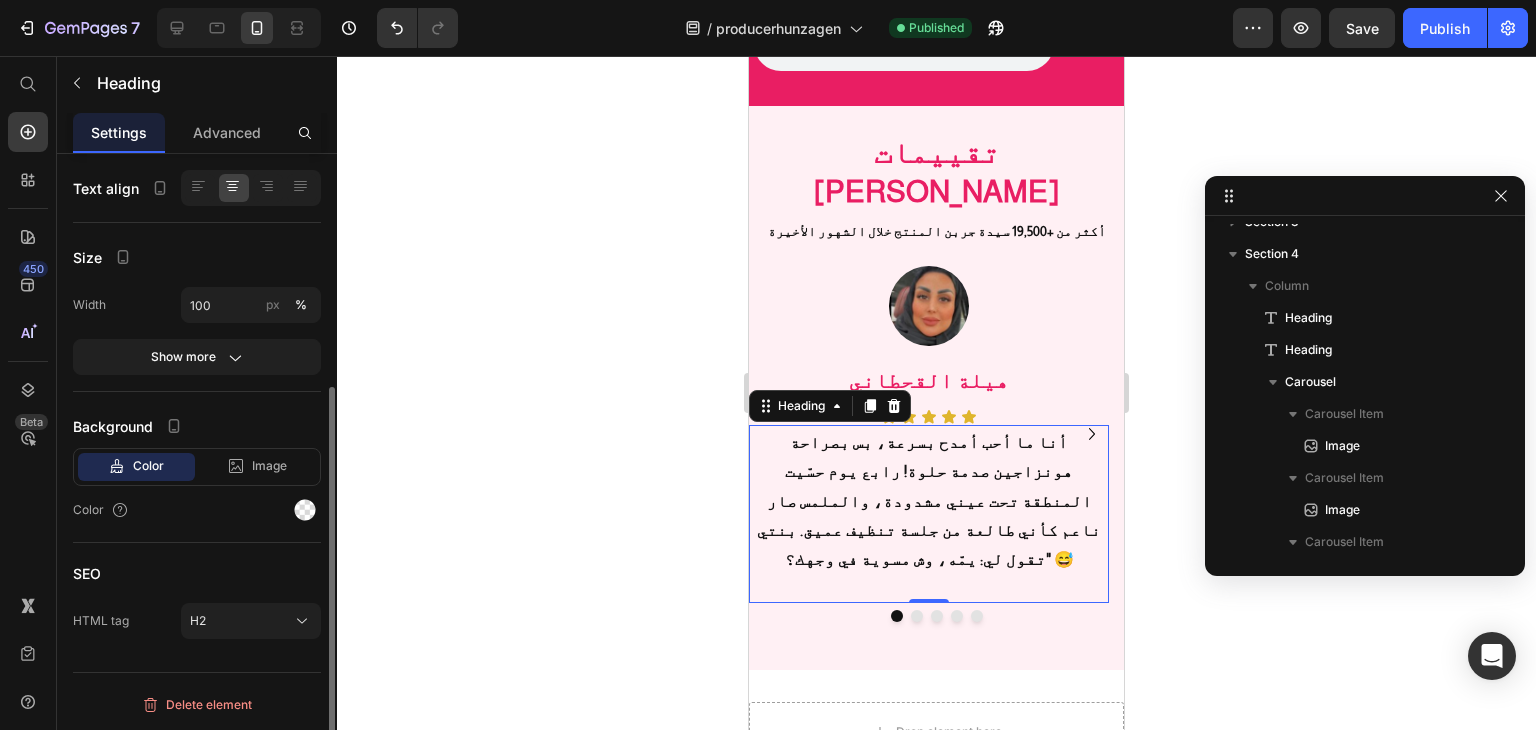 scroll, scrollTop: 762, scrollLeft: 0, axis: vertical 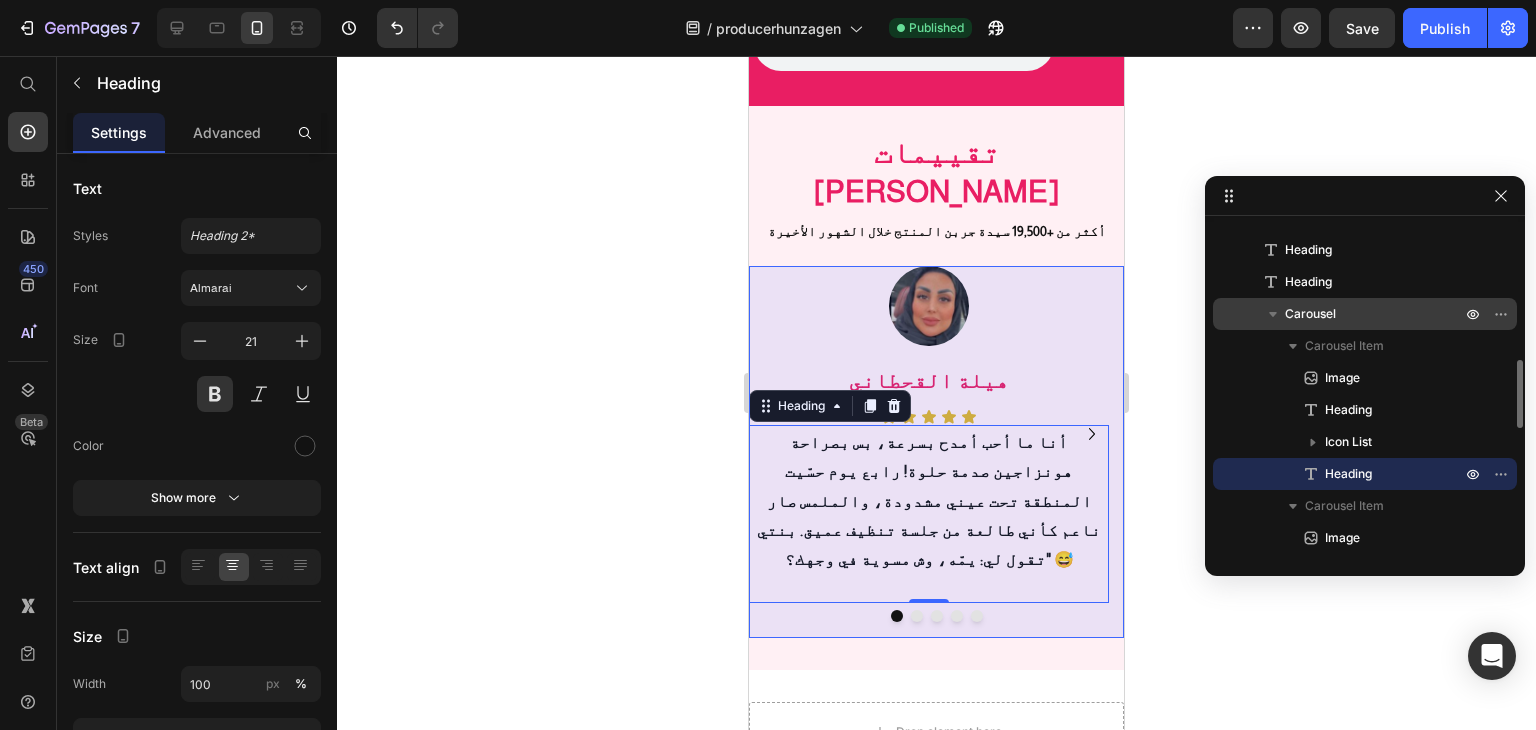 click on "Carousel" at bounding box center [1375, 314] 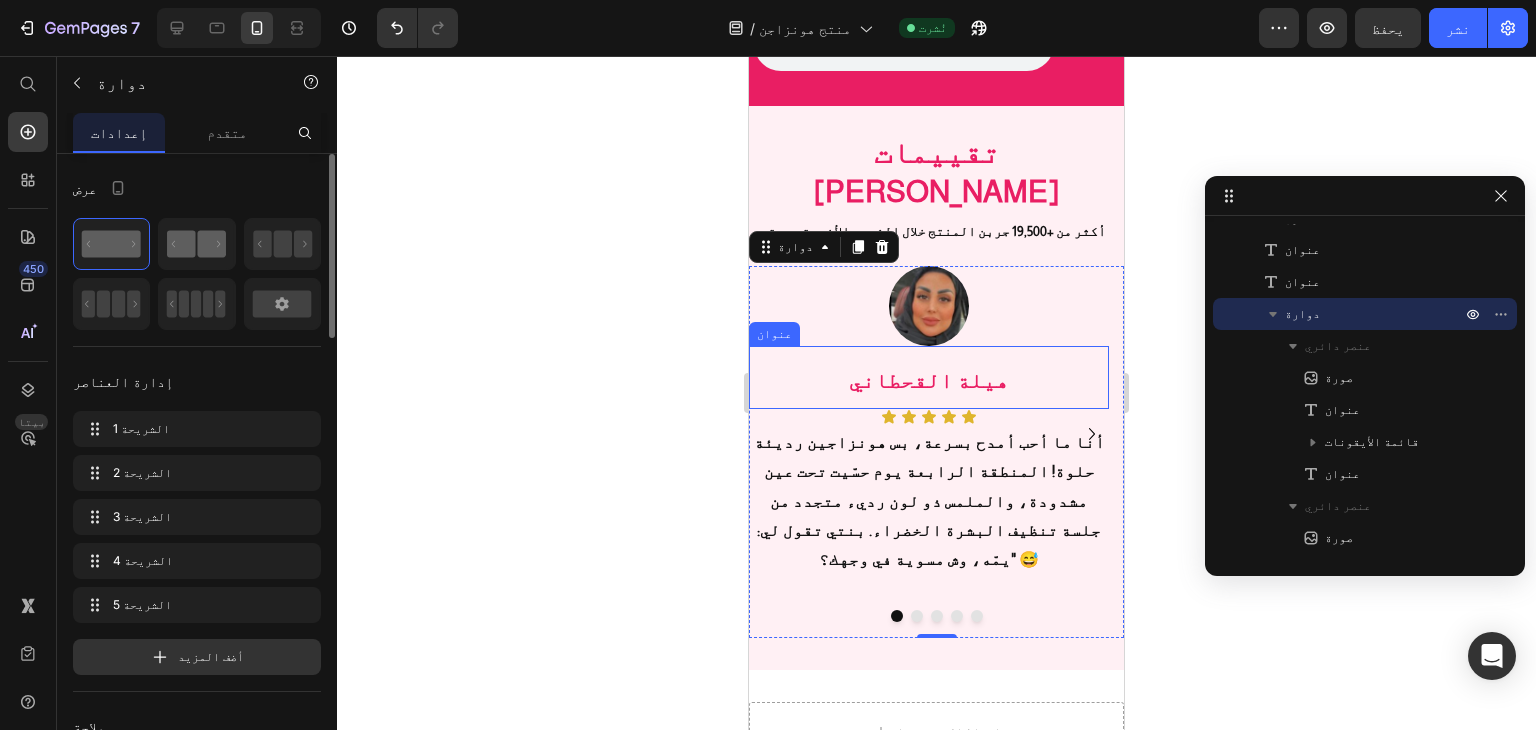 click 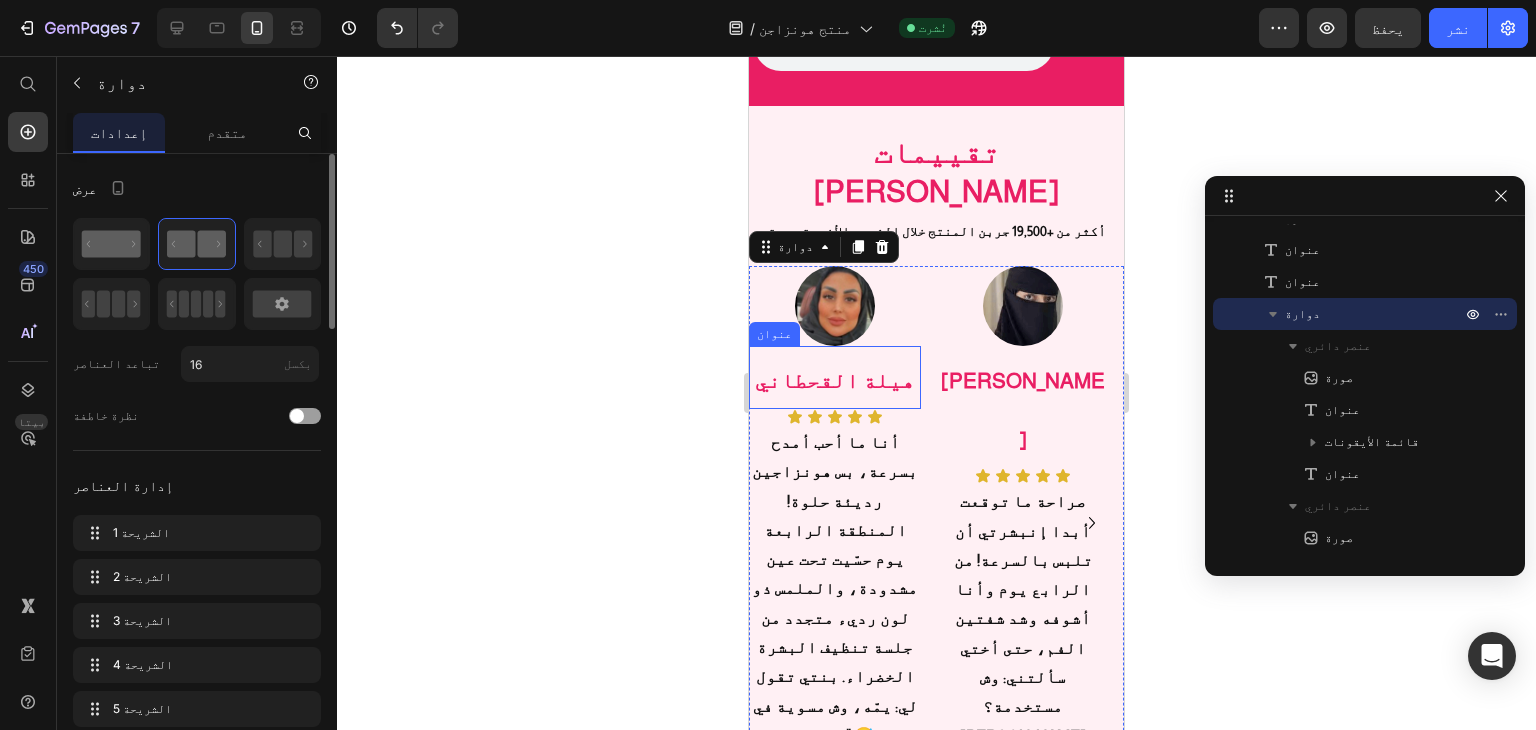 click 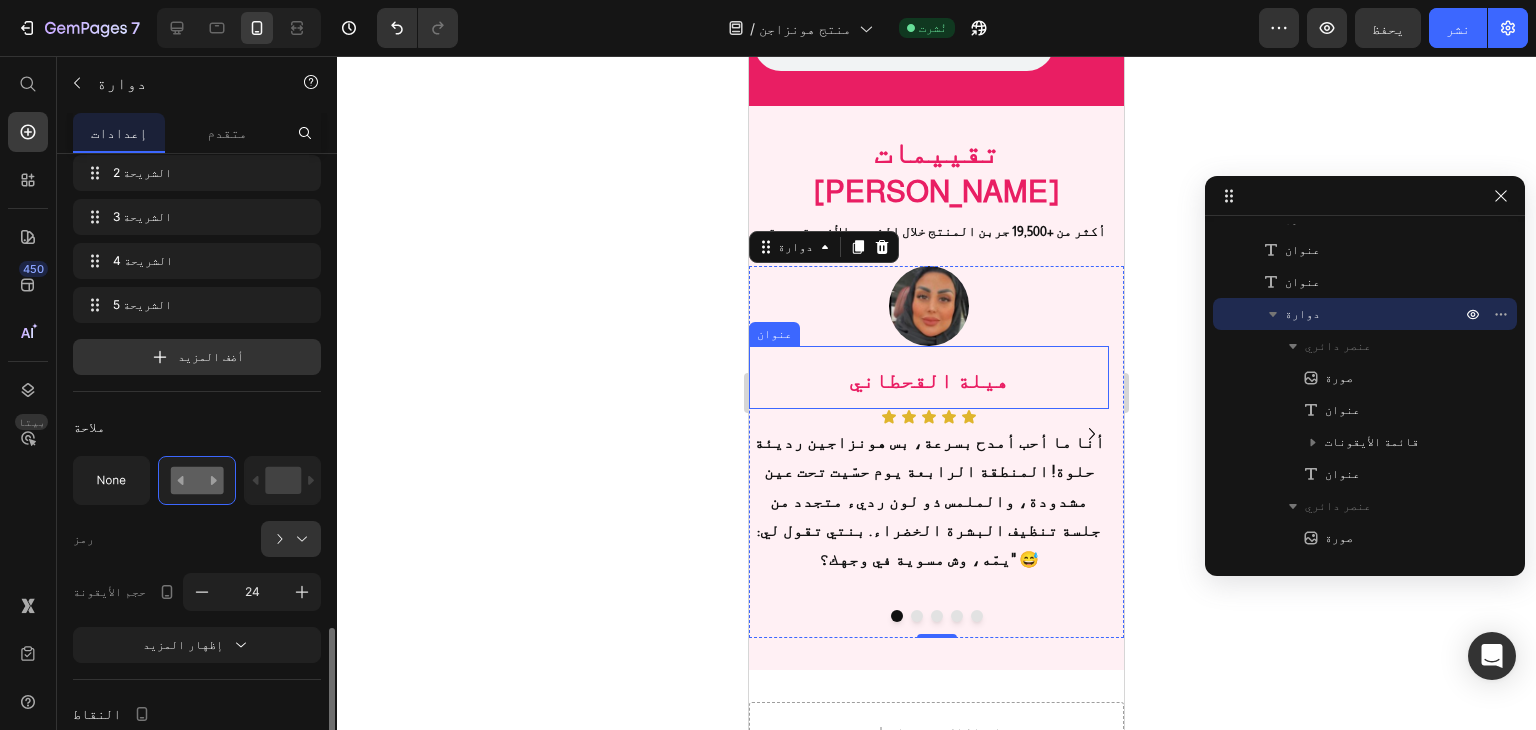 scroll, scrollTop: 600, scrollLeft: 0, axis: vertical 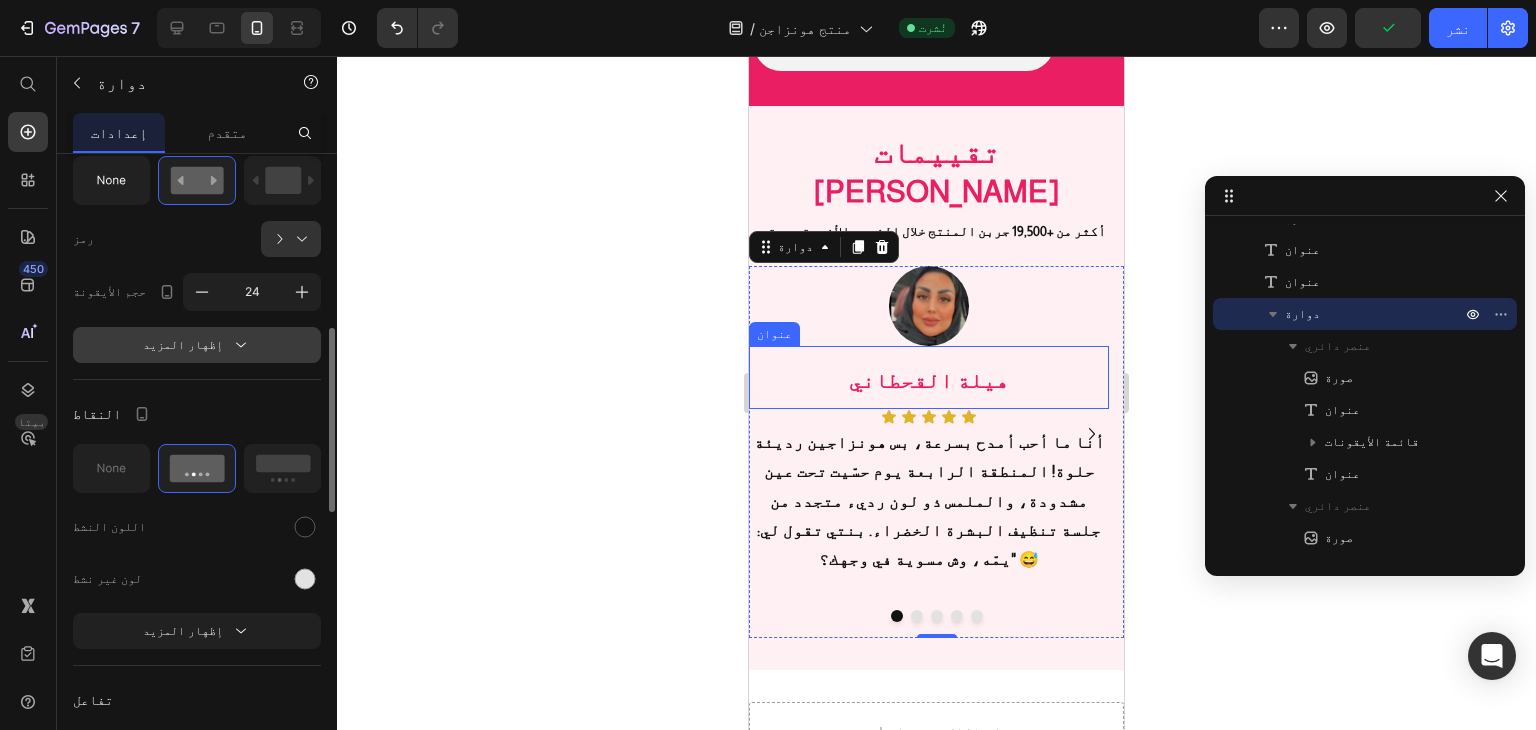 click on "إظهار المزيد" at bounding box center (197, 345) 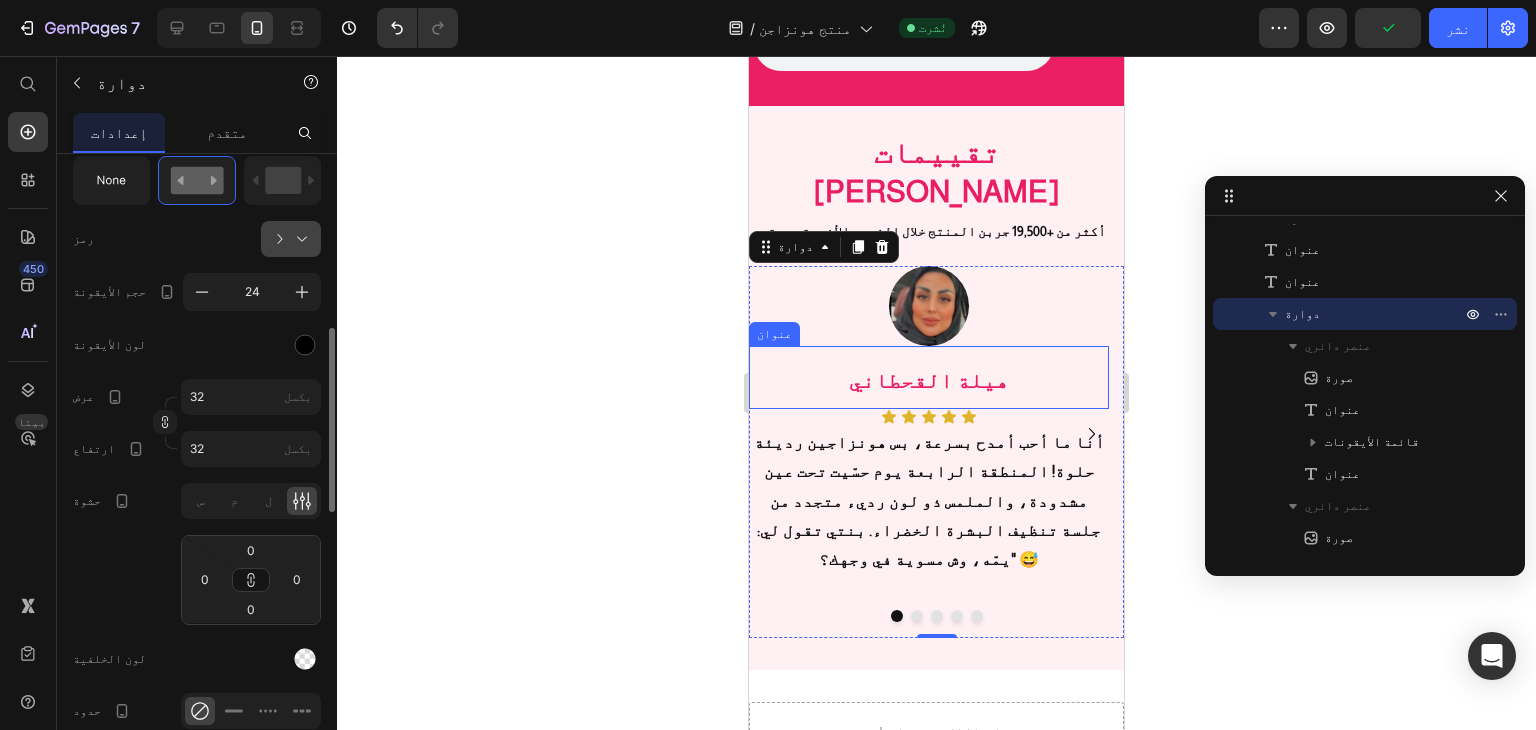 click at bounding box center [299, 239] 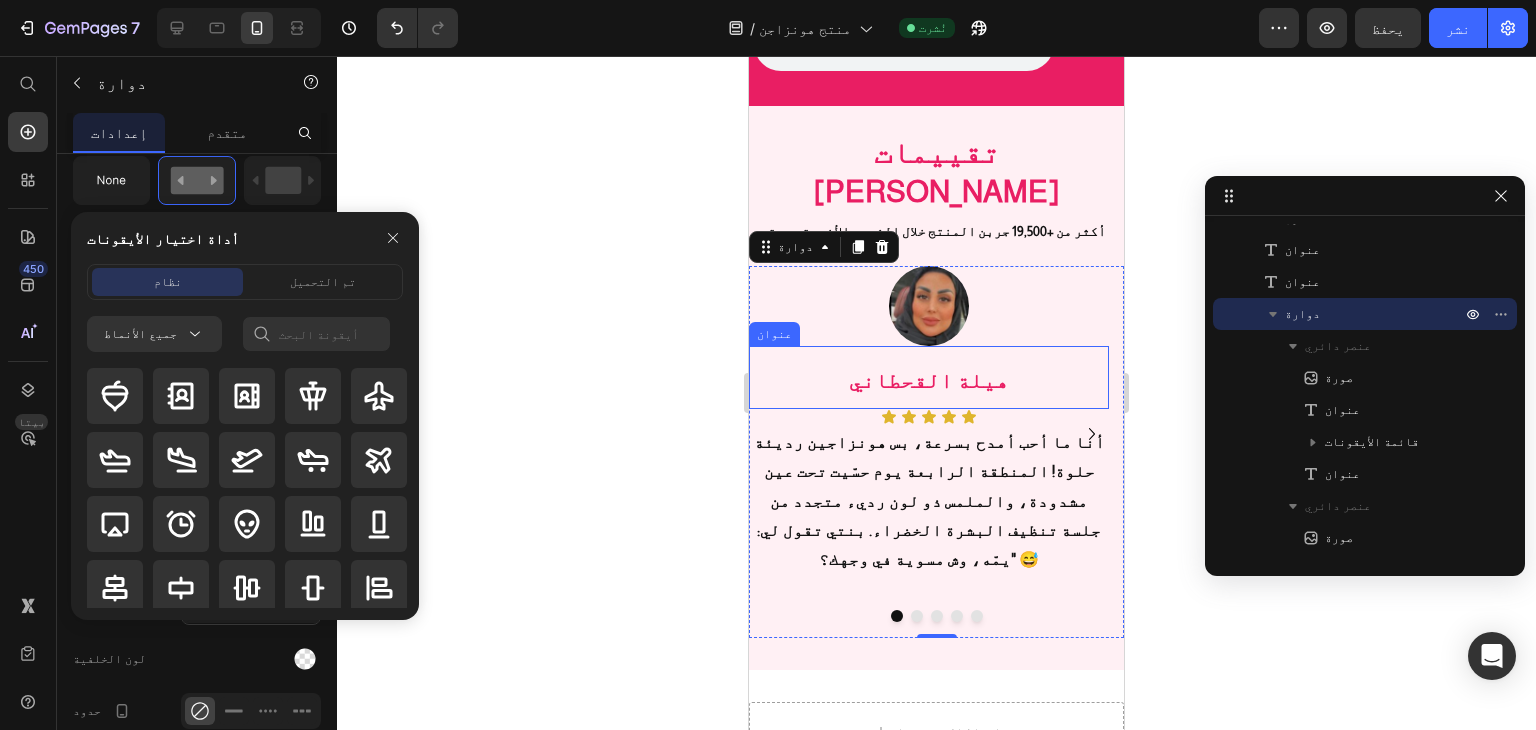 click on "إعدادات متقدم" at bounding box center (197, 133) 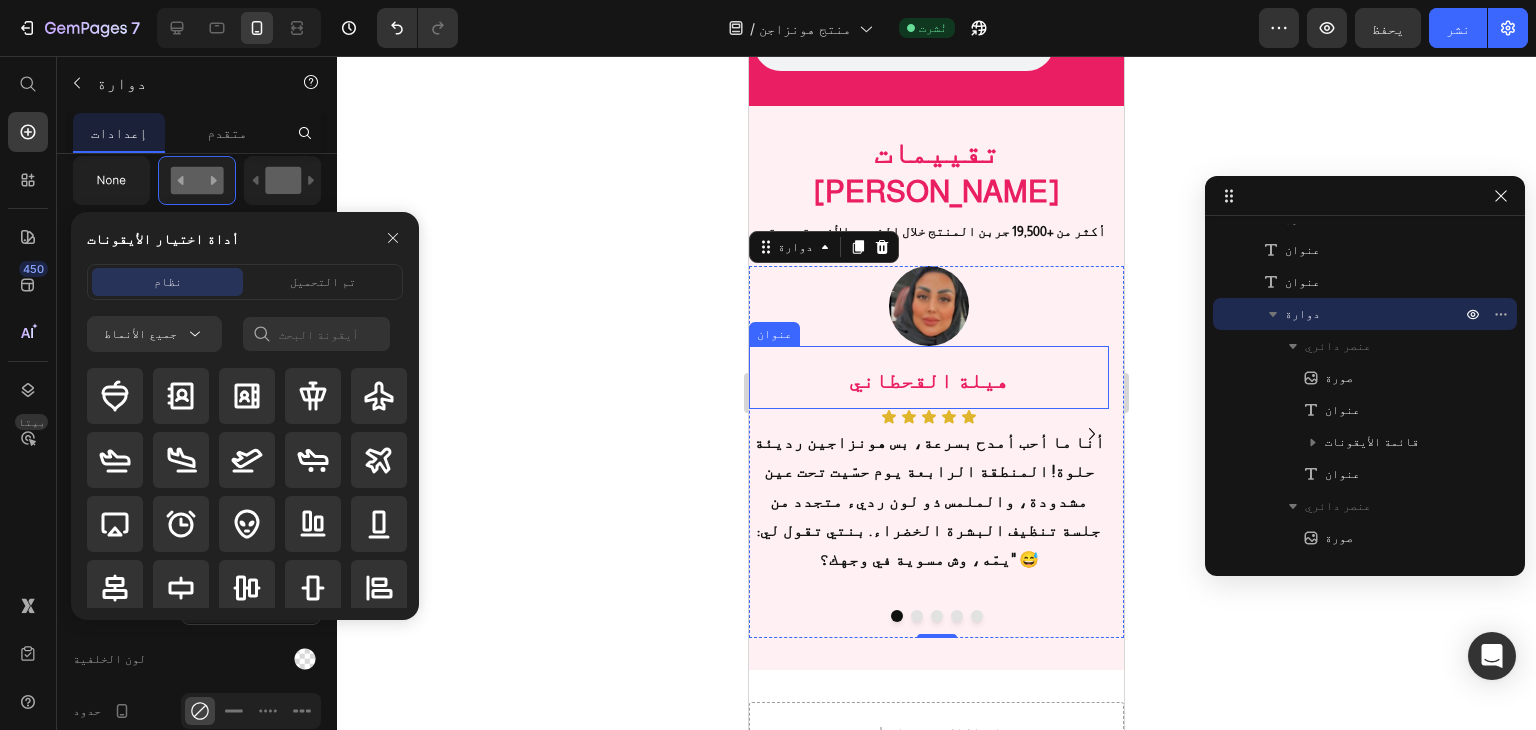 click 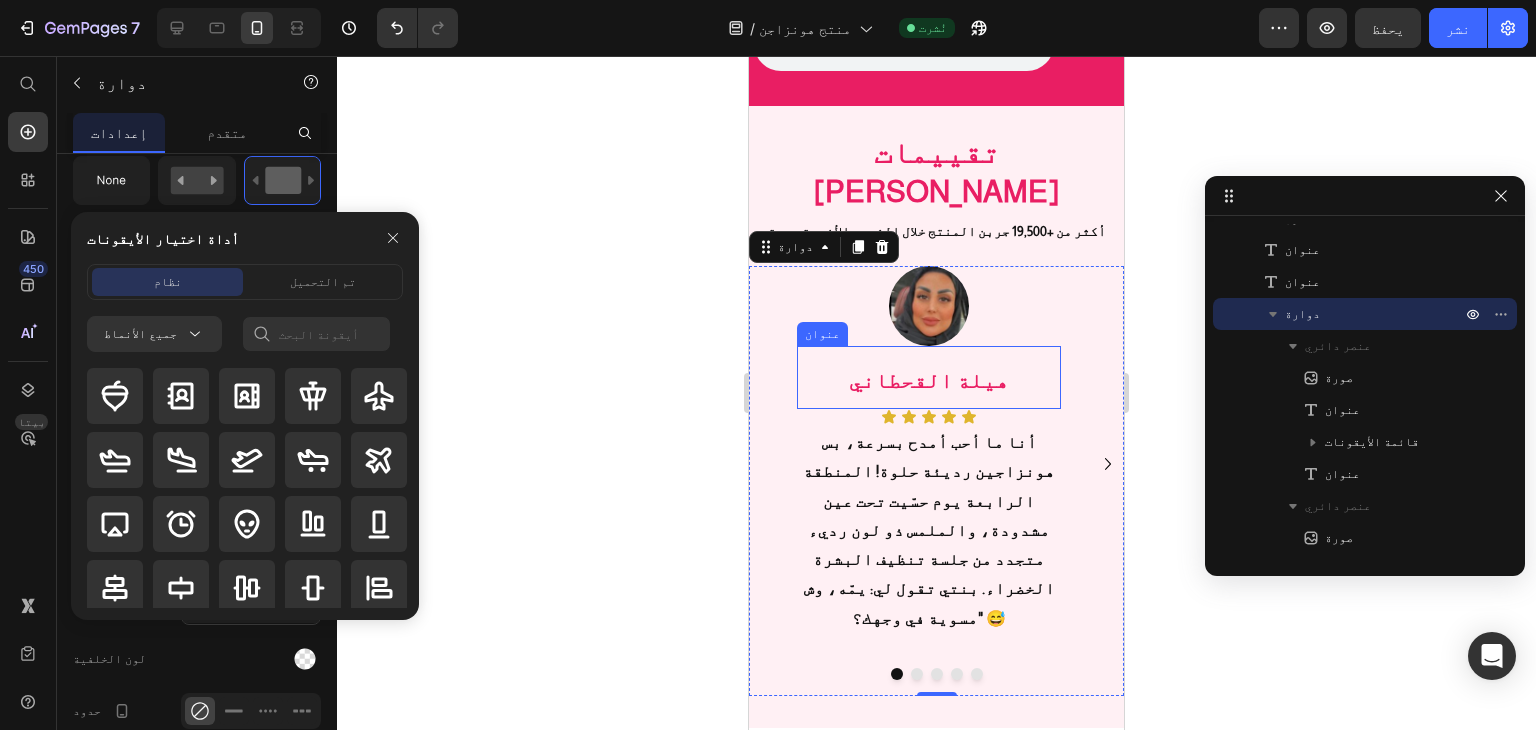 click 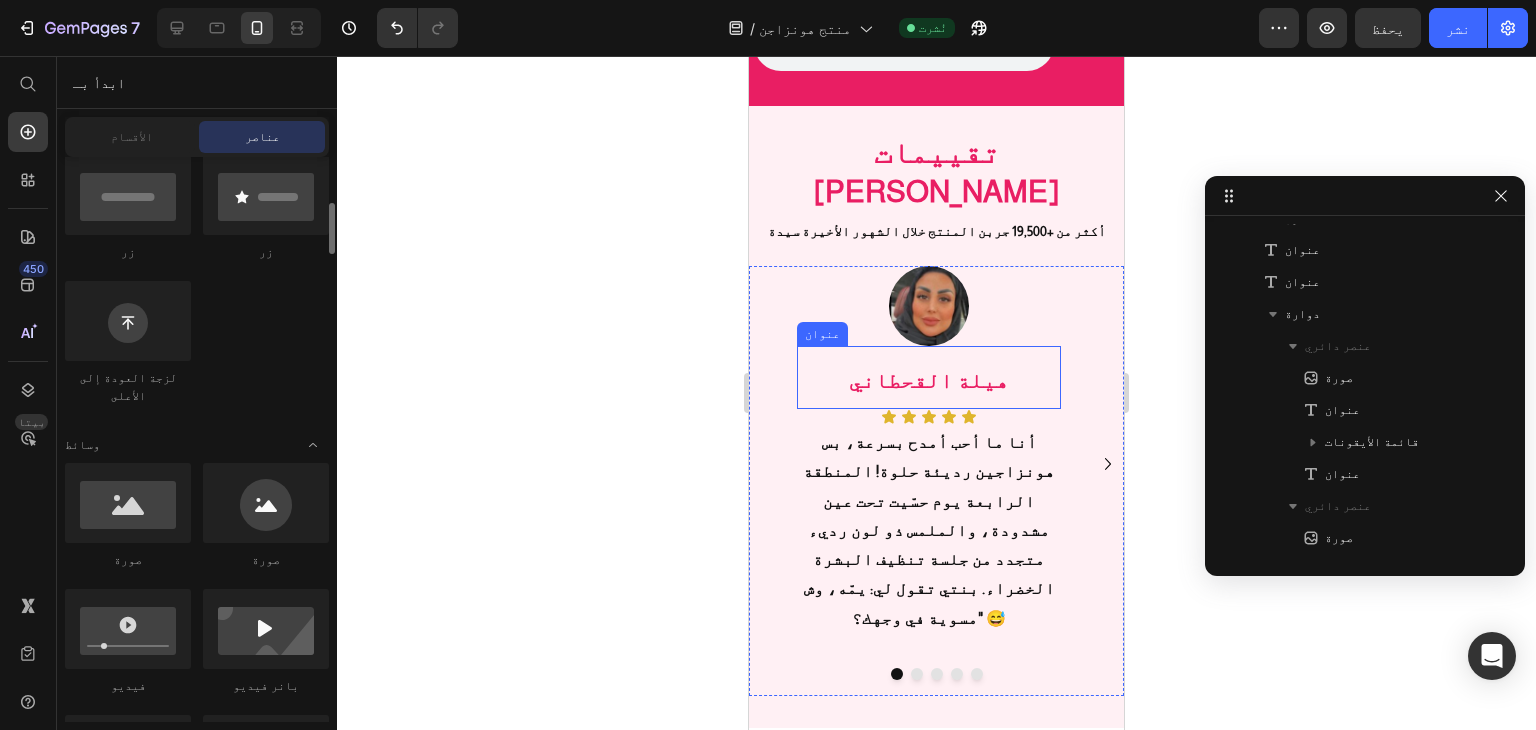 scroll, scrollTop: 700, scrollLeft: 0, axis: vertical 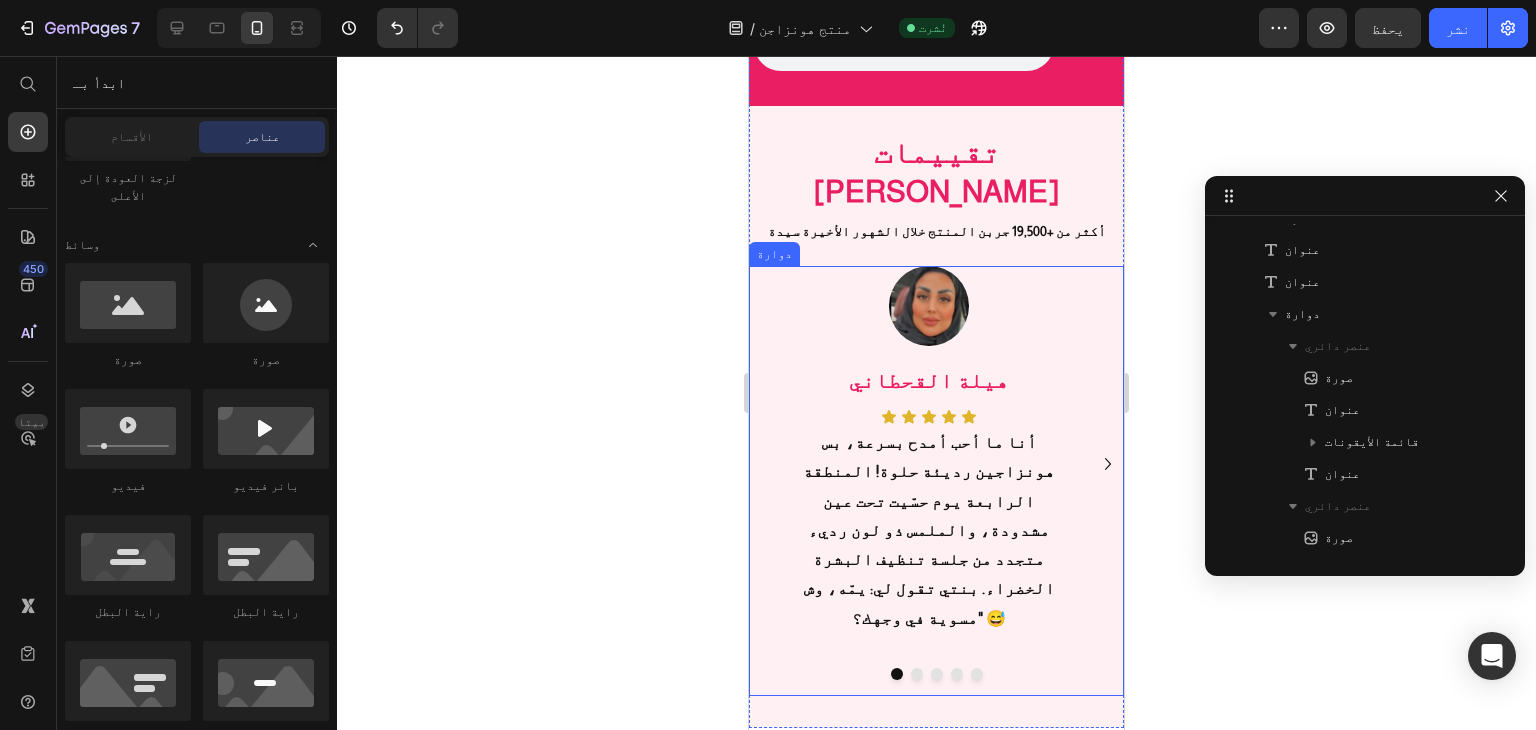 click on "صورة هيلة القحطاني عنوان رمز رمز رمز رمز رمز قائمة الأيقونات أنا ما أحب أمدح بسرعة، بس هونزاجين رديئة حلوة! المنطقة الرابعة يوم حسّيت تحت عين مشدودة، والملمس ذو لون رديء متجدد من جلسة تنظيف البشرة الخضراء. بنتي تقول لي: يمّه، وش مسوية في وجهك؟" ​​😅   عنوان صورة نورة العبدالله عنوان رمز رمز رمز رمز رمز قائمة الأيقونات صراحة ما توقعت أبدا إنبشرتي أن تلبس بالسرعة! من الرابع يوم وأنا أشوفه وشد شفتين الفم، حتى أختي سألتني: وش مستخدمة؟ حسيت نفسي رجعت 5 سنين را!   عنوان صورة العنود السديري عنوان رمز رمز رمز رمز رمز قائمة الأيقونات   عنوان" at bounding box center [936, 464] 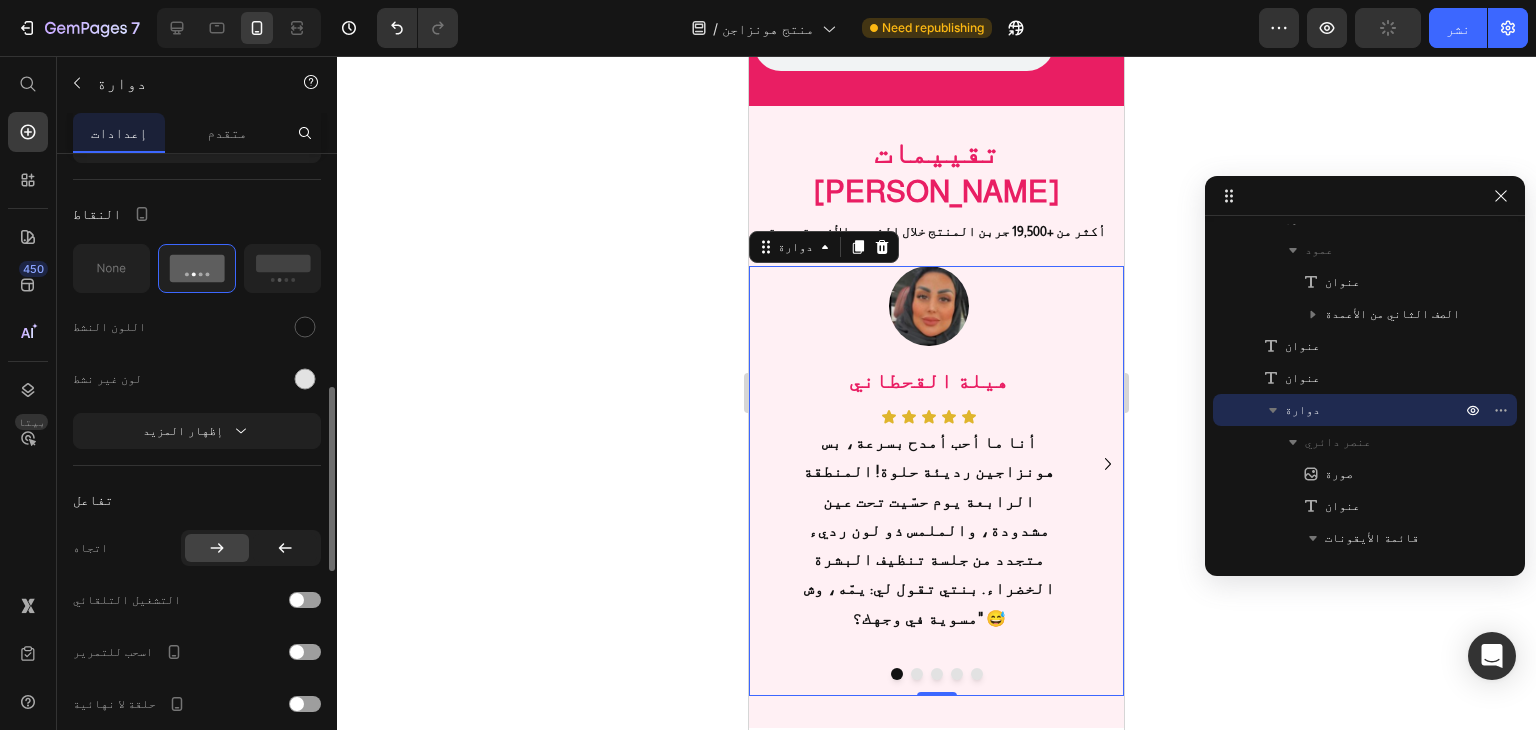 scroll, scrollTop: 1000, scrollLeft: 0, axis: vertical 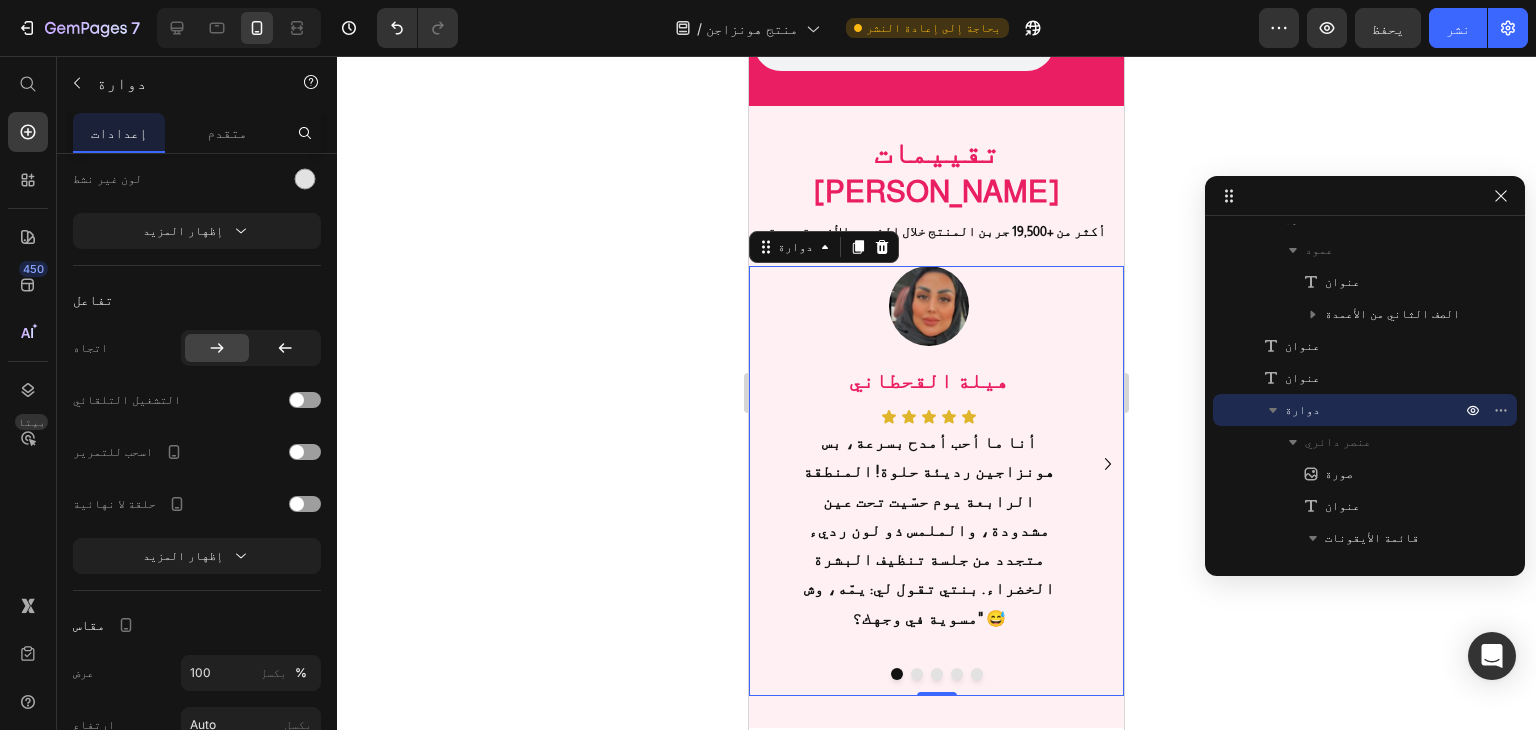 click 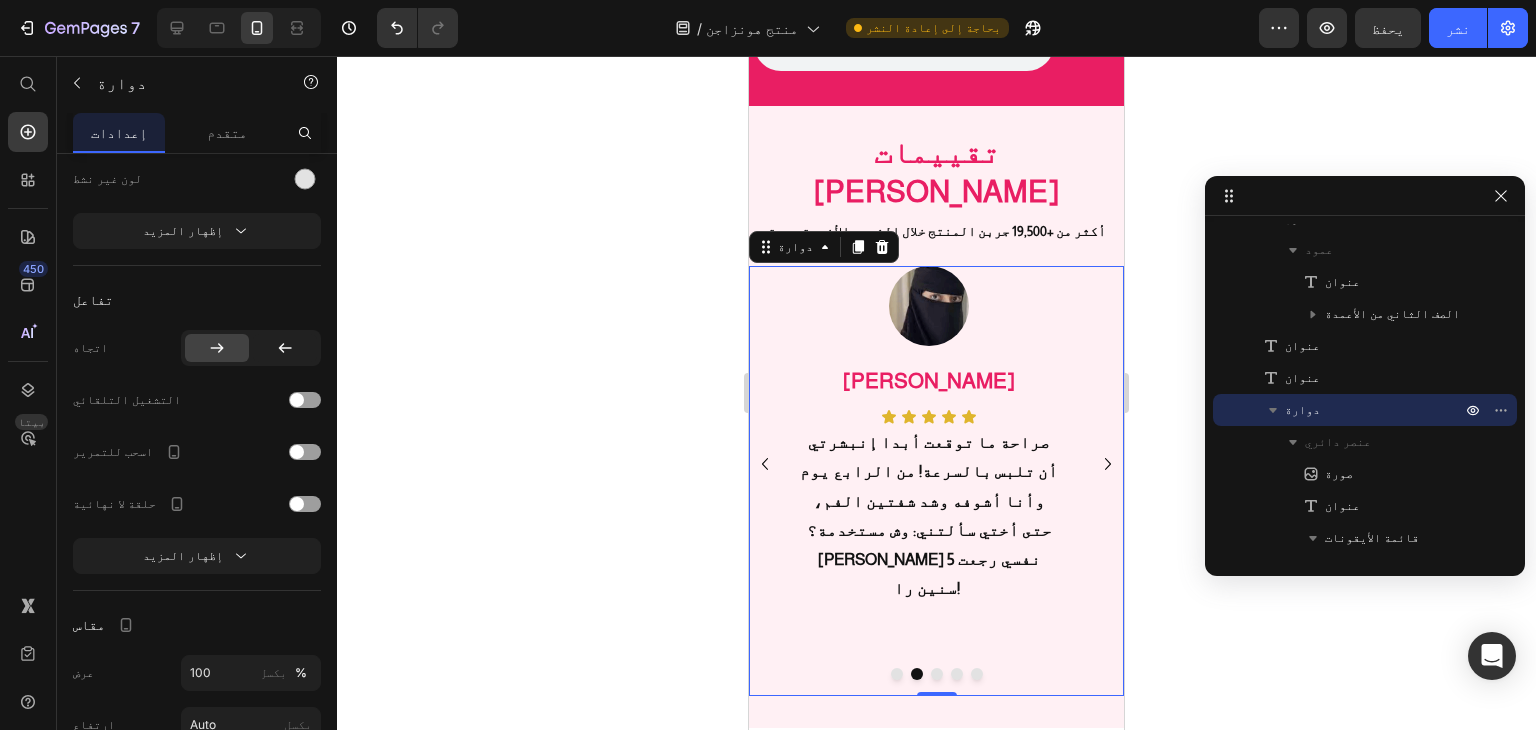 click 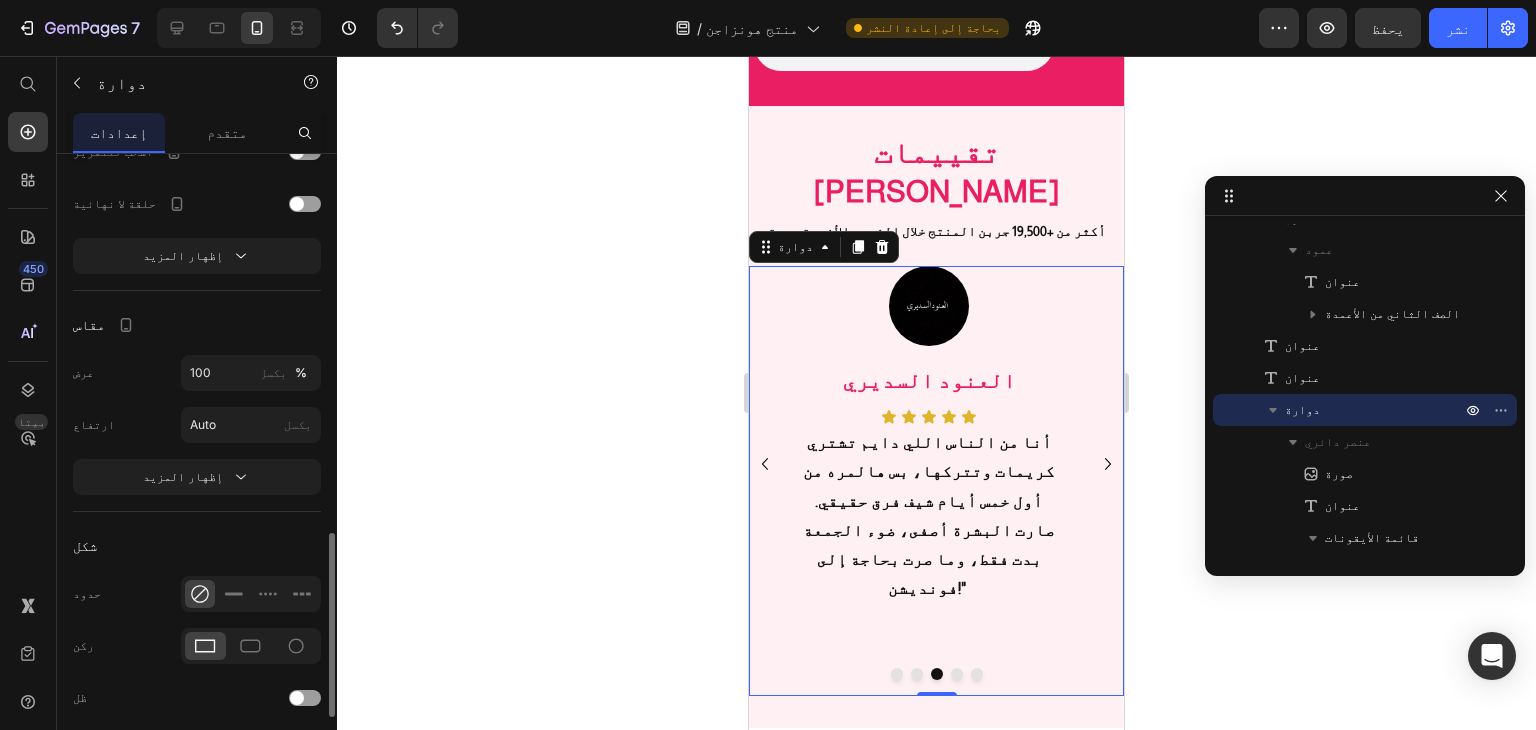 scroll, scrollTop: 1100, scrollLeft: 0, axis: vertical 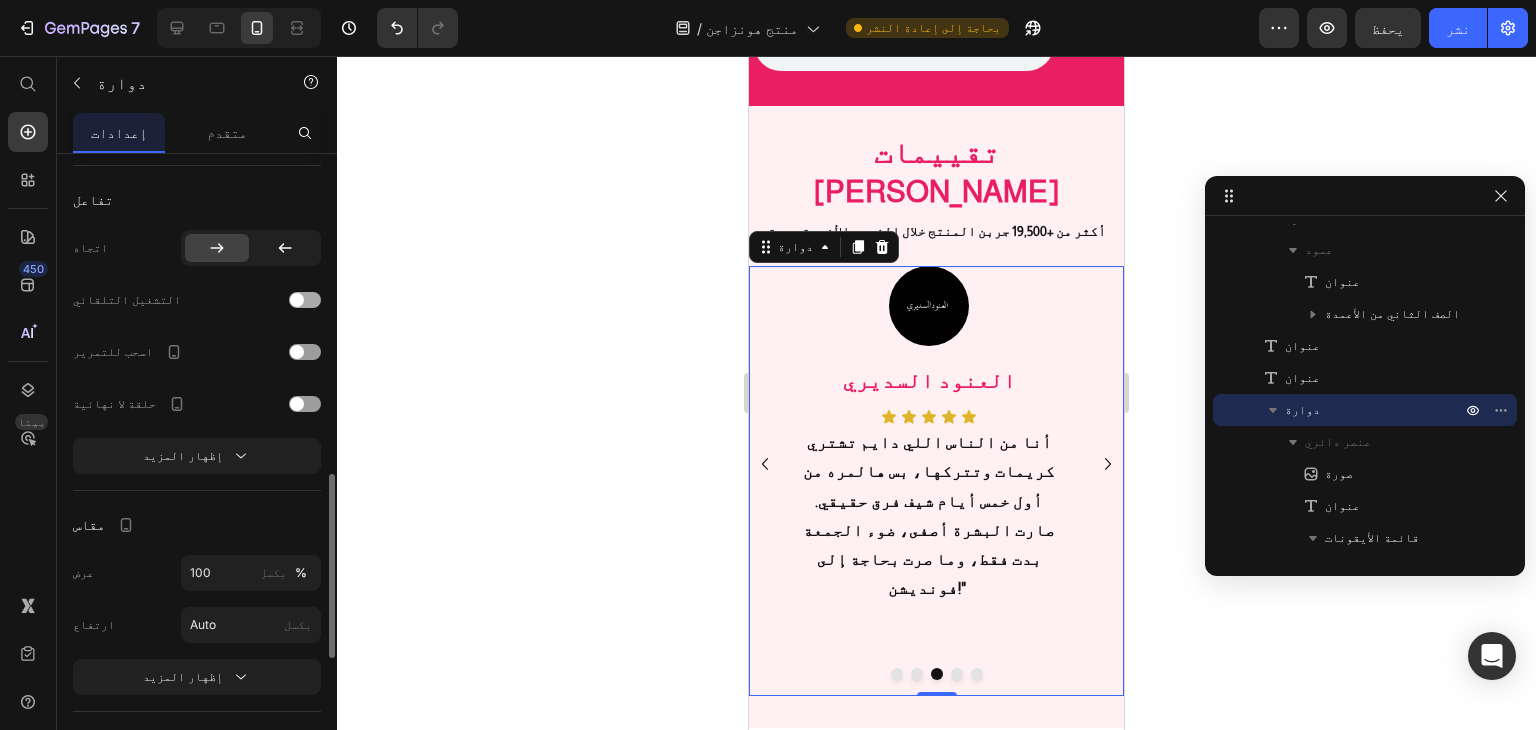 click at bounding box center (305, 300) 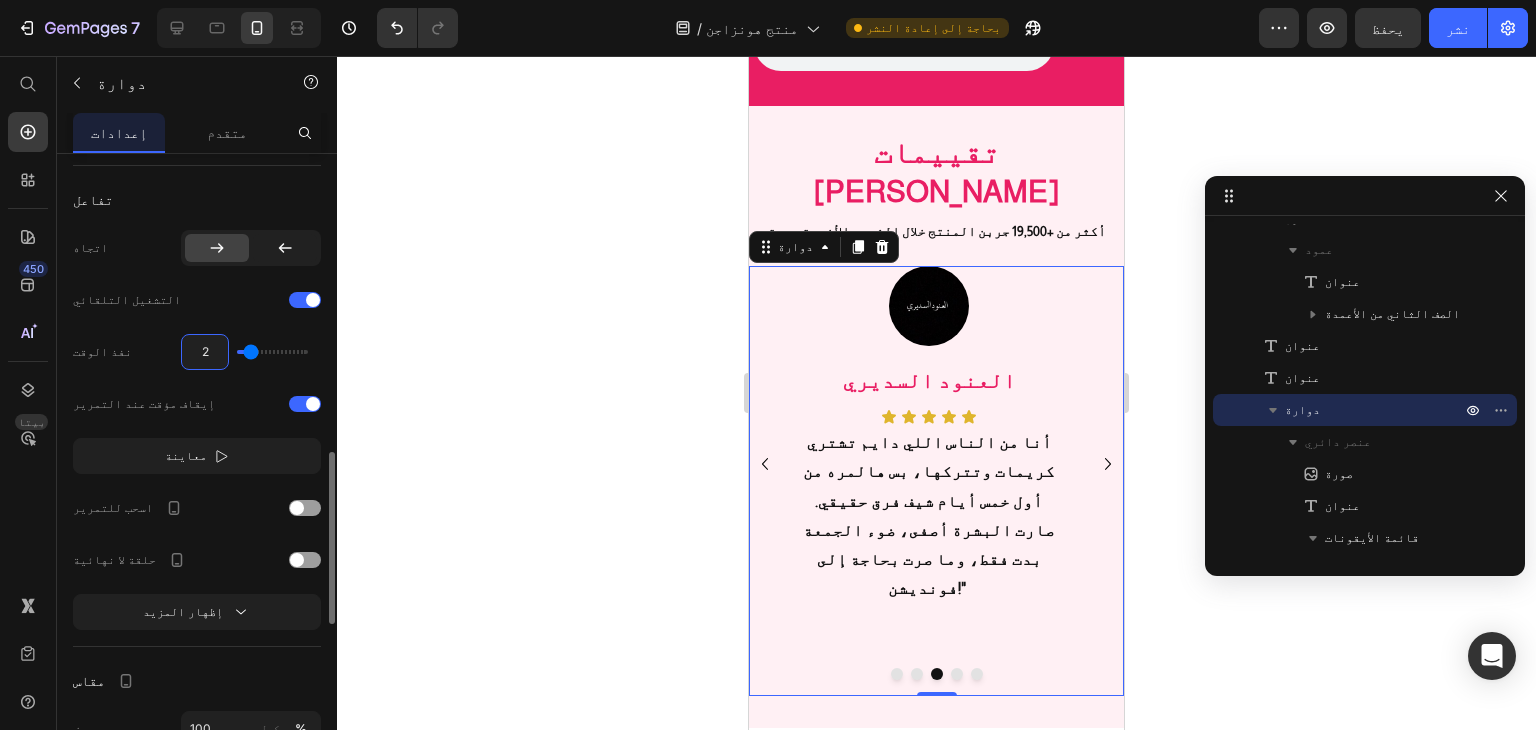 click on "2" at bounding box center [205, 352] 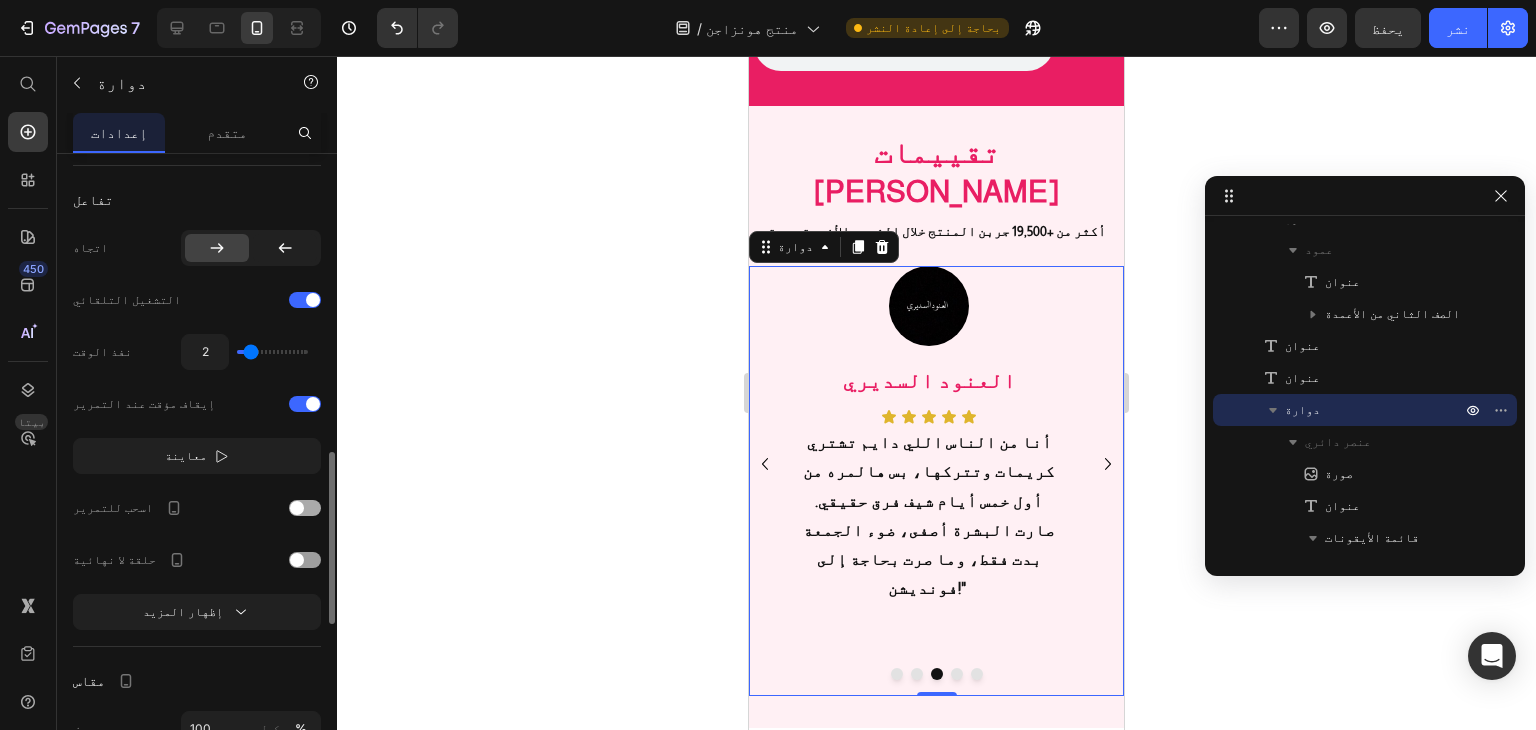 click at bounding box center [305, 508] 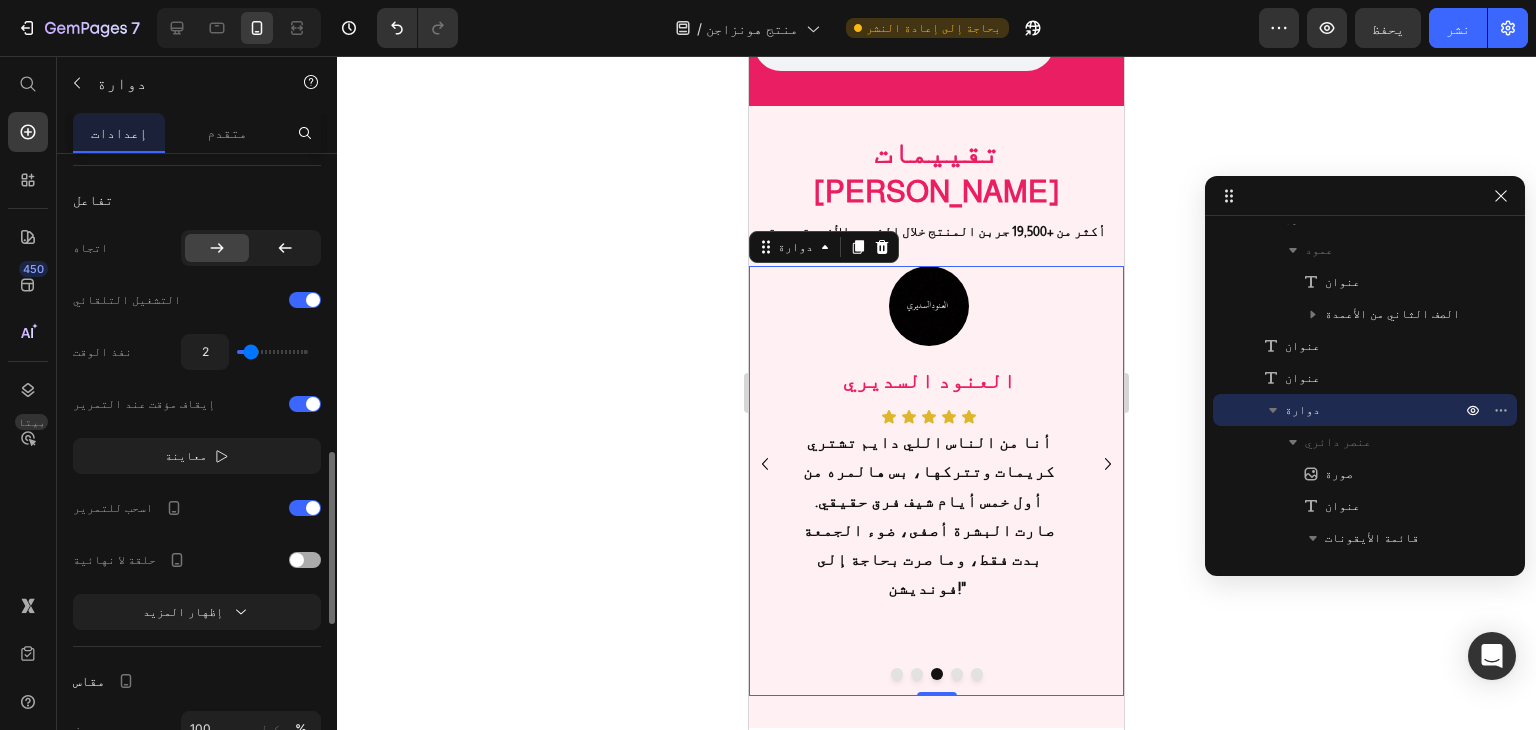 click at bounding box center [305, 560] 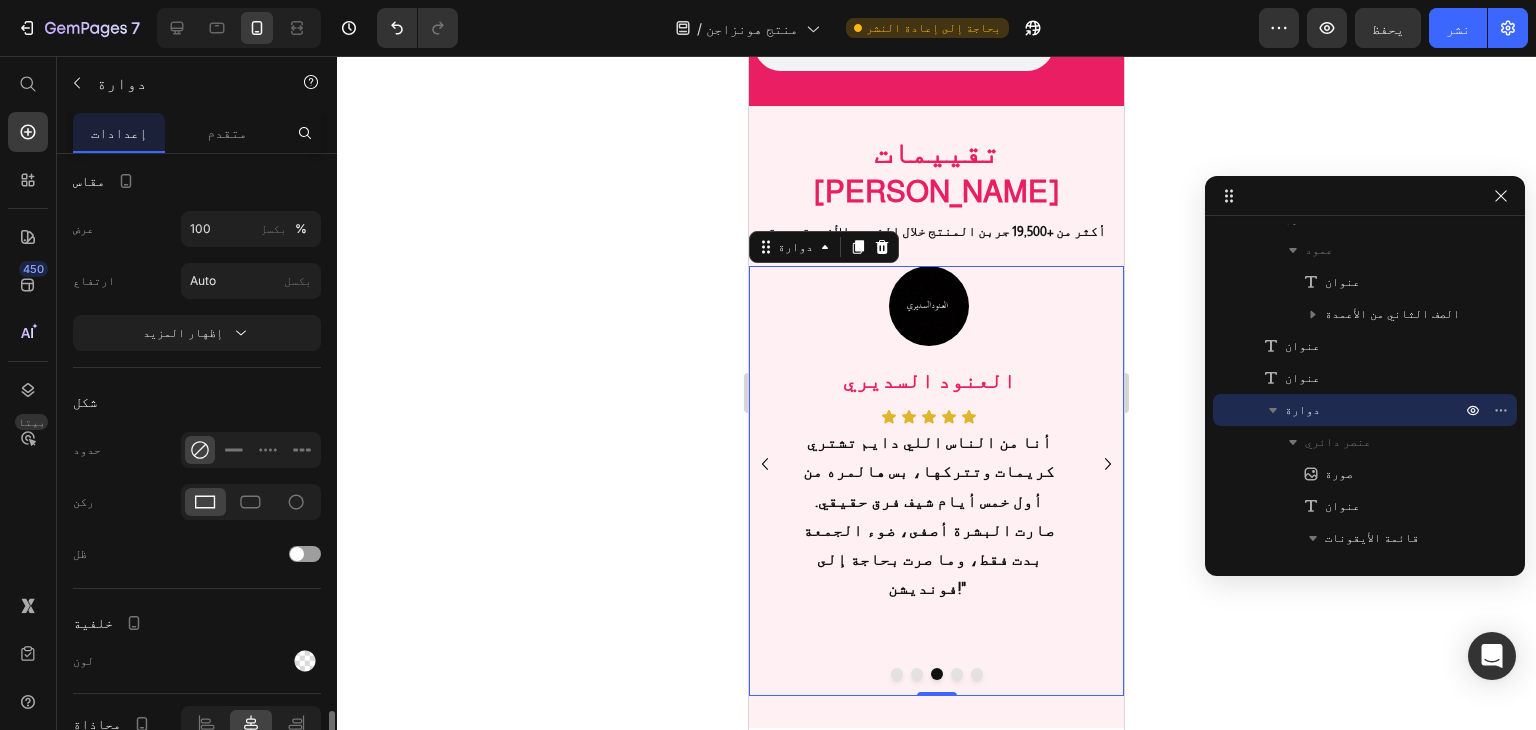 scroll, scrollTop: 1696, scrollLeft: 0, axis: vertical 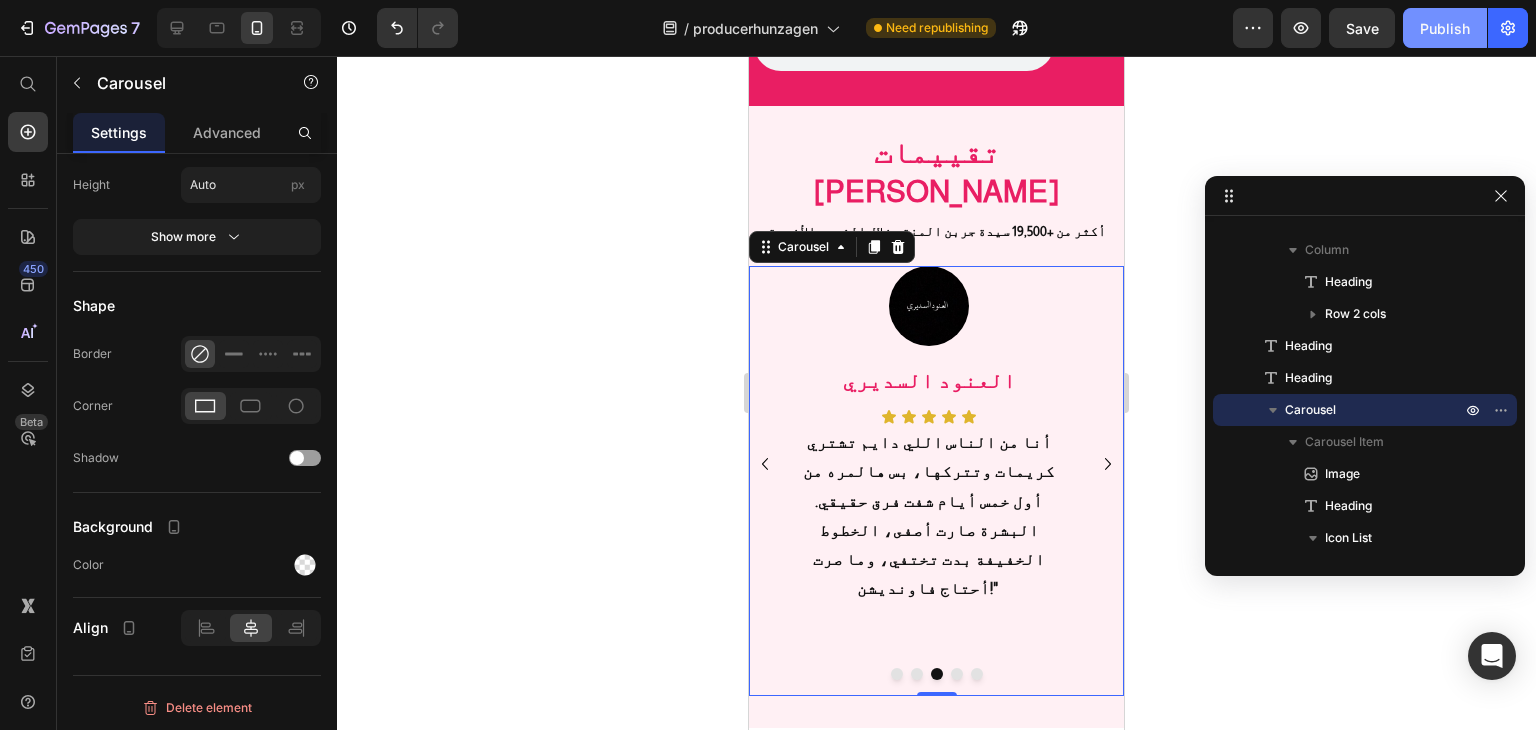 click on "Publish" 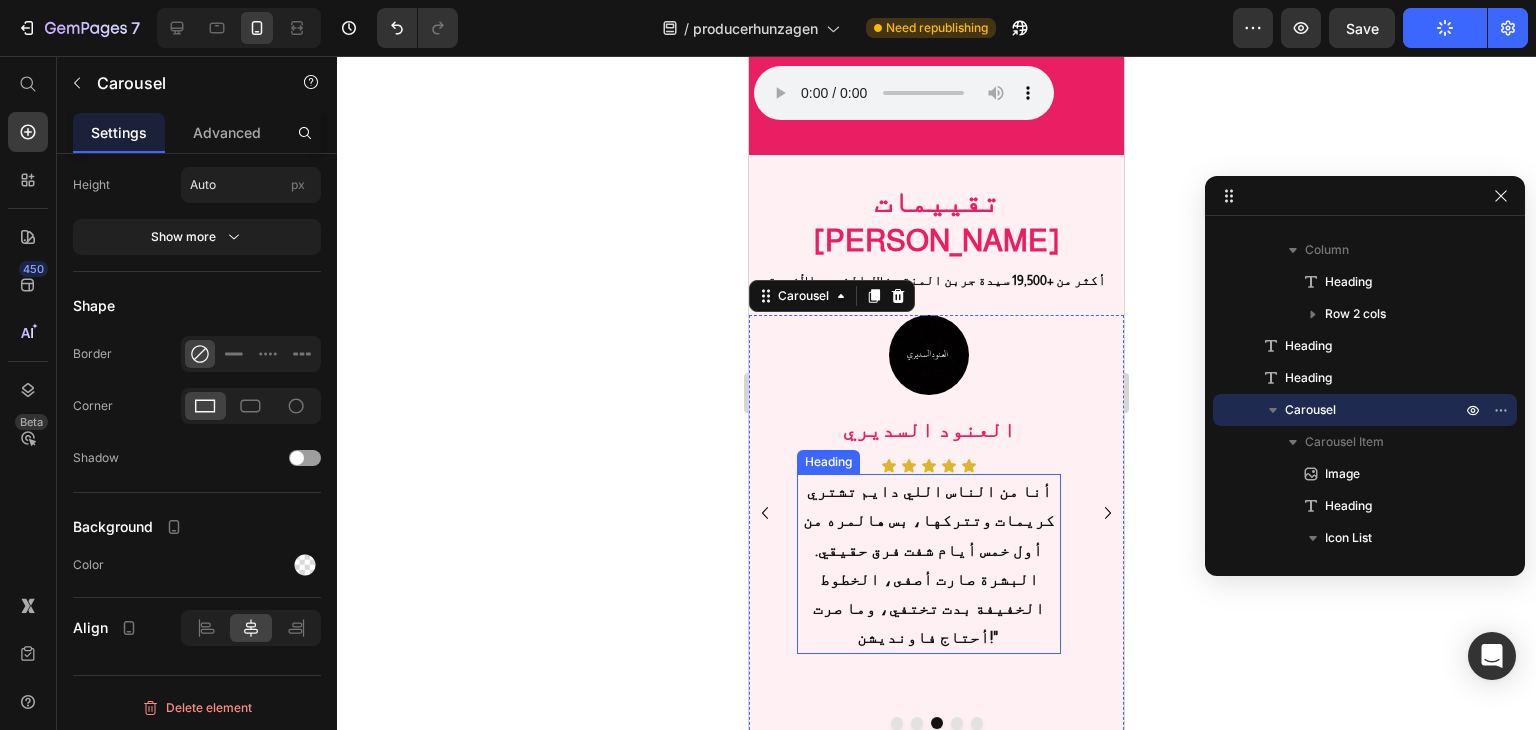 scroll, scrollTop: 2100, scrollLeft: 0, axis: vertical 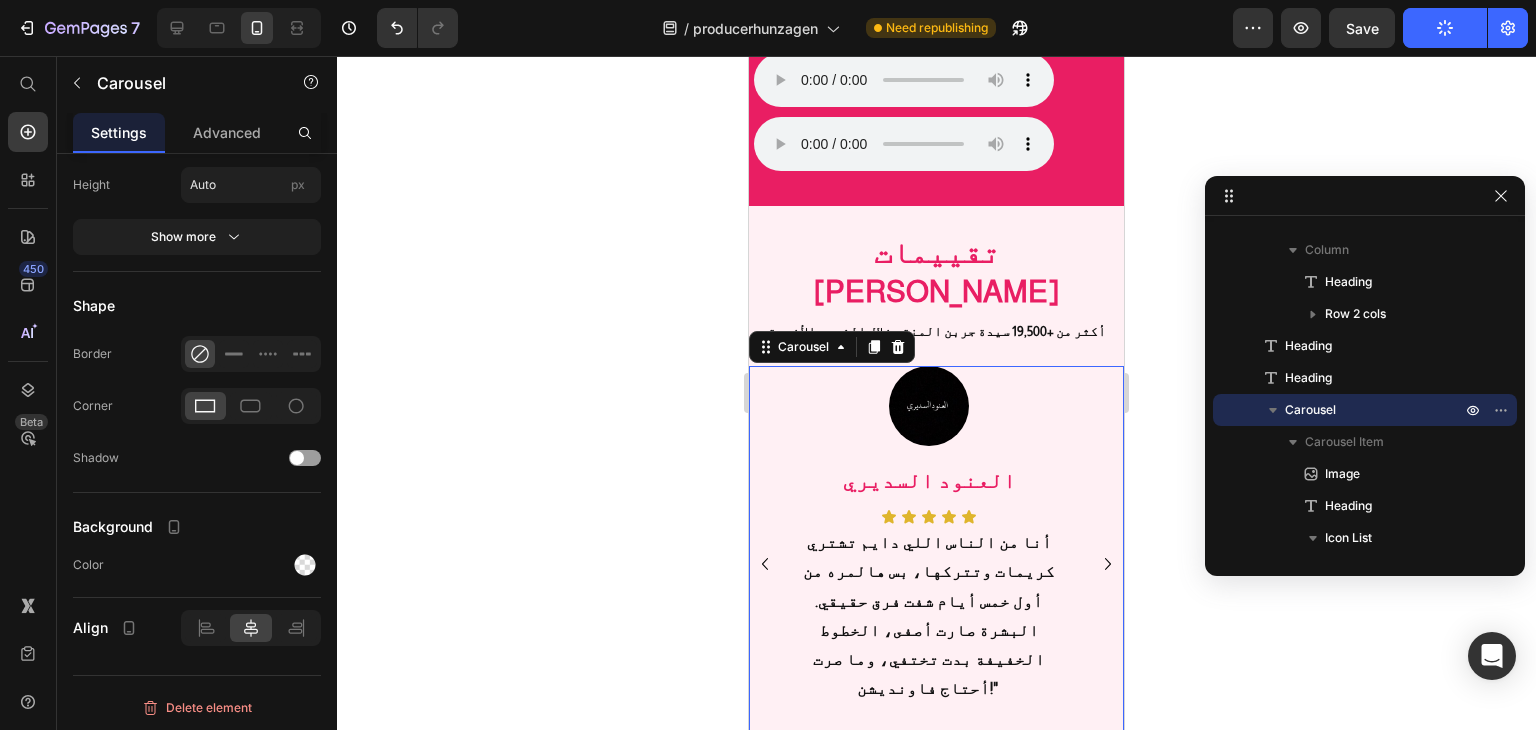 click 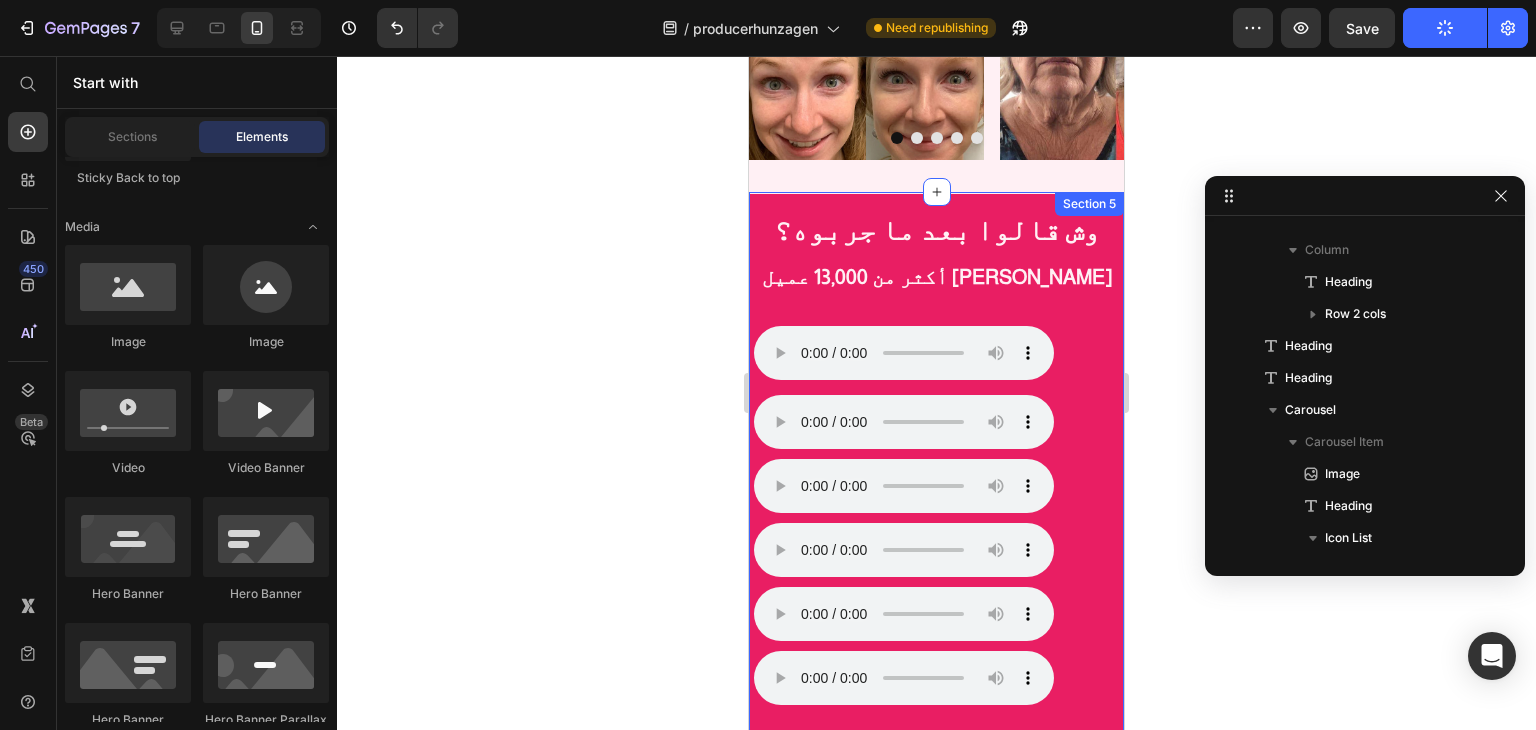 scroll, scrollTop: 1600, scrollLeft: 0, axis: vertical 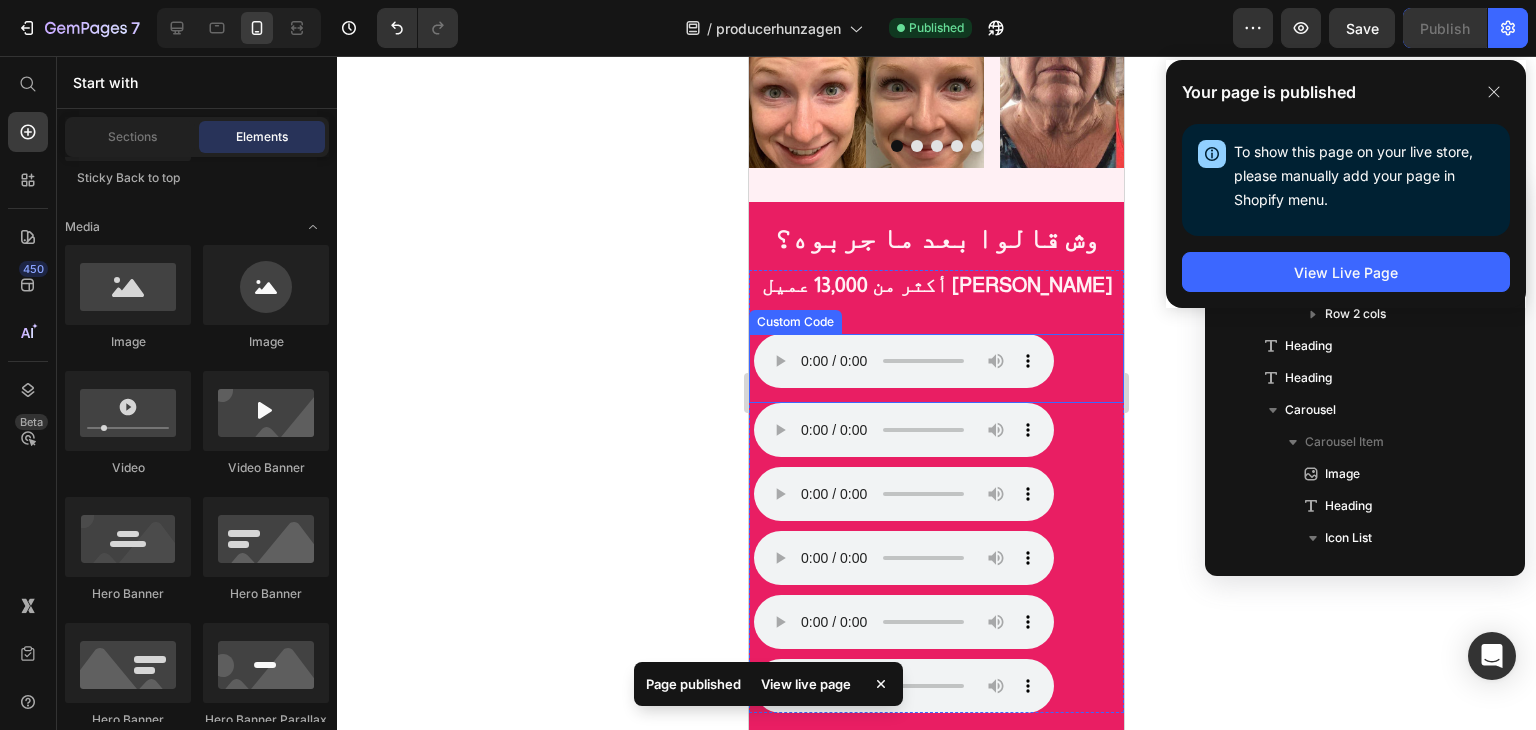 click on "متصفحك لا يدعم تشغيل الصوت." at bounding box center (939, 361) 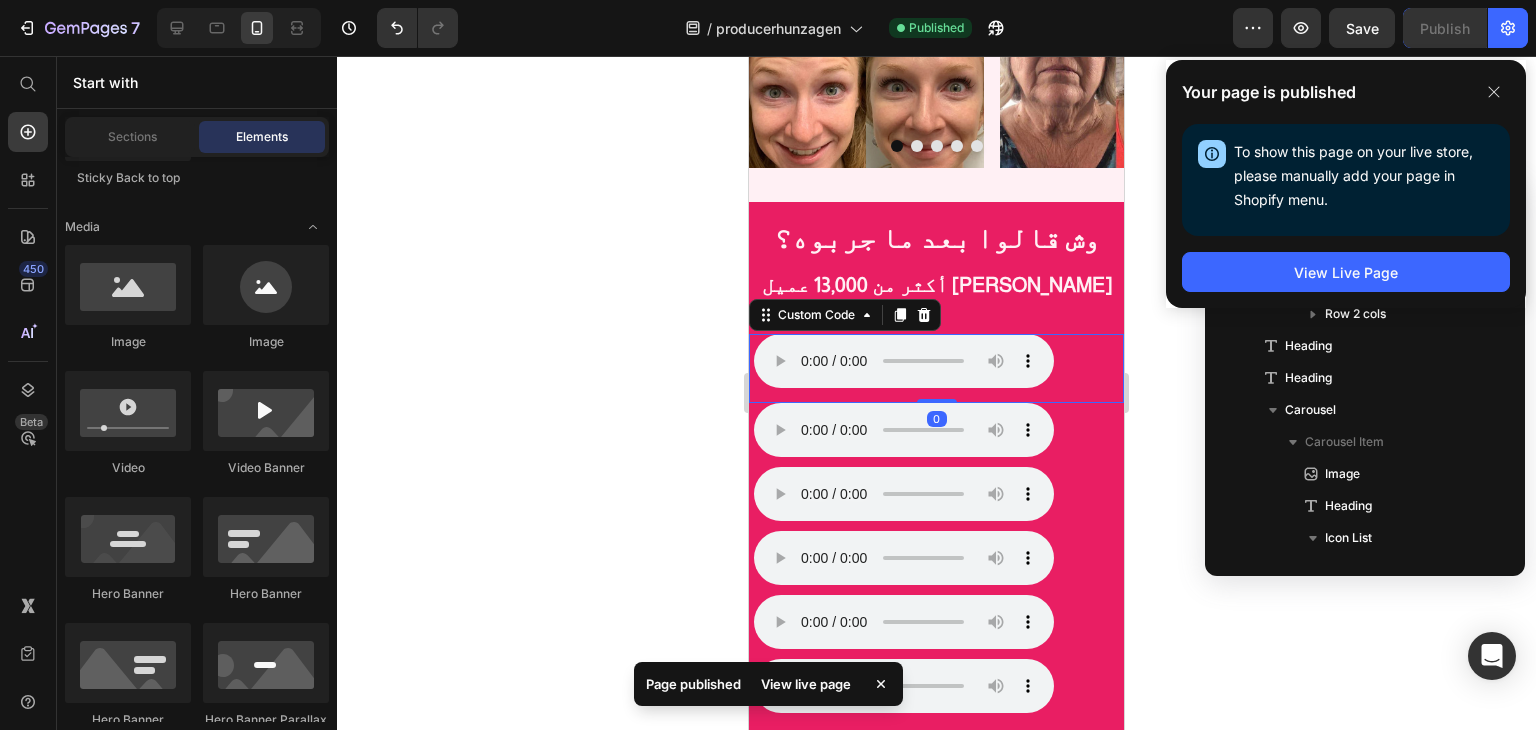 scroll, scrollTop: 0, scrollLeft: 0, axis: both 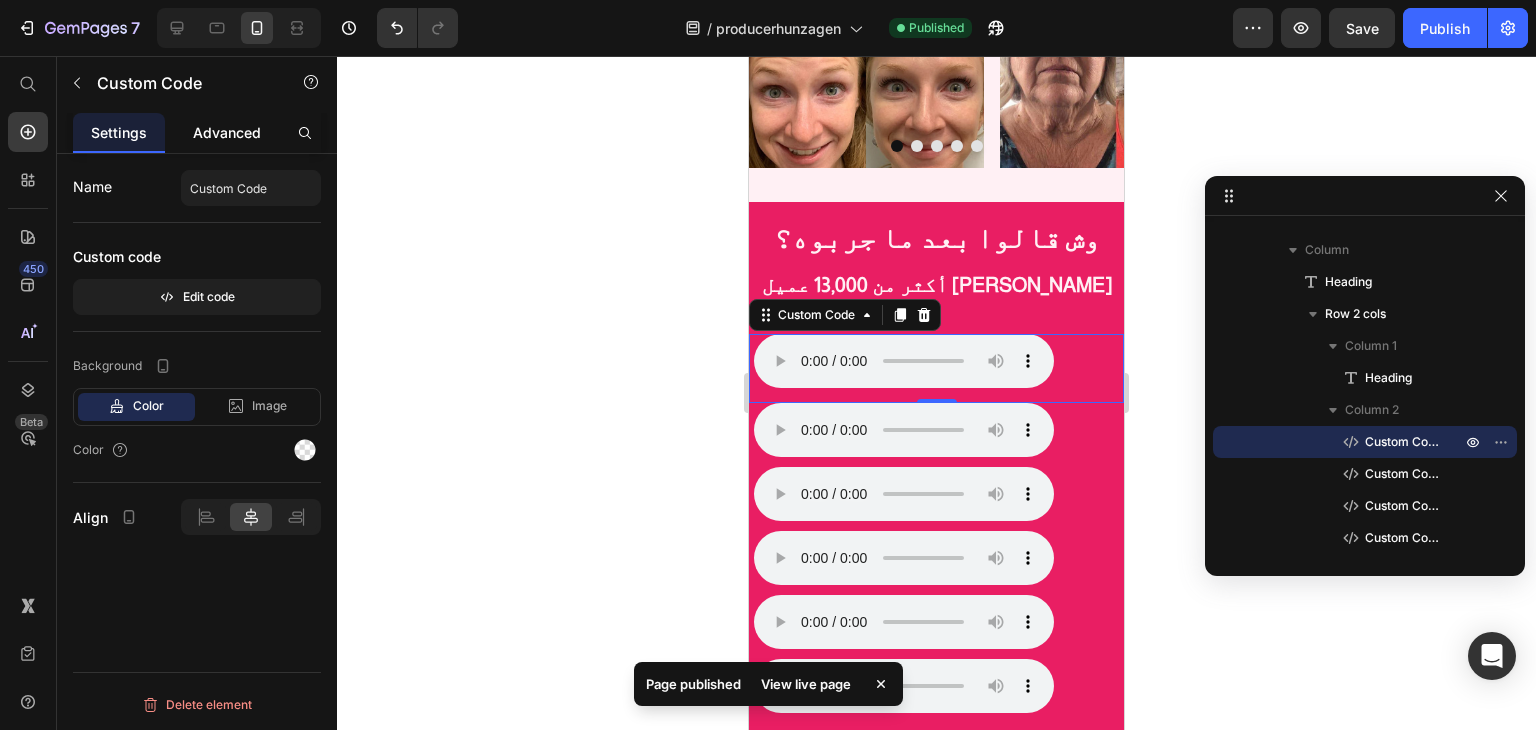 click on "Advanced" at bounding box center [227, 132] 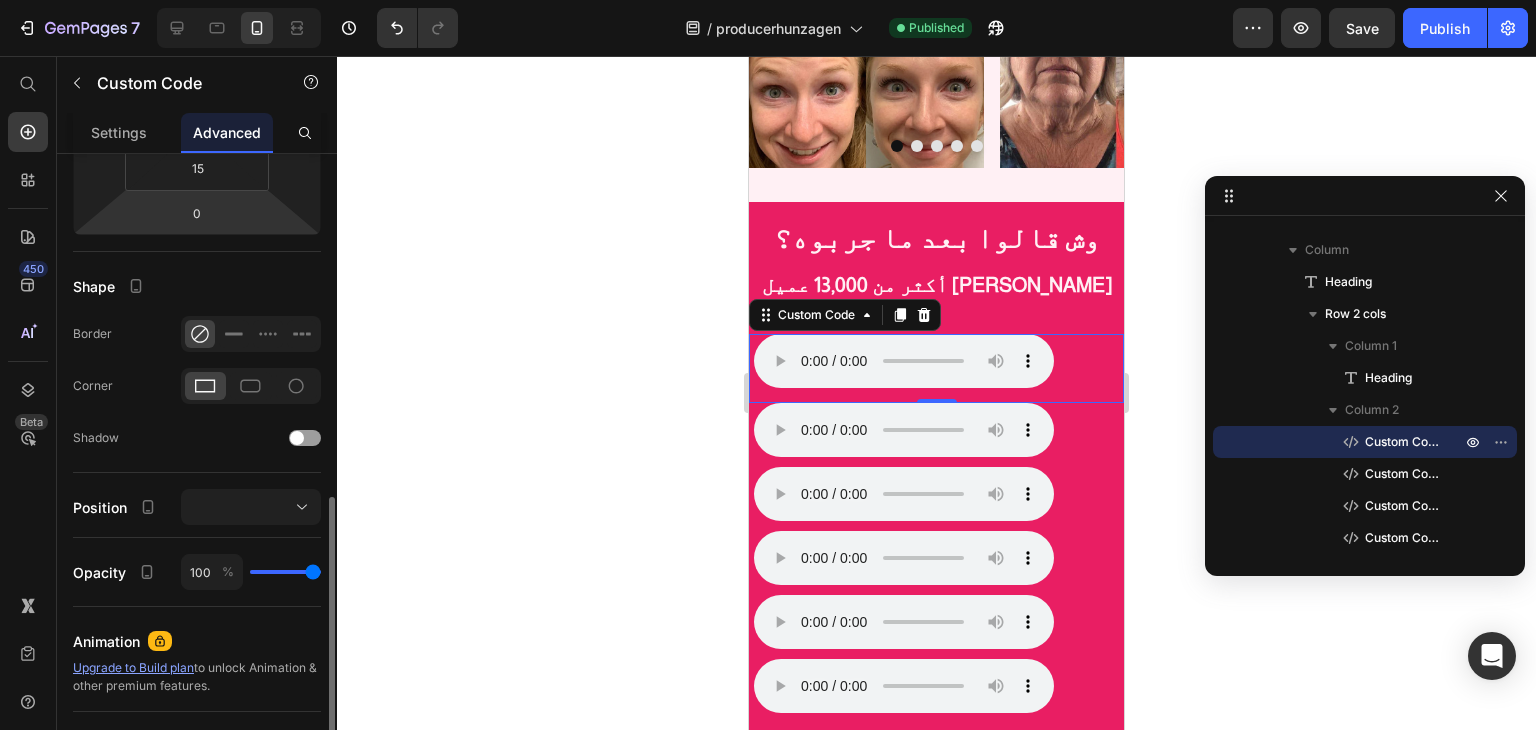 scroll, scrollTop: 500, scrollLeft: 0, axis: vertical 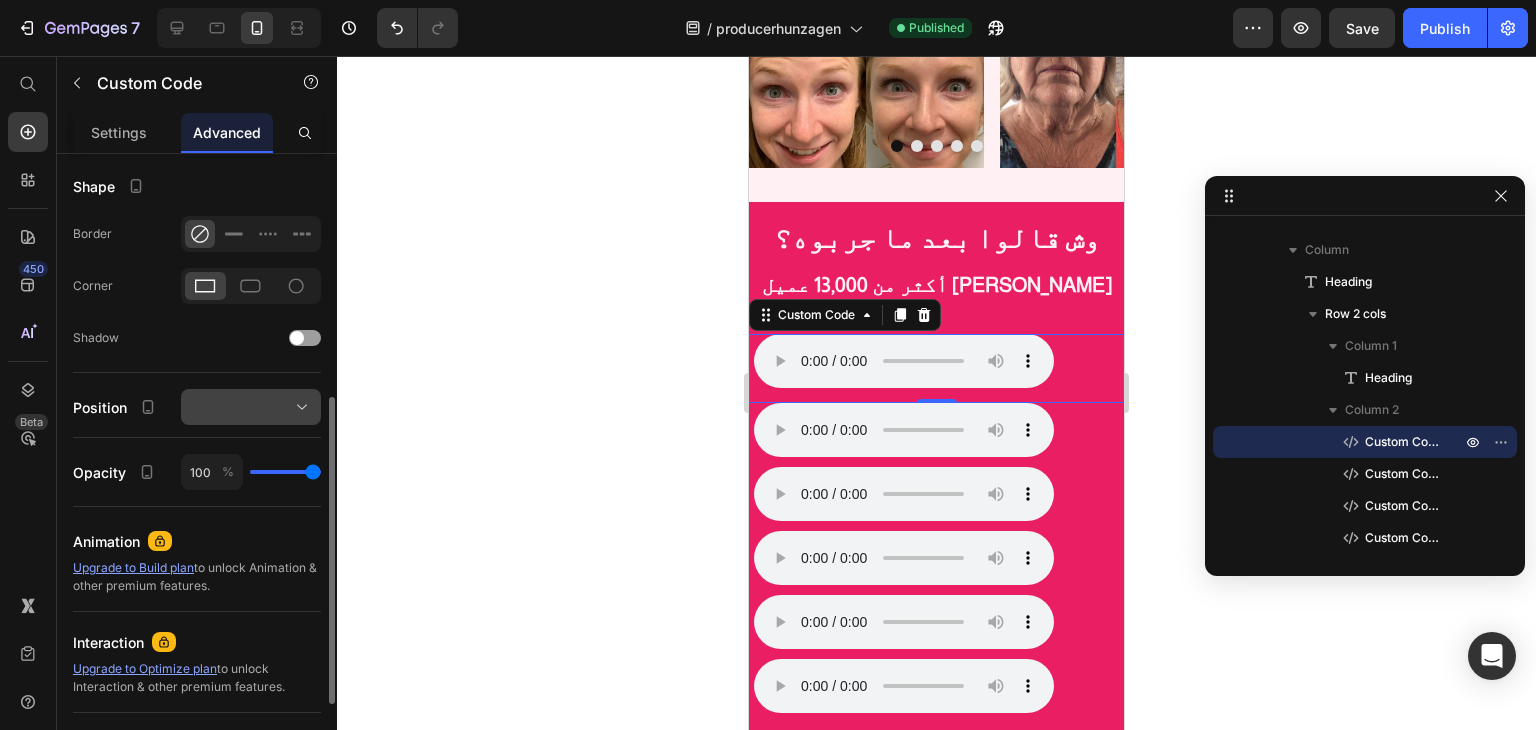 click at bounding box center [251, 407] 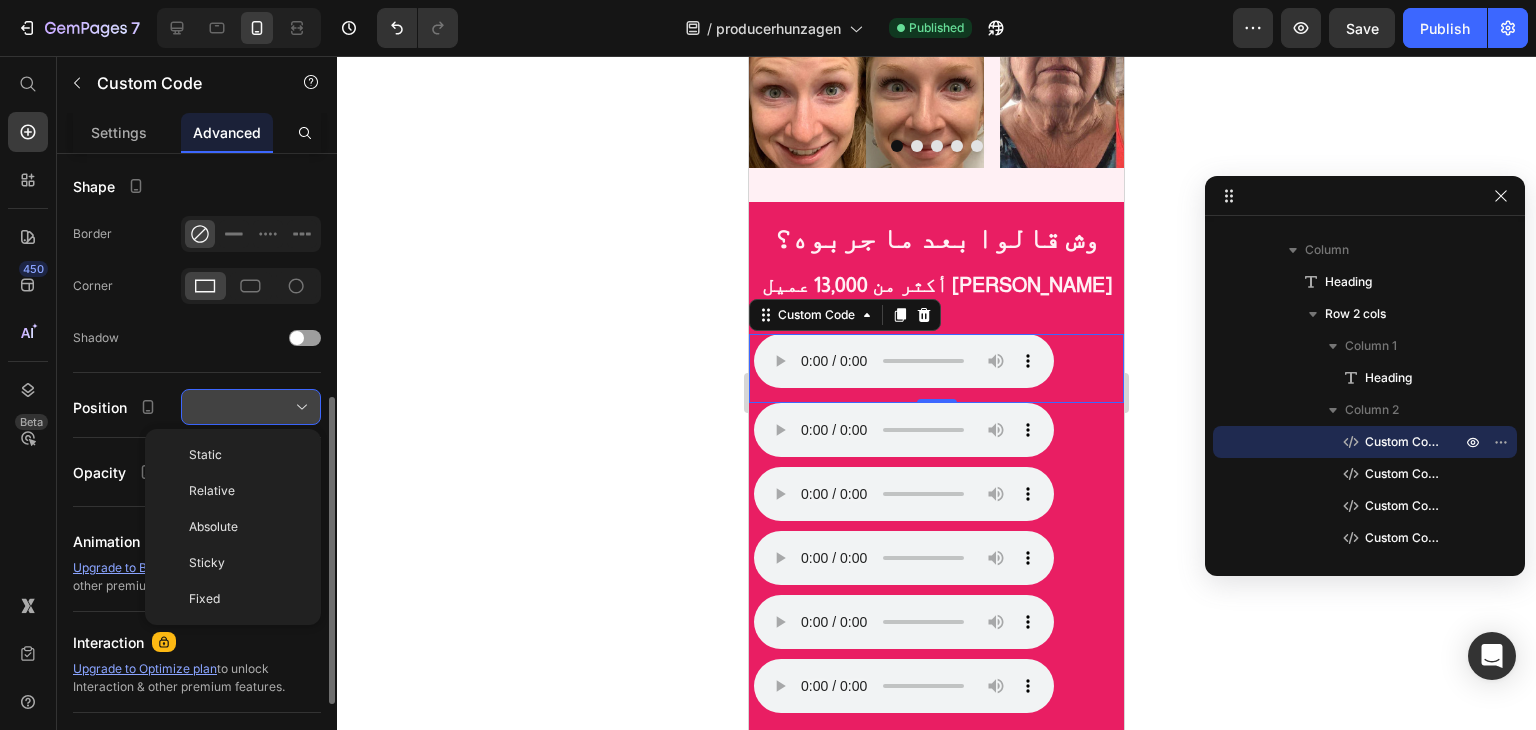 click at bounding box center (251, 407) 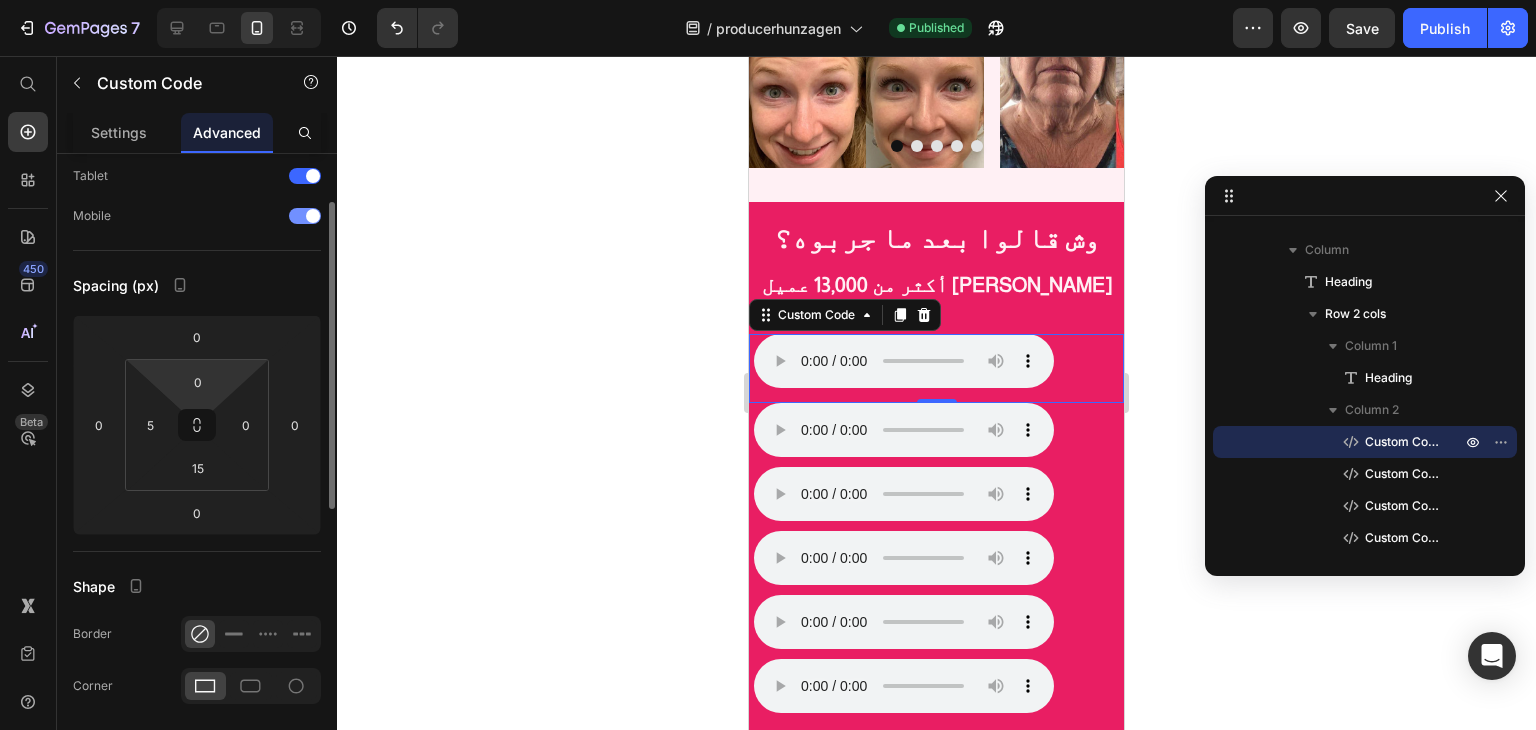 scroll, scrollTop: 0, scrollLeft: 0, axis: both 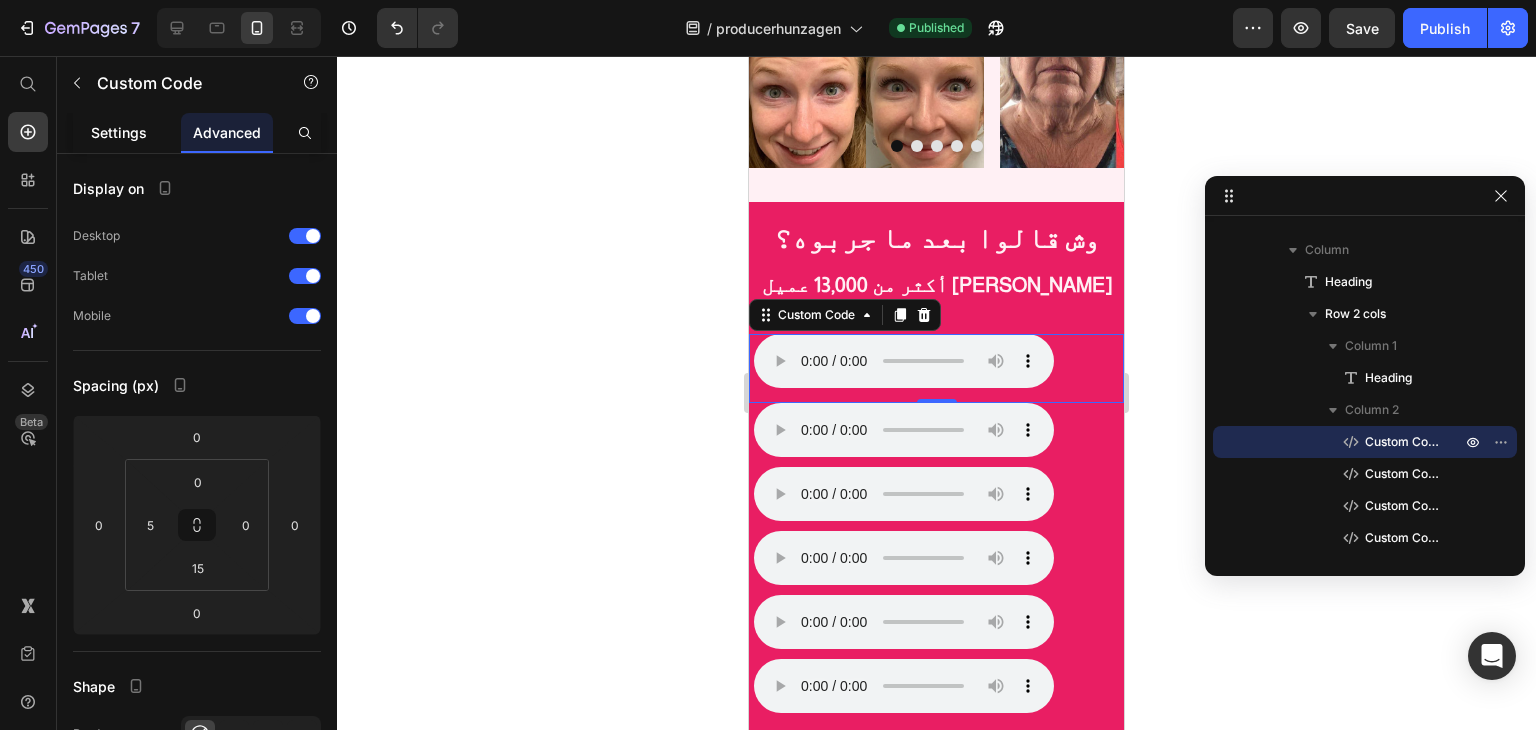 click on "Settings" at bounding box center [119, 132] 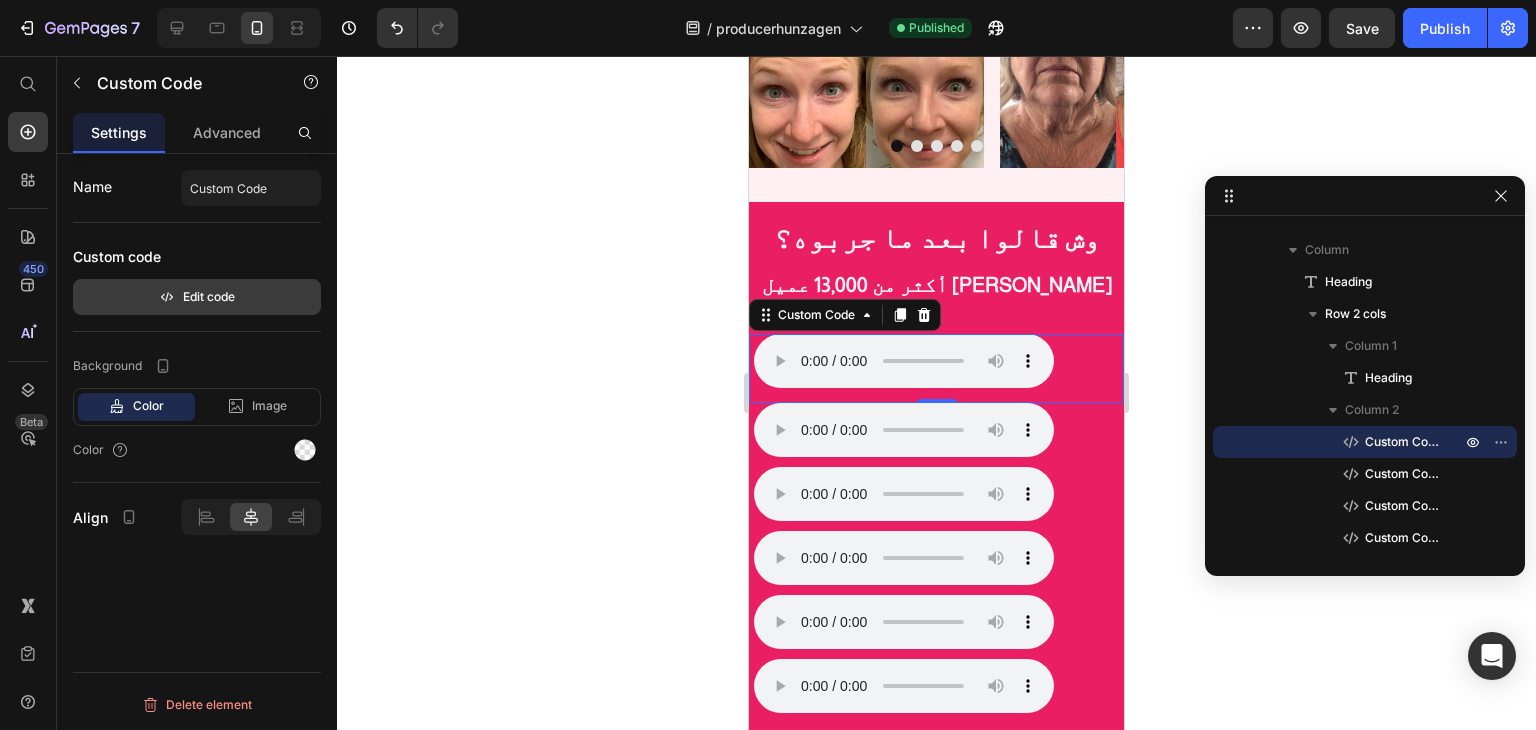 click on "Edit code" at bounding box center [197, 297] 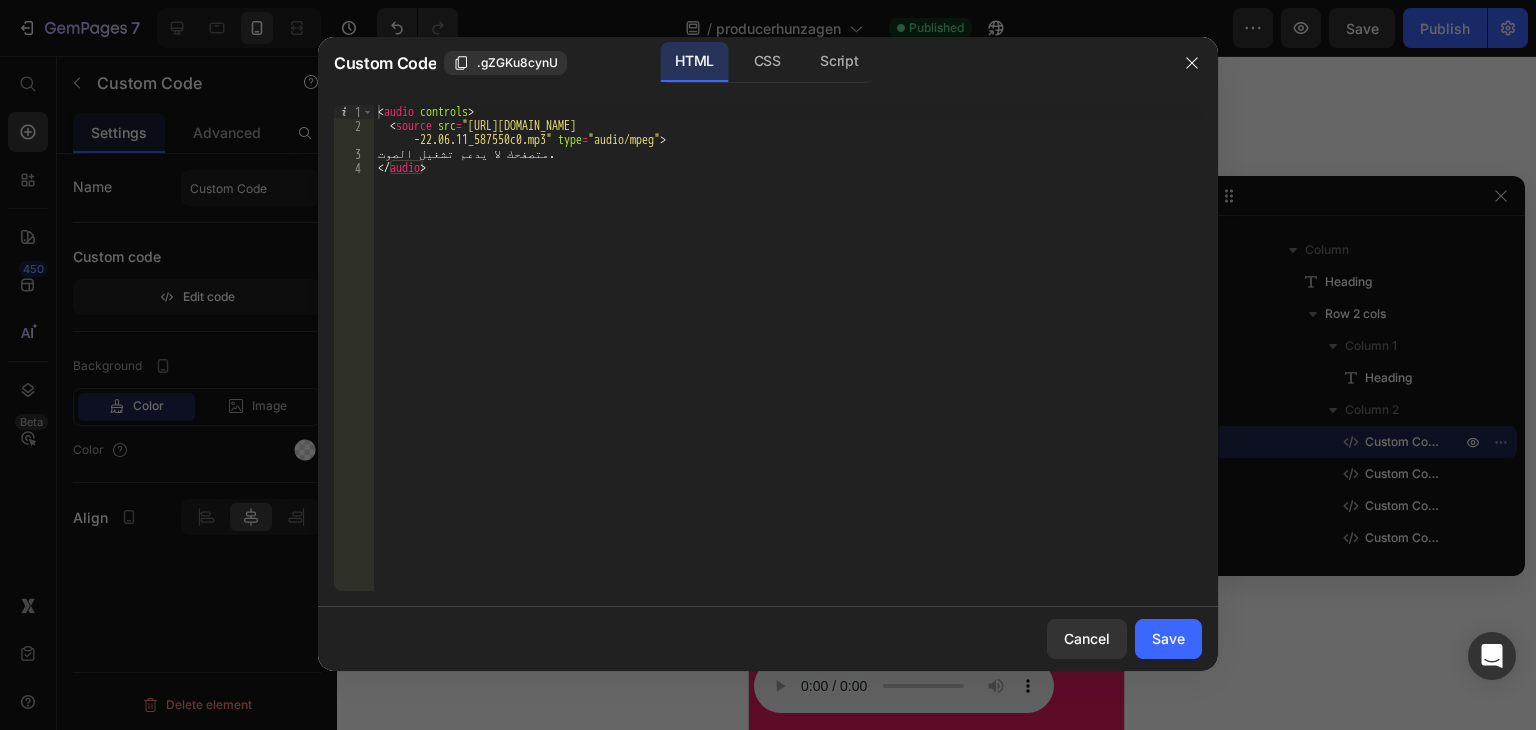click on "< audio   controls >    < source   src = "https://test.hunzagen.com/producerhunzagen/wp-content/uploads/2025/07/مقطع-صوتي-واتساب-بتاريخ-2024-10-19-في        -22.06.11_587550c0.mp3"   type = "audio/mpeg" >   متصفحك لا يدعم تشغيل الصوت. </ audio >" at bounding box center (788, 362) 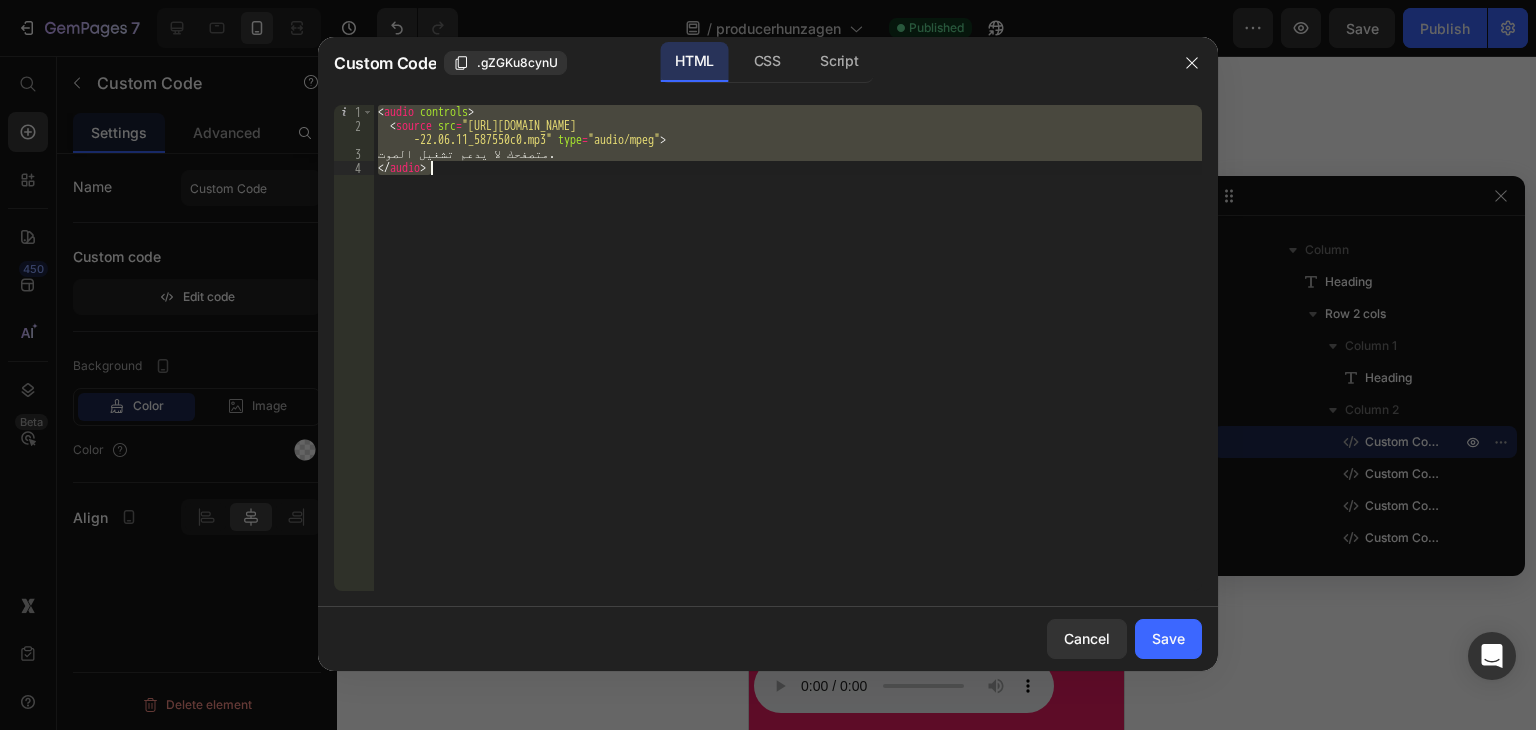 click on "< audio   controls >    < source   src = "https://test.hunzagen.com/producerhunzagen/wp-content/uploads/2025/07/مقطع-صوتي-واتساب-بتاريخ-2024-10-19-في        -22.06.11_587550c0.mp3"   type = "audio/mpeg" >   متصفحك لا يدعم تشغيل الصوت. </ audio >" at bounding box center (788, 348) 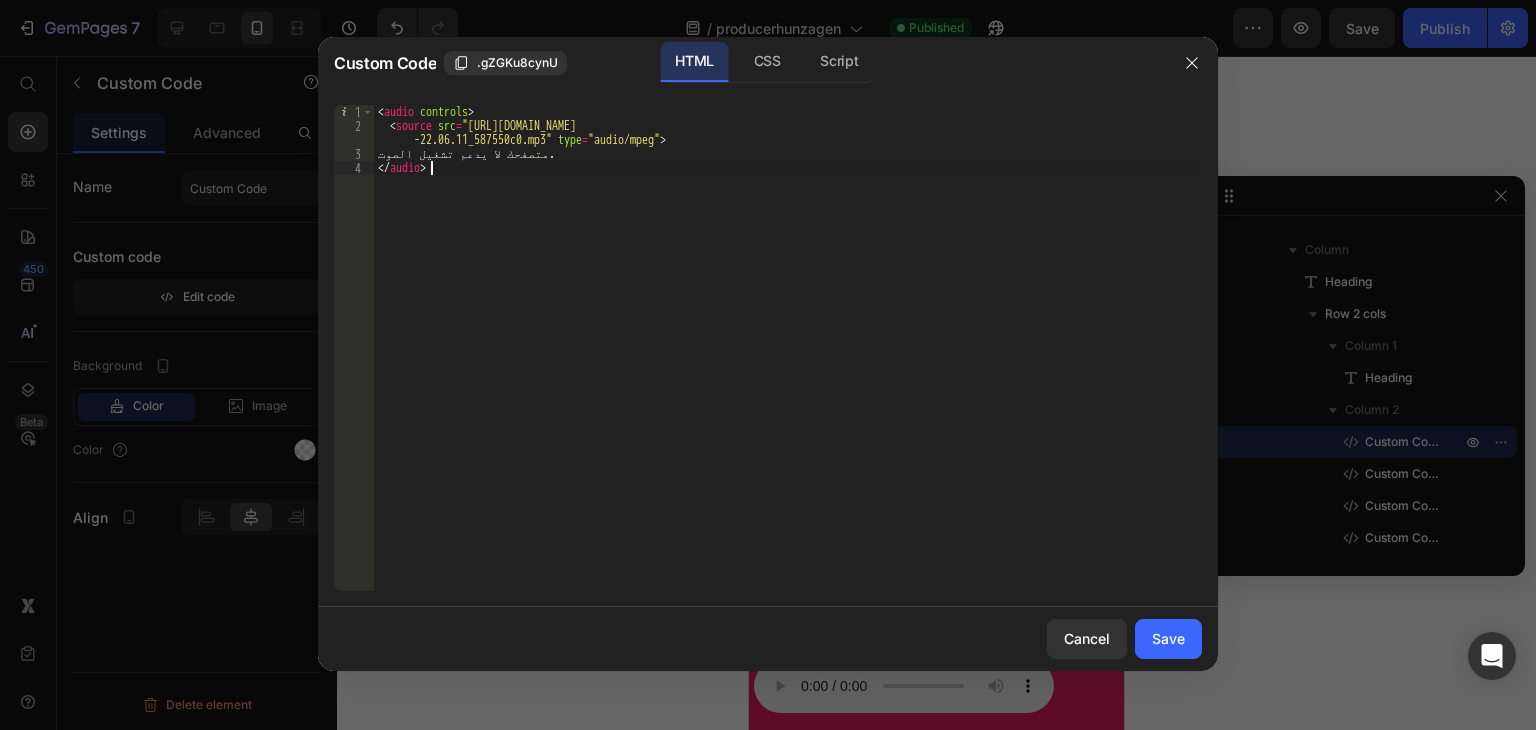 click on "< audio   controls >    < source   src = "https://test.hunzagen.com/producerhunzagen/wp-content/uploads/2025/07/مقطع-صوتي-واتساب-بتاريخ-2024-10-19-في        -22.06.11_587550c0.mp3"   type = "audio/mpeg" >   متصفحك لا يدعم تشغيل الصوت. </ audio >" at bounding box center (788, 362) 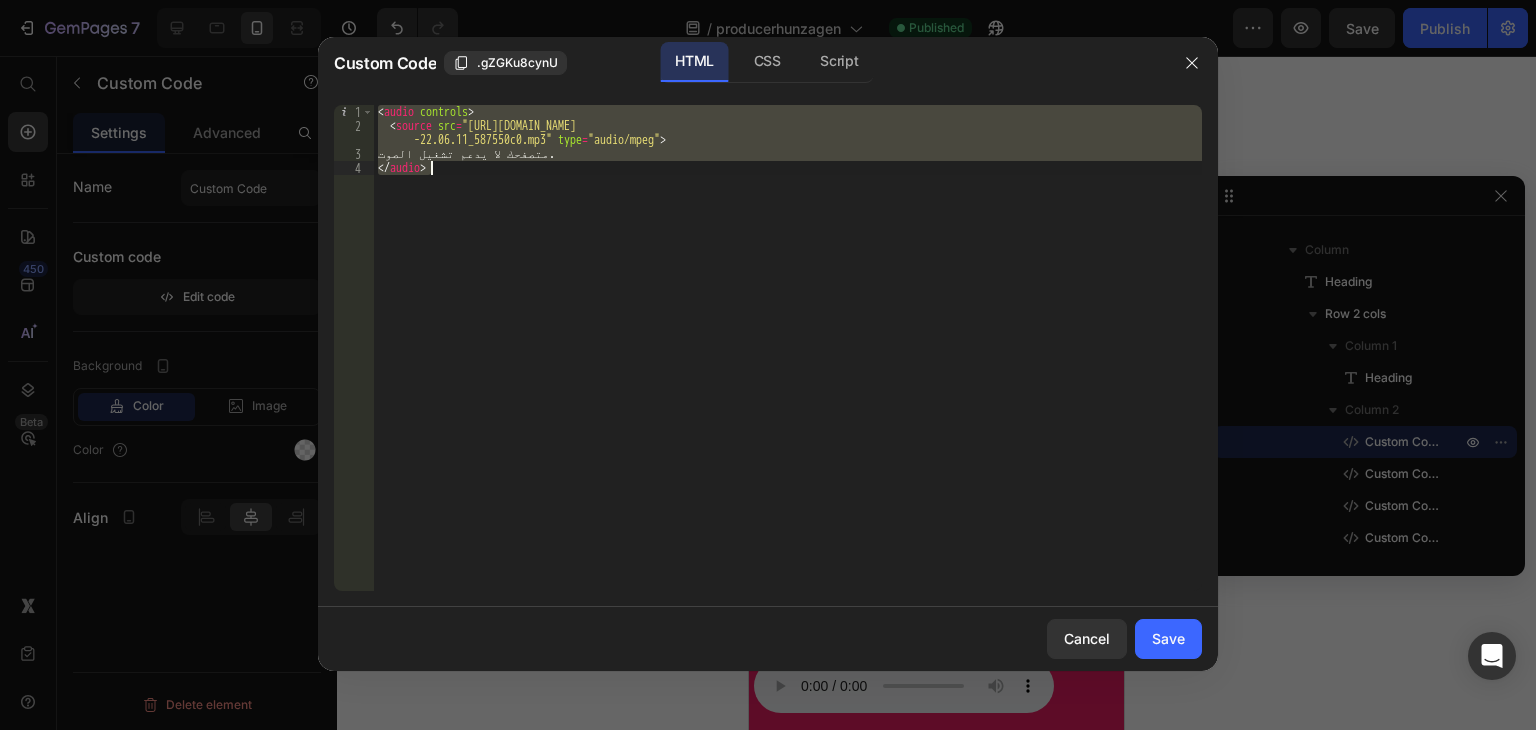 paste 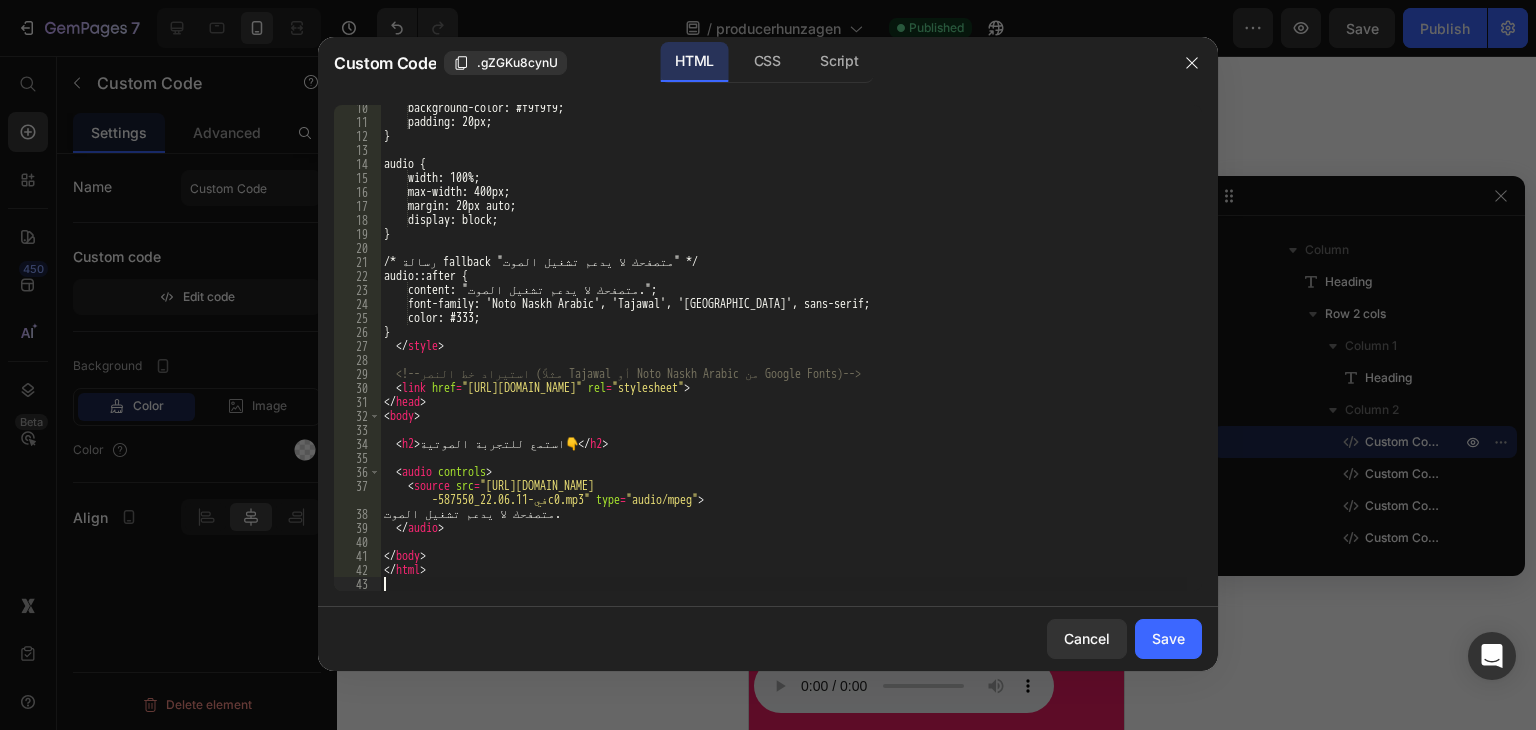 scroll, scrollTop: 130, scrollLeft: 0, axis: vertical 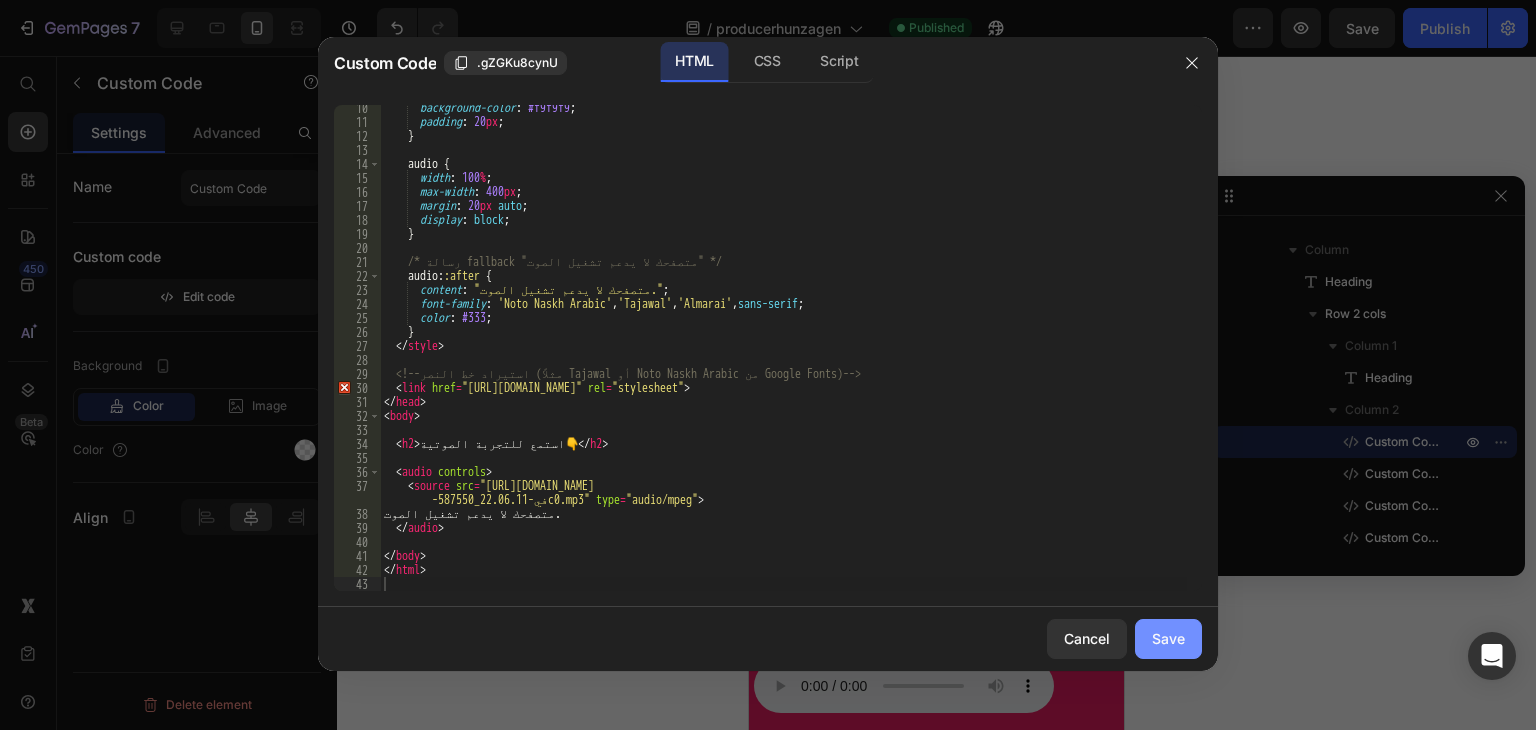click on "Save" at bounding box center (1168, 638) 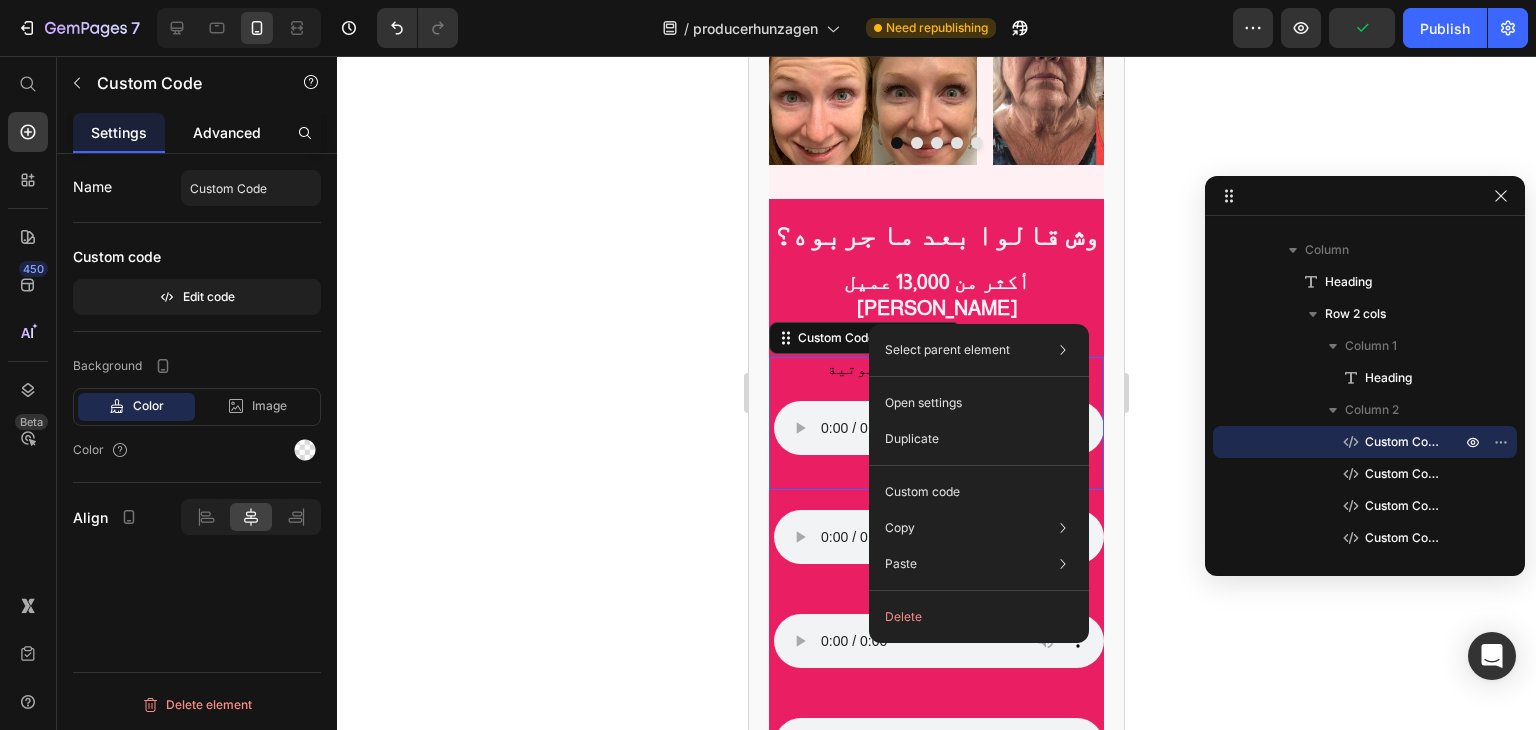 click on "Advanced" at bounding box center (227, 132) 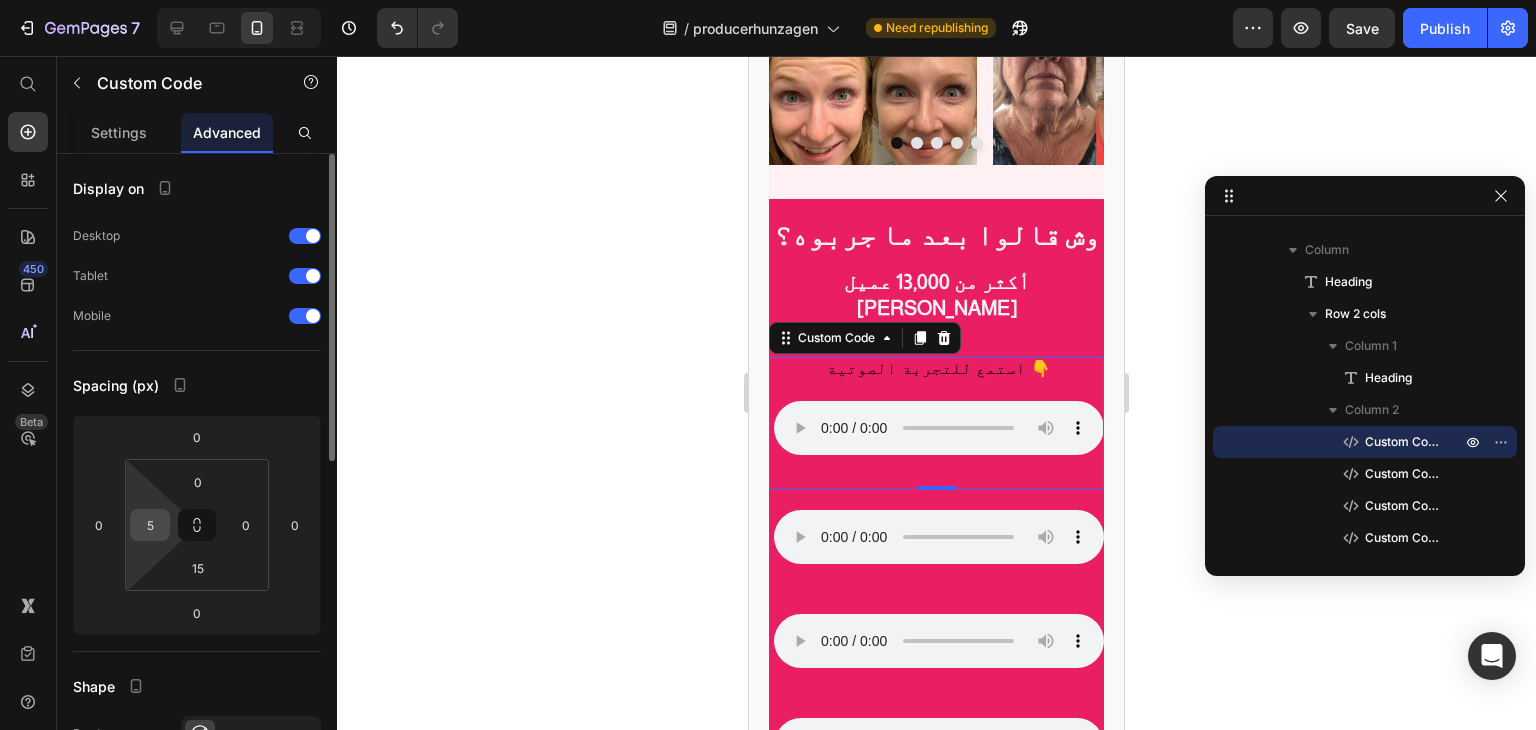 click on "5" at bounding box center [150, 525] 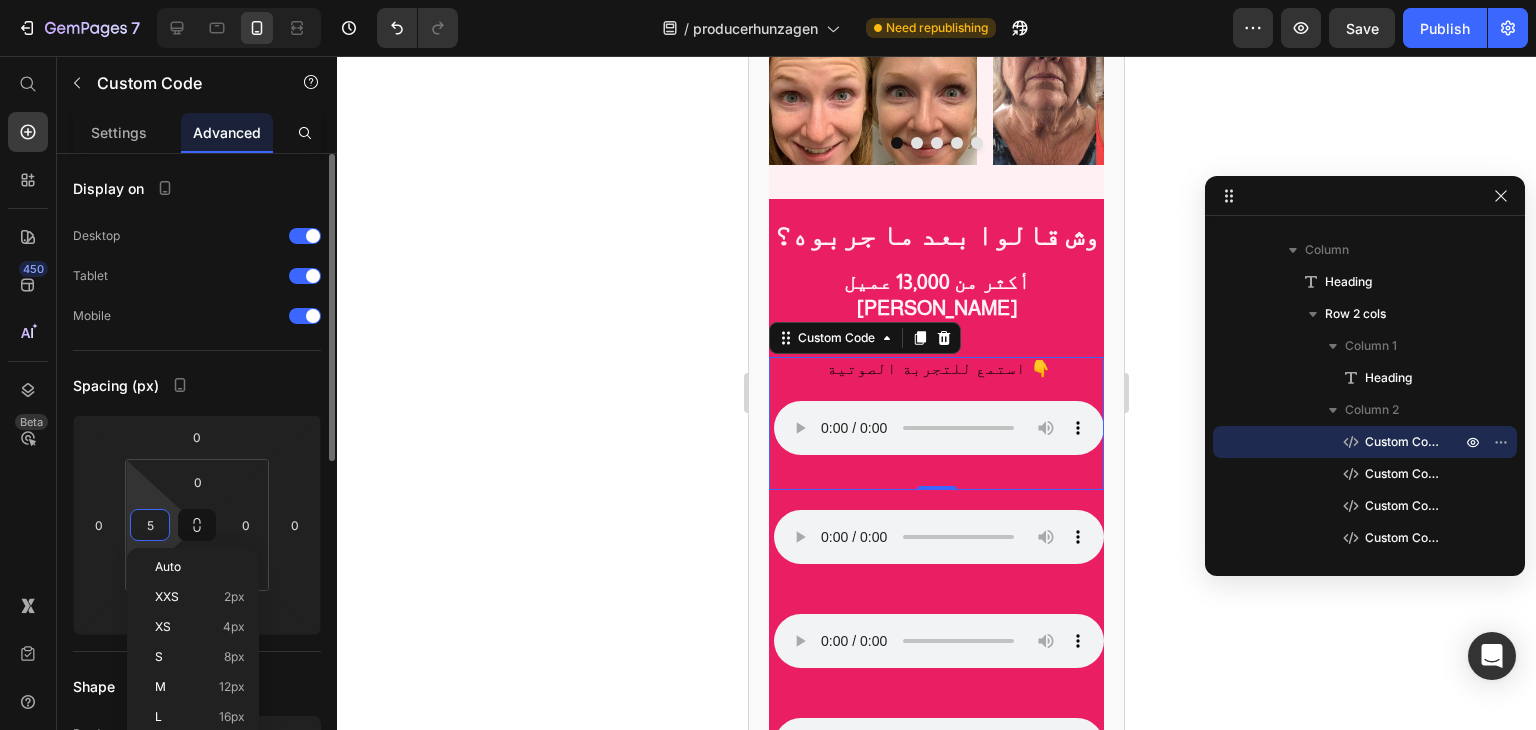 click on "5" at bounding box center [150, 525] 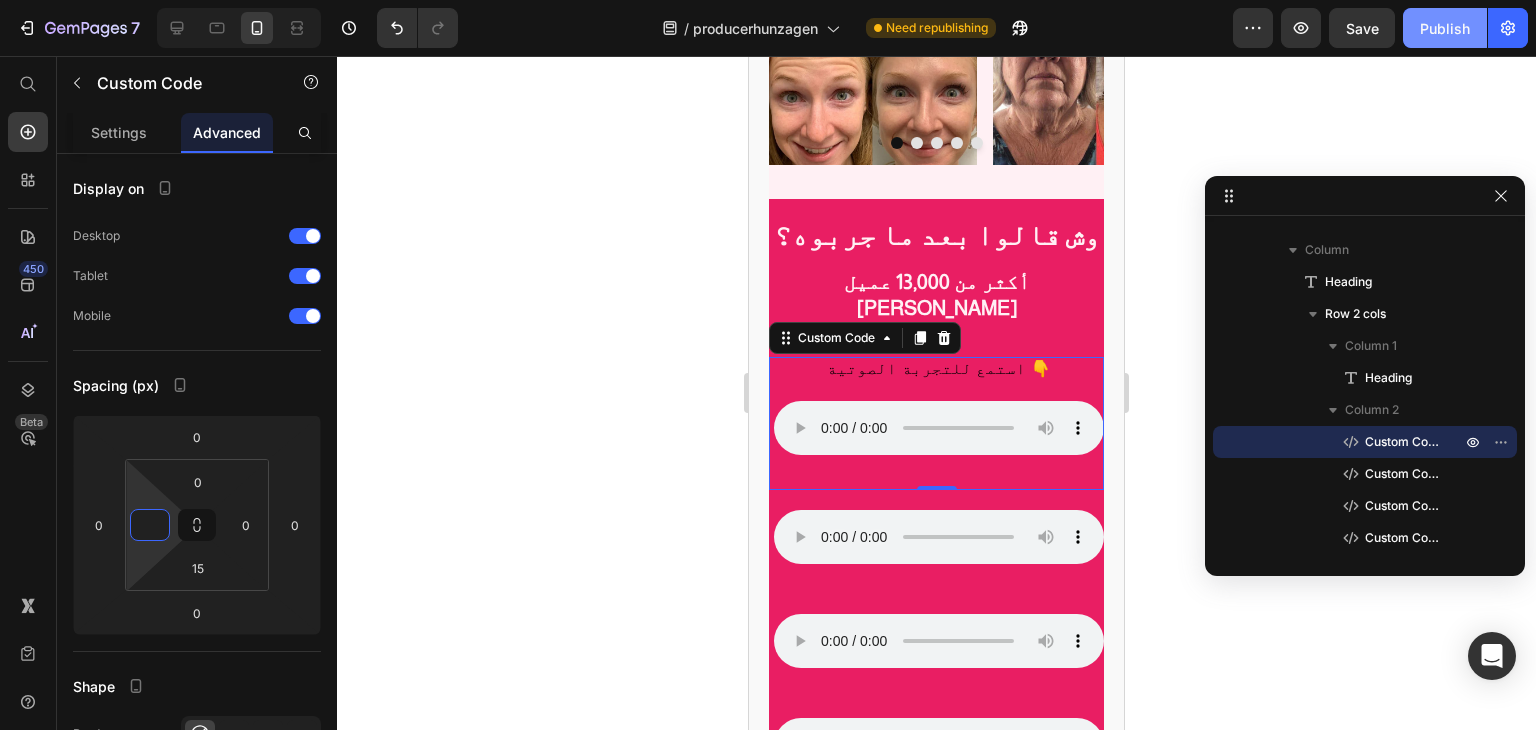 type on "0" 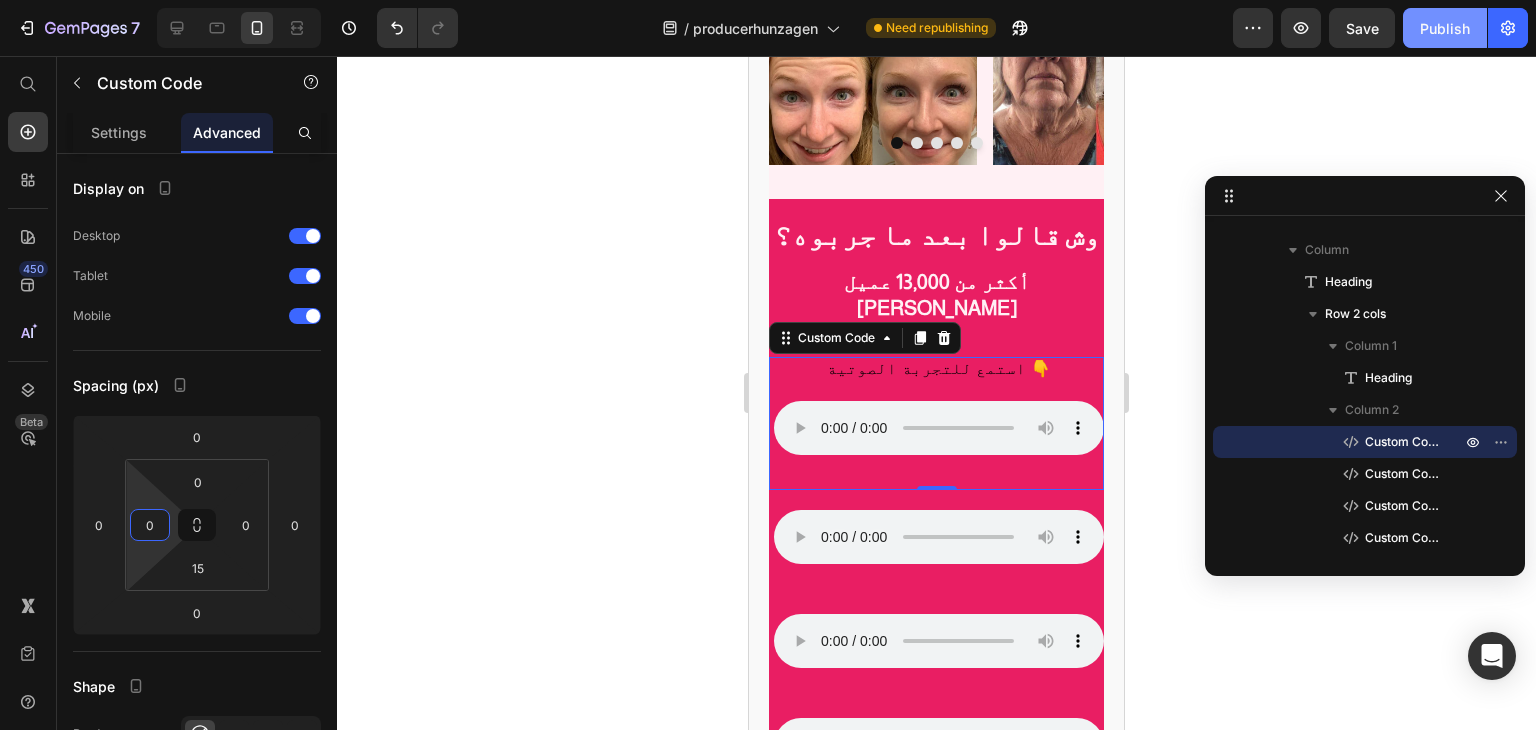 click on "Publish" 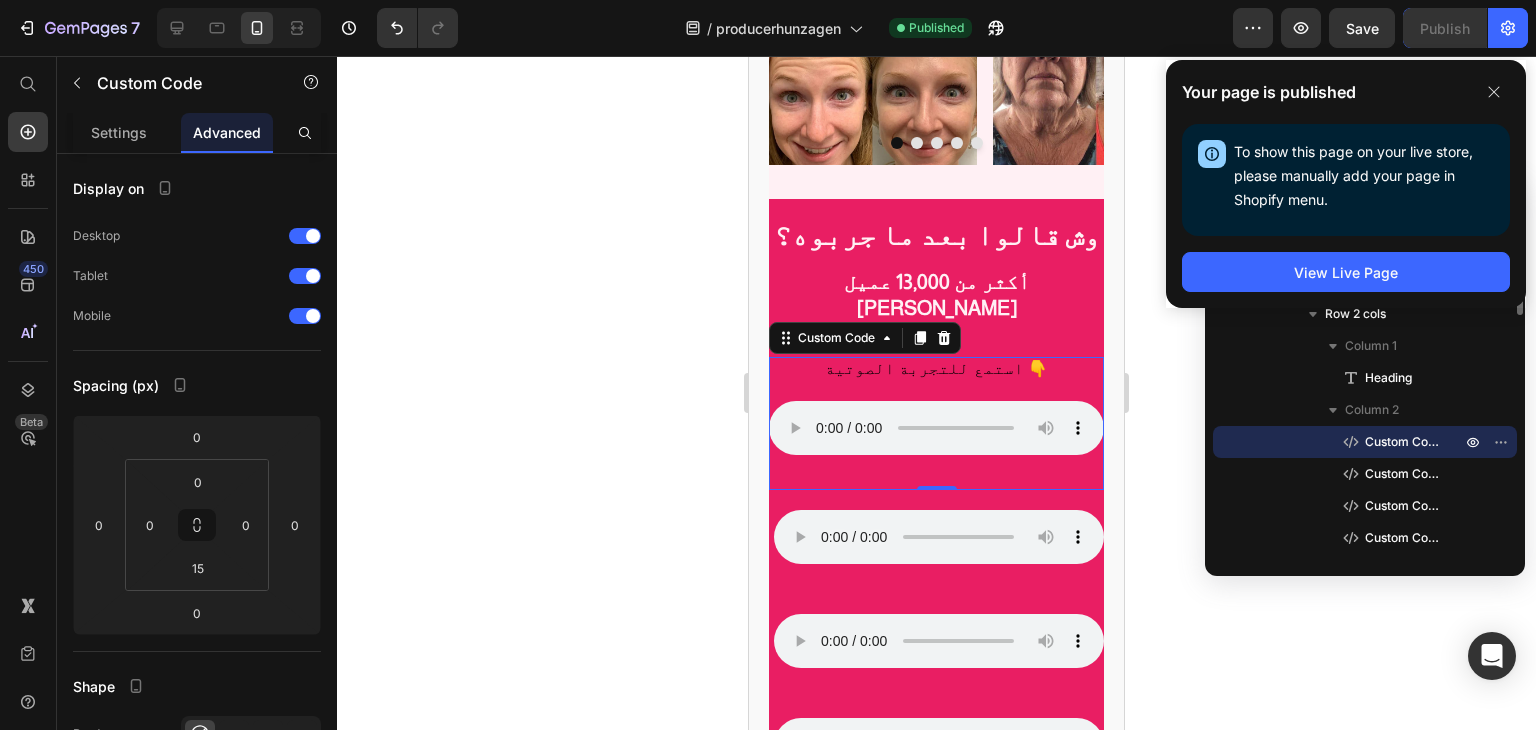 click on "Custom Code" at bounding box center [1403, 442] 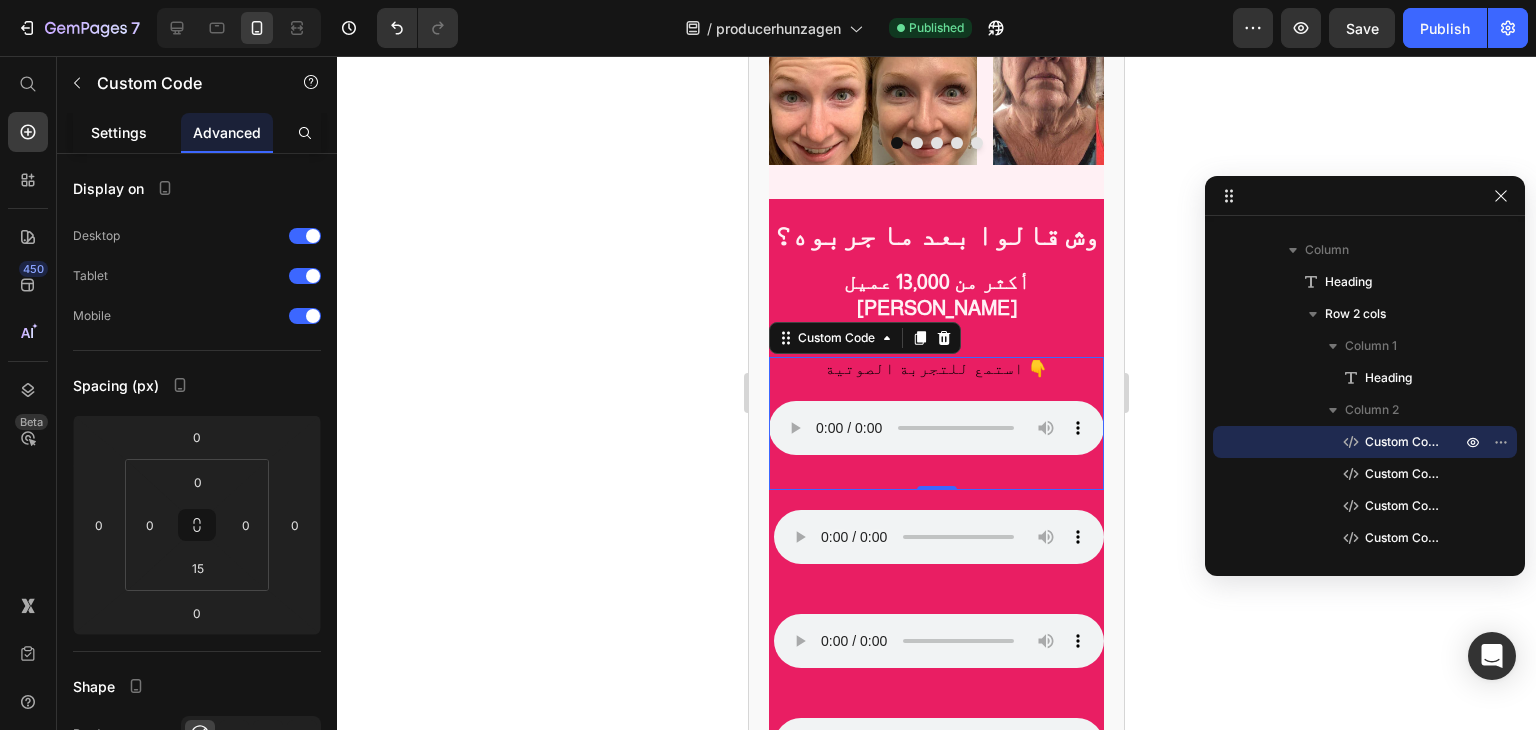 click on "Settings" 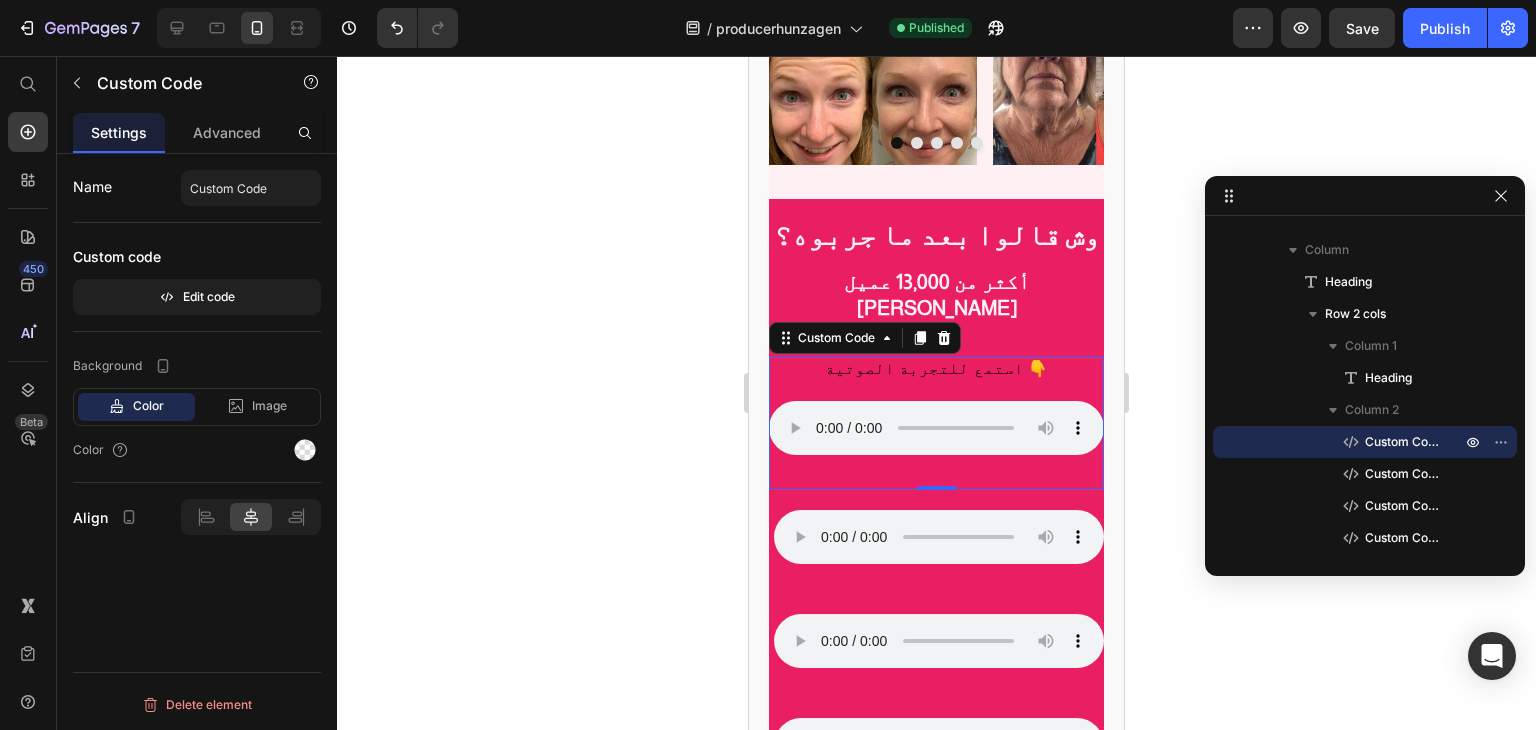 click on "Name Custom Code Custom code  Edit code" 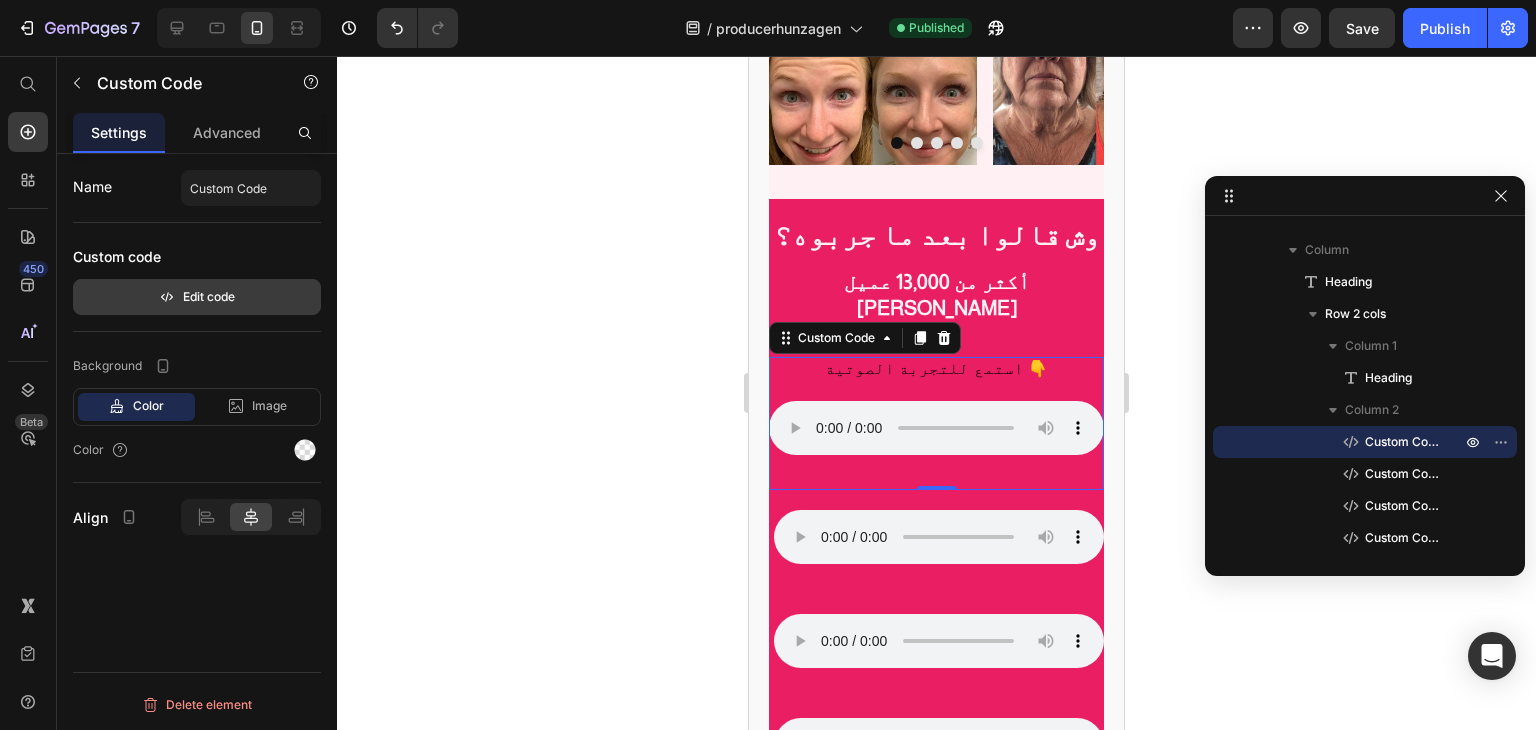 click on "Edit code" at bounding box center [197, 297] 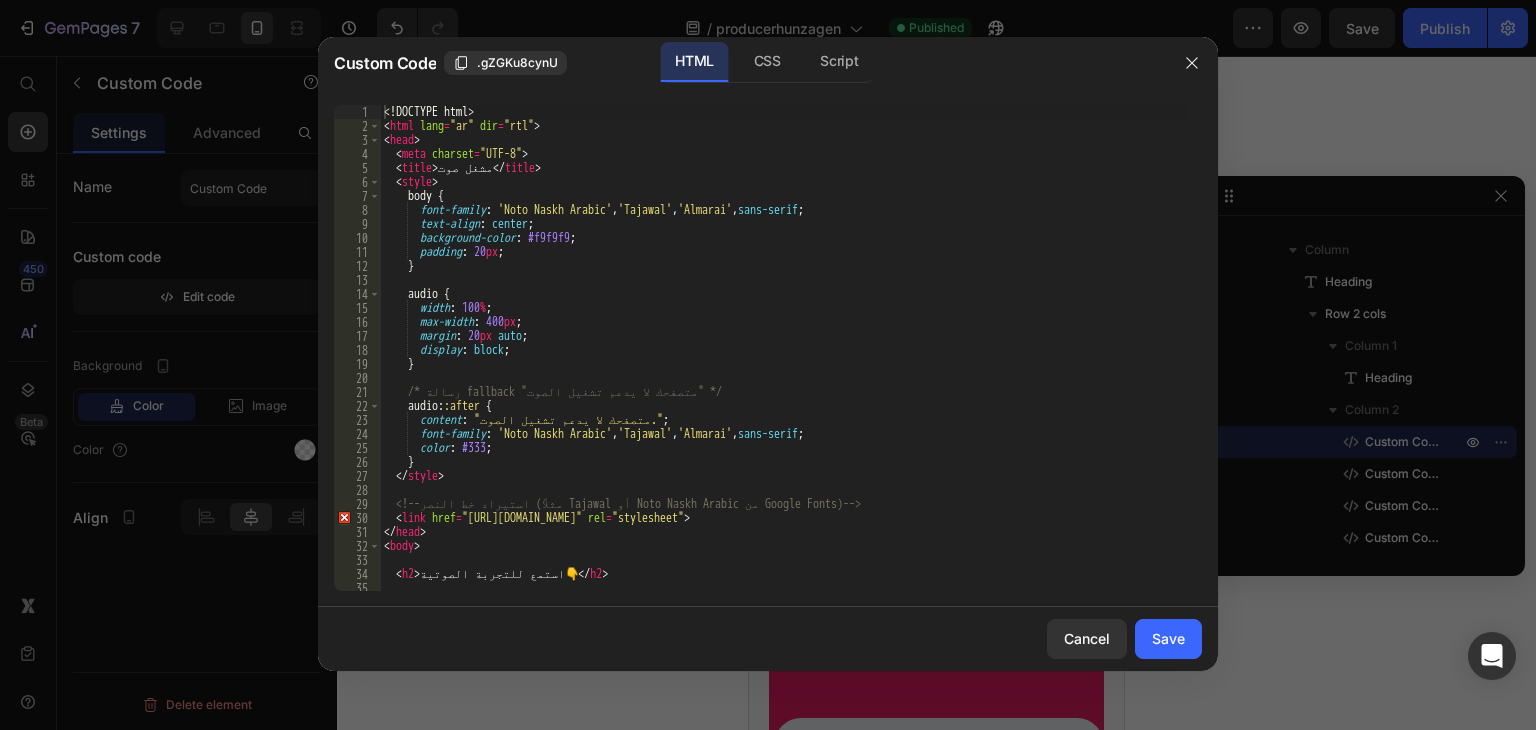 scroll, scrollTop: 130, scrollLeft: 0, axis: vertical 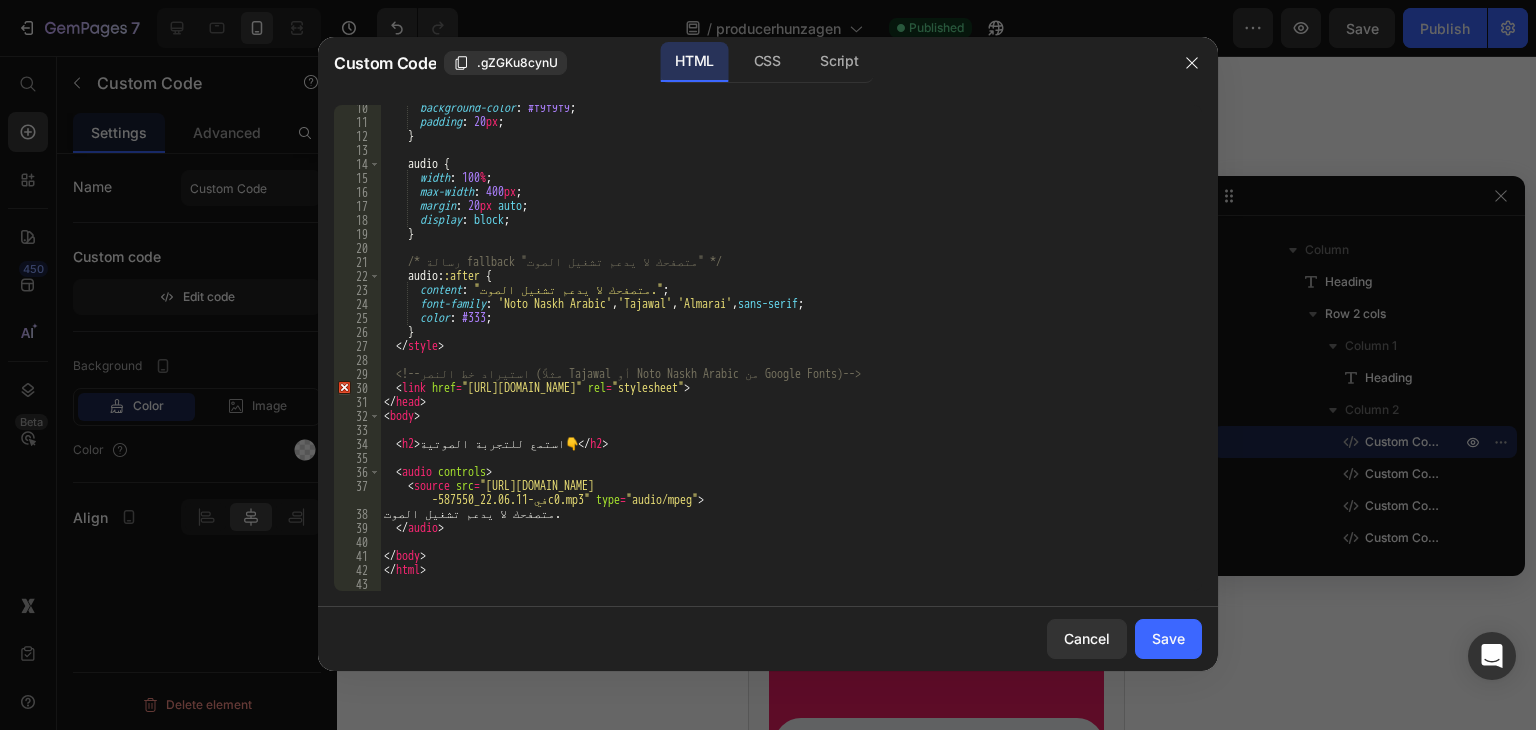 click on "background-color :   #f9f9f9 ;         padding :   20 px ;      }      audio   {         width :   100 % ;         max-width :   400 px ;         margin :   20 px   auto ;         display :   block ;      }      /* رسالة fallback "متصفحك لا يدعم تشغيل الصوت" */      audio : :after   {         content :   " متصفحك لا يدعم تشغيل الصوت. " ;         font-family :   ' Noto Naskh Arabic ' ,  ' Tajawal ' ,  ' Almarai ' ,  sans-serif ;         color :   #333 ;      }    </ style >    <!--  استيراد خط النصر (مثلاً Tajawal أو Noto Naskh Arabic من Google Fonts)  -->    < link   href = "https://fonts.googleapis.com/css2?family=Noto+Naskh+Arabic&family=Tajawal&display=swap"   rel = "stylesheet" > </ head > < body >    < h2 > استمع للتجربة الصوتية  👇 </ h2 >    < audio   controls >      < source   src =          -في-22.06.11_587550c0.mp3"   type = "audio/mpeg" >    </ audio > </ body > </ html >" at bounding box center [783, 358] 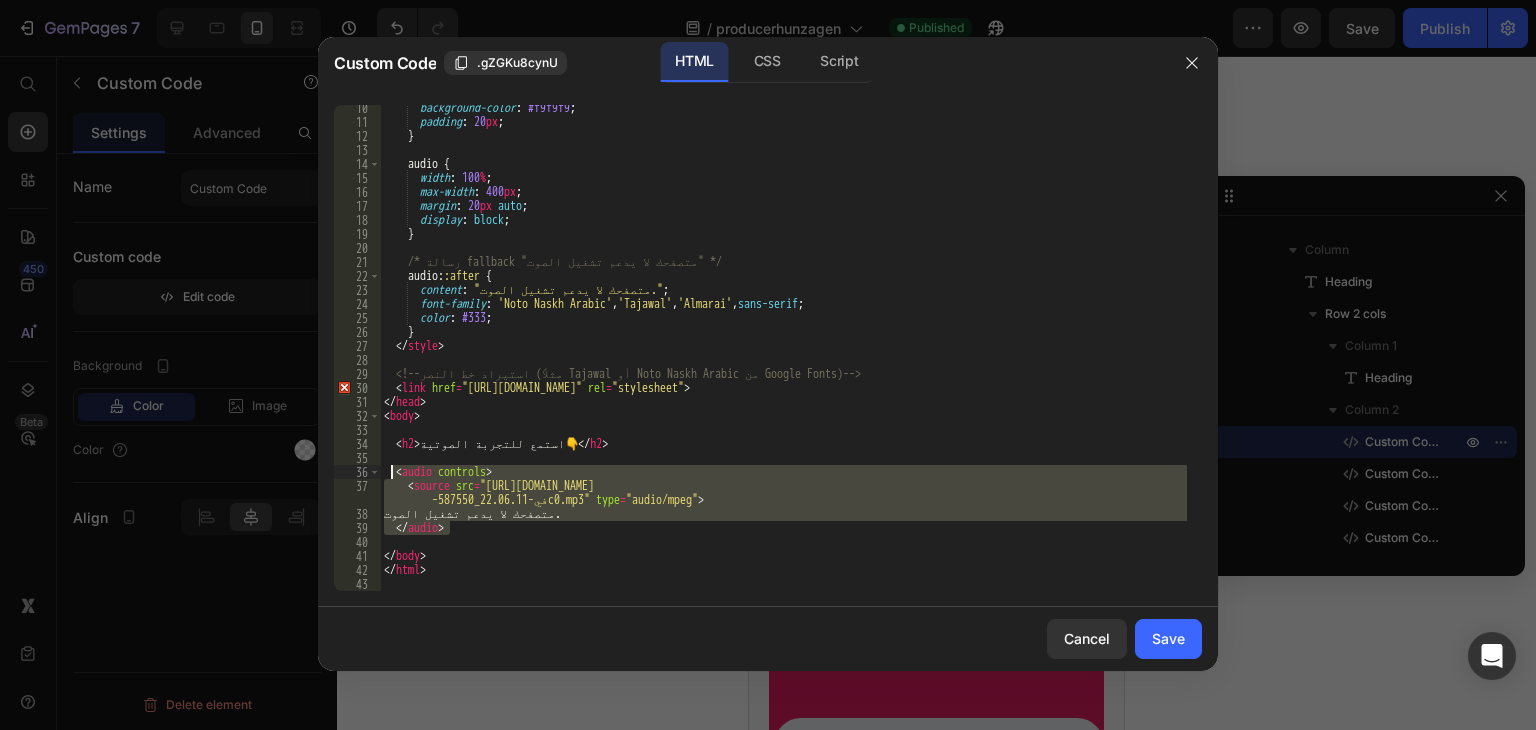 drag, startPoint x: 493, startPoint y: 528, endPoint x: 388, endPoint y: 472, distance: 119 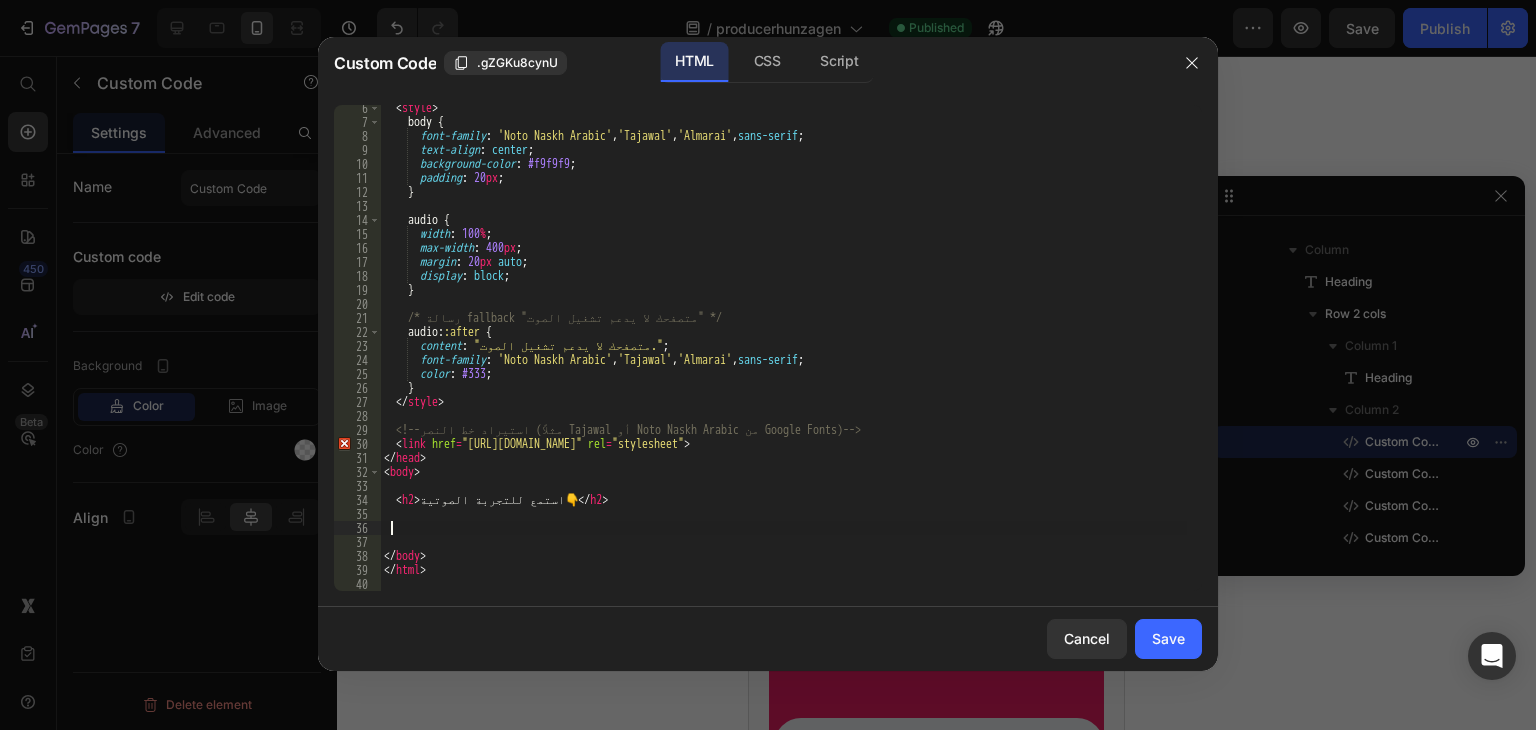 scroll, scrollTop: 74, scrollLeft: 0, axis: vertical 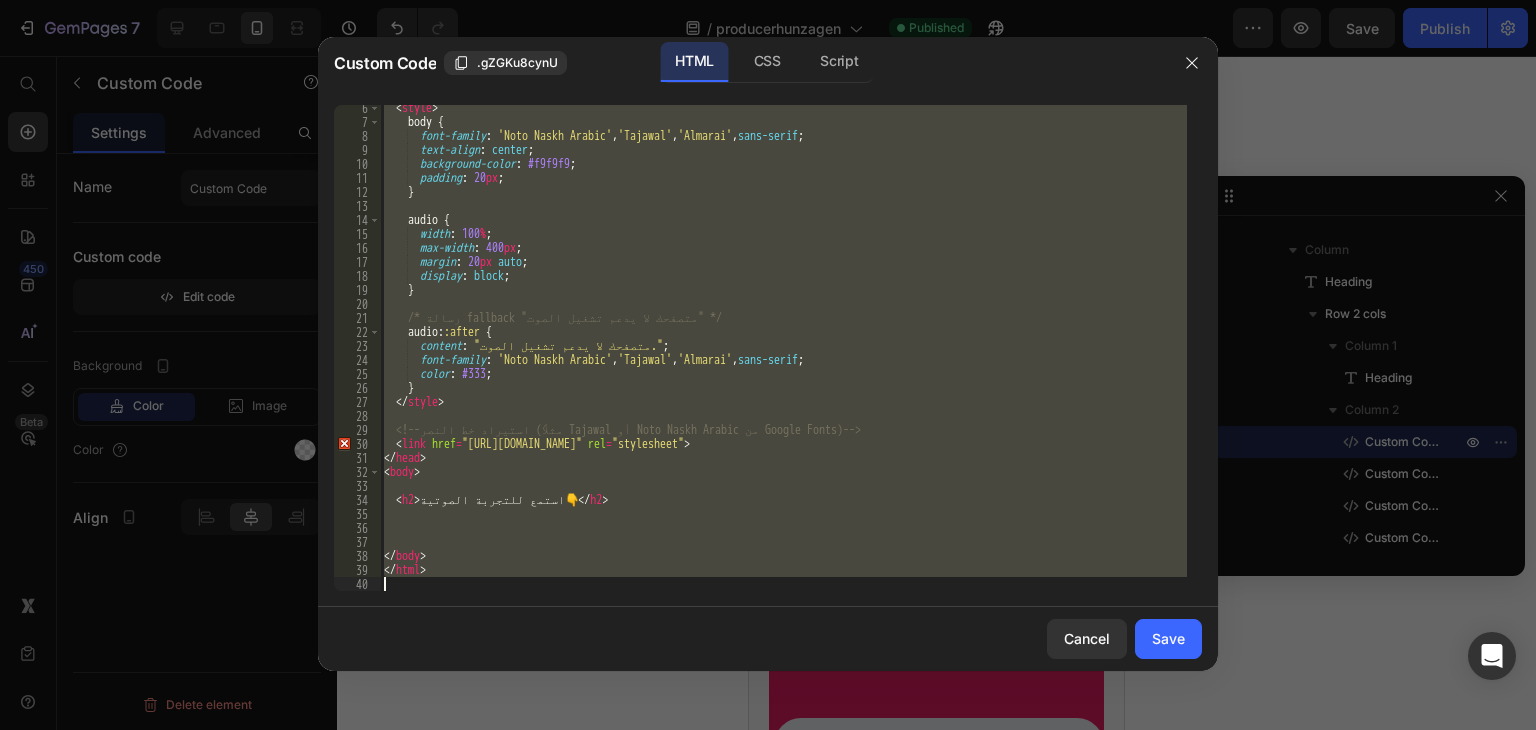 paste on "</audio>" 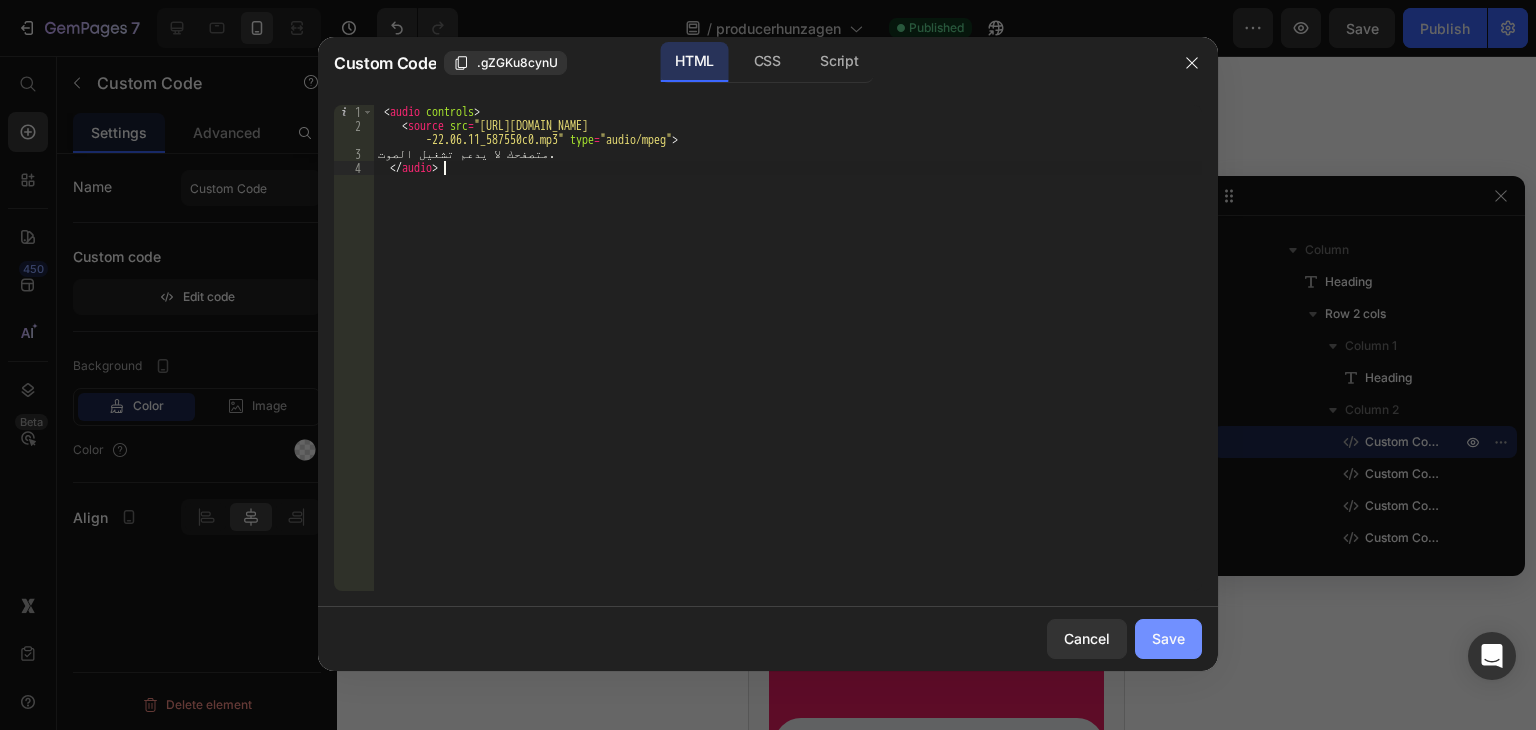 click on "Save" 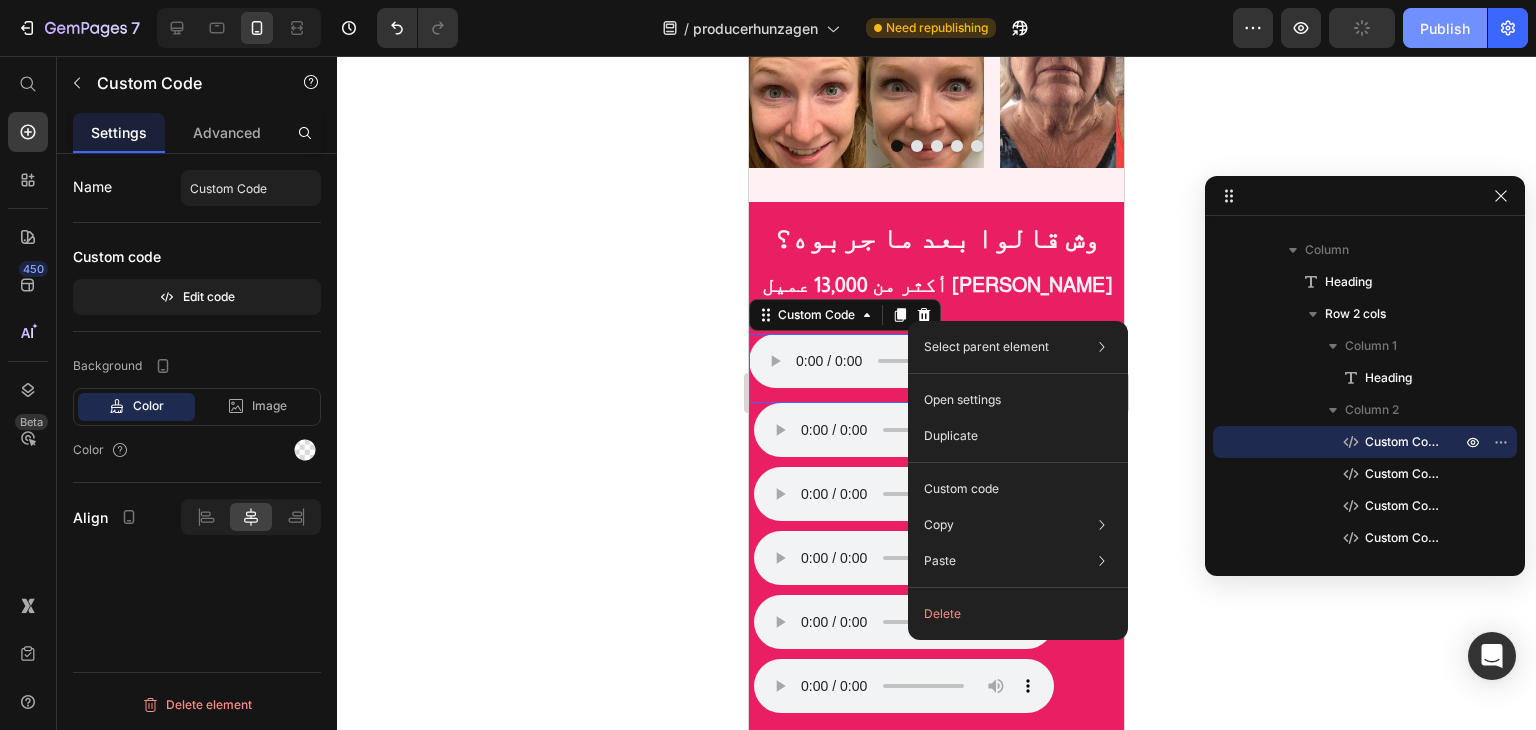 click on "Publish" at bounding box center (1445, 28) 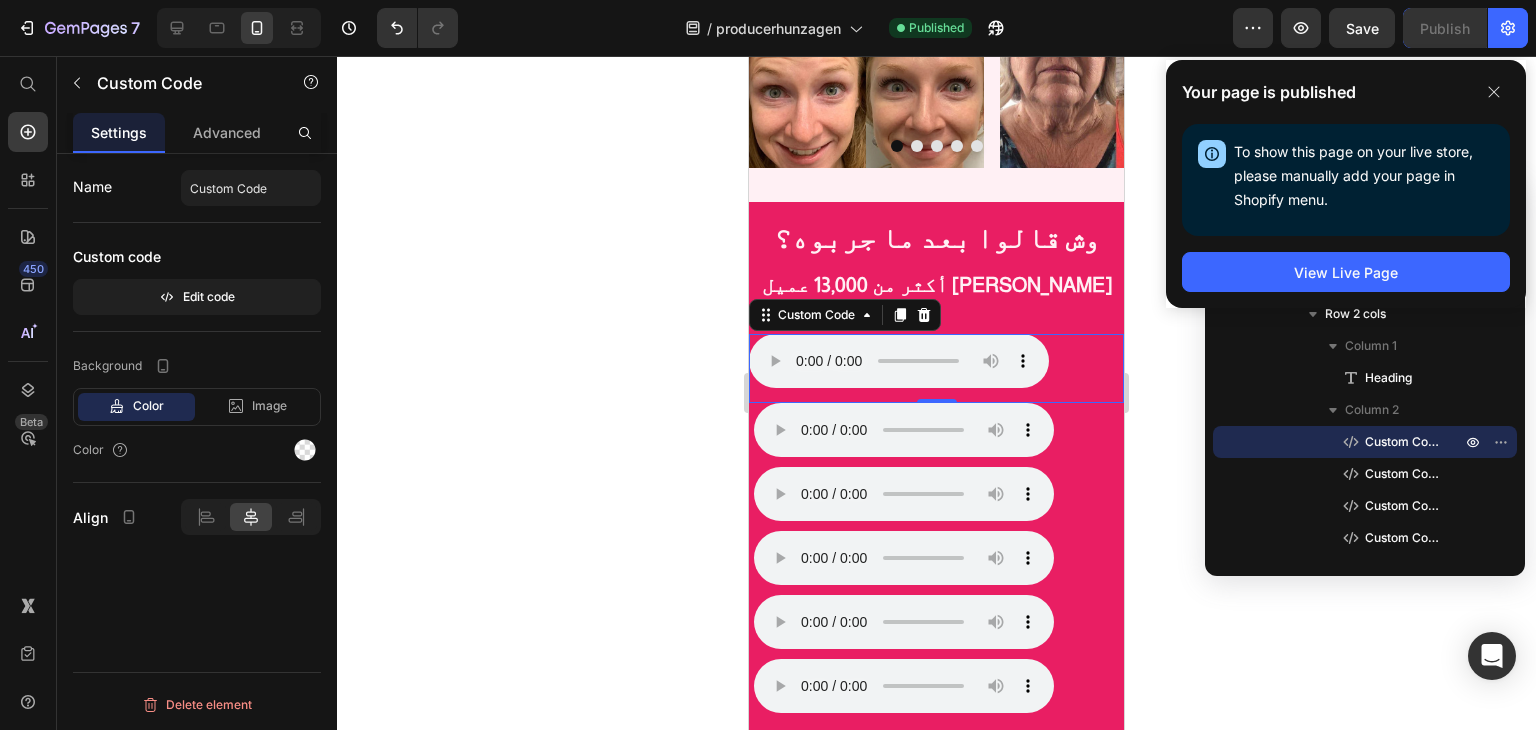 click on "متصفحك لا يدعم تشغيل الصوت." at bounding box center (936, 361) 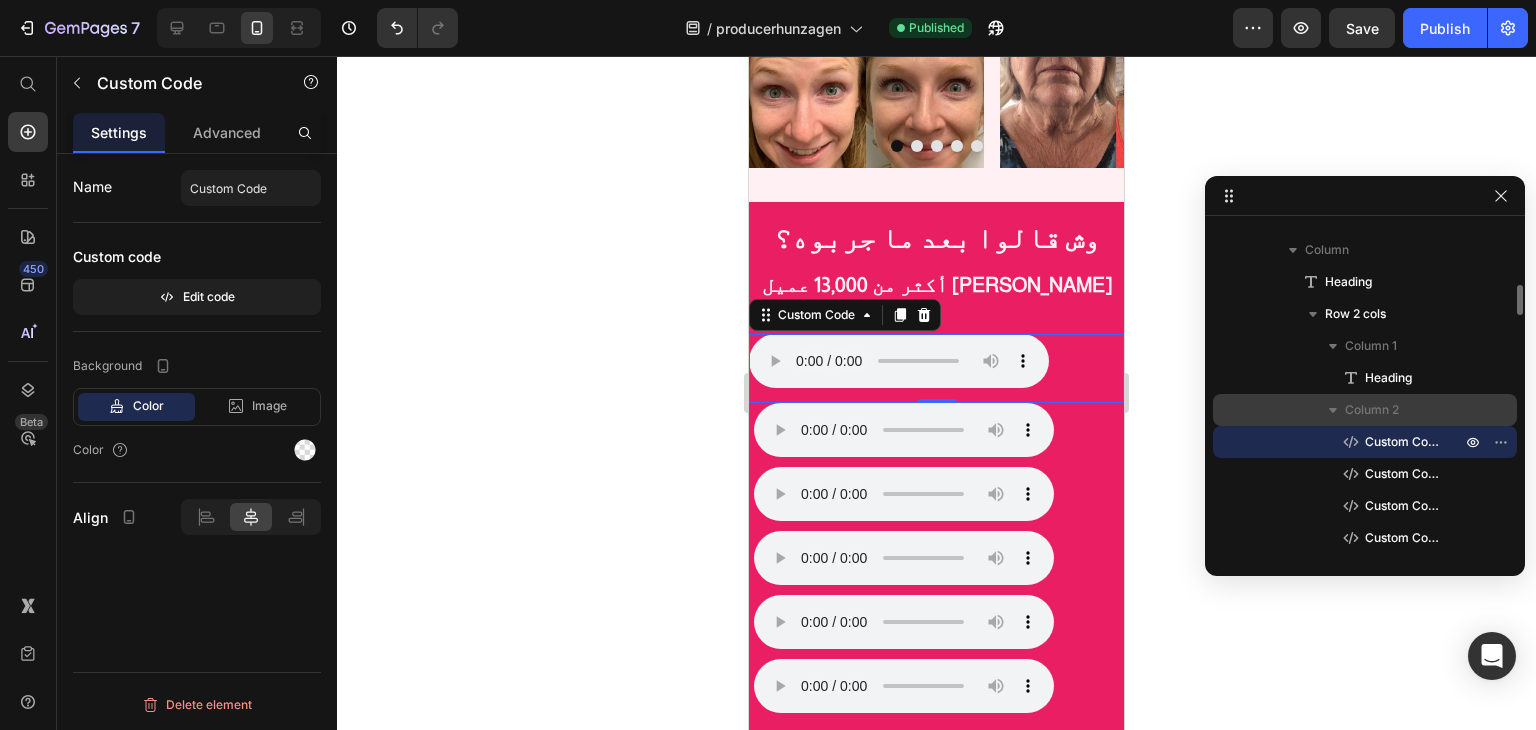 click on "Column 2" at bounding box center (1372, 410) 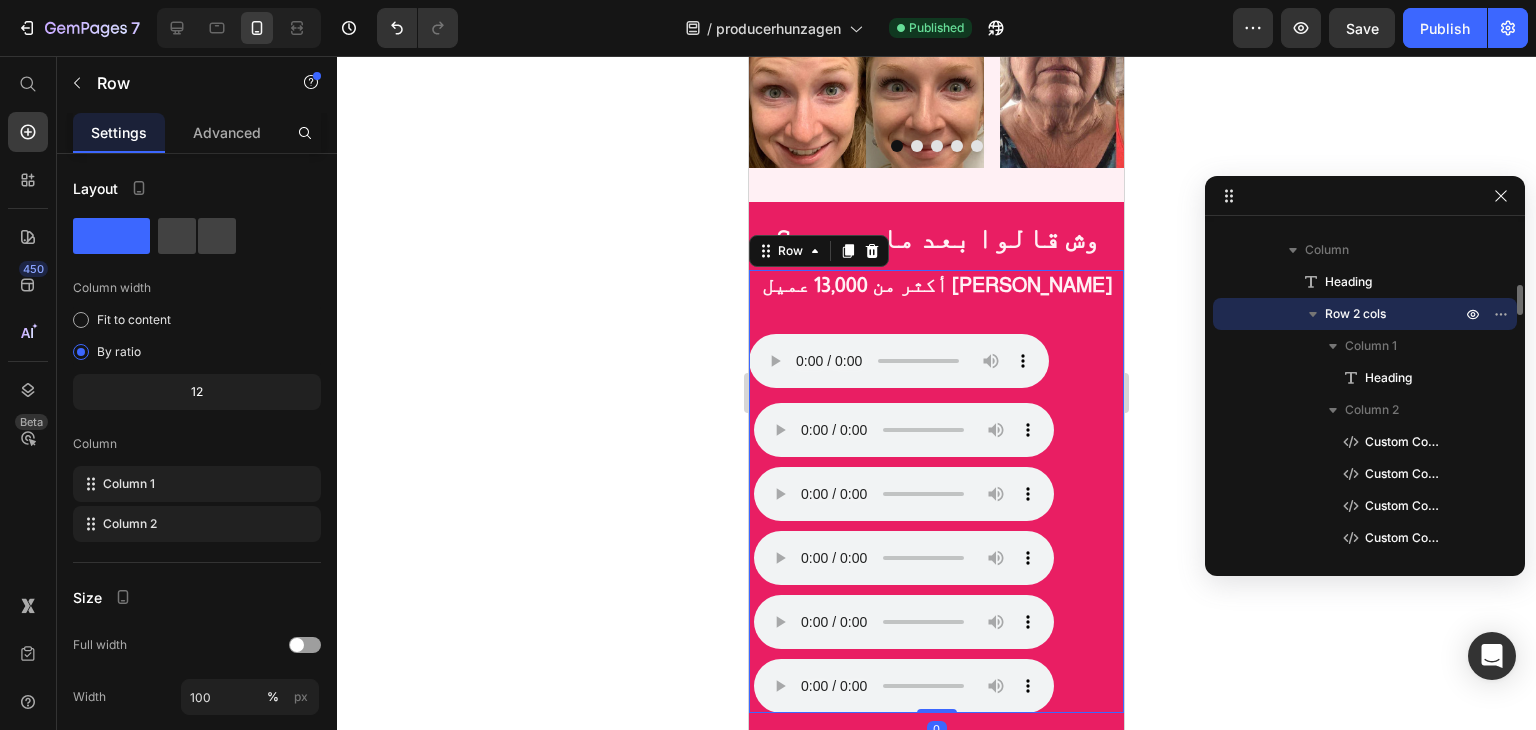 click on "Row 2 cols" at bounding box center (1355, 314) 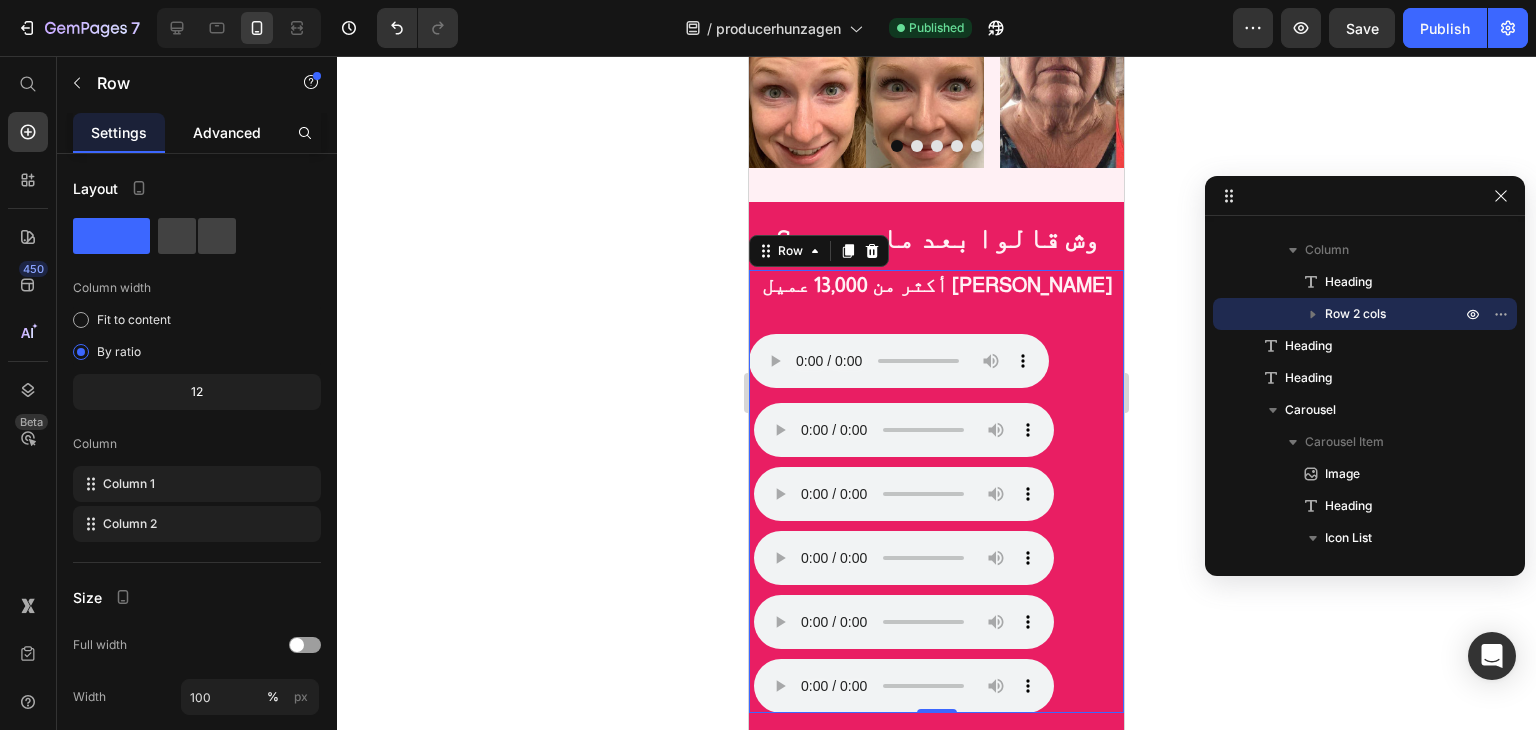 click on "Advanced" at bounding box center [227, 132] 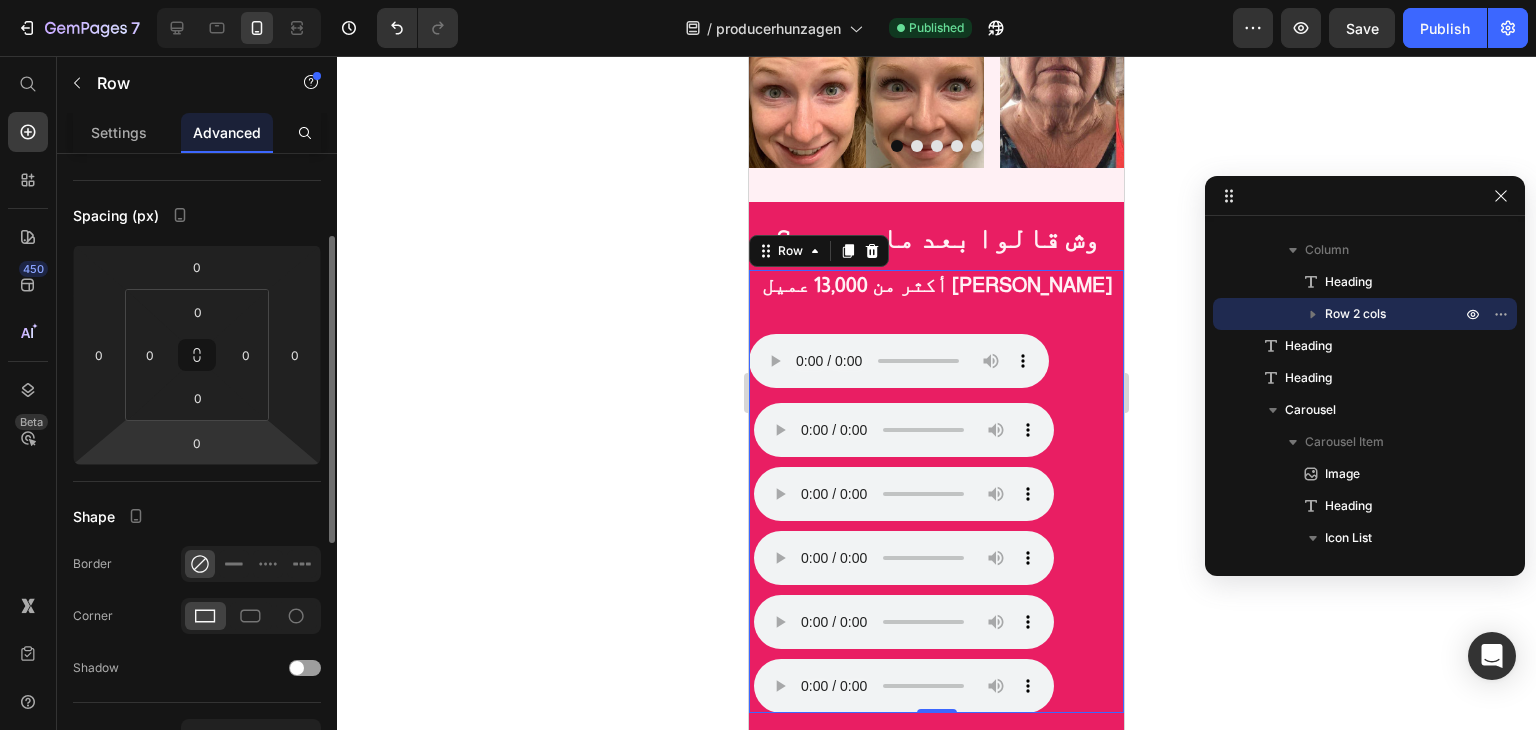 scroll, scrollTop: 0, scrollLeft: 0, axis: both 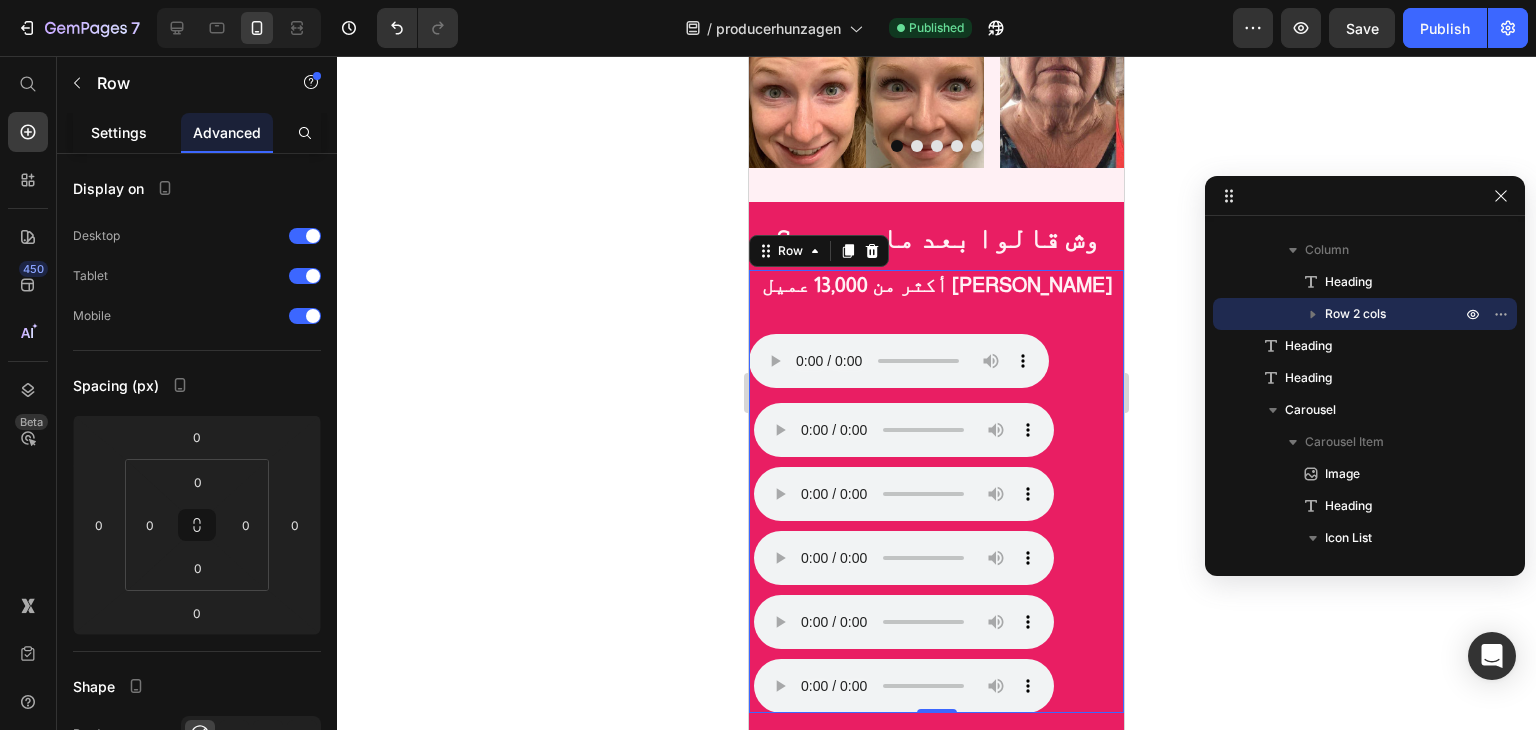 click on "Settings" 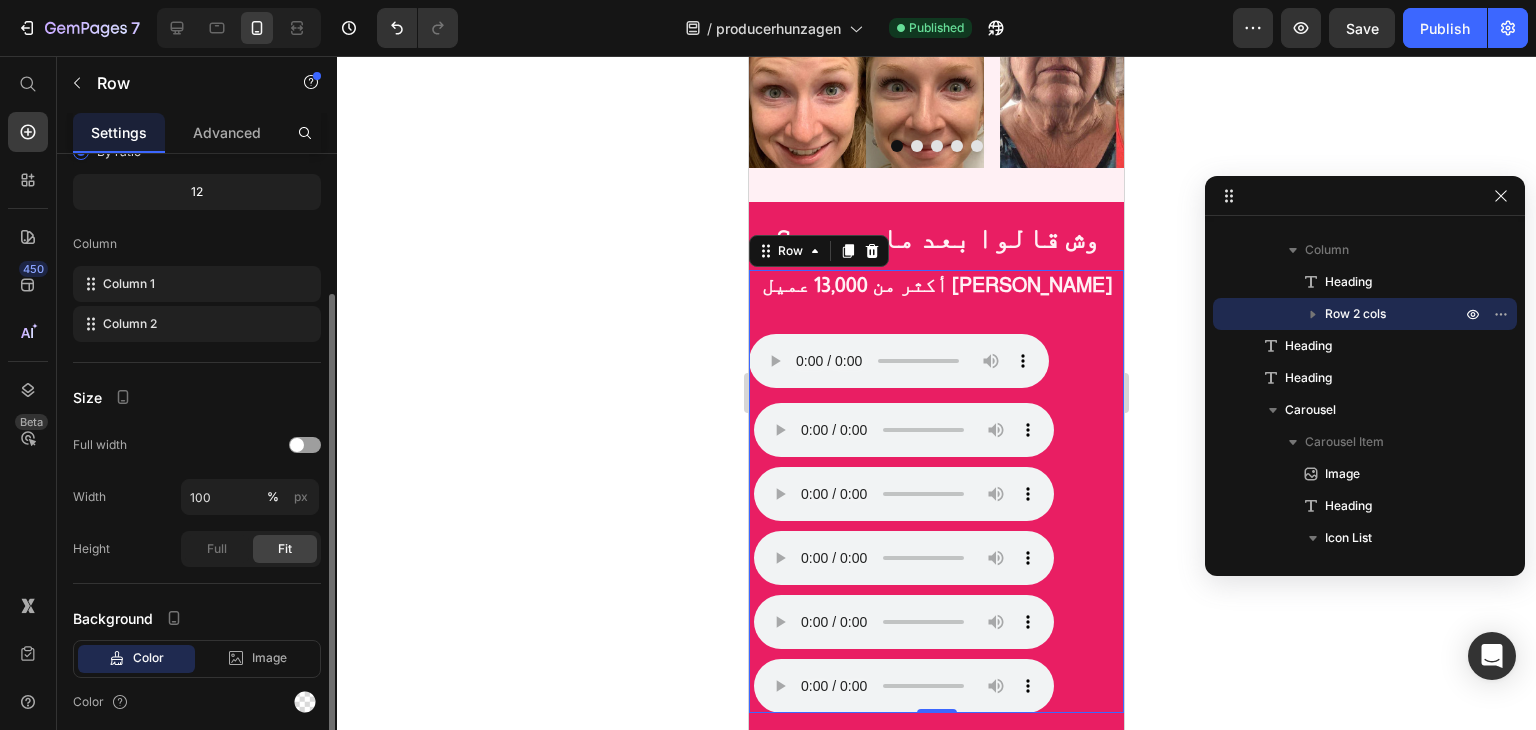 scroll, scrollTop: 273, scrollLeft: 0, axis: vertical 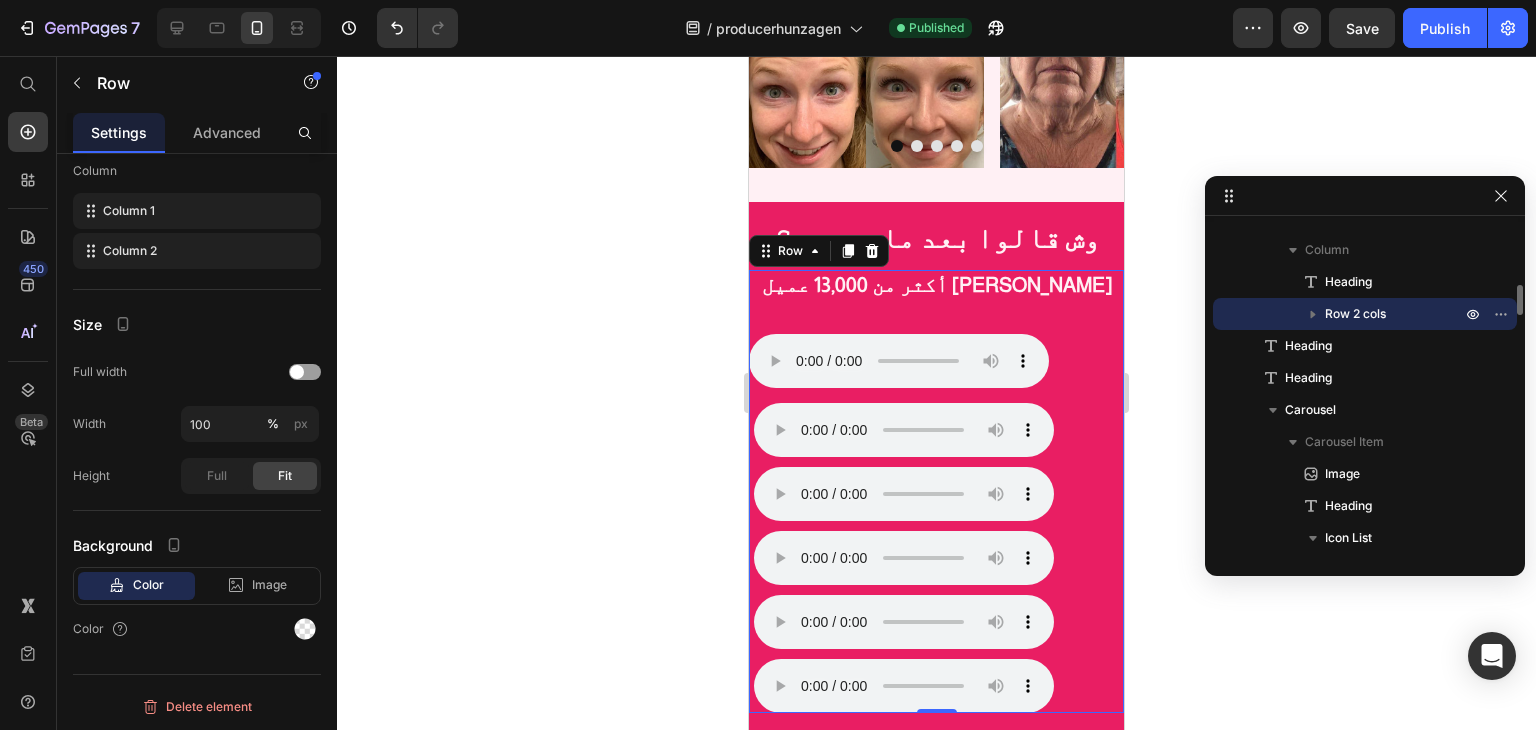 click 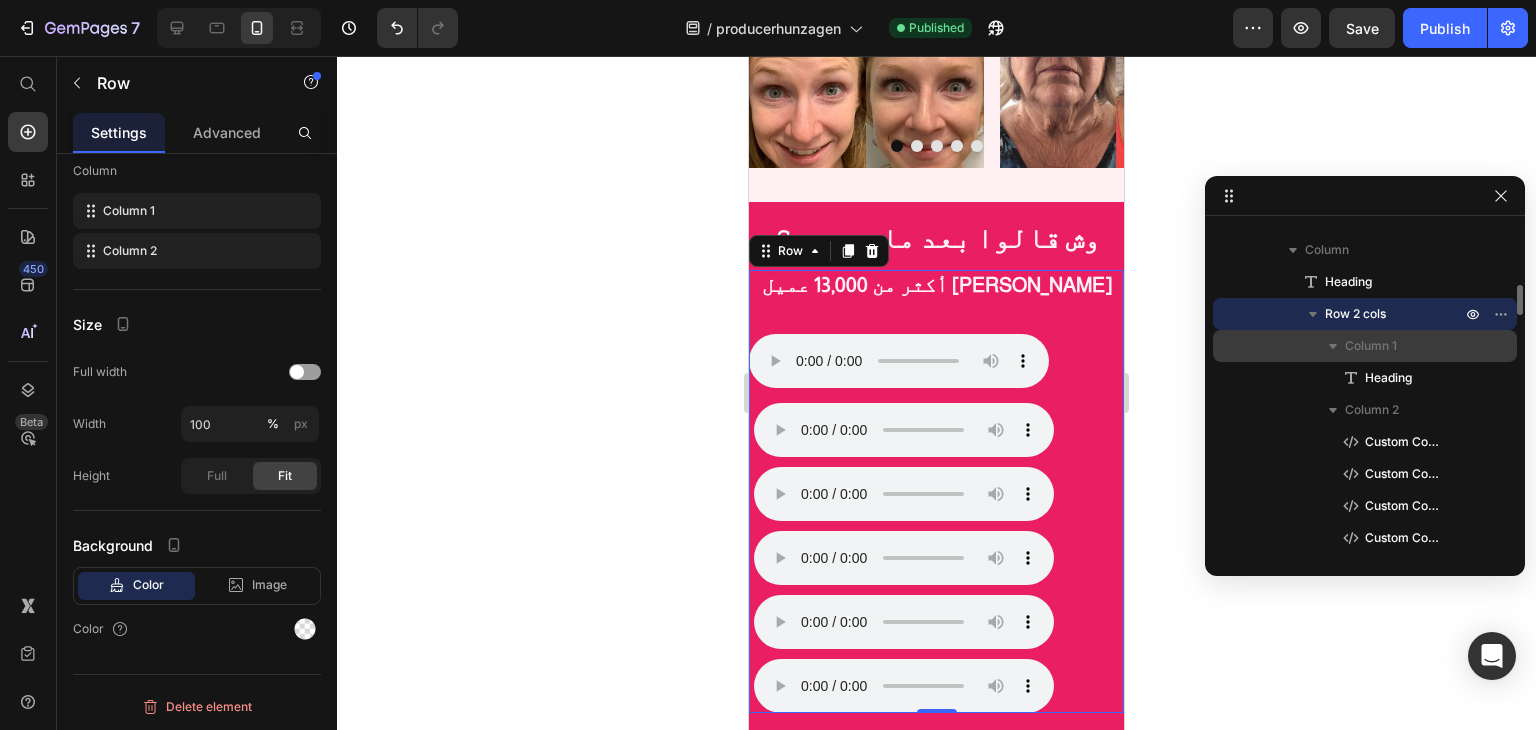 click on "Column 1" at bounding box center [1371, 346] 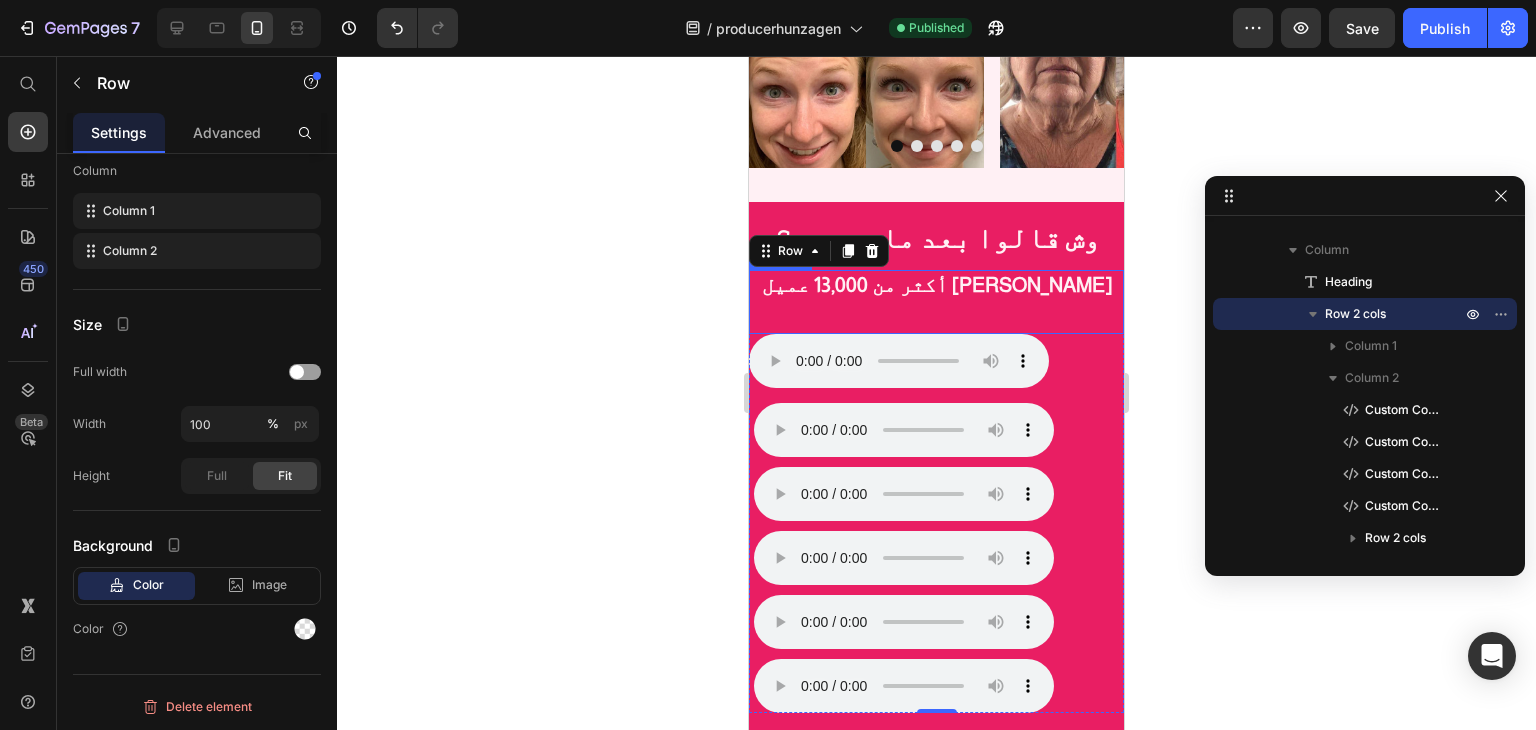 click on "أكثر من 13,000 عميل سعيد Heading" at bounding box center [936, 302] 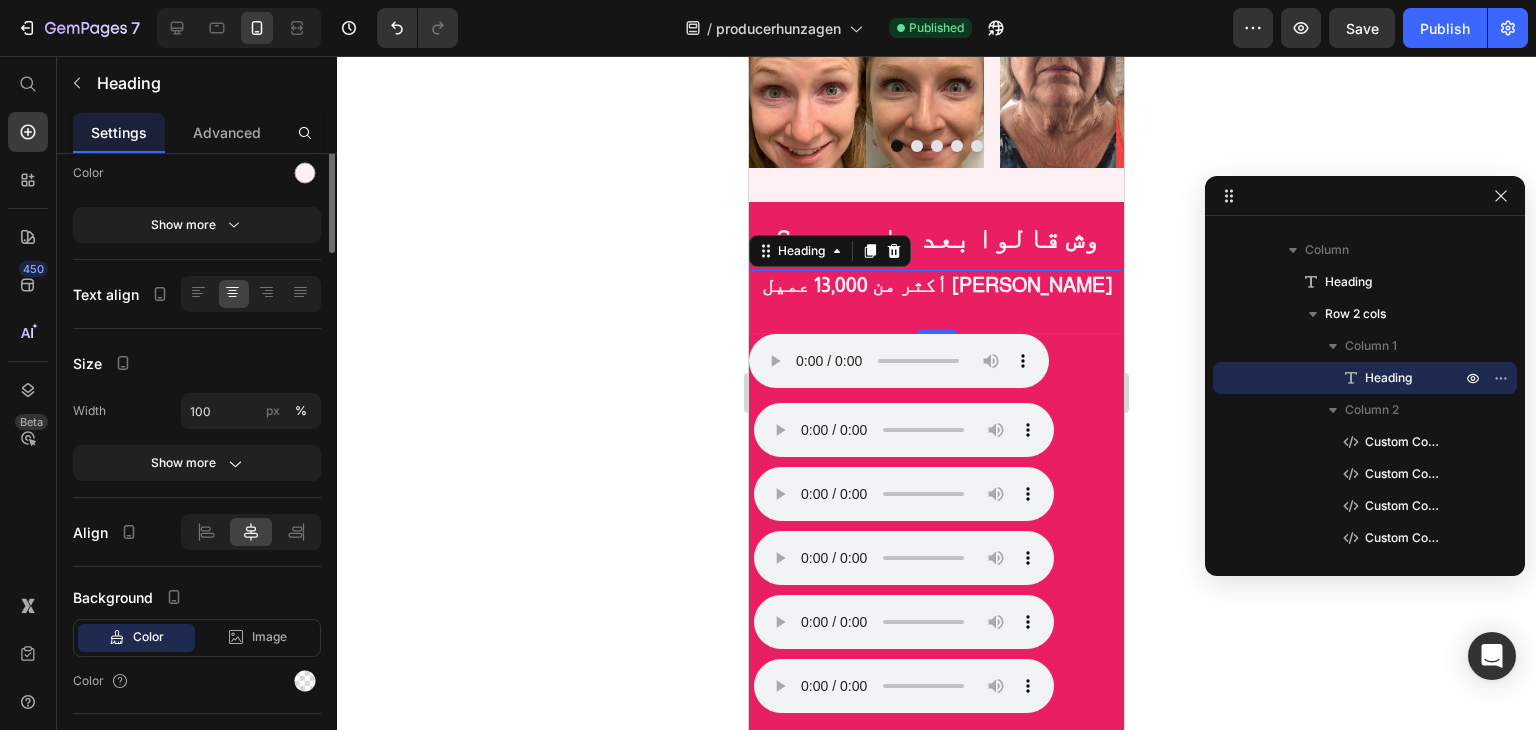scroll, scrollTop: 0, scrollLeft: 0, axis: both 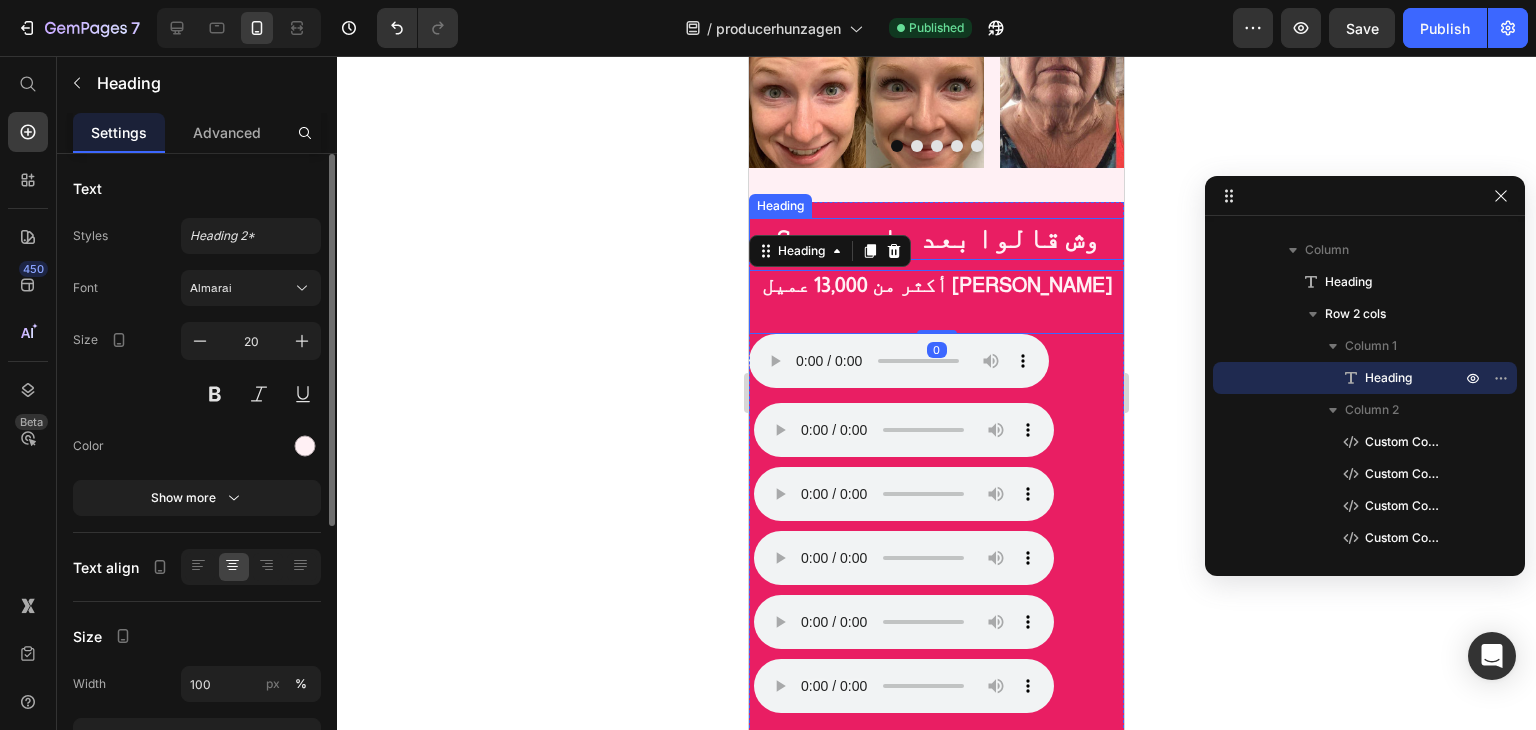 click on "وش قالوا بعد ما جربوه؟" at bounding box center (936, 239) 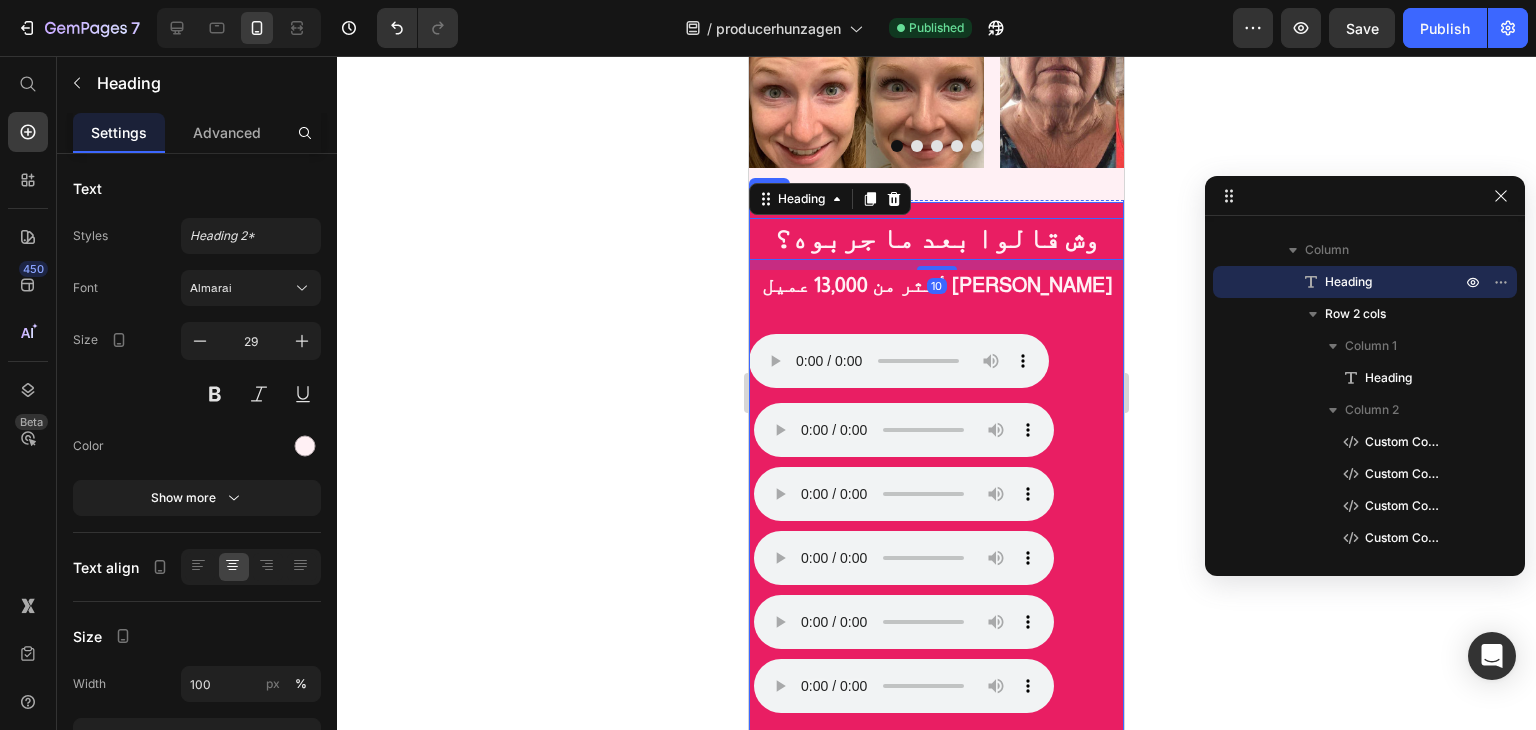 click on "وش قالوا بعد ما جربوه؟ Heading   10 أكثر من 13,000 عميل سعيد Heading
متصفحك لا يدعم تشغيل الصوت.
Custom Code
متصفحك لا يدعم تشغيل الصوت.
Custom Code
متصفحك لا يدعم تشغيل الصوت.
Custom Code
متصفحك لا يدعم تشغيل الصوت.
Custom Code
متصفحك لا يدعم تشغيل الصوت.
Custom Code
متصفحك لا يدعم تشغيل الصوت.
Custom Code Row Row Row" at bounding box center (936, 475) 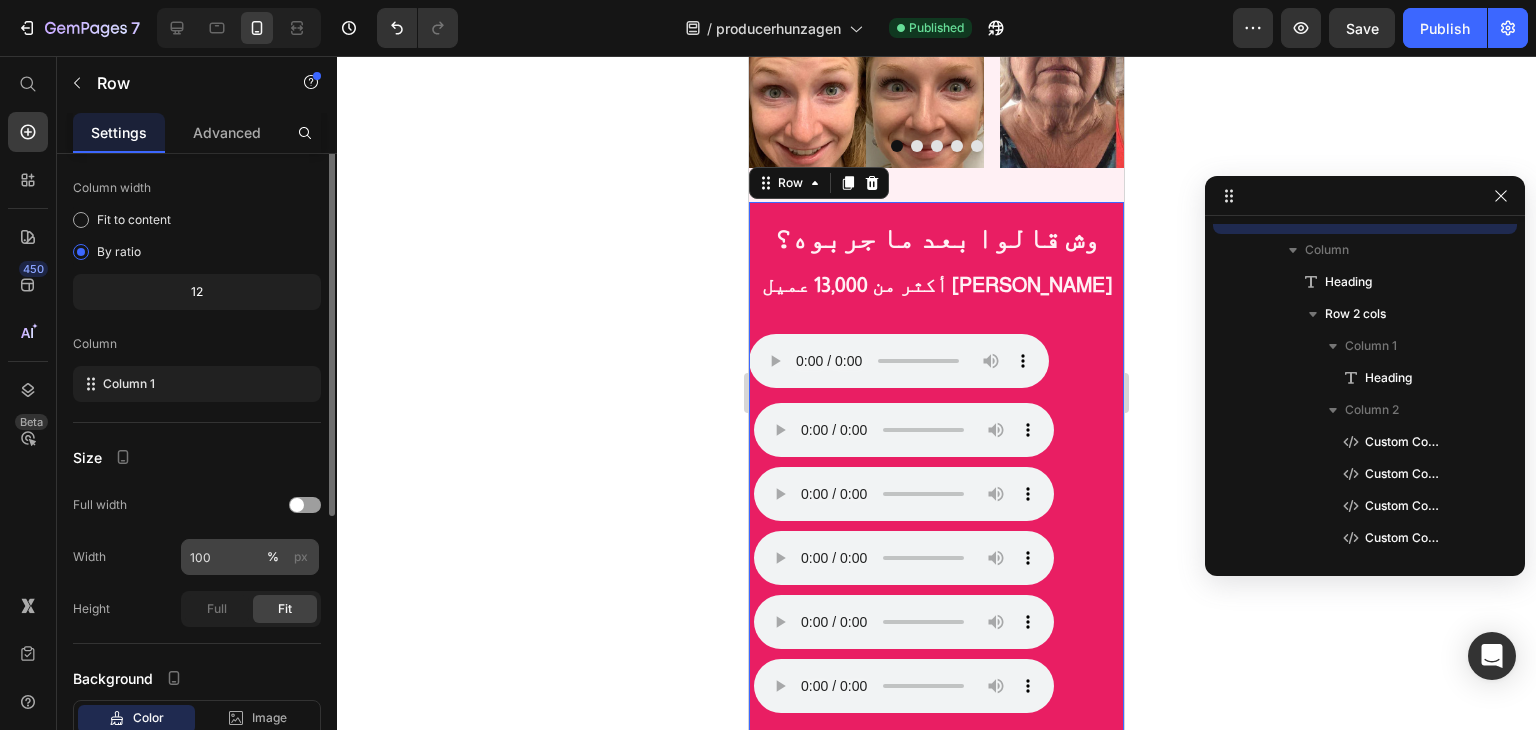 scroll, scrollTop: 0, scrollLeft: 0, axis: both 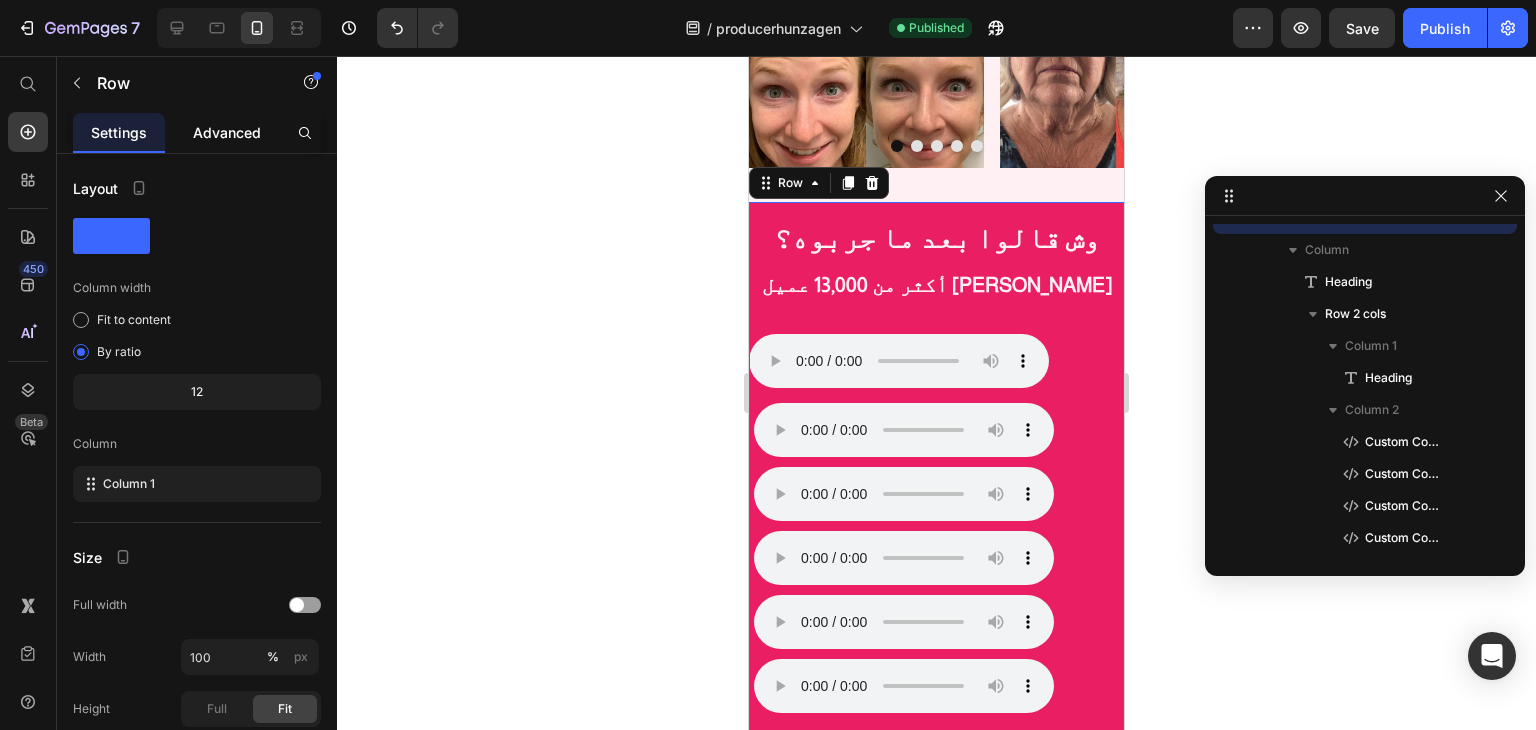 click on "Advanced" at bounding box center [227, 132] 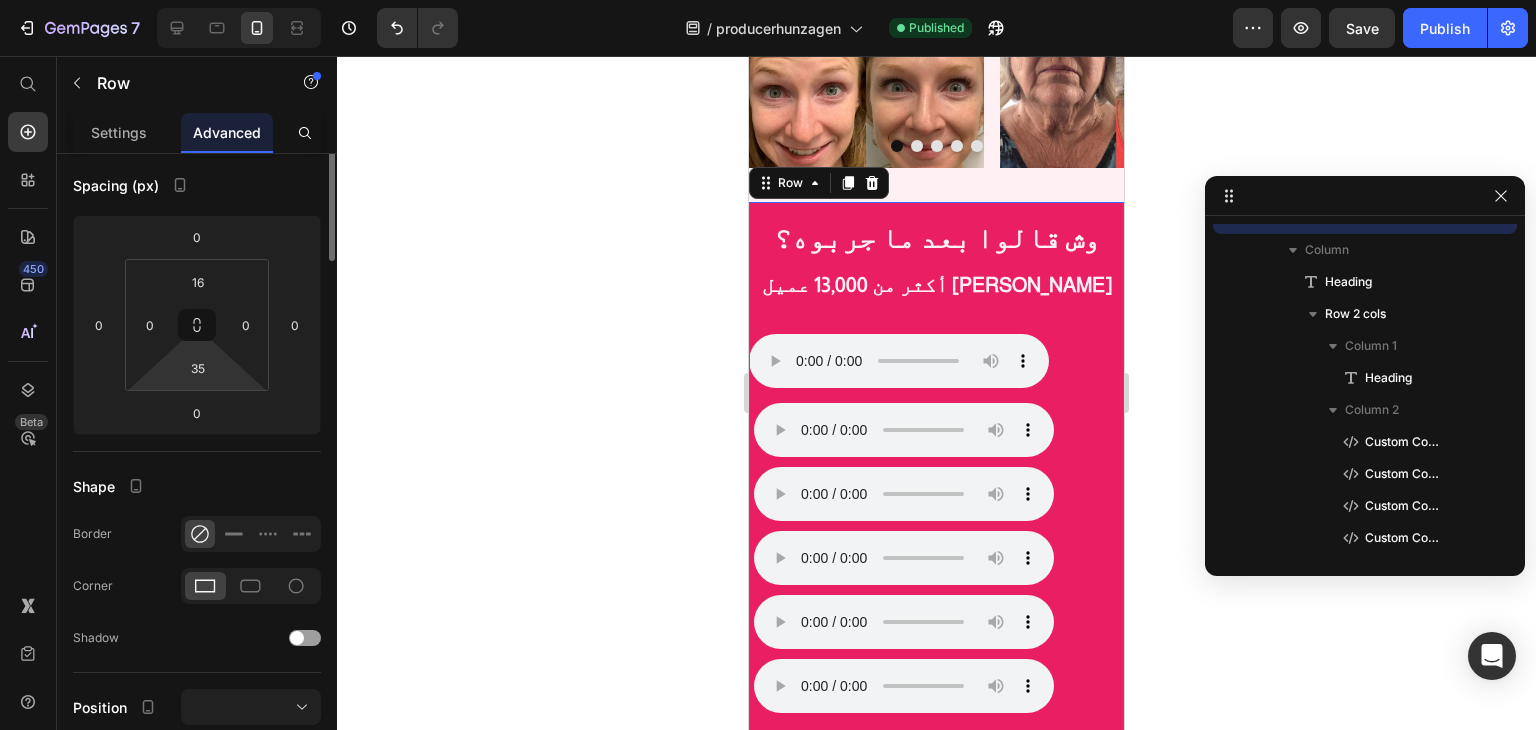 scroll, scrollTop: 0, scrollLeft: 0, axis: both 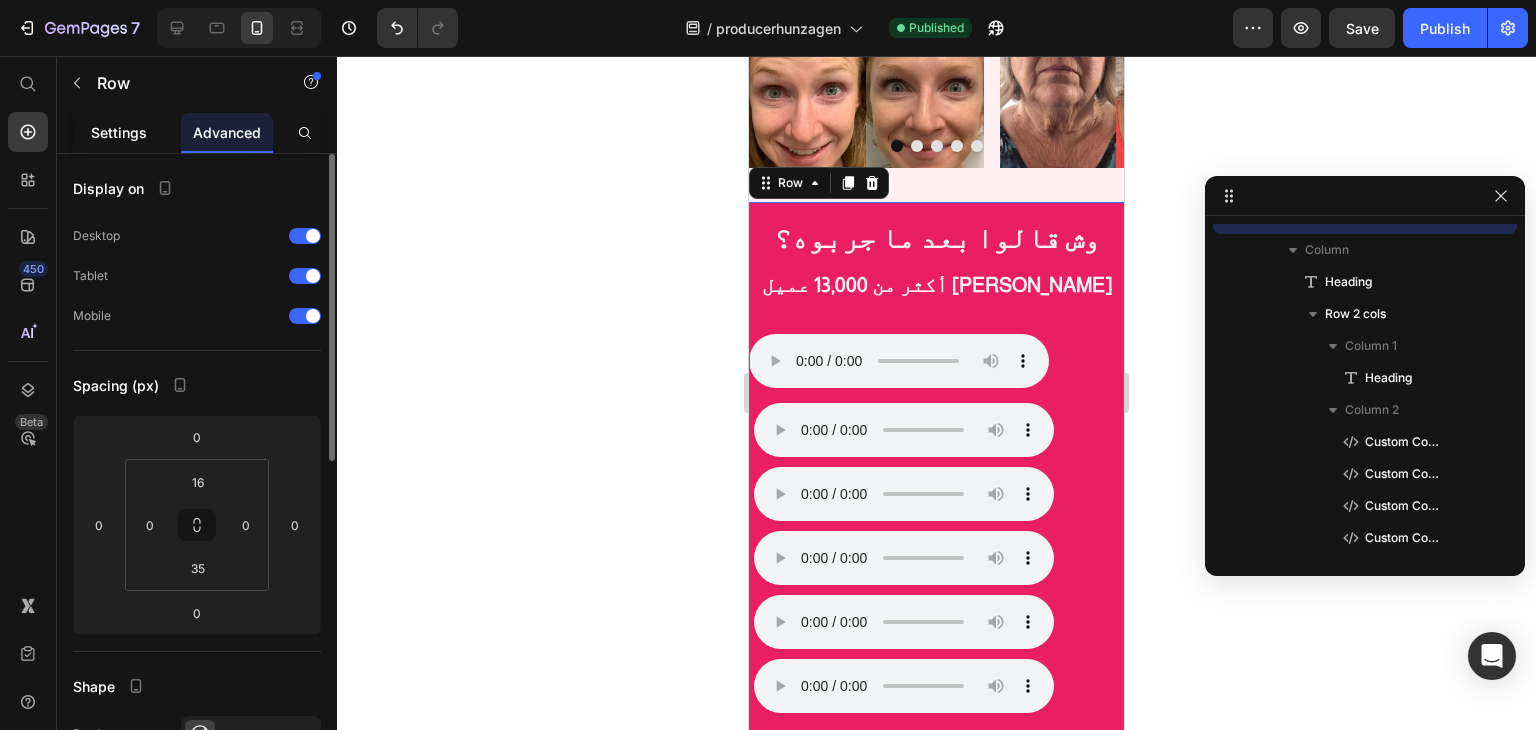 click on "Settings" 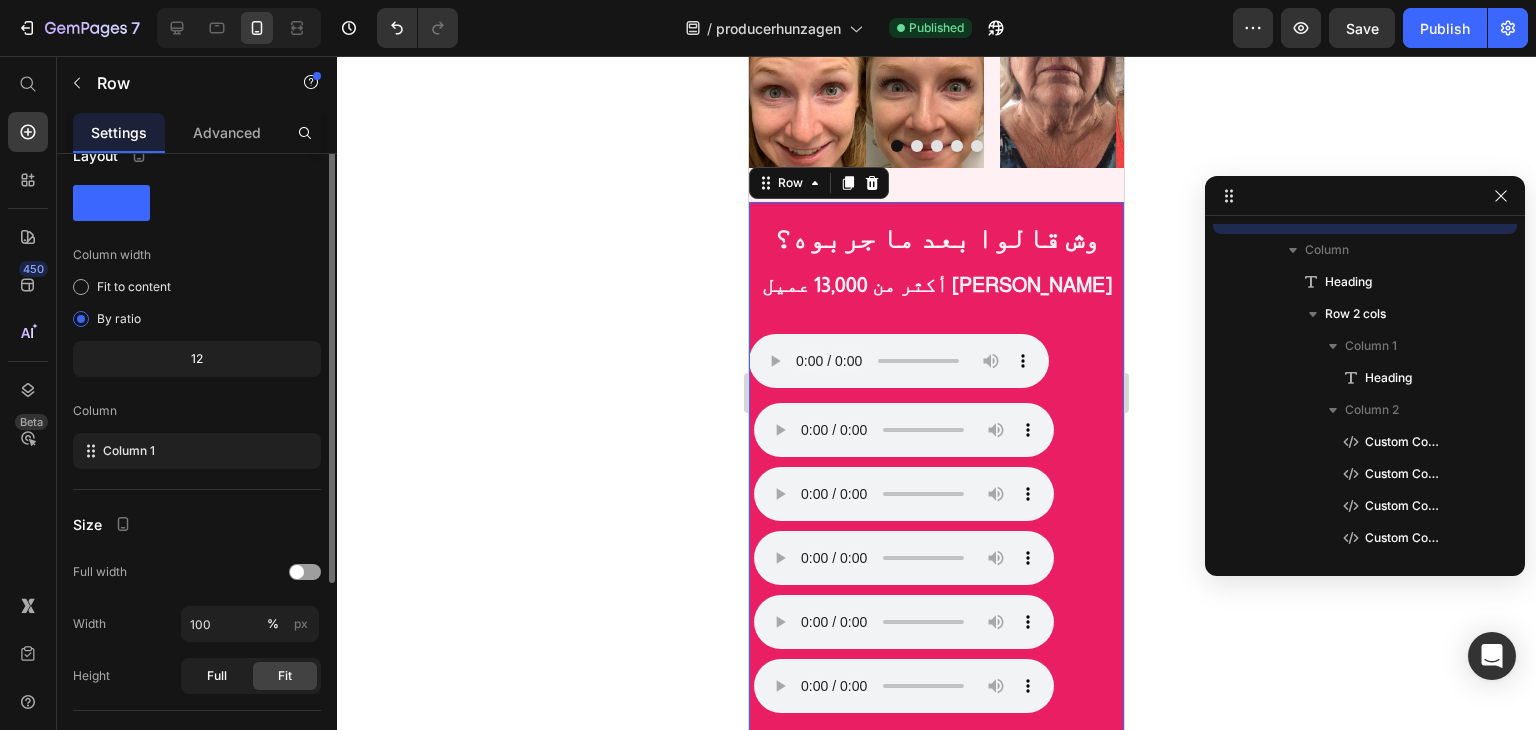 scroll, scrollTop: 0, scrollLeft: 0, axis: both 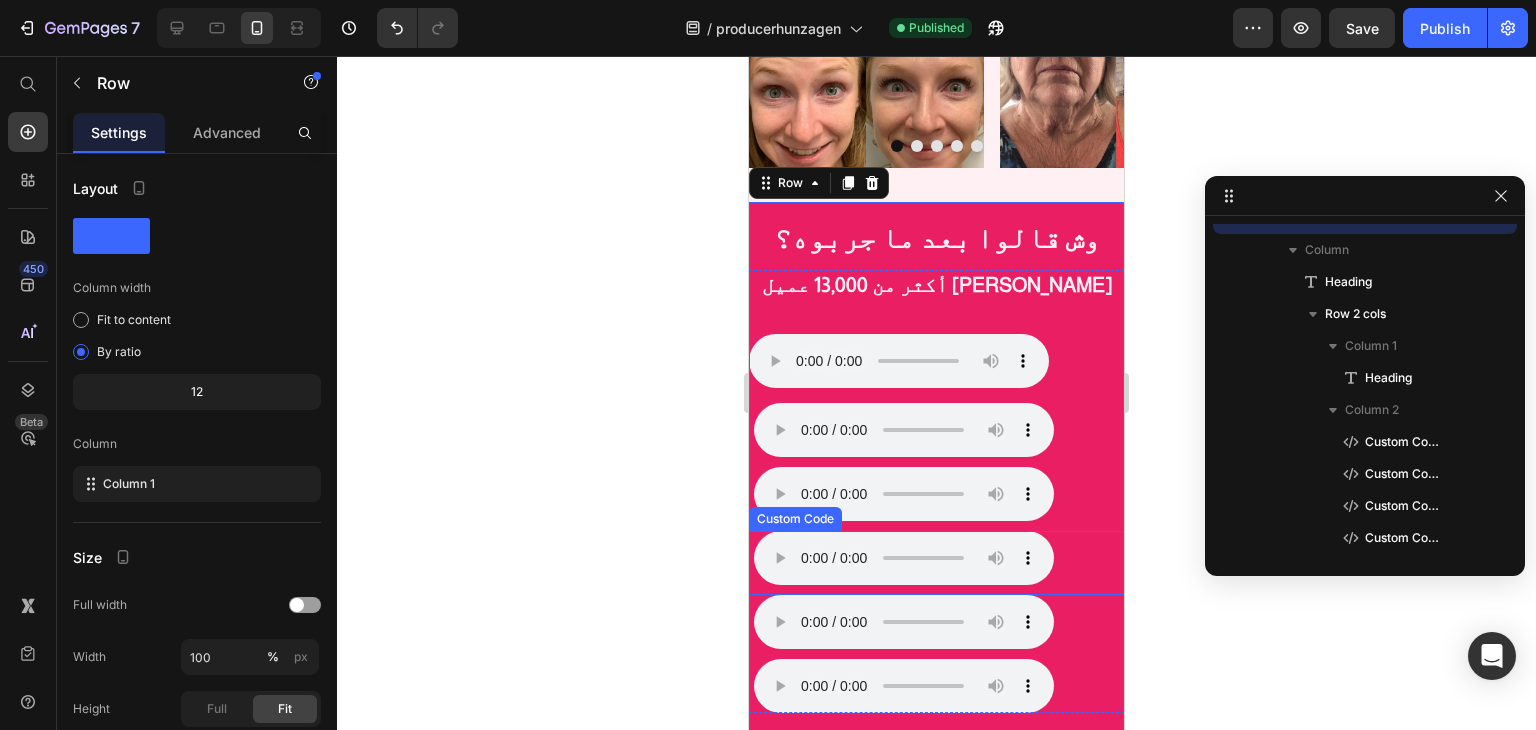 click on "متصفحك لا يدعم تشغيل الصوت." at bounding box center [939, 558] 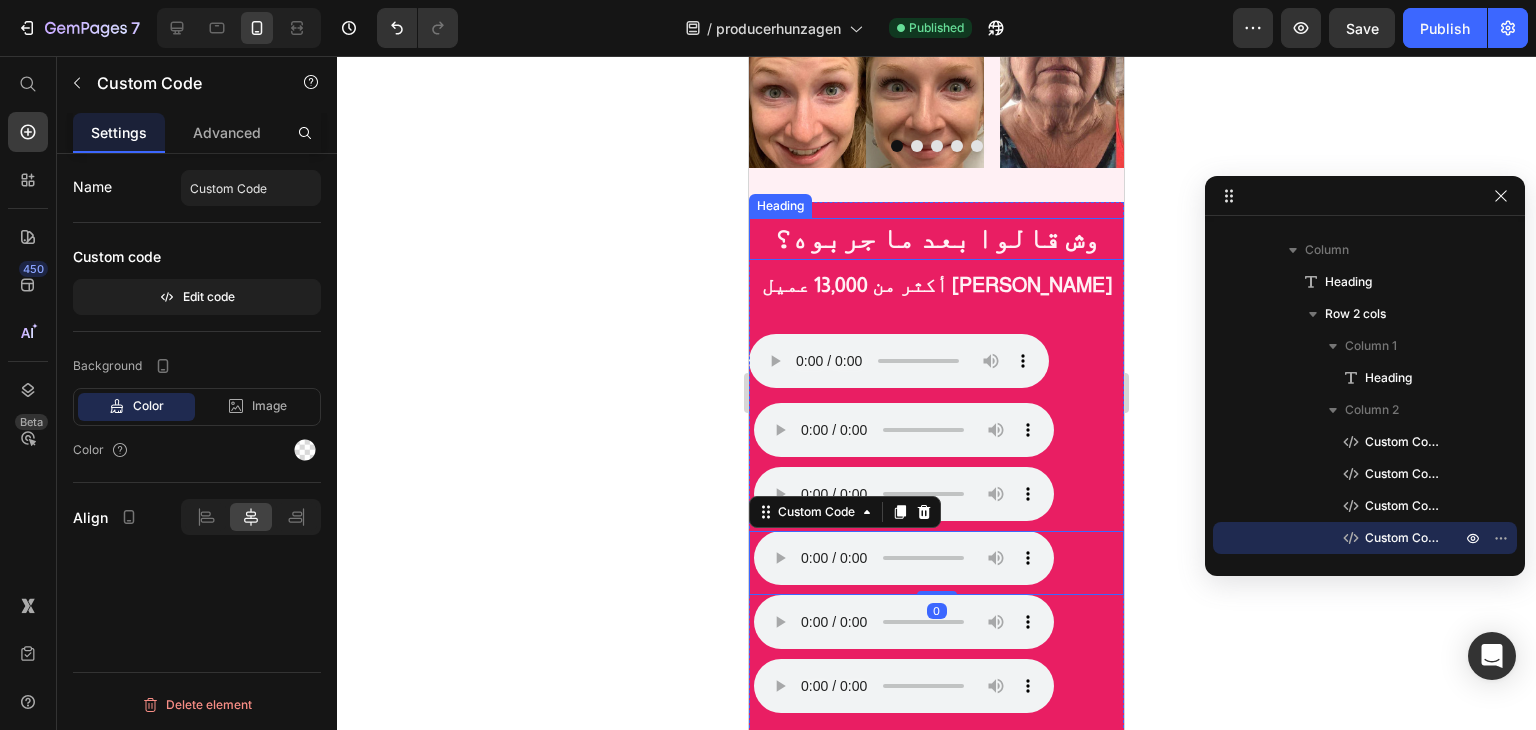 click on "وش قالوا بعد ما جربوه؟" at bounding box center [936, 239] 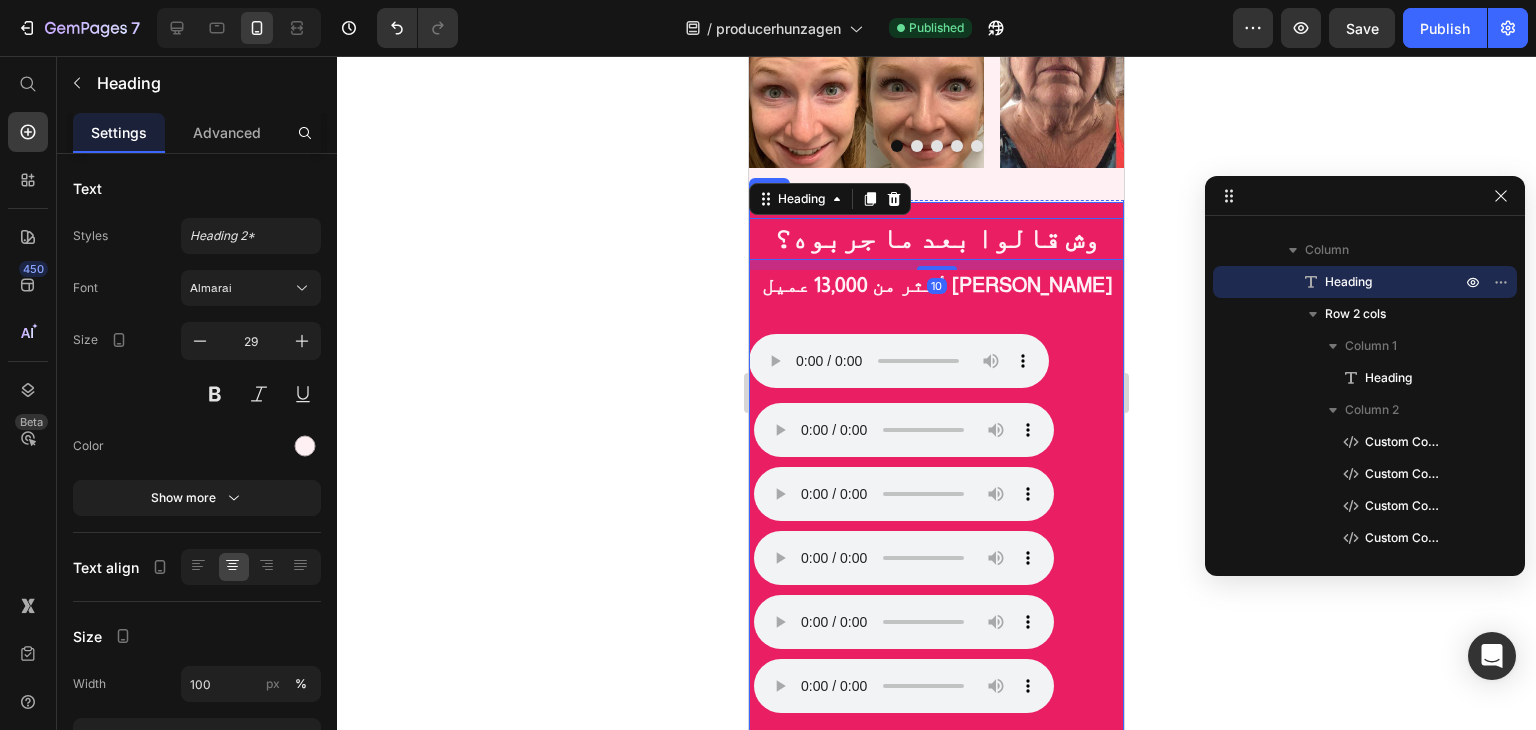 click on "وش قالوا بعد ما جربوه؟ Heading   10 أكثر من 13,000 عميل سعيد Heading
متصفحك لا يدعم تشغيل الصوت.
Custom Code
متصفحك لا يدعم تشغيل الصوت.
Custom Code
متصفحك لا يدعم تشغيل الصوت.
Custom Code
متصفحك لا يدعم تشغيل الصوت.
Custom Code
متصفحك لا يدعم تشغيل الصوت.
Custom Code
متصفحك لا يدعم تشغيل الصوت.
Custom Code Row Row Row" at bounding box center (936, 475) 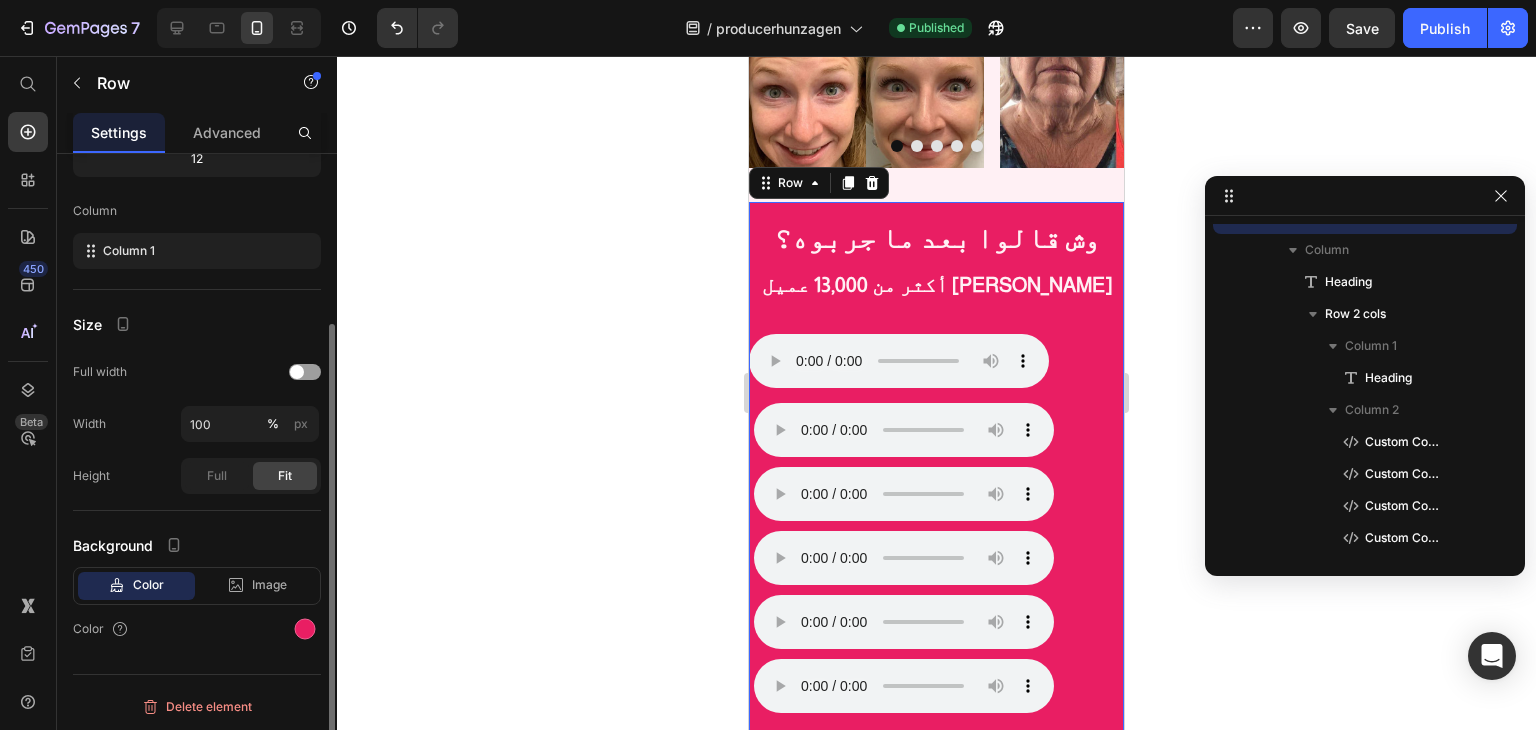 scroll, scrollTop: 0, scrollLeft: 0, axis: both 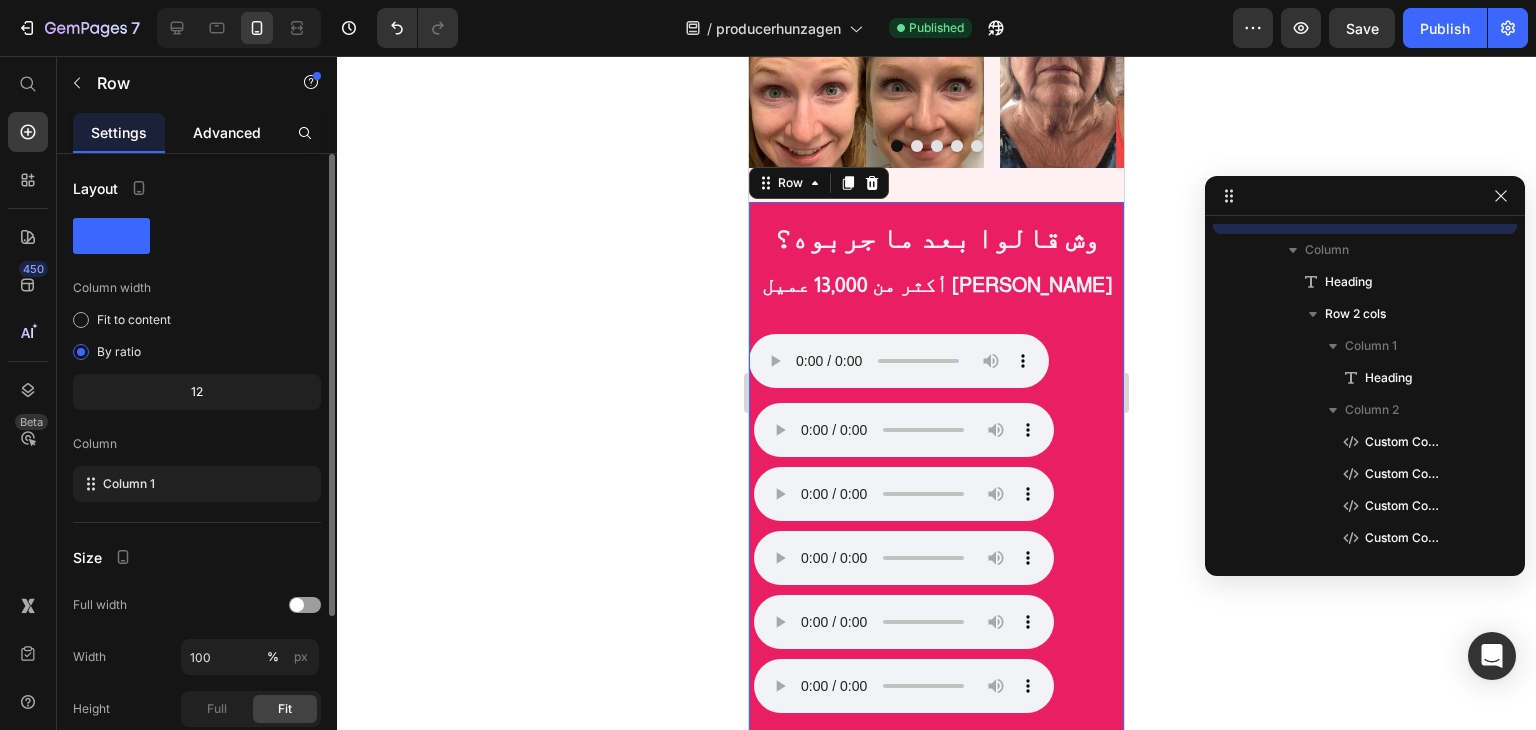 click on "Advanced" at bounding box center (227, 132) 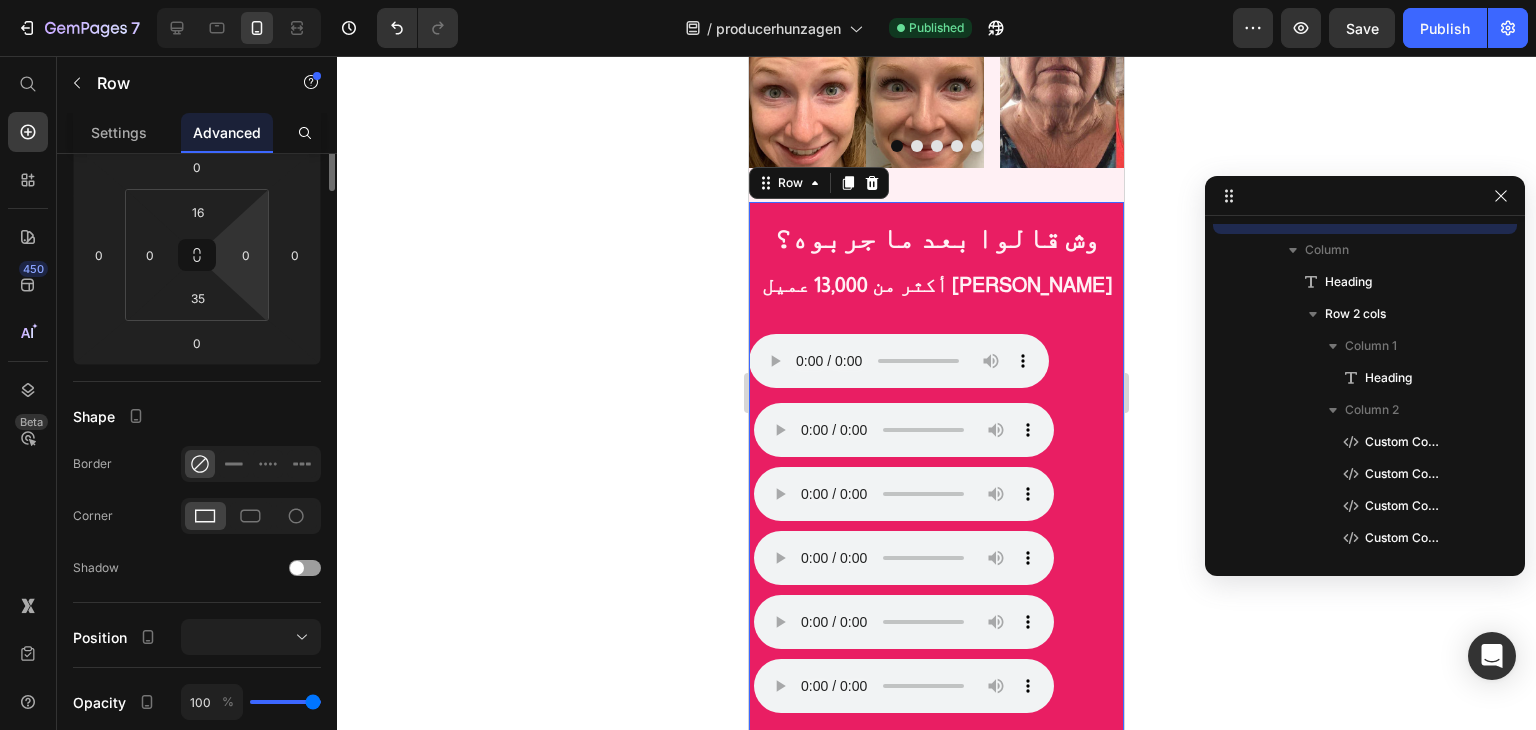 scroll, scrollTop: 0, scrollLeft: 0, axis: both 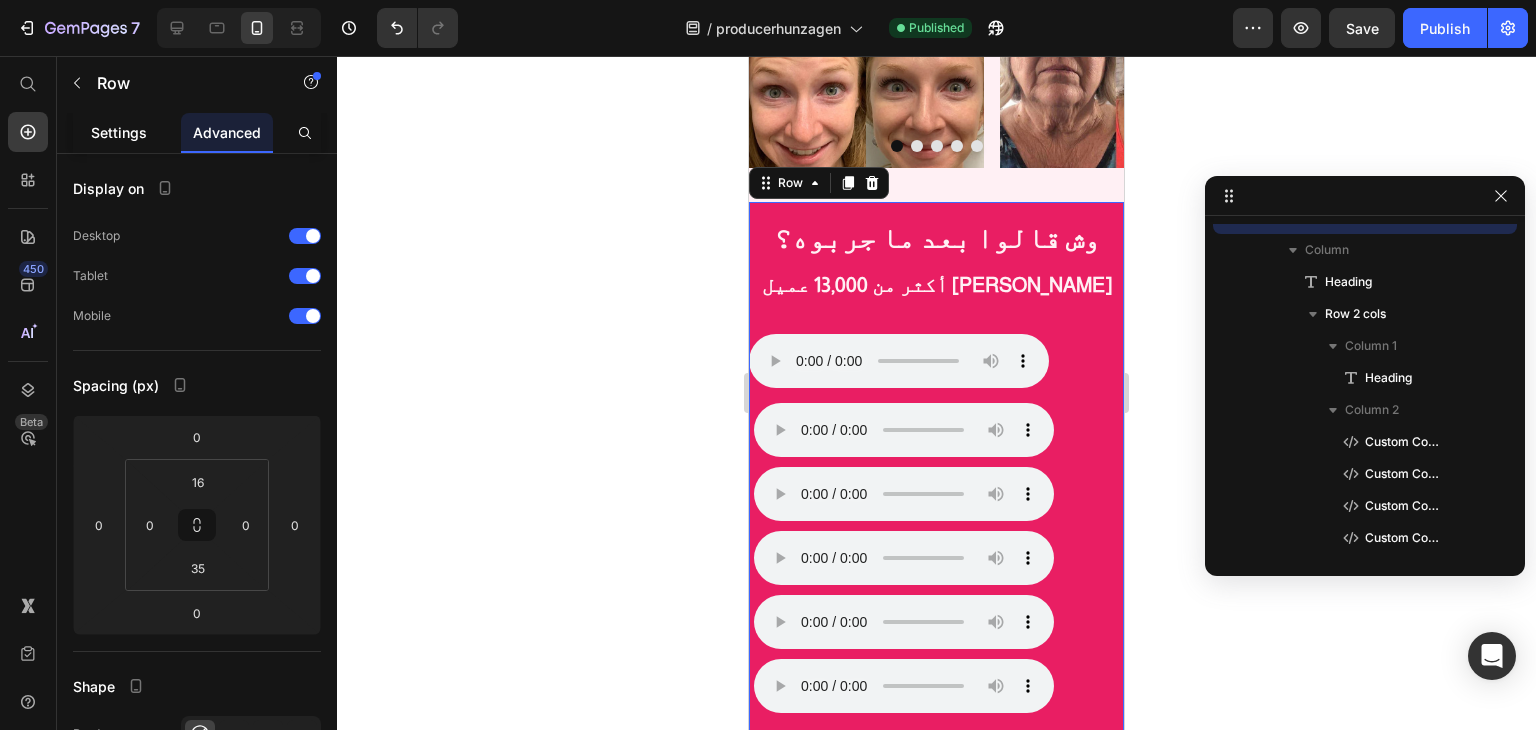 click on "Settings" at bounding box center (119, 132) 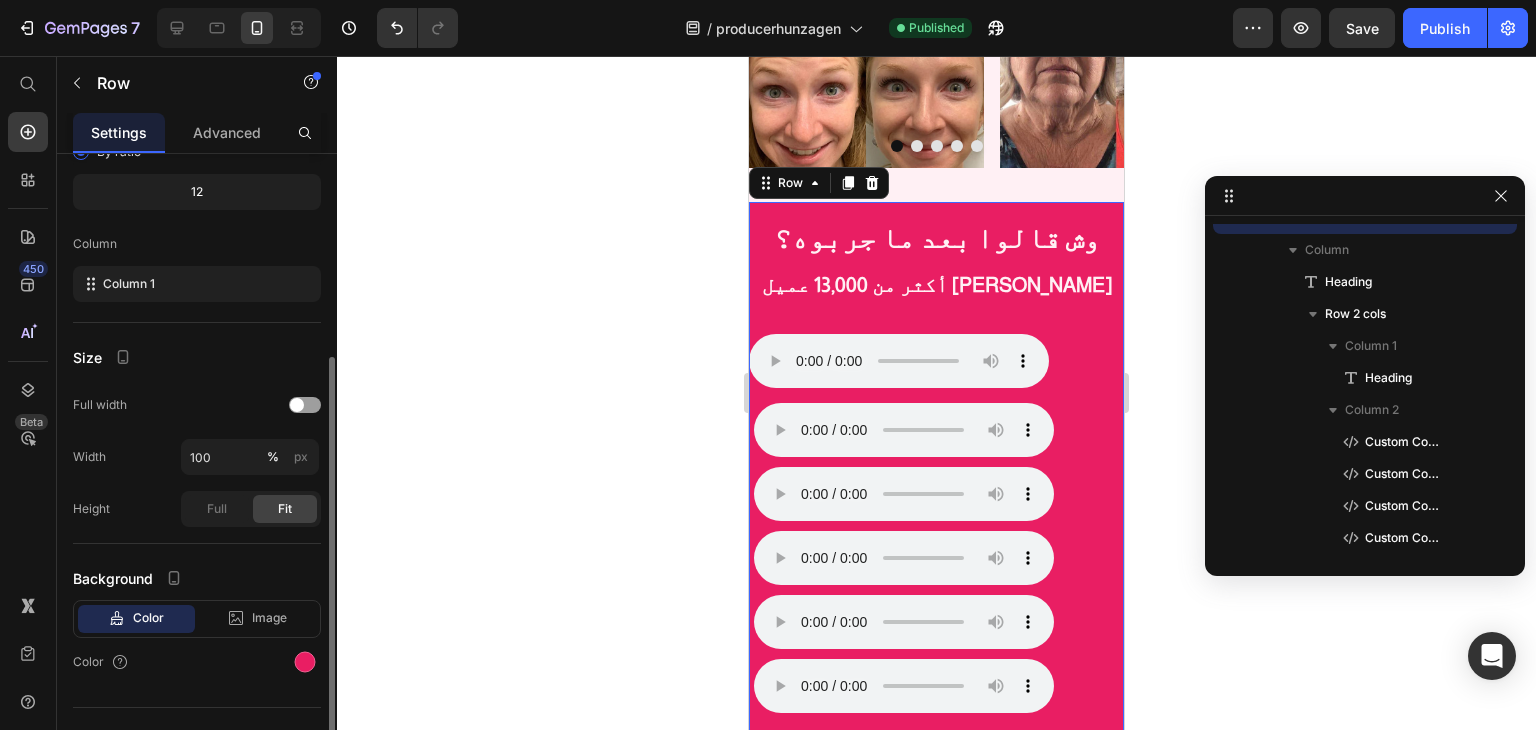 scroll, scrollTop: 233, scrollLeft: 0, axis: vertical 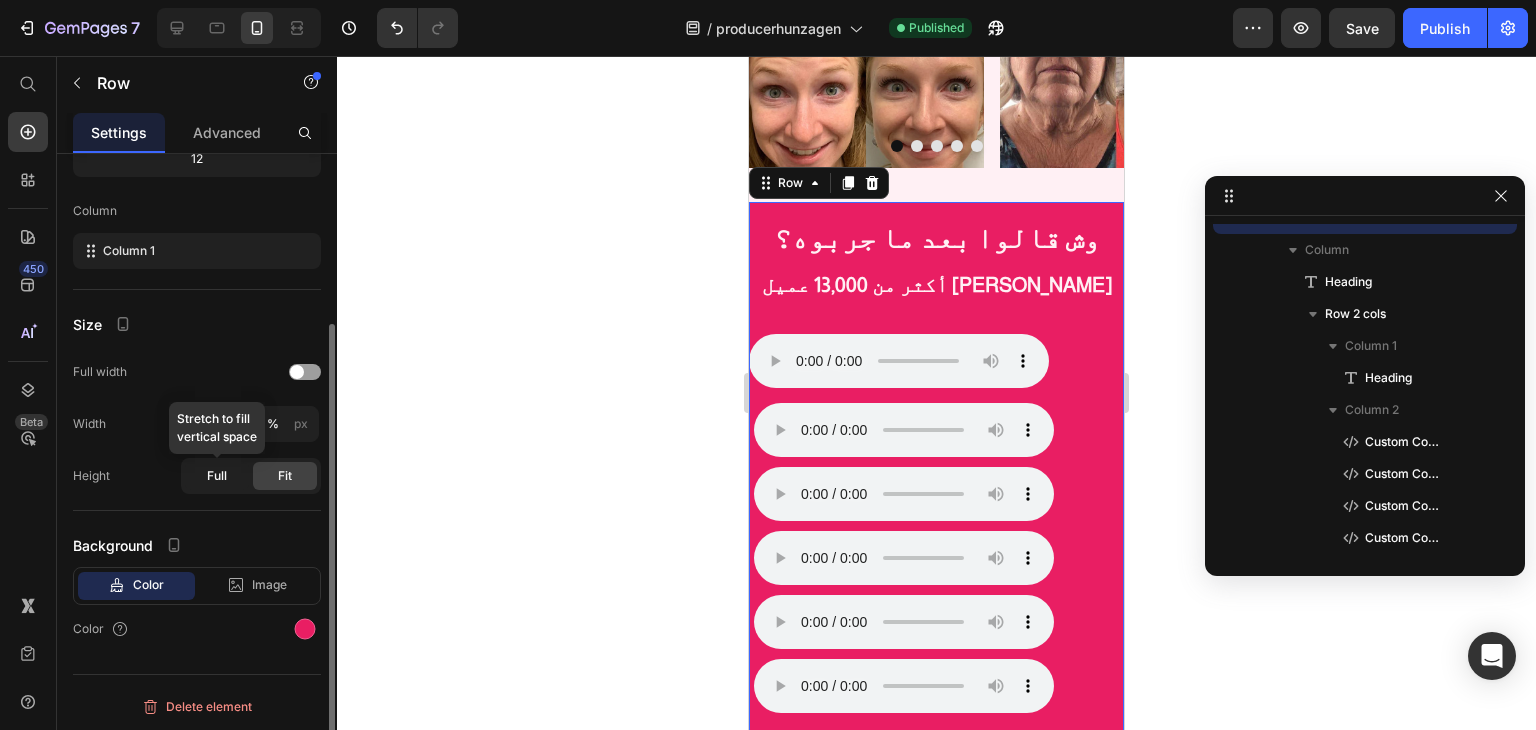 click on "Full" 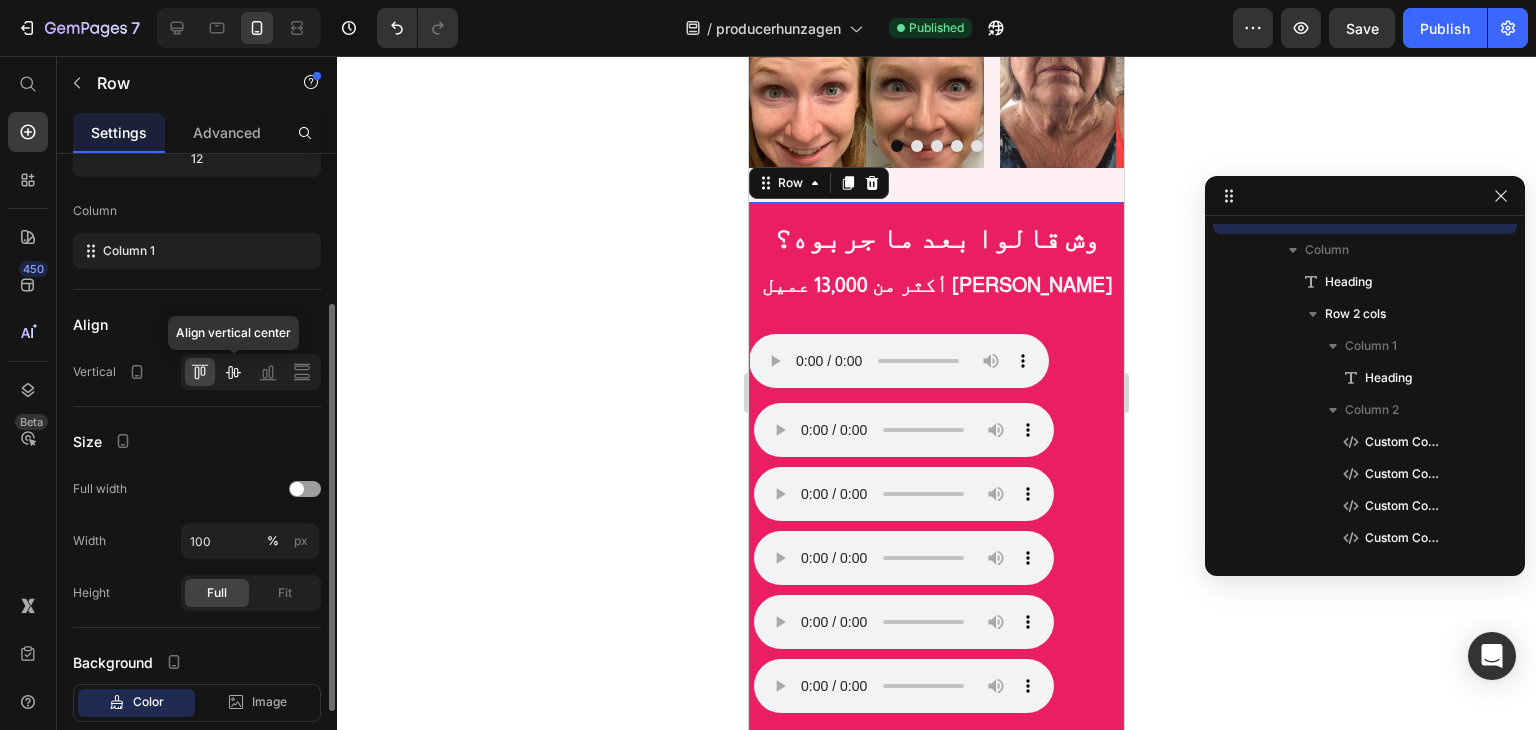 click 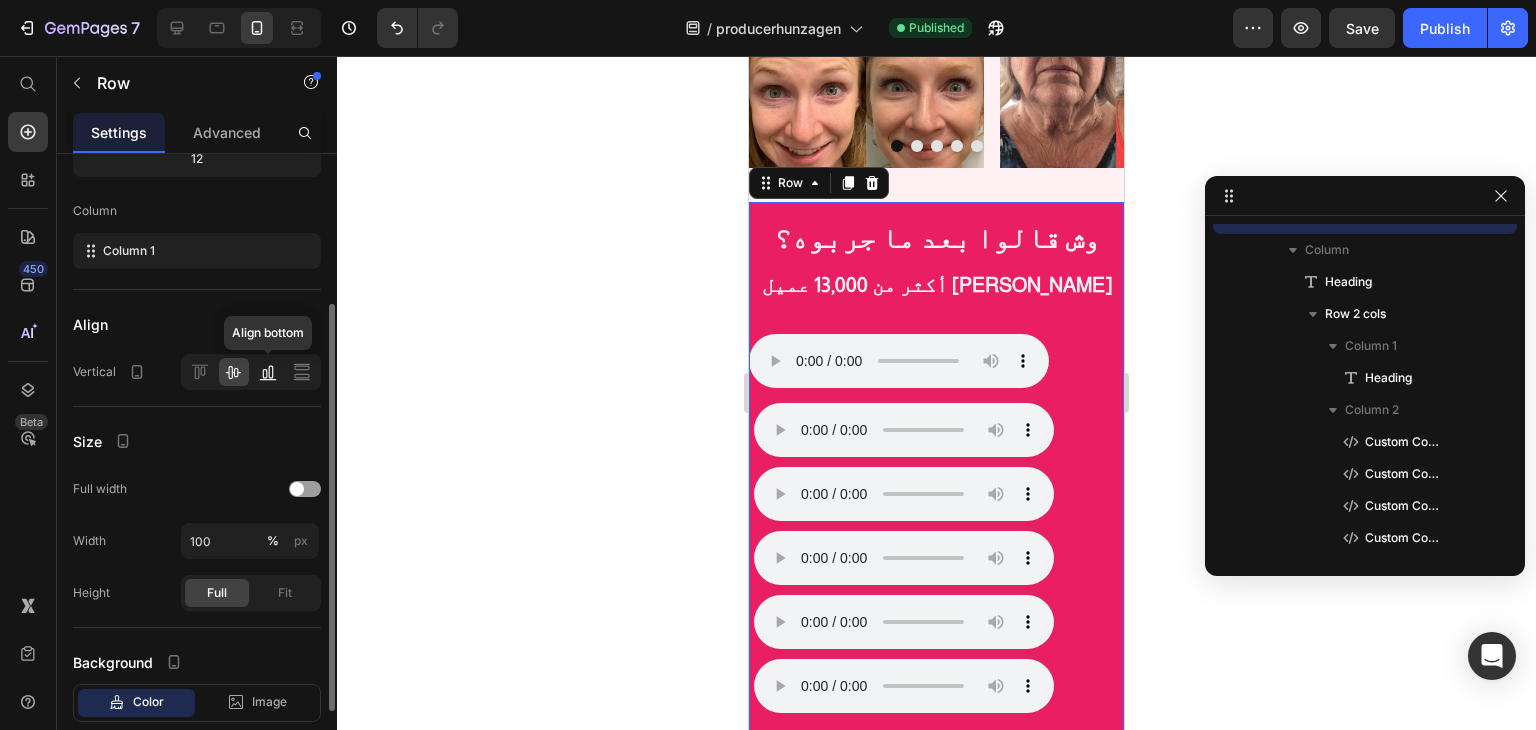 click 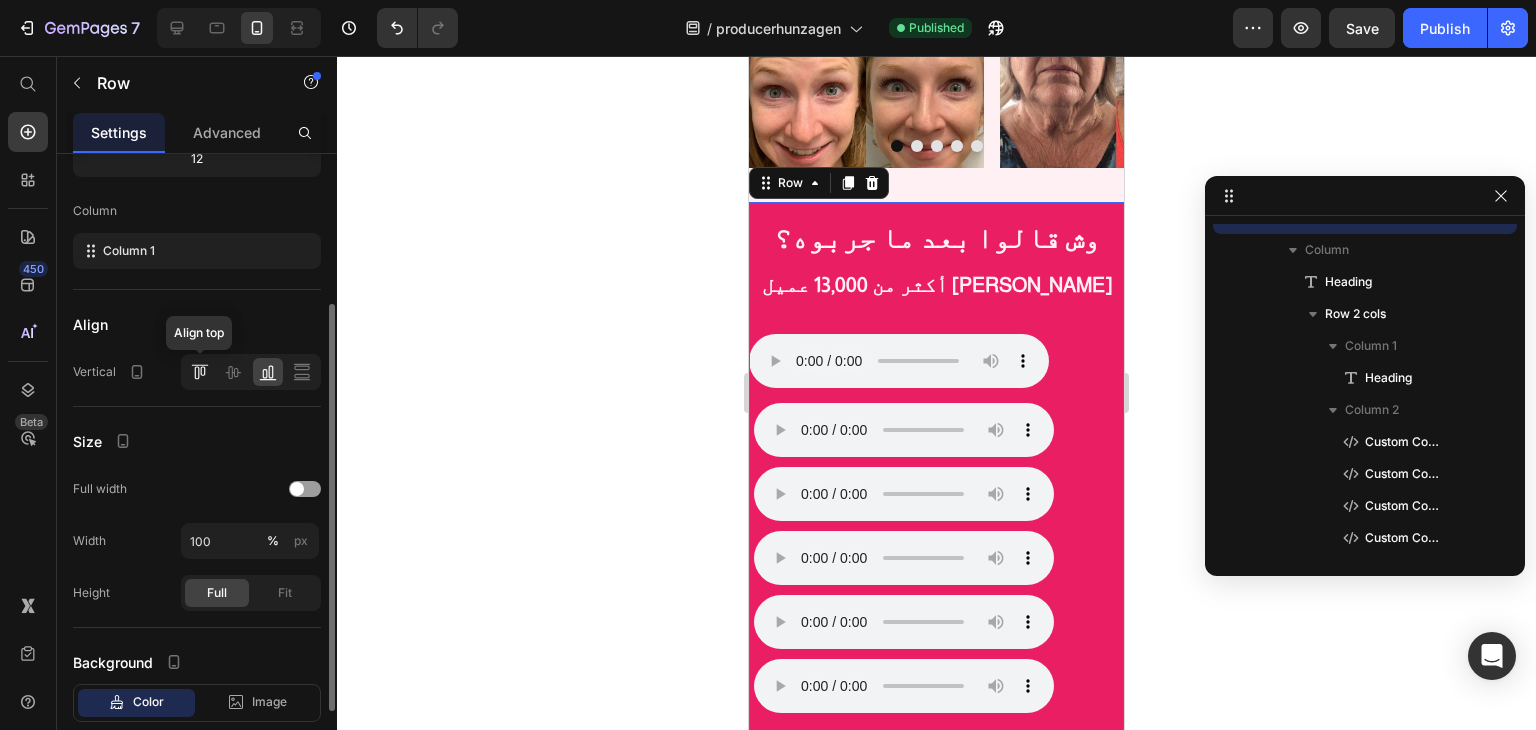 click 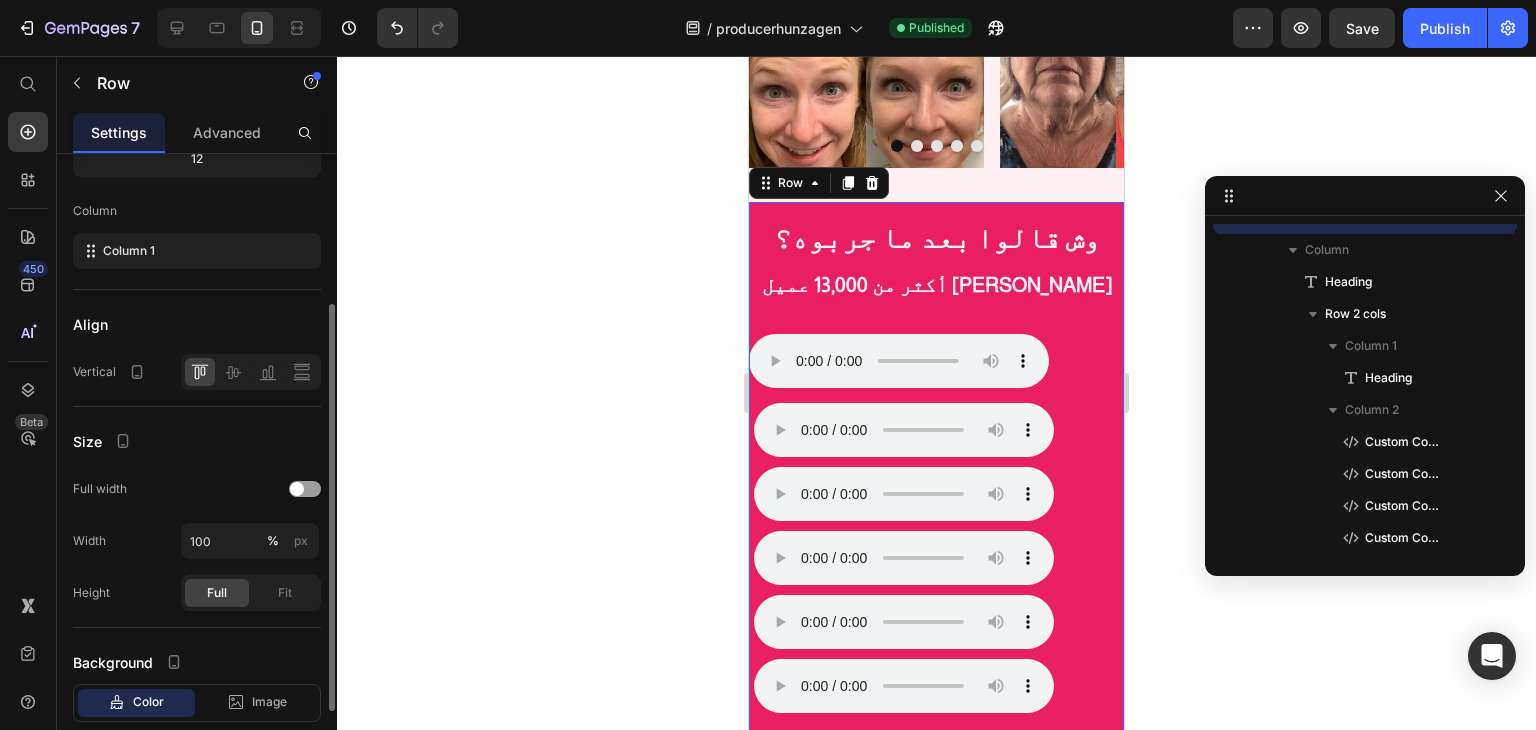 scroll, scrollTop: 350, scrollLeft: 0, axis: vertical 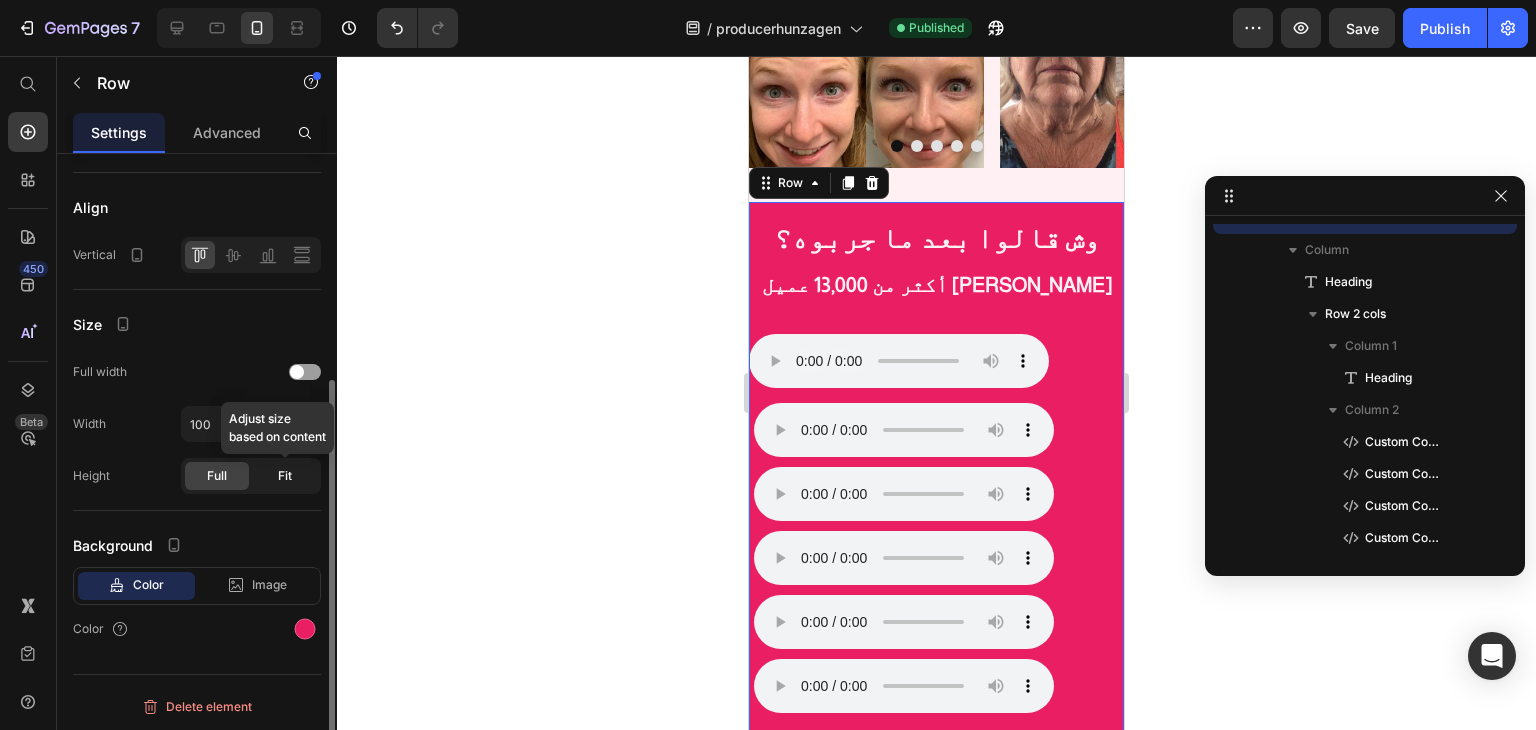 click on "Fit" 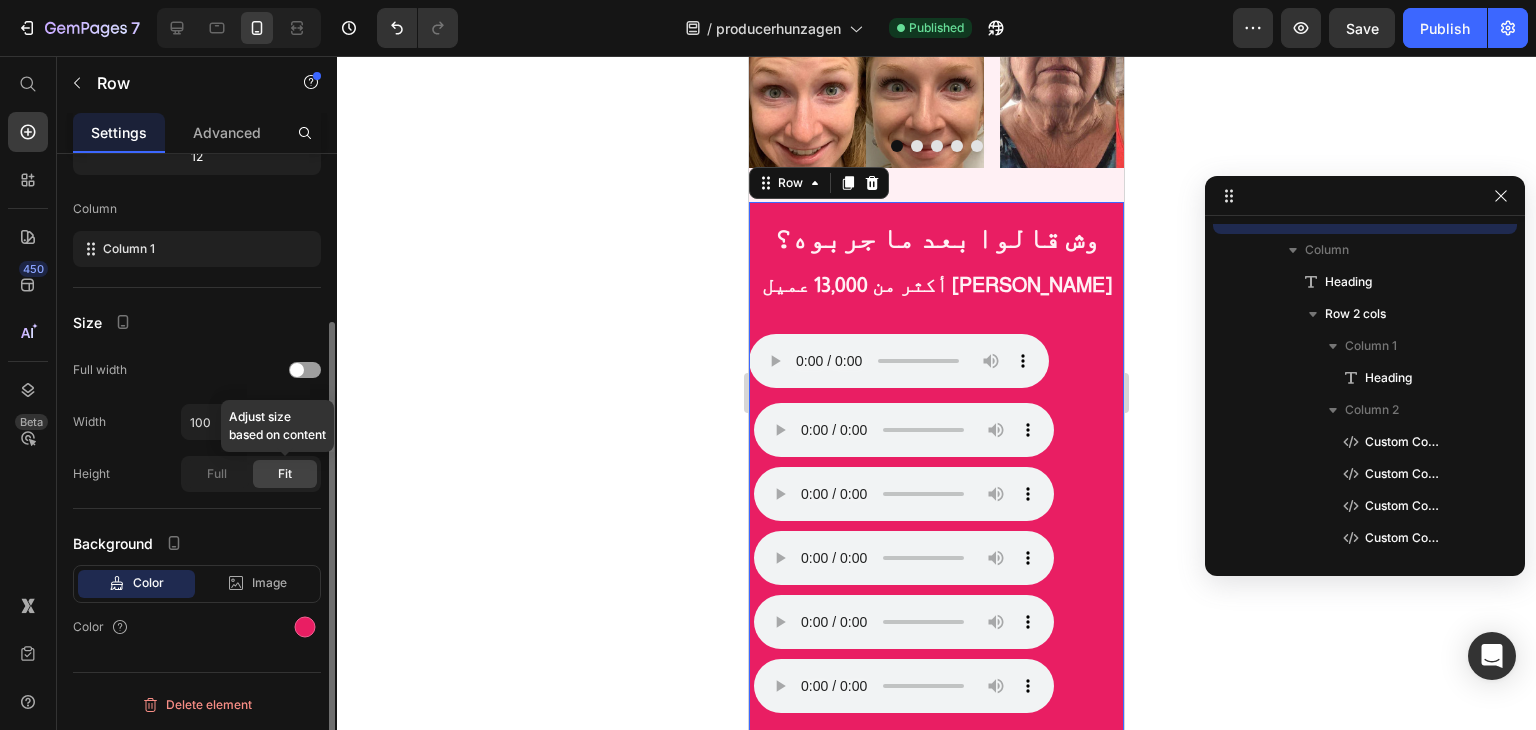 scroll, scrollTop: 233, scrollLeft: 0, axis: vertical 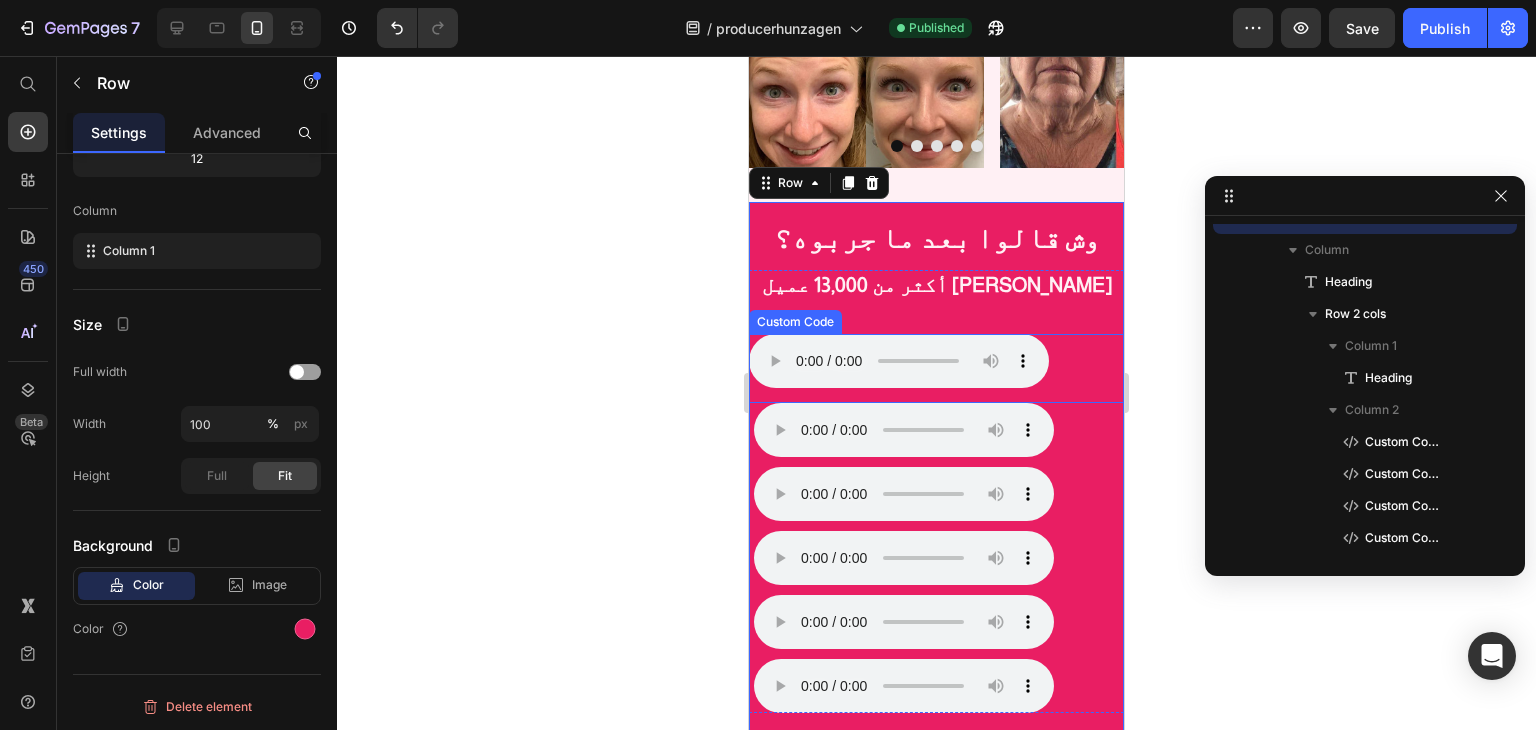 click on "متصفحك لا يدعم تشغيل الصوت." at bounding box center [936, 361] 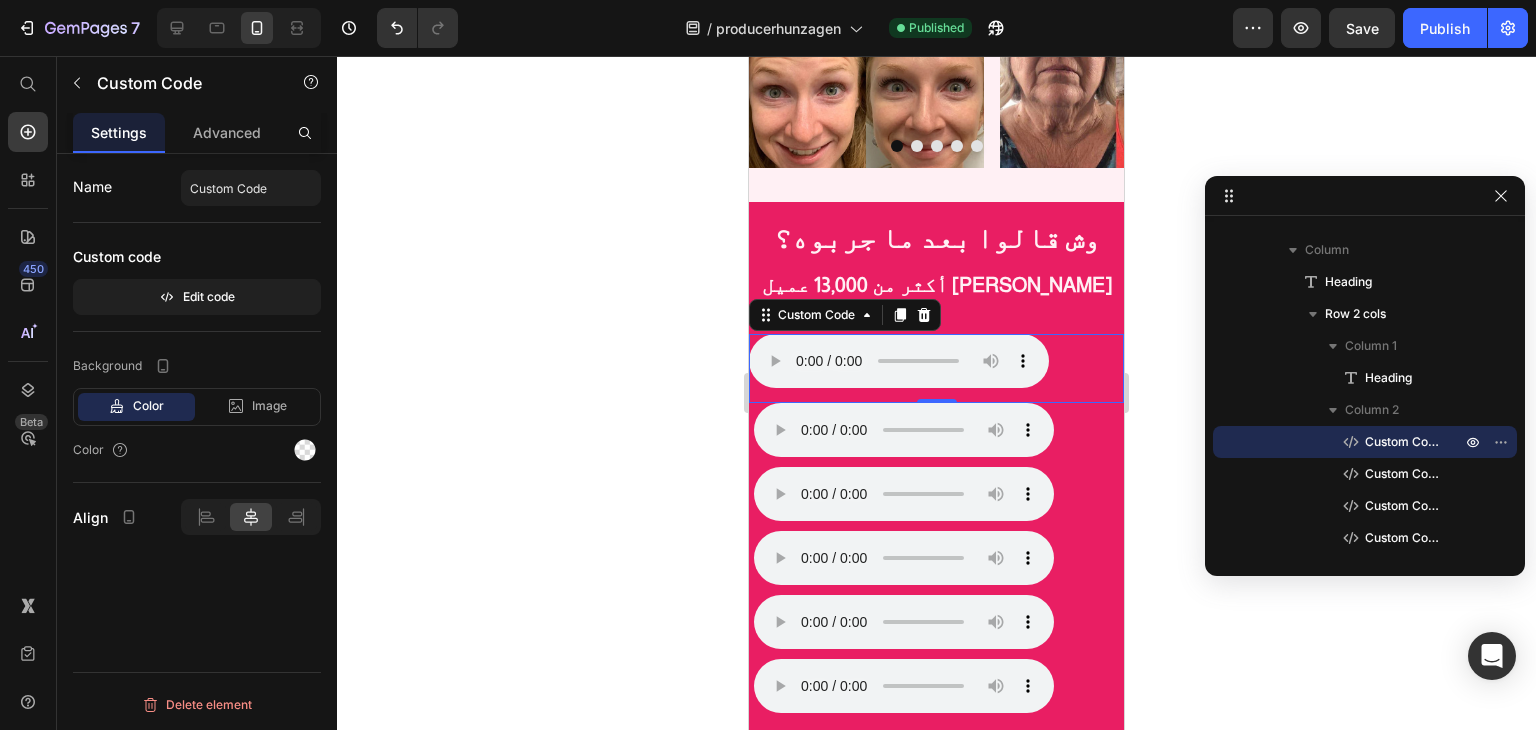 scroll, scrollTop: 0, scrollLeft: 0, axis: both 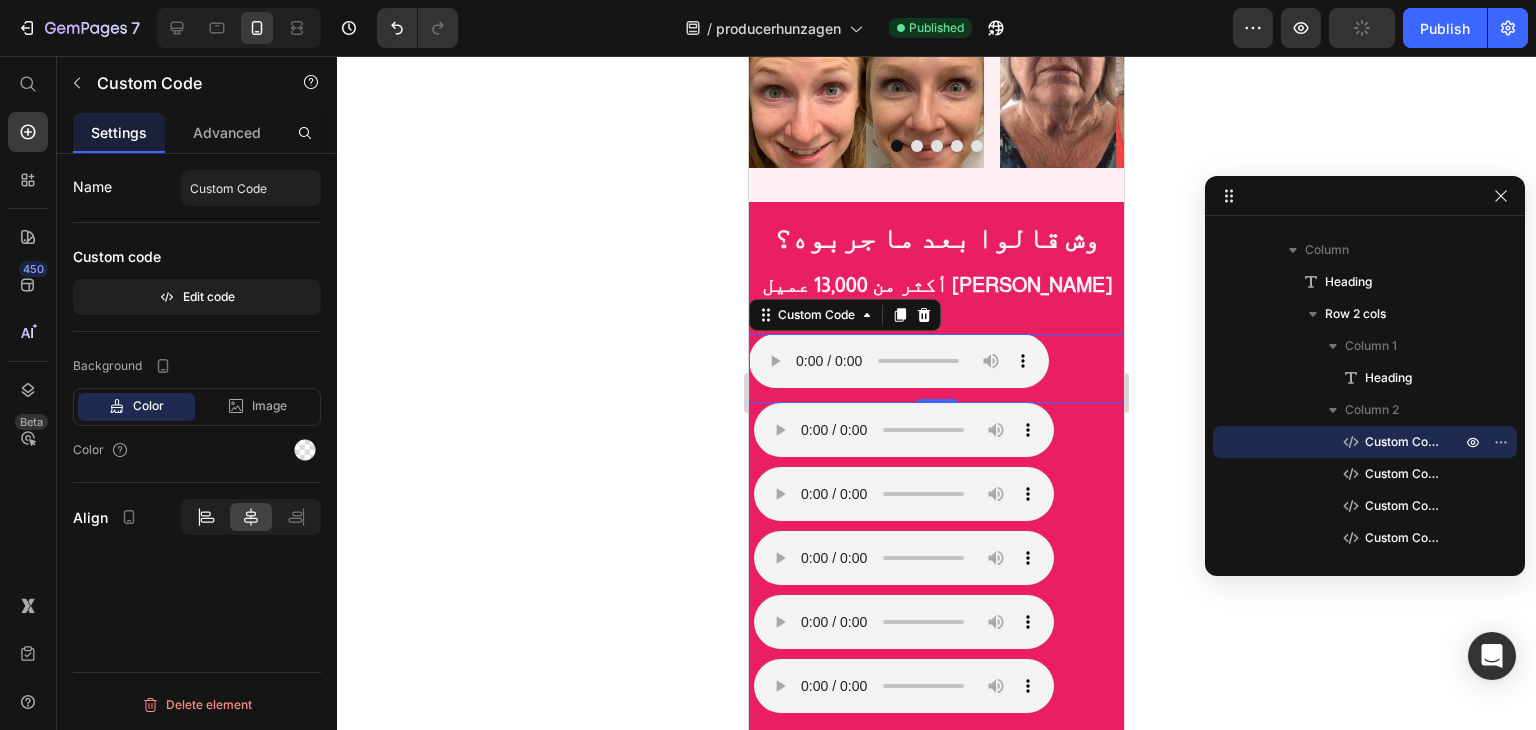 click 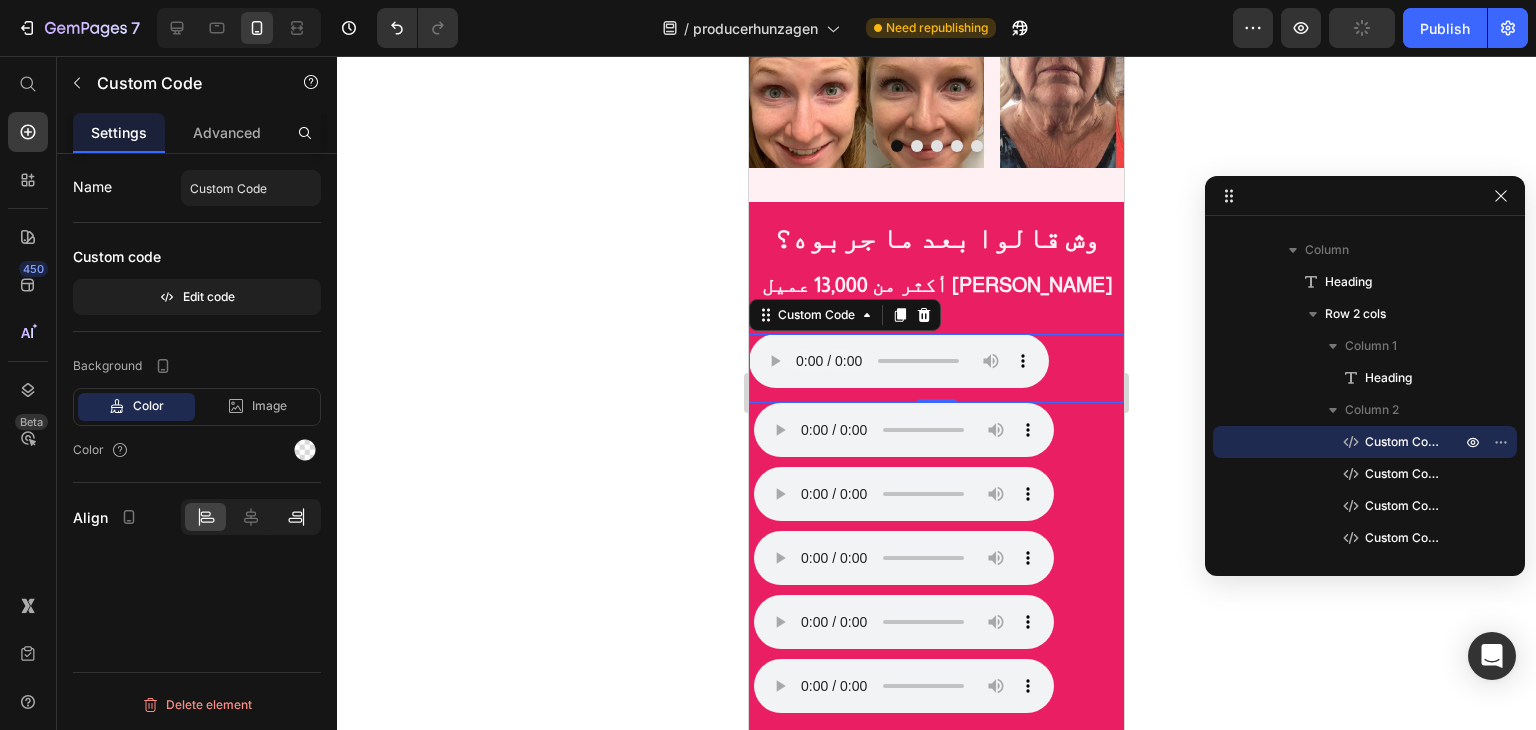 click 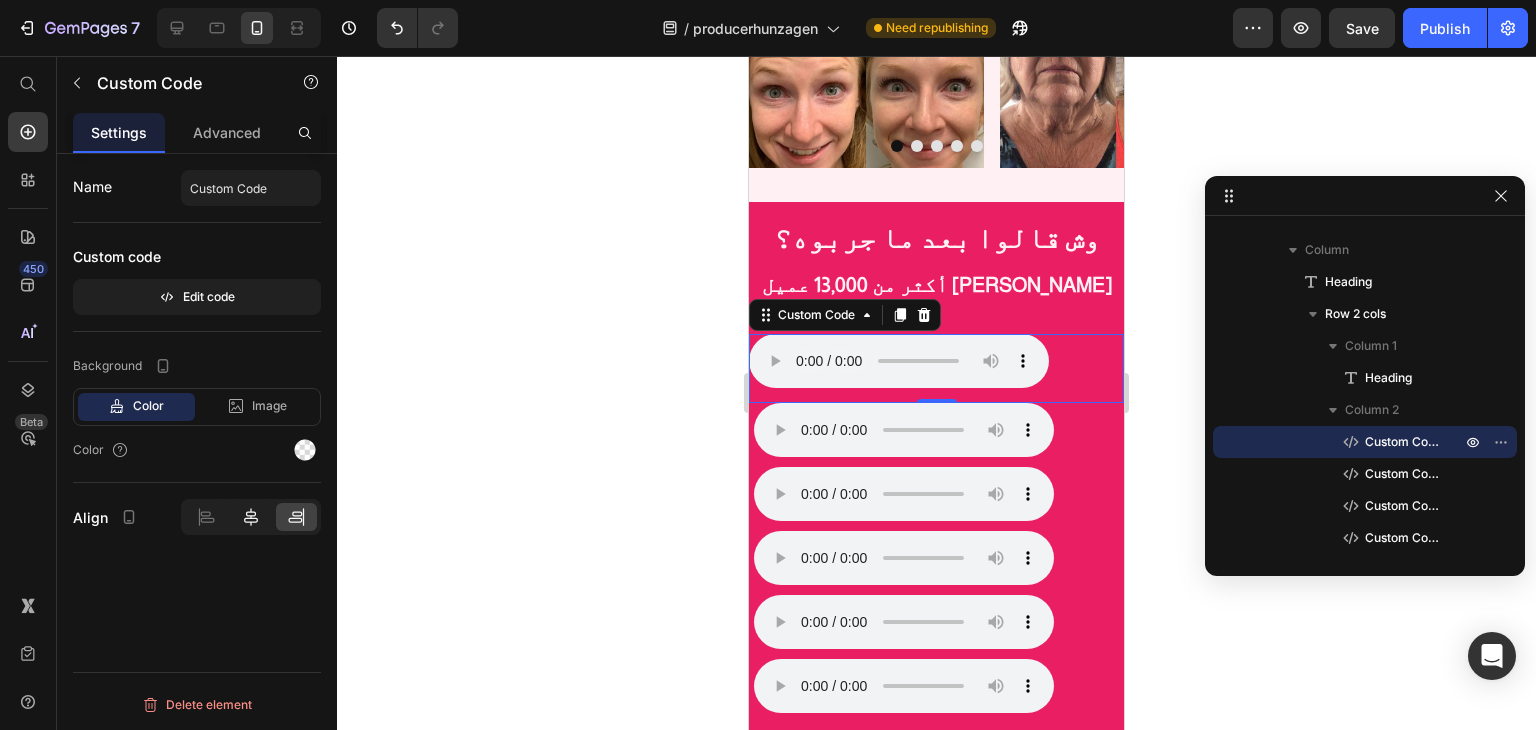 click 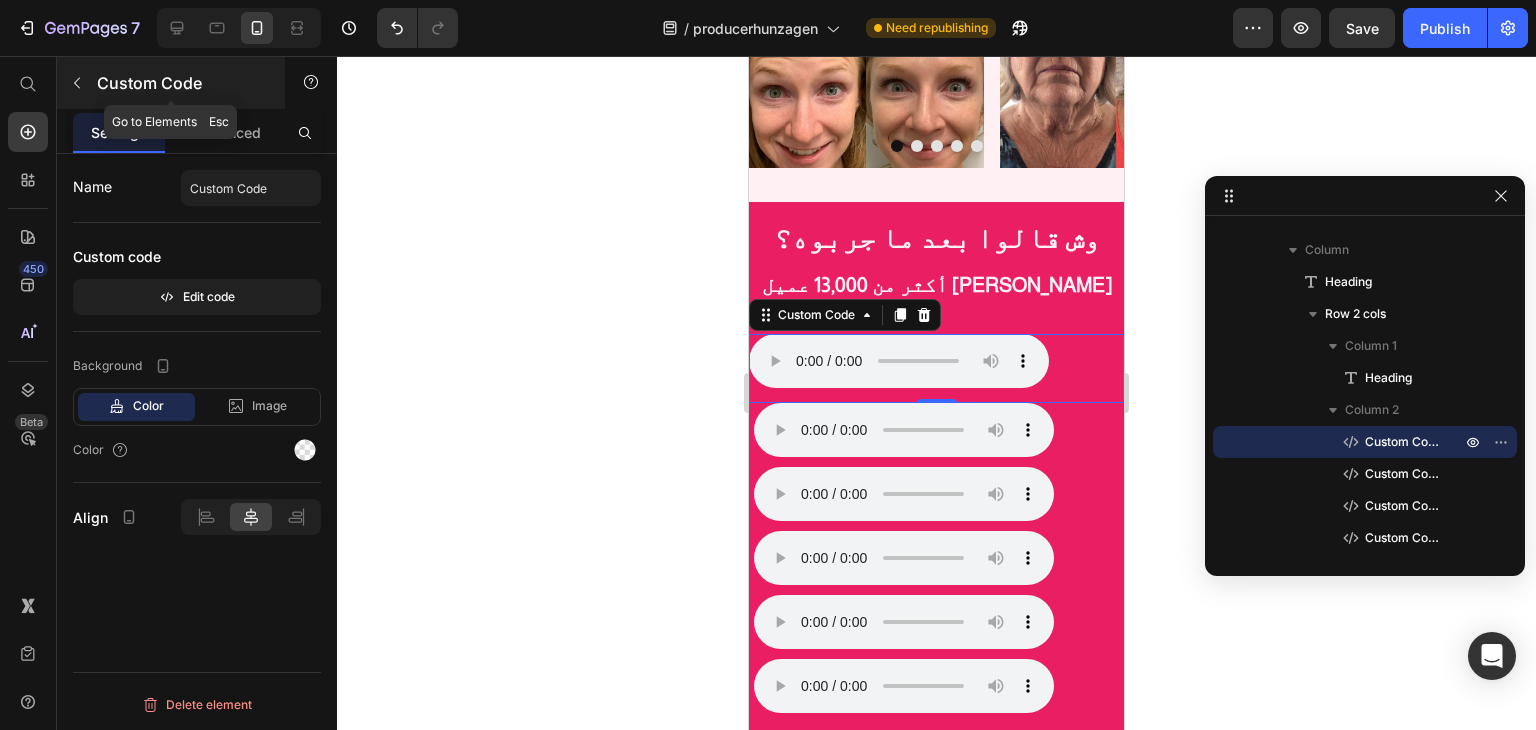 click 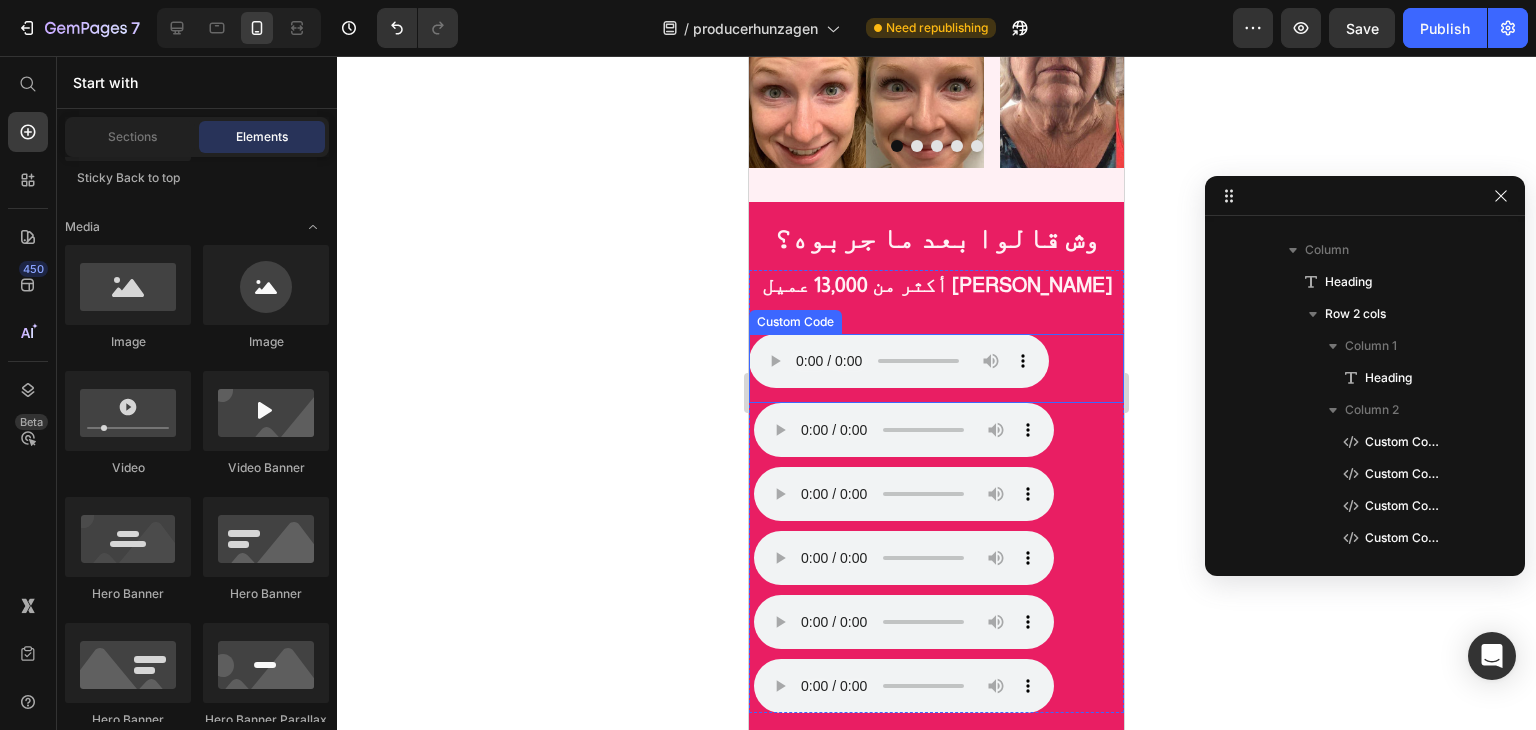 click on "متصفحك لا يدعم تشغيل الصوت." at bounding box center [936, 361] 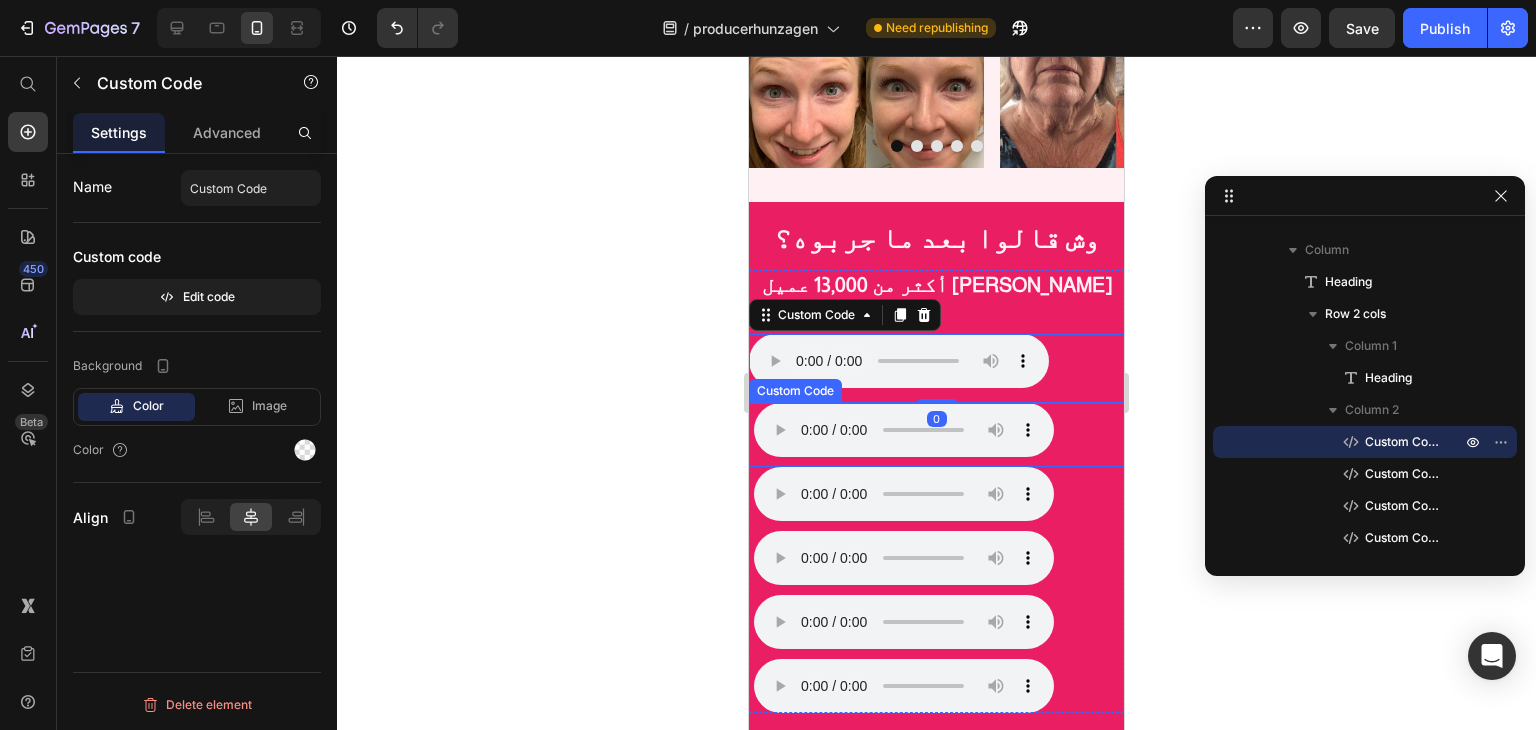 click on "متصفحك لا يدعم تشغيل الصوت." at bounding box center (939, 430) 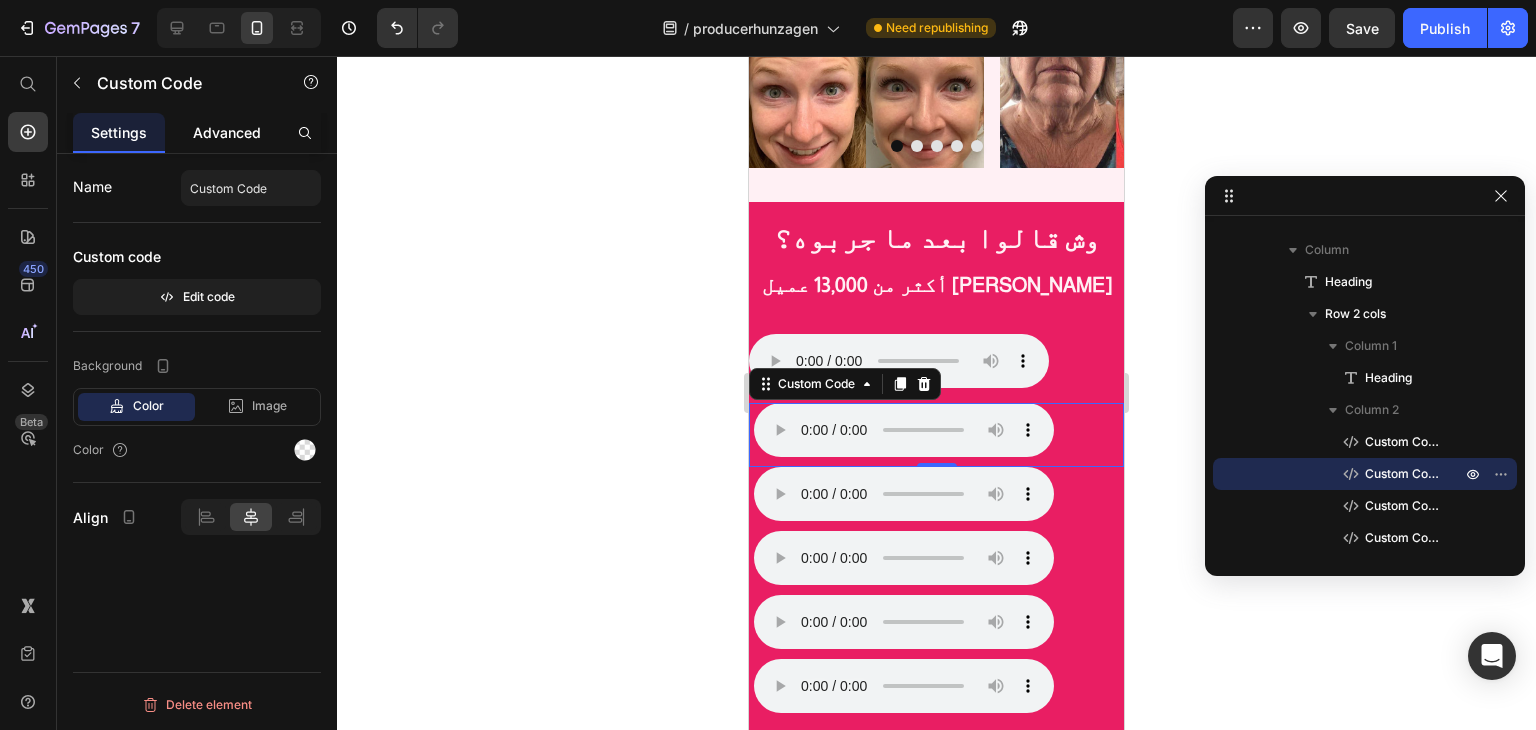 click on "Advanced" 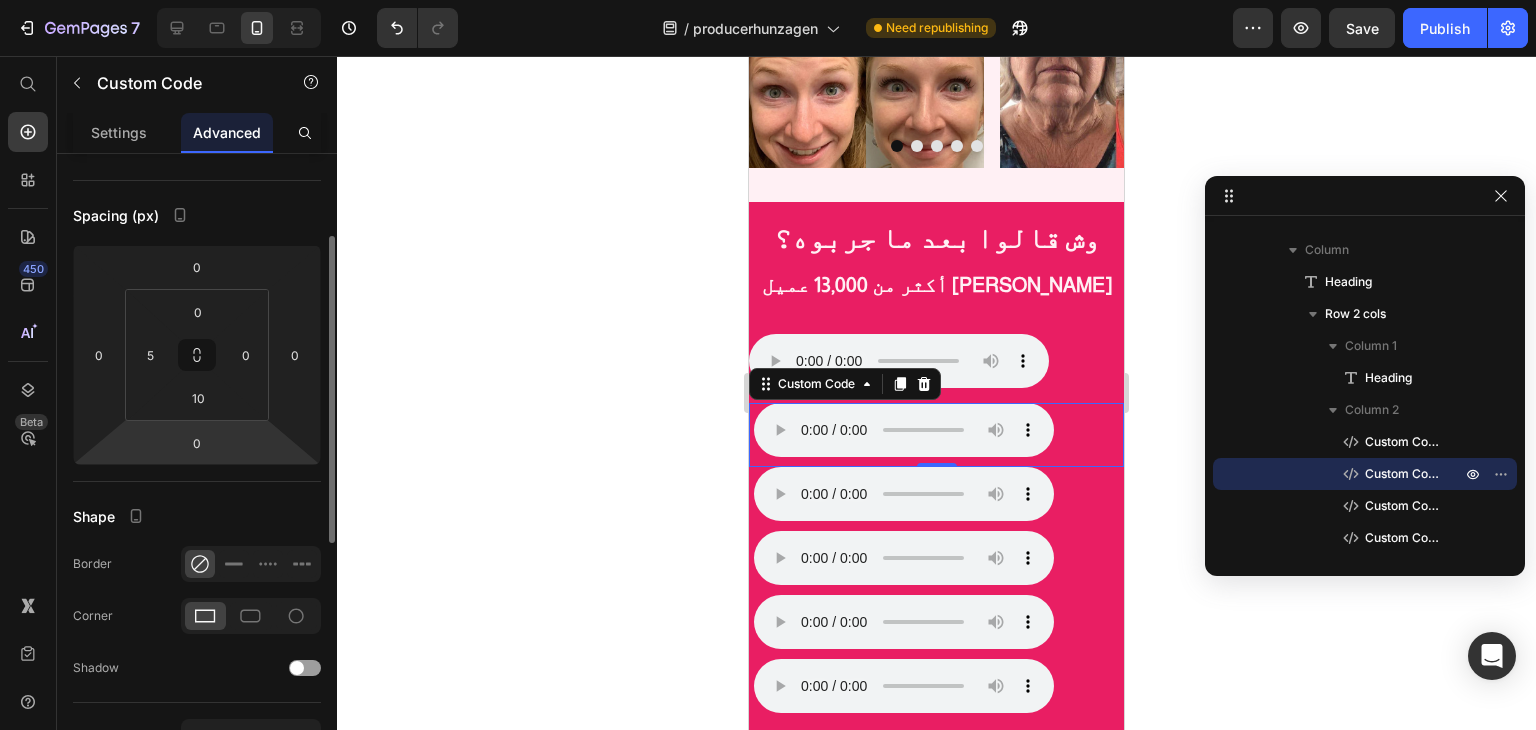 scroll, scrollTop: 70, scrollLeft: 0, axis: vertical 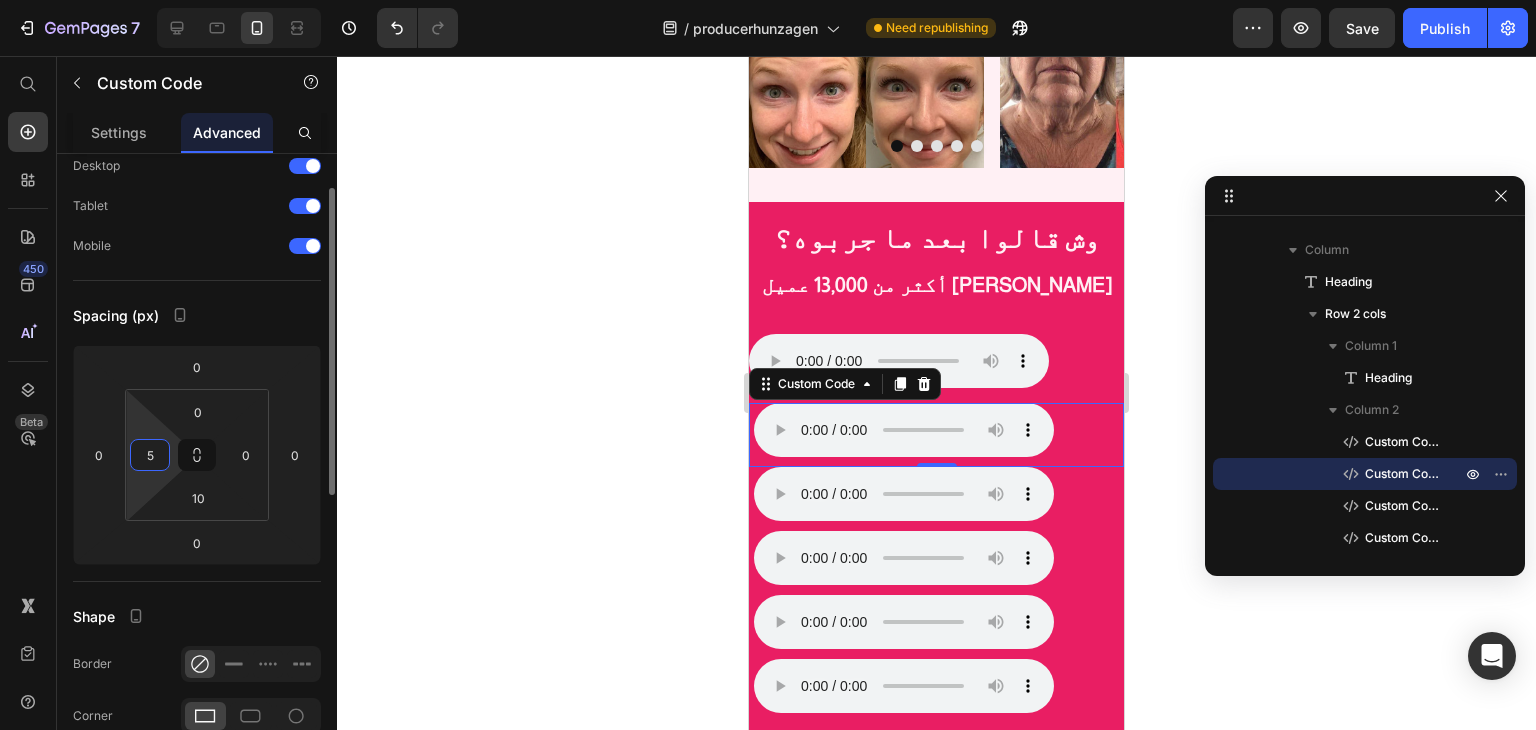 click on "5" at bounding box center (150, 455) 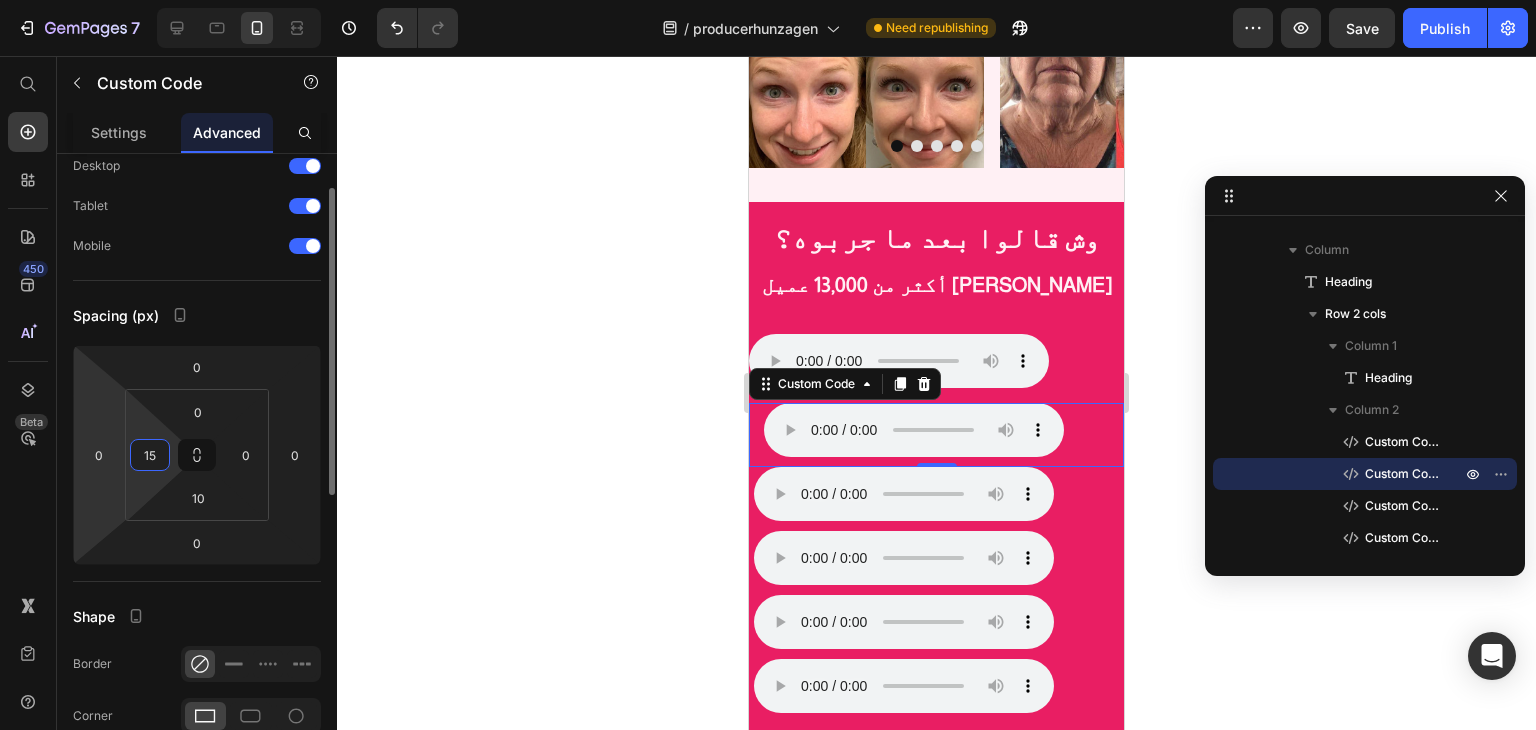 type on "5" 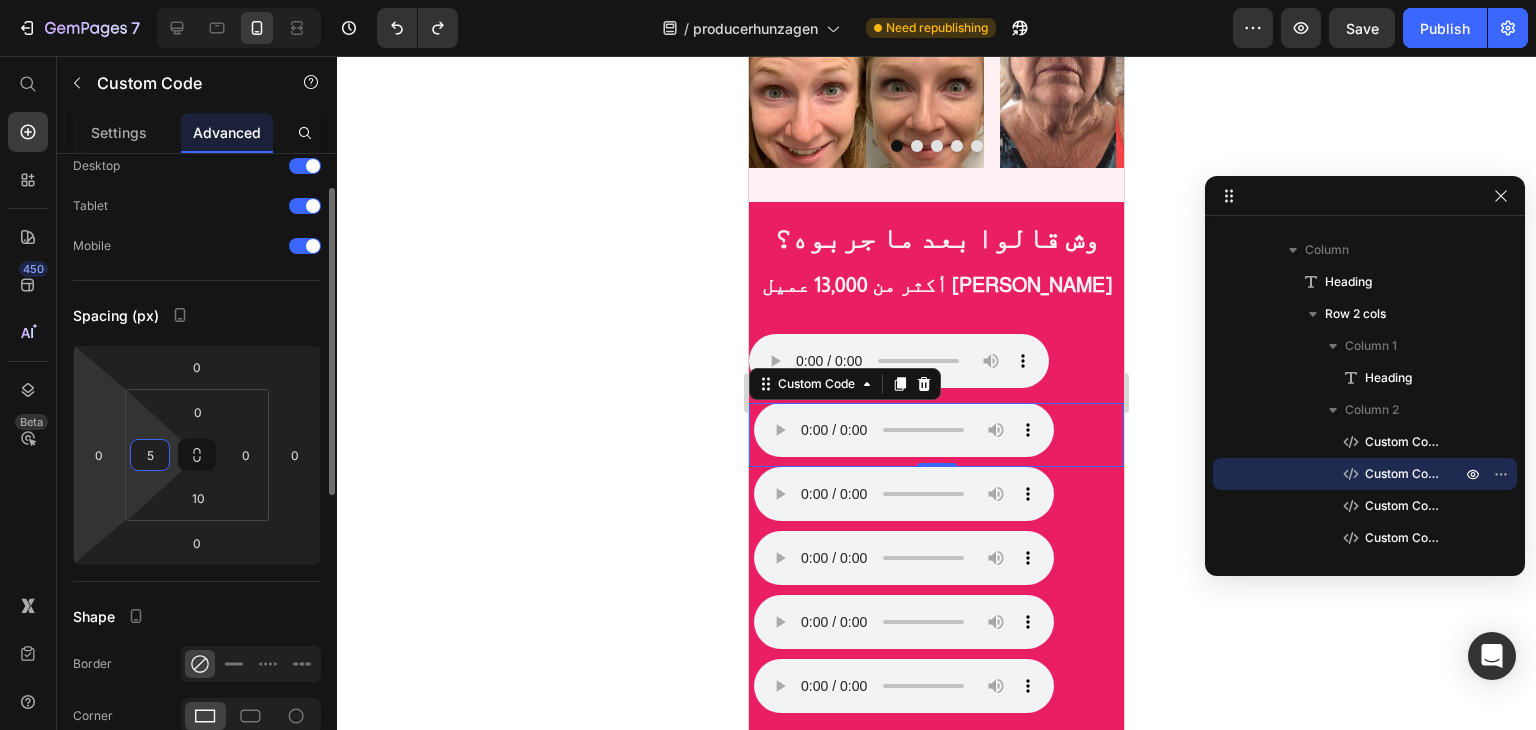 type 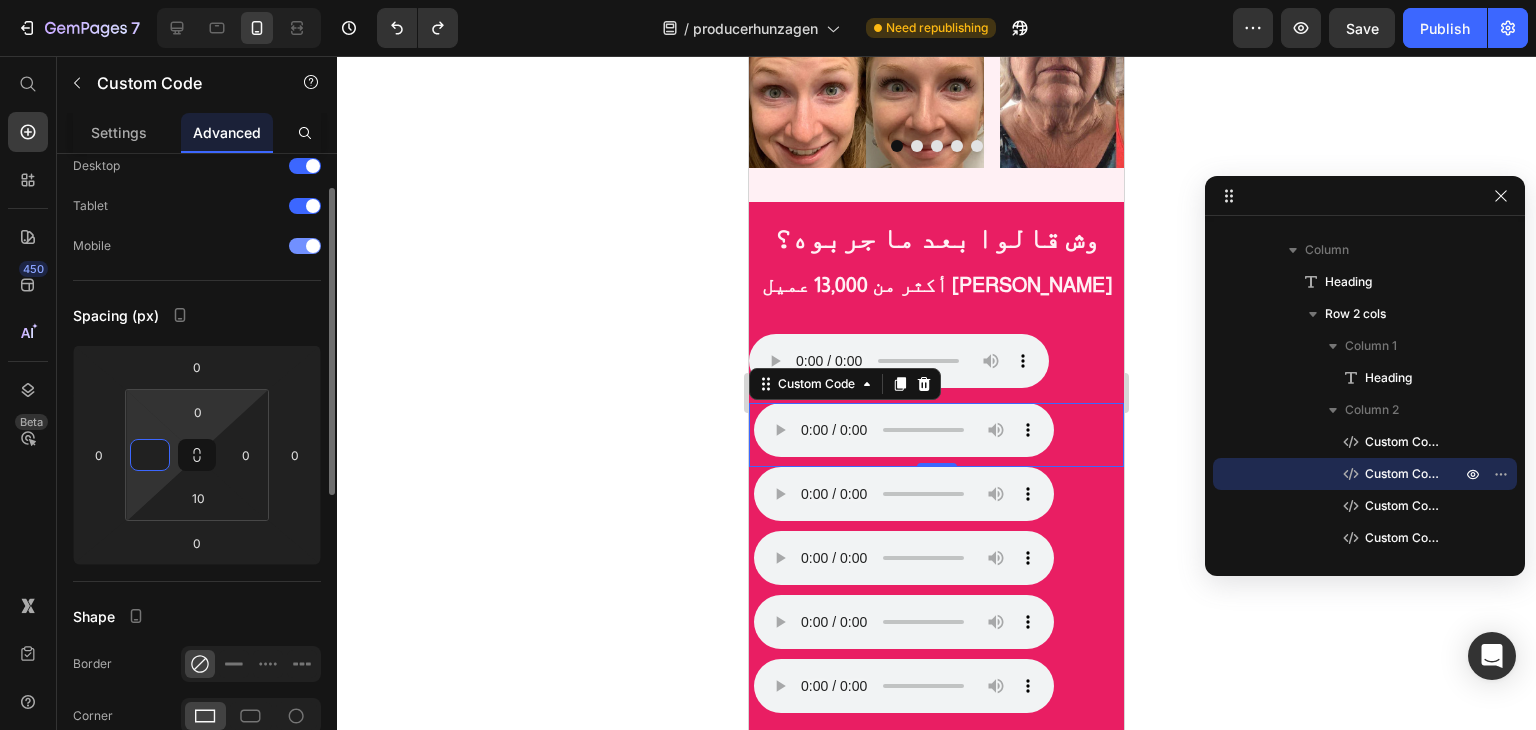 scroll, scrollTop: 0, scrollLeft: 0, axis: both 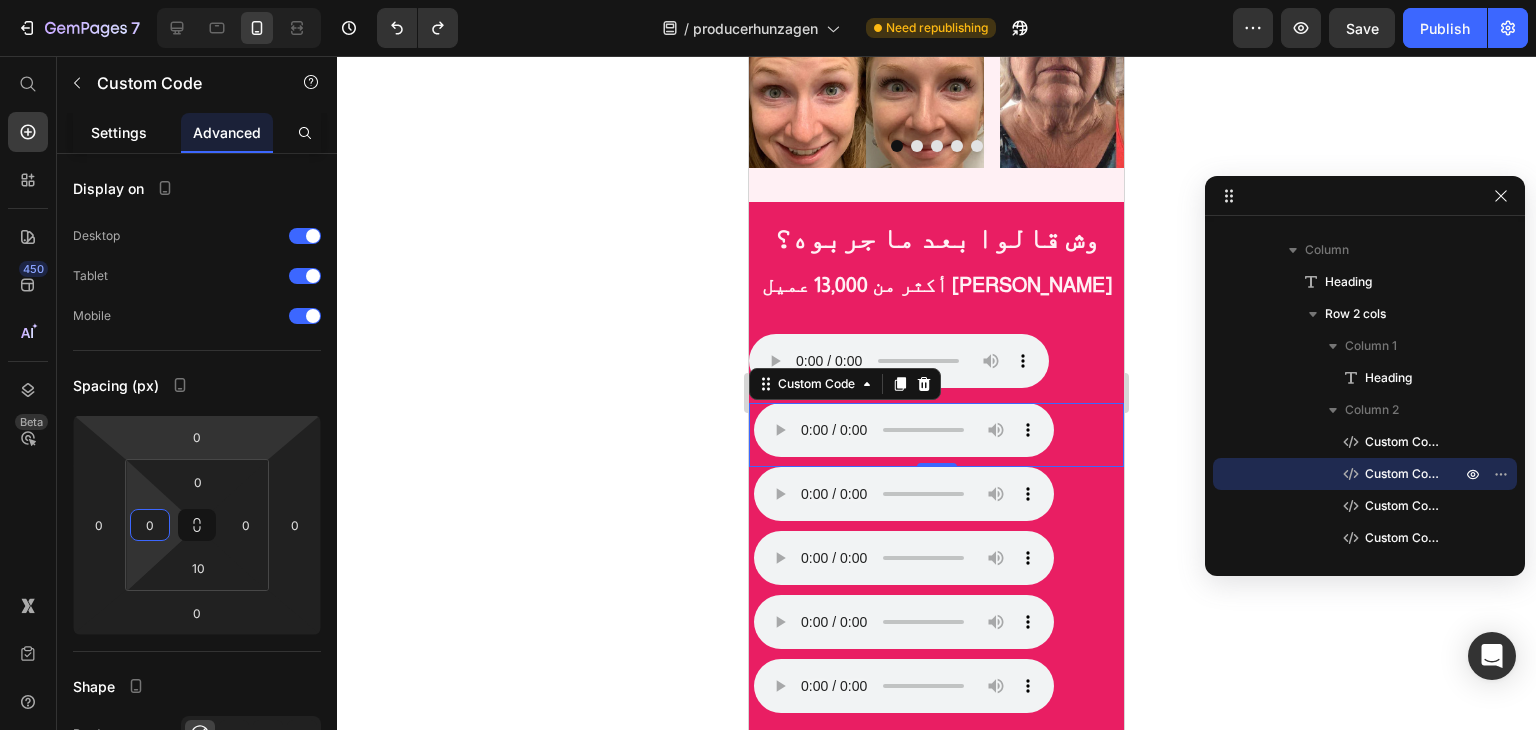 click on "Settings" at bounding box center [119, 132] 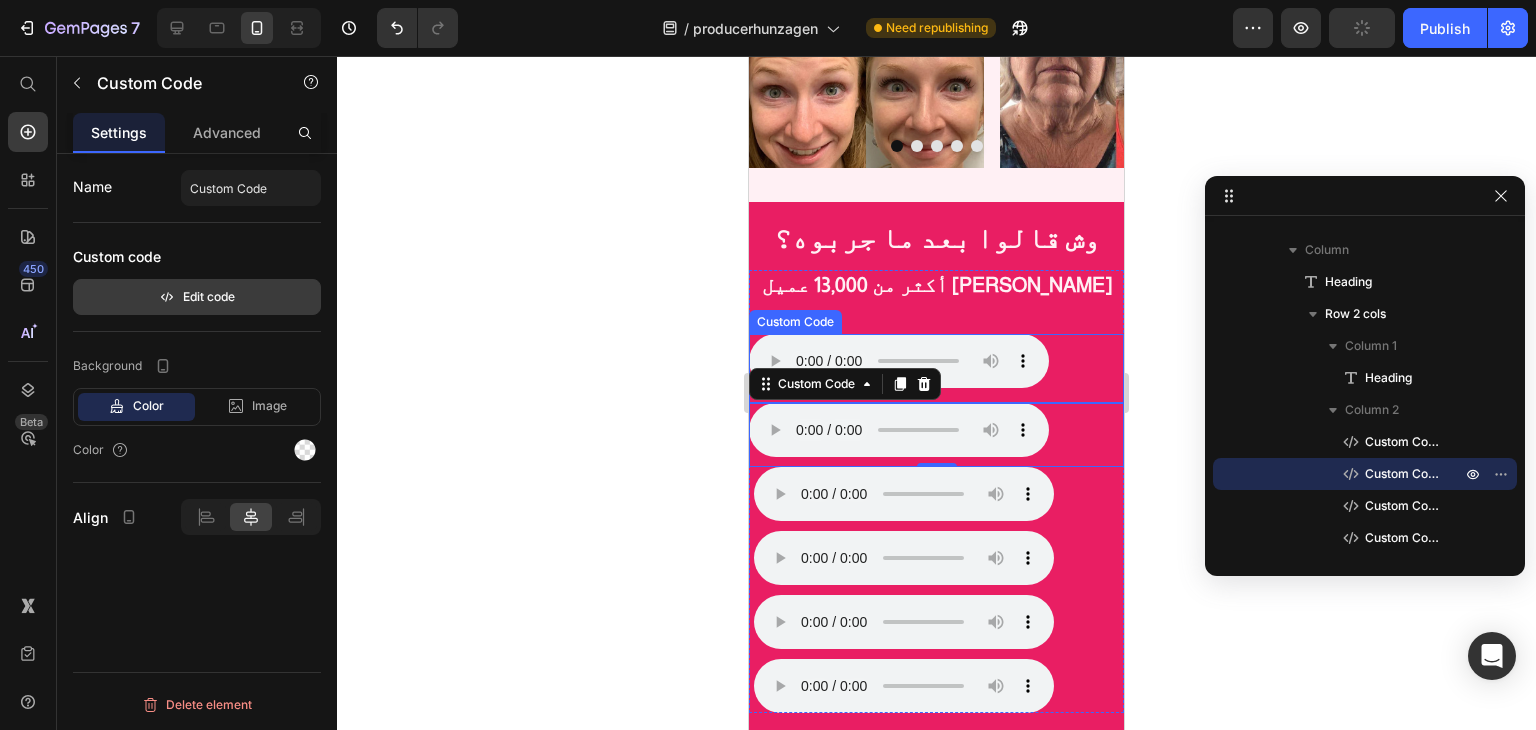 click on "Edit code" at bounding box center [197, 297] 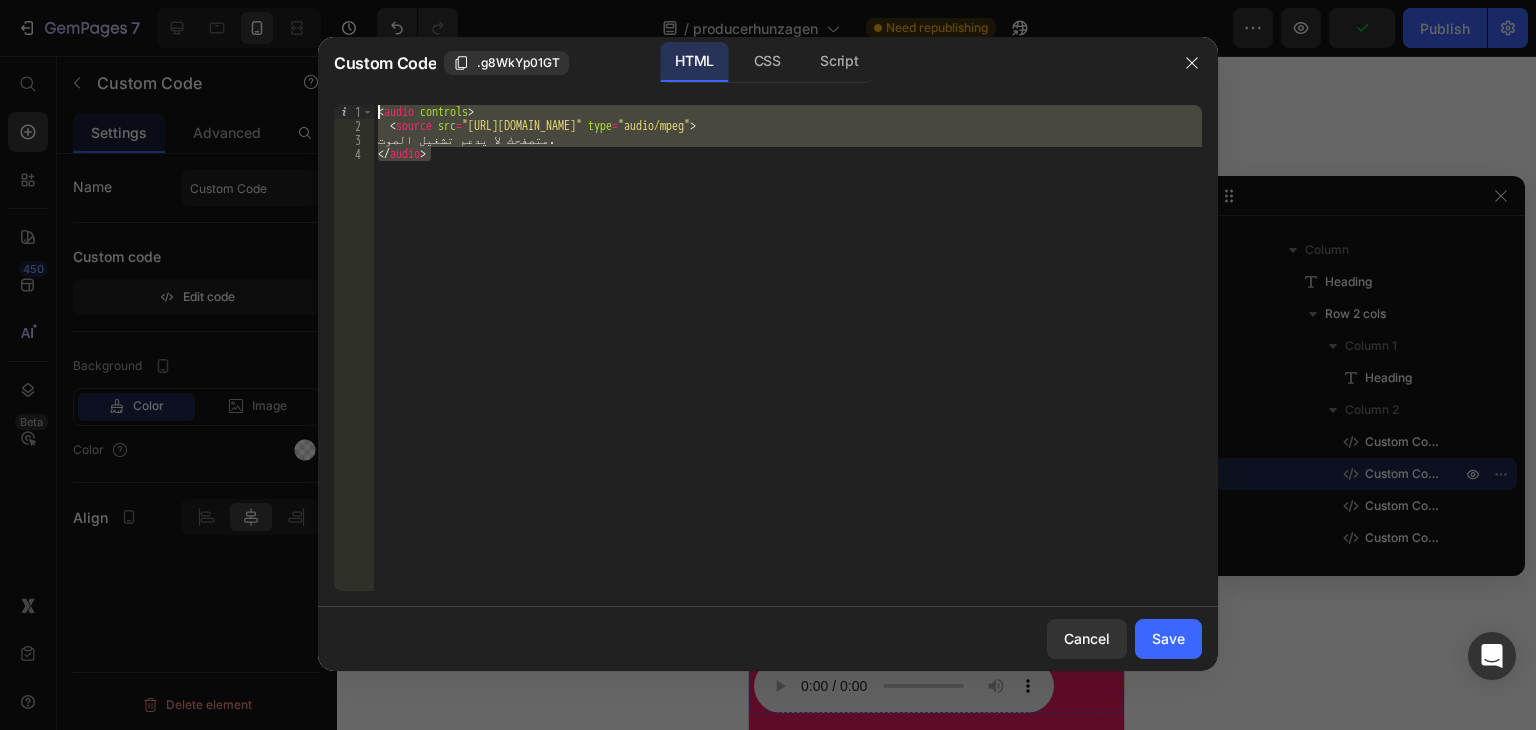 drag, startPoint x: 540, startPoint y: 241, endPoint x: 326, endPoint y: 62, distance: 278.99283 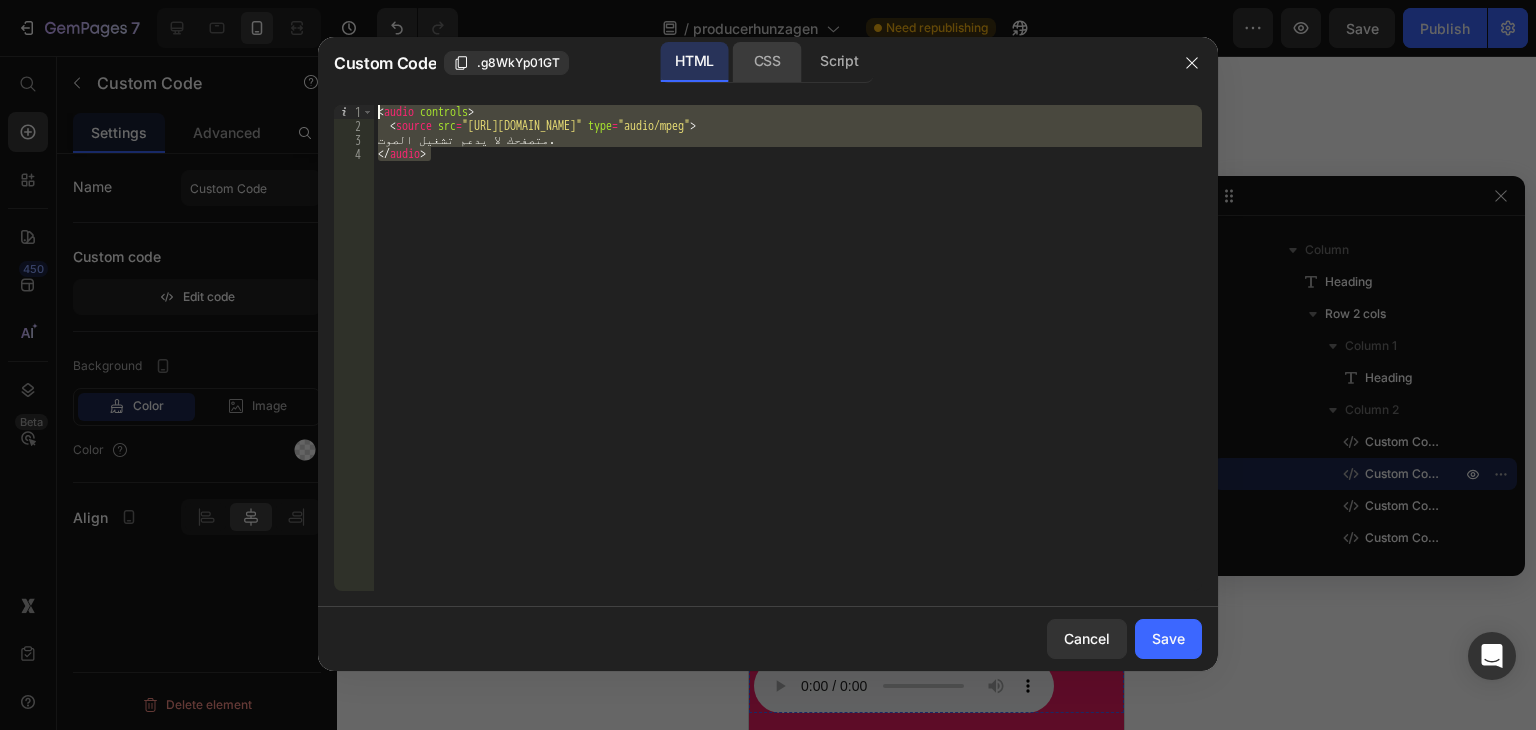 click on "CSS" 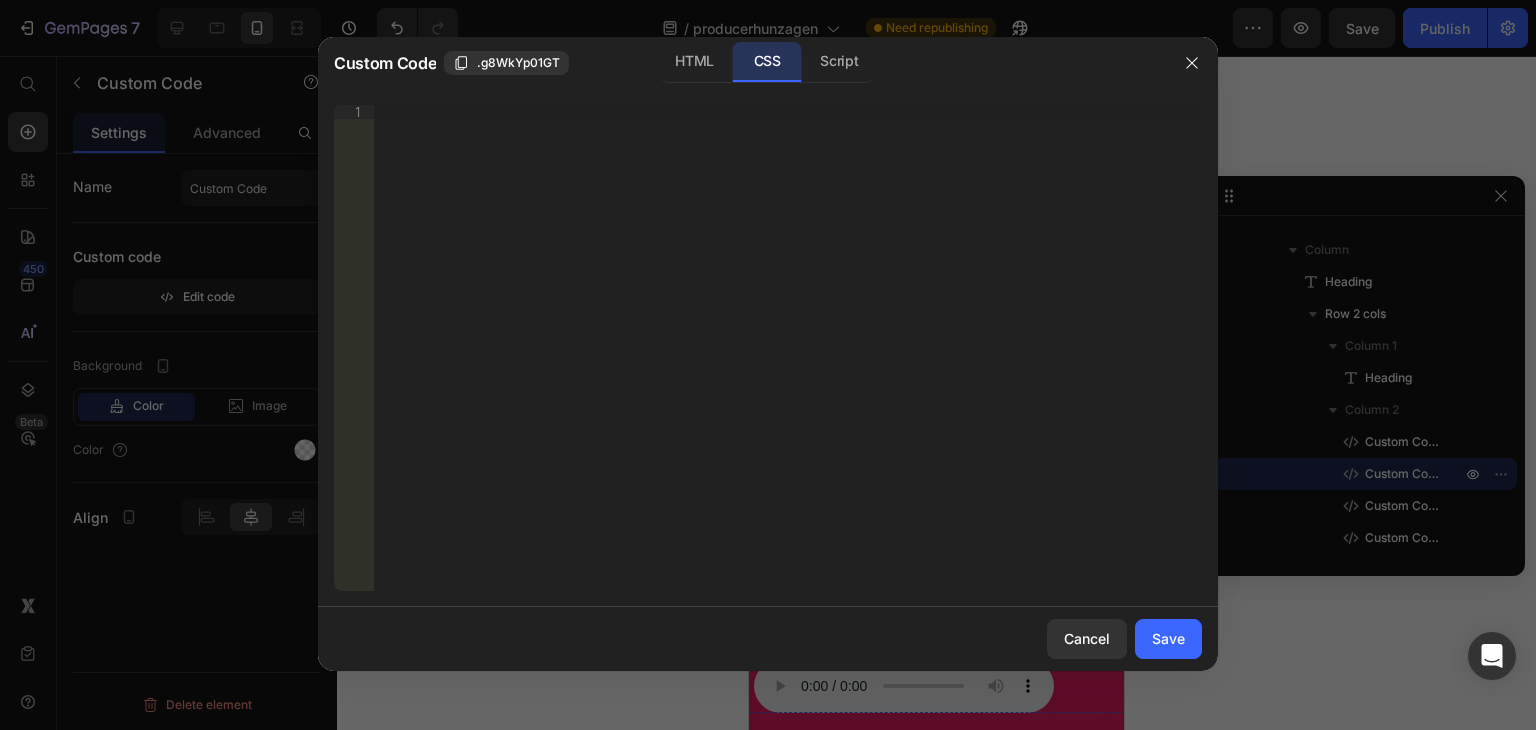 click on "Insert the CSS code to style your content right here." at bounding box center (788, 362) 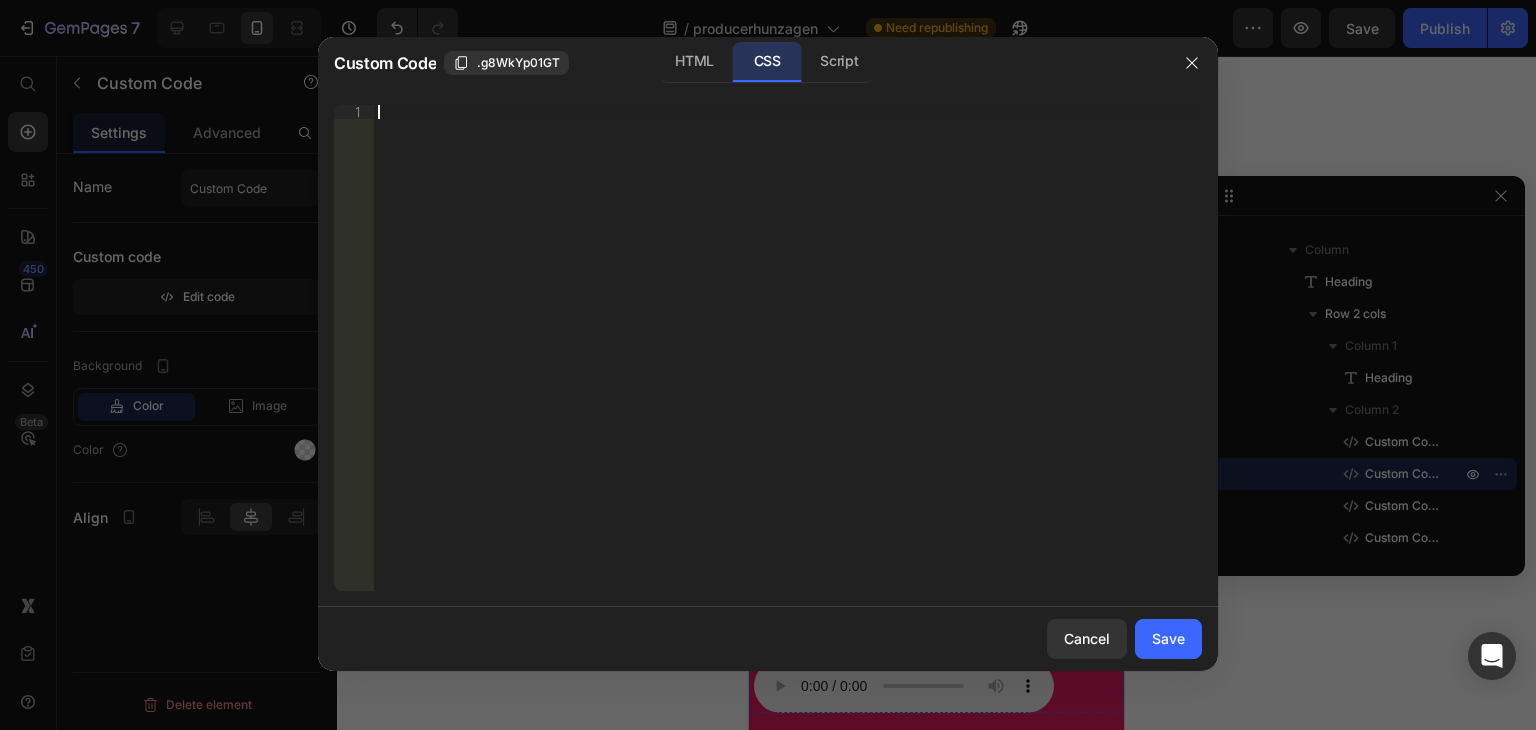 drag, startPoint x: 710, startPoint y: 188, endPoint x: 793, endPoint y: 116, distance: 109.877205 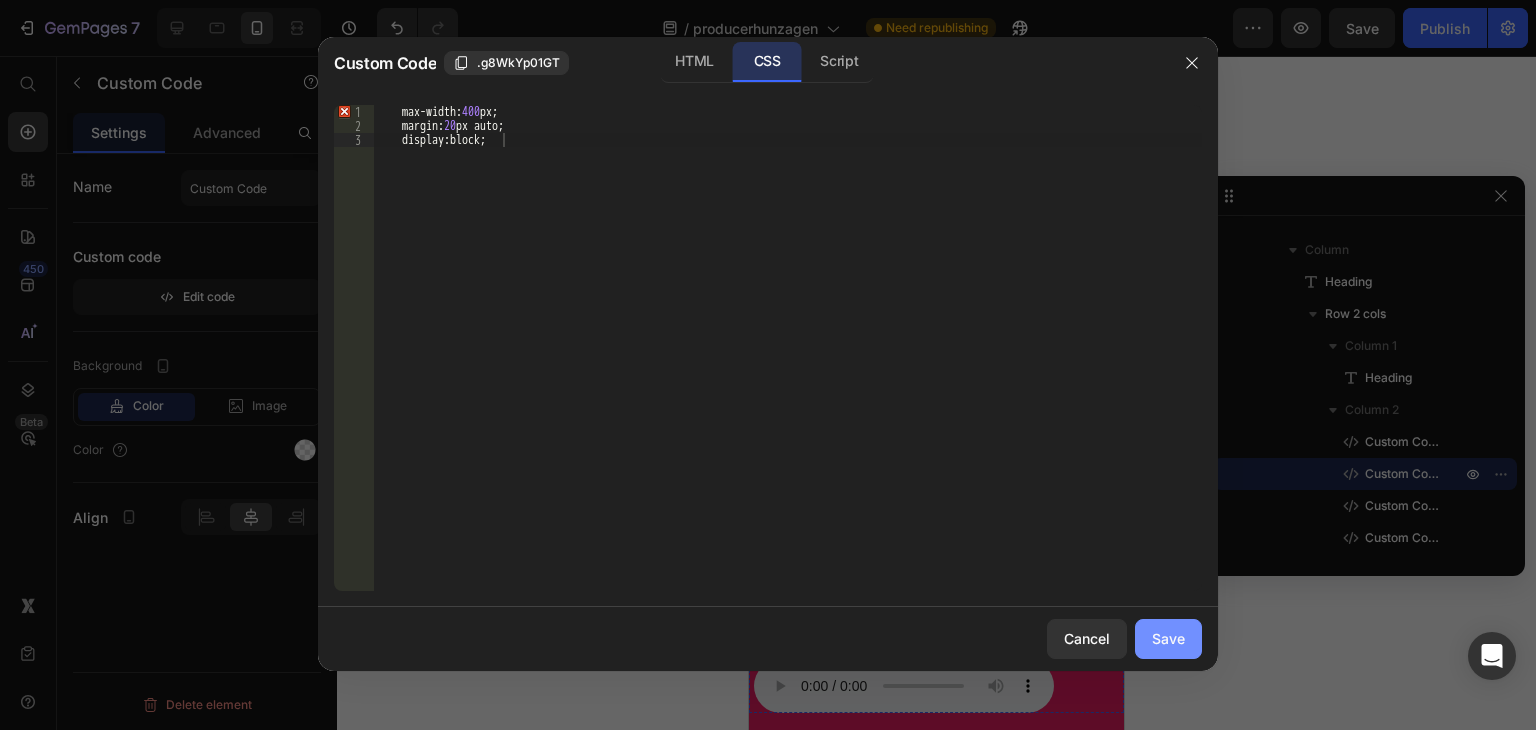 click on "Save" at bounding box center (1168, 638) 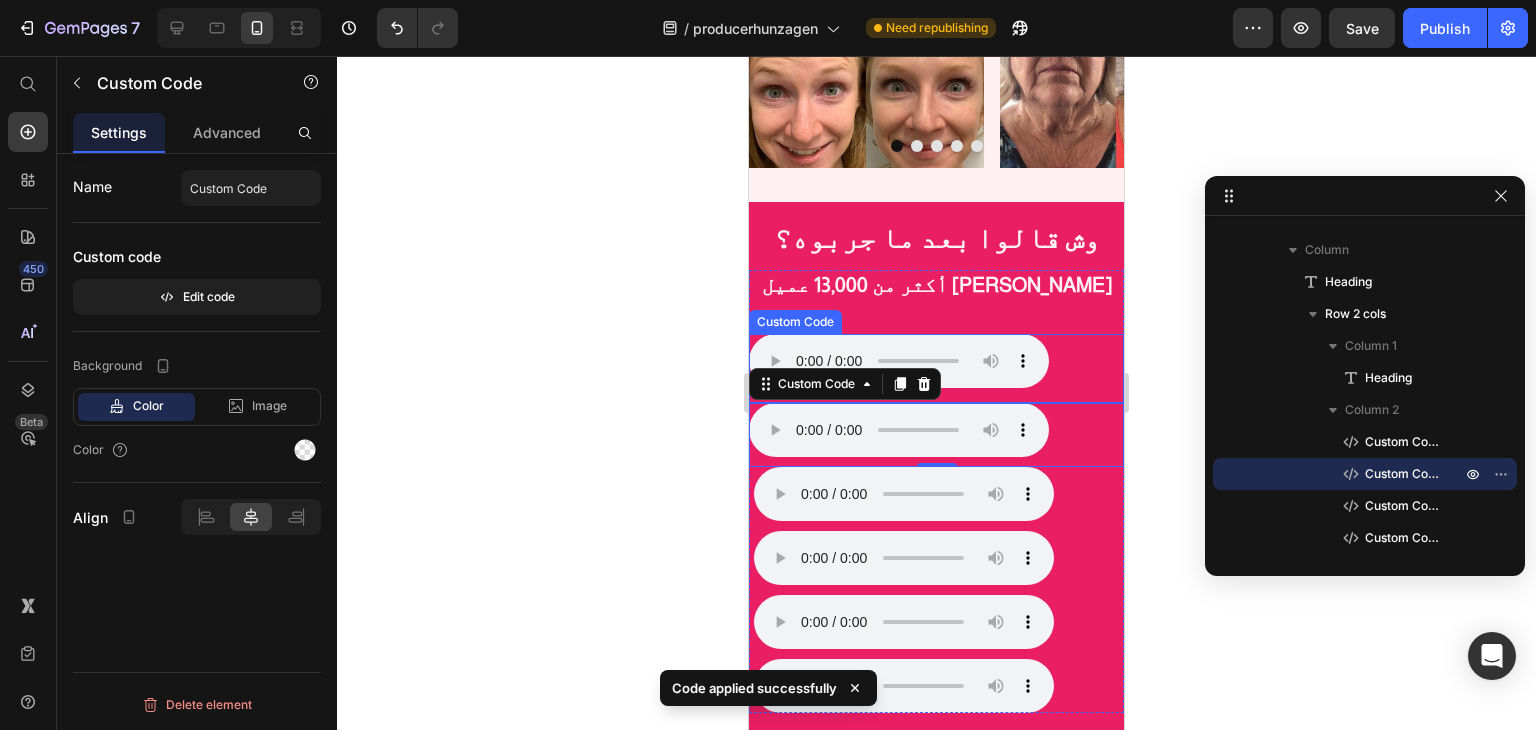 click on "متصفحك لا يدعم تشغيل الصوت." at bounding box center [936, 361] 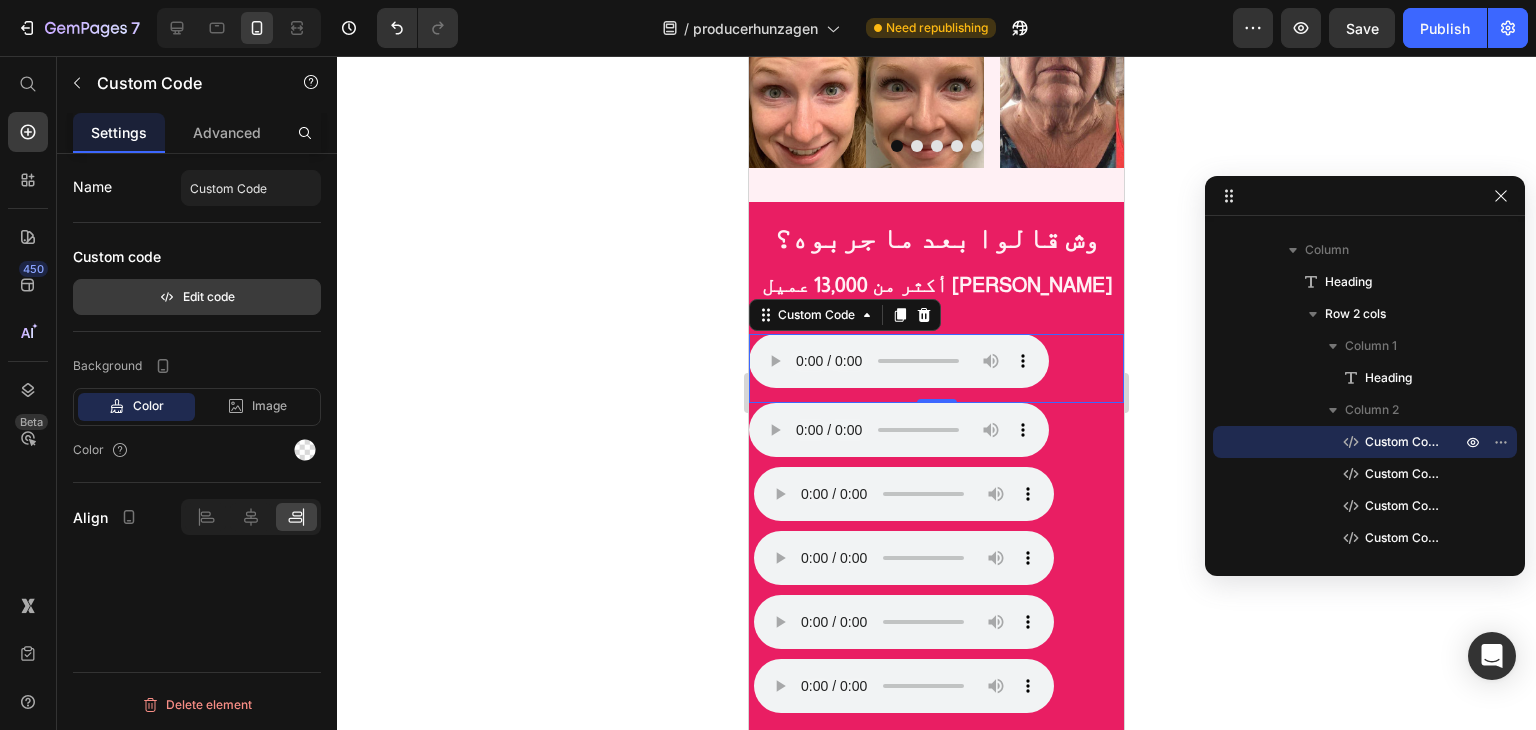 click on "Edit code" at bounding box center [197, 297] 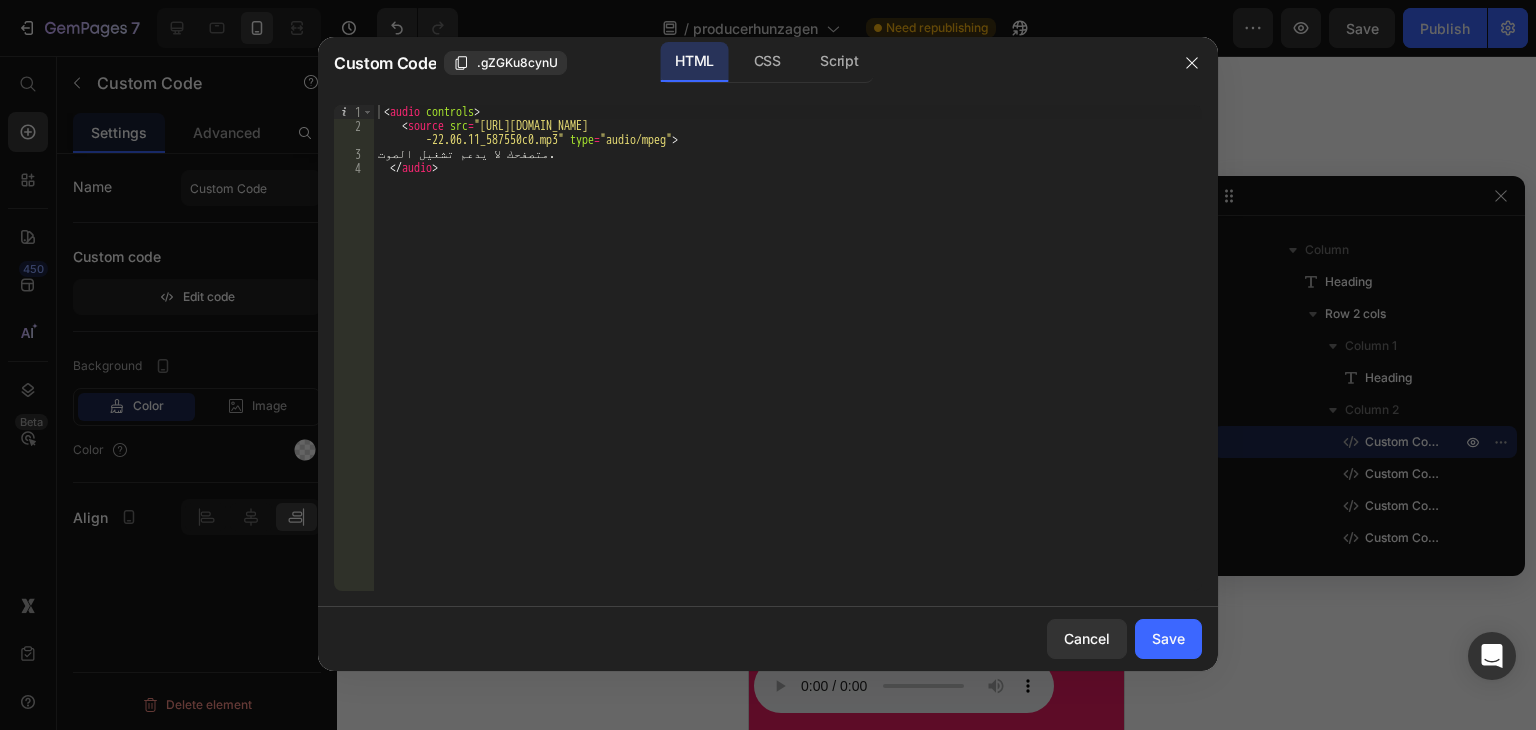click on "< audio   controls >      < source   src = "https://test.hunzagen.com/producerhunzagen/wp-content/uploads/2025/07/مقطع-صوتي-واتساب-بتاريخ-2024-10-19-في          -22.06.11_587550c0.mp3"   type = "audio/mpeg" >     متصفحك لا يدعم تشغيل الصوت.    </ audio >" at bounding box center [788, 362] 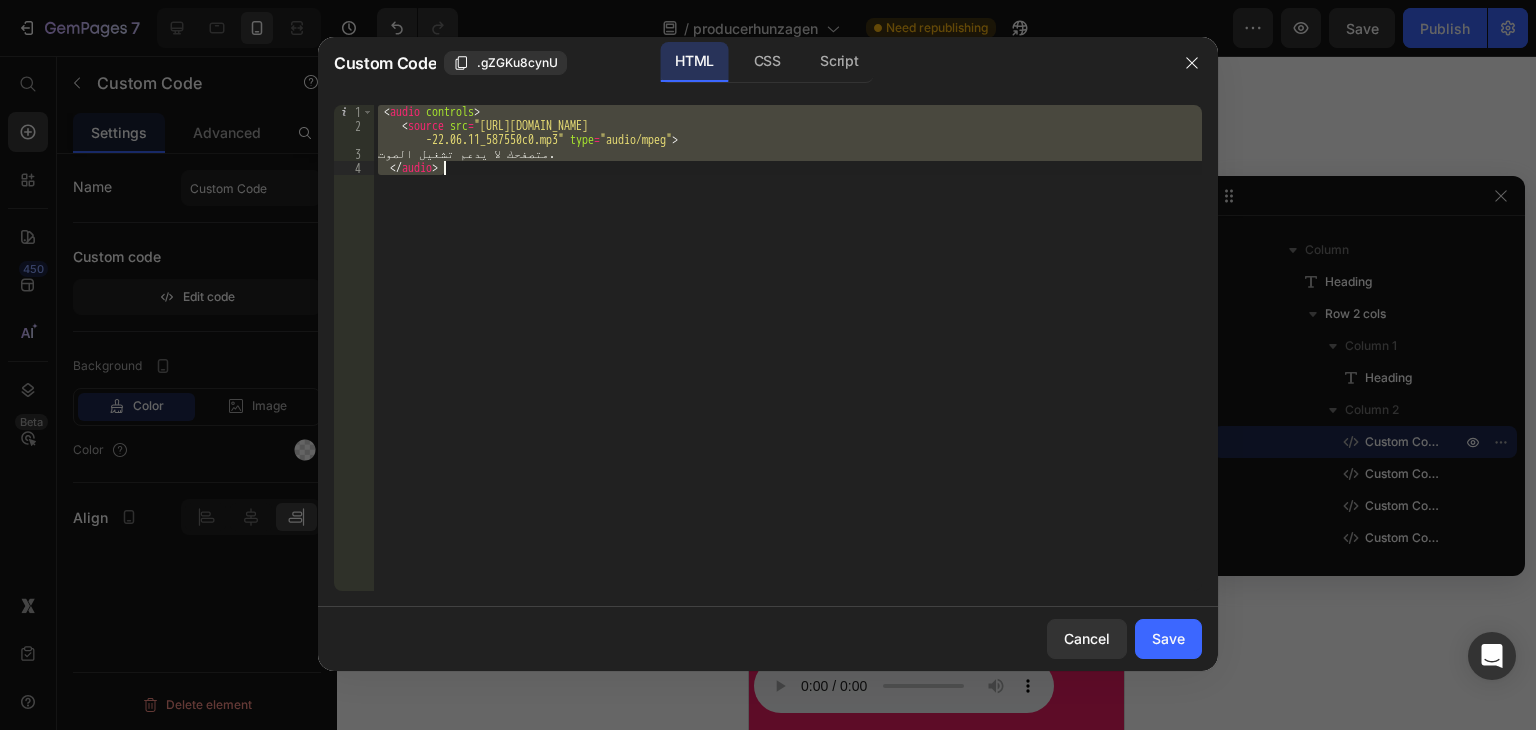 paste on "</audio></div></div" 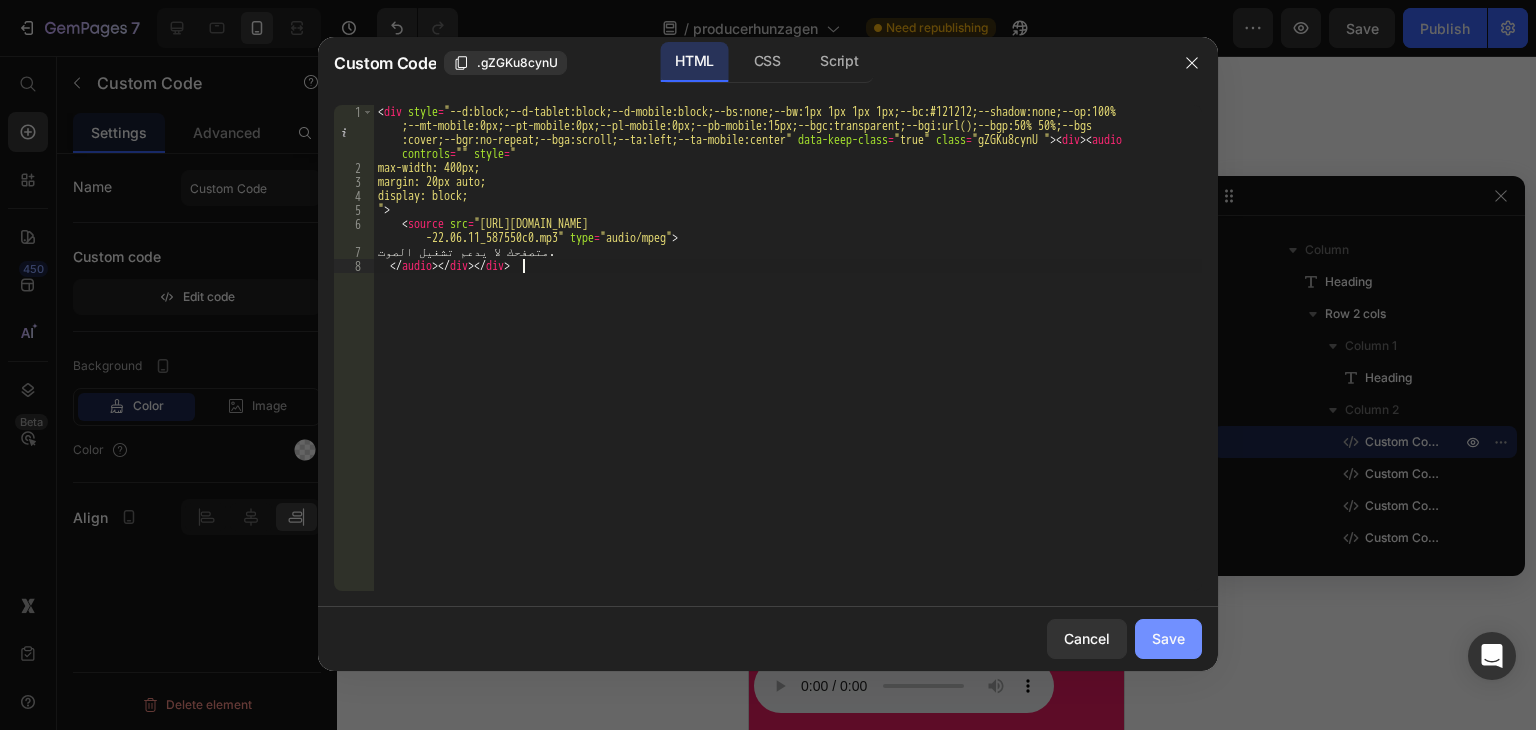 click on "Save" at bounding box center (1168, 638) 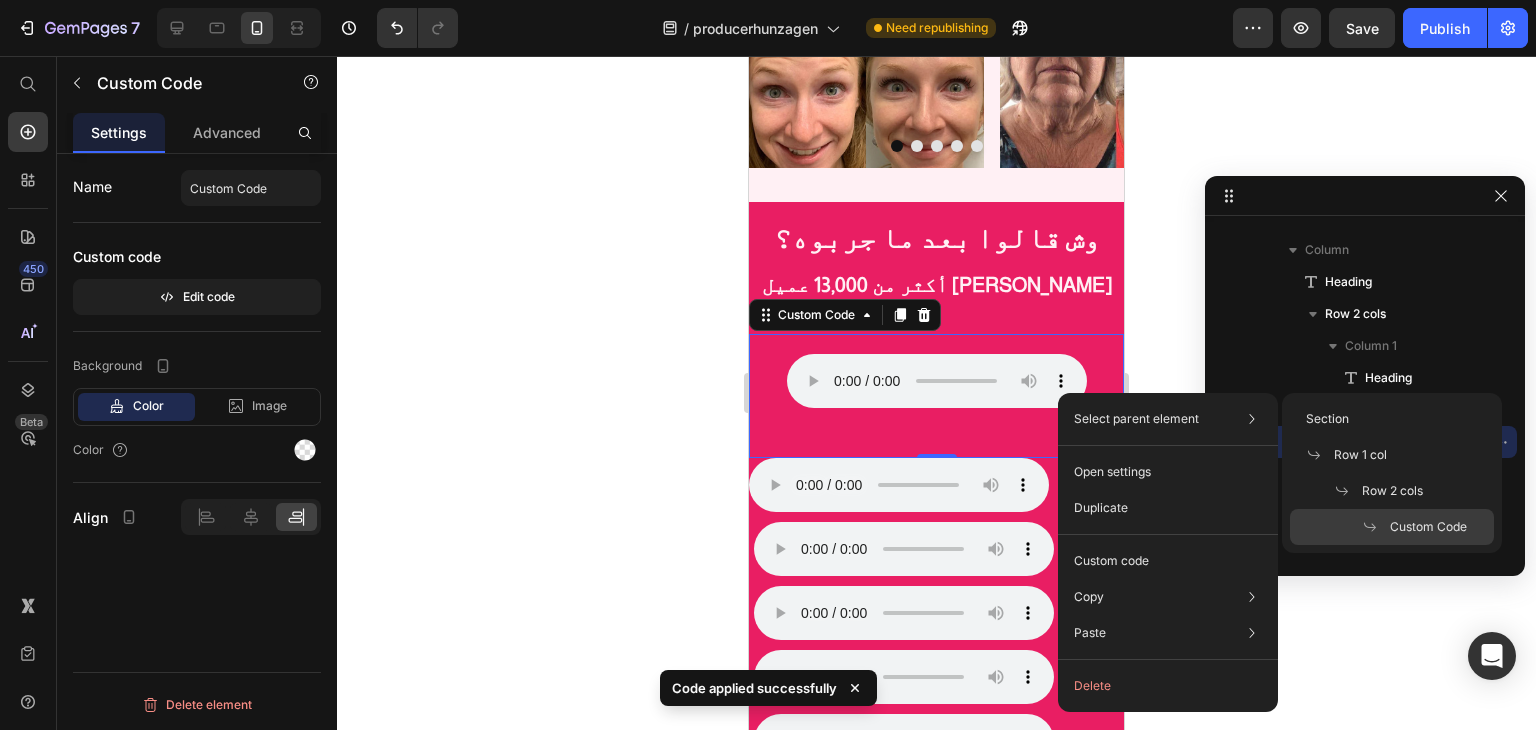 click on "Select parent element" at bounding box center (1136, 419) 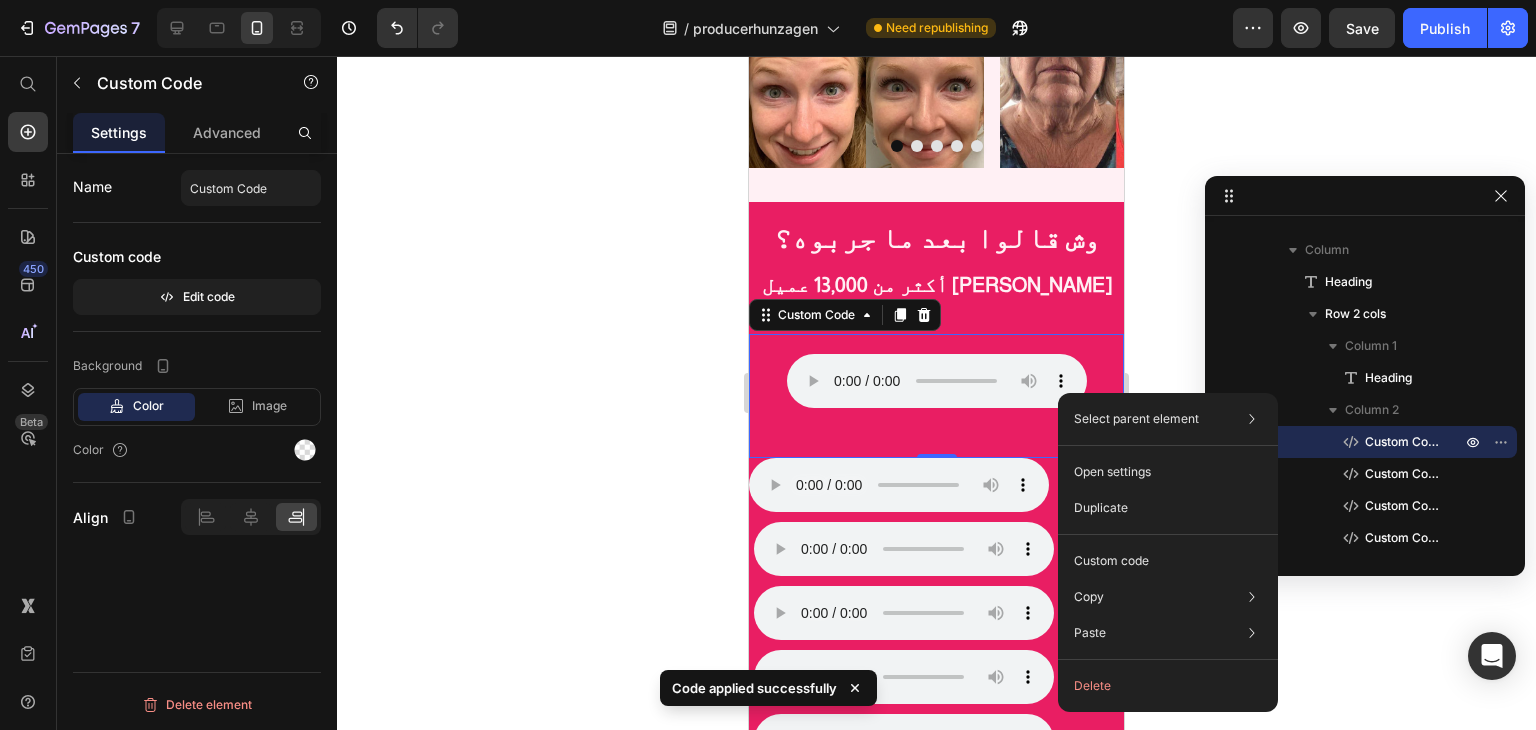 click on "متصفحك لا يدعم تشغيل الصوت." at bounding box center (936, 398) 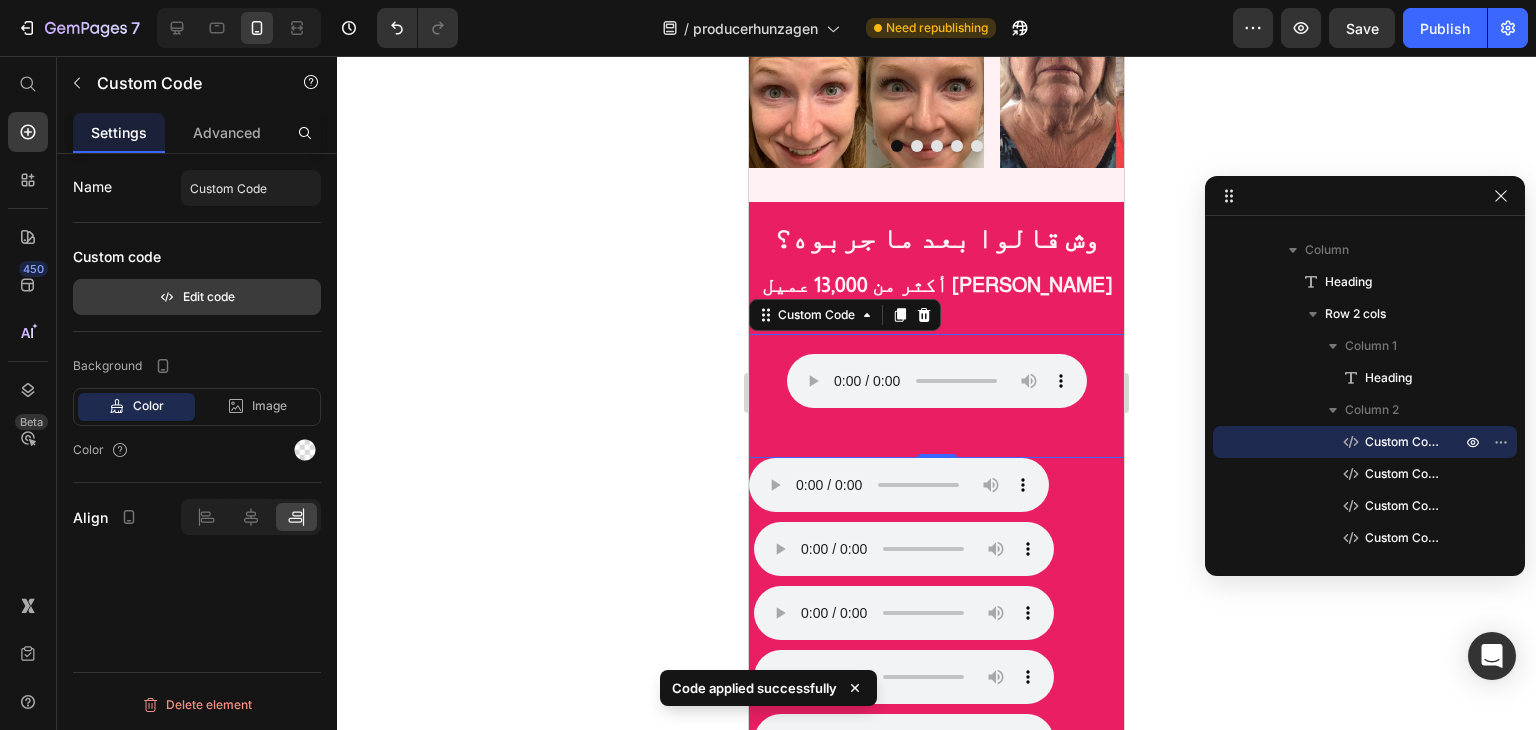 click on "Edit code" at bounding box center [197, 297] 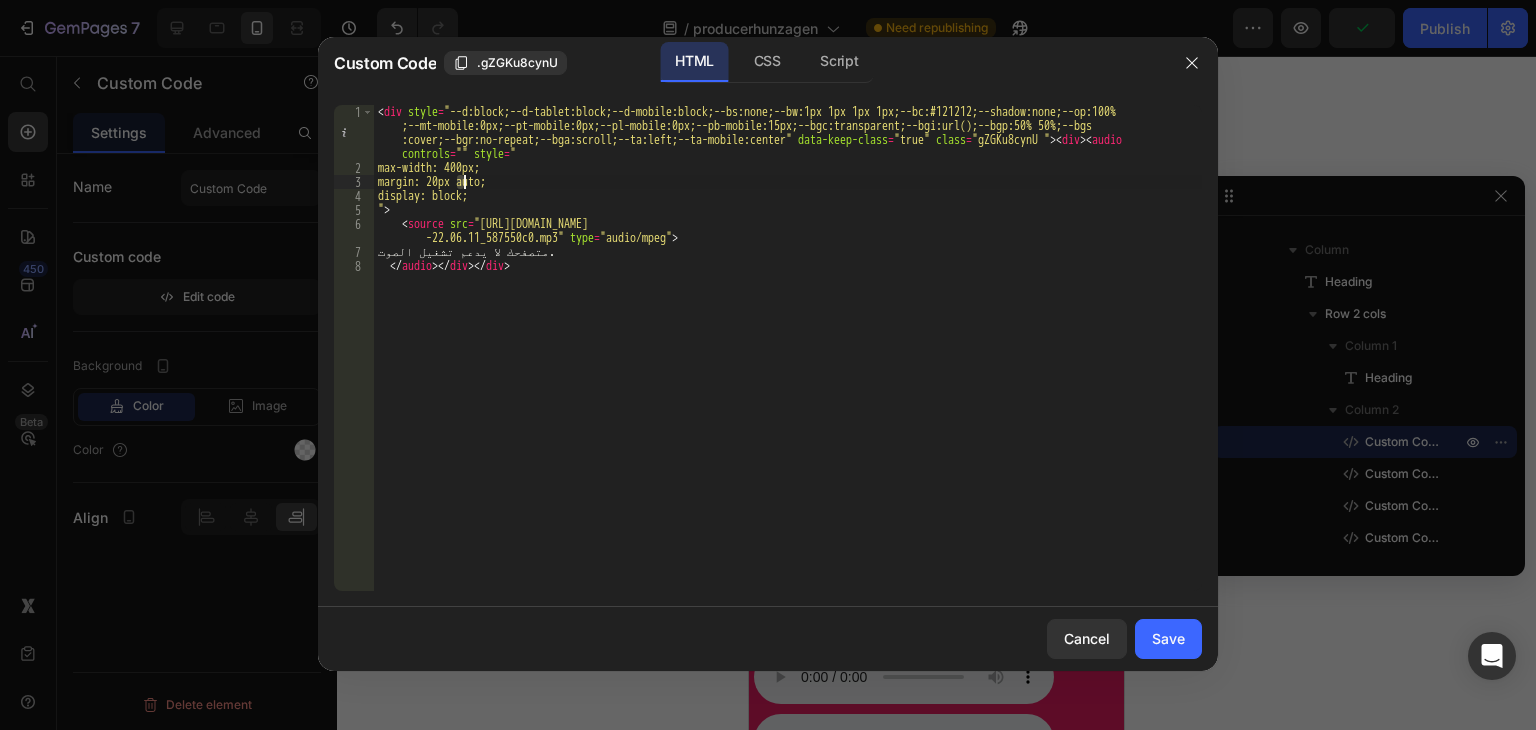 click on "< div   style = "--d:block;--d-tablet:block;--d-mobile:block;--bs:none;--bw:1px 1px 1px 1px;--bc:#121212;--shadow:none;--op:100%      ;--mt-mobile:0px;--pt-mobile:0px;--pl-mobile:0px;--pb-mobile:15px;--bgc:transparent;--bgi:url();--bgp:50% 50%;--bgs      :cover;--bgr:no-repeat;--bga:scroll;--ta:left;--ta-mobile:center"   data-keep-class = "true"   class = "gZGKu8cynU " > < div > < audio        controls = ""   style = "     max-width: 400px;     margin: 20px auto;     display: block; " >      < source   src = "https://test.hunzagen.com/producerhunzagen/wp-content/uploads/2025/07/مقطع-صوتي-واتساب-بتاريخ-2024-10-19-في          -22.06.11_587550c0.mp3"   type = "audio/mpeg" >     متصفحك لا يدعم تشغيل الصوت.    </ audio > </ div > </ div >" at bounding box center (788, 383) 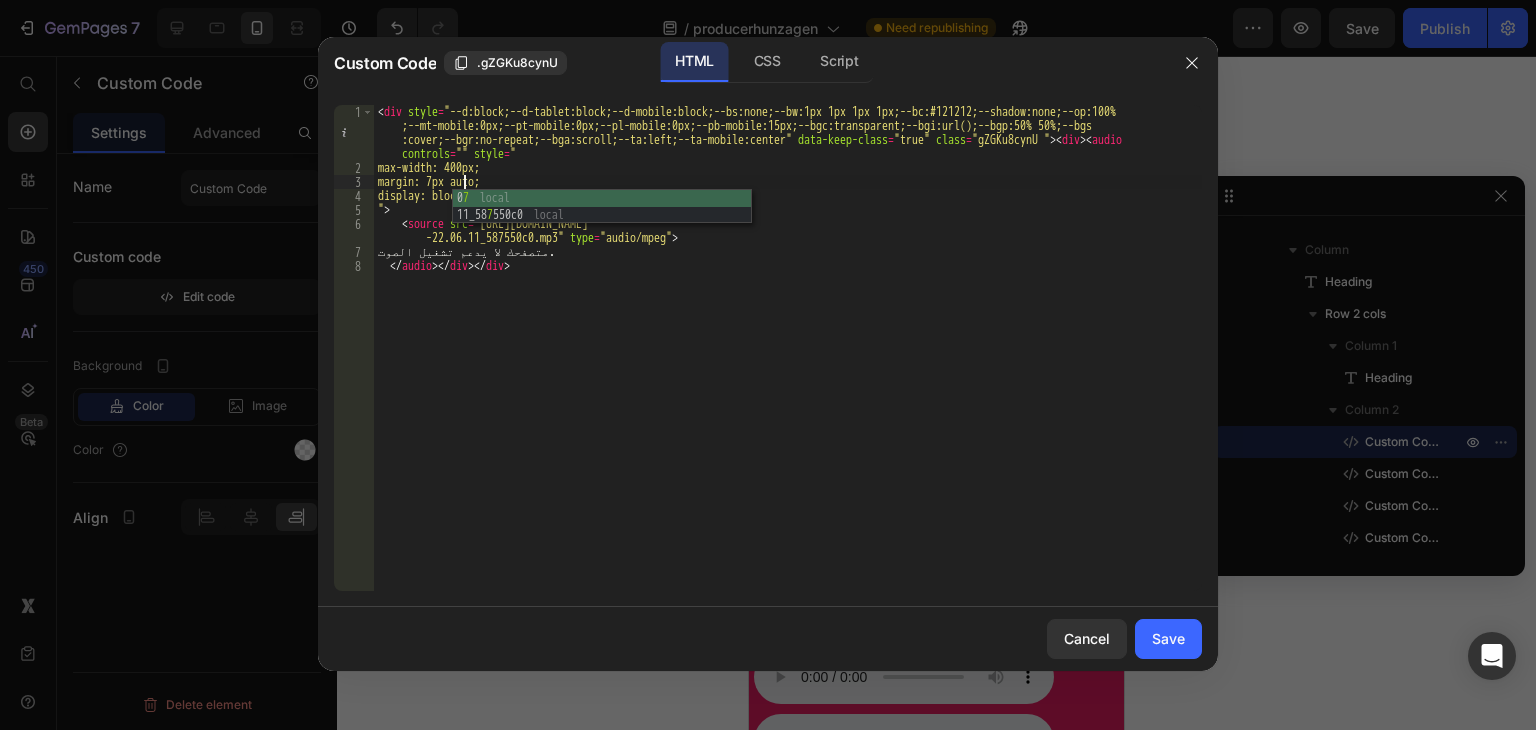 scroll, scrollTop: 0, scrollLeft: 6, axis: horizontal 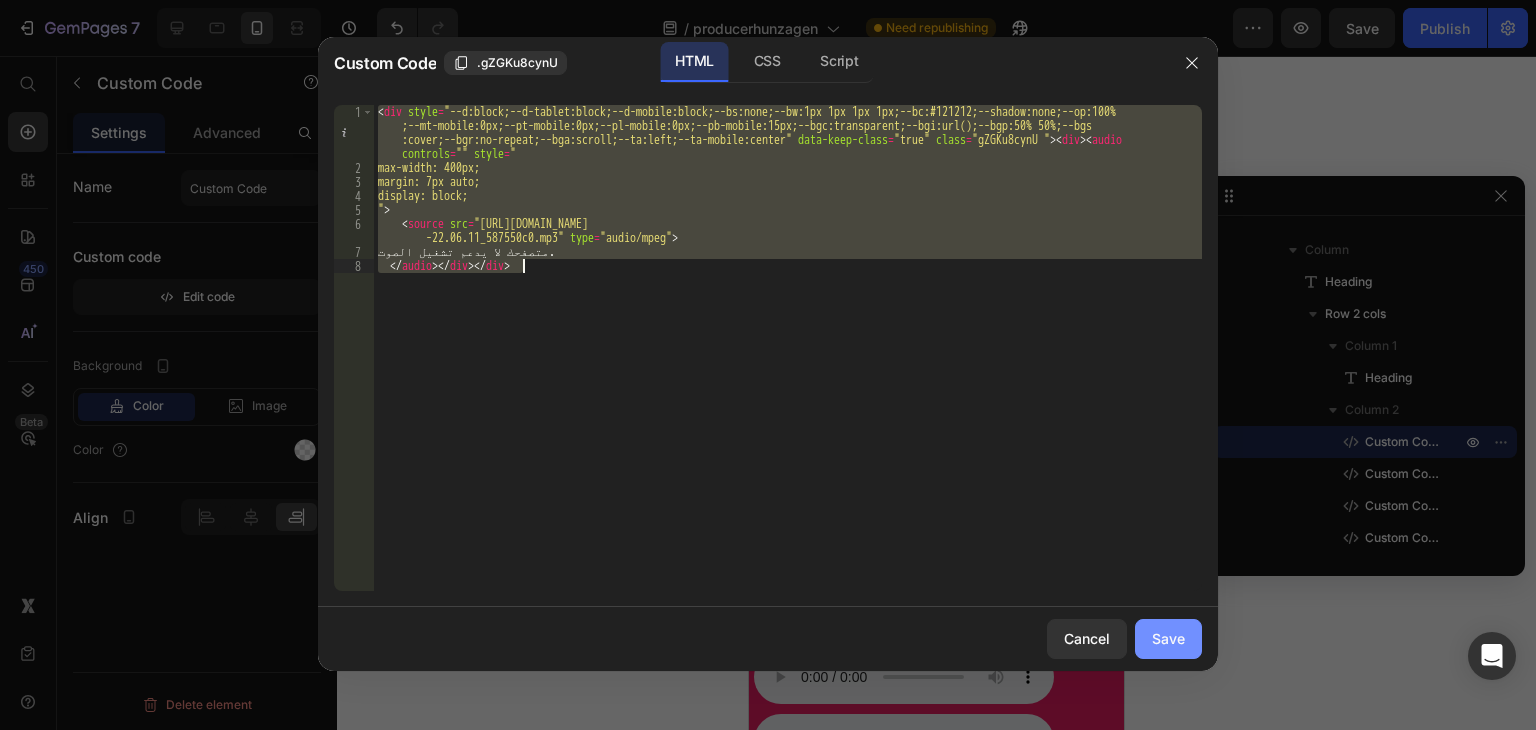type on "متصفحك لا يدعم تشغيل الصوت.
</audio></div></div>" 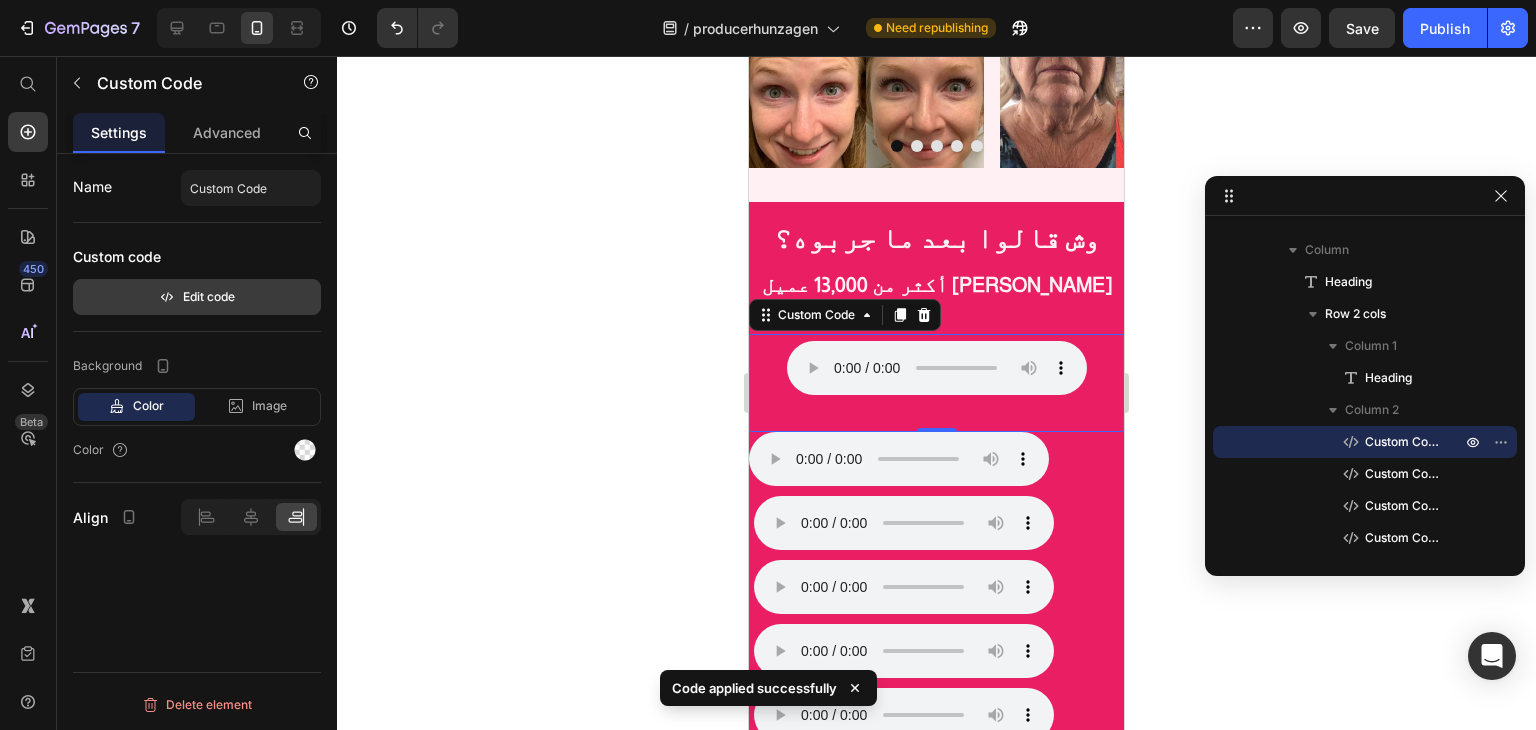 click on "Edit code" at bounding box center (197, 297) 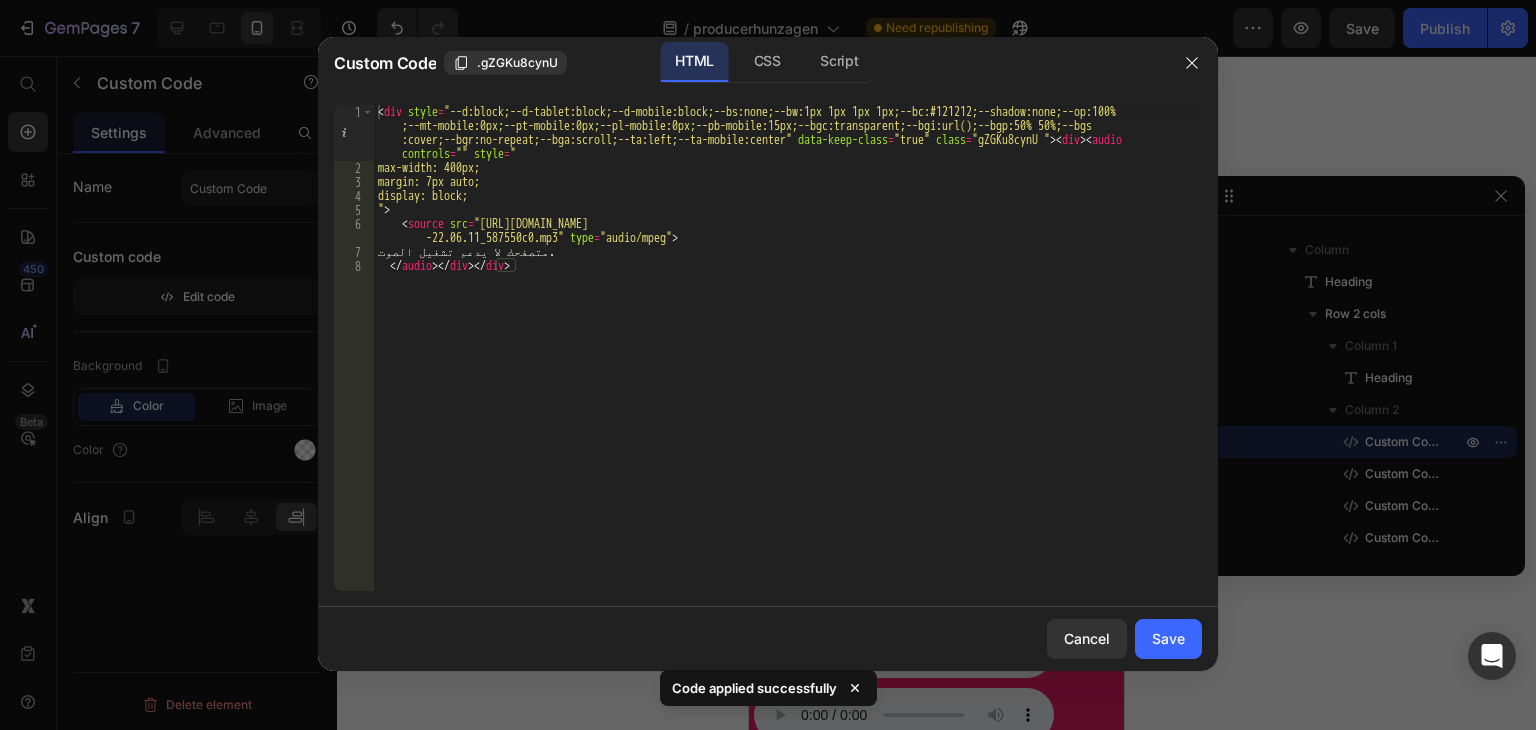 type on "<div style="--d:block;--d-tablet:block;--d-mobile:block;--bs:none;--bw:1px 1px 1px 1px;--bc:#121212;--shadow:none;--op:100%;--mt-mobile:0px;--pt-mobile:0px;--pl-mobile:0px;--pb-mobile:15px;--bgc:transparent;--bgi:url();--bgp:50% 50%;--bgs:cover;--bgr:no-repeat;--bga:scroll;--ta:left;--ta-mobile:center" data-keep-class="true" class="gZGKu8cynU "><div><audio controls="" style="" 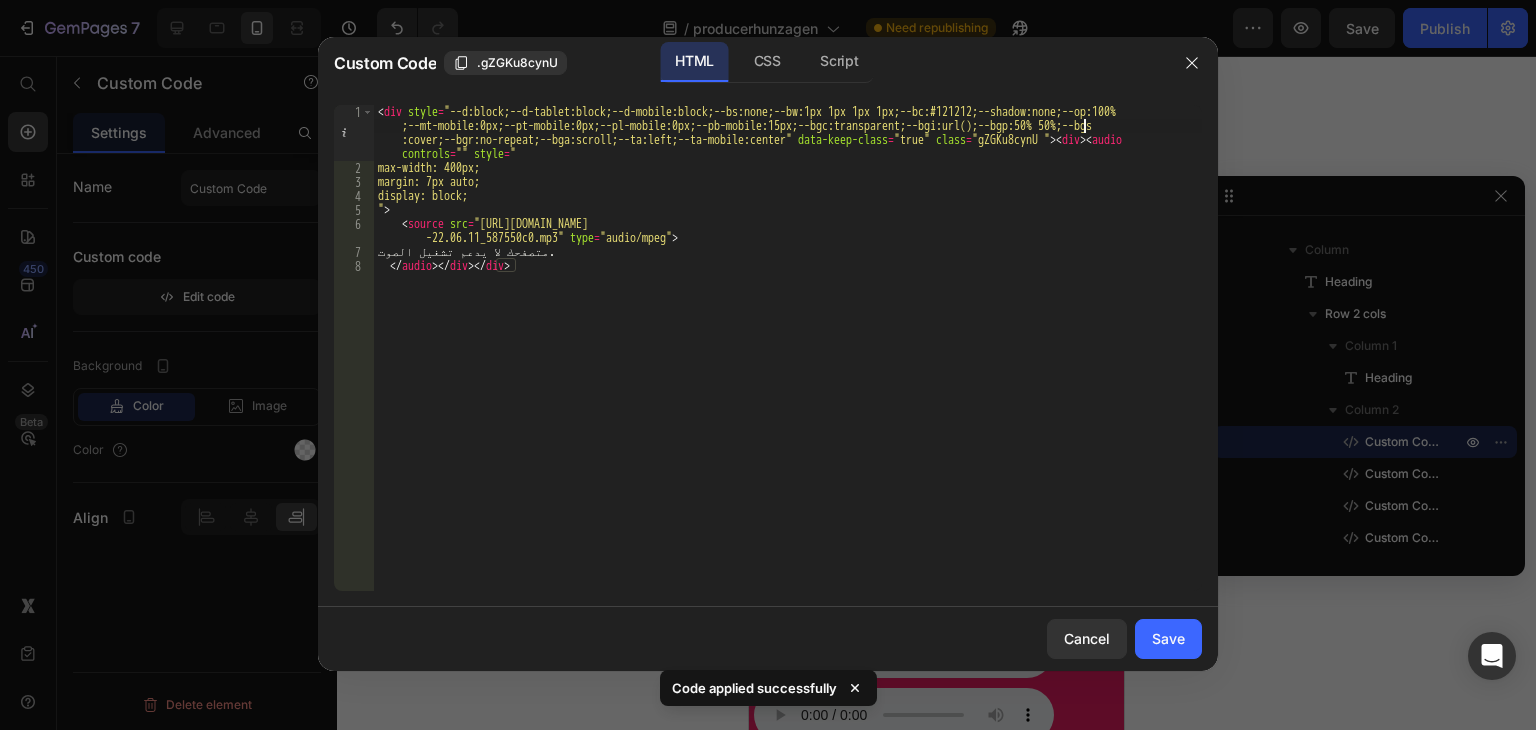 click on "< div   style = "--d:block;--d-tablet:block;--d-mobile:block;--bs:none;--bw:1px 1px 1px 1px;--bc:#121212;--shadow:none;--op:100%      ;--mt-mobile:0px;--pt-mobile:0px;--pl-mobile:0px;--pb-mobile:15px;--bgc:transparent;--bgi:url();--bgp:50% 50%;--bgs      :cover;--bgr:no-repeat;--bga:scroll;--ta:left;--ta-mobile:center"   data-keep-class = "true"   class = "gZGKu8cynU " > < div > < audio        controls = ""   style = "     max-width: 400px;     margin: 7px auto;     display: block; " >      < source   src = "https://test.hunzagen.com/producerhunzagen/wp-content/uploads/2025/07/مقطع-صوتي-واتساب-بتاريخ-2024-10-19-في          -22.06.11_587550c0.mp3"   type = "audio/mpeg" >     متصفحك لا يدعم تشغيل الصوت.    </ audio > </ div > </ div >" at bounding box center (788, 383) 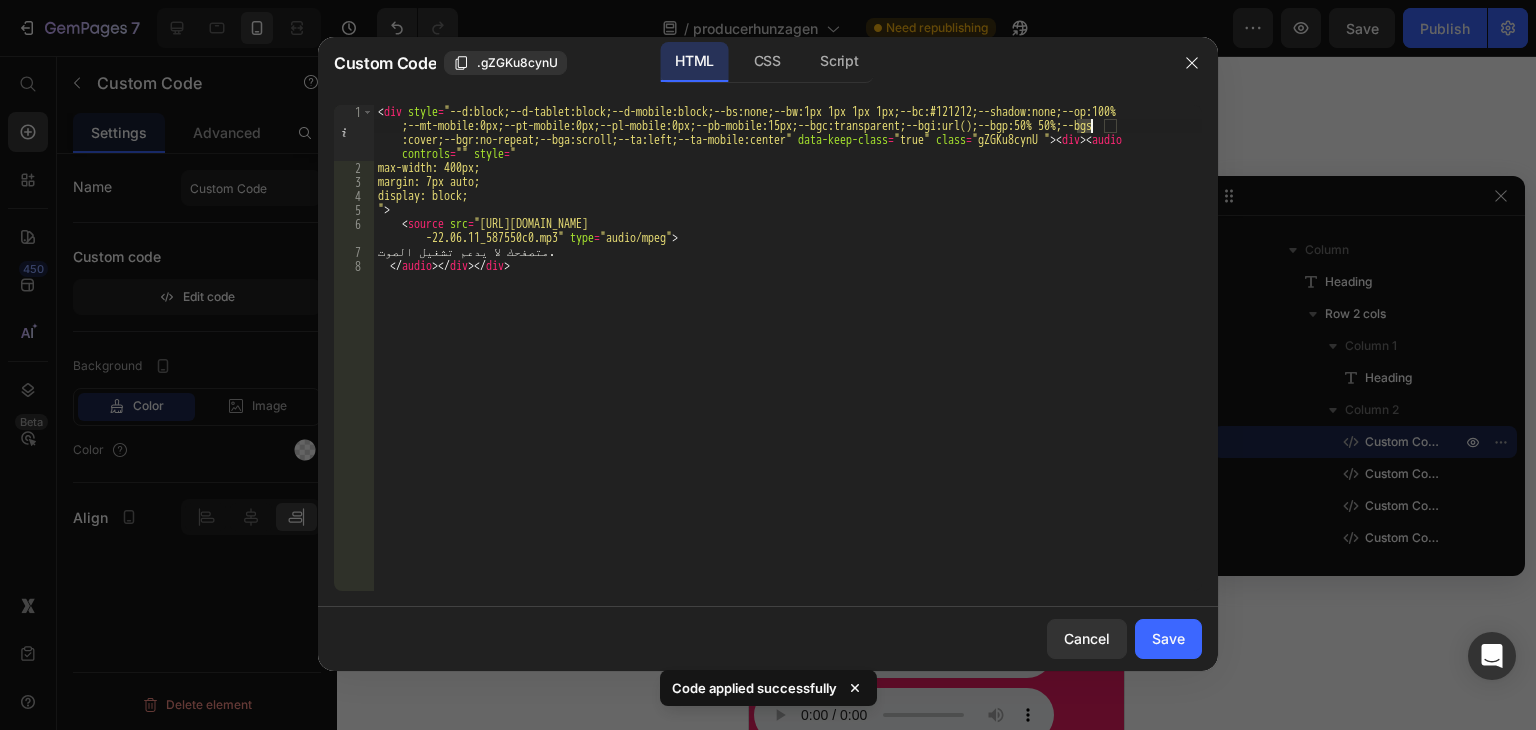 click on "< div   style = "--d:block;--d-tablet:block;--d-mobile:block;--bs:none;--bw:1px 1px 1px 1px;--bc:#121212;--shadow:none;--op:100%      ;--mt-mobile:0px;--pt-mobile:0px;--pl-mobile:0px;--pb-mobile:15px;--bgc:transparent;--bgi:url();--bgp:50% 50%;--bgs      :cover;--bgr:no-repeat;--bga:scroll;--ta:left;--ta-mobile:center"   data-keep-class = "true"   class = "gZGKu8cynU " > < div > < audio        controls = ""   style = "     max-width: 400px;     margin: 7px auto;     display: block; " >      < source   src = "https://test.hunzagen.com/producerhunzagen/wp-content/uploads/2025/07/مقطع-صوتي-واتساب-بتاريخ-2024-10-19-في          -22.06.11_587550c0.mp3"   type = "audio/mpeg" >     متصفحك لا يدعم تشغيل الصوت.    </ audio > </ div > </ div >" at bounding box center [788, 383] 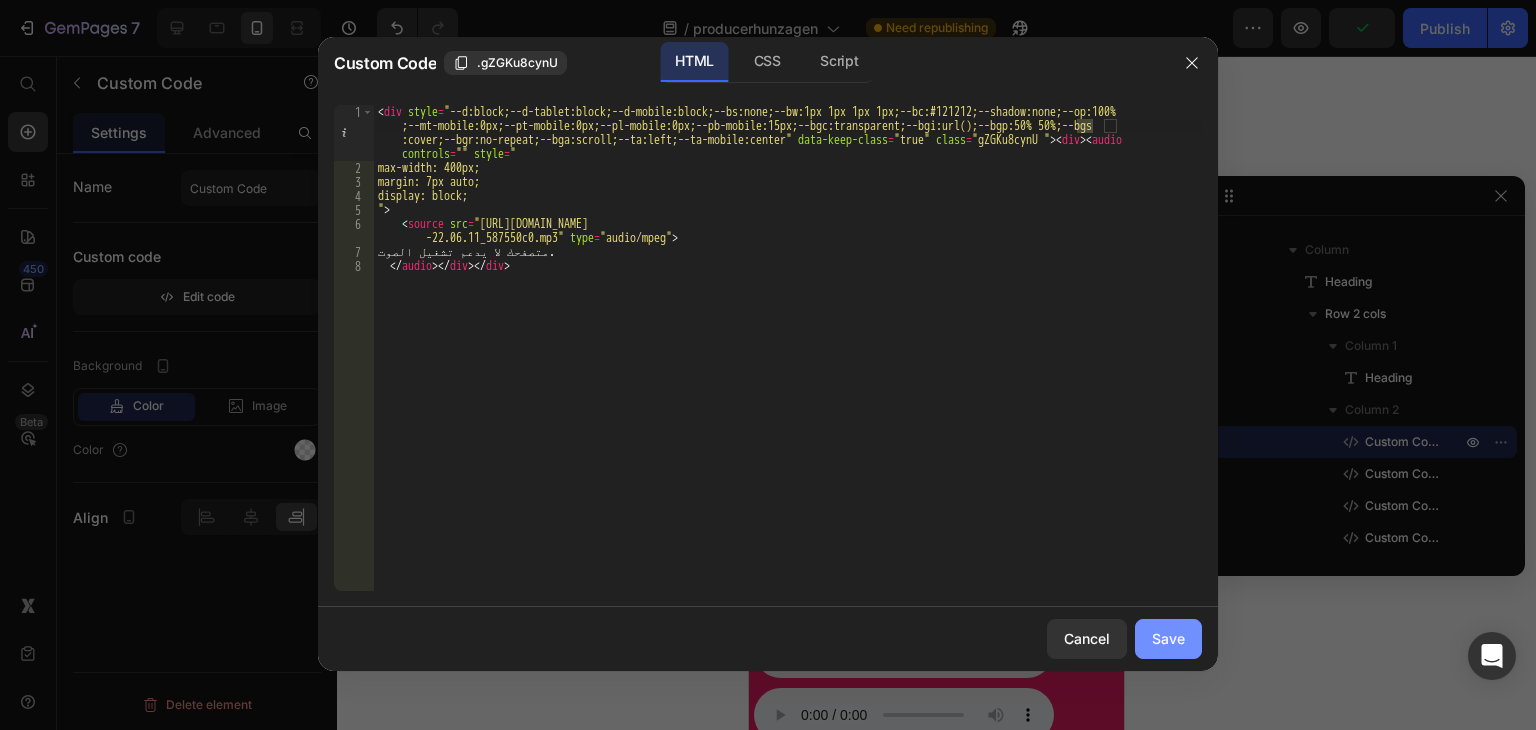 click on "Save" at bounding box center [1168, 638] 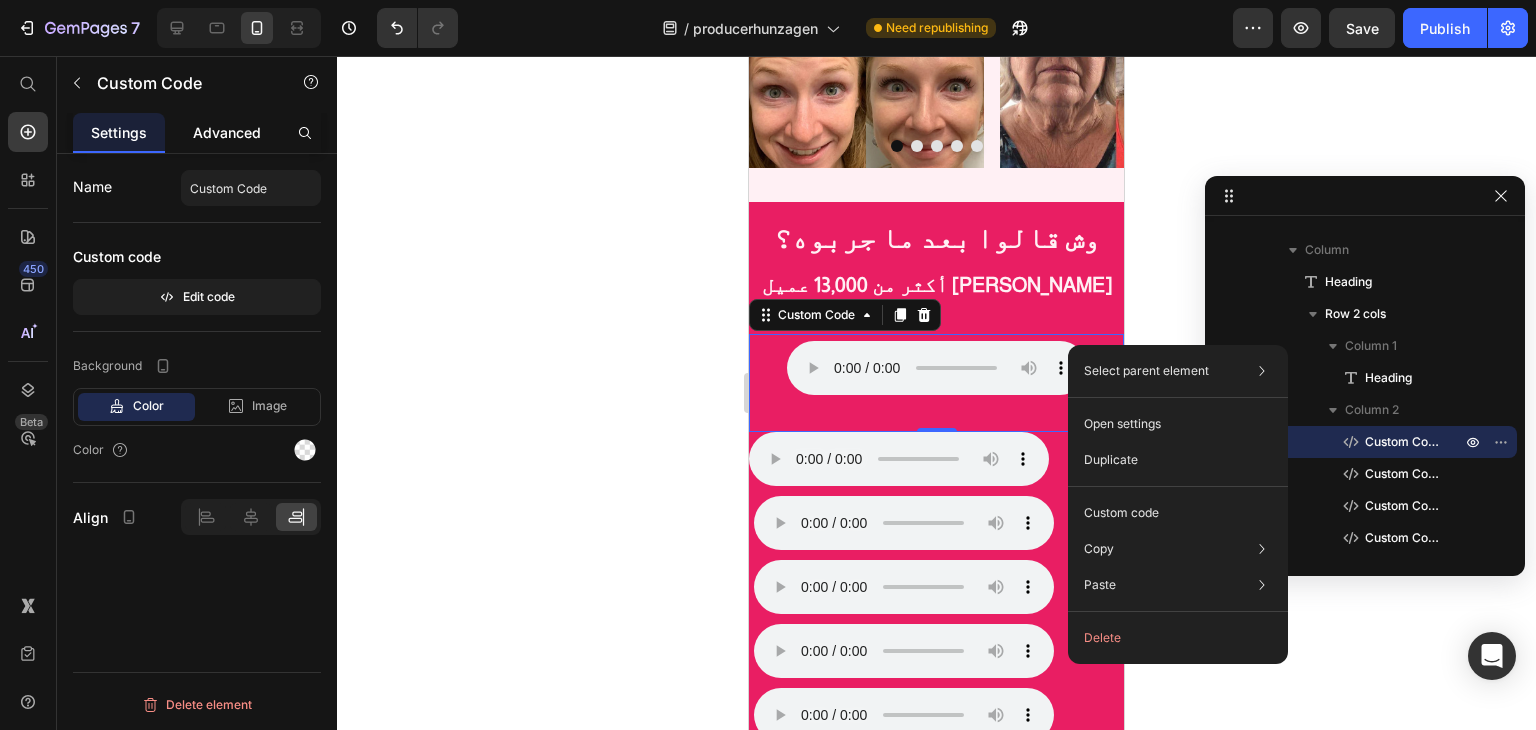 click on "Advanced" at bounding box center [227, 132] 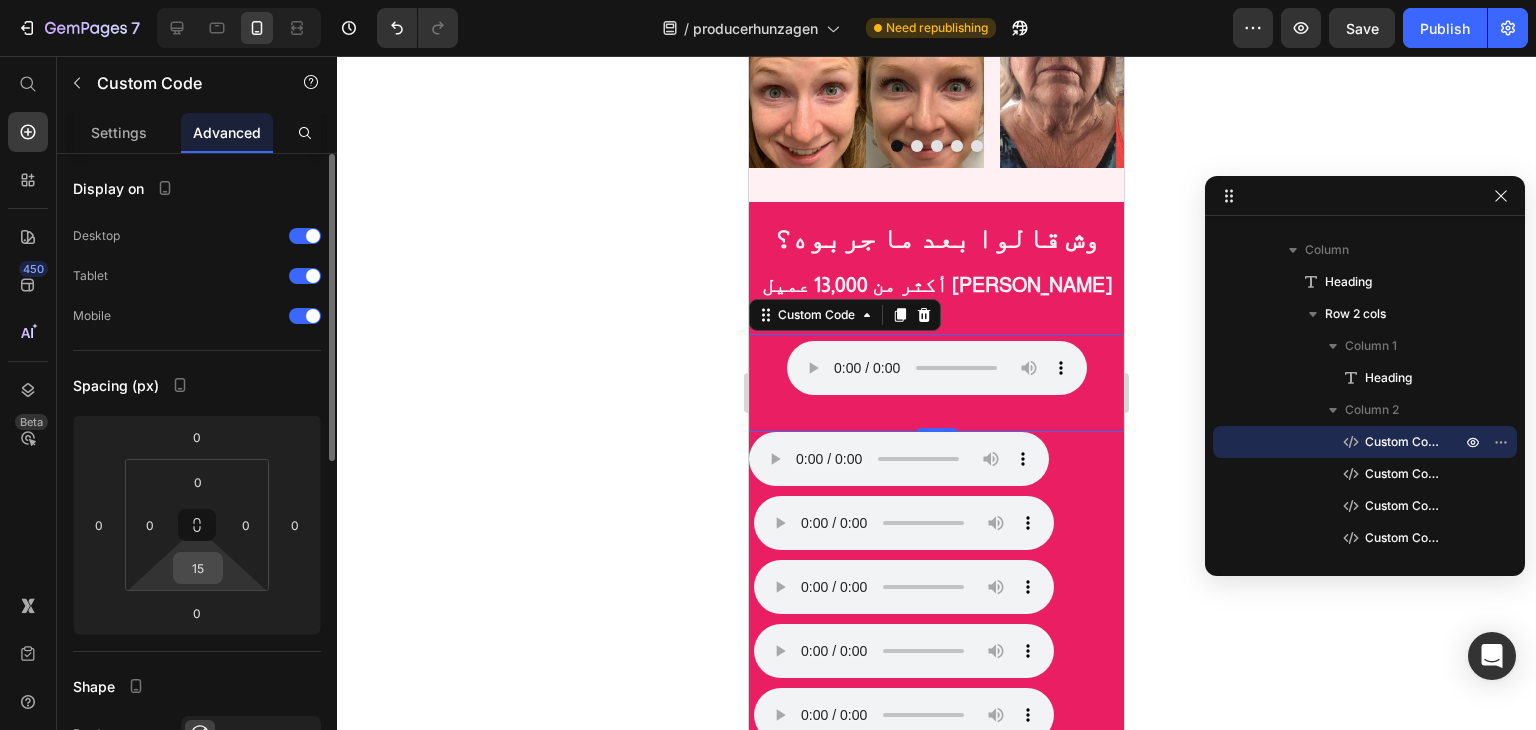 click on "15" at bounding box center [198, 568] 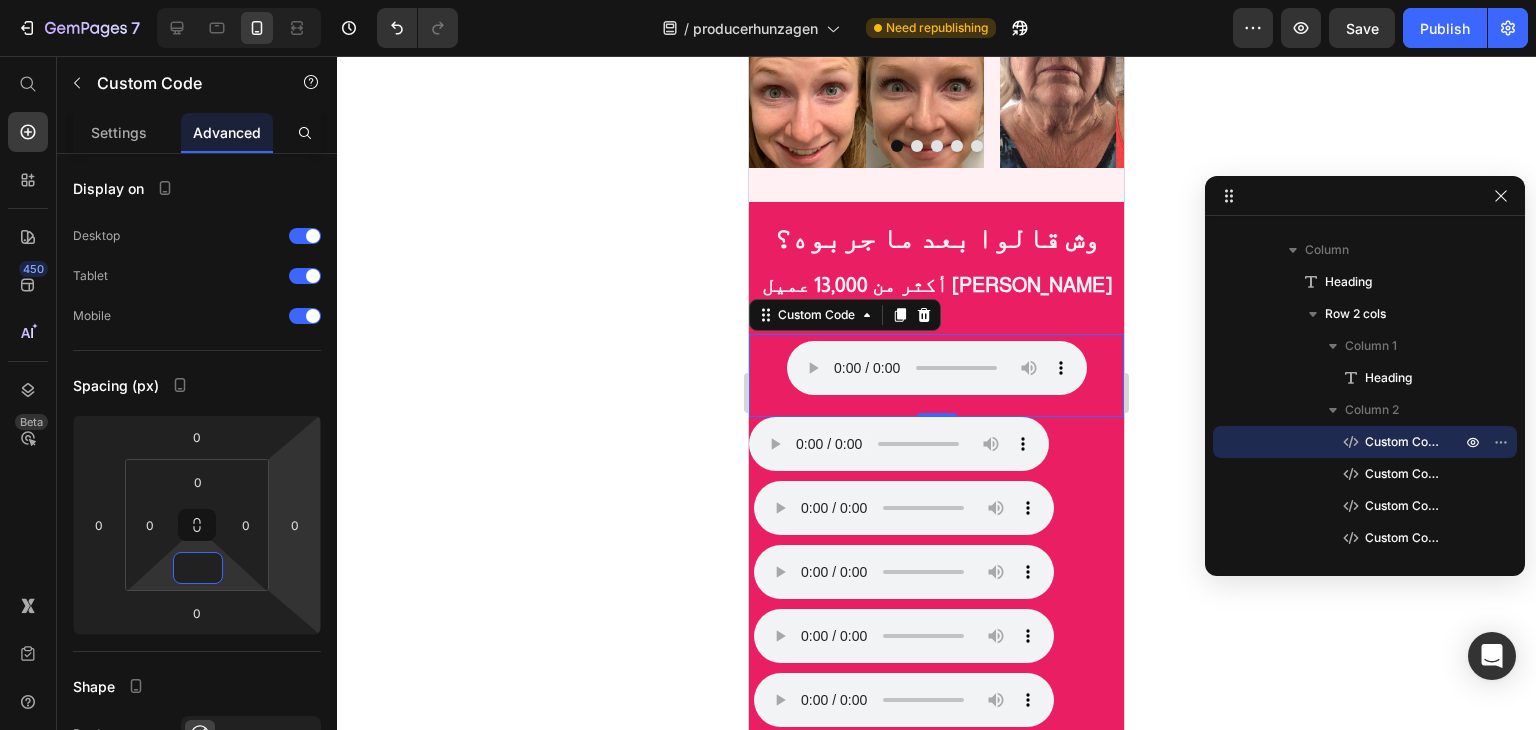 type on "0" 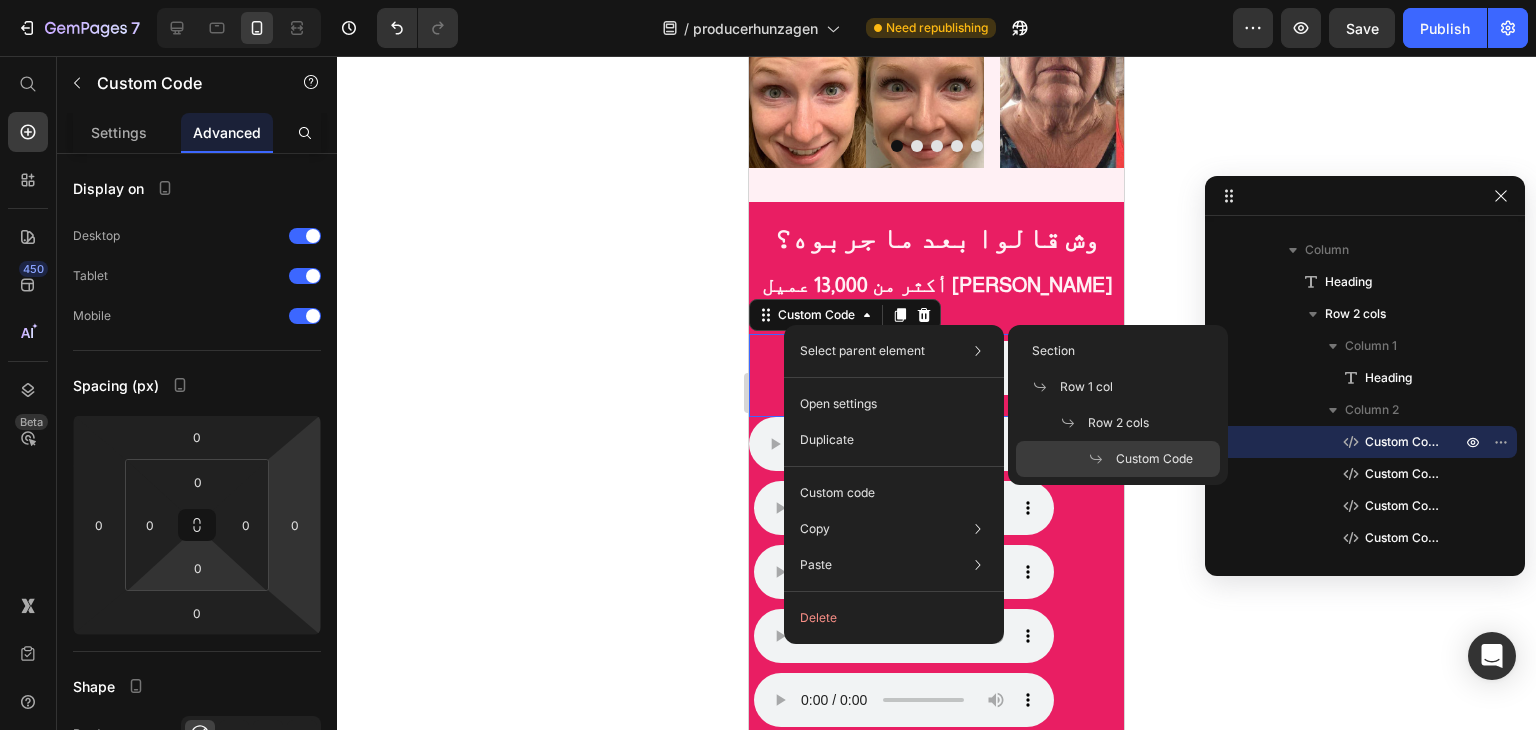 click on "Select parent element" at bounding box center (862, 351) 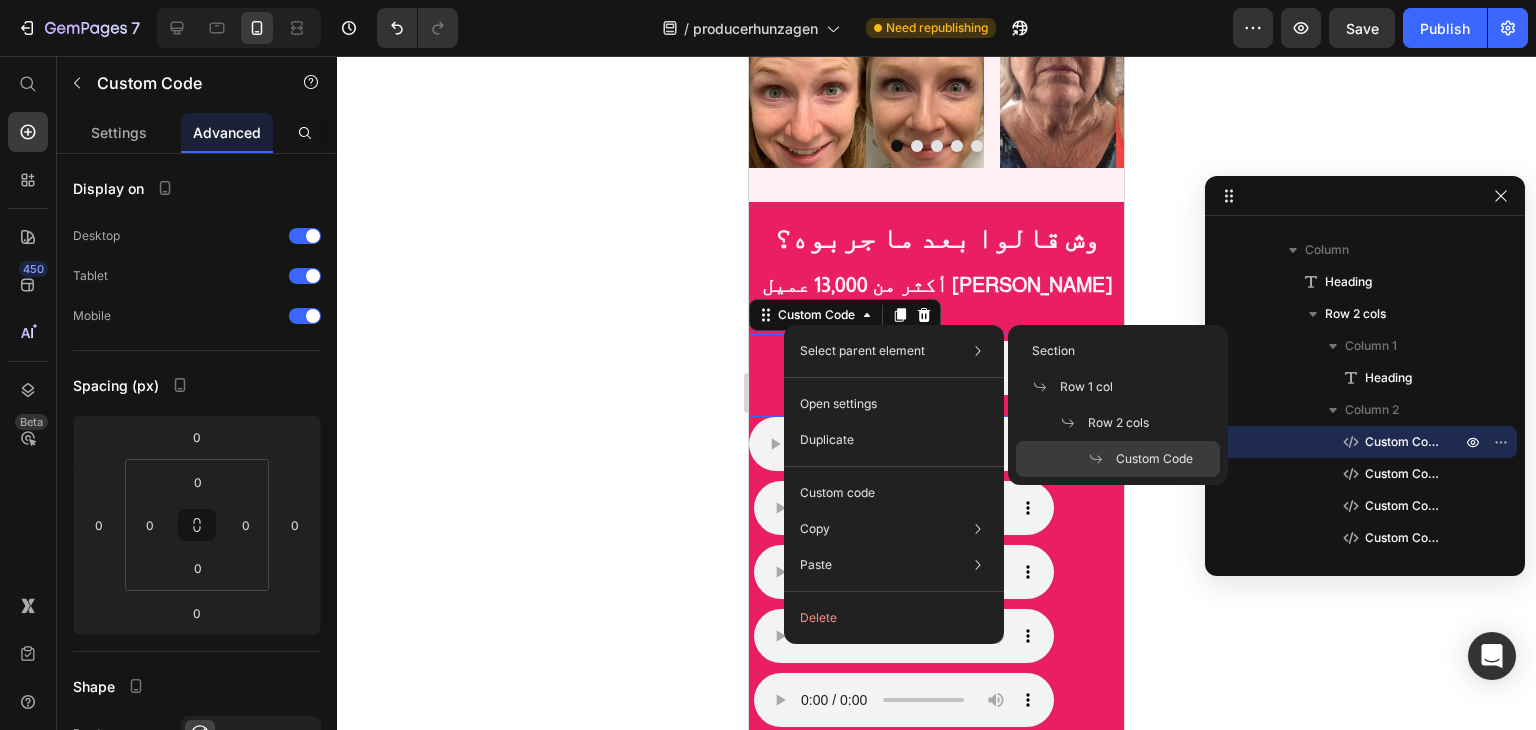 click on "Select parent element Section Row 1 col Row 2 cols Custom Code" 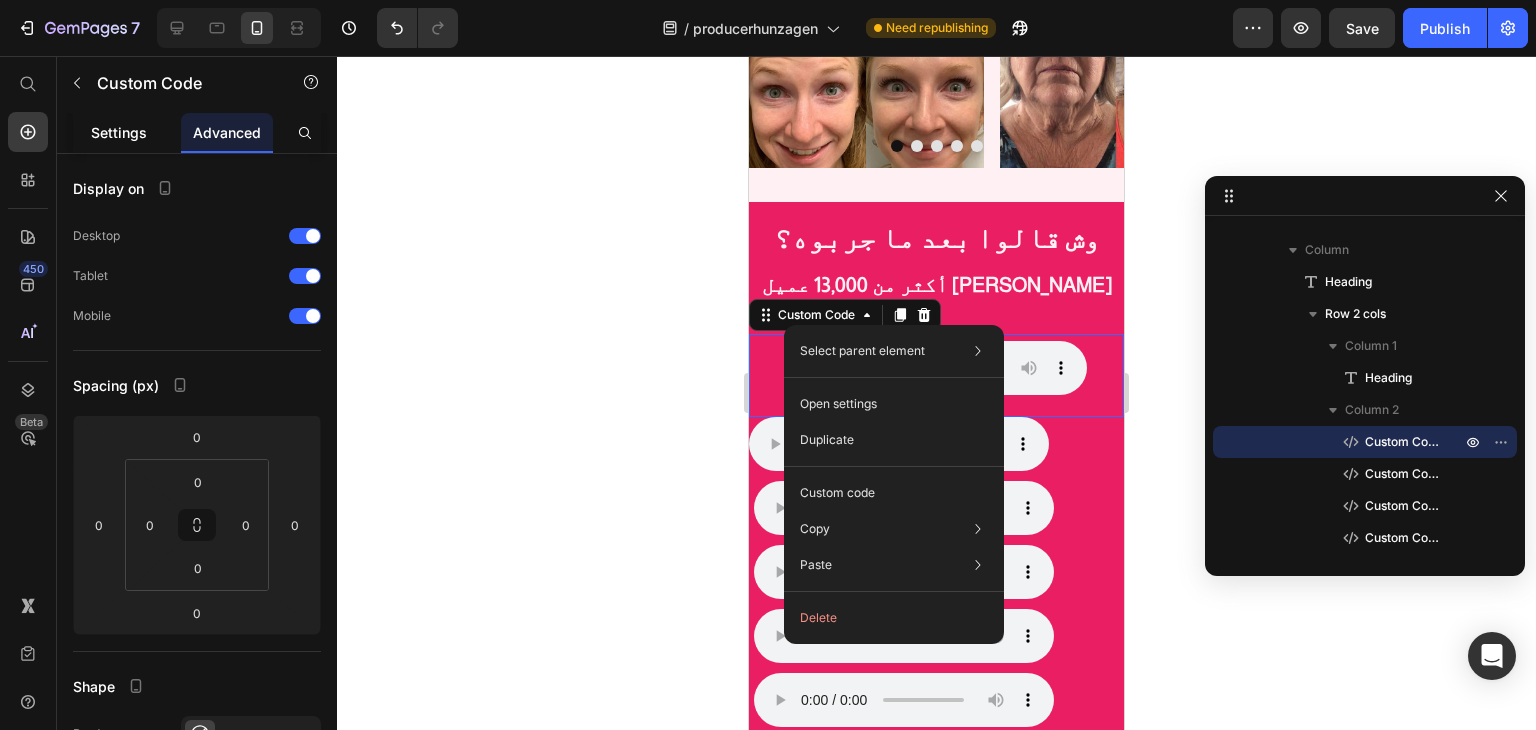 click on "Settings" at bounding box center [119, 132] 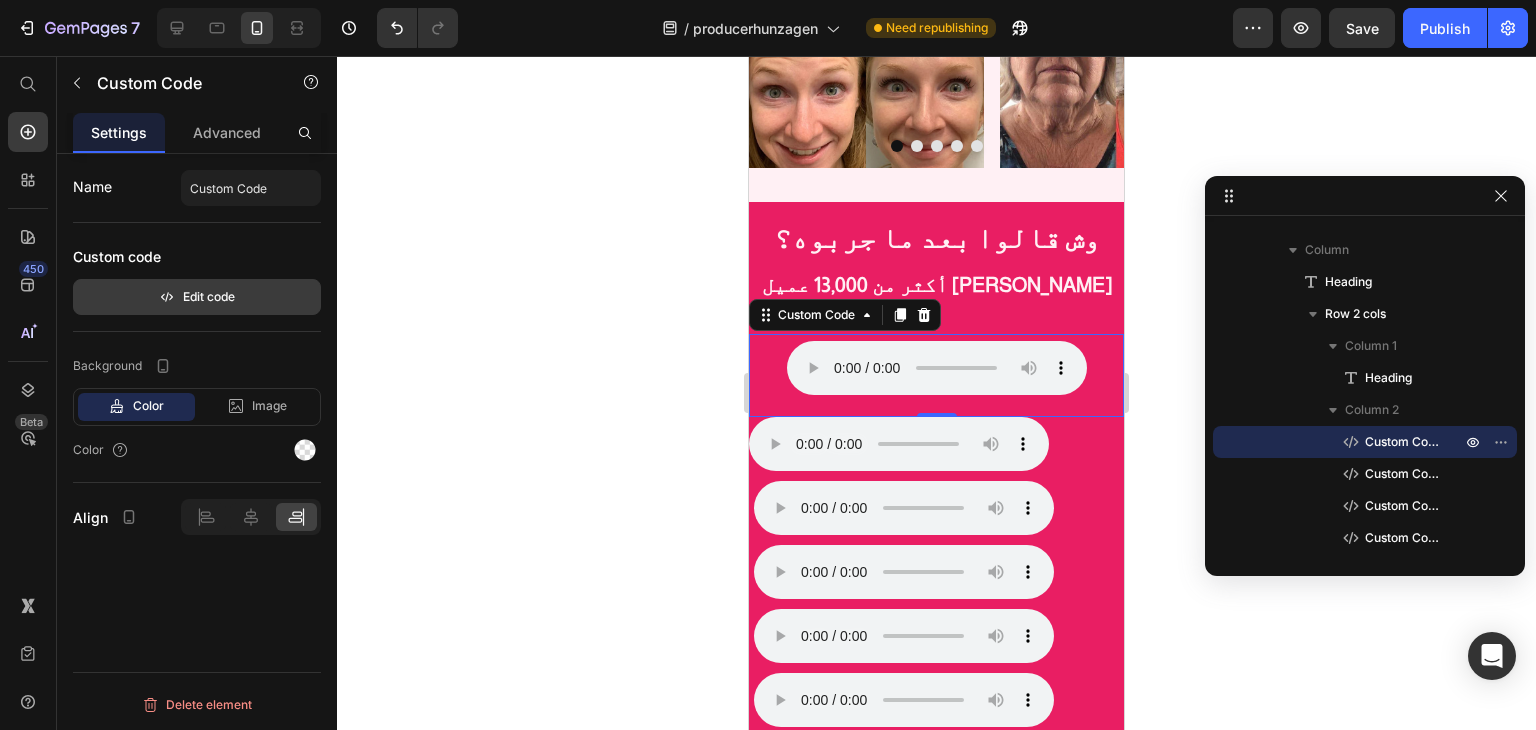 click on "Edit code" at bounding box center [197, 297] 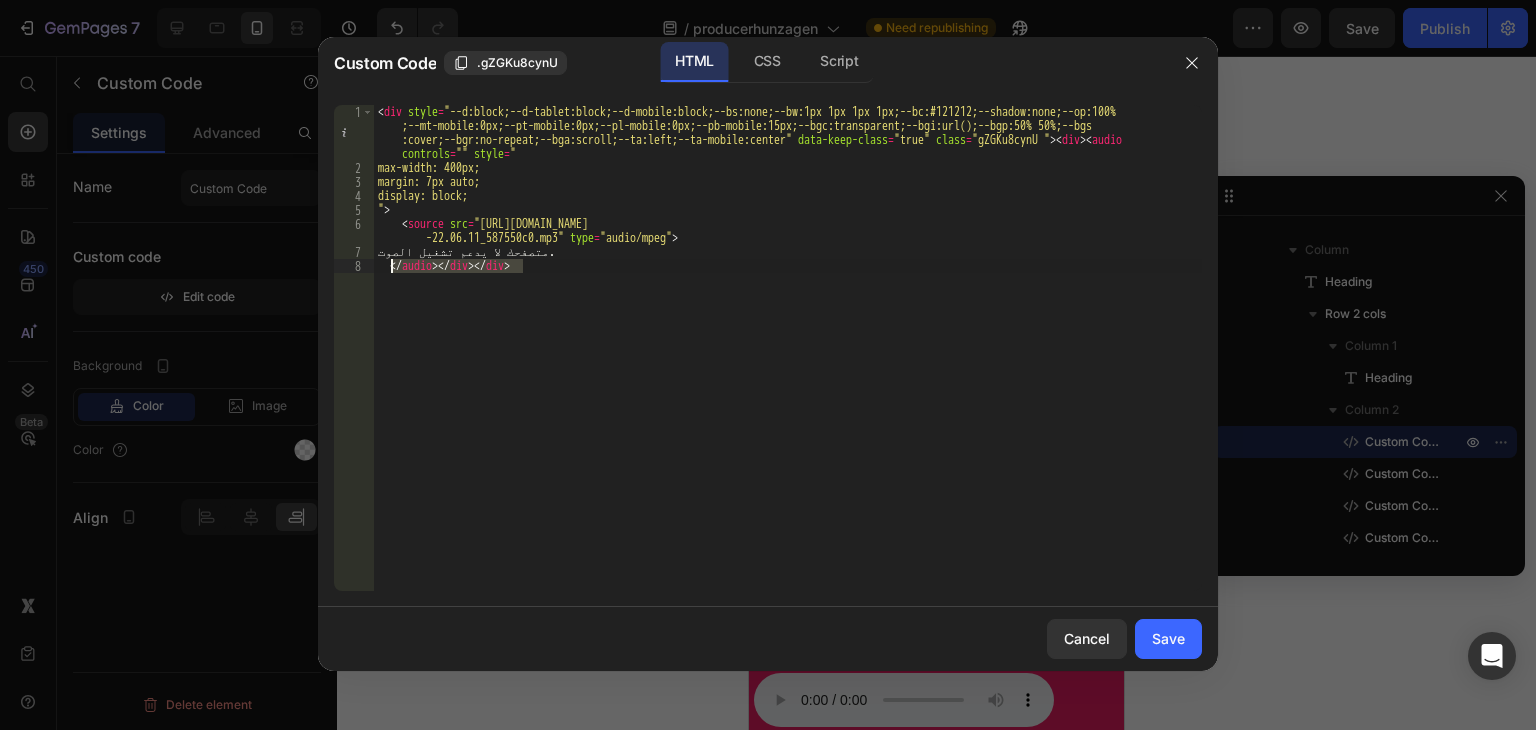 drag, startPoint x: 544, startPoint y: 268, endPoint x: 392, endPoint y: 265, distance: 152.0296 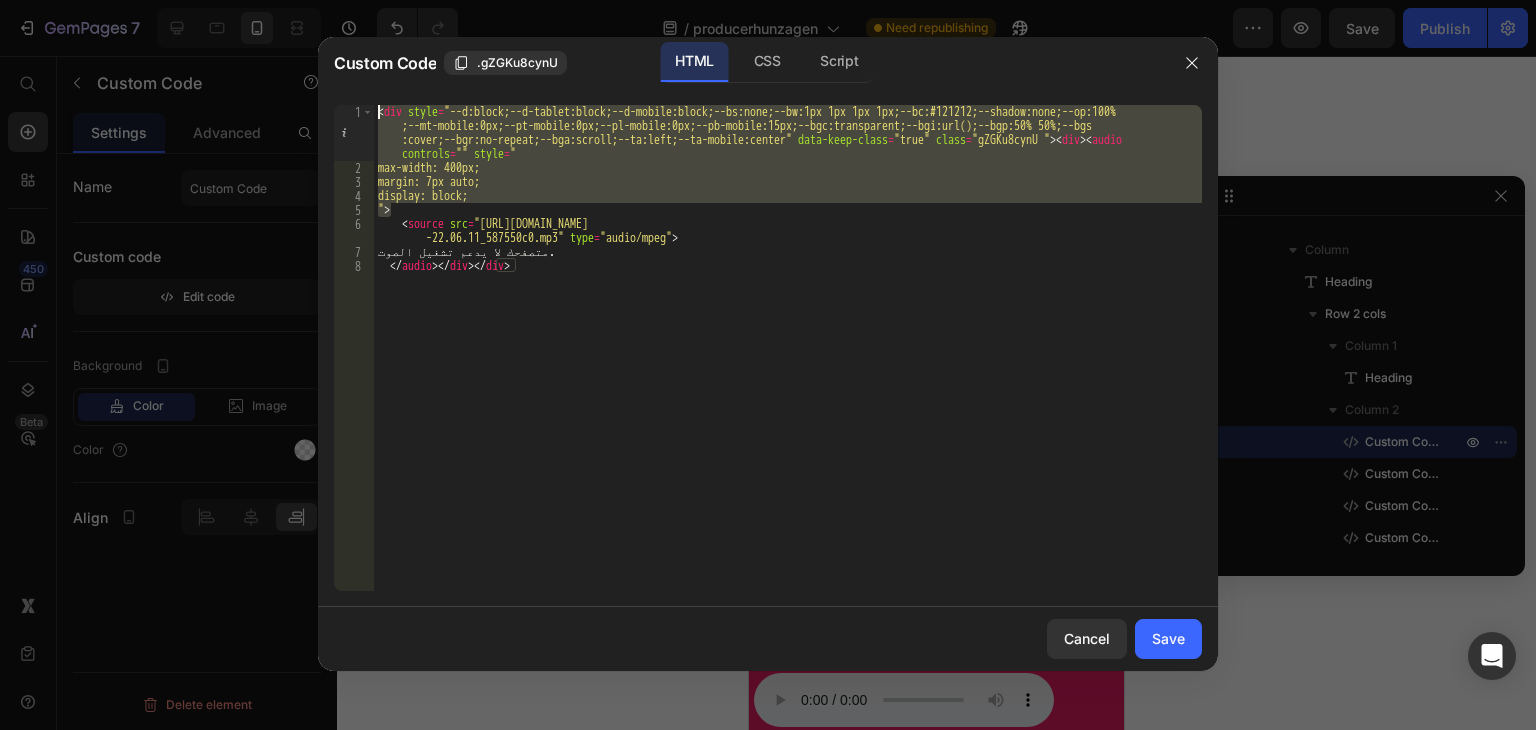 drag, startPoint x: 414, startPoint y: 206, endPoint x: 357, endPoint y: 89, distance: 130.14607 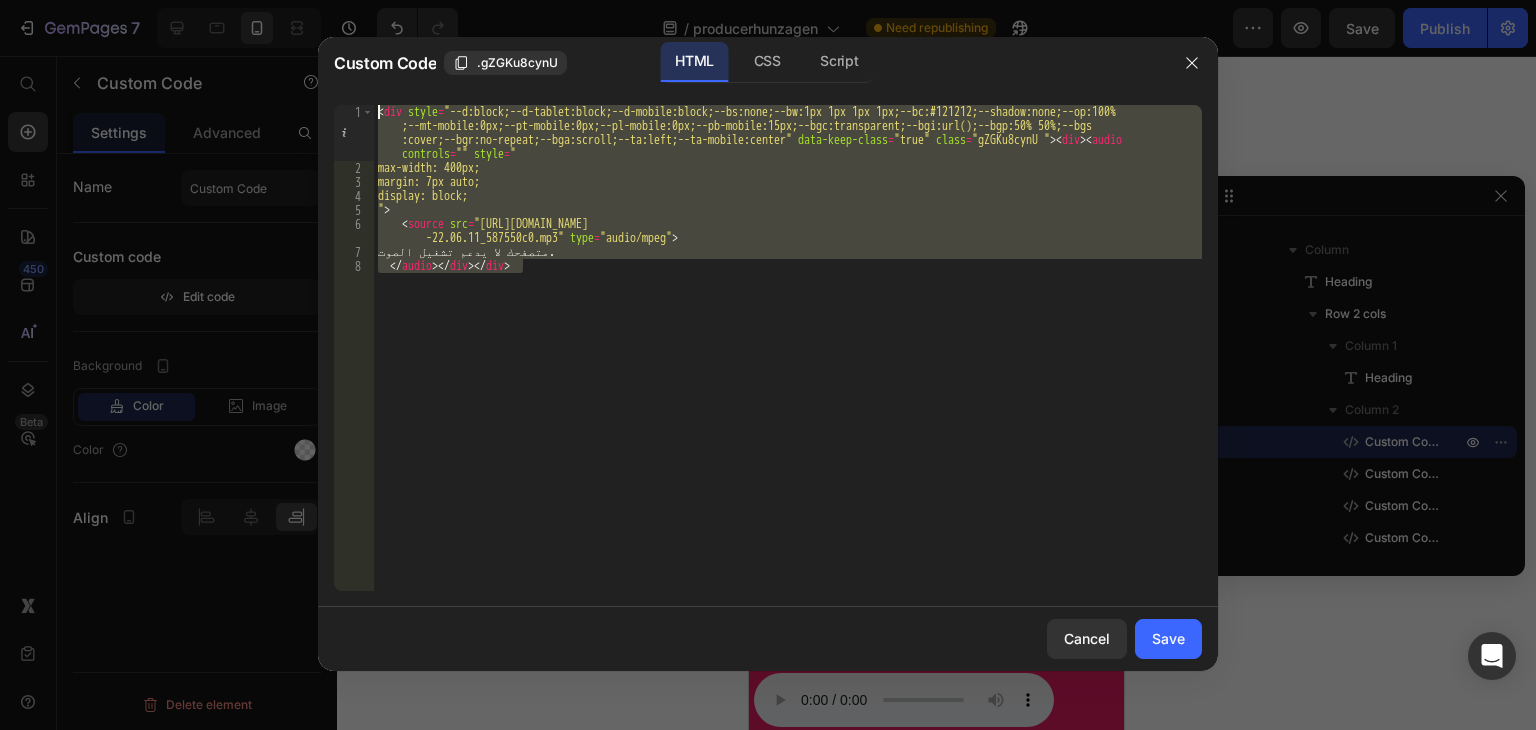 drag, startPoint x: 565, startPoint y: 306, endPoint x: 288, endPoint y: 13, distance: 403.20963 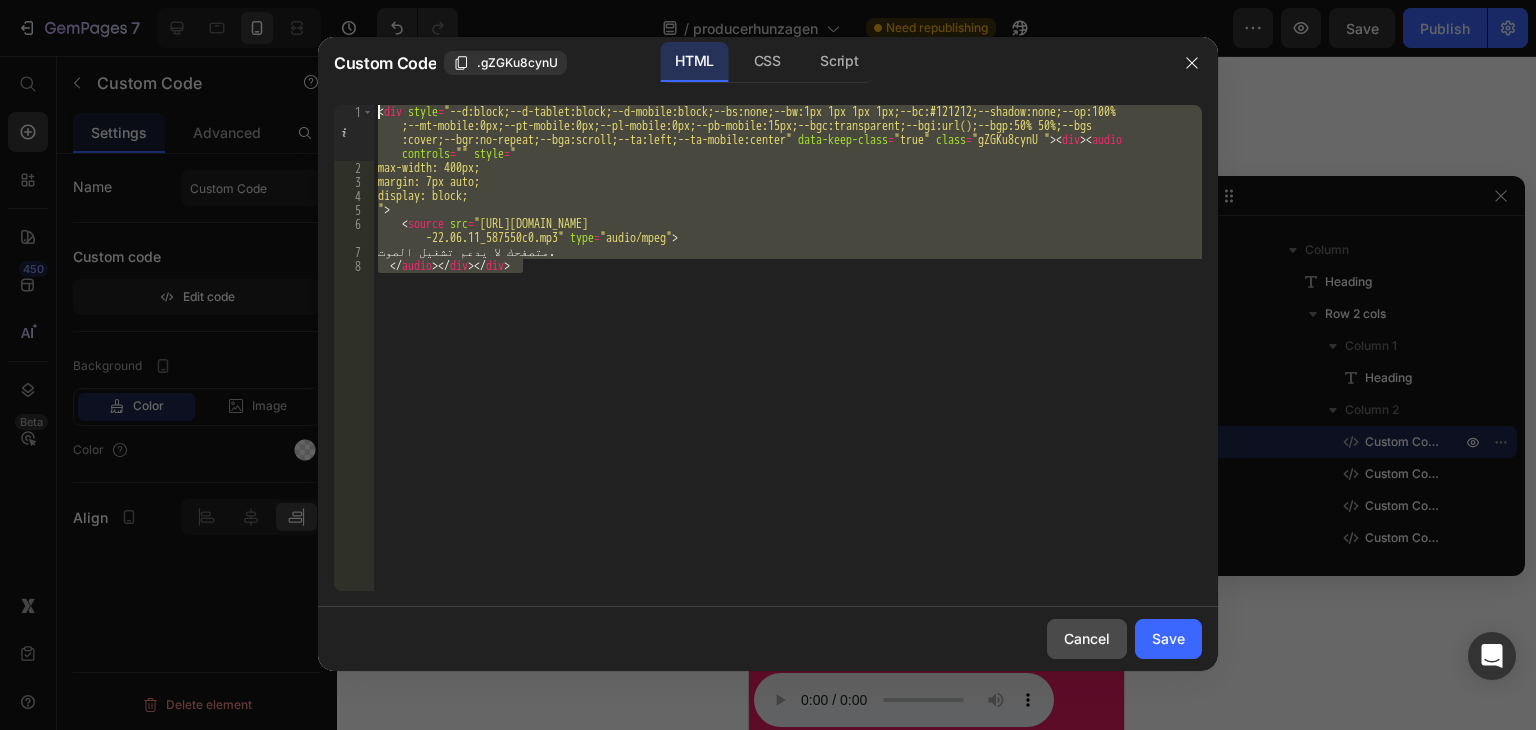 click on "Cancel" at bounding box center (1087, 638) 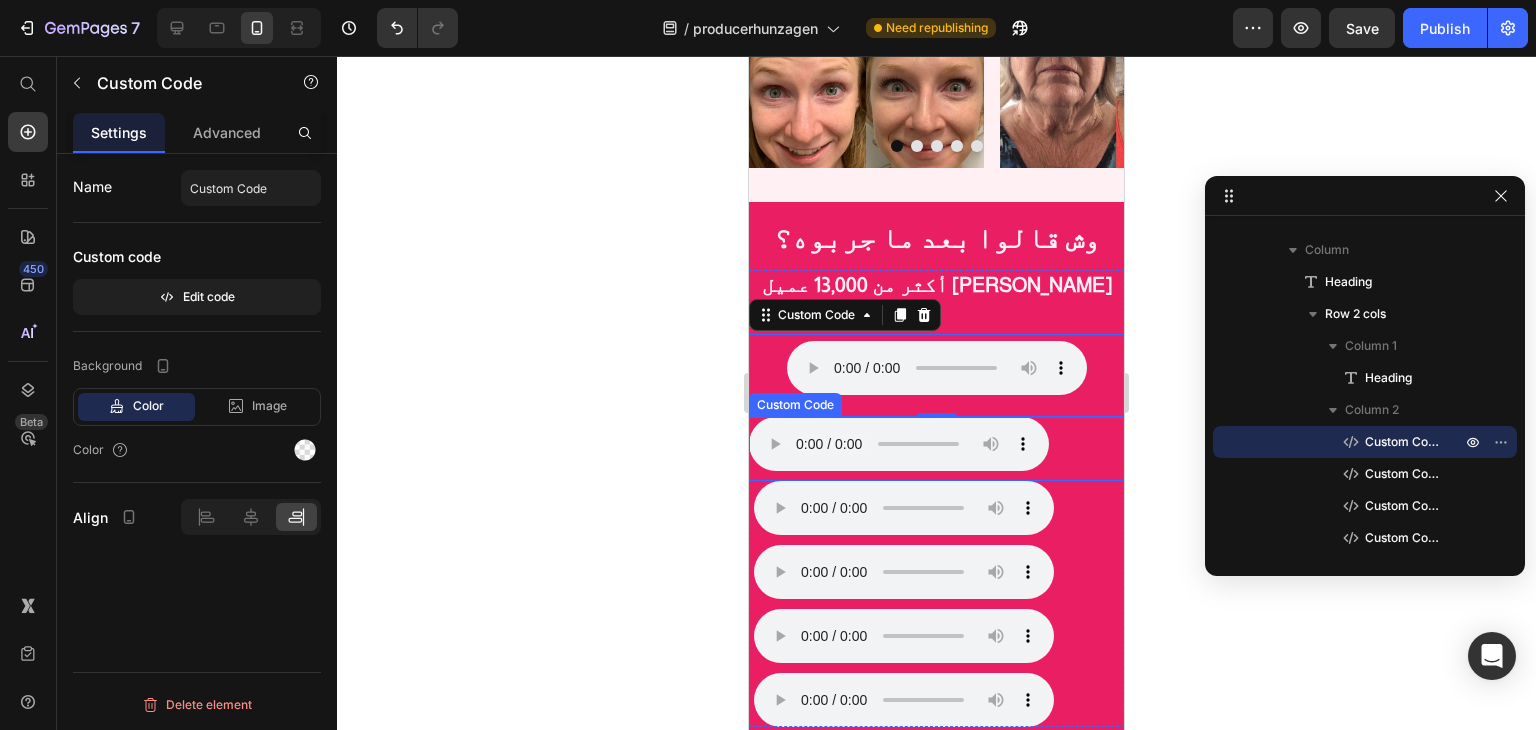 click on "متصفحك لا يدعم تشغيل الصوت." at bounding box center [936, 444] 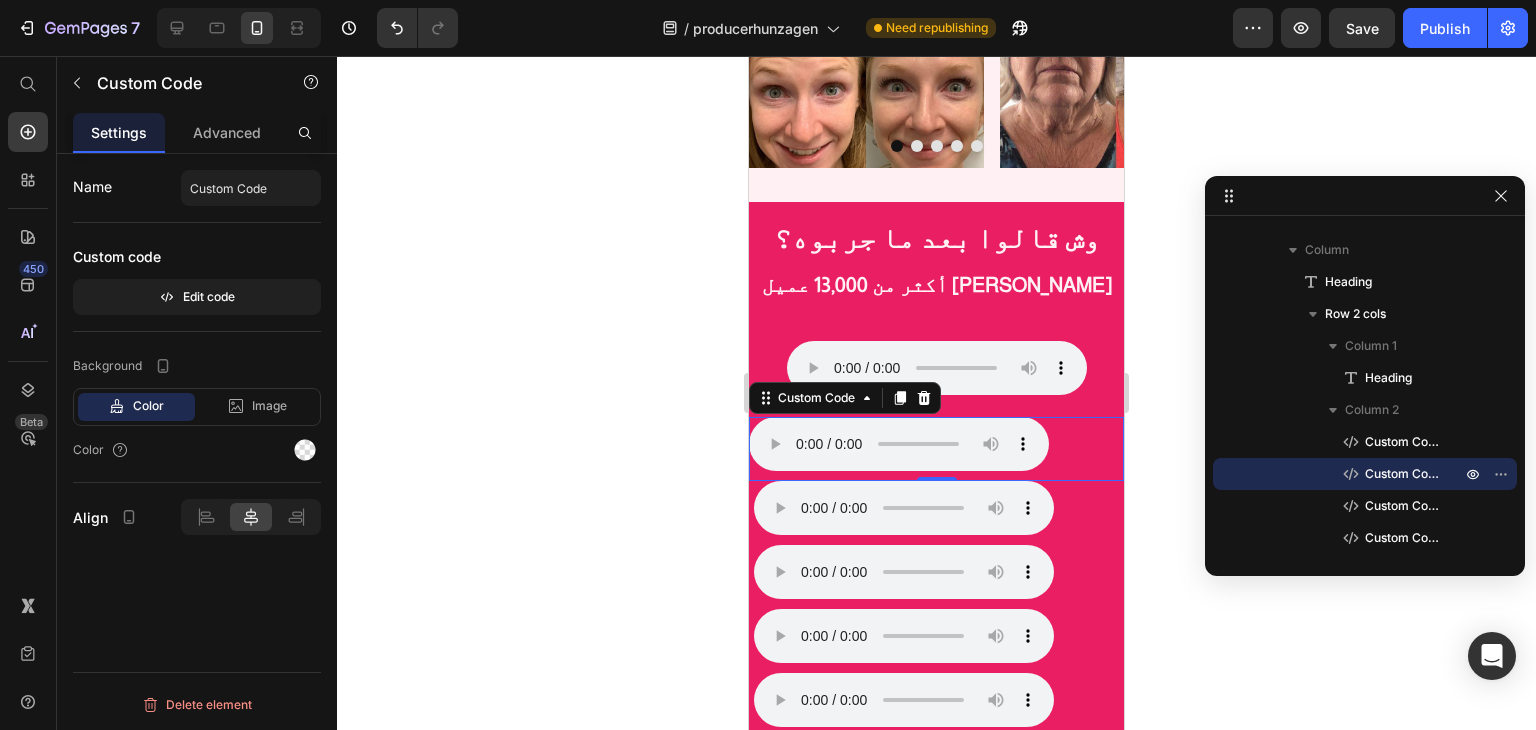 click on "Name Custom Code Custom code  Edit code" 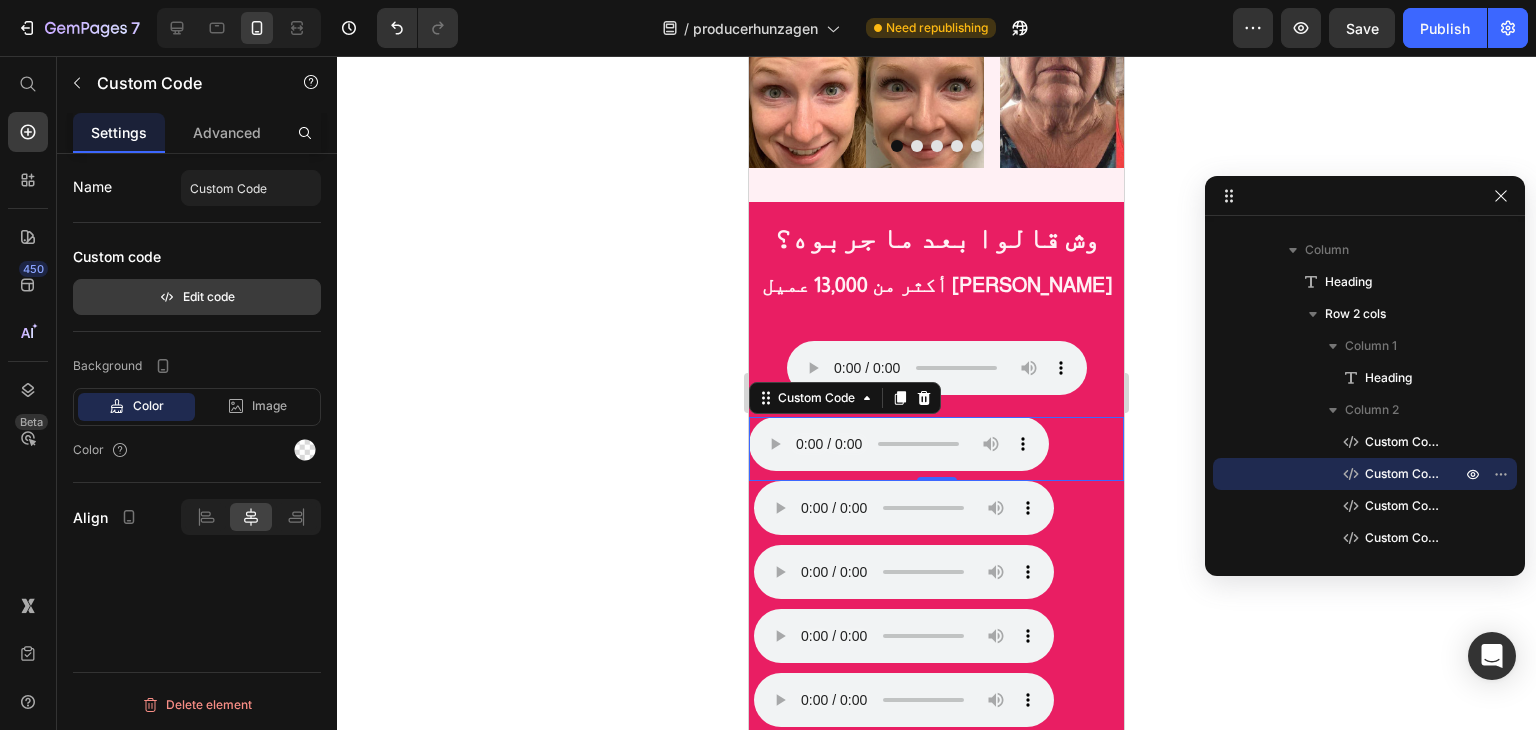 click on "Edit code" at bounding box center [197, 297] 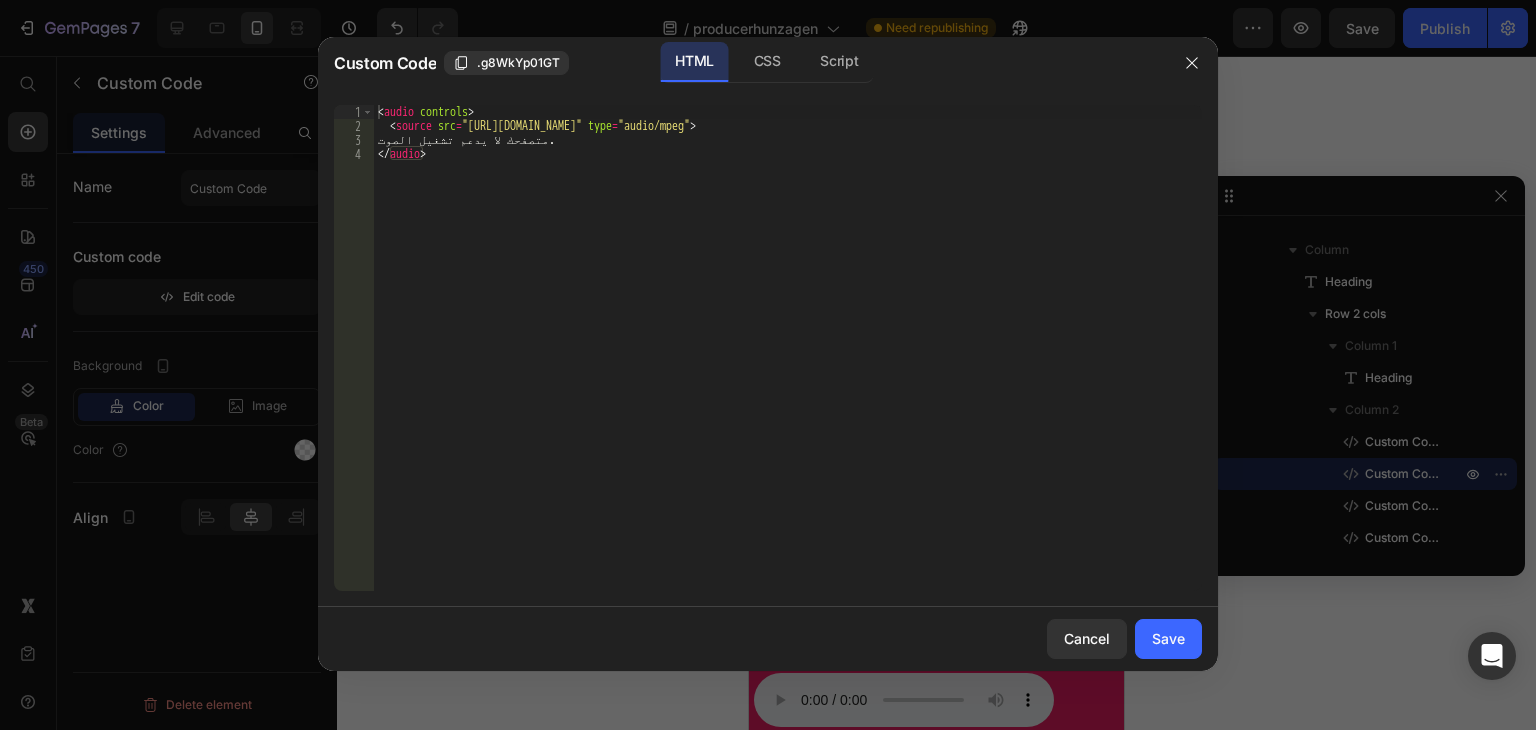 type on "</audio>" 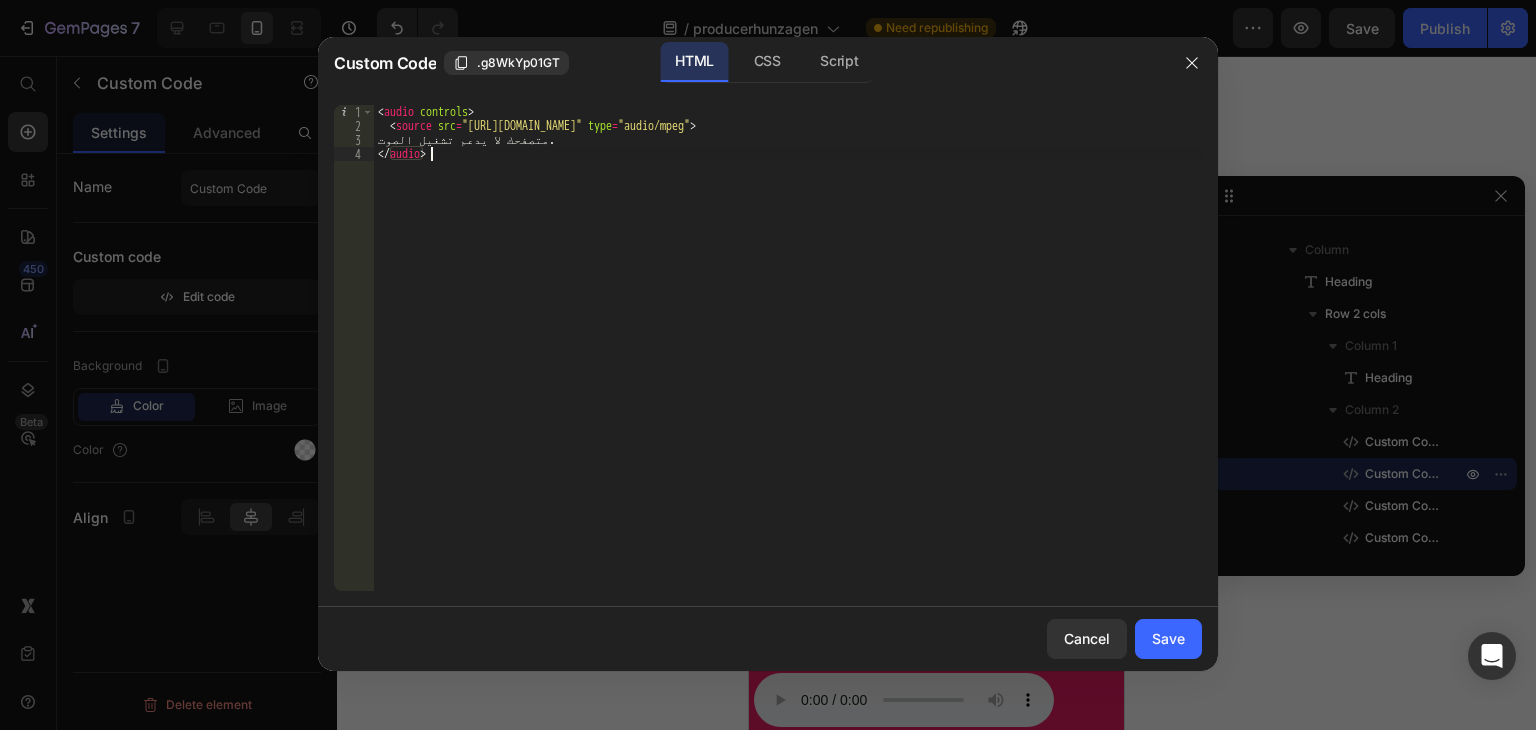 click on "< audio   controls >    < source   src = "https://test.hunzagen.com/producerhunzagen/wp-content/uploads/2025/07/5553.mp3"   type = "audio/mpeg" >   متصفحك لا يدعم تشغيل الصوت. </ audio >" at bounding box center [788, 362] 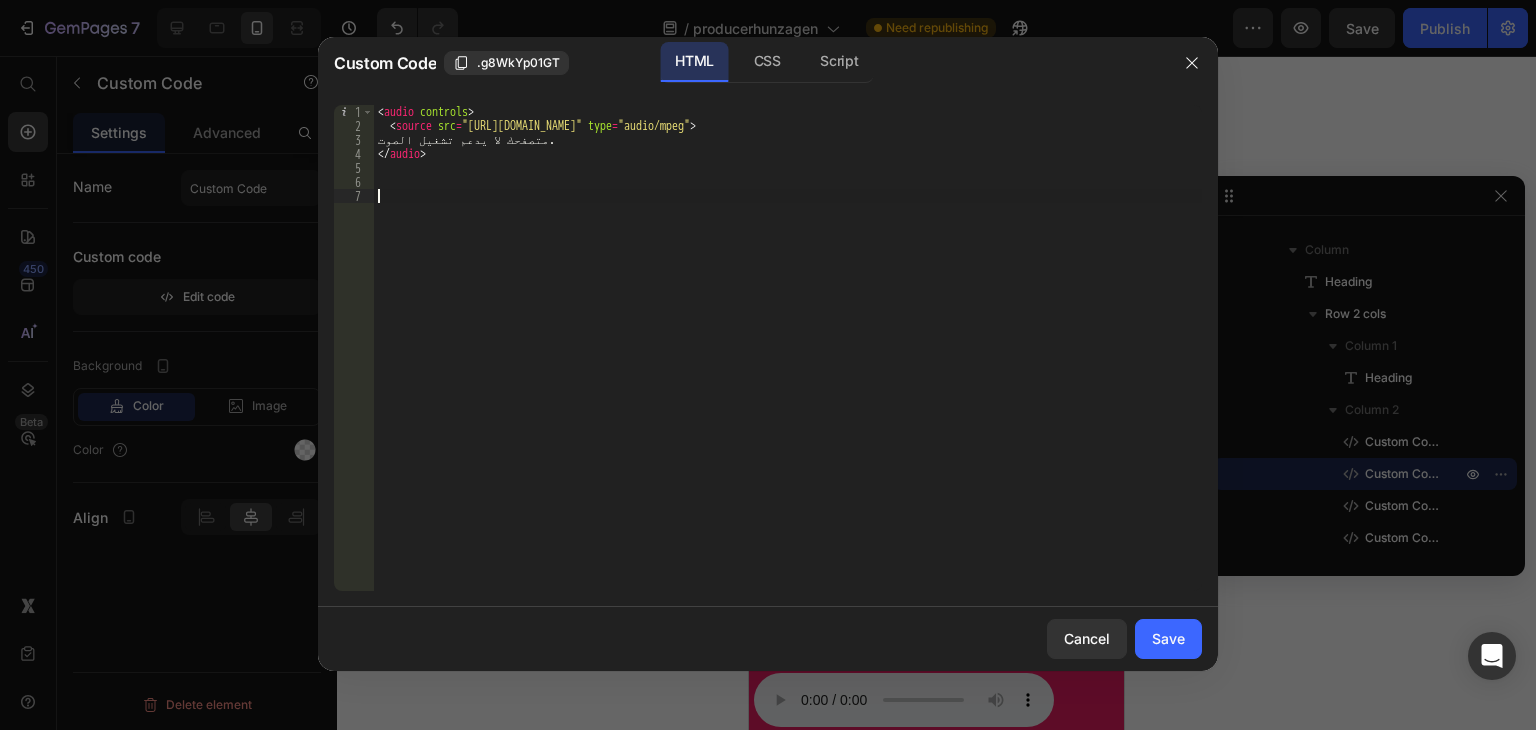 paste on "</audio></div></div>" 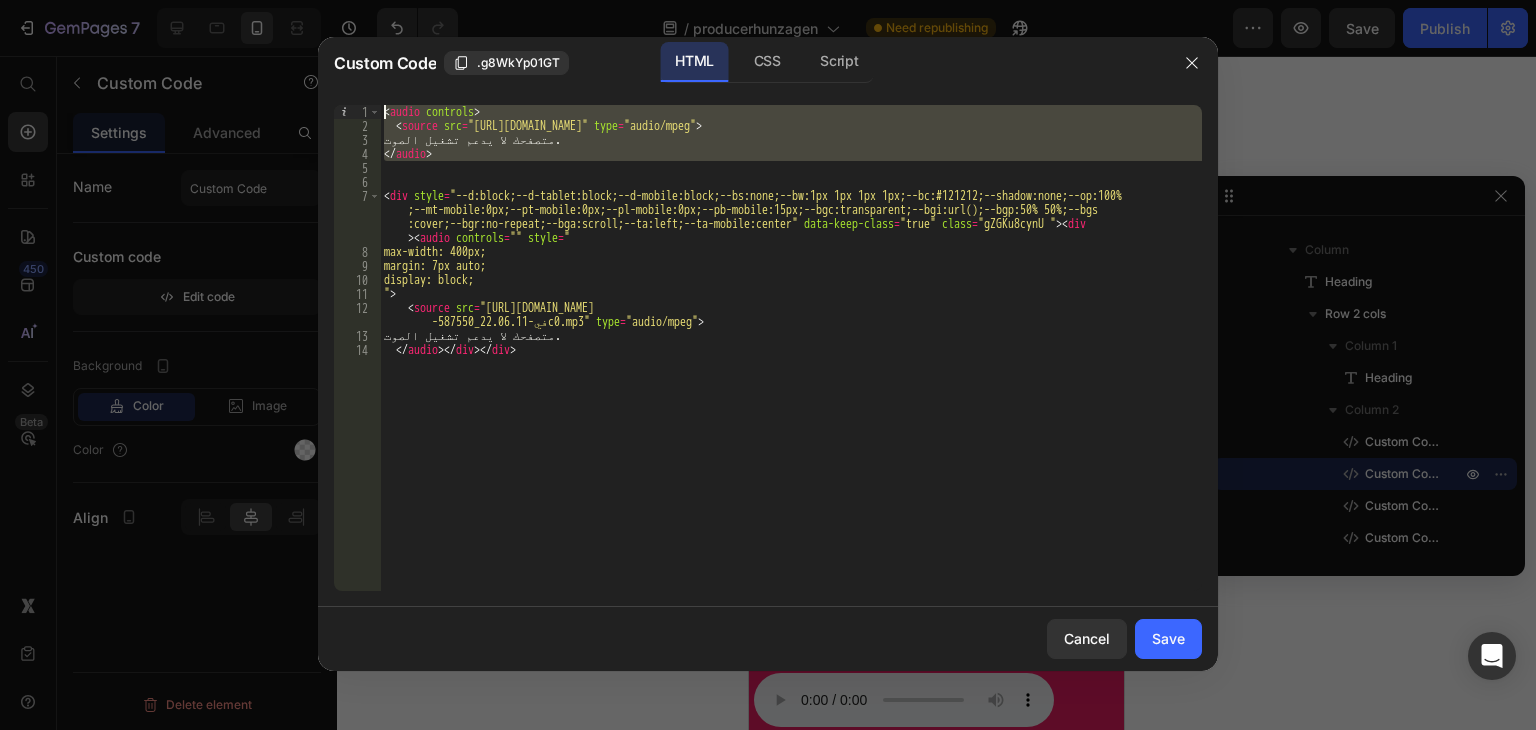 drag, startPoint x: 453, startPoint y: 170, endPoint x: 276, endPoint y: 64, distance: 206.31287 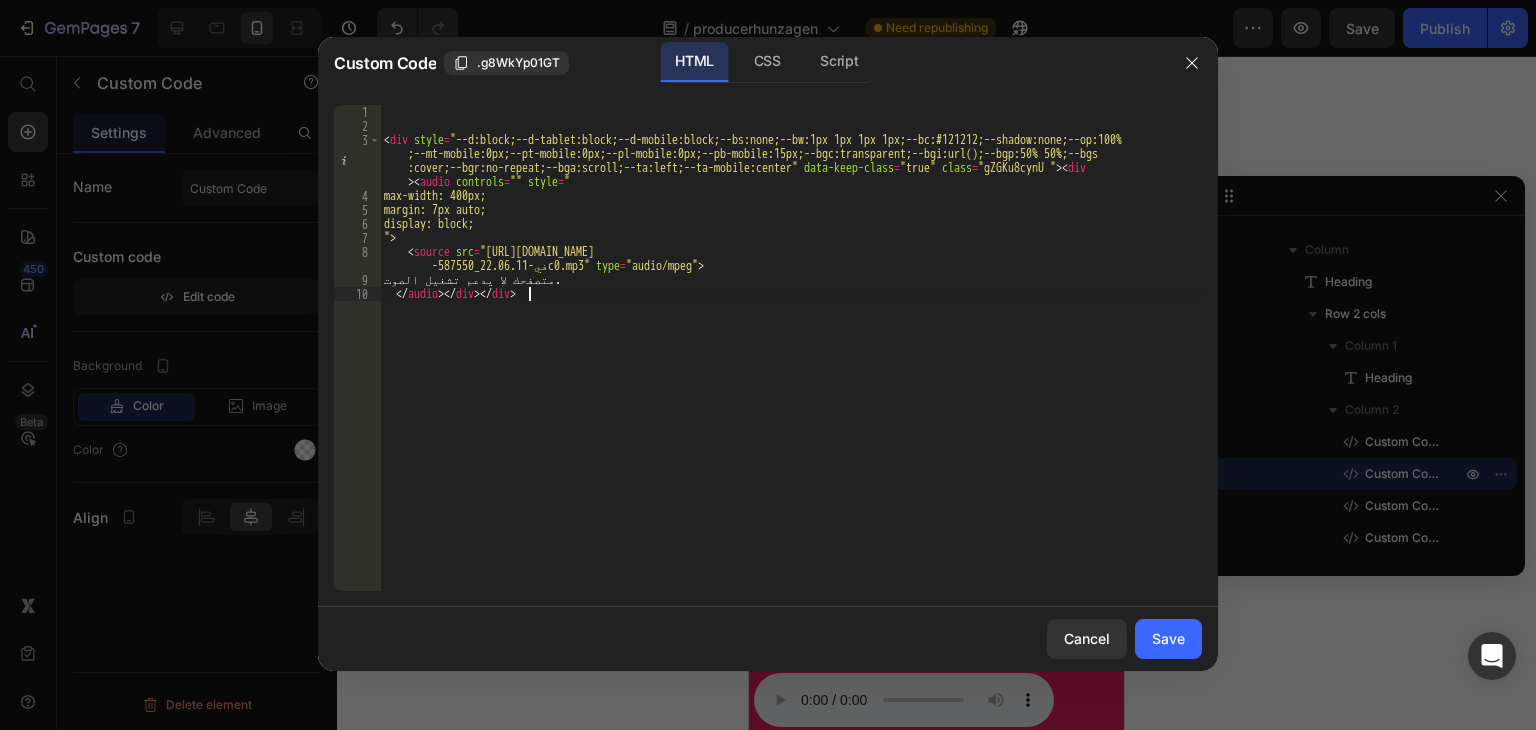 click on "< div   style = "--d:block;--d-tablet:block;--d-mobile:block;--bs:none;--bw:1px 1px 1px 1px;--bc:#121212;--shadow:none;--op:100%      ;--mt-mobile:0px;--pt-mobile:0px;--pl-mobile:0px;--pb-mobile:15px;--bgc:transparent;--bgi:url();--bgp:50% 50%;--bgs      :cover;--bgr:no-repeat;--bga:scroll;--ta:left;--ta-mobile:center"   data-keep-class = "true"   class = "gZGKu8cynU " > < div      > < audio   controls = ""   style = "     max-width: 400px;     margin: 7px auto;     display: block; " >      < source   src = "https://test.hunzagen.com/producerhunzagen/wp-content/uploads/2025/07/مقطع-صوتي-واتساب-بتاريخ-2024-10-19          -في-22.06.11_587550c0.mp3"   type = "audio/mpeg" >     متصفحك لا يدعم تشغيل الصوت.    </ audio > </ div > </ div >" at bounding box center [791, 362] 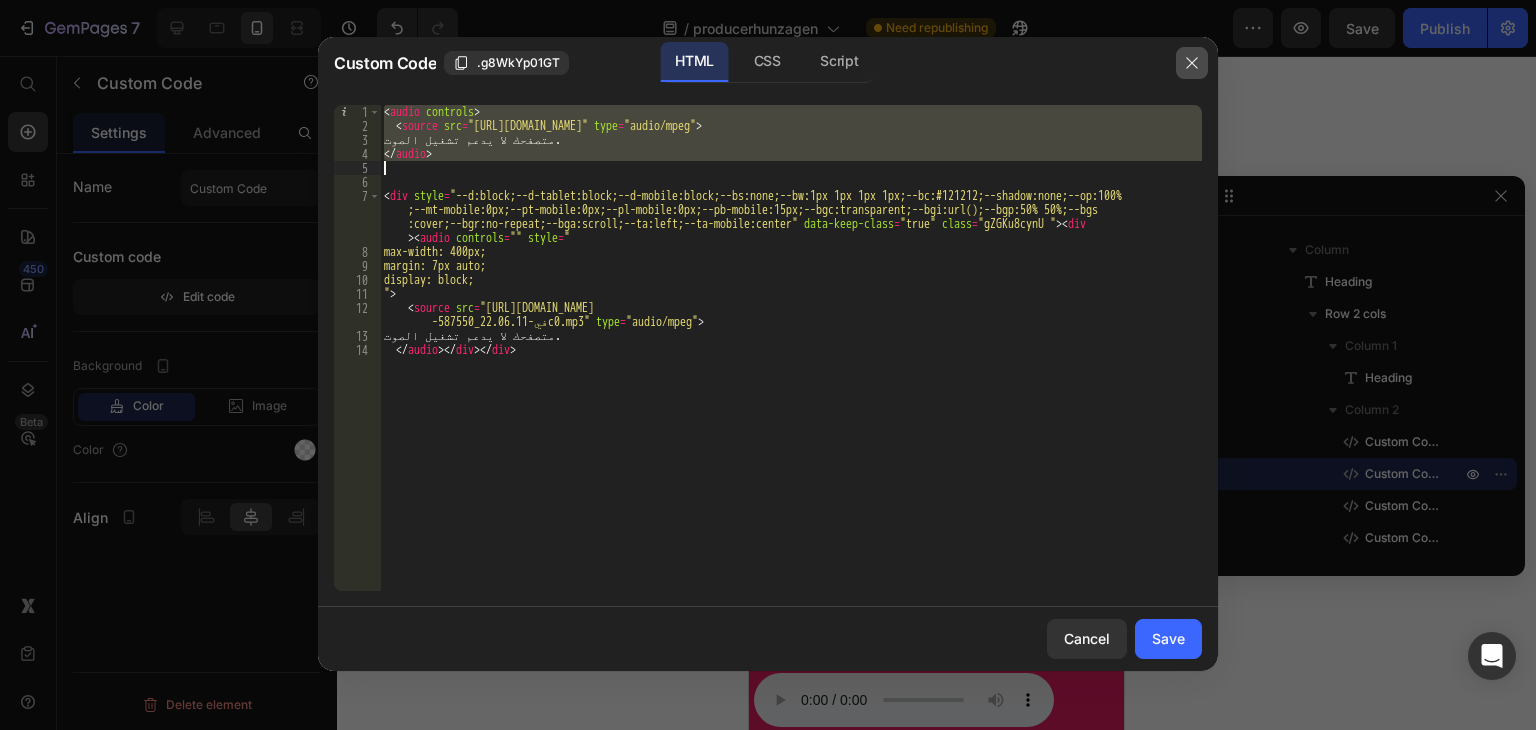 type on "</audio>" 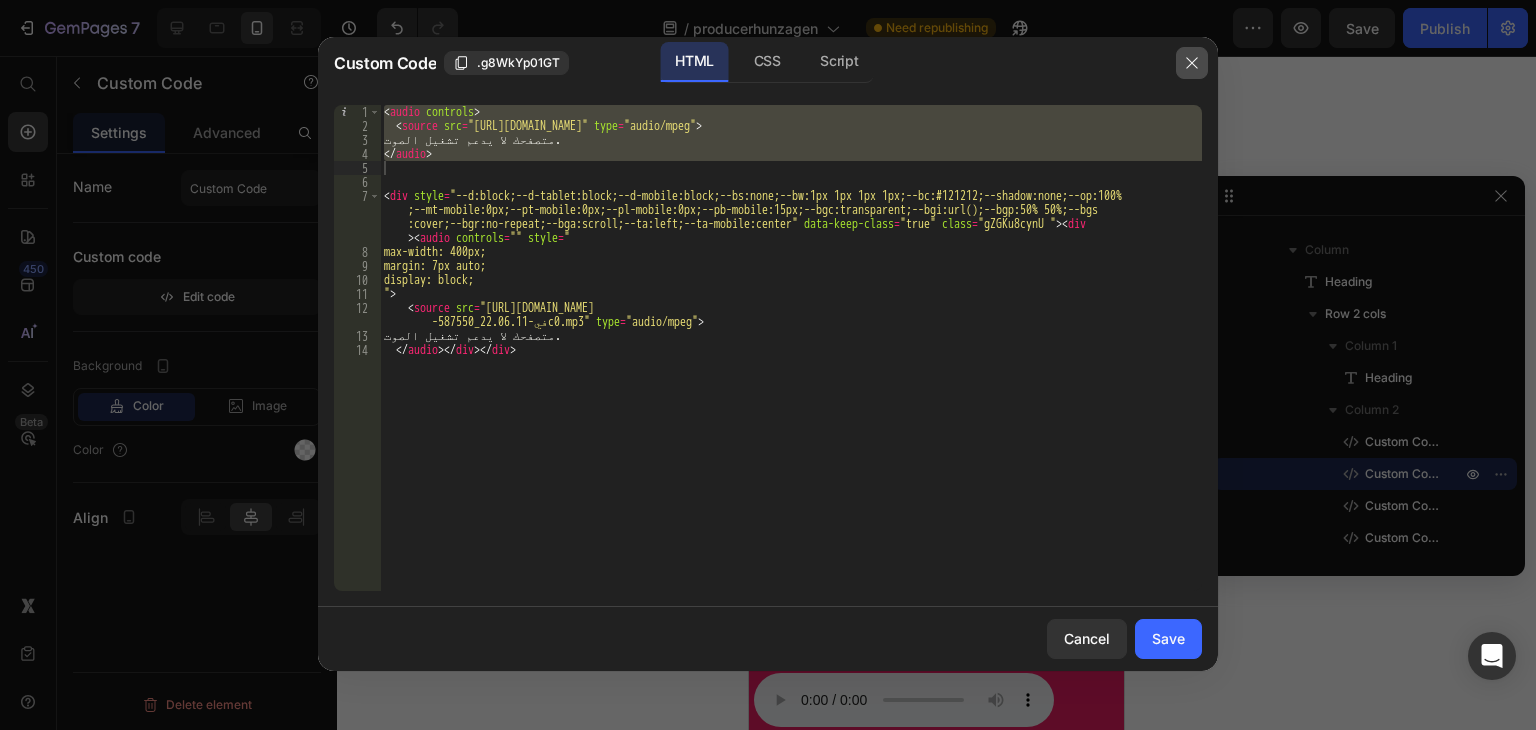 click 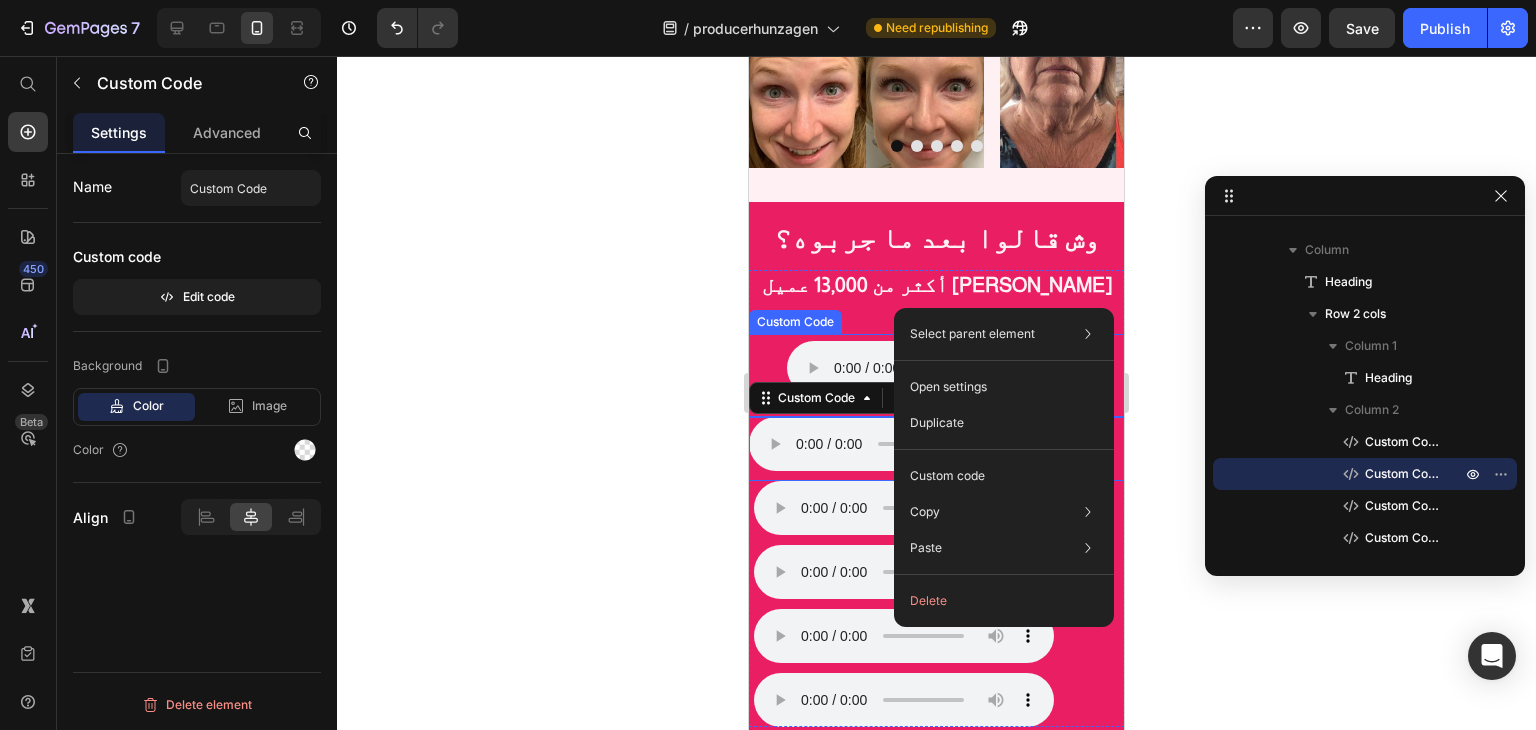 click on "متصفحك لا يدعم تشغيل الصوت." at bounding box center [936, 368] 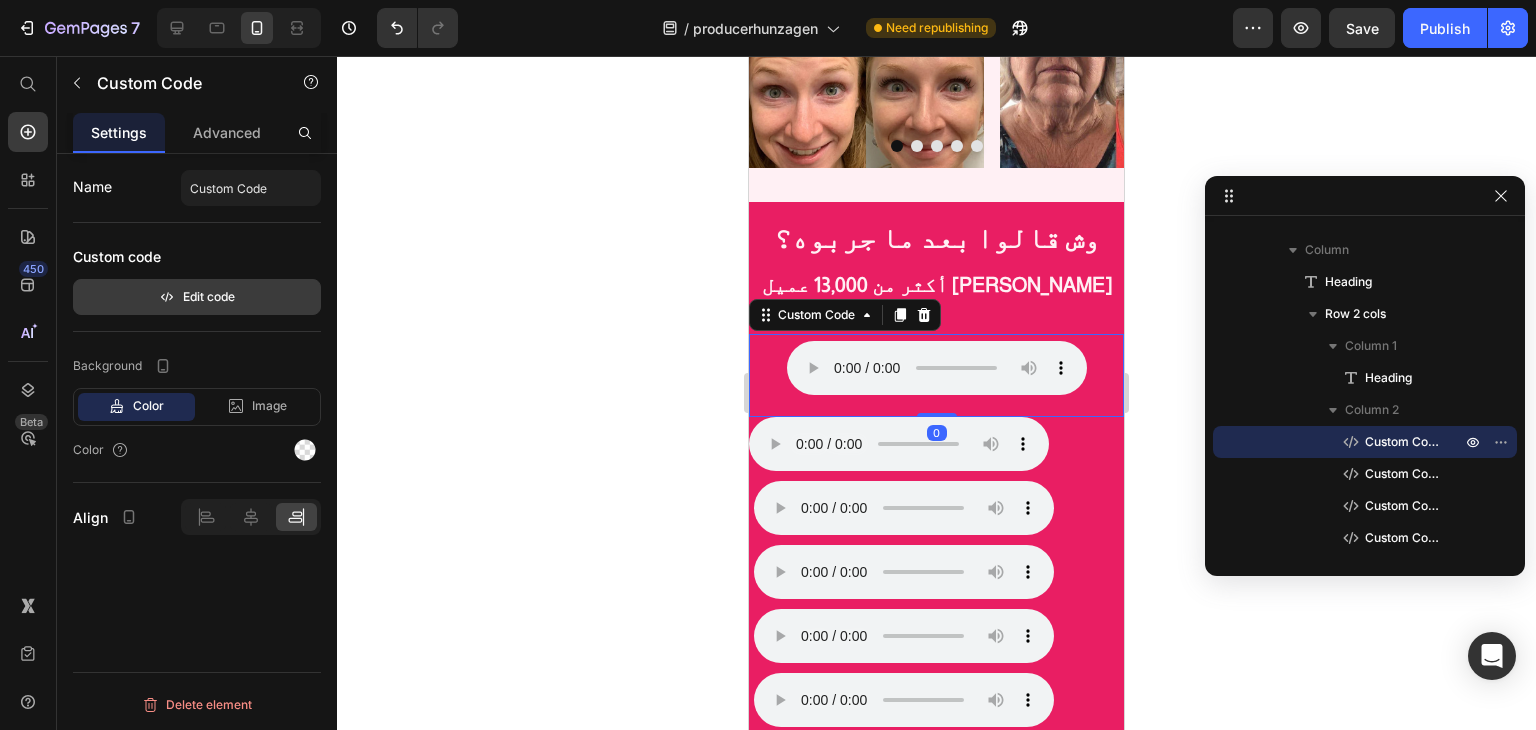 click on "Edit code" at bounding box center [197, 297] 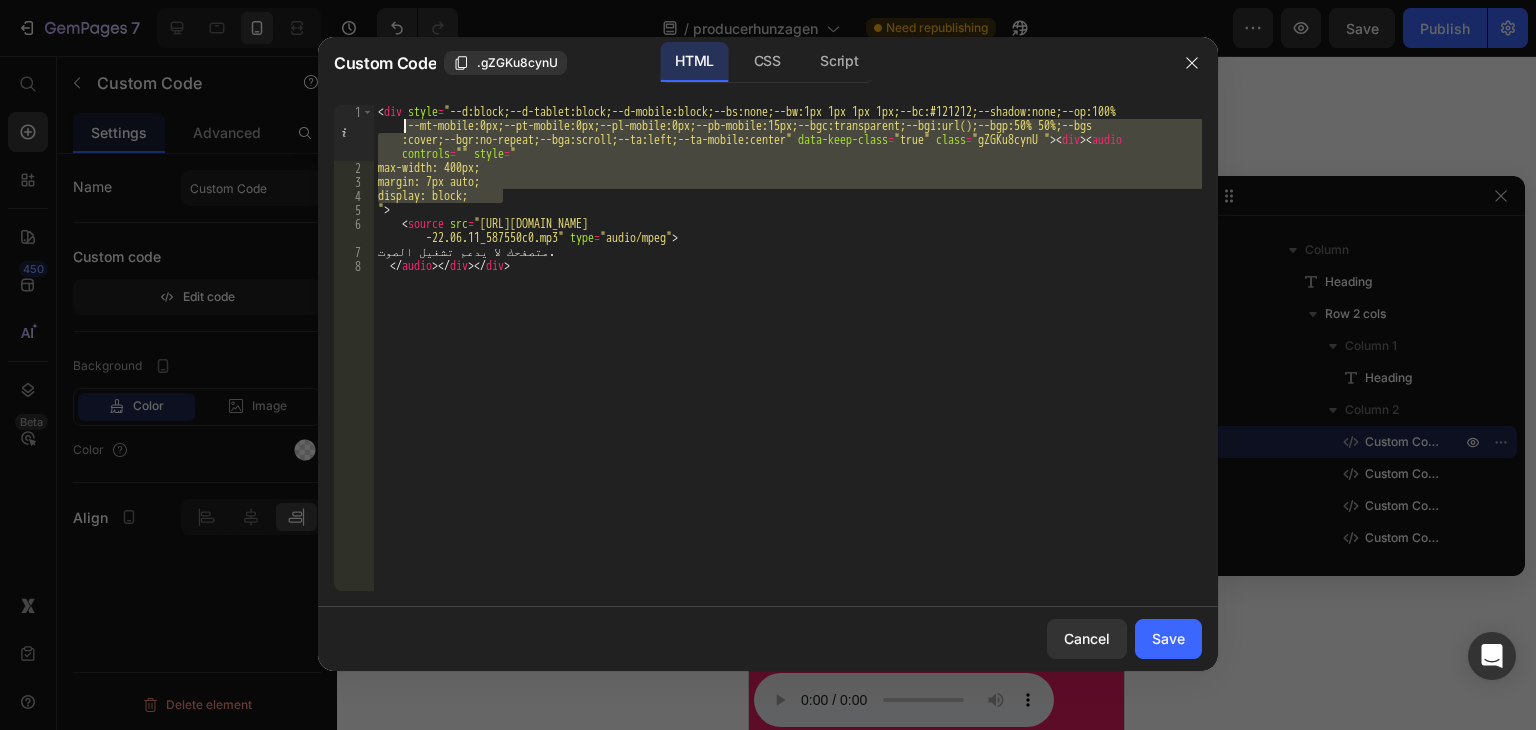 drag, startPoint x: 536, startPoint y: 197, endPoint x: 332, endPoint y: 121, distance: 217.69704 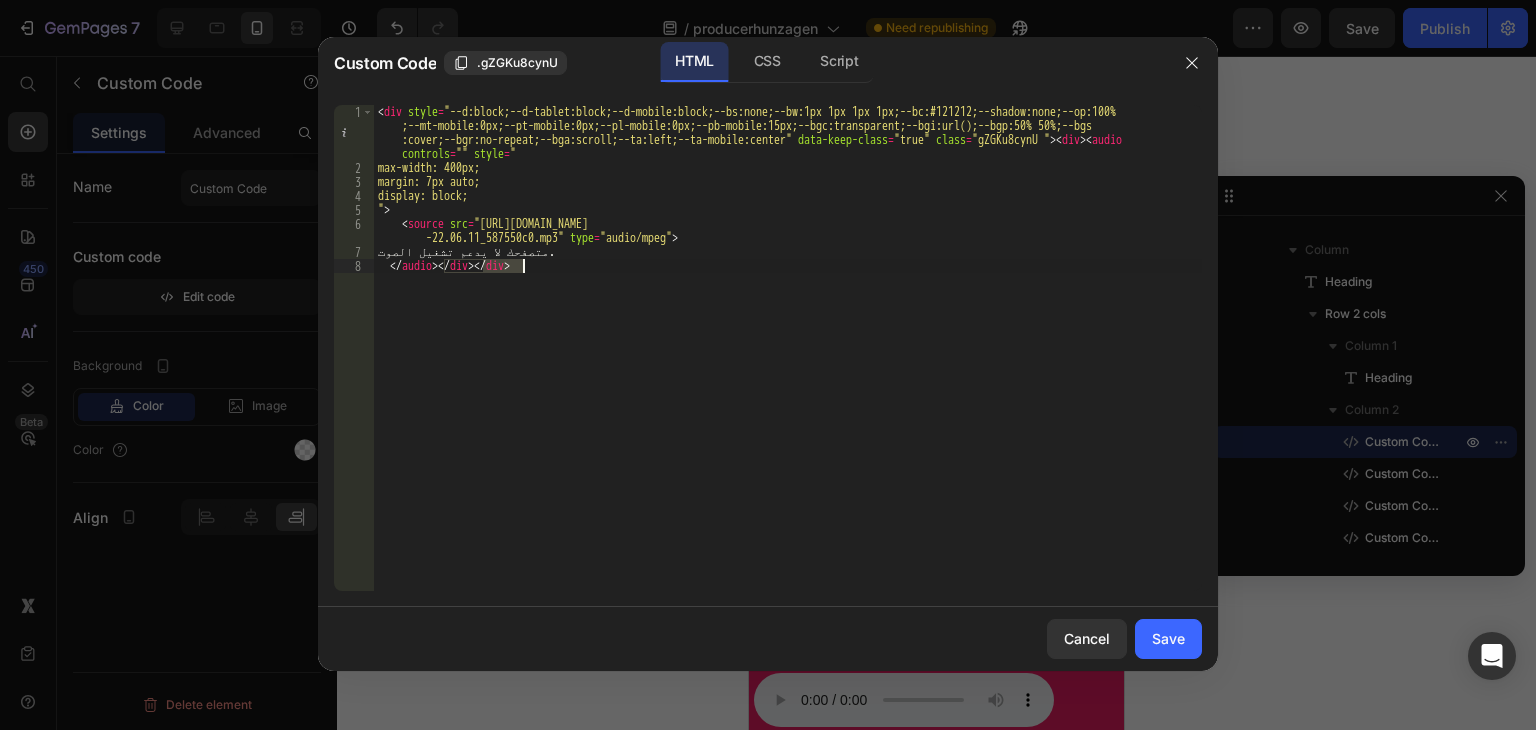 drag, startPoint x: 483, startPoint y: 267, endPoint x: 622, endPoint y: 274, distance: 139.17615 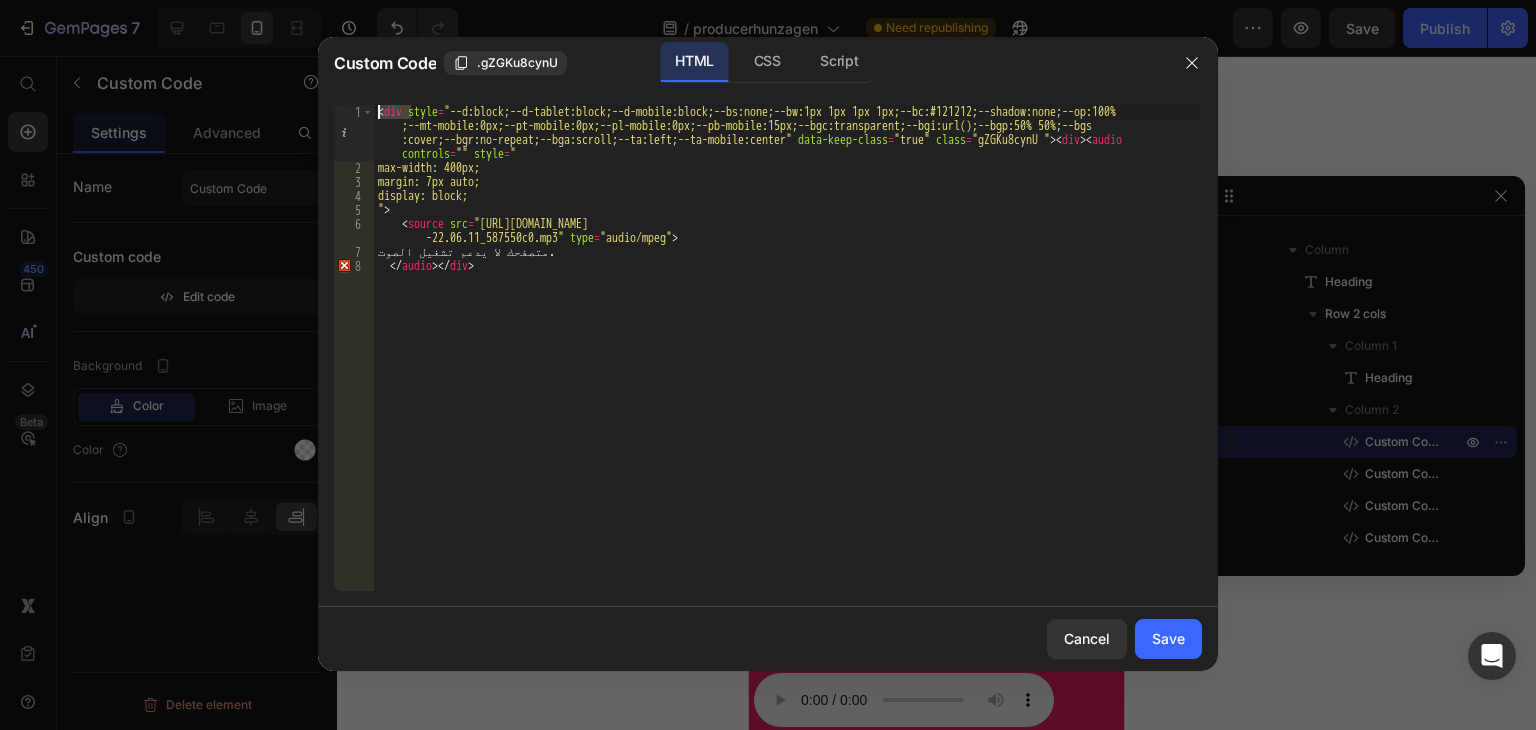 drag, startPoint x: 408, startPoint y: 114, endPoint x: 356, endPoint y: 114, distance: 52 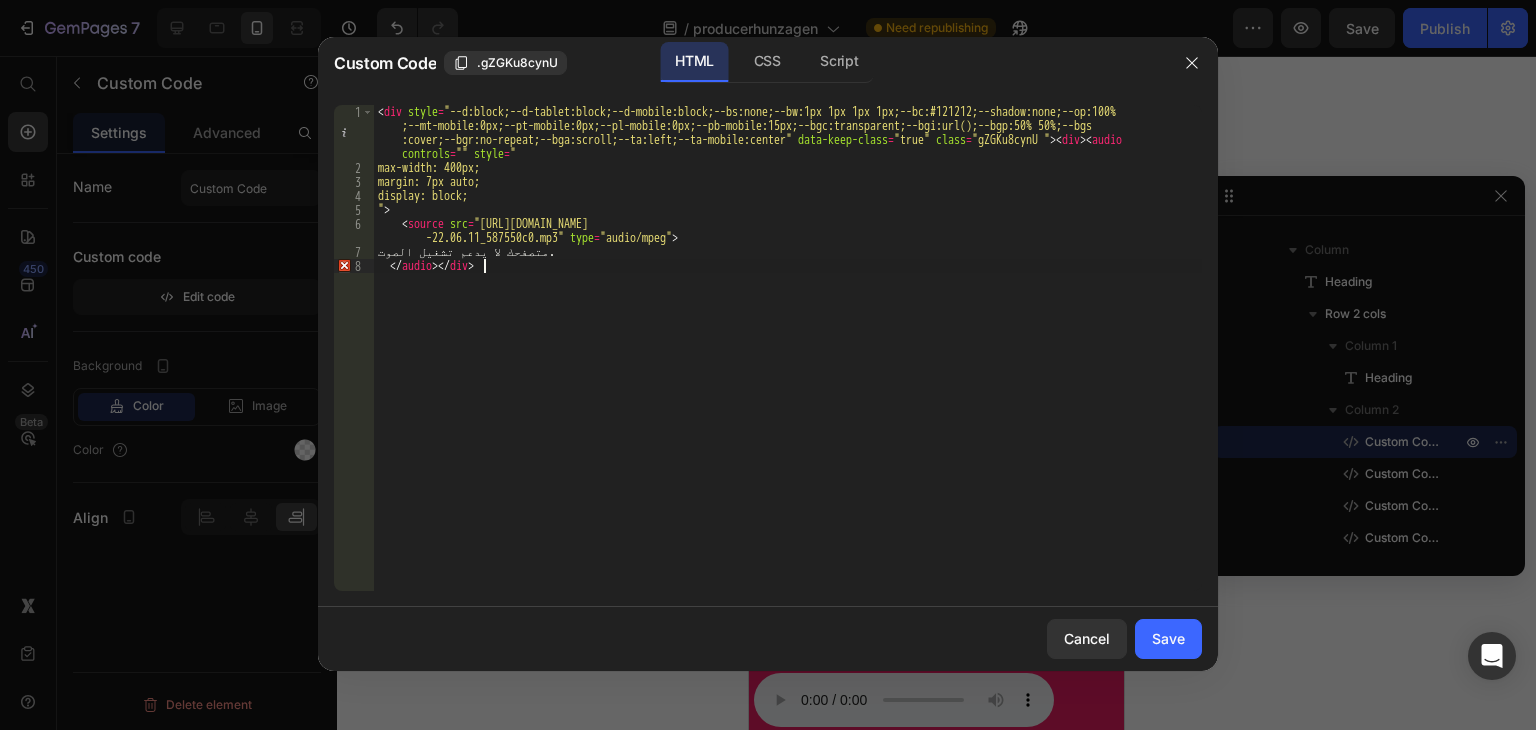 click on "< div   style = "--d:block;--d-tablet:block;--d-mobile:block;--bs:none;--bw:1px 1px 1px 1px;--bc:#121212;--shadow:none;--op:100%      ;--mt-mobile:0px;--pt-mobile:0px;--pl-mobile:0px;--pb-mobile:15px;--bgc:transparent;--bgi:url();--bgp:50% 50%;--bgs      :cover;--bgr:no-repeat;--bga:scroll;--ta:left;--ta-mobile:center"   data-keep-class = "true"   class = "gZGKu8cynU " > < div > < audio        controls = ""   style = "     max-width: 400px;     margin: 7px auto;     display: block; " >      < source   src = "https://test.hunzagen.com/producerhunzagen/wp-content/uploads/2025/07/مقطع-صوتي-واتساب-بتاريخ-2024-10-19-في          -22.06.11_587550c0.mp3"   type = "audio/mpeg" >     متصفحك لا يدعم تشغيل الصوت.    </ audio > </ div >" at bounding box center (788, 383) 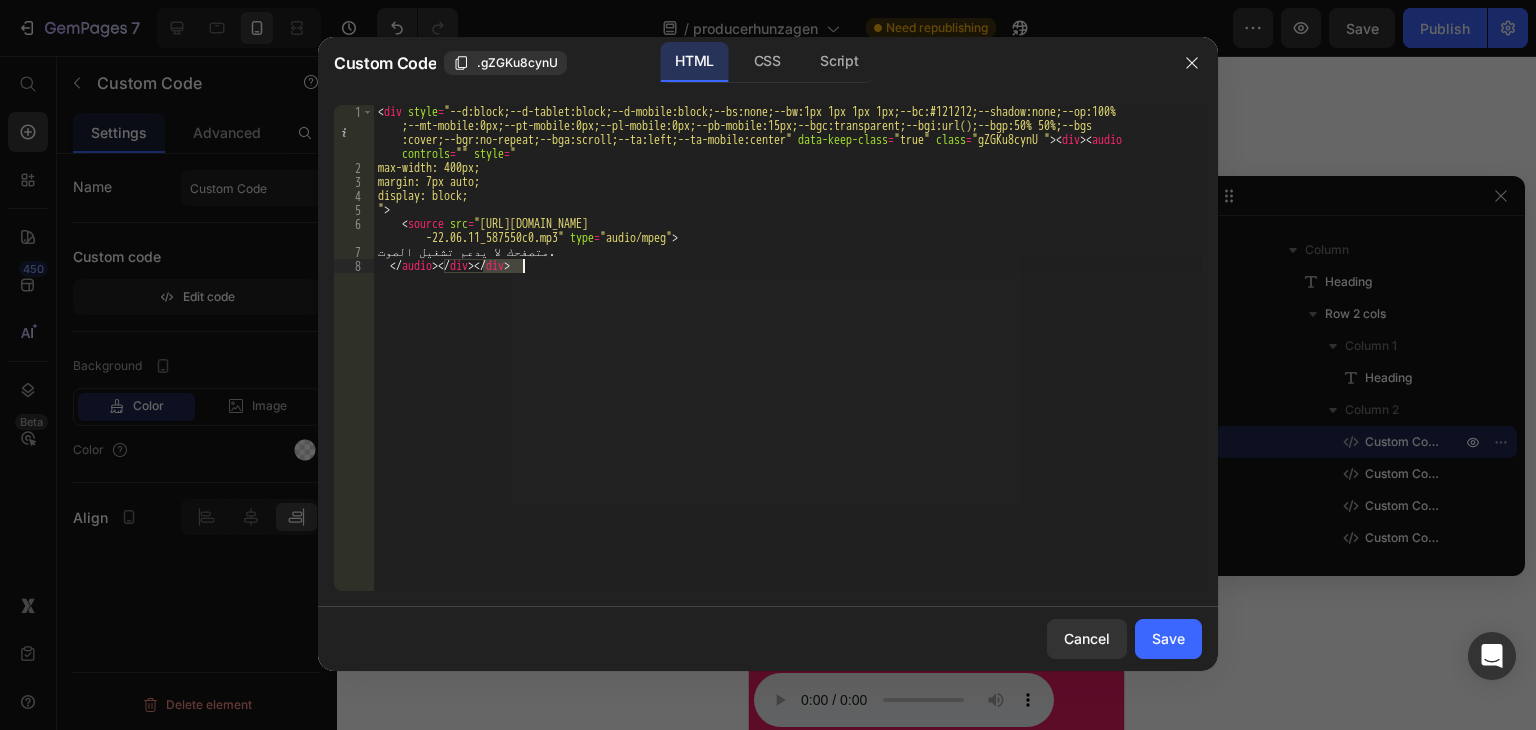 click on "< div   style = "--d:block;--d-tablet:block;--d-mobile:block;--bs:none;--bw:1px 1px 1px 1px;--bc:#121212;--shadow:none;--op:100%      ;--mt-mobile:0px;--pt-mobile:0px;--pl-mobile:0px;--pb-mobile:15px;--bgc:transparent;--bgi:url();--bgp:50% 50%;--bgs      :cover;--bgr:no-repeat;--bga:scroll;--ta:left;--ta-mobile:center"   data-keep-class = "true"   class = "gZGKu8cynU " > < div > < audio        controls = ""   style = "     max-width: 400px;     margin: 7px auto;     display: block; " >      < source   src = "https://test.hunzagen.com/producerhunzagen/wp-content/uploads/2025/07/مقطع-صوتي-واتساب-بتاريخ-2024-10-19-في          -22.06.11_587550c0.mp3"   type = "audio/mpeg" >     متصفحك لا يدعم تشغيل الصوت.    </ audio > </ div > </ div >" at bounding box center [788, 348] 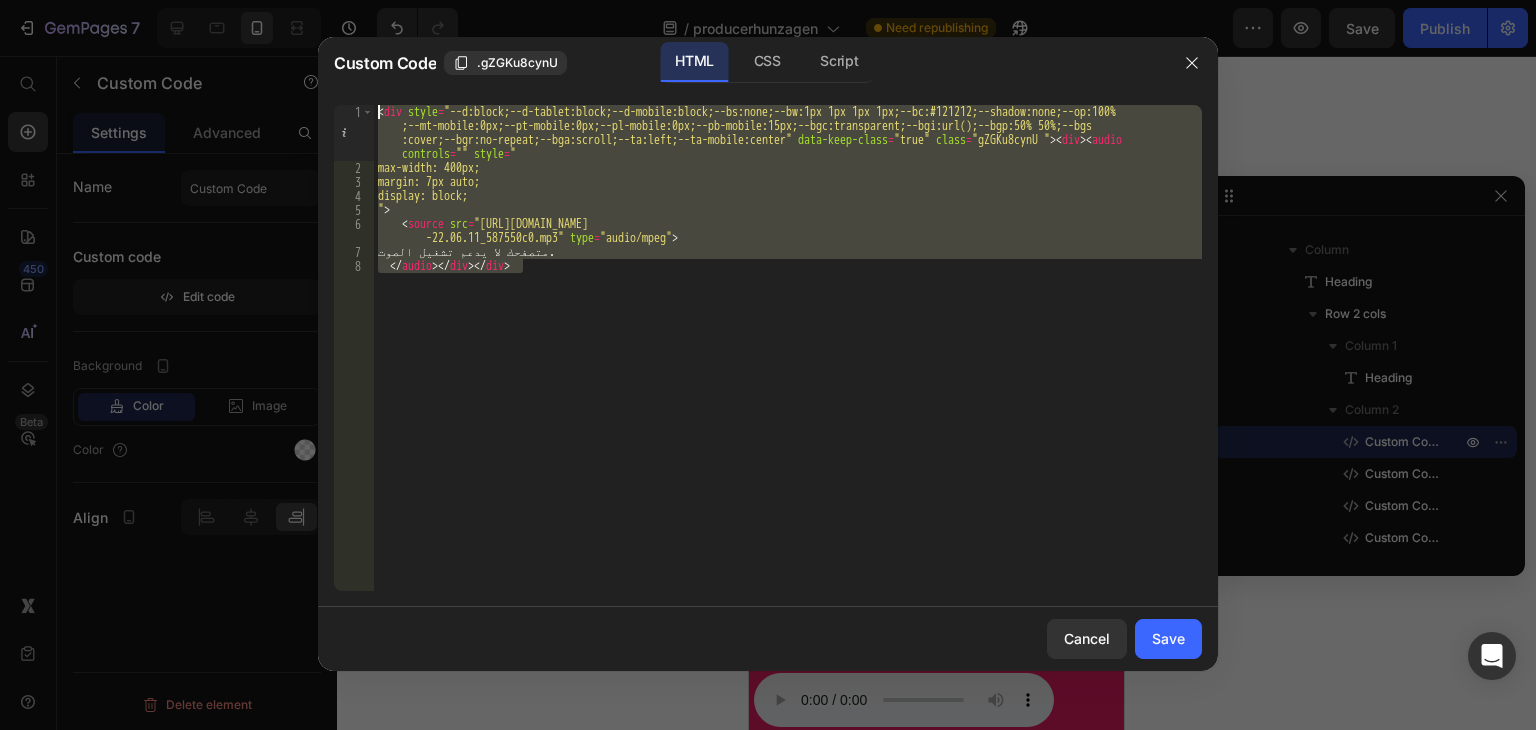 drag, startPoint x: 585, startPoint y: 275, endPoint x: 348, endPoint y: 79, distance: 307.54675 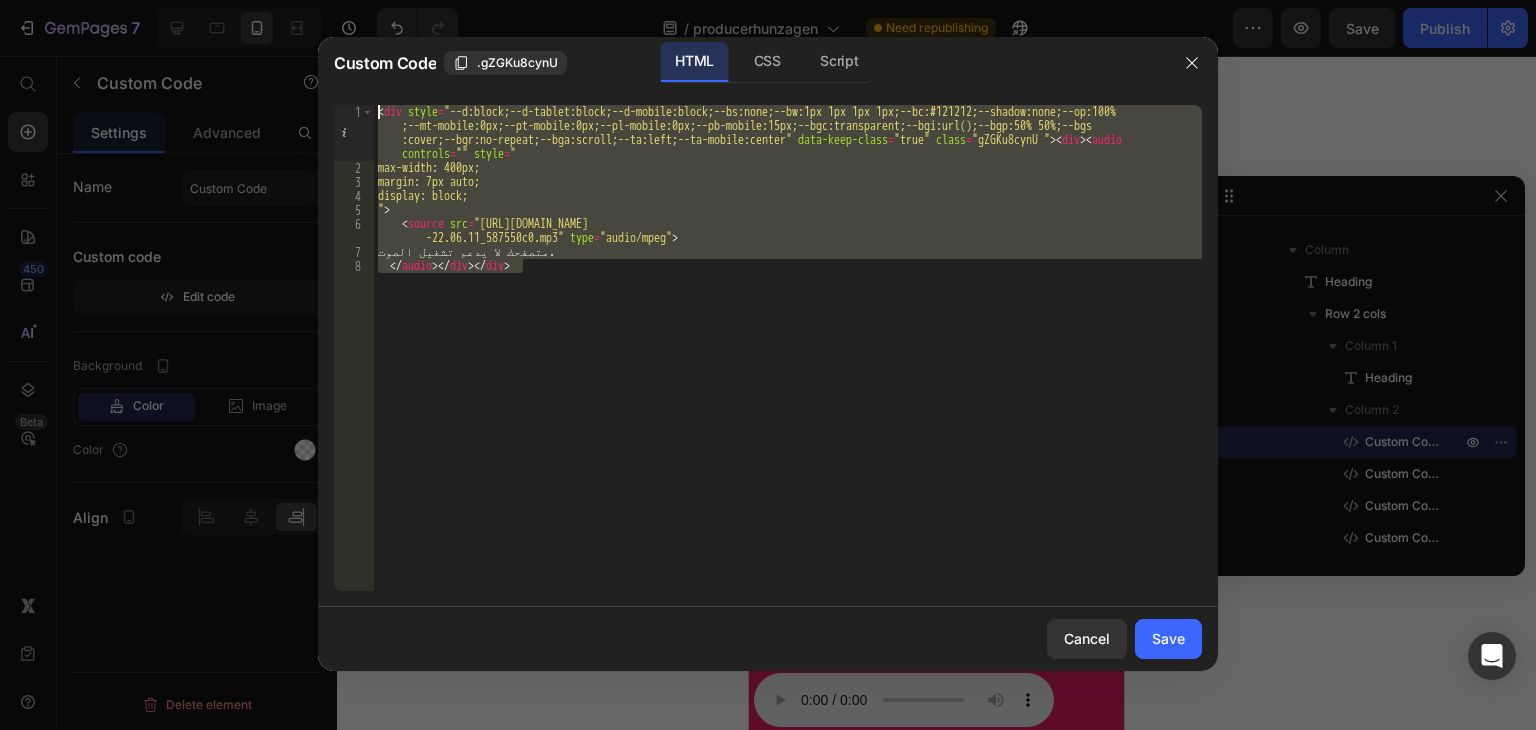 click on "< div   style = "--d:block;--d-tablet:block;--d-mobile:block;--bs:none;--bw:1px 1px 1px 1px;--bc:#121212;--shadow:none;--op:100%      ;--mt-mobile:0px;--pt-mobile:0px;--pl-mobile:0px;--pb-mobile:15px;--bgc:transparent;--bgi:url();--bgp:50% 50%;--bgs      :cover;--bgr:no-repeat;--bga:scroll;--ta:left;--ta-mobile:center"   data-keep-class = "true"   class = "gZGKu8cynU " > < div > < audio        controls = ""   style = "     max-width: 400px;     margin: 7px auto;     display: block; " >      < source   src = "https://test.hunzagen.com/producerhunzagen/wp-content/uploads/2025/07/مقطع-صوتي-واتساب-بتاريخ-2024-10-19-في          -22.06.11_587550c0.mp3"   type = "audio/mpeg" >     متصفحك لا يدعم تشغيل الصوت.    </ audio > </ div > </ div >" at bounding box center [788, 348] 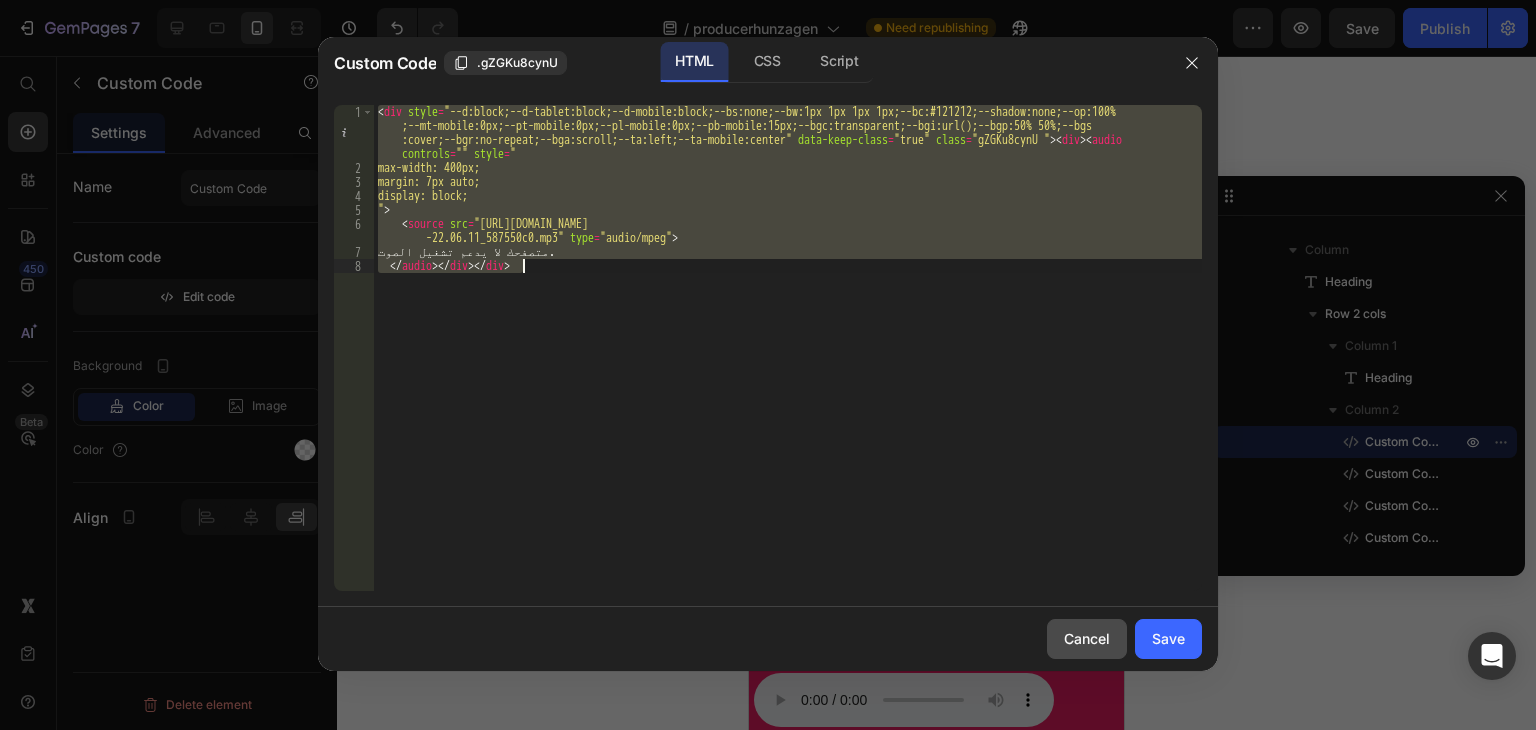 paste on "</audio" 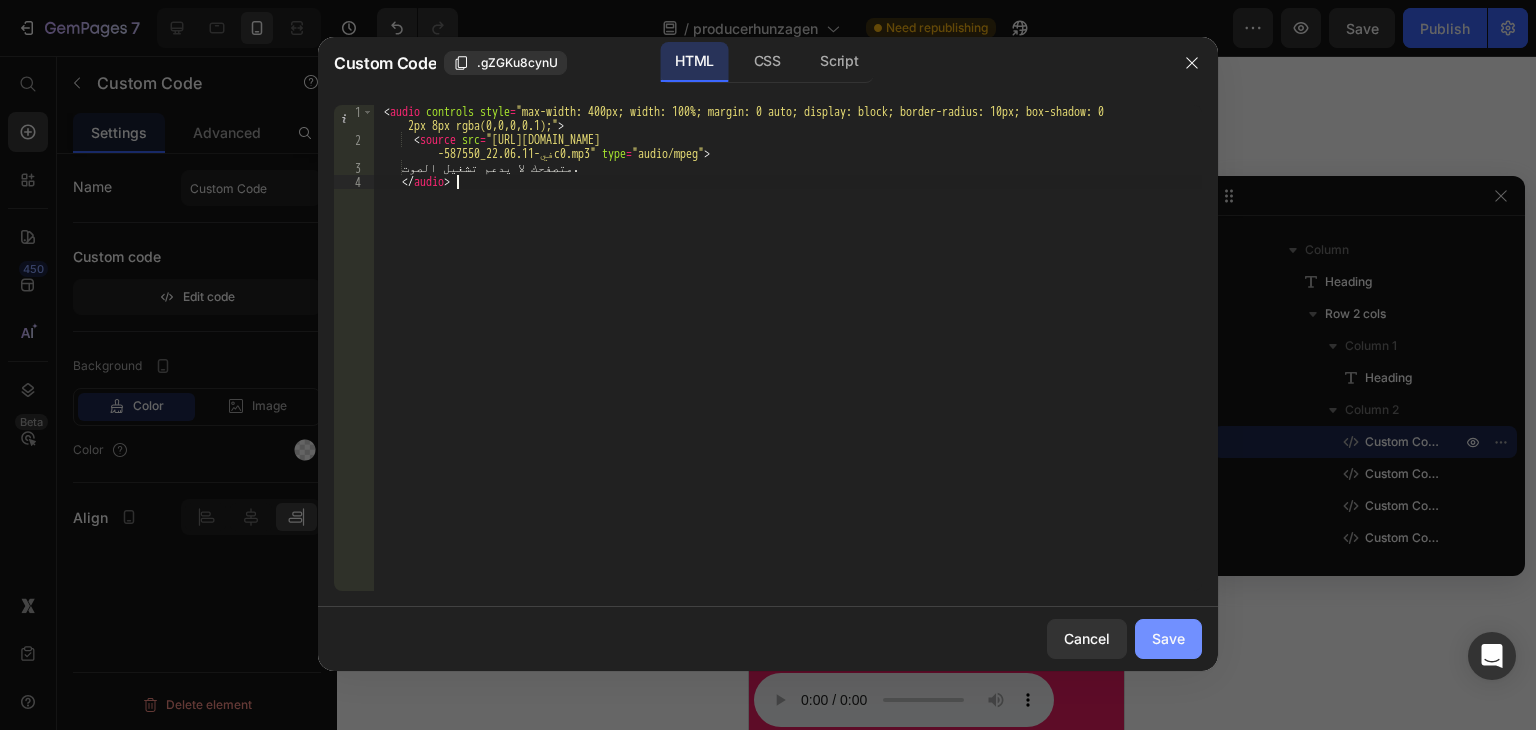 click on "Save" at bounding box center (1168, 638) 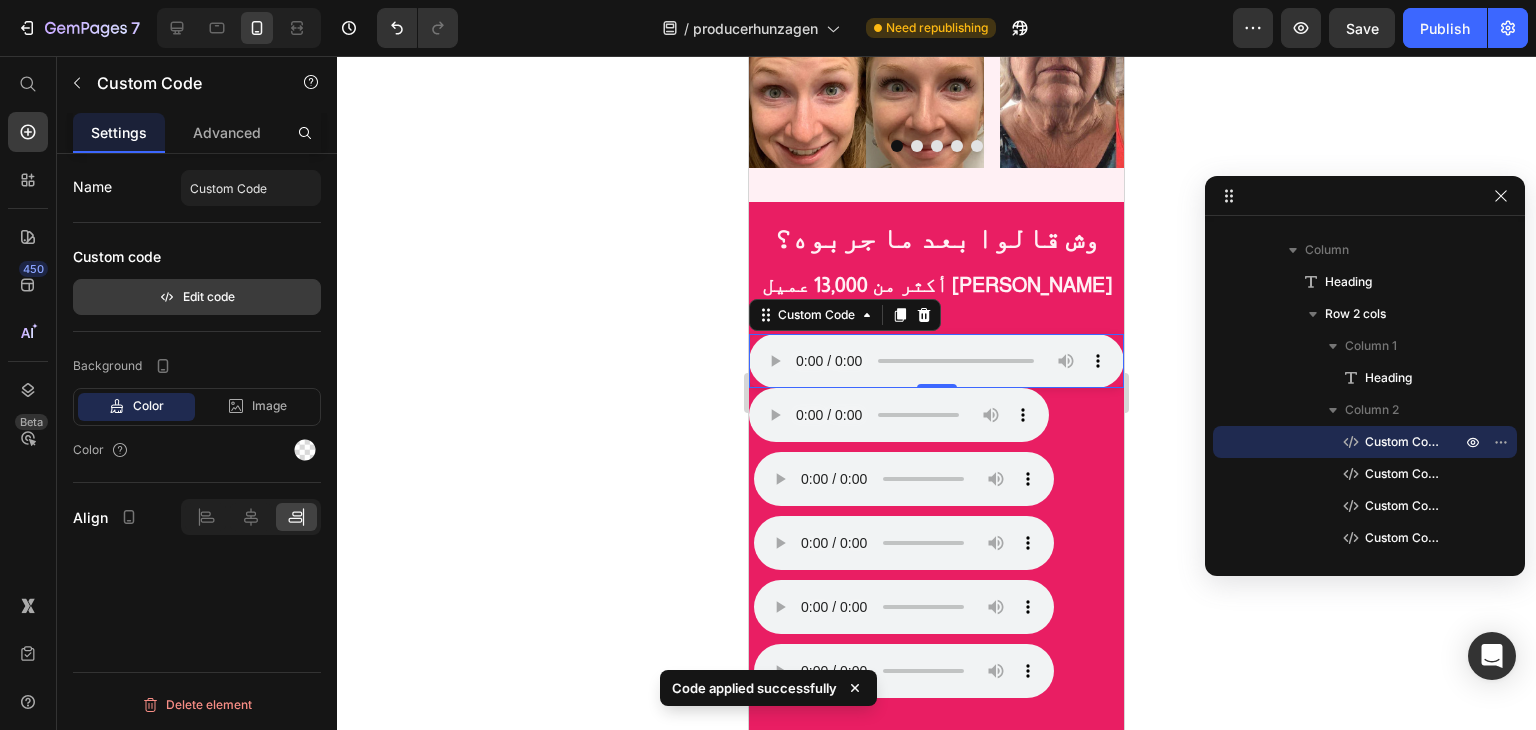 click on "Edit code" at bounding box center (197, 297) 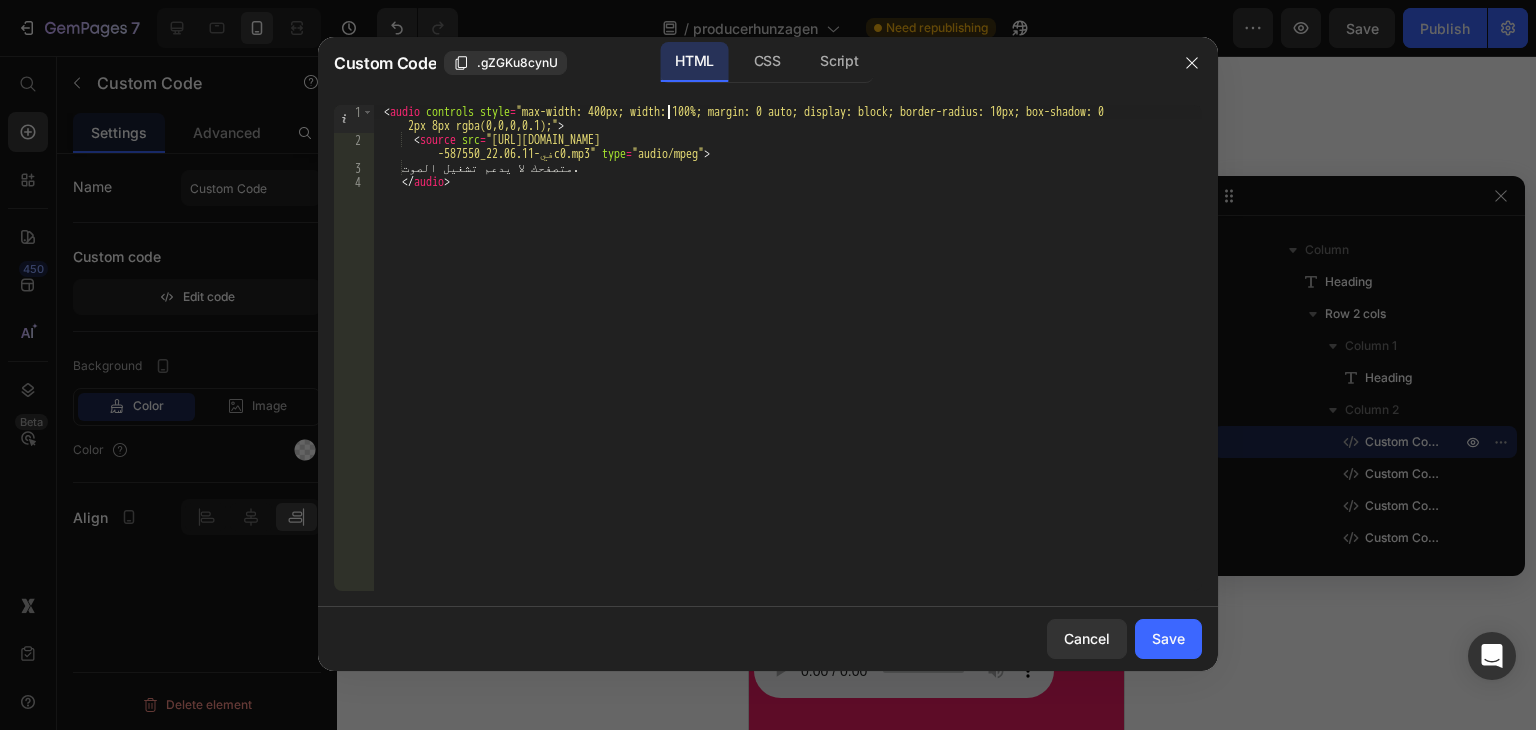 click on "< audio   controls   style = "max-width: 400px; width: 100%; margin: 0 auto; display: block; border-radius: 10px; box-shadow: 0        2px 8px rgba(0,0,0,0.1);" >         < source   src = "https://test.hunzagen.com/producerhunzagen/wp-content/uploads/2025/07/مقطع-صوتي-واتساب-بتاريخ-2024-10-19            -في-22.06.11_587550c0.mp3"   type = "audio/mpeg" >        متصفحك لا يدعم تشغيل الصوت.      </ audio >" at bounding box center (788, 369) 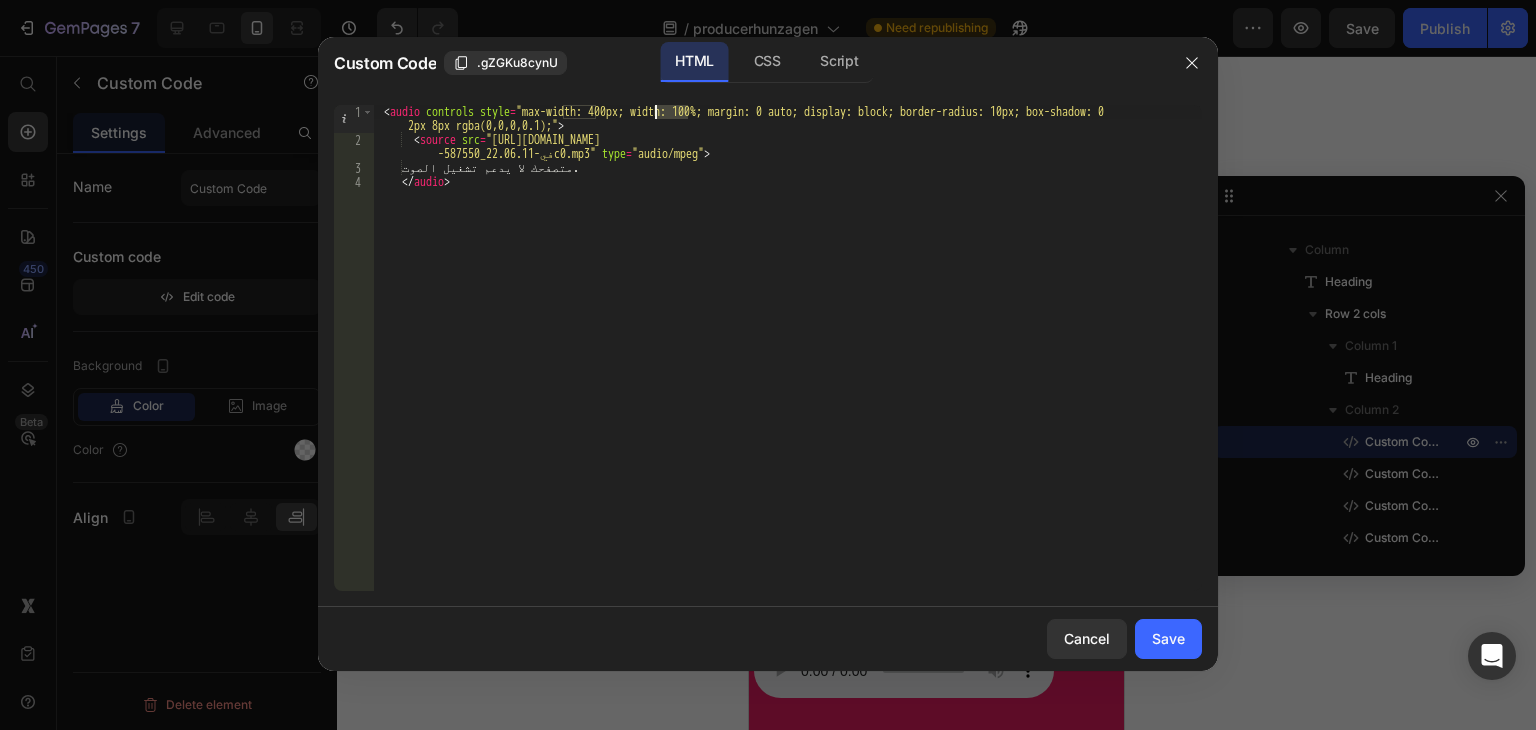click on "< audio   controls   style = "max-width: 400px; width: 100%; margin: 0 auto; display: block; border-radius: 10px; box-shadow: 0        2px 8px rgba(0,0,0,0.1);" >         < source   src = "https://test.hunzagen.com/producerhunzagen/wp-content/uploads/2025/07/مقطع-صوتي-واتساب-بتاريخ-2024-10-19            -في-22.06.11_587550c0.mp3"   type = "audio/mpeg" >        متصفحك لا يدعم تشغيل الصوت.      </ audio >" at bounding box center (788, 369) 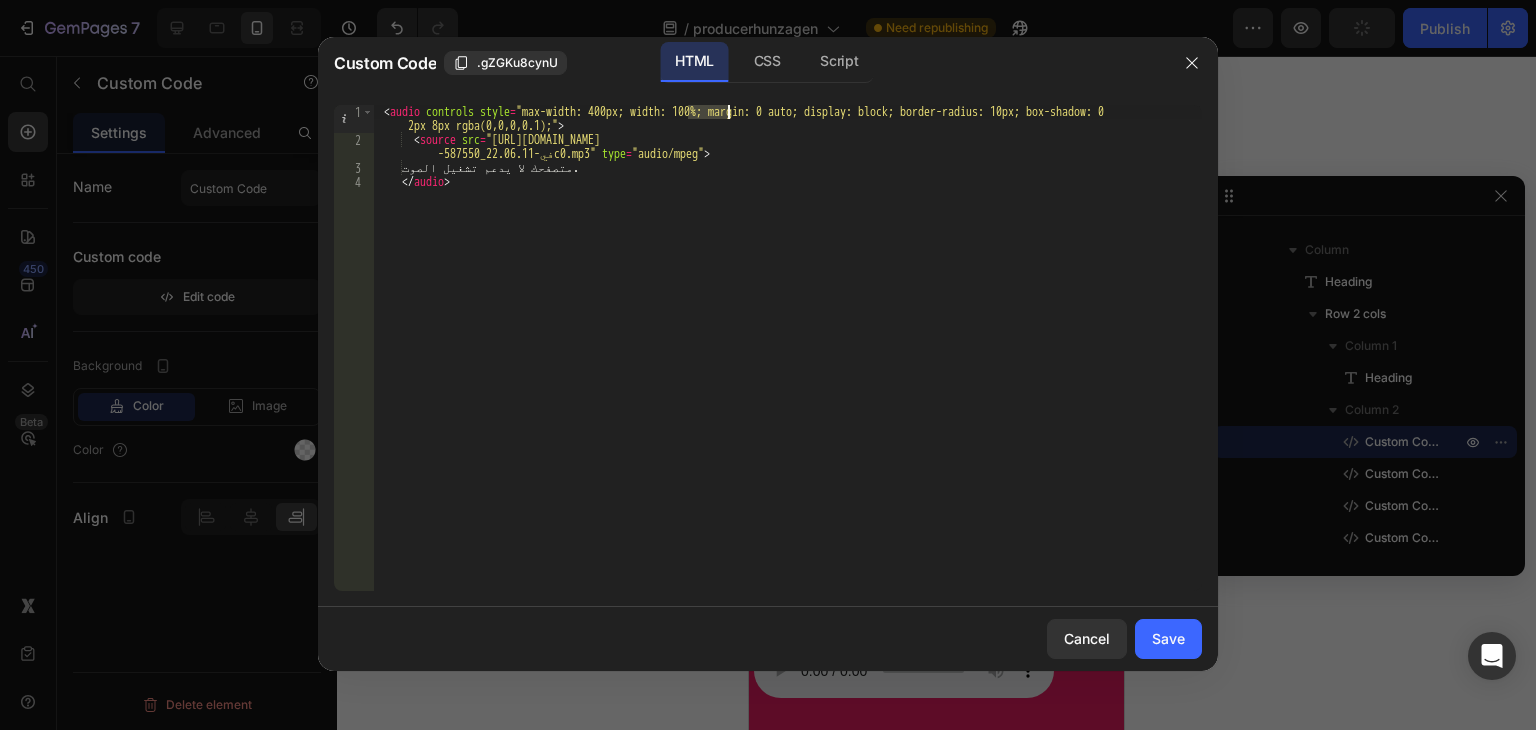 click on "< audio   controls   style = "max-width: 400px; width: 100%; margin: 0 auto; display: block; border-radius: 10px; box-shadow: 0        2px 8px rgba(0,0,0,0.1);" >         < source   src = "https://test.hunzagen.com/producerhunzagen/wp-content/uploads/2025/07/مقطع-صوتي-واتساب-بتاريخ-2024-10-19            -في-22.06.11_587550c0.mp3"   type = "audio/mpeg" >        متصفحك لا يدعم تشغيل الصوت.      </ audio >" at bounding box center [788, 369] 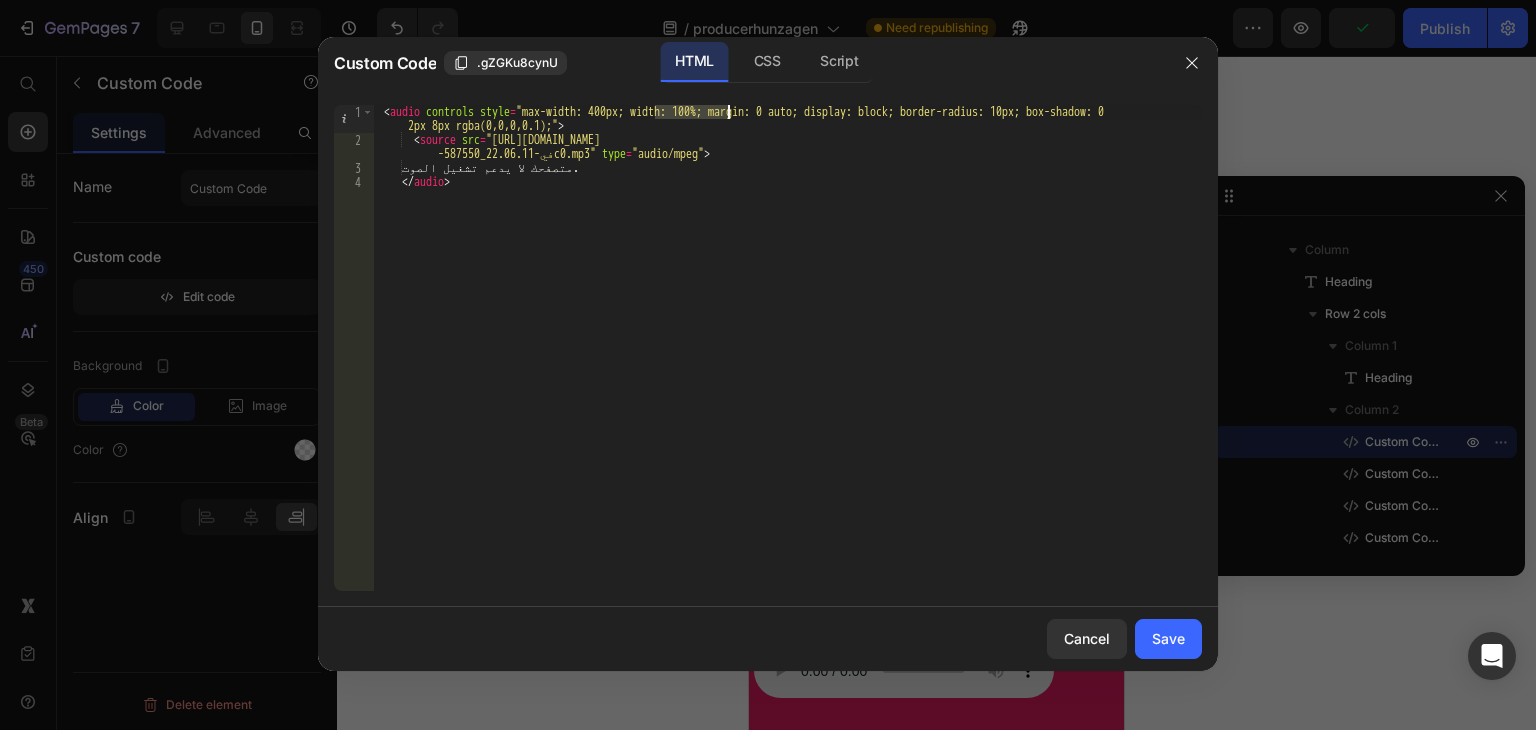drag, startPoint x: 656, startPoint y: 110, endPoint x: 726, endPoint y: 105, distance: 70.178345 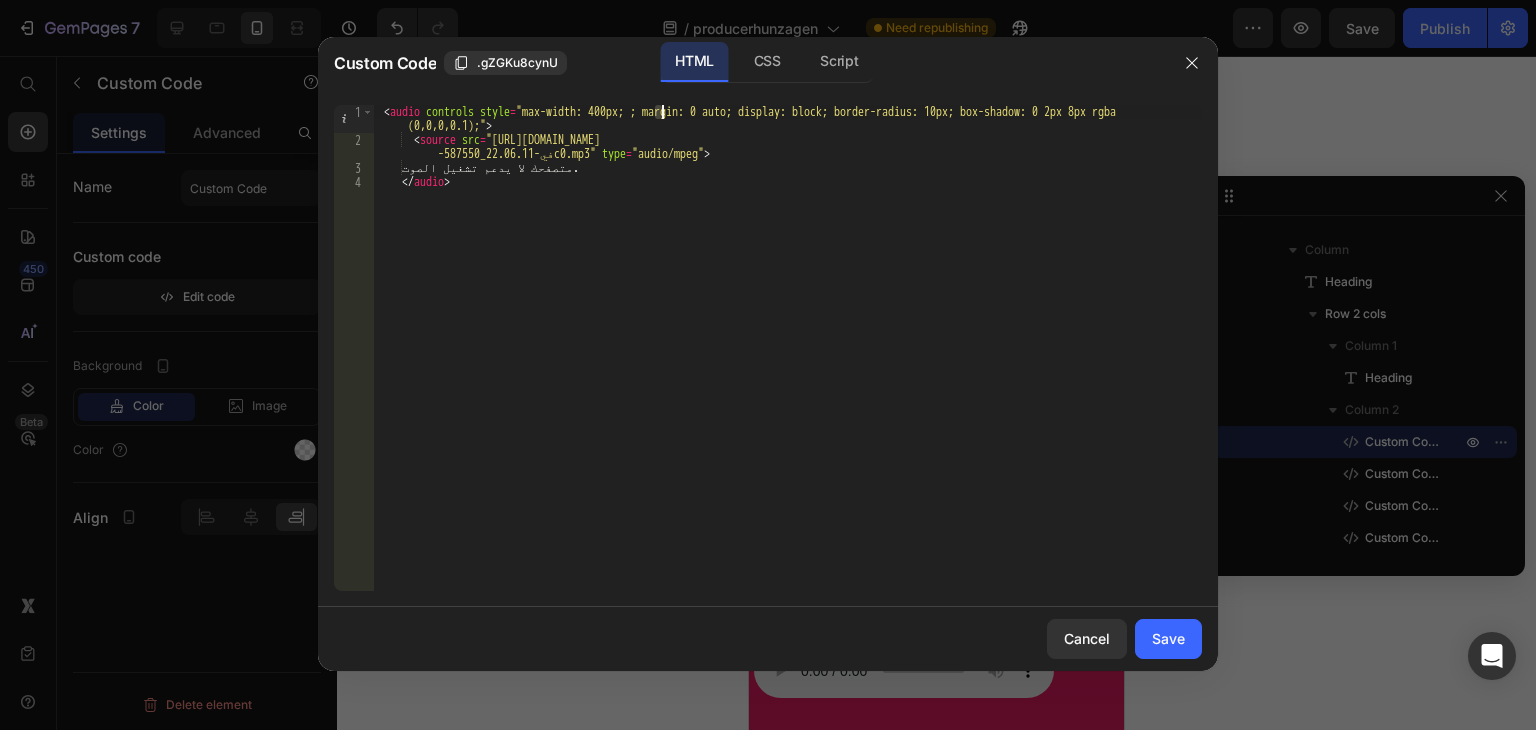type on "<audio controls style="max-width: 400px;  margin: 0 auto; display: block; border-radius: 10px; box-shadow: 0 2px 8px rgba(0,0,0,0.1);">" 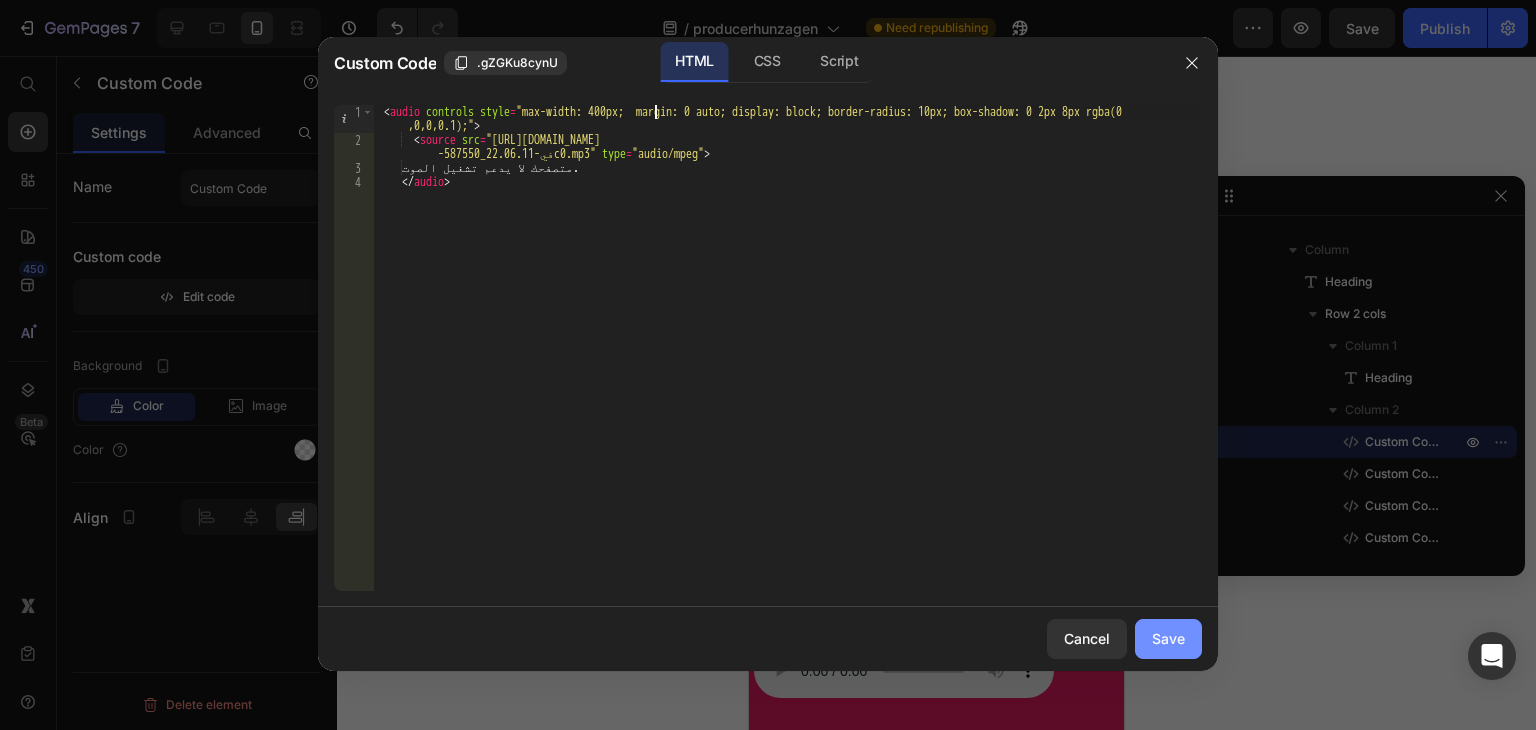click on "Save" at bounding box center [1168, 638] 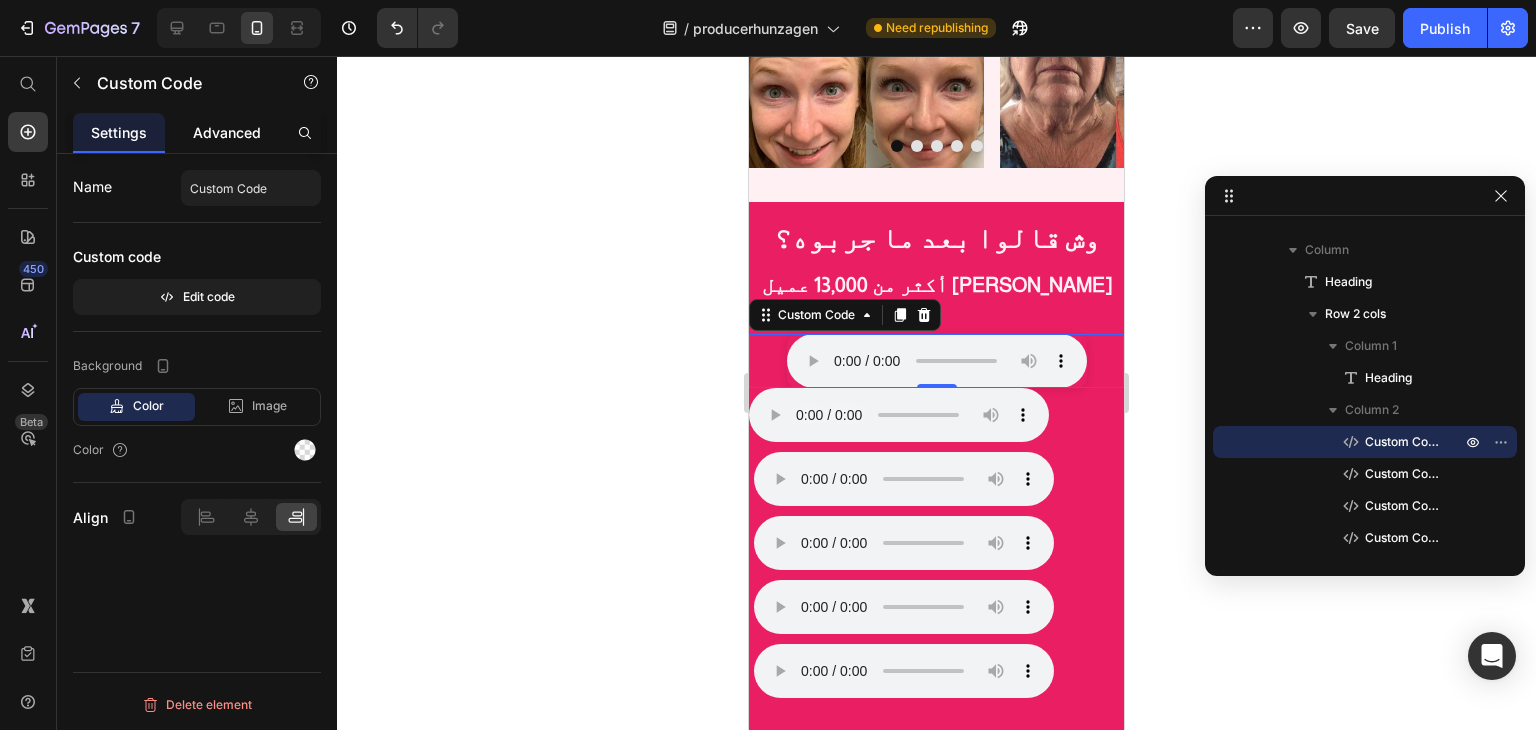 click on "Advanced" at bounding box center (227, 132) 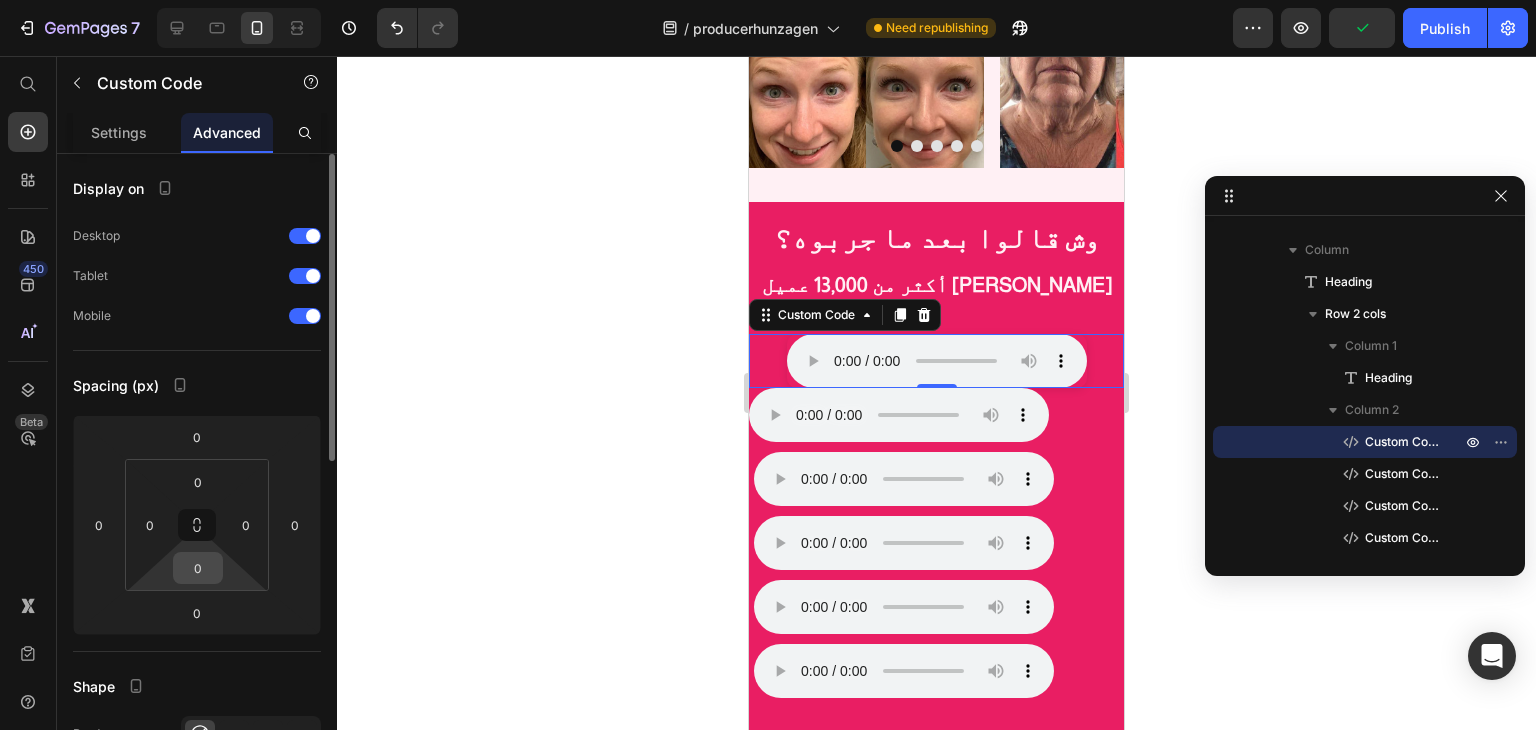 click on "0" at bounding box center [198, 568] 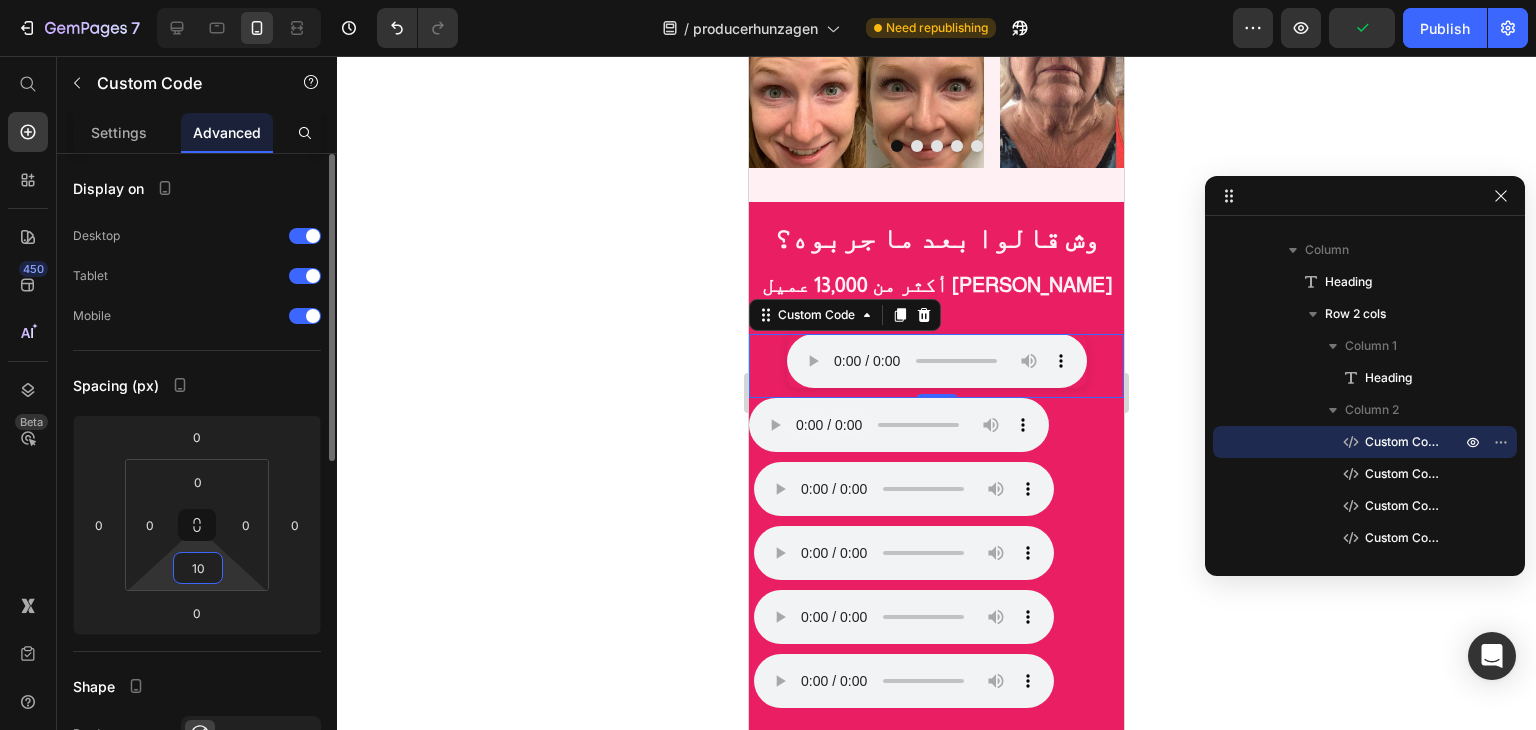 type on "10" 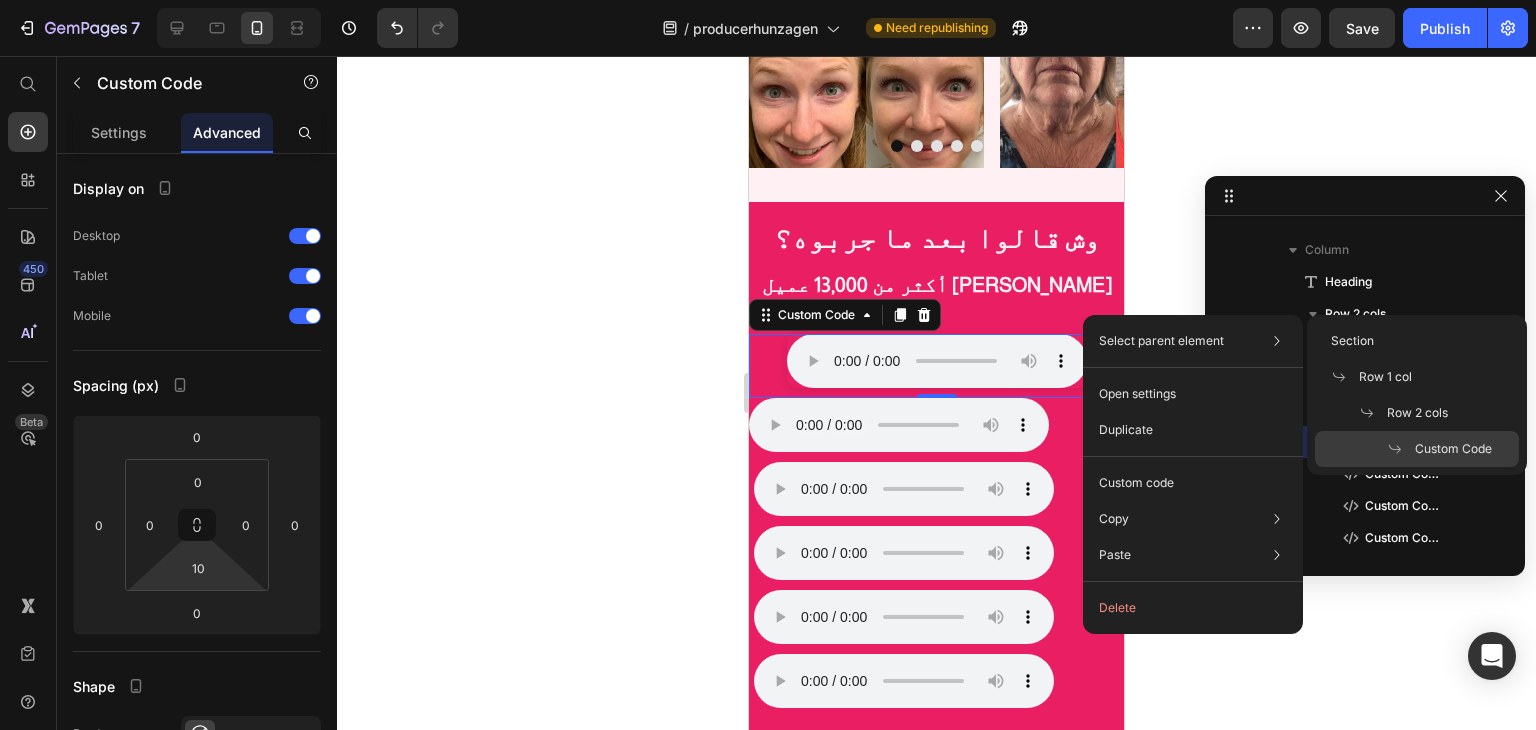 click on "Select parent element" at bounding box center [1161, 341] 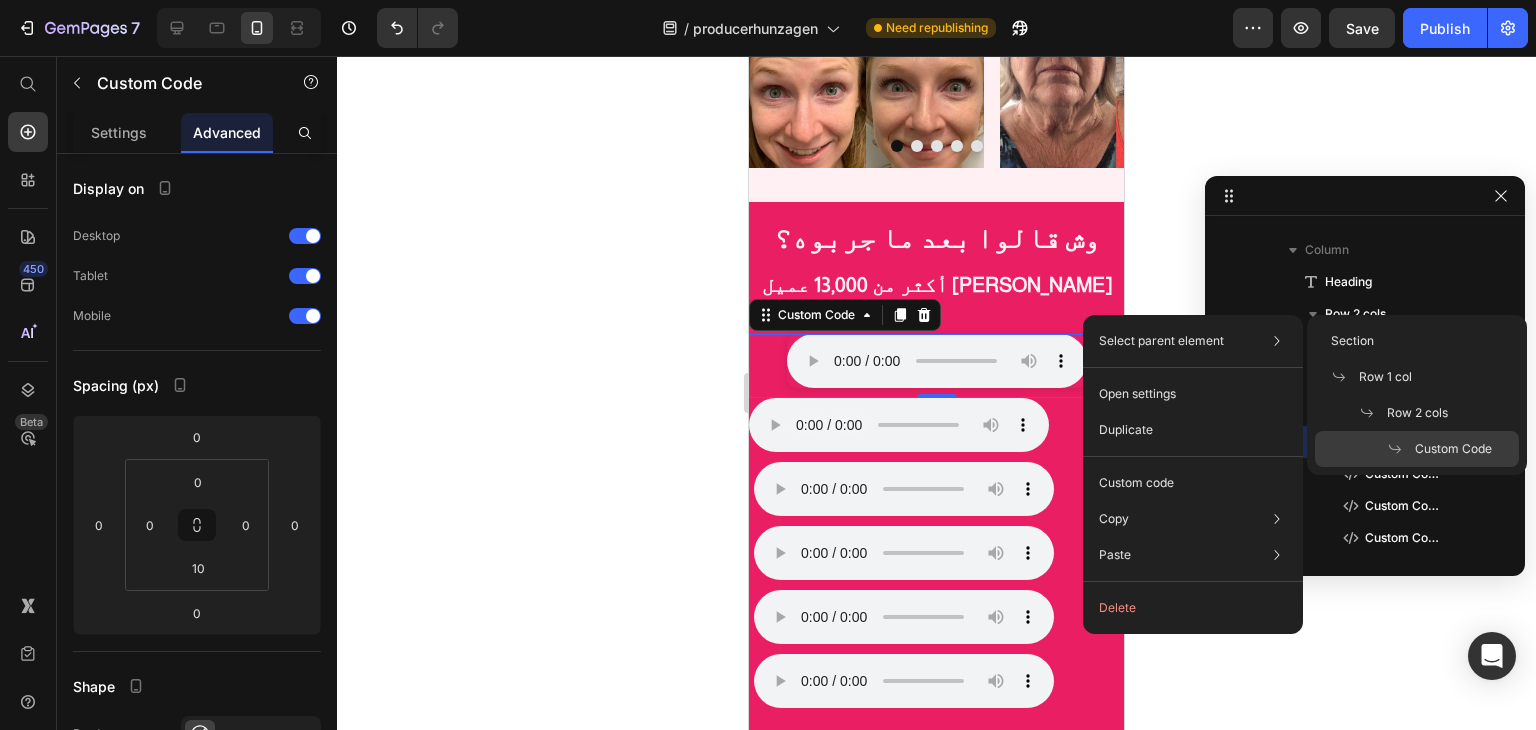 drag, startPoint x: 1086, startPoint y: 331, endPoint x: 74, endPoint y: 275, distance: 1013.5482 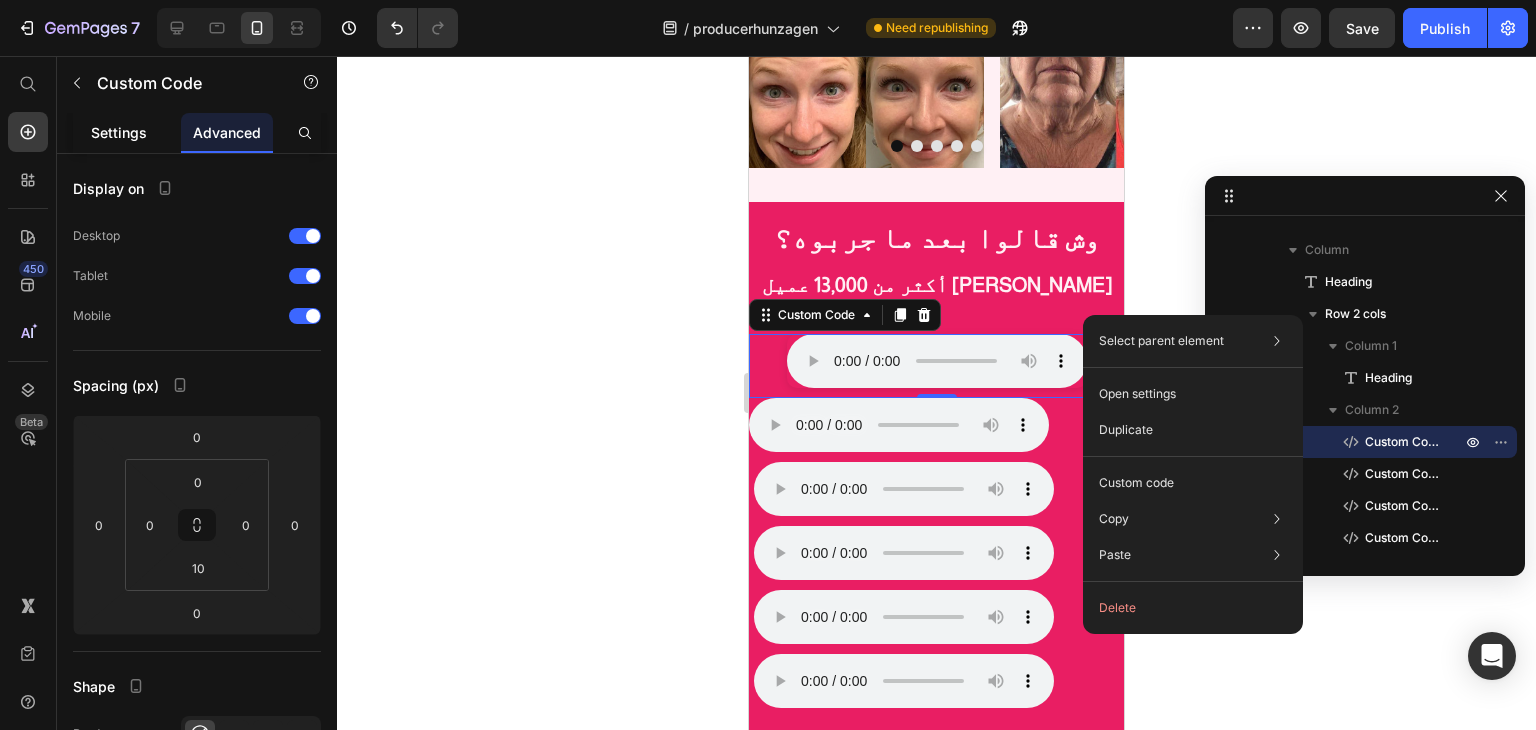 click on "Settings" at bounding box center (119, 132) 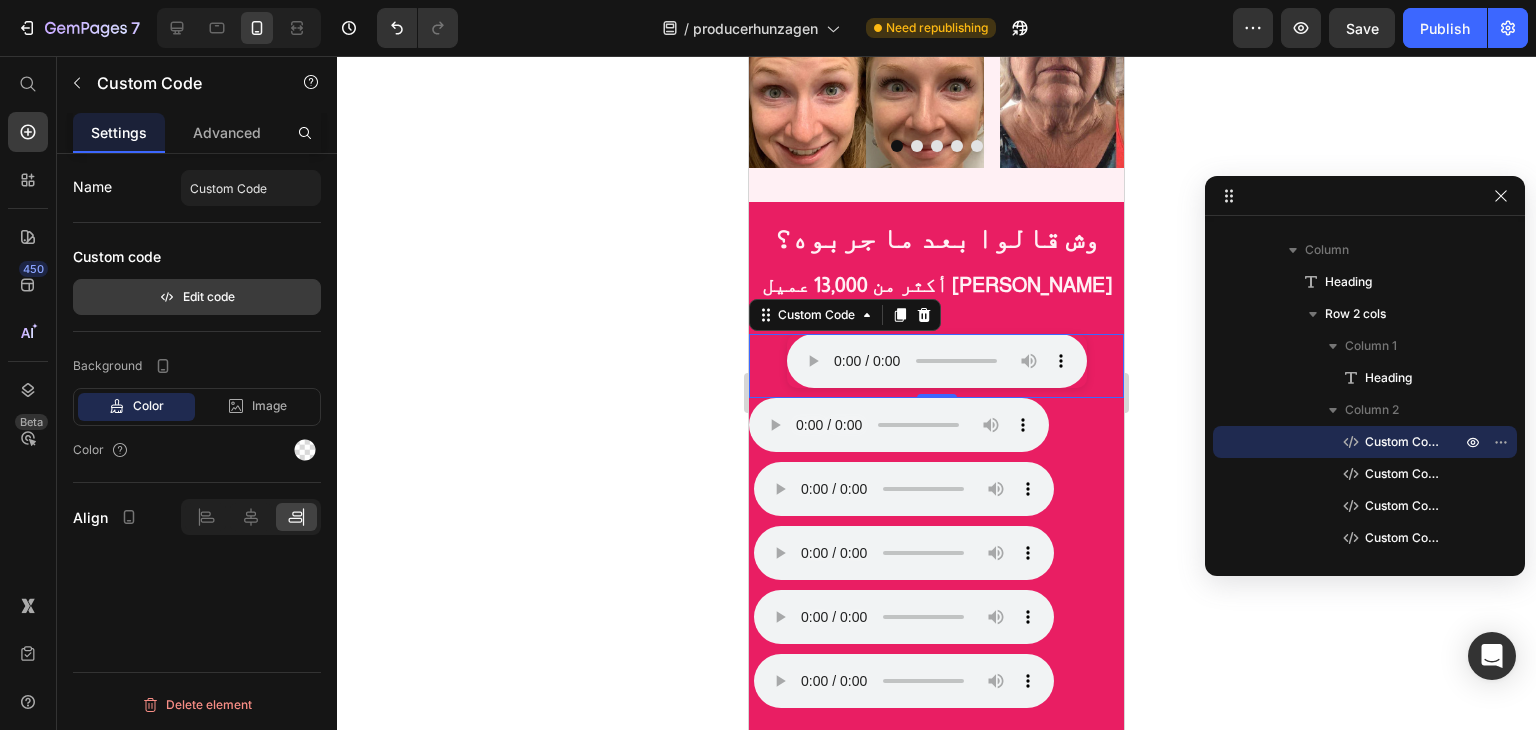 click on "Edit code" at bounding box center (197, 297) 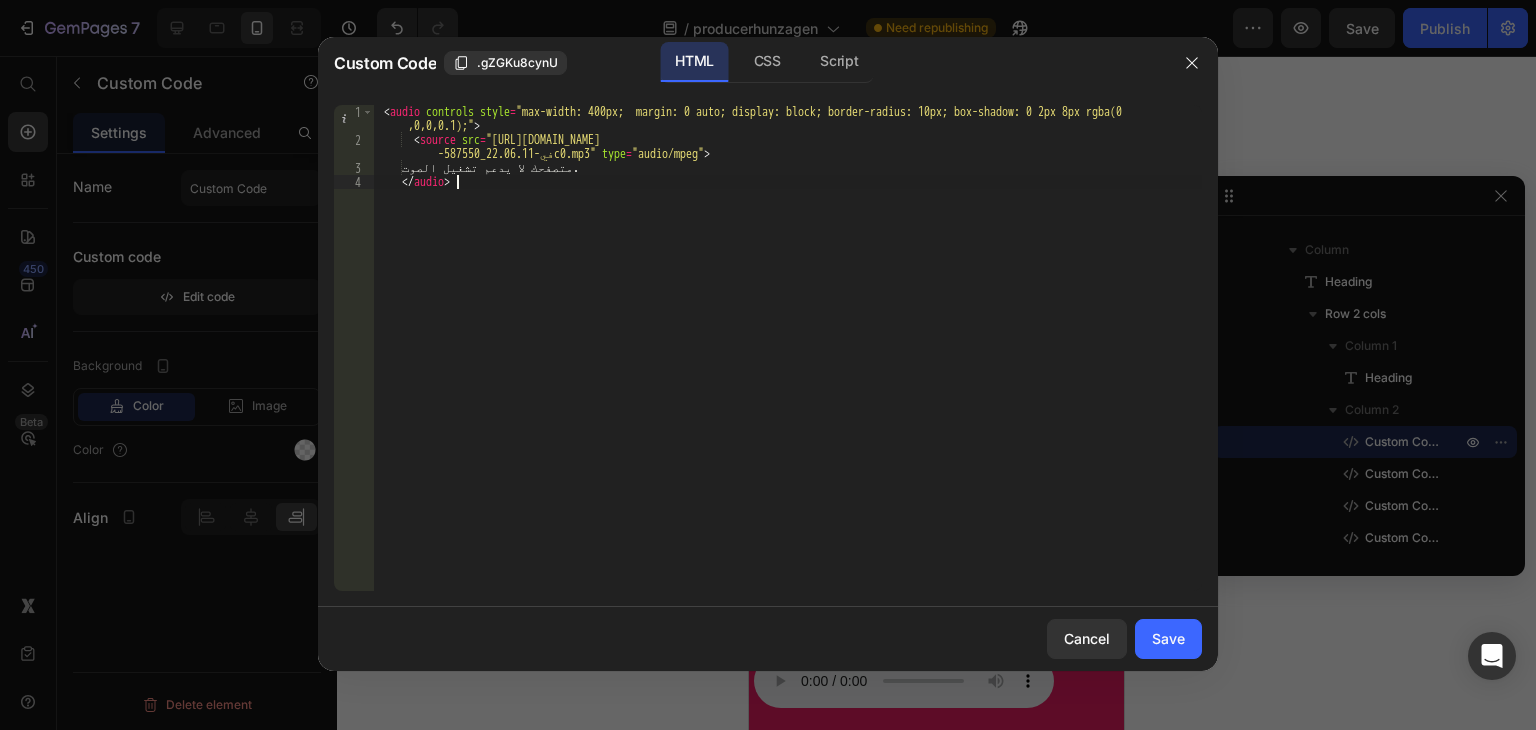 click on "< audio   controls   style = "max-width: 400px;  margin: 0 auto; display: block; border-radius: 10px; box-shadow: 0 2px 8px rgba(0       ,0,0,0.1);" >         < source   src = "https://test.hunzagen.com/producerhunzagen/wp-content/uploads/2025/07/مقطع-صوتي-واتساب-بتاريخ-2024-10-19            -في-22.06.11_587550c0.mp3"   type = "audio/mpeg" >        متصفحك لا يدعم تشغيل الصوت.      </ audio >" at bounding box center [788, 369] 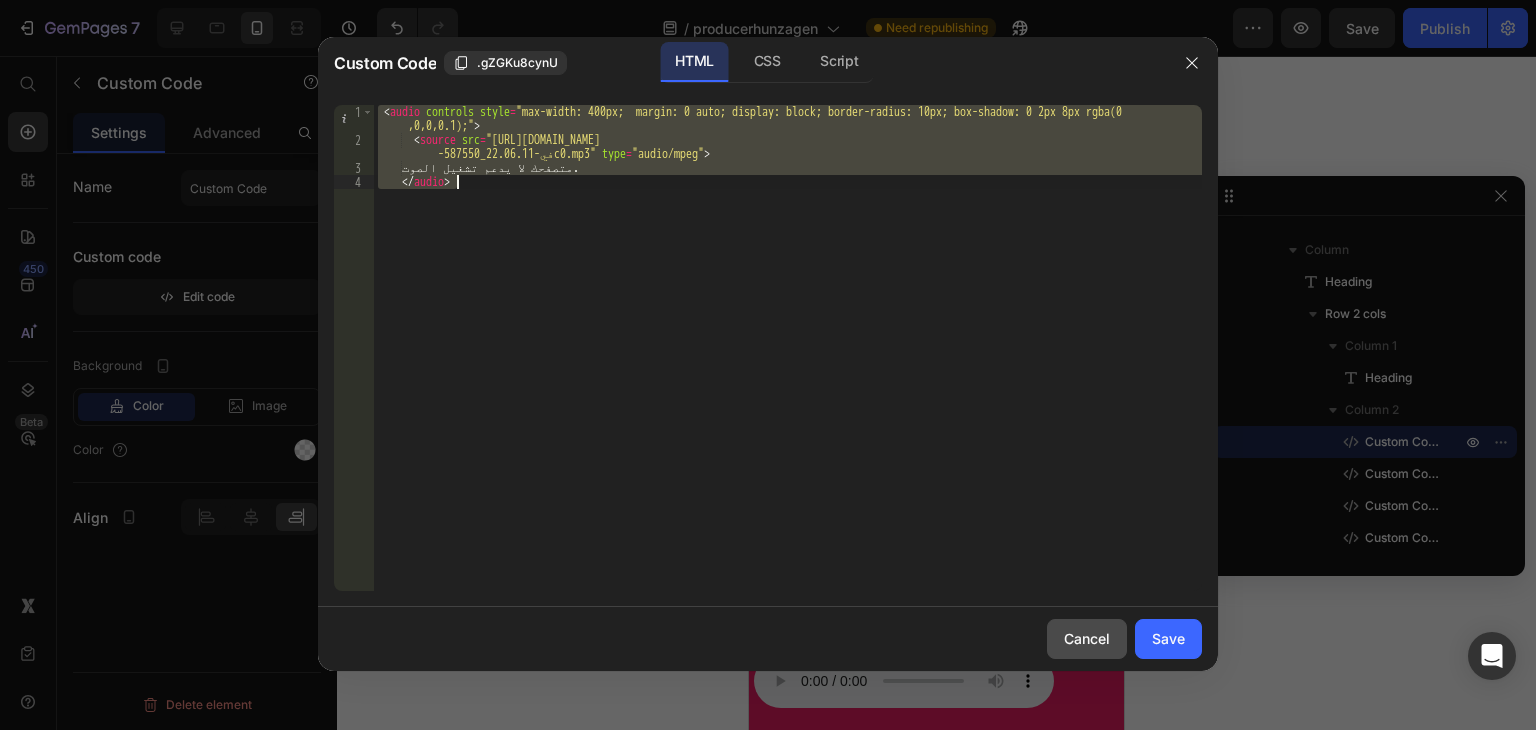 click on "Cancel" at bounding box center [1087, 638] 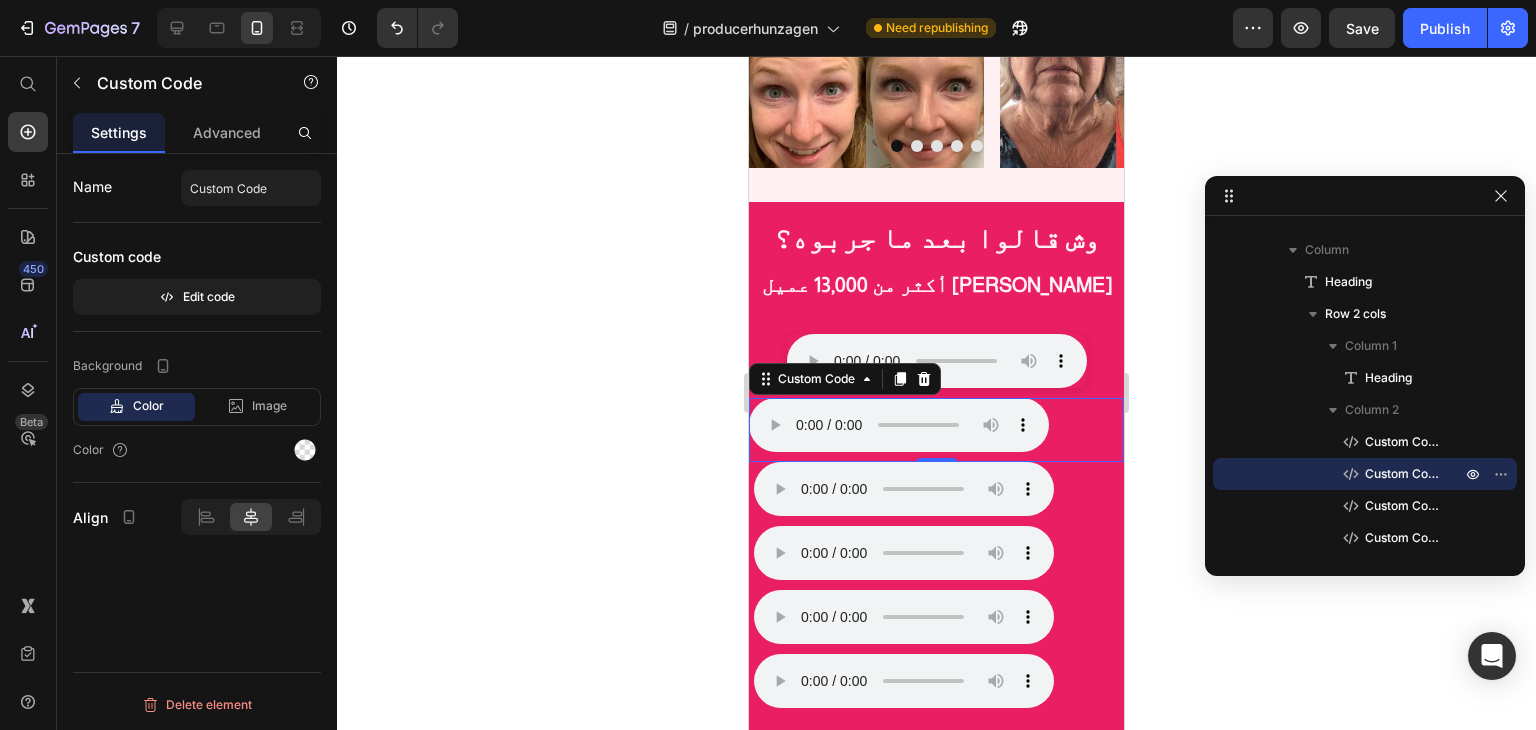 click on "متصفحك لا يدعم تشغيل الصوت." at bounding box center (936, 425) 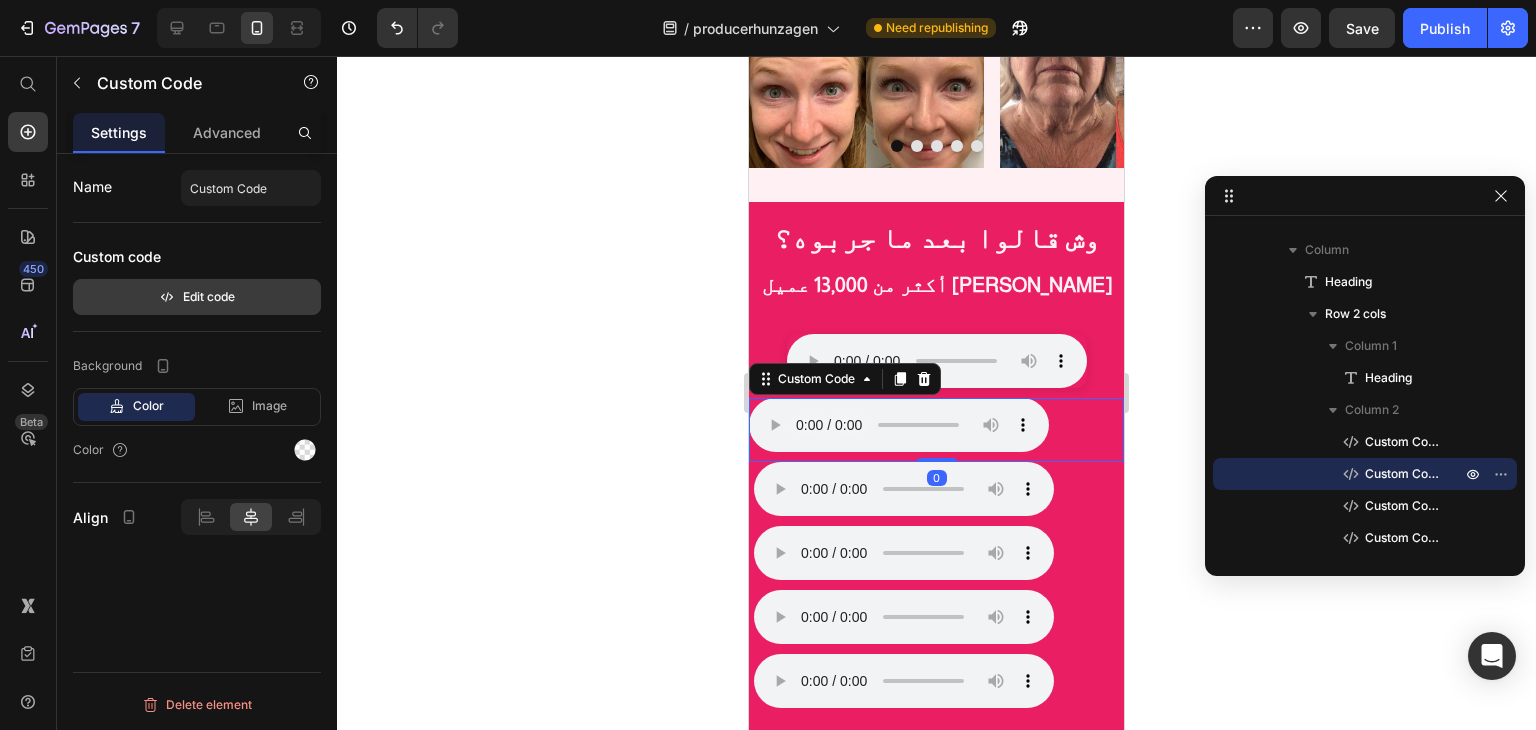 click on "Edit code" at bounding box center (197, 297) 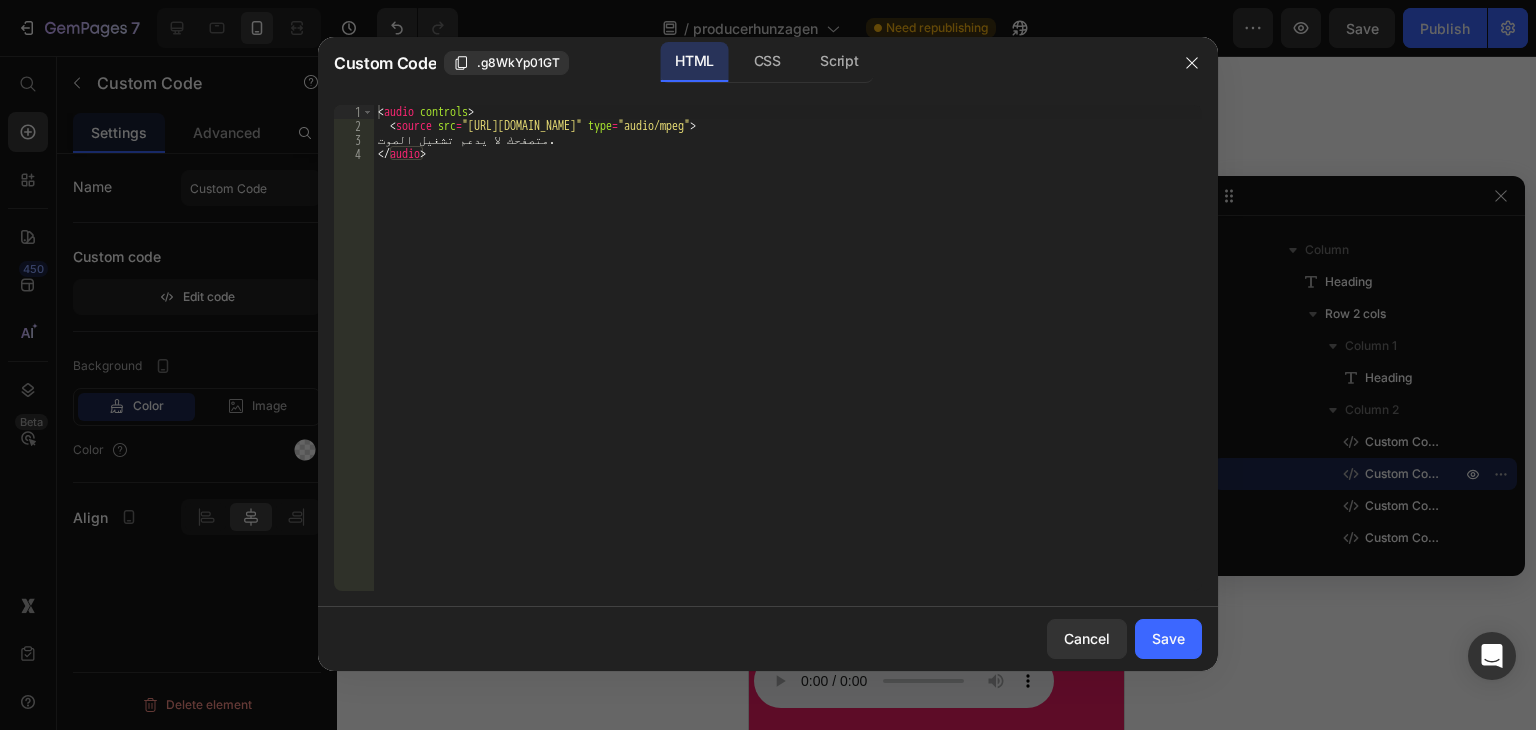 click on "< audio   controls >    < source   src = "https://test.hunzagen.com/producerhunzagen/wp-content/uploads/2025/07/5553.mp3"   type = "audio/mpeg" >   متصفحك لا يدعم تشغيل الصوت. </ audio >" at bounding box center (788, 362) 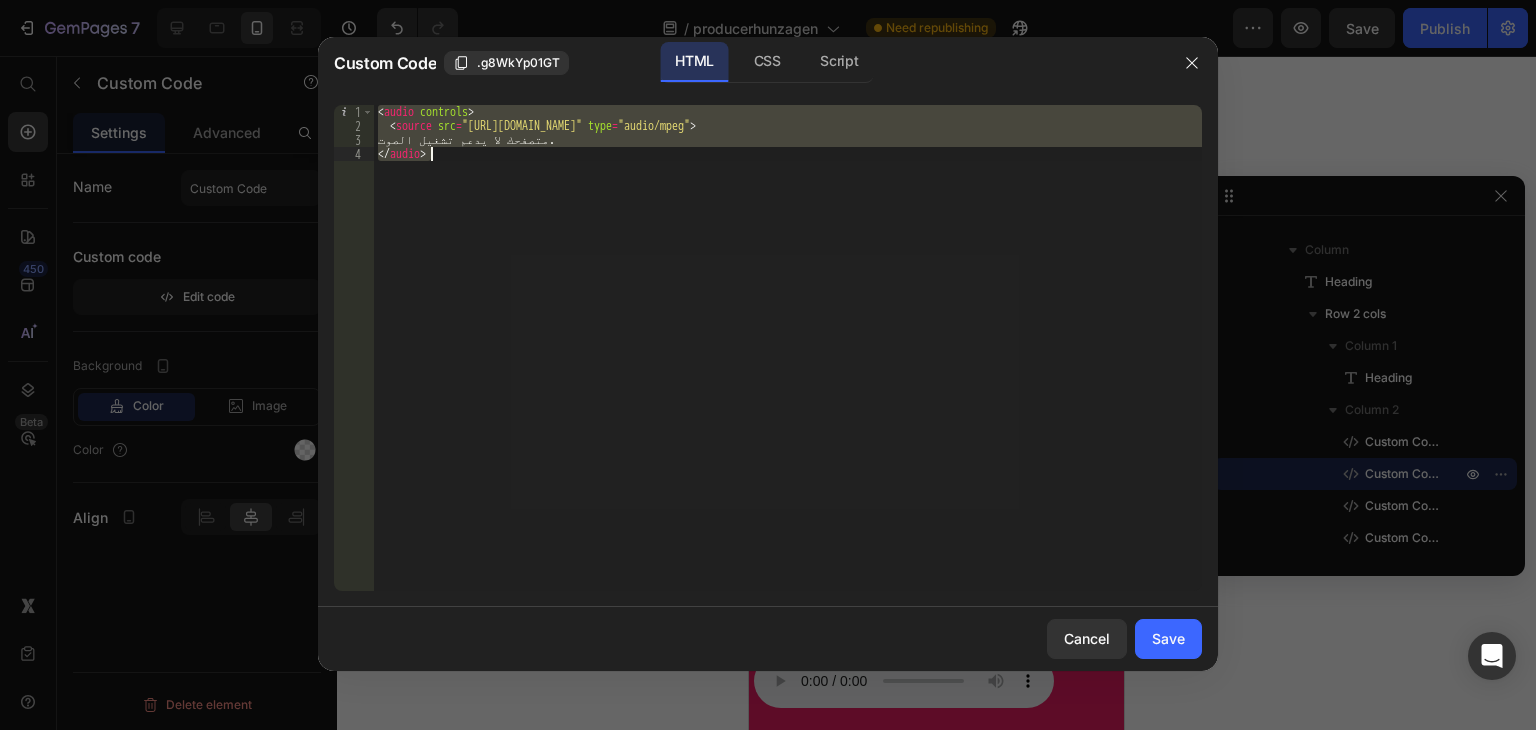 click on "< audio   controls >    < source   src = "https://test.hunzagen.com/producerhunzagen/wp-content/uploads/2025/07/5553.mp3"   type = "audio/mpeg" >   متصفحك لا يدعم تشغيل الصوت. </ audio >" at bounding box center [788, 348] 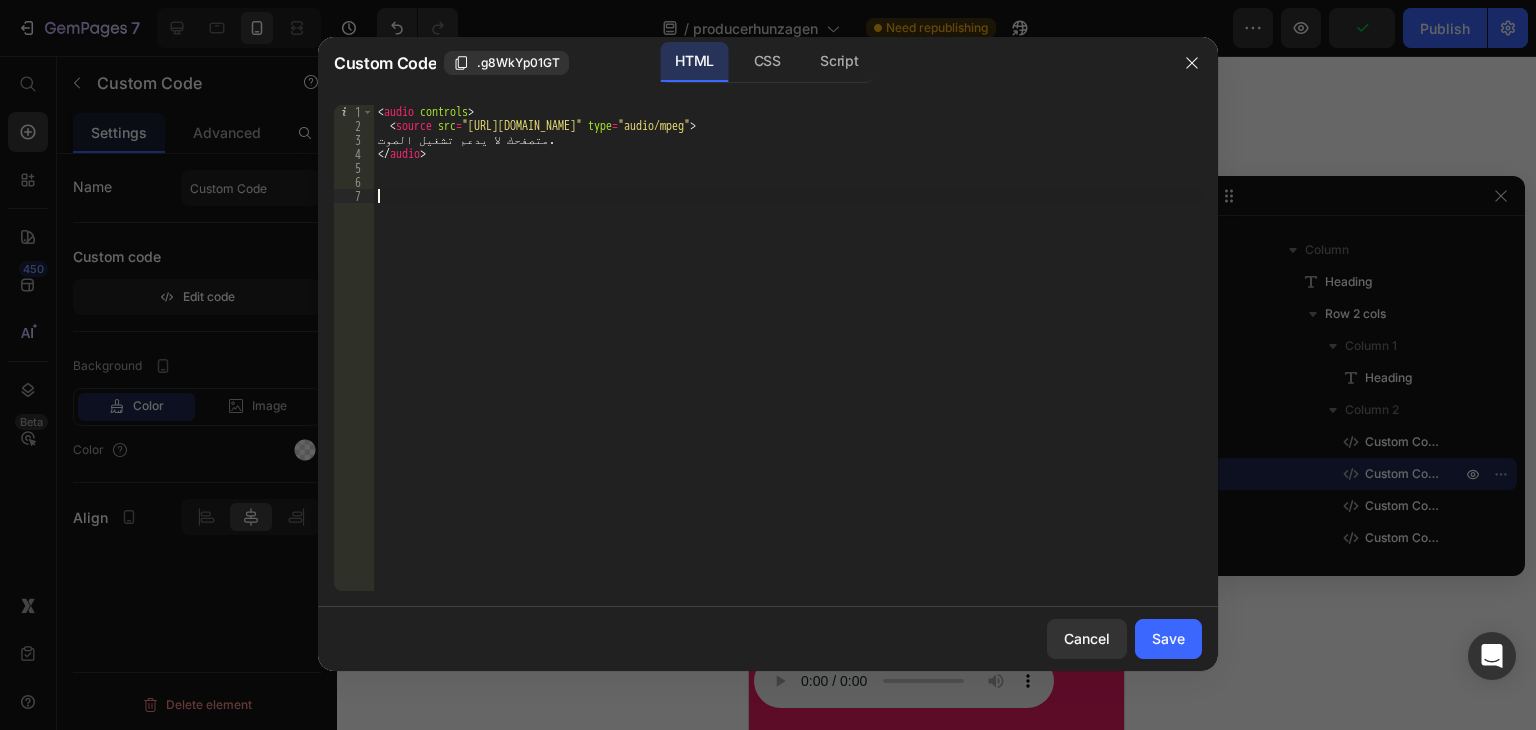 paste on "</audio>" 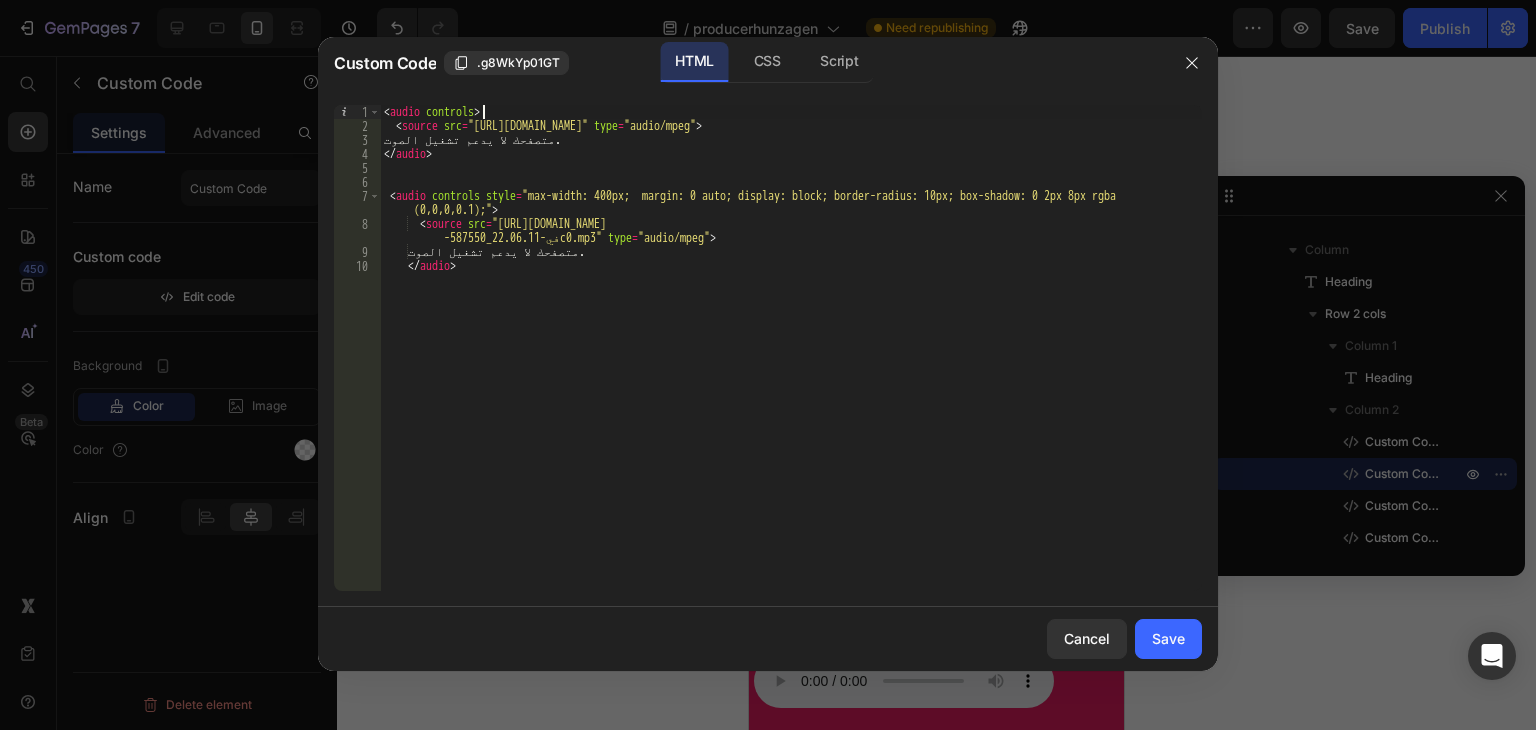 click on "< audio   controls >    < source   src = "https://test.hunzagen.com/producerhunzagen/wp-content/uploads/2025/07/5553.mp3"   type = "audio/mpeg" >   متصفحك لا يدعم تشغيل الصوت. </ audio >   < audio   controls   style = "max-width: 400px;  margin: 0 auto; display: block; border-radius: 10px; box-shadow: 0 2px 8px rgba       (0,0,0,0.1);" >         < source   src = "https://test.hunzagen.com/producerhunzagen/wp-content/uploads/2025/07/مقطع-صوتي-واتساب-بتاريخ-2024-10-19            -في-22.06.11_587550c0.mp3"   type = "audio/mpeg" >        متصفحك لا يدعم تشغيل الصوت.      </ audio >" at bounding box center [791, 362] 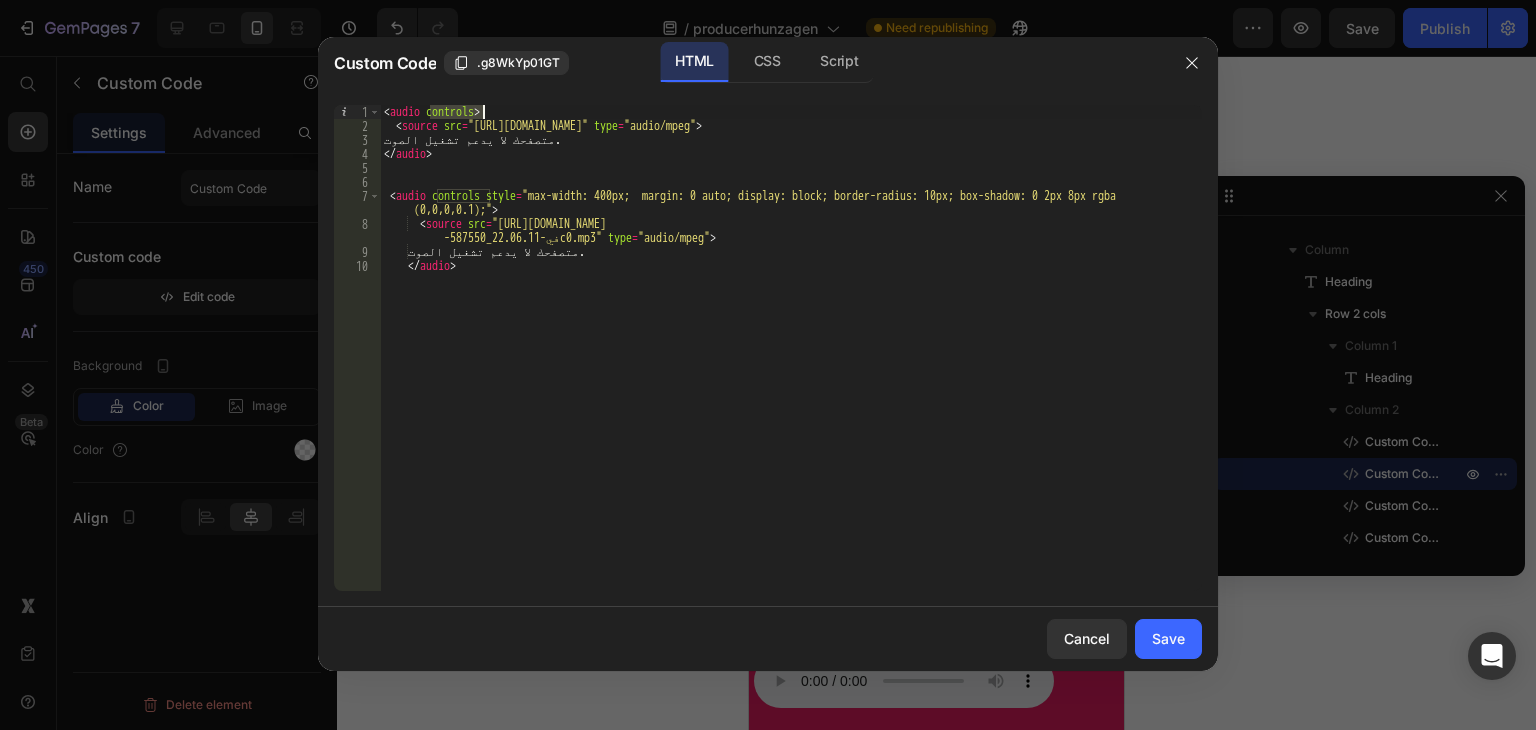 click on "< audio   controls >    < source   src = "https://test.hunzagen.com/producerhunzagen/wp-content/uploads/2025/07/5553.mp3"   type = "audio/mpeg" >   متصفحك لا يدعم تشغيل الصوت. </ audio >   < audio   controls   style = "max-width: 400px;  margin: 0 auto; display: block; border-radius: 10px; box-shadow: 0 2px 8px rgba       (0,0,0,0.1);" >         < source   src = "https://test.hunzagen.com/producerhunzagen/wp-content/uploads/2025/07/مقطع-صوتي-واتساب-بتاريخ-2024-10-19            -في-22.06.11_587550c0.mp3"   type = "audio/mpeg" >        متصفحك لا يدعم تشغيل الصوت.      </ audio >" at bounding box center (791, 362) 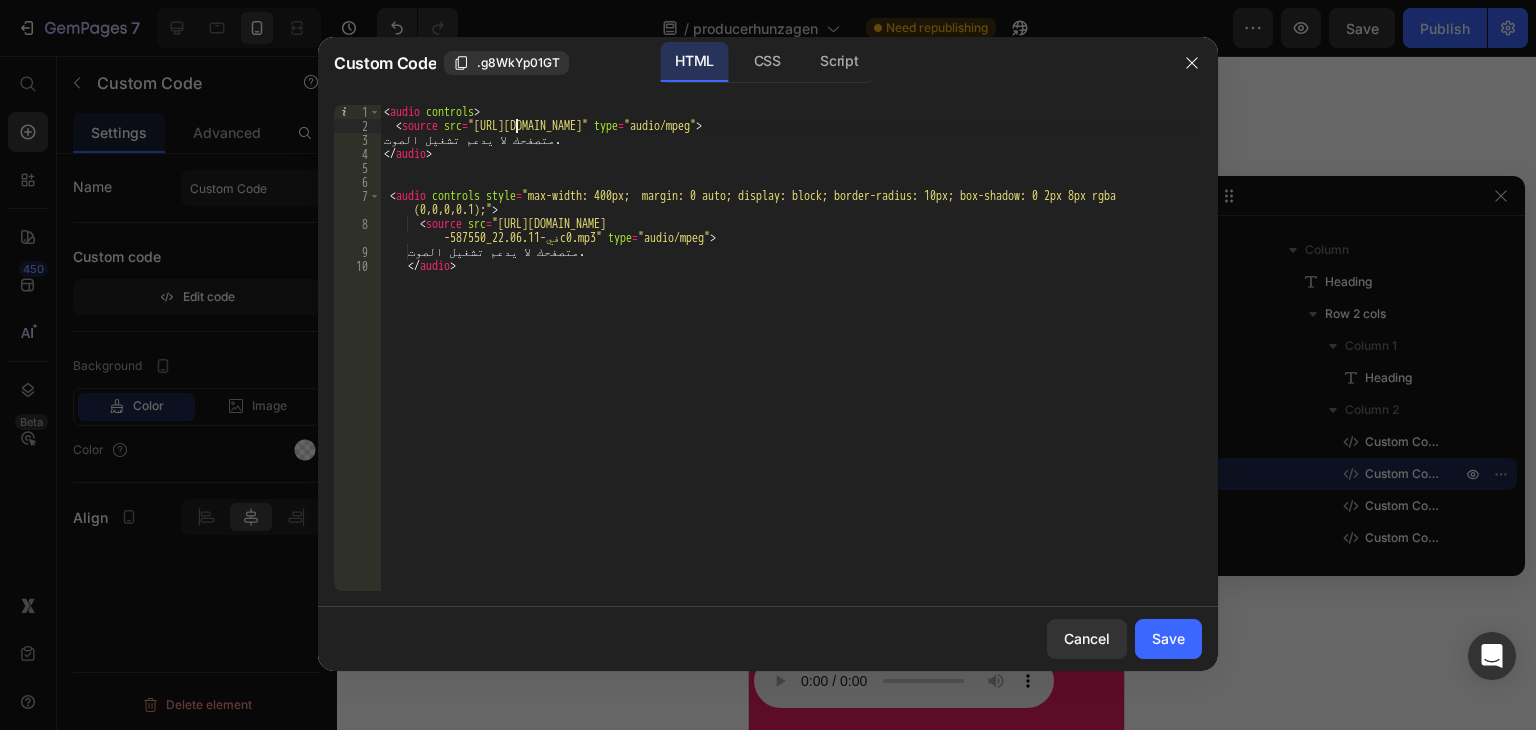 click on "< audio   controls >    < source   src = "https://test.hunzagen.com/producerhunzagen/wp-content/uploads/2025/07/5553.mp3"   type = "audio/mpeg" >   متصفحك لا يدعم تشغيل الصوت. </ audio >   < audio   controls   style = "max-width: 400px;  margin: 0 auto; display: block; border-radius: 10px; box-shadow: 0 2px 8px rgba       (0,0,0,0.1);" >         < source   src = "https://test.hunzagen.com/producerhunzagen/wp-content/uploads/2025/07/مقطع-صوتي-واتساب-بتاريخ-2024-10-19            -في-22.06.11_587550c0.mp3"   type = "audio/mpeg" >        متصفحك لا يدعم تشغيل الصوت.      </ audio >" at bounding box center (791, 362) 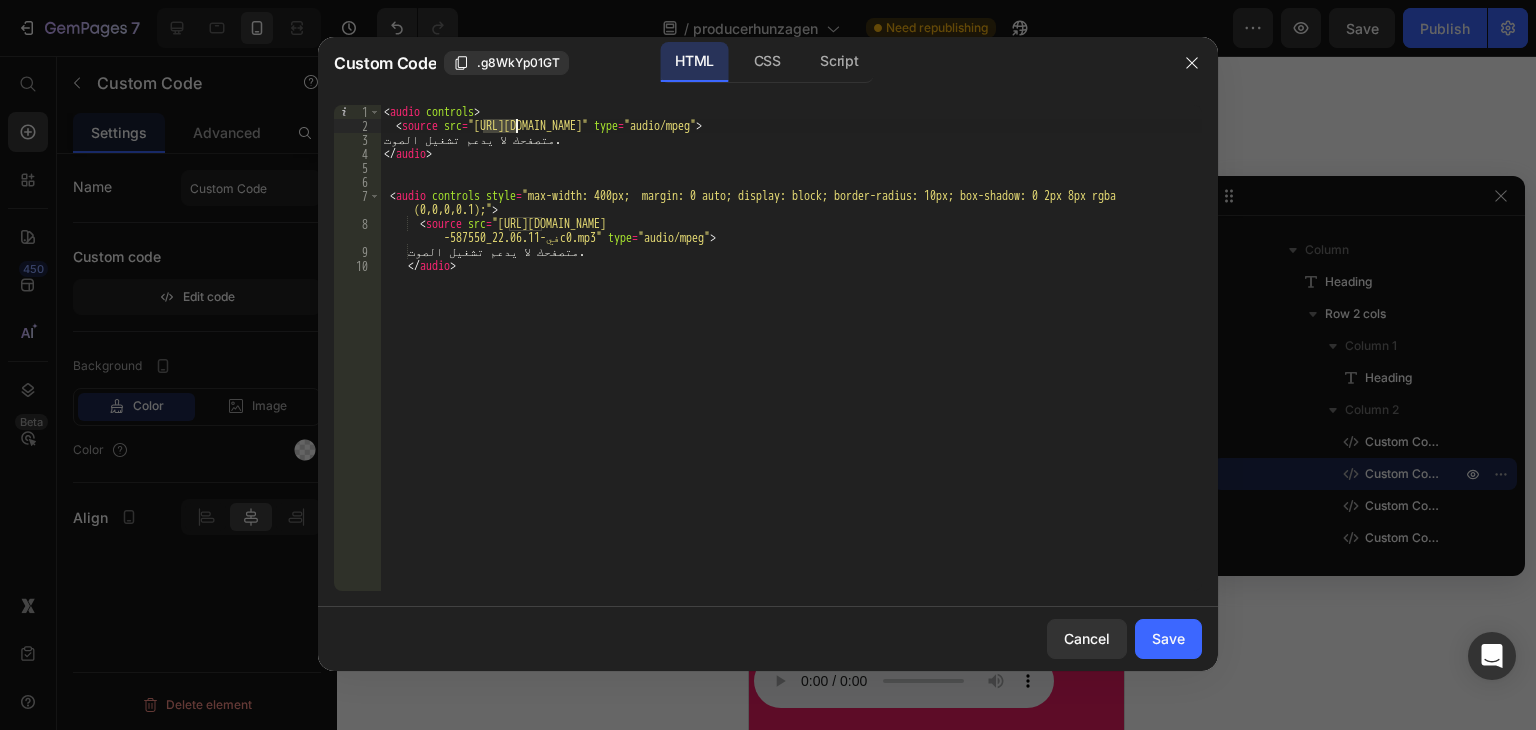 click on "< audio   controls >    < source   src = "https://test.hunzagen.com/producerhunzagen/wp-content/uploads/2025/07/5553.mp3"   type = "audio/mpeg" >   متصفحك لا يدعم تشغيل الصوت. </ audio >   < audio   controls   style = "max-width: 400px;  margin: 0 auto; display: block; border-radius: 10px; box-shadow: 0 2px 8px rgba       (0,0,0,0.1);" >         < source   src = "https://test.hunzagen.com/producerhunzagen/wp-content/uploads/2025/07/مقطع-صوتي-واتساب-بتاريخ-2024-10-19            -في-22.06.11_587550c0.mp3"   type = "audio/mpeg" >        متصفحك لا يدعم تشغيل الصوت.      </ audio >" at bounding box center (791, 362) 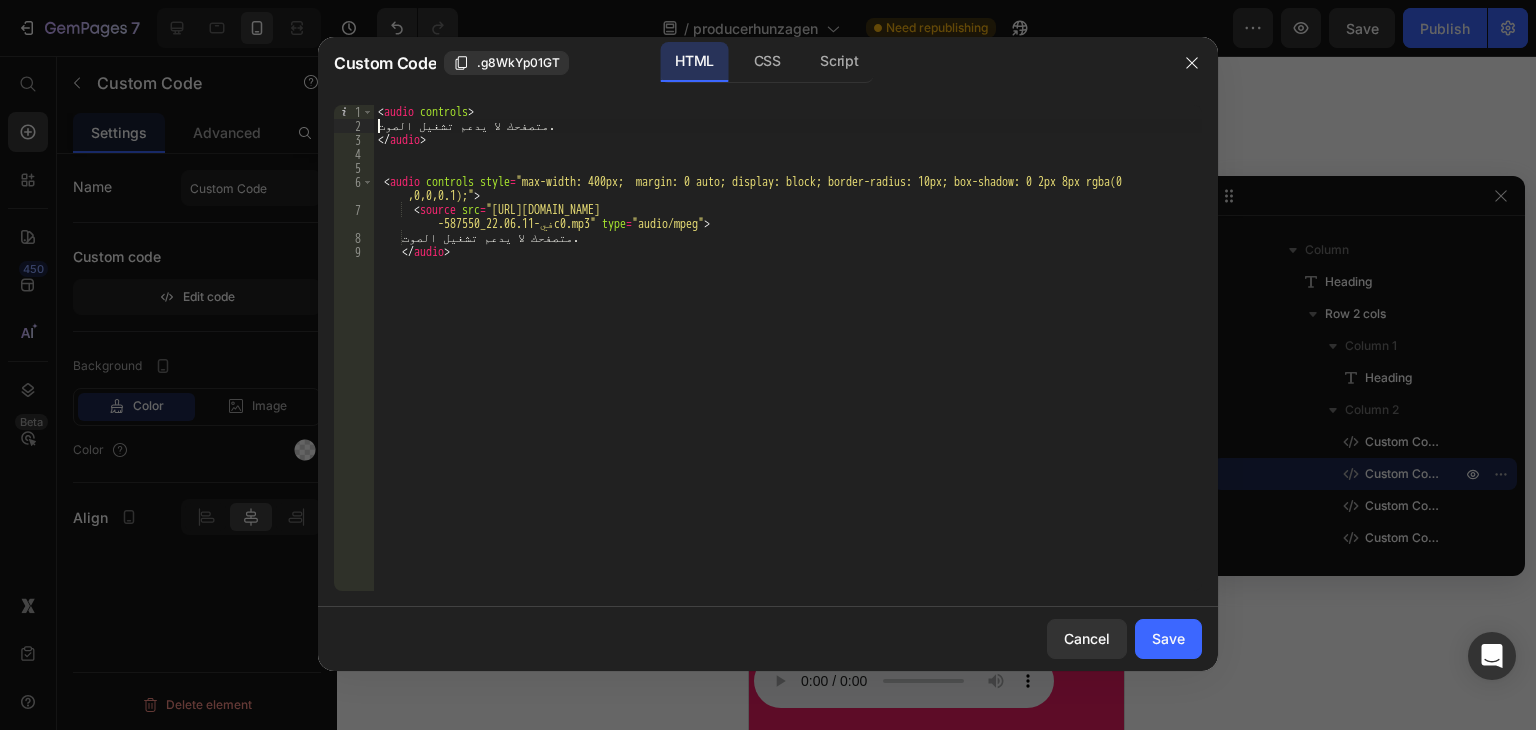 click on "< audio   controls >   متصفحك لا يدعم تشغيل الصوت. </ audio >   < audio   controls   style = "max-width: 400px;  margin: 0 auto; display: block; border-radius: 10px; box-shadow: 0 2px 8px rgba(0       ,0,0,0.1);" >         < source   src = "https://test.hunzagen.com/producerhunzagen/wp-content/uploads/2025/07/مقطع-صوتي-واتساب-بتاريخ-2024-10-19            -في-22.06.11_587550c0.mp3"   type = "audio/mpeg" >        متصفحك لا يدعم تشغيل الصوت.      </ audio >" at bounding box center (788, 362) 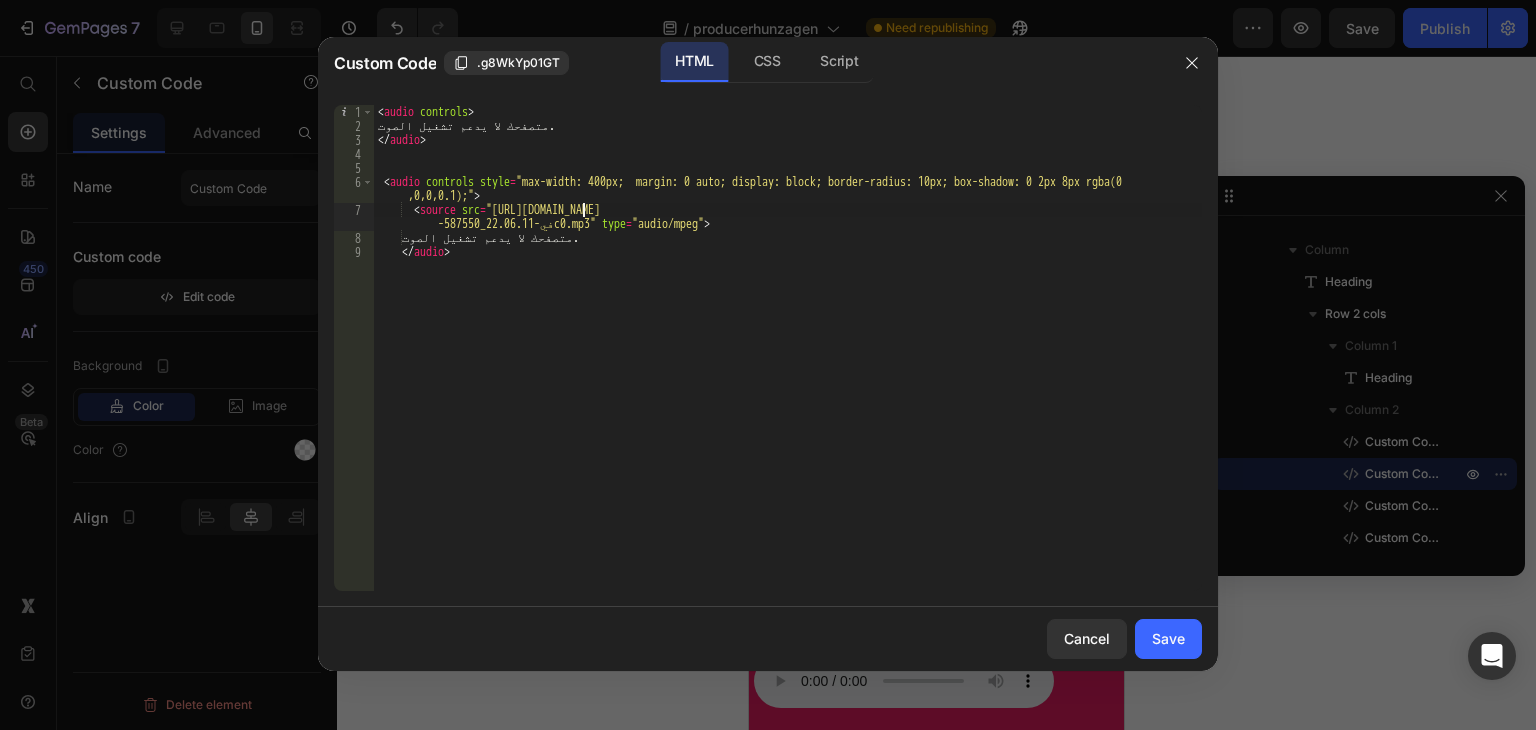 click on "< audio   controls >   متصفحك لا يدعم تشغيل الصوت. </ audio >   < audio   controls   style = "max-width: 400px;  margin: 0 auto; display: block; border-radius: 10px; box-shadow: 0 2px 8px rgba(0       ,0,0,0.1);" >         < source   src = "https://test.hunzagen.com/producerhunzagen/wp-content/uploads/2025/07/مقطع-صوتي-واتساب-بتاريخ-2024-10-19            -في-22.06.11_587550c0.mp3"   type = "audio/mpeg" >        متصفحك لا يدعم تشغيل الصوت.      </ audio >" at bounding box center (788, 362) 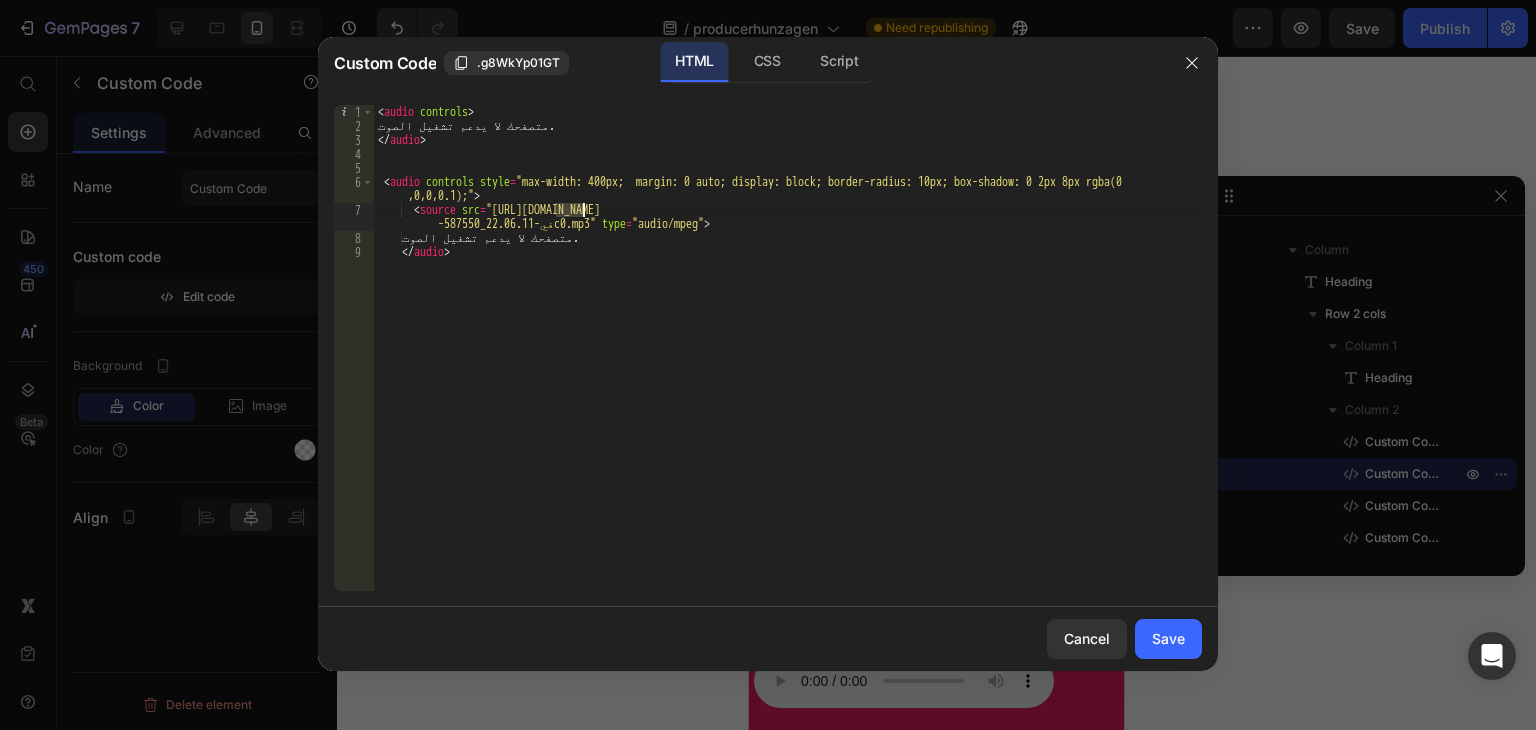 click on "< audio   controls >   متصفحك لا يدعم تشغيل الصوت. </ audio >   < audio   controls   style = "max-width: 400px;  margin: 0 auto; display: block; border-radius: 10px; box-shadow: 0 2px 8px rgba(0       ,0,0,0.1);" >         < source   src = "https://test.hunzagen.com/producerhunzagen/wp-content/uploads/2025/07/مقطع-صوتي-واتساب-بتاريخ-2024-10-19            -في-22.06.11_587550c0.mp3"   type = "audio/mpeg" >        متصفحك لا يدعم تشغيل الصوت.      </ audio >" at bounding box center [788, 362] 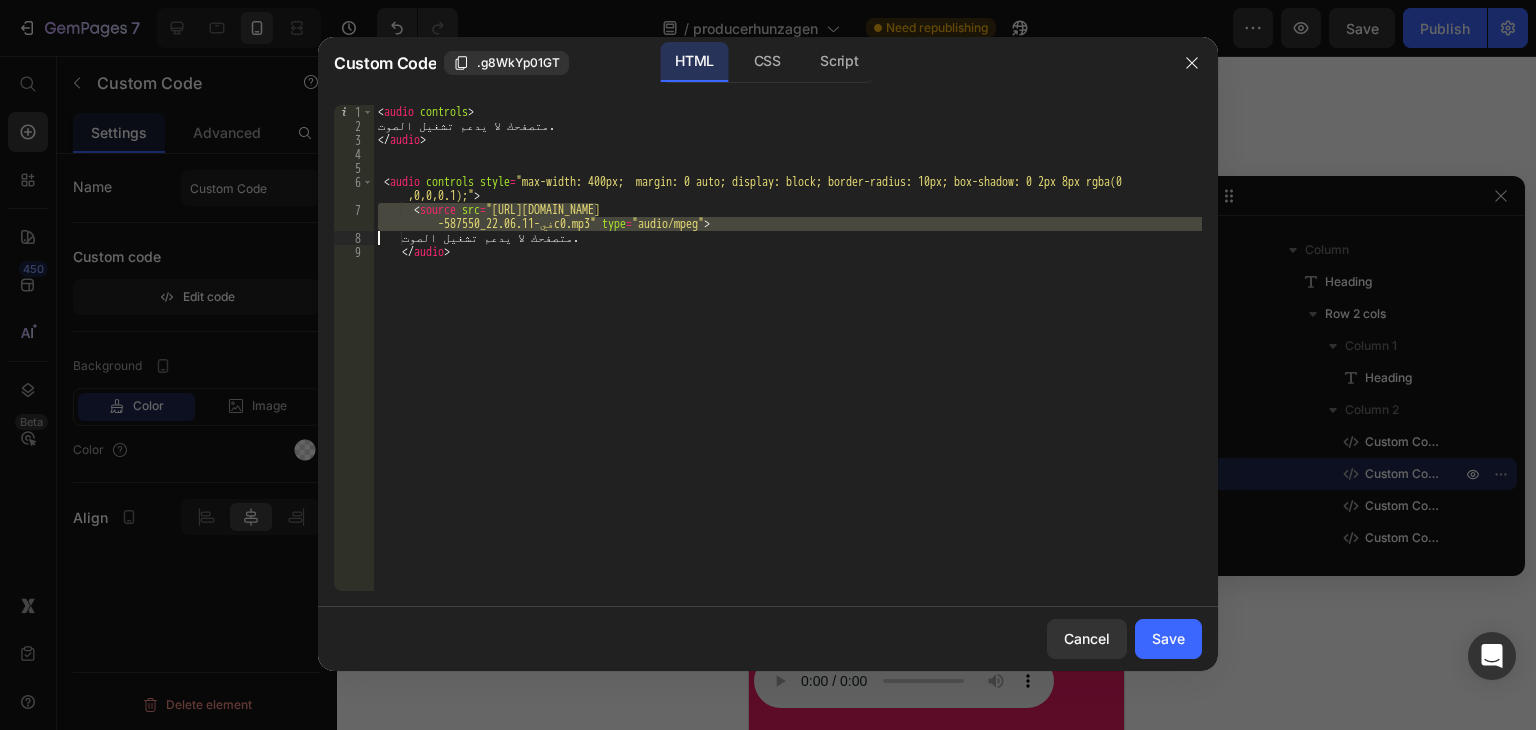 paste 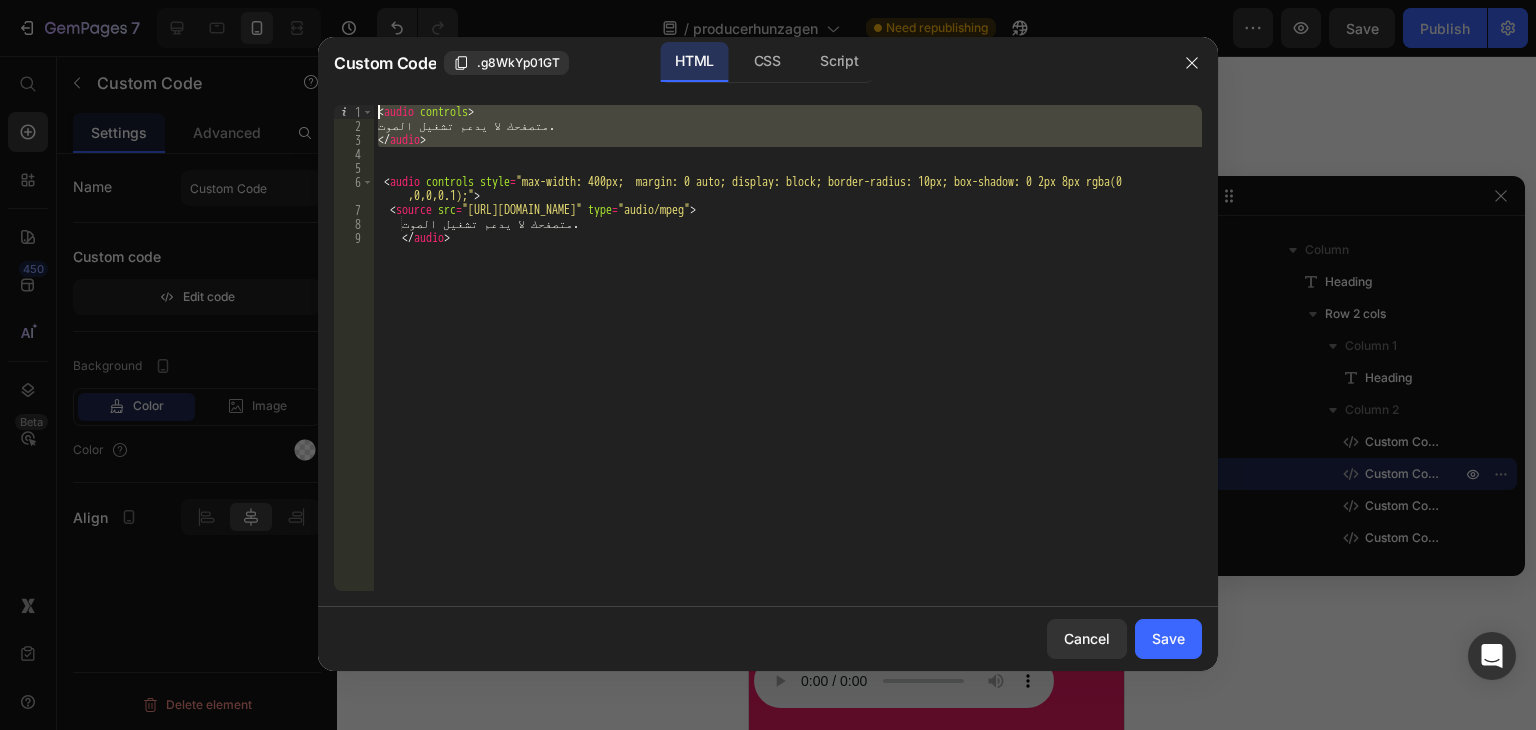 drag, startPoint x: 459, startPoint y: 159, endPoint x: 352, endPoint y: 84, distance: 130.66751 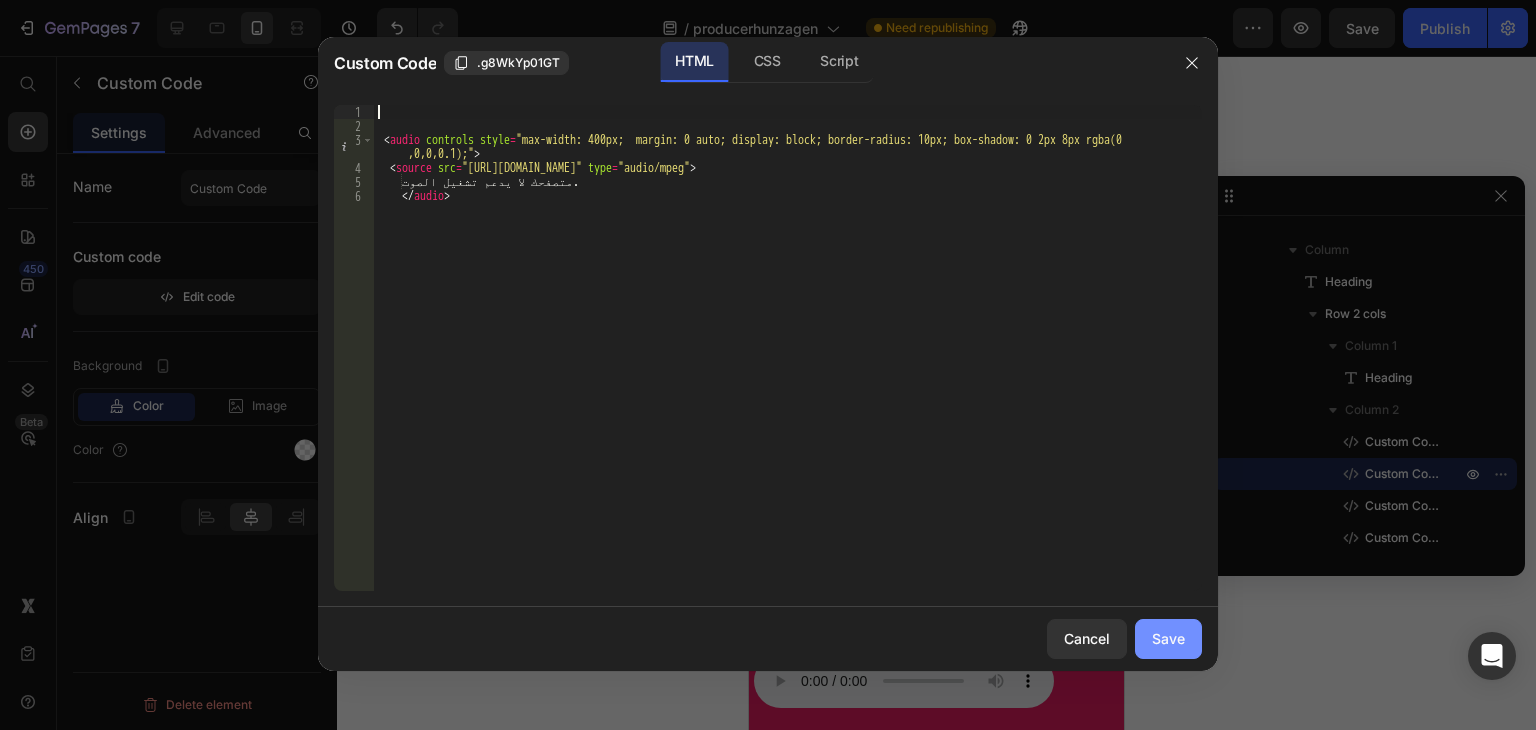 type 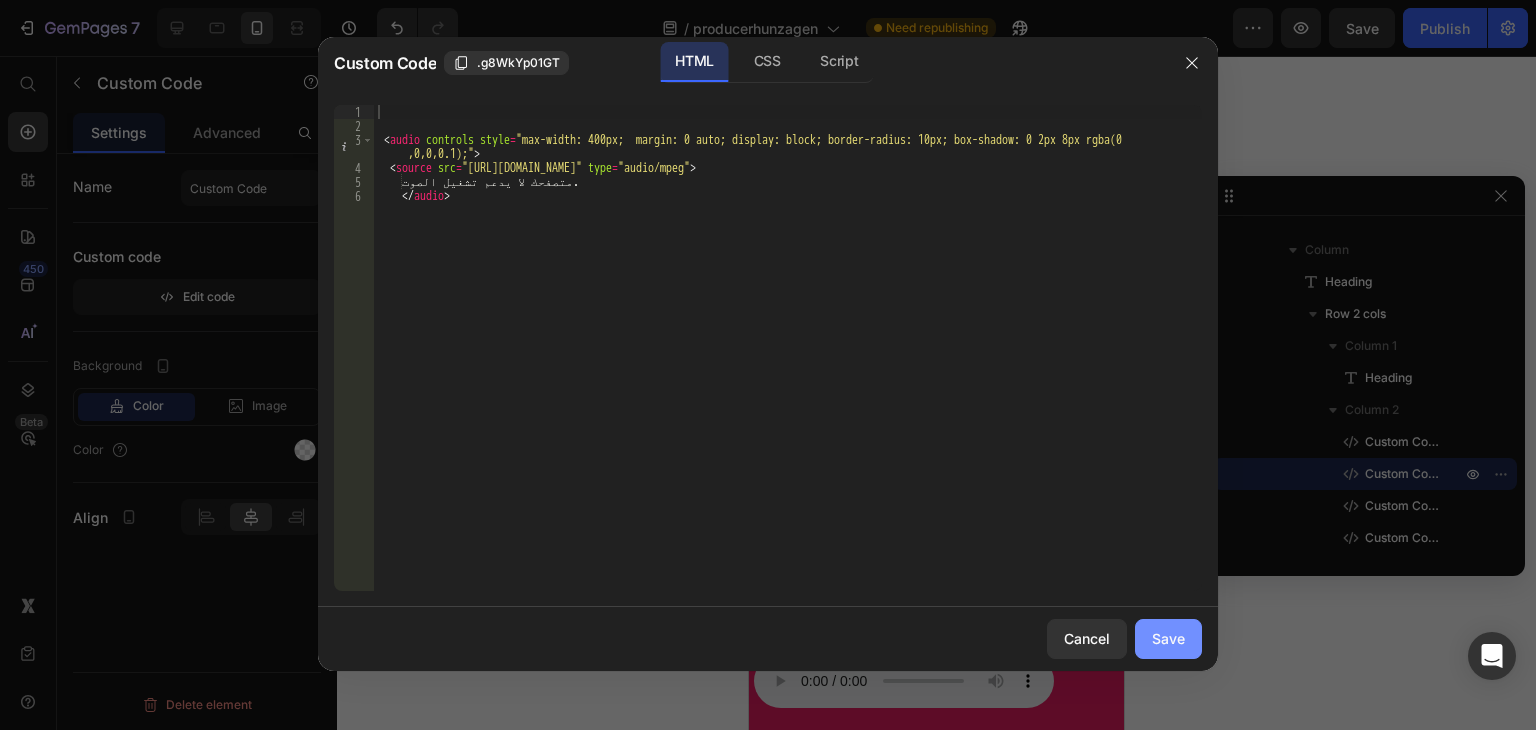 click on "Save" at bounding box center (1168, 638) 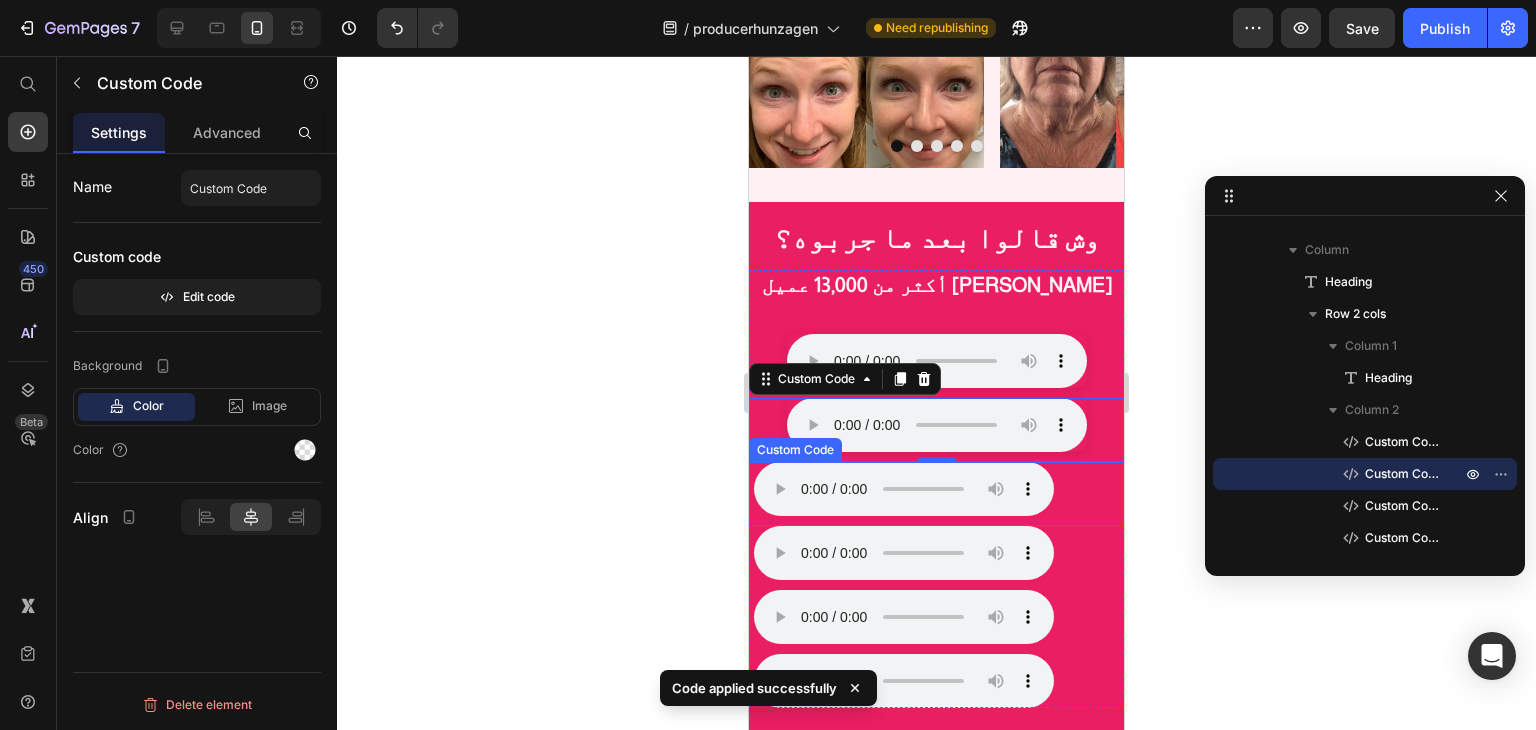 click on "متصفحك لا يدعم تشغيل الصوت." at bounding box center (939, 489) 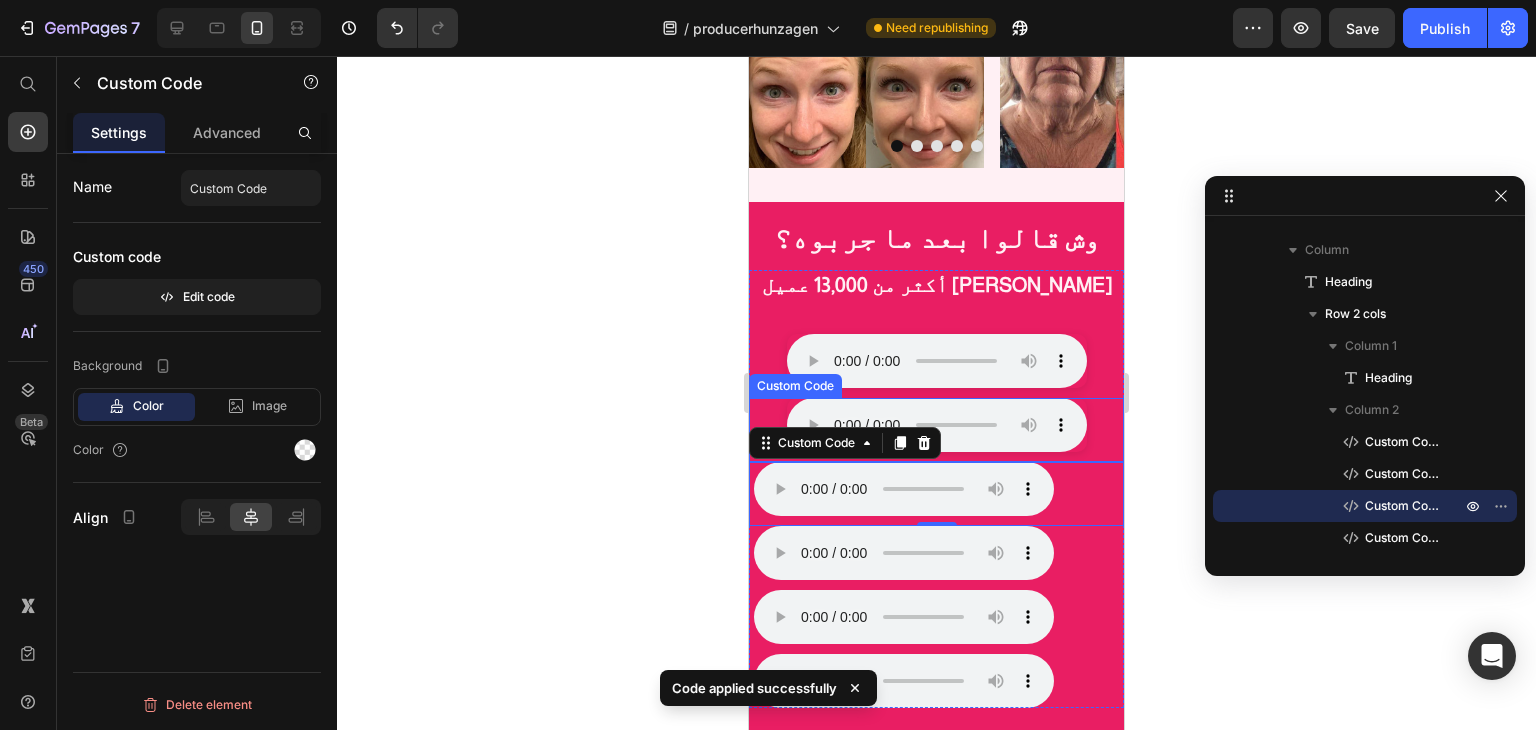 click on "متصفحك لا يدعم تشغيل الصوت." at bounding box center (936, 425) 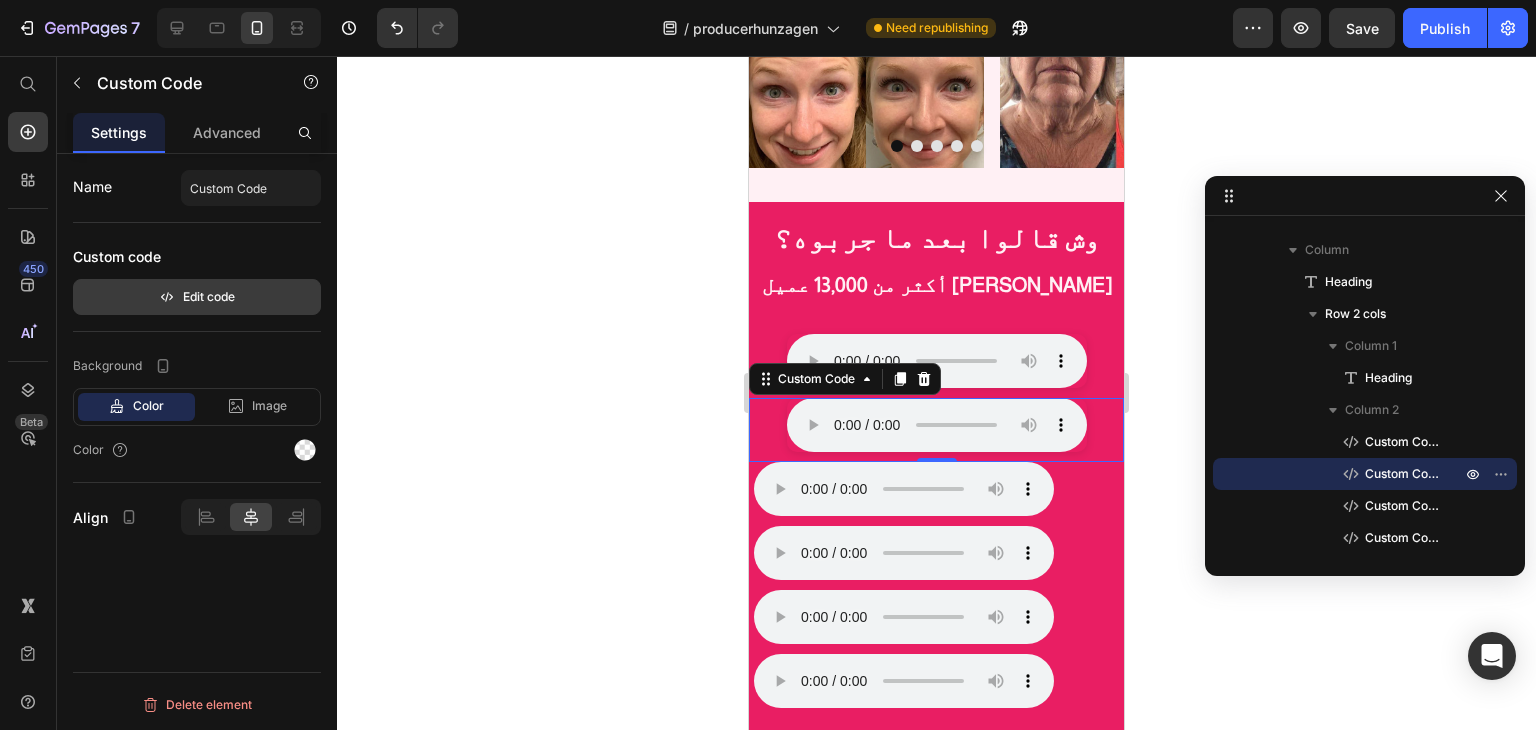 click on "Edit code" at bounding box center (197, 297) 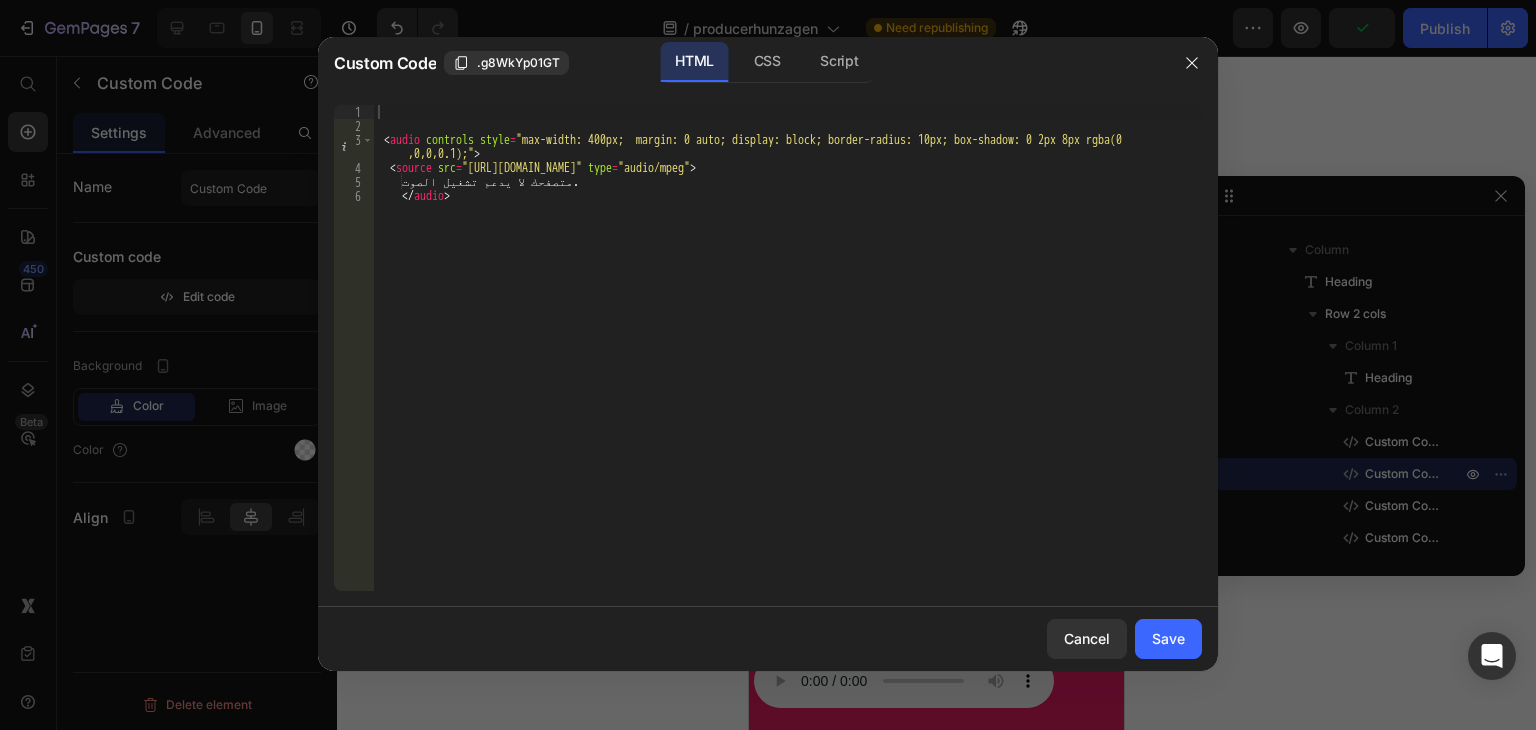 click on "< audio   controls   style = "max-width: 400px;  margin: 0 auto; display: block; border-radius: 10px; box-shadow: 0 2px 8px rgba(0       ,0,0,0.1);" >    < source   src = "https://test.hunzagen.com/producerhunzagen/wp-content/uploads/2025/07/5553.mp3"   type = "audio/mpeg" >        متصفحك لا يدعم تشغيل الصوت.      </ audio >" at bounding box center [788, 362] 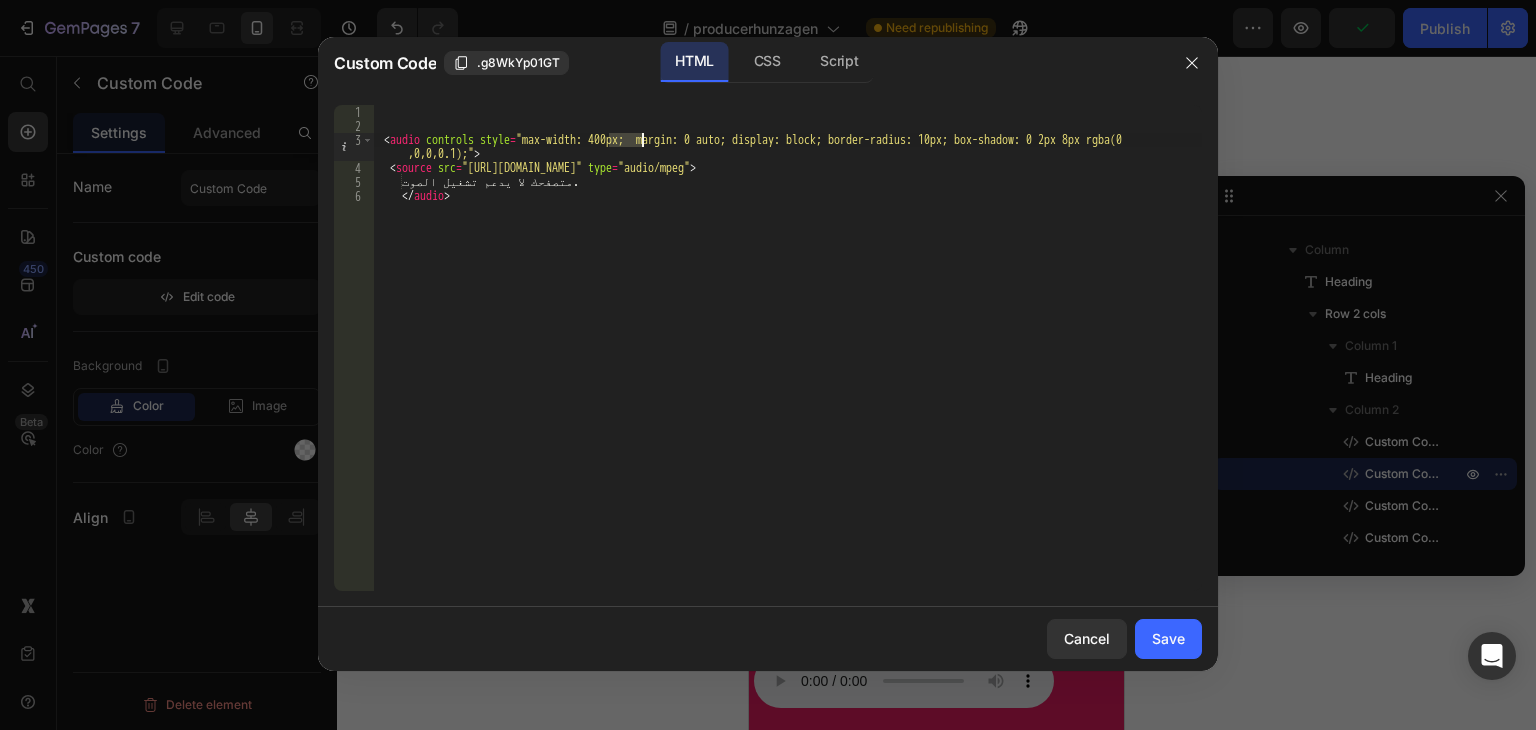 click on "< audio   controls   style = "max-width: 400px;  margin: 0 auto; display: block; border-radius: 10px; box-shadow: 0 2px 8px rgba(0       ,0,0,0.1);" >    < source   src = "https://test.hunzagen.com/producerhunzagen/wp-content/uploads/2025/07/5553.mp3"   type = "audio/mpeg" >        متصفحك لا يدعم تشغيل الصوت.      </ audio >" at bounding box center (788, 362) 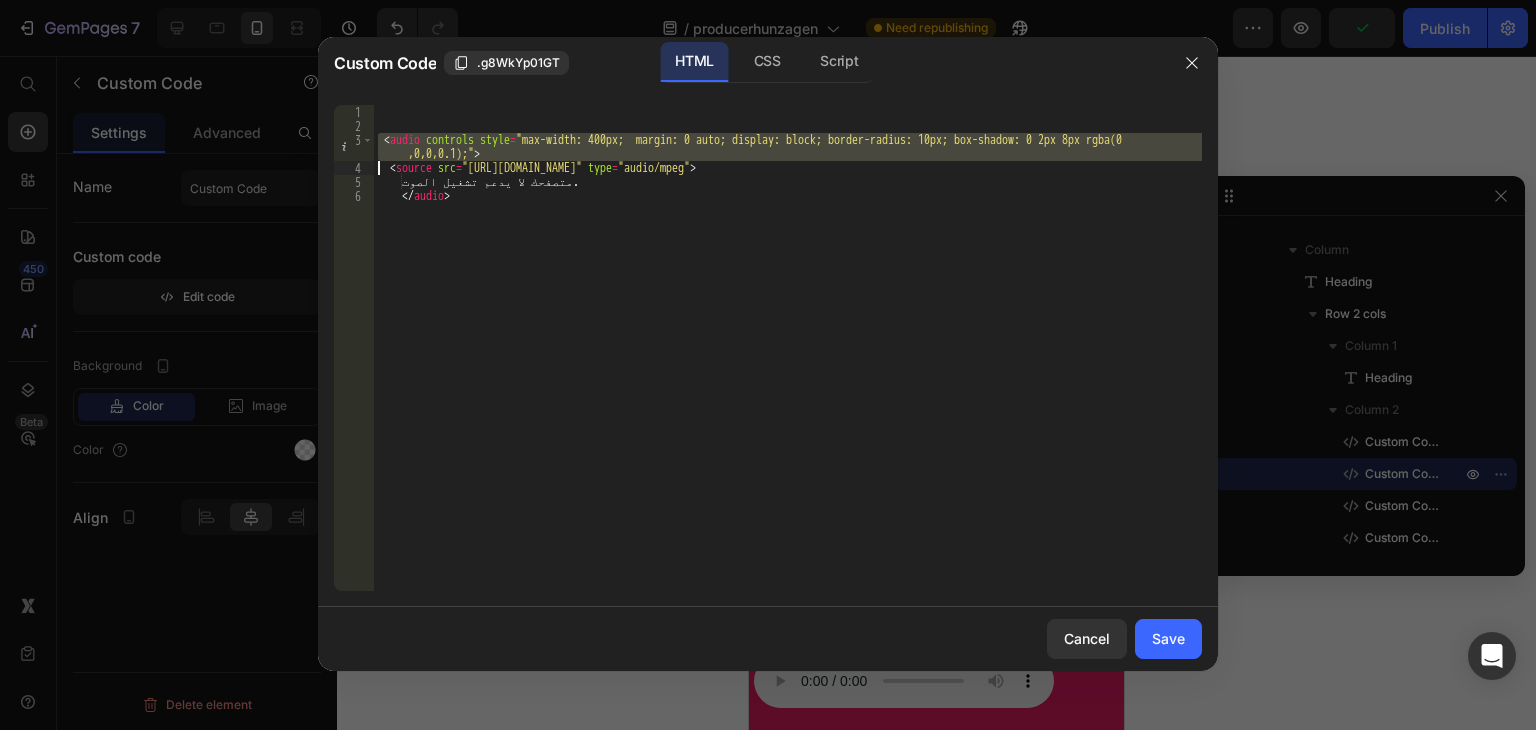 click on "< audio   controls   style = "max-width: 400px;  margin: 0 auto; display: block; border-radius: 10px; box-shadow: 0 2px 8px rgba(0       ,0,0,0.1);" >    < source   src = "https://test.hunzagen.com/producerhunzagen/wp-content/uploads/2025/07/5553.mp3"   type = "audio/mpeg" >        متصفحك لا يدعم تشغيل الصوت.      </ audio >" at bounding box center (788, 362) 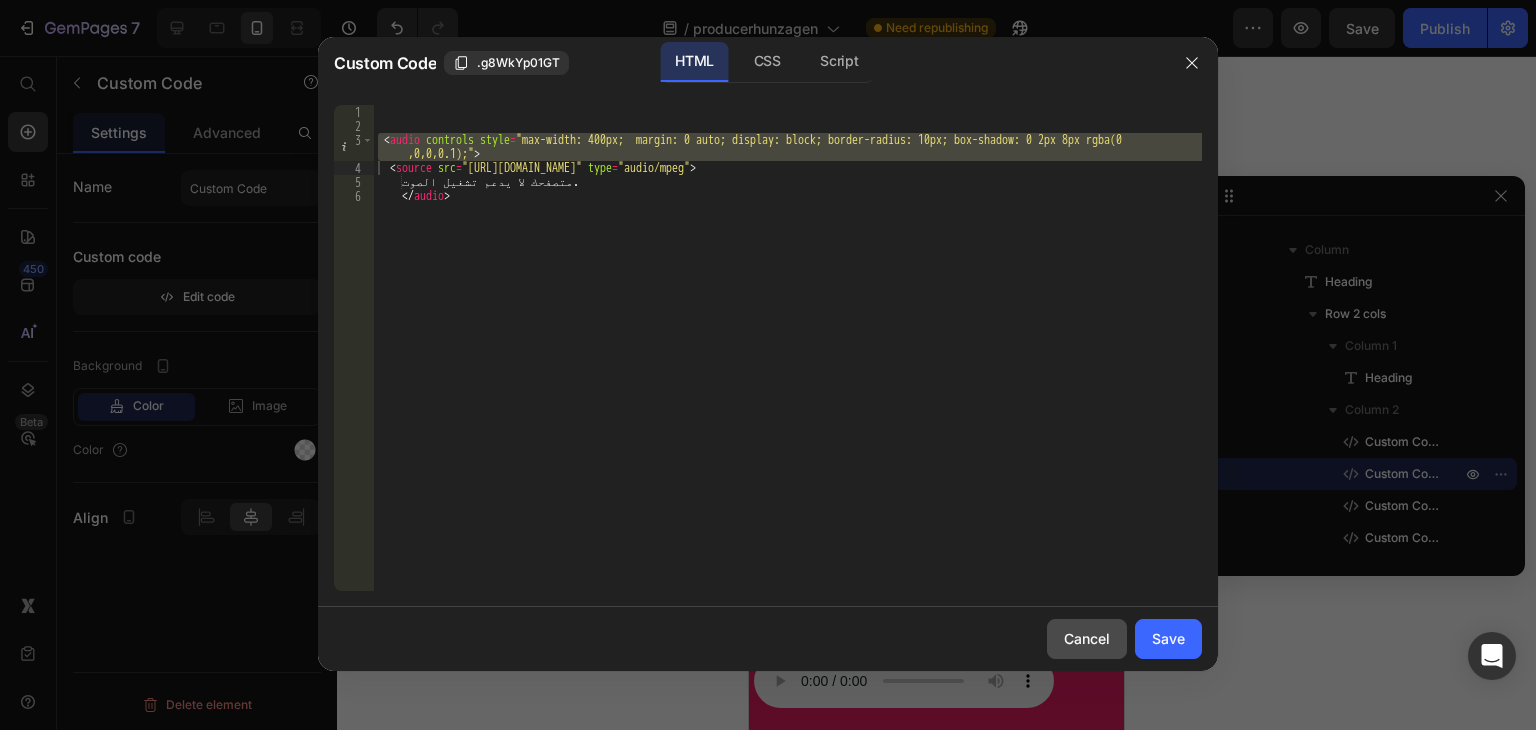 click on "Cancel" at bounding box center (1087, 638) 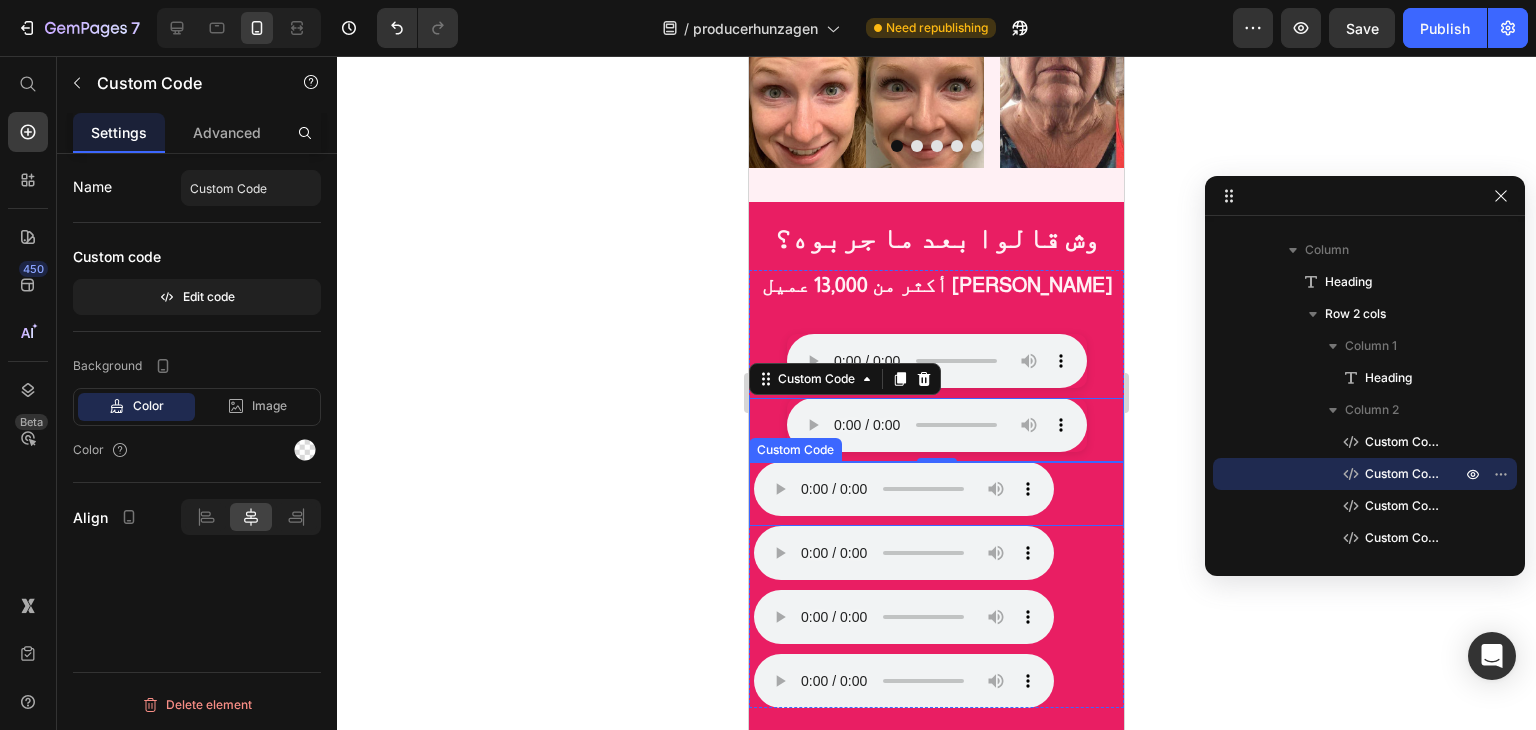 click on "متصفحك لا يدعم تشغيل الصوت." at bounding box center [939, 489] 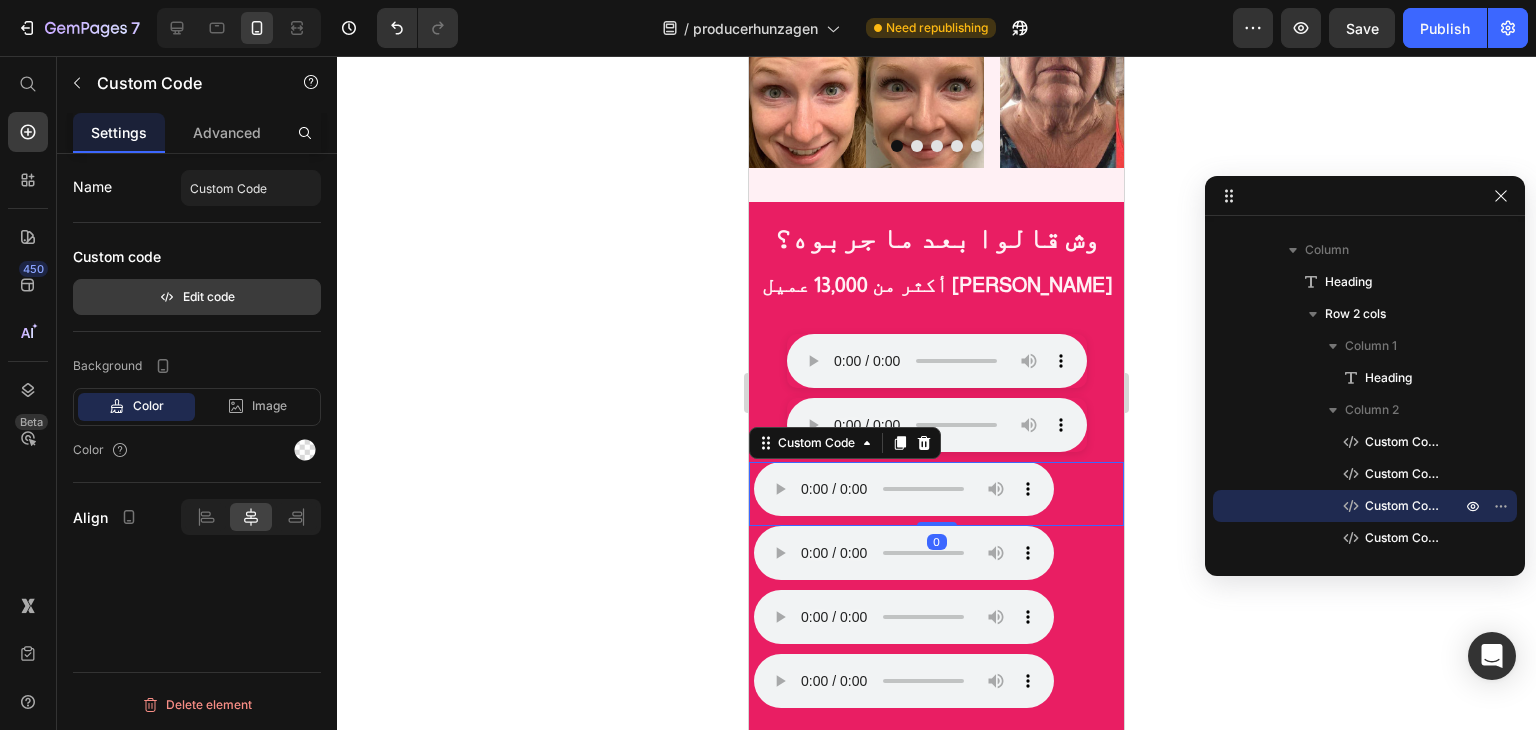 click on "Edit code" at bounding box center [197, 297] 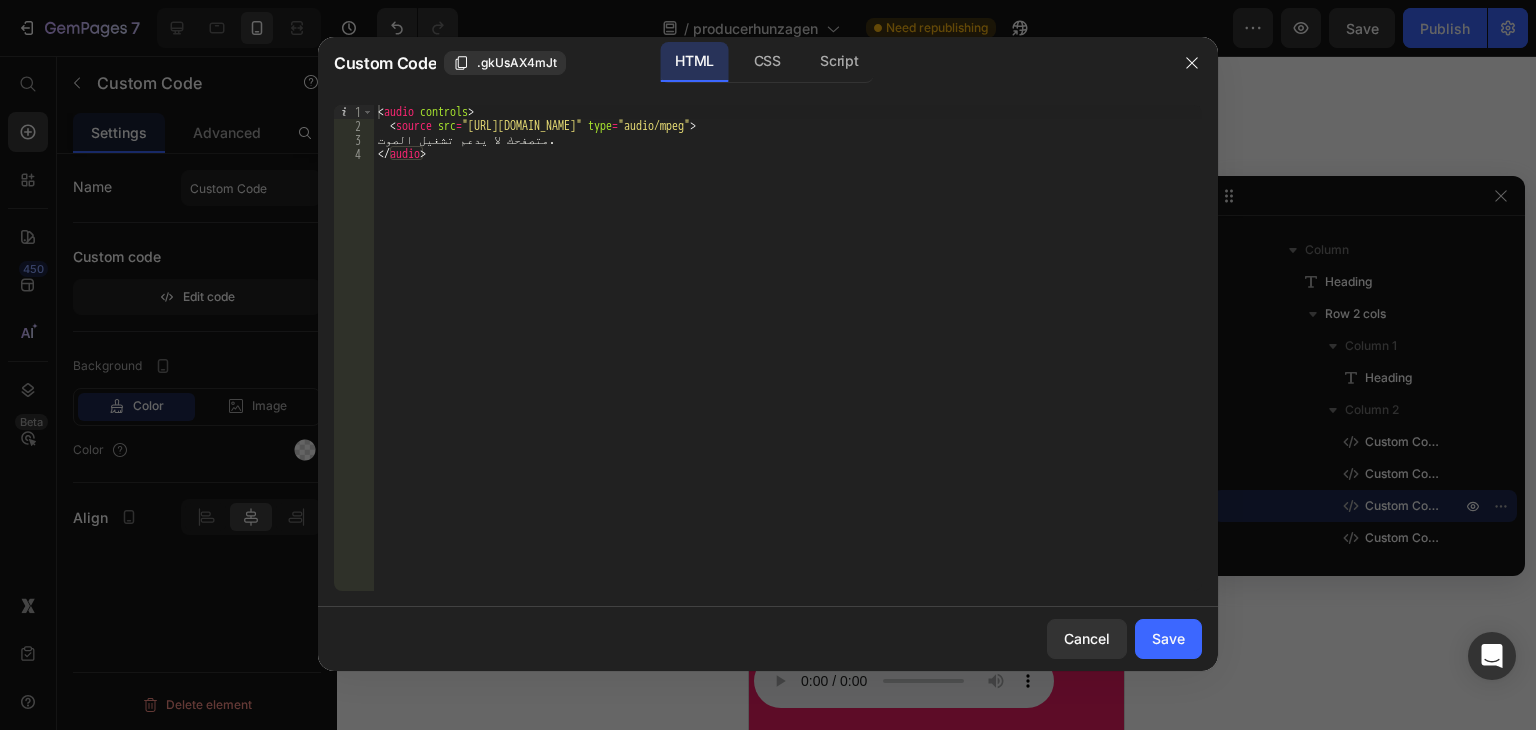 type on "</audio>" 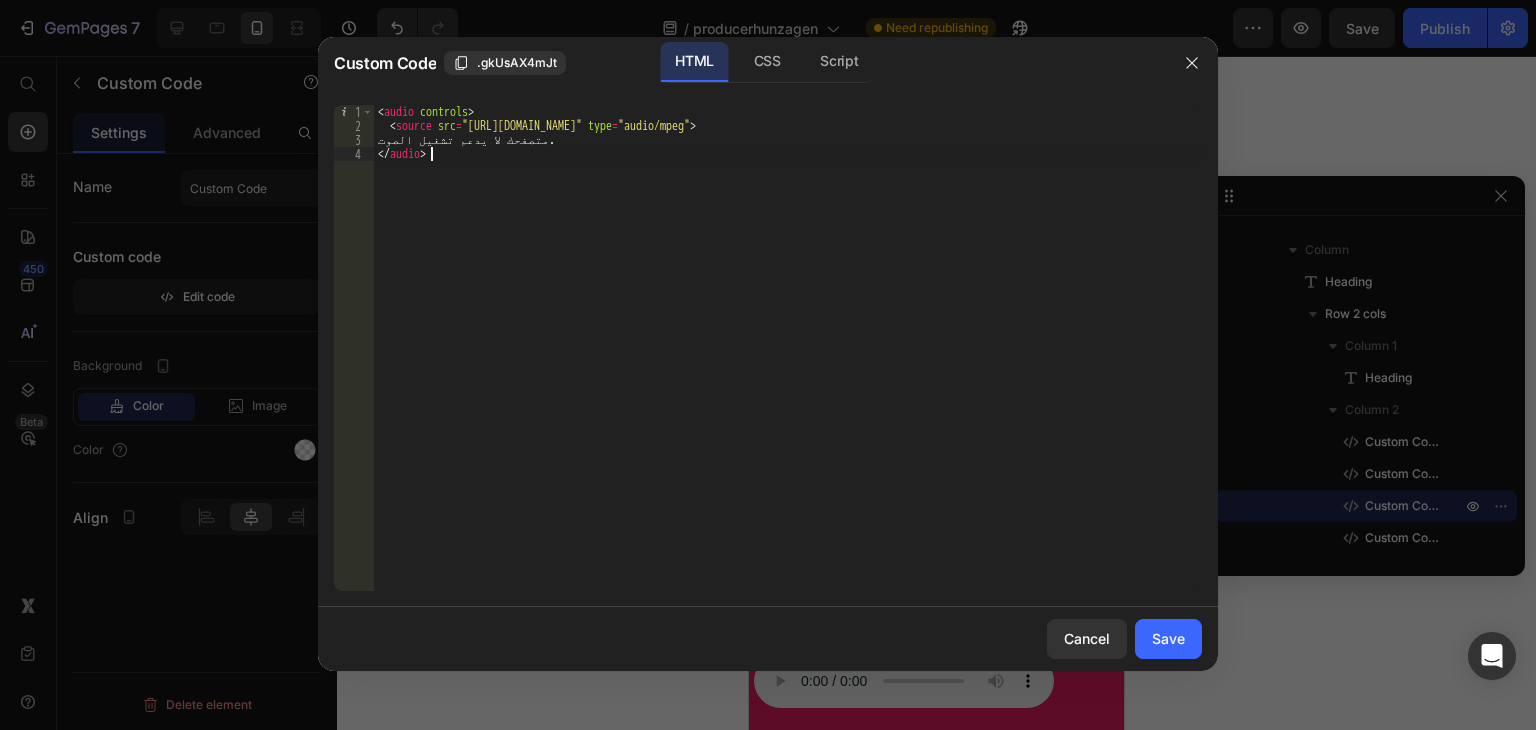 click on "< audio   controls >    < source   src = "https://test.hunzagen.com/producerhunzagen/wp-content/uploads/2025/07/3.mp3"   type = "audio/mpeg" >   متصفحك لا يدعم تشغيل الصوت. </ audio >" at bounding box center [788, 362] 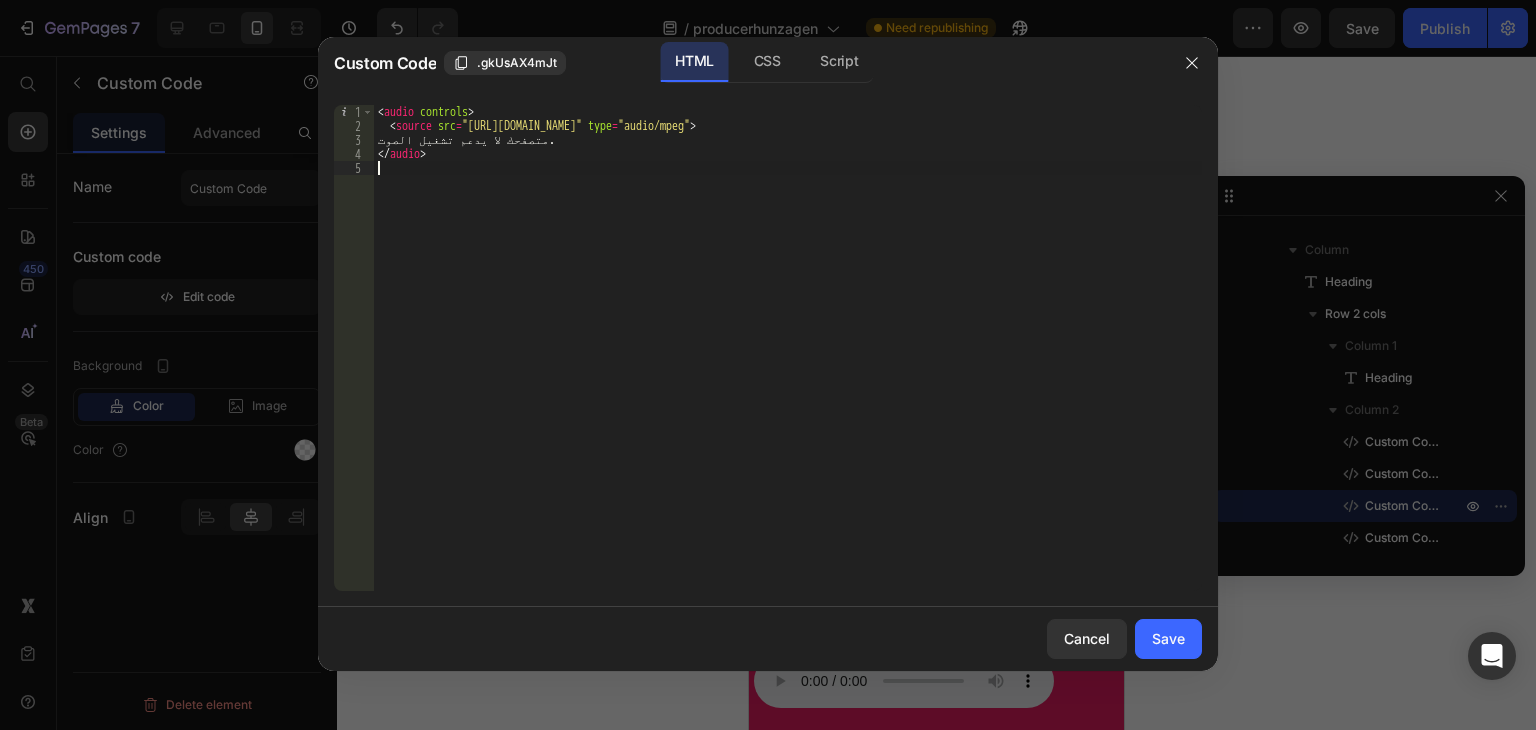 paste 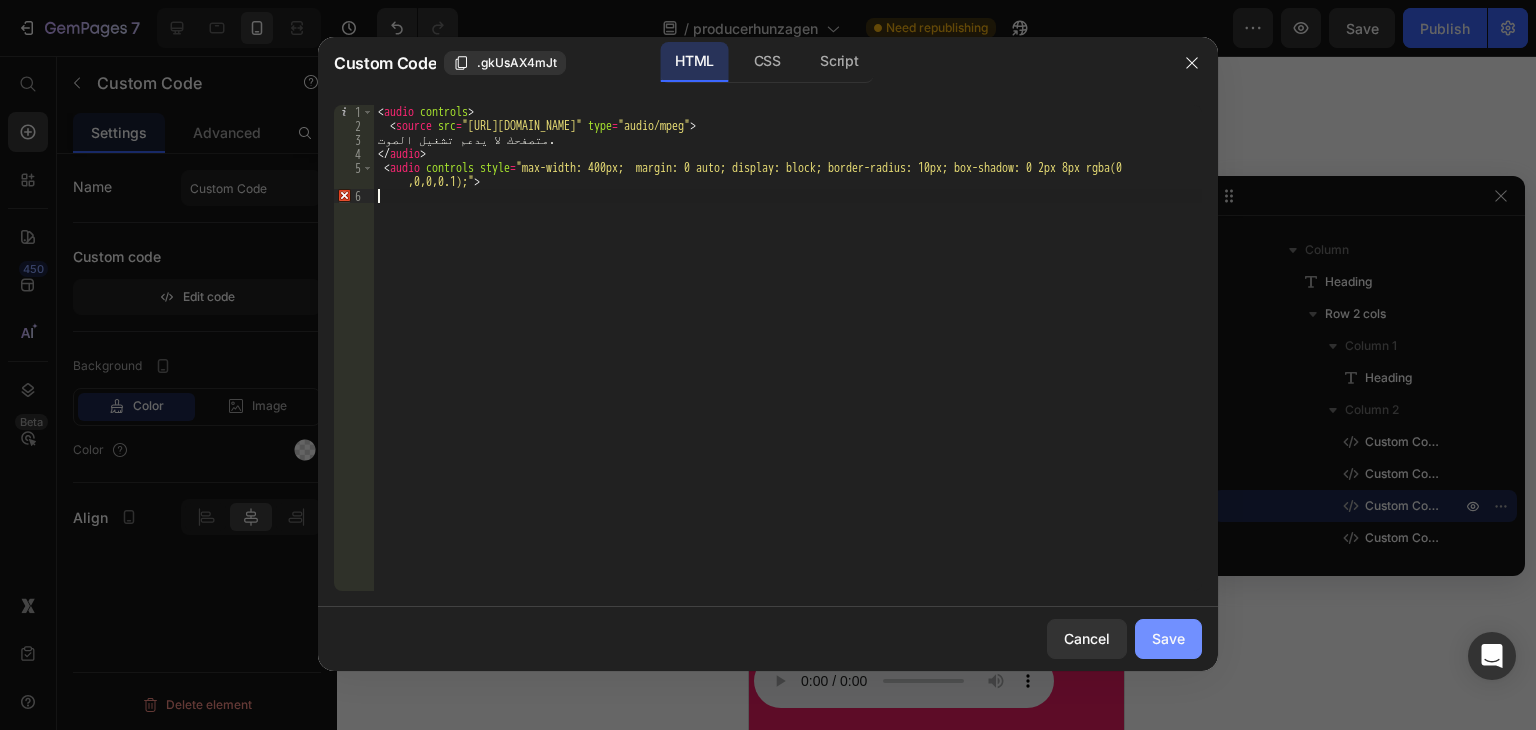 type 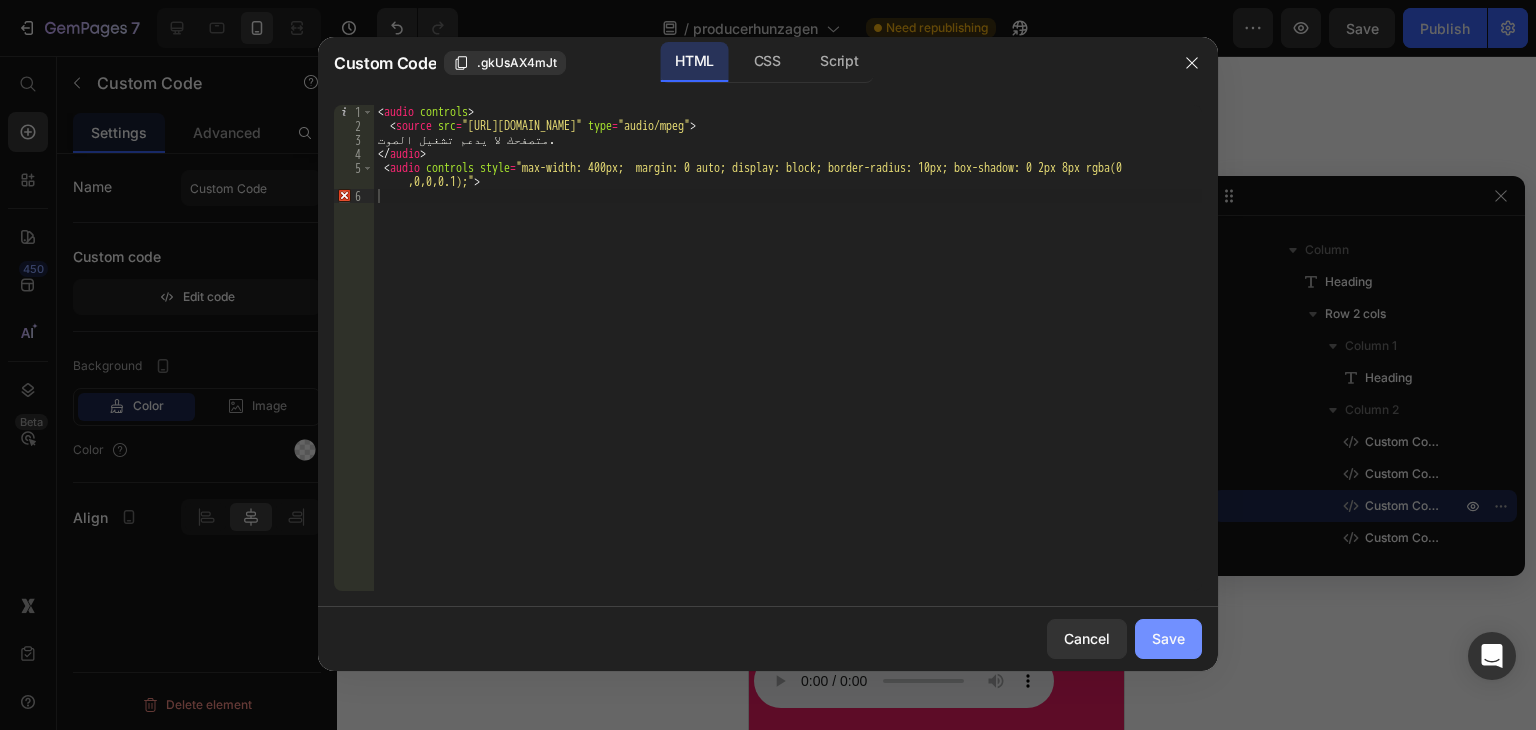 click on "Save" at bounding box center (1168, 638) 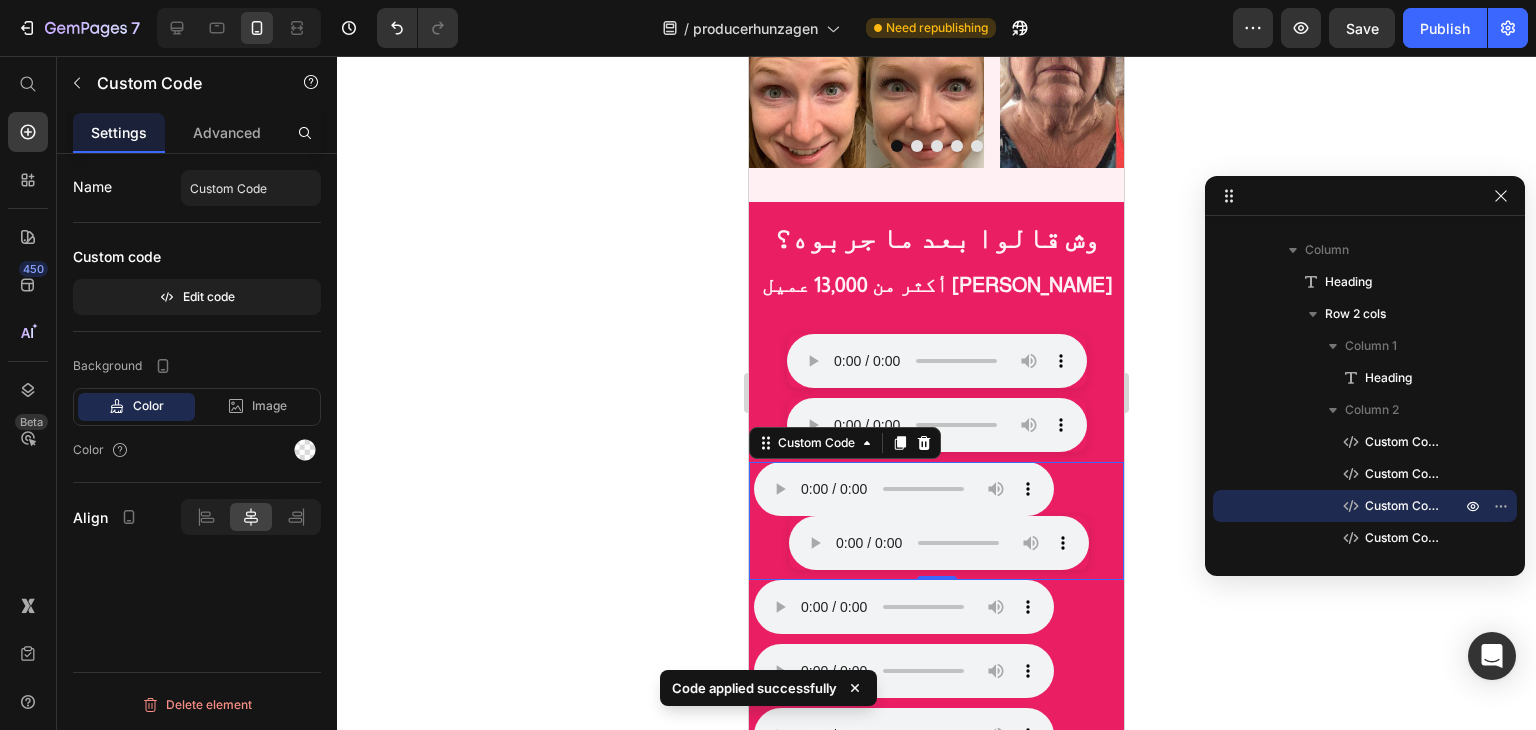 click on "متصفحك لا يدعم تشغيل الصوت." at bounding box center (939, 516) 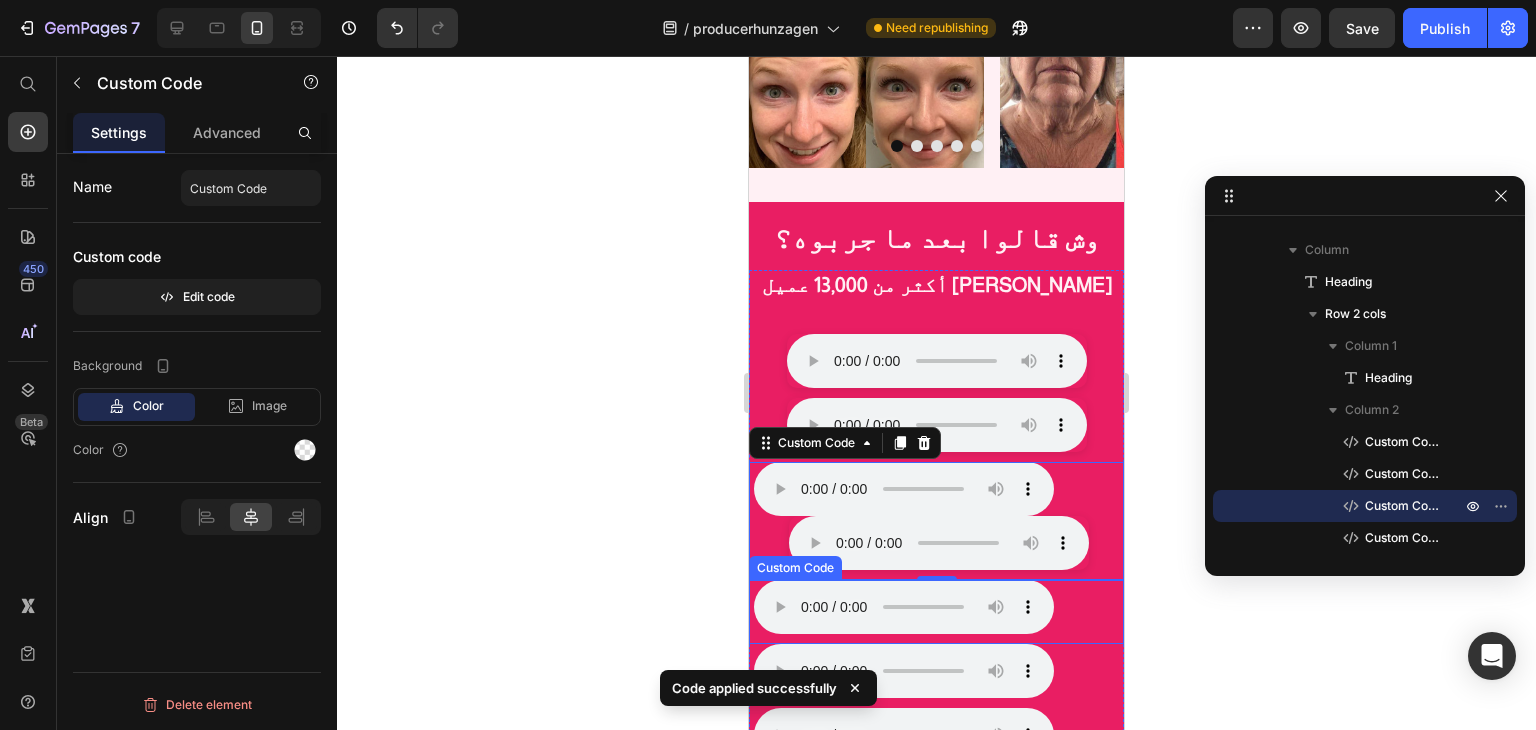 click on "متصفحك لا يدعم تشغيل الصوت." at bounding box center (939, 607) 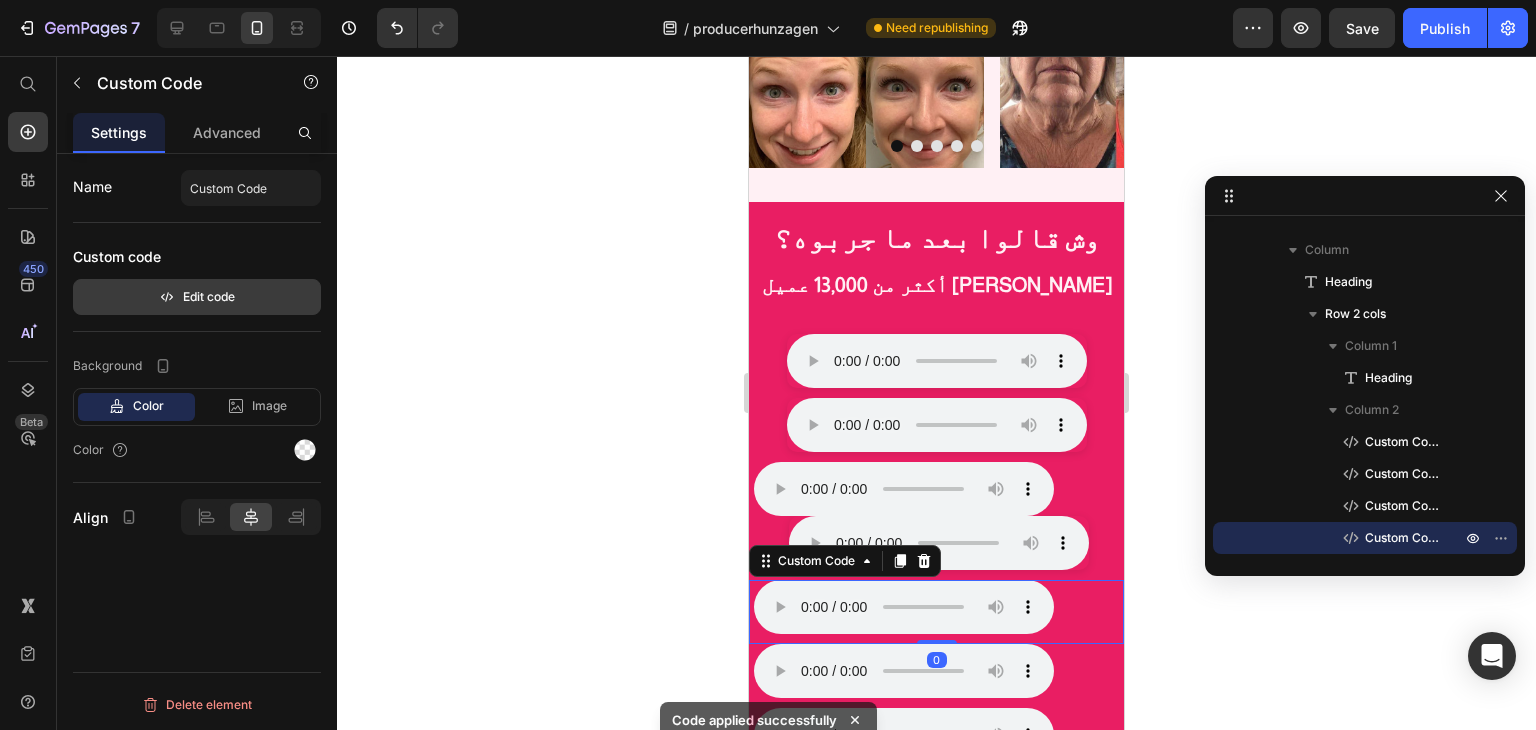 click on "Edit code" at bounding box center [197, 297] 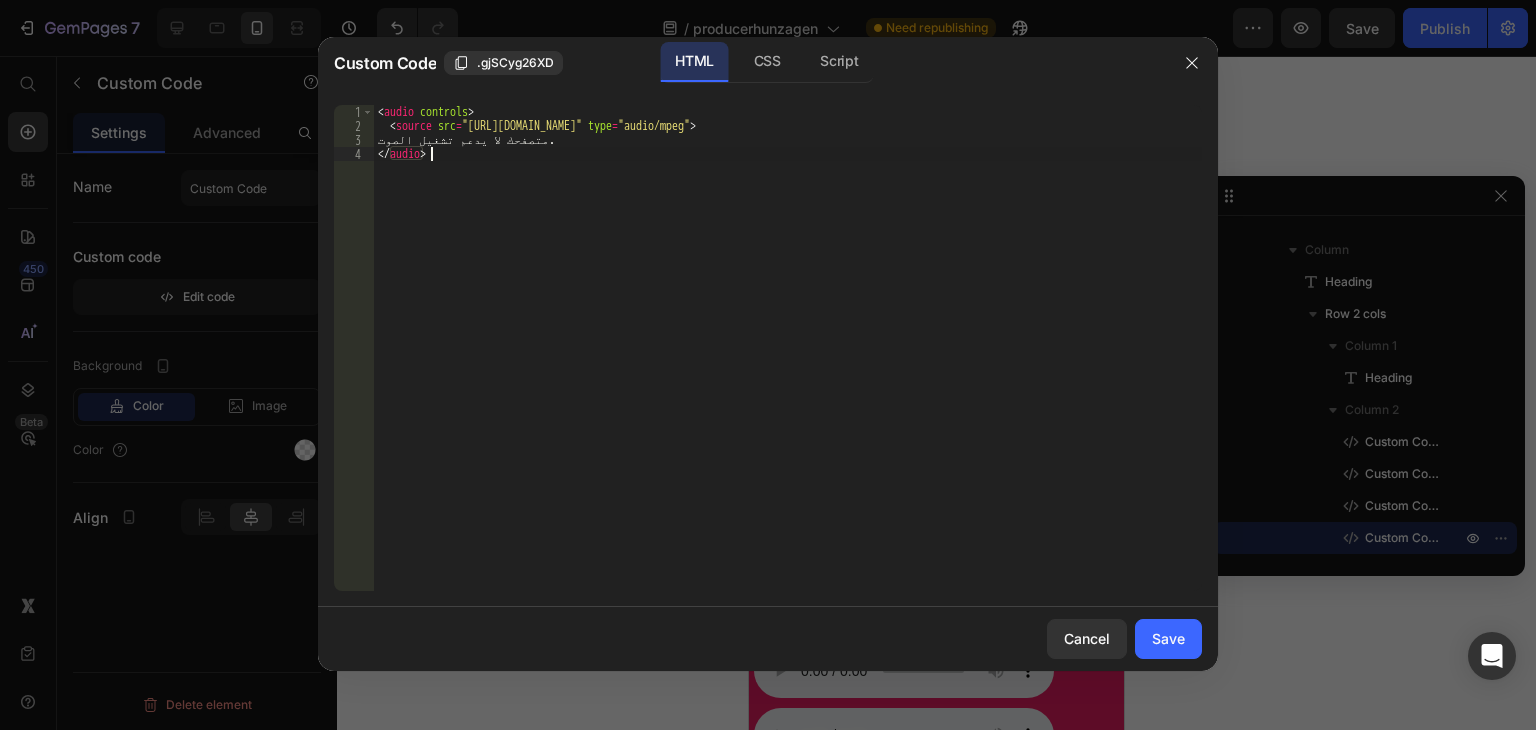 click on "< audio   controls >    < source   src = "https://test.hunzagen.com/producerhunzagen/wp-content/uploads/2025/07/خدجية.mp3"   type = "audio/mpeg" >   متصفحك لا يدعم تشغيل الصوت. </ audio >" at bounding box center (788, 362) 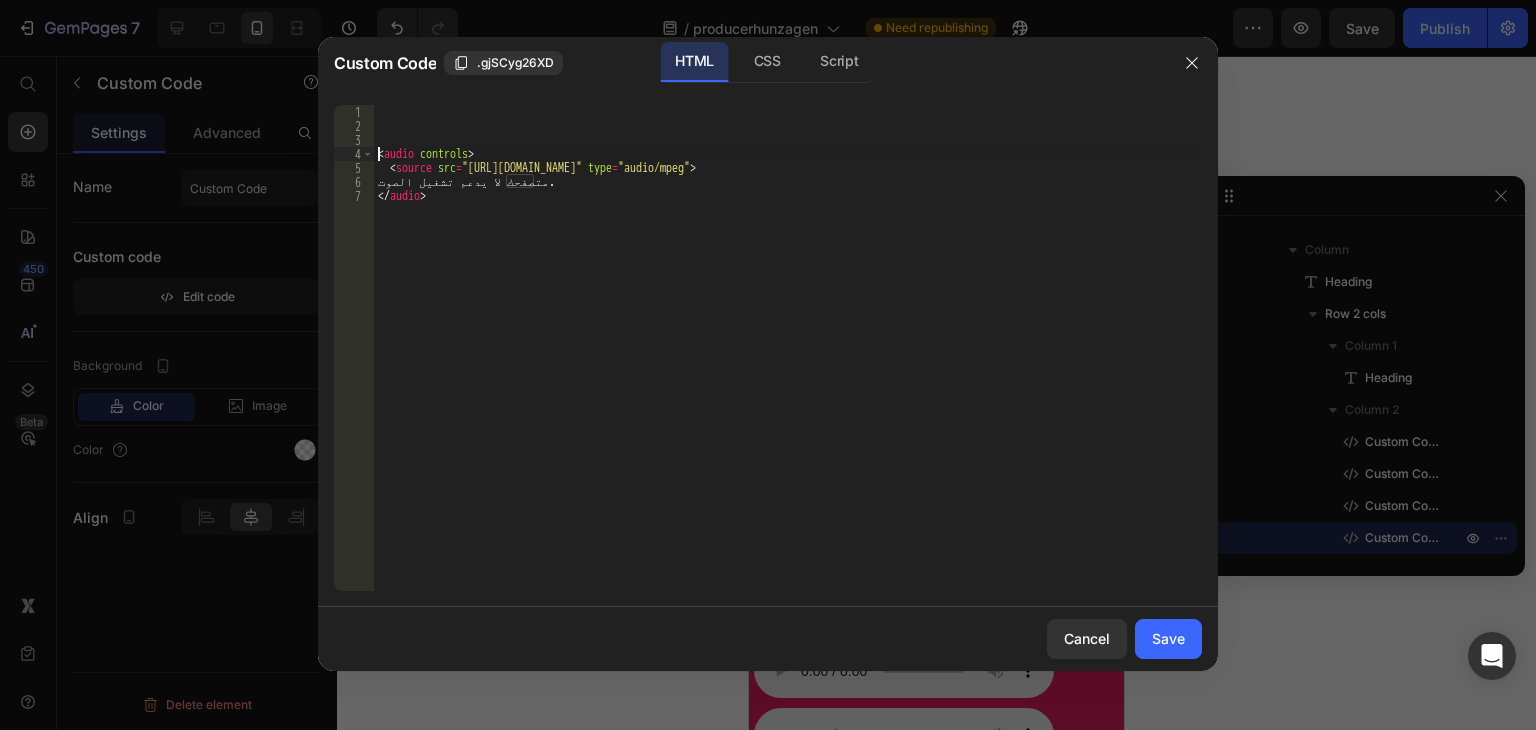type on "<audio controls>" 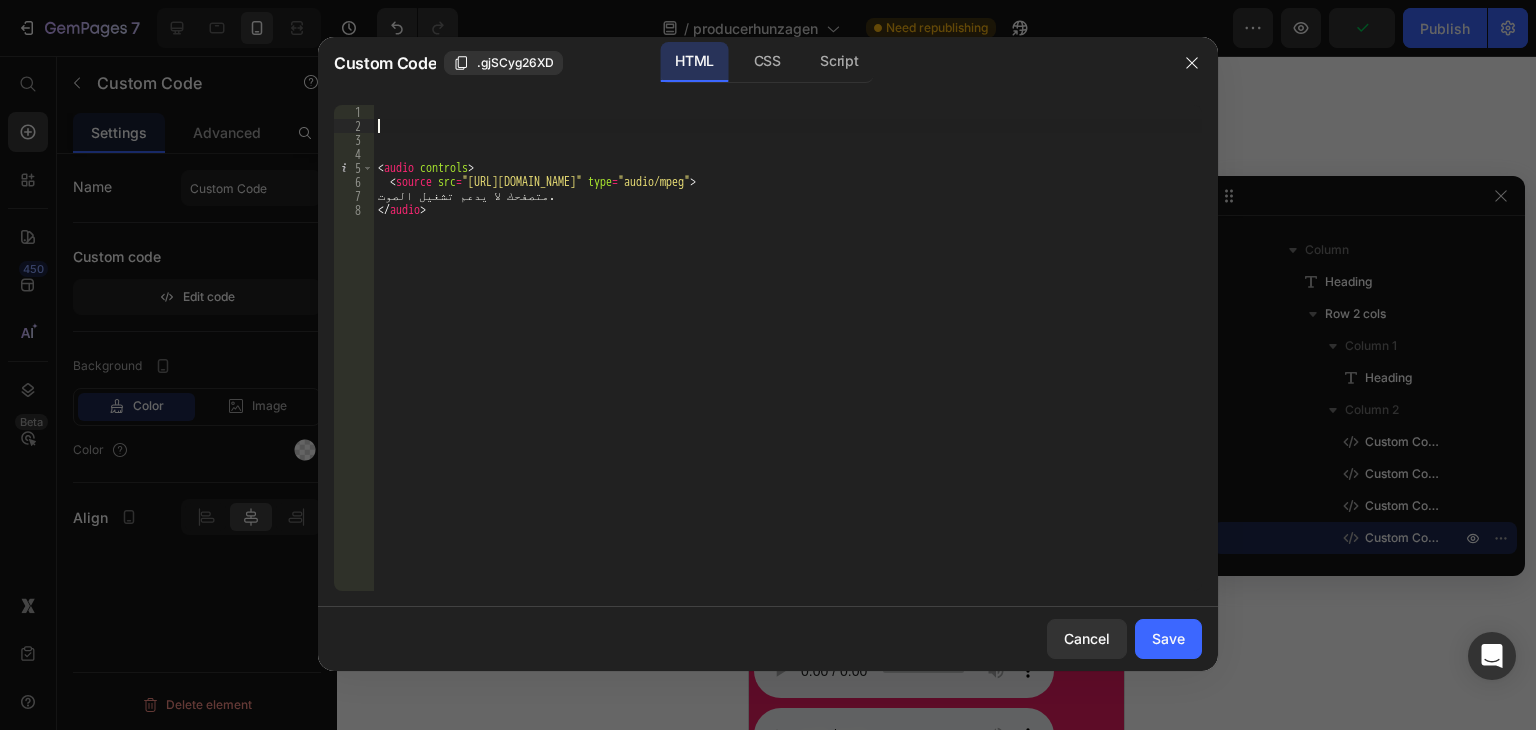 click on "< audio   controls >    < source   src = "https://test.hunzagen.com/producerhunzagen/wp-content/uploads/2025/07/خدجية.mp3"   type = "audio/mpeg" >   متصفحك لا يدعم تشغيل الصوت. </ audio >" at bounding box center (788, 362) 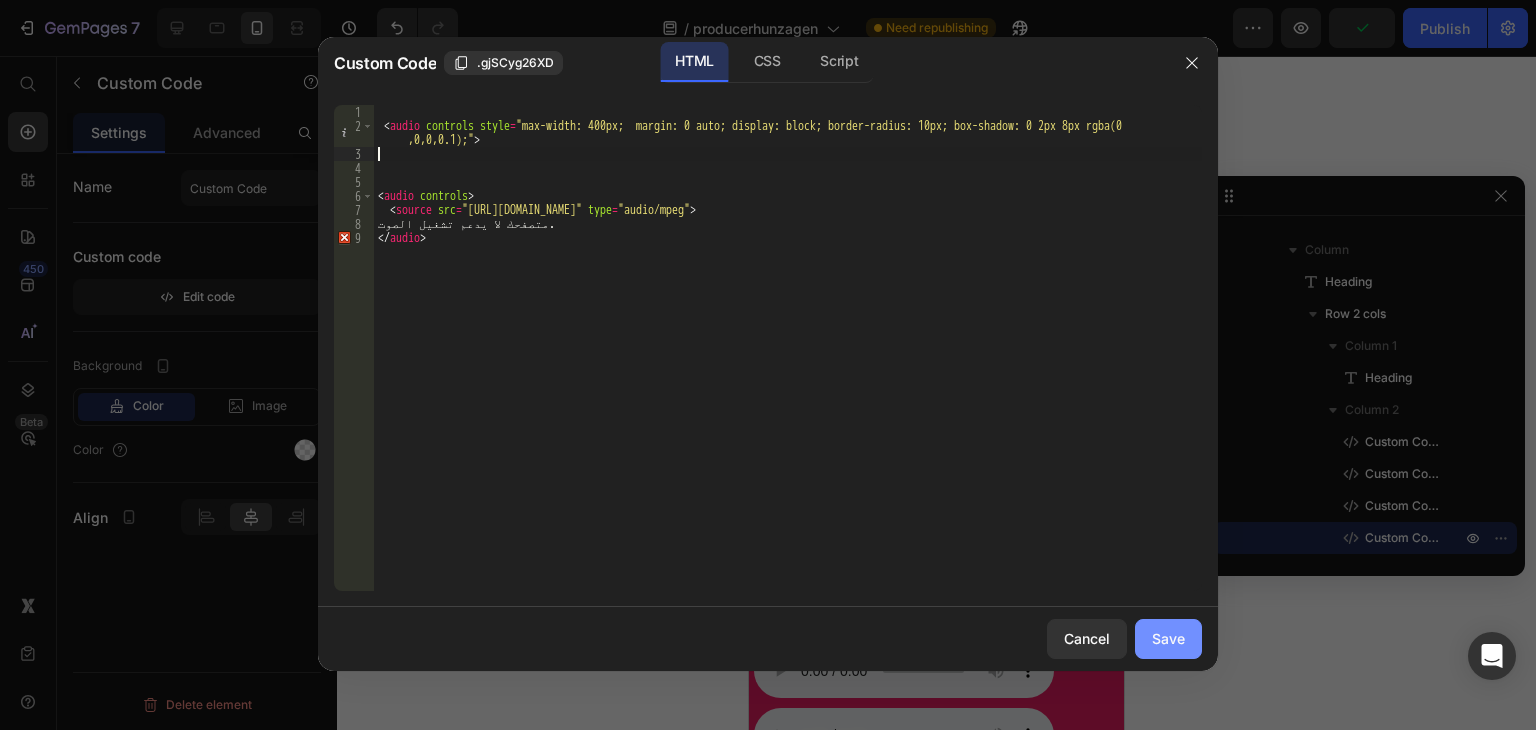 type 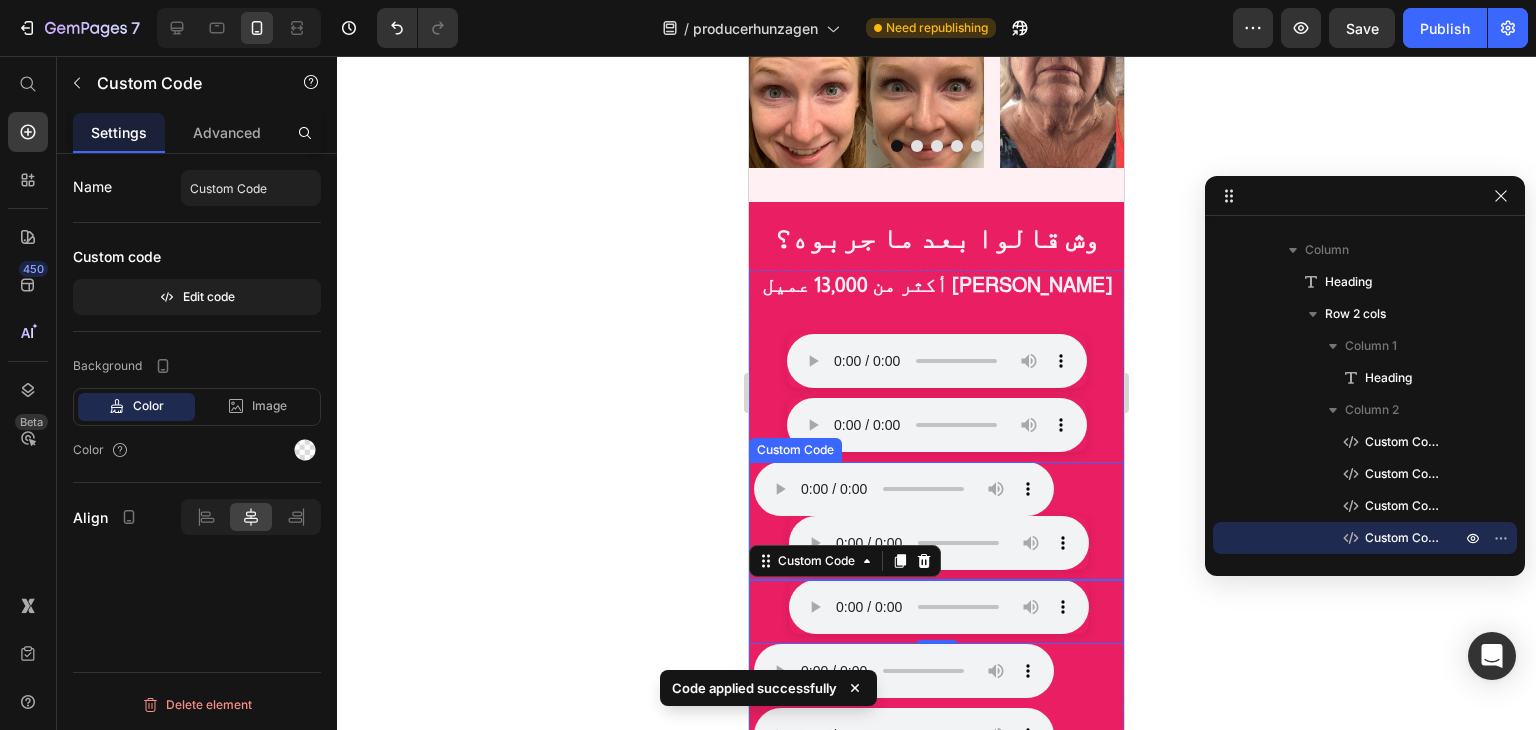 click on "متصفحك لا يدعم تشغيل الصوت." at bounding box center [939, 516] 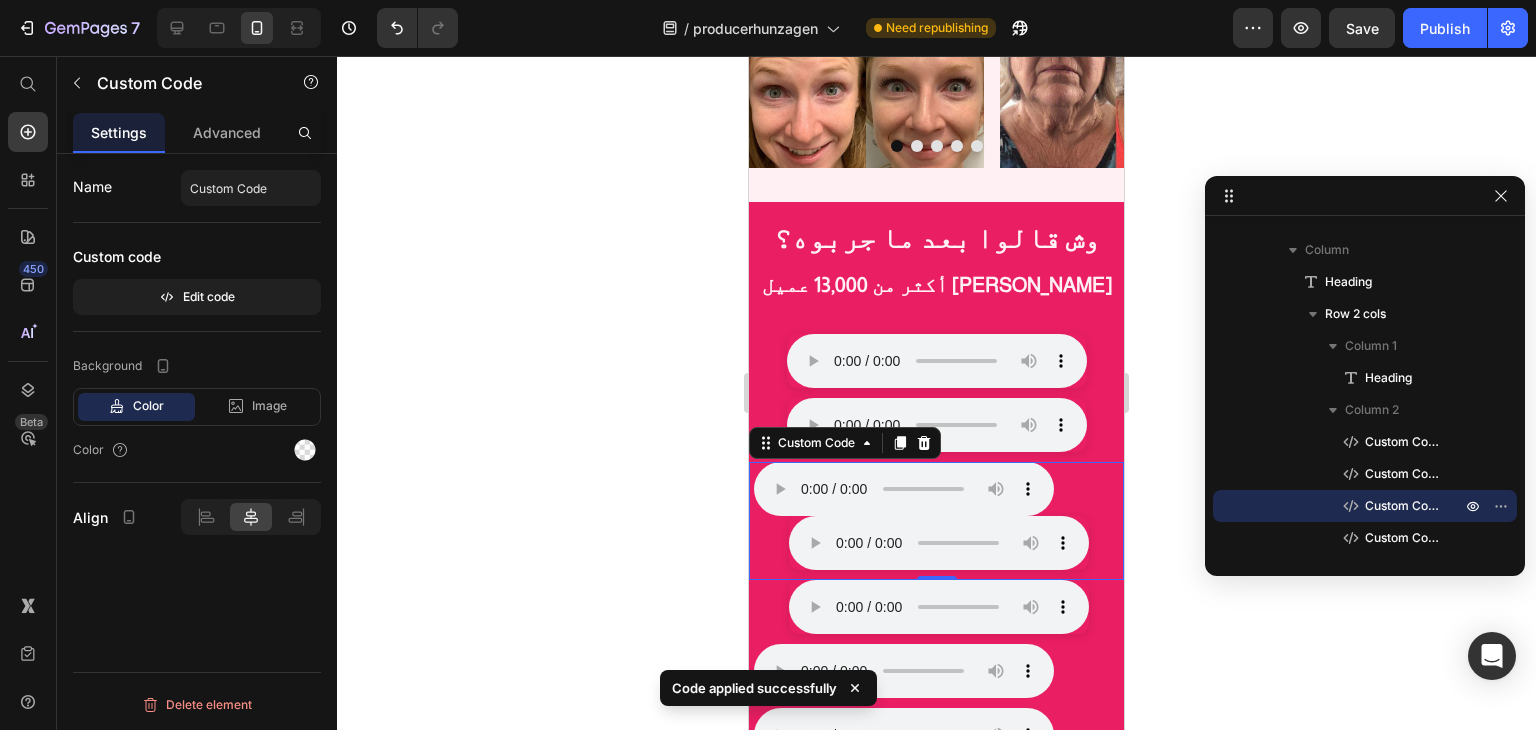 click on "Custom code" at bounding box center [197, 257] 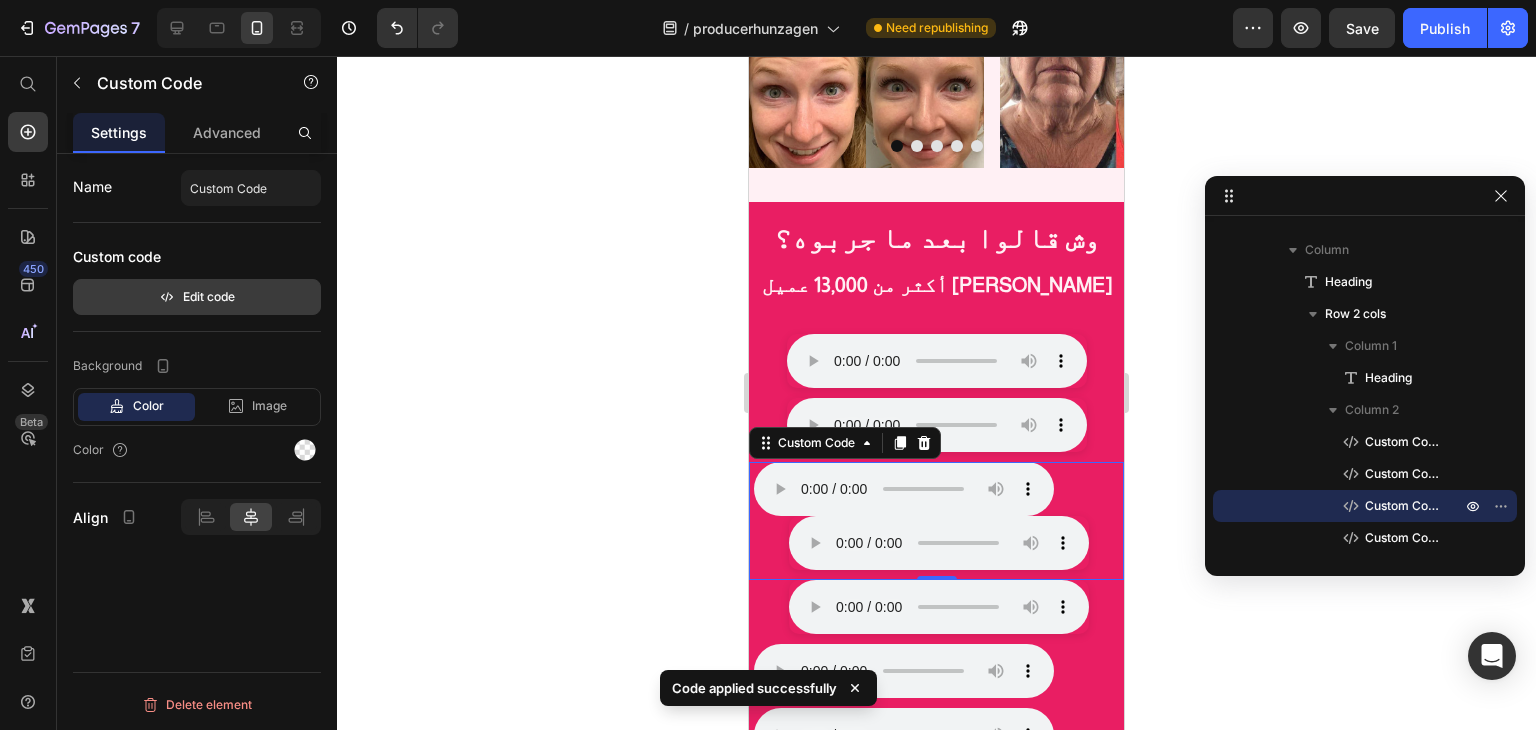 click on "Edit code" at bounding box center (197, 297) 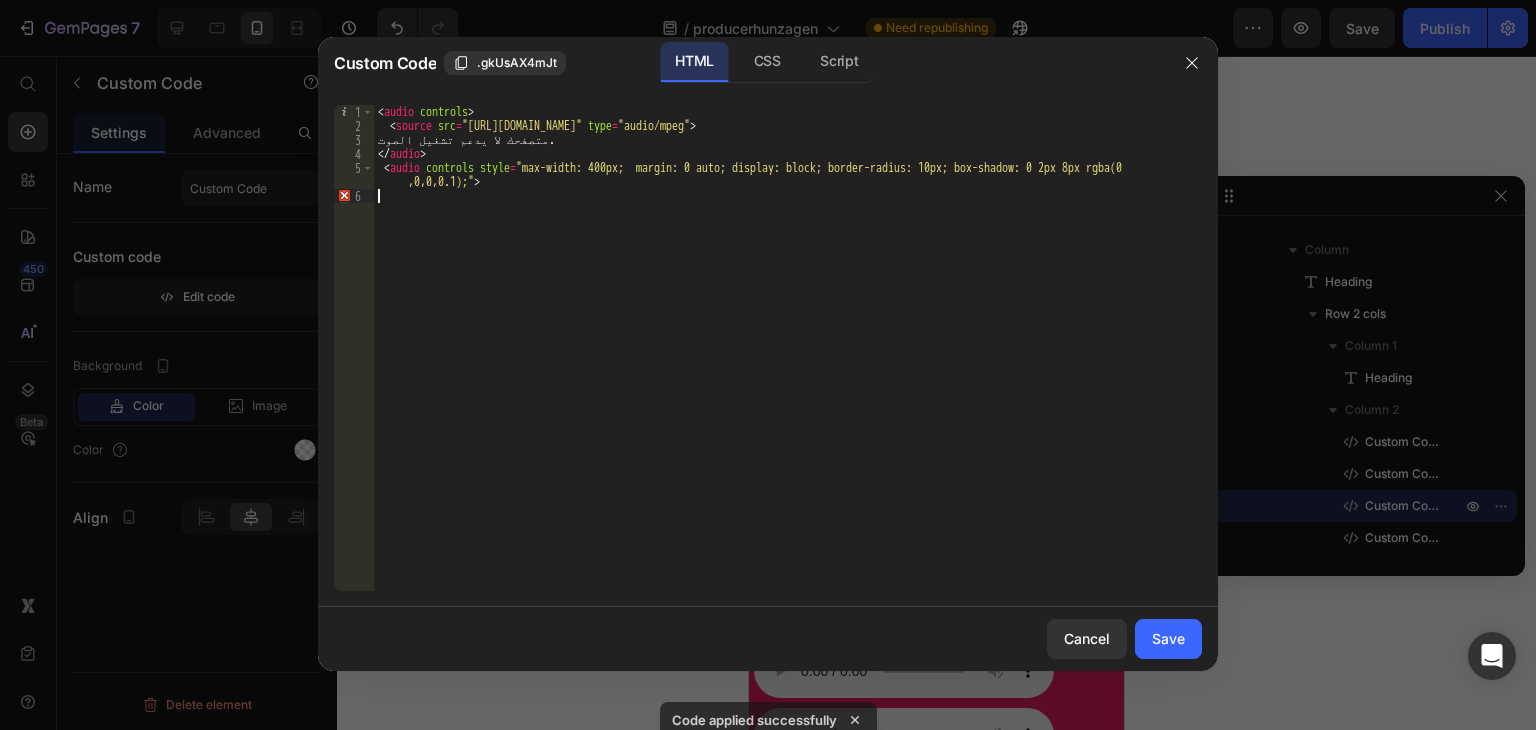 click on "< audio   controls >    < source   src = "https://test.hunzagen.com/producerhunzagen/wp-content/uploads/2025/07/3.mp3"   type = "audio/mpeg" >   متصفحك لا يدعم تشغيل الصوت. </ audio >   < audio   controls   style = "max-width: 400px;  margin: 0 auto; display: block; border-radius: 10px; box-shadow: 0 2px 8px rgba(0       ,0,0,0.1);" >" at bounding box center [788, 362] 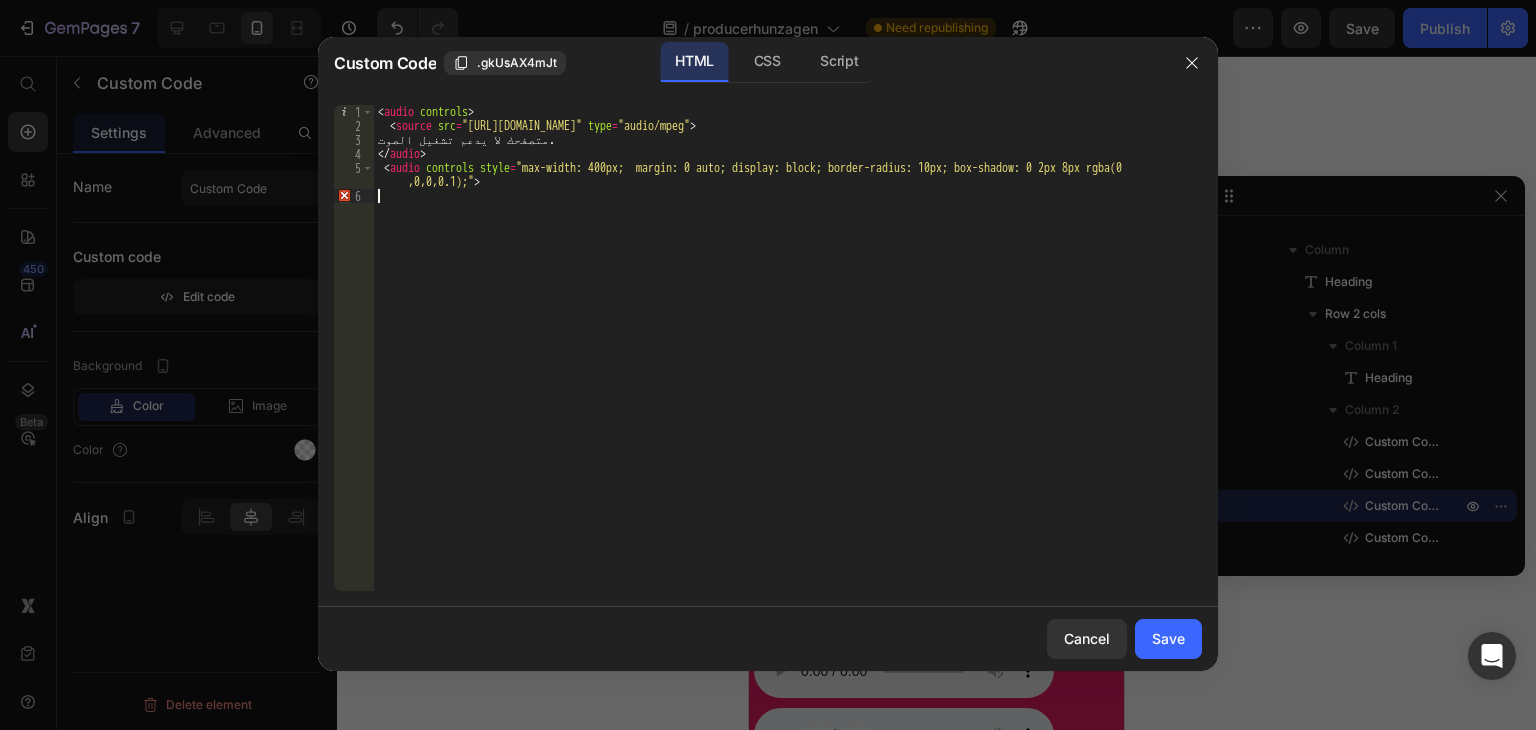 click on "< audio   controls >    < source   src = "https://test.hunzagen.com/producerhunzagen/wp-content/uploads/2025/07/3.mp3"   type = "audio/mpeg" >   متصفحك لا يدعم تشغيل الصوت. </ audio >   < audio   controls   style = "max-width: 400px;  margin: 0 auto; display: block; border-radius: 10px; box-shadow: 0 2px 8px rgba(0       ,0,0,0.1);" >" at bounding box center (788, 362) 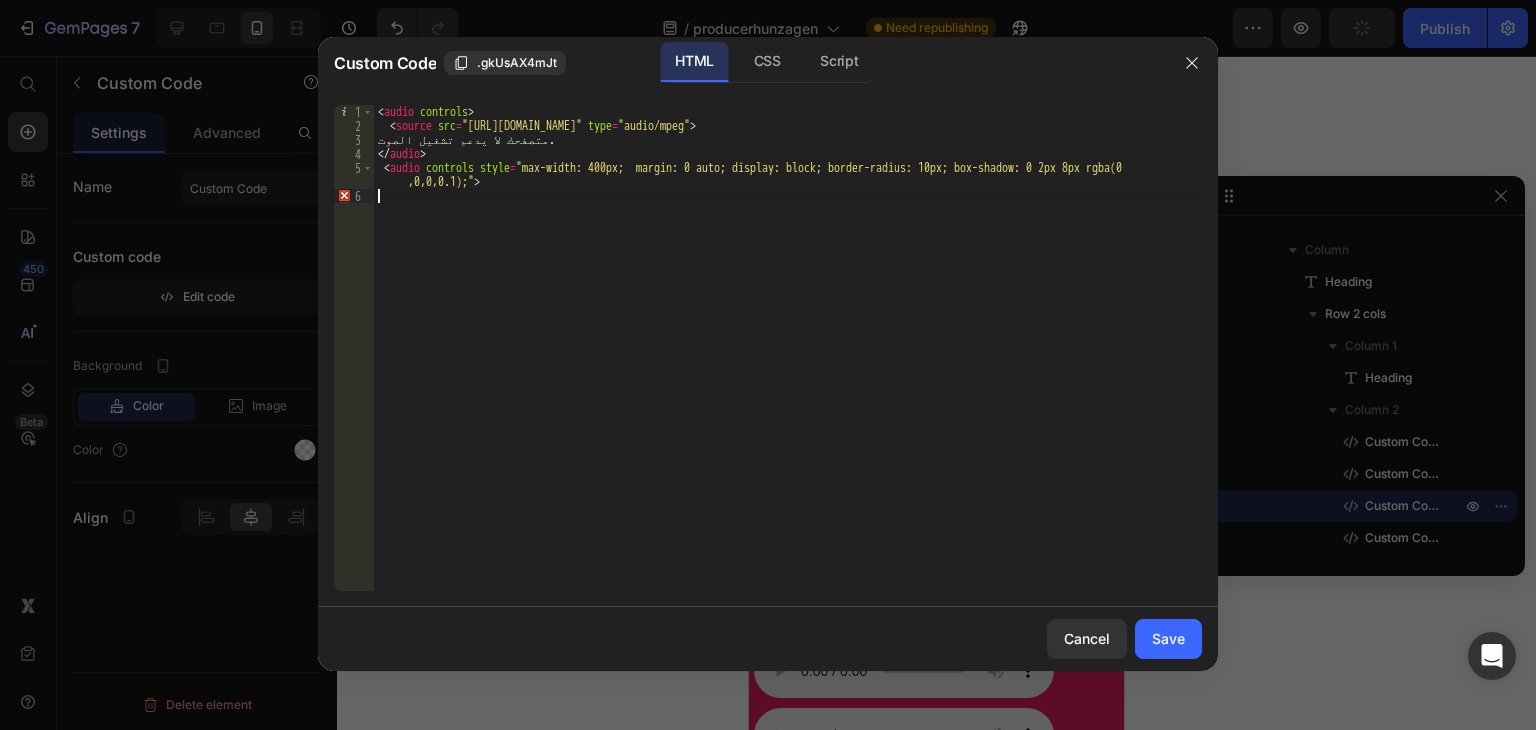 drag, startPoint x: 472, startPoint y: 227, endPoint x: 421, endPoint y: 216, distance: 52.17279 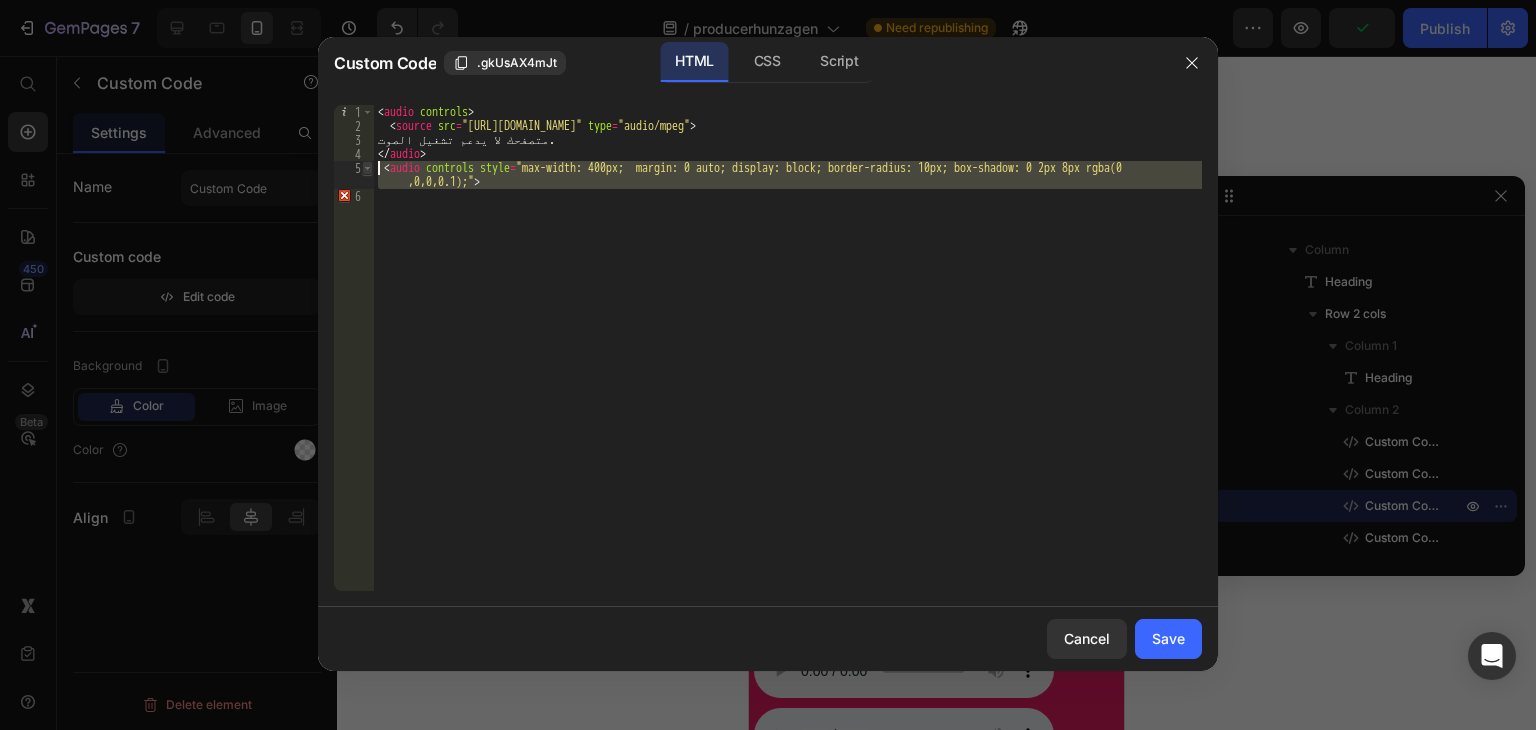 drag, startPoint x: 512, startPoint y: 234, endPoint x: 363, endPoint y: 168, distance: 162.96318 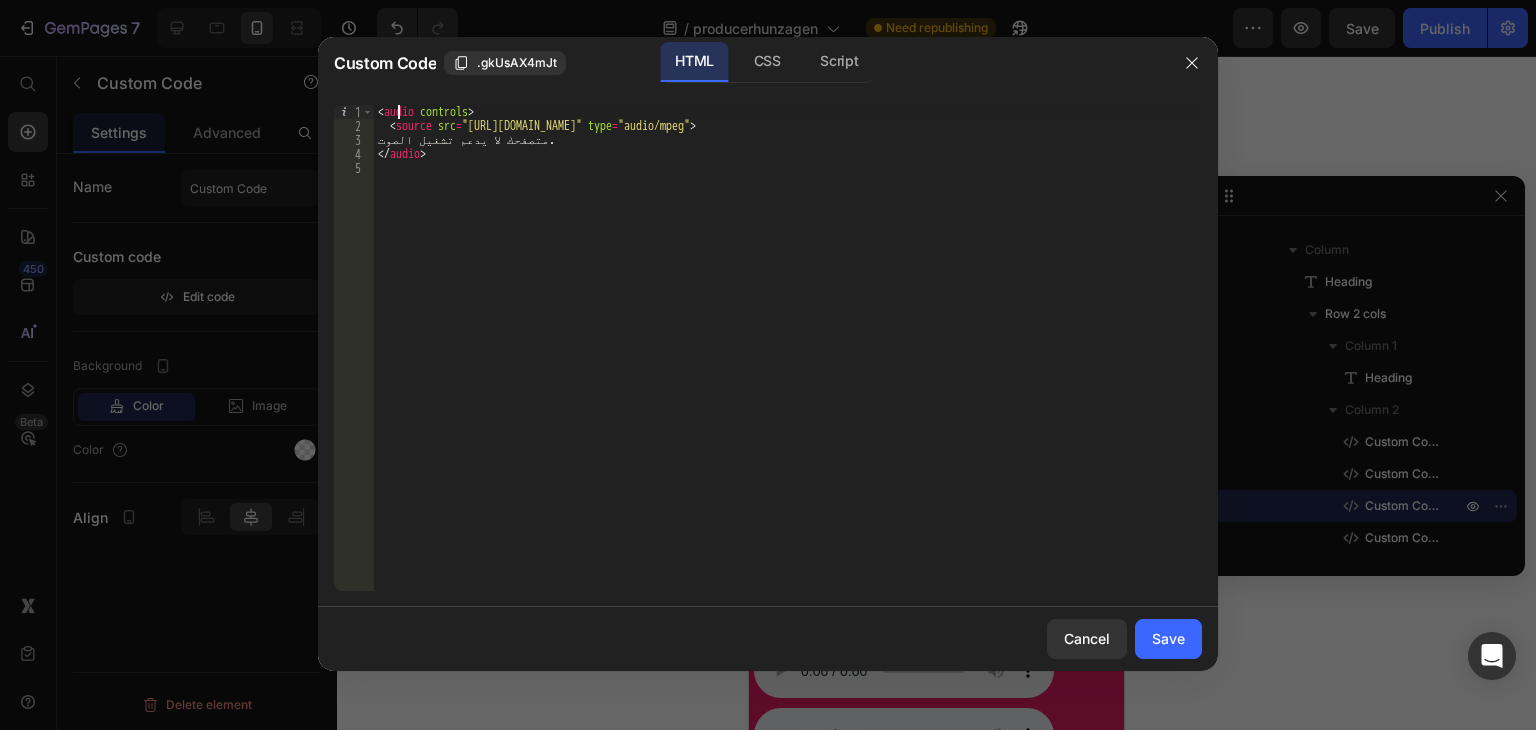 click on "< audio   controls >    < source   src = "https://test.hunzagen.com/producerhunzagen/wp-content/uploads/2025/07/3.mp3"   type = "audio/mpeg" >   متصفحك لا يدعم تشغيل الصوت. </ audio >" at bounding box center (788, 362) 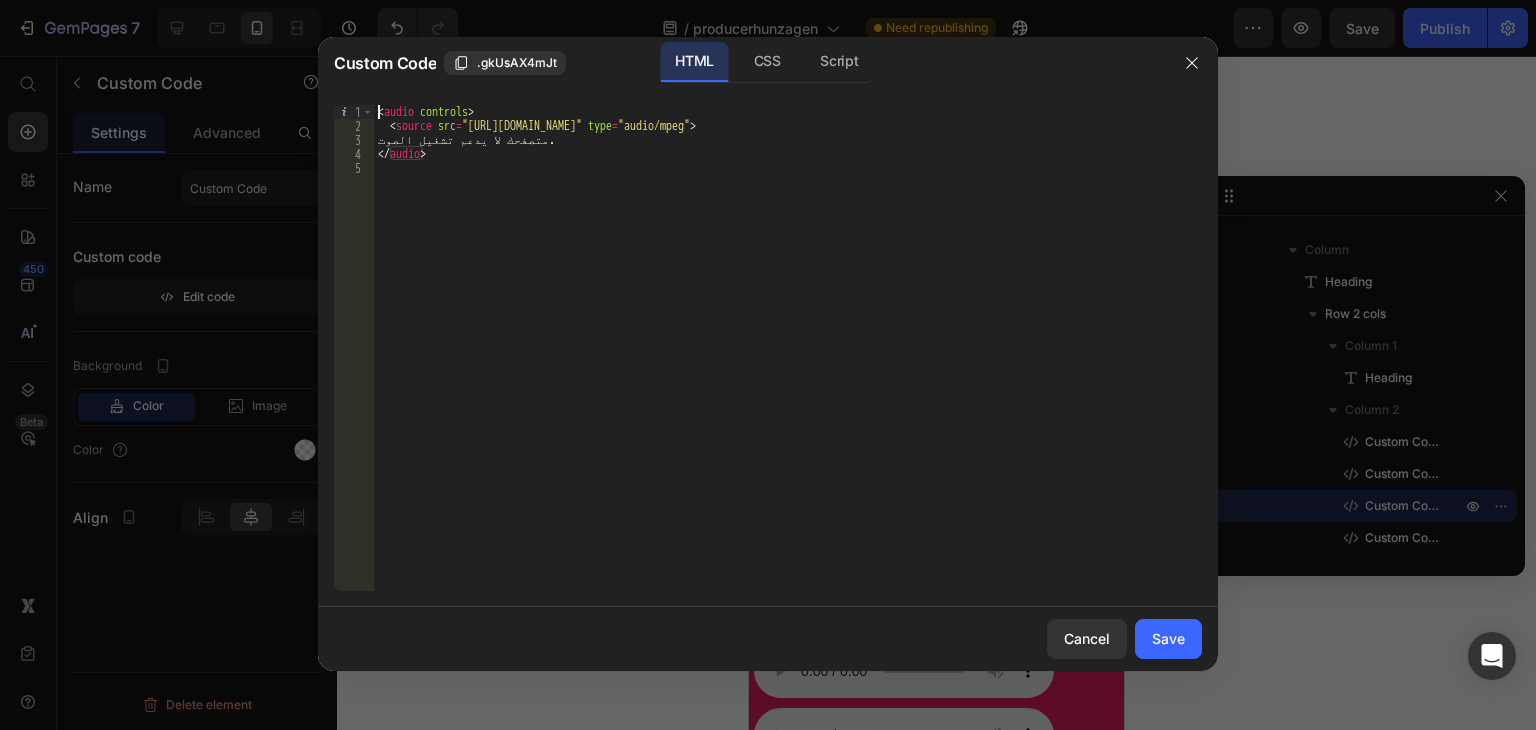 click on "< audio   controls >    < source   src = "https://test.hunzagen.com/producerhunzagen/wp-content/uploads/2025/07/3.mp3"   type = "audio/mpeg" >   متصفحك لا يدعم تشغيل الصوت. </ audio >" at bounding box center [788, 362] 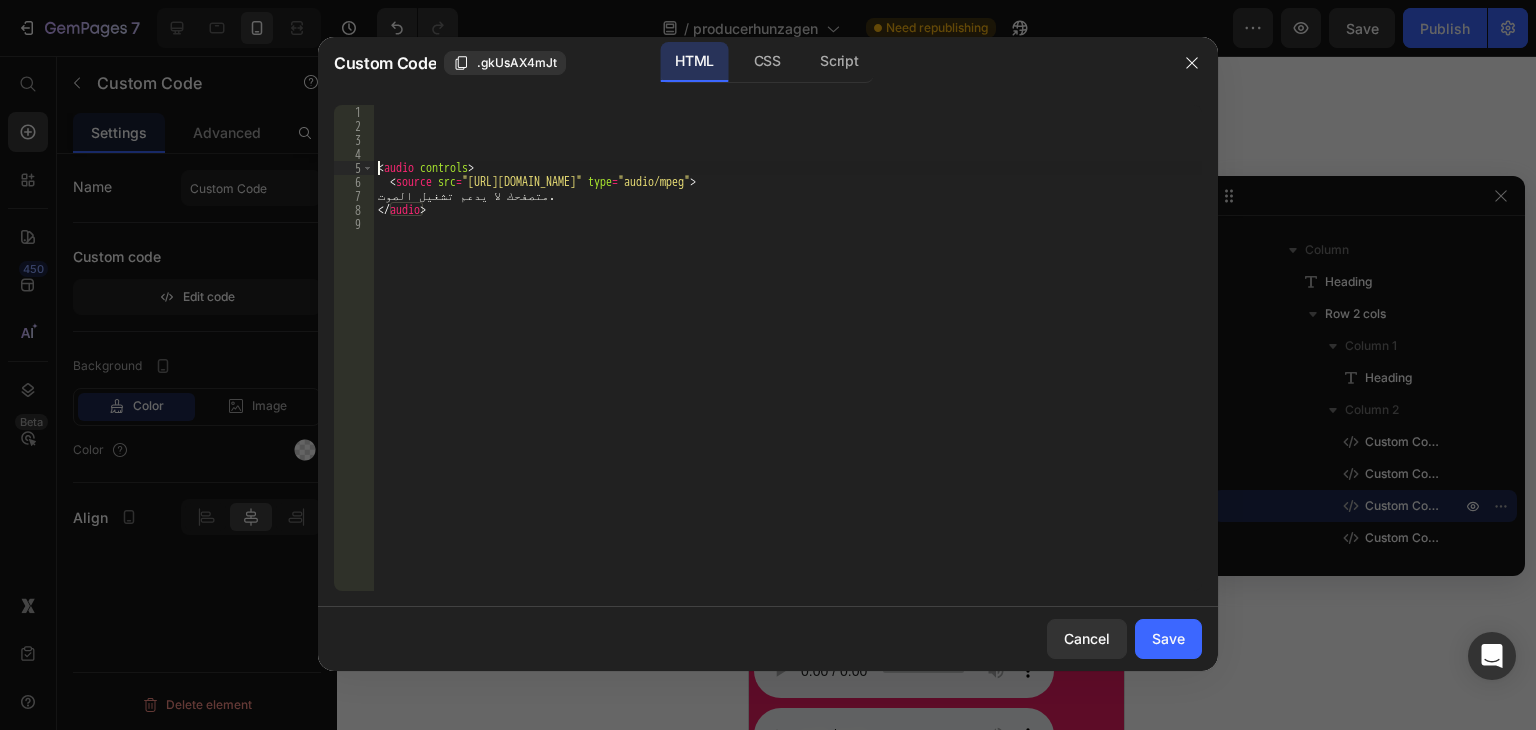 type on "<audio controls>" 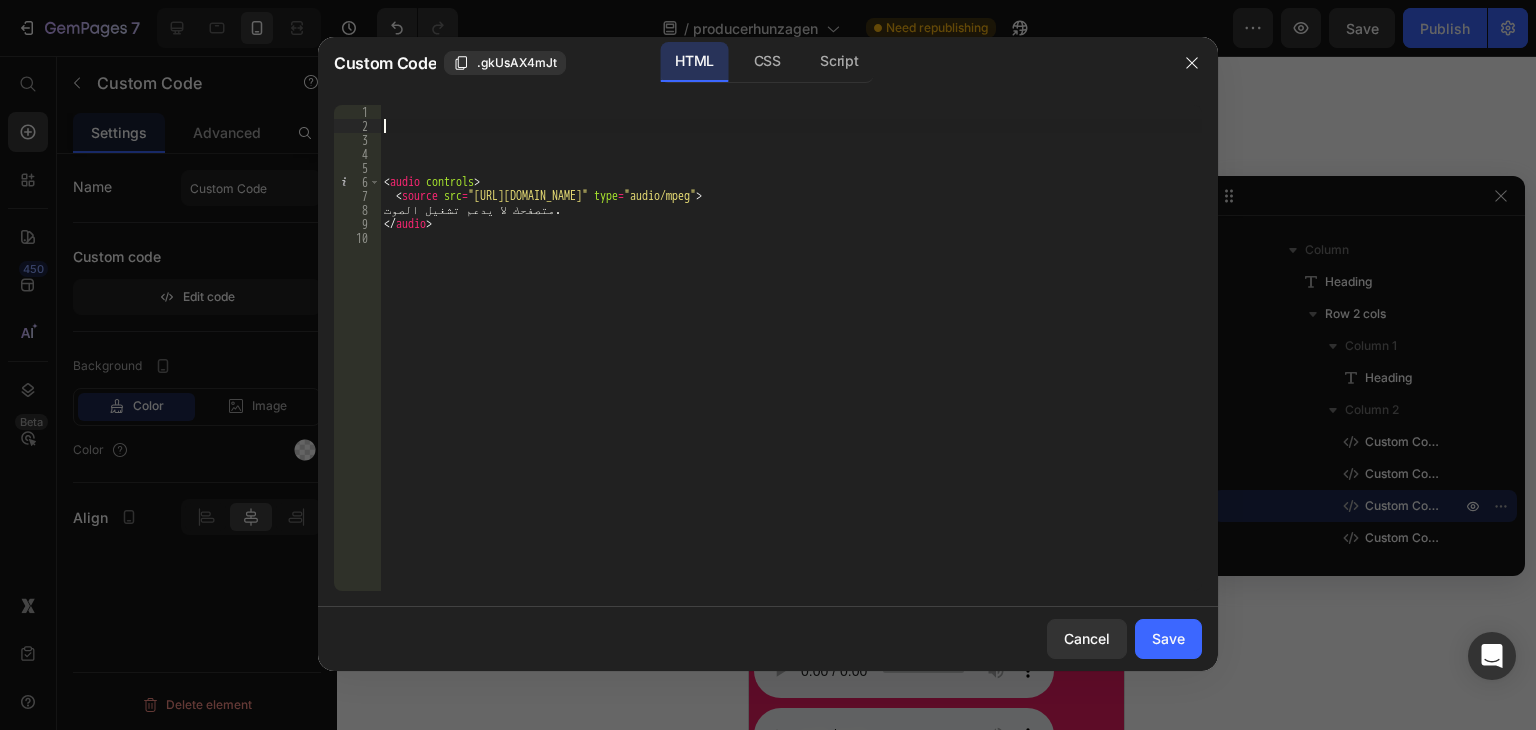 paste 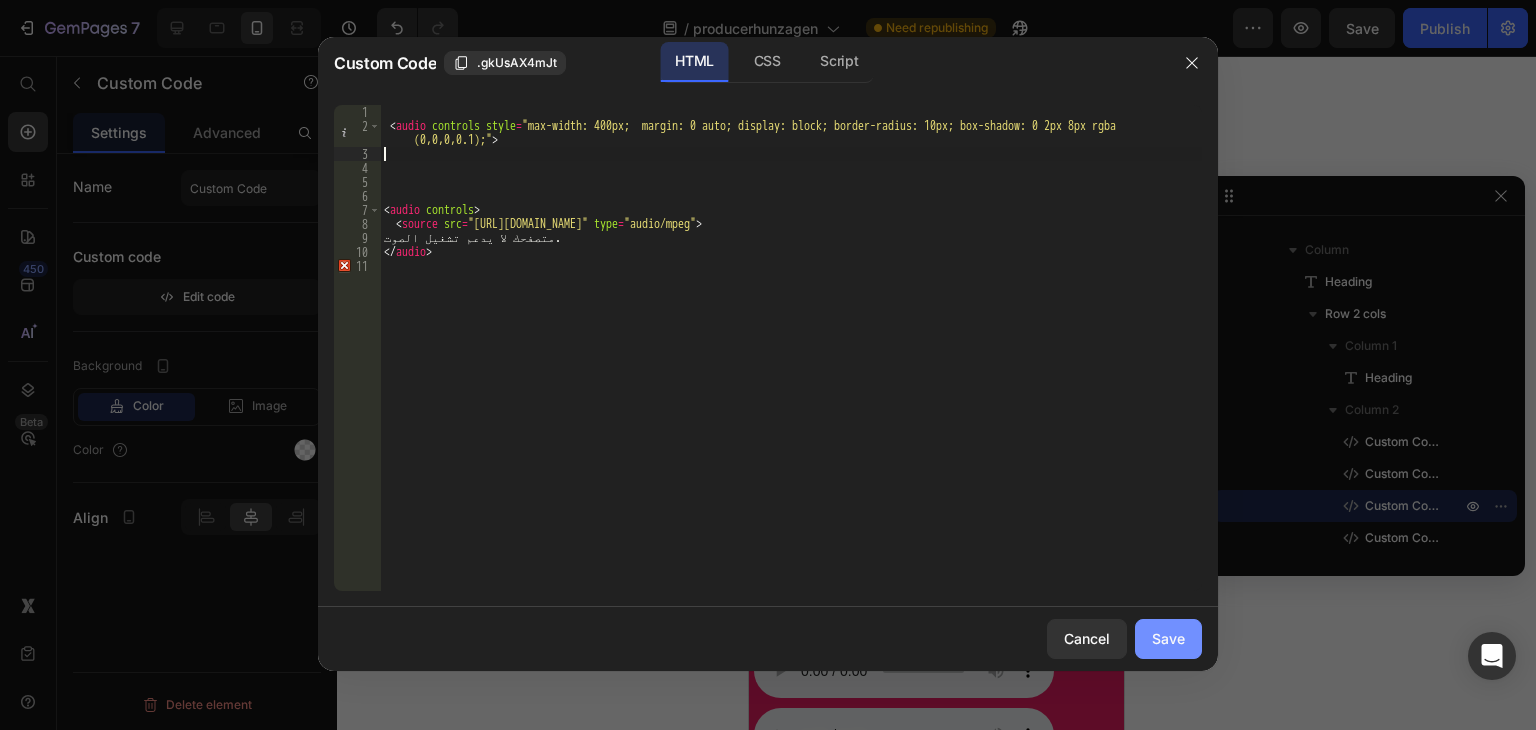 type 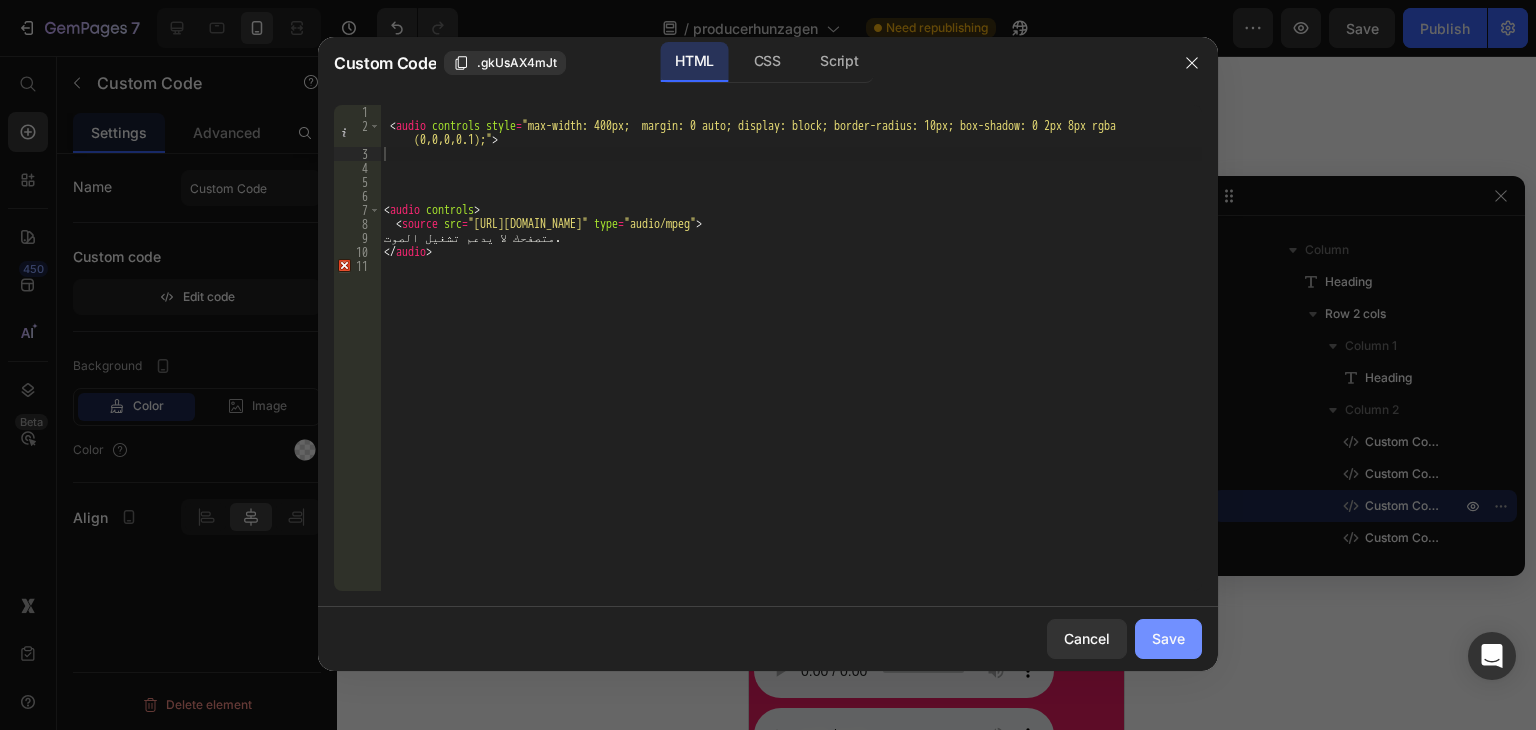 click on "Save" at bounding box center [1168, 638] 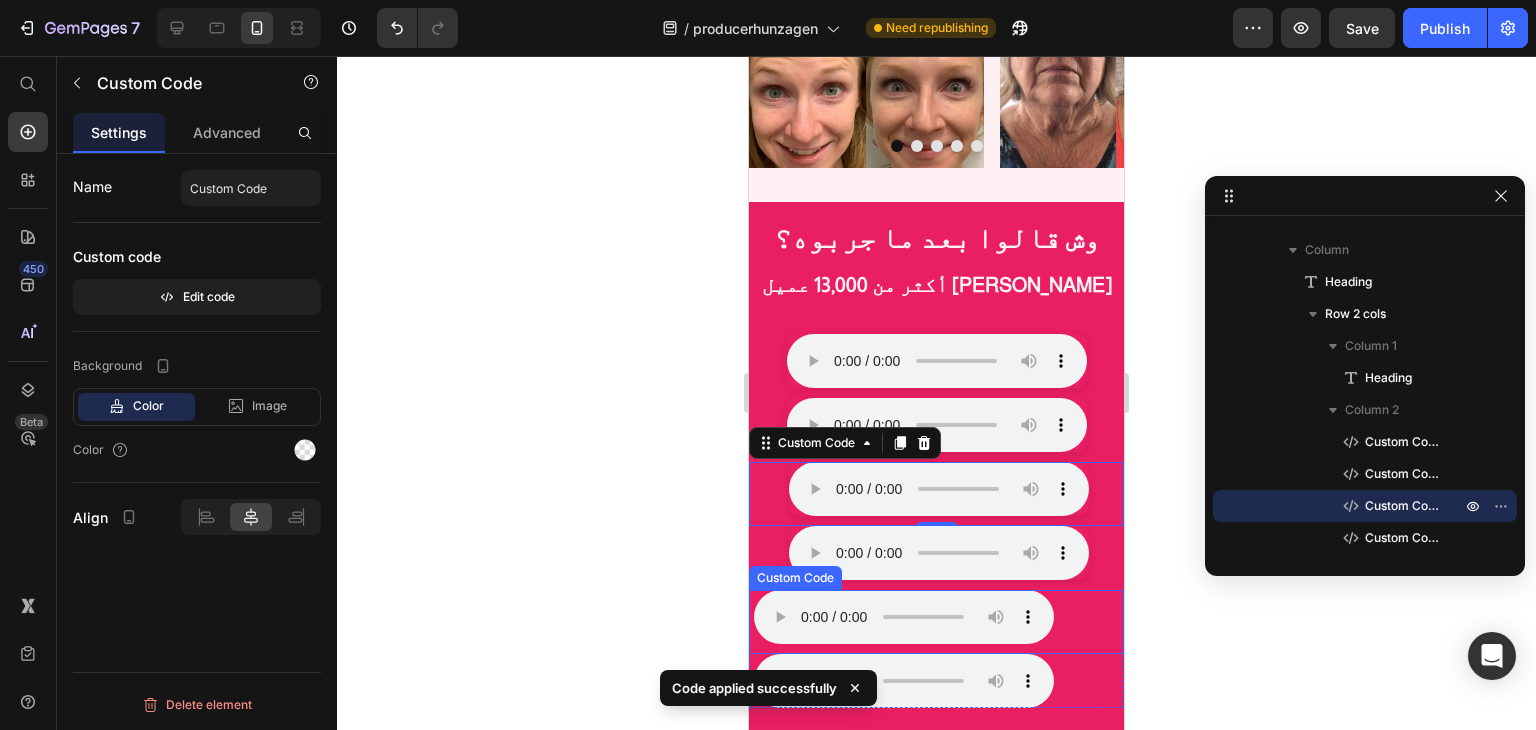 click on "متصفحك لا يدعم تشغيل الصوت." at bounding box center [939, 617] 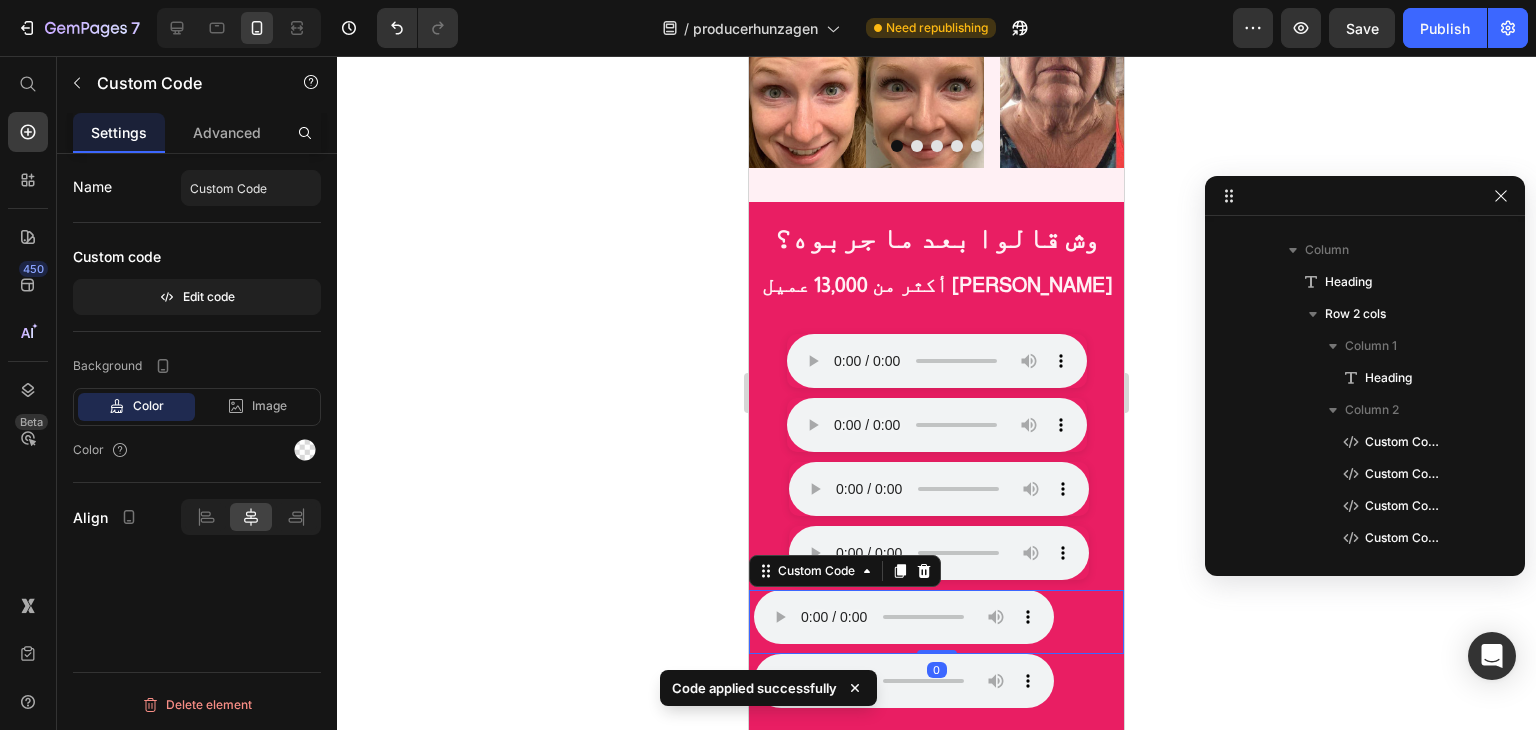 click on "Custom code  Edit code" at bounding box center [197, 277] 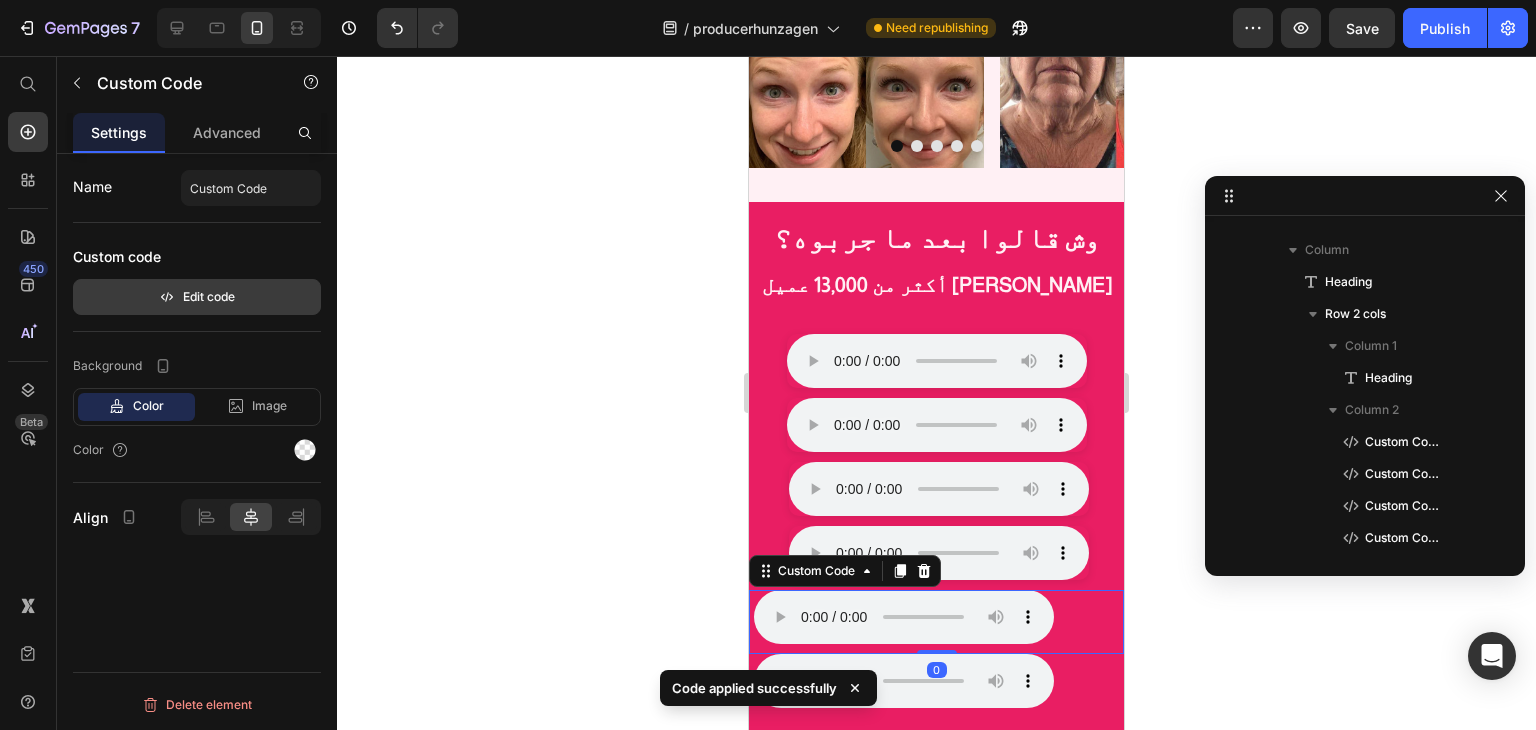 click on "Edit code" at bounding box center (197, 297) 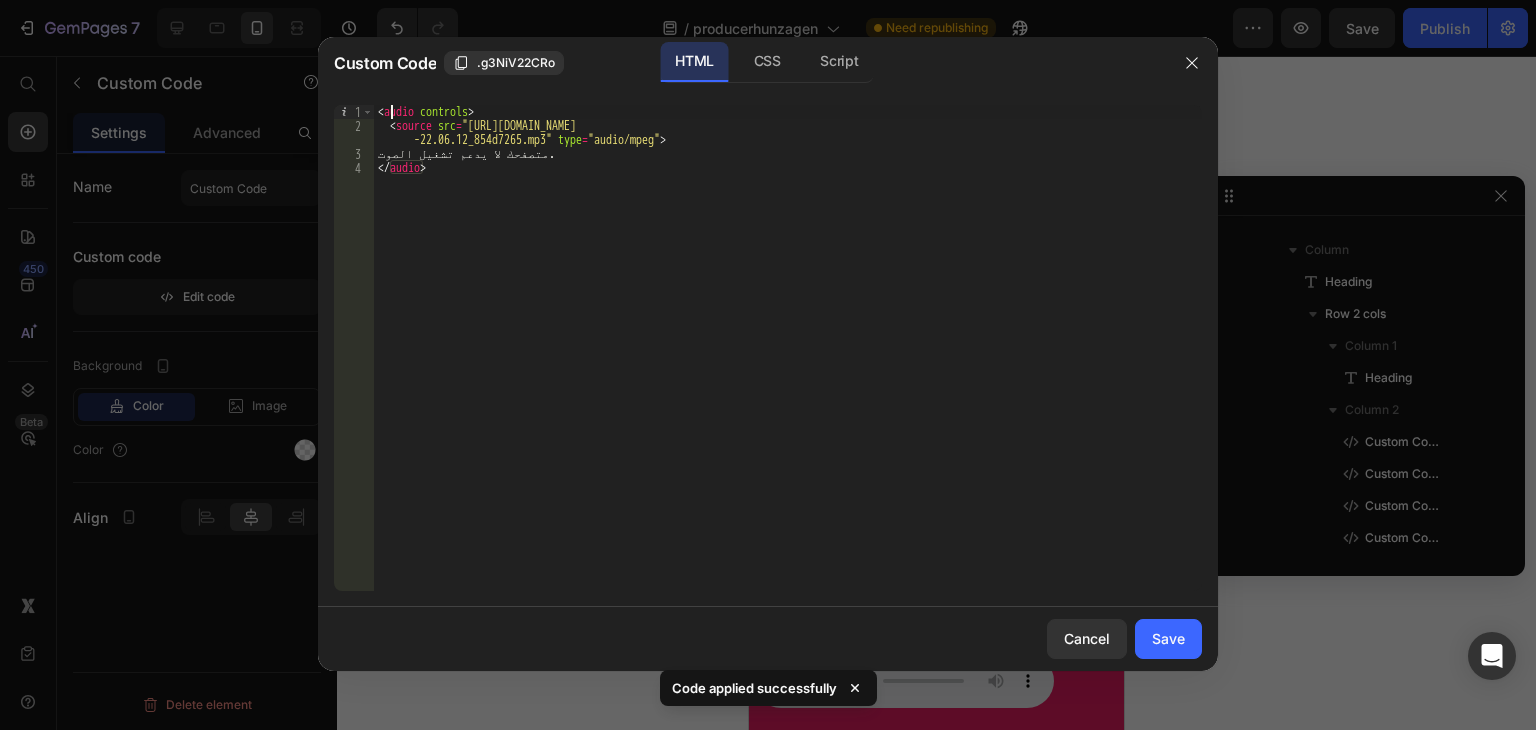 click on "< audio   controls >    < source   src = "https://test.hunzagen.com/producerhunzagen/wp-content/uploads/2025/07/مقطع-صوتي-واتساب-بتاريخ-2024-10-19-في        -22.06.12_854d7265.mp3"   type = "audio/mpeg" >   متصفحك لا يدعم تشغيل الصوت. </ audio >" at bounding box center [788, 362] 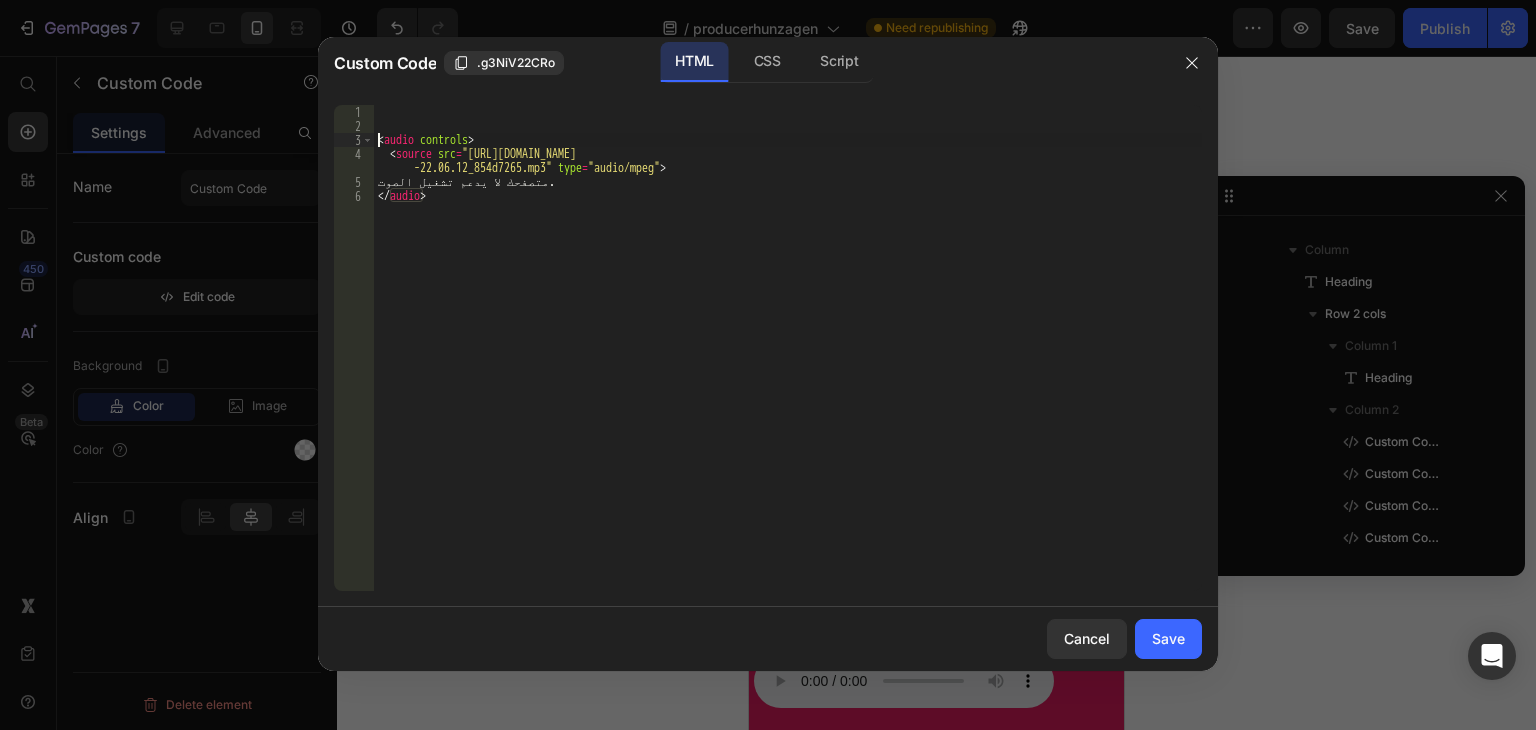 type on "<audio controls>" 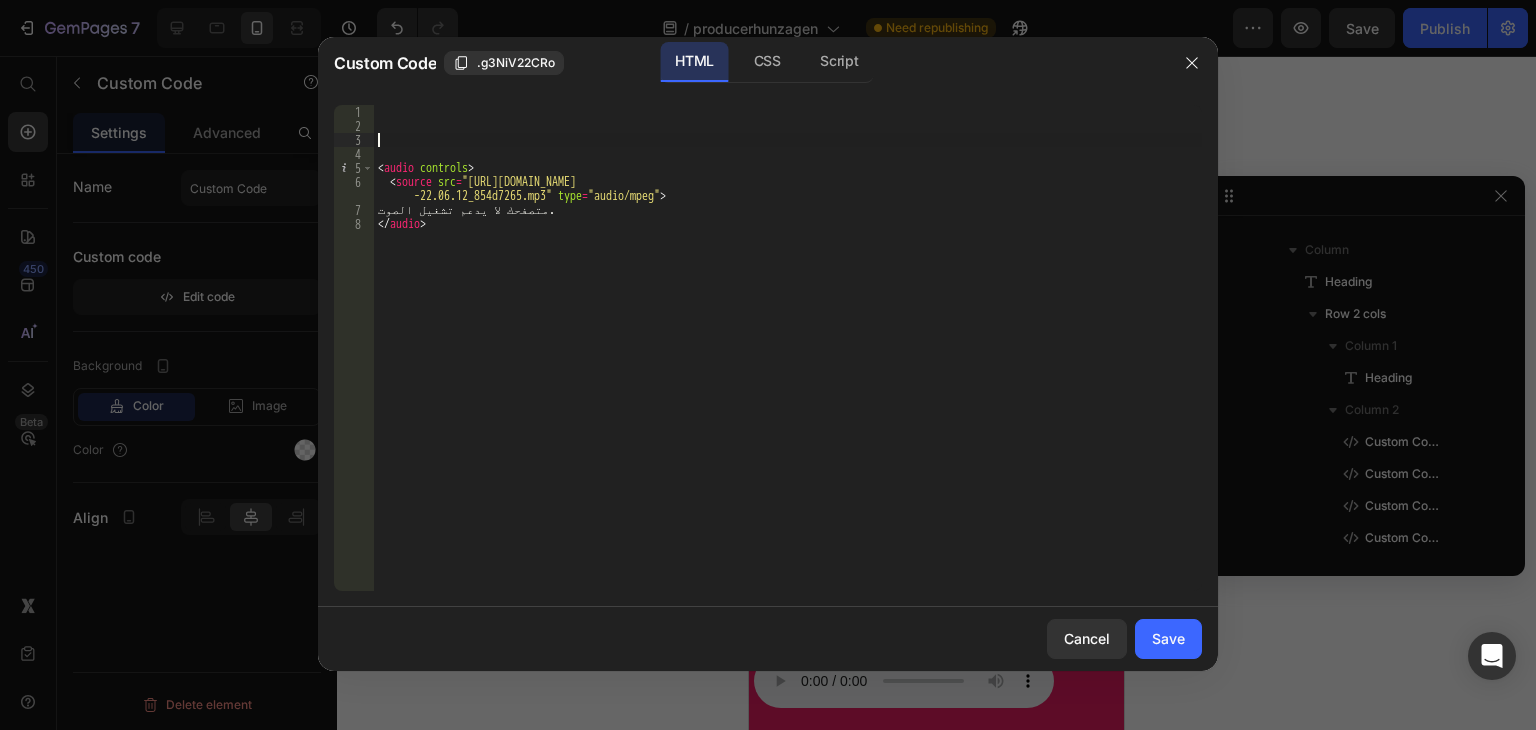 paste 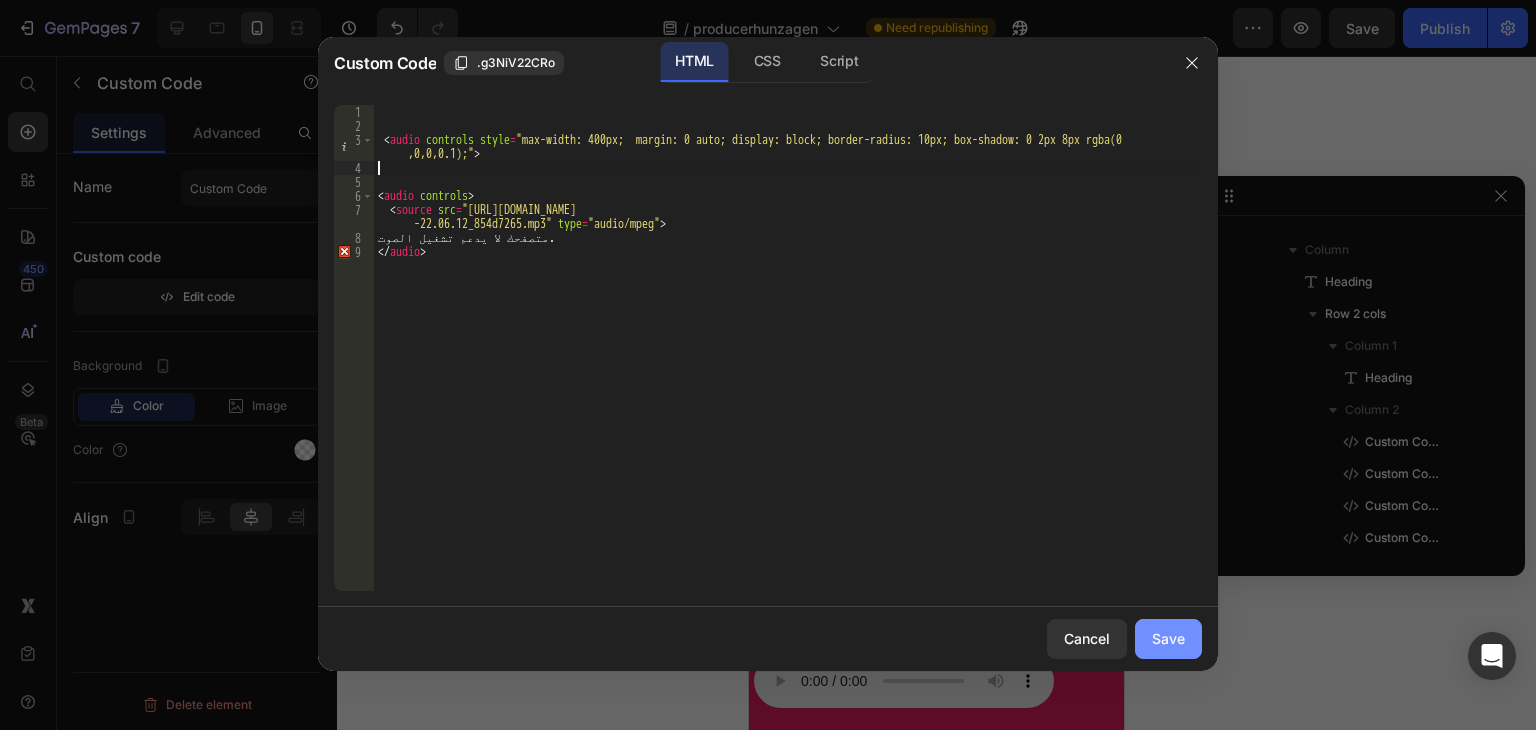 type 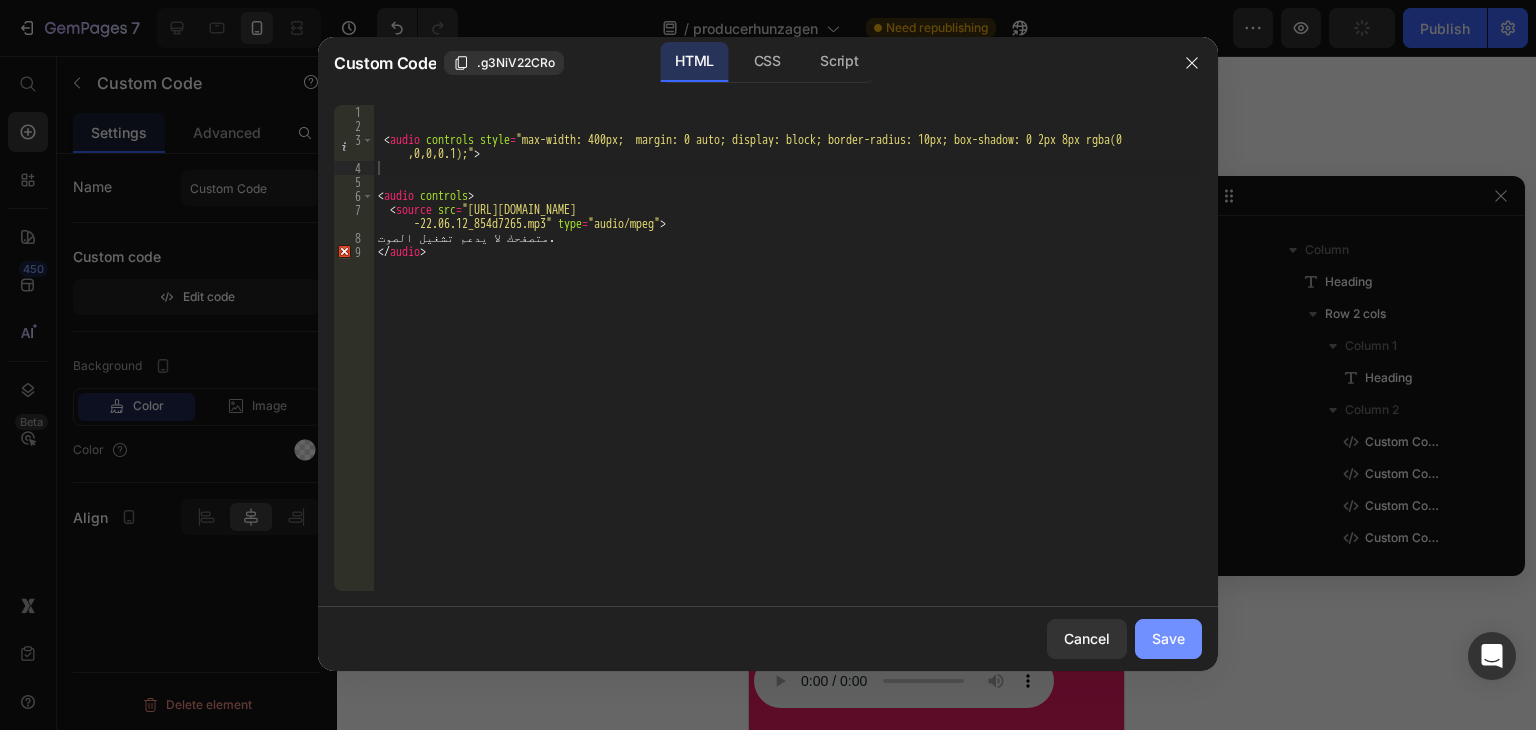 click on "Save" at bounding box center (1168, 638) 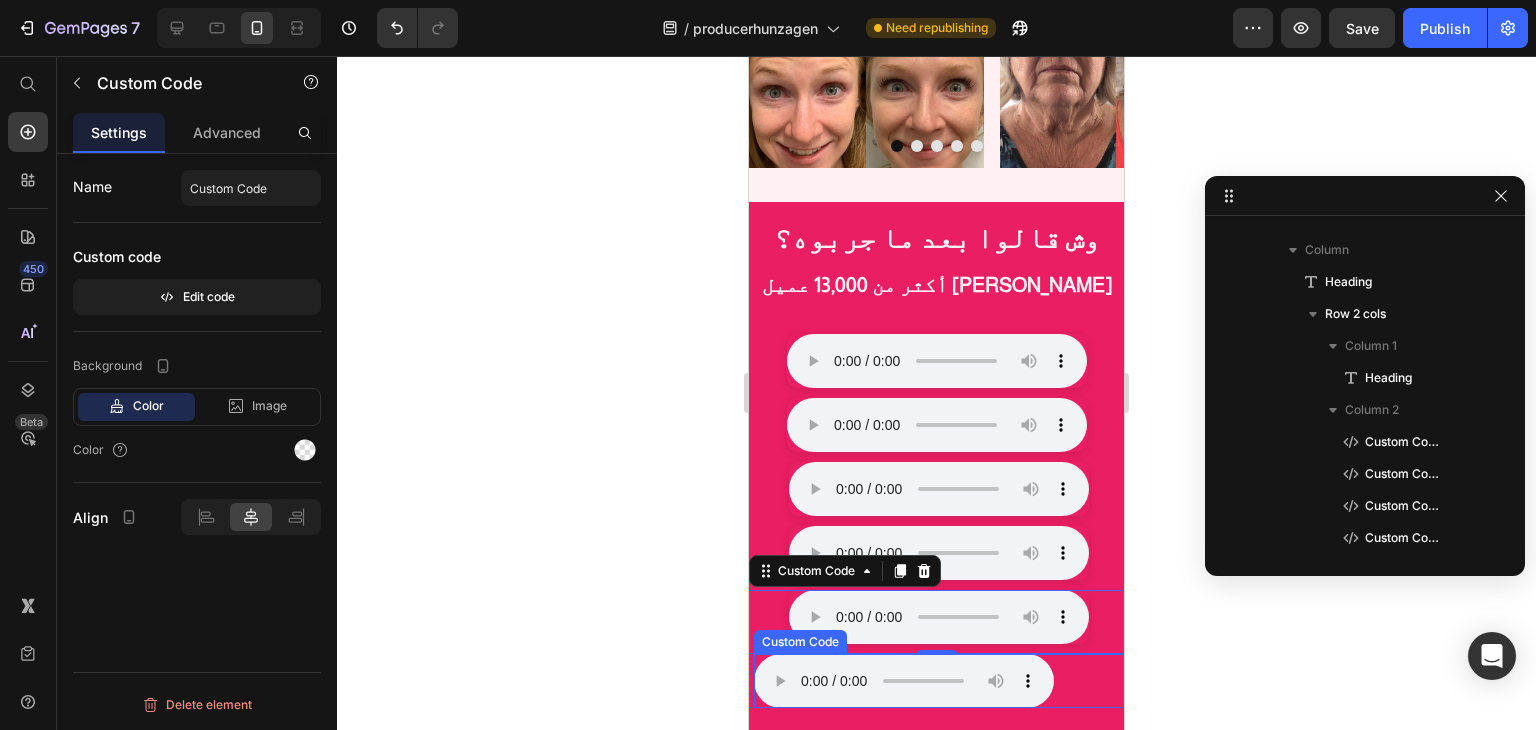 click on "متصفحك لا يدعم تشغيل الصوت." at bounding box center [939, 681] 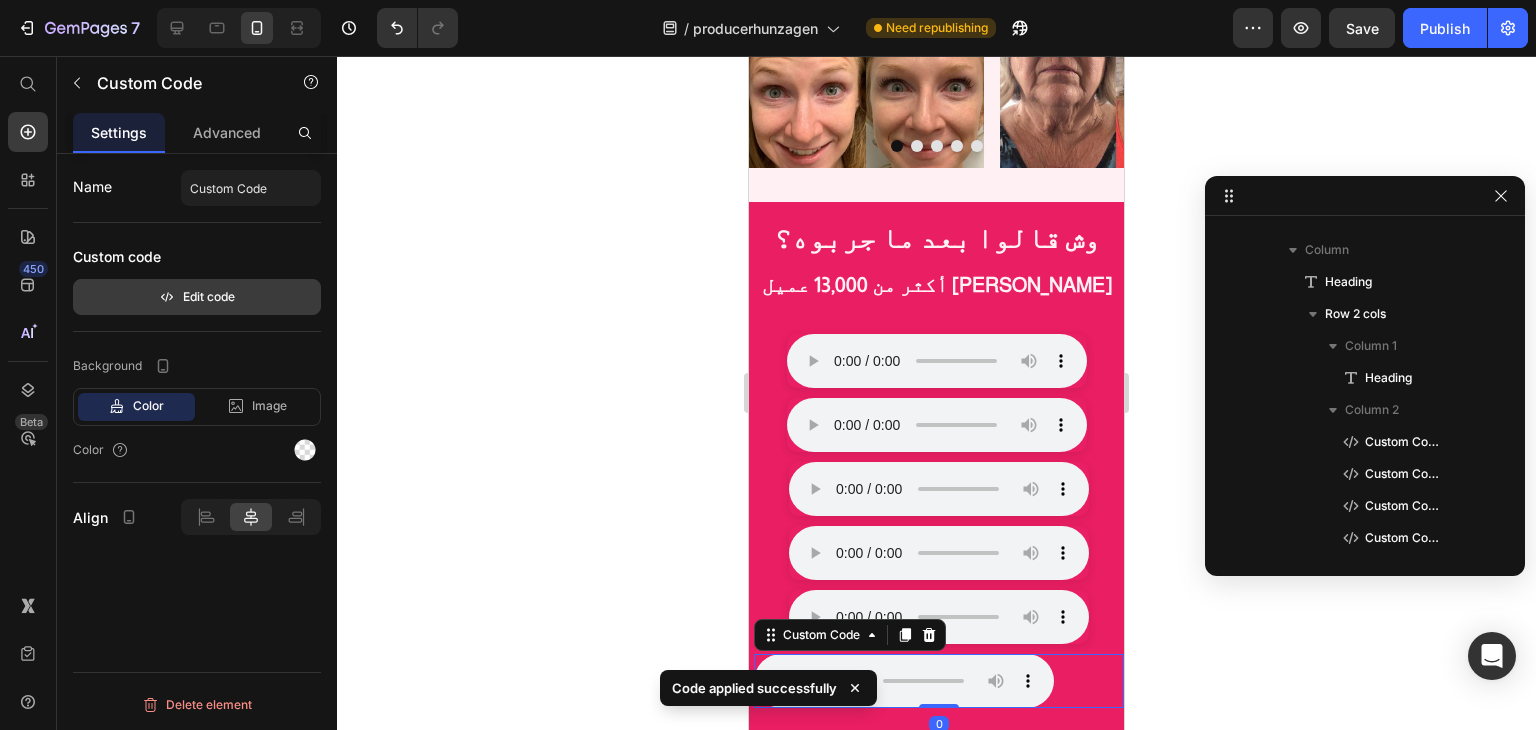 click on "Edit code" at bounding box center [197, 297] 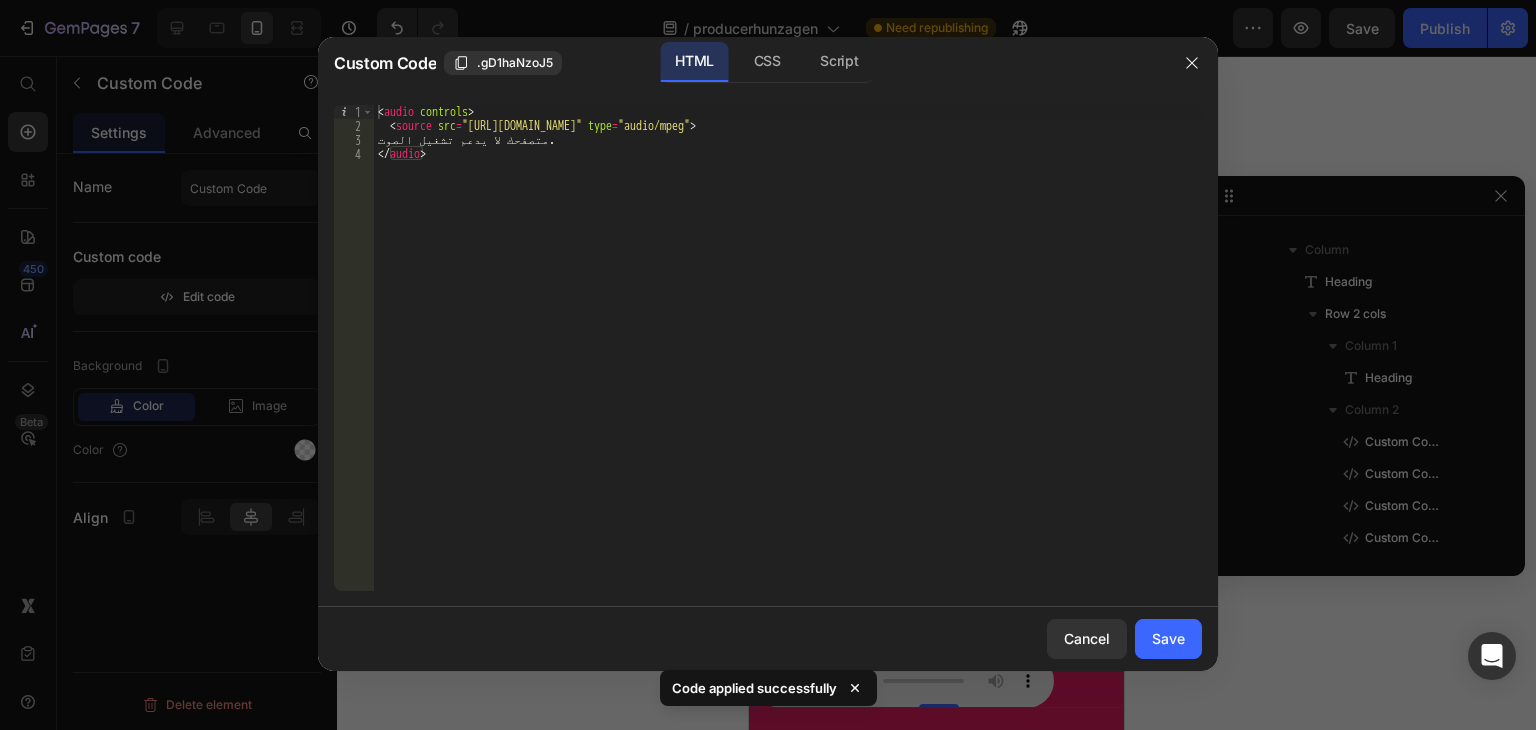 click on "< audio   controls >    < source   src = "https://test.hunzagen.com/producerhunzagen/wp-content/uploads/2025/07/1.mp3"   type = "audio/mpeg" >   متصفحك لا يدعم تشغيل الصوت. </ audio >" at bounding box center (788, 362) 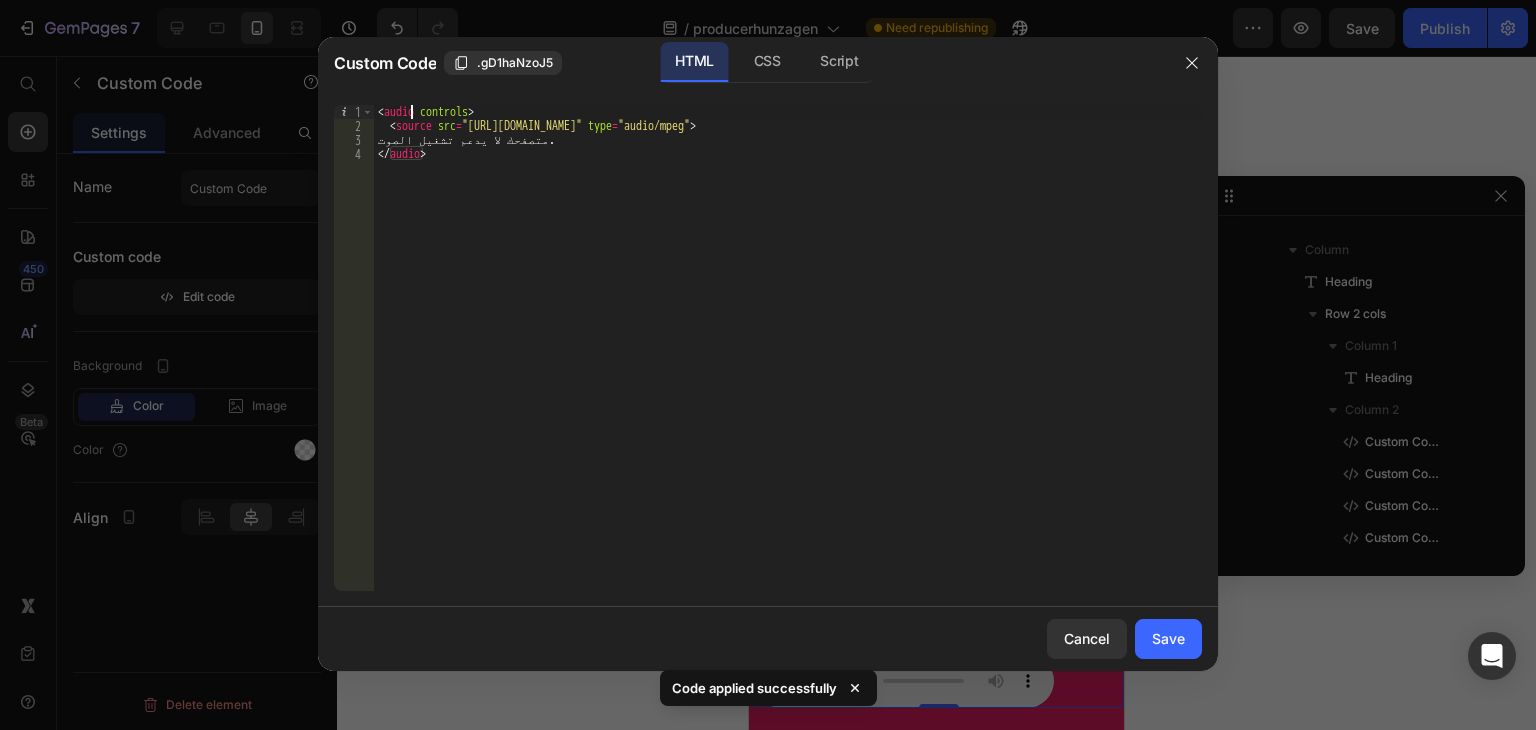 click on "< audio   controls >    < source   src = "https://test.hunzagen.com/producerhunzagen/wp-content/uploads/2025/07/1.mp3"   type = "audio/mpeg" >   متصفحك لا يدعم تشغيل الصوت. </ audio >" at bounding box center [788, 362] 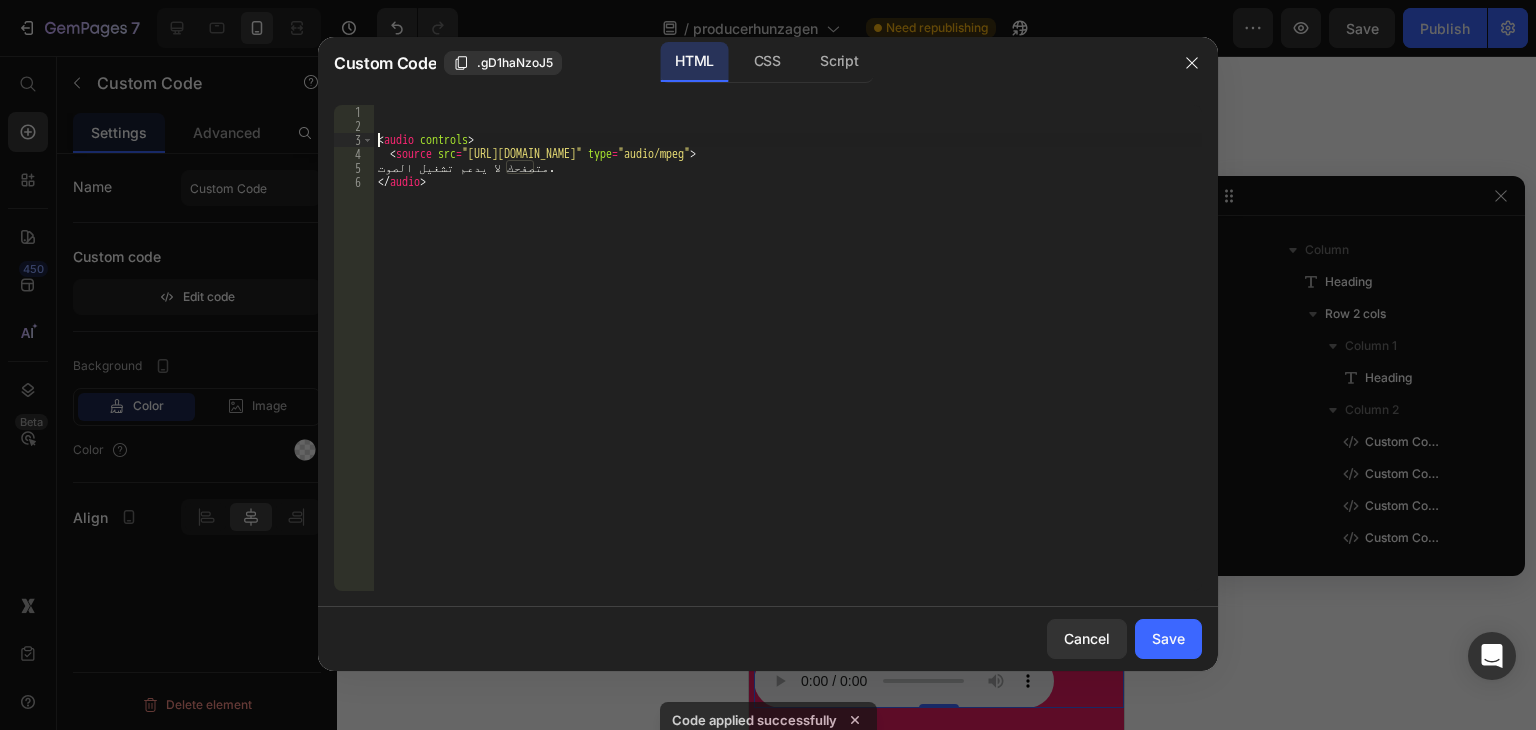 type on "<audio controls>" 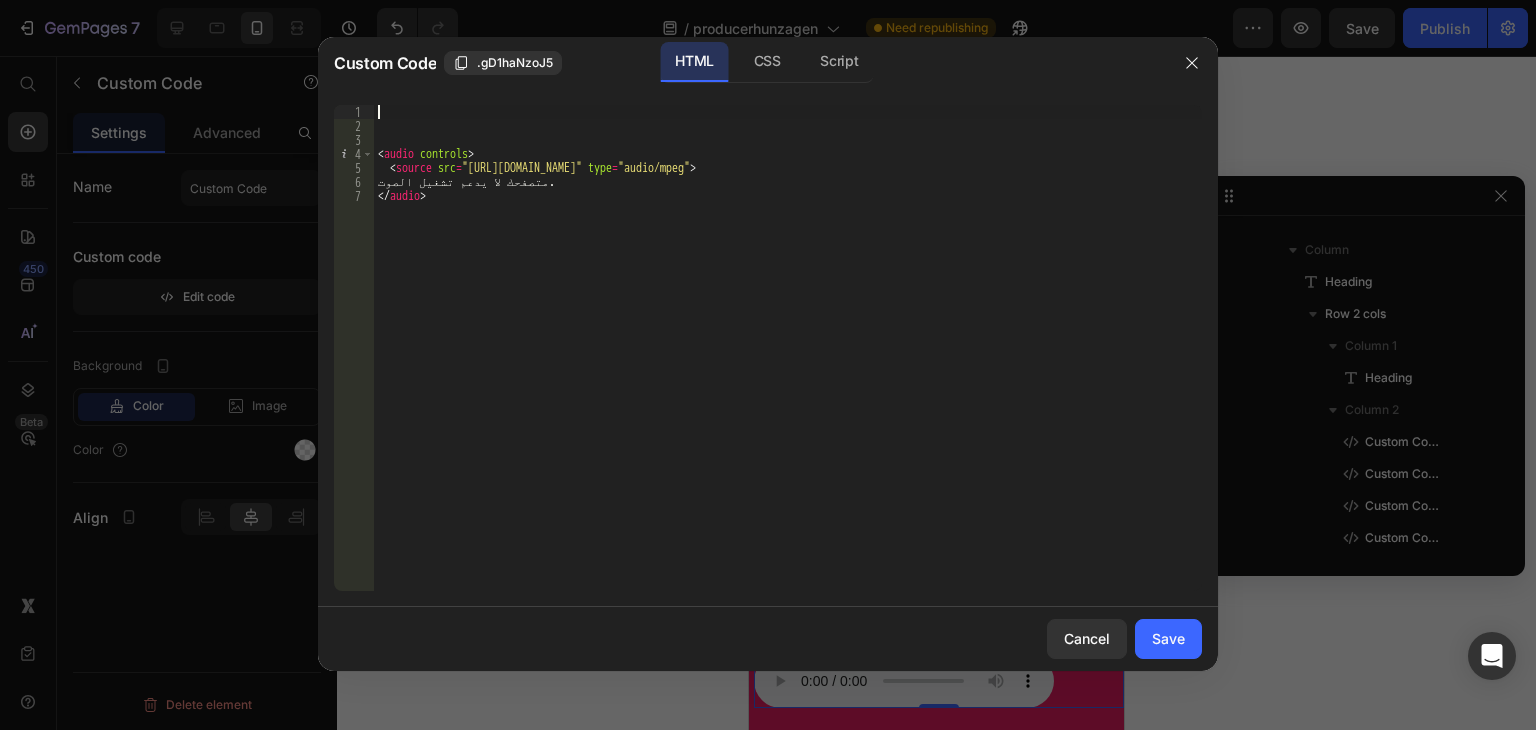 paste 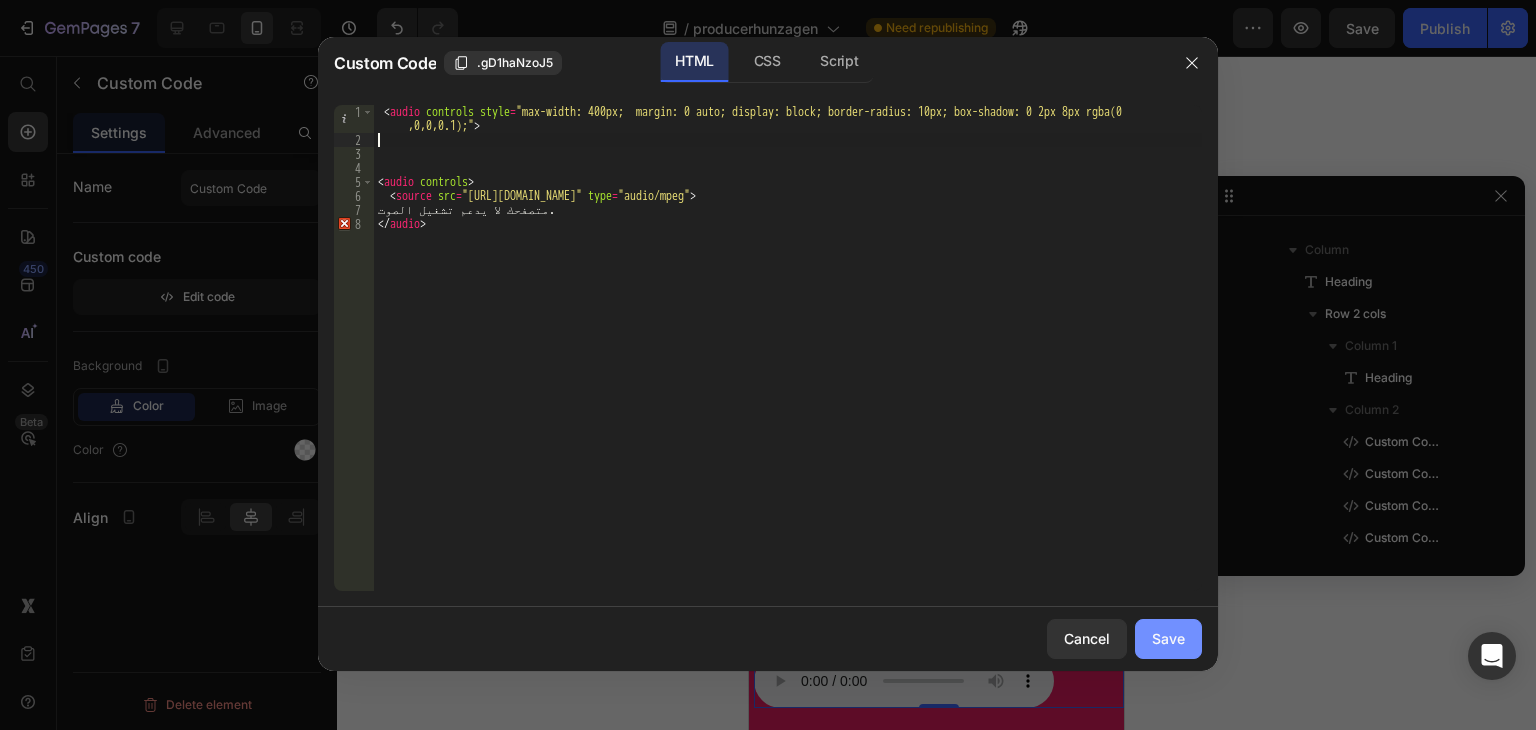 type 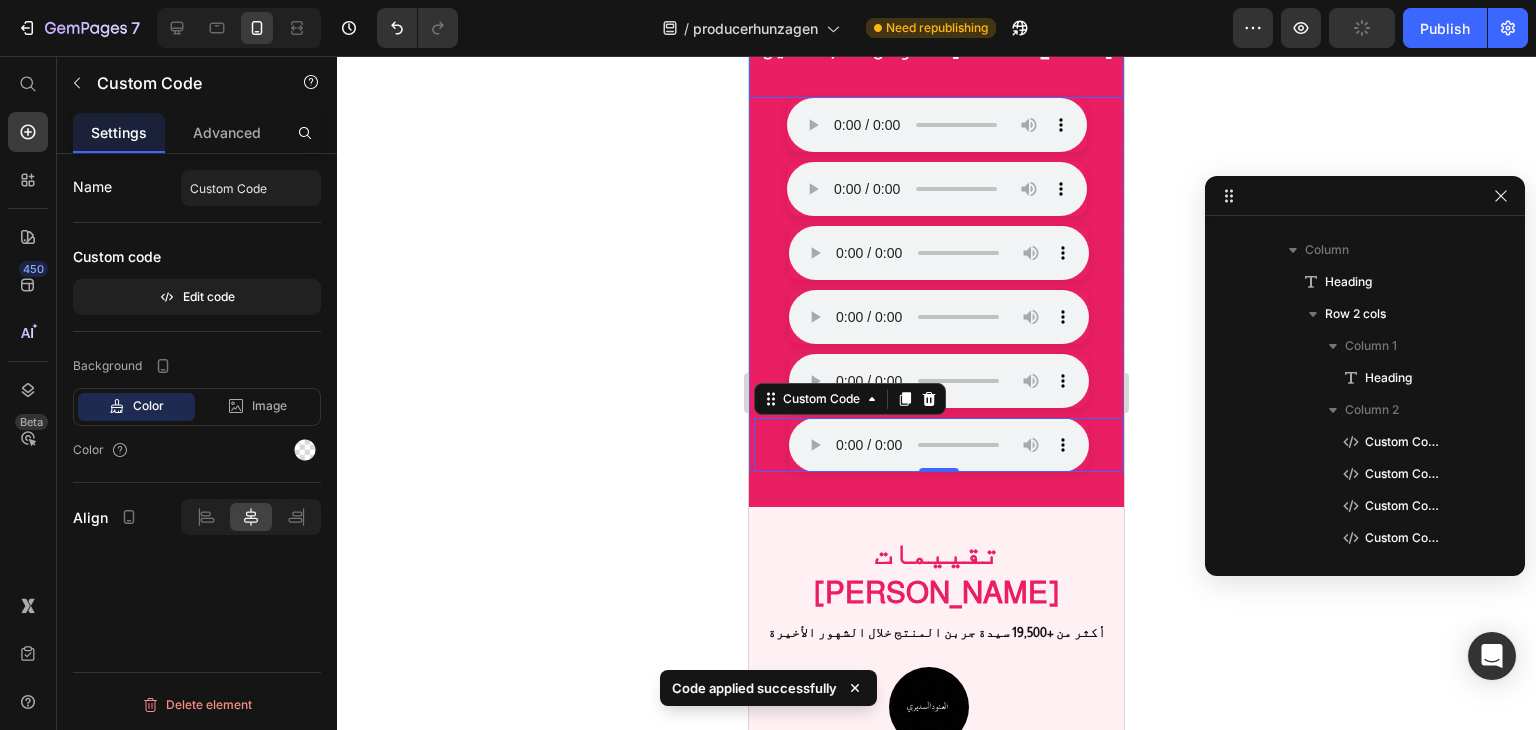 scroll, scrollTop: 1800, scrollLeft: 0, axis: vertical 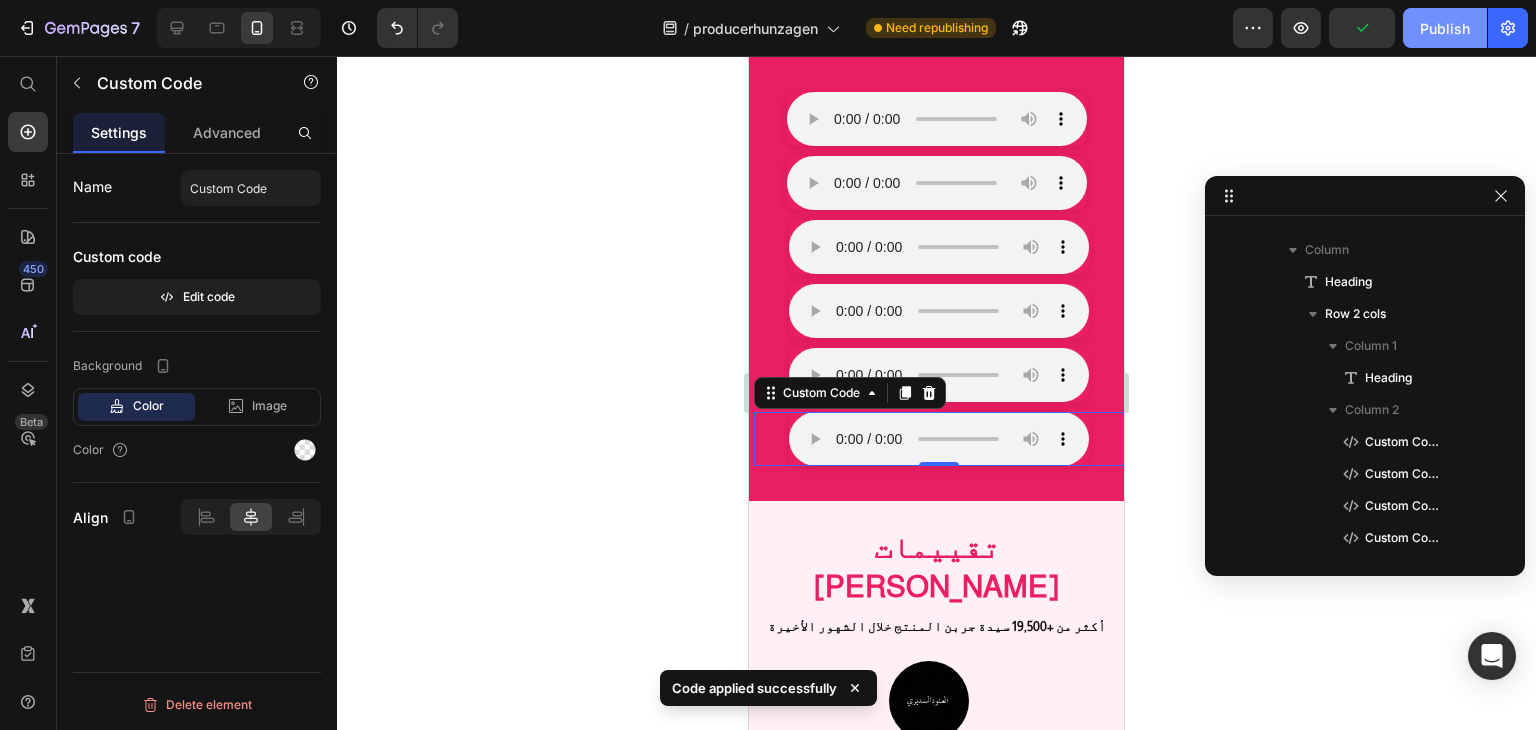 click on "Publish" at bounding box center (1445, 28) 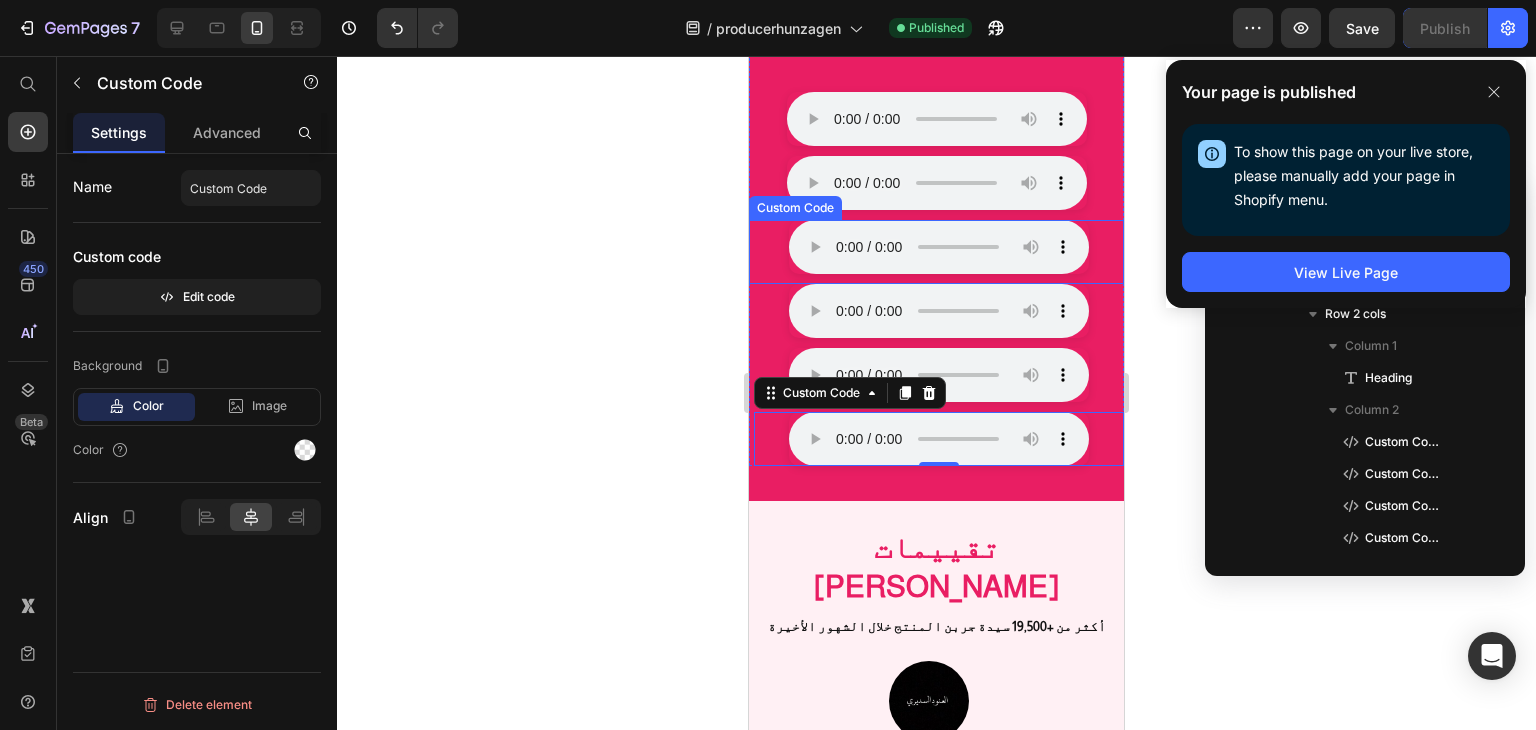click on "متصفحك لا يدعم تشغيل الصوت." at bounding box center (939, 247) 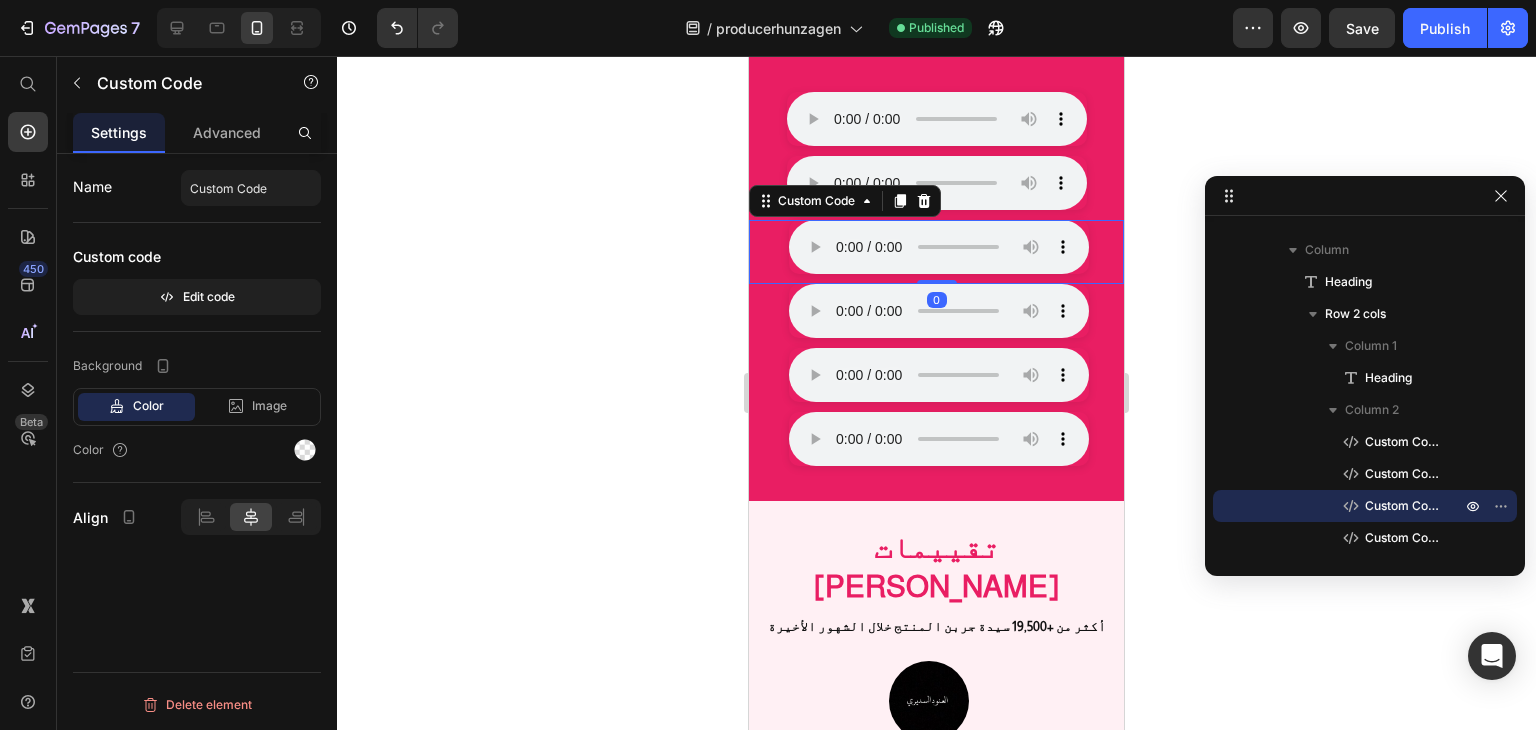 click on "Custom code" at bounding box center (197, 257) 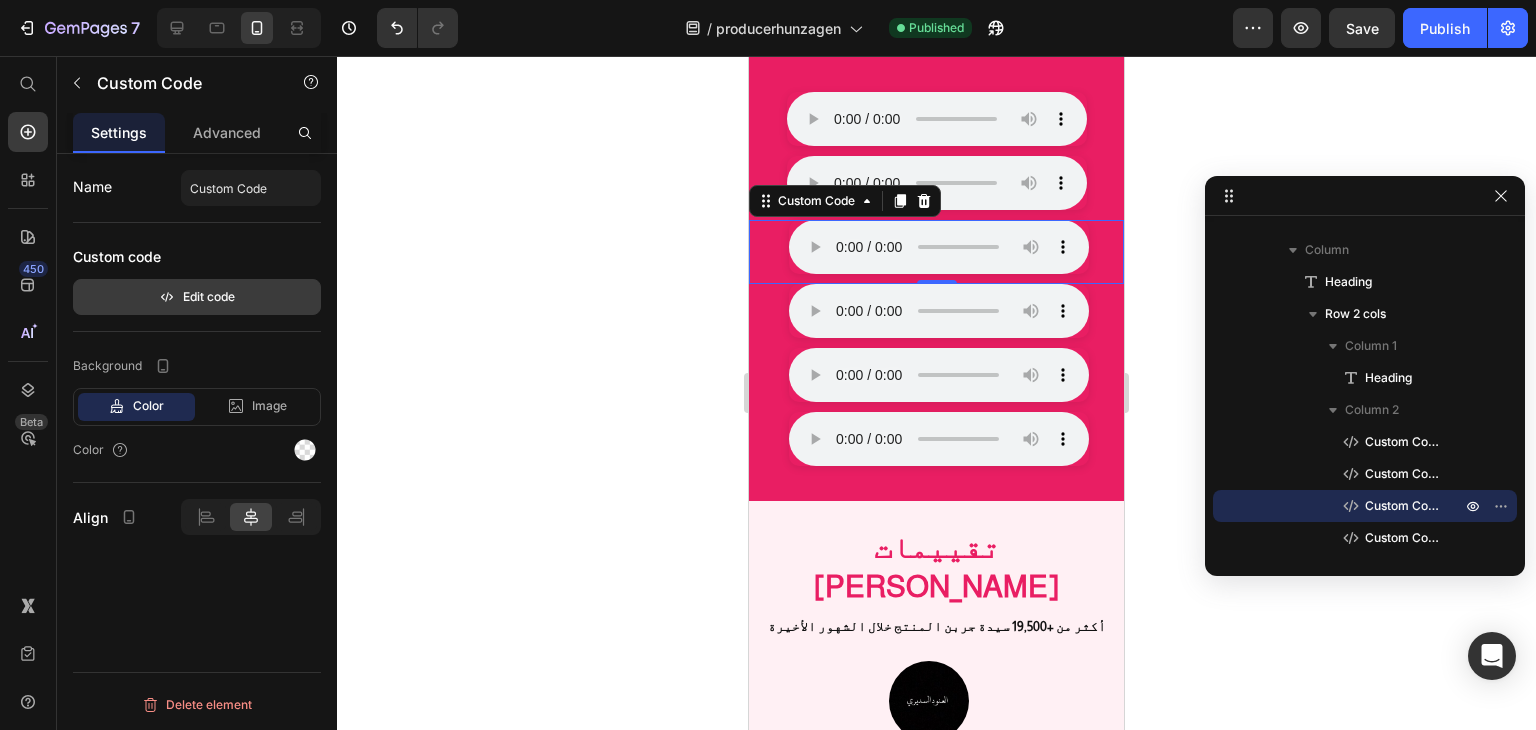 click on "Edit code" at bounding box center (197, 297) 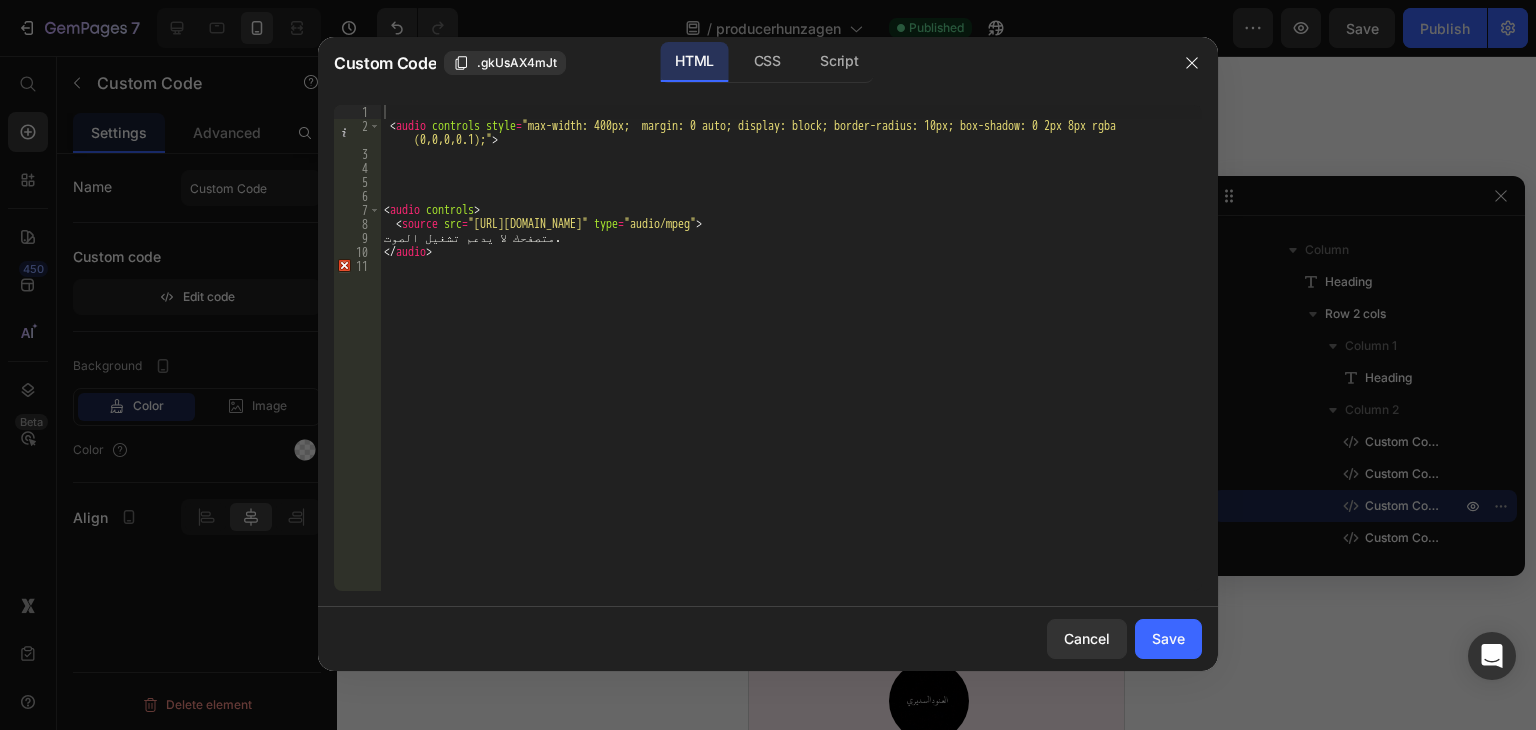 type on "<source src="https://test.hunzagen.com/producerhunzagen/wp-content/uploads/2025/07/3.mp3" type="audio/mpeg">" 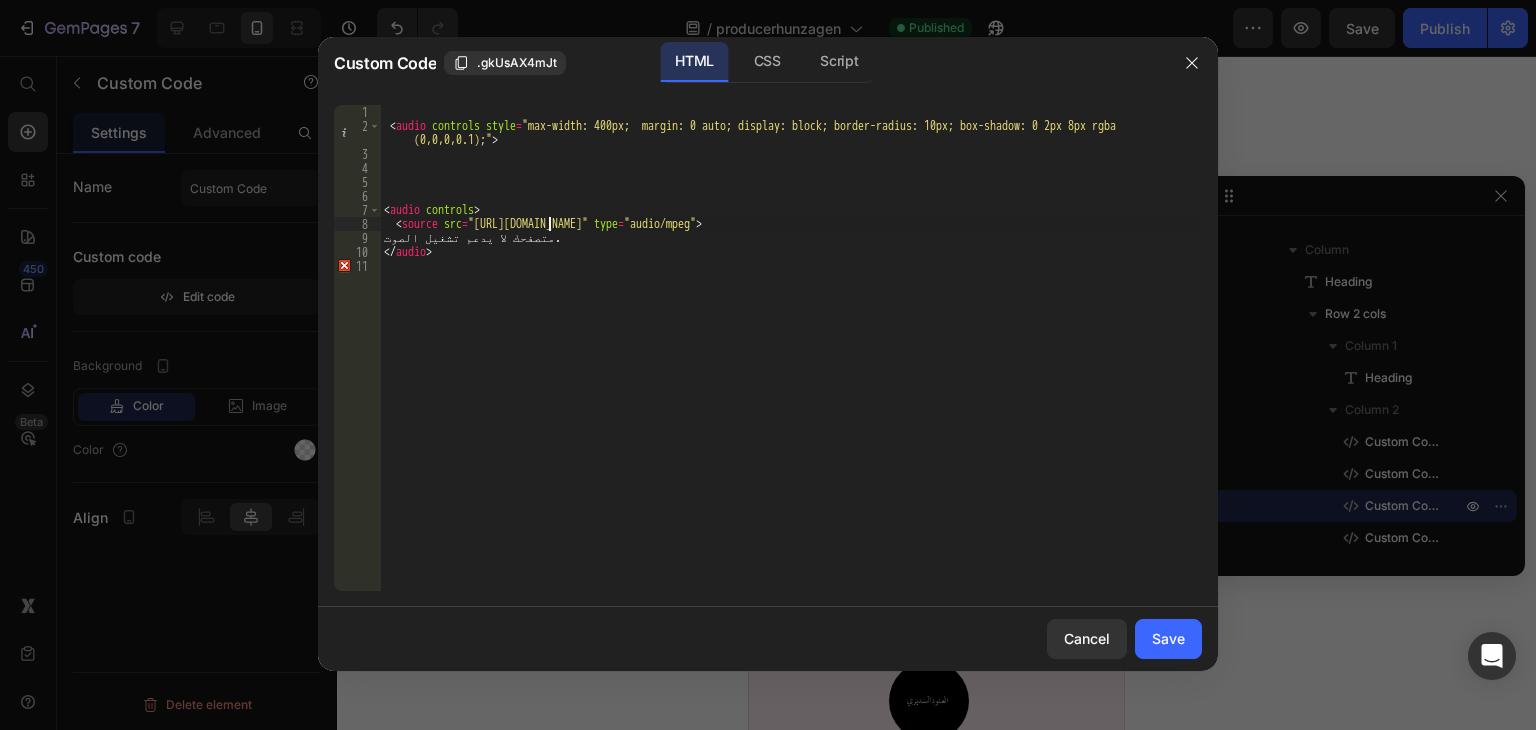 click on "< audio   controls   style = "max-width: 400px;  margin: 0 auto; display: block; border-radius: 10px; box-shadow: 0 2px 8px rgba       (0,0,0,0.1);" > < audio   controls >    < source   src = "https://test.hunzagen.com/producerhunzagen/wp-content/uploads/2025/07/3.mp3"   type = "audio/mpeg" >   متصفحك لا يدعم تشغيل الصوت. </ audio >" at bounding box center [791, 362] 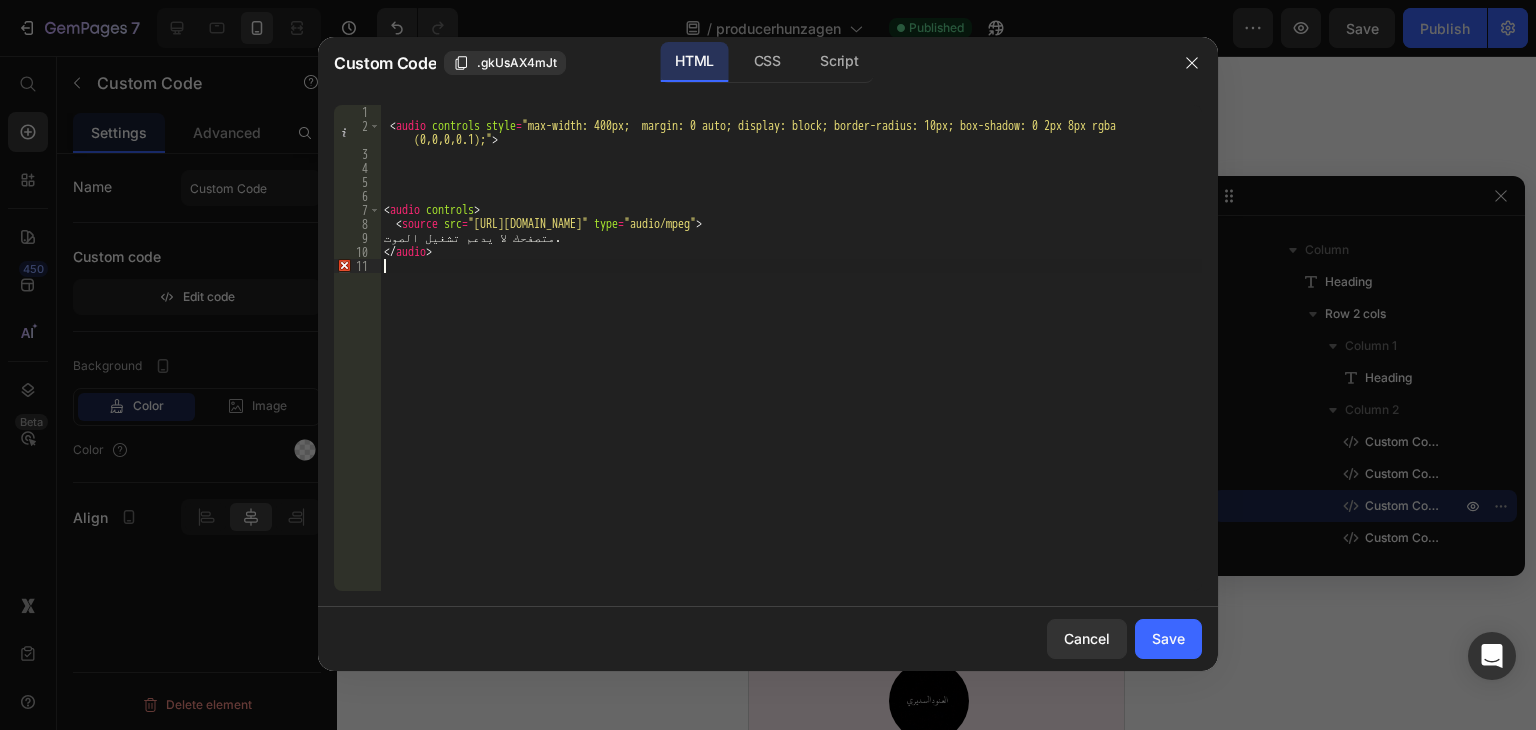 click on "< audio   controls   style = "max-width: 400px;  margin: 0 auto; display: block; border-radius: 10px; box-shadow: 0 2px 8px rgba       (0,0,0,0.1);" > < audio   controls >    < source   src = "https://test.hunzagen.com/producerhunzagen/wp-content/uploads/2025/07/3.mp3"   type = "audio/mpeg" >   متصفحك لا يدعم تشغيل الصوت. </ audio >" at bounding box center [791, 362] 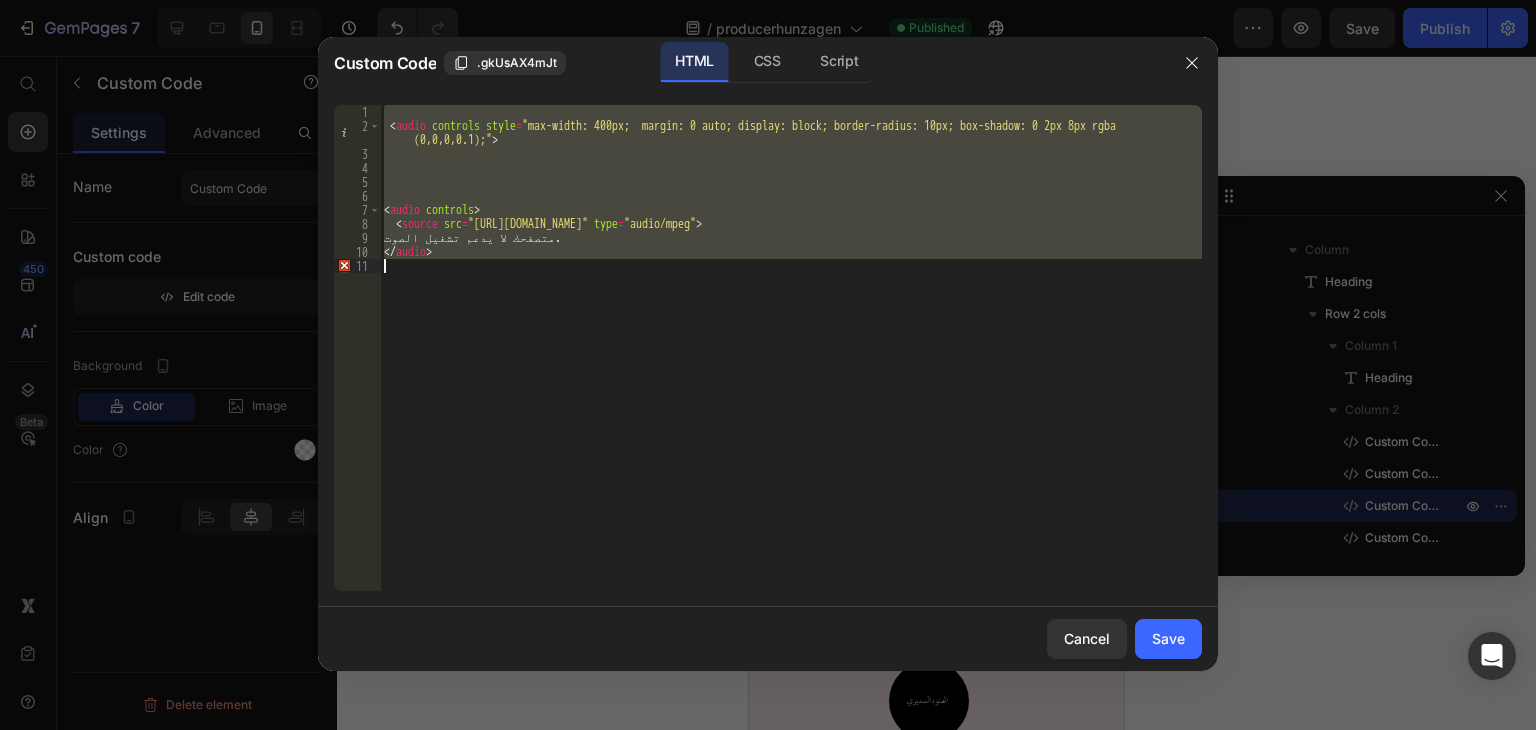click on "< audio   controls   style = "max-width: 400px;  margin: 0 auto; display: block; border-radius: 10px; box-shadow: 0 2px 8px rgba       (0,0,0,0.1);" > < audio   controls >    < source   src = "https://test.hunzagen.com/producerhunzagen/wp-content/uploads/2025/07/3.mp3"   type = "audio/mpeg" >   متصفحك لا يدعم تشغيل الصوت. </ audio >" at bounding box center [791, 348] 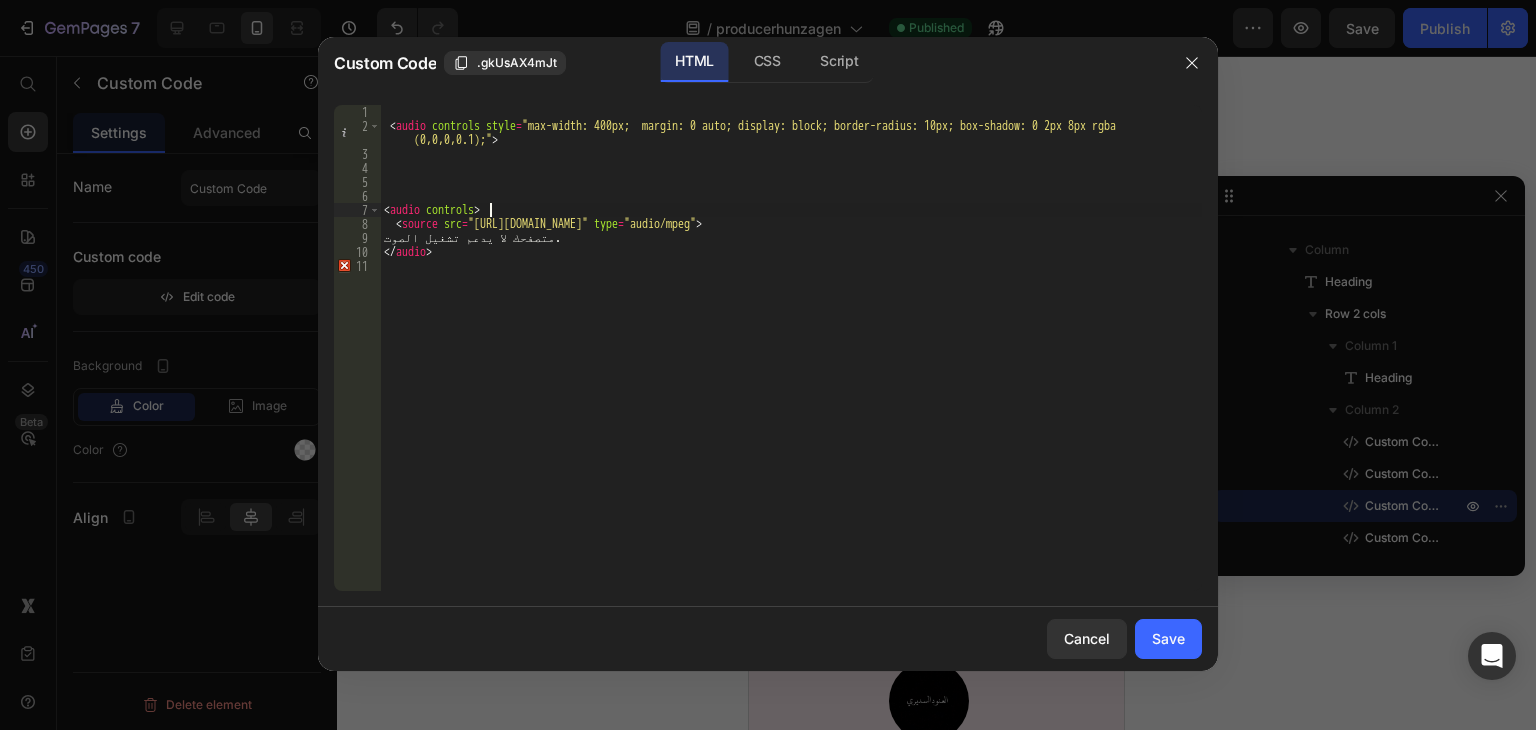 click on "< audio   controls   style = "max-width: 400px;  margin: 0 auto; display: block; border-radius: 10px; box-shadow: 0 2px 8px rgba       (0,0,0,0.1);" > < audio   controls >    < source   src = "https://test.hunzagen.com/producerhunzagen/wp-content/uploads/2025/07/3.mp3"   type = "audio/mpeg" >   متصفحك لا يدعم تشغيل الصوت. </ audio >" at bounding box center (791, 362) 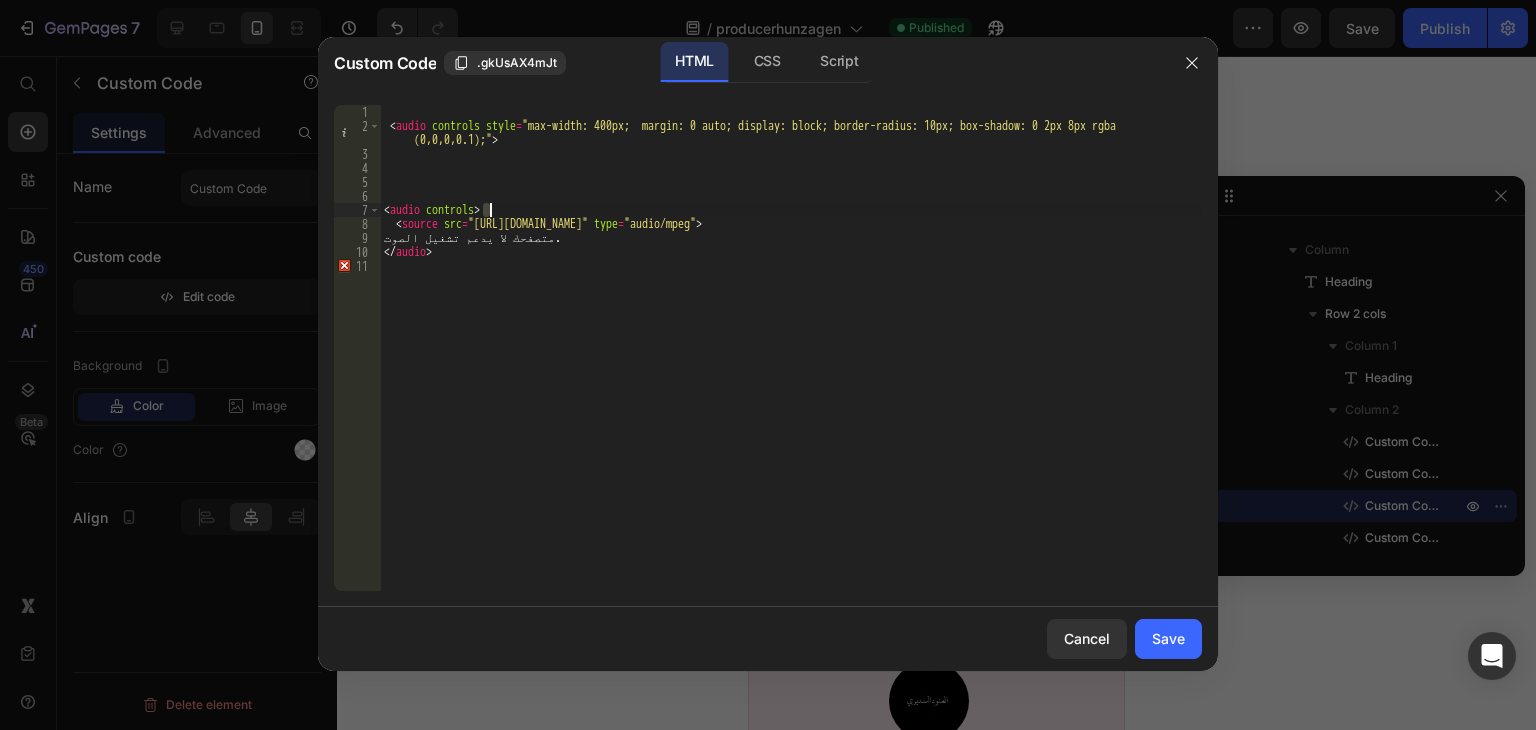 click on "< audio   controls   style = "max-width: 400px;  margin: 0 auto; display: block; border-radius: 10px; box-shadow: 0 2px 8px rgba       (0,0,0,0.1);" > < audio   controls >    < source   src = "https://test.hunzagen.com/producerhunzagen/wp-content/uploads/2025/07/3.mp3"   type = "audio/mpeg" >   متصفحك لا يدعم تشغيل الصوت. </ audio >" at bounding box center (791, 362) 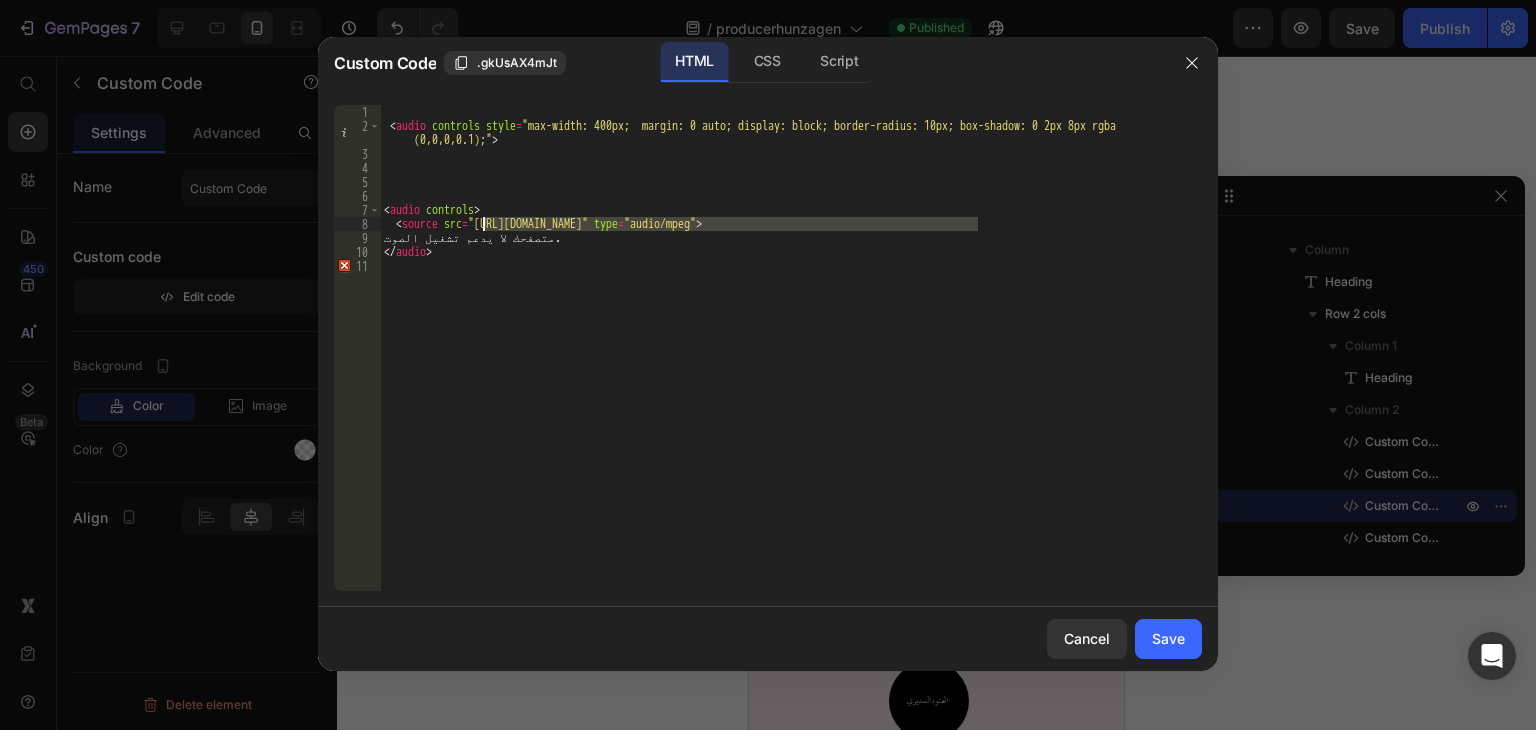 drag, startPoint x: 980, startPoint y: 225, endPoint x: 486, endPoint y: 219, distance: 494.03644 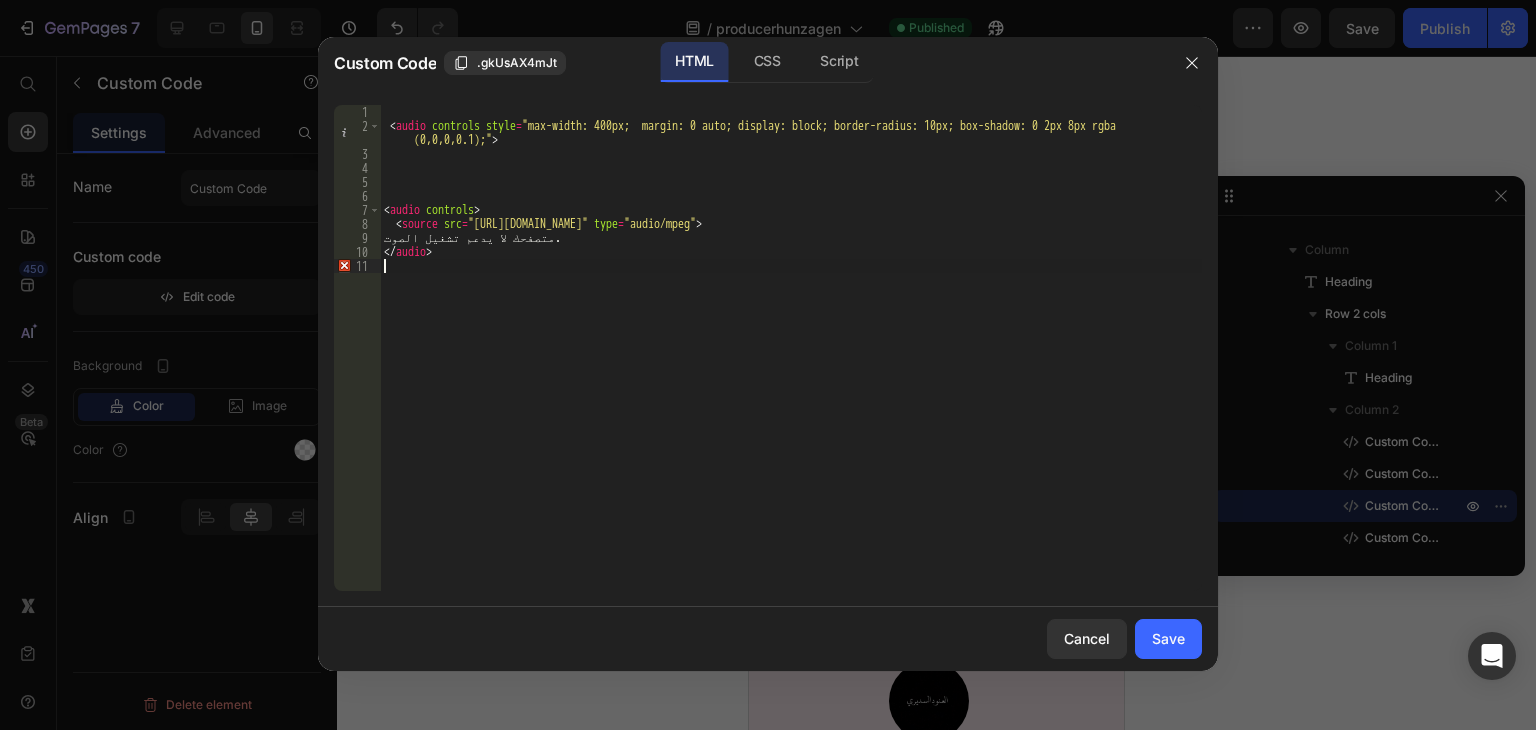 click on "< audio   controls   style = "max-width: 400px;  margin: 0 auto; display: block; border-radius: 10px; box-shadow: 0 2px 8px rgba       (0,0,0,0.1);" > < audio   controls >    < source   src = "https://test.hunzagen.com/producerhunzagen/wp-content/uploads/2025/07/3.mp3"   type = "audio/mpeg" >   متصفحك لا يدعم تشغيل الصوت. </ audio >" at bounding box center (791, 362) 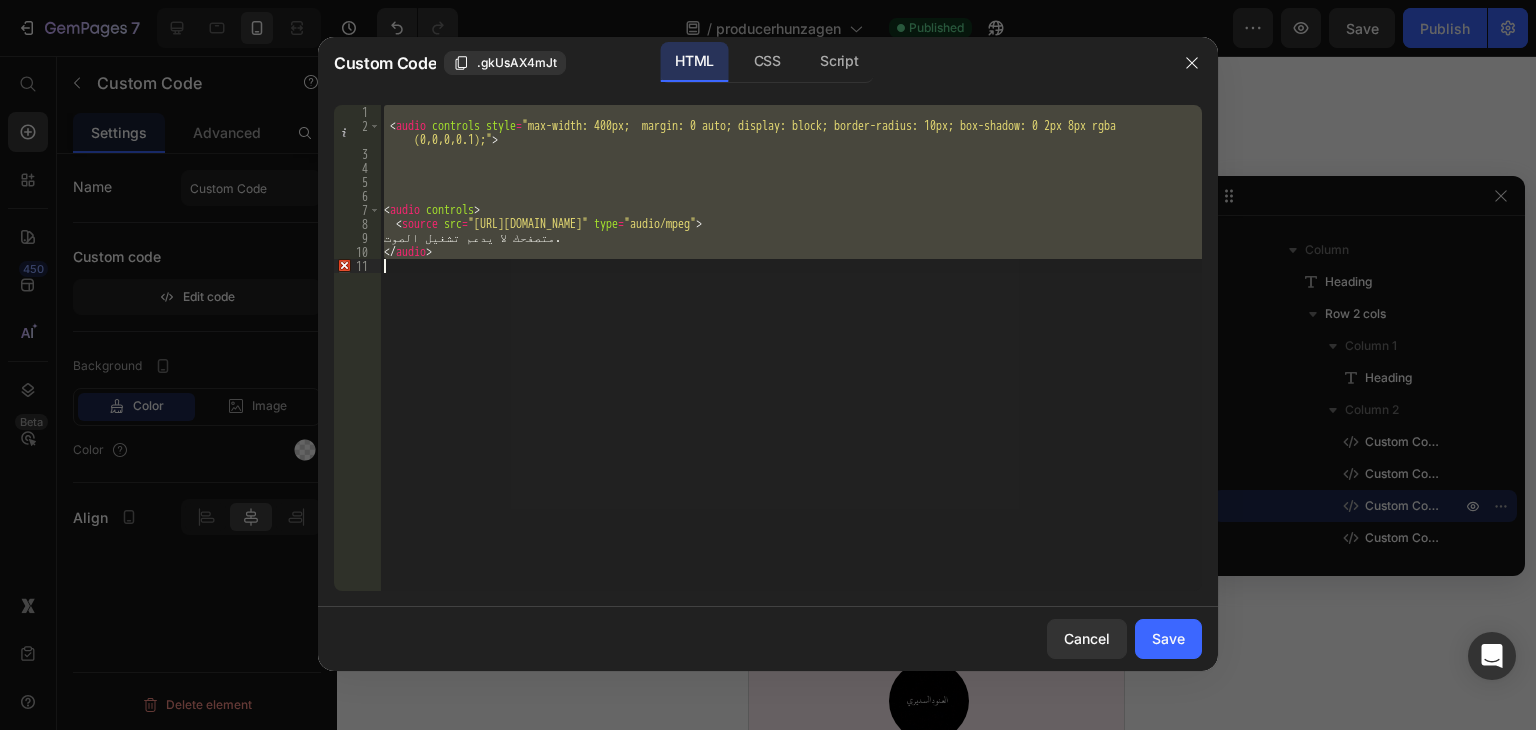 click on "< audio   controls   style = "max-width: 400px;  margin: 0 auto; display: block; border-radius: 10px; box-shadow: 0 2px 8px rgba       (0,0,0,0.1);" > < audio   controls >    < source   src = "https://test.hunzagen.com/producerhunzagen/wp-content/uploads/2025/07/3.mp3"   type = "audio/mpeg" >   متصفحك لا يدعم تشغيل الصوت. </ audio >" at bounding box center (791, 348) 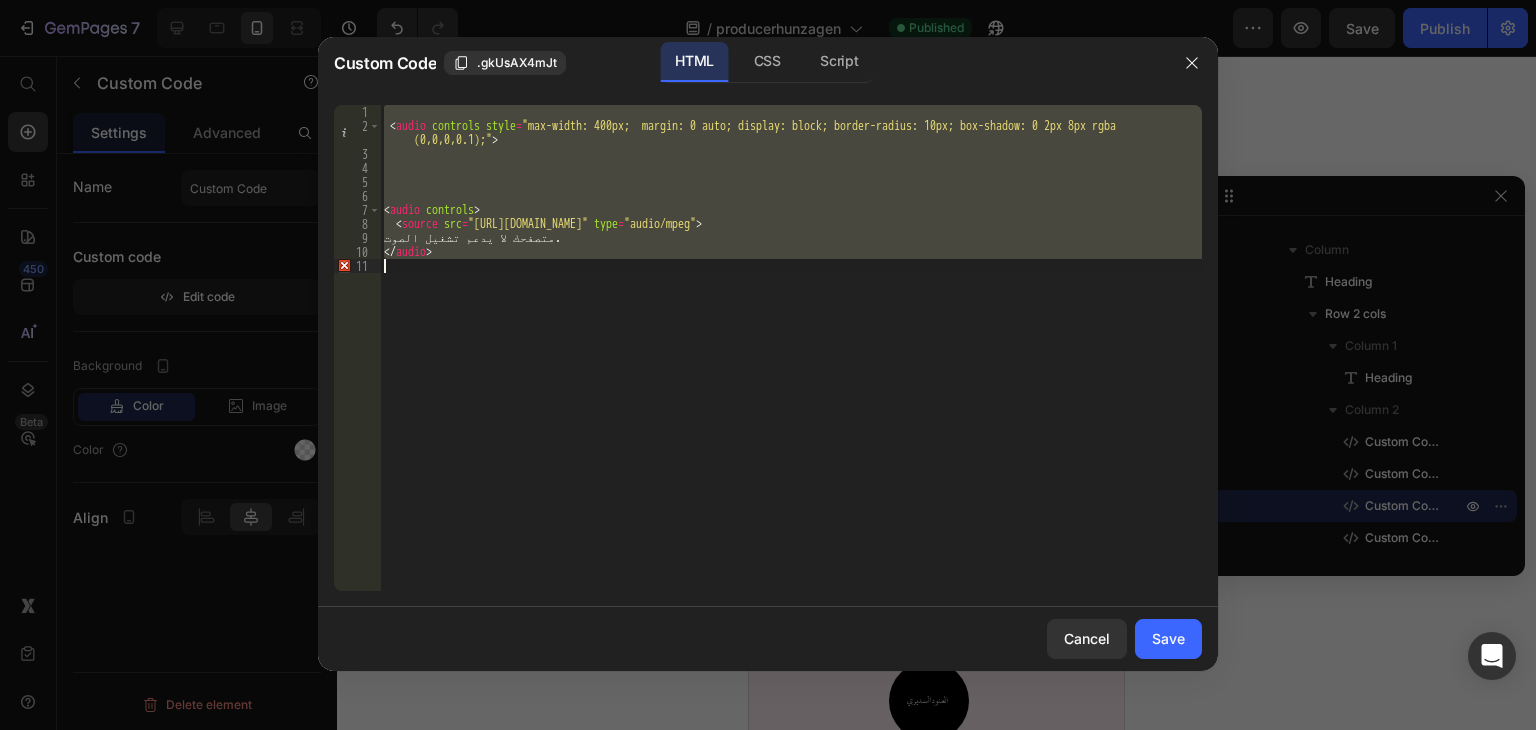paste 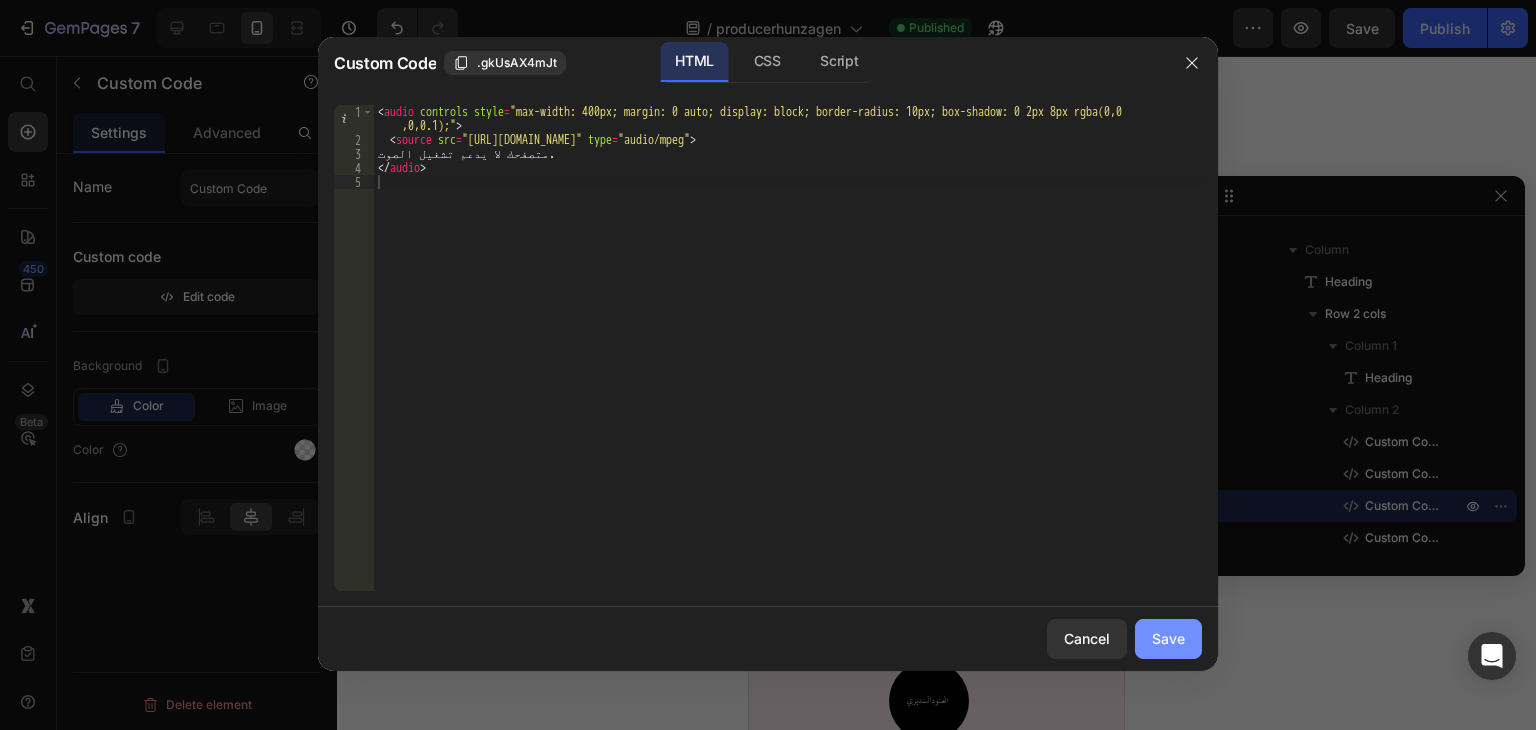 click on "Save" 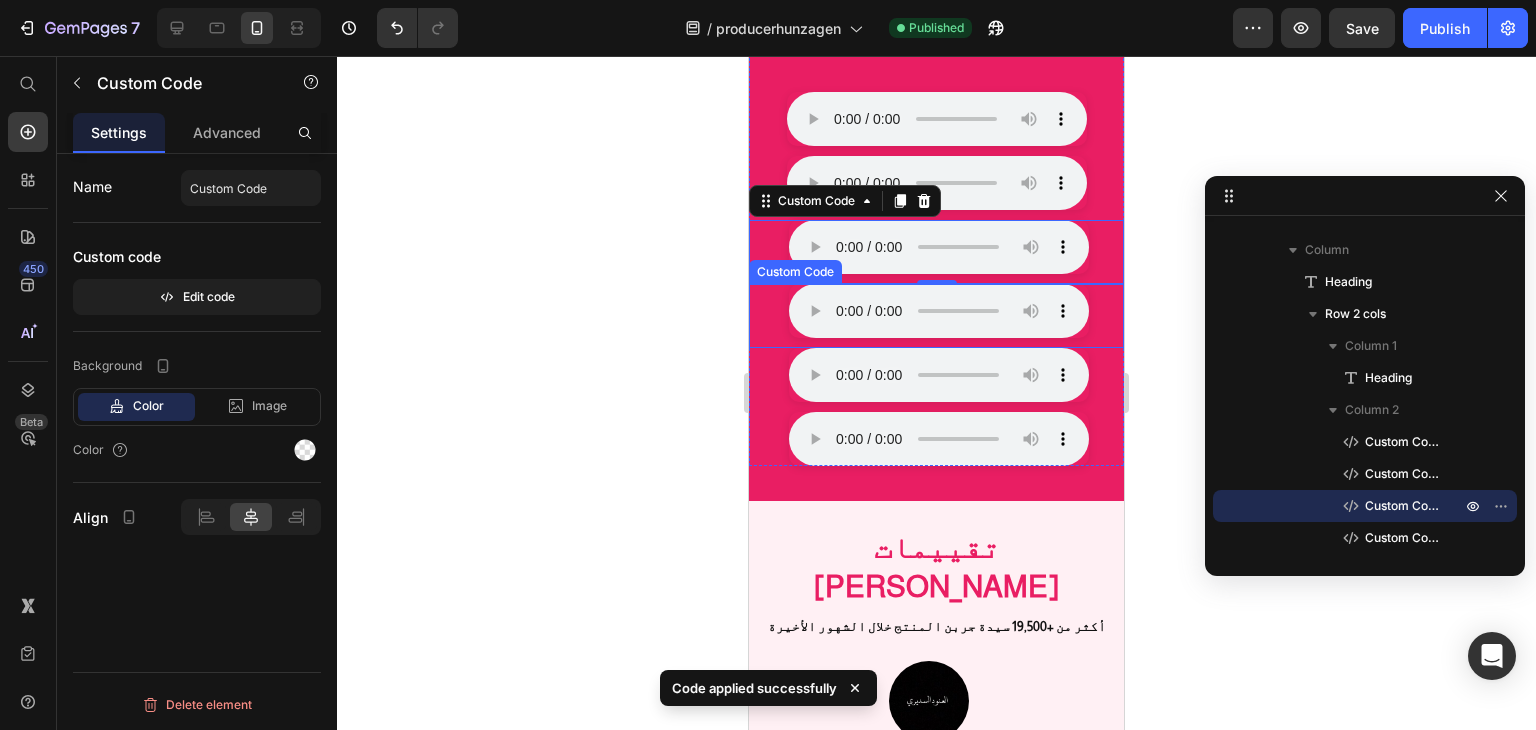 click on "متصفحك لا يدعم تشغيل الصوت." at bounding box center (939, 311) 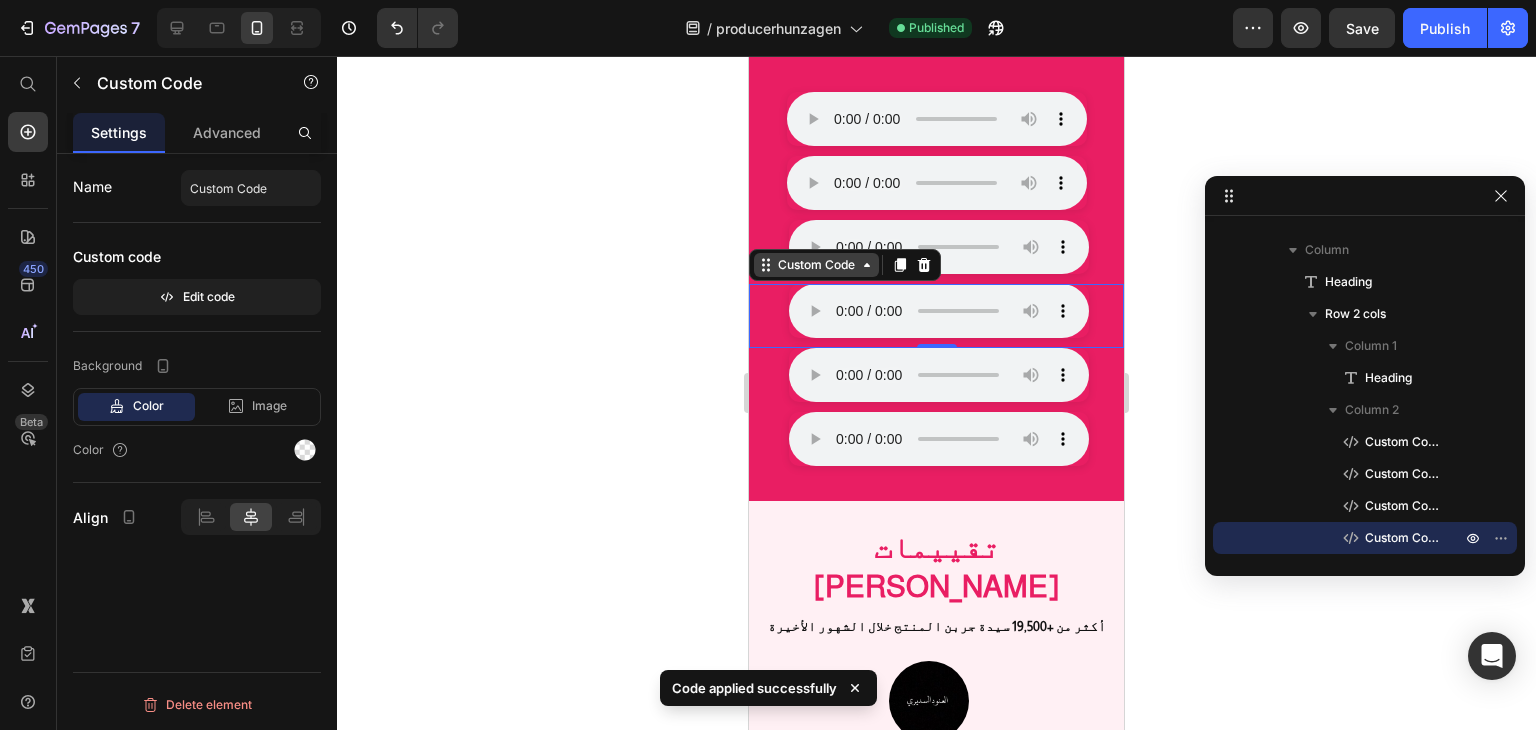 click on "Custom Code" at bounding box center (816, 265) 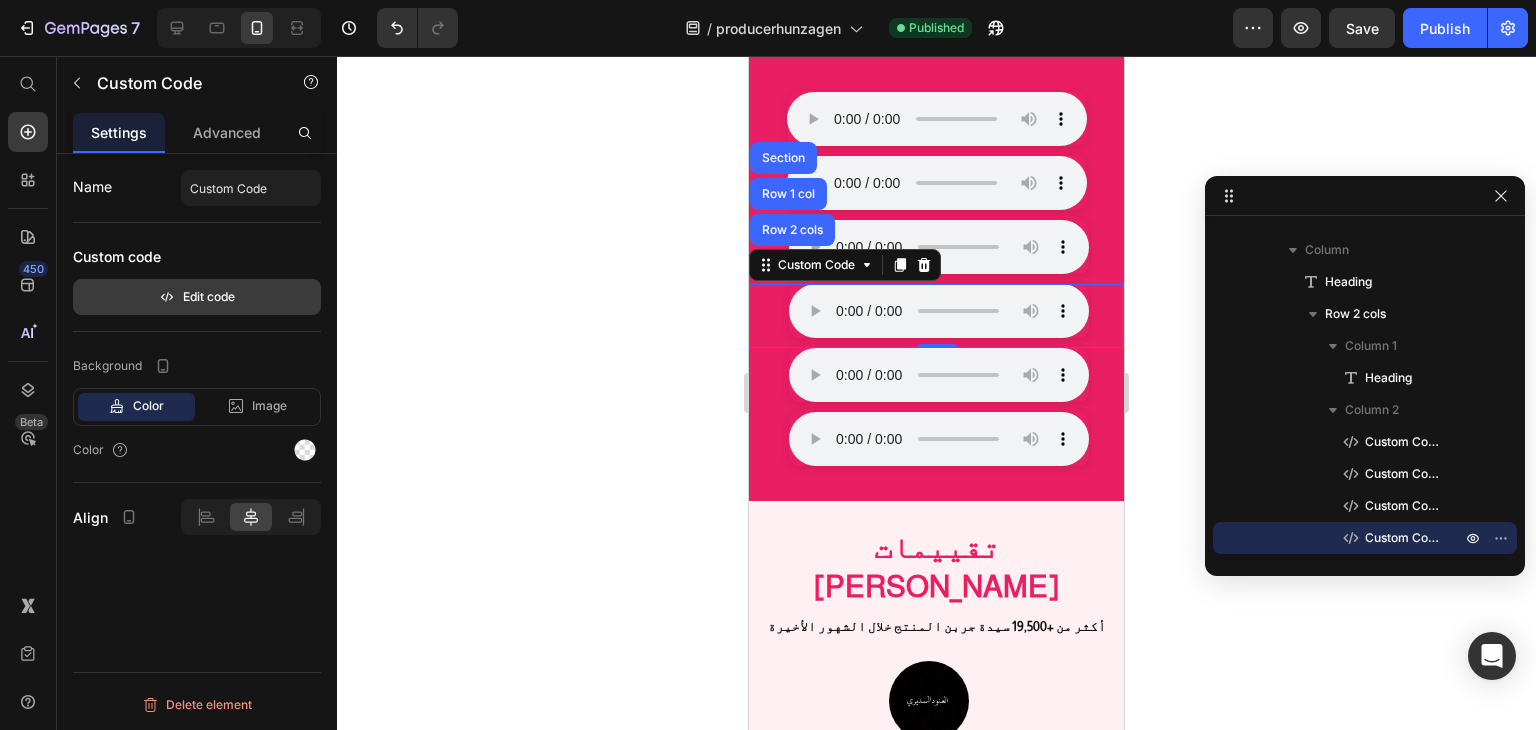 click 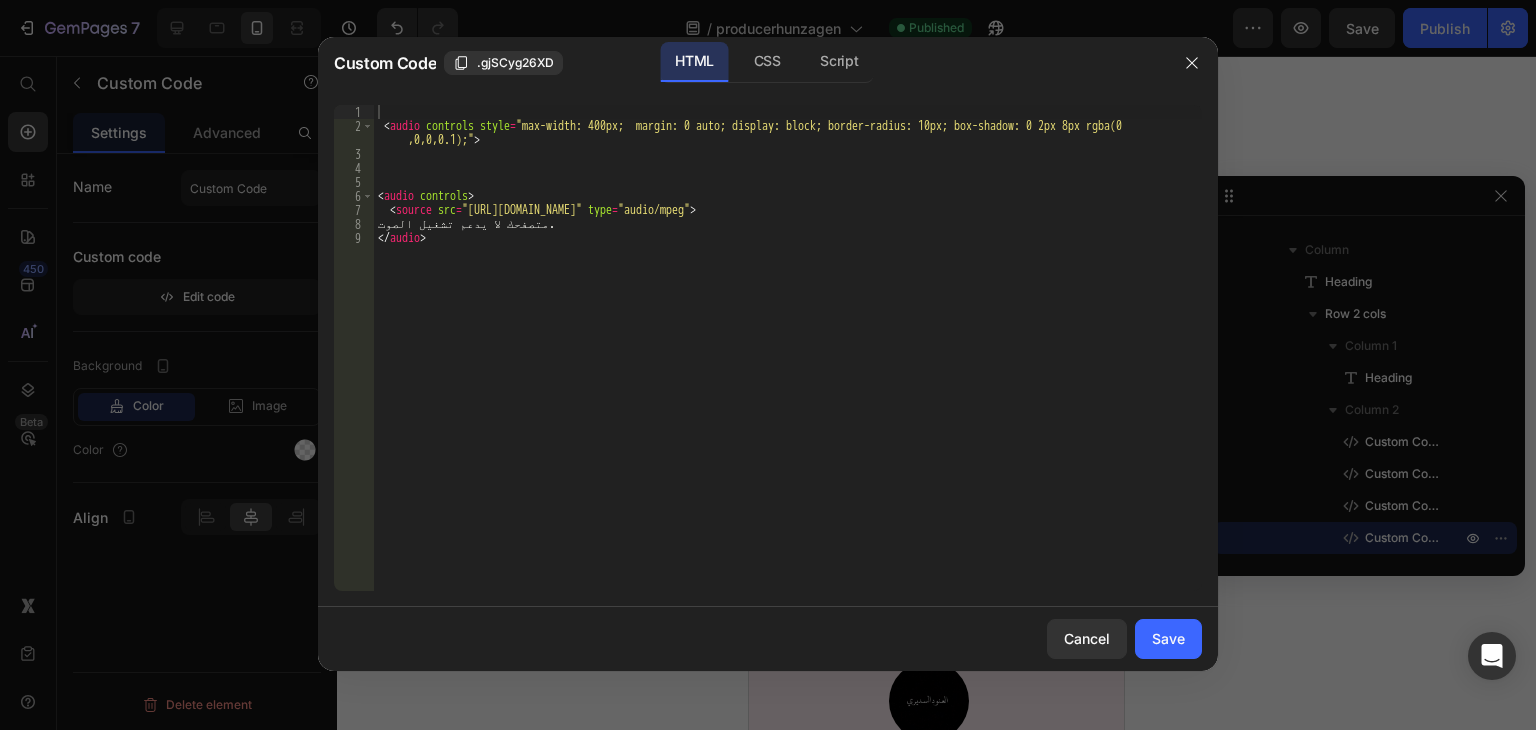 click on "< audio   controls   style = "max-width: 400px;  margin: 0 auto; display: block; border-radius: 10px; box-shadow: 0 2px 8px rgba(0       ,0,0,0.1);" > < audio   controls >    < source   src = "https://test.hunzagen.com/producerhunzagen/wp-content/uploads/2025/07/خدجية.mp3"   type = "audio/mpeg" >   متصفحك لا يدعم تشغيل الصوت. </ audio >" at bounding box center [788, 362] 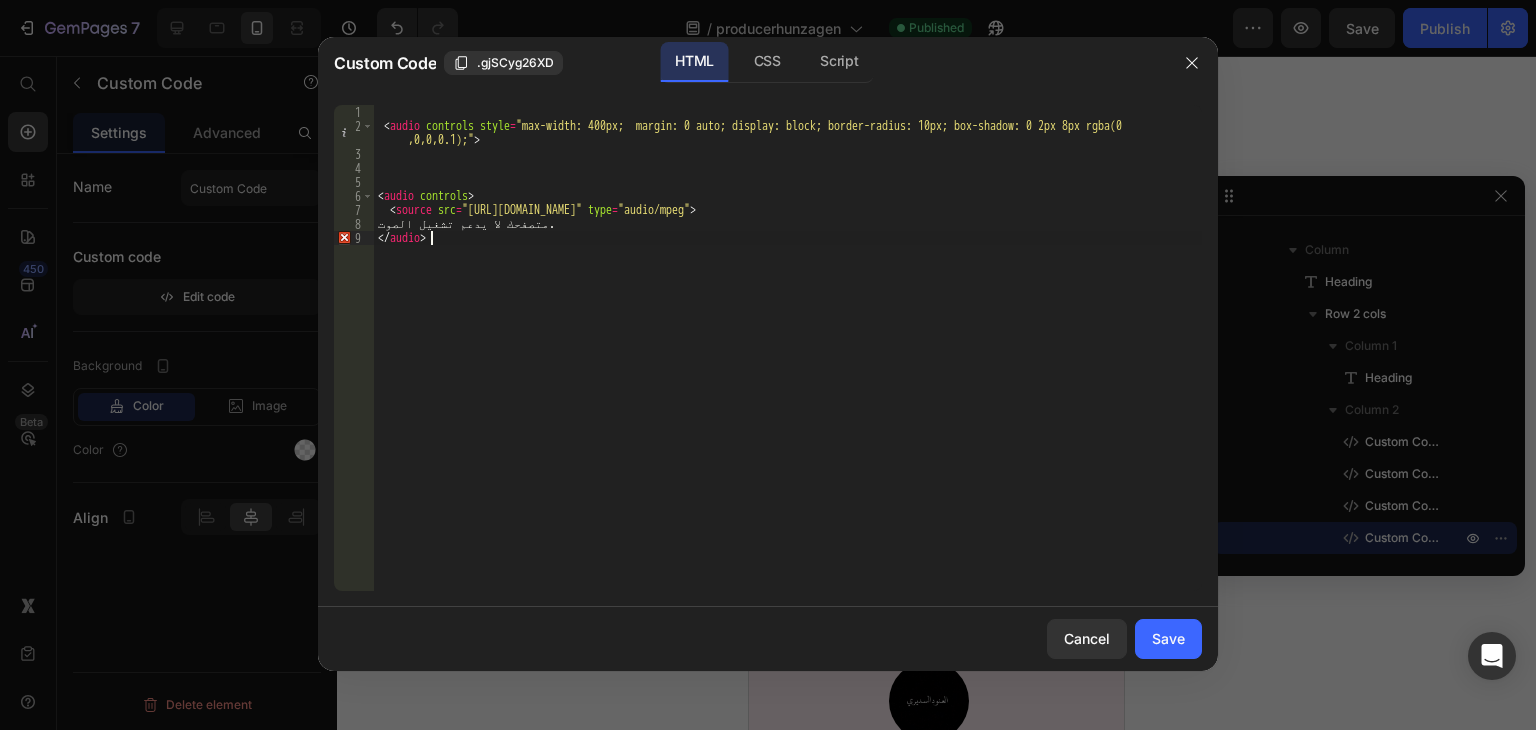 type on "متصفحك لا يدعم تشغيل الصوت.
</audio>" 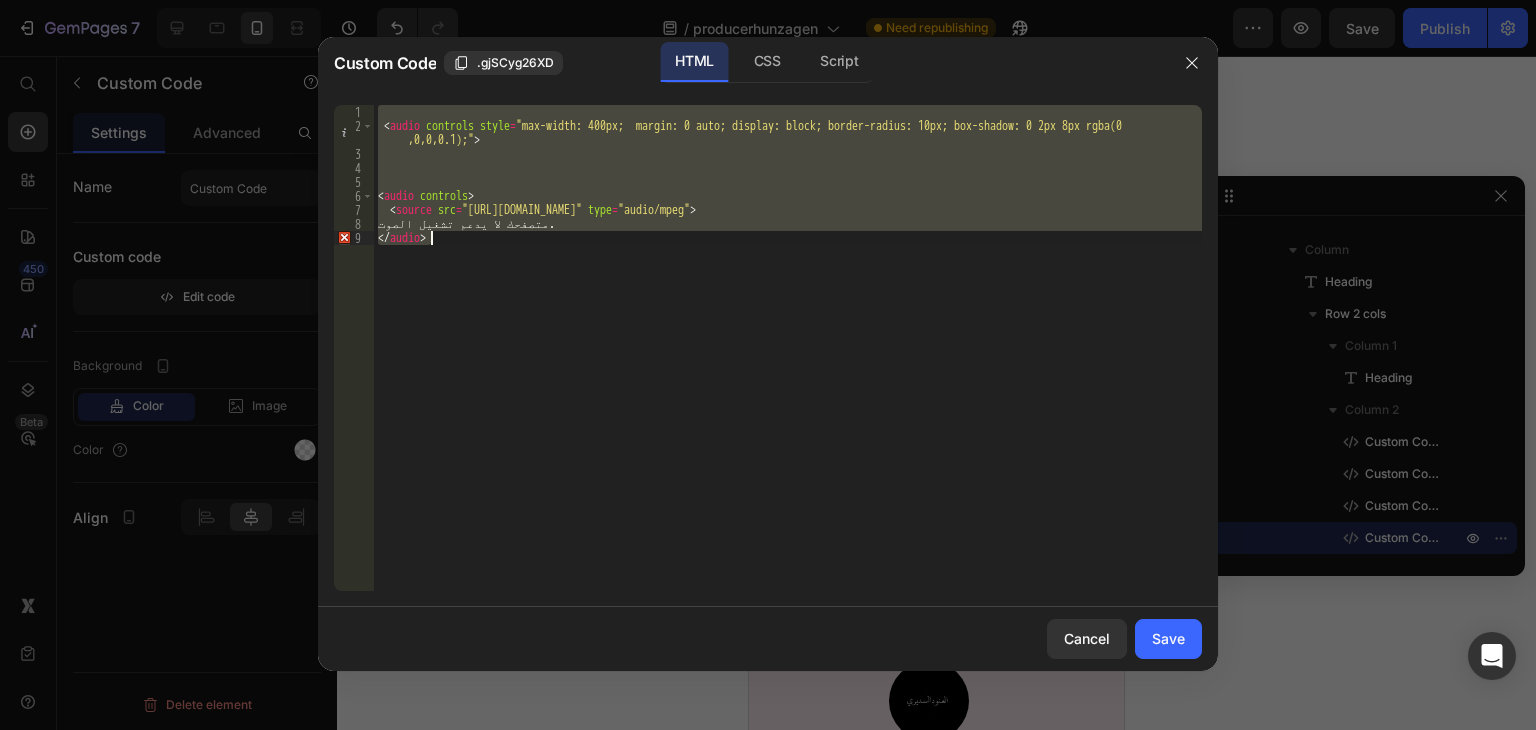 paste 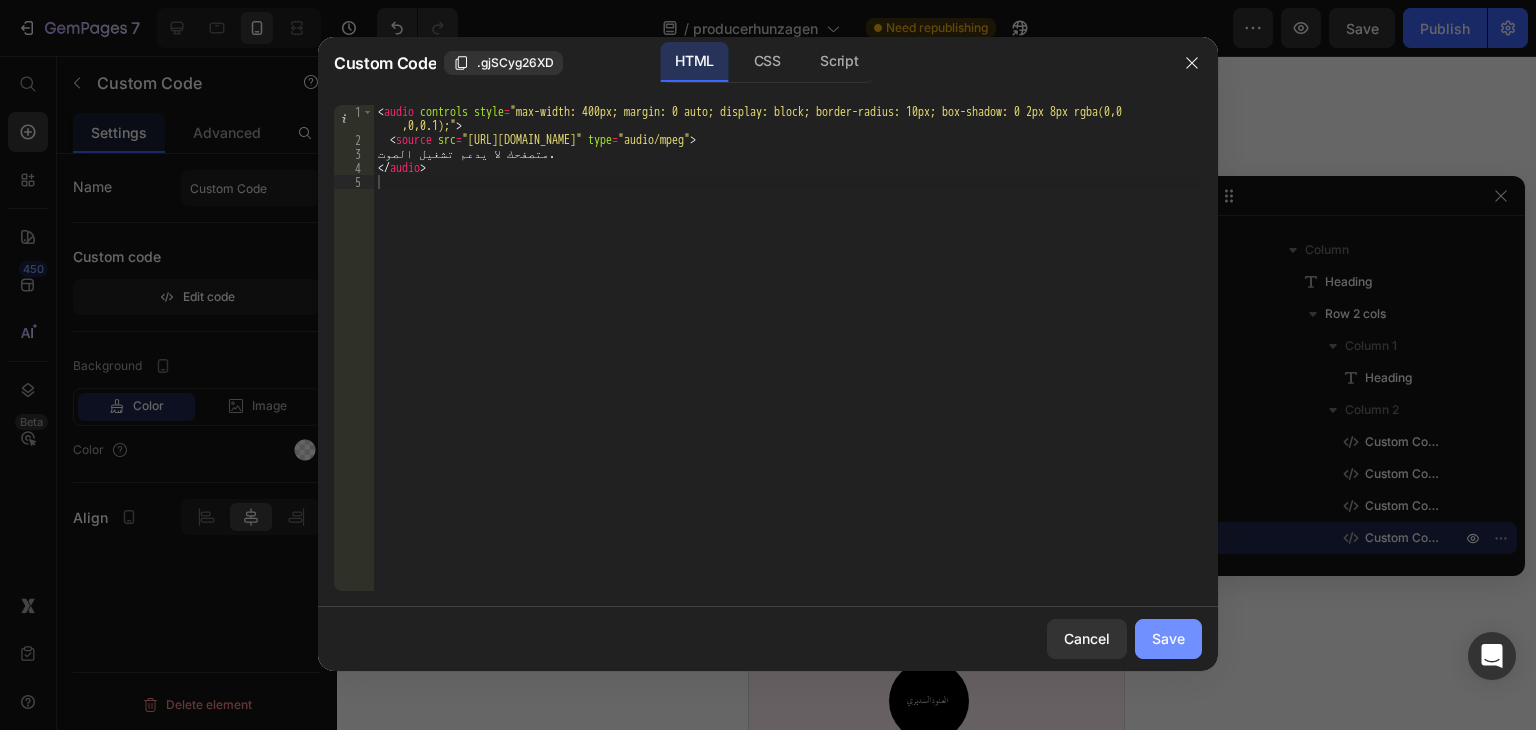 click on "Save" 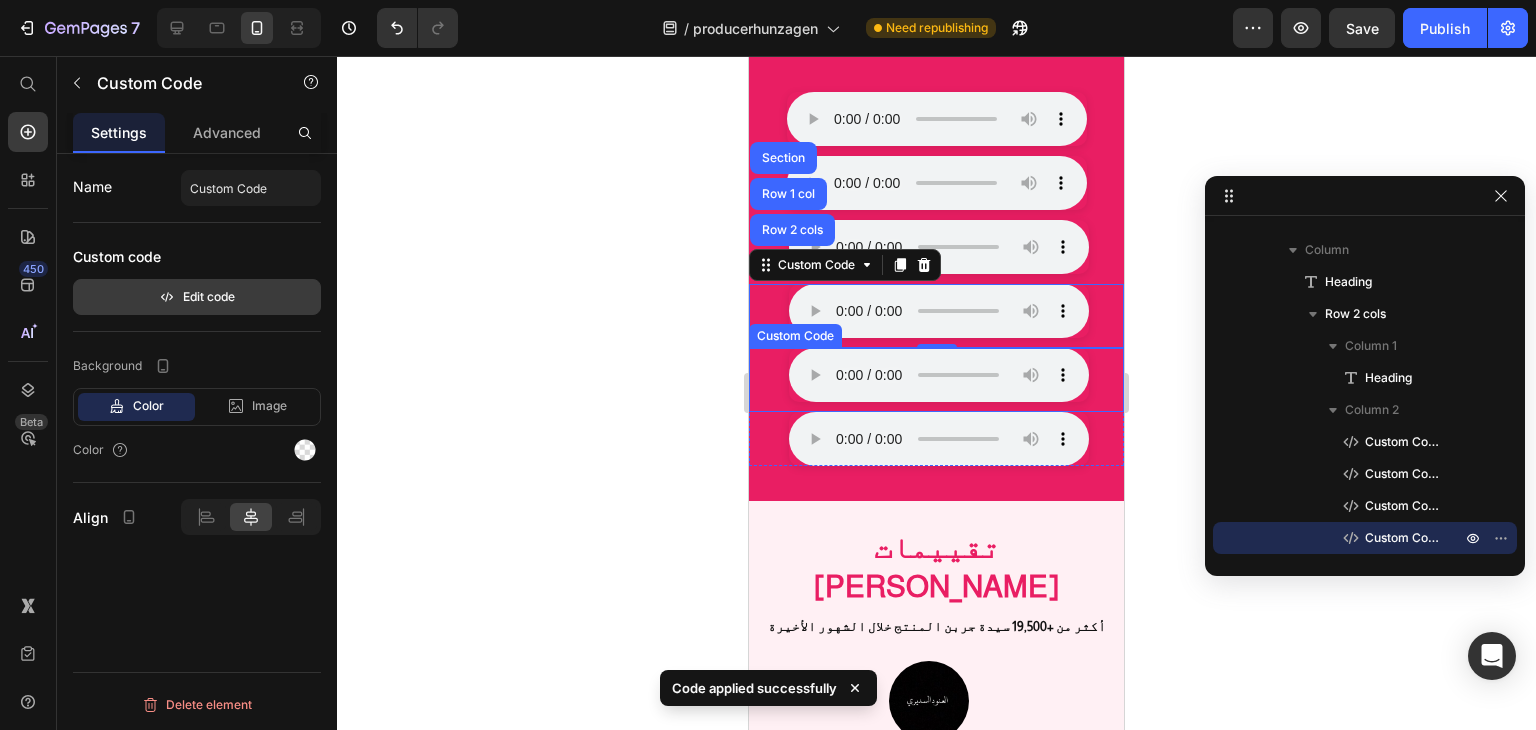 click on "Edit code" at bounding box center (197, 297) 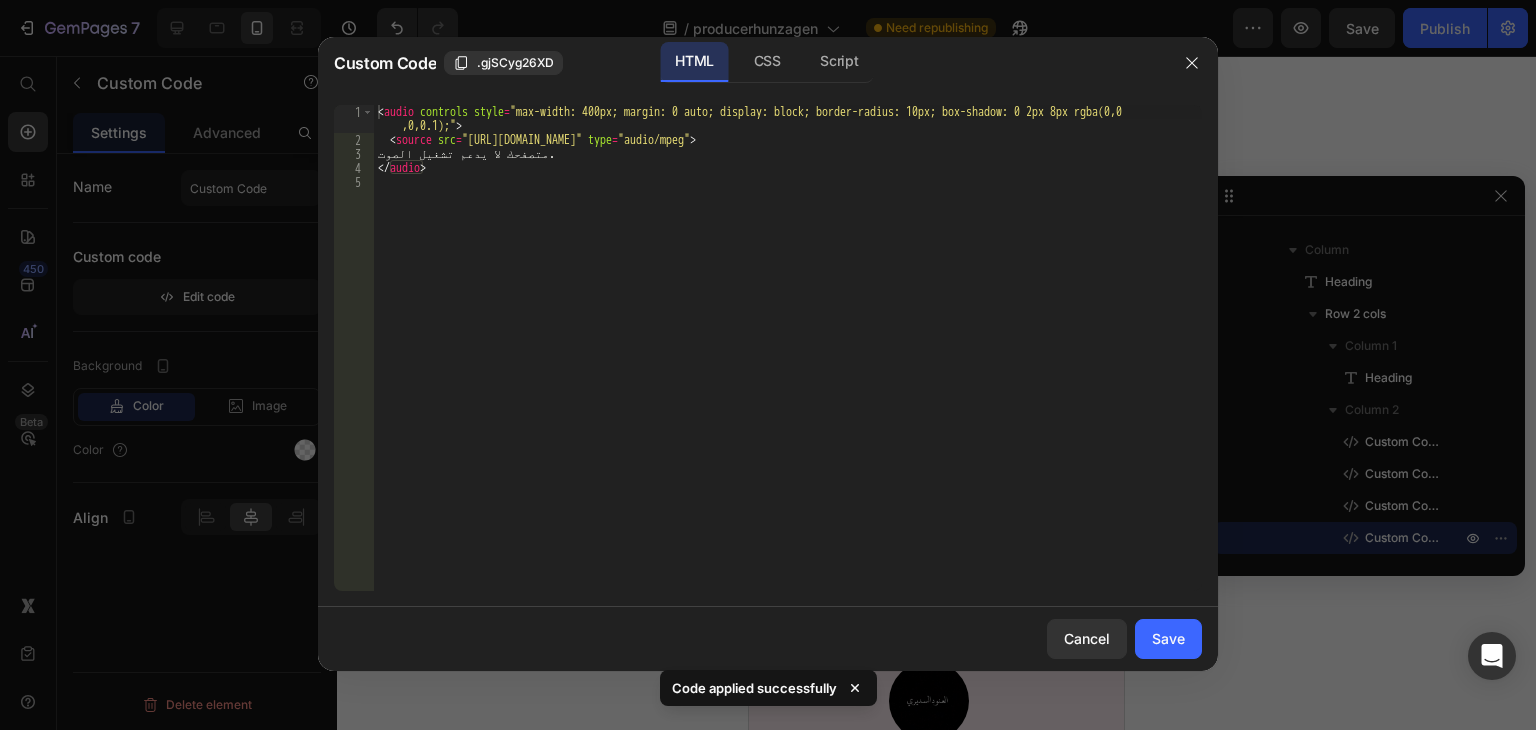 click on "< audio   controls   style = "max-width: 400px; margin: 0 auto; display: block; border-radius: 10px; box-shadow: 0 2px 8px rgba(0,0      ,0,0.1);" >    < source   src = "https://test.hunzagen.com/producerhunzagen/wp-content/uploads/2025/07/خدجية.mp3"   type = "audio/mpeg" >   متصفحك لا يدعم تشغيل الصوت. </ audio >" at bounding box center [788, 369] 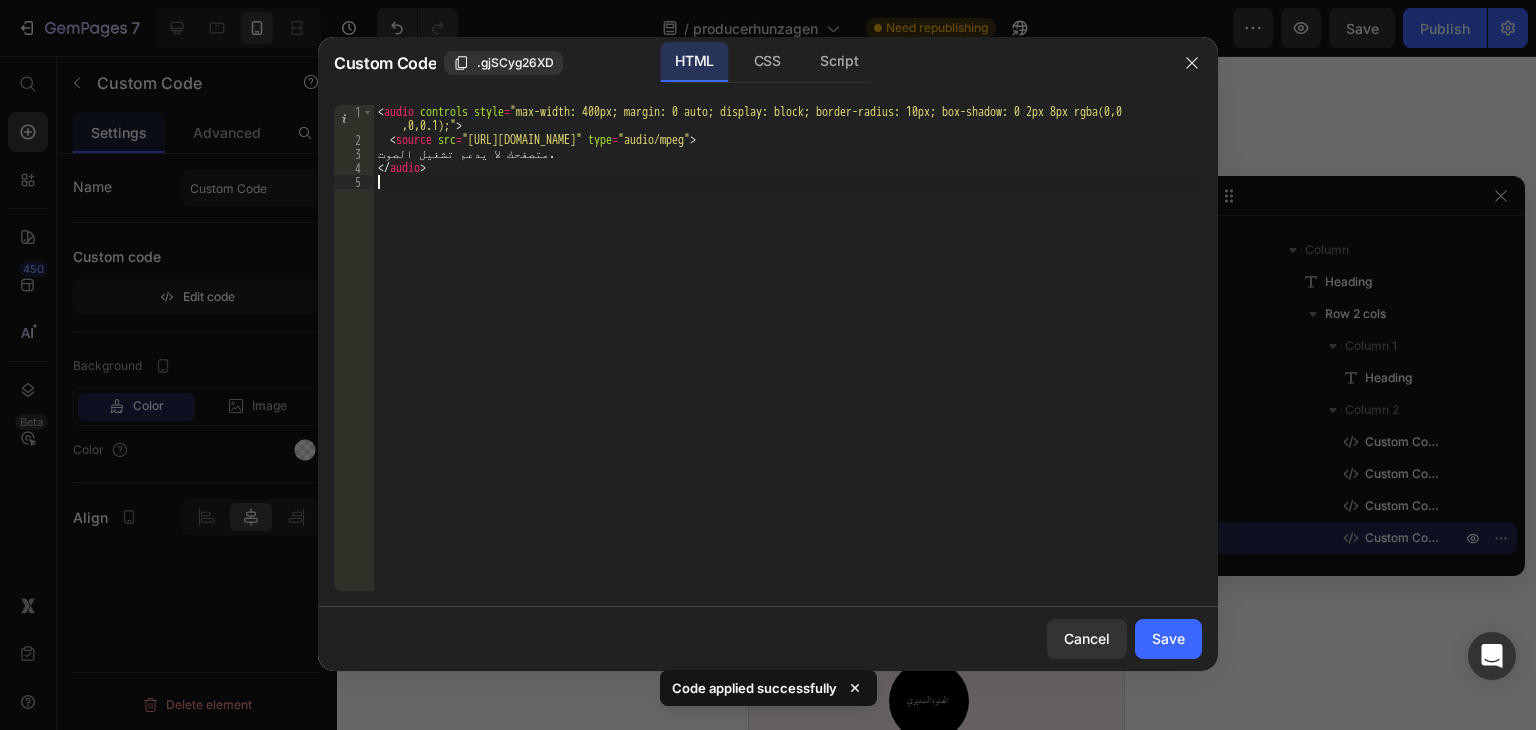 type on "</audio>" 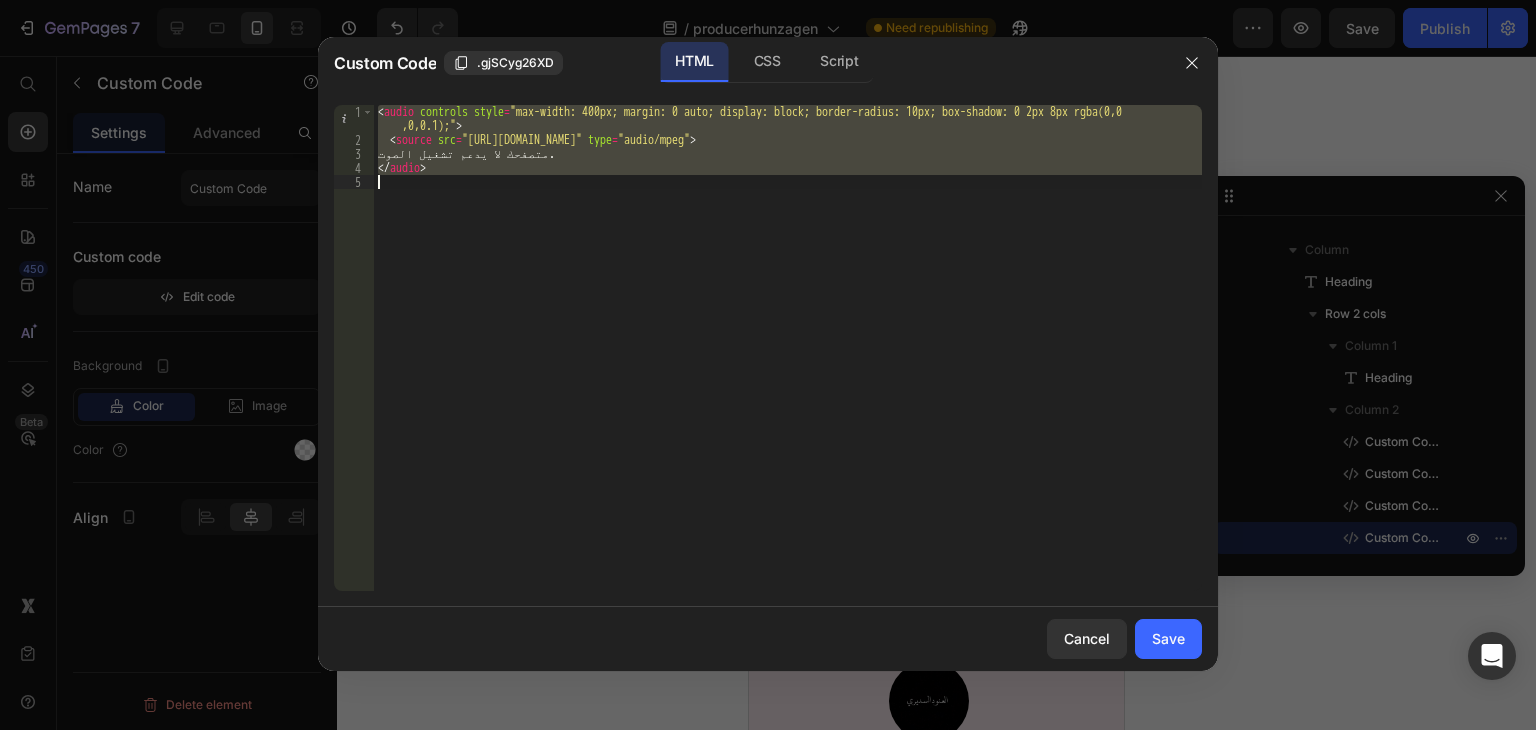 click on "< audio   controls   style = "max-width: 400px; margin: 0 auto; display: block; border-radius: 10px; box-shadow: 0 2px 8px rgba(0,0      ,0,0.1);" >    < source   src = "https://test.hunzagen.com/producerhunzagen/wp-content/uploads/2025/07/خدجية.mp3"   type = "audio/mpeg" >   متصفحك لا يدعم تشغيل الصوت. </ audio >" at bounding box center [788, 348] 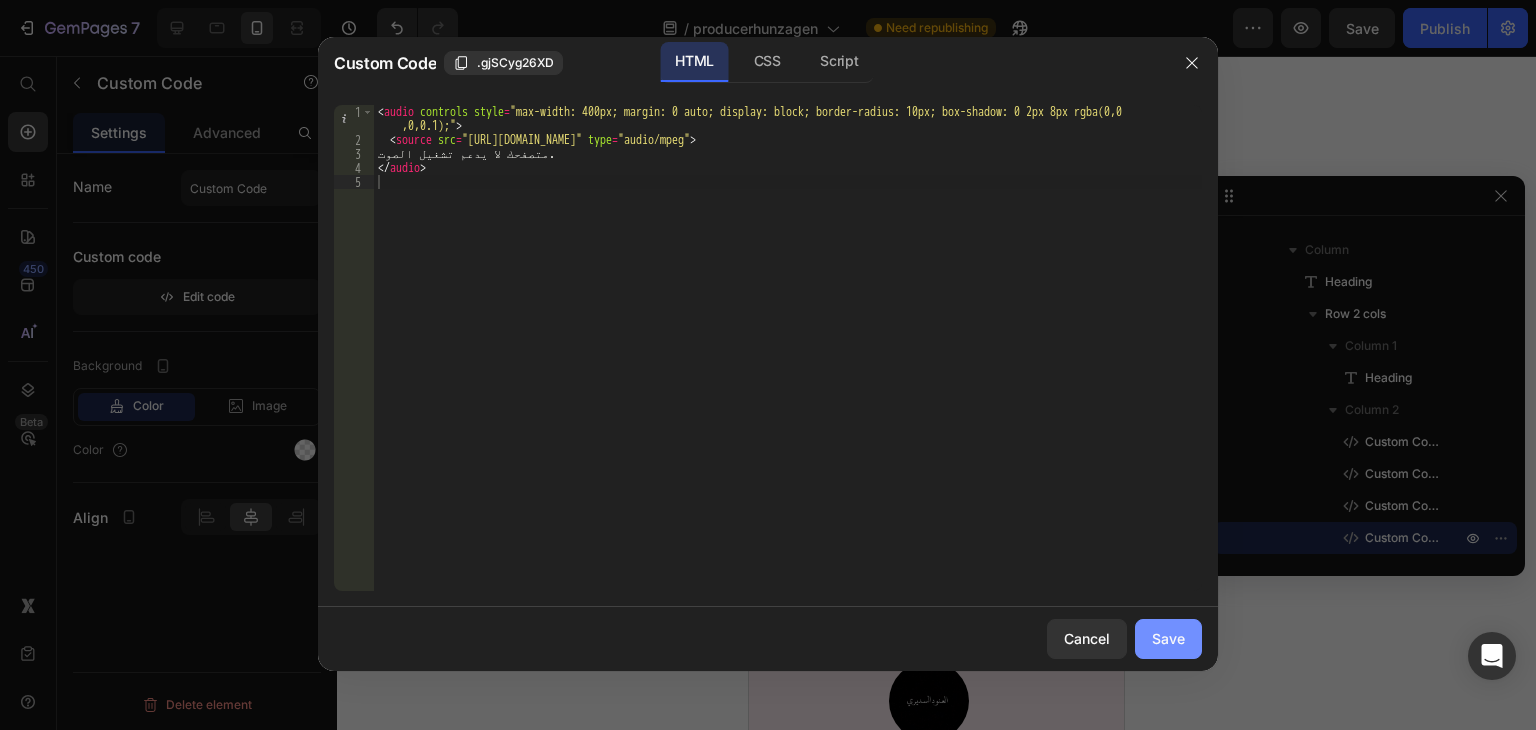 click on "Save" at bounding box center (1168, 638) 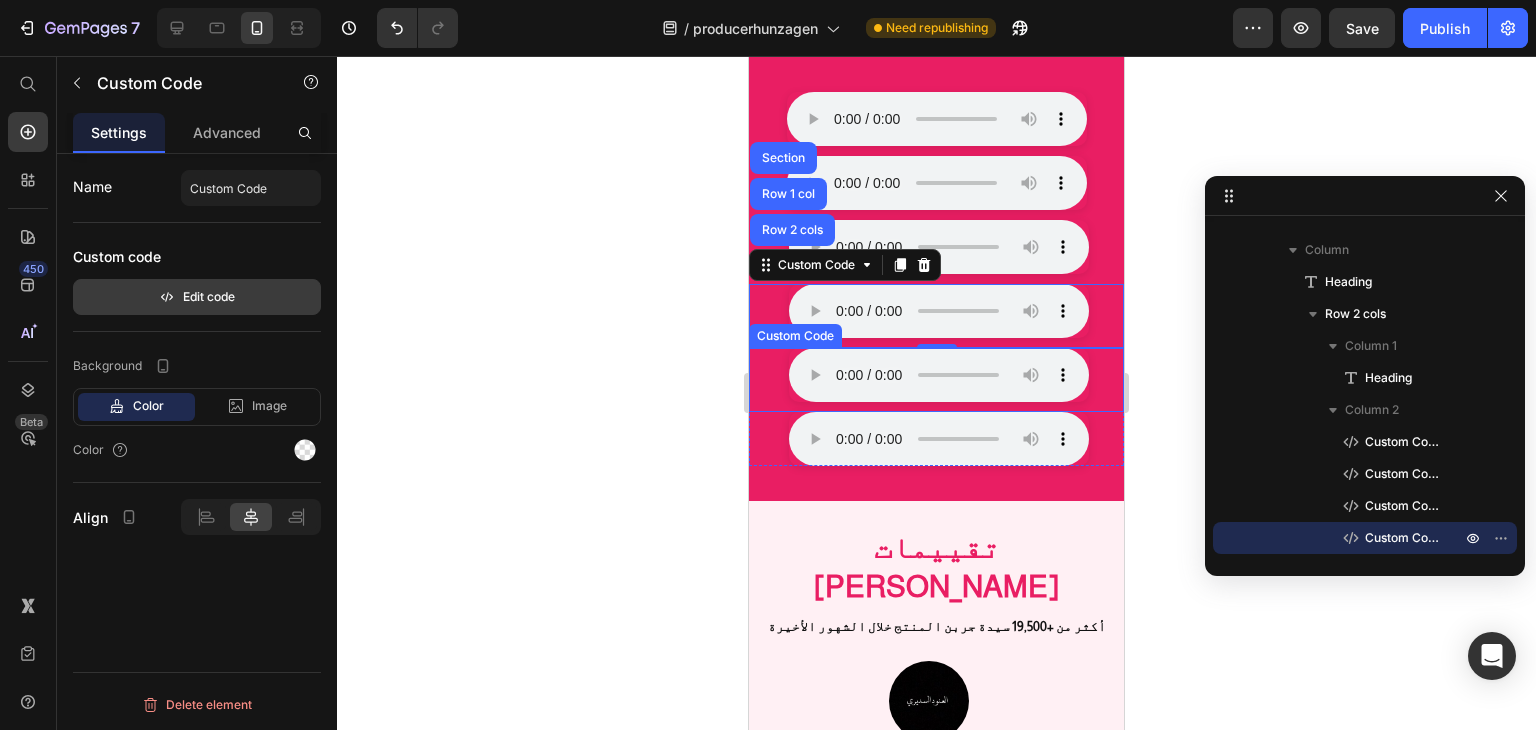 click on "Edit code" at bounding box center (197, 297) 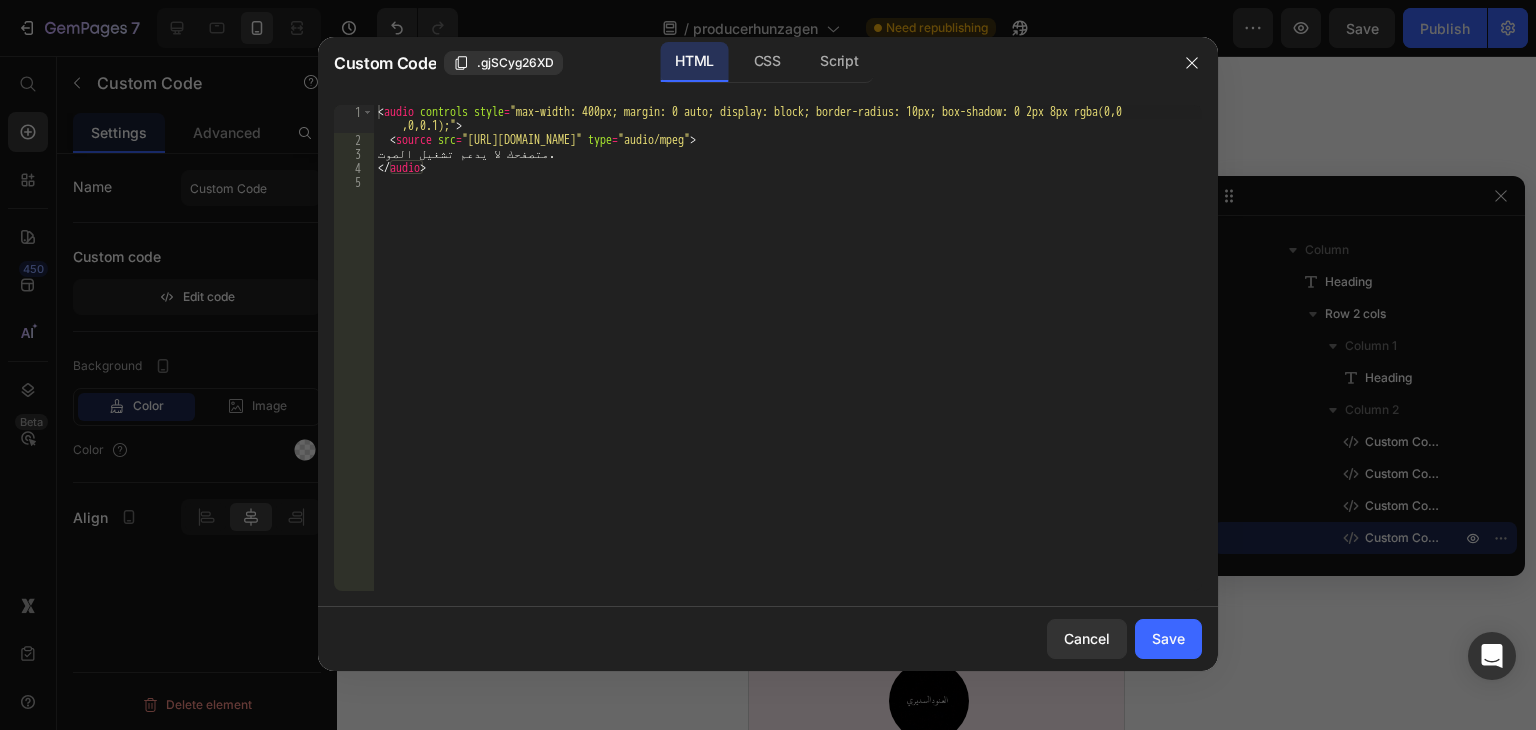 type 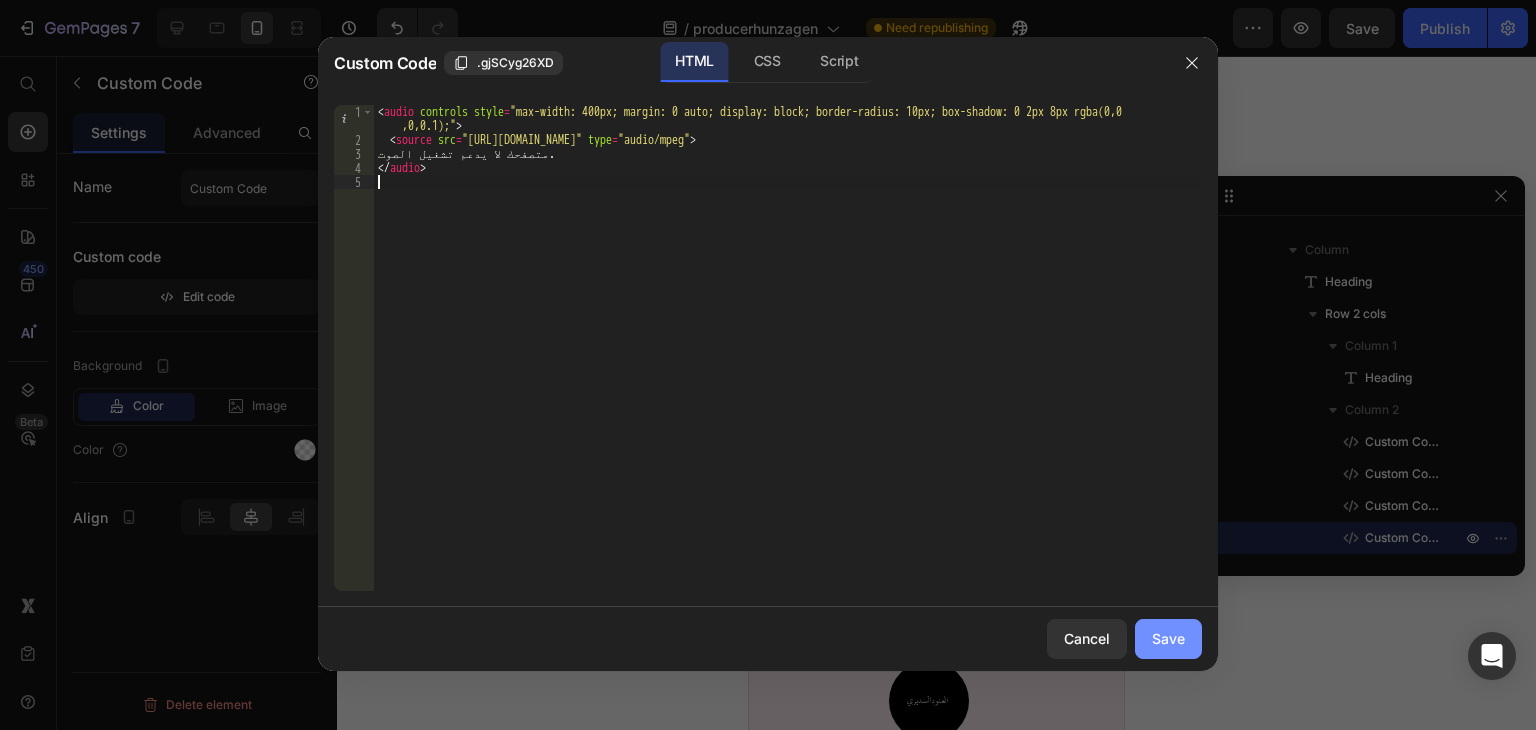 click on "Save" 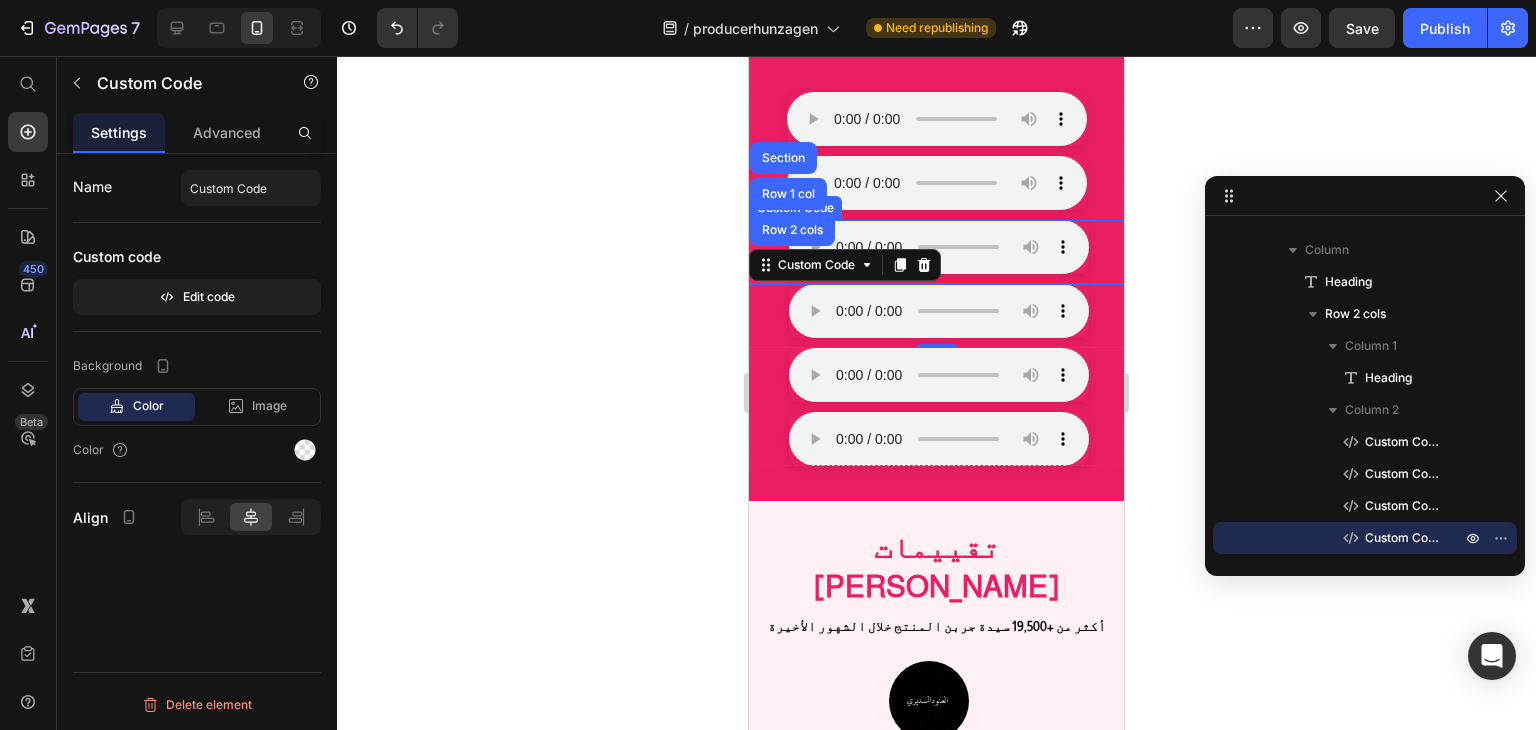 type 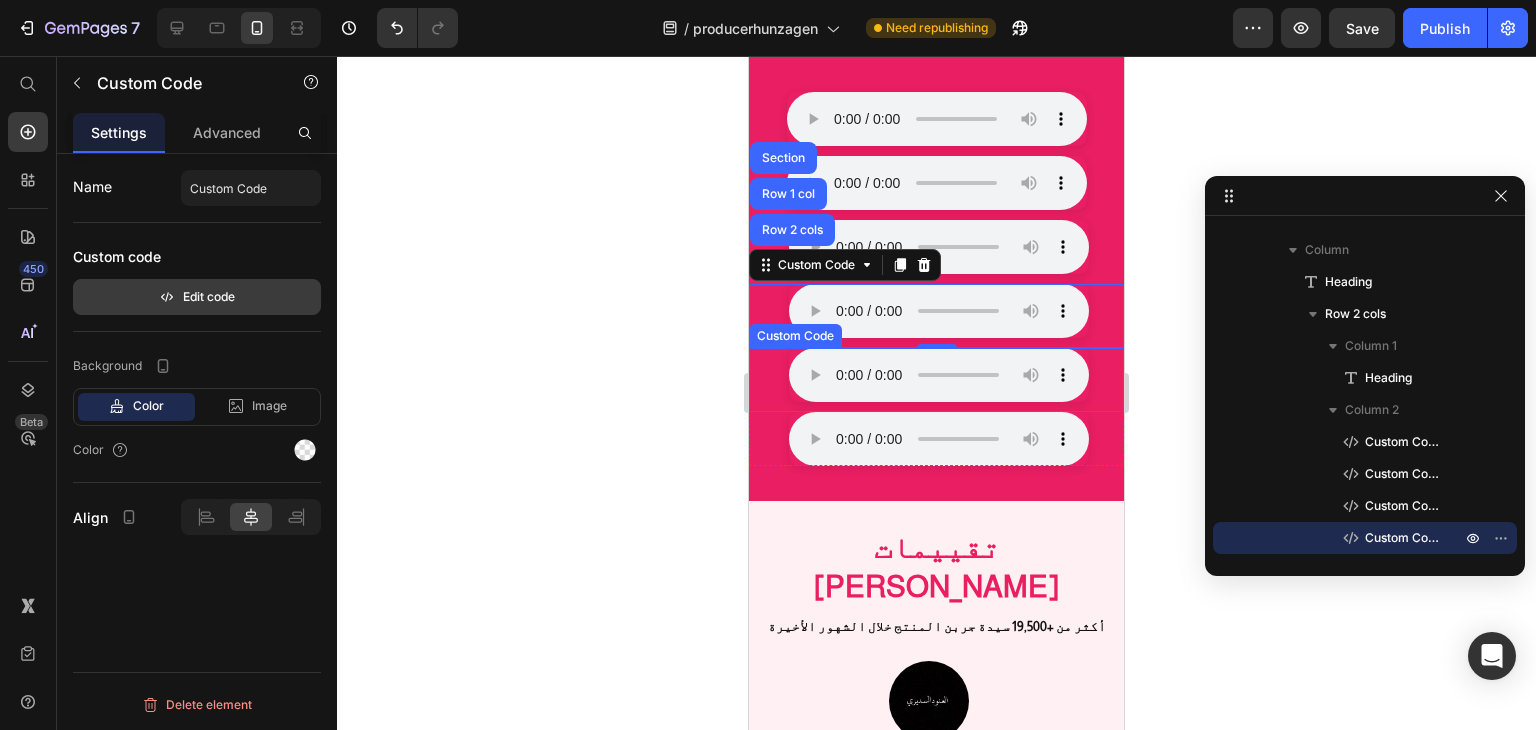 click on "Edit code" at bounding box center (197, 297) 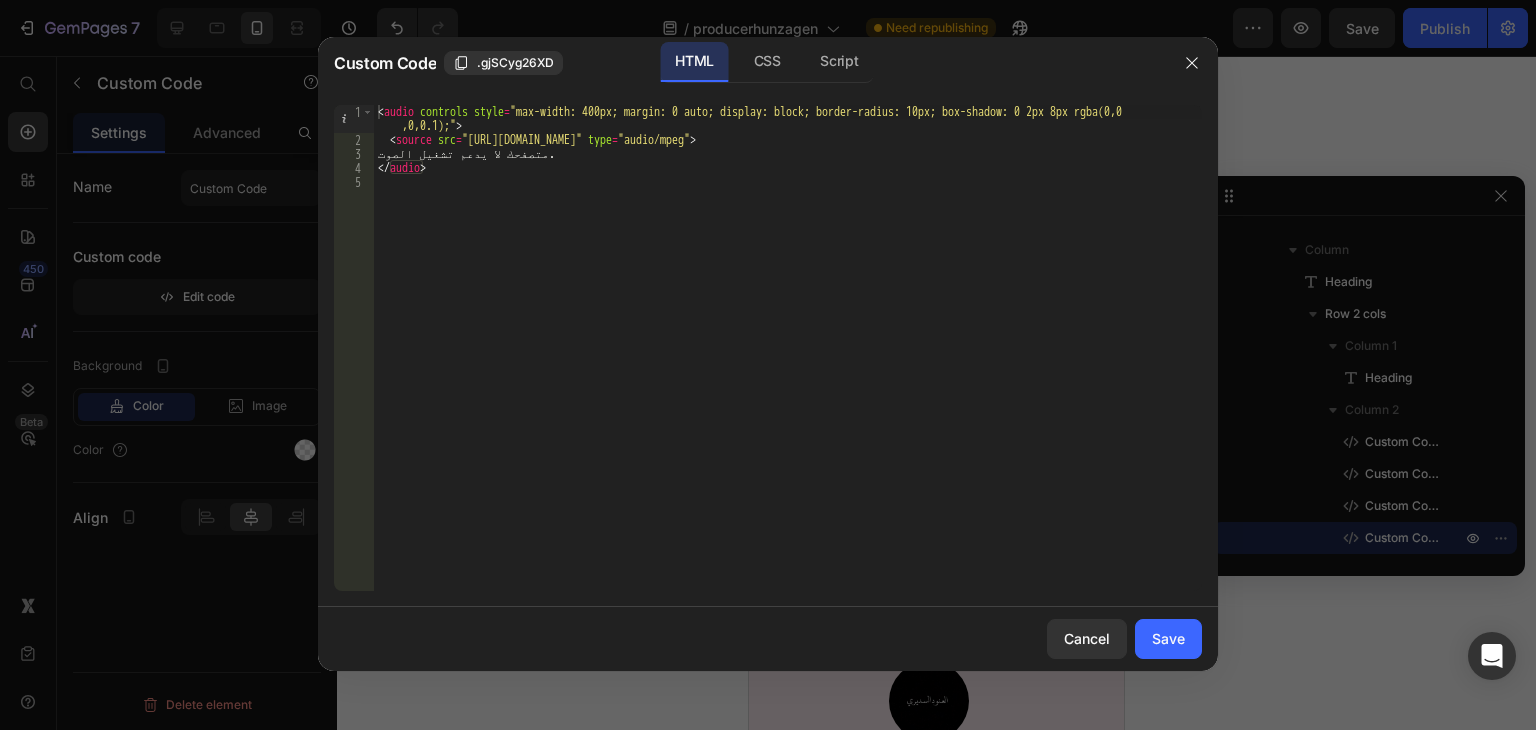 type on "<source src="https://test.hunzagen.com/producerhunzagen/wp-content/uploads/2025/07/خدجية.mp3" type="audio/mpeg">" 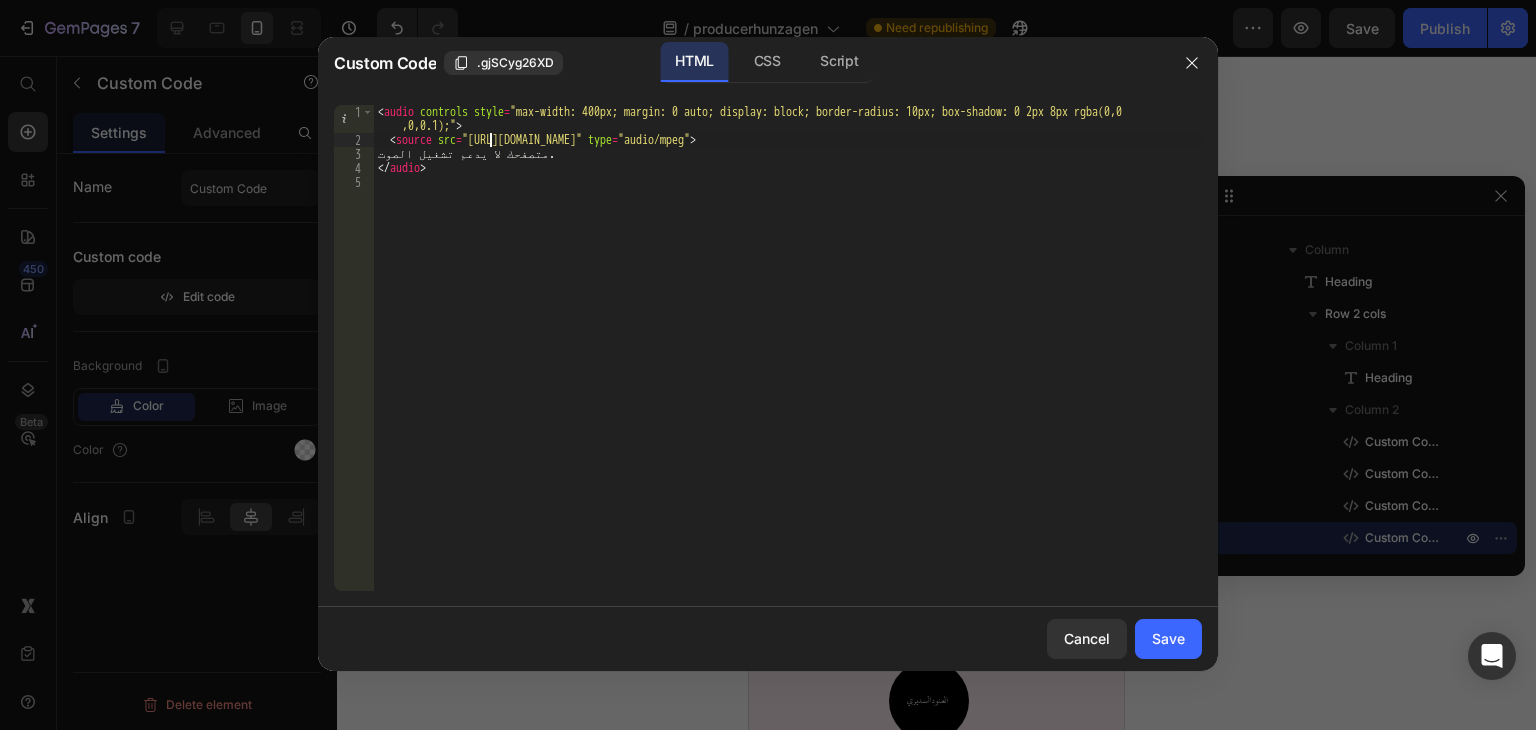 click on "< audio   controls   style = "max-width: 400px; margin: 0 auto; display: block; border-radius: 10px; box-shadow: 0 2px 8px rgba(0,0      ,0,0.1);" >    < source   src = "https://test.hunzagen.com/producerhunzagen/wp-content/uploads/2025/07/خدجية.mp3"   type = "audio/mpeg" >   متصفحك لا يدعم تشغيل الصوت. </ audio >" at bounding box center (788, 369) 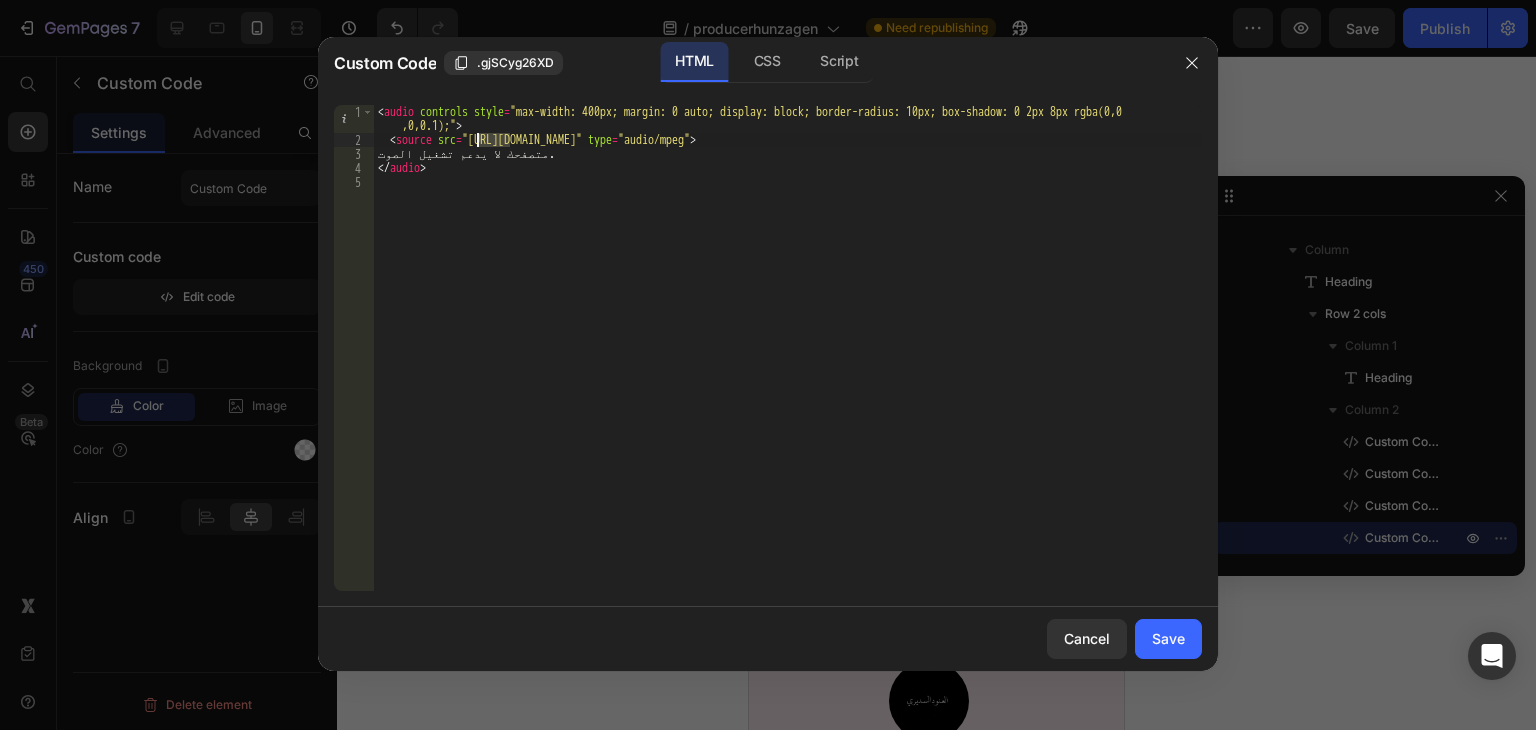click on "< audio   controls   style = "max-width: 400px; margin: 0 auto; display: block; border-radius: 10px; box-shadow: 0 2px 8px rgba(0,0      ,0,0.1);" >    < source   src = "https://test.hunzagen.com/producerhunzagen/wp-content/uploads/2025/07/خدجية.mp3"   type = "audio/mpeg" >   متصفحك لا يدعم تشغيل الصوت. </ audio >" at bounding box center (788, 369) 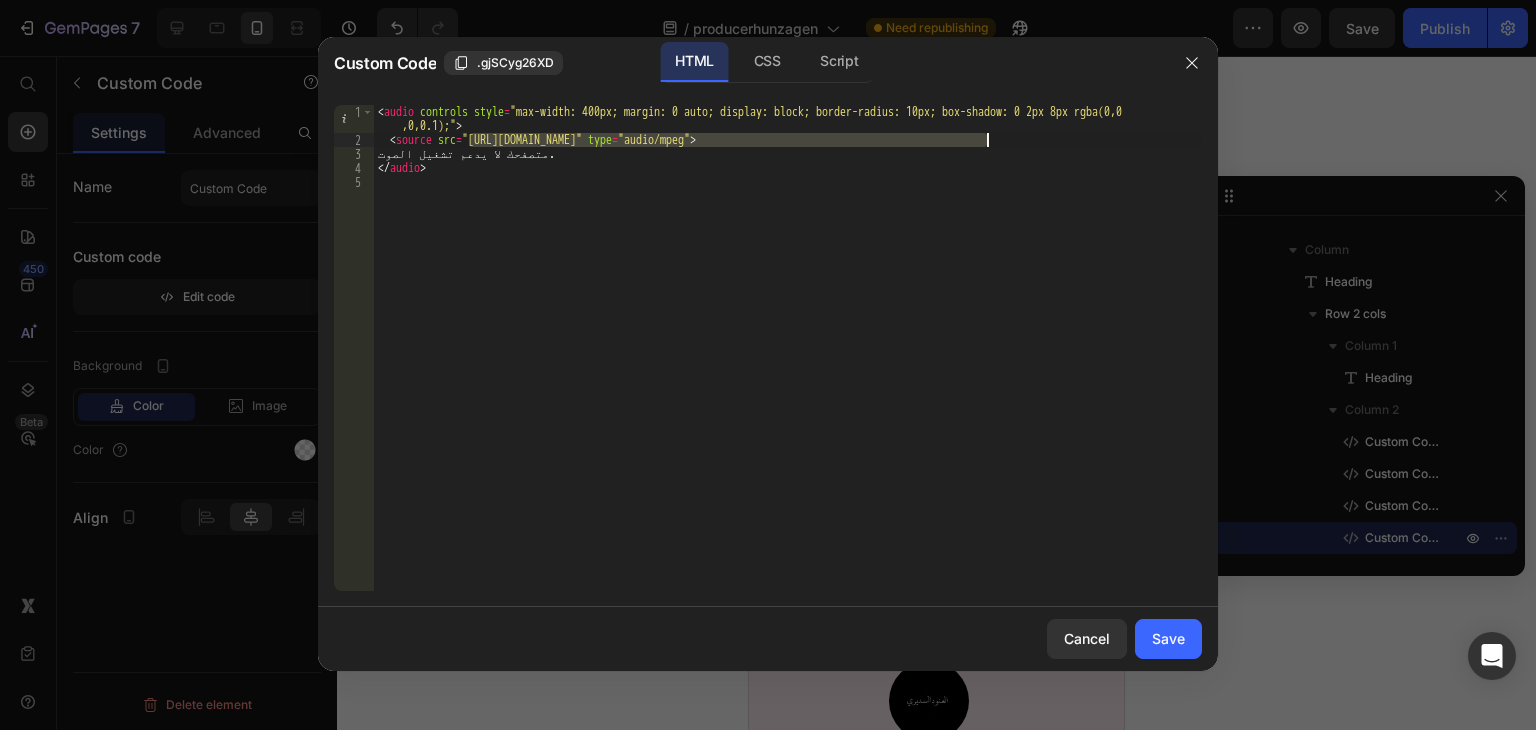 drag, startPoint x: 473, startPoint y: 139, endPoint x: 988, endPoint y: 142, distance: 515.0087 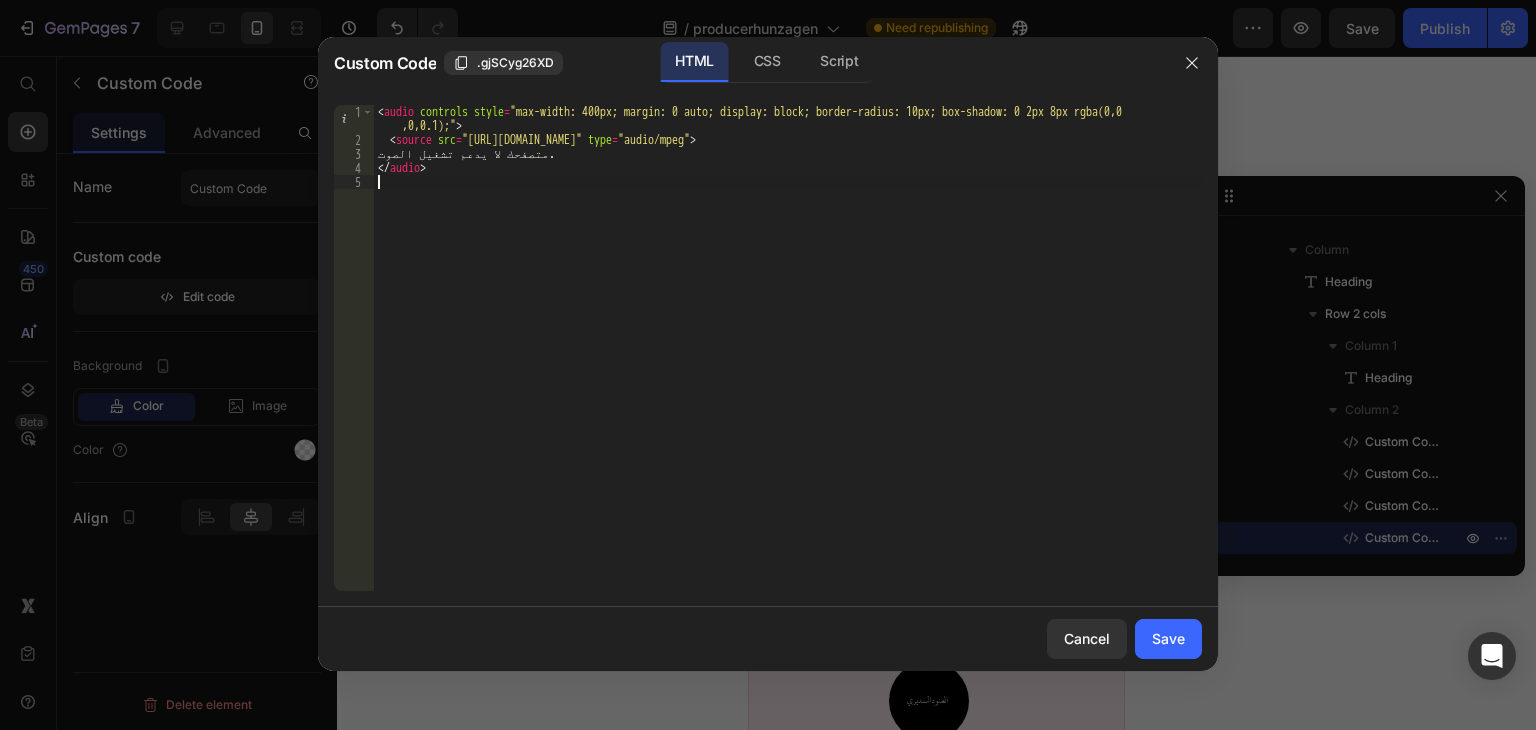 click on "< audio   controls   style = "max-width: 400px; margin: 0 auto; display: block; border-radius: 10px; box-shadow: 0 2px 8px rgba(0,0      ,0,0.1);" >    < source   src = "https://test.hunzagen.com/producerhunzagen/wp-content/uploads/2025/07/خدجية.mp3"   type = "audio/mpeg" >   متصفحك لا يدعم تشغيل الصوت. </ audio >" at bounding box center (788, 369) 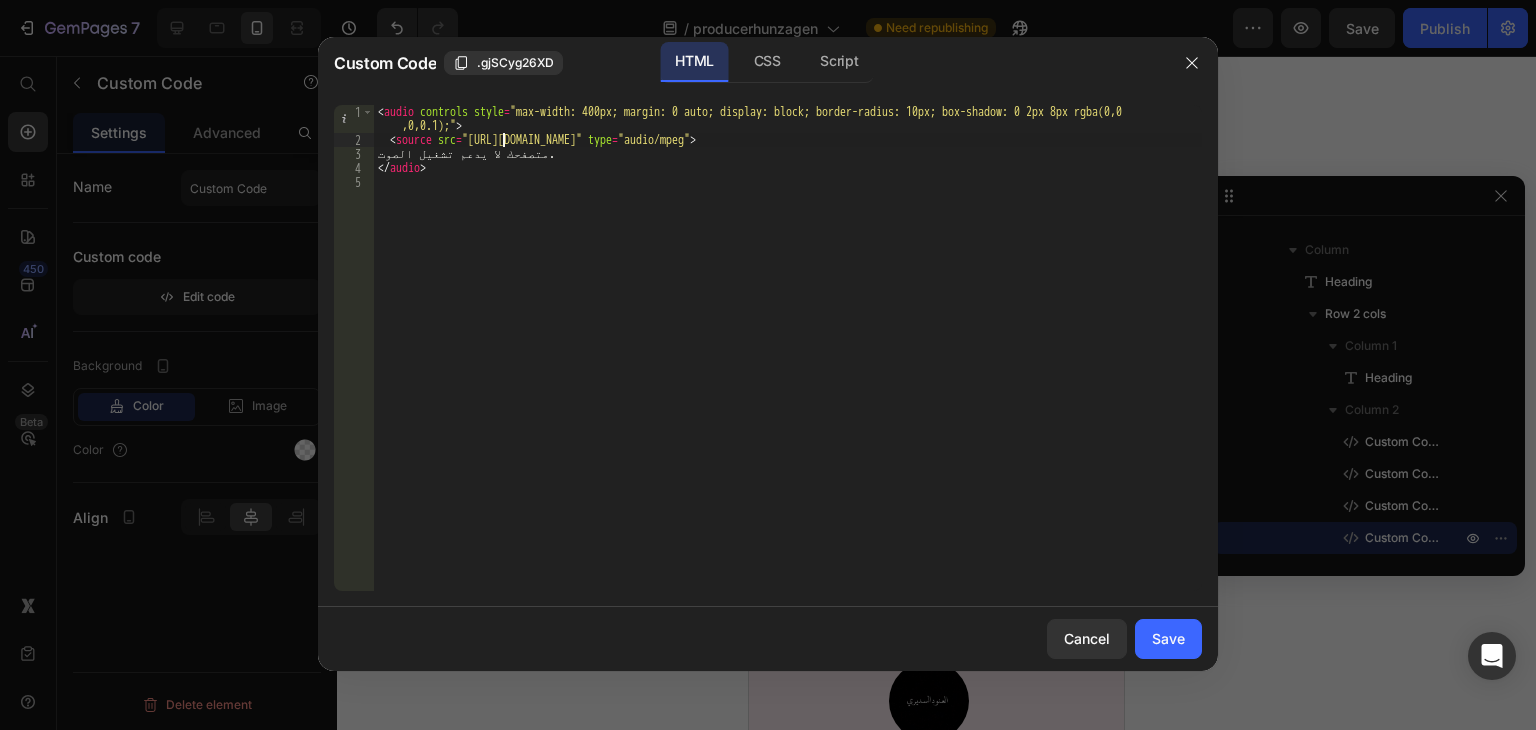 click on "< audio   controls   style = "max-width: 400px; margin: 0 auto; display: block; border-radius: 10px; box-shadow: 0 2px 8px rgba(0,0      ,0,0.1);" >    < source   src = "https://test.hunzagen.com/producerhunzagen/wp-content/uploads/2025/07/خدجية.mp3"   type = "audio/mpeg" >   متصفحك لا يدعم تشغيل الصوت. </ audio >" at bounding box center [788, 369] 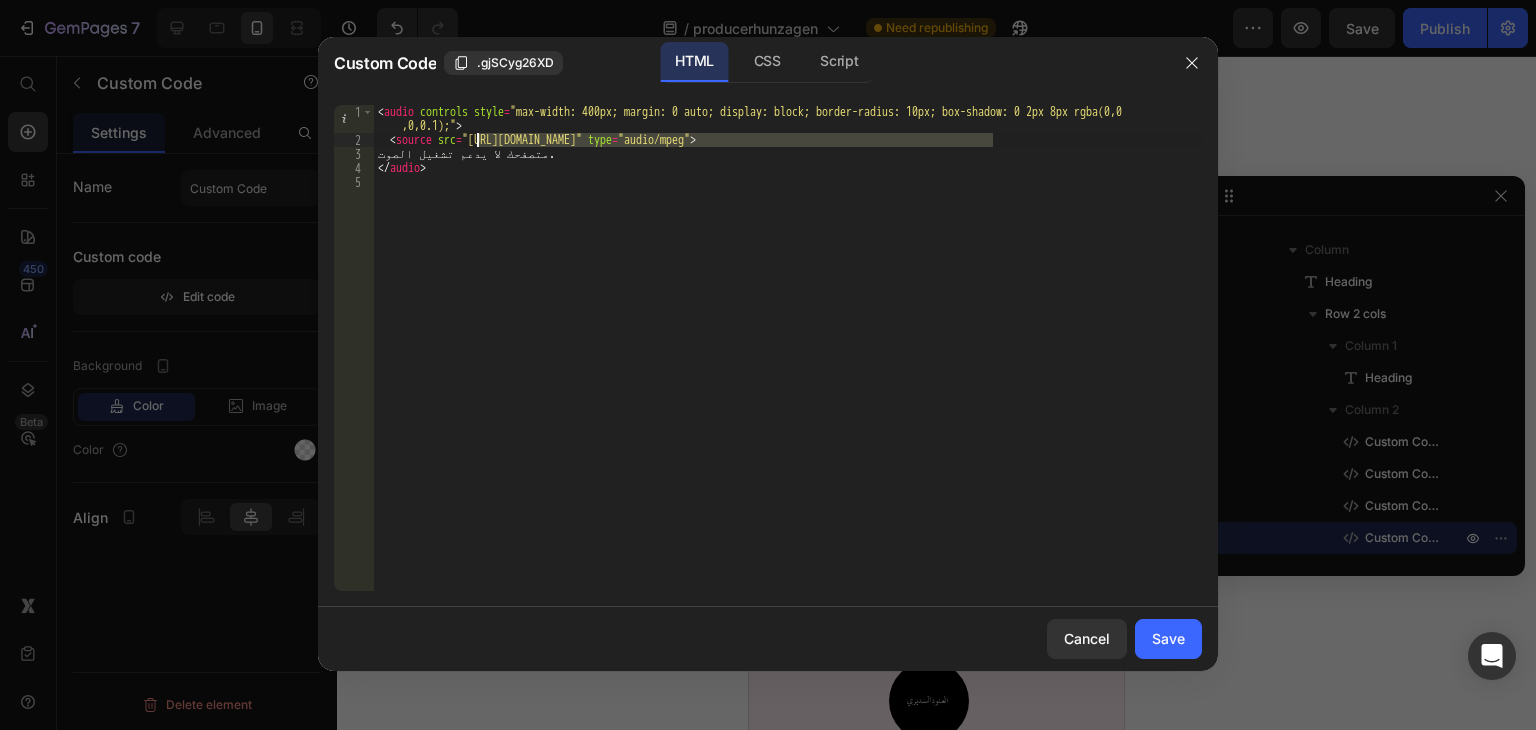 drag, startPoint x: 990, startPoint y: 140, endPoint x: 474, endPoint y: 145, distance: 516.02423 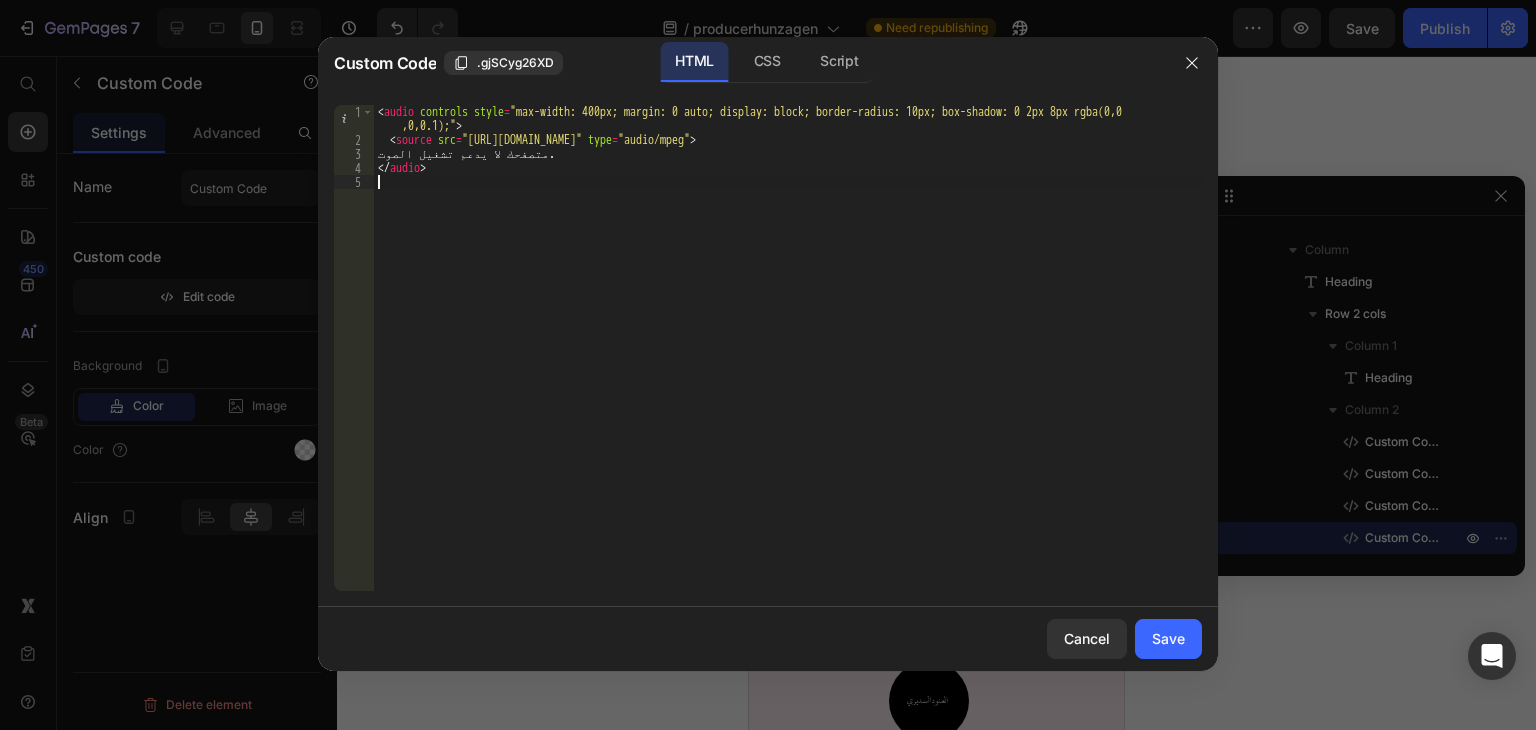 click on "< audio   controls   style = "max-width: 400px; margin: 0 auto; display: block; border-radius: 10px; box-shadow: 0 2px 8px rgba(0,0      ,0,0.1);" >    < source   src = "https://test.hunzagen.com/producerhunzagen/wp-content/uploads/2025/07/خدجية.mp3"   type = "audio/mpeg" >   متصفحك لا يدعم تشغيل الصوت. </ audio >" at bounding box center (788, 369) 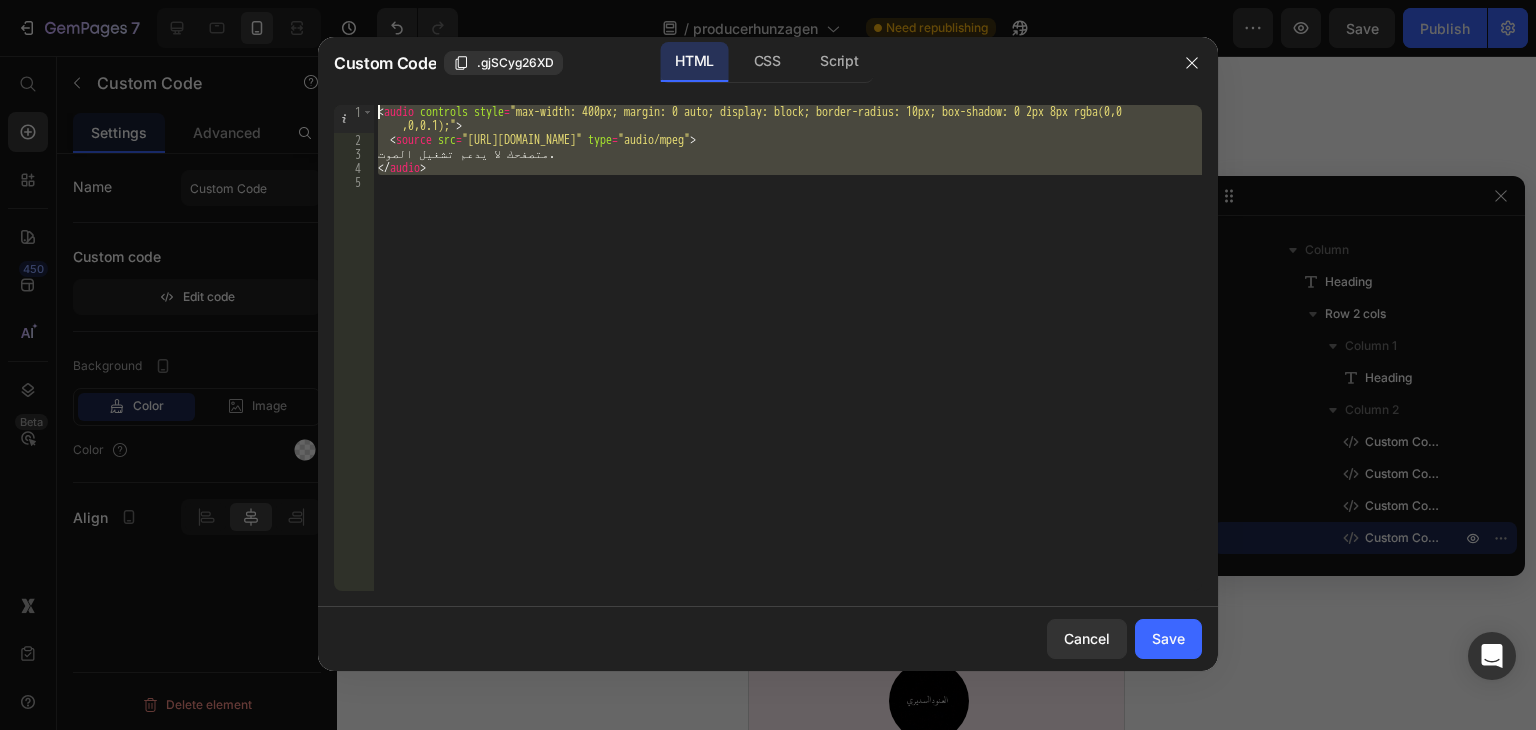 drag, startPoint x: 796, startPoint y: 265, endPoint x: 358, endPoint y: 87, distance: 472.78748 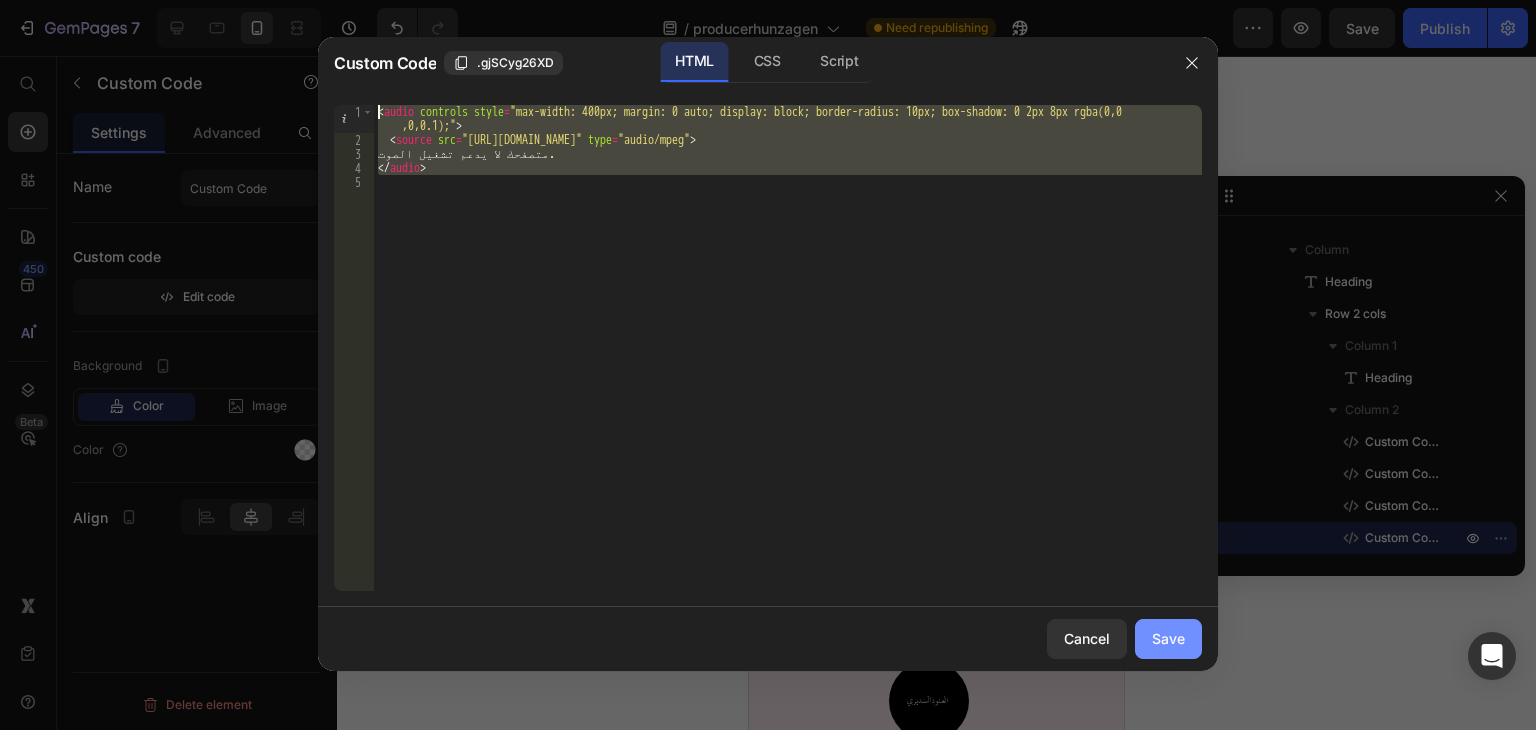 click on "Save" at bounding box center (1168, 638) 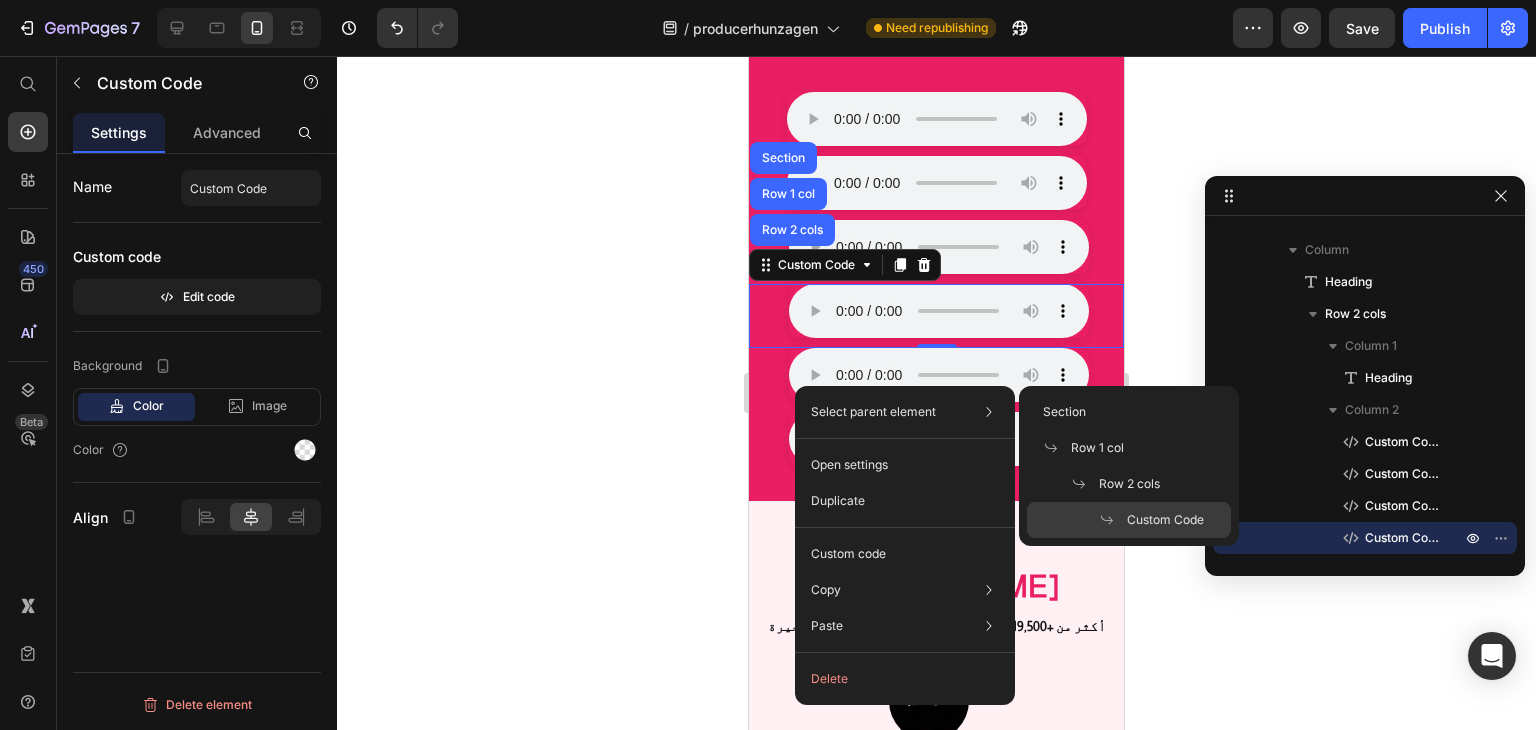 click on "Select parent element Section Row 1 col Row 2 cols Custom Code" 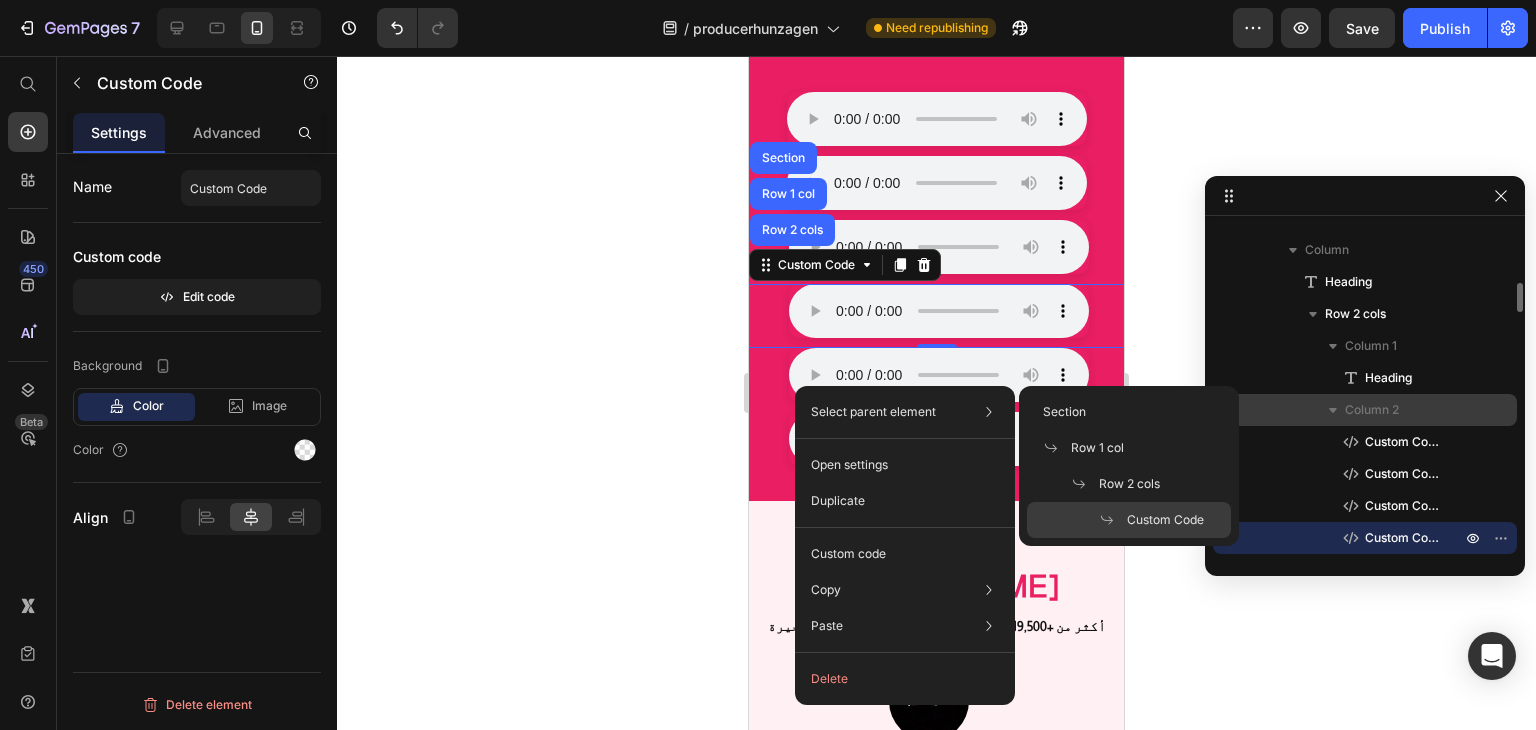 scroll, scrollTop: 862, scrollLeft: 0, axis: vertical 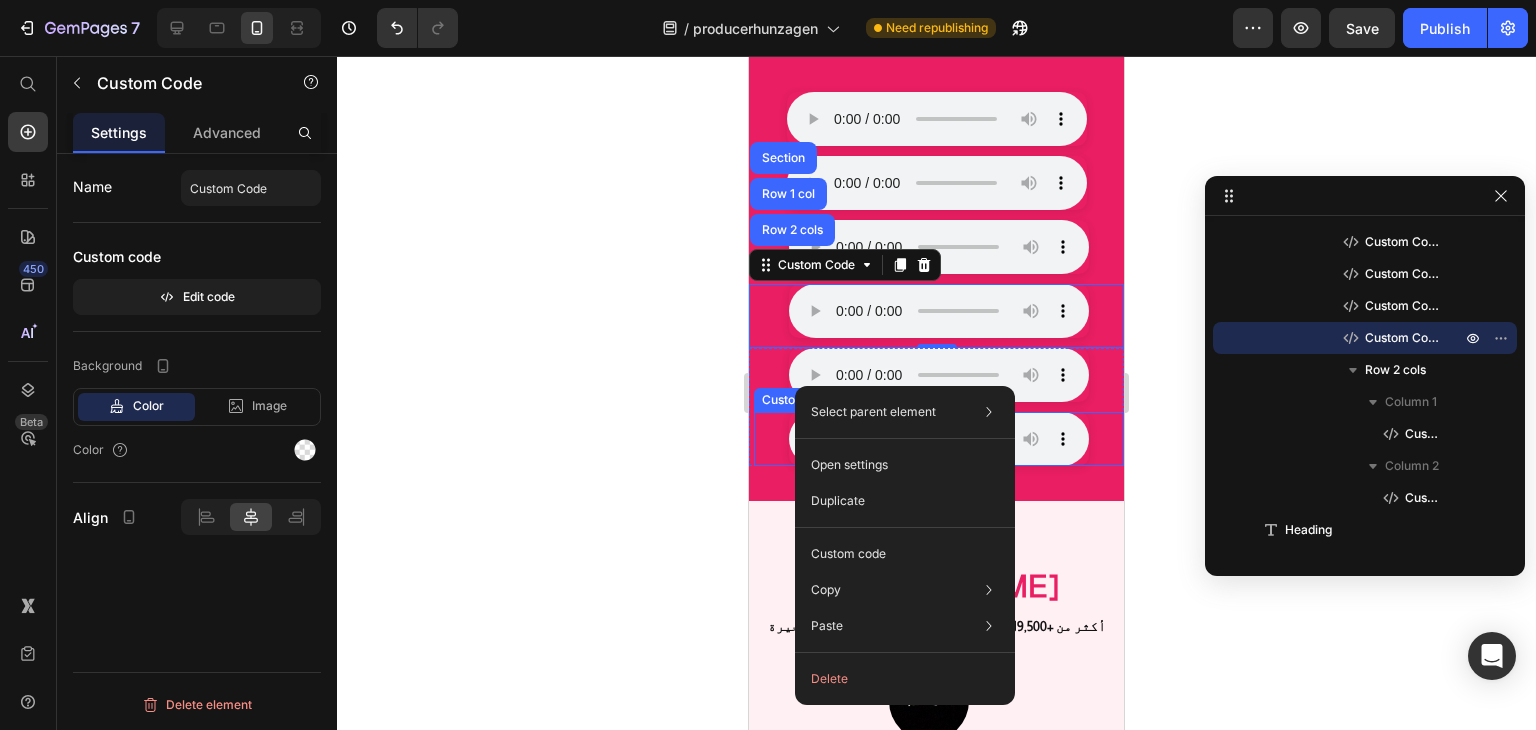 click on "متصفحك لا يدعم تشغيل الصوت." at bounding box center (939, 439) 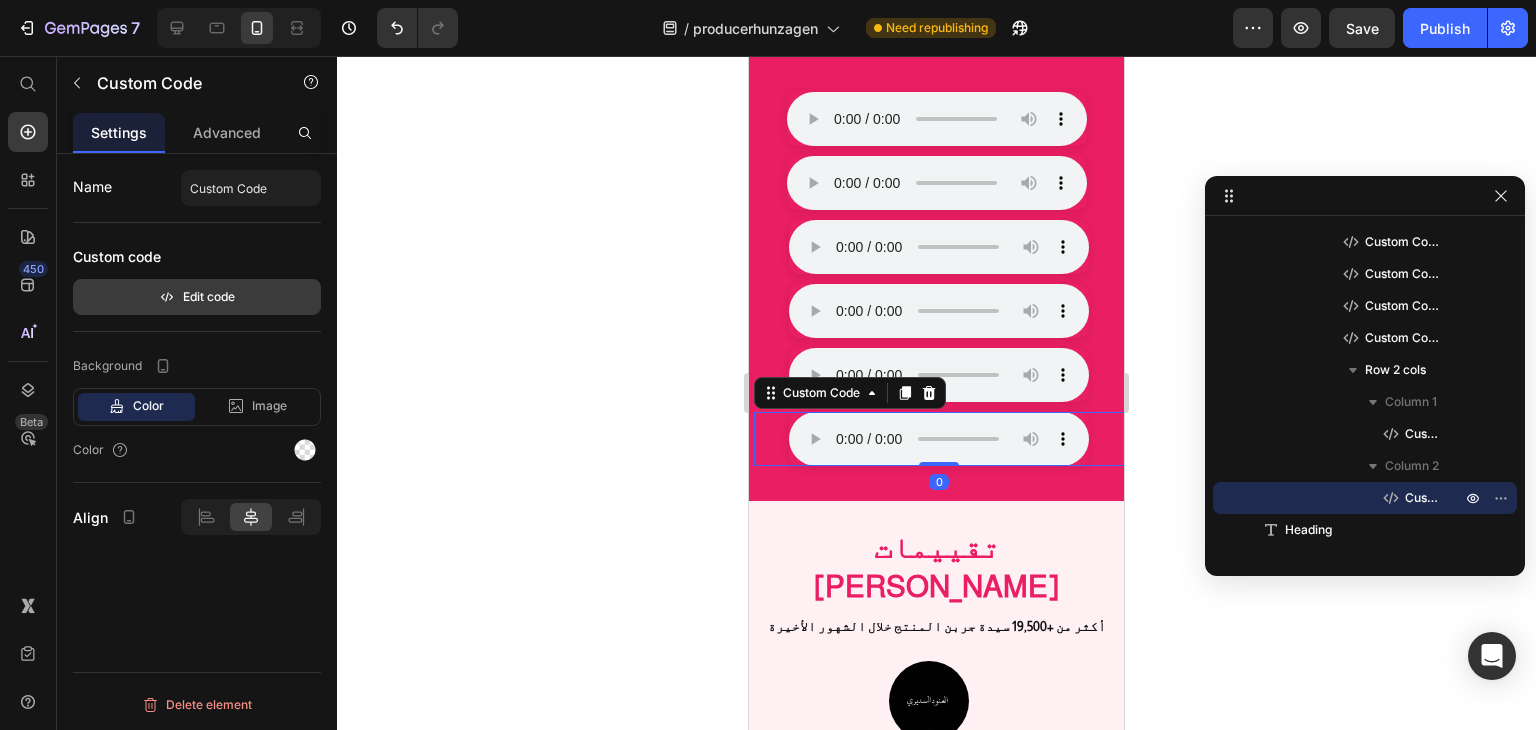 click on "Edit code" at bounding box center (197, 297) 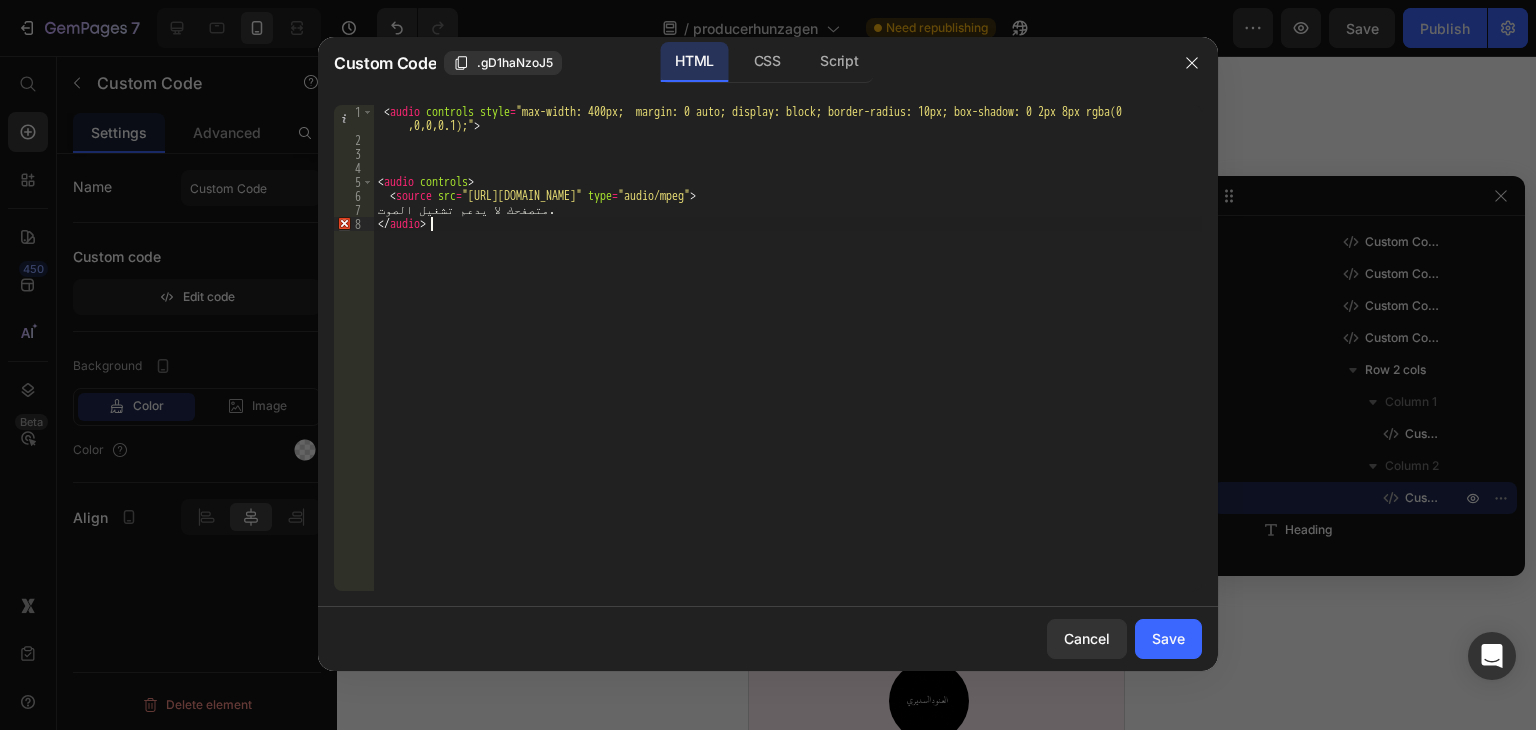 click on "< audio   controls   style = "max-width: 400px;  margin: 0 auto; display: block; border-radius: 10px; box-shadow: 0 2px 8px rgba(0       ,0,0,0.1);" > < audio   controls >    < source   src = "https://test.hunzagen.com/producerhunzagen/wp-content/uploads/2025/07/1.mp3"   type = "audio/mpeg" >   متصفحك لا يدعم تشغيل الصوت. </ audio >" at bounding box center [788, 369] 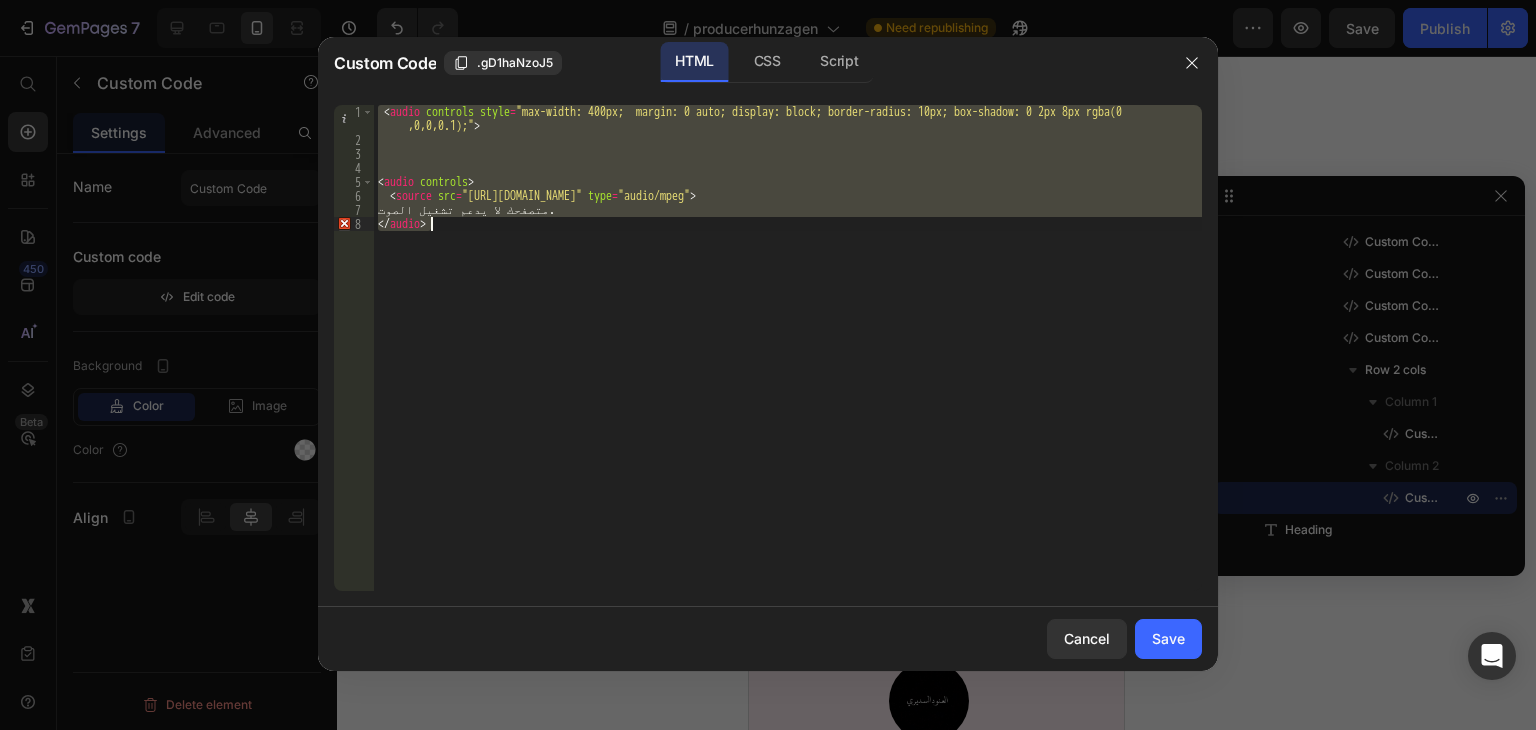 click on "< audio   controls   style = "max-width: 400px;  margin: 0 auto; display: block; border-radius: 10px; box-shadow: 0 2px 8px rgba(0       ,0,0,0.1);" > < audio   controls >    < source   src = "https://test.hunzagen.com/producerhunzagen/wp-content/uploads/2025/07/1.mp3"   type = "audio/mpeg" >   متصفحك لا يدعم تشغيل الصوت. </ audio >" at bounding box center [788, 348] 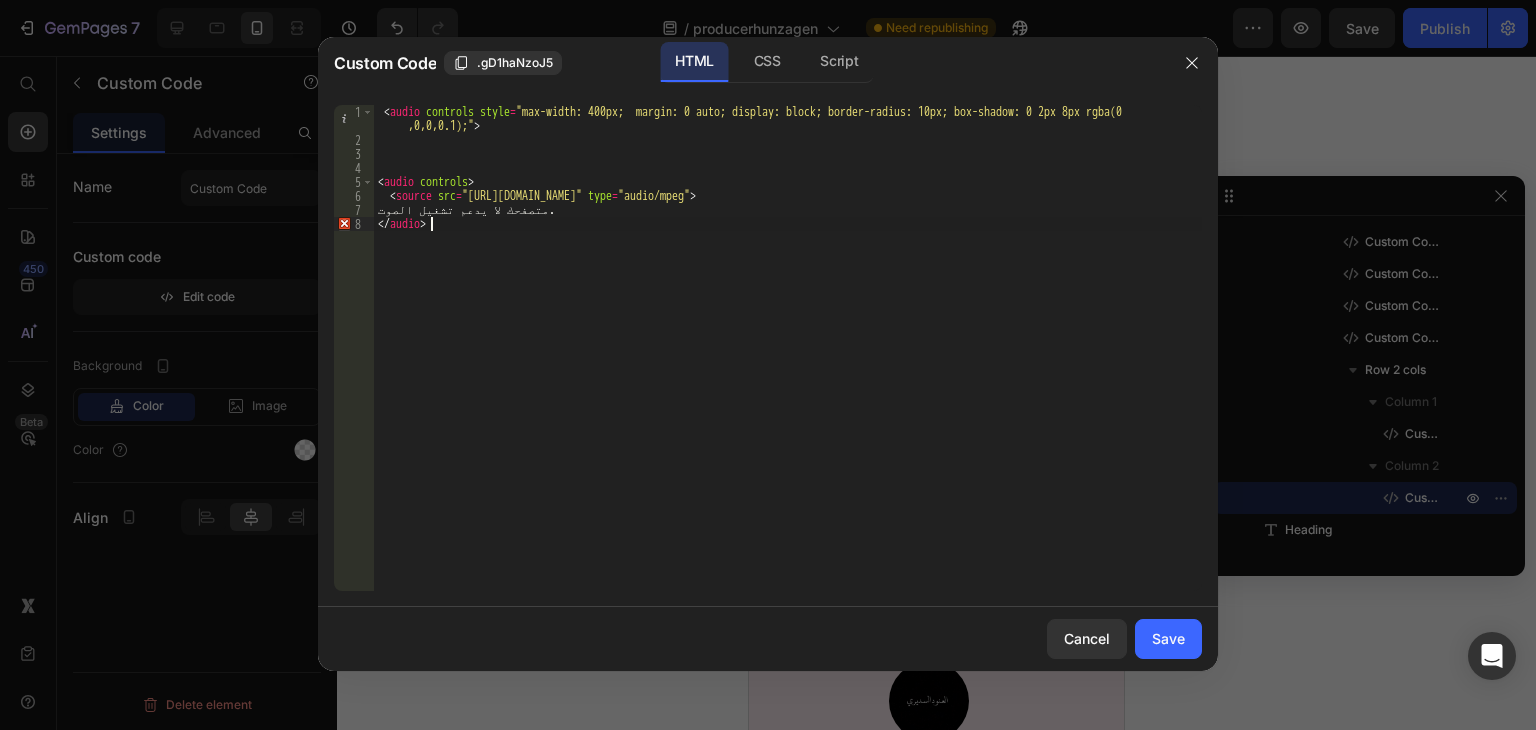 type on "متصفحك لا يدعم تشغيل الصوت.
</audio>" 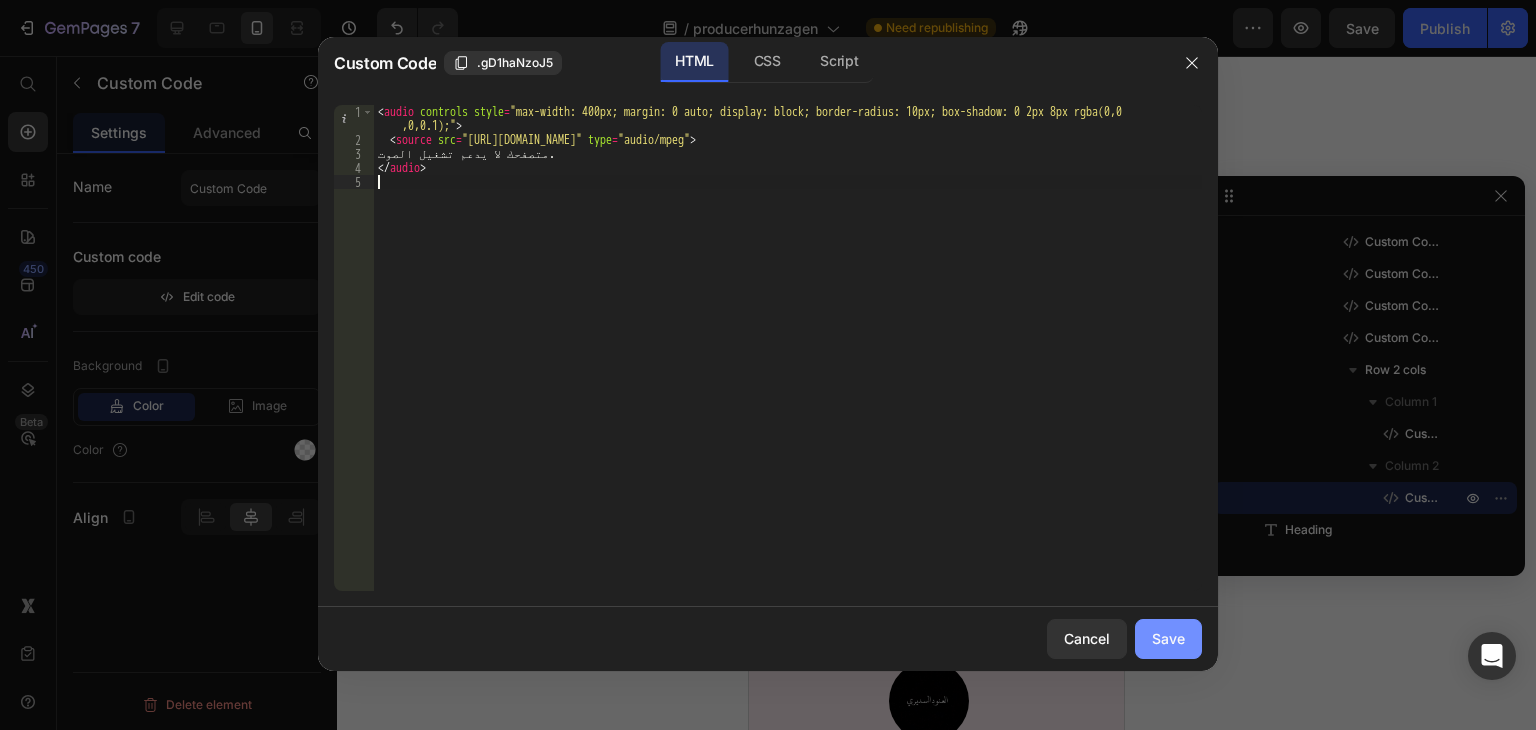 click on "Save" at bounding box center [1168, 638] 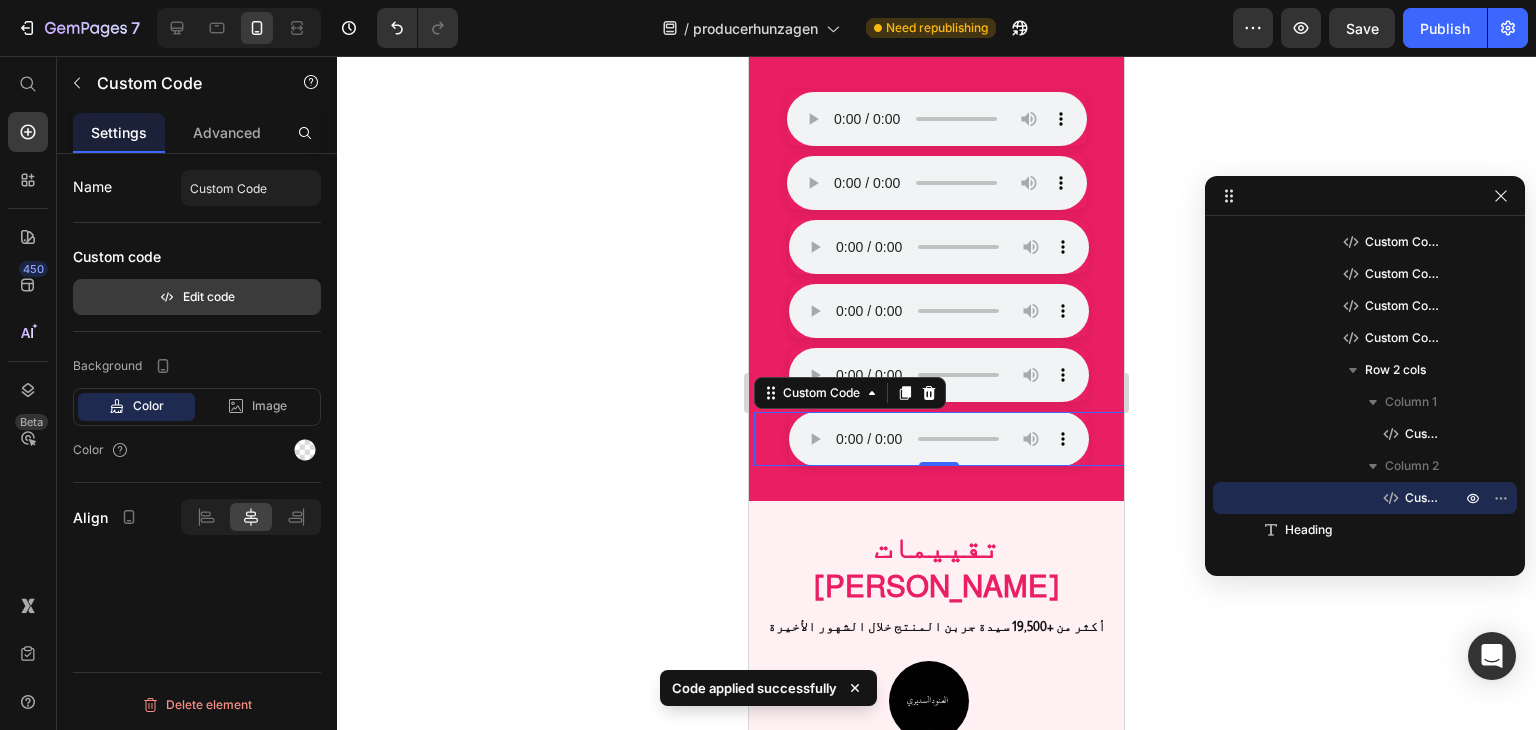 click on "Edit code" at bounding box center [197, 297] 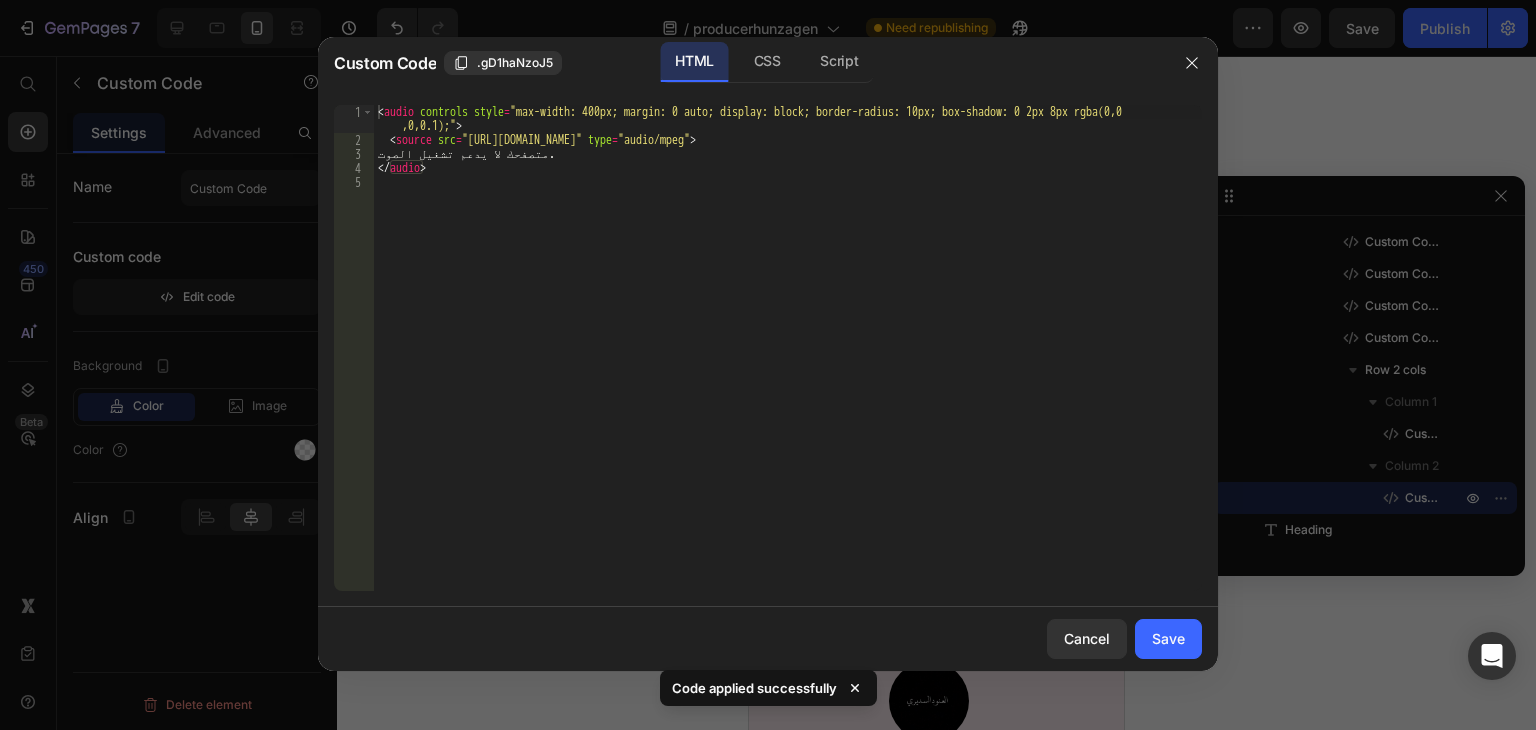 type 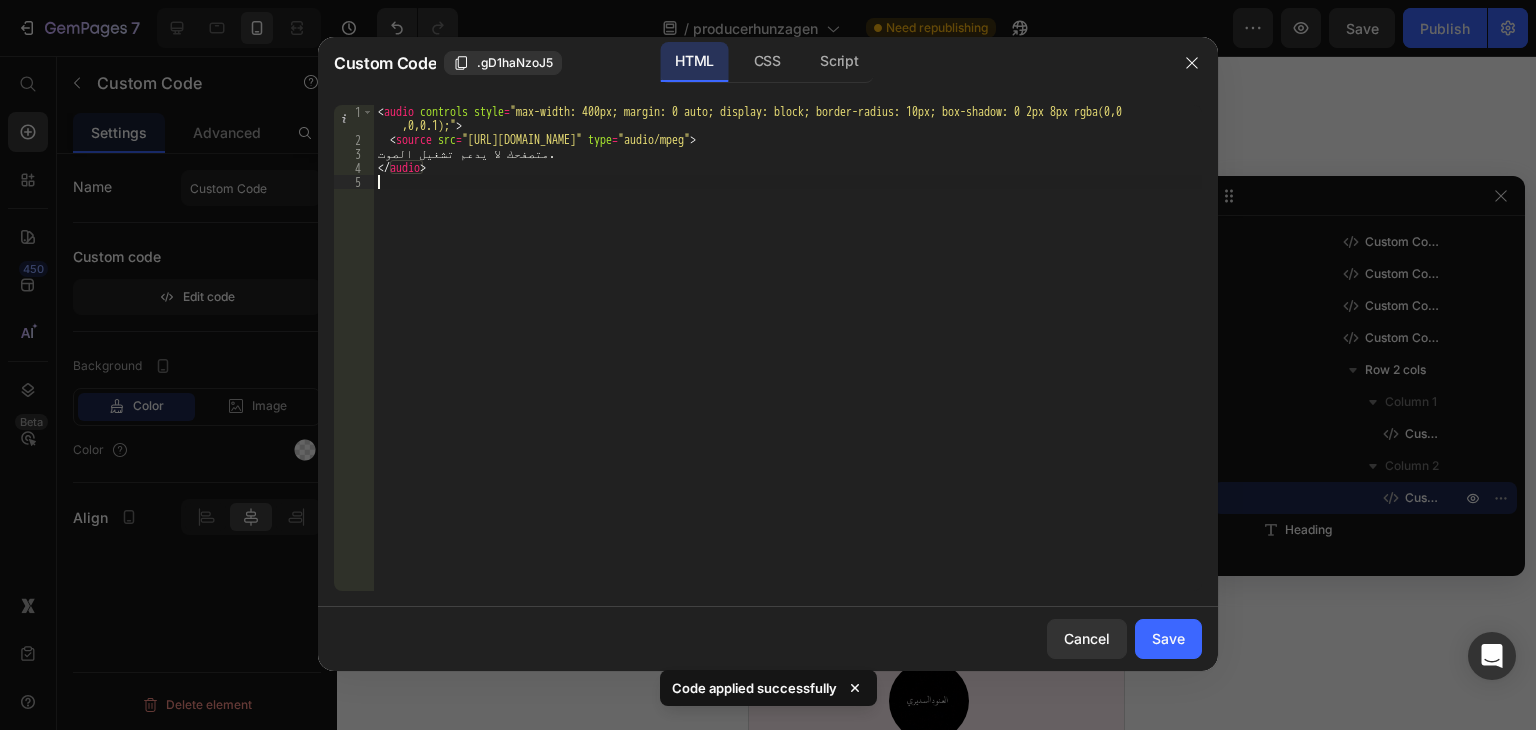 click on "< audio   controls   style = "max-width: 400px; margin: 0 auto; display: block; border-radius: 10px; box-shadow: 0 2px 8px rgba(0,0      ,0,0.1);" >    < source   src = "https://test.hunzagen.com/producerhunzagen/wp-content/uploads/2025/07/1.mp3"   type = "audio/mpeg" >   متصفحك لا يدعم تشغيل الصوت. </ audio >" at bounding box center (788, 369) 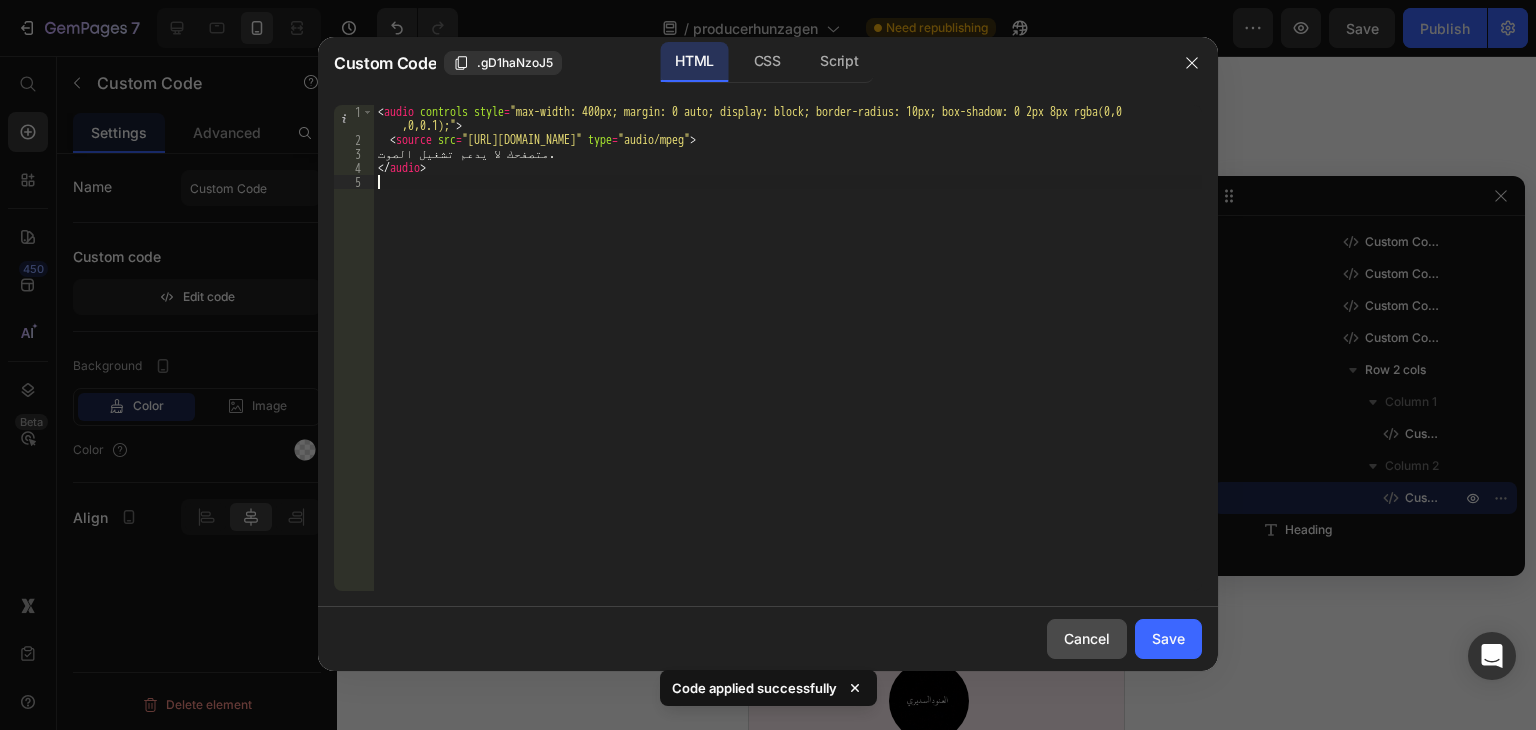 click on "Cancel" 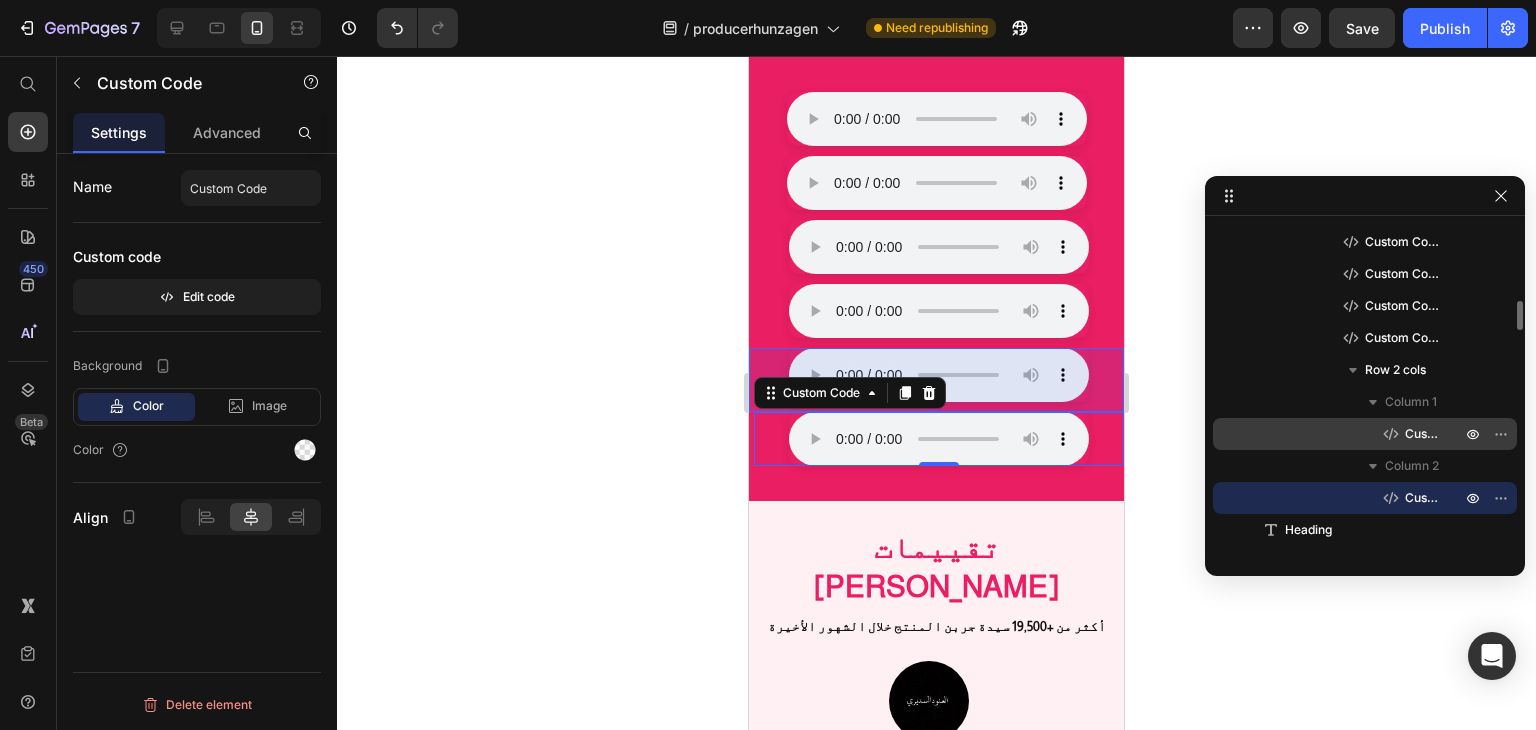 click on "Custom Code" at bounding box center [1365, 434] 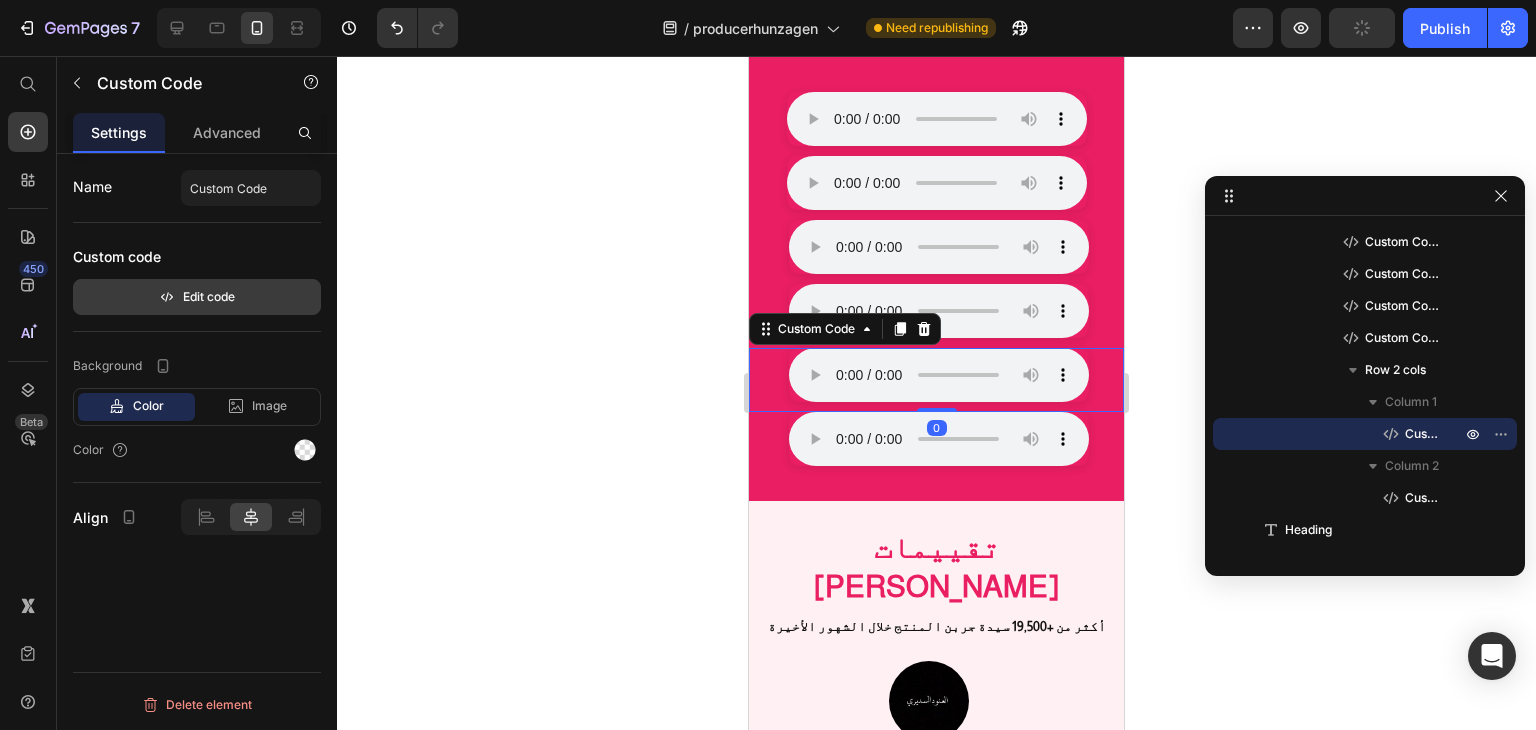 click on "Edit code" at bounding box center [197, 297] 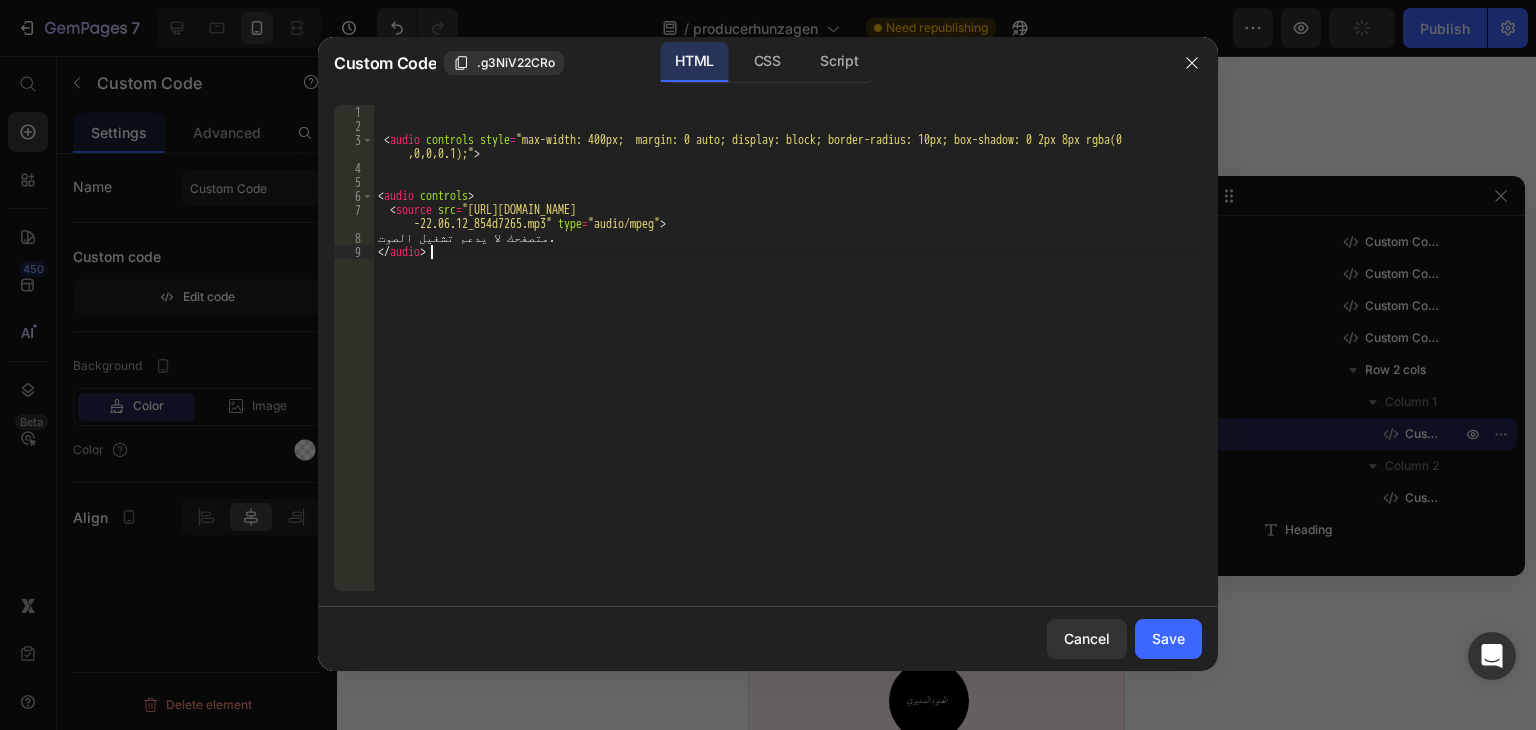 click on "< audio   controls   style = "max-width: 400px;  margin: 0 auto; display: block; border-radius: 10px; box-shadow: 0 2px 8px rgba(0       ,0,0,0.1);" > < audio   controls >    < source   src = "https://test.hunzagen.com/producerhunzagen/wp-content/uploads/2025/07/مقطع-صوتي-واتساب-بتاريخ-2024-10-19-في        -22.06.12_854d7265.mp3"   type = "audio/mpeg" >   متصفحك لا يدعم تشغيل الصوت. </ audio >" at bounding box center [788, 362] 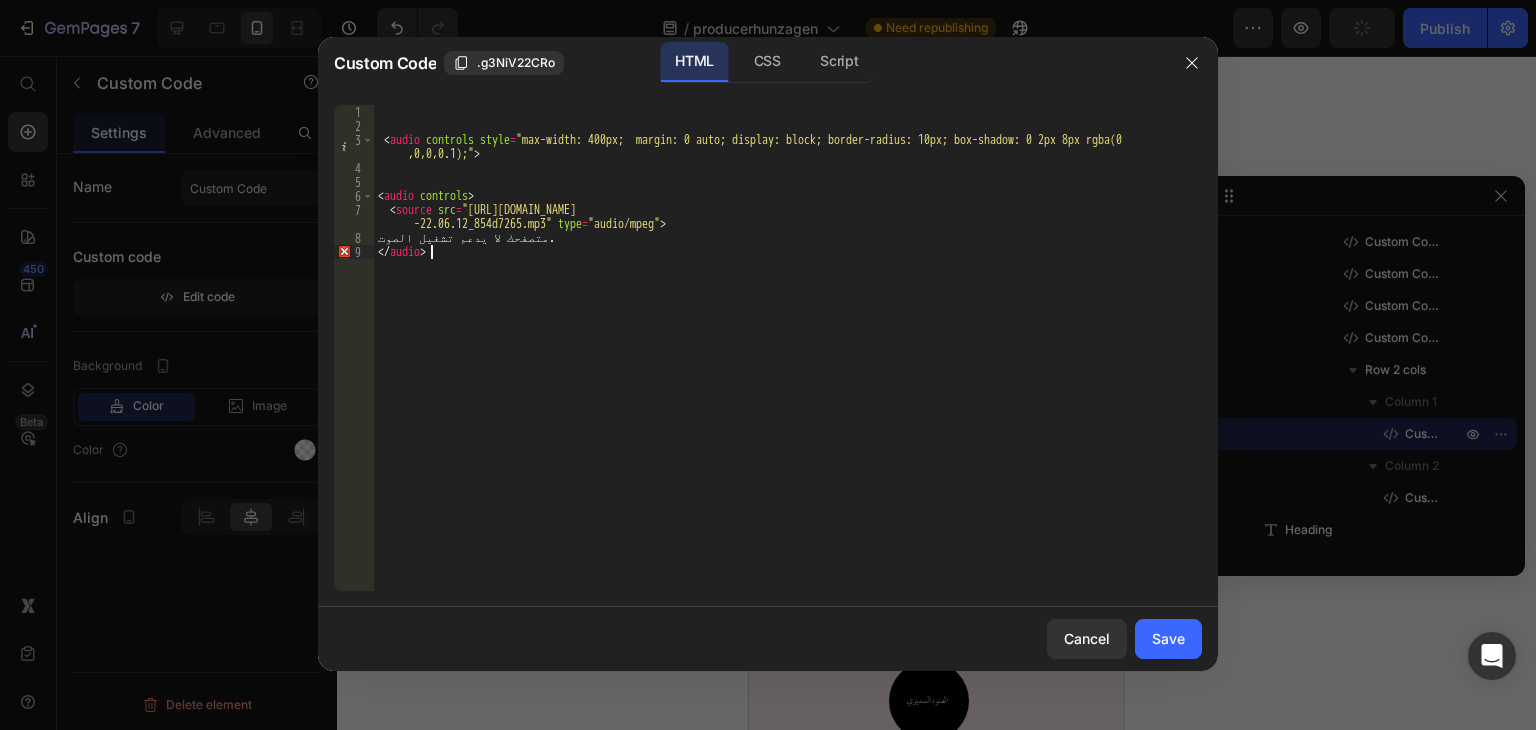 type on "متصفحك لا يدعم تشغيل الصوت.
</audio>" 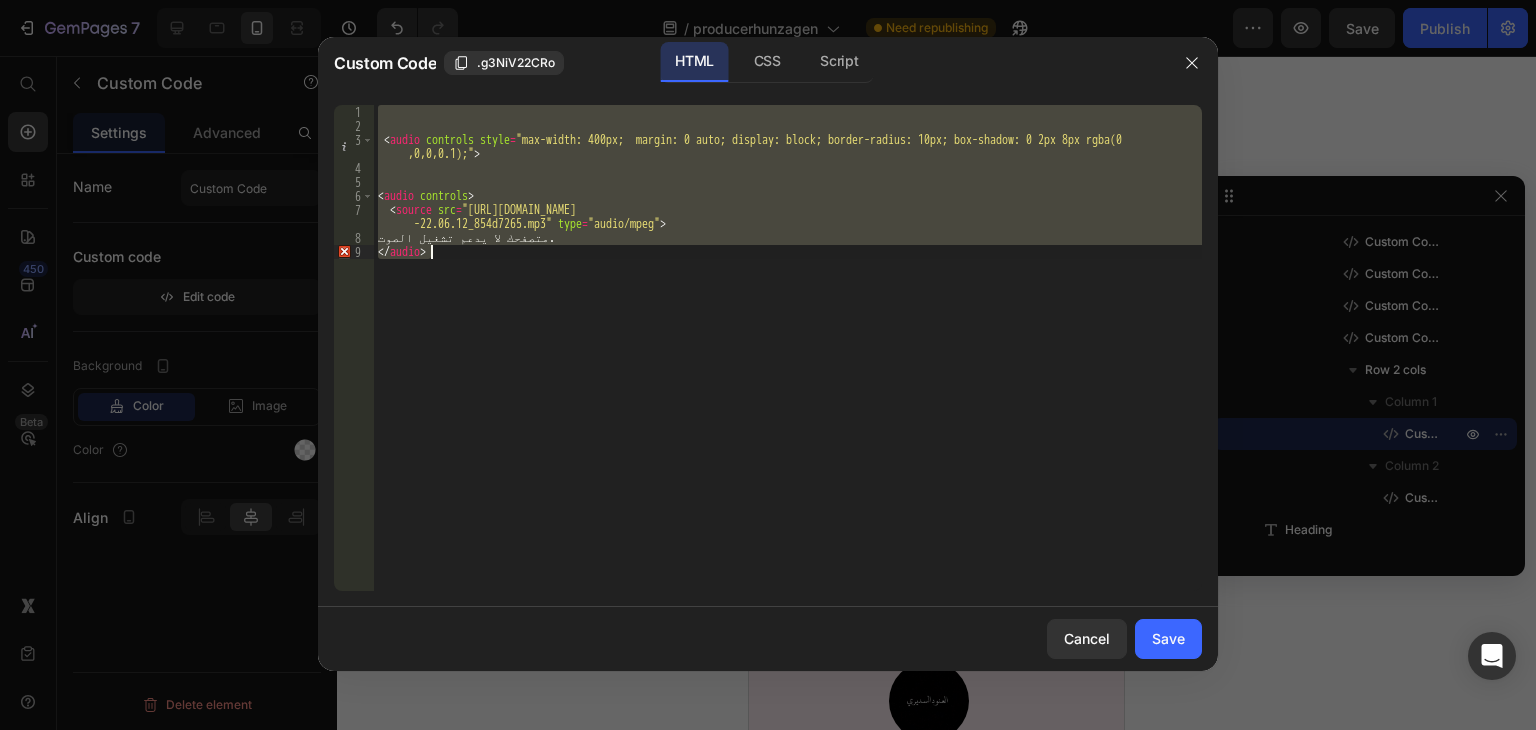 paste 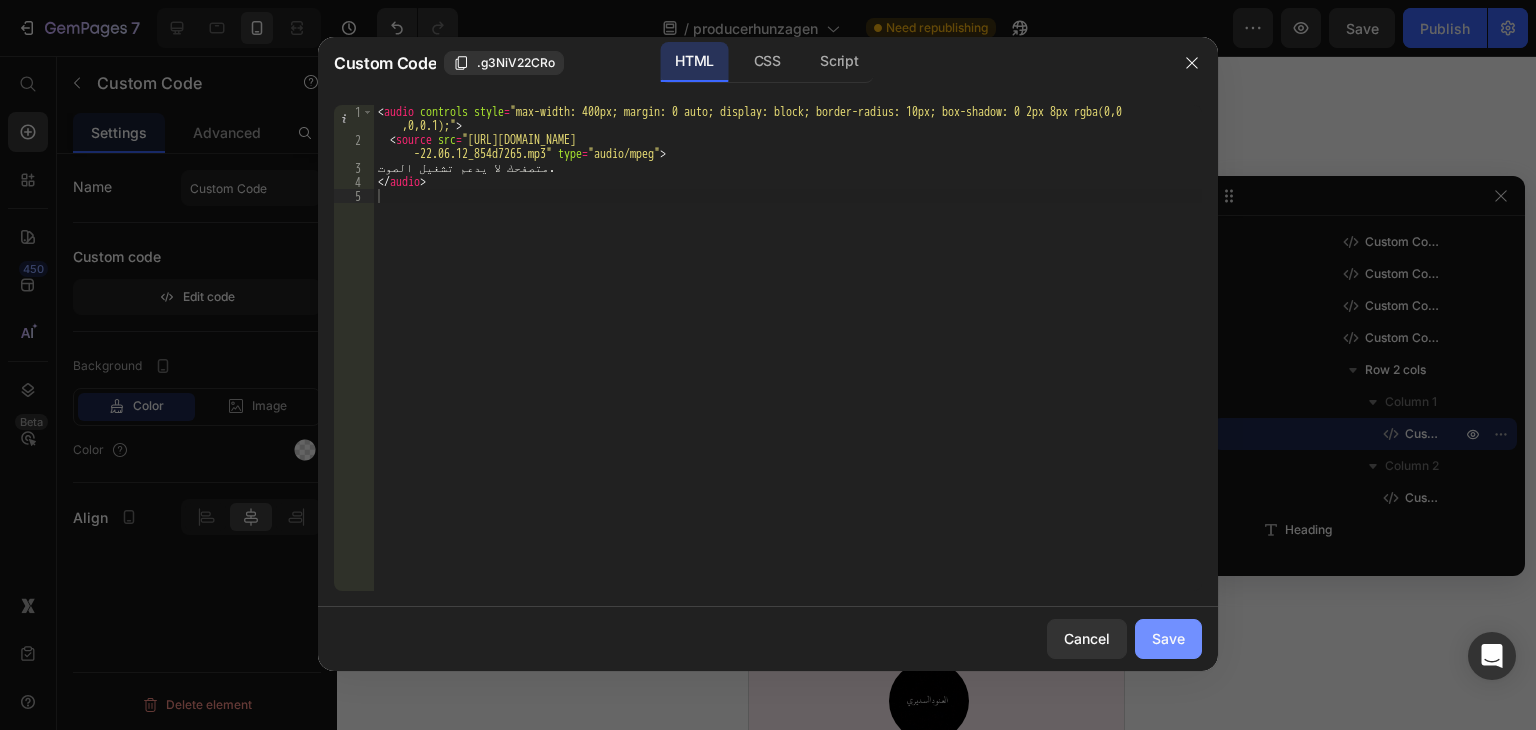 click on "Save" at bounding box center [1168, 638] 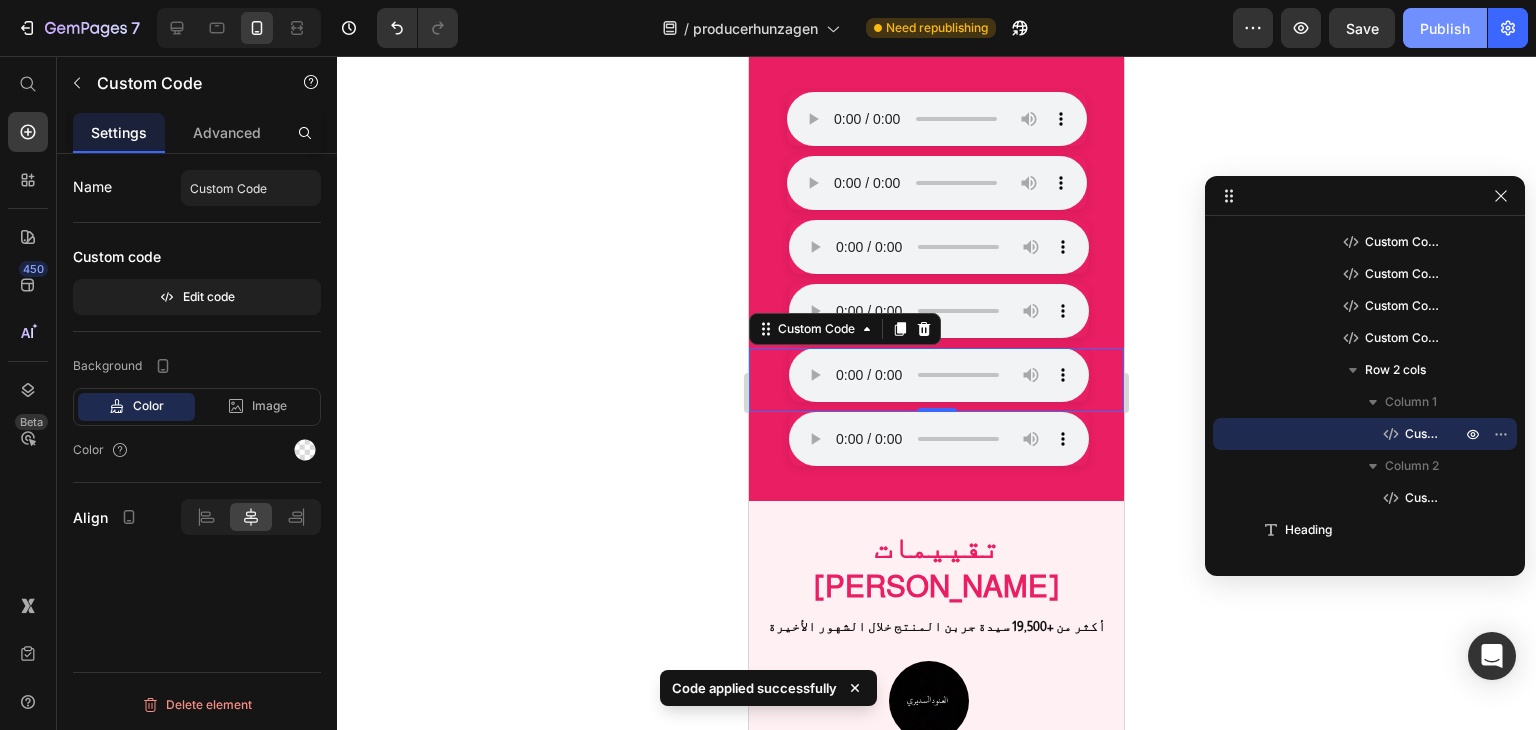 click on "Publish" 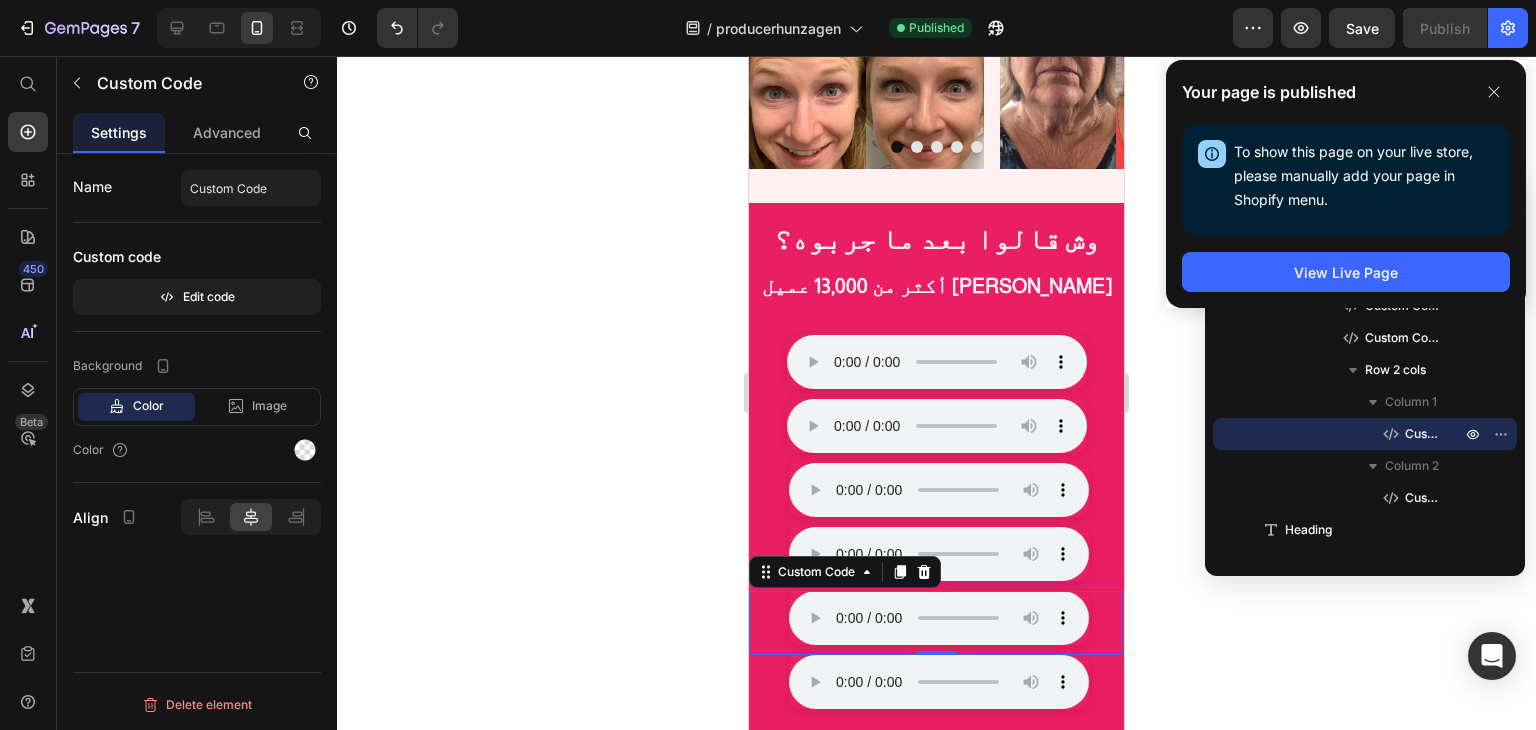 scroll, scrollTop: 1299, scrollLeft: 0, axis: vertical 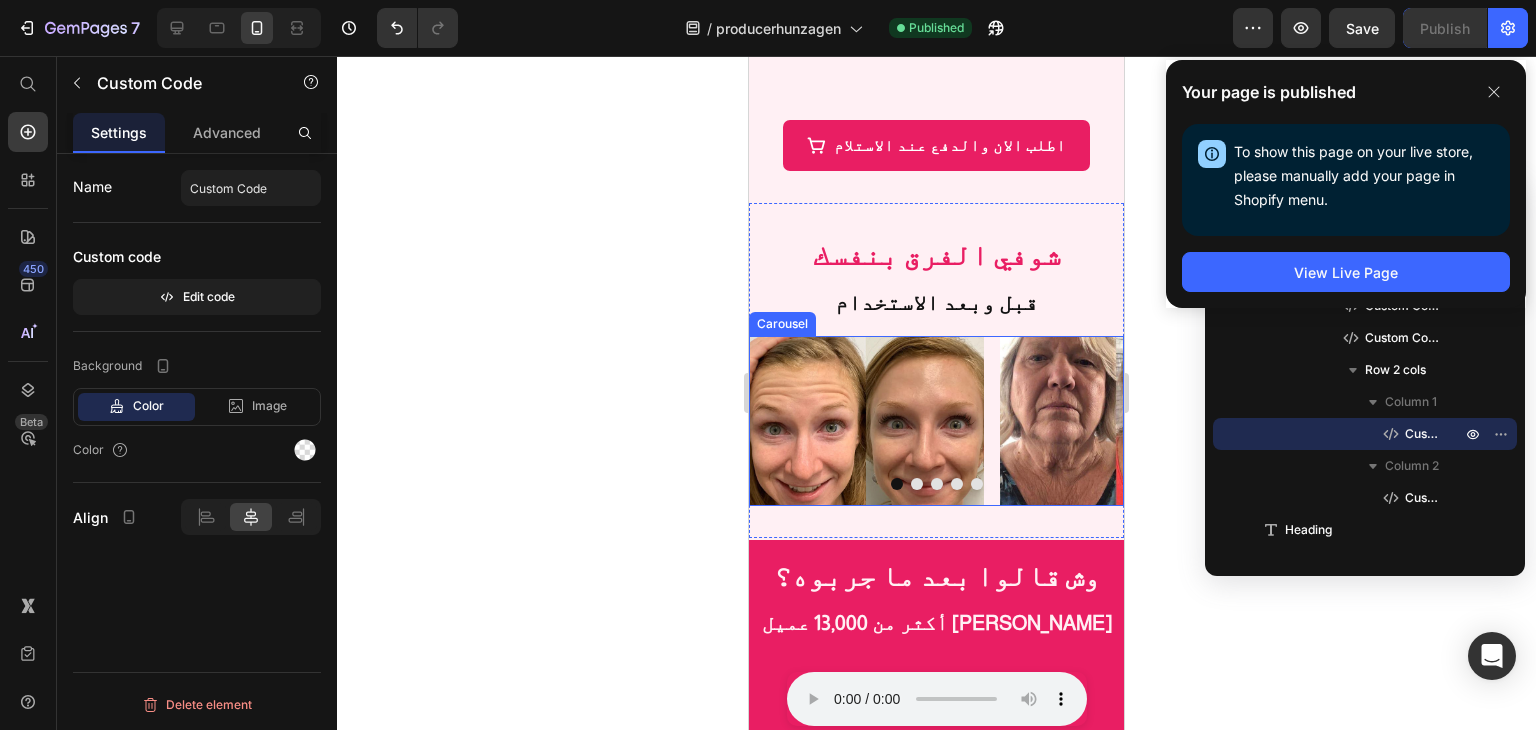click on "Image Image Image Image Image" at bounding box center (936, 421) 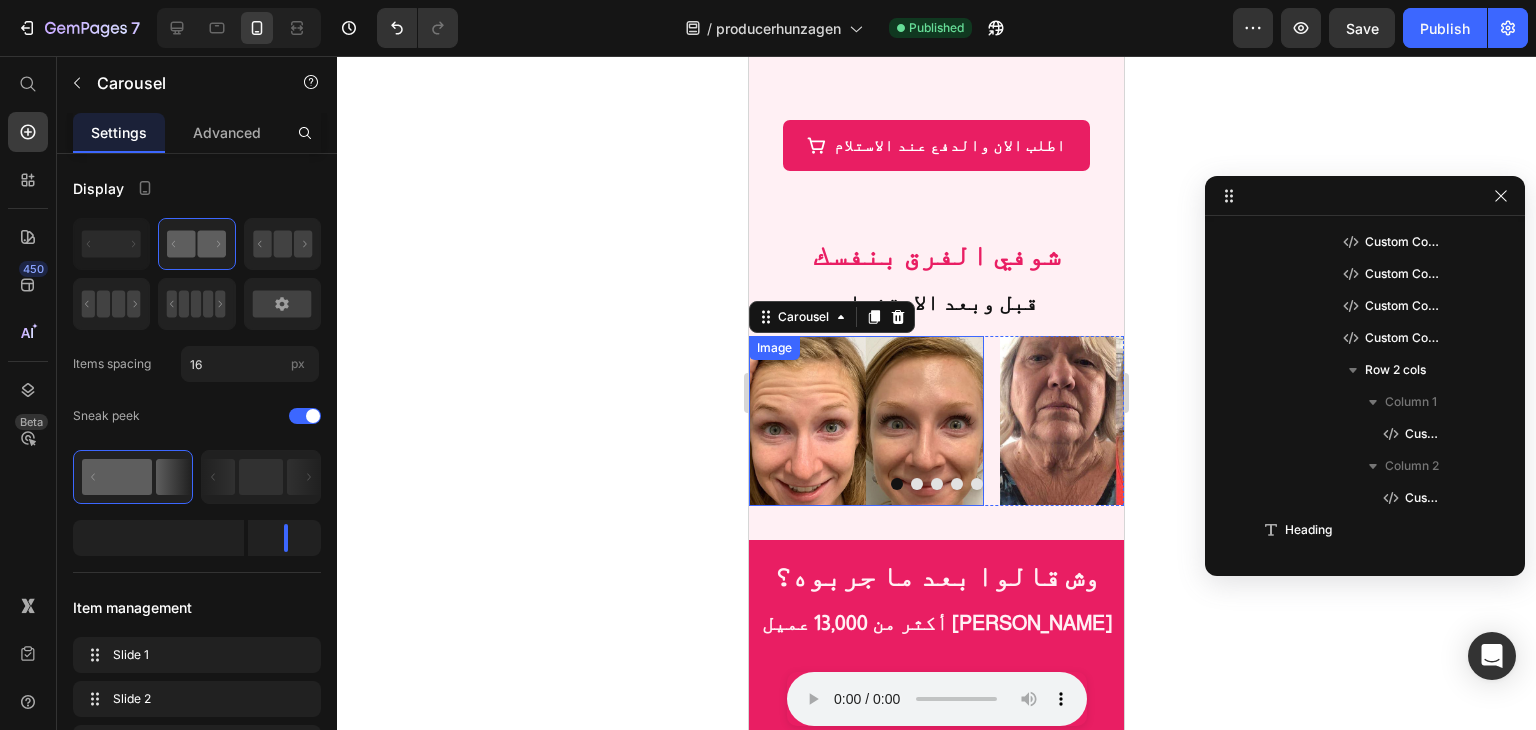 scroll, scrollTop: 90, scrollLeft: 0, axis: vertical 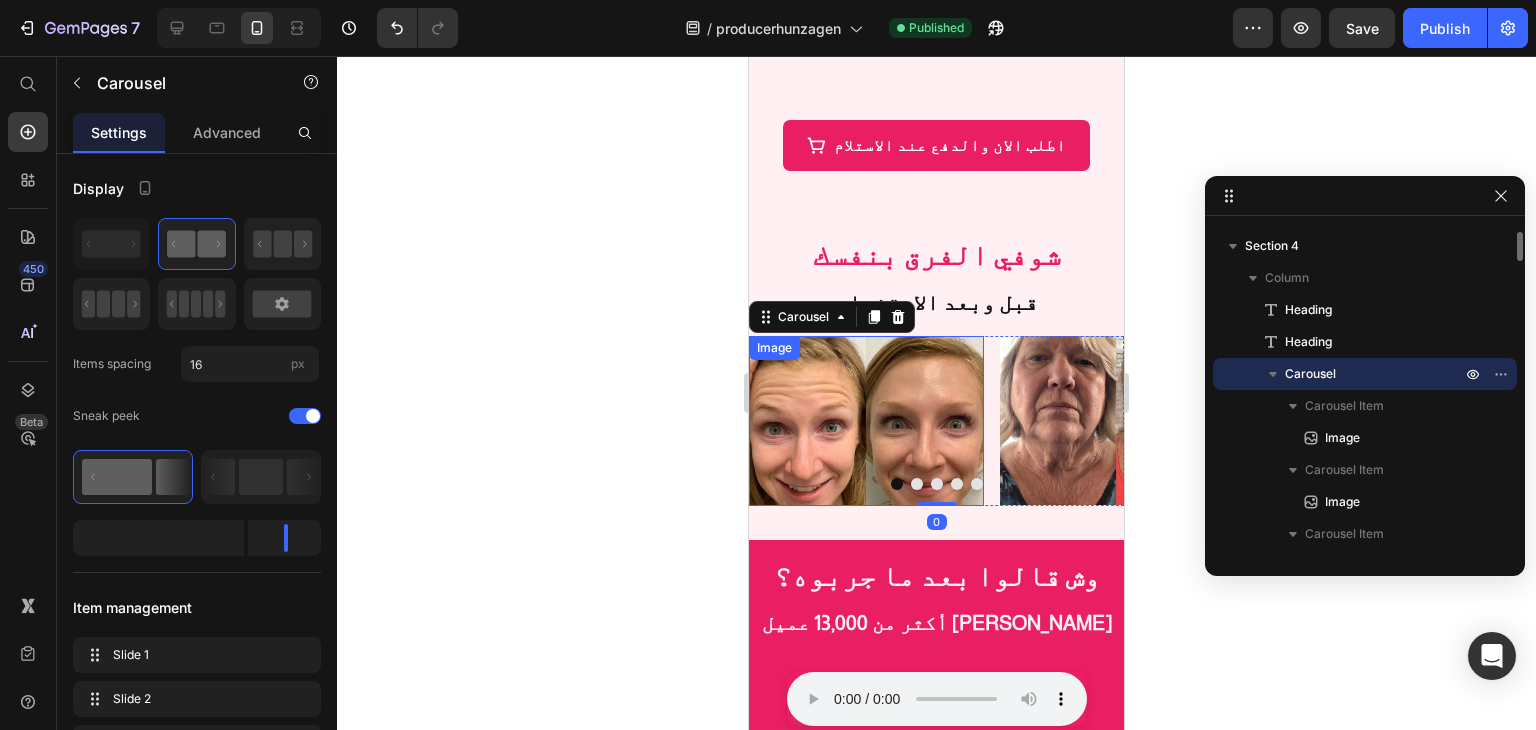click at bounding box center (866, 421) 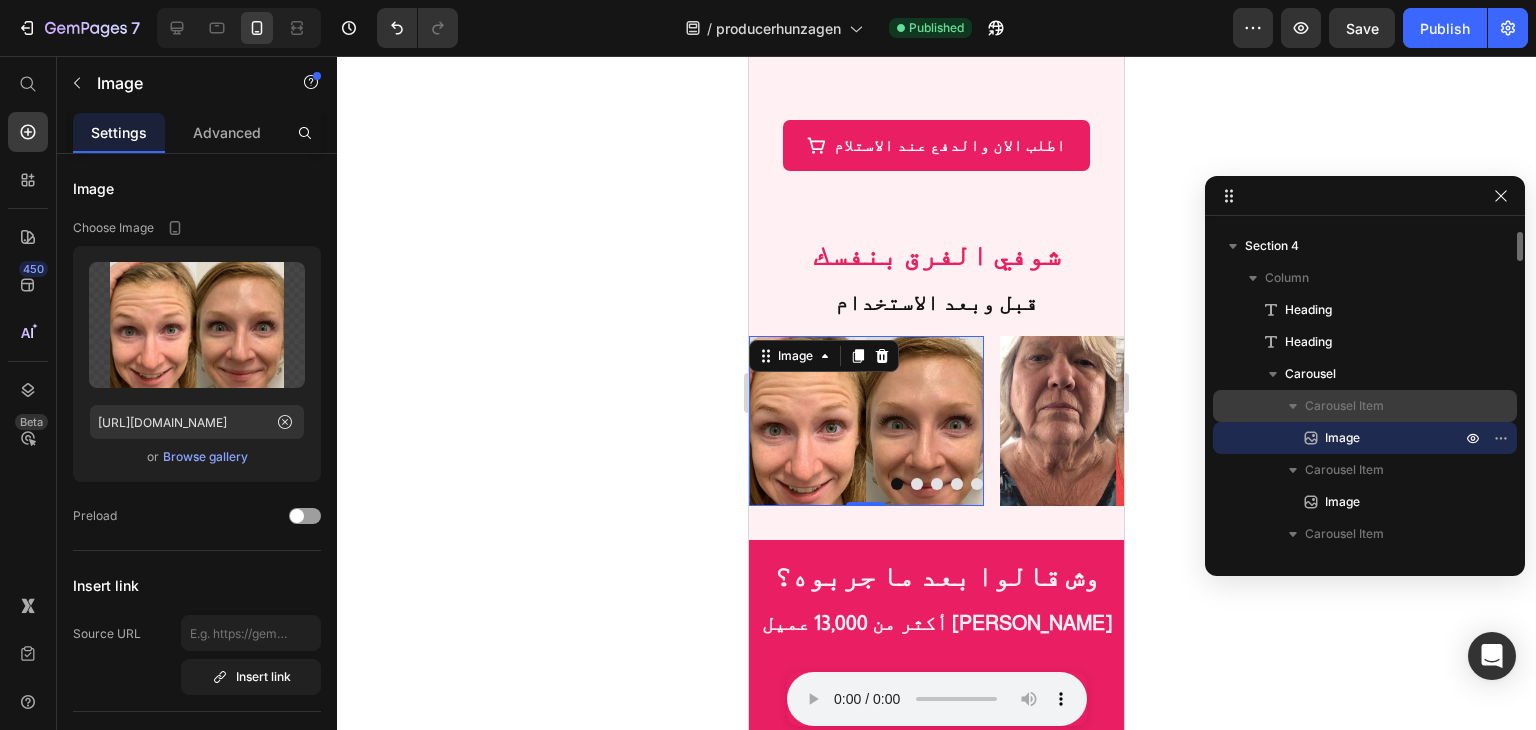 click on "Carousel Item" at bounding box center [1344, 406] 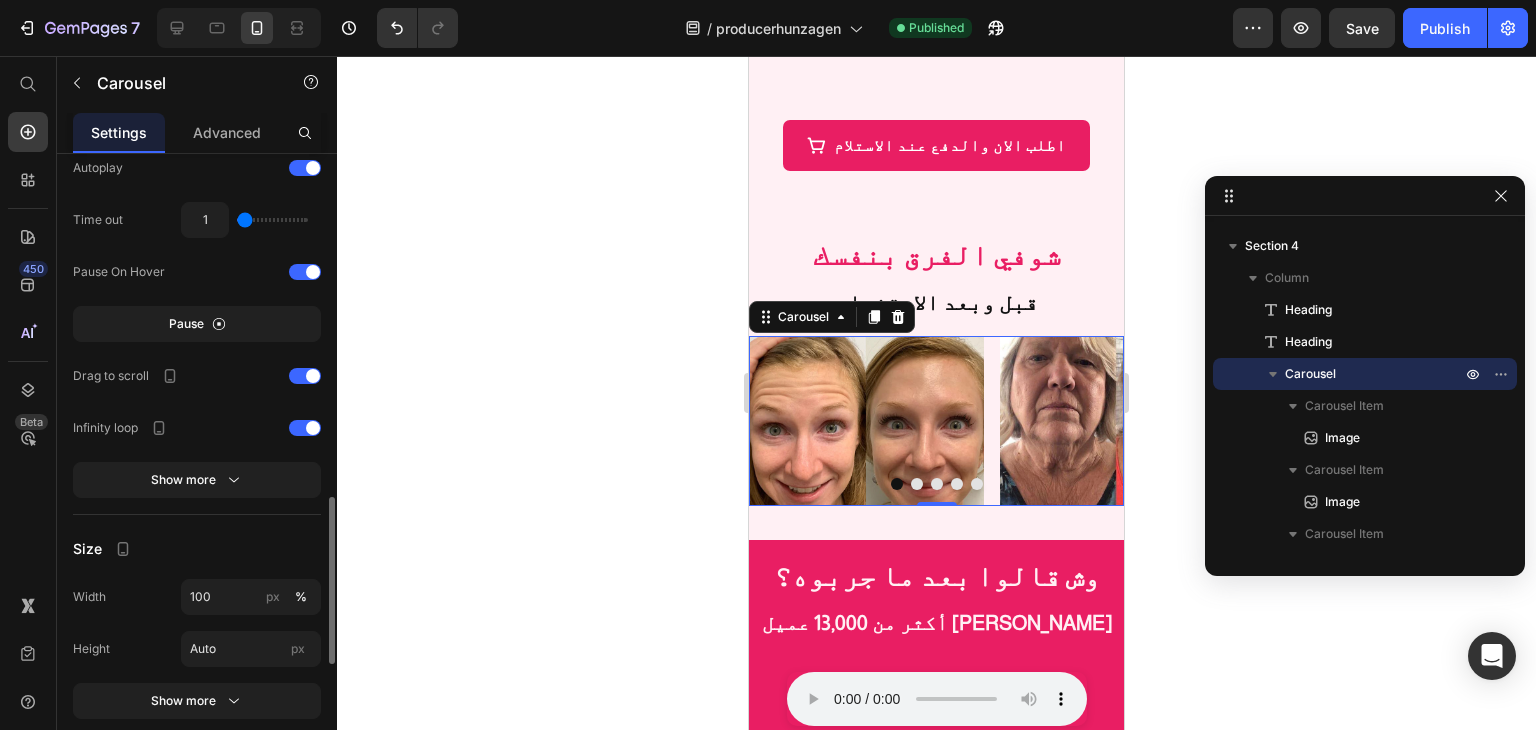 scroll, scrollTop: 1600, scrollLeft: 0, axis: vertical 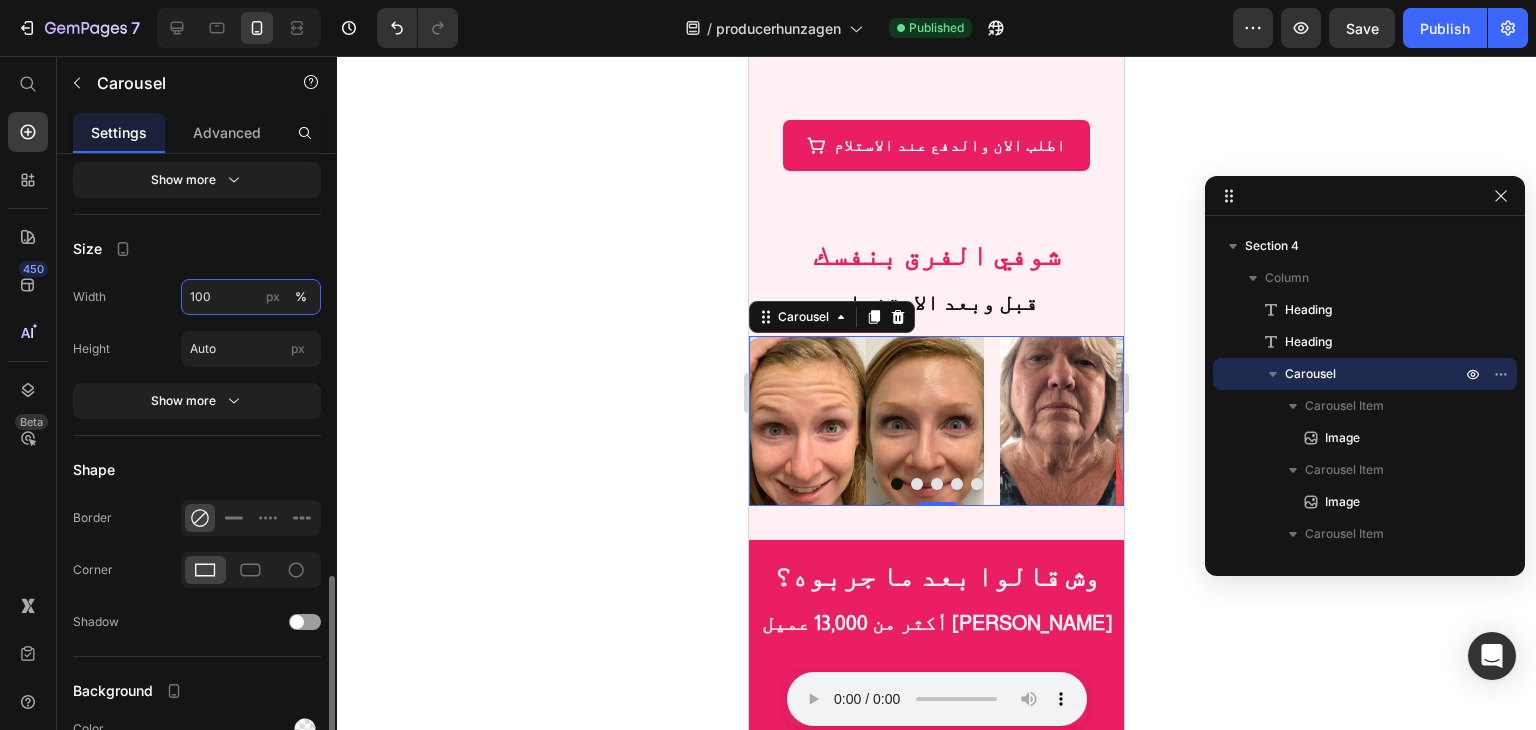 click on "100" at bounding box center [251, 297] 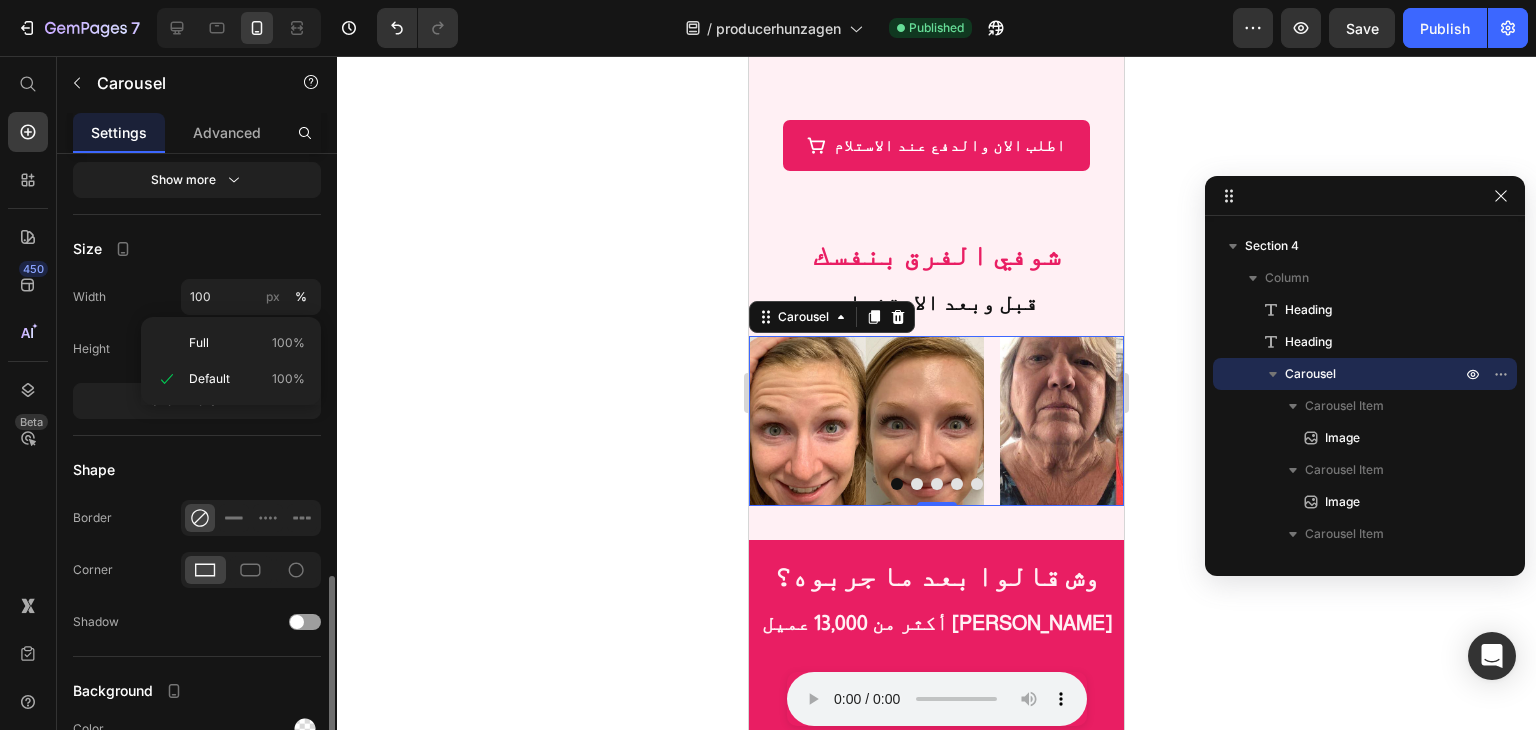 click on "Width 100 px %" at bounding box center (197, 297) 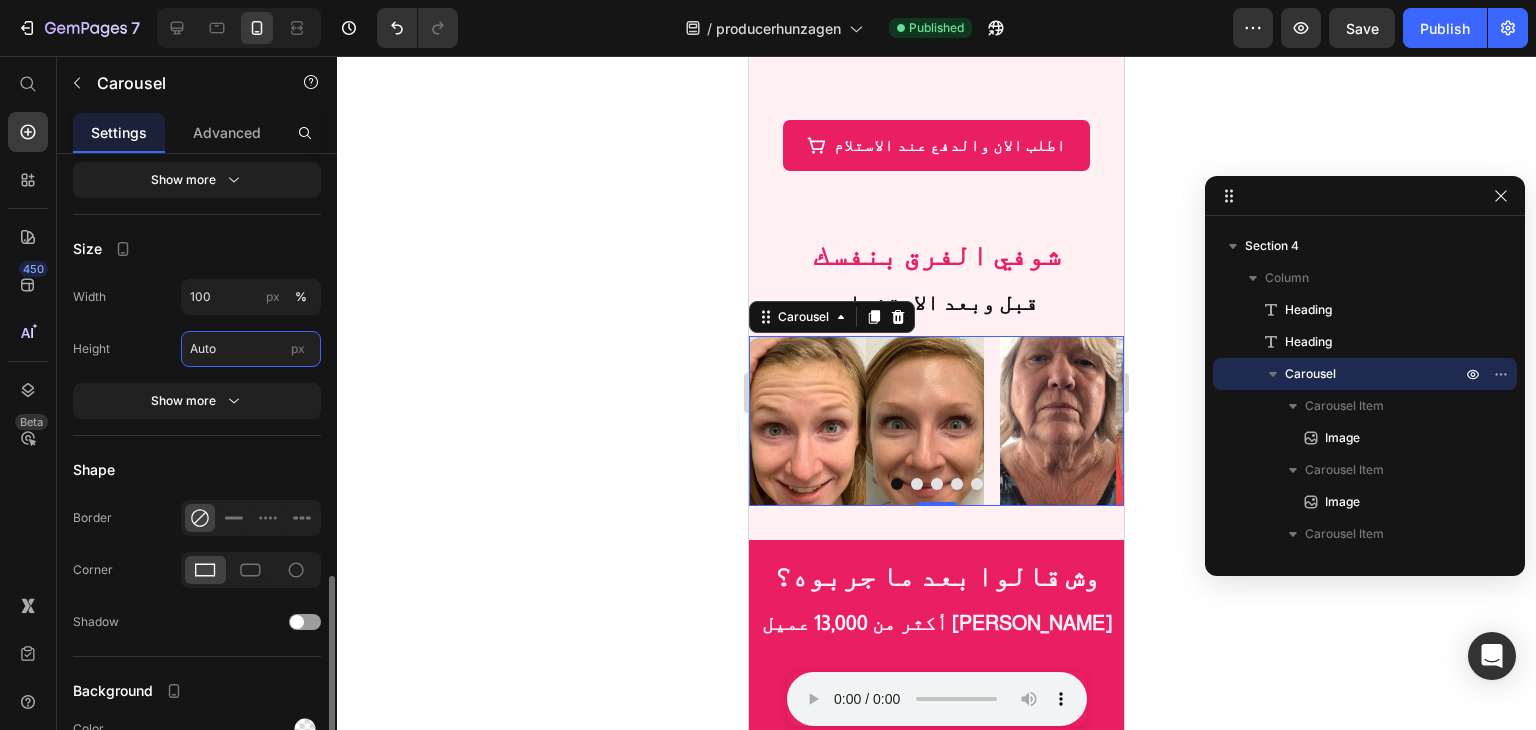 click on "Auto" at bounding box center [251, 349] 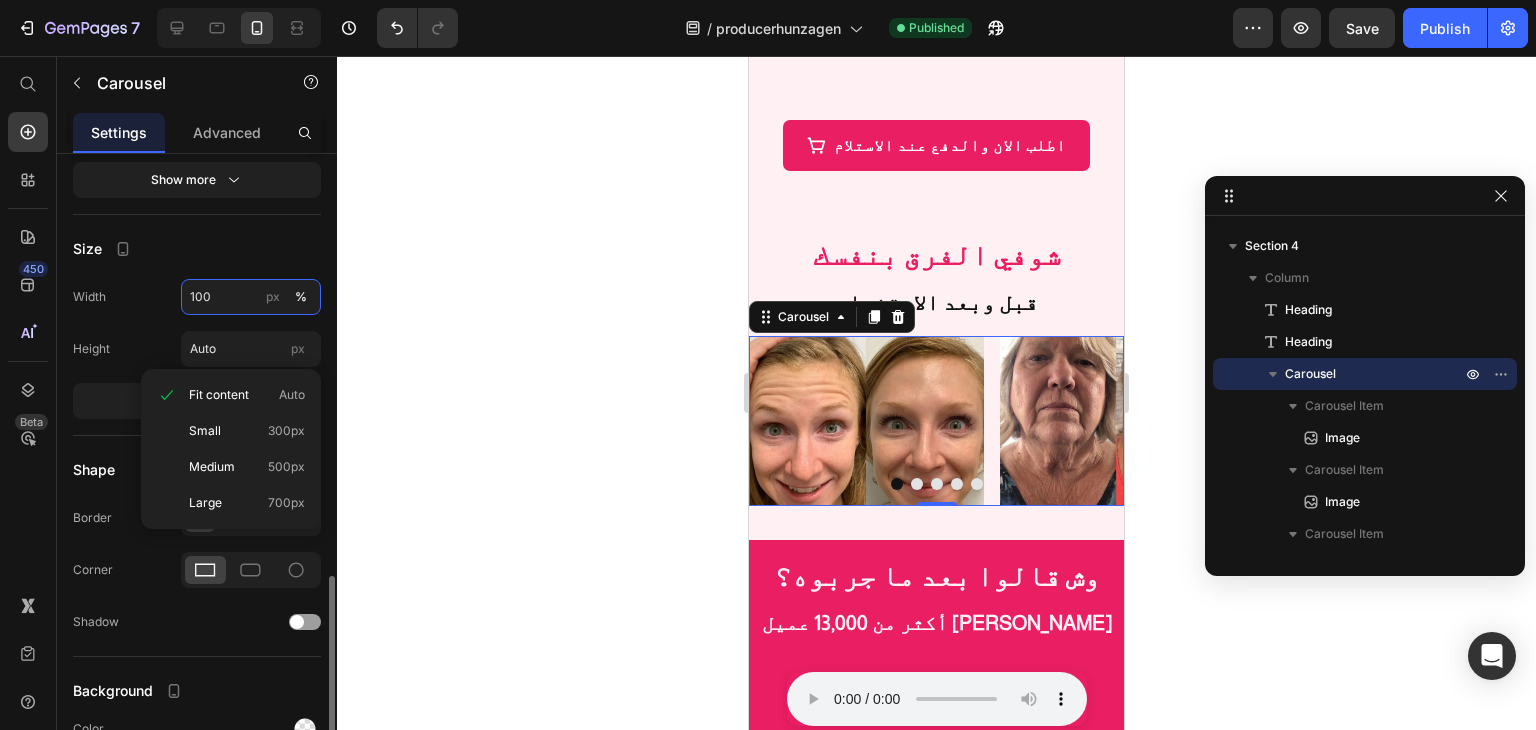 click on "100" at bounding box center [251, 297] 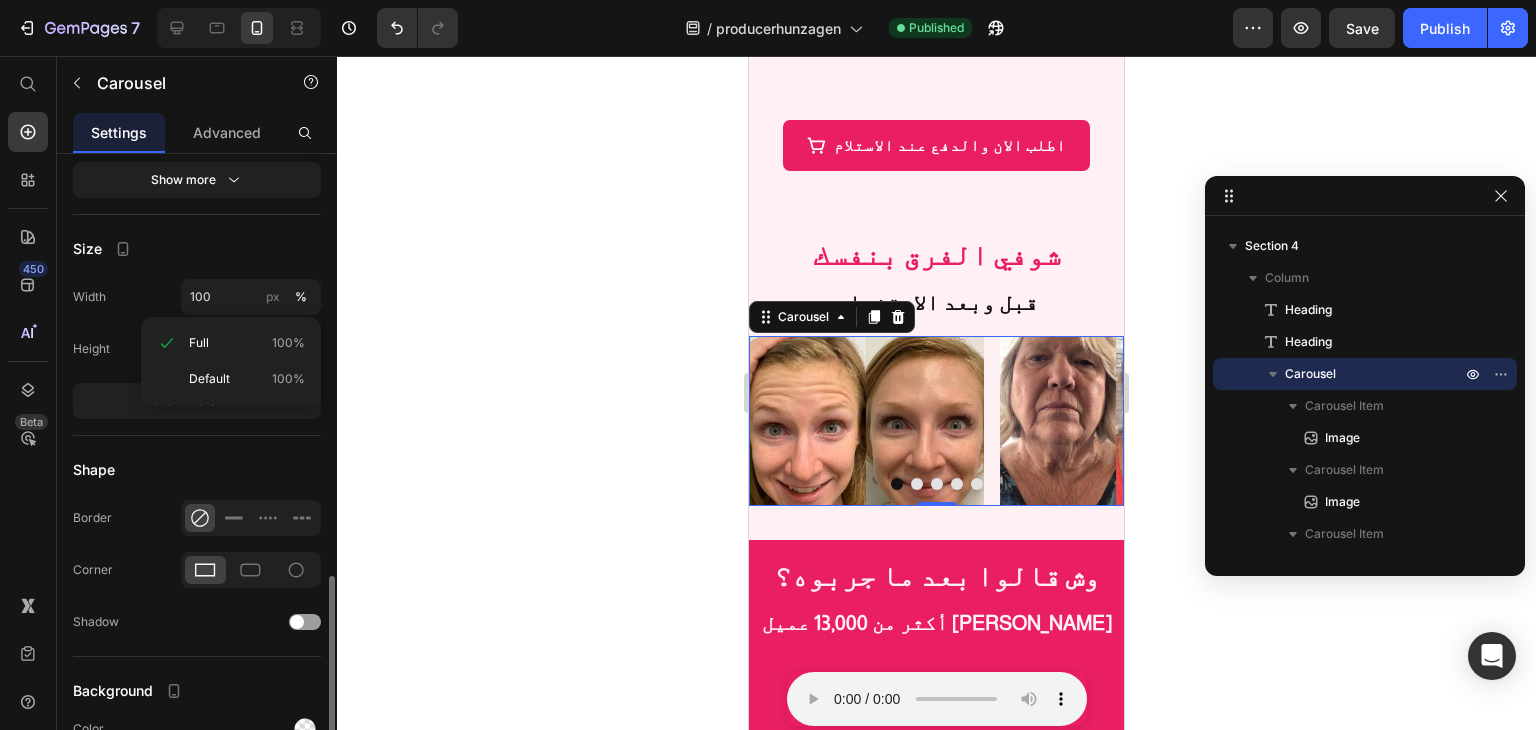click on "Size" at bounding box center [197, 249] 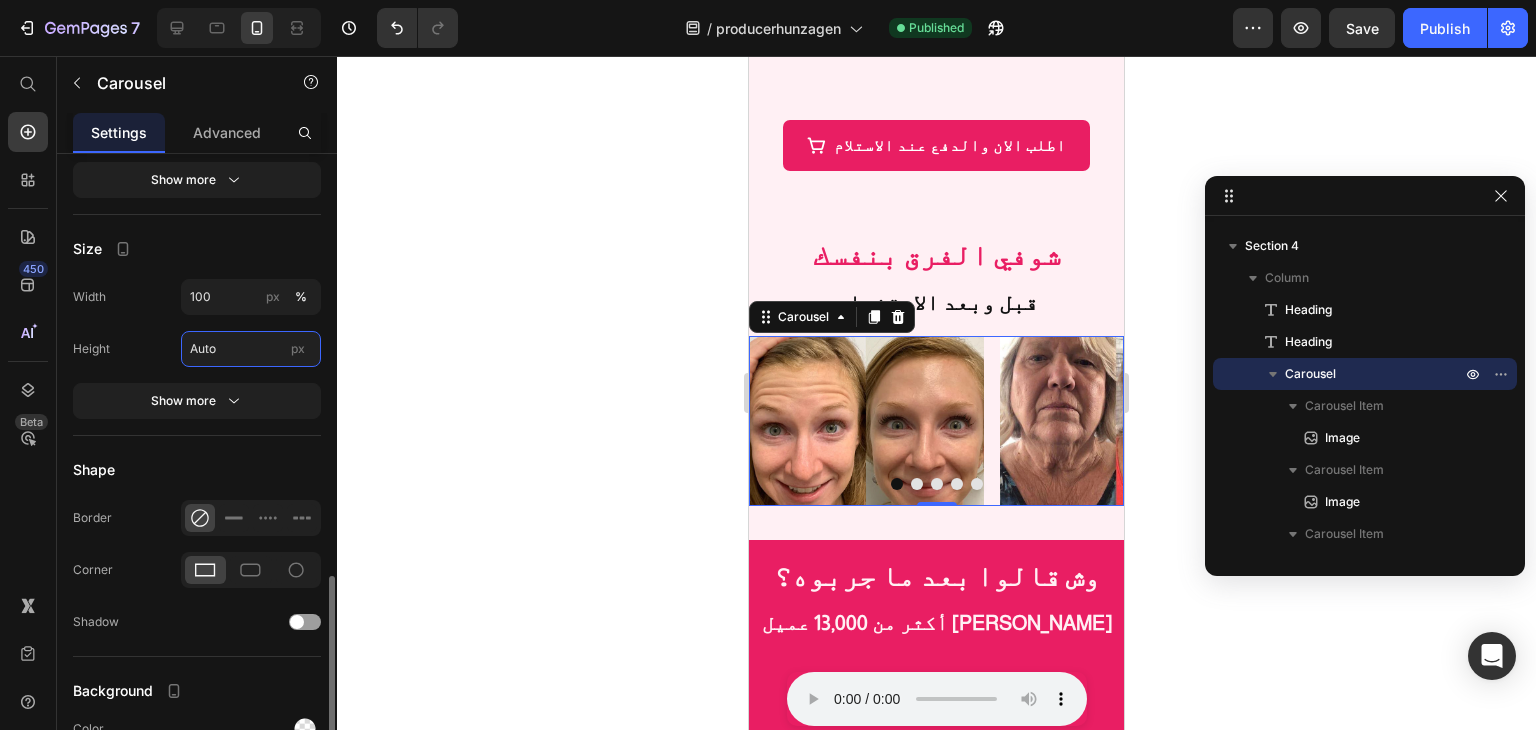click on "Auto" at bounding box center [251, 349] 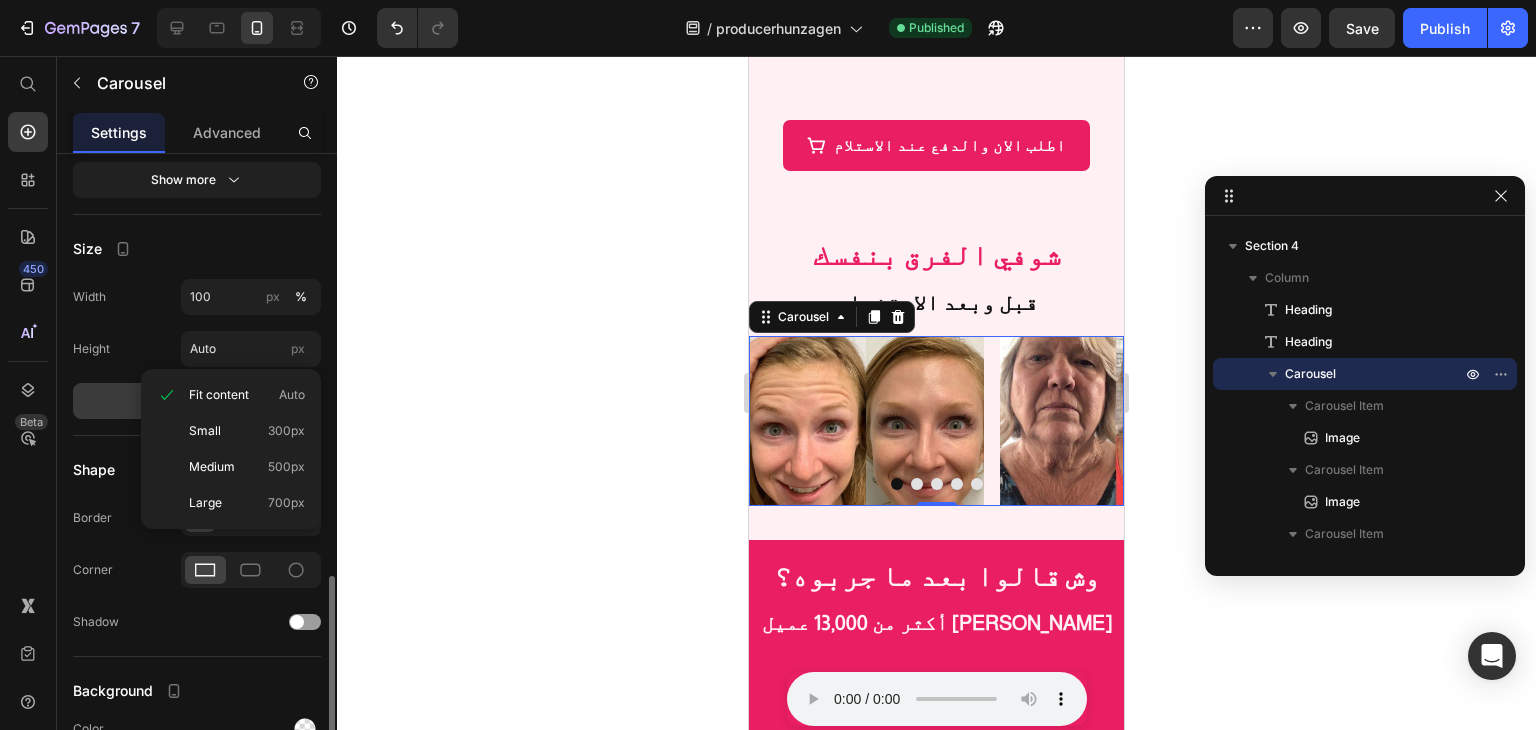 click on "Show more" at bounding box center [197, 401] 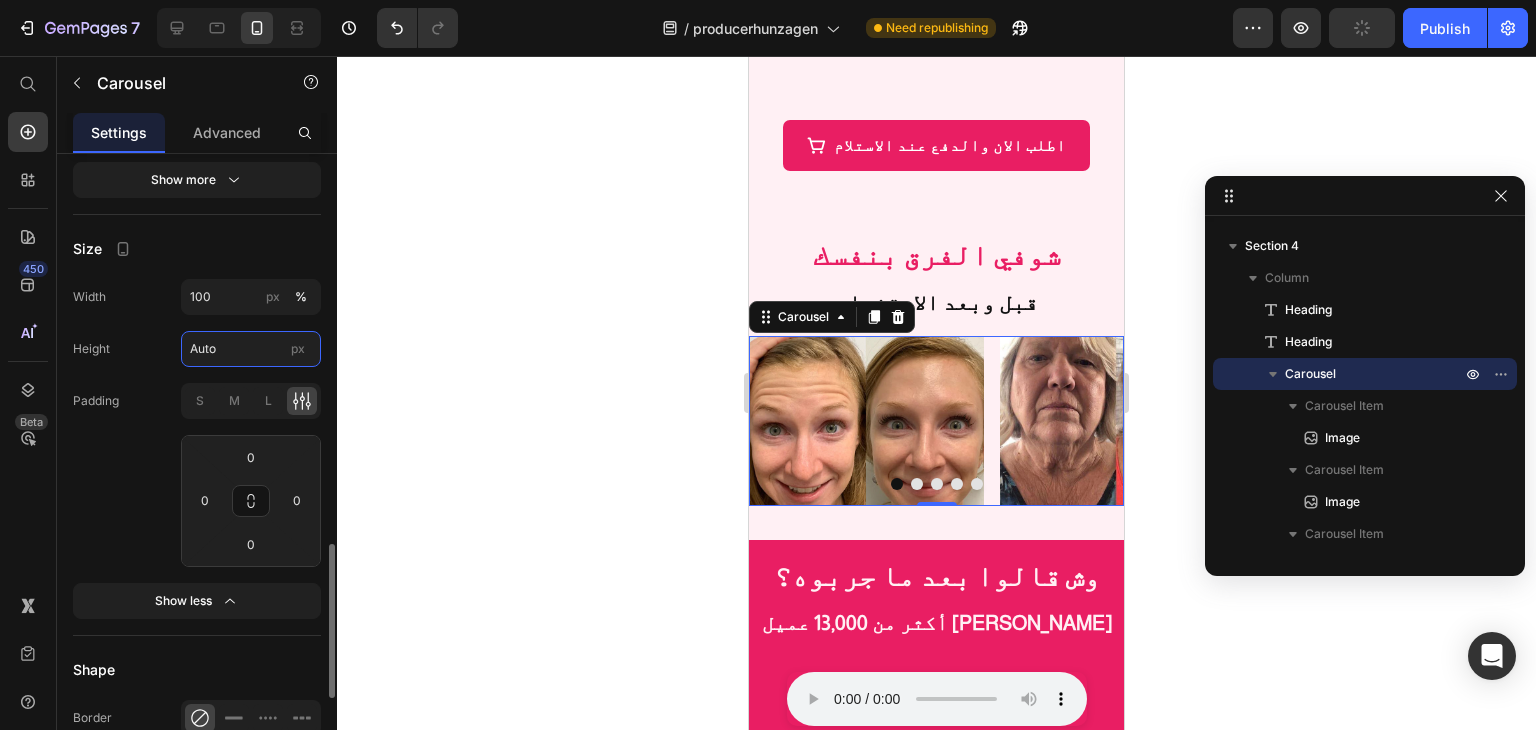 click on "Auto" at bounding box center (251, 349) 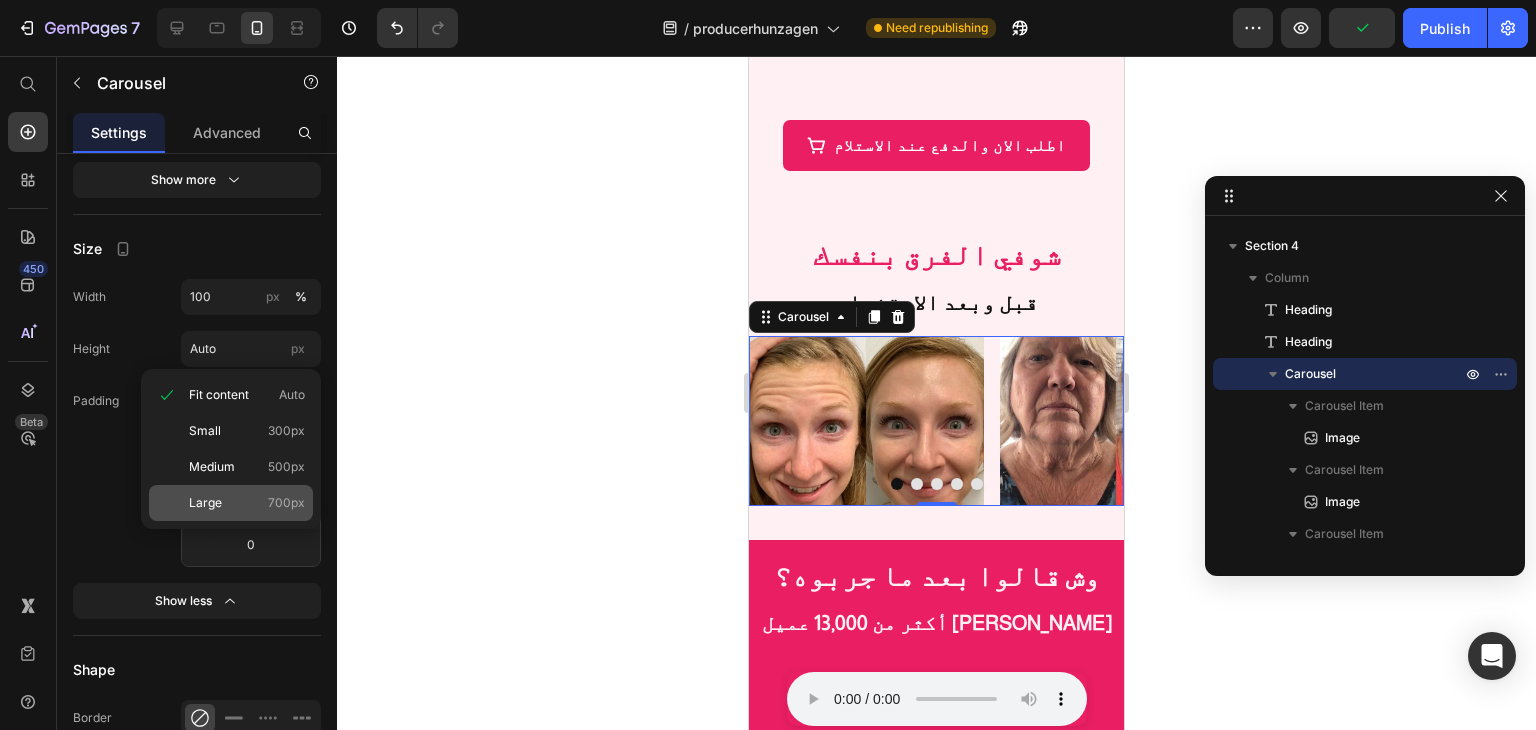 click on "Large" at bounding box center [205, 503] 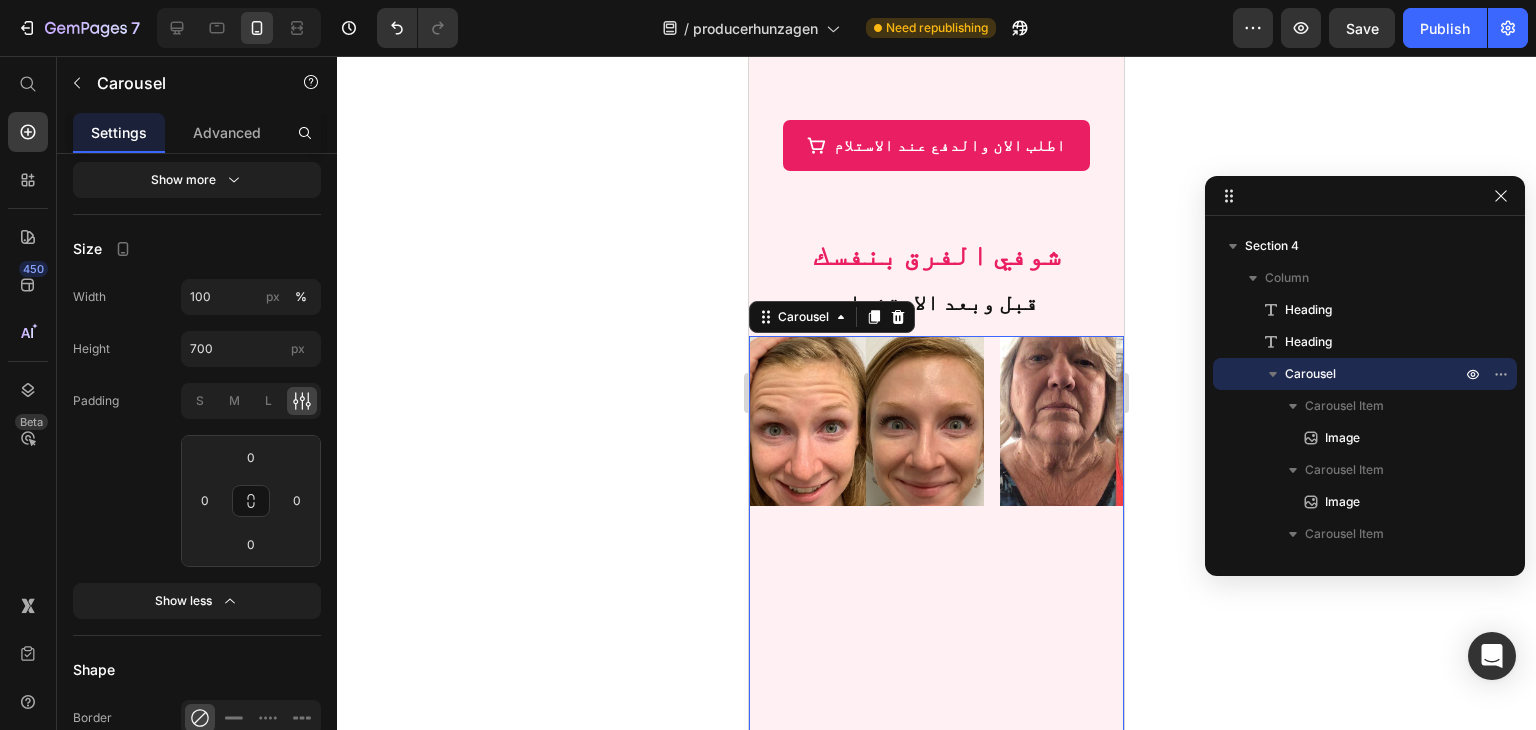 scroll, scrollTop: 1499, scrollLeft: 0, axis: vertical 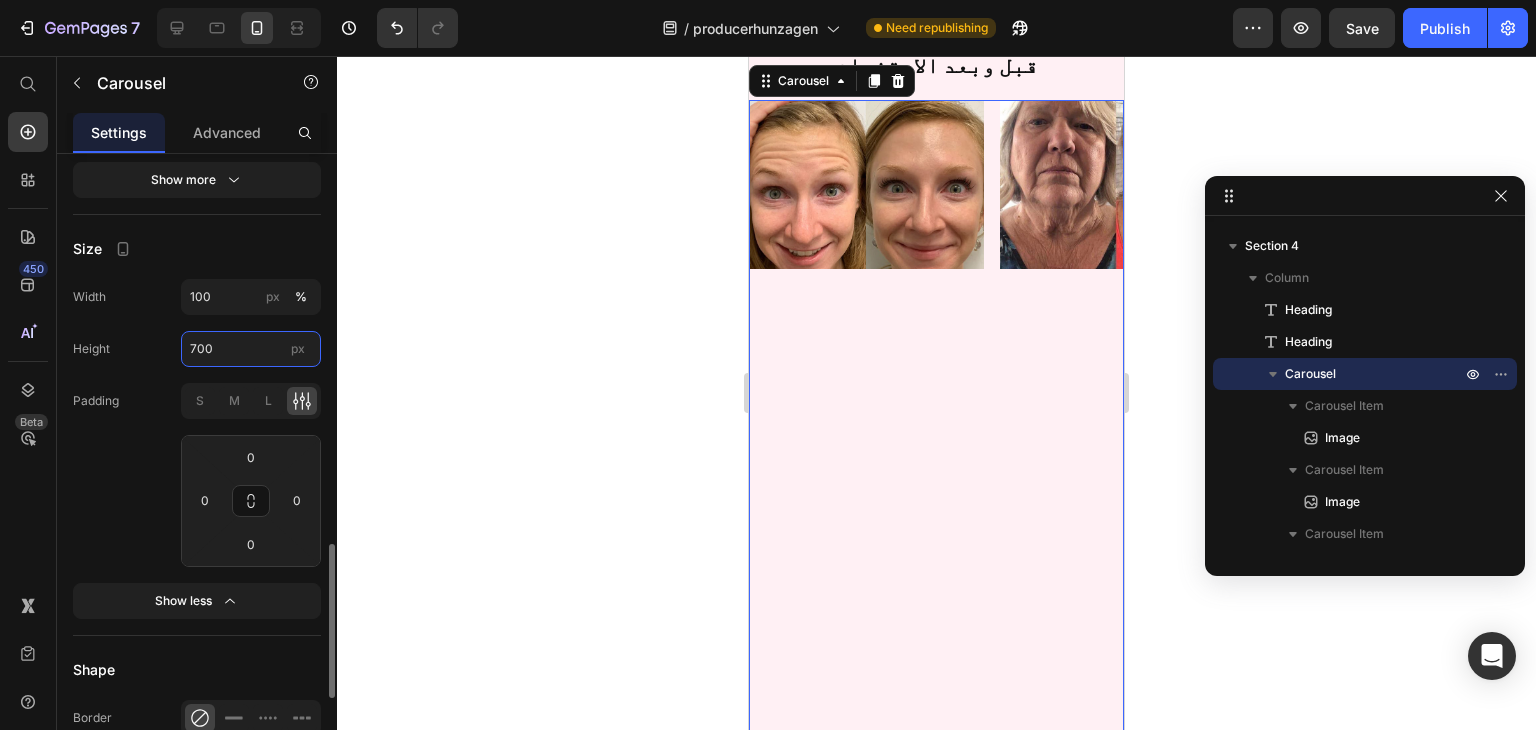 click on "700" at bounding box center [251, 349] 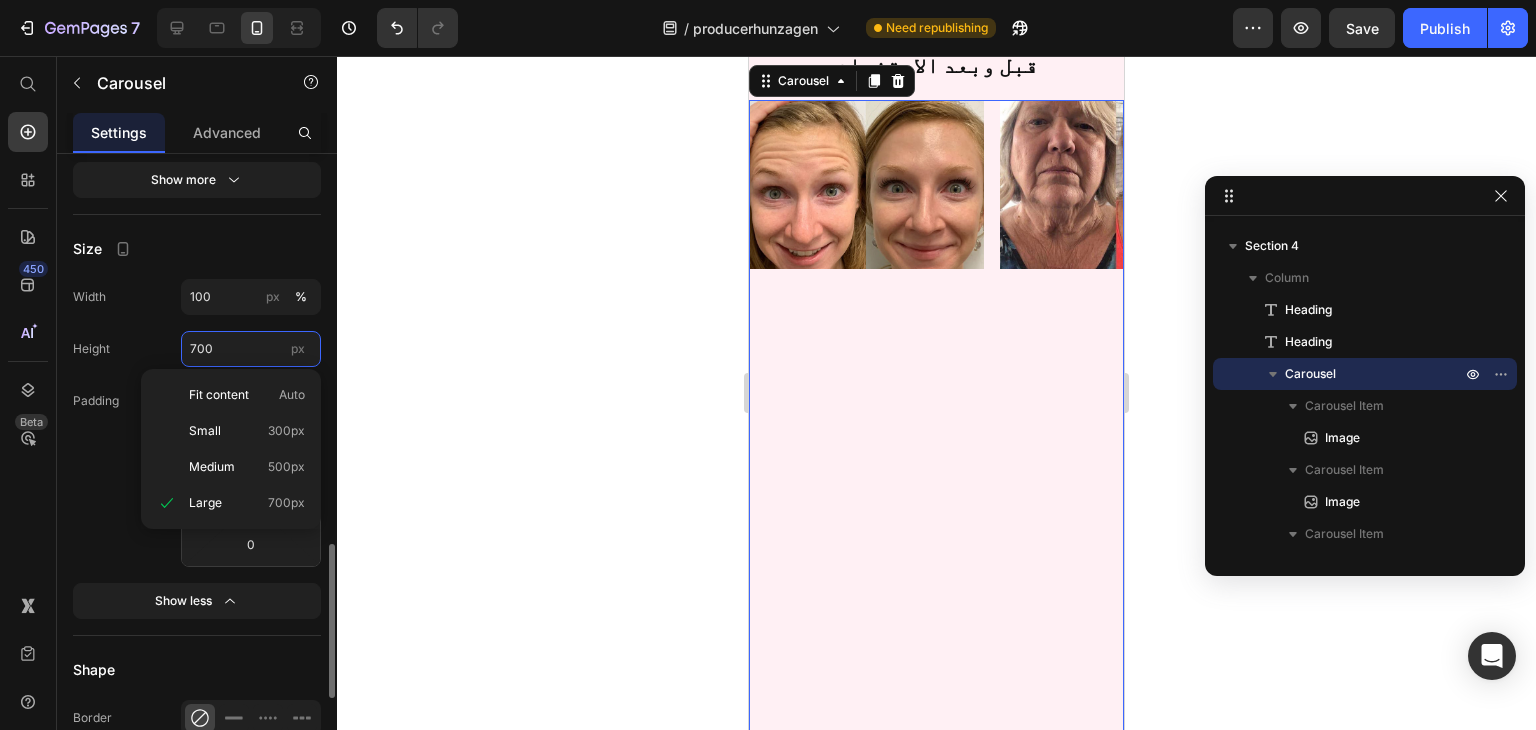 click on "700" at bounding box center (251, 349) 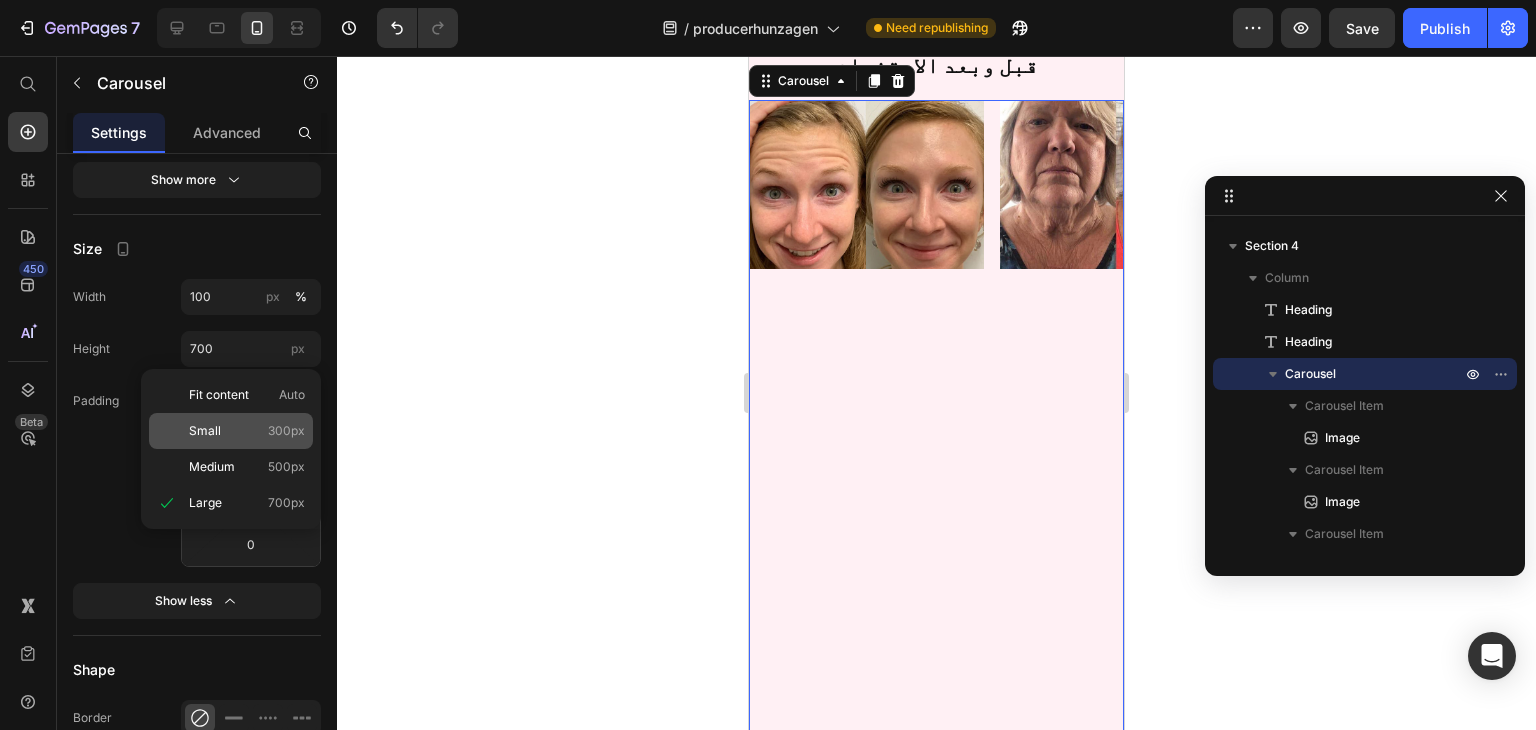 click on "Small 300px" at bounding box center [247, 431] 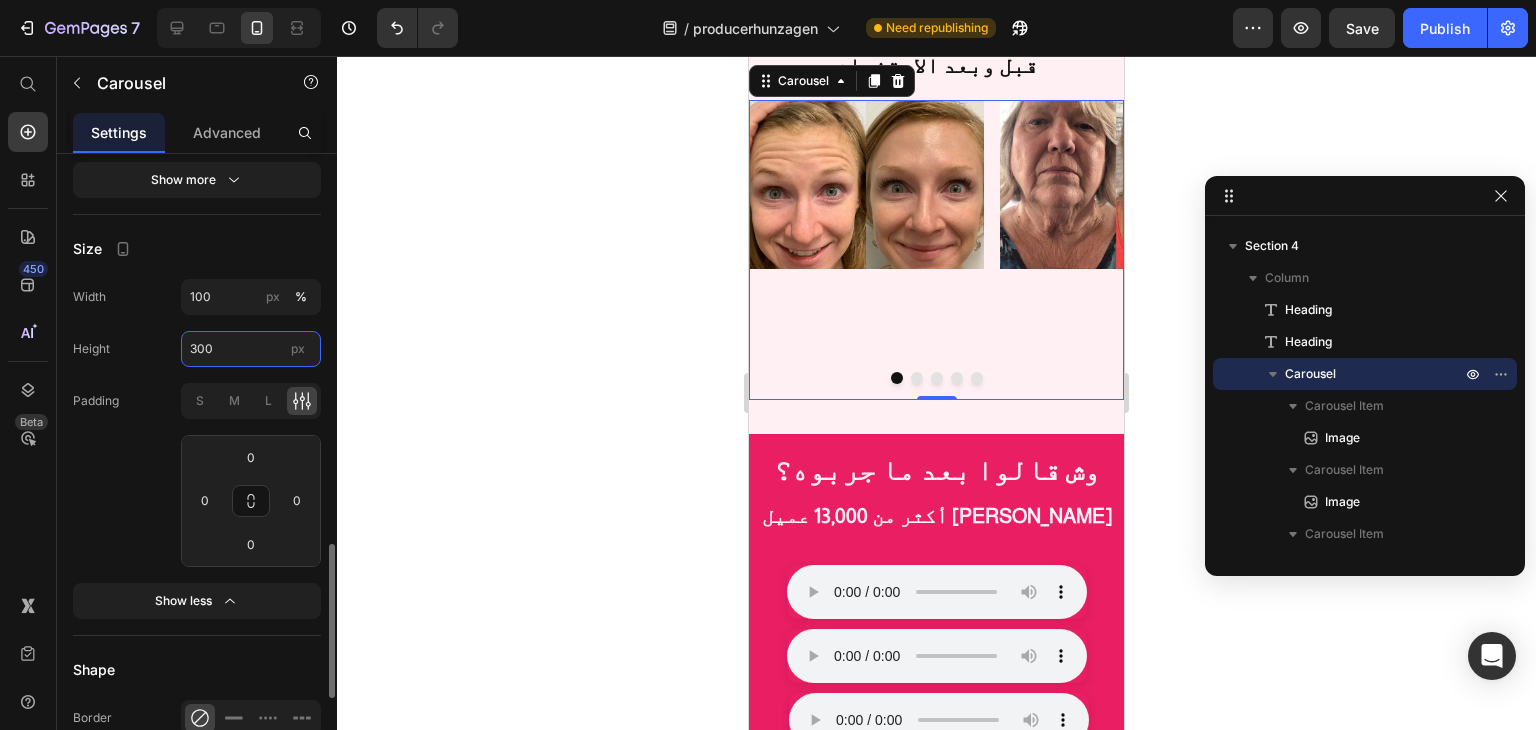 click on "300" at bounding box center (251, 349) 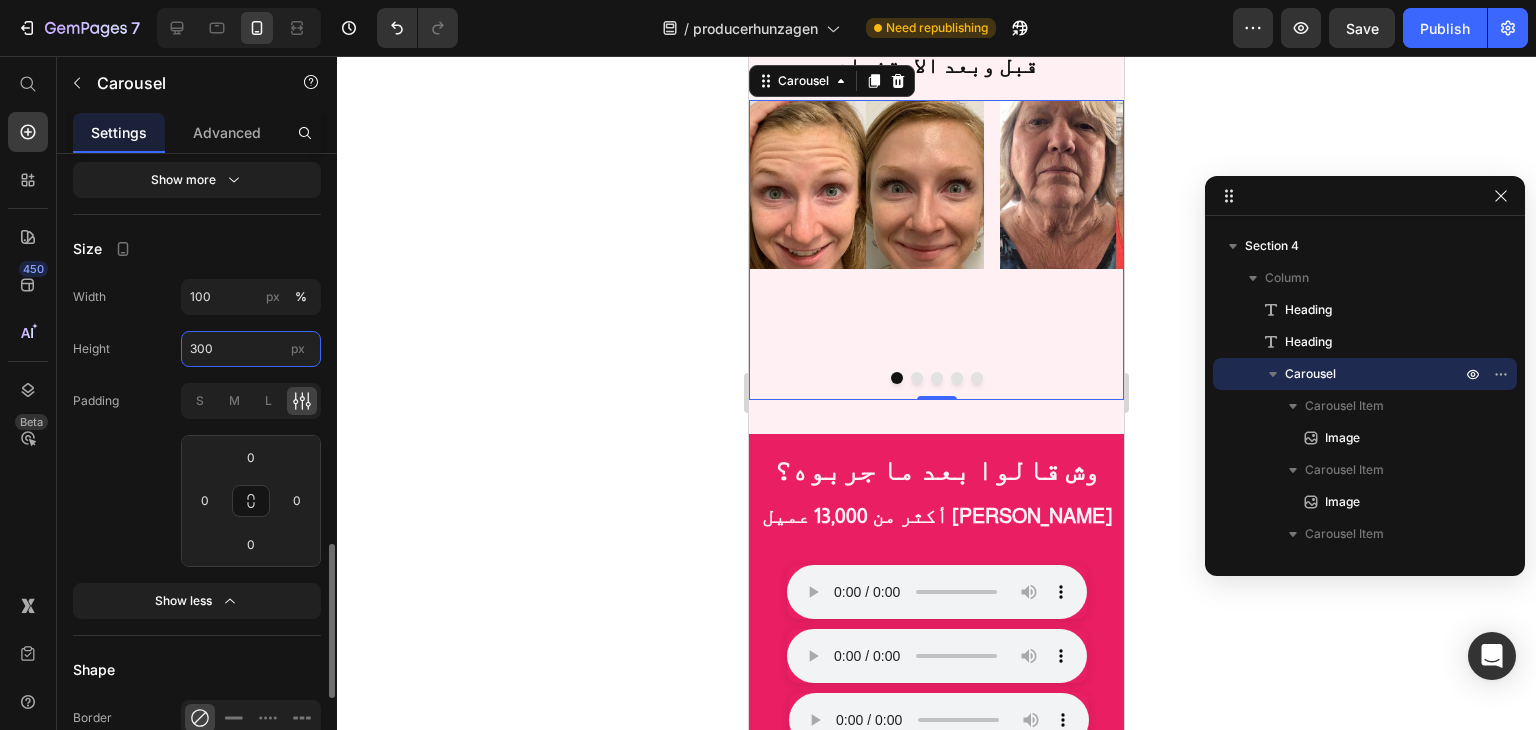 click on "300" at bounding box center (251, 349) 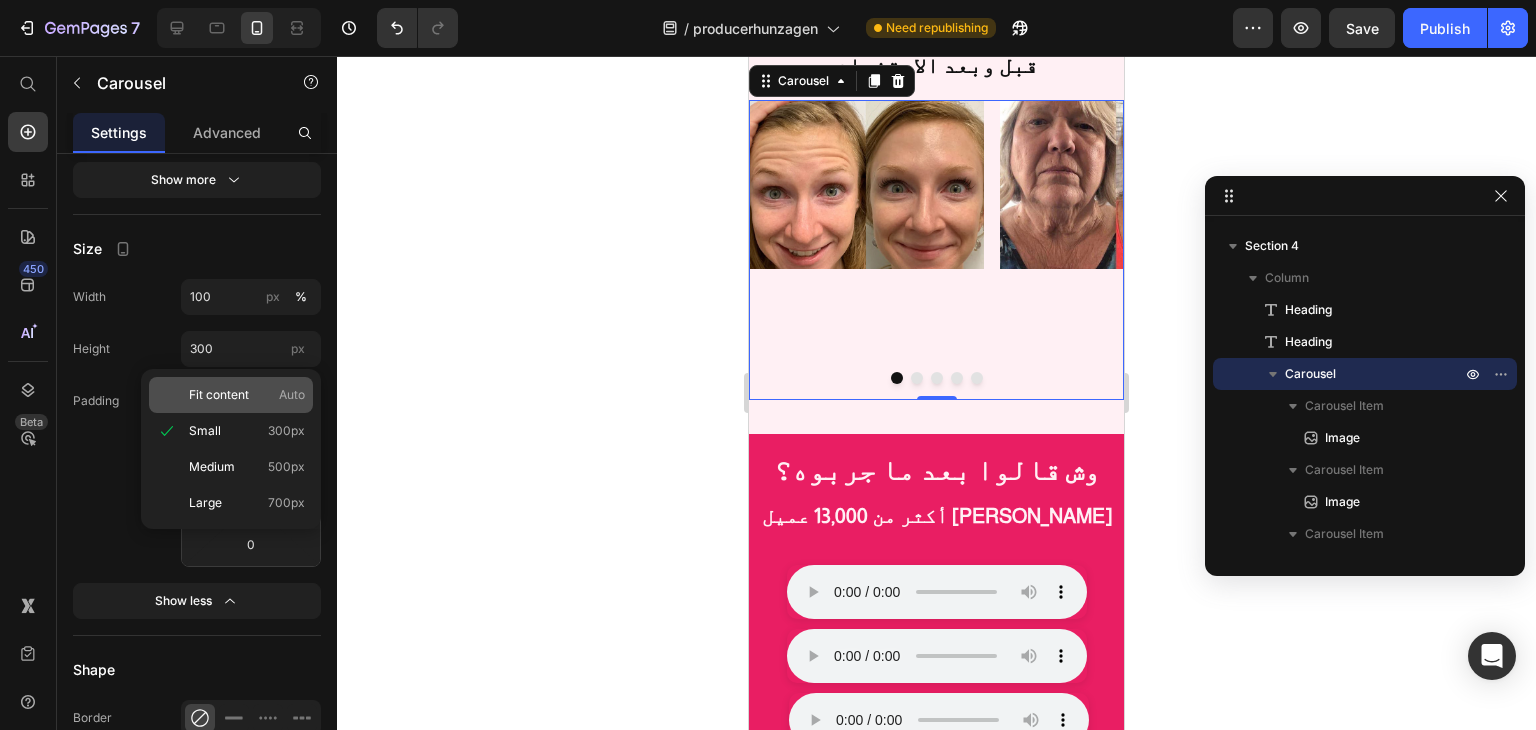 click on "Fit content" at bounding box center (219, 395) 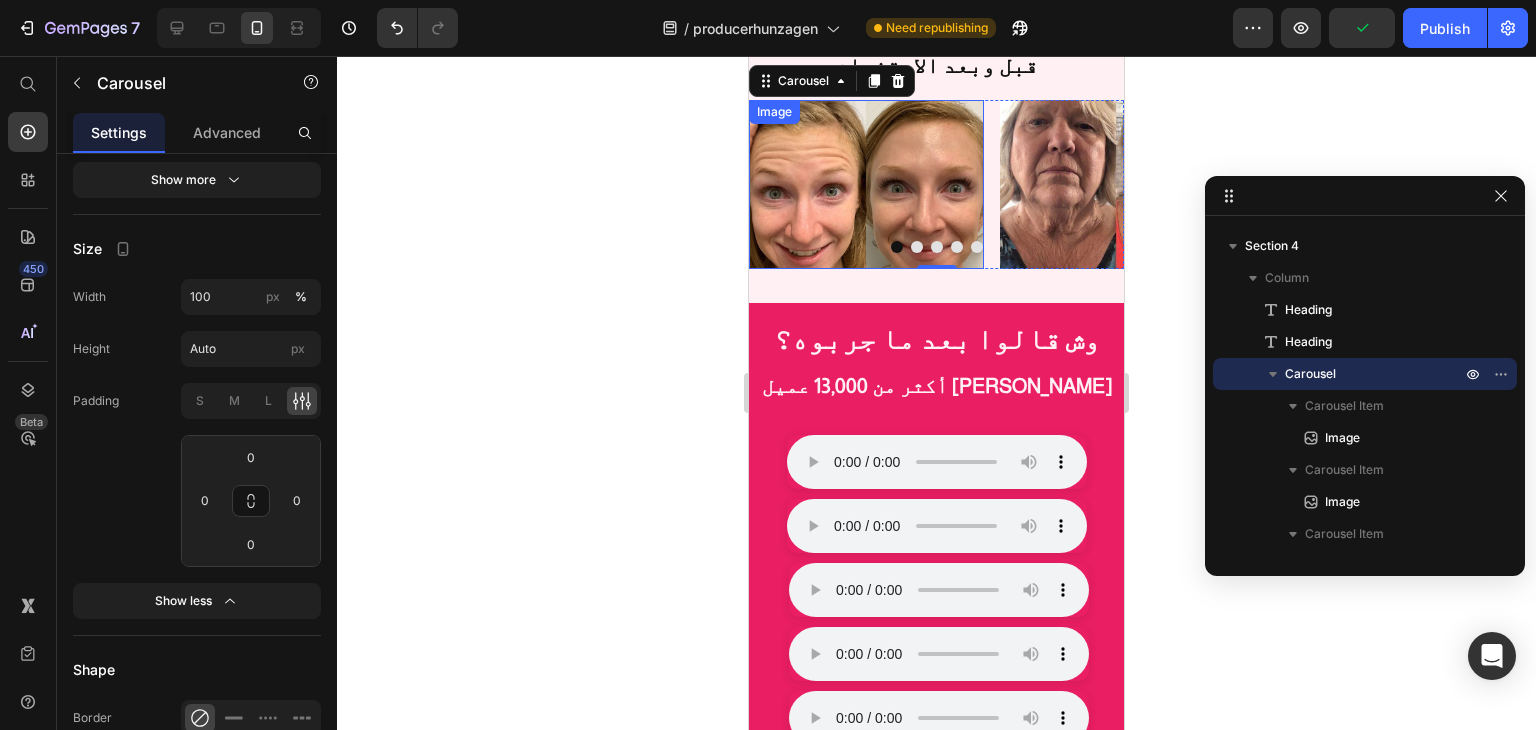 click at bounding box center [866, 185] 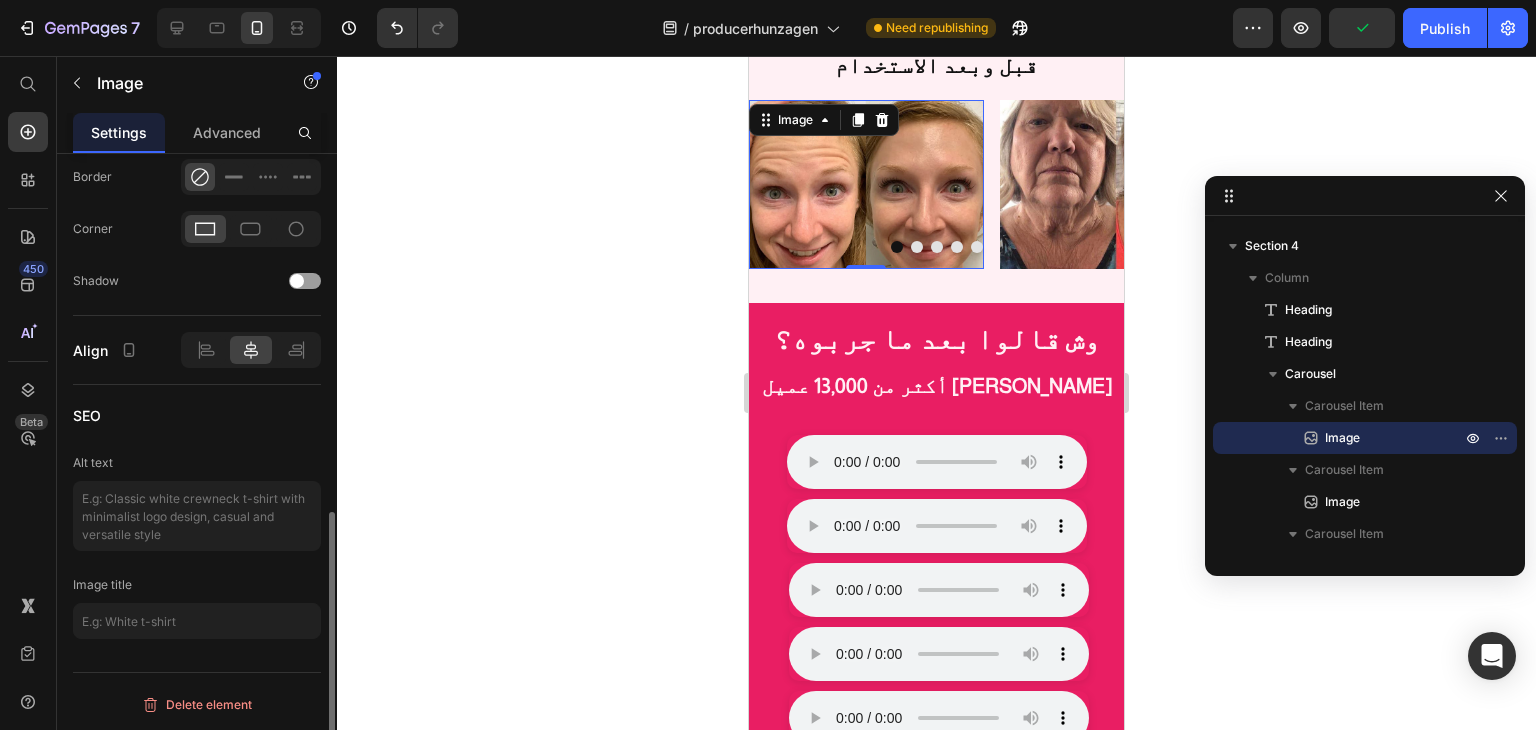 scroll, scrollTop: 0, scrollLeft: 0, axis: both 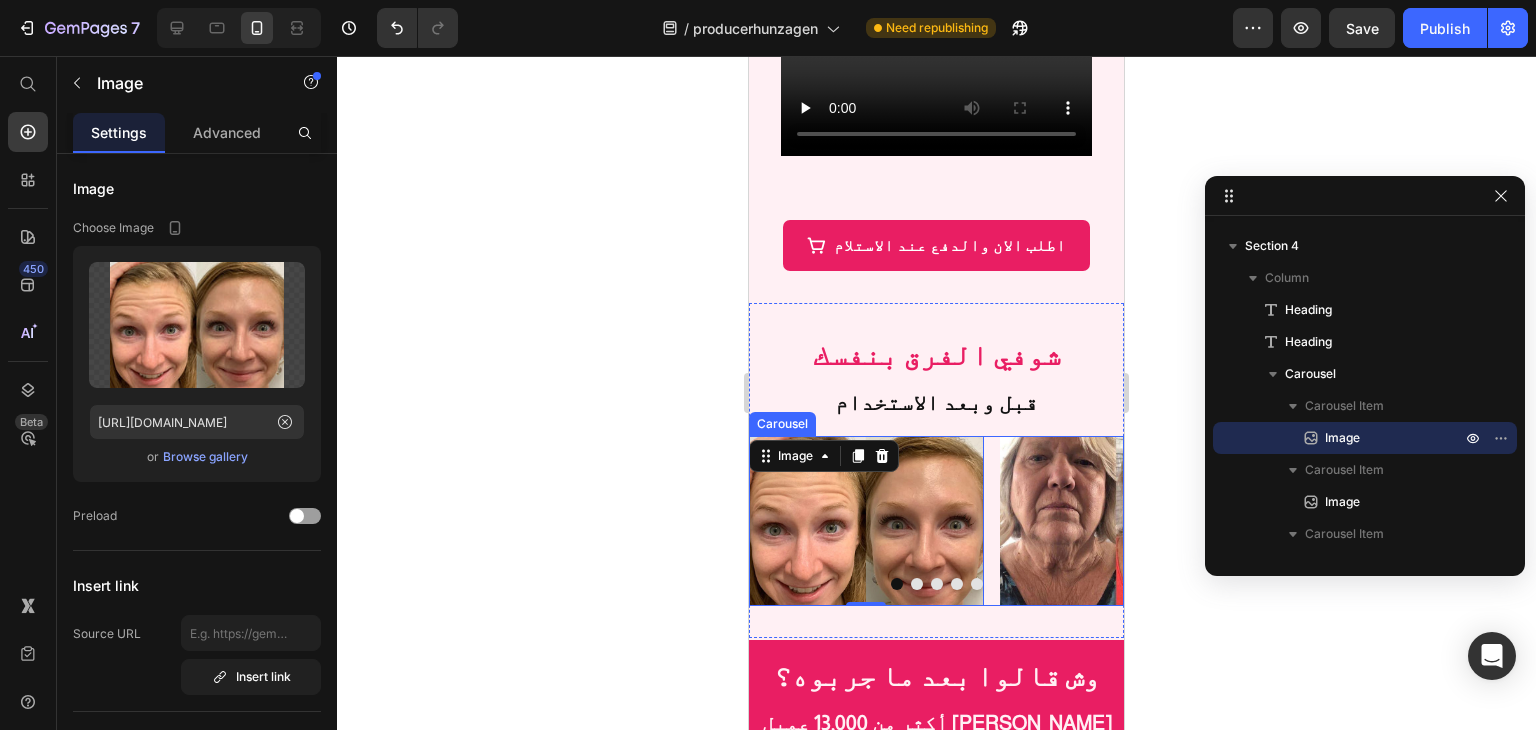 click on "Image   0 Image Image Image Image" at bounding box center [936, 521] 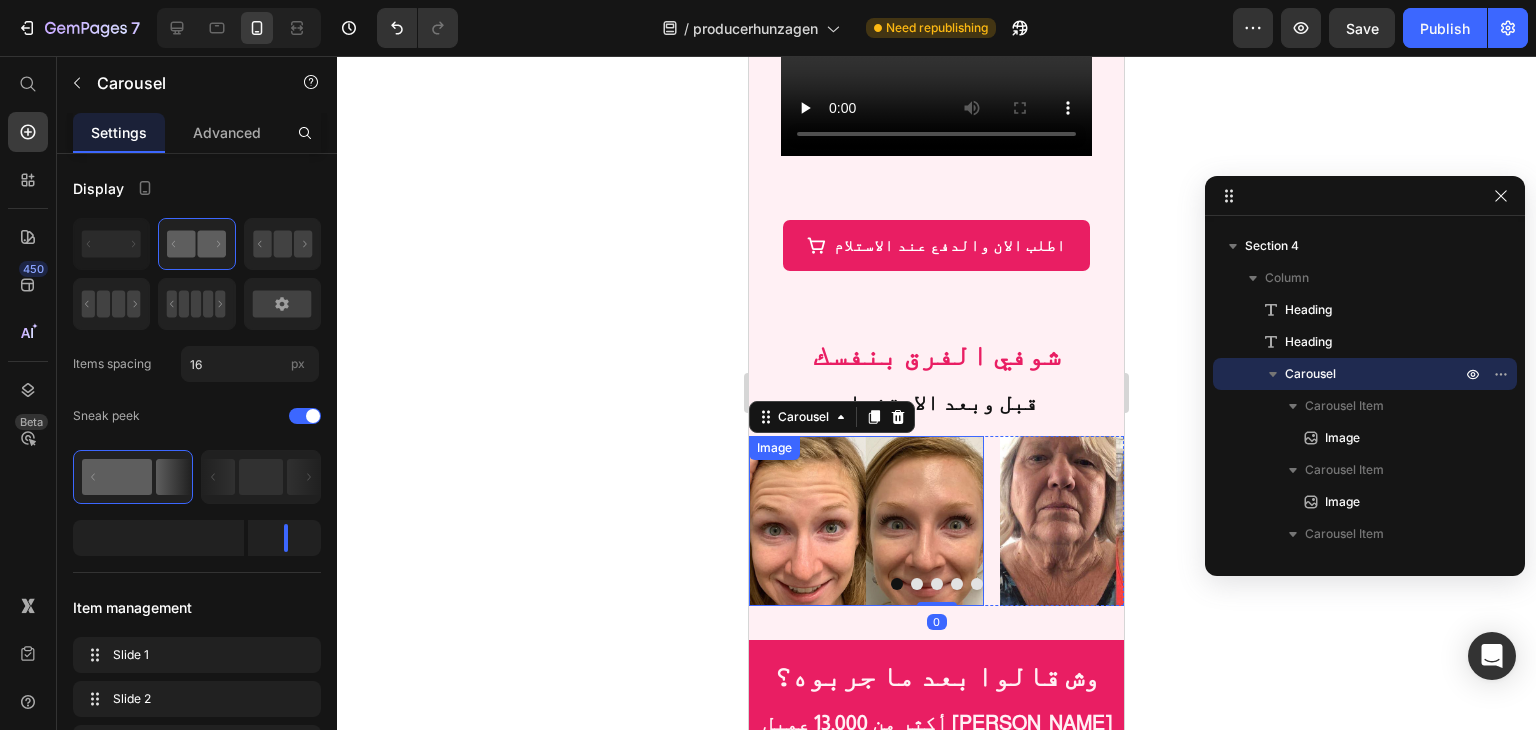 click at bounding box center (866, 521) 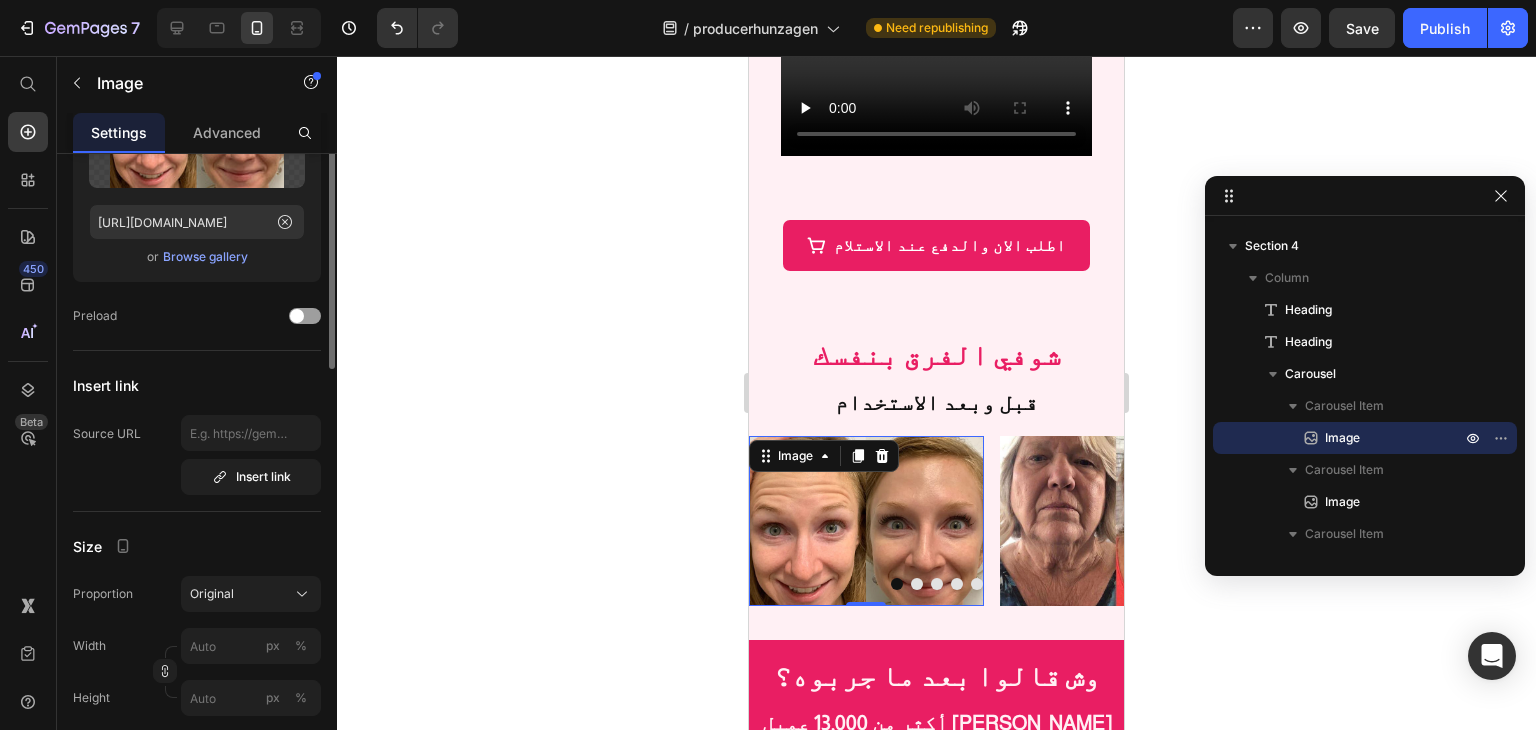 scroll, scrollTop: 0, scrollLeft: 0, axis: both 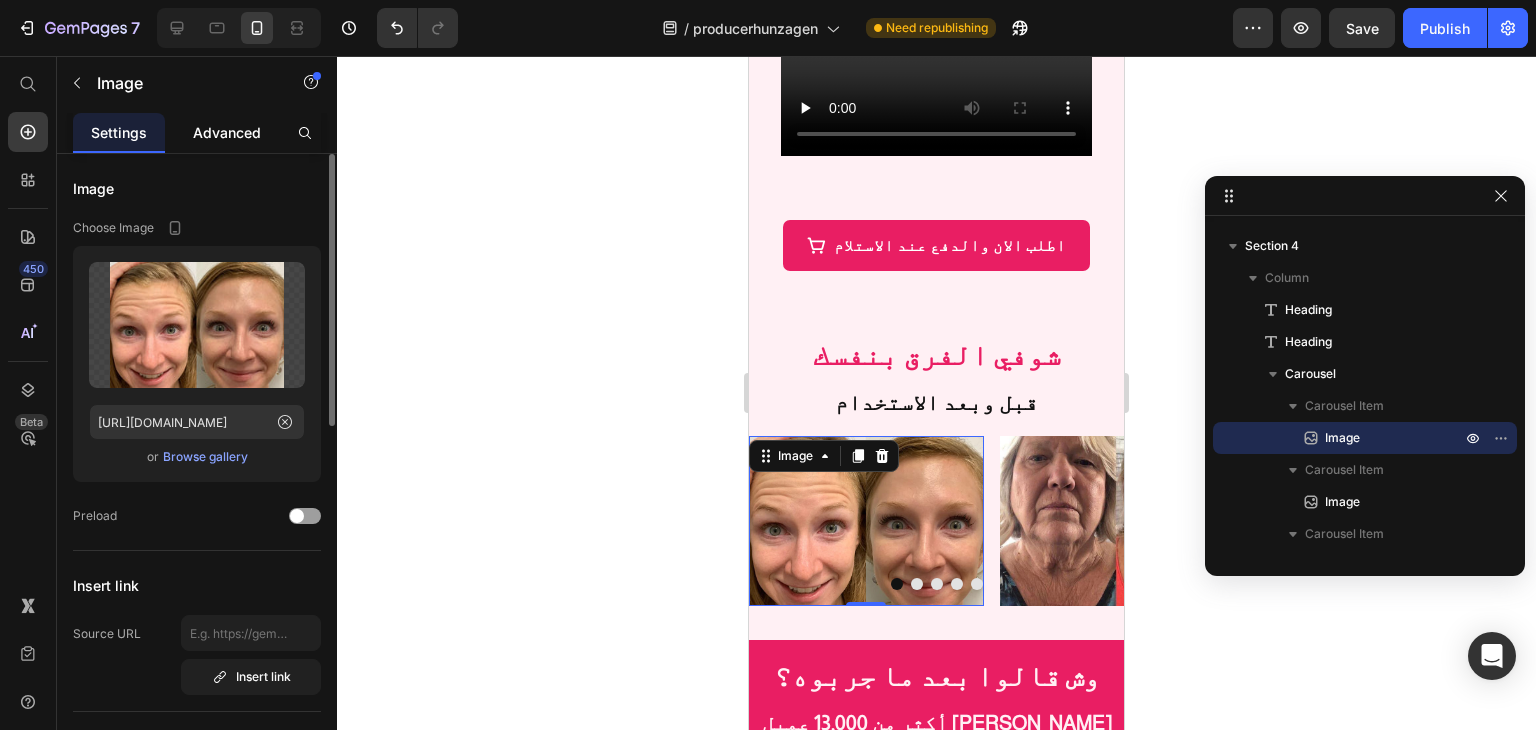 click on "Advanced" at bounding box center (227, 132) 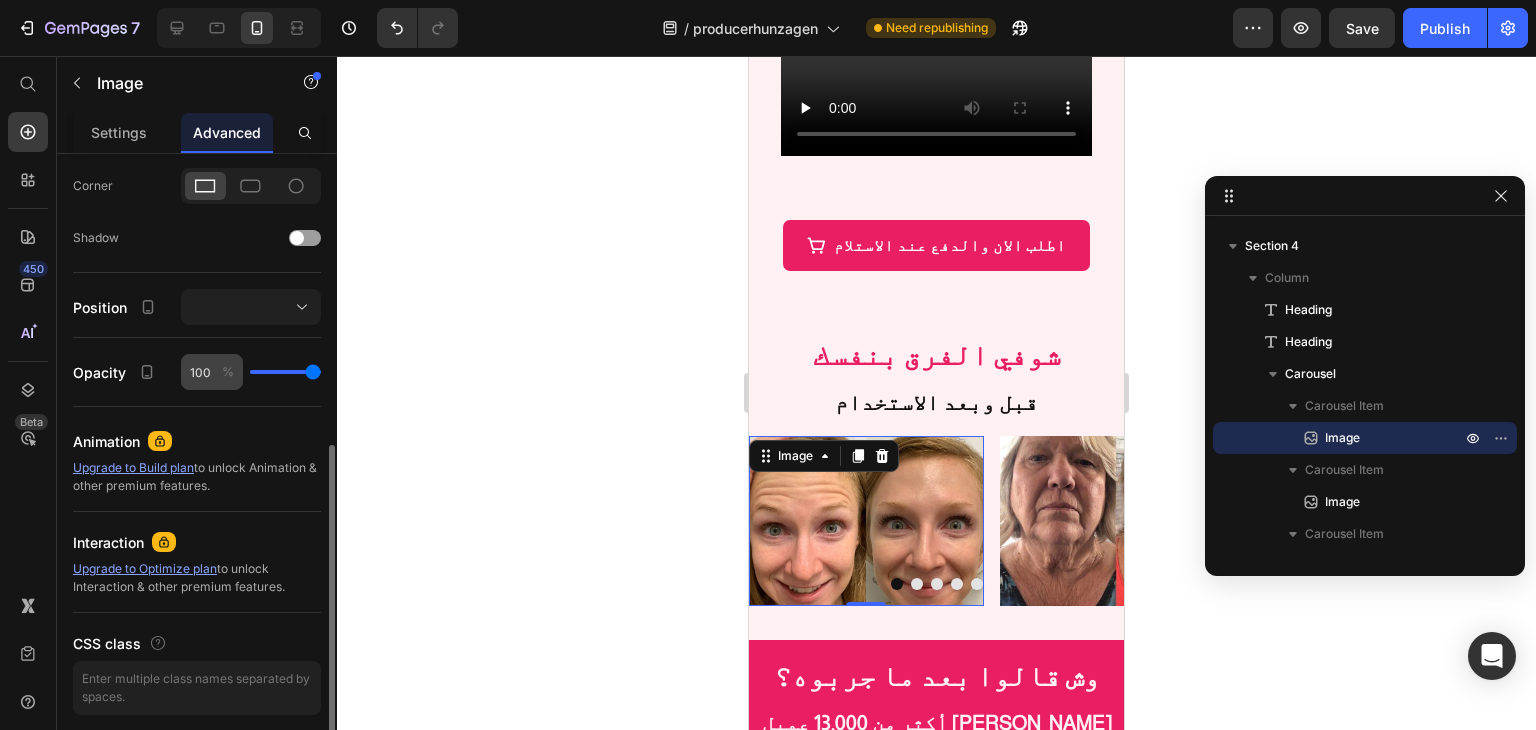 scroll, scrollTop: 670, scrollLeft: 0, axis: vertical 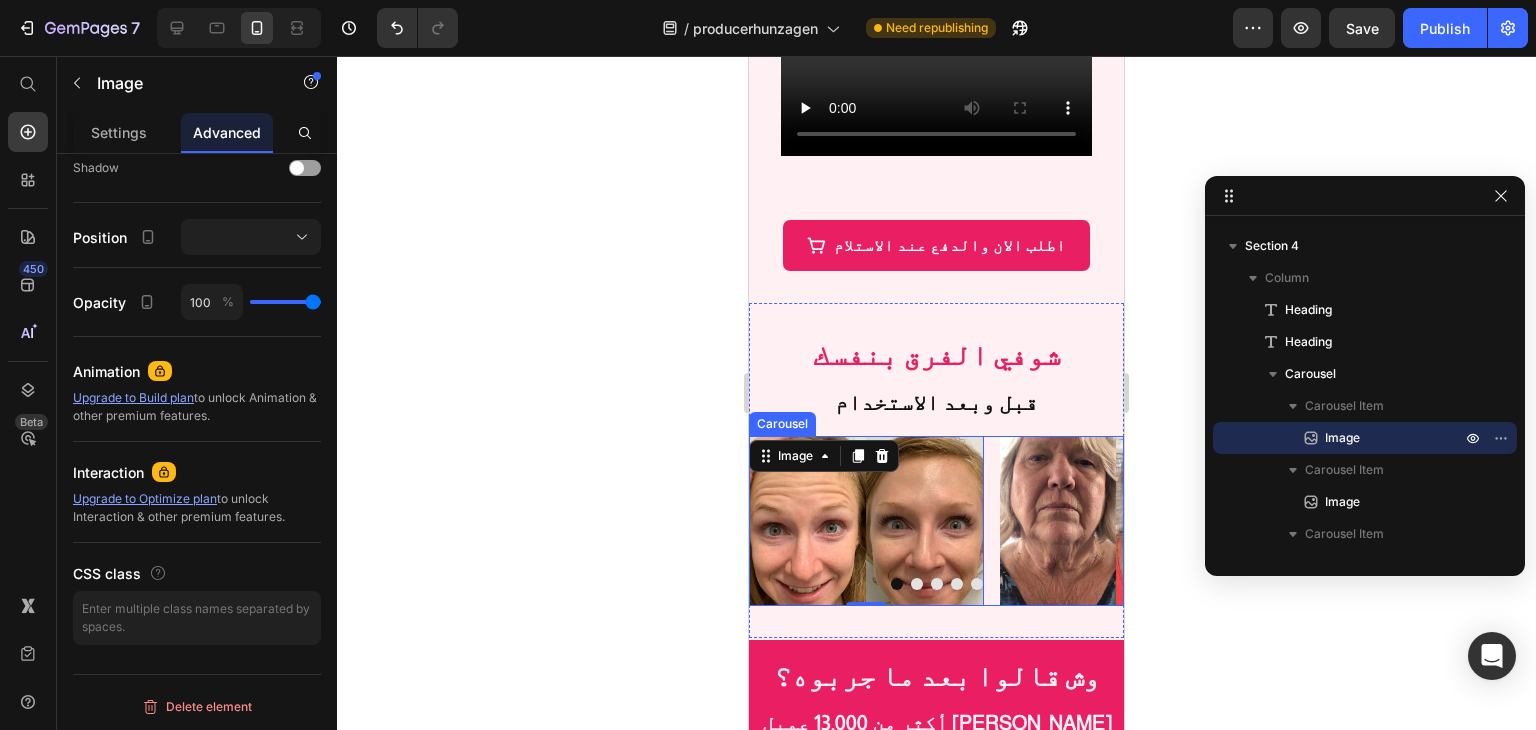 click on "Image   0 Image Image Image Image" at bounding box center [936, 521] 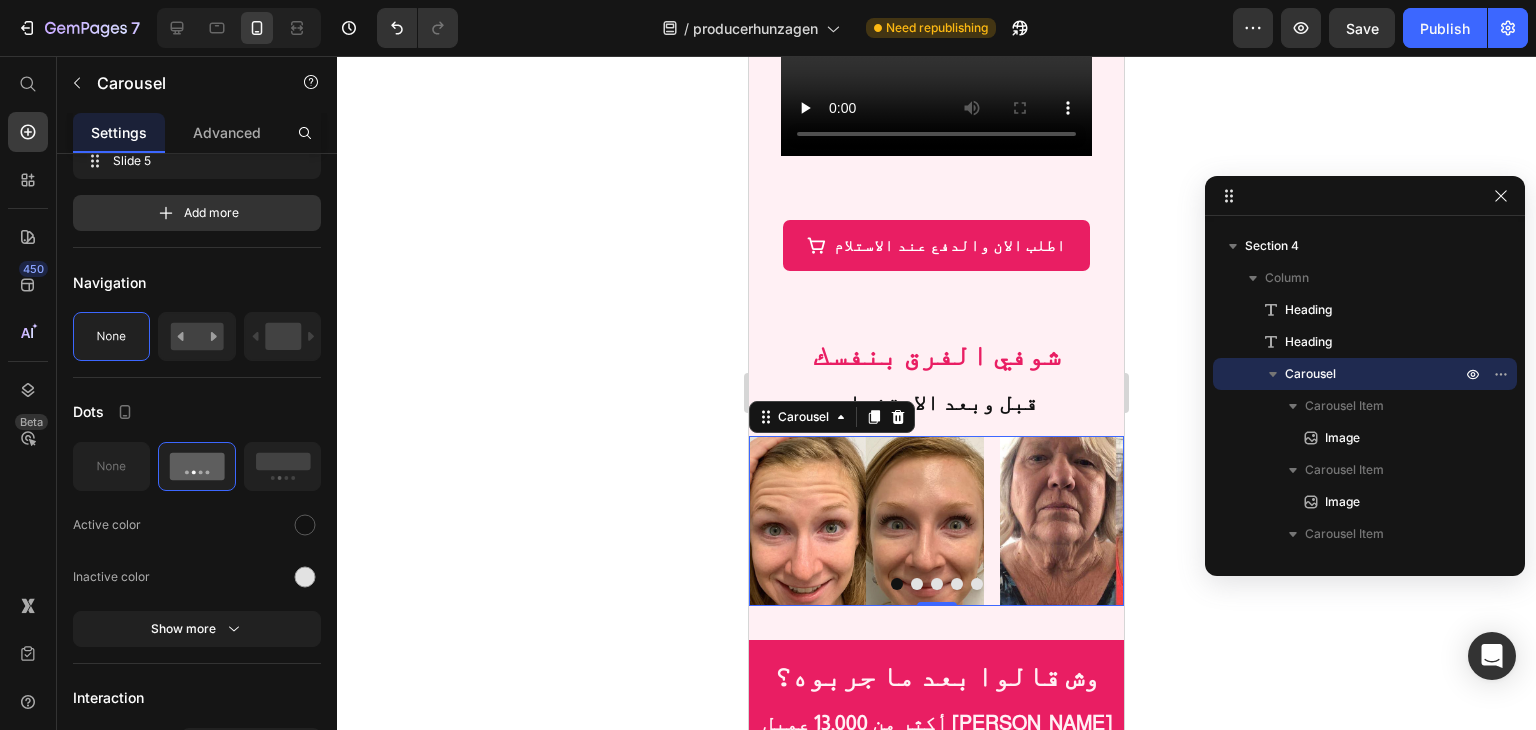 scroll, scrollTop: 0, scrollLeft: 0, axis: both 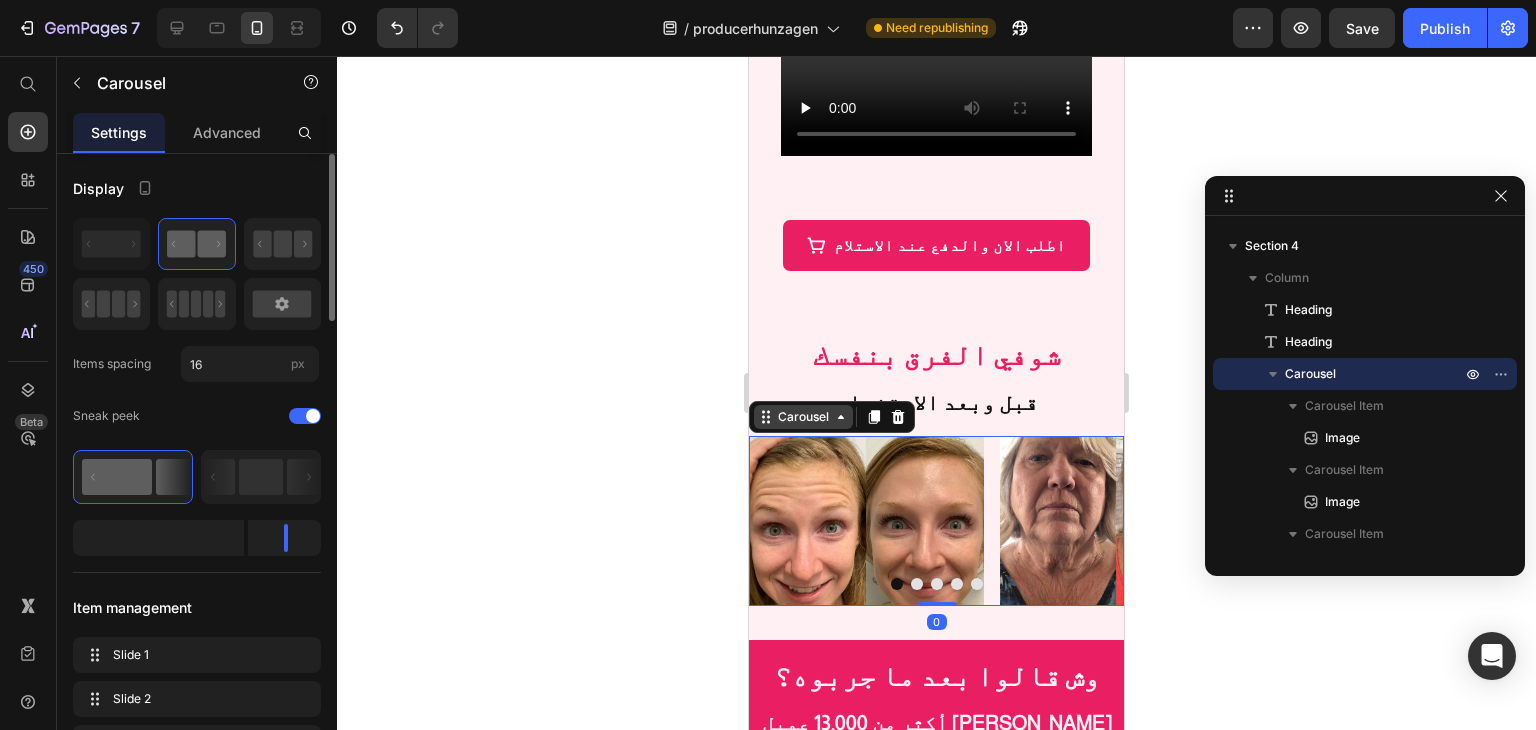 click on "Carousel" at bounding box center [803, 417] 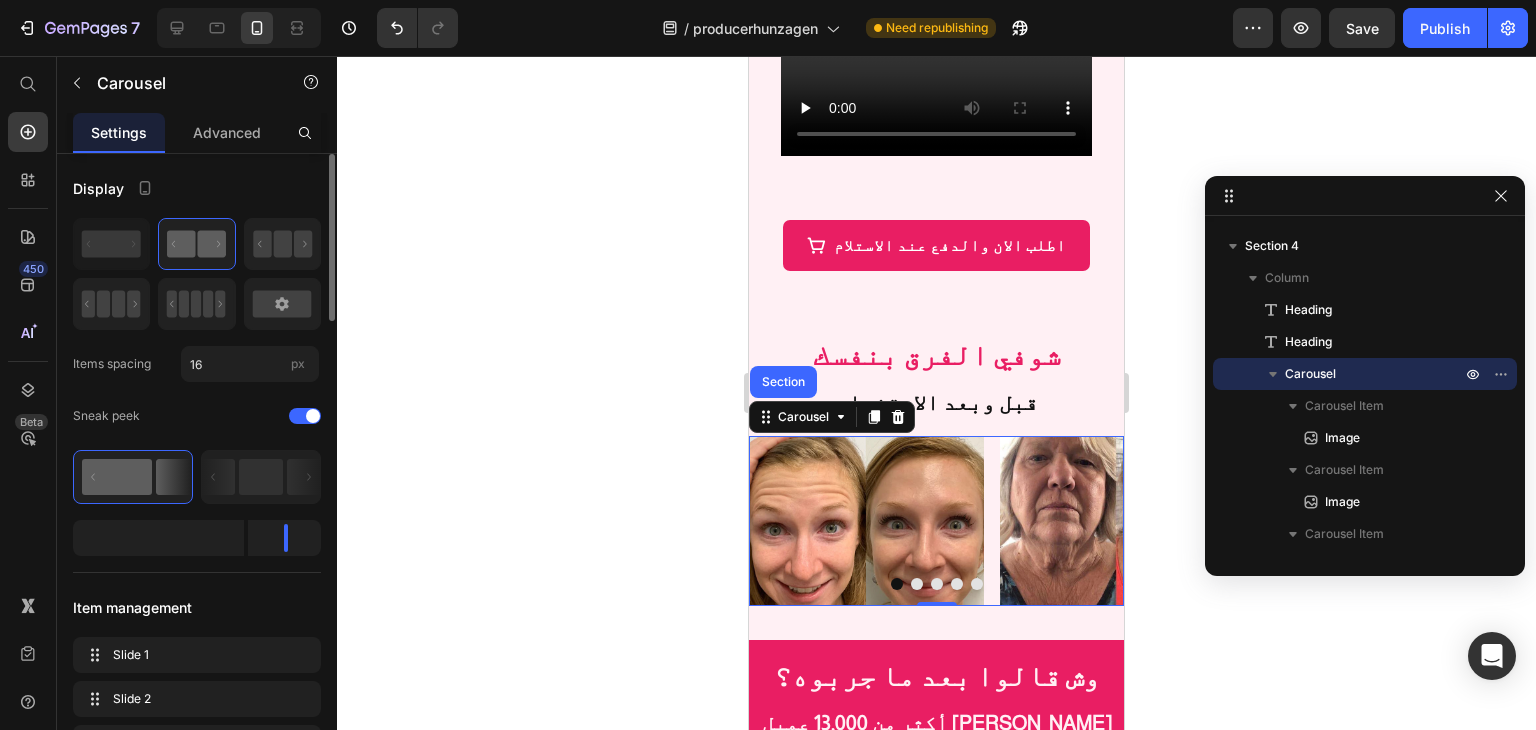 click 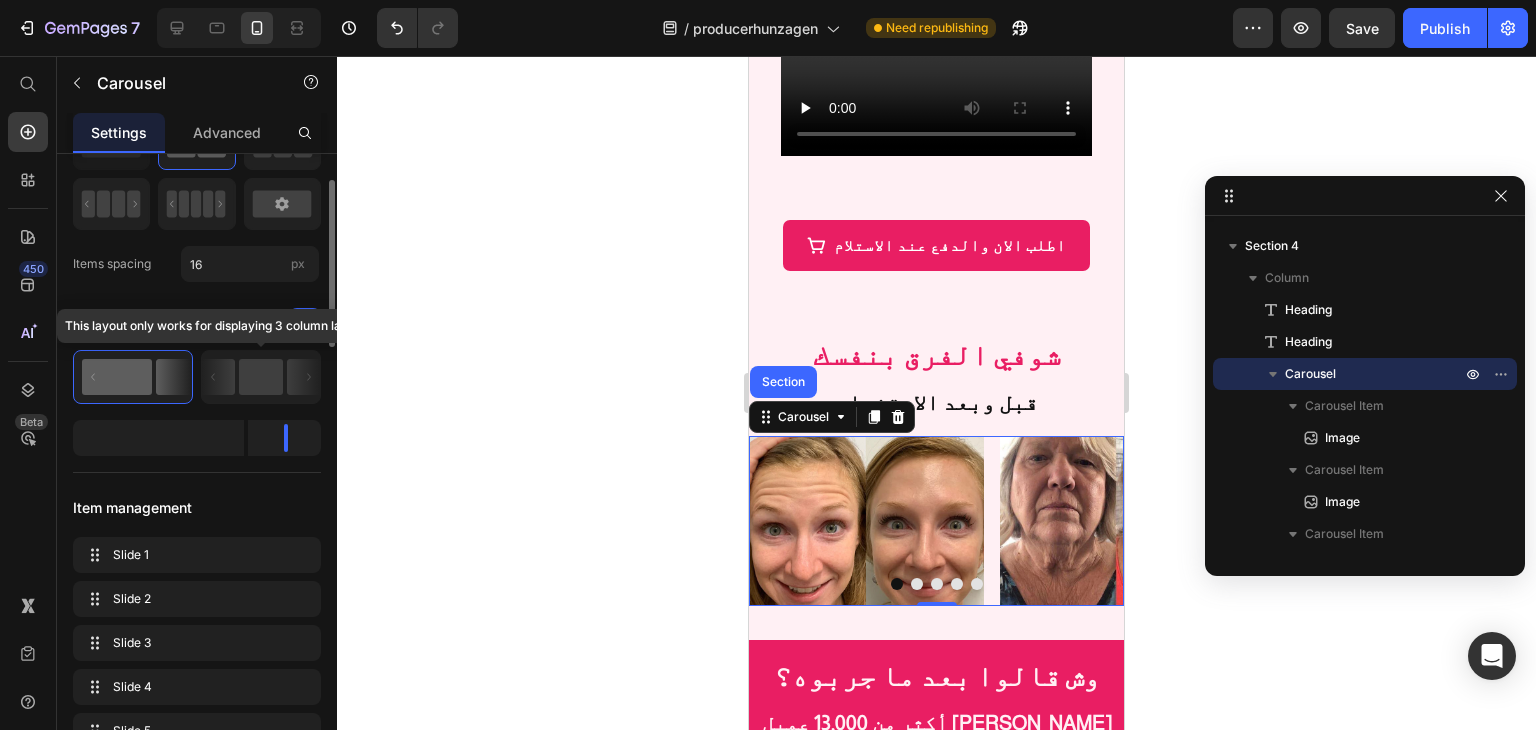 scroll, scrollTop: 0, scrollLeft: 0, axis: both 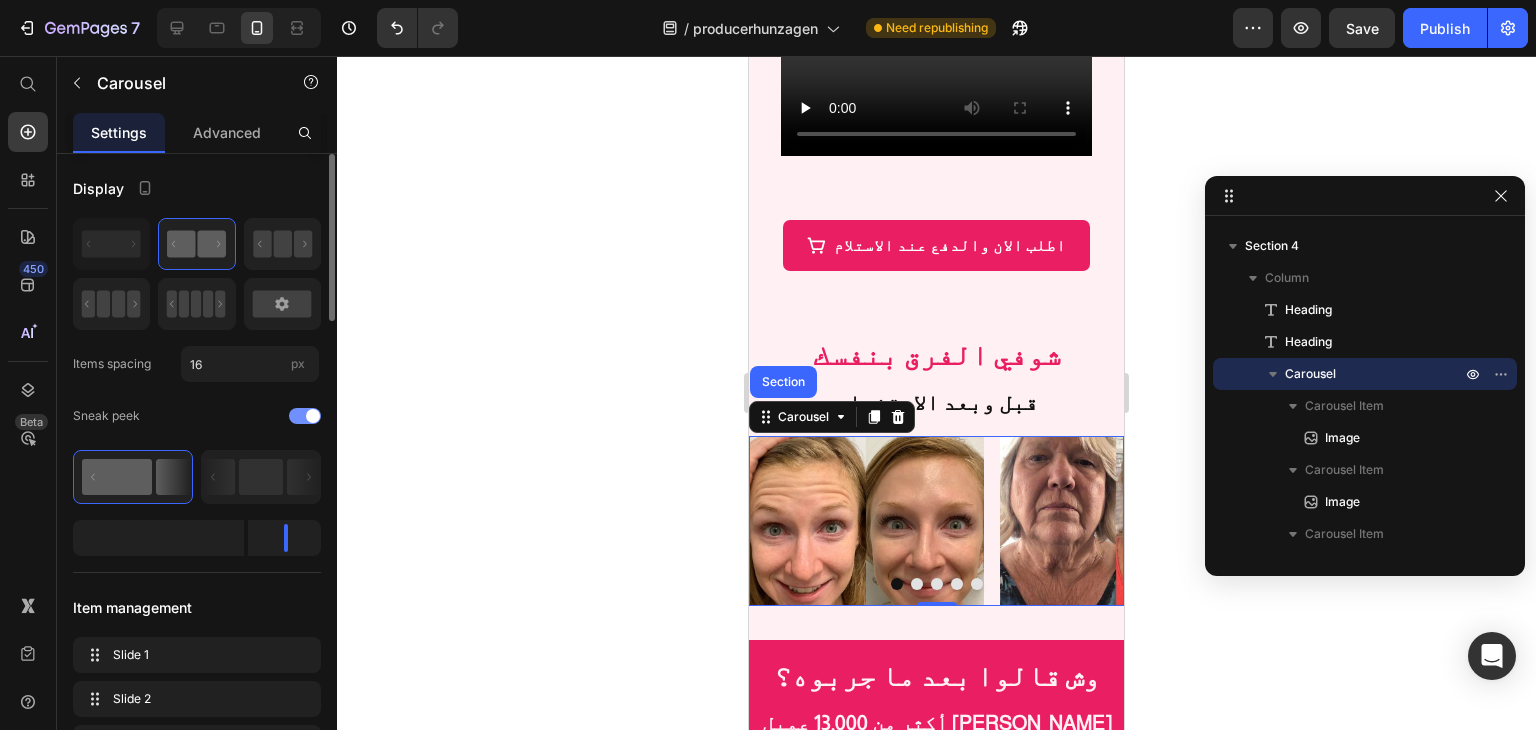 click on "Sneak peek" 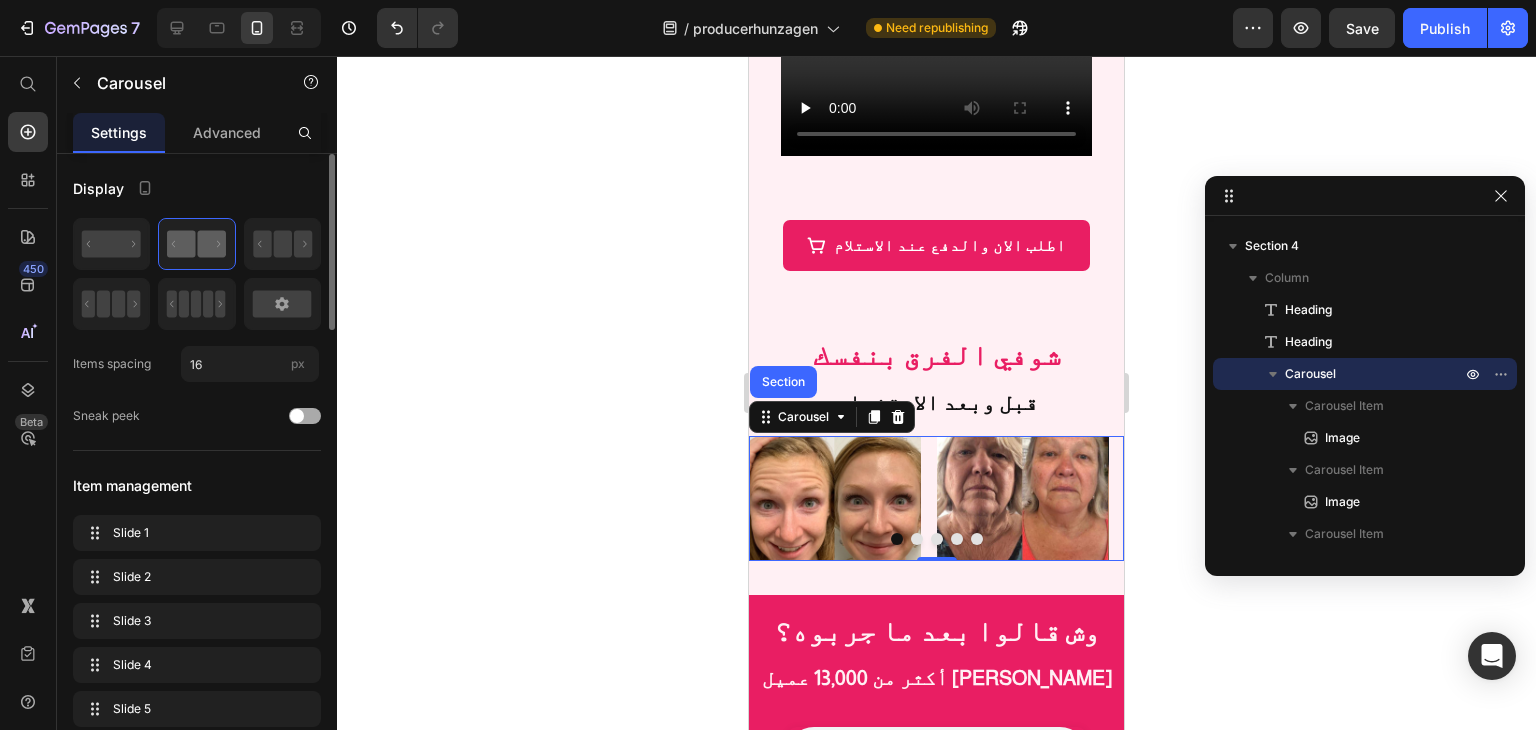 click at bounding box center (297, 416) 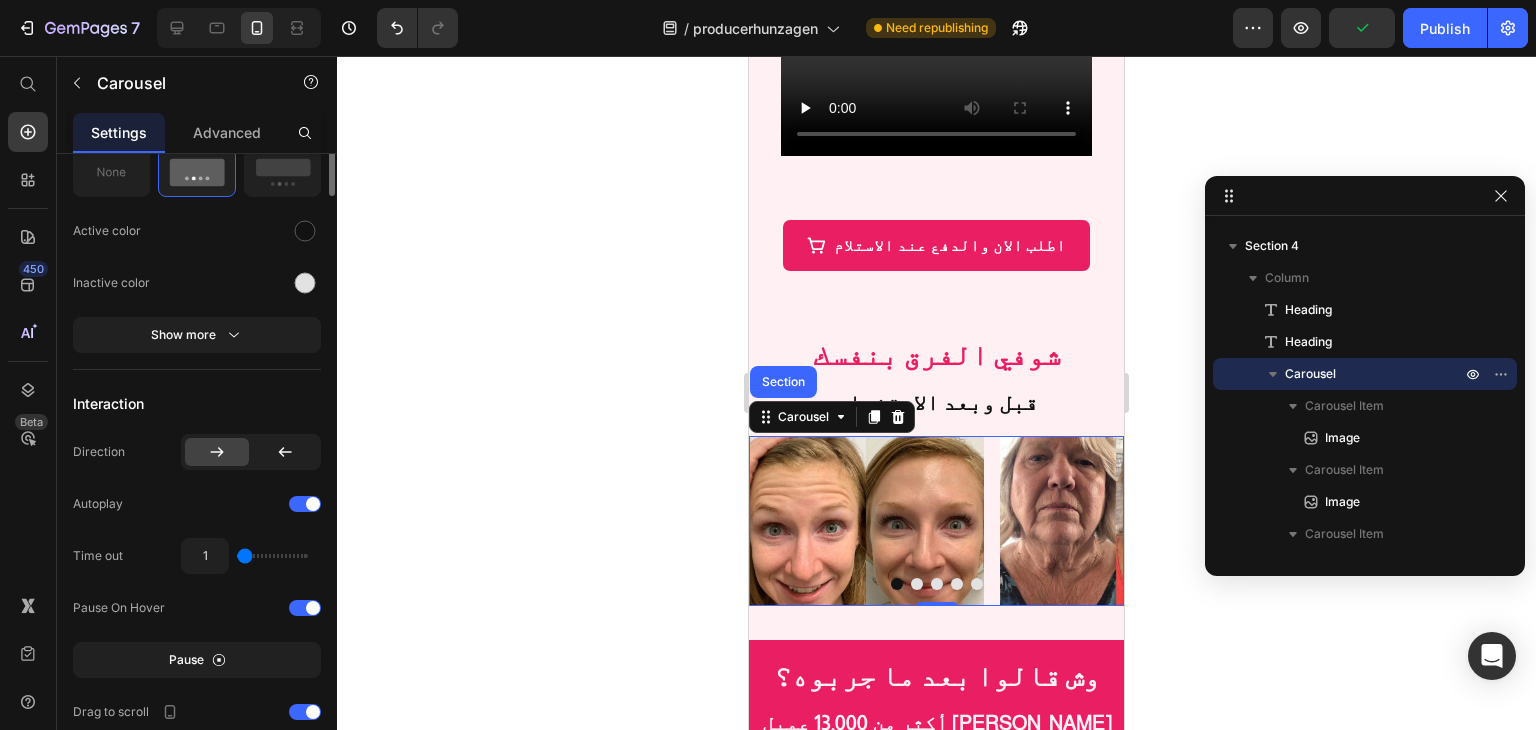 scroll, scrollTop: 664, scrollLeft: 0, axis: vertical 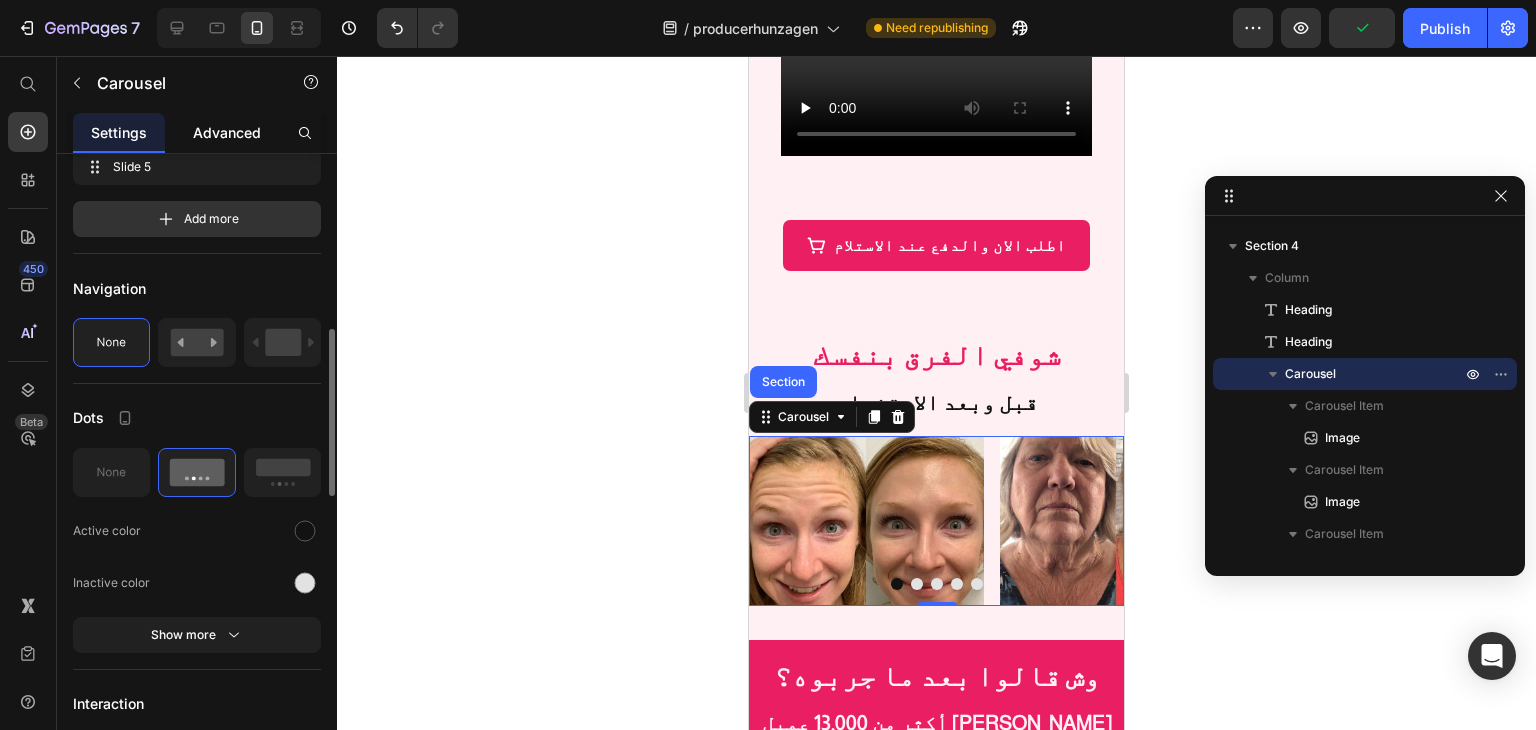 click on "Advanced" at bounding box center [227, 132] 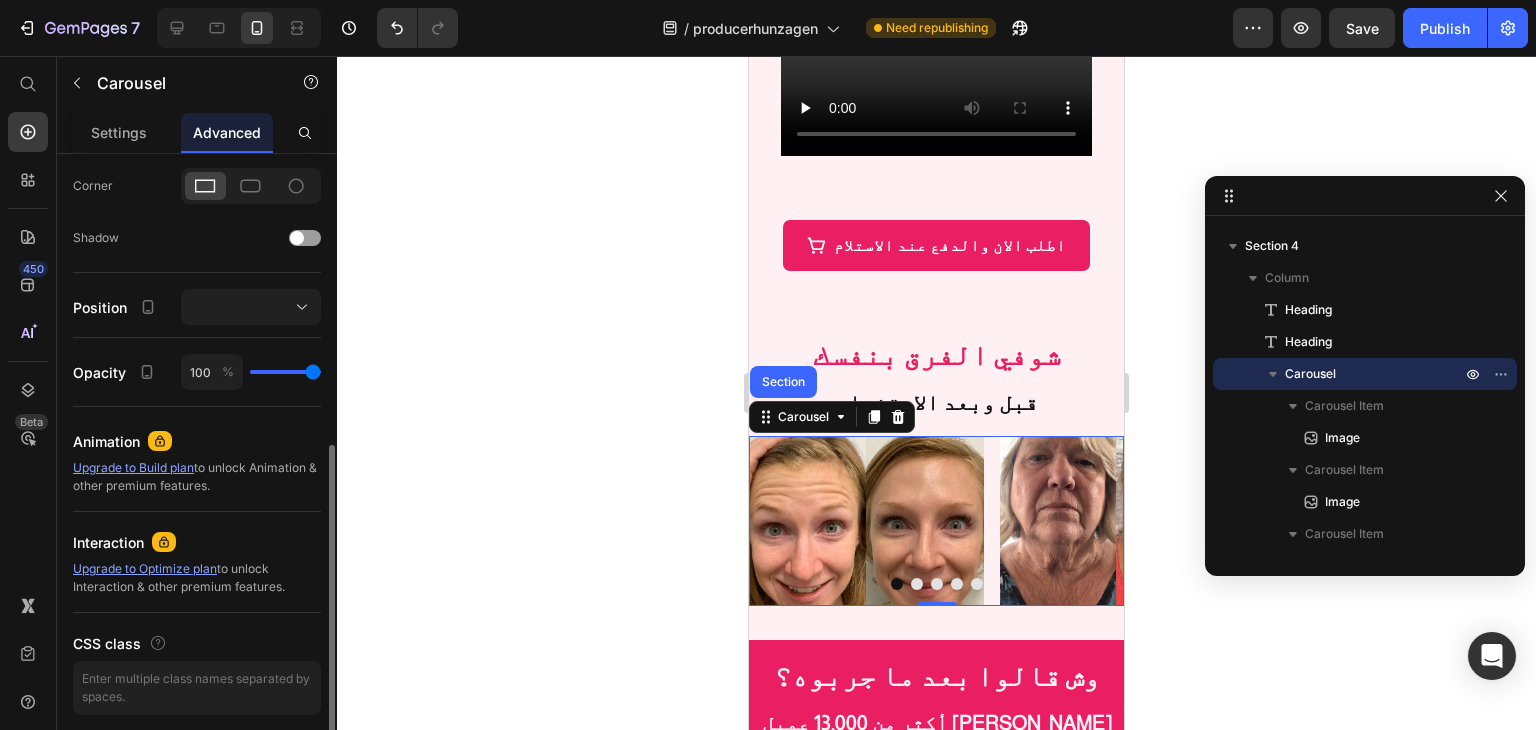 scroll, scrollTop: 670, scrollLeft: 0, axis: vertical 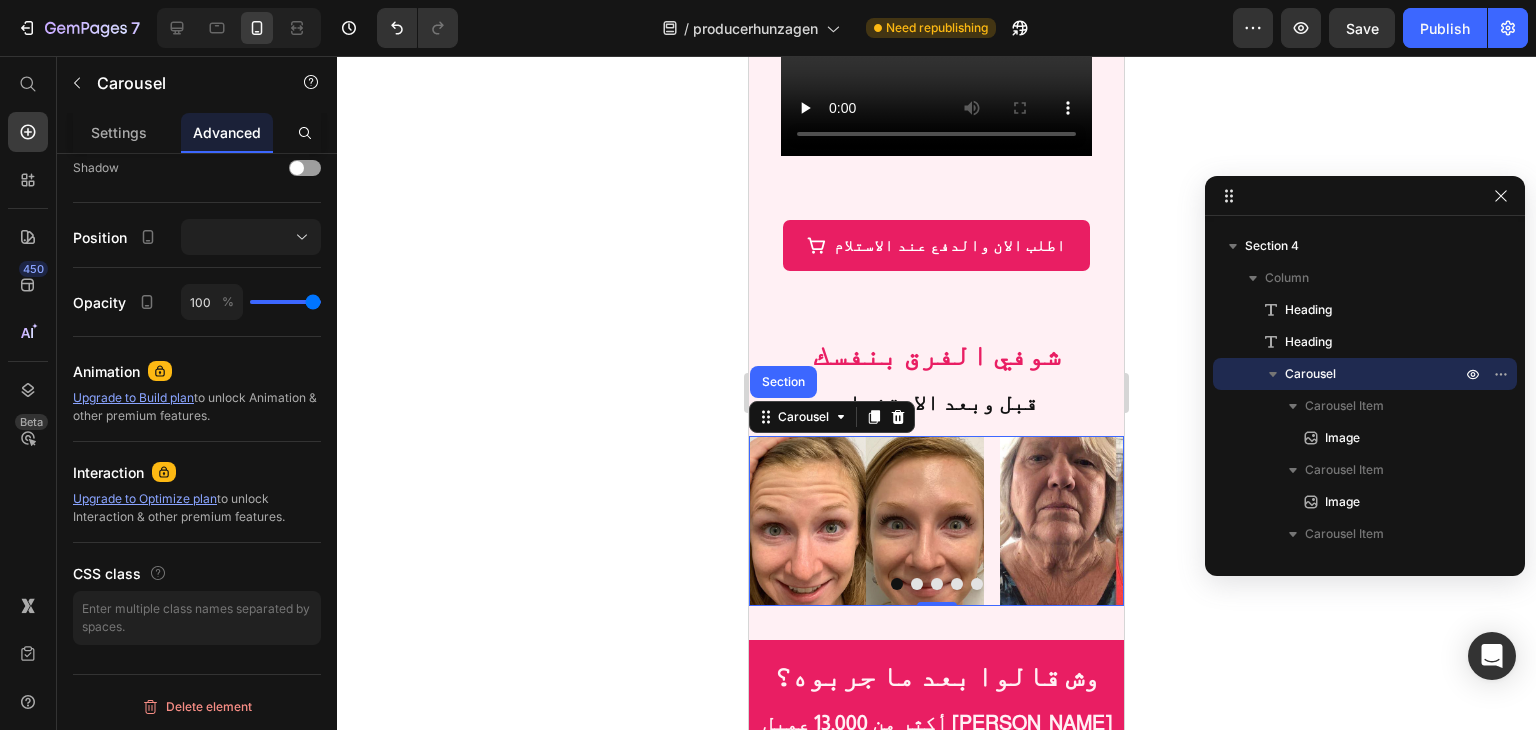 click at bounding box center [936, 584] 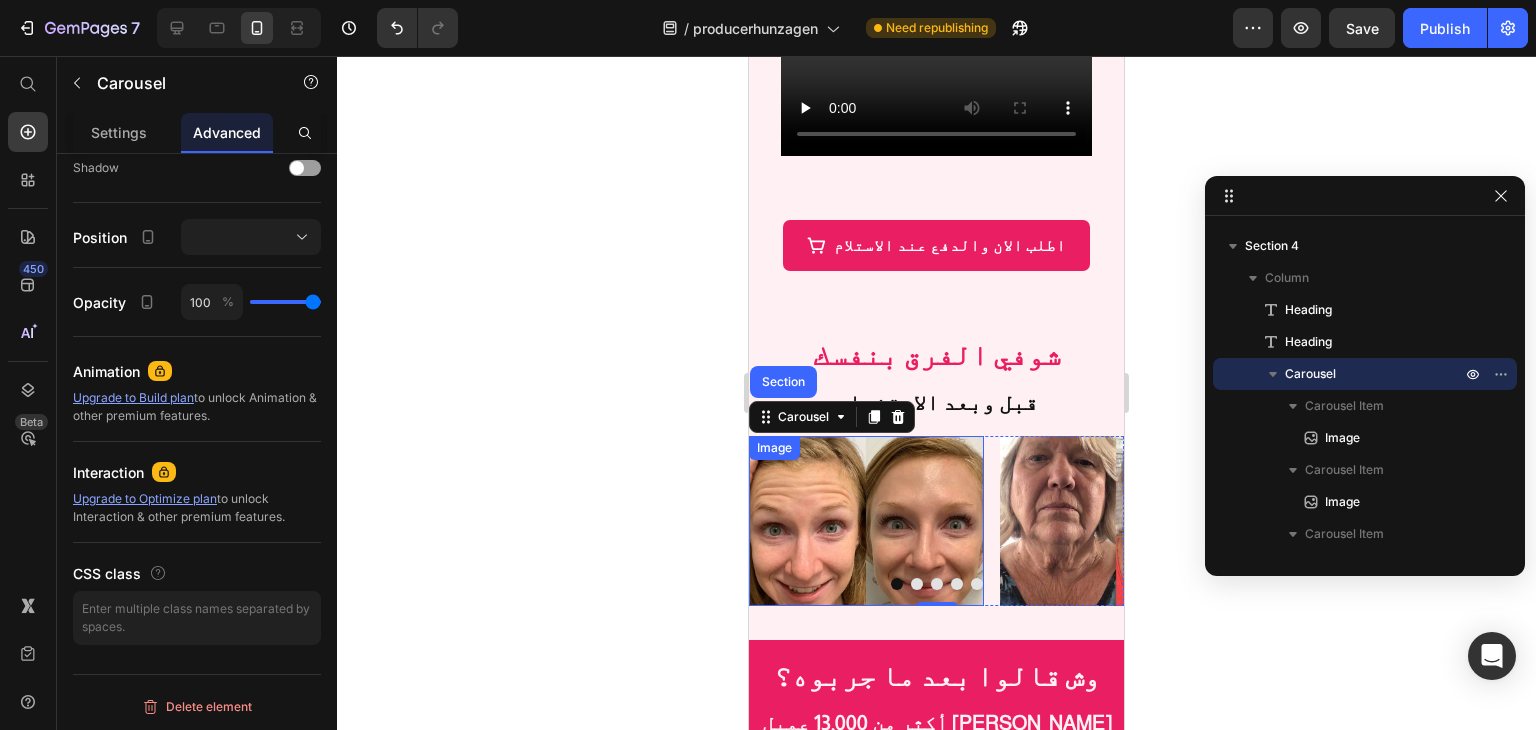 click at bounding box center [866, 521] 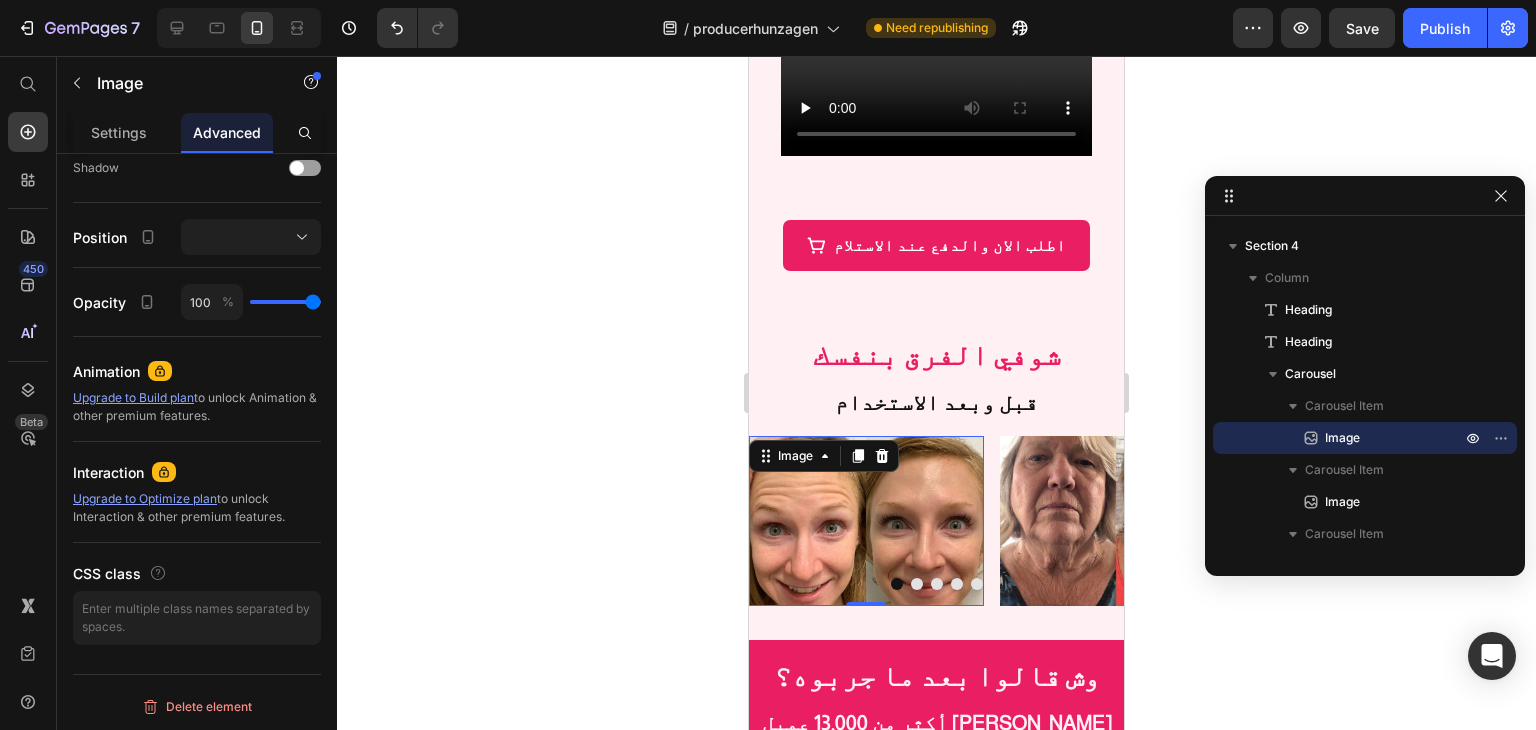 scroll, scrollTop: 0, scrollLeft: 0, axis: both 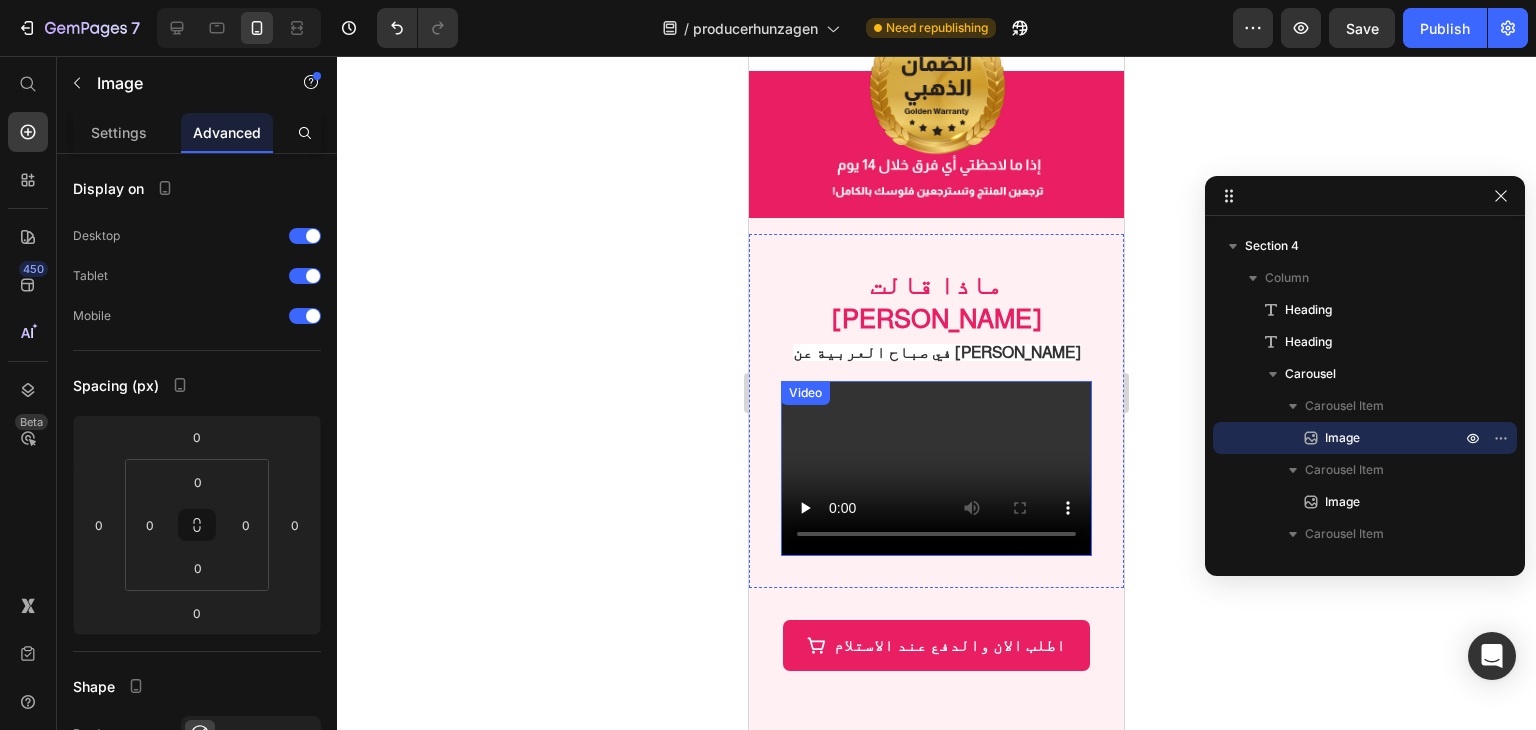 click at bounding box center [936, 468] 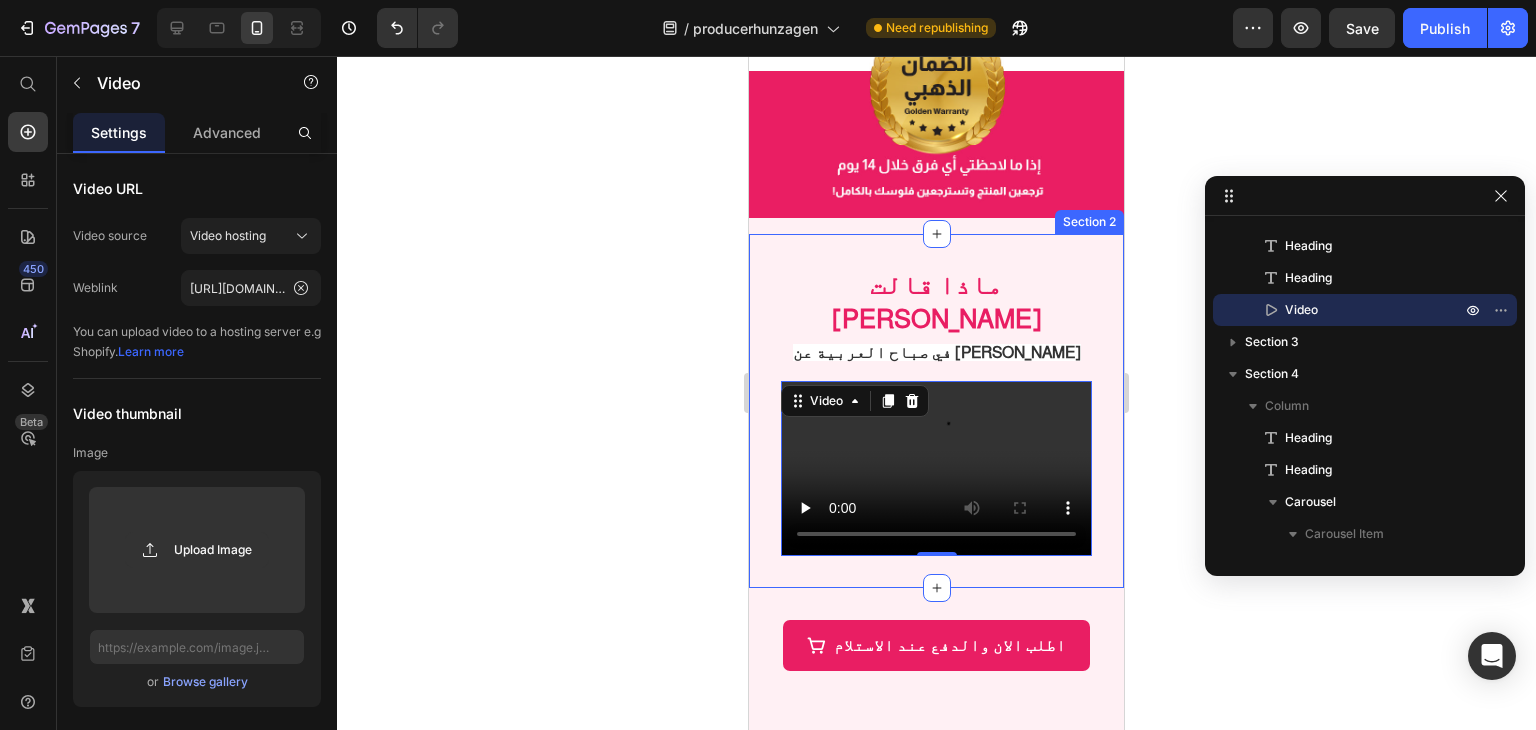 click on "ماذا قالت ريم بساطي Heading في صباح العربية عن كريم هونزاجين Heading Video   0 Section 2" at bounding box center [936, 411] 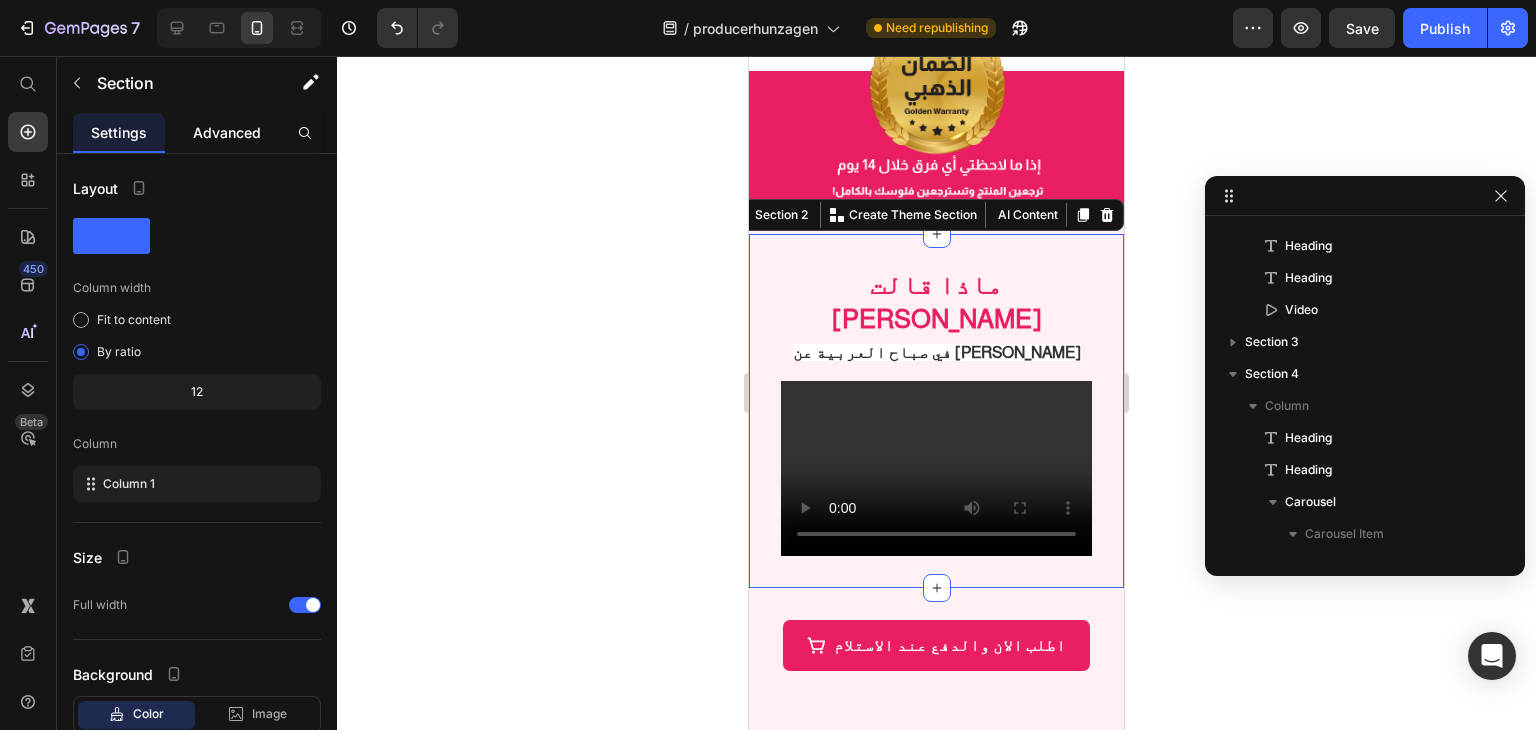 click on "Advanced" at bounding box center [227, 132] 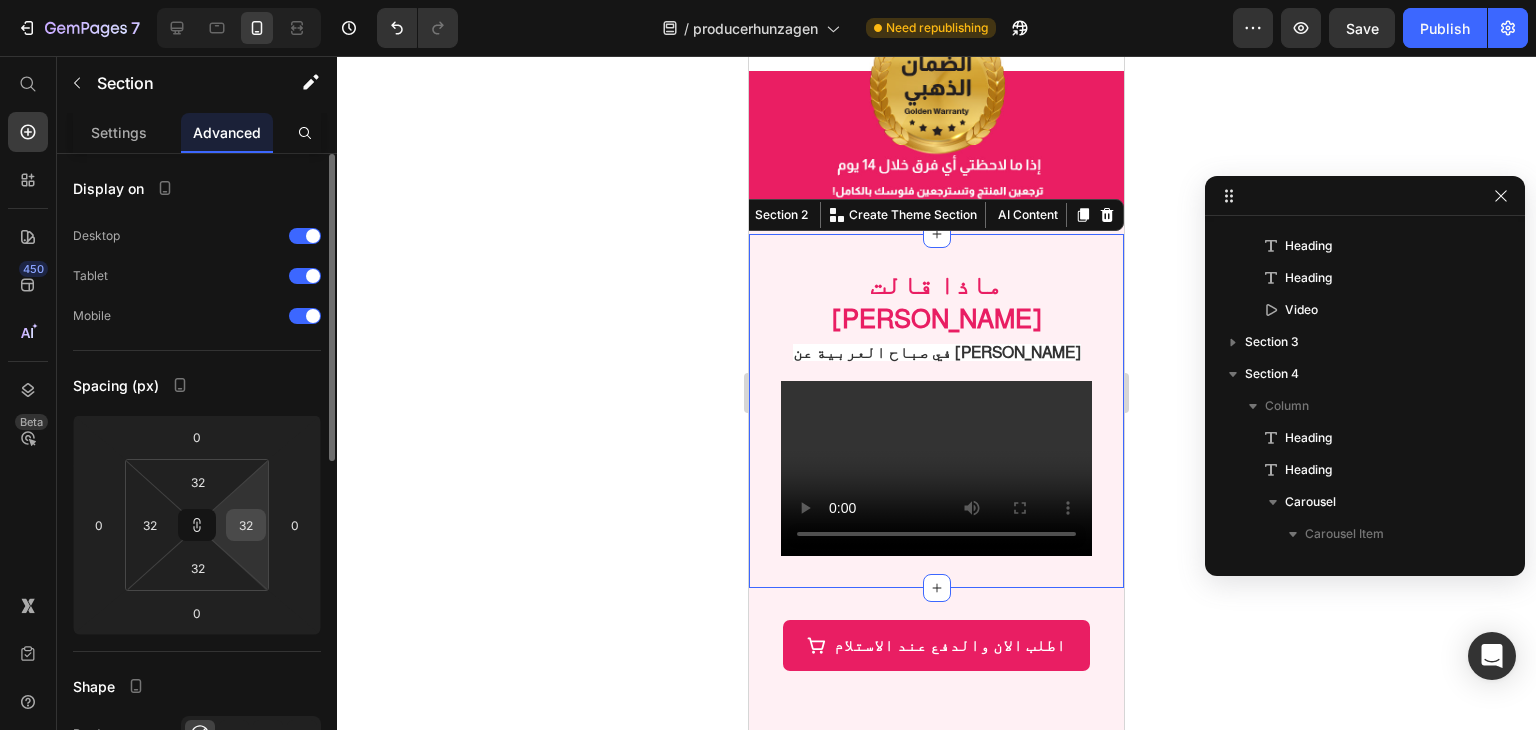 click on "32" at bounding box center [246, 525] 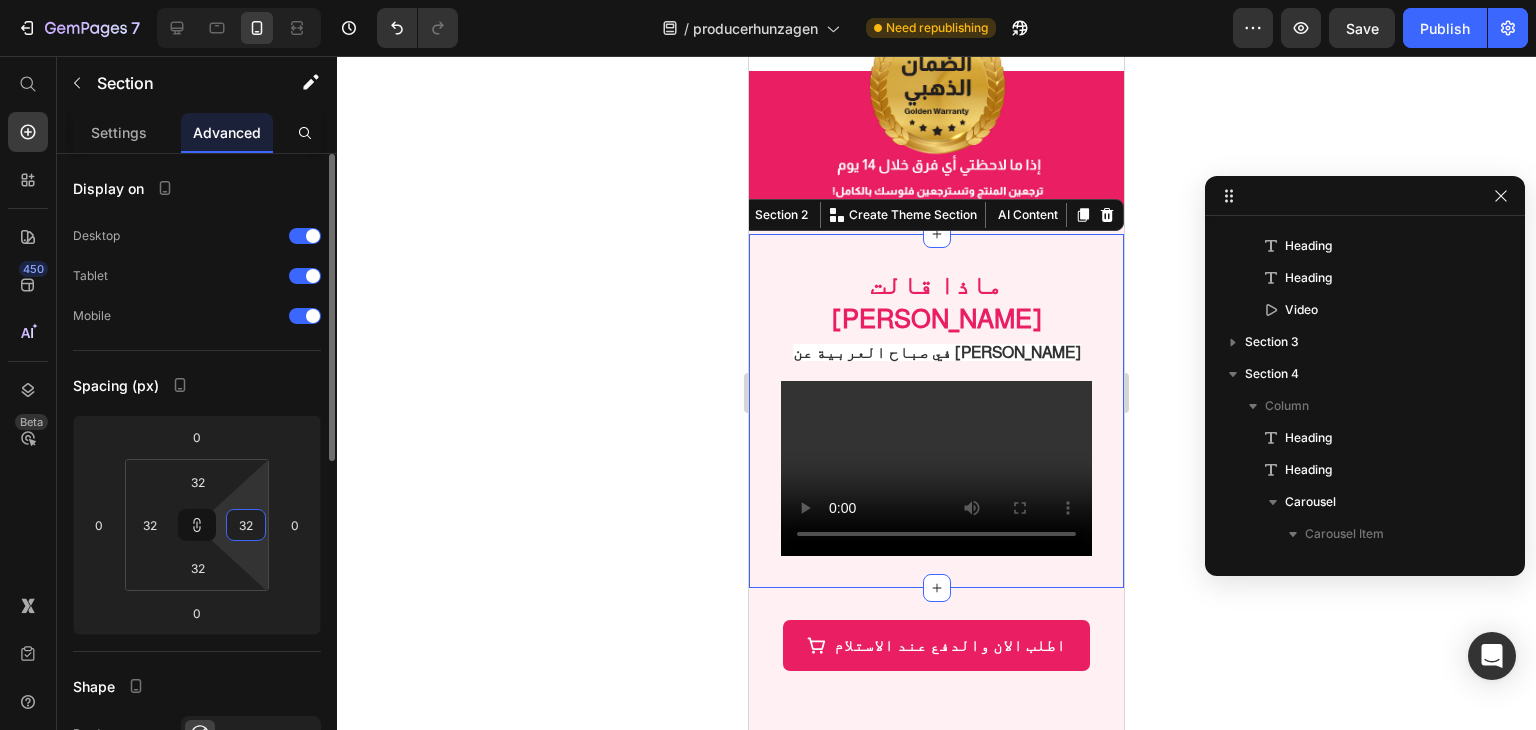 click on "32" at bounding box center [246, 525] 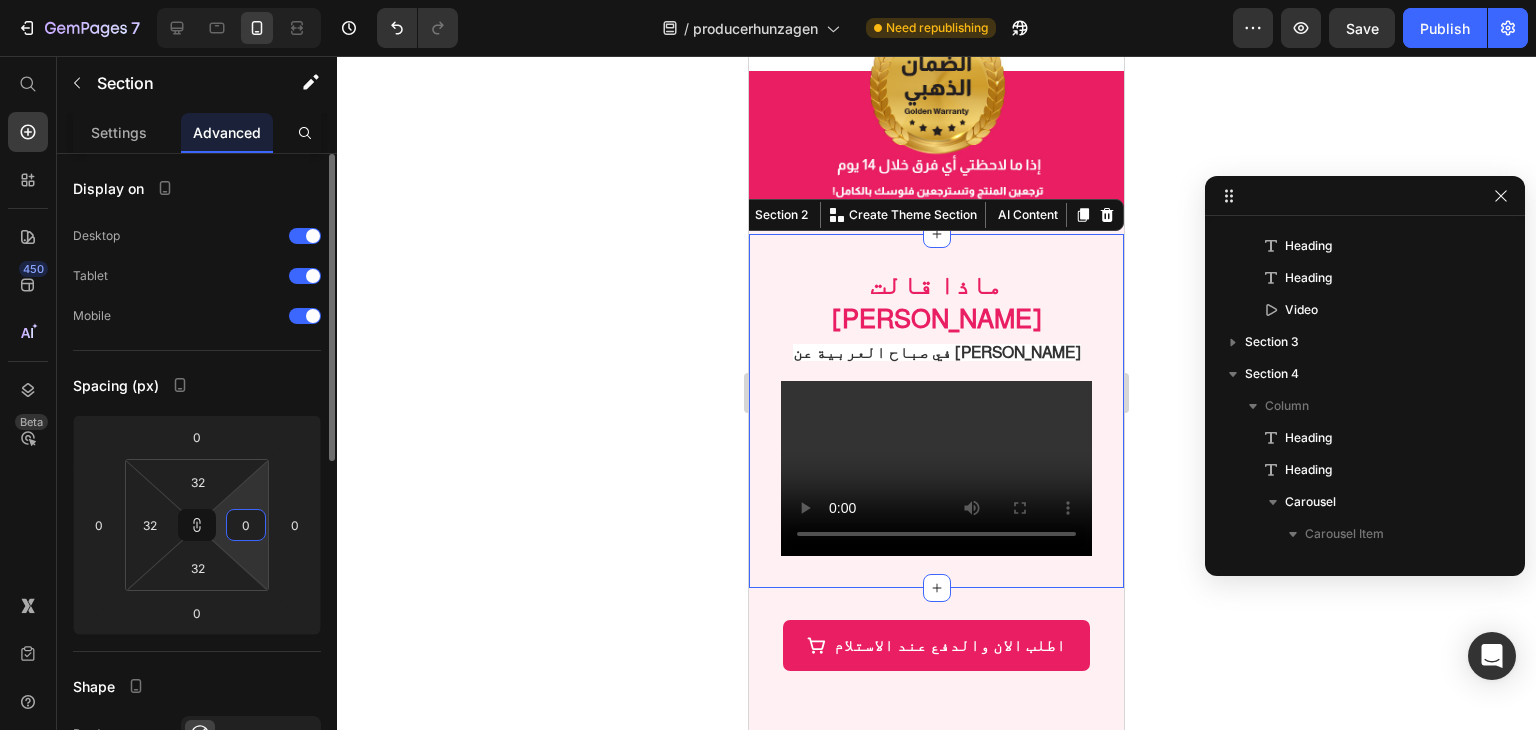 type on "0" 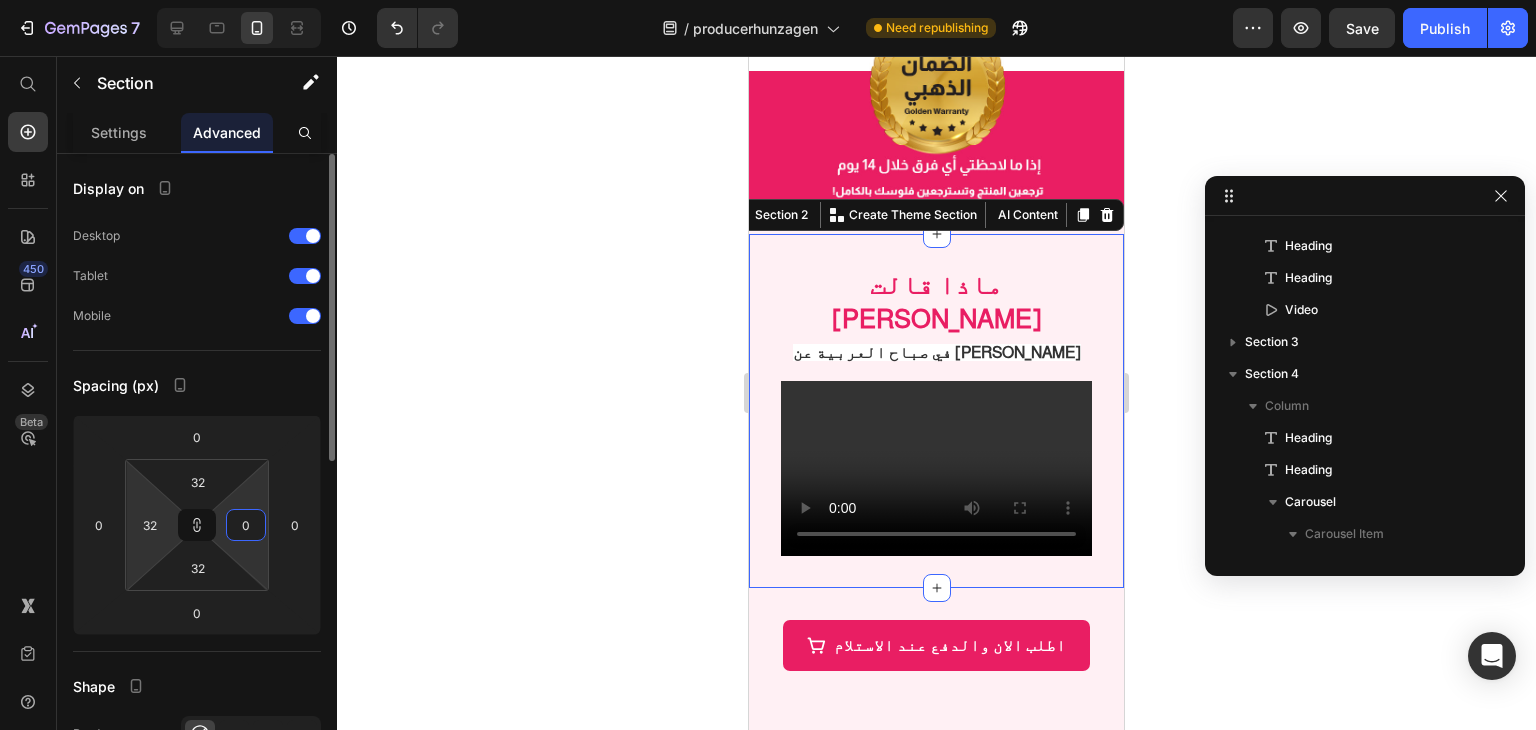 click on "7   /  producerhunzagen Need republishing Preview  Save   Publish  450 Beta Start with Sections Elements Hero Section Product Detail Brands Trusted Badges Guarantee Product Breakdown How to use Testimonials Compare Bundle FAQs Social Proof Brand Story Product List Collection Blog List Contact Sticky Add to Cart Custom Footer Browse Library 450 Layout
Row
Row
Row
Row Text
Heading
Text Block Button
Button
Button
Sticky Back to top Media
Image" at bounding box center [768, 0] 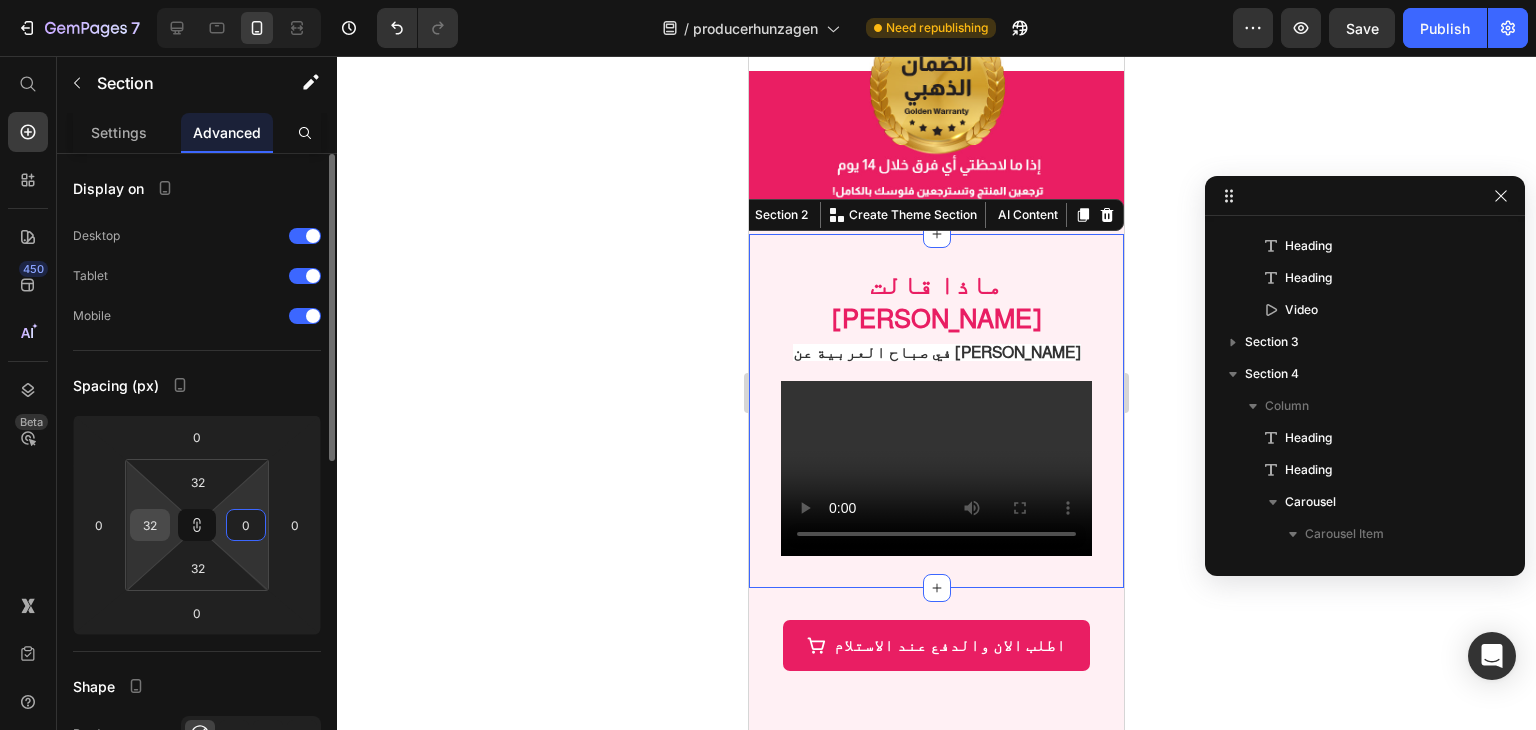 type on "0" 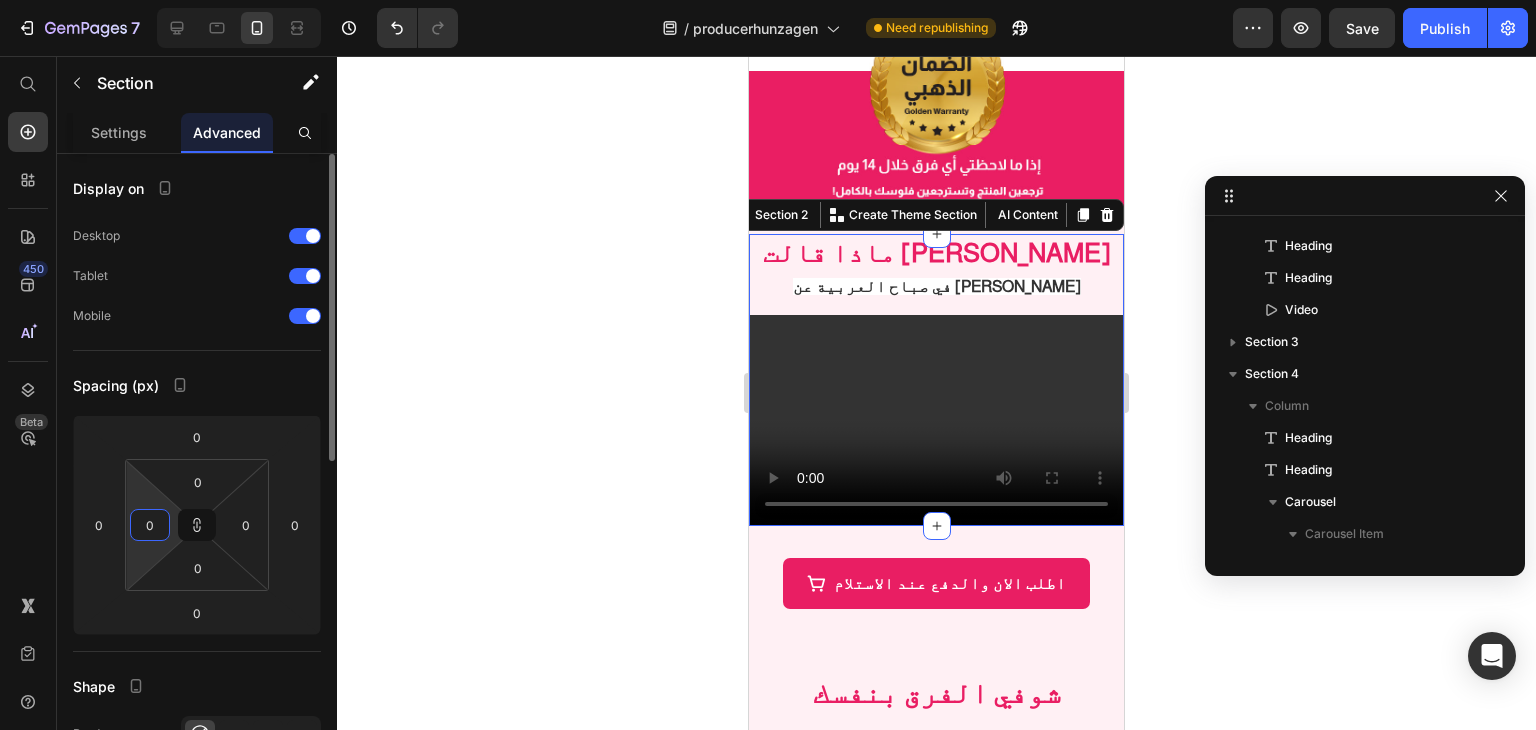 click on "0" at bounding box center (150, 525) 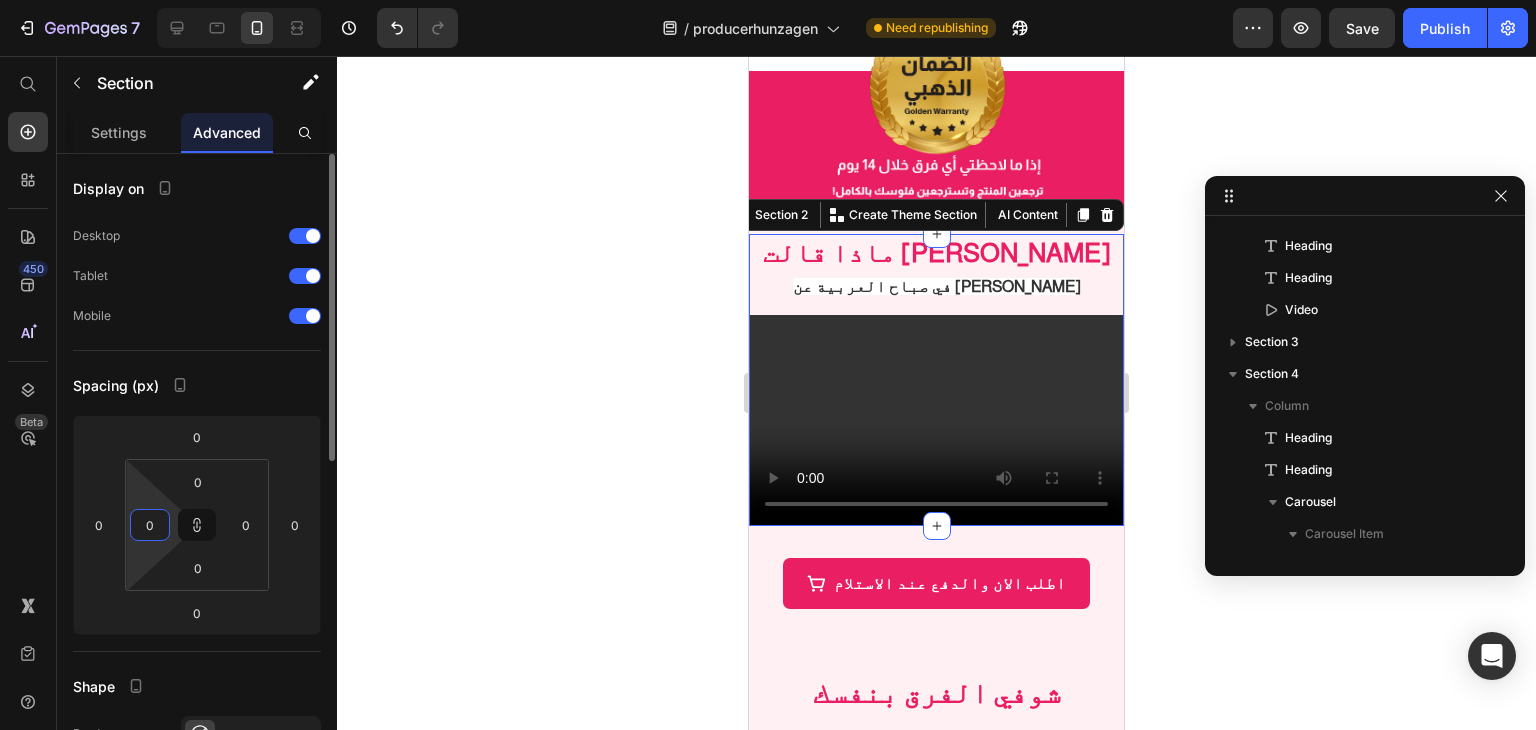 click on "Spacing (px) 0 0 0 0 0 0 0 0" 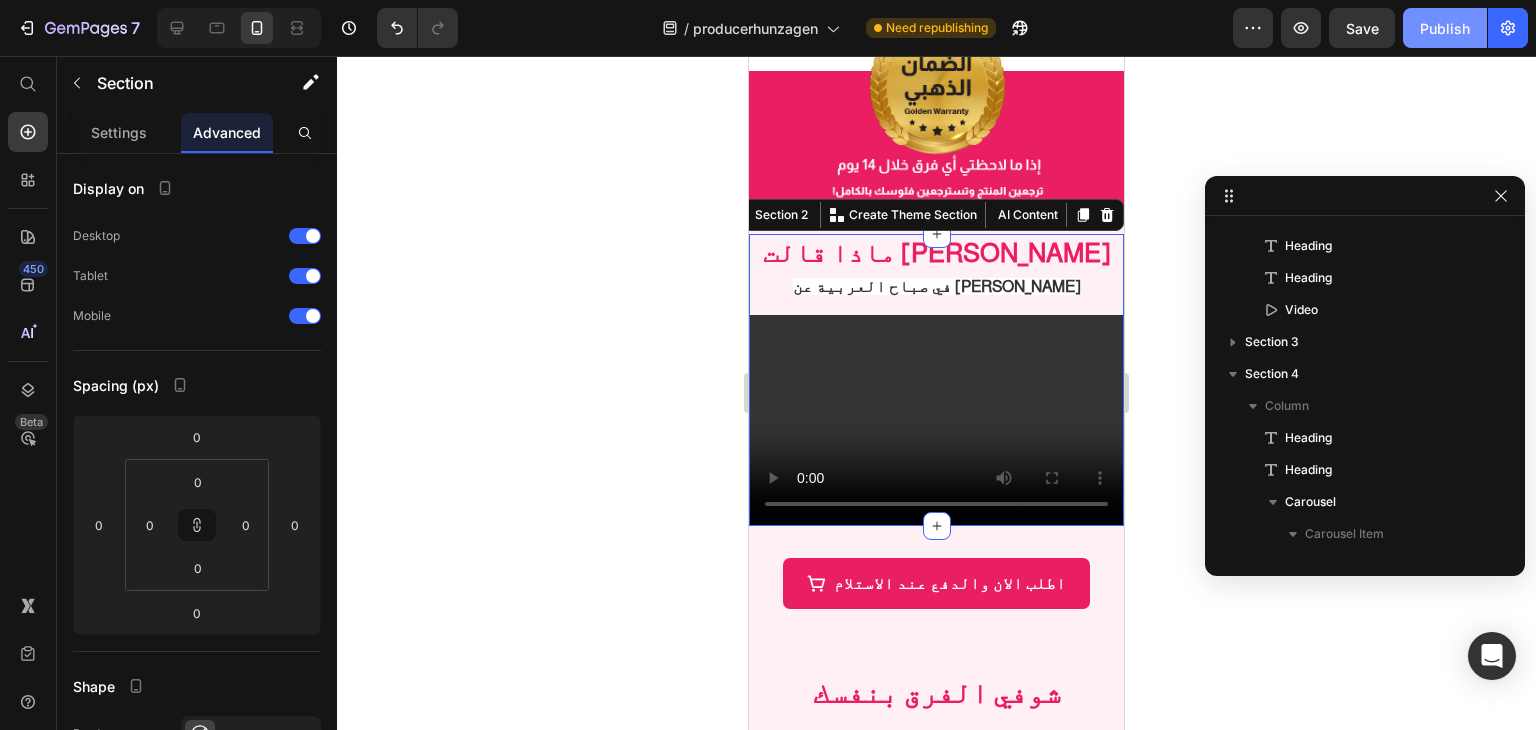 click on "Publish" at bounding box center (1445, 28) 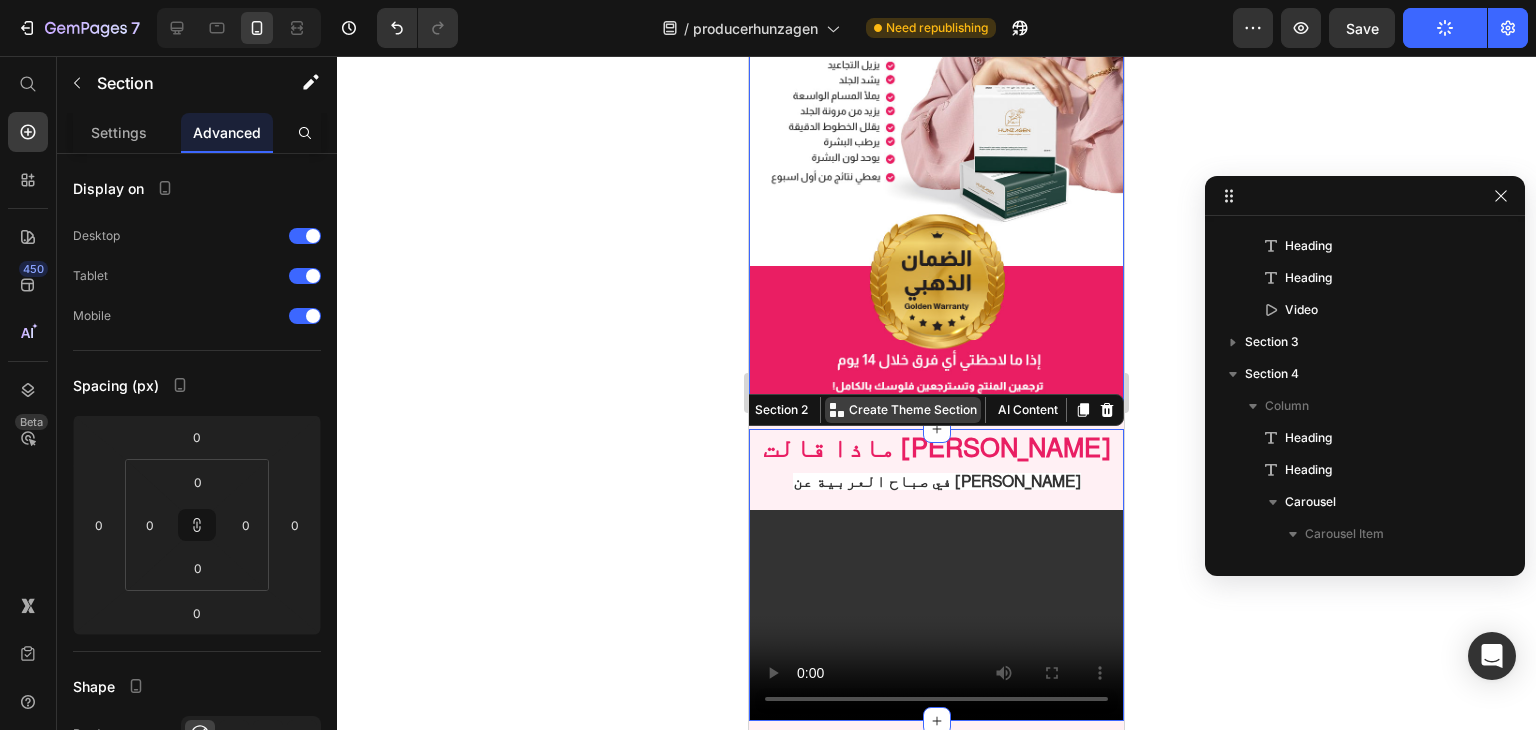 scroll, scrollTop: 599, scrollLeft: 0, axis: vertical 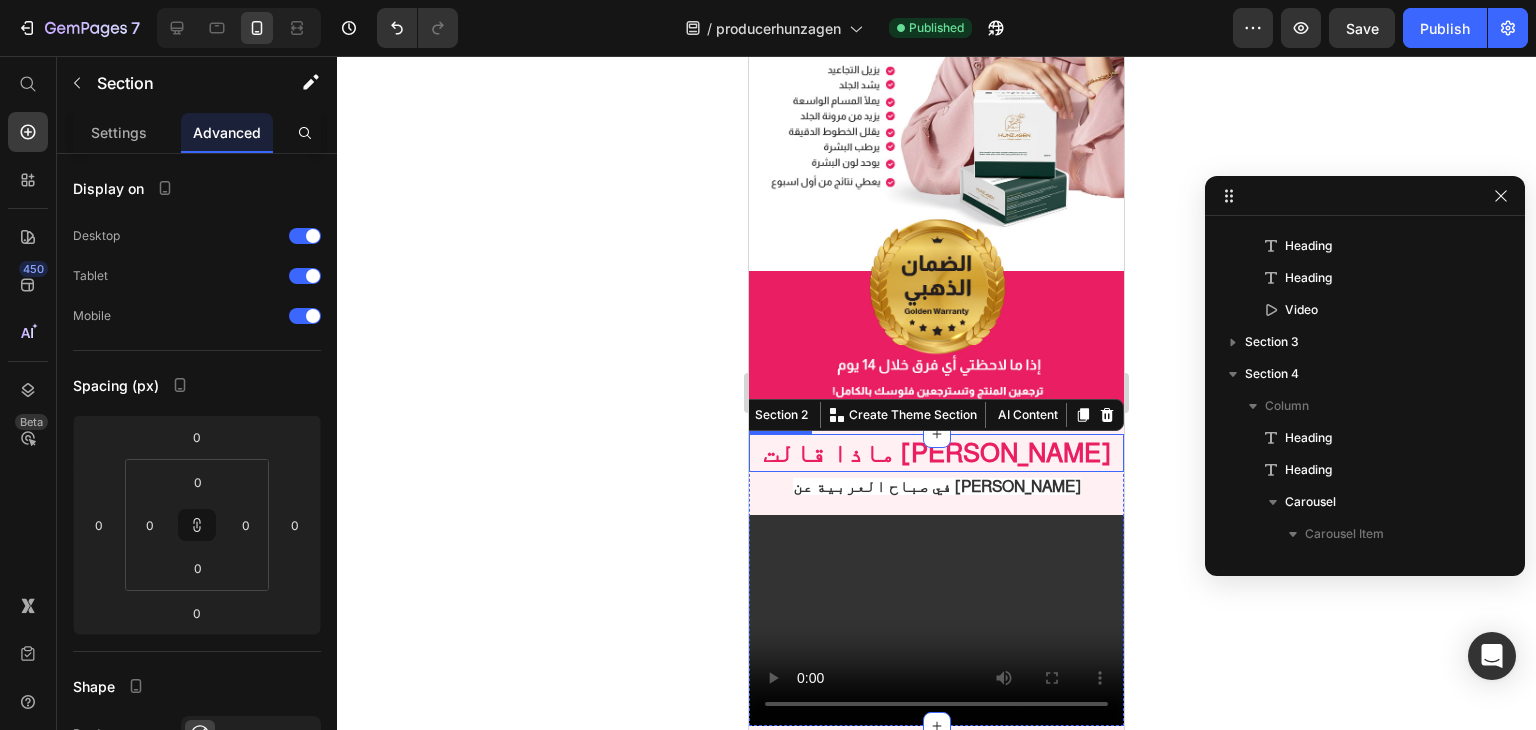click on "ماذا قالت [PERSON_NAME]" at bounding box center (937, 452) 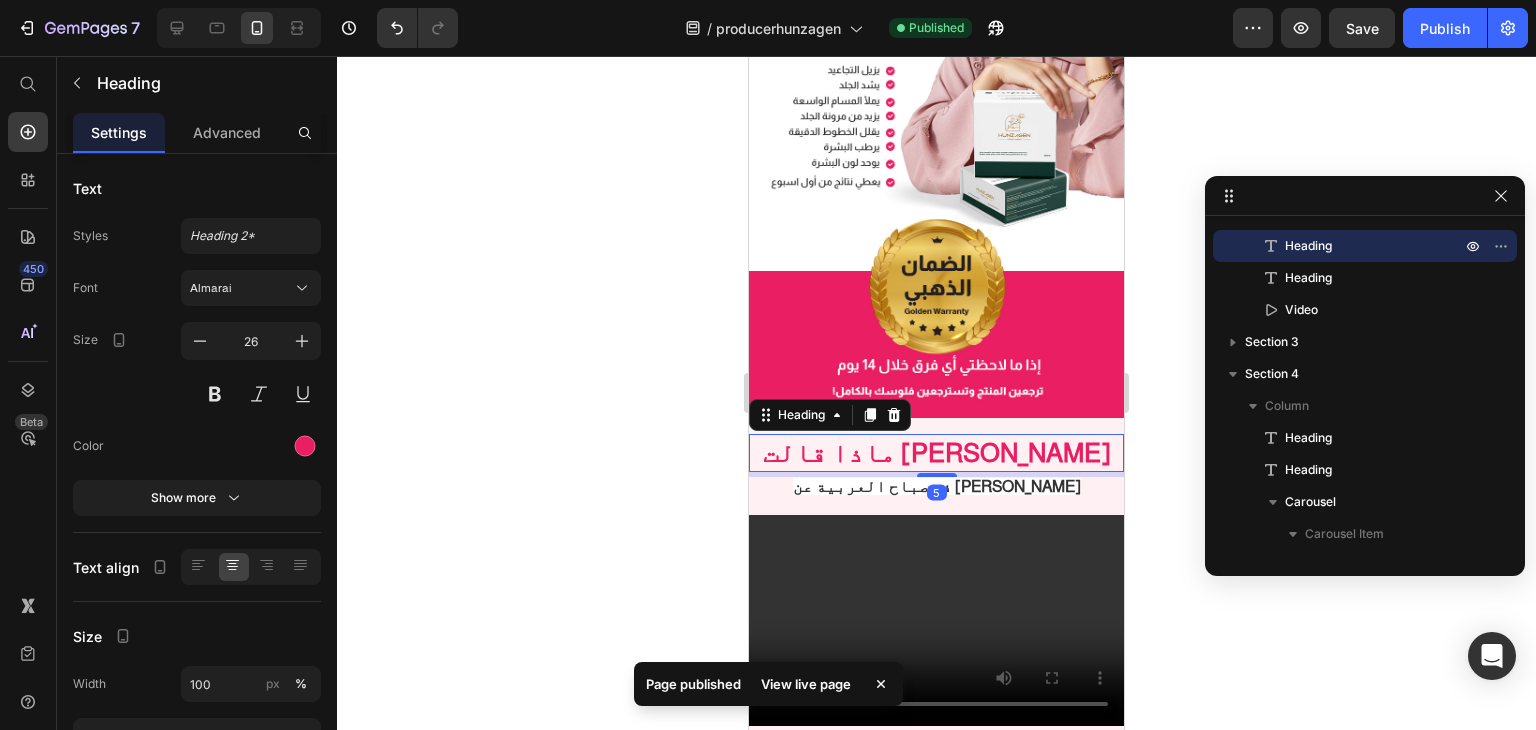 click 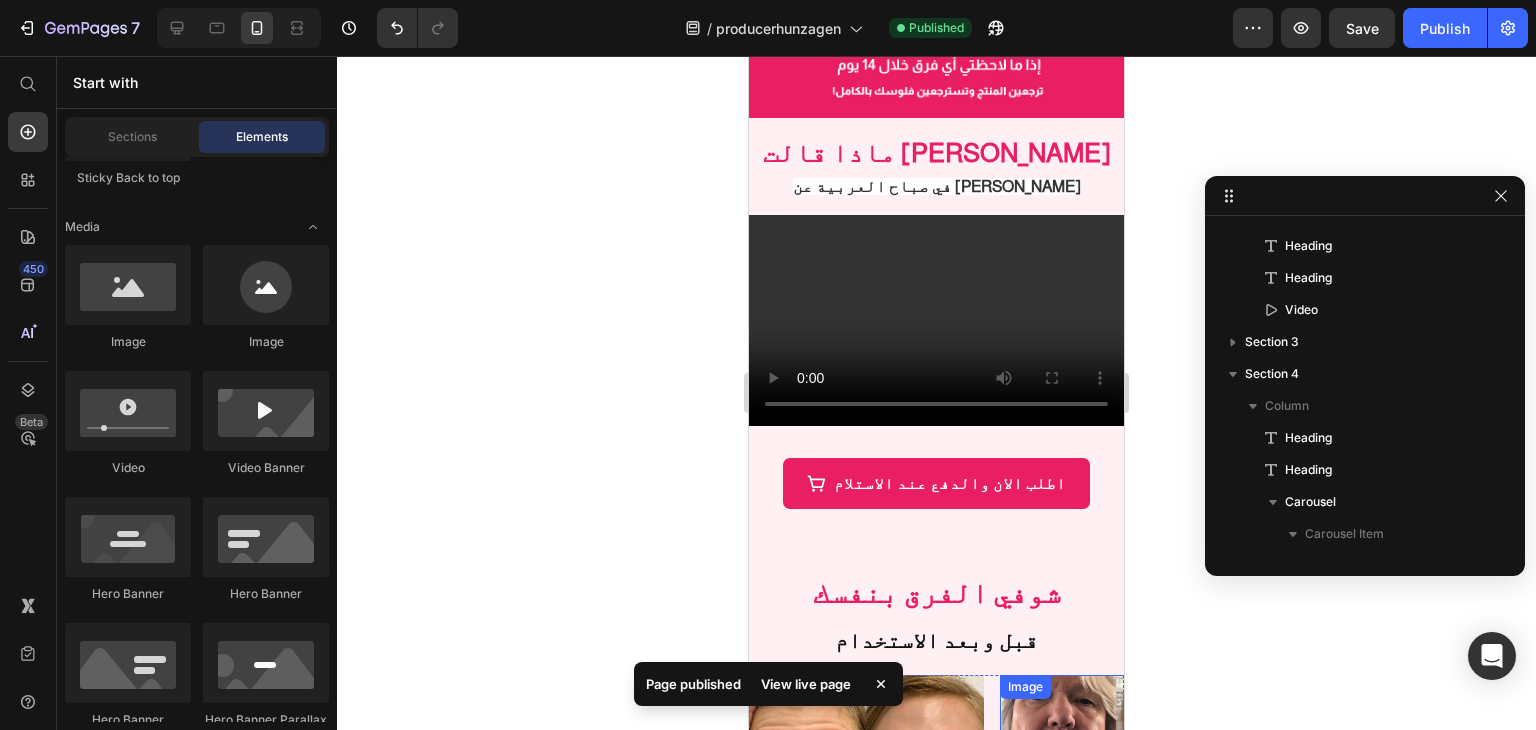 scroll, scrollTop: 1199, scrollLeft: 0, axis: vertical 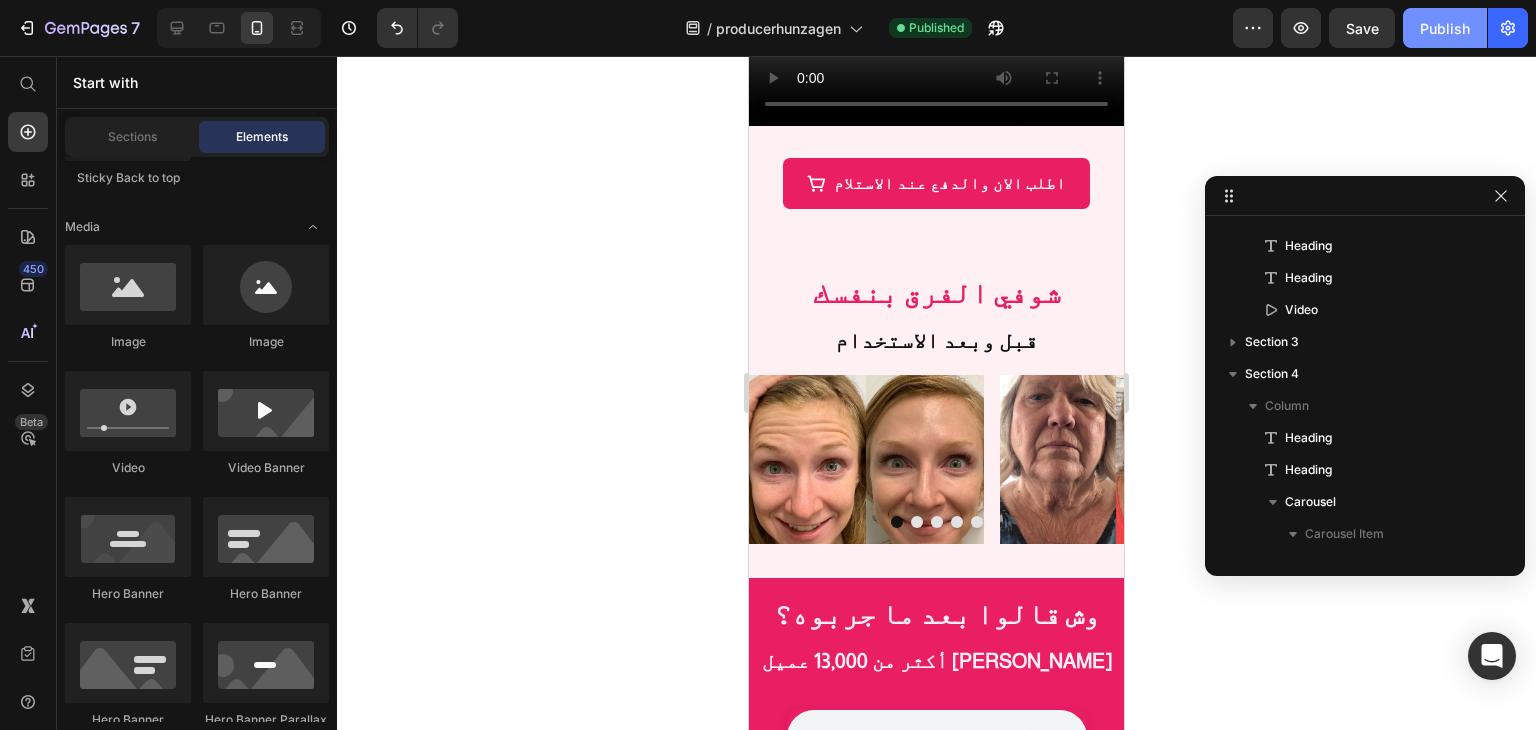 click on "Publish" at bounding box center (1445, 28) 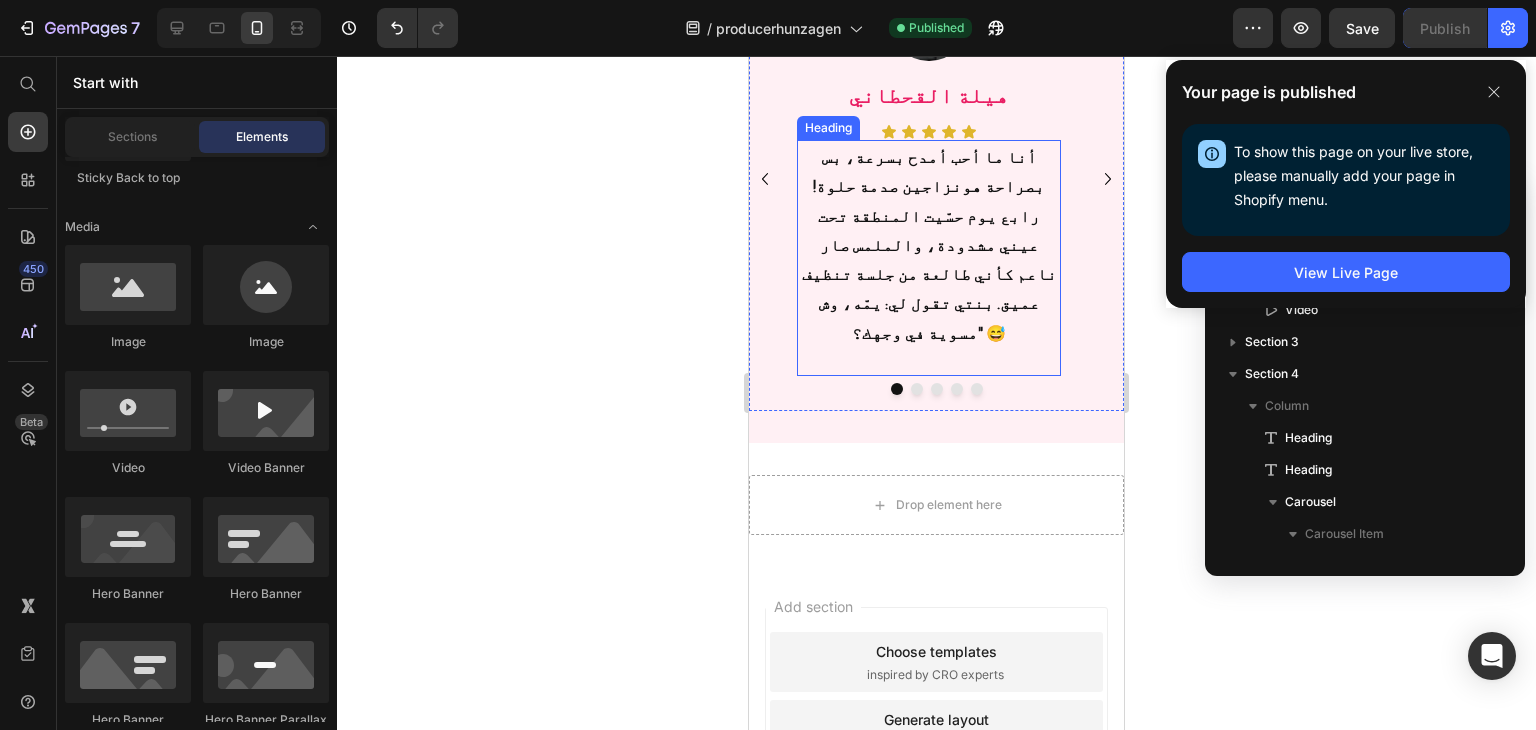 scroll, scrollTop: 2506, scrollLeft: 0, axis: vertical 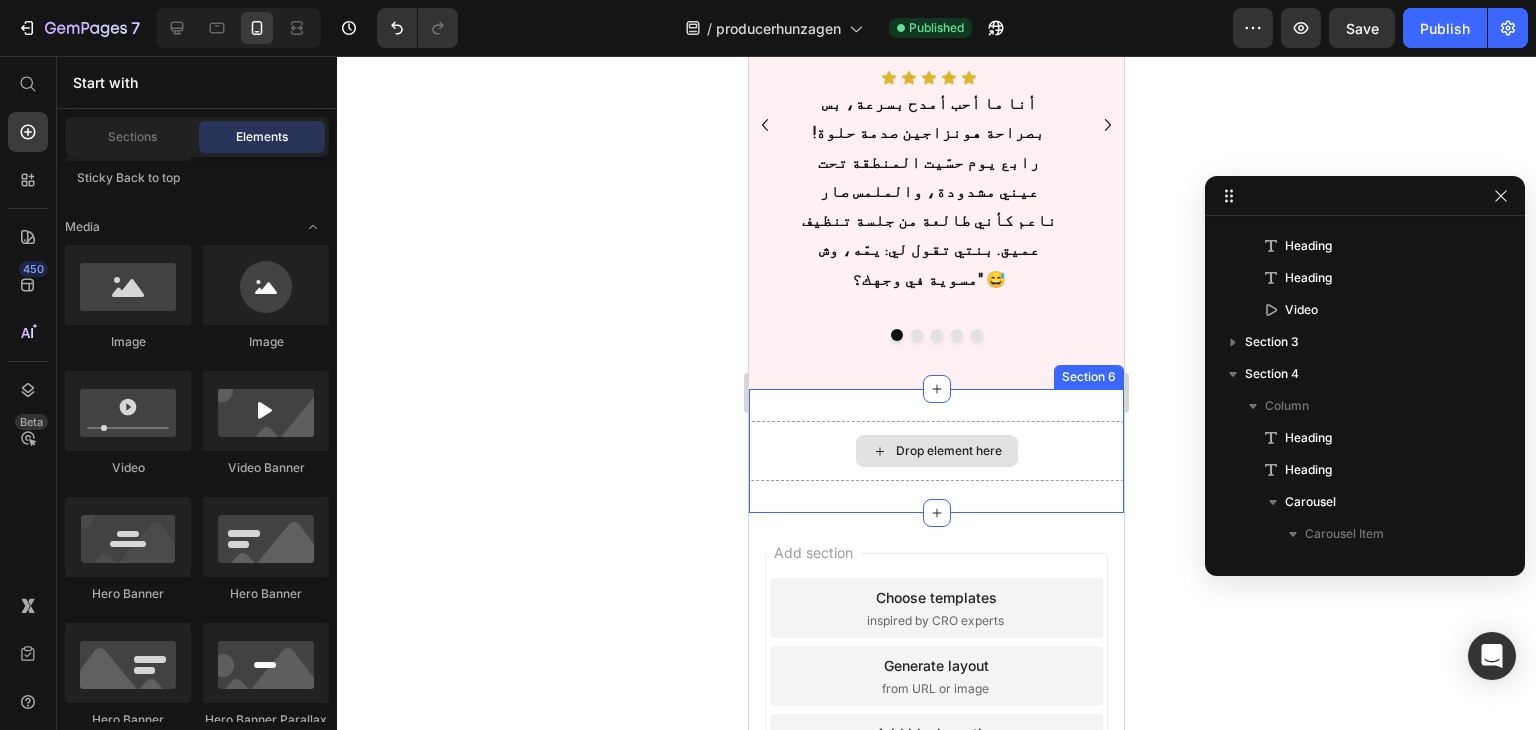 click on "Drop element here" at bounding box center [949, 451] 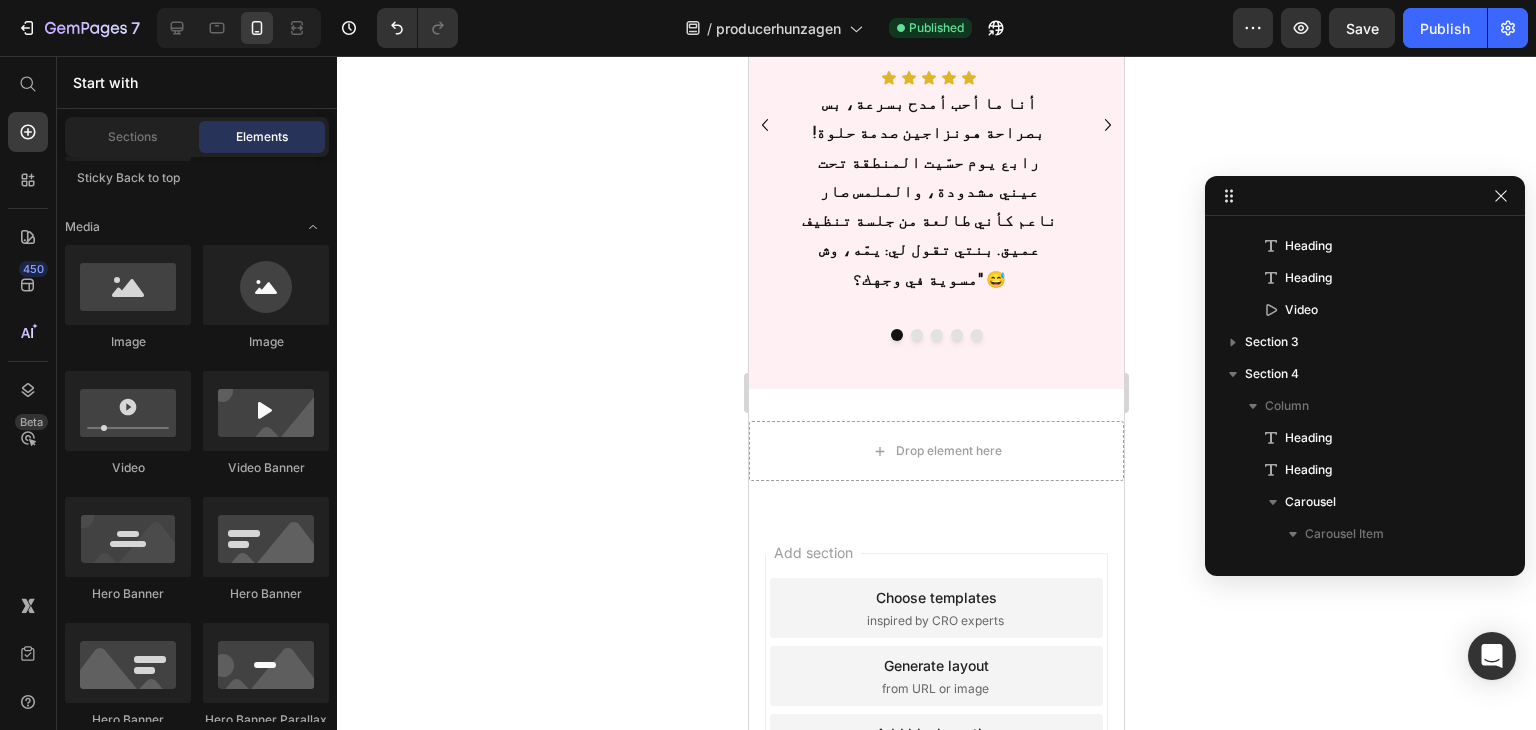 drag, startPoint x: 973, startPoint y: 523, endPoint x: 1753, endPoint y: 577, distance: 781.867 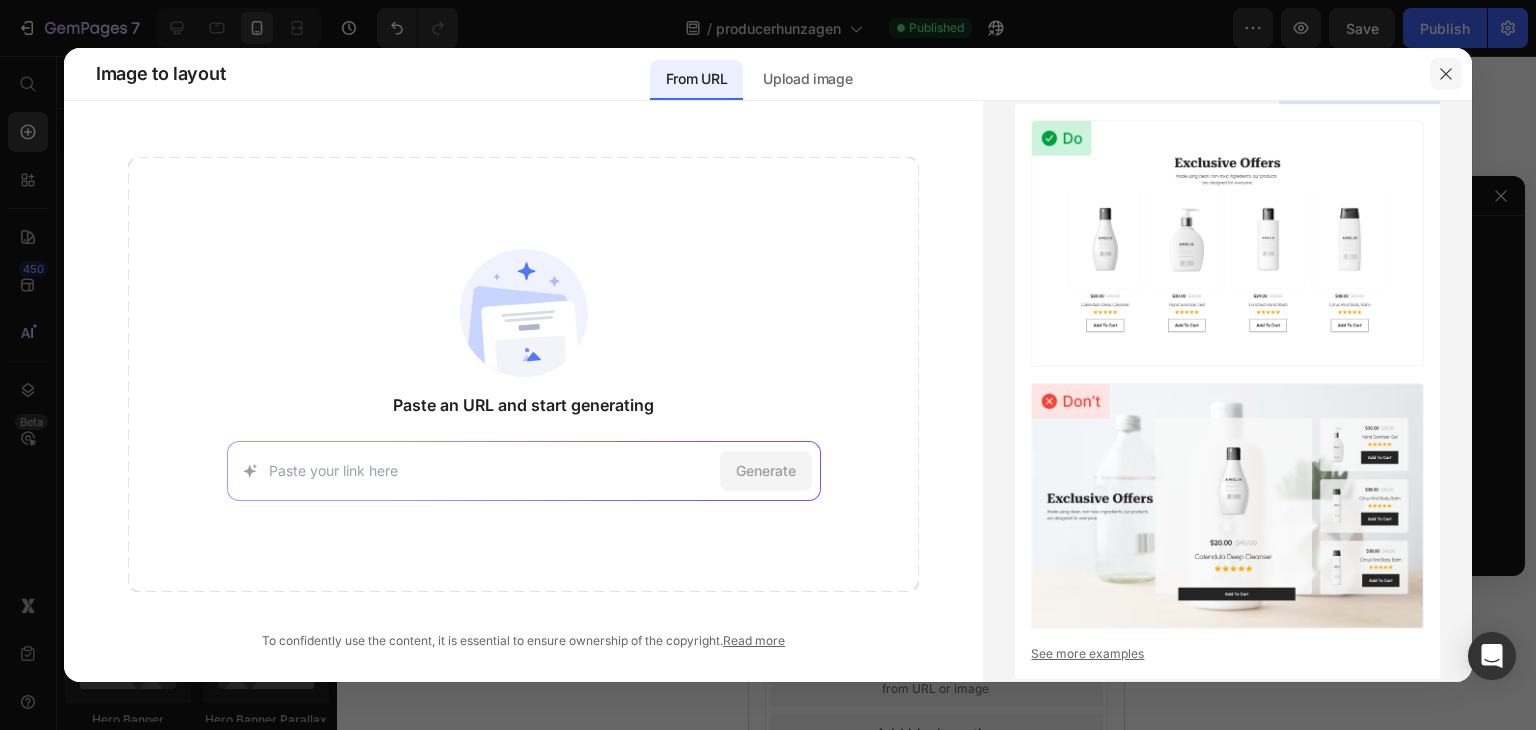 click 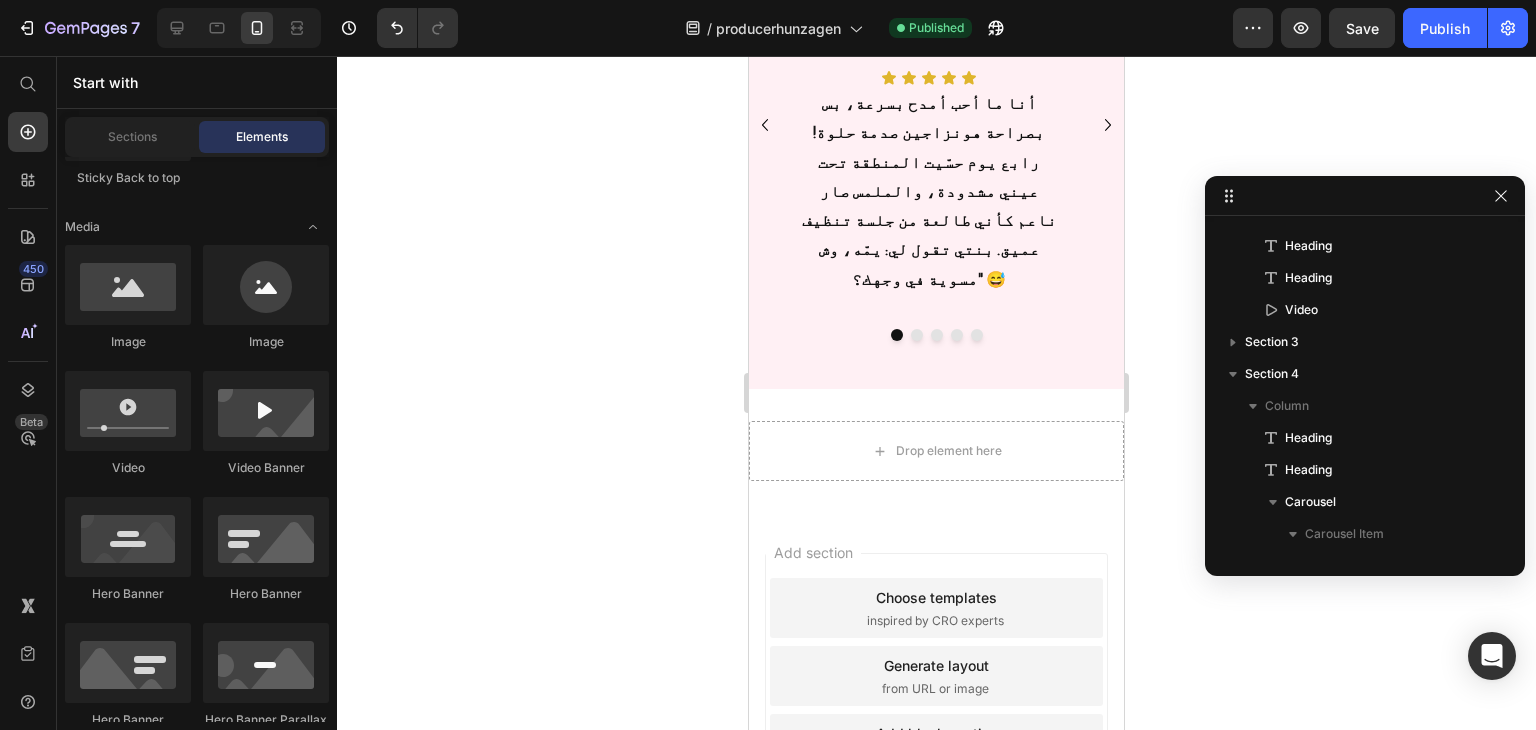 click on "Add section Choose templates inspired by CRO experts Generate layout from URL or image Add blank section then drag & drop elements" at bounding box center (936, 704) 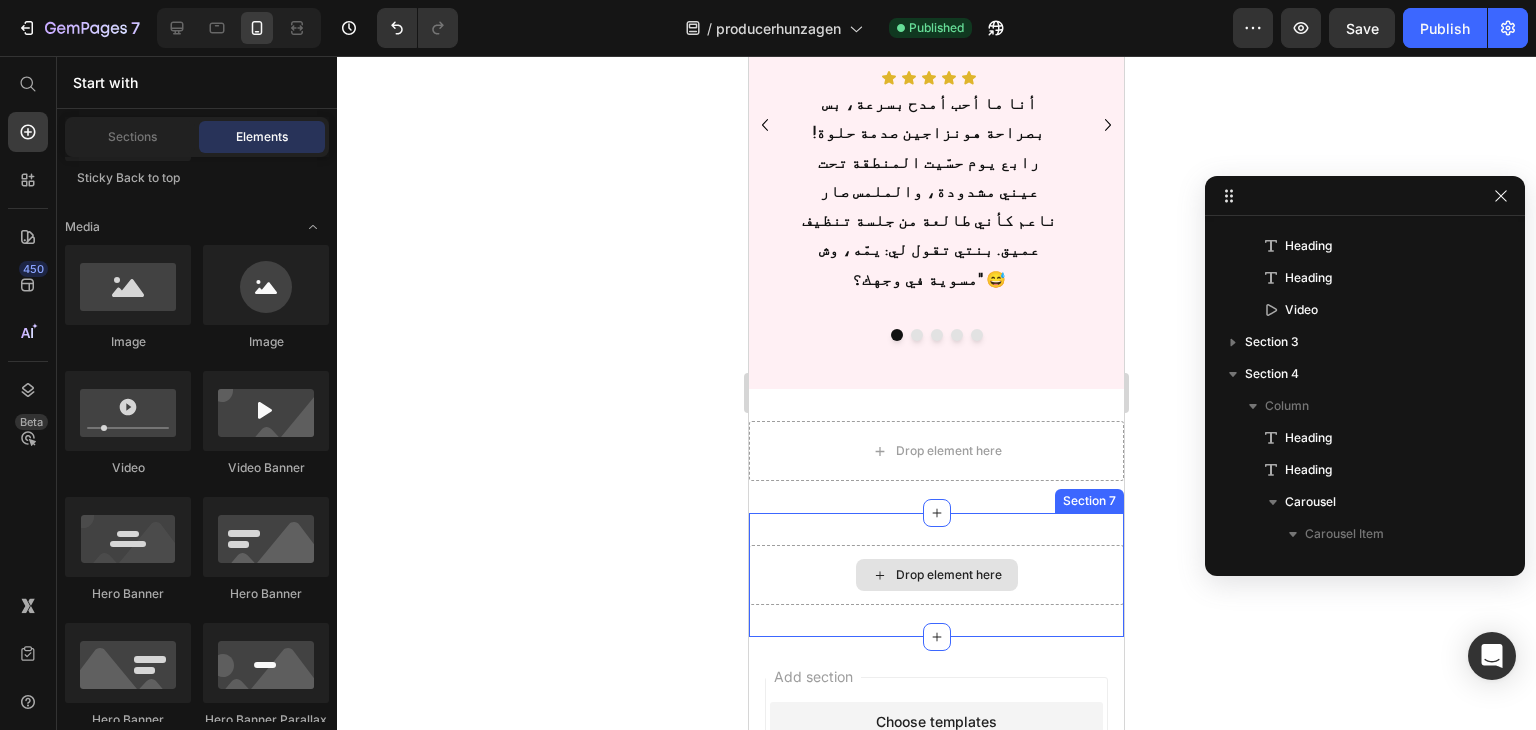click on "Drop element here" at bounding box center (937, 575) 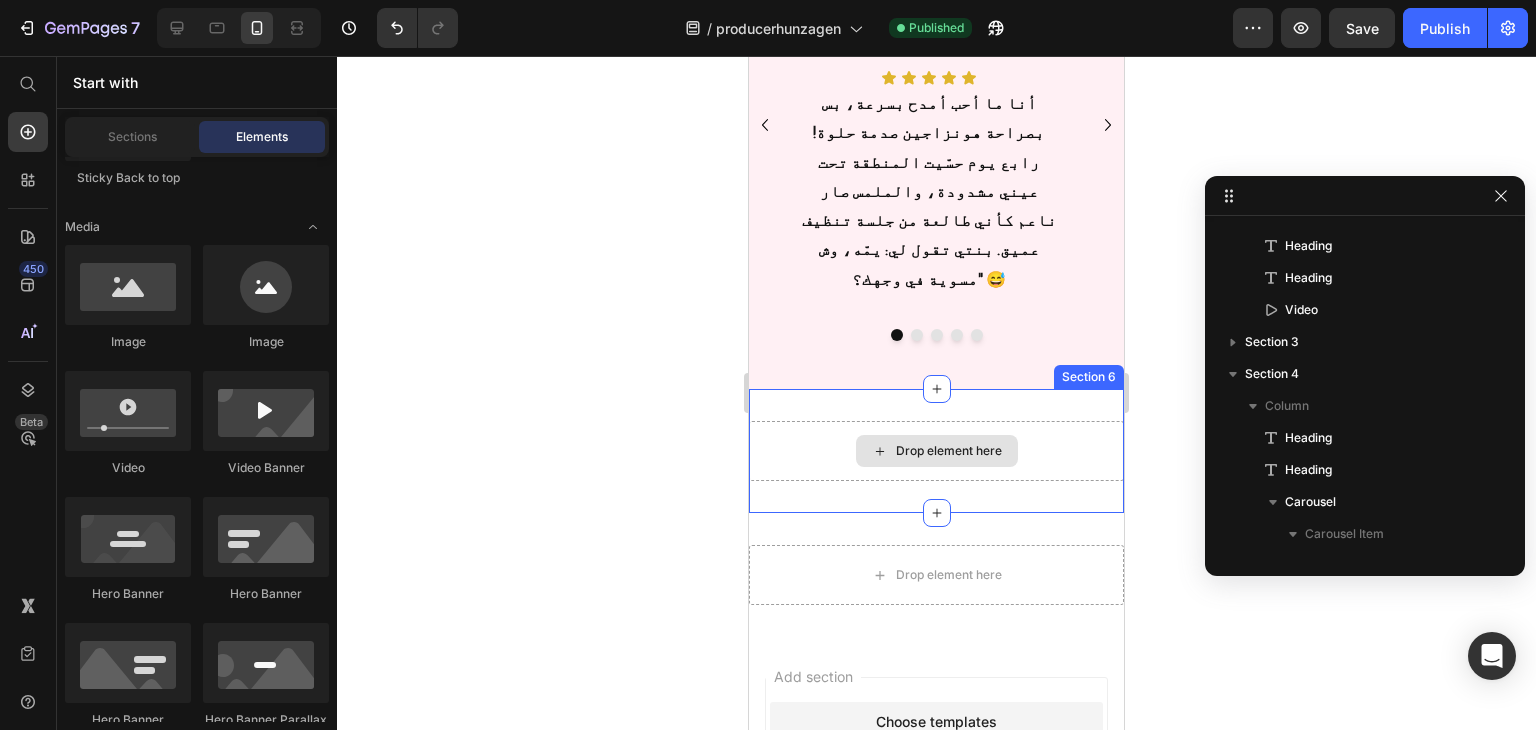 click on "Drop element here" at bounding box center (937, 451) 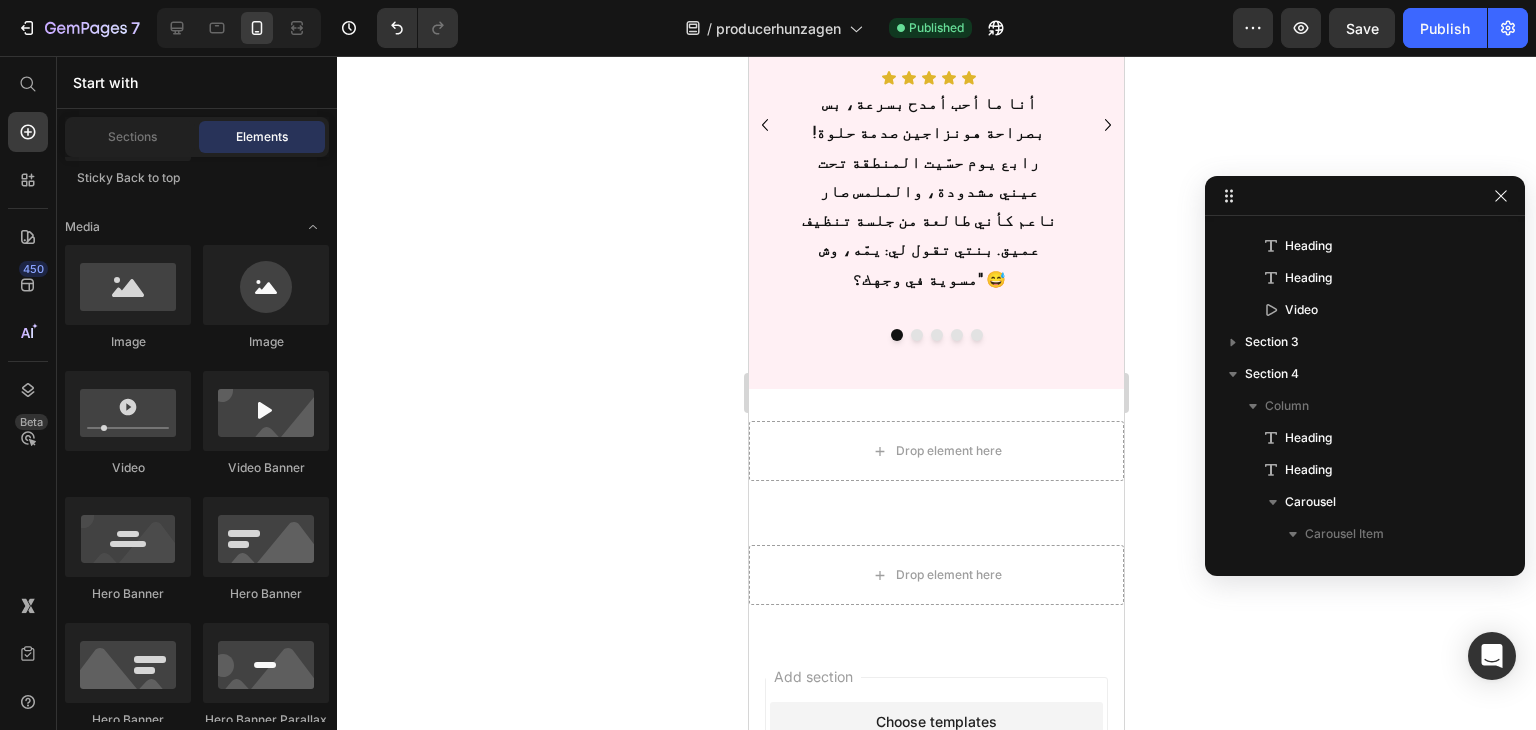 click on "Choose templates" at bounding box center (936, 721) 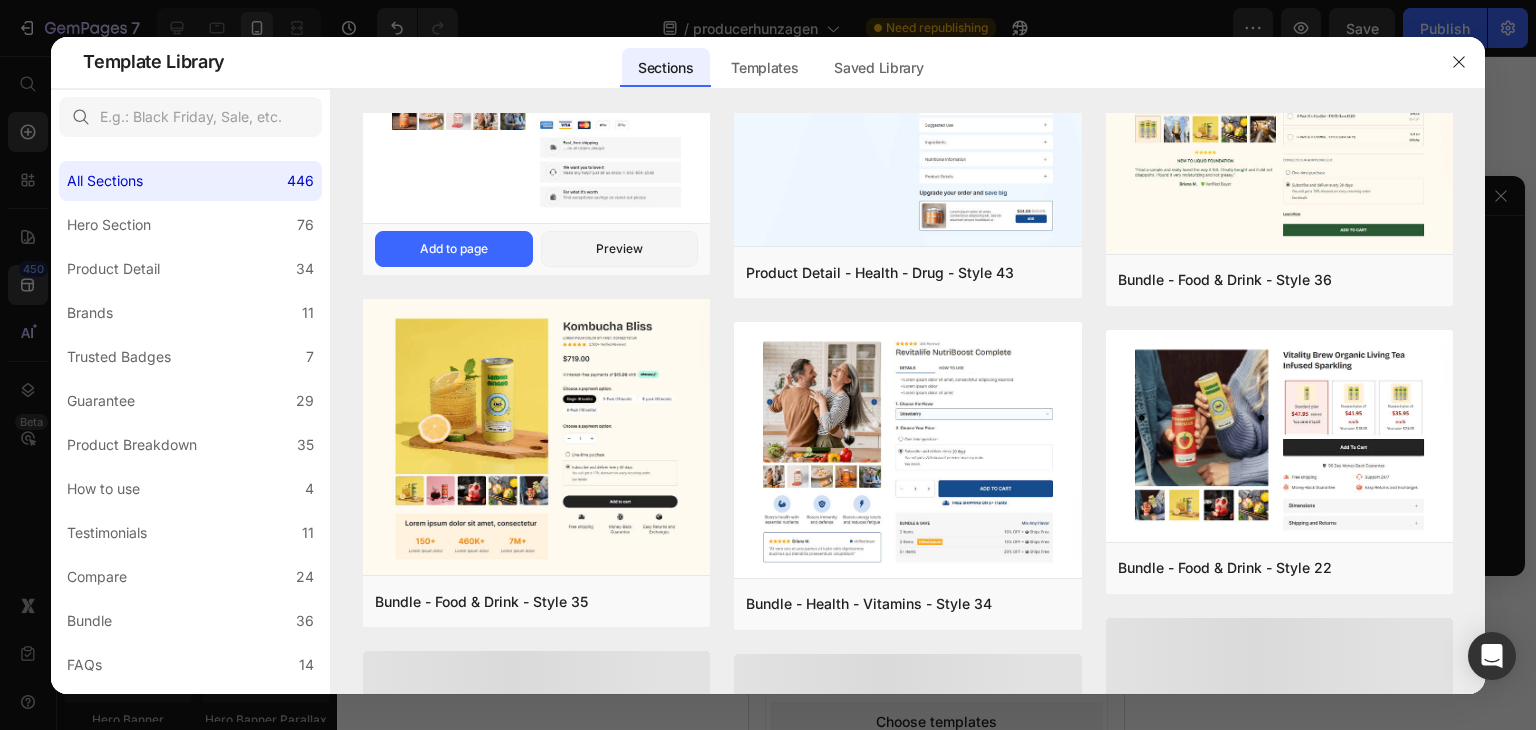 scroll, scrollTop: 1025, scrollLeft: 0, axis: vertical 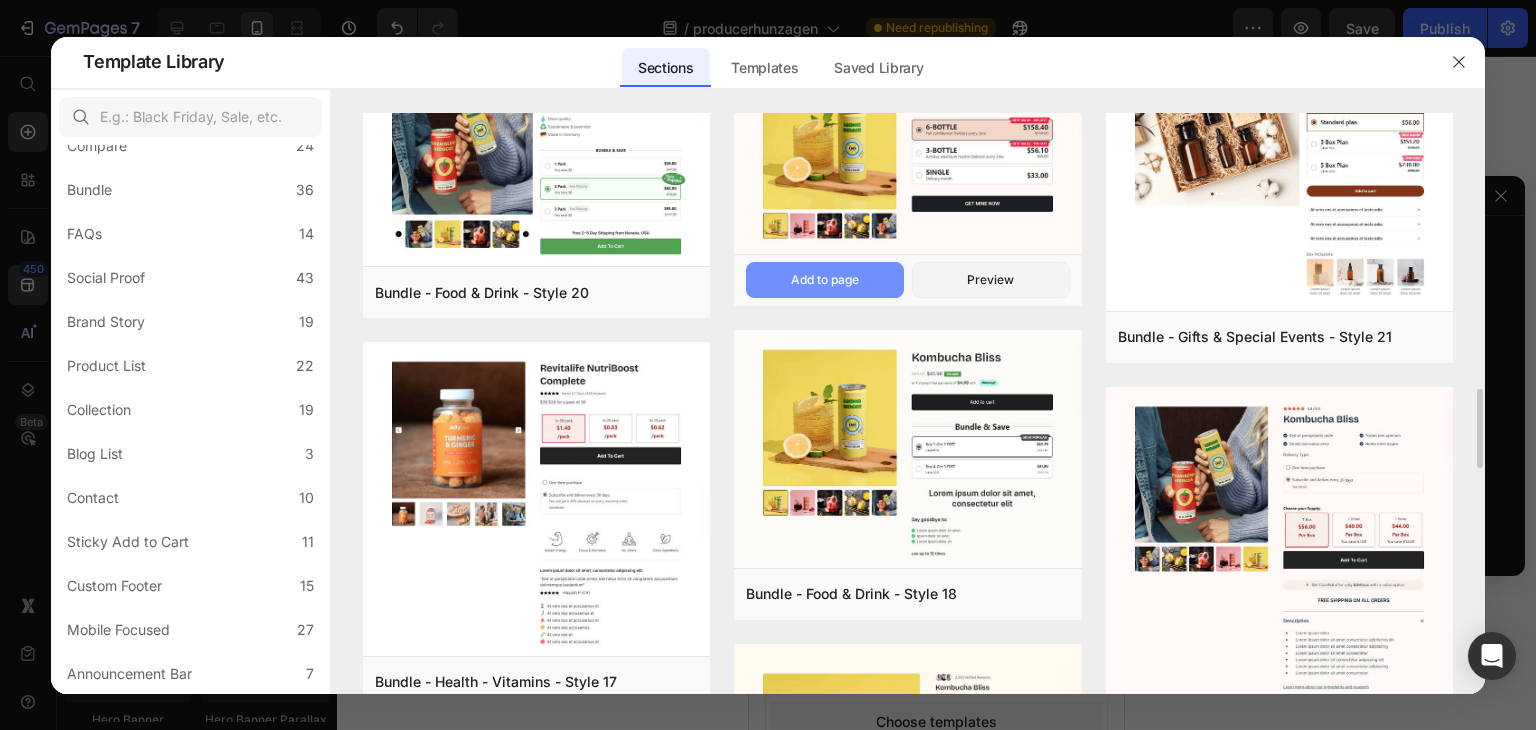 click on "Add to page" at bounding box center (825, 280) 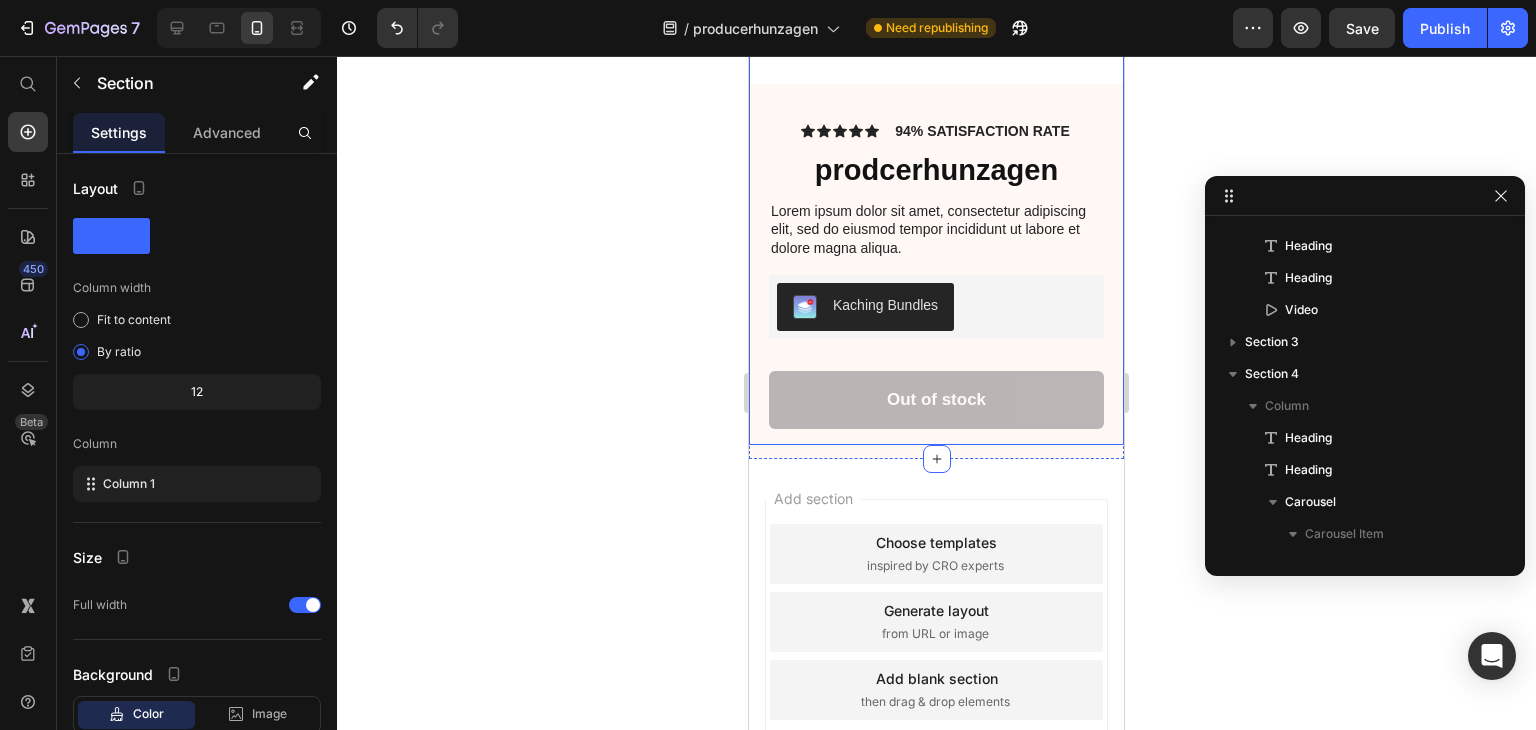 scroll, scrollTop: 3385, scrollLeft: 0, axis: vertical 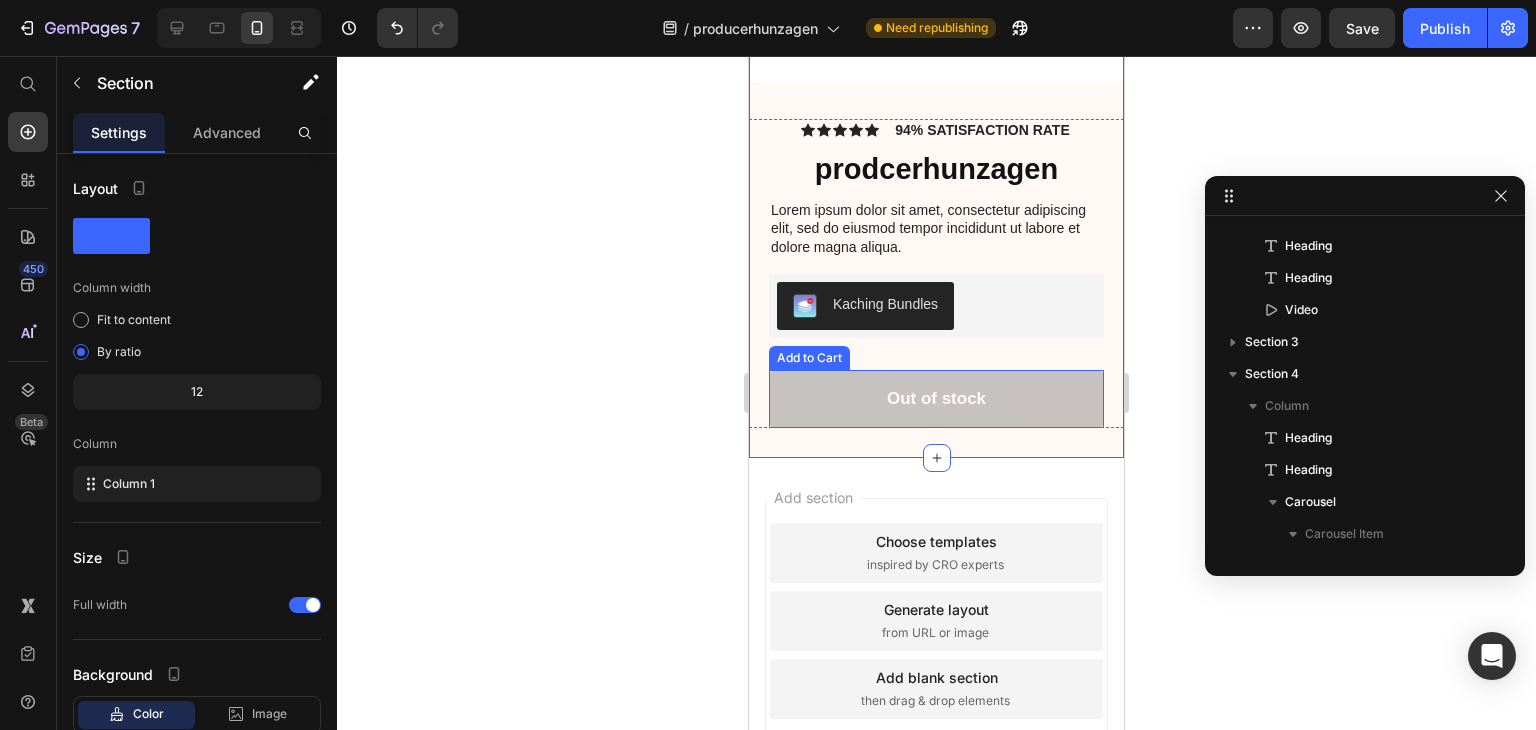 click on "Out of stock" at bounding box center [936, 399] 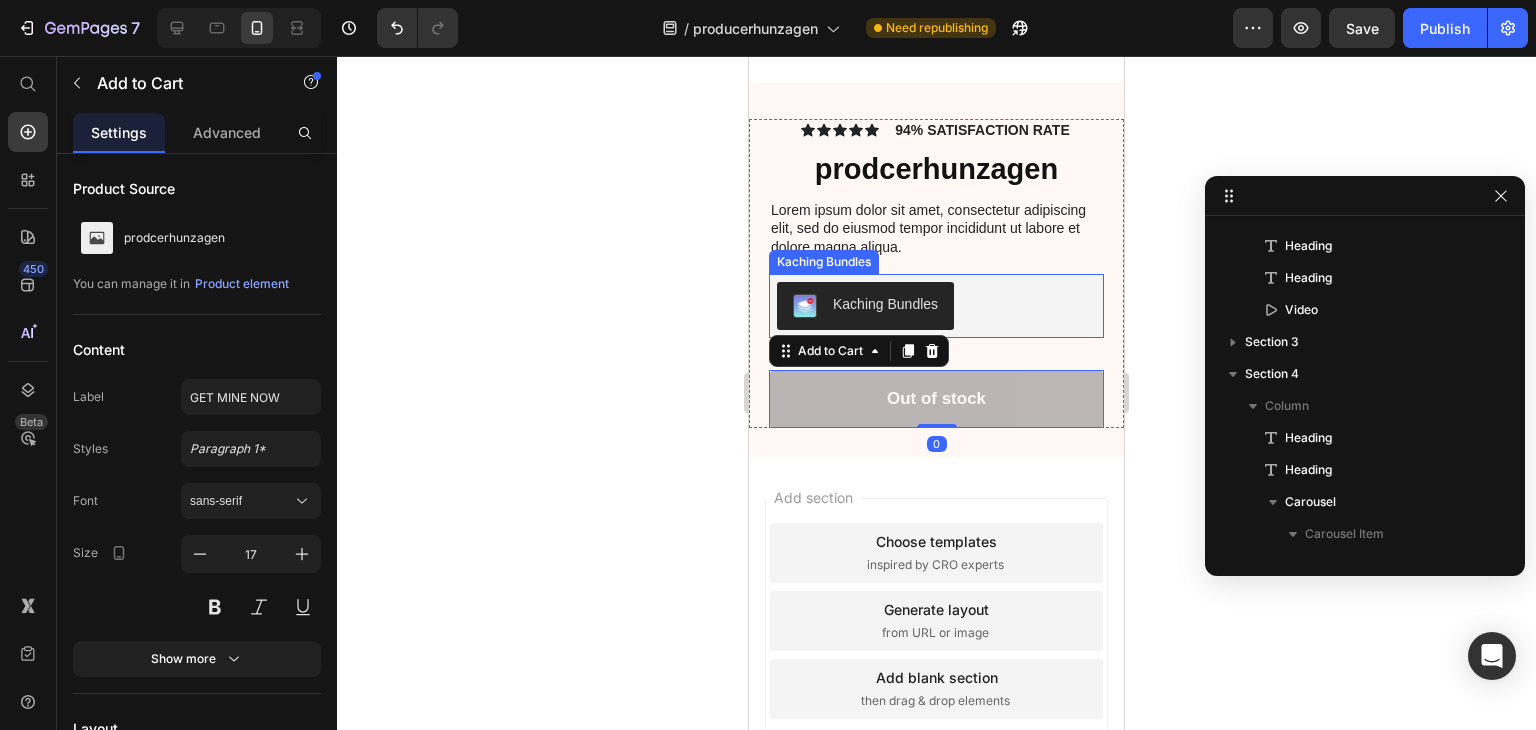 click on "Kaching Bundles" at bounding box center (865, 306) 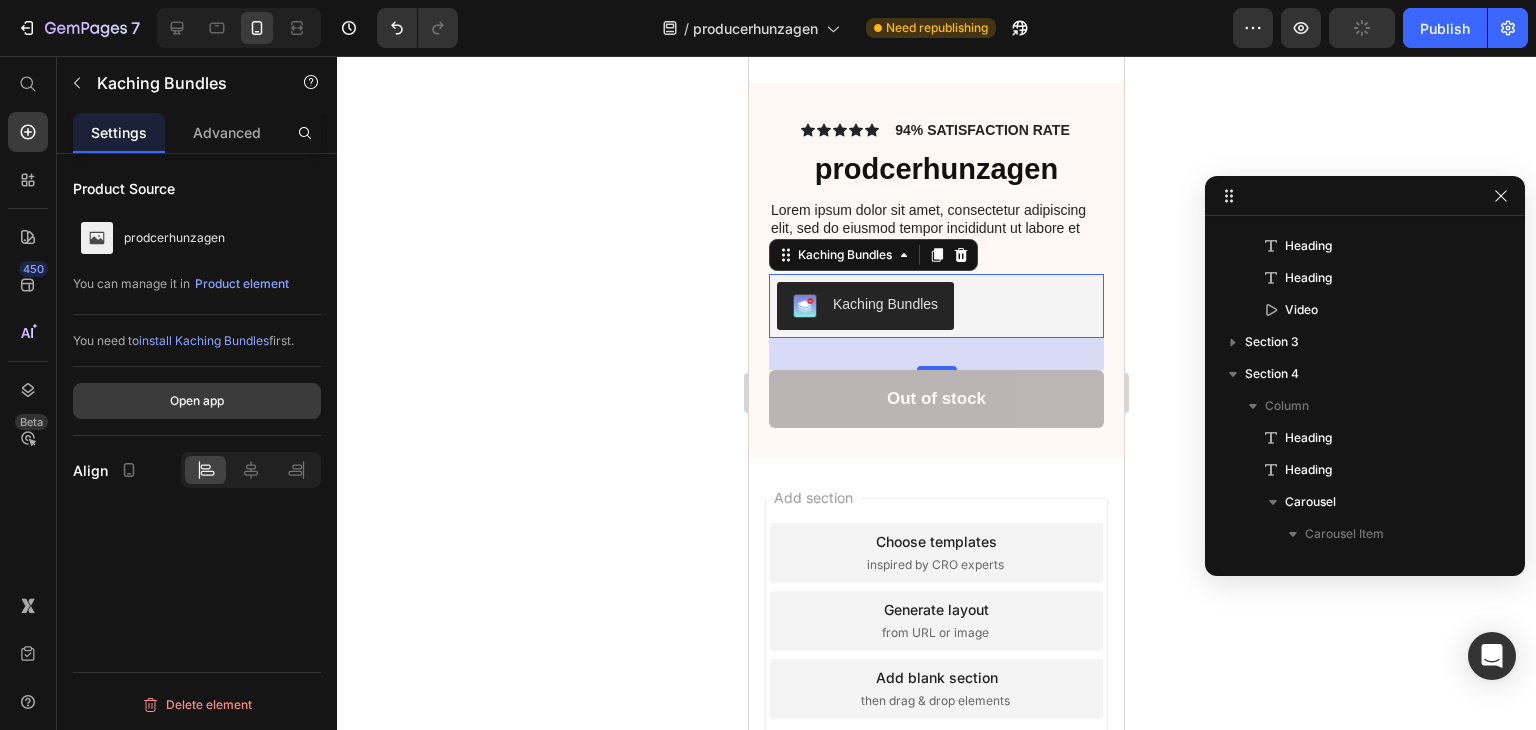 click on "Open app" at bounding box center (197, 401) 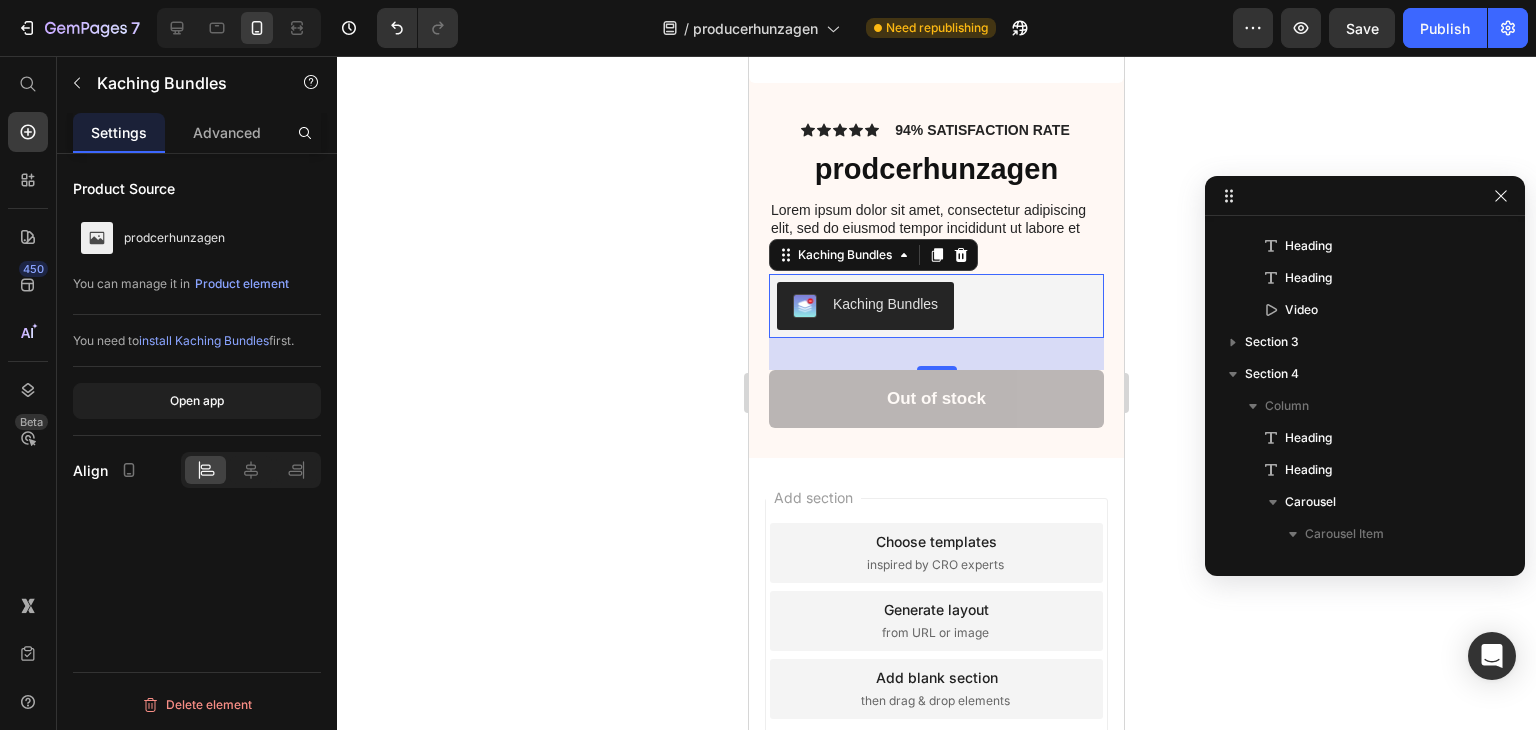 click on "Kaching Bundles" at bounding box center [865, 306] 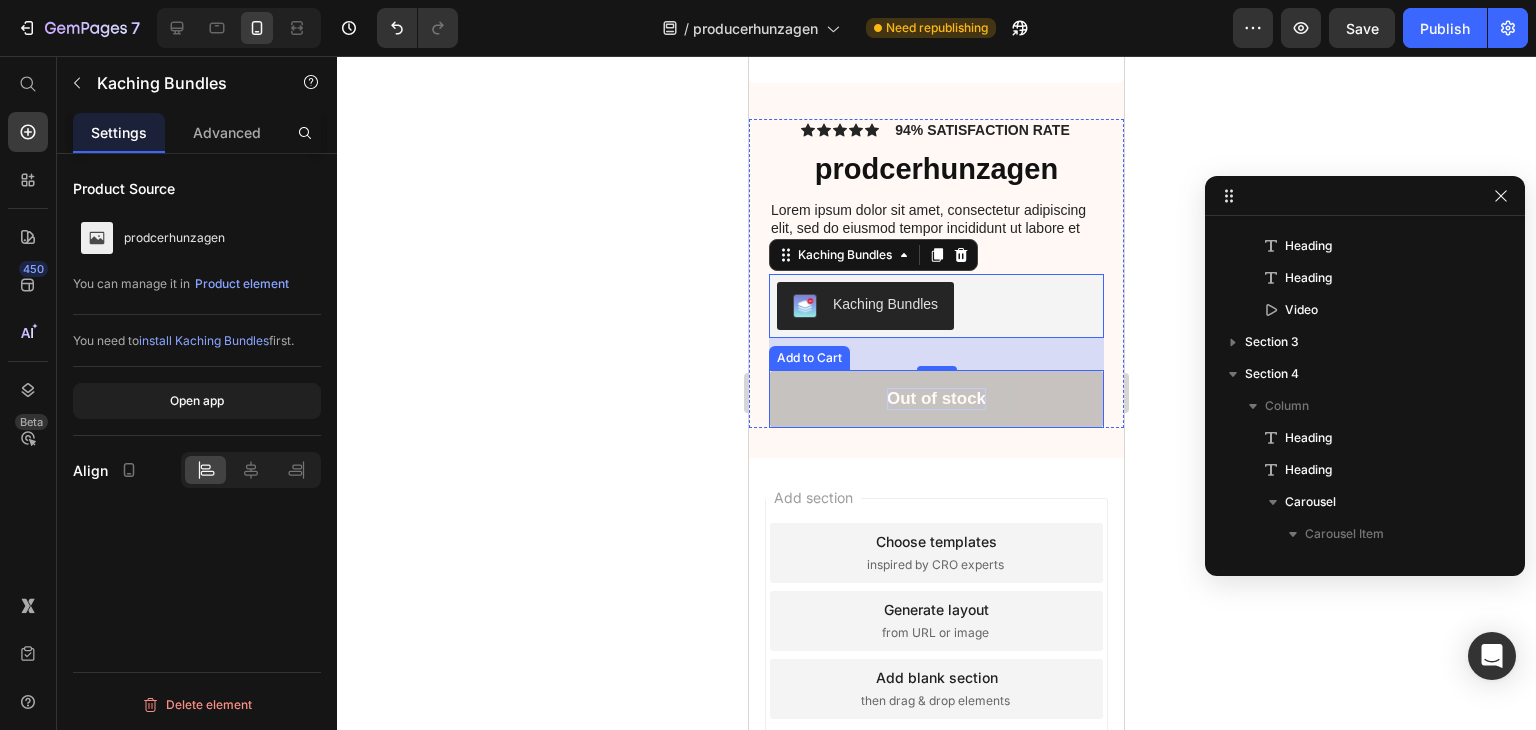 click on "Out of stock" at bounding box center [936, 399] 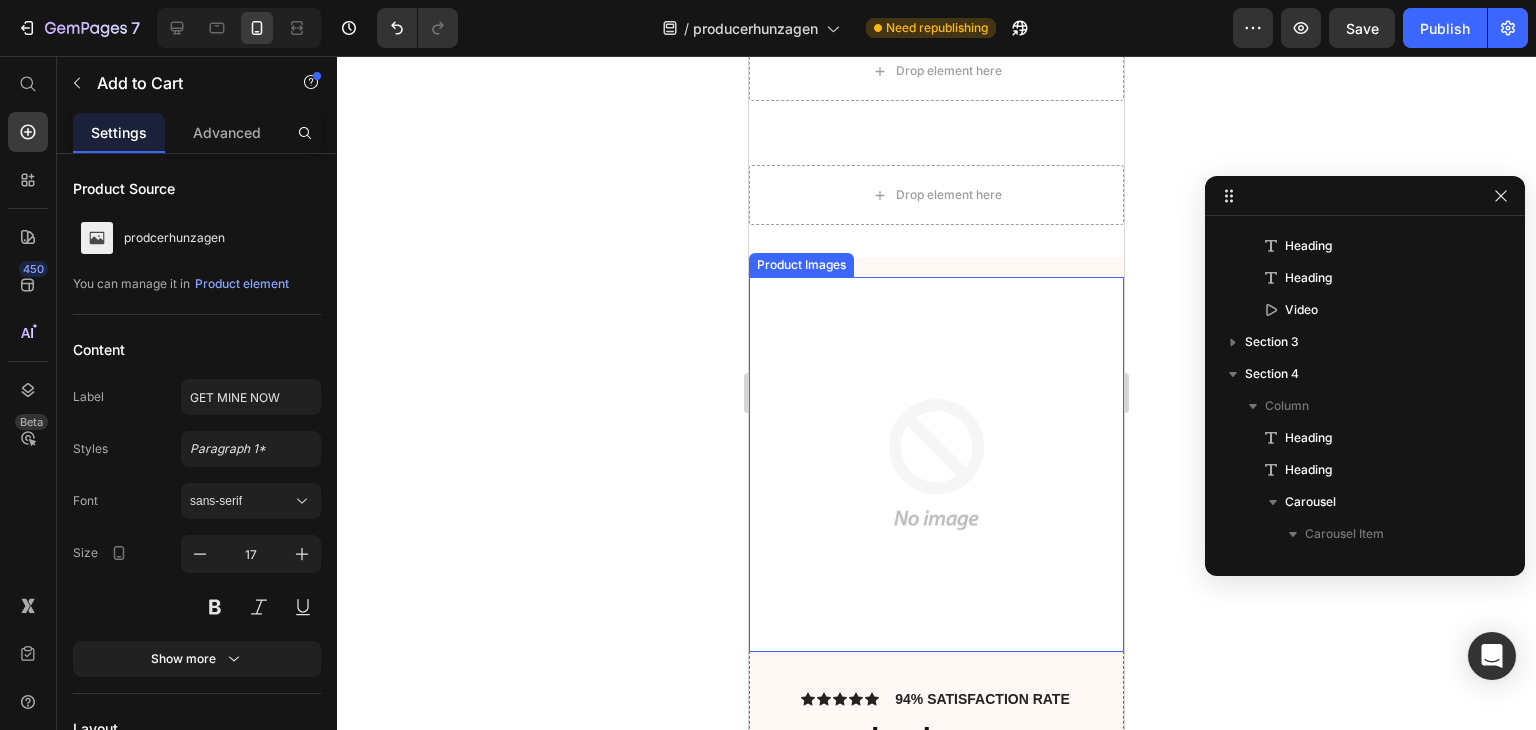 scroll, scrollTop: 2885, scrollLeft: 0, axis: vertical 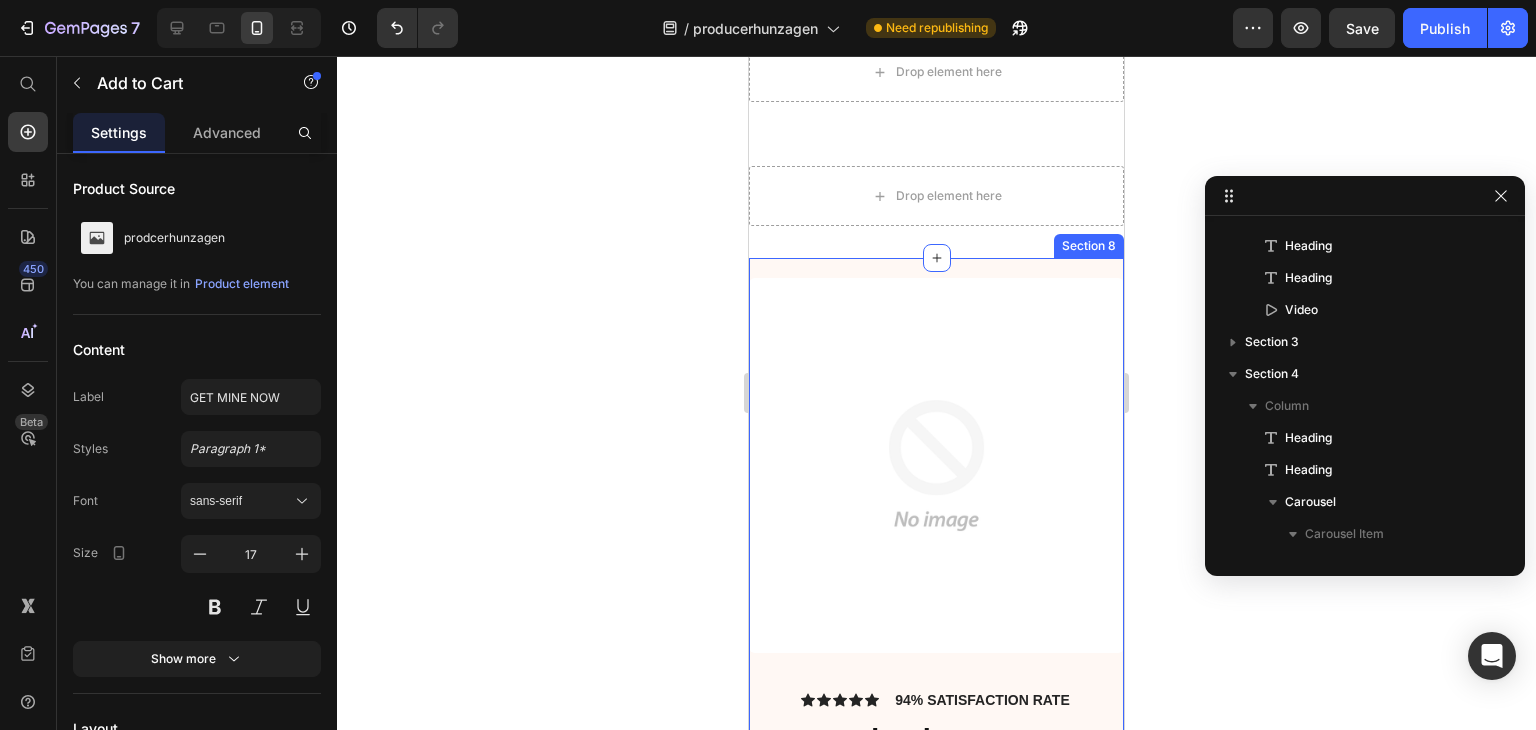 click on "Product Images Icon Icon Icon Icon Icon Icon List 94% SATISFACTION RATE Text Block Row prodcerhunzagen Product Title Lorem ipsum dolor sit amet, consectetur adipiscing elit, sed do eiusmod tempor incididunt ut labore et dolore magna aliqua. Text Block Kaching Bundles Kaching Bundles Out of stock Add to Cart   0 Row Product Section 8" at bounding box center [936, 643] 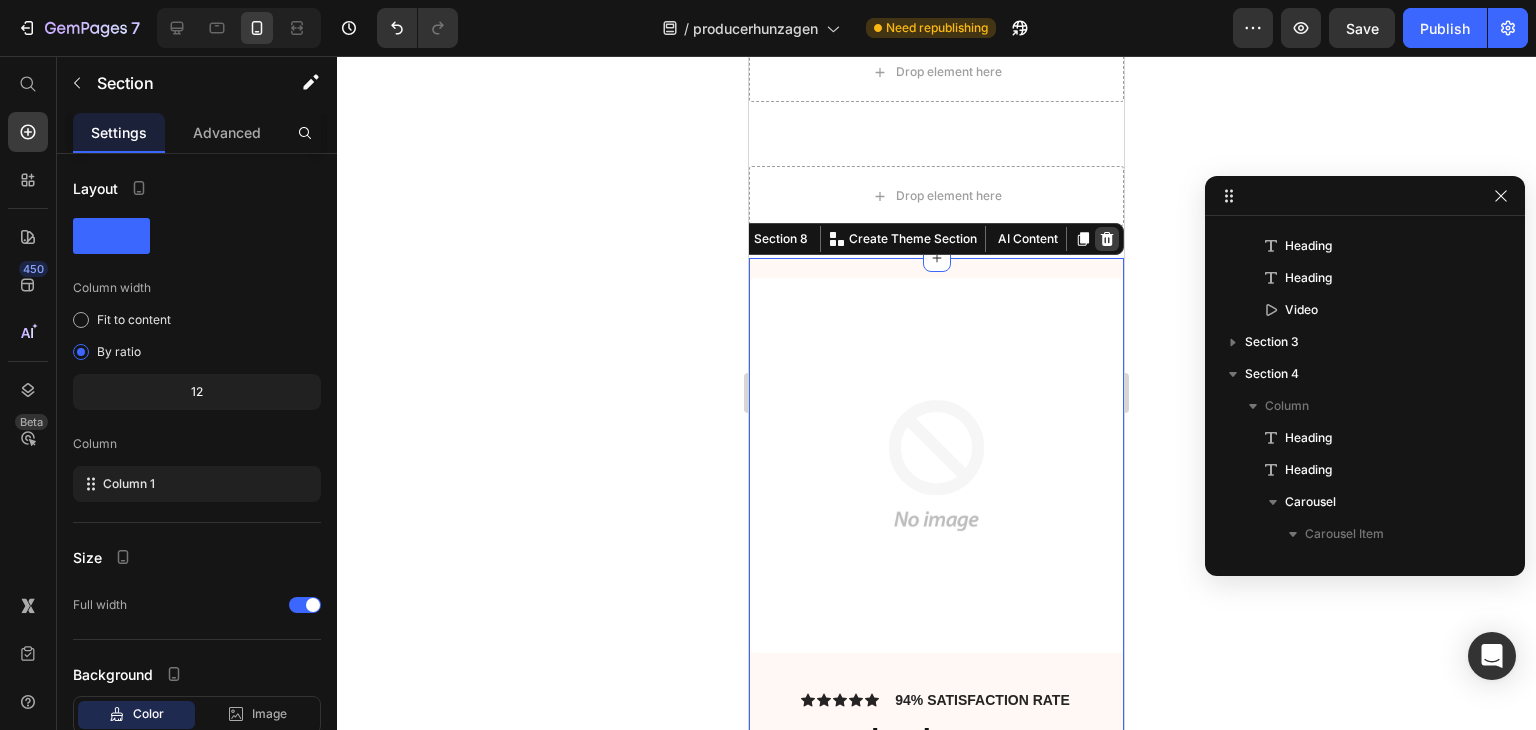 click 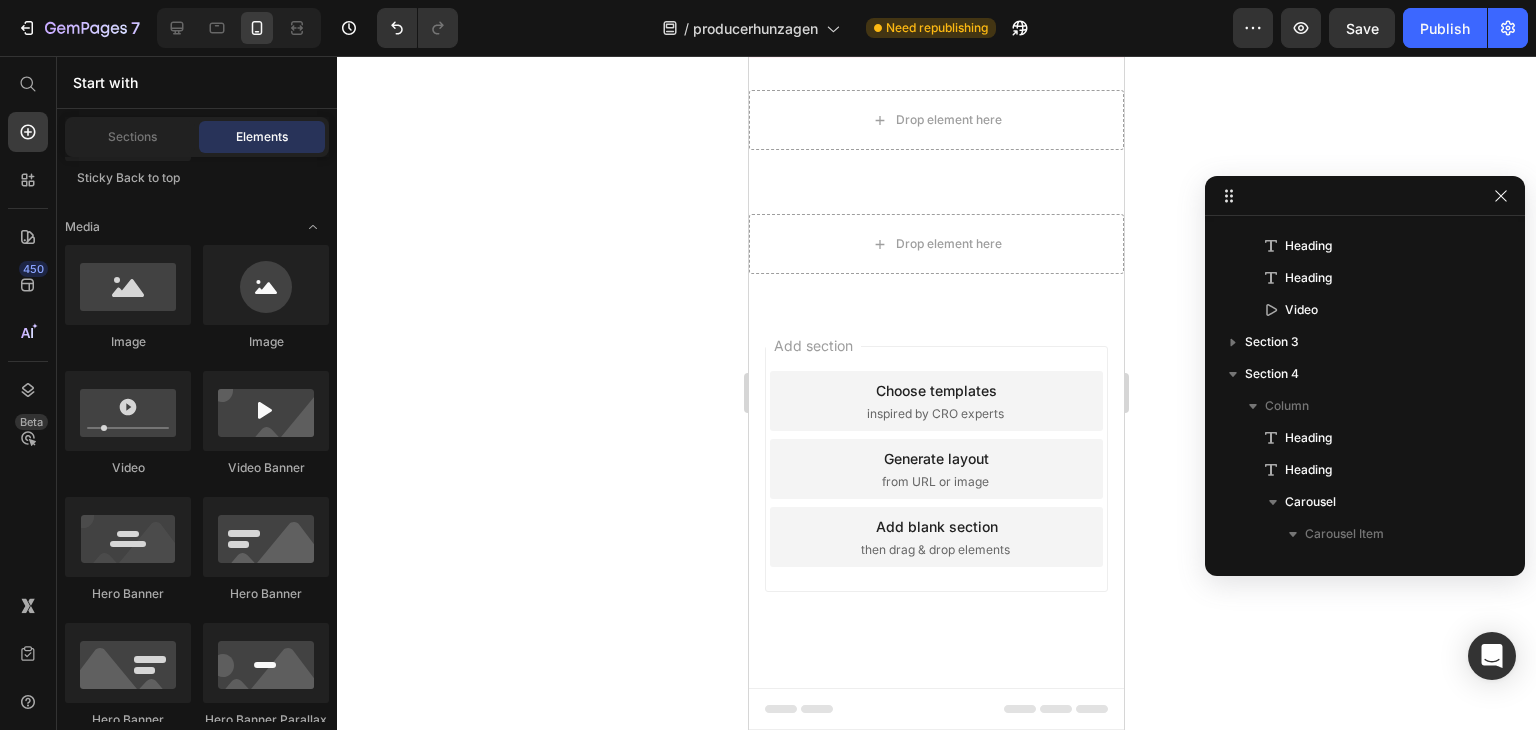 scroll, scrollTop: 2630, scrollLeft: 0, axis: vertical 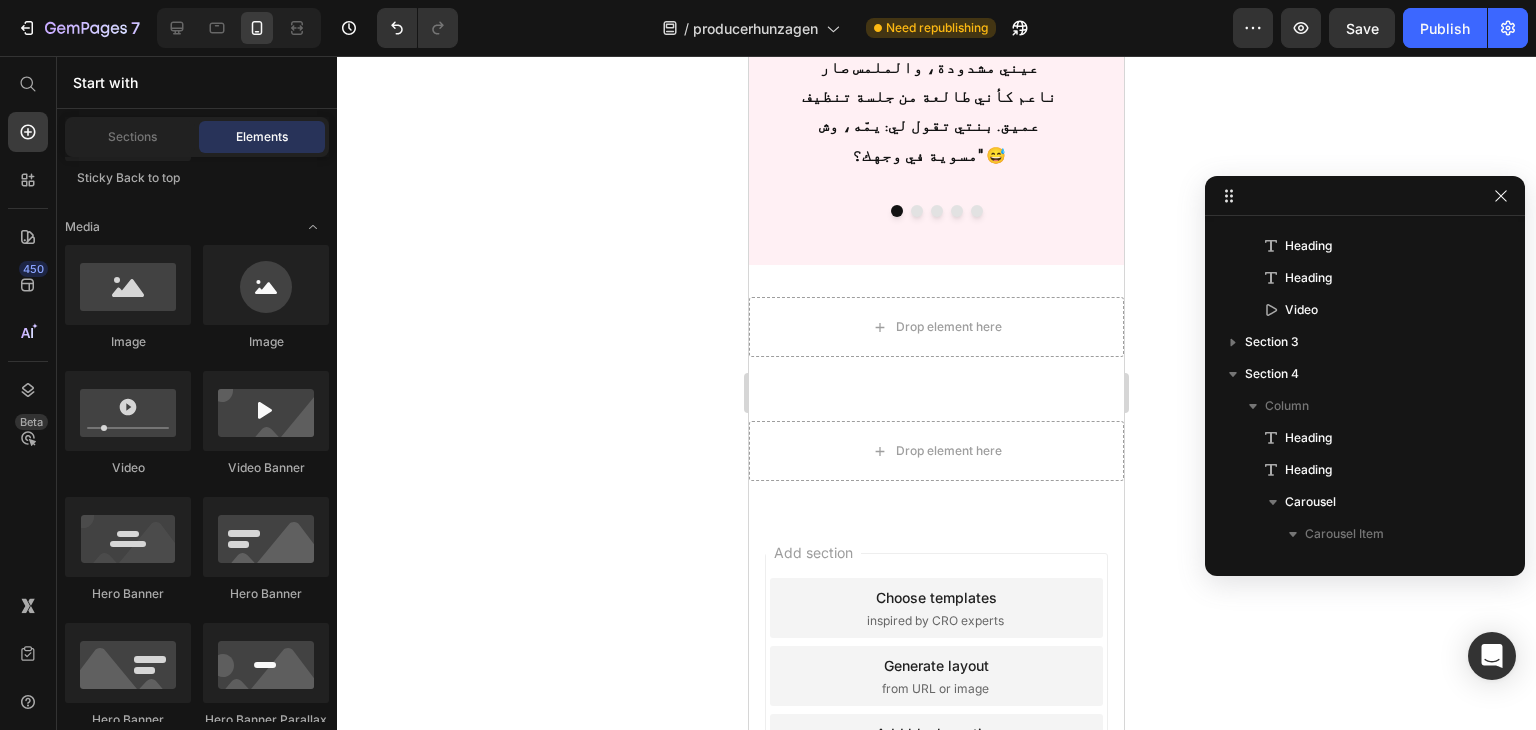 click on "inspired by CRO experts" at bounding box center [935, 621] 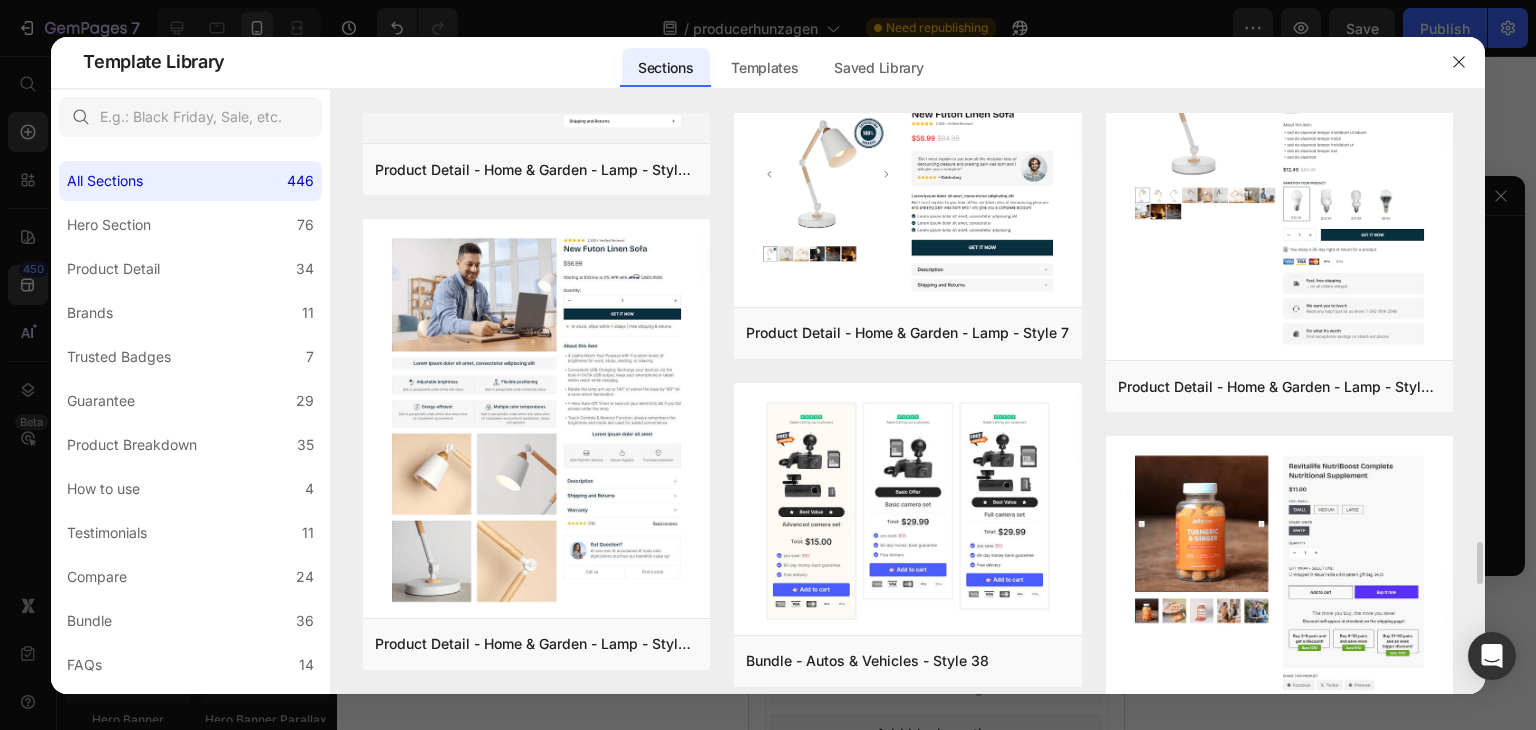 scroll, scrollTop: 5701, scrollLeft: 0, axis: vertical 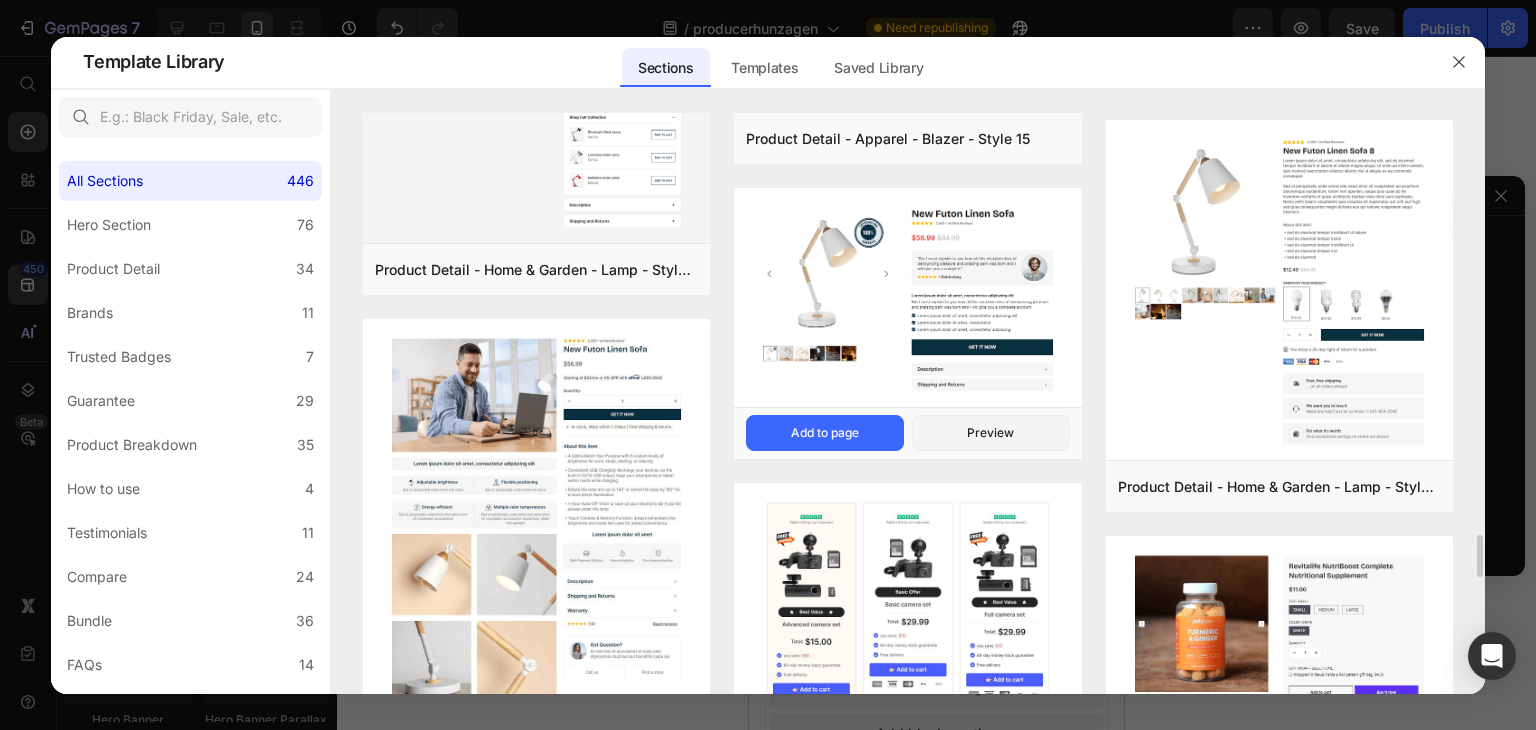 click at bounding box center (907, 299) 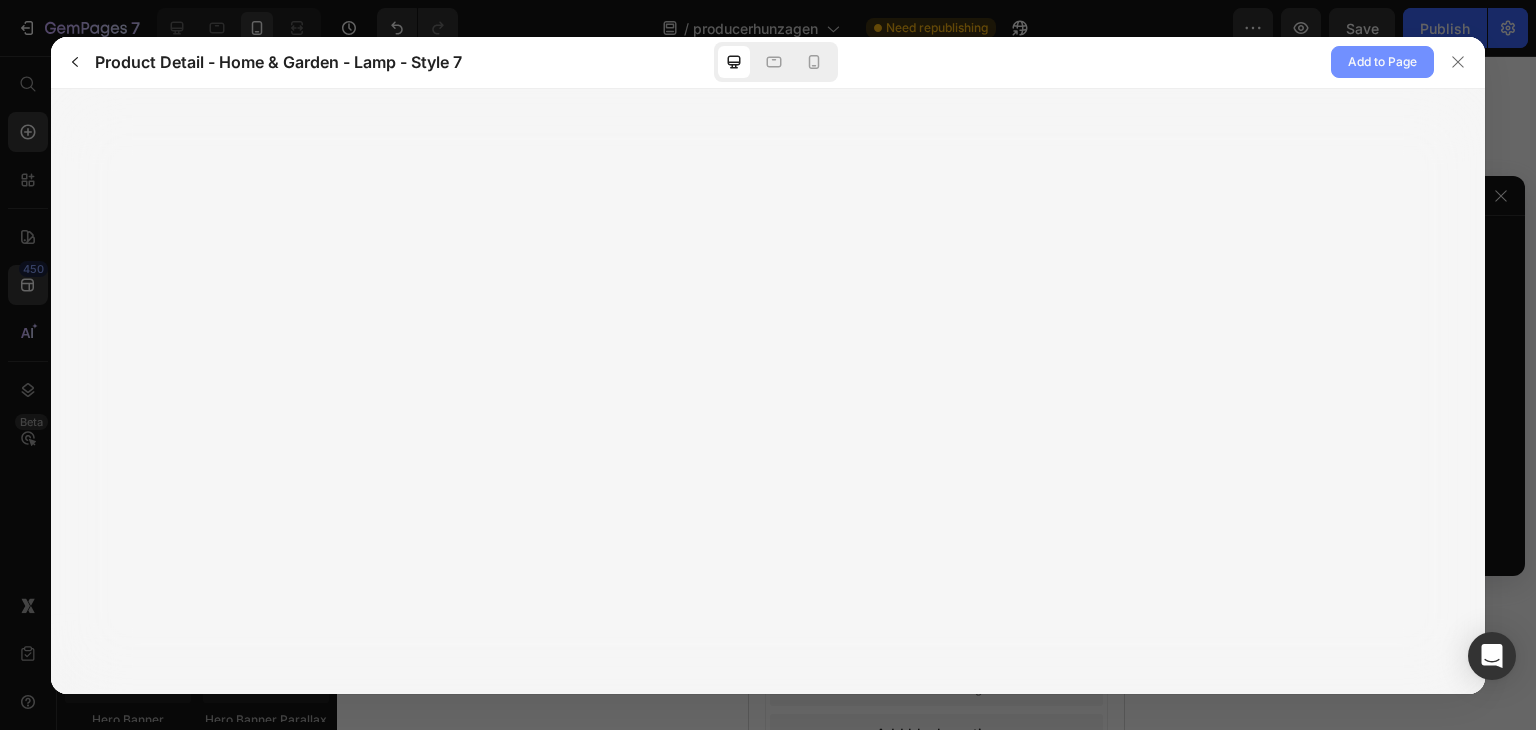 click on "Add to Page" 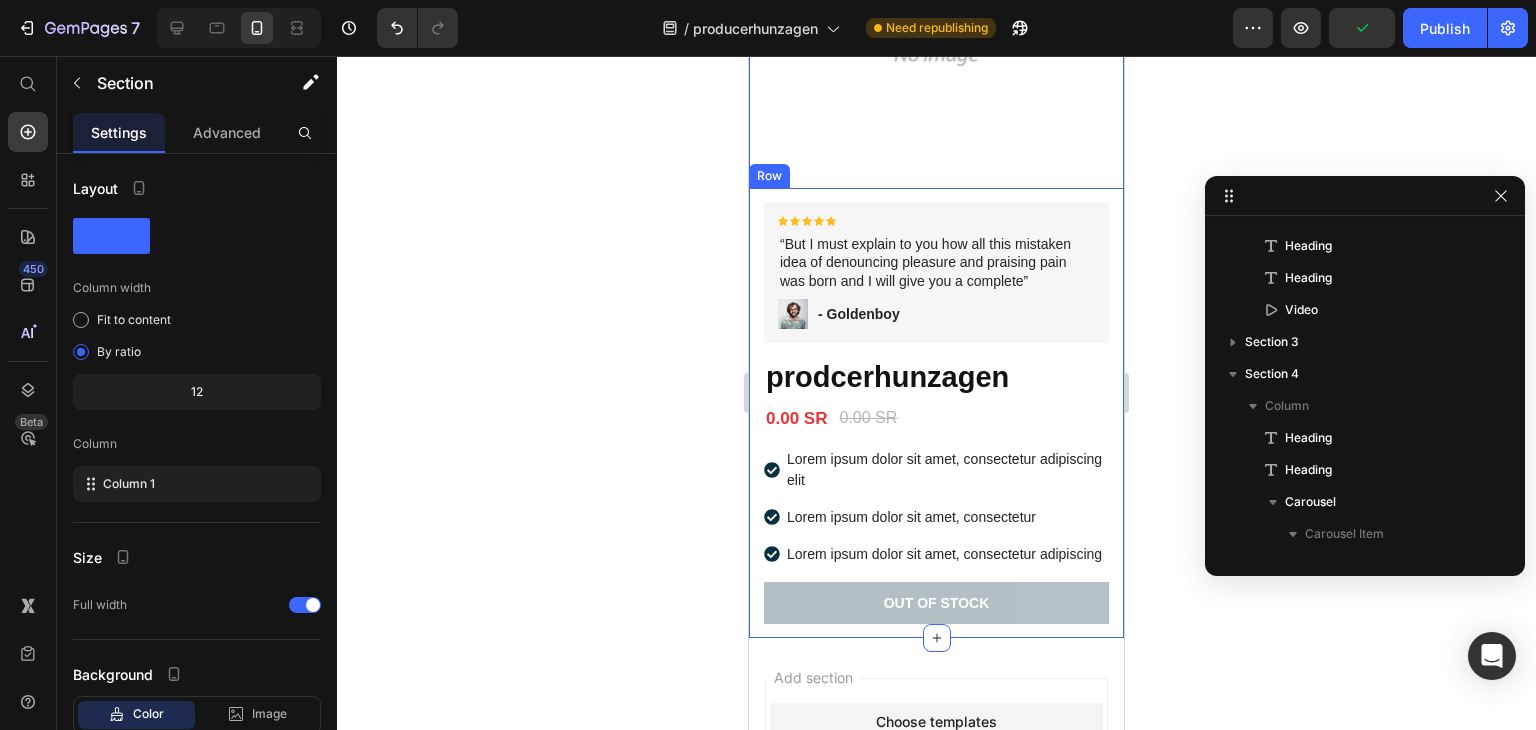 scroll, scrollTop: 3460, scrollLeft: 0, axis: vertical 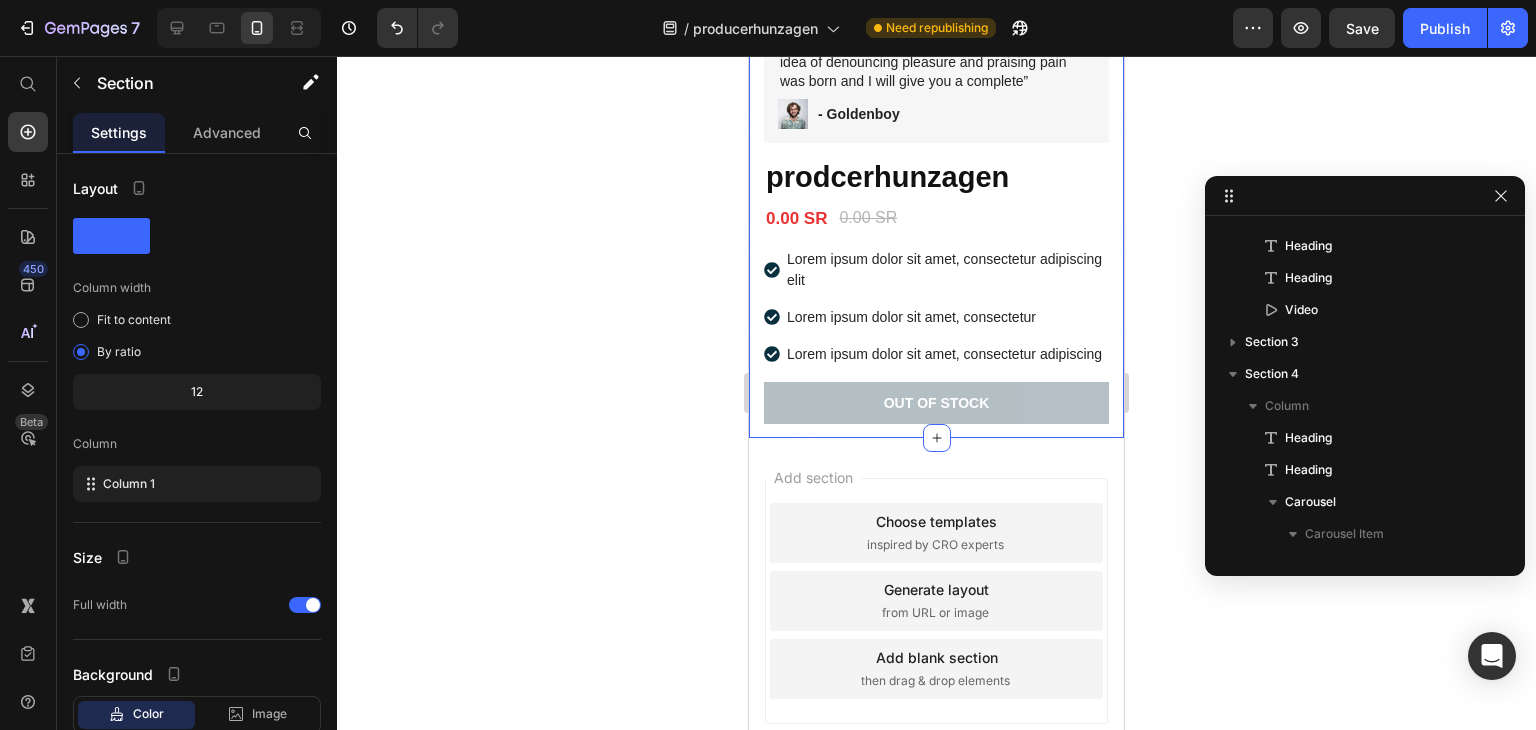 click on "Icon Icon Icon Icon Icon Icon List “But I must explain to you how all this mistaken idea of denouncing pleasure and praising pain was born and I will give you a complete” Text Block Image - Goldenboy Text Block Row Row prodcerhunzagen Product Title Icon Icon Icon Icon Icon Icon List 2,500+ Verified Reviews! Text Block Row 0.00 SR Product Price 0.00 SR Product Price Row “But I must explain to you how all this mistaken idea of denouncing pleasure and praising pain was born and I will give you a complete” Text Block Icon Icon Icon Icon Icon Icon List - Goldenboy Text Block Row Image Row Lorem ipsum dolor sit amet, consectetur adipiscing elit Text Block But I must explain to you how all this mistaken idea of denouncing pleasure and praising pain was born and I will give you a complete account  Text Block Lorem ipsum dolor sit amet, consectetur adipiscing elit Lorem ipsum dolor sit amet, consectetur Lorem ipsum dolor sit amet, consectetur adipiscing  Item List Out of stock Add to Cart Row" at bounding box center [936, 213] 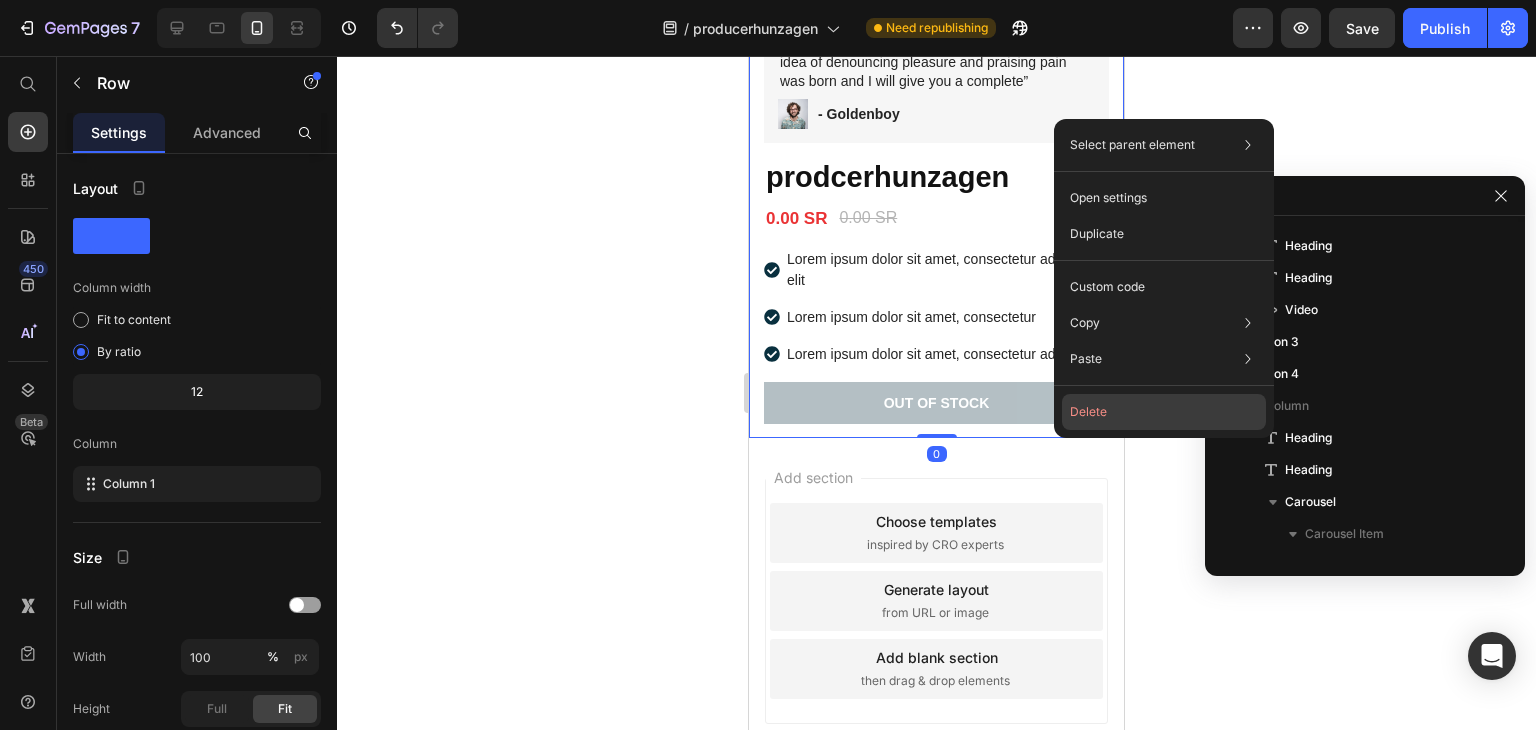click on "Delete" 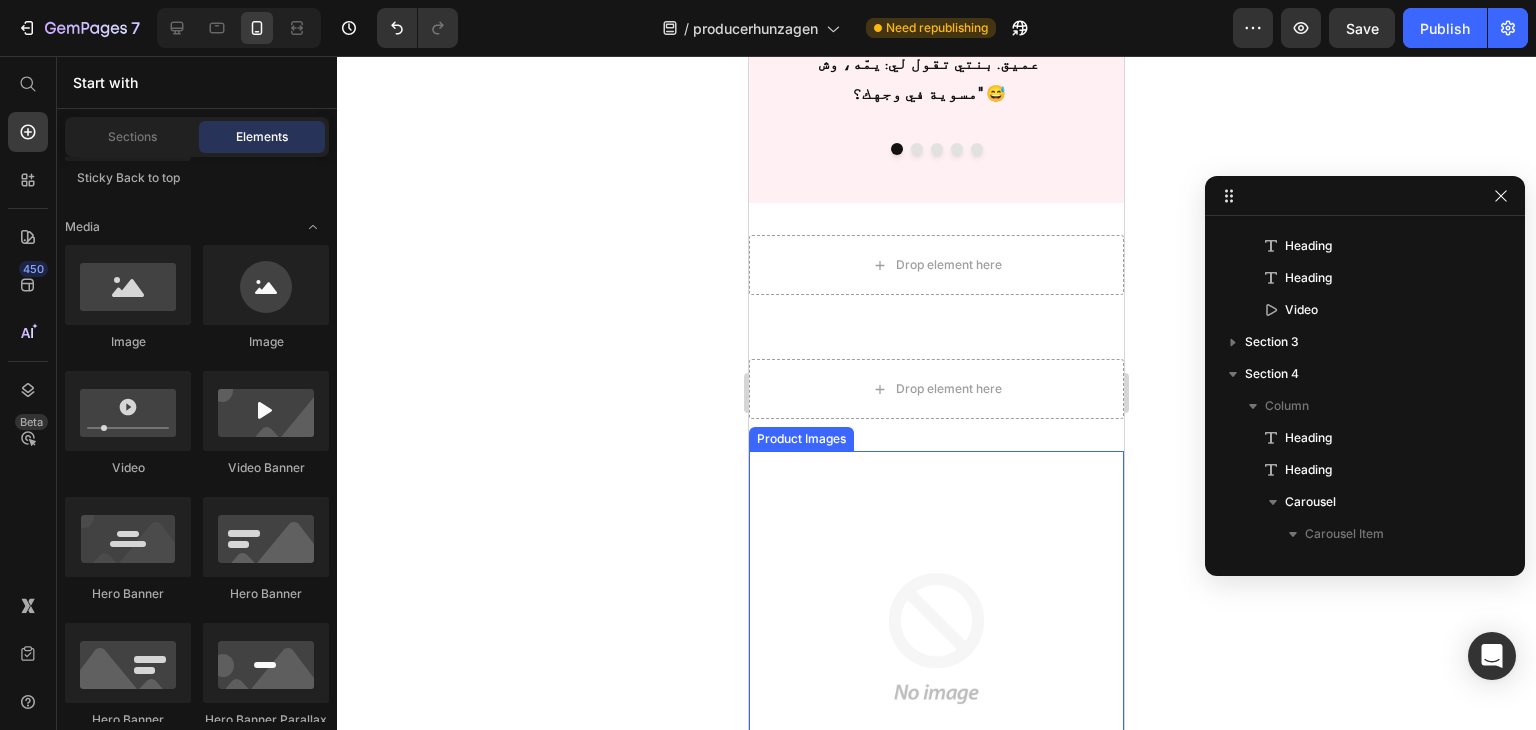 scroll, scrollTop: 2592, scrollLeft: 0, axis: vertical 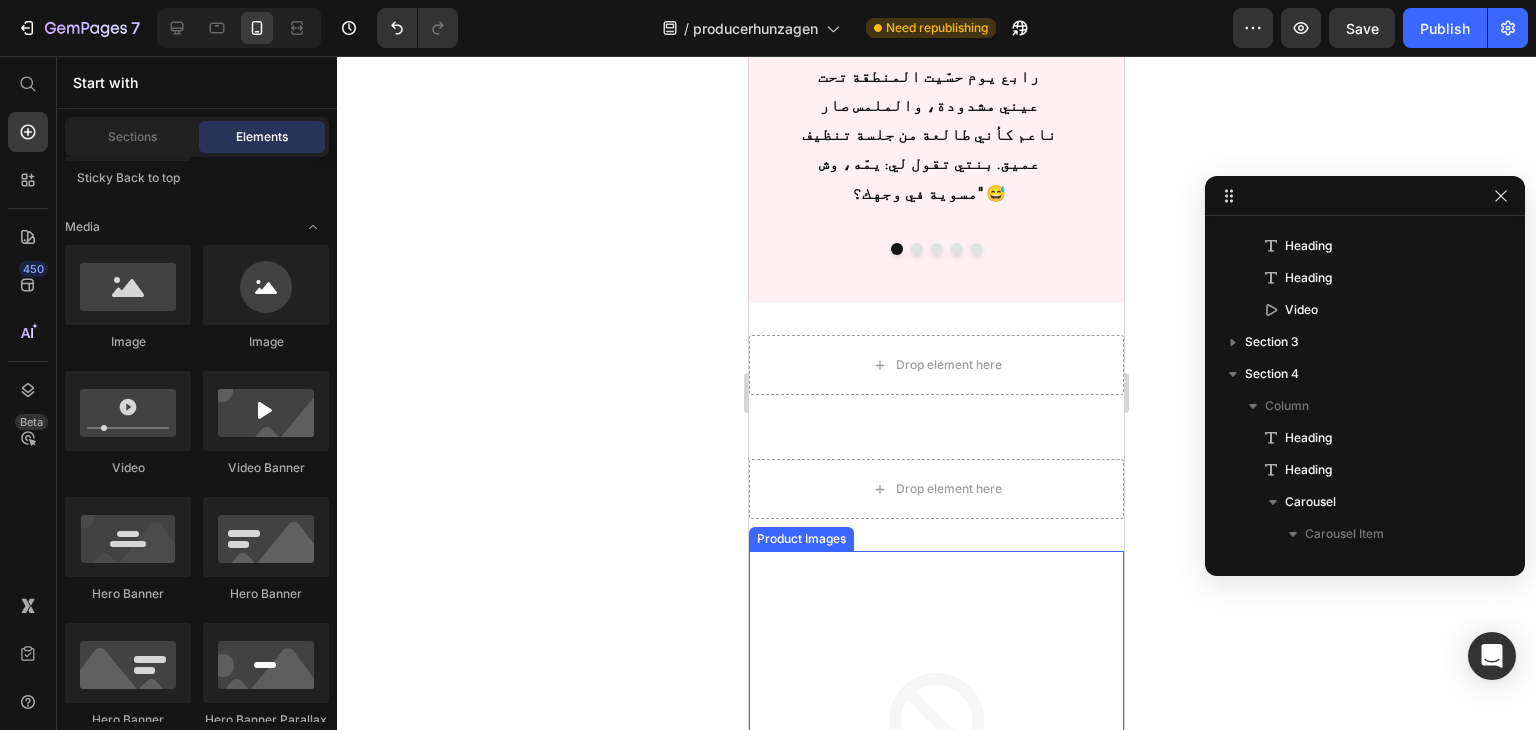 click at bounding box center [936, 738] 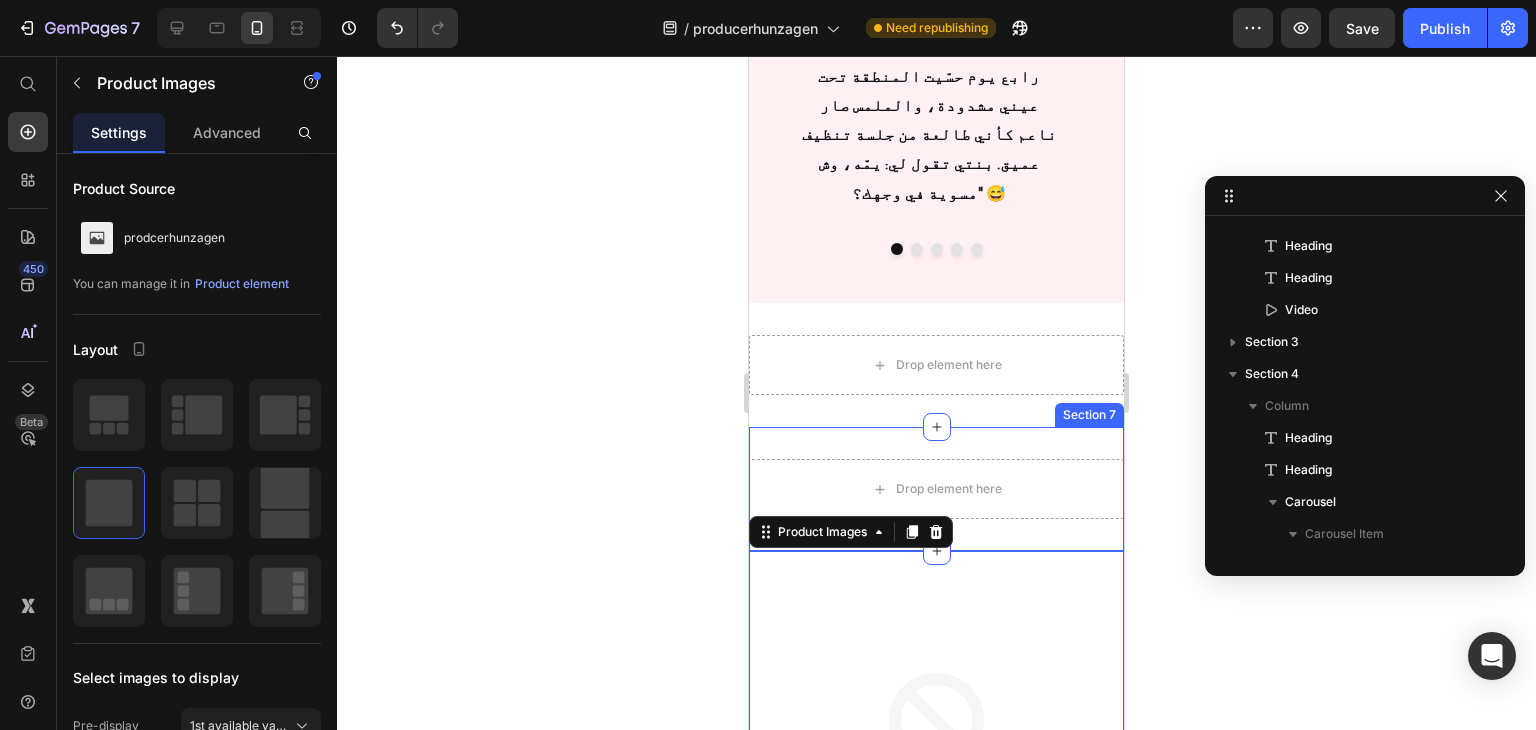 click on "Section 7" at bounding box center (1089, 415) 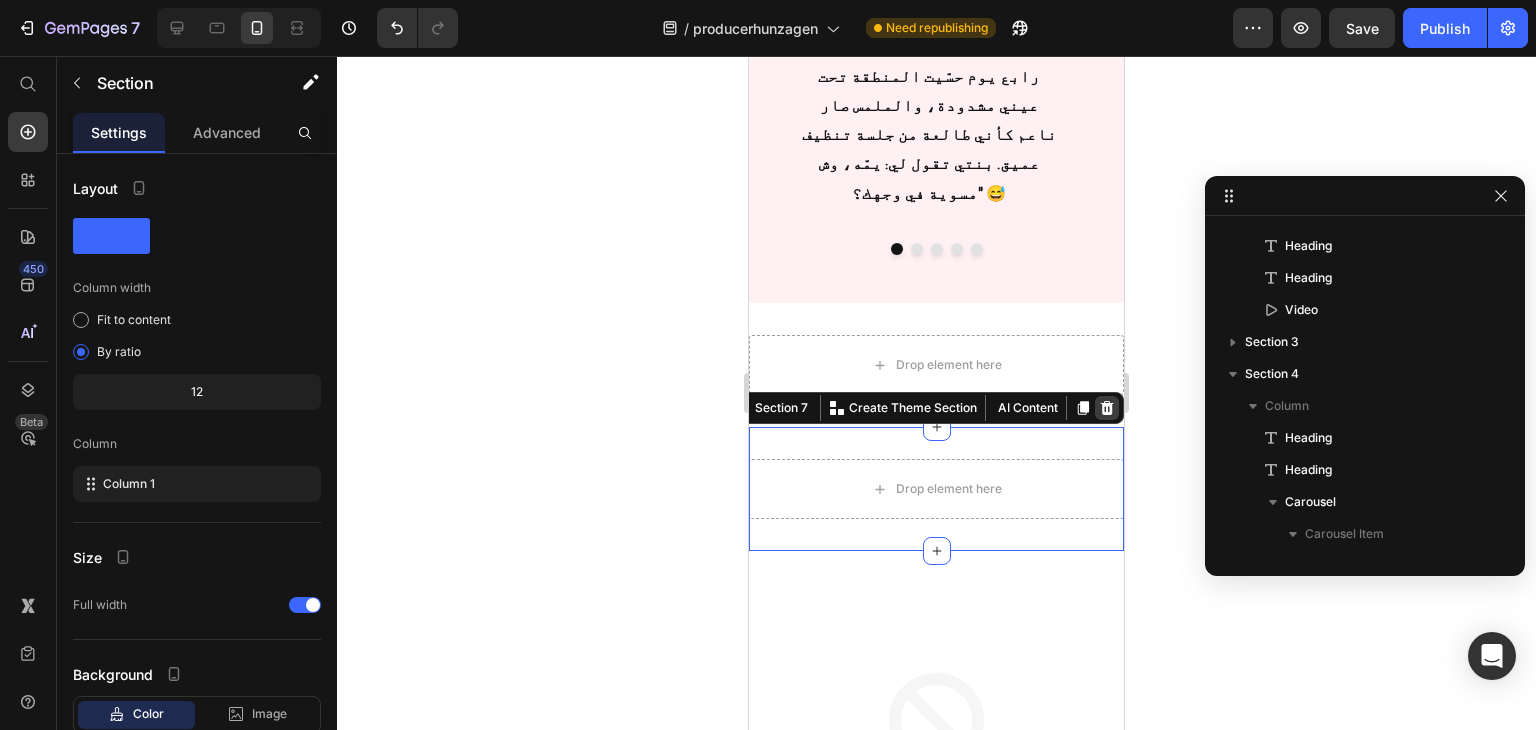 click 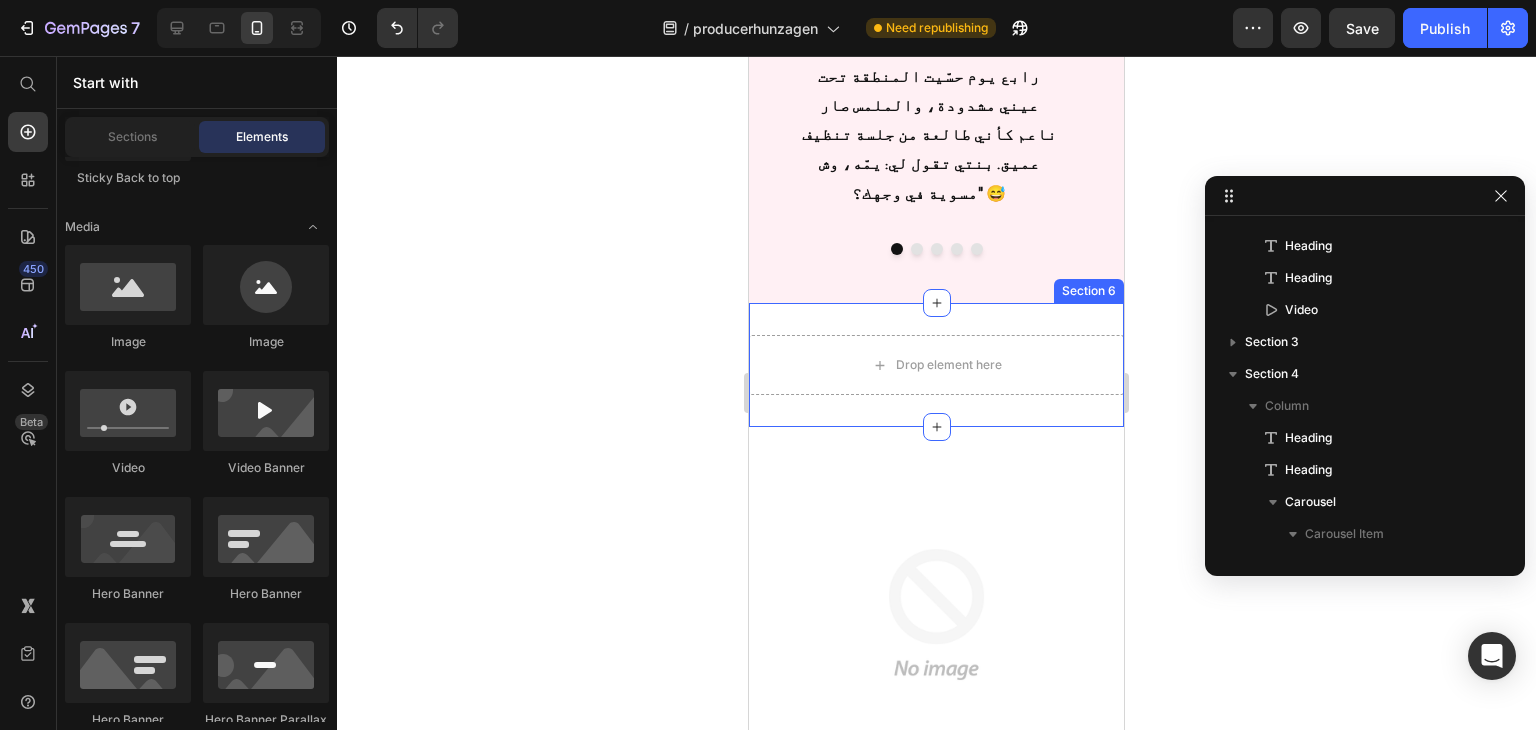 click on "وش قالوا بعد ما جربوه؟ Heading أكثر من 13,000 عميل سعيد Heading
متصفحك لا يدعم تشغيل الصوت.
Custom Code
متصفحك لا يدعم تشغيل الصوت.
Custom Code
متصفحك لا يدعم تشغيل الصوت.
Custom Code
متصفحك لا يدعم تشغيل الصوت.
Custom Code
متصفحك لا يدعم تشغيل الصوت.
Custom Code
متصفحك لا يدعم تشغيل الصوت.
Custom Code Row Row Row تقييمات كريم هونزاجين Heading أكثر من +19,500 سيدة جربن المنتج خلال الشهور الأخيرة Heading
Image هيلة القحطاني Heading Icon Icon Icon Icon Icon Icon List   Heading Image نورة العبدالله Heading Icon Icon Icon Icon Icon Icon List   Heading Image العنود السديري Heading Icon Icon Icon Icon Icon Icon List   Heading Image مشاعل" at bounding box center (936, -817) 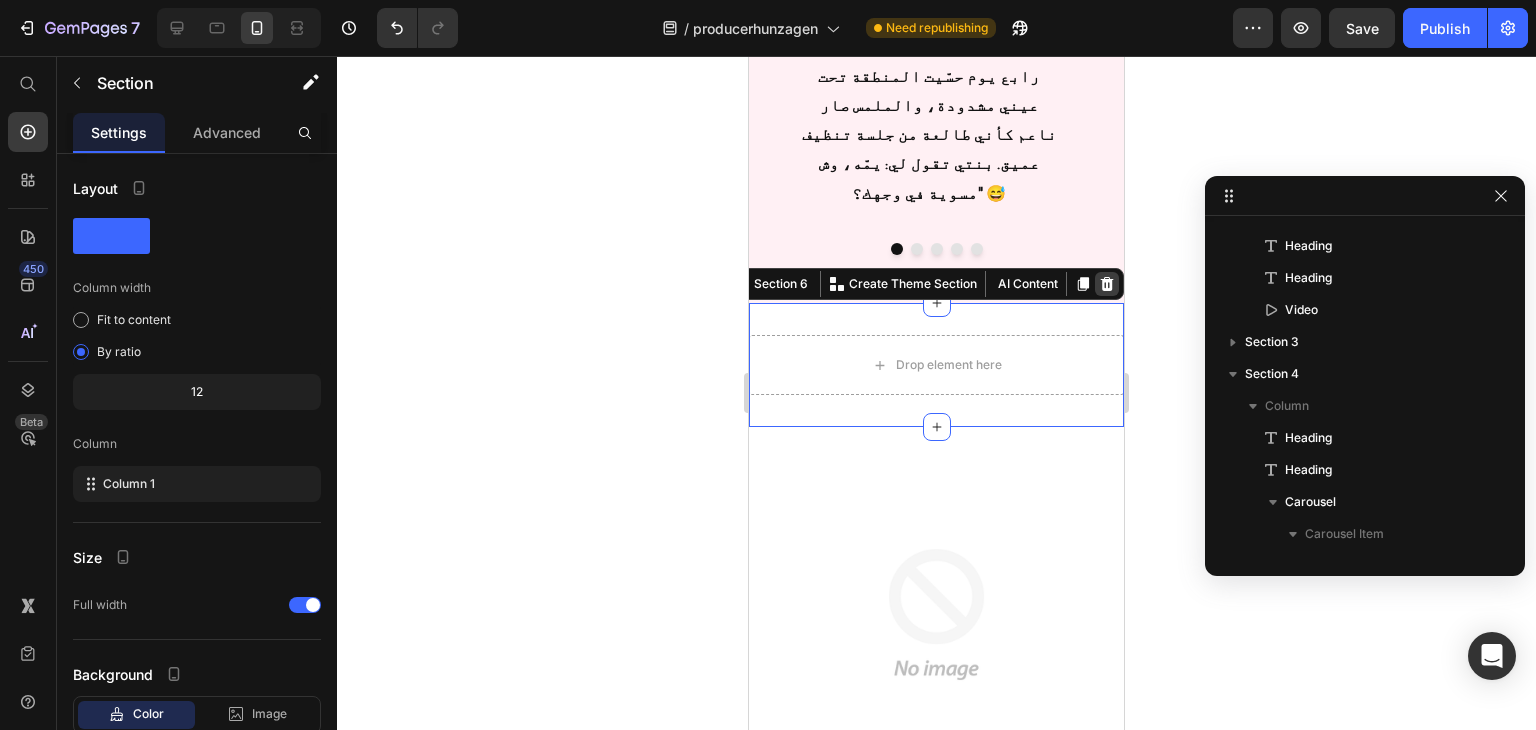 click 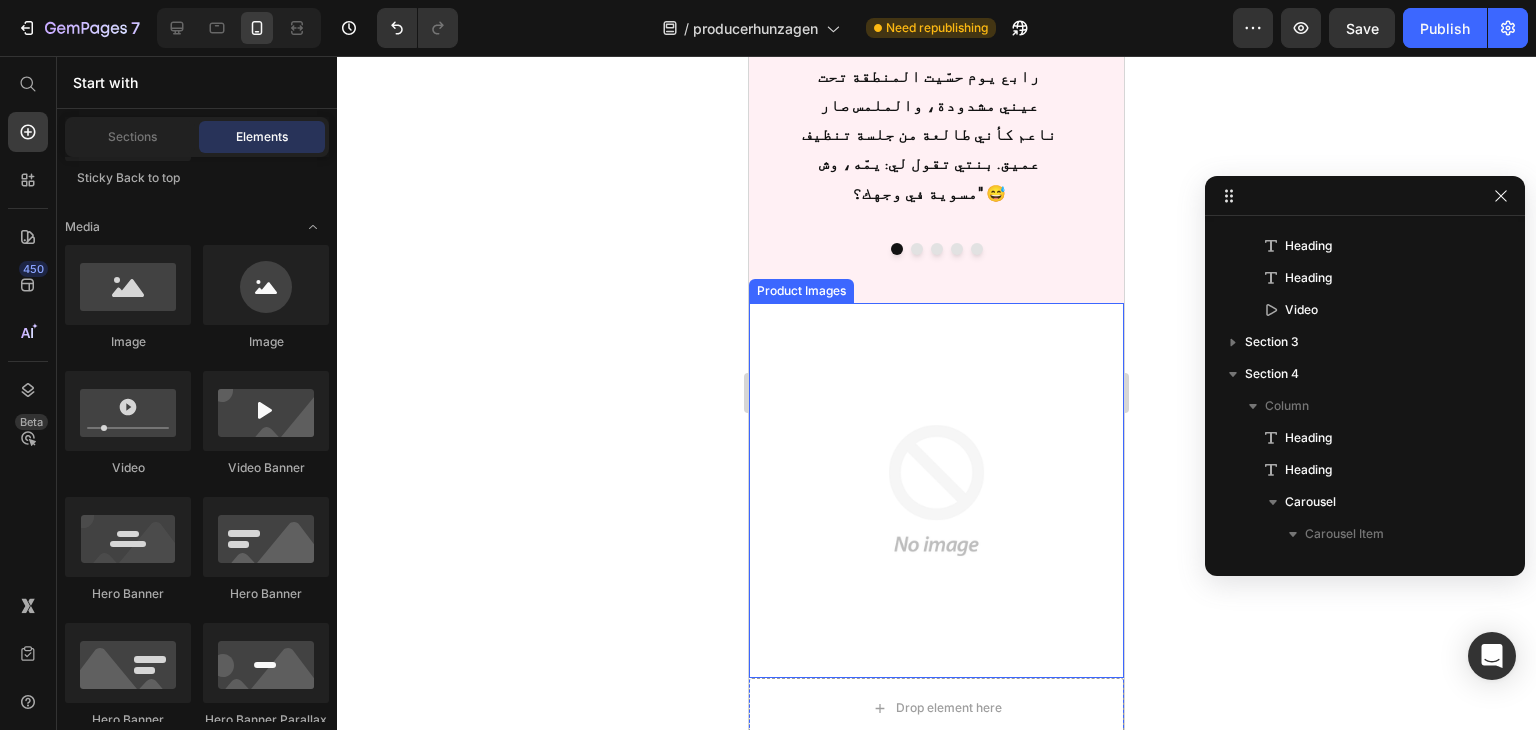 click at bounding box center [936, 490] 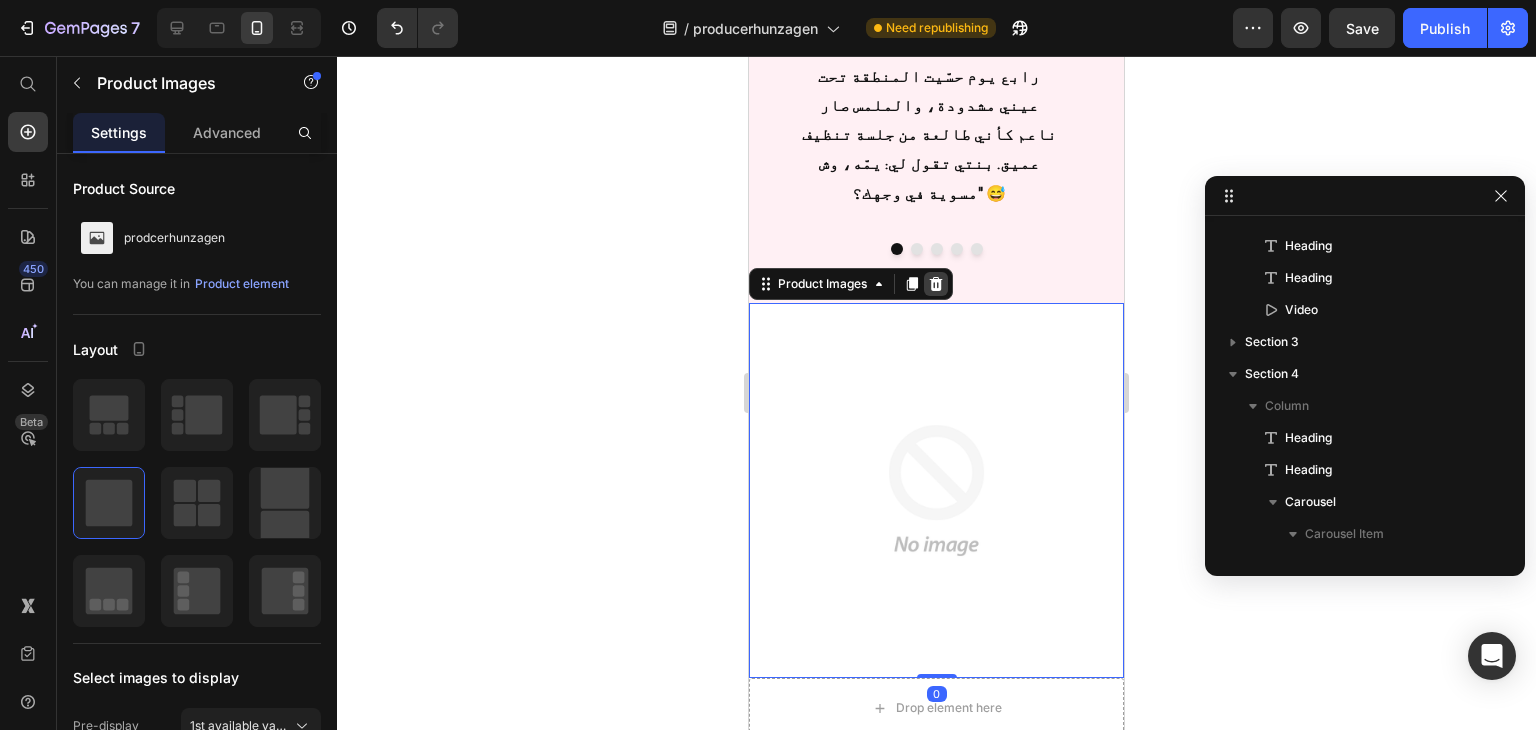 click 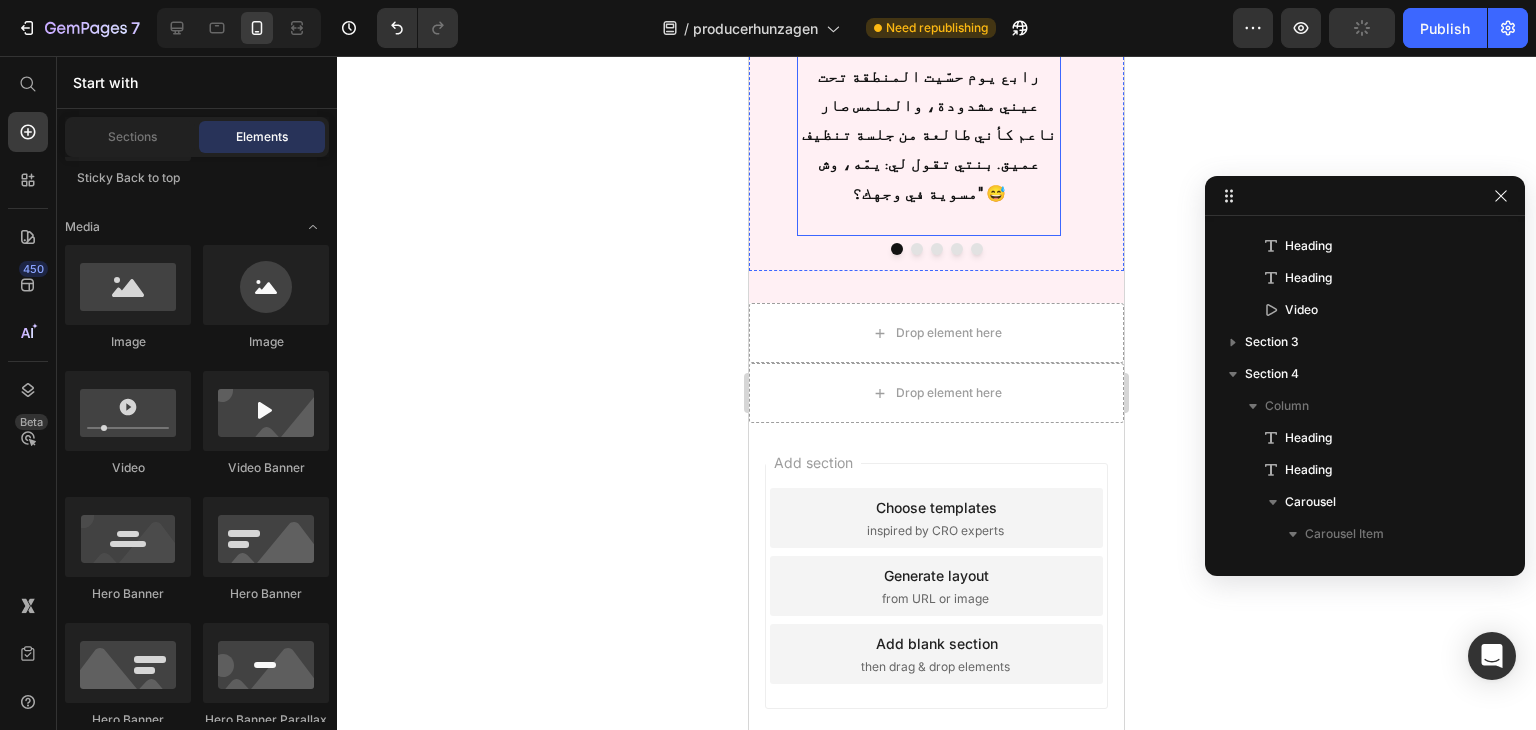 scroll, scrollTop: 2502, scrollLeft: 0, axis: vertical 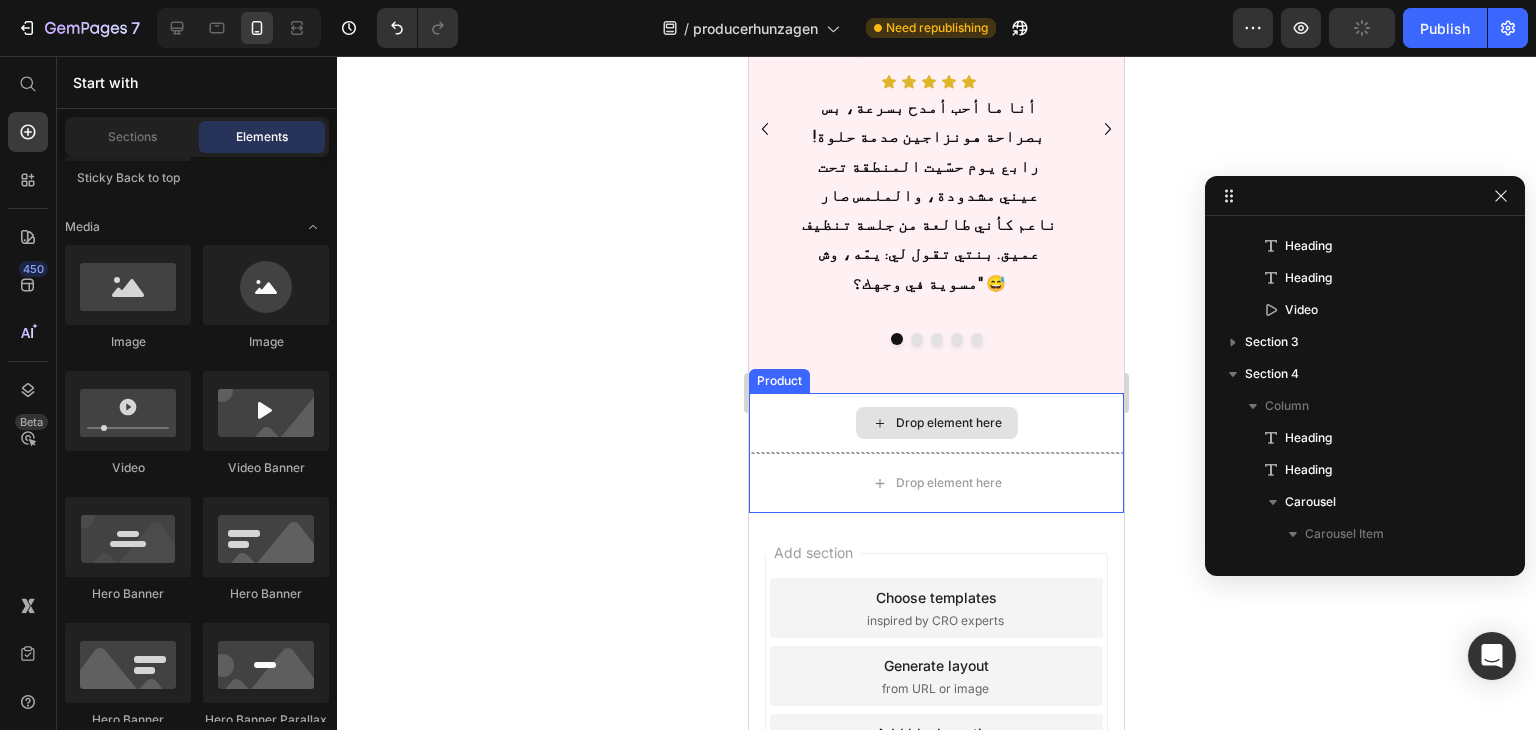 click on "Drop element here" at bounding box center [936, 423] 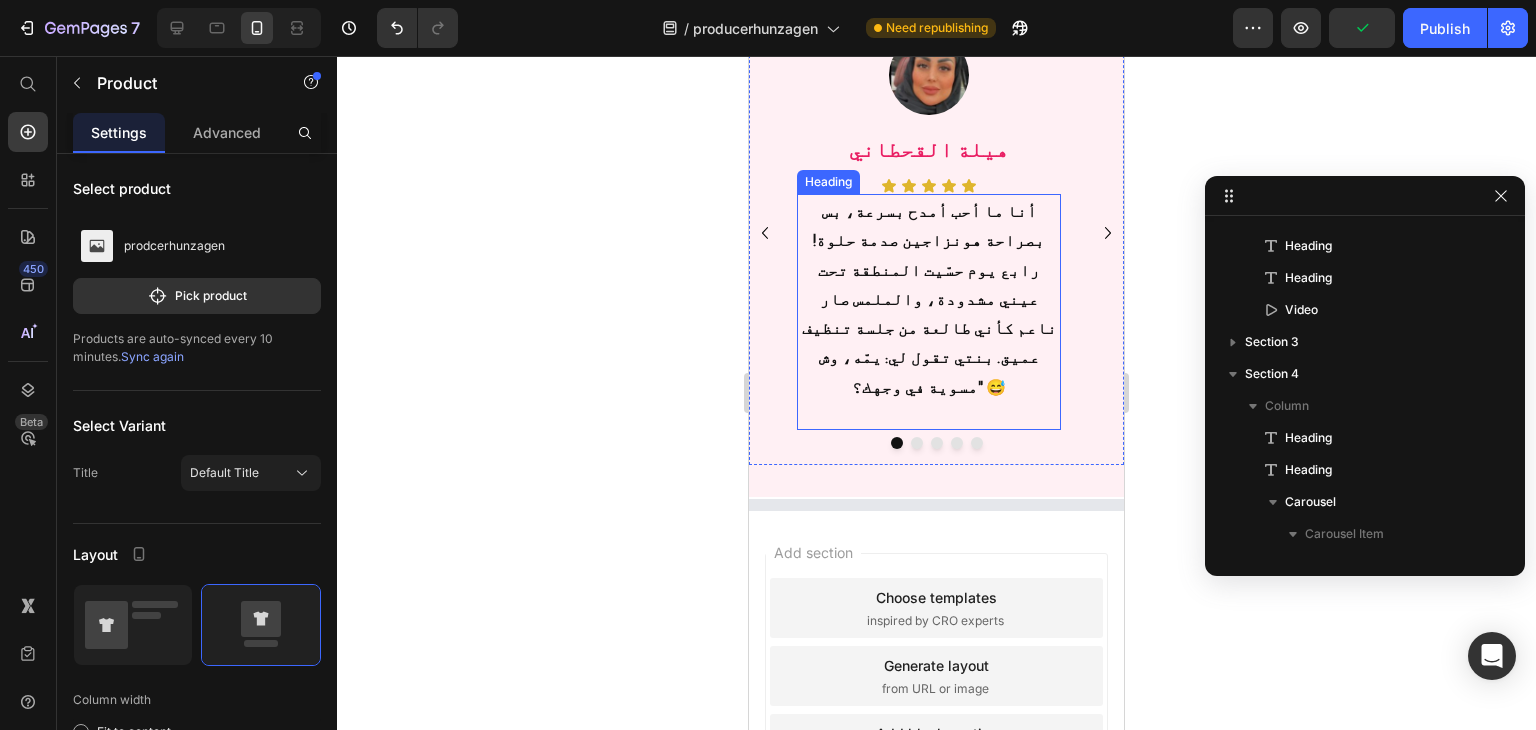 scroll, scrollTop: 2502, scrollLeft: 0, axis: vertical 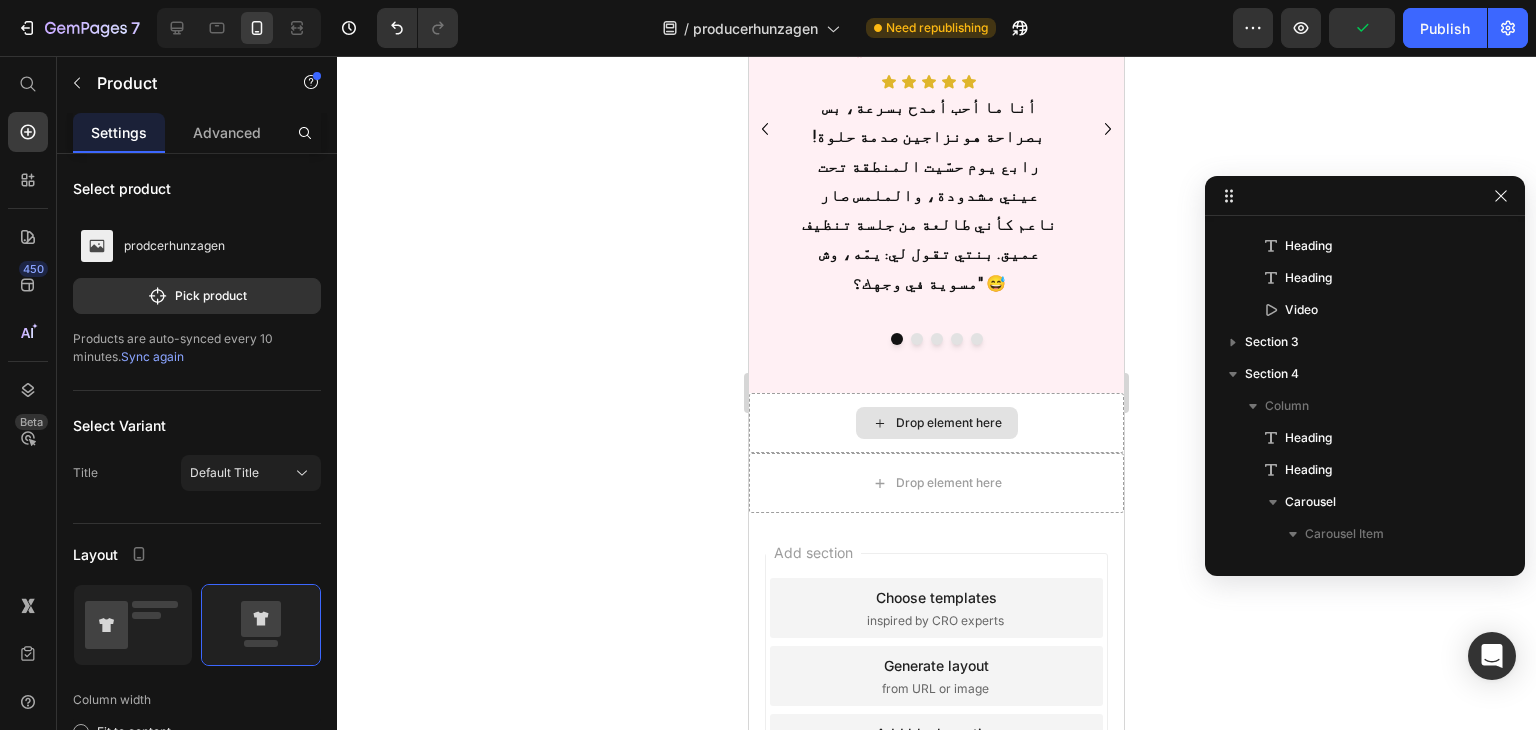 click on "Drop element here" at bounding box center (936, 423) 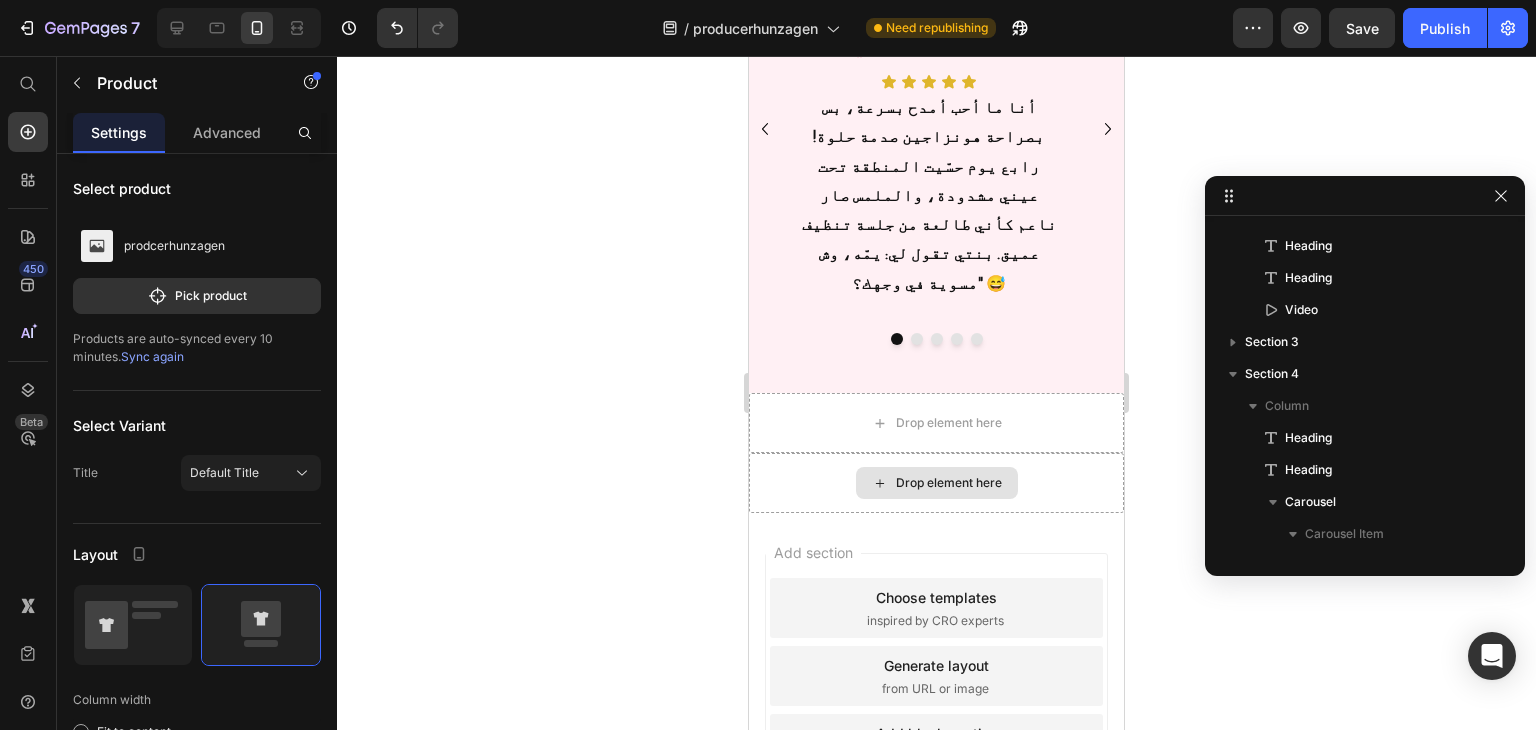 click on "Drop element here" at bounding box center [936, 483] 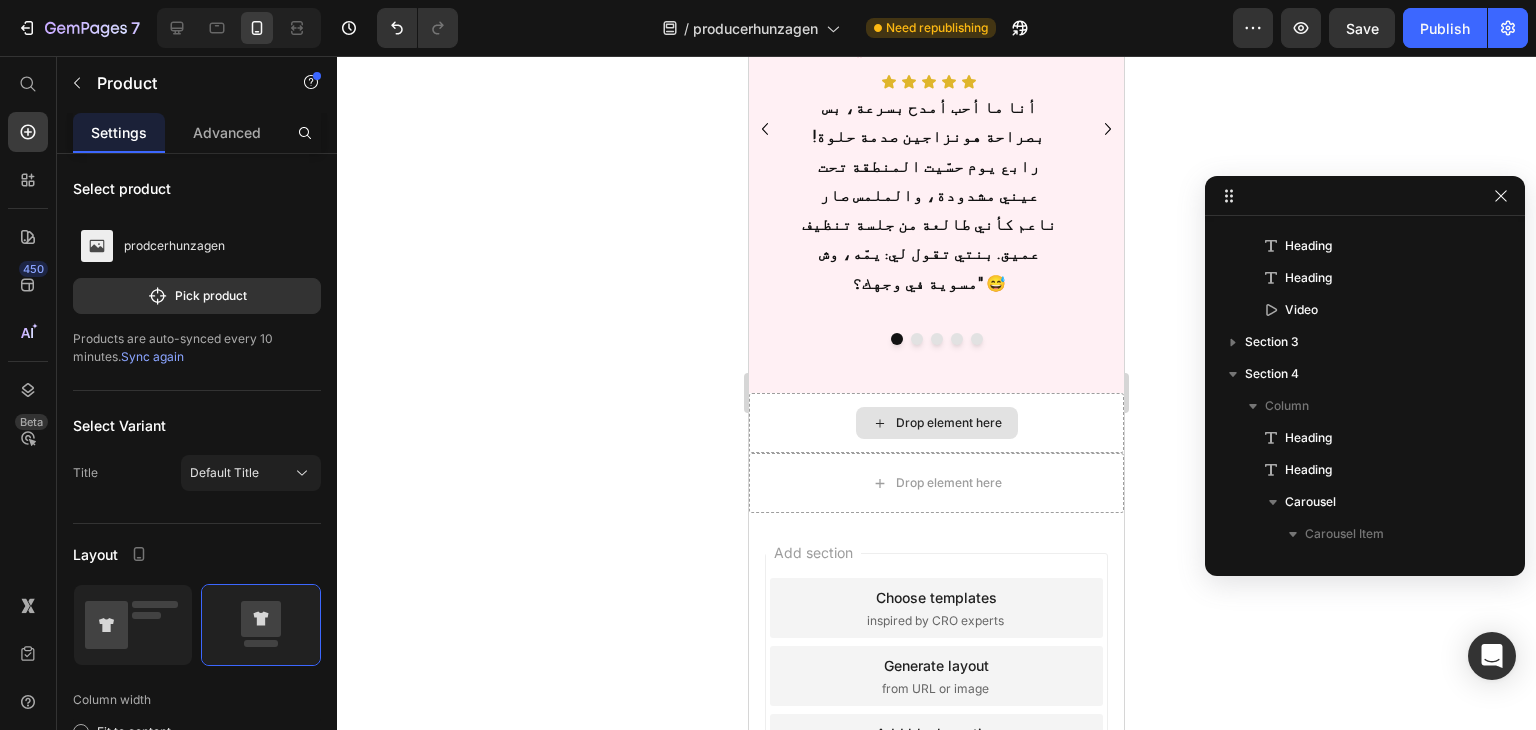 click on "Drop element here" at bounding box center [936, 423] 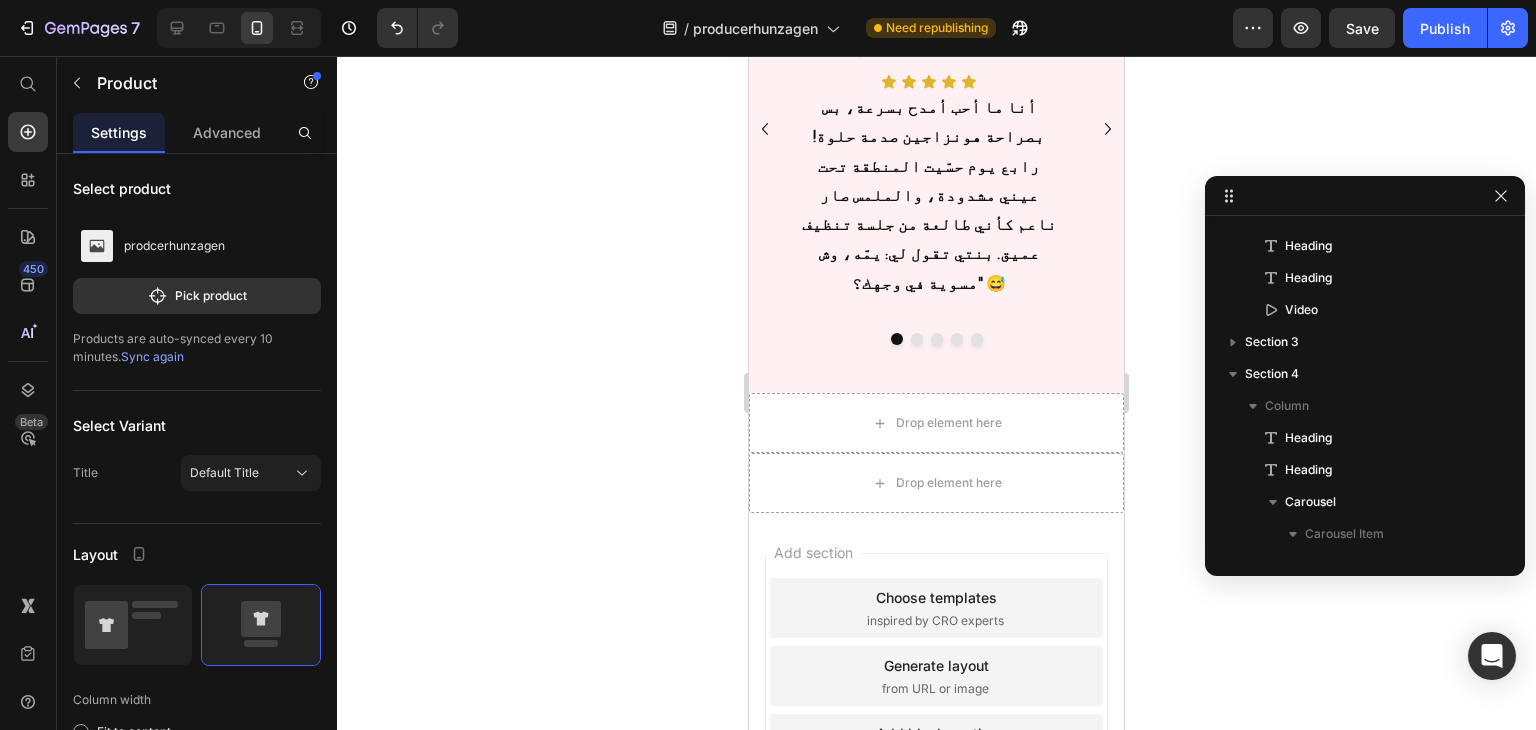 scroll, scrollTop: 2302, scrollLeft: 0, axis: vertical 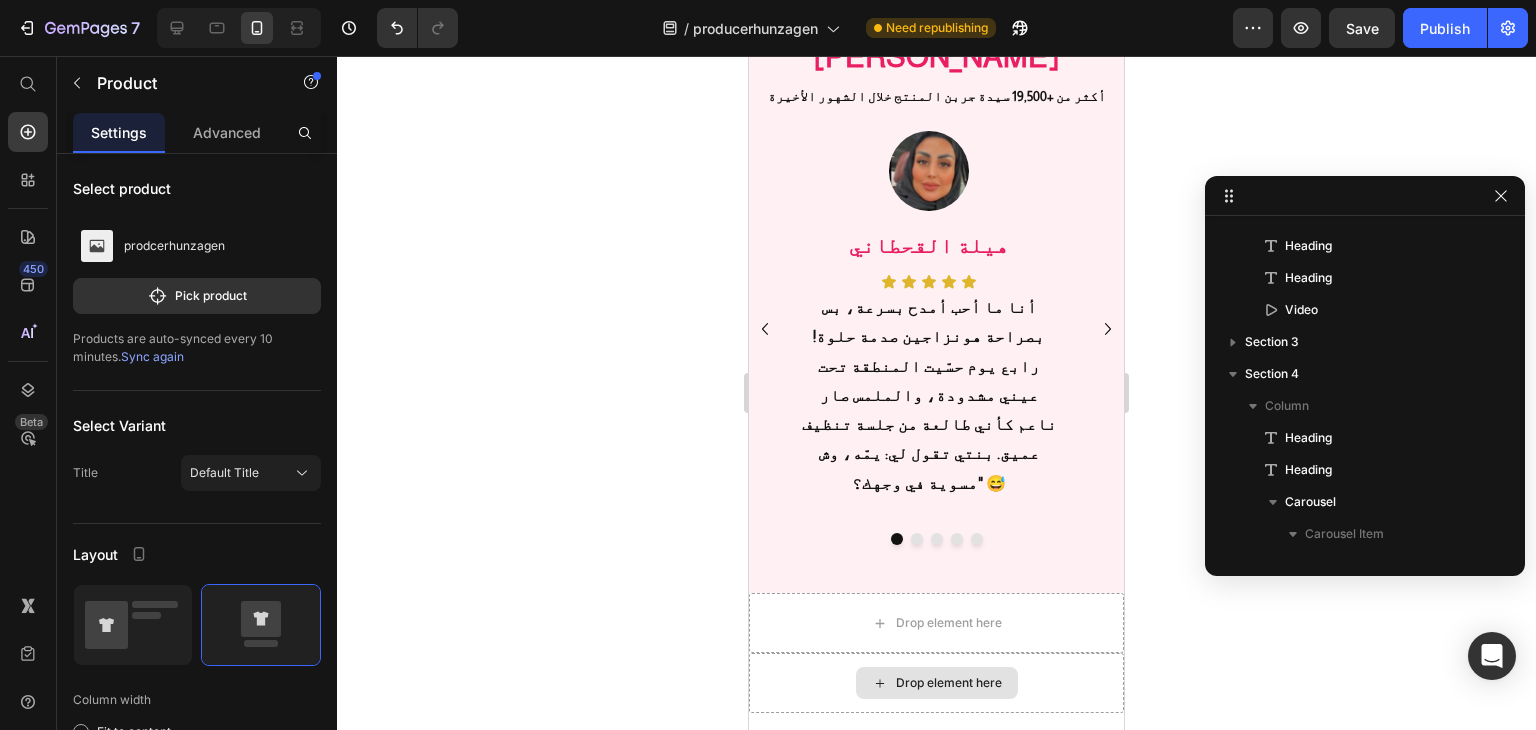 click on "Drop element here" at bounding box center (936, 683) 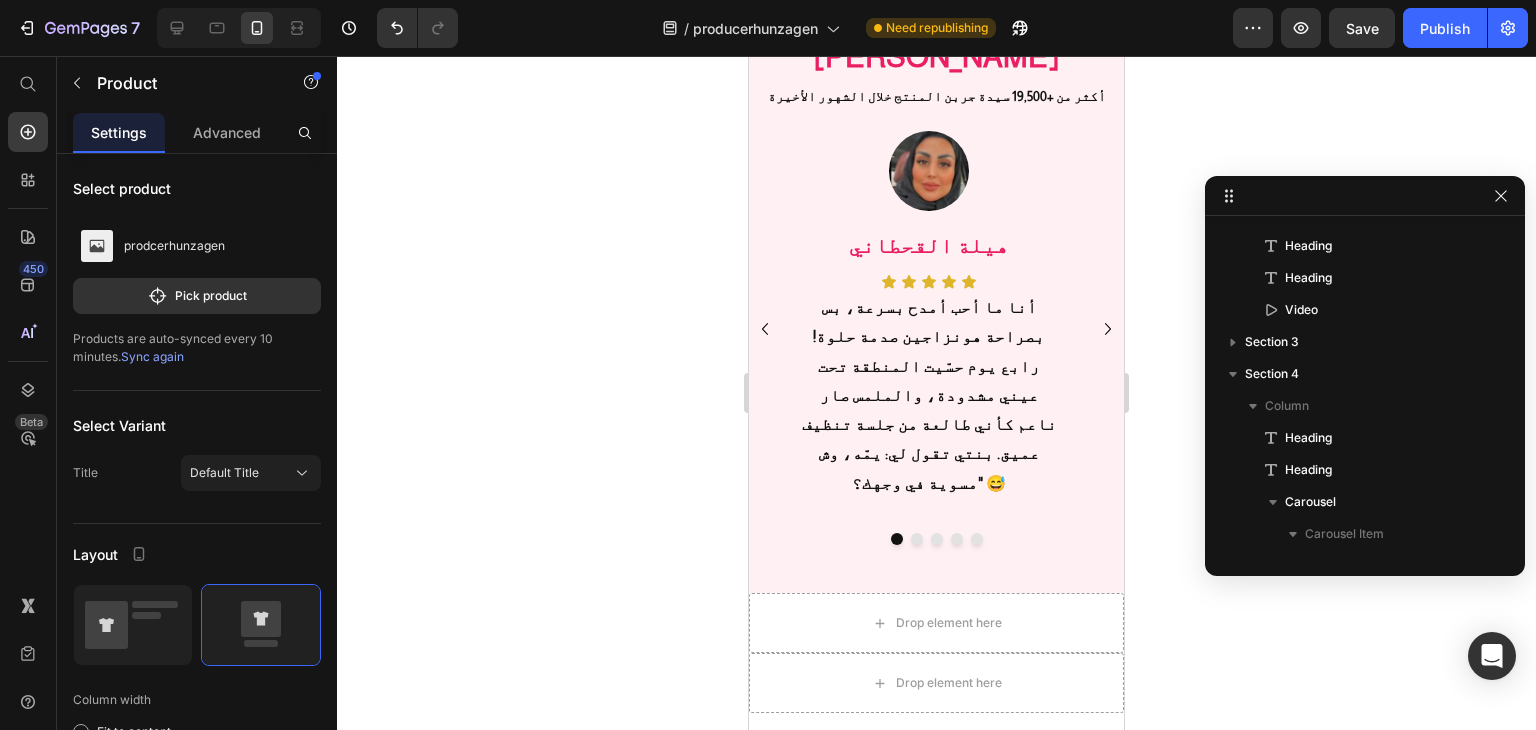 scroll, scrollTop: 2502, scrollLeft: 0, axis: vertical 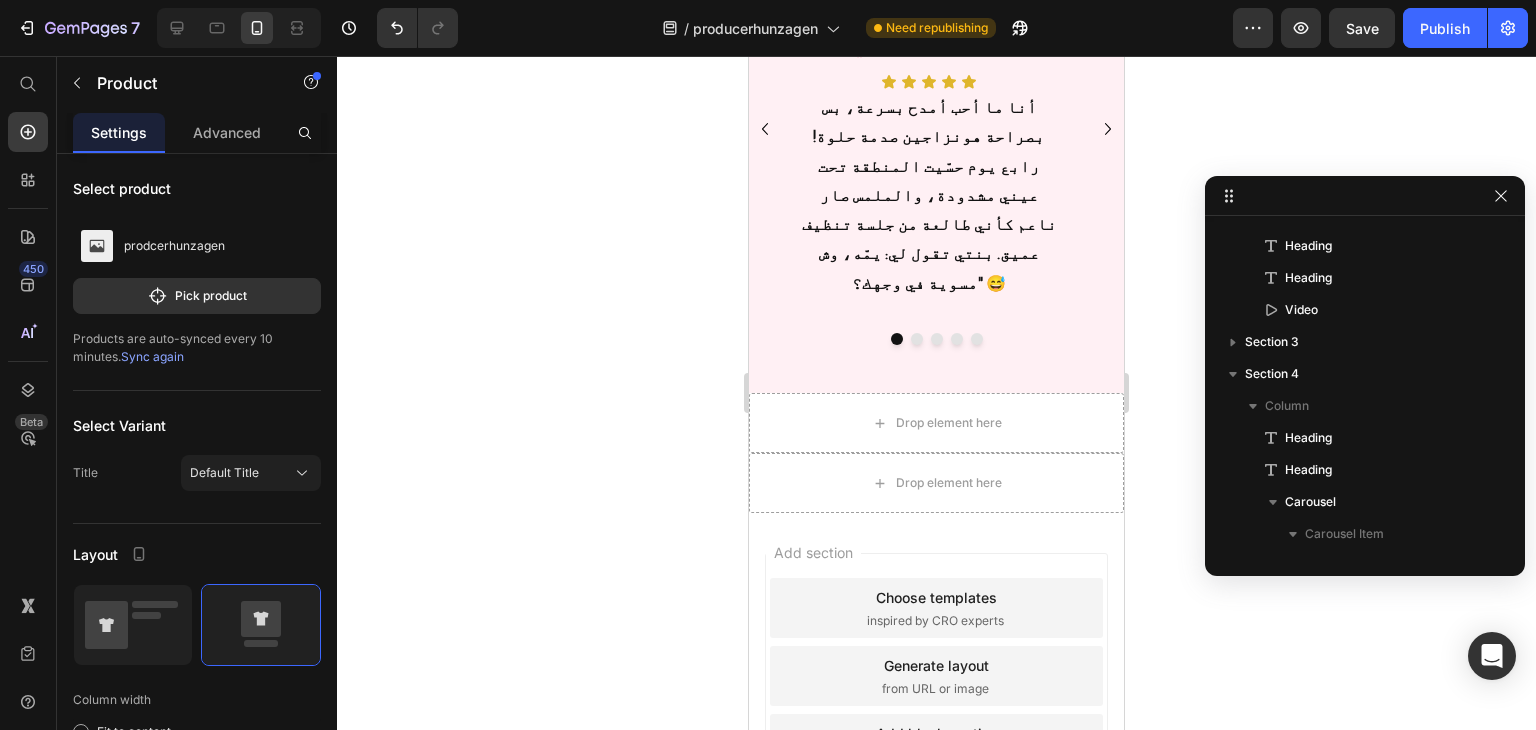 click on "Add section Choose templates inspired by CRO experts Generate layout from URL or image Add blank section then drag & drop elements" at bounding box center (936, 704) 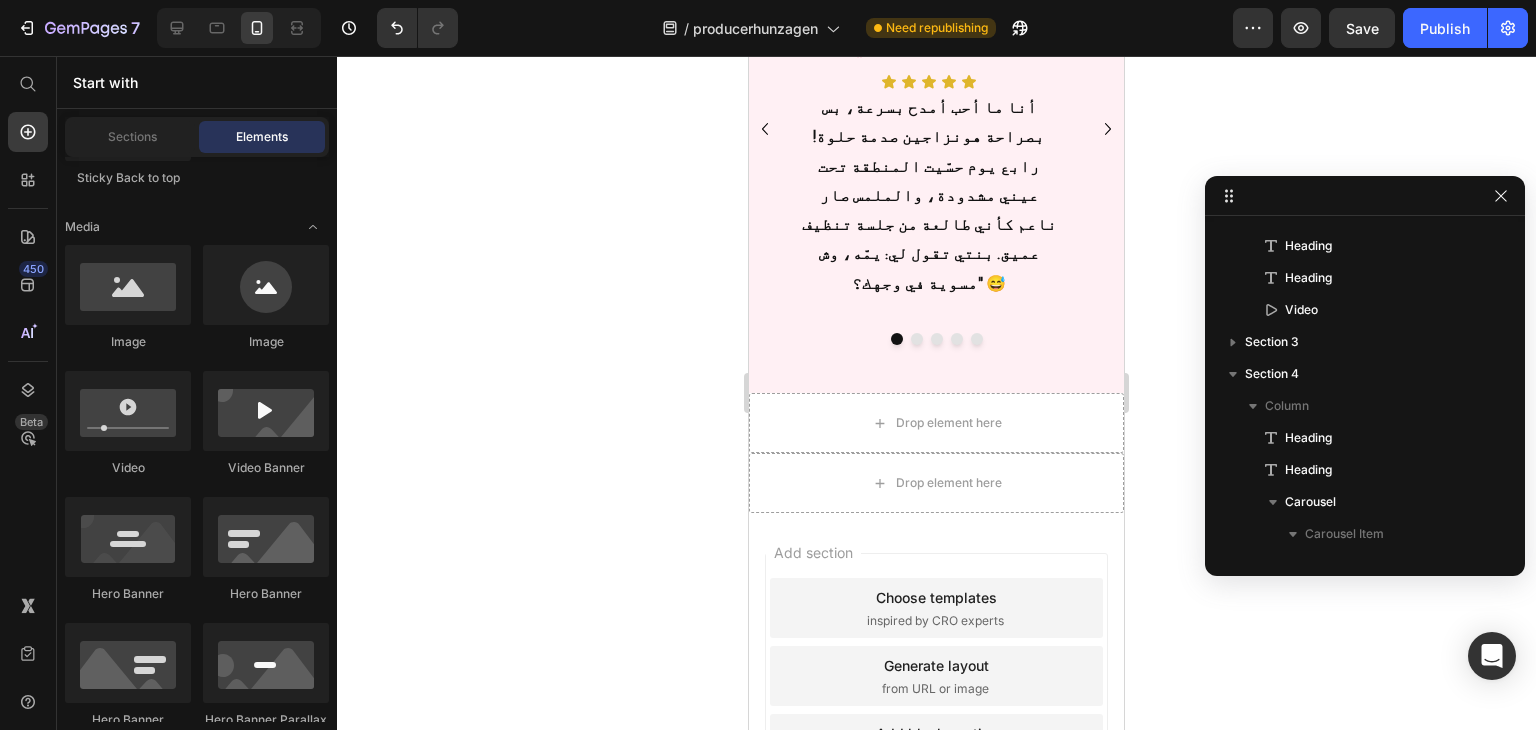 click on "Add section Choose templates inspired by CRO experts Generate layout from URL or image Add blank section then drag & drop elements" at bounding box center (936, 704) 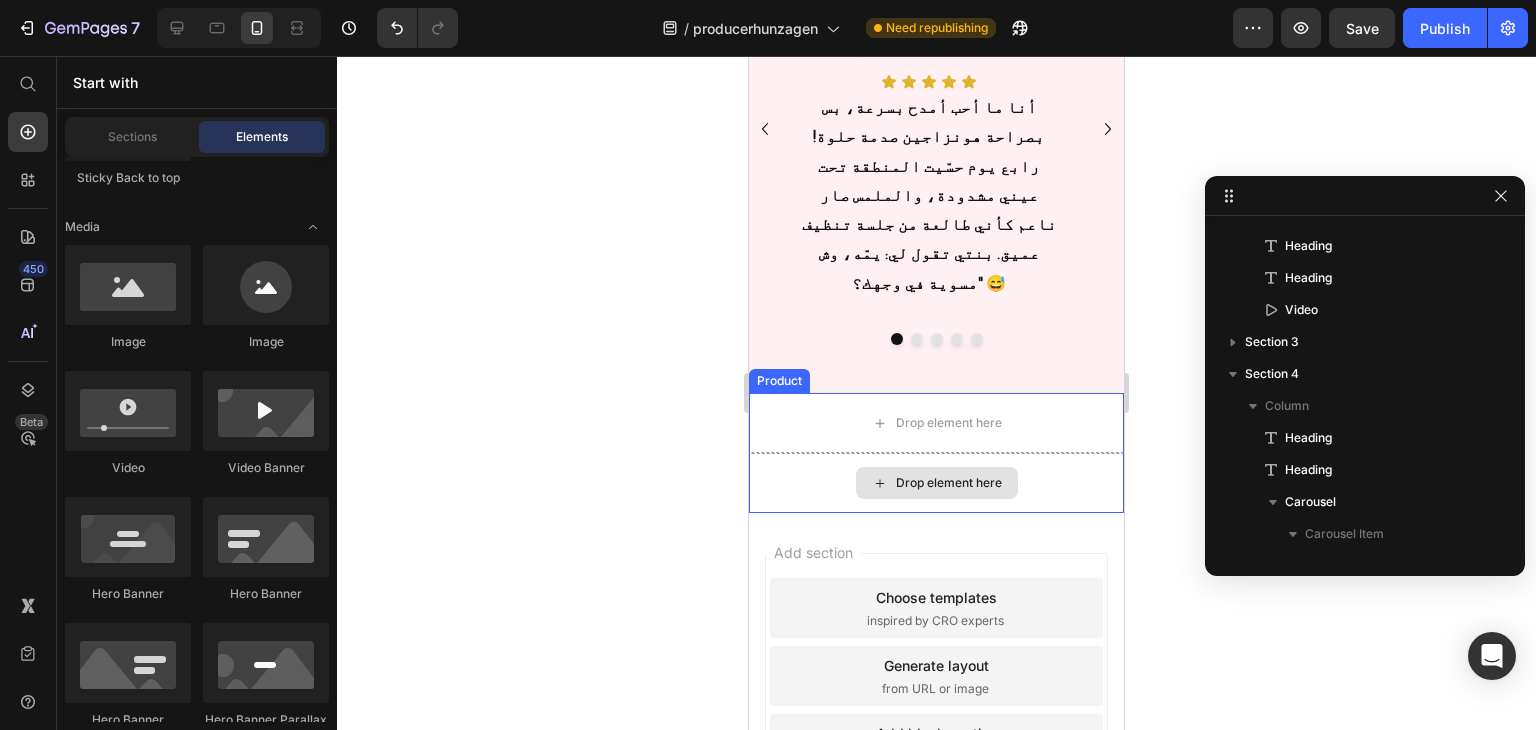 click on "Drop element here" at bounding box center [936, 483] 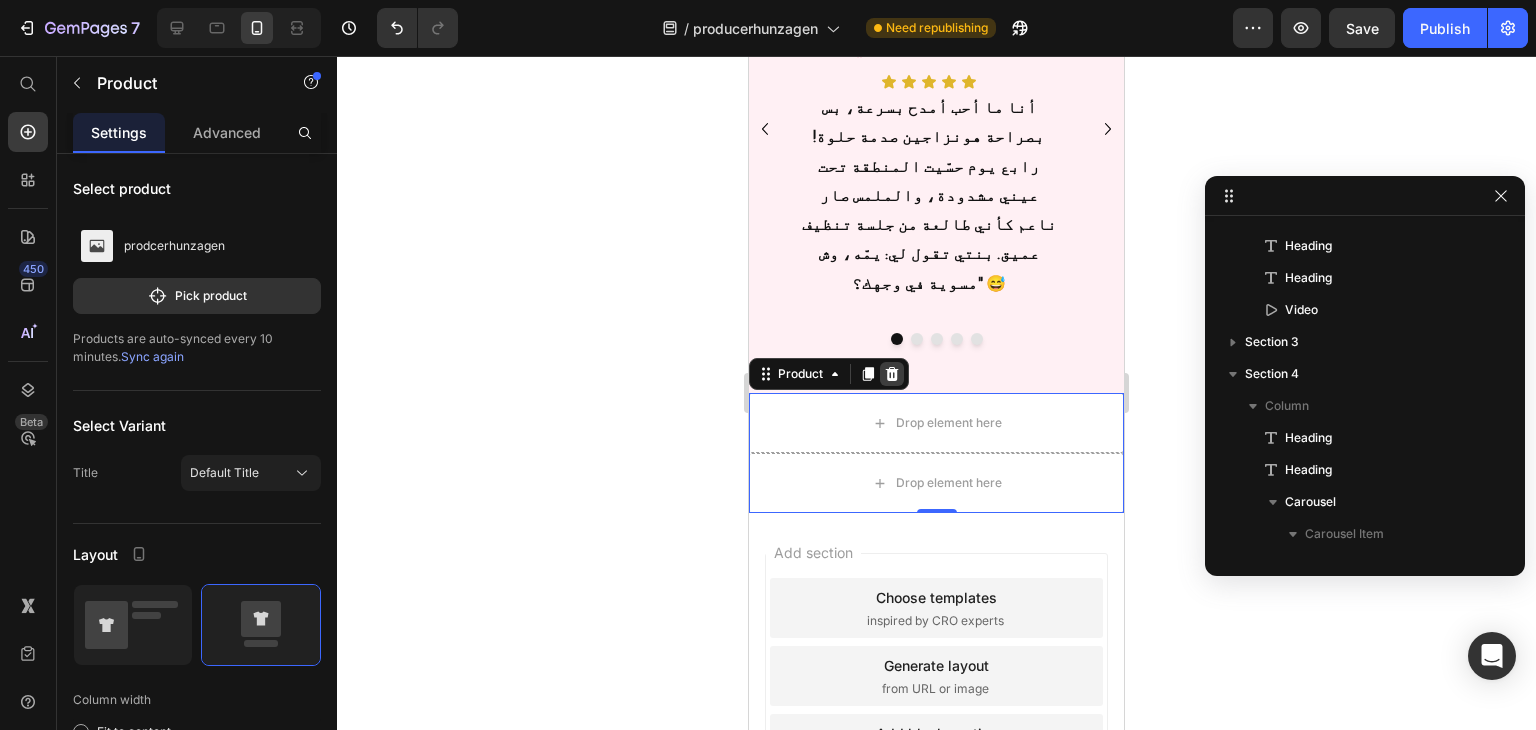 click at bounding box center [892, 374] 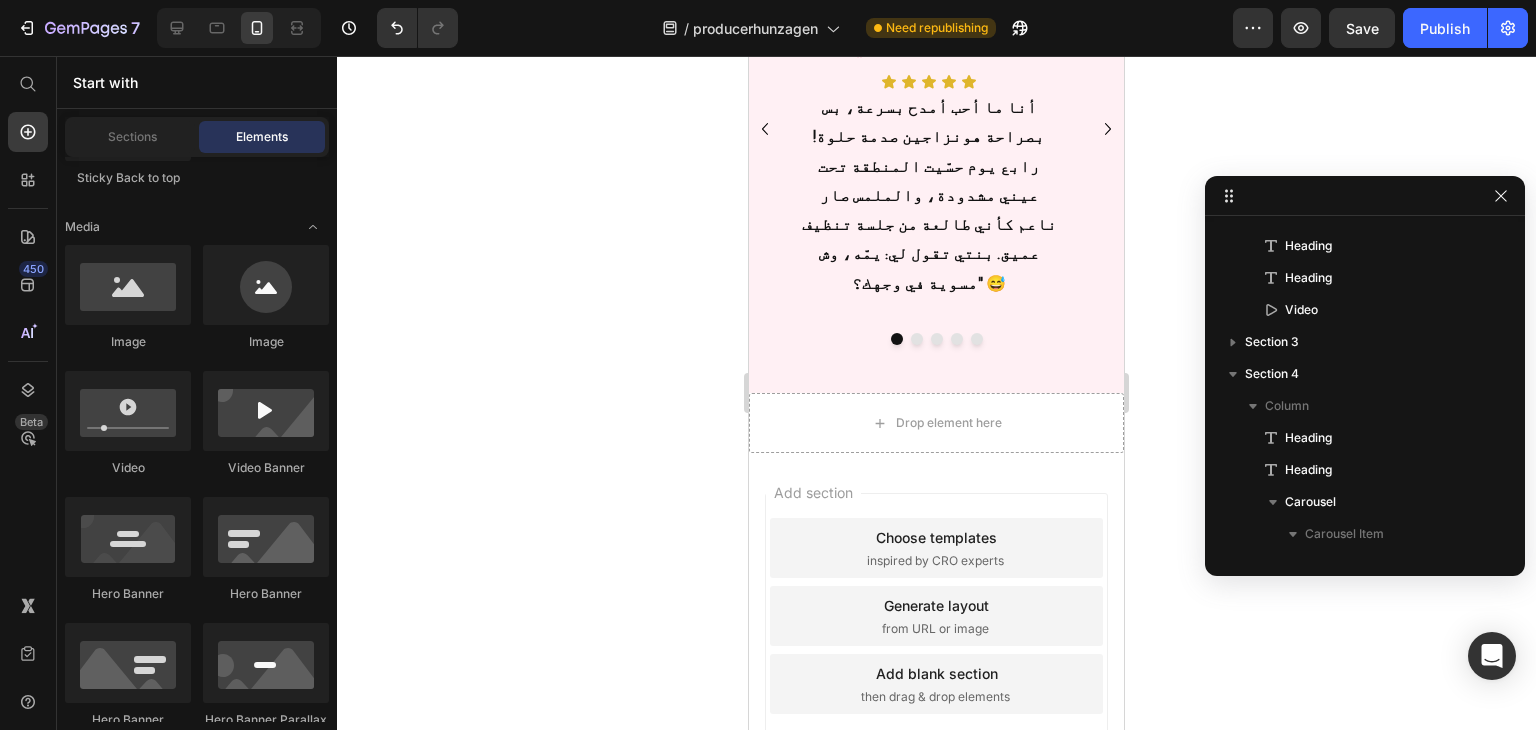 scroll, scrollTop: 2442, scrollLeft: 0, axis: vertical 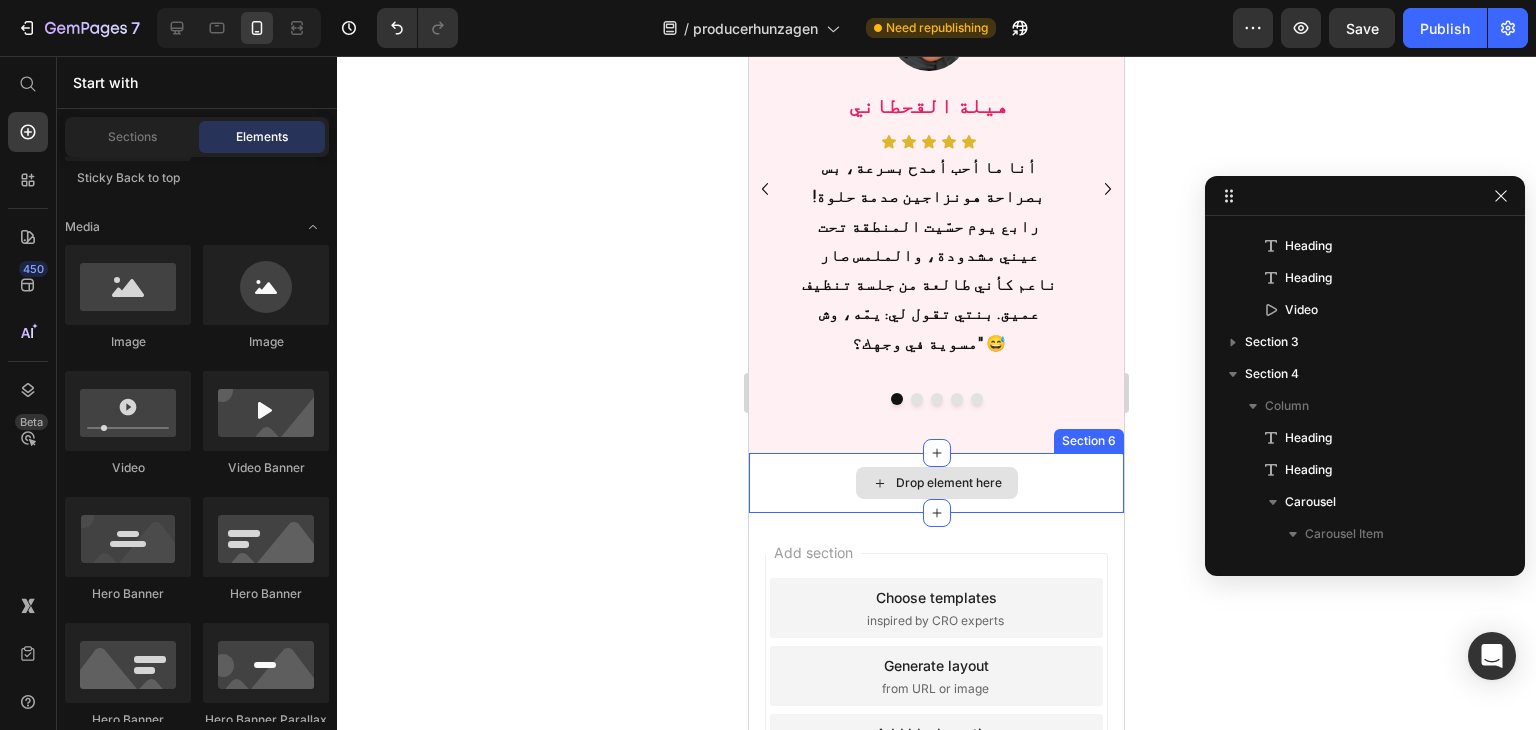 click on "Drop element here" at bounding box center (937, 483) 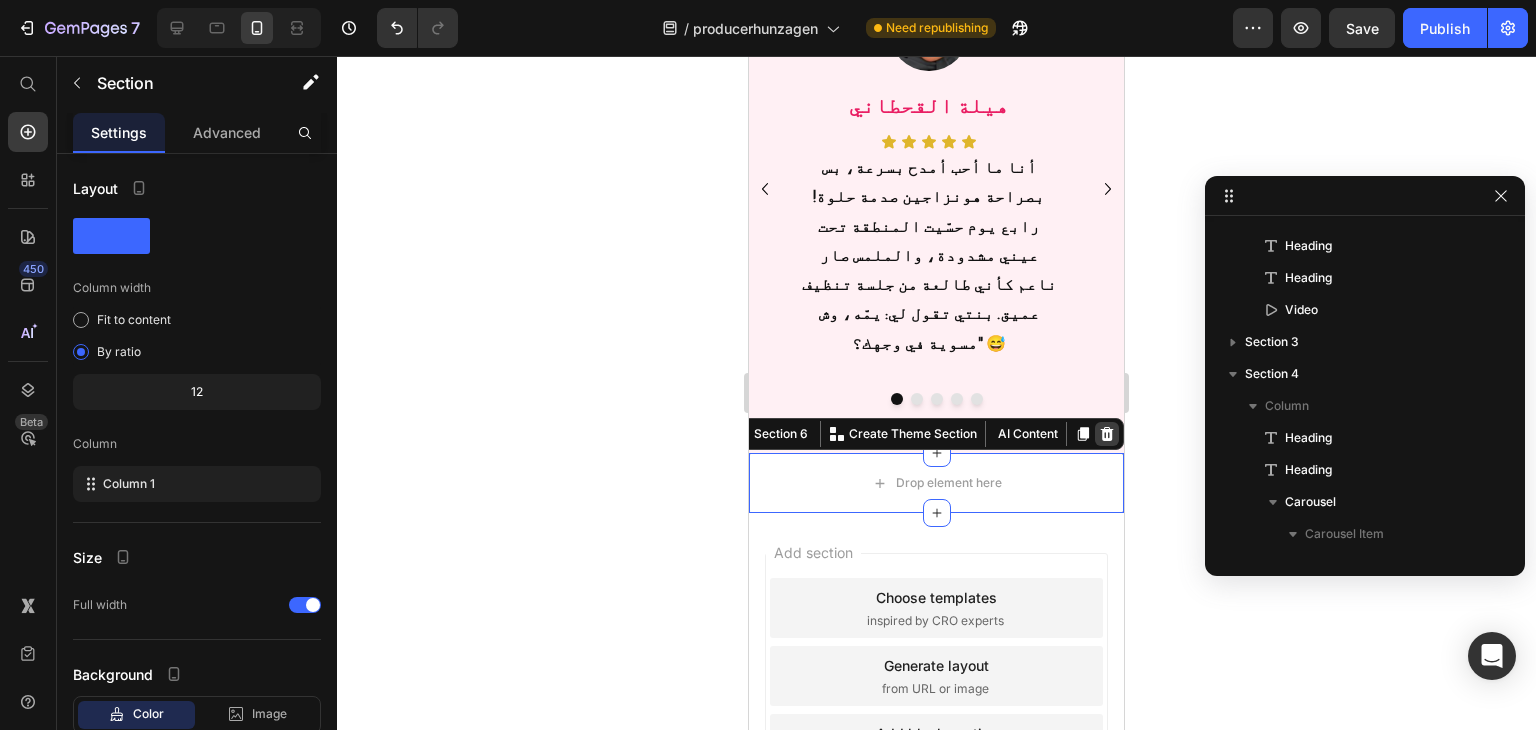 click 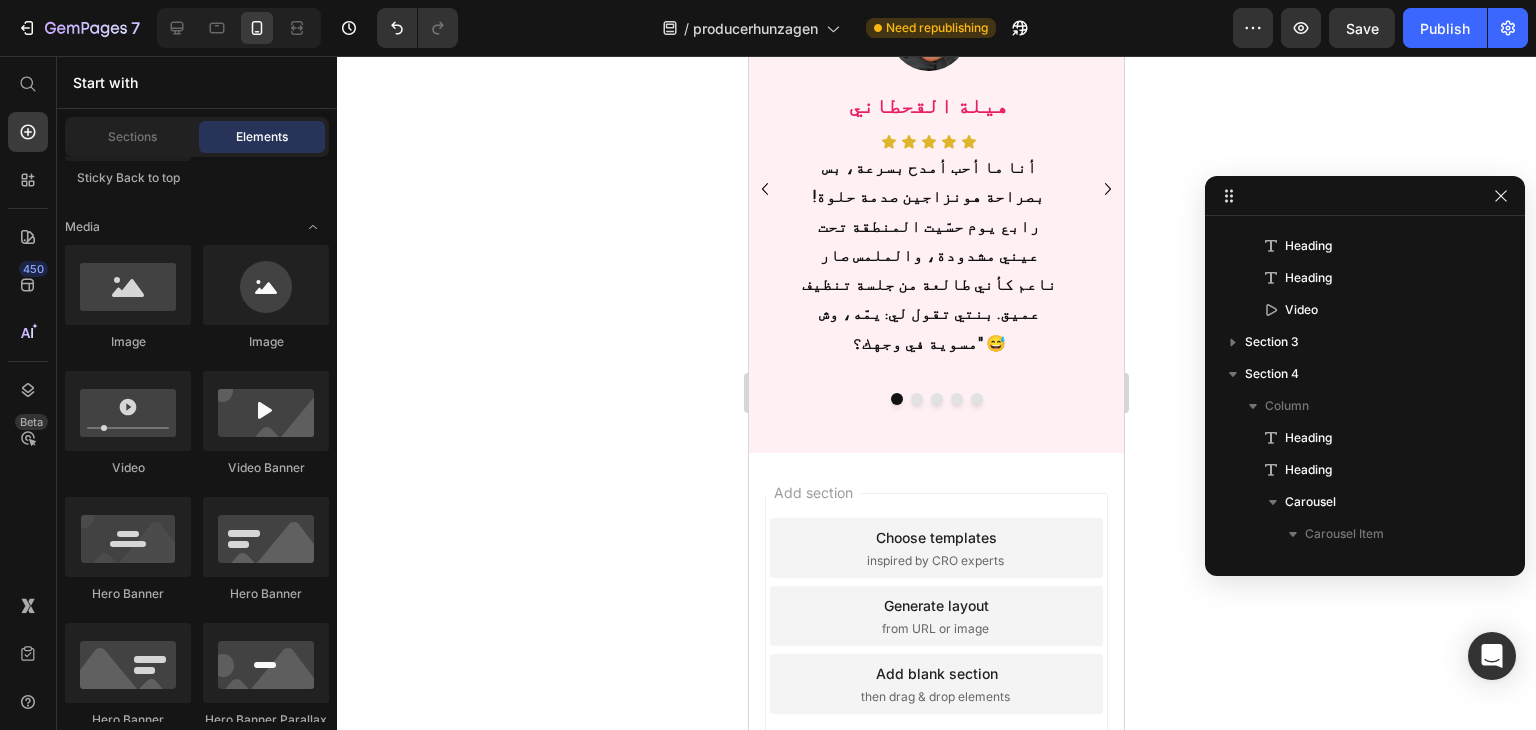 scroll, scrollTop: 2382, scrollLeft: 0, axis: vertical 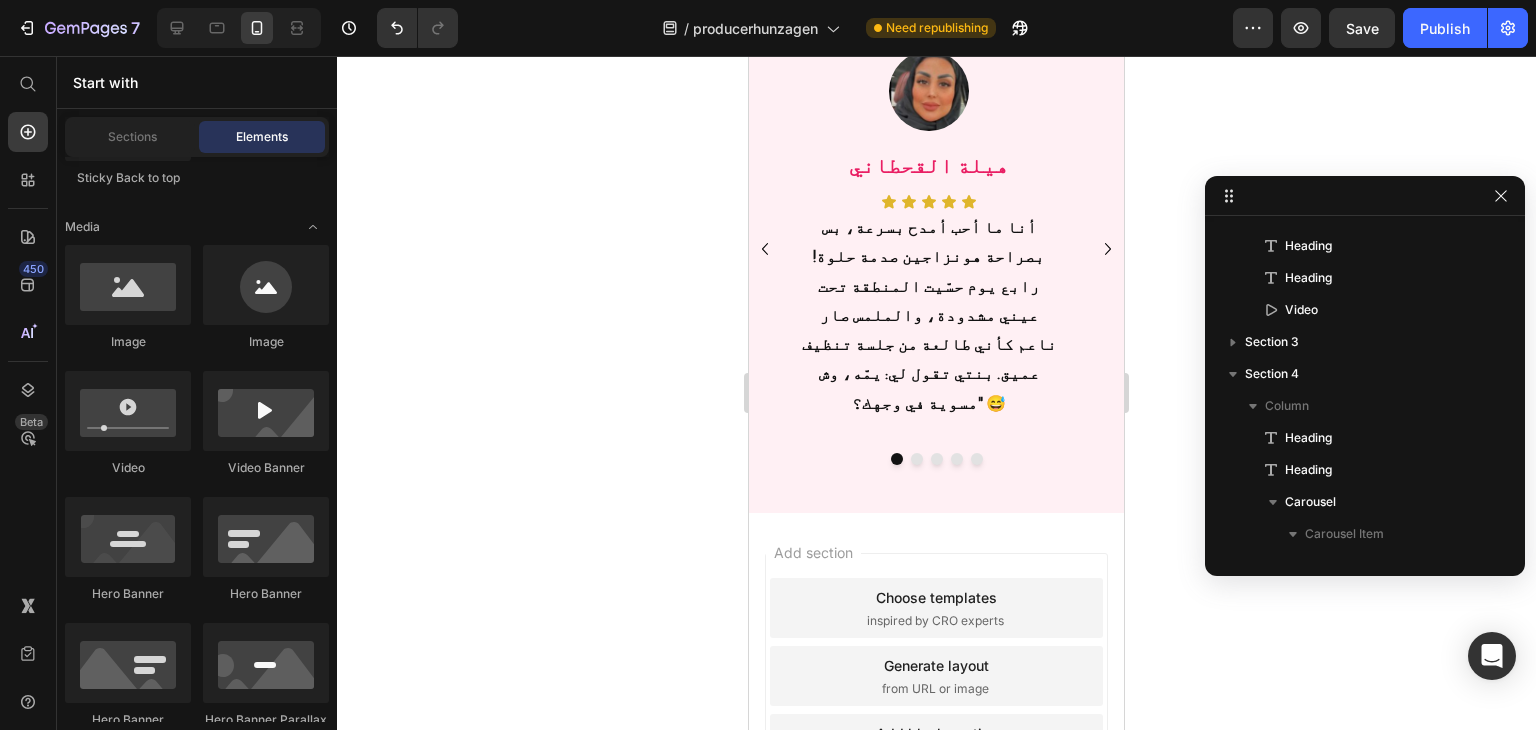 click on "Choose templates" at bounding box center (936, 597) 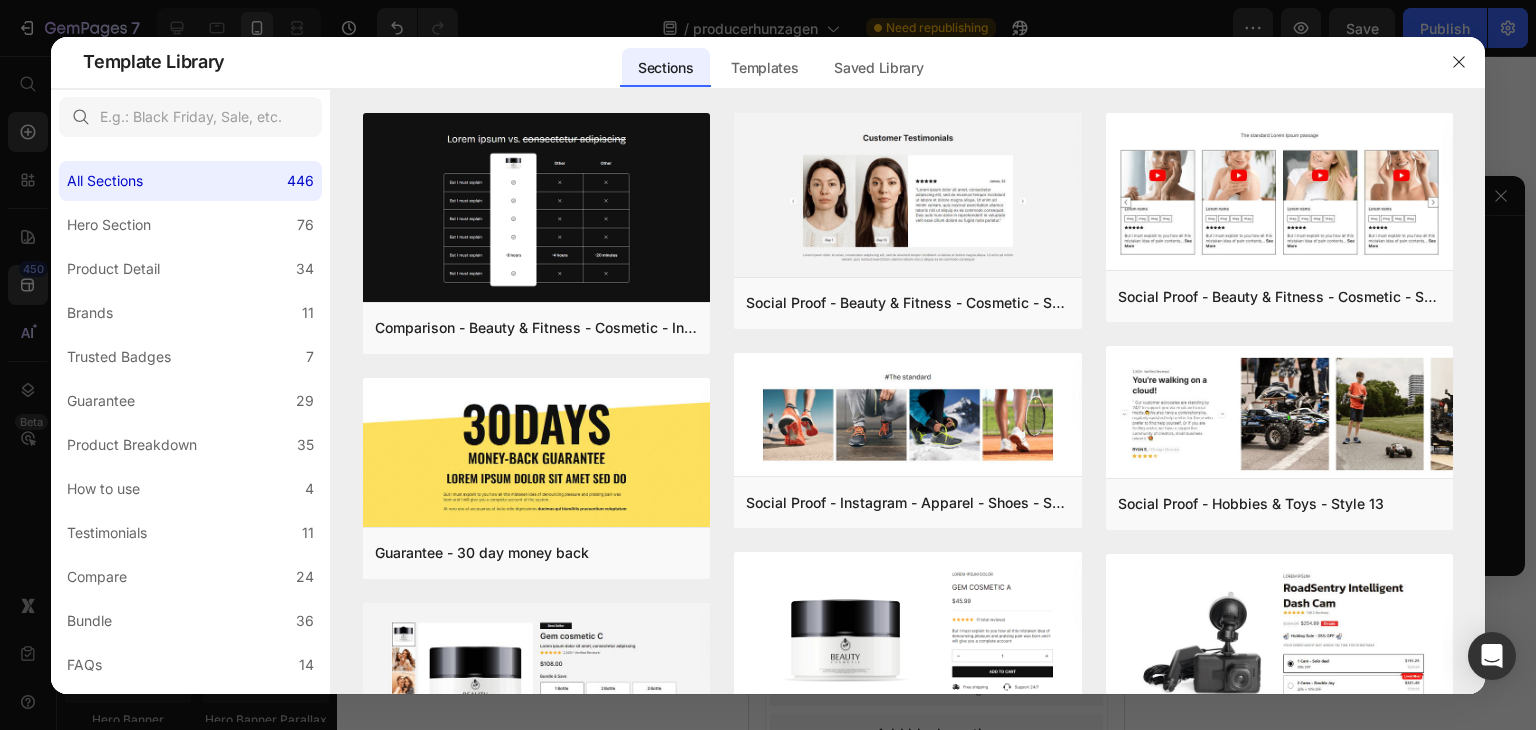 scroll, scrollTop: 431, scrollLeft: 0, axis: vertical 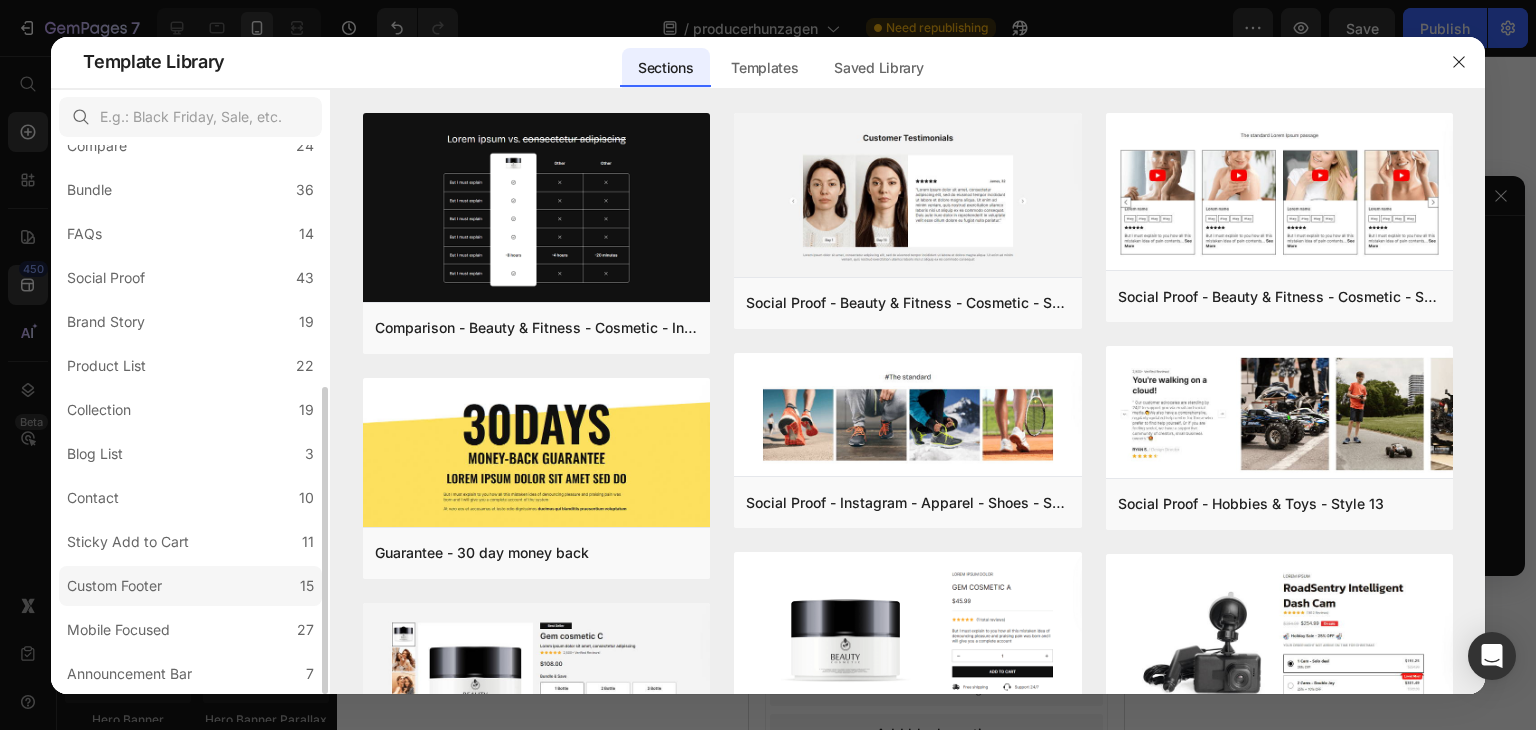 click on "Custom Footer" at bounding box center [114, 586] 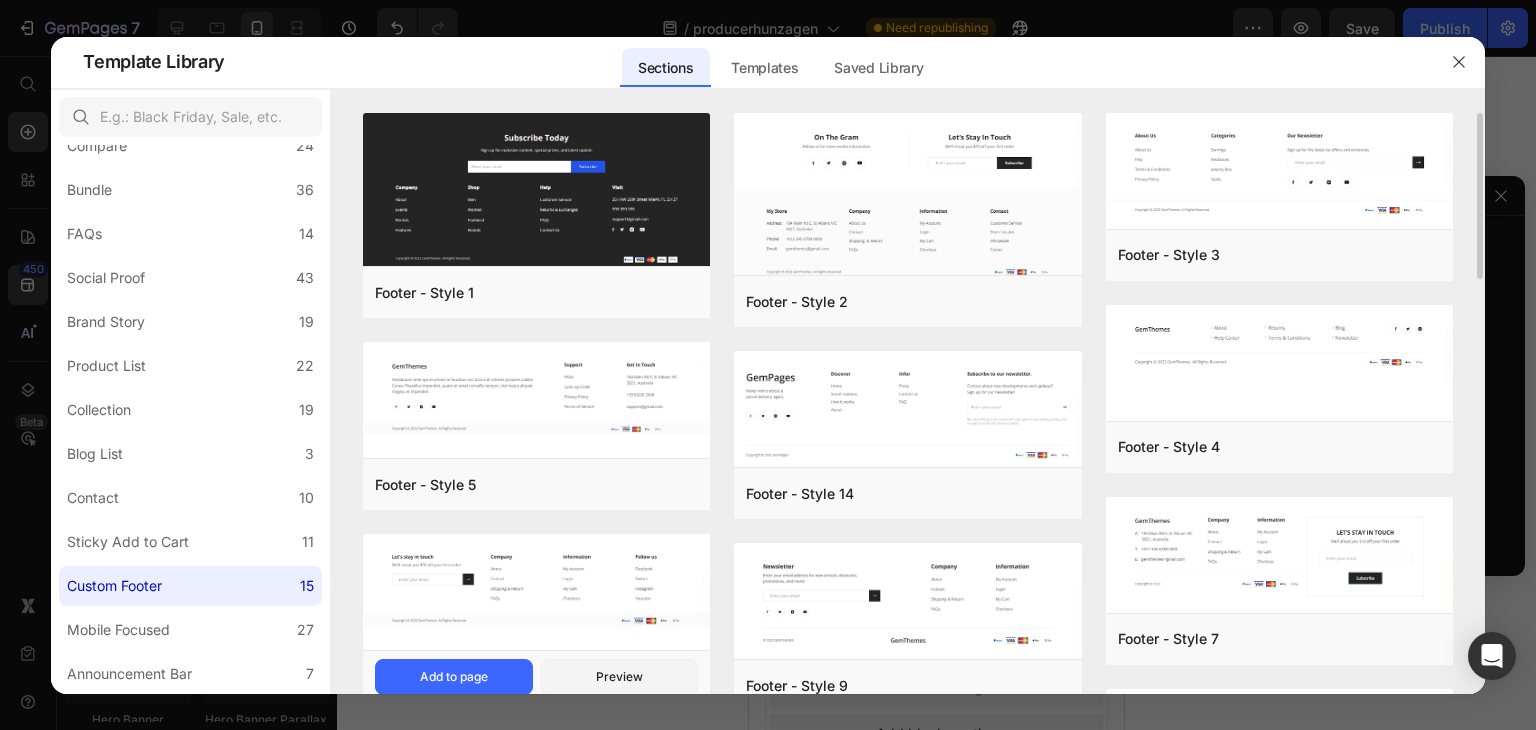 scroll, scrollTop: 492, scrollLeft: 0, axis: vertical 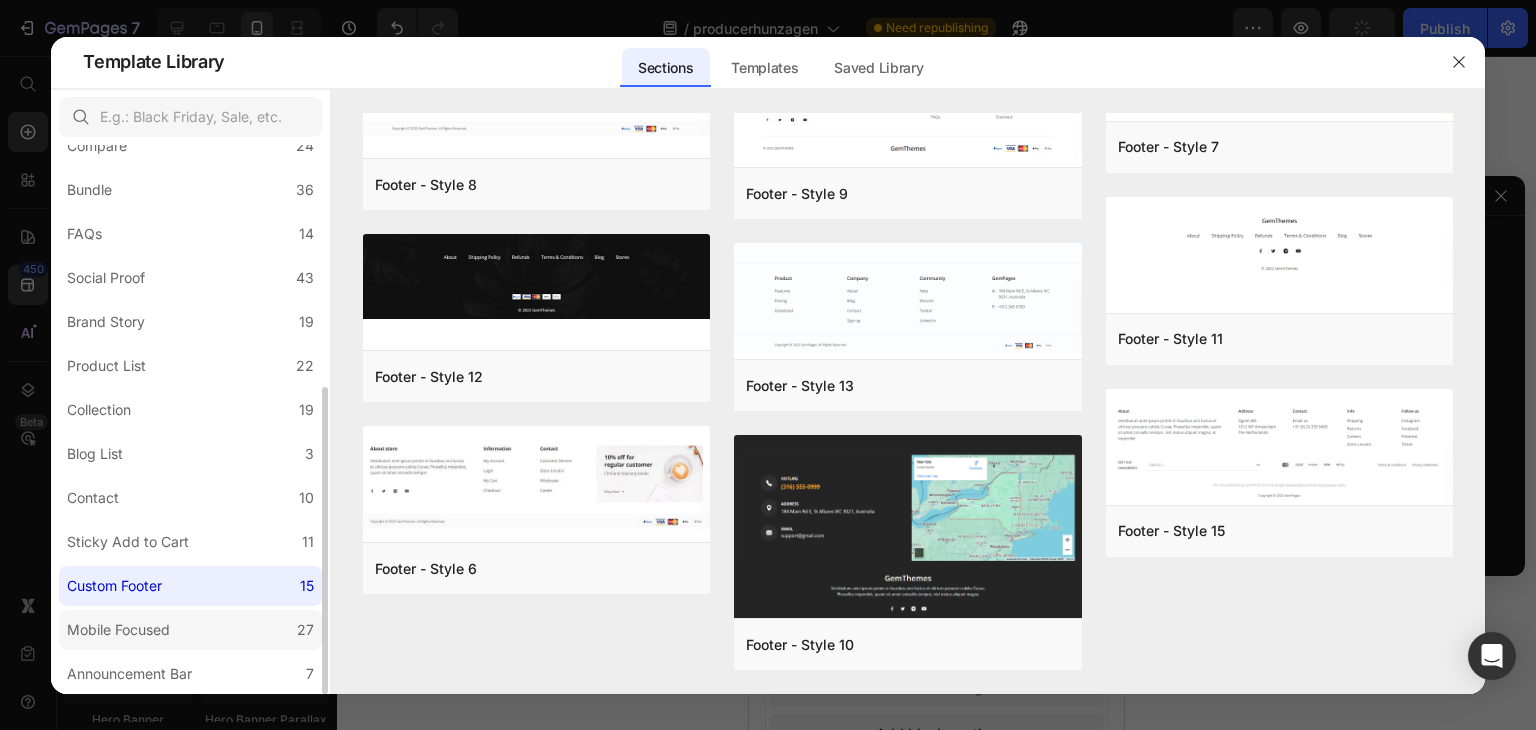 click on "Mobile Focused 27" 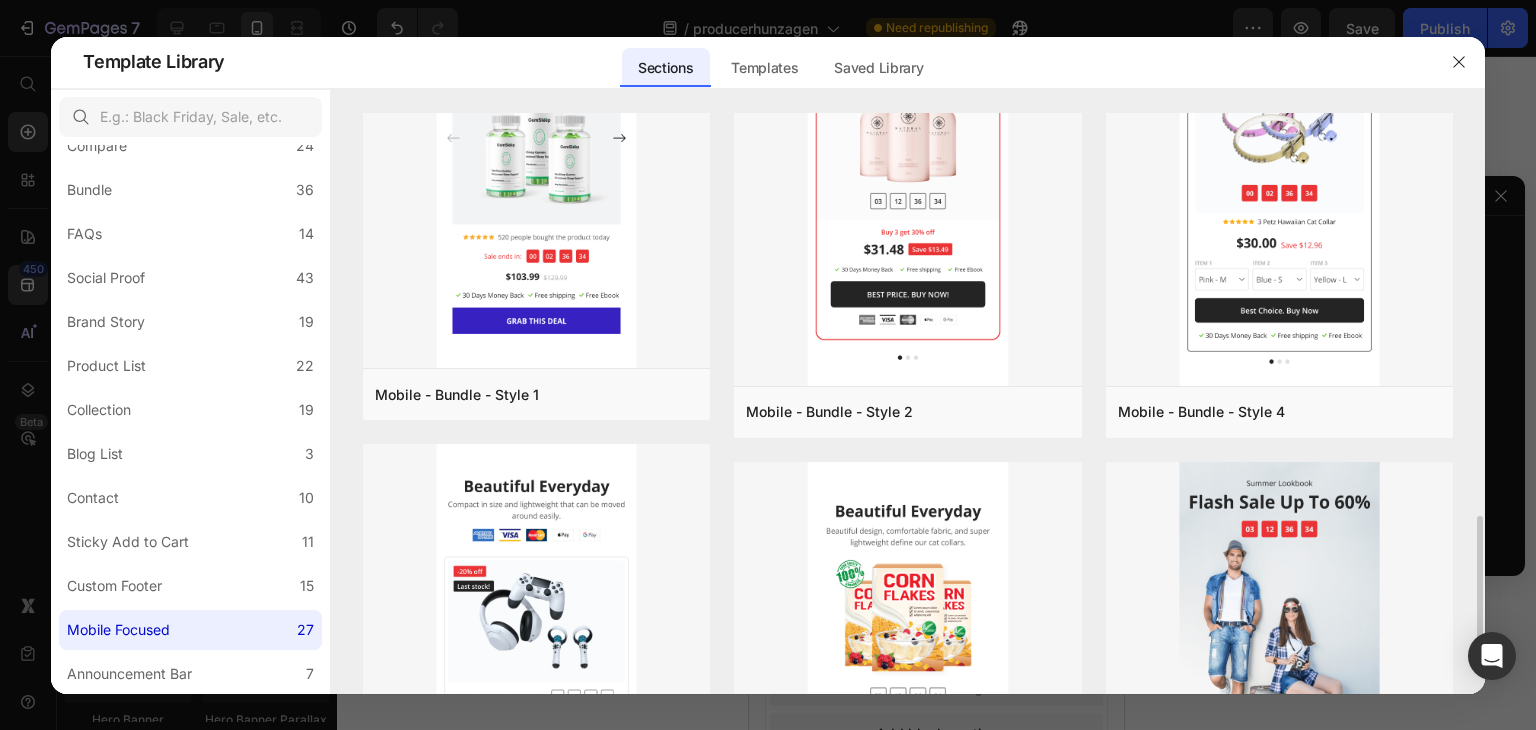 scroll, scrollTop: 1800, scrollLeft: 0, axis: vertical 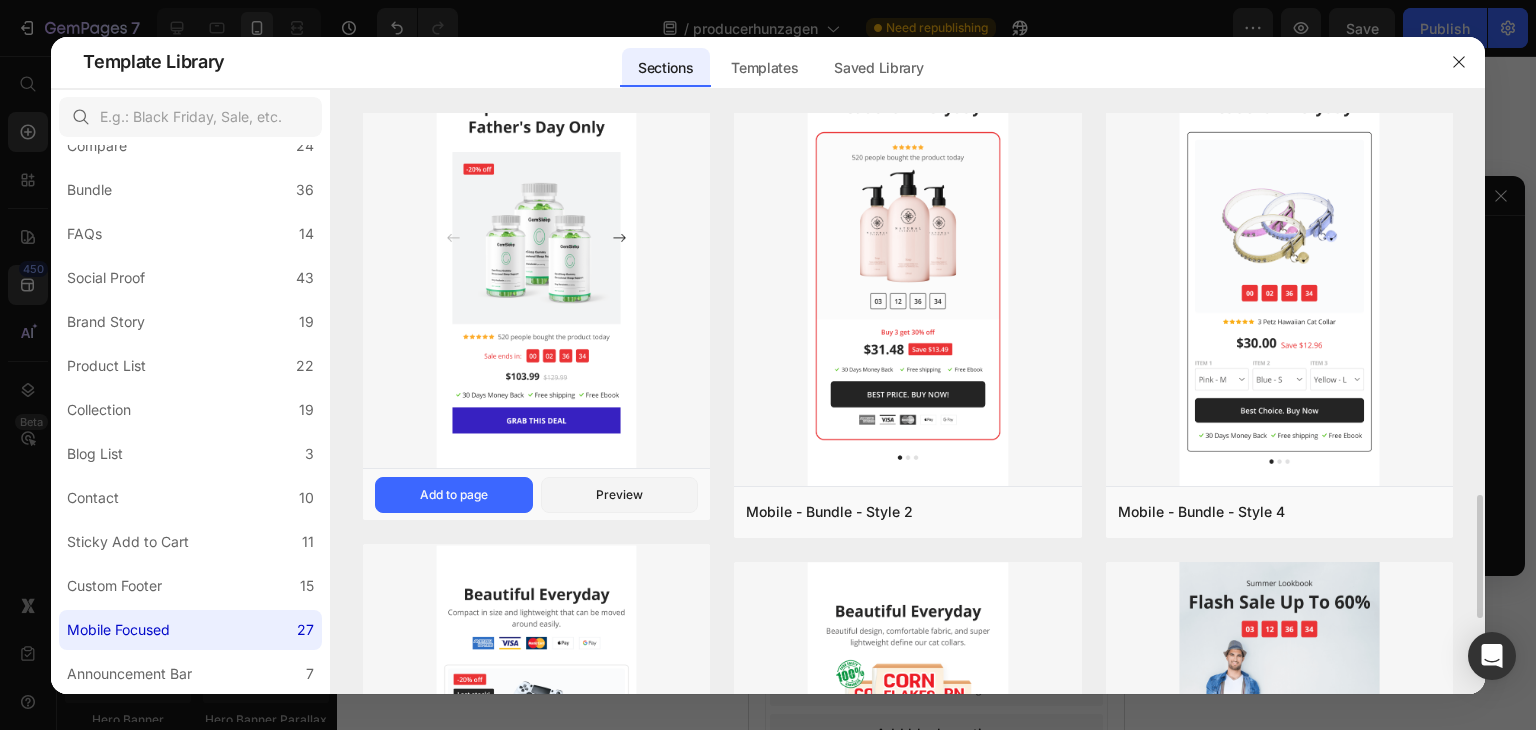 click at bounding box center (536, 265) 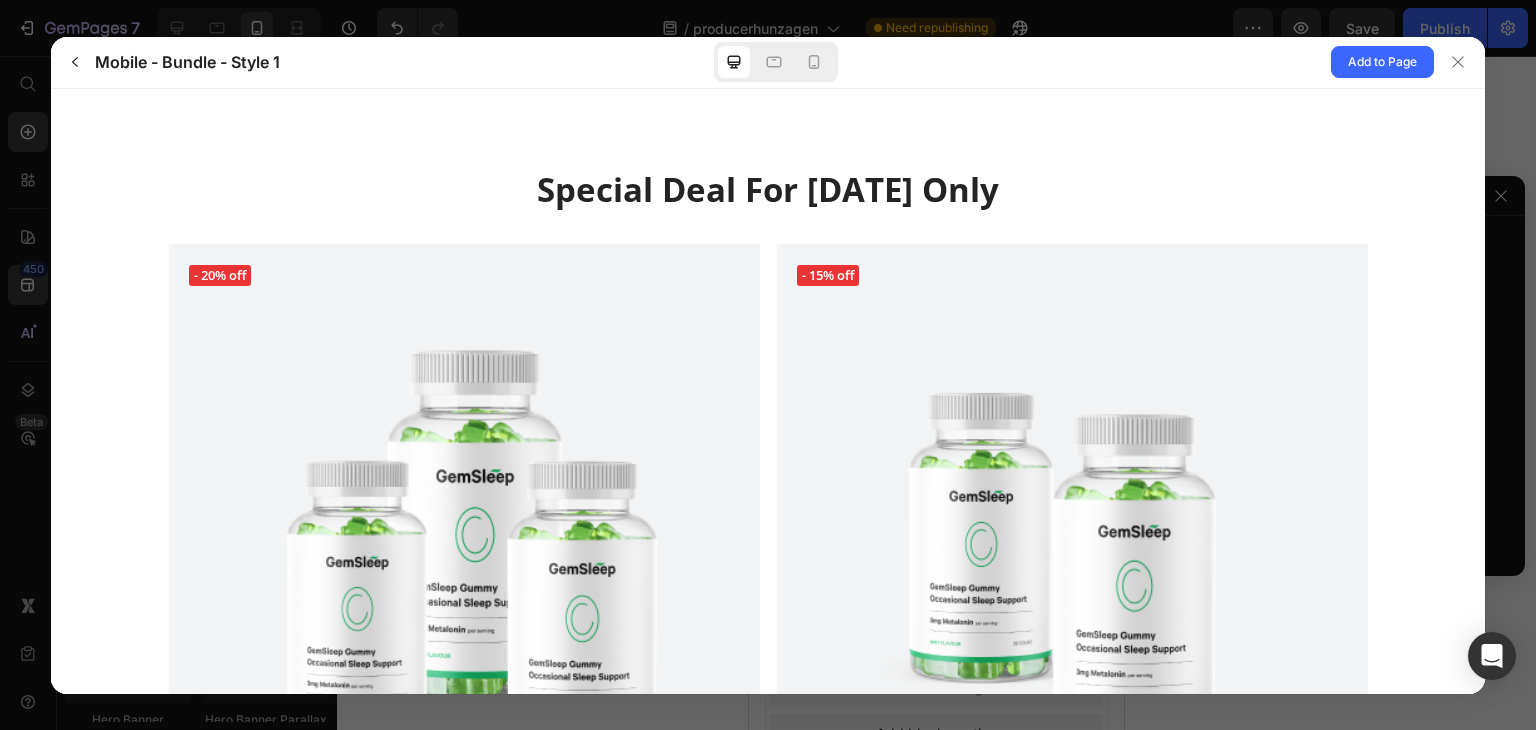 scroll, scrollTop: 0, scrollLeft: 0, axis: both 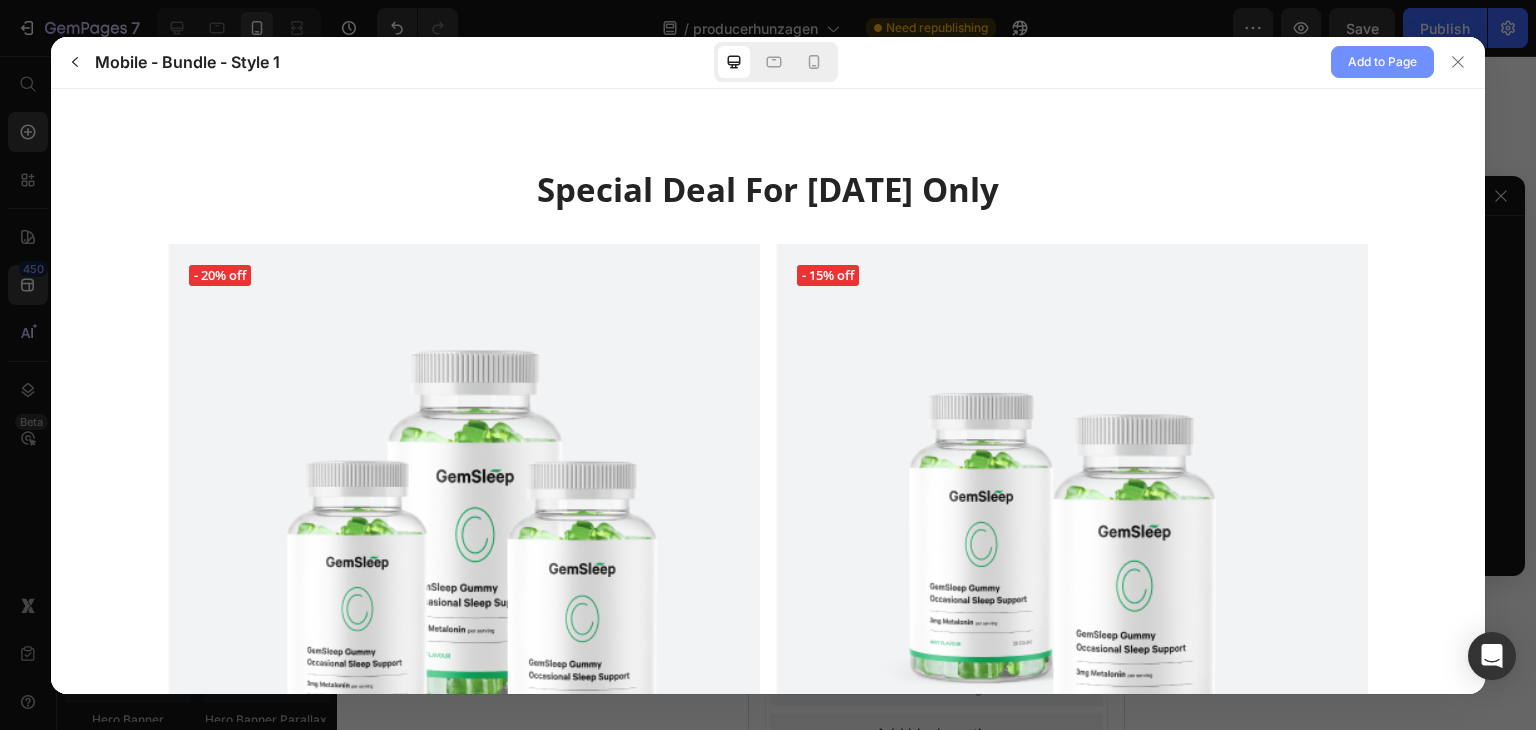 click on "Add to Page" 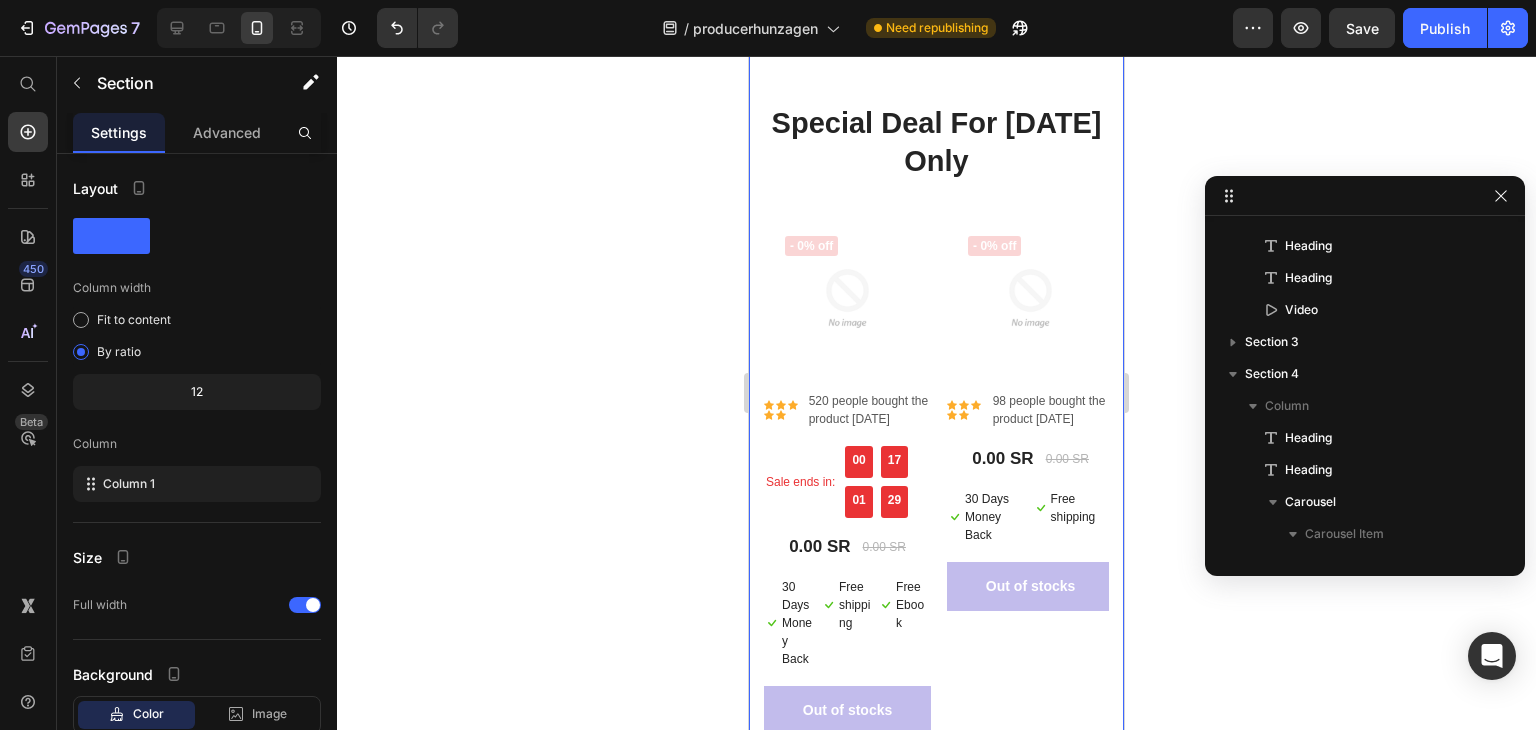 scroll, scrollTop: 2868, scrollLeft: 0, axis: vertical 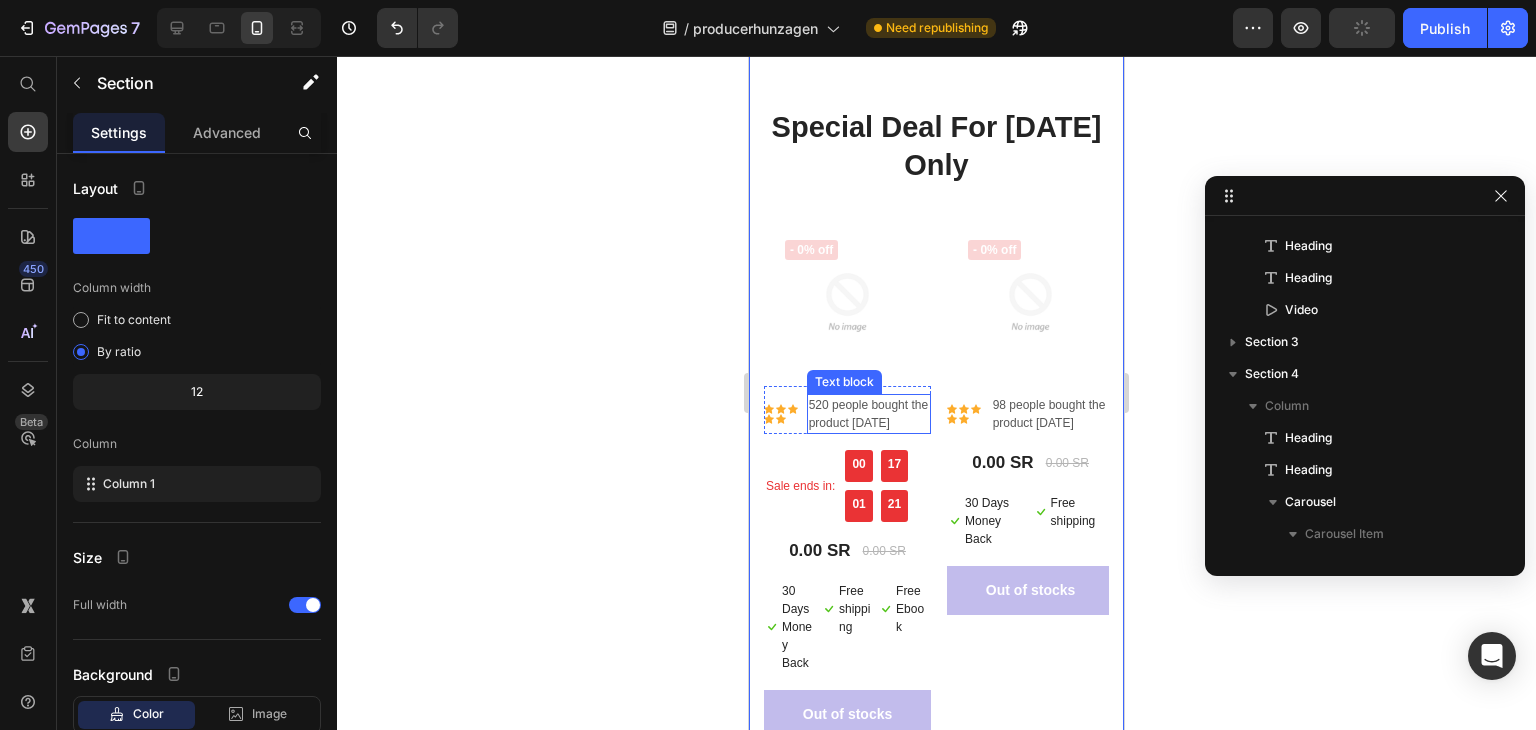click on "520 people bought the product today" at bounding box center [869, 414] 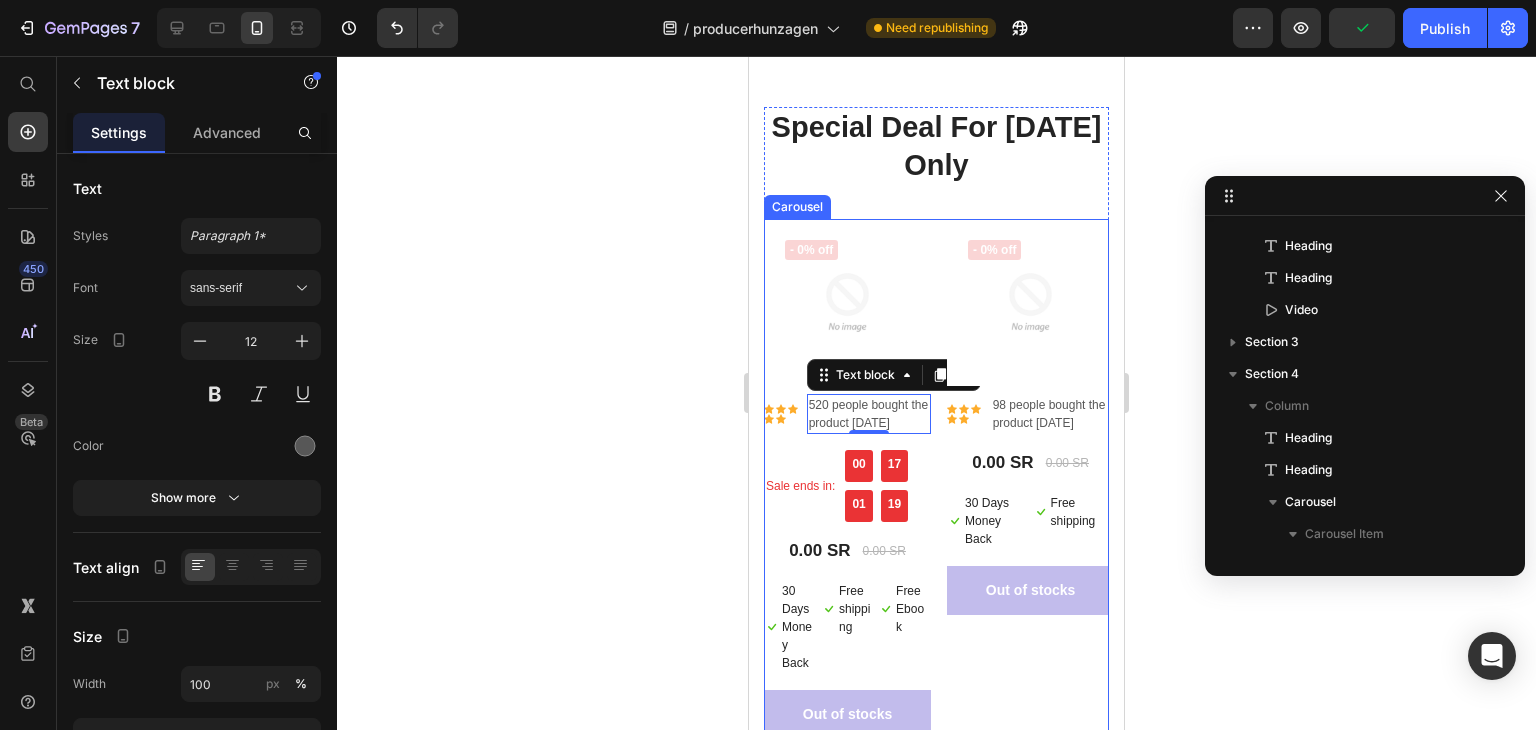 click on "(P) Images & Gallery - 0% off Product Badge Row                Icon                Icon                Icon                Icon                Icon Icon List Hoz 520 people bought the product today Text block   0 Icon List Sale ends in: Text block 00 17 01 19 CountDown Timer Row 0.00 SR (P) Price 0.00 SR (P) Price Row
Icon 30 Days Money Back Text block Icon List
Icon Free shipping Text block Icon List
Icon Free Ebook  Text block Icon List Row Out of stocks (P) Cart Button Product (P) Images & Gallery - 0% off Product Badge Row                Icon                Icon                Icon                Icon                Icon Icon List Hoz 98 people bought the product today Text block Icon List 0.00 SR (P) Price 0.00 SR (P) Price Row
Icon 30 Days Money Back Text block Icon List
Icon Free shipping Text block Icon List Row Out of stocks (P) Cart Button Product (P) Images & Gallery - 0% off Product Badge Row                Icon Icon" at bounding box center [936, 487] 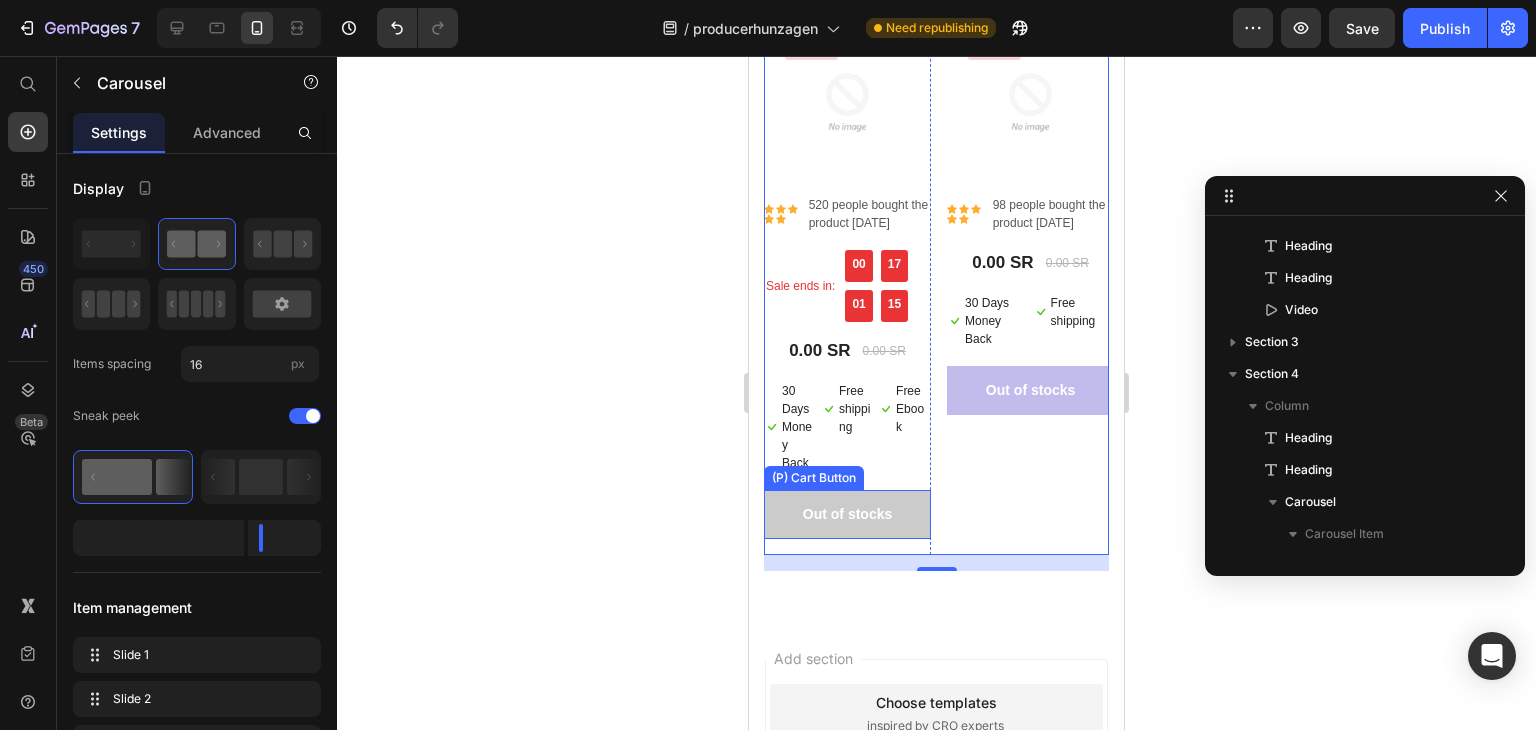 scroll, scrollTop: 2868, scrollLeft: 0, axis: vertical 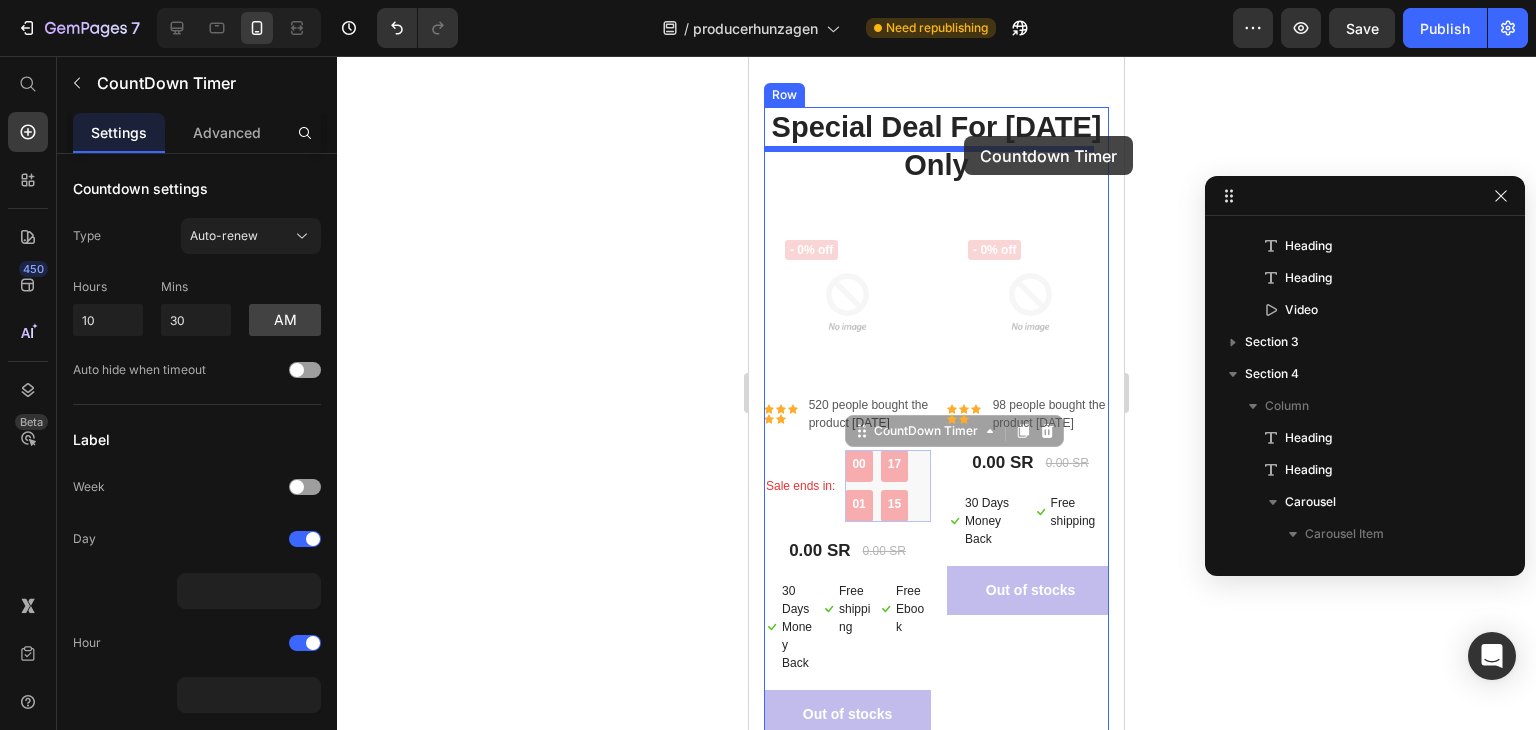 drag, startPoint x: 920, startPoint y: 437, endPoint x: 964, endPoint y: 136, distance: 304.19894 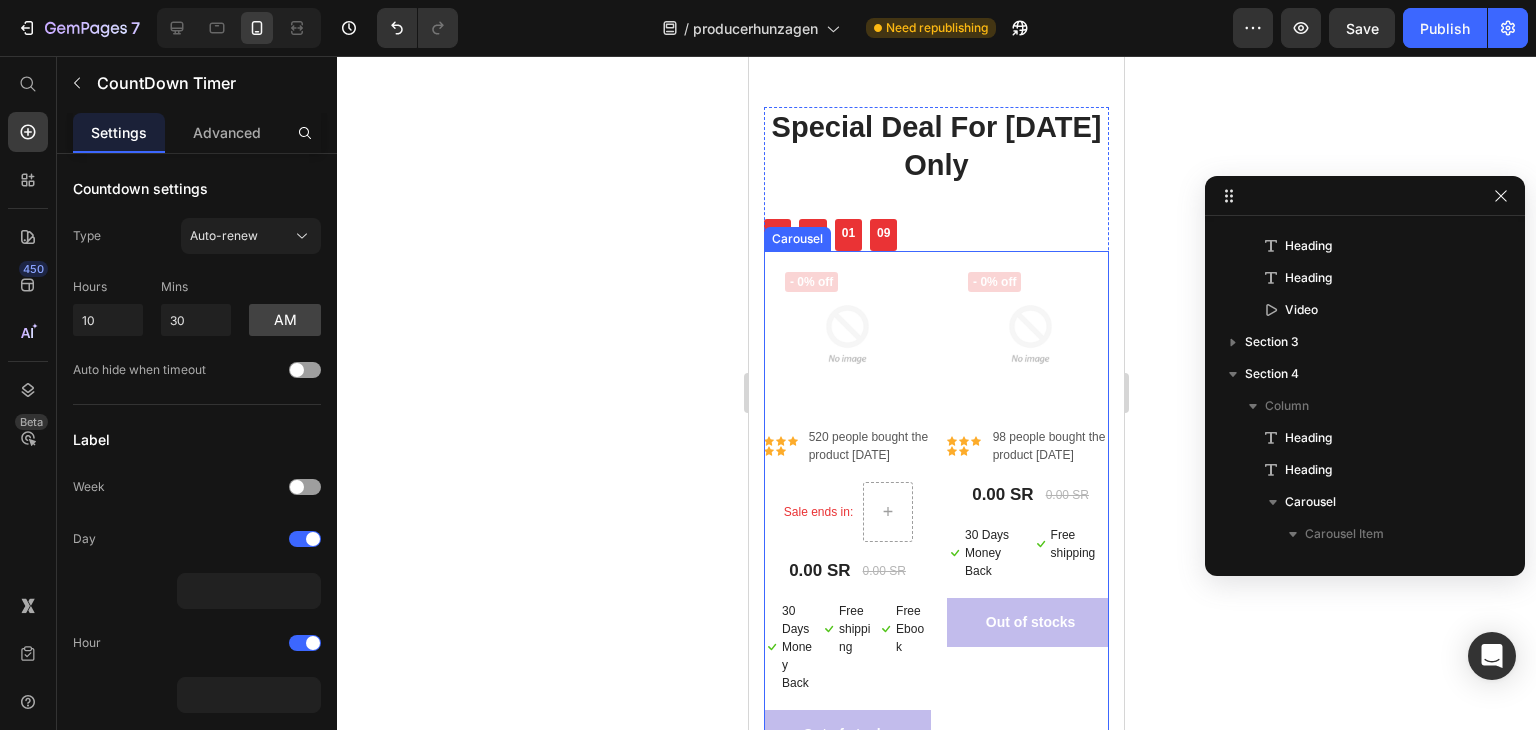 click on "(P) Images & Gallery - 0% off Product Badge Row                Icon                Icon                Icon                Icon                Icon Icon List Hoz 98 people bought the product today Text block Icon List 0.00 SR (P) Price 0.00 SR (P) Price Row
Icon 30 Days Money Back Text block Icon List
Icon Free shipping Text block Icon List Row Out of stocks (P) Cart Button Product" at bounding box center (1030, 513) 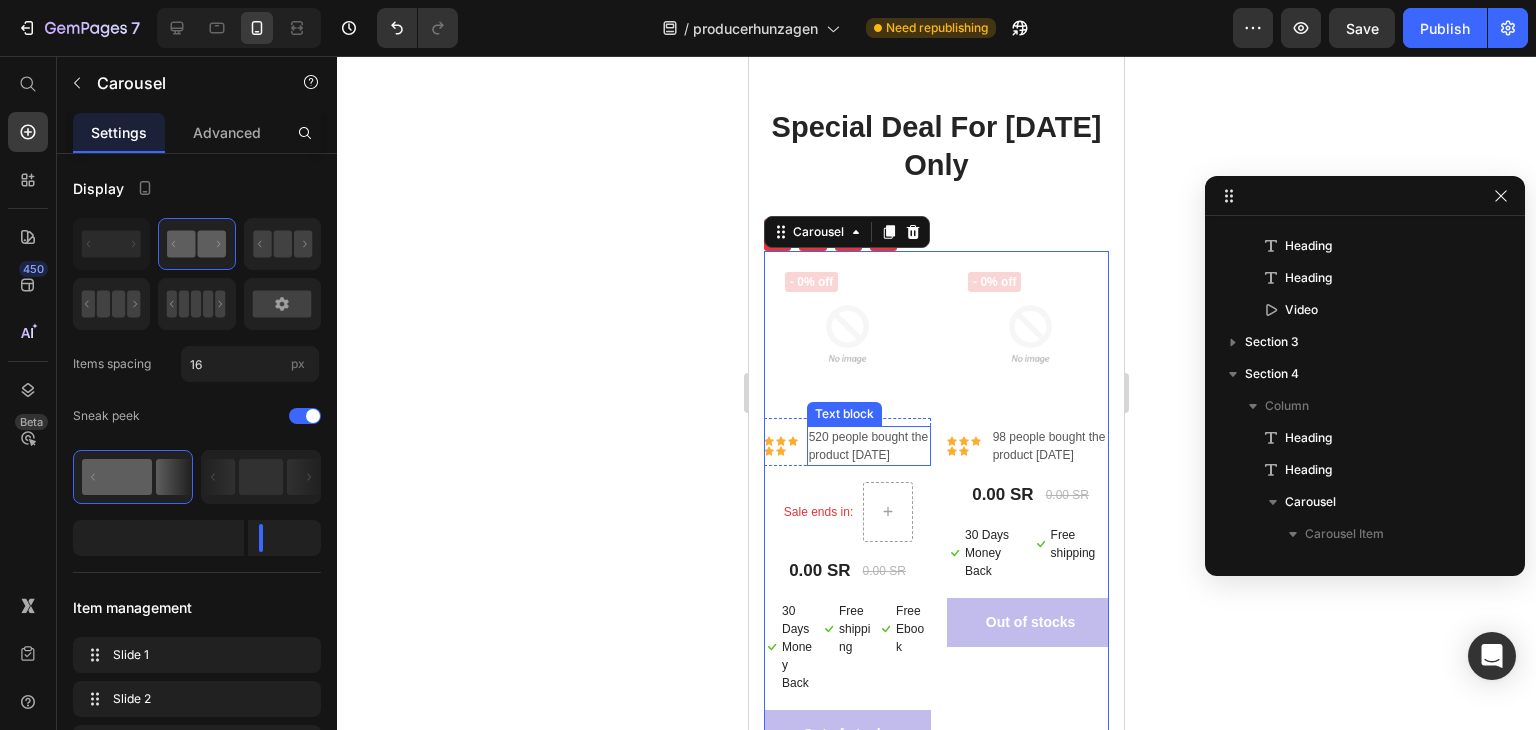 click on "520 people bought the product today" at bounding box center [869, 446] 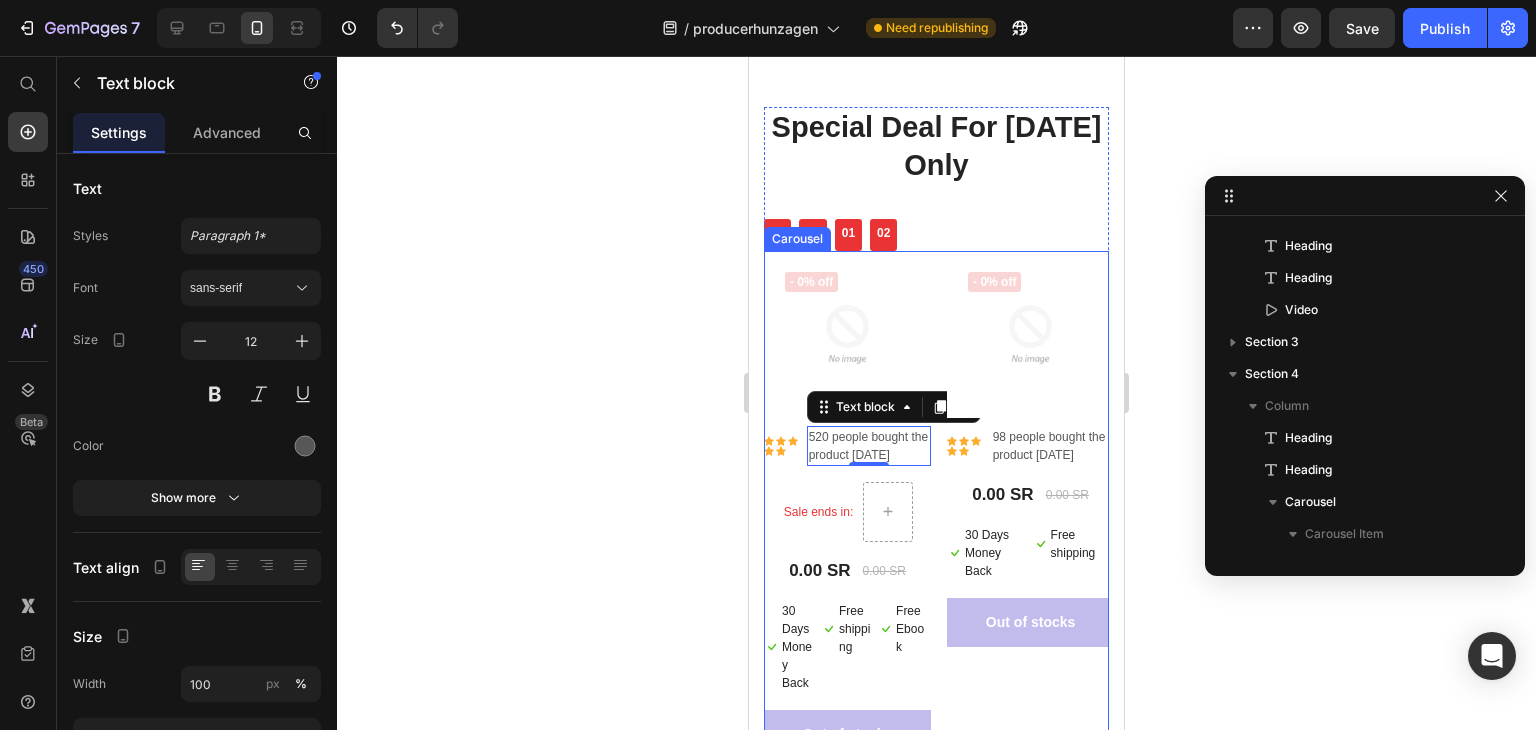click on "(P) Images & Gallery - 0% off Product Badge Row                Icon                Icon                Icon                Icon                Icon Icon List Hoz 98 people bought the product today Text block Icon List 0.00 SR (P) Price 0.00 SR (P) Price Row
Icon 30 Days Money Back Text block Icon List
Icon Free shipping Text block Icon List Row Out of stocks (P) Cart Button Product" at bounding box center (1030, 513) 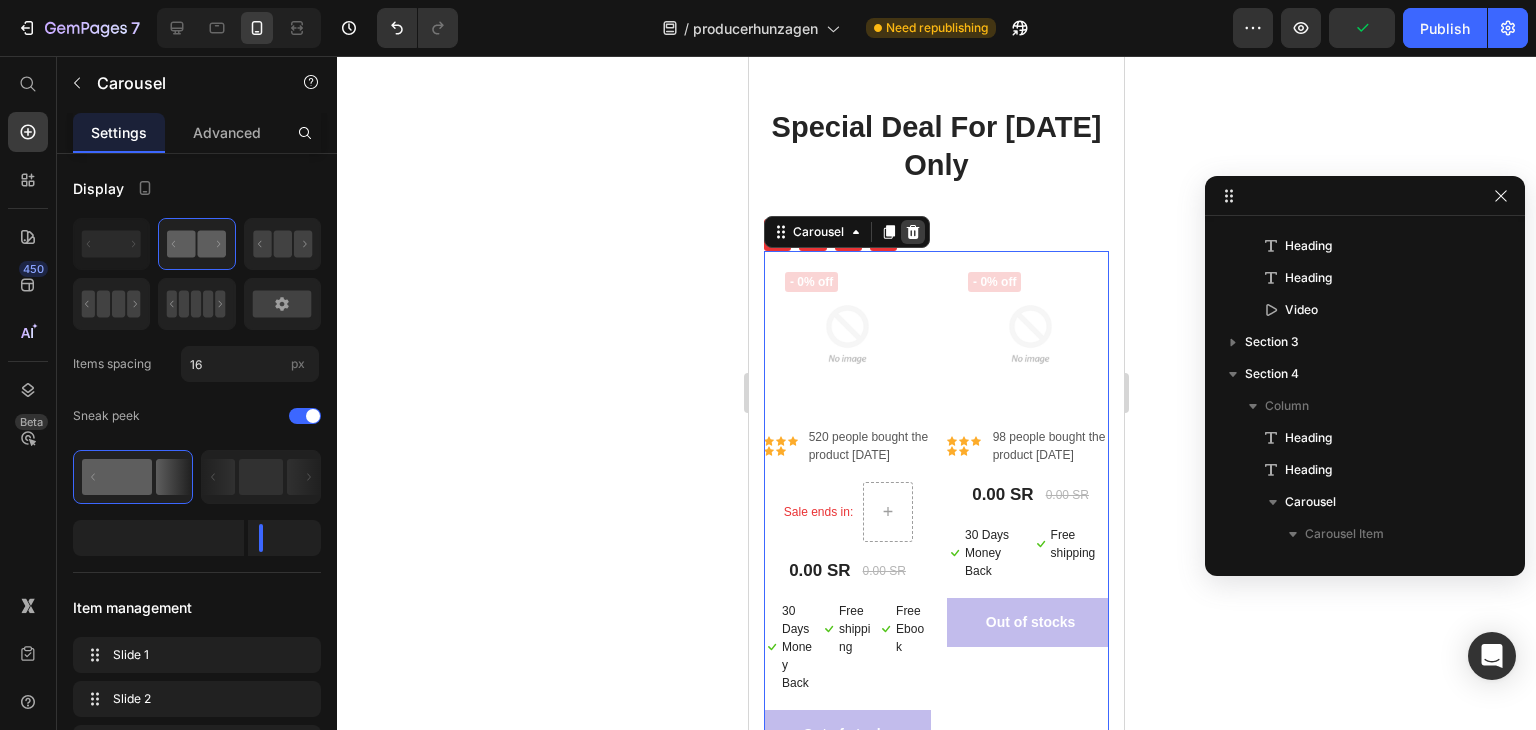 click 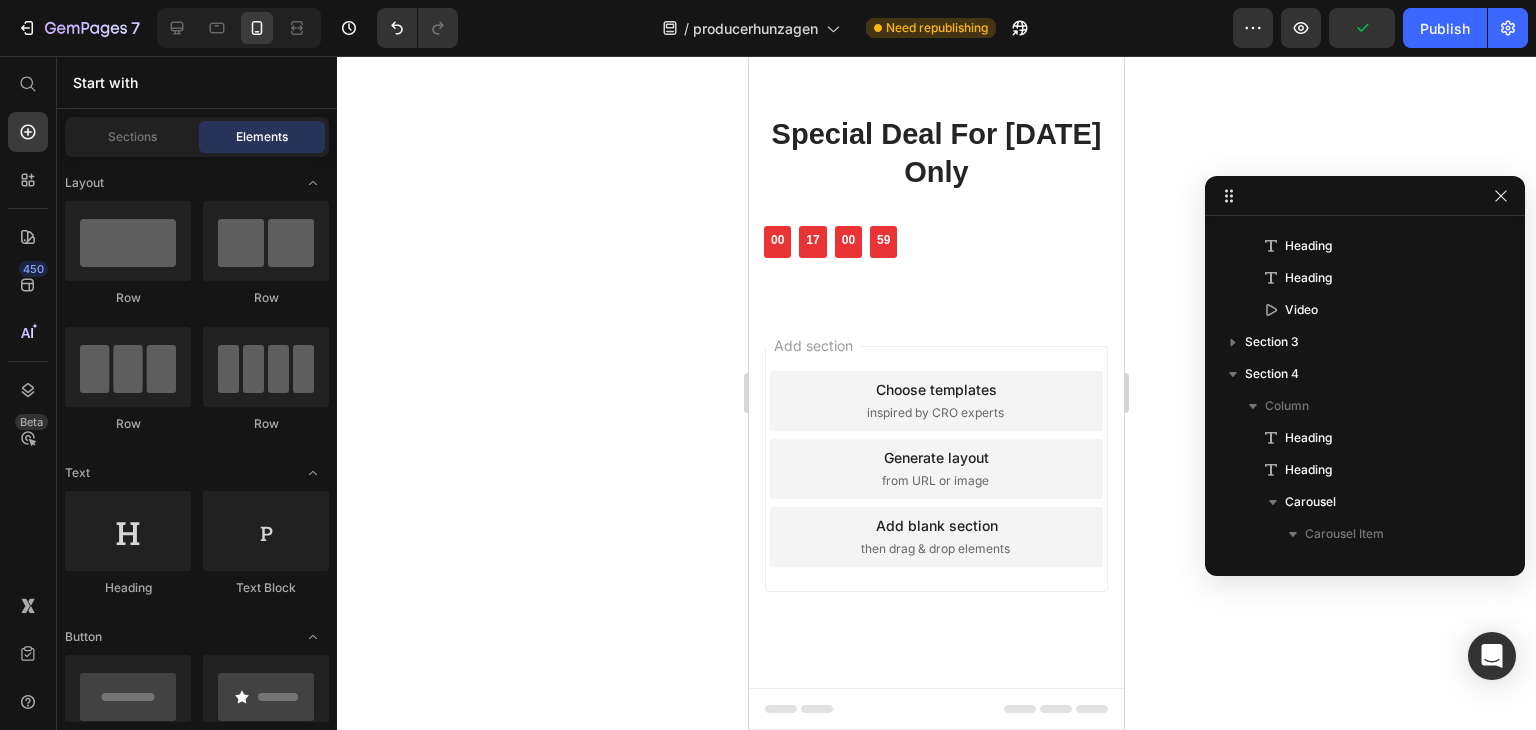 scroll, scrollTop: 2654, scrollLeft: 0, axis: vertical 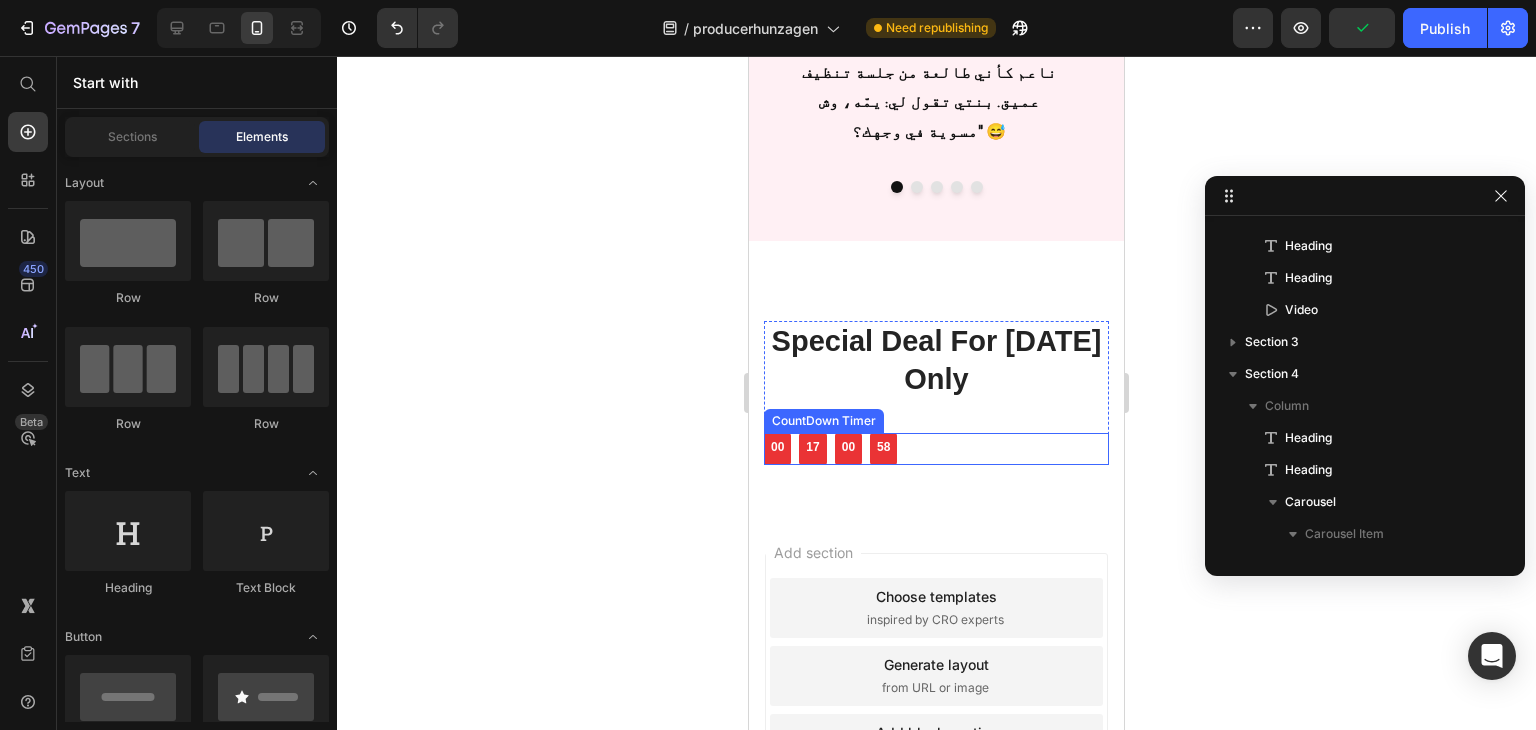 click on "00 17 00 58" at bounding box center (936, 449) 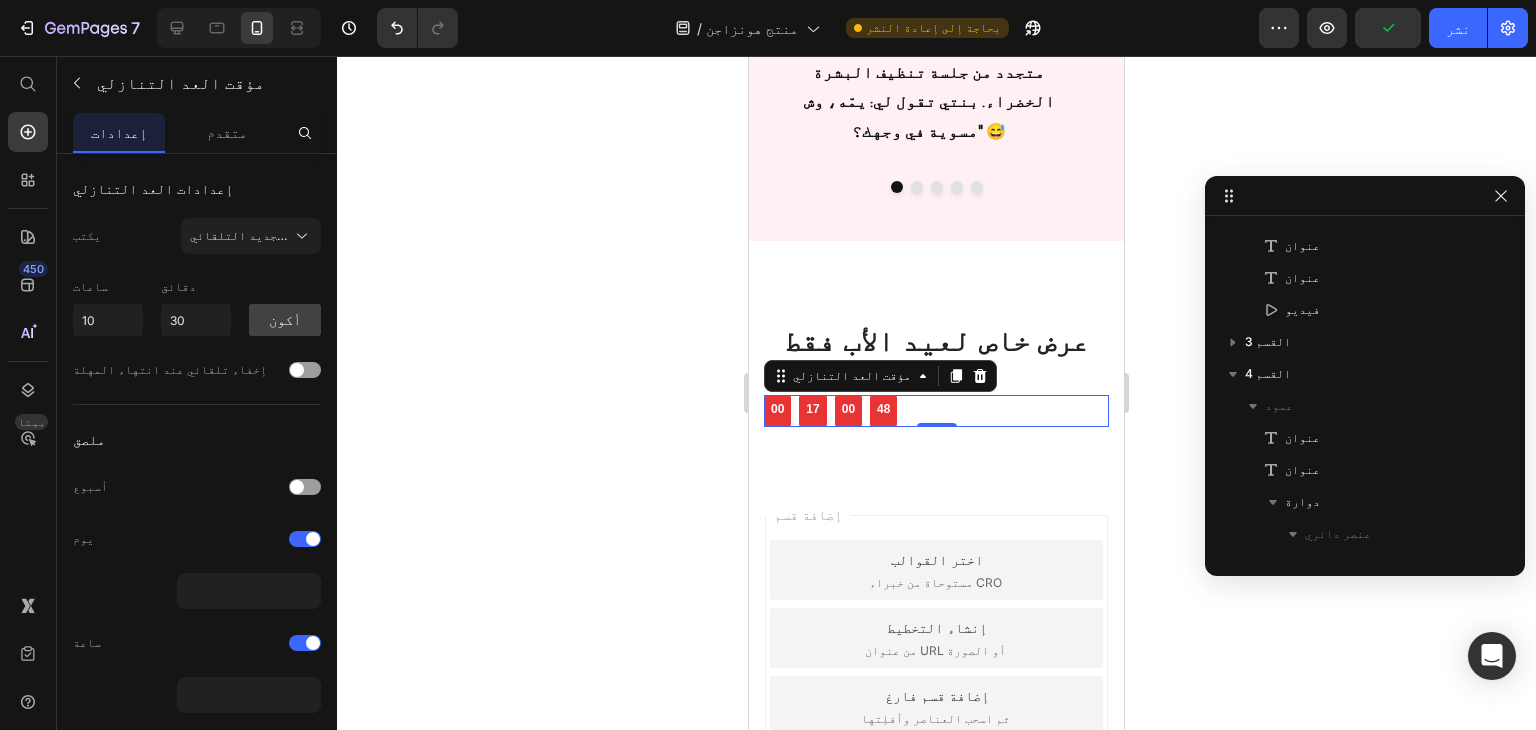 scroll, scrollTop: 2616, scrollLeft: 0, axis: vertical 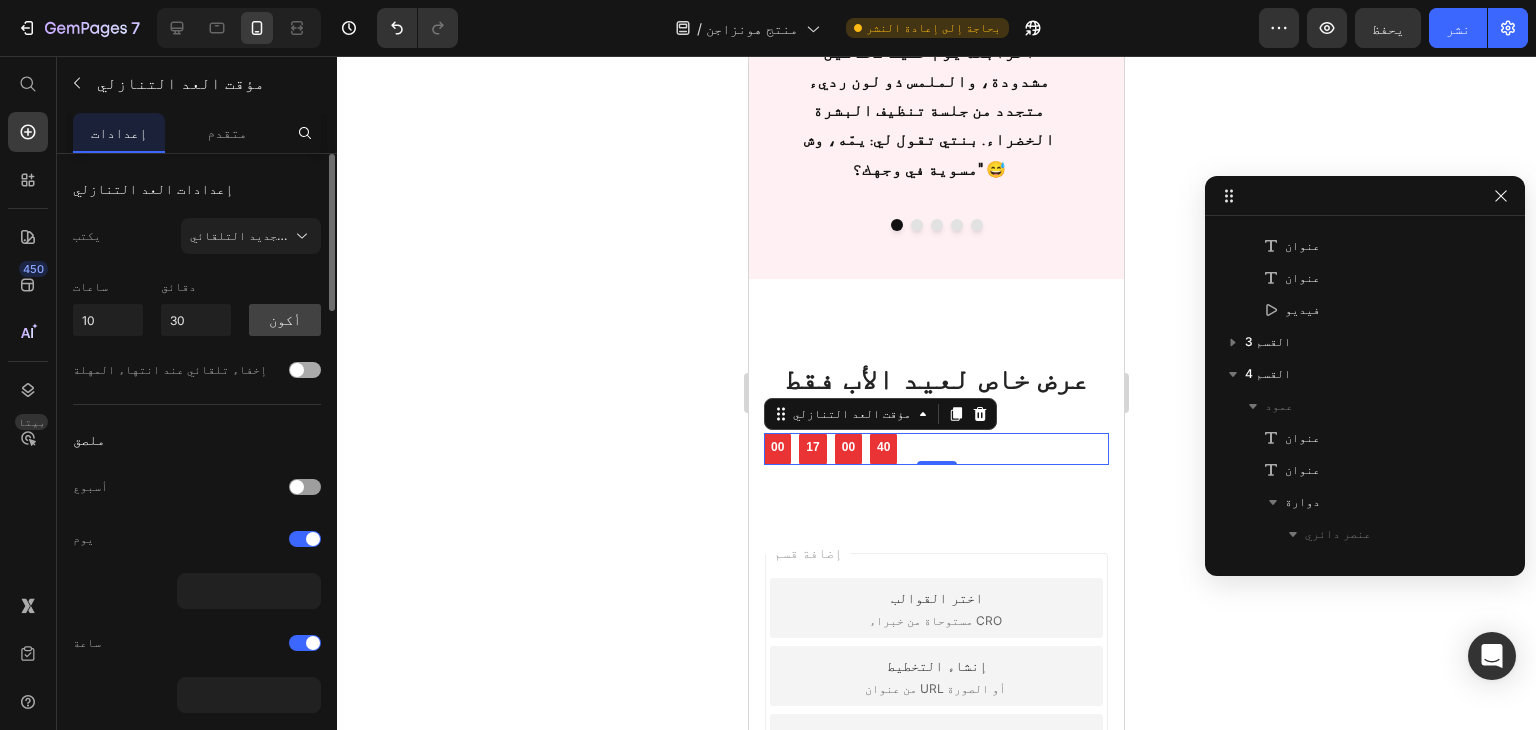 click at bounding box center (305, 370) 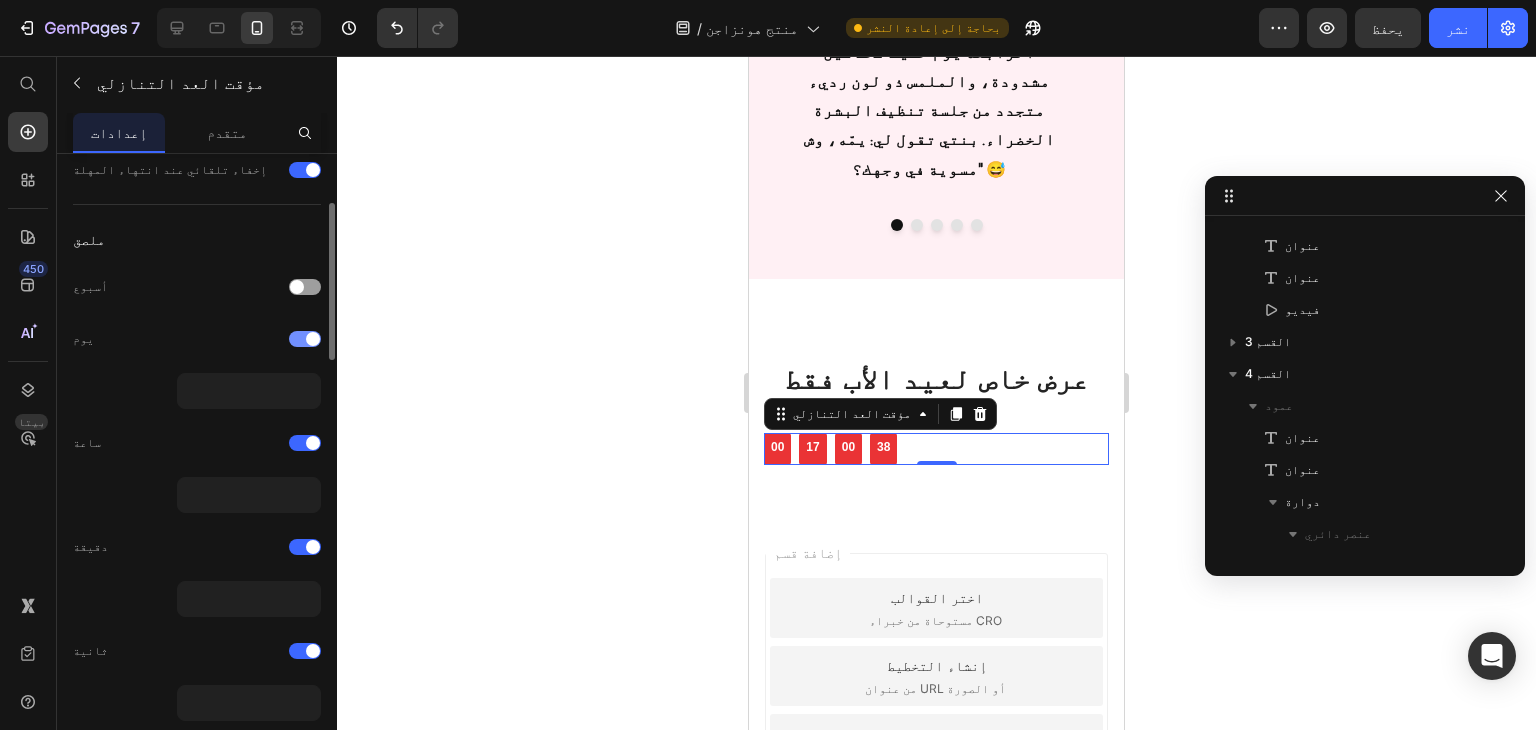 scroll, scrollTop: 0, scrollLeft: 0, axis: both 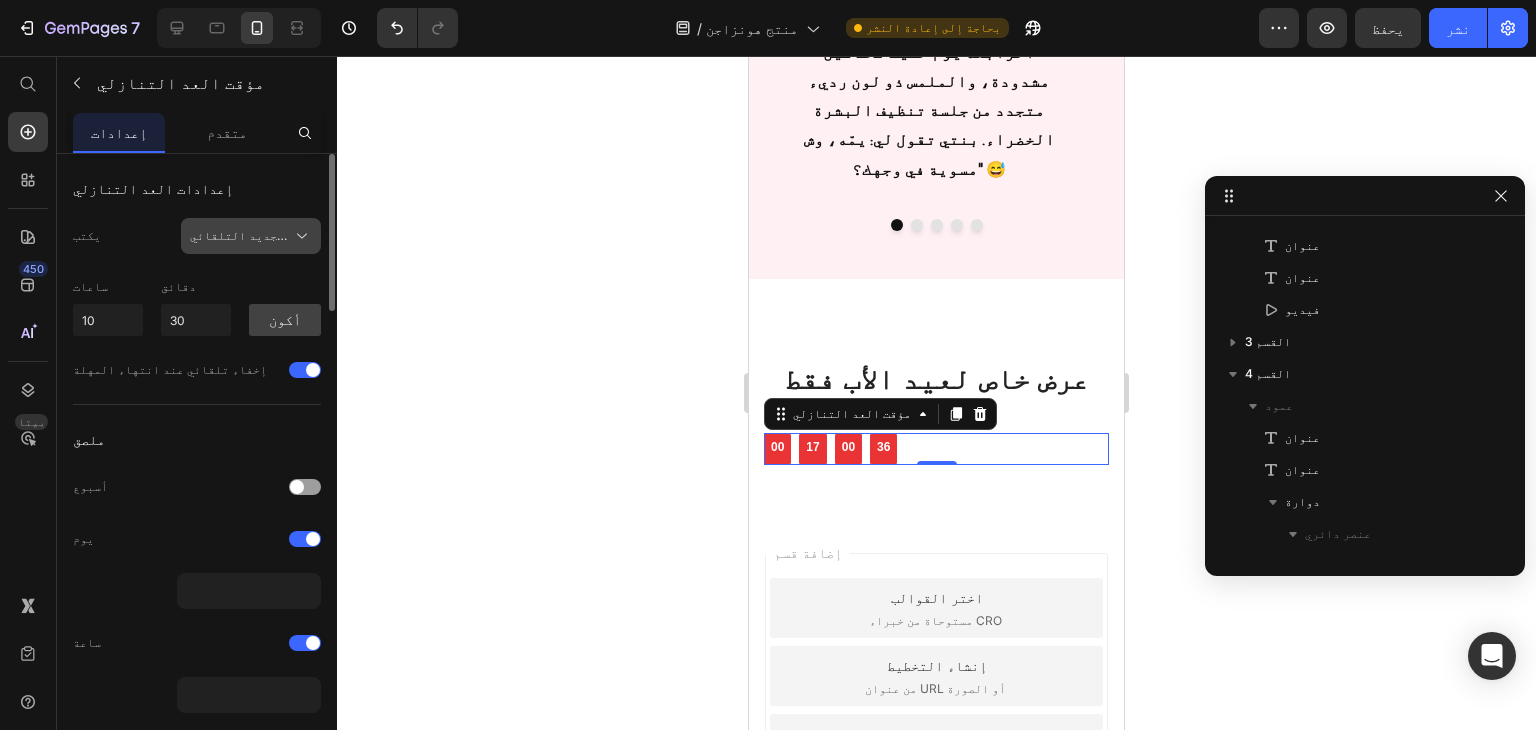 click on "التجديد التلقائي" 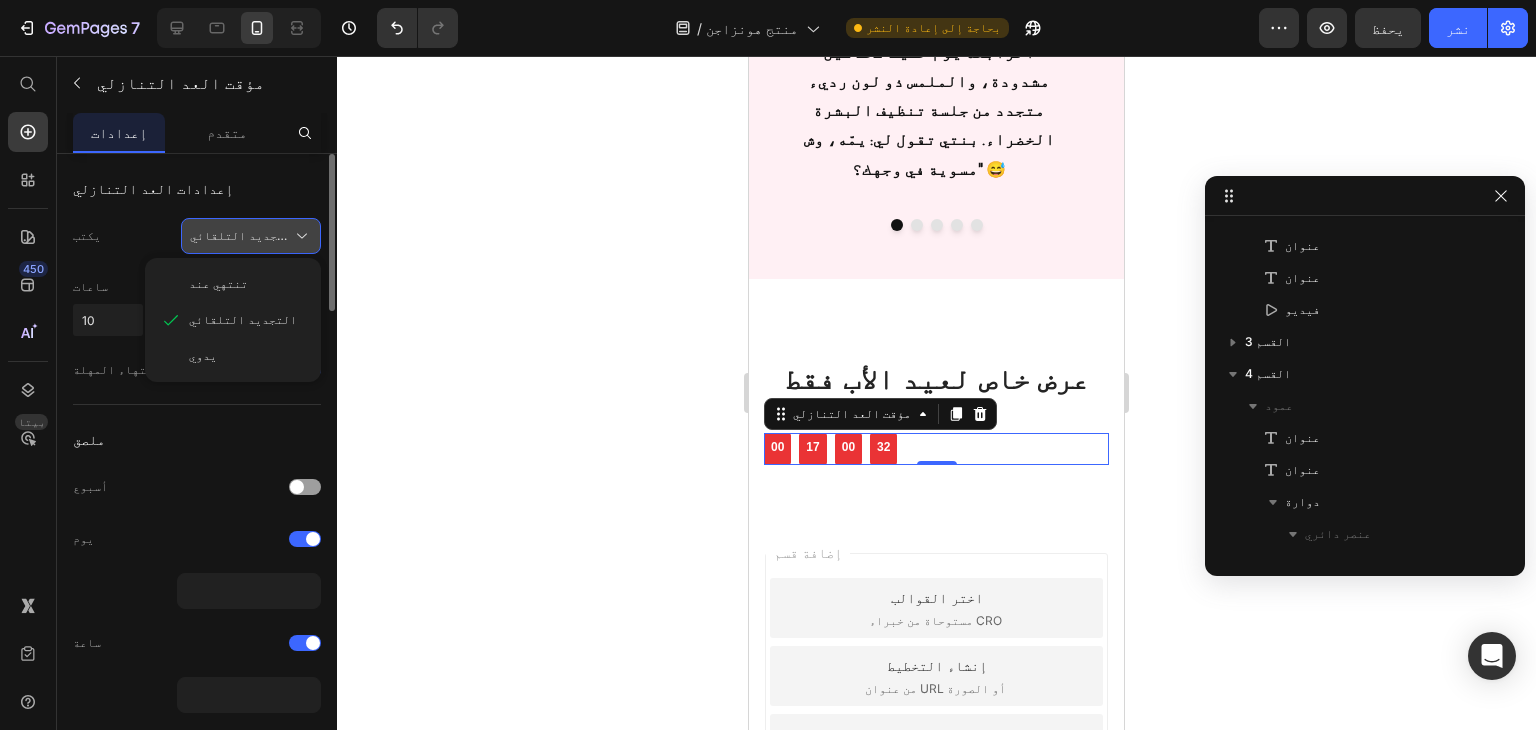 click on "التجديد التلقائي" 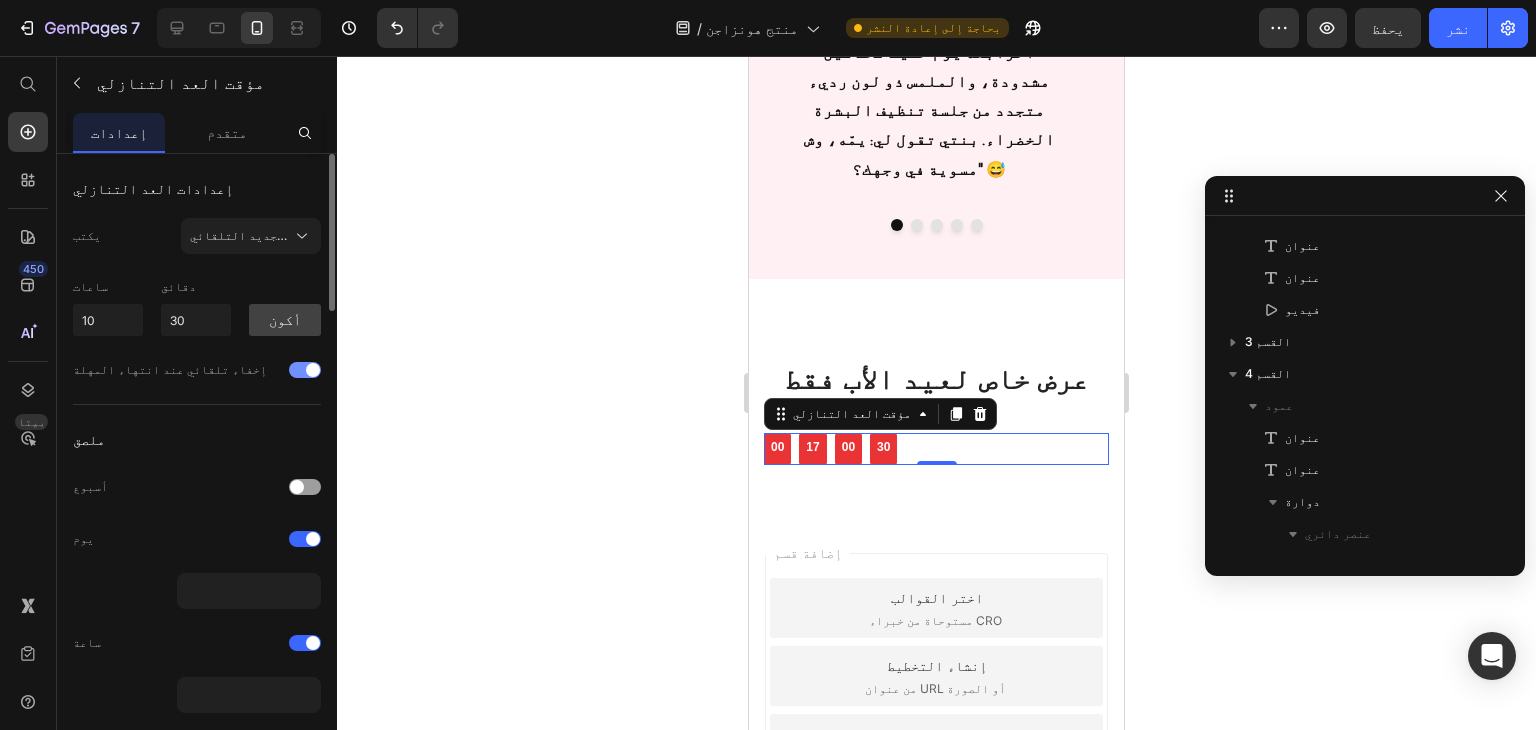 click at bounding box center [305, 370] 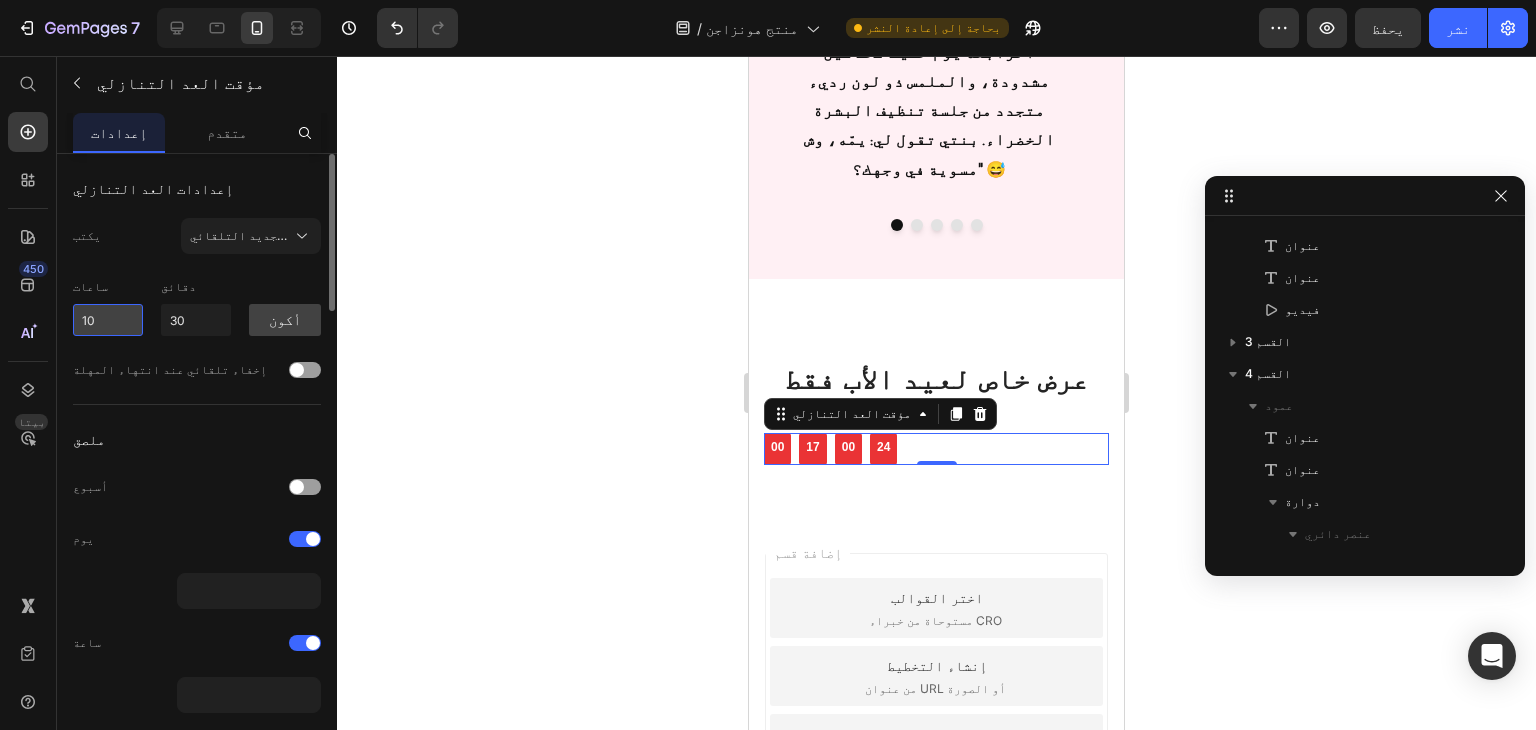 click on "10" at bounding box center (108, 320) 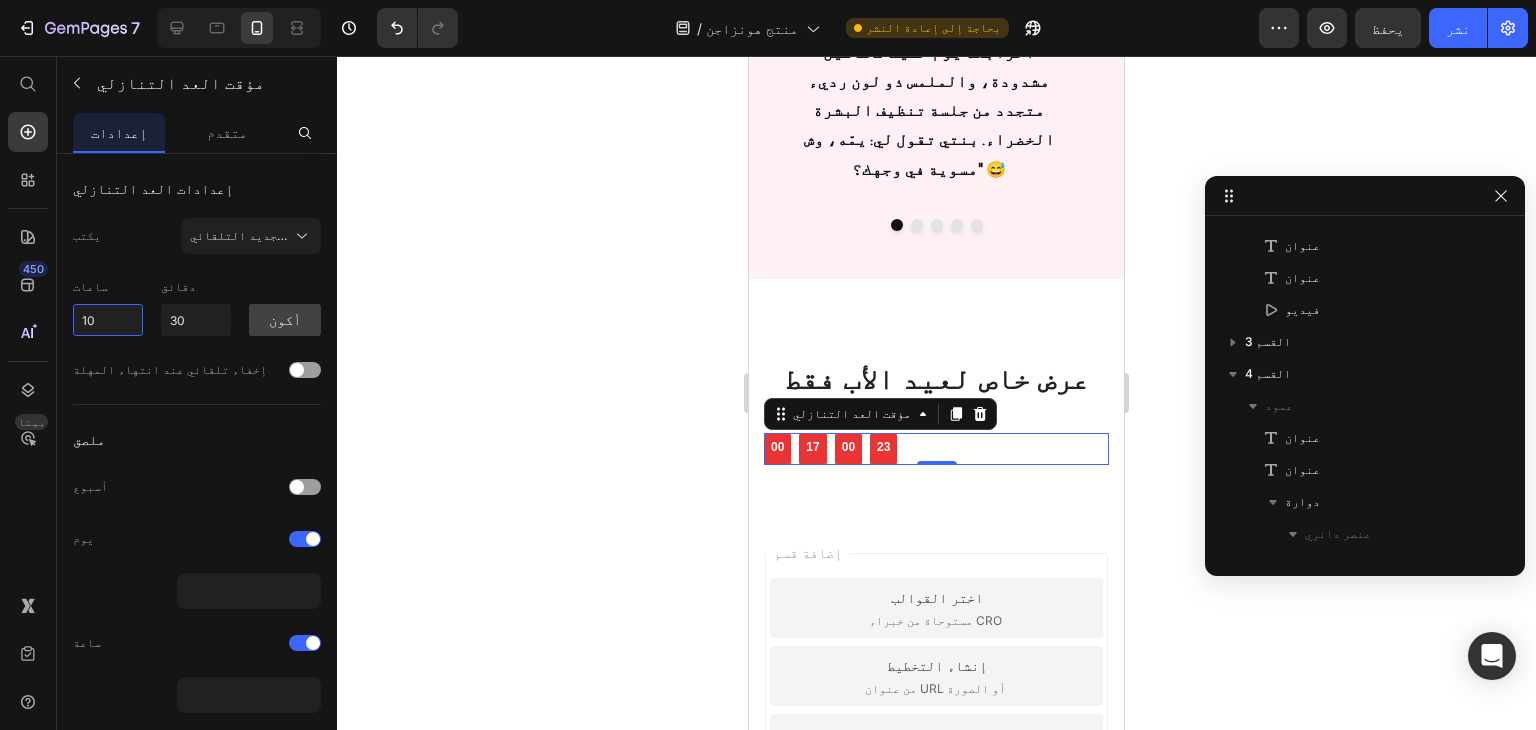 drag, startPoint x: 104, startPoint y: 324, endPoint x: 52, endPoint y: 318, distance: 52.34501 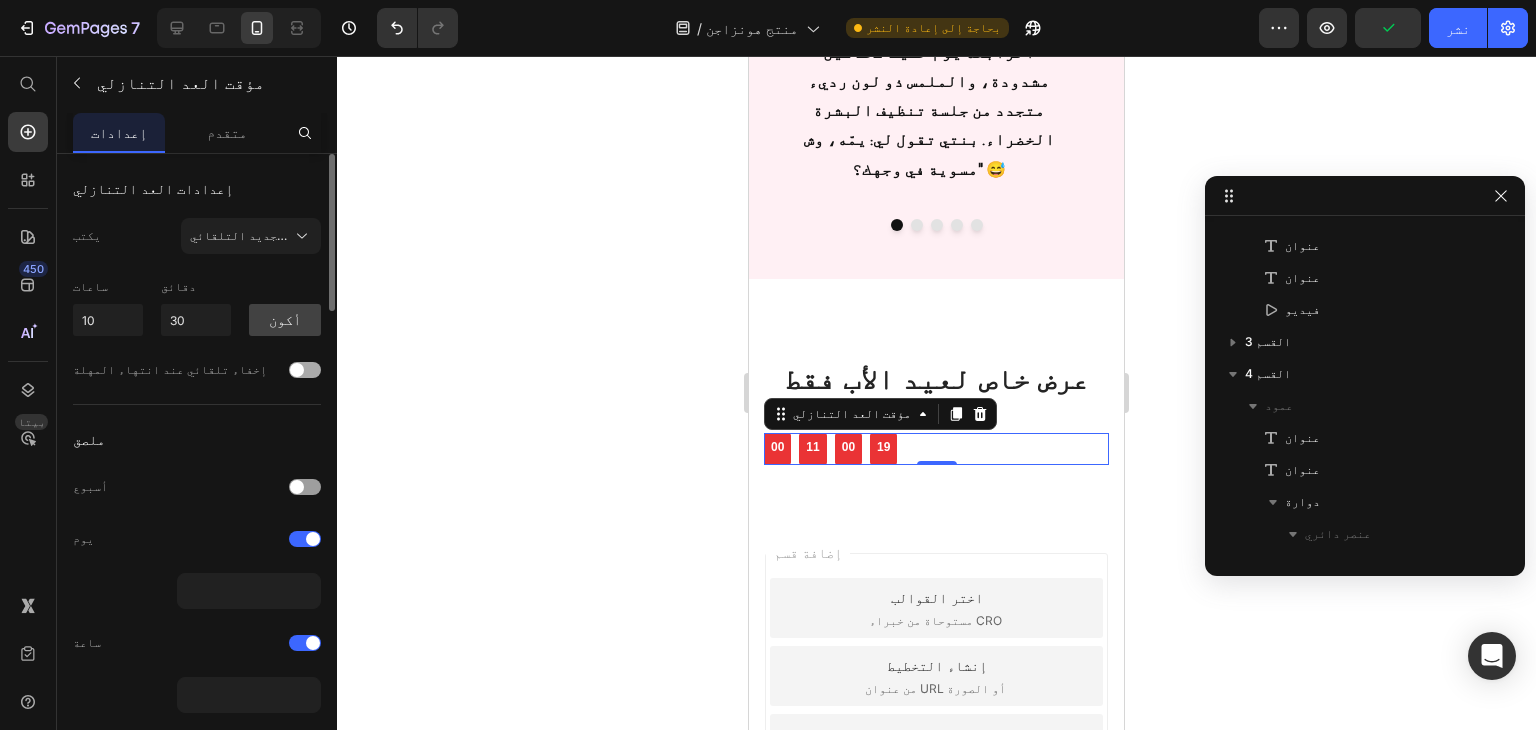 click on "إخفاء تلقائي عند انتهاء المهلة" 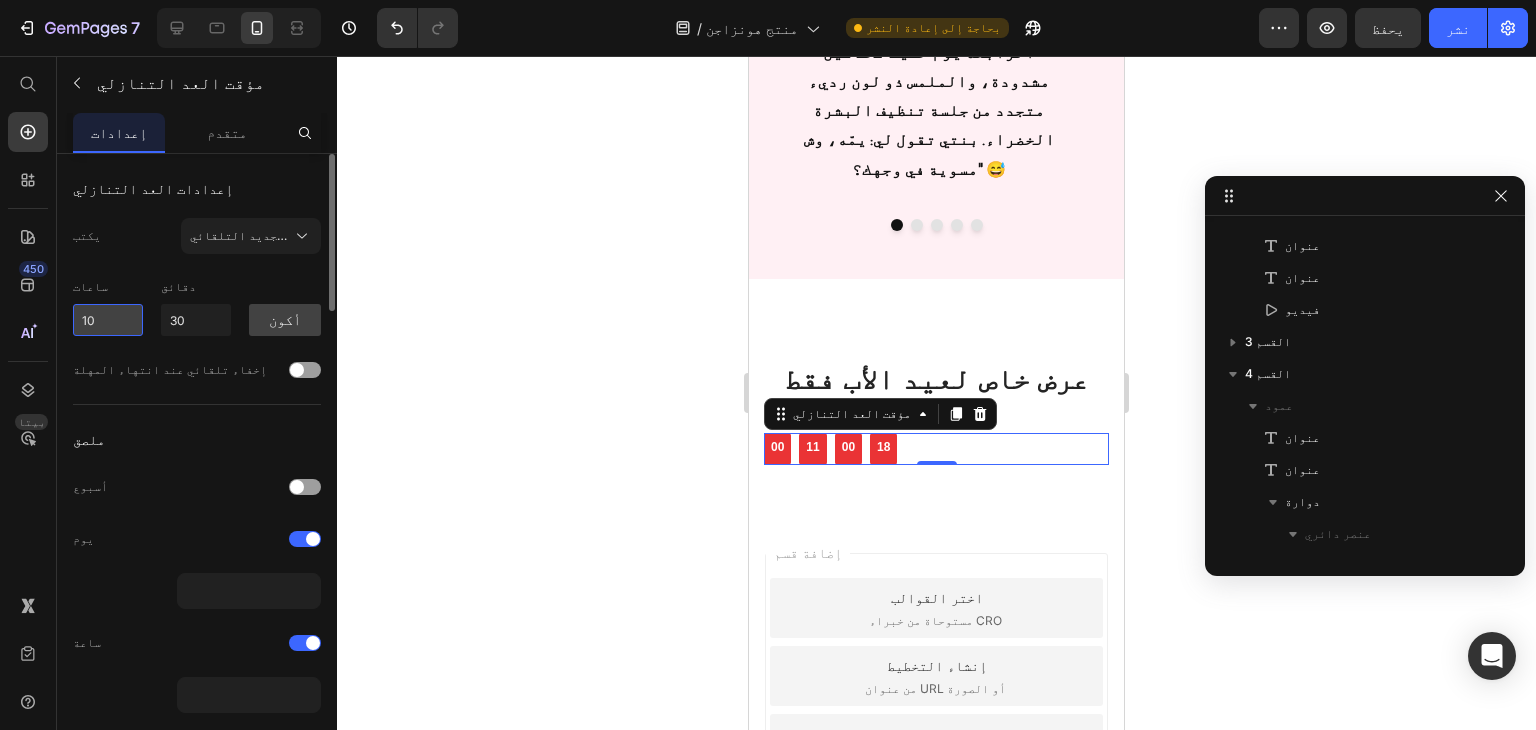 click on "10" at bounding box center [108, 320] 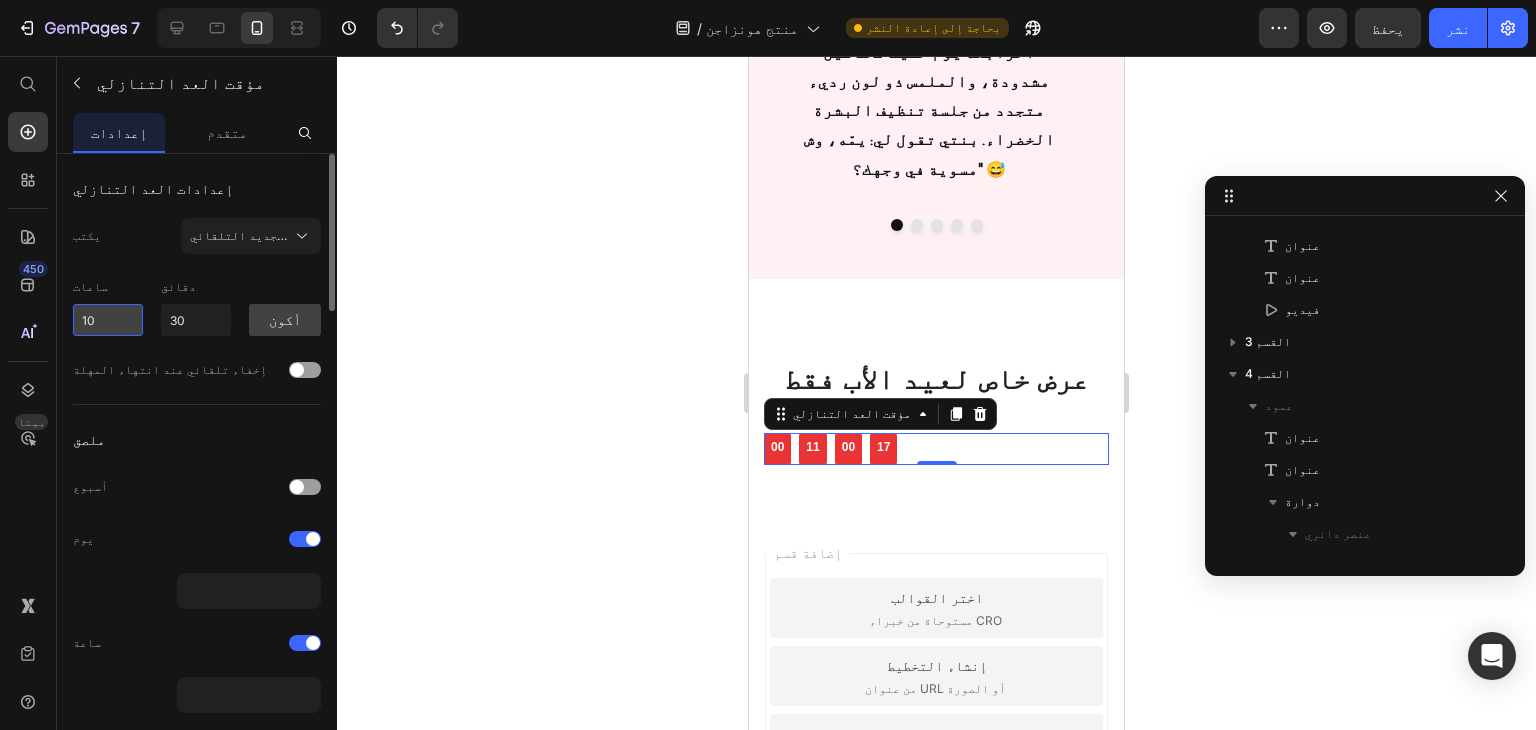click on "10" at bounding box center [108, 320] 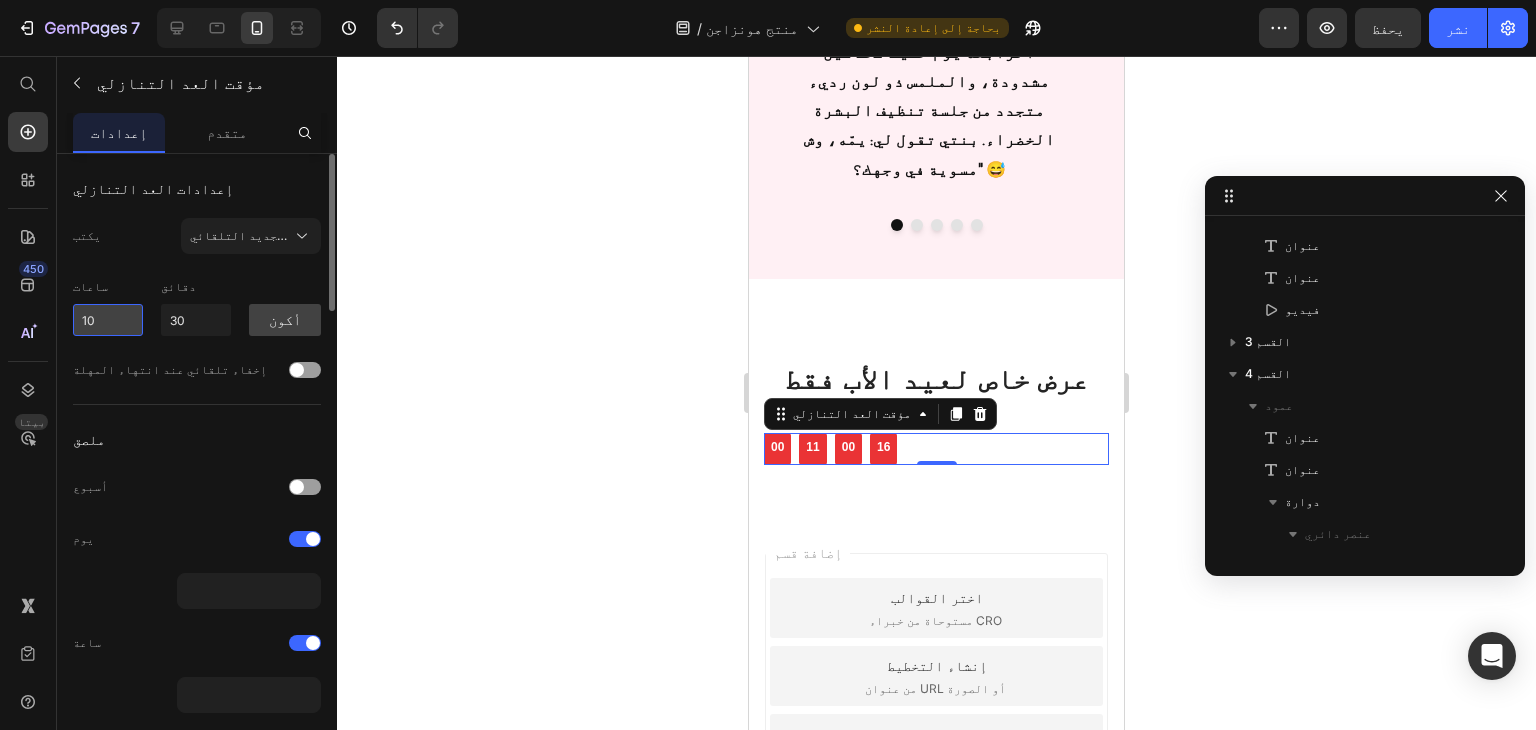 drag, startPoint x: 103, startPoint y: 327, endPoint x: 73, endPoint y: 327, distance: 30 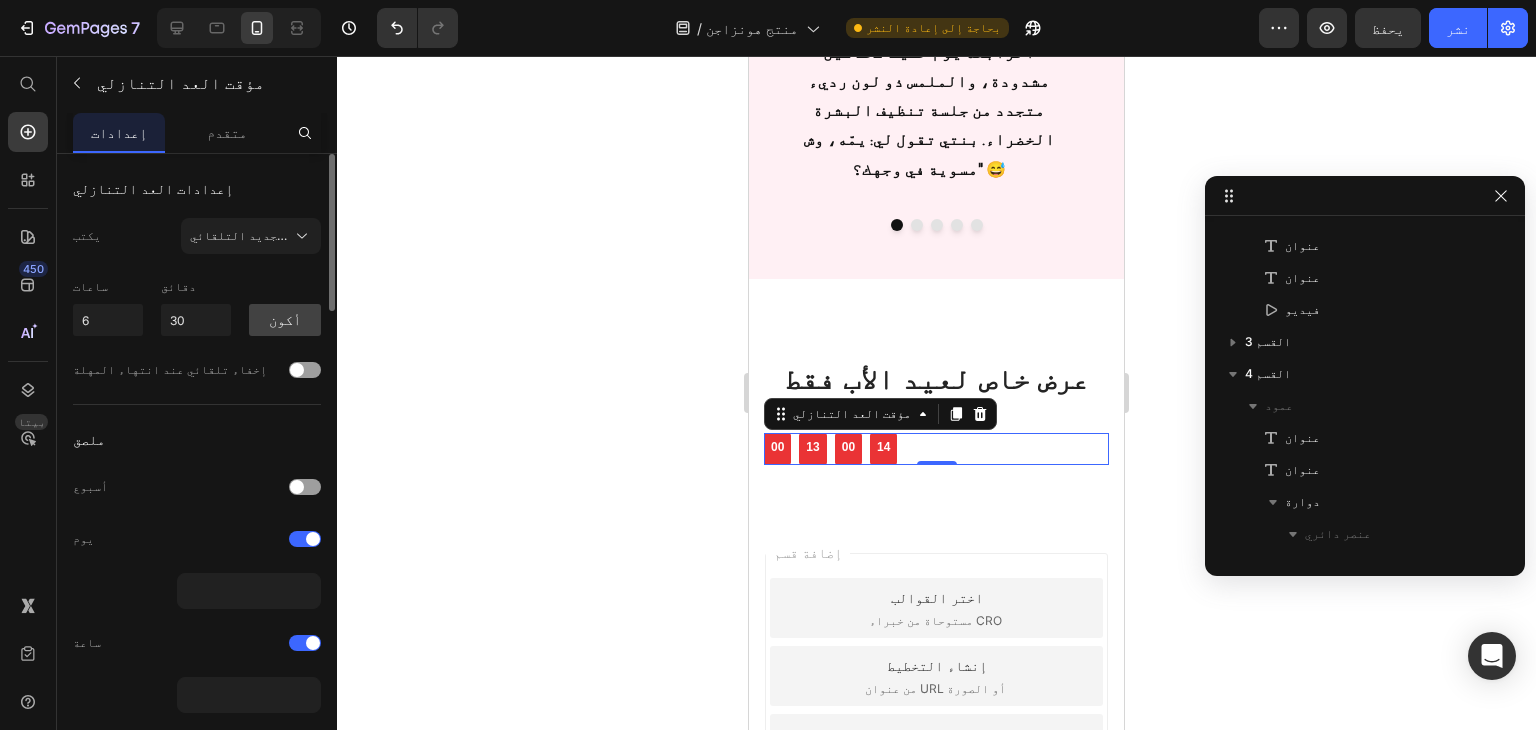click on "إعدادات العد التنازلي يكتب التجديد التلقائي ساعات 6 دقائق 30 أكون إخفاء تلقائي عند انتهاء المهلة" 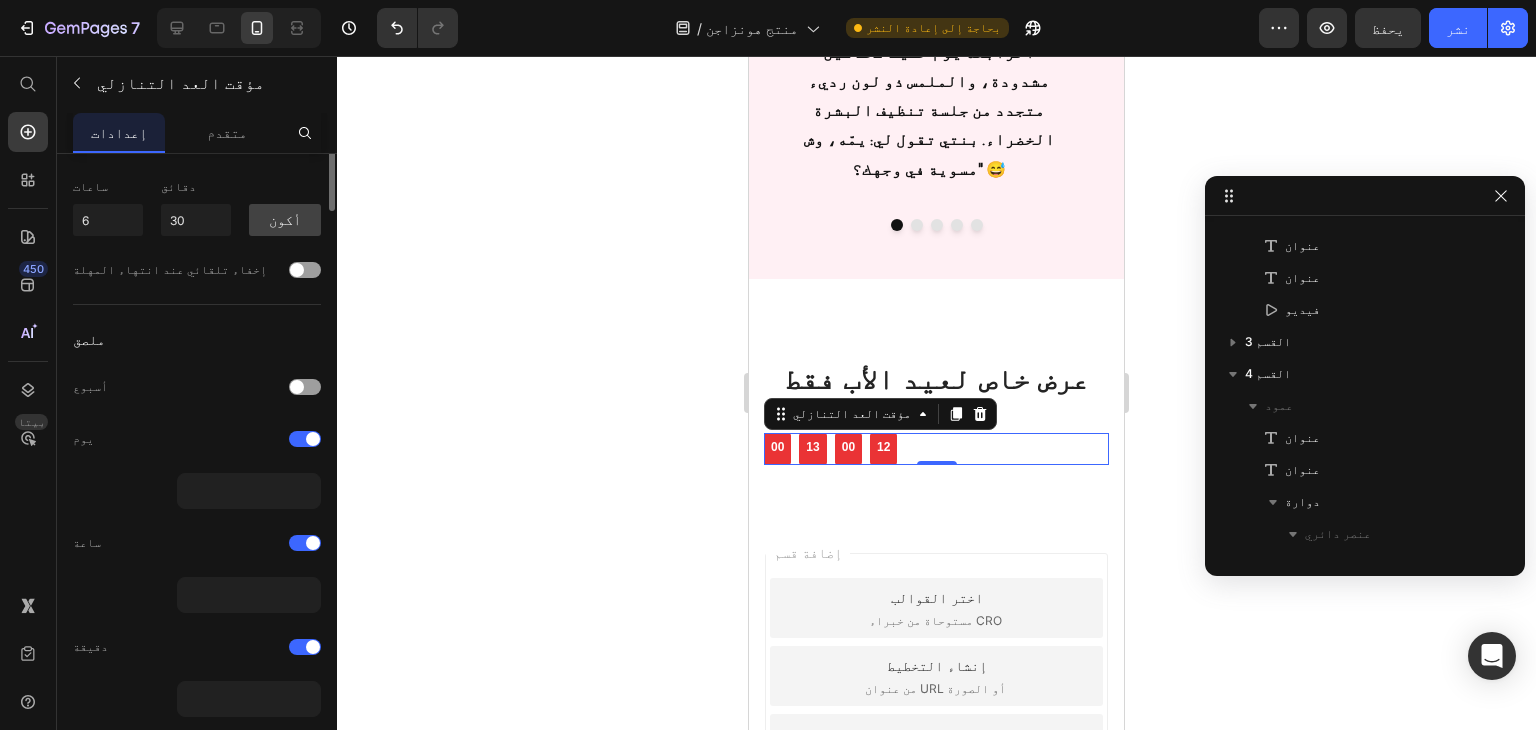 scroll, scrollTop: 0, scrollLeft: 0, axis: both 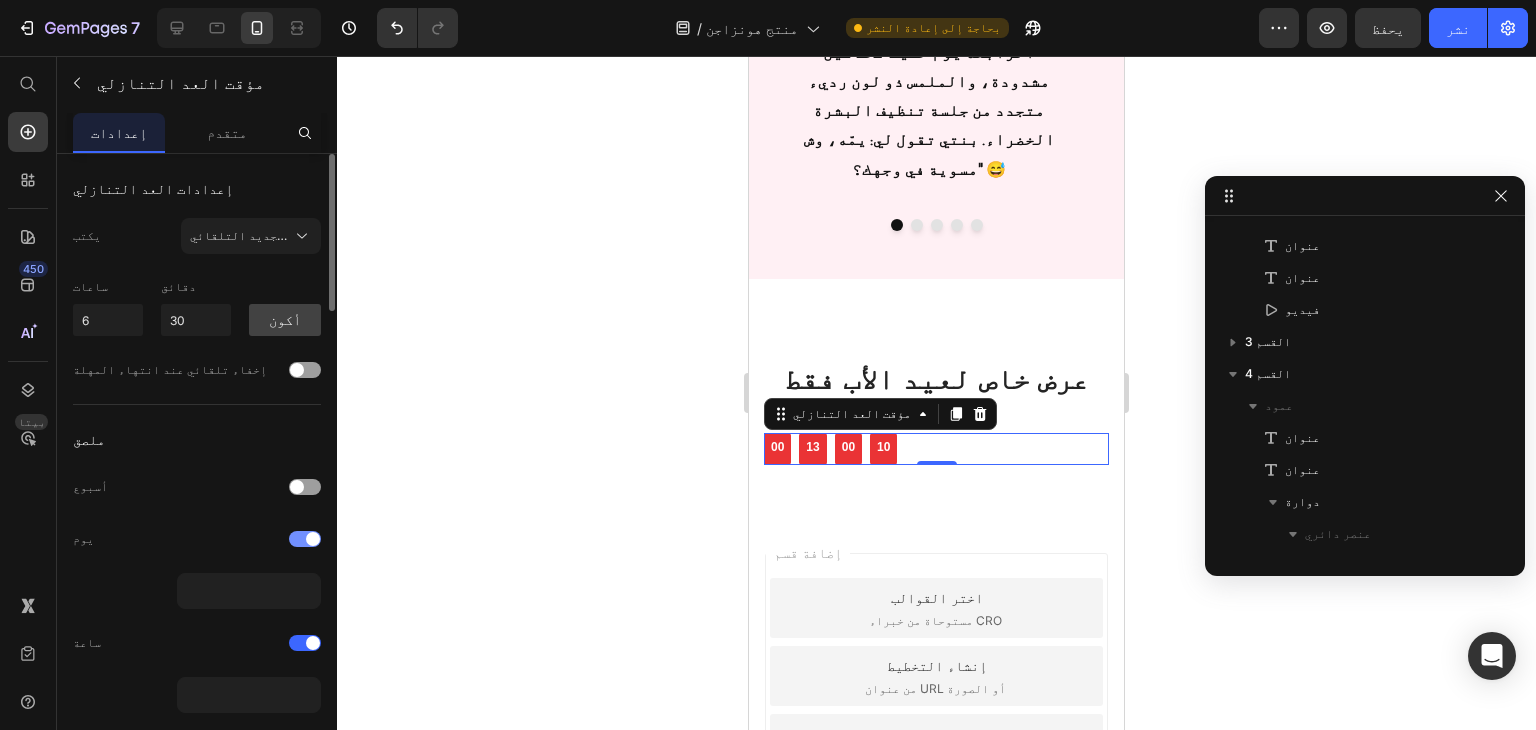click at bounding box center (305, 539) 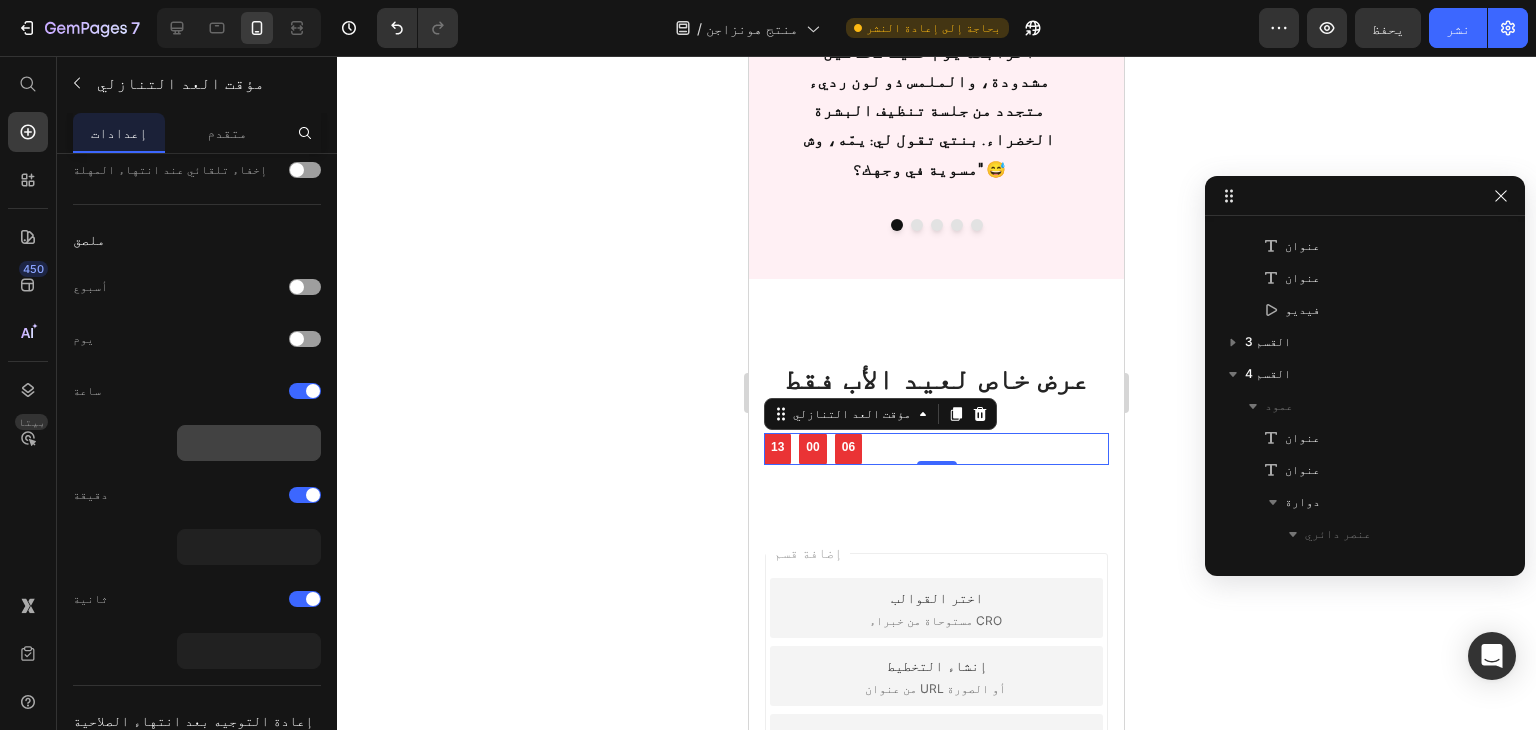 scroll, scrollTop: 0, scrollLeft: 0, axis: both 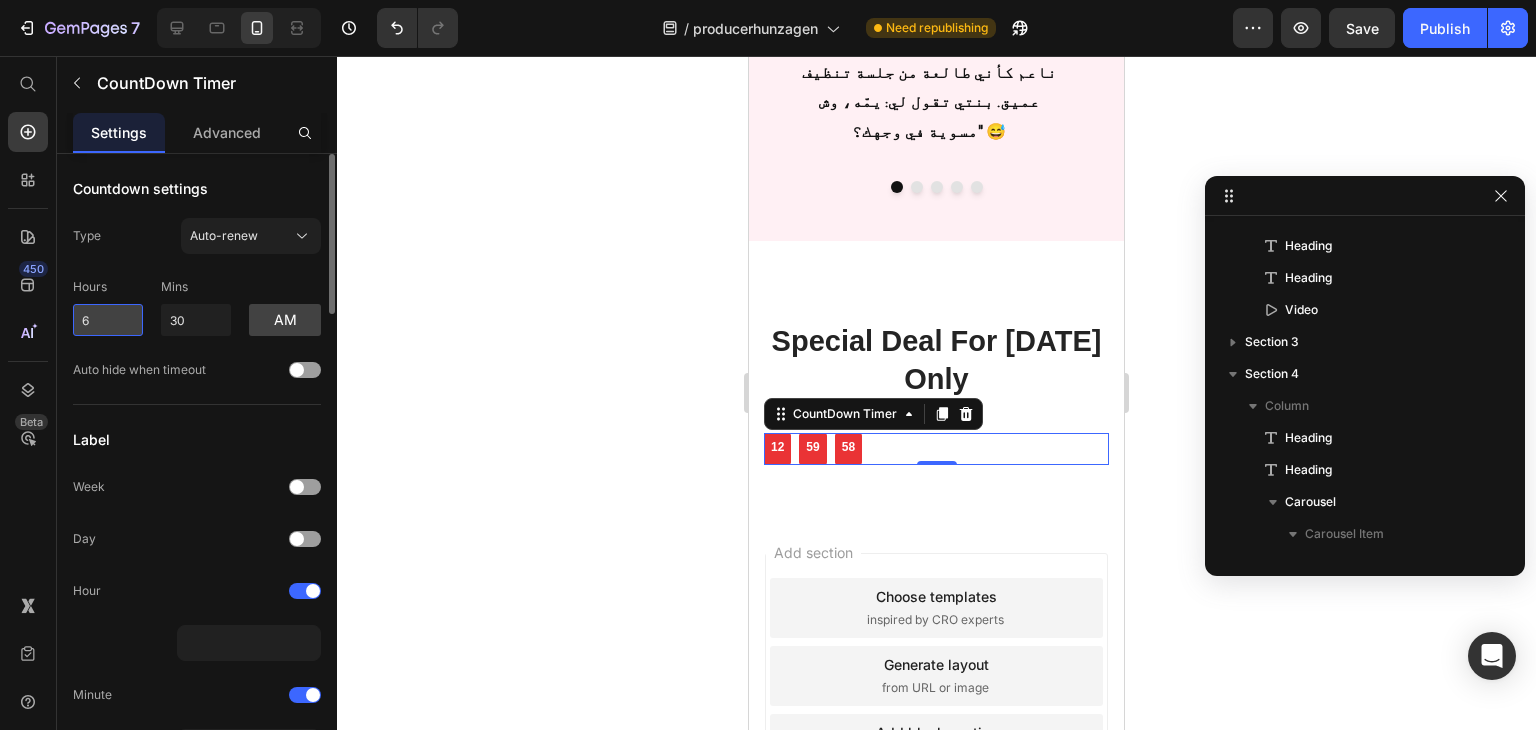 click on "6" at bounding box center (108, 320) 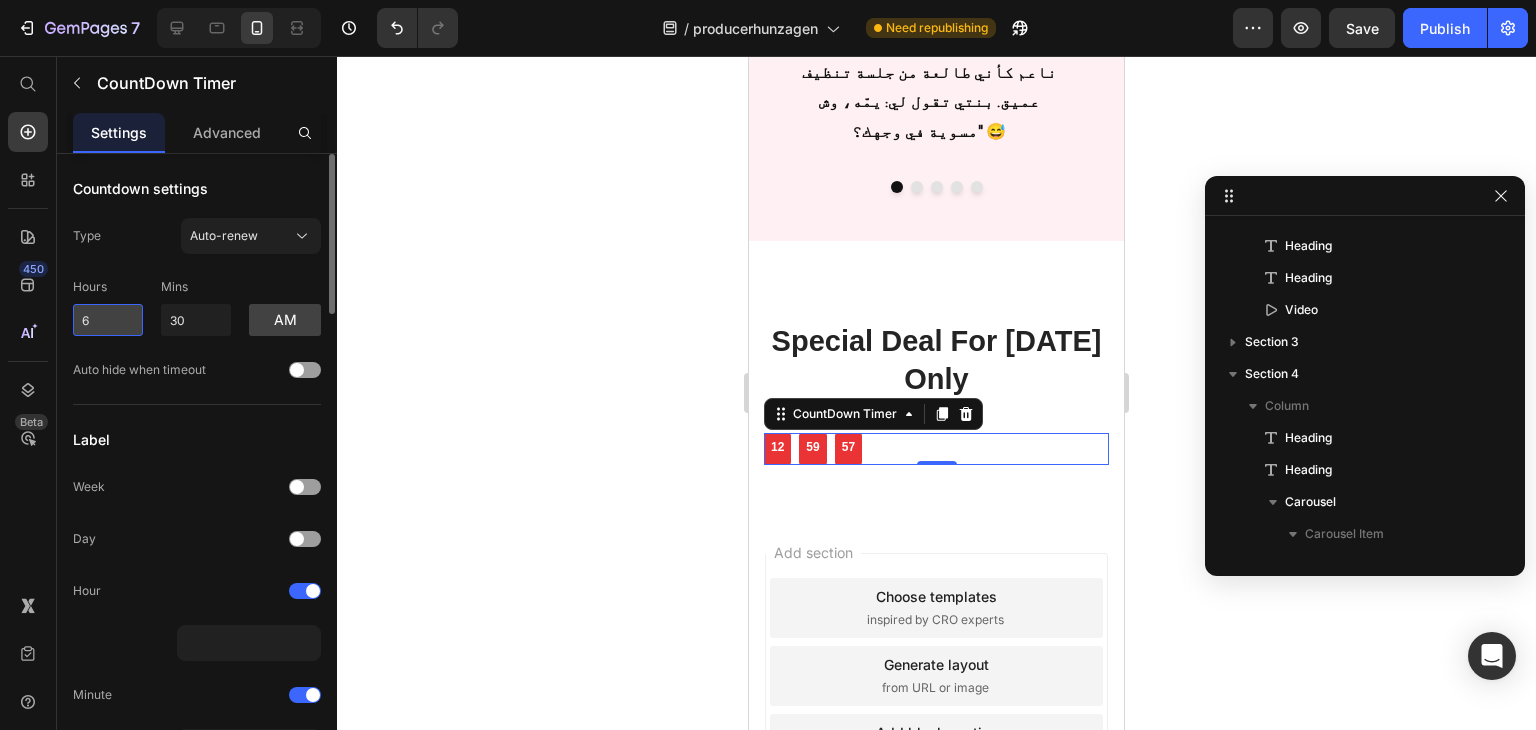 click on "6" at bounding box center (108, 320) 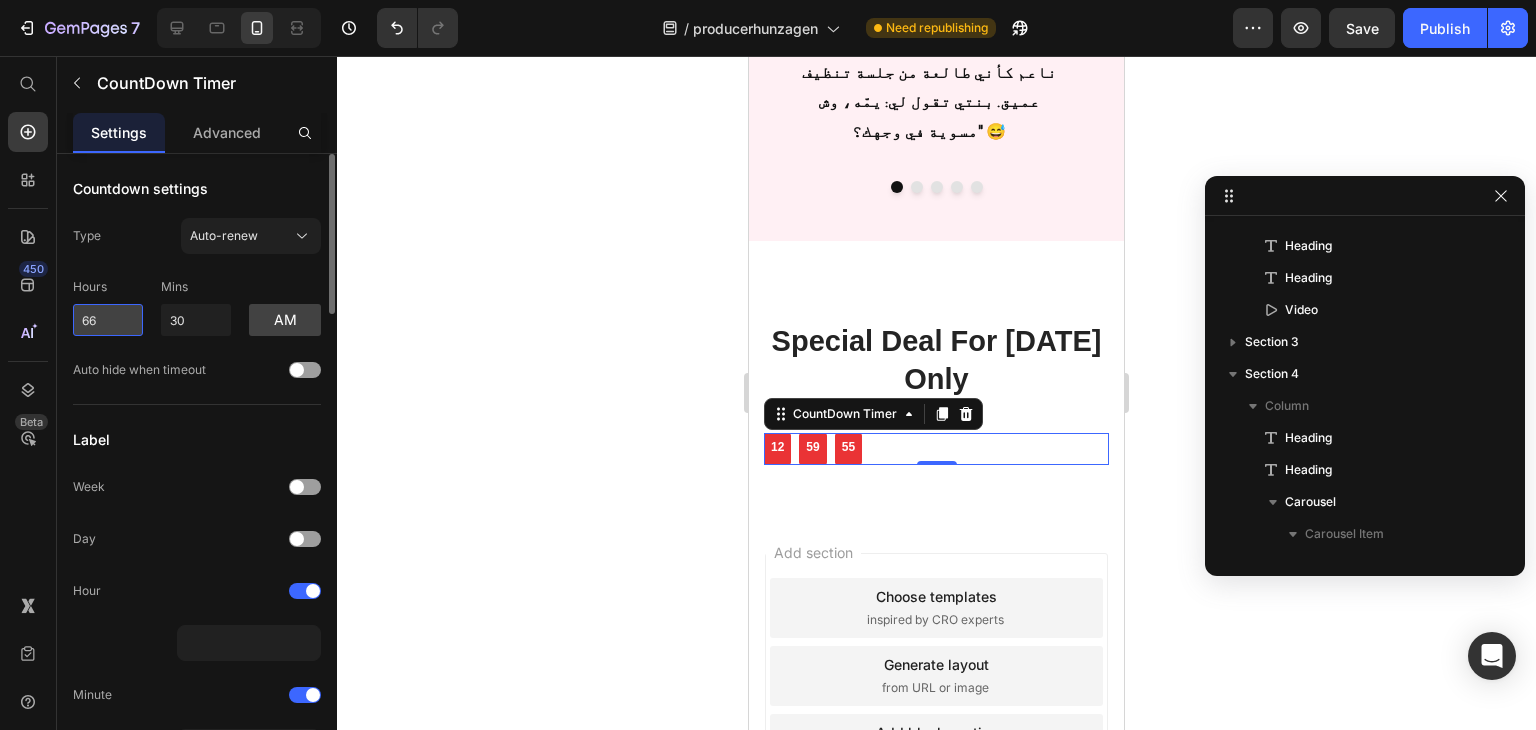 type on "6" 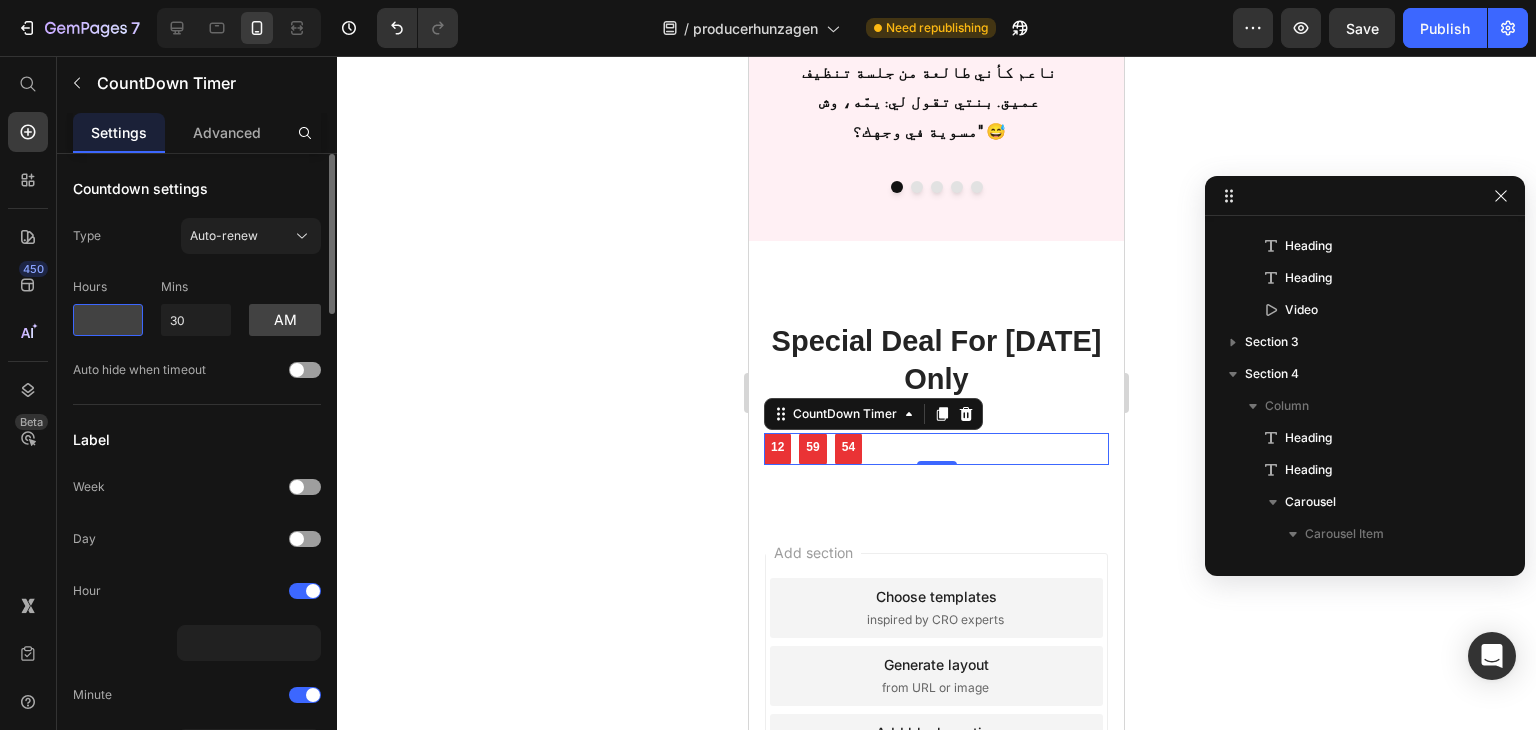 type on "6" 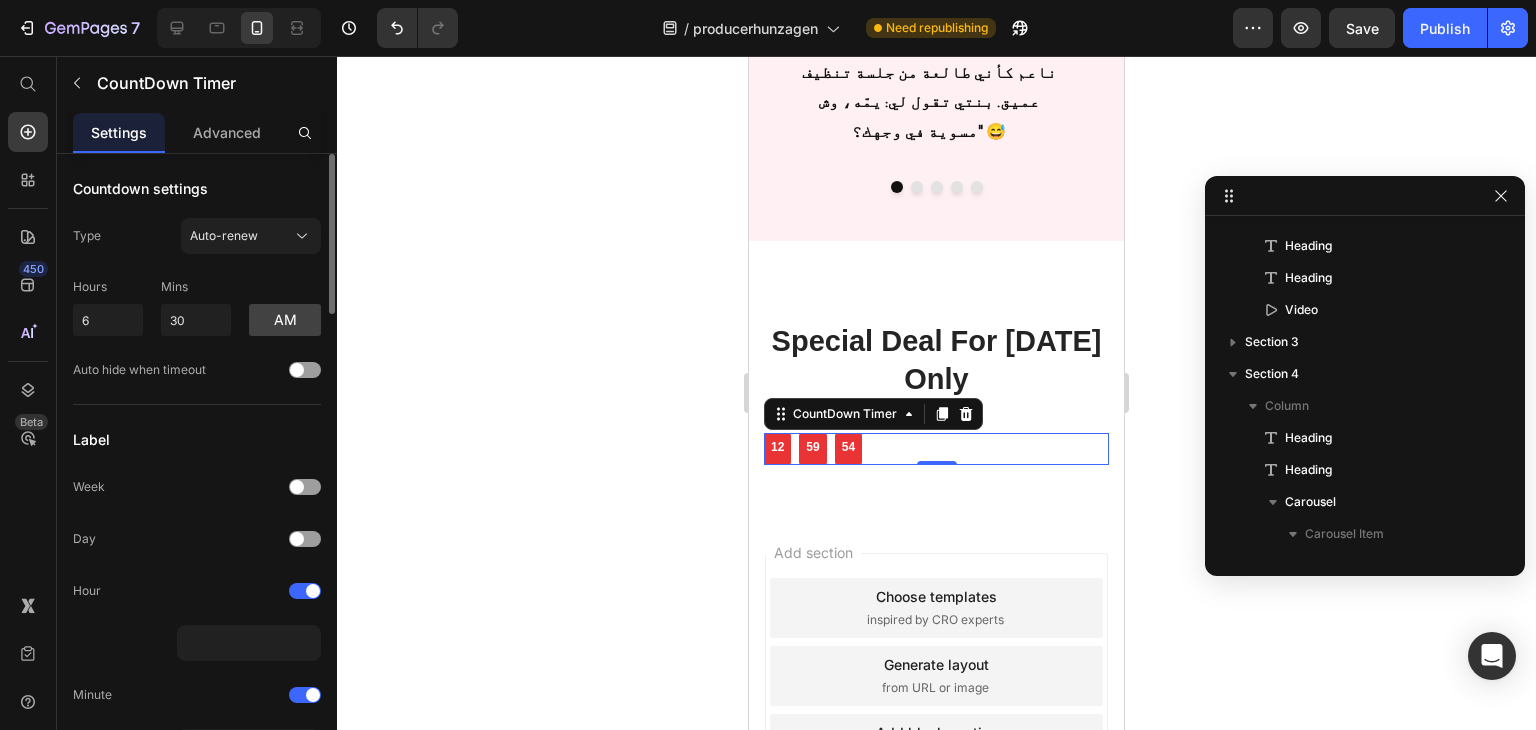 click on "Countdown settings Type Auto-renew Hours 6 Mins 30 am Auto hide when timeout Label Week Day Hour Minute Second Redirect after expired Source URL #  Insert link   Open link in  Current New tab Item settings Background color Column gap 8 px Vertical spacing 0 px Padding Custom Countdown states Normal Hover Border Corner 3 3 3 3 Number text Styles Heading 3* Font sans-serif Size 12 Color Show more Label text Styles Paragraph 2 Font sans-serif Size 12 Color Show more Align" at bounding box center [197, 1356] 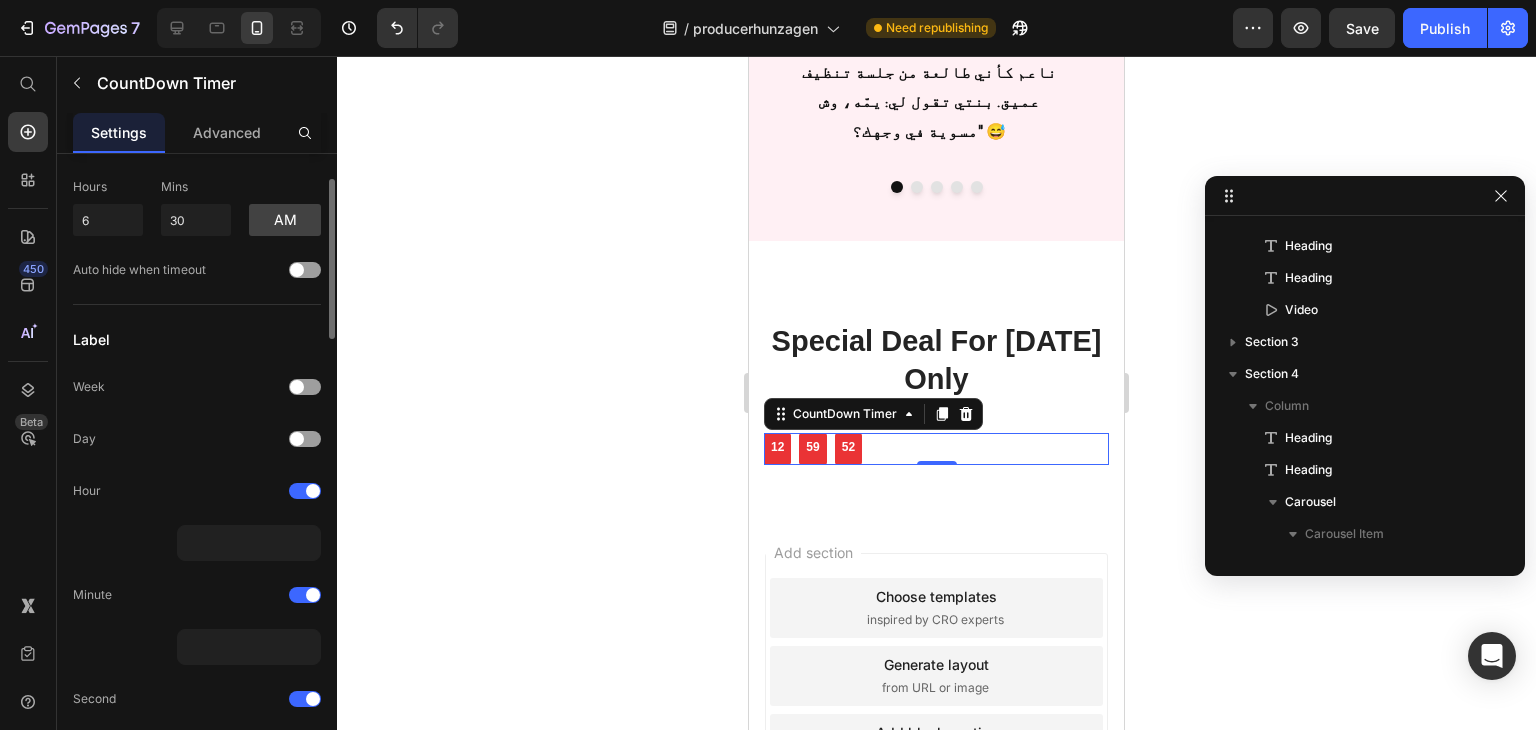 scroll, scrollTop: 0, scrollLeft: 0, axis: both 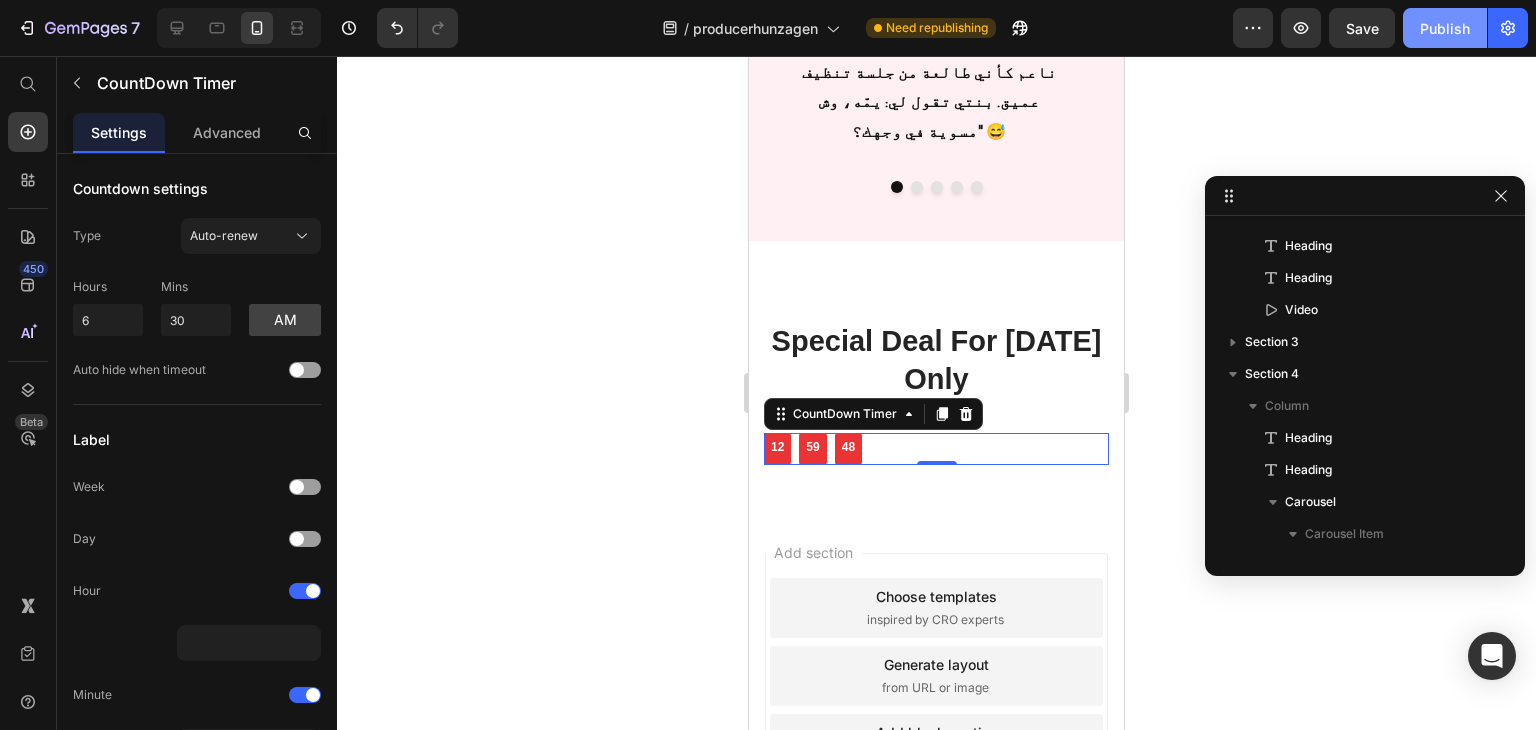 click on "Publish" 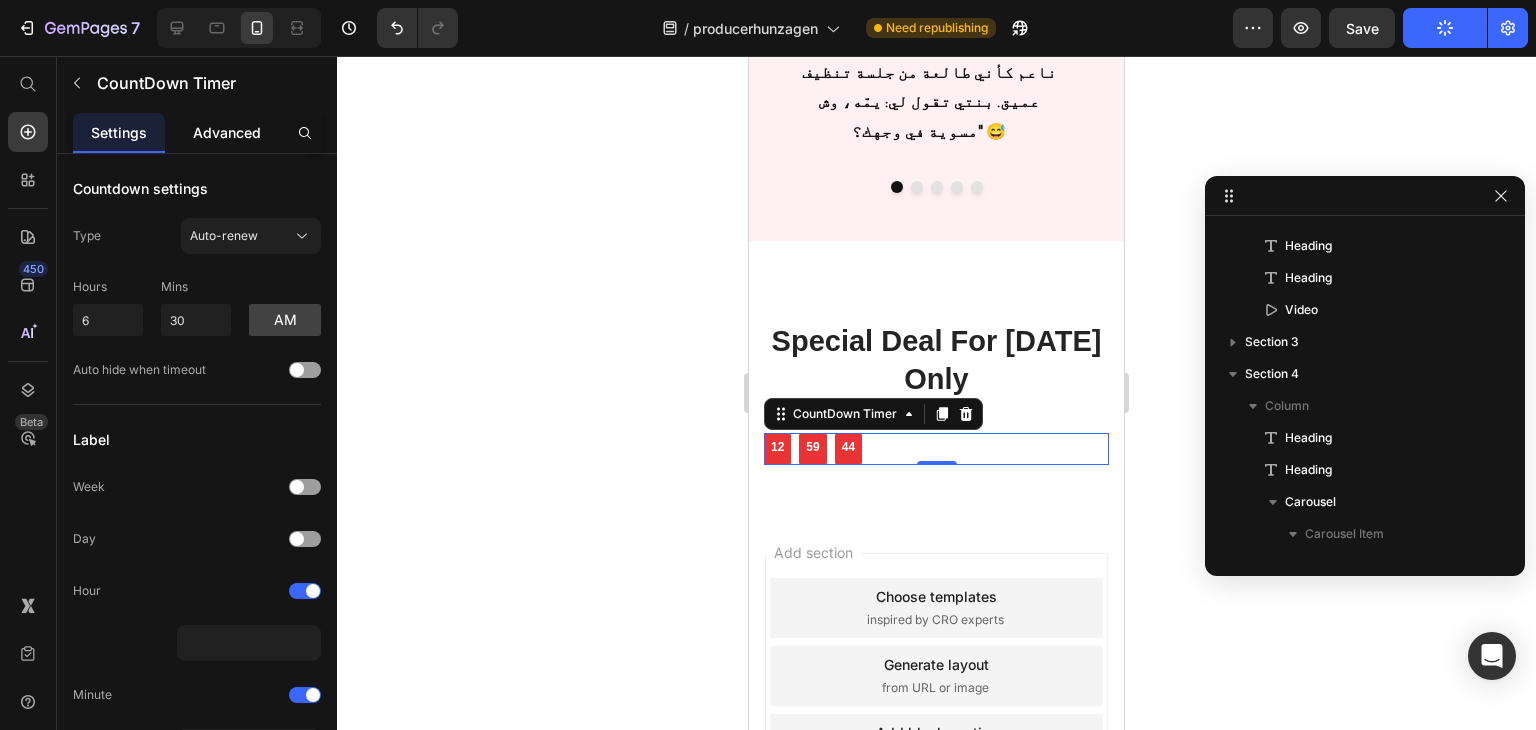 click on "Advanced" at bounding box center (227, 132) 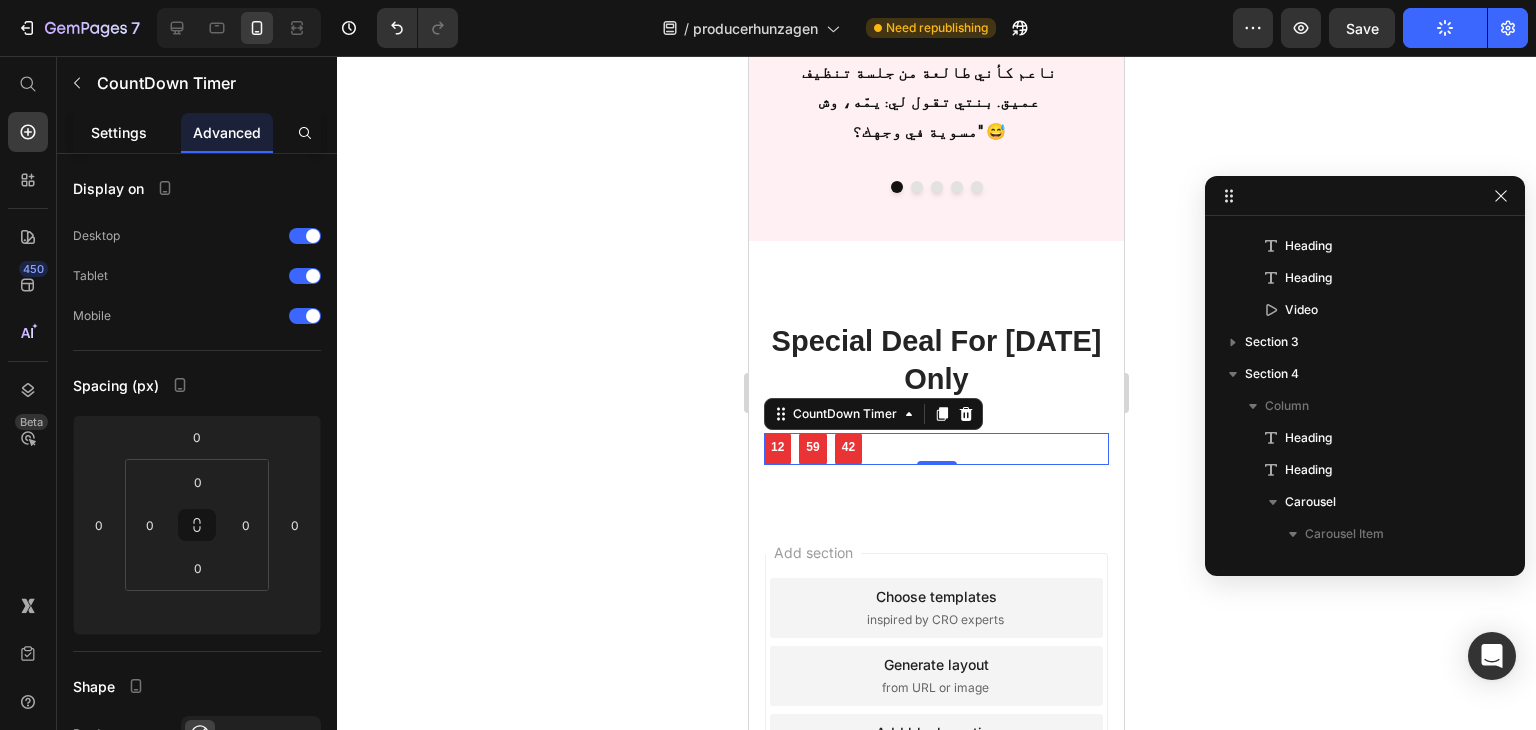 click on "Settings" at bounding box center [119, 132] 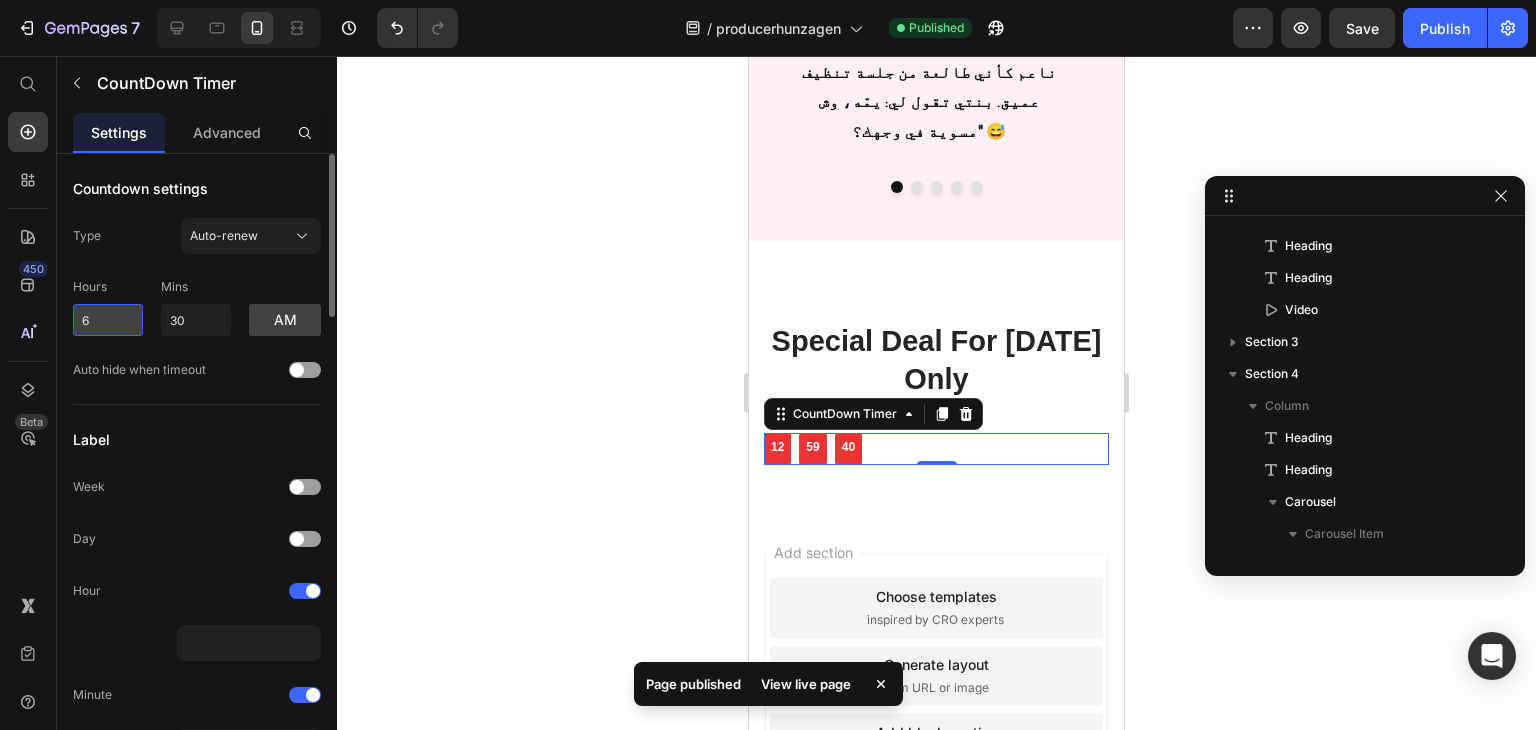 click on "6" at bounding box center (108, 320) 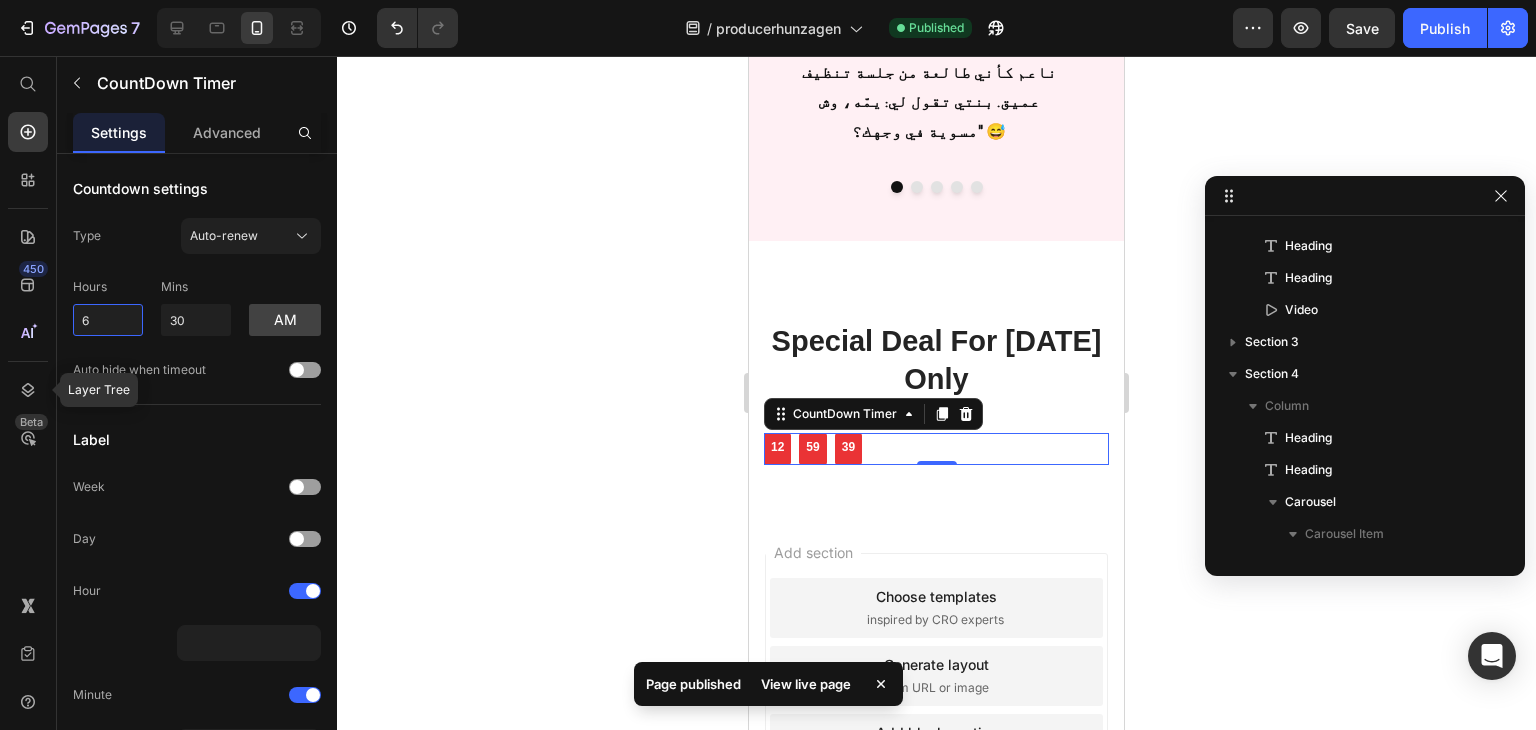 drag, startPoint x: 128, startPoint y: 320, endPoint x: 44, endPoint y: 369, distance: 97.24711 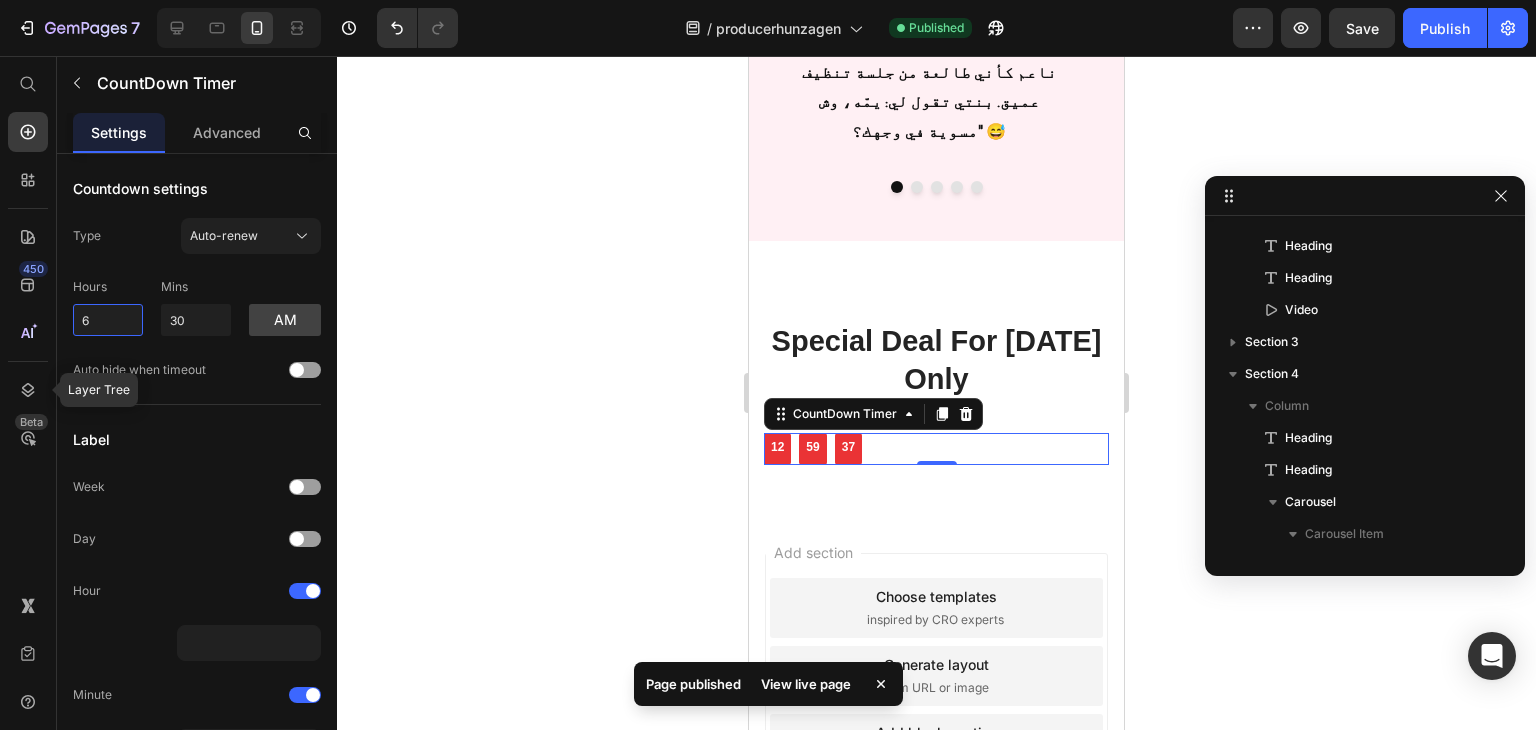 type on "1" 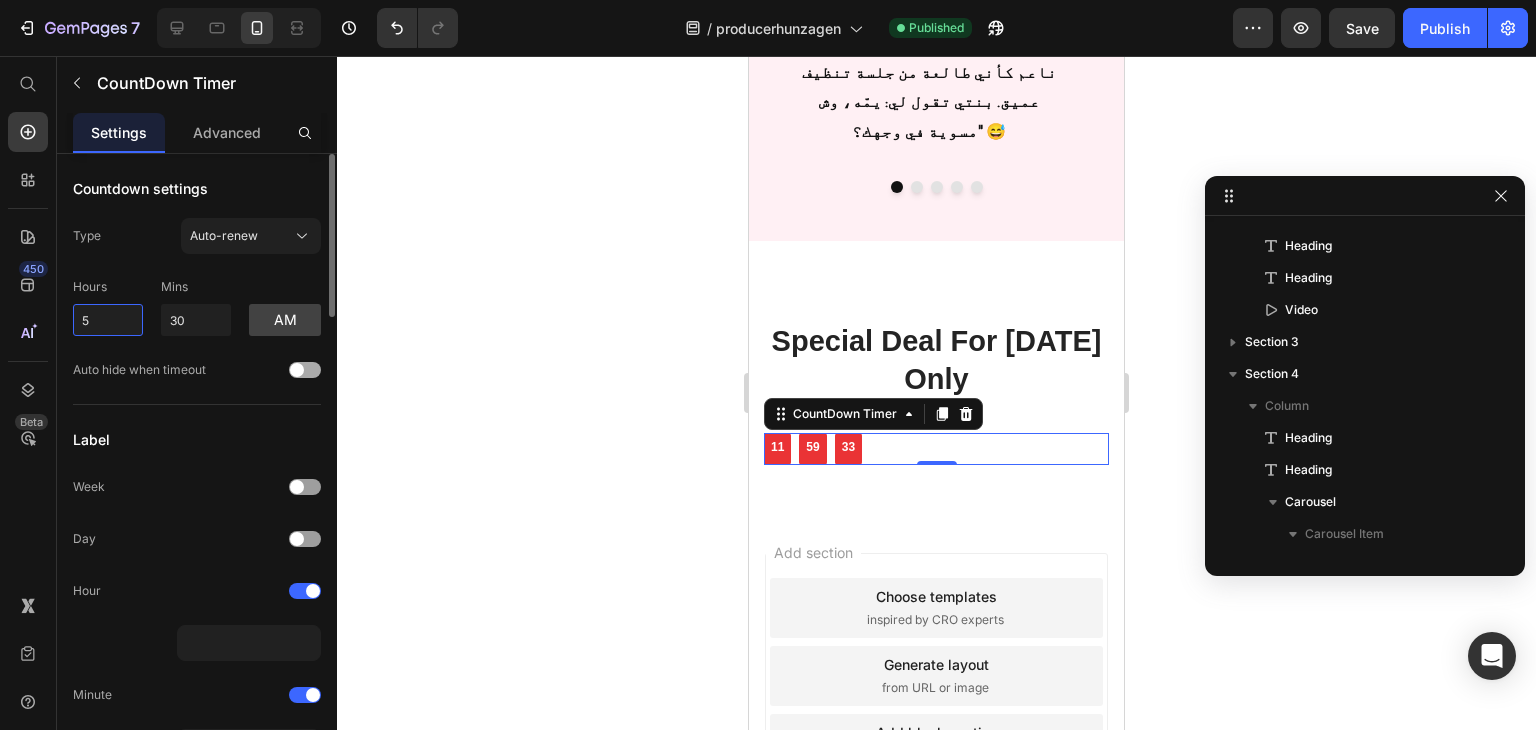 type on "5" 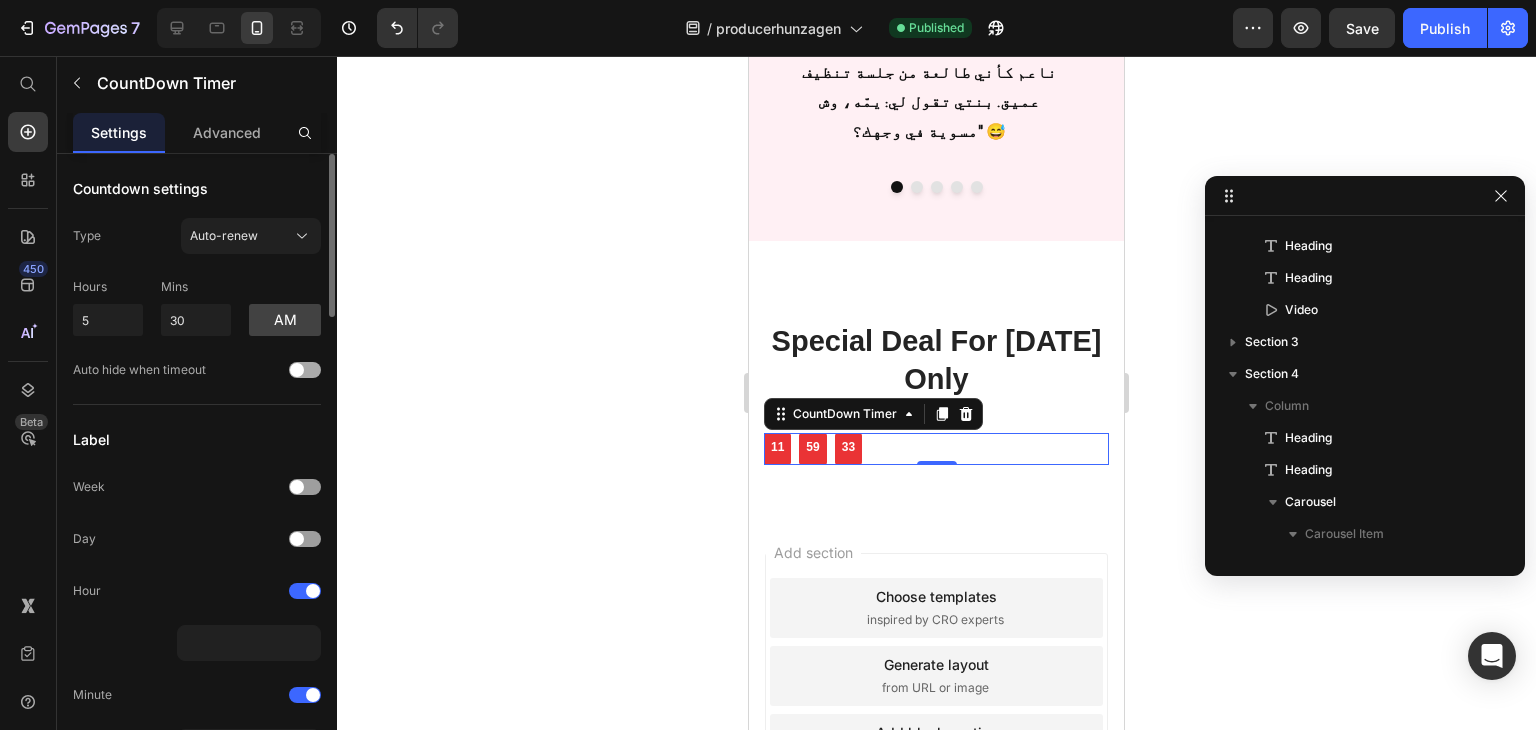 click at bounding box center (297, 370) 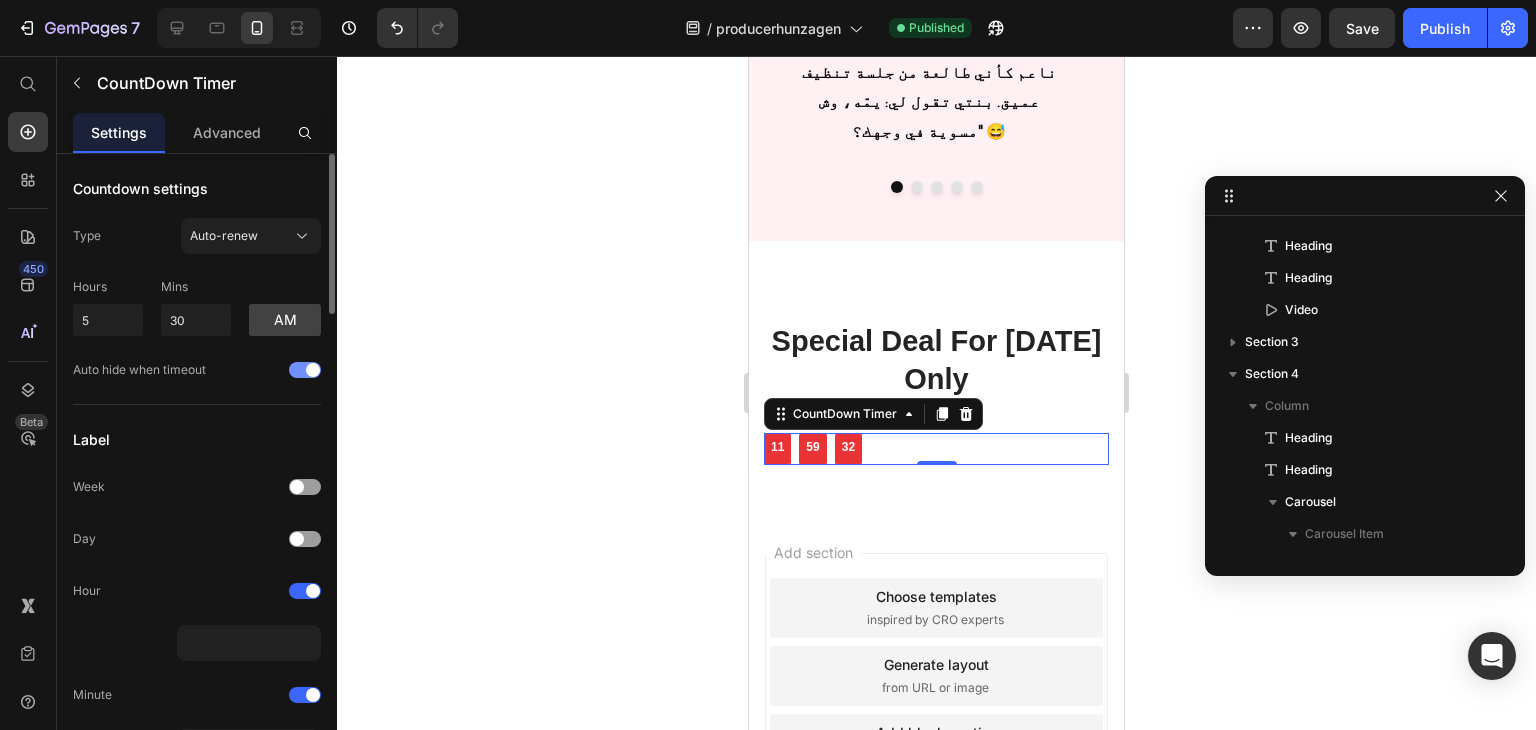 click at bounding box center [305, 370] 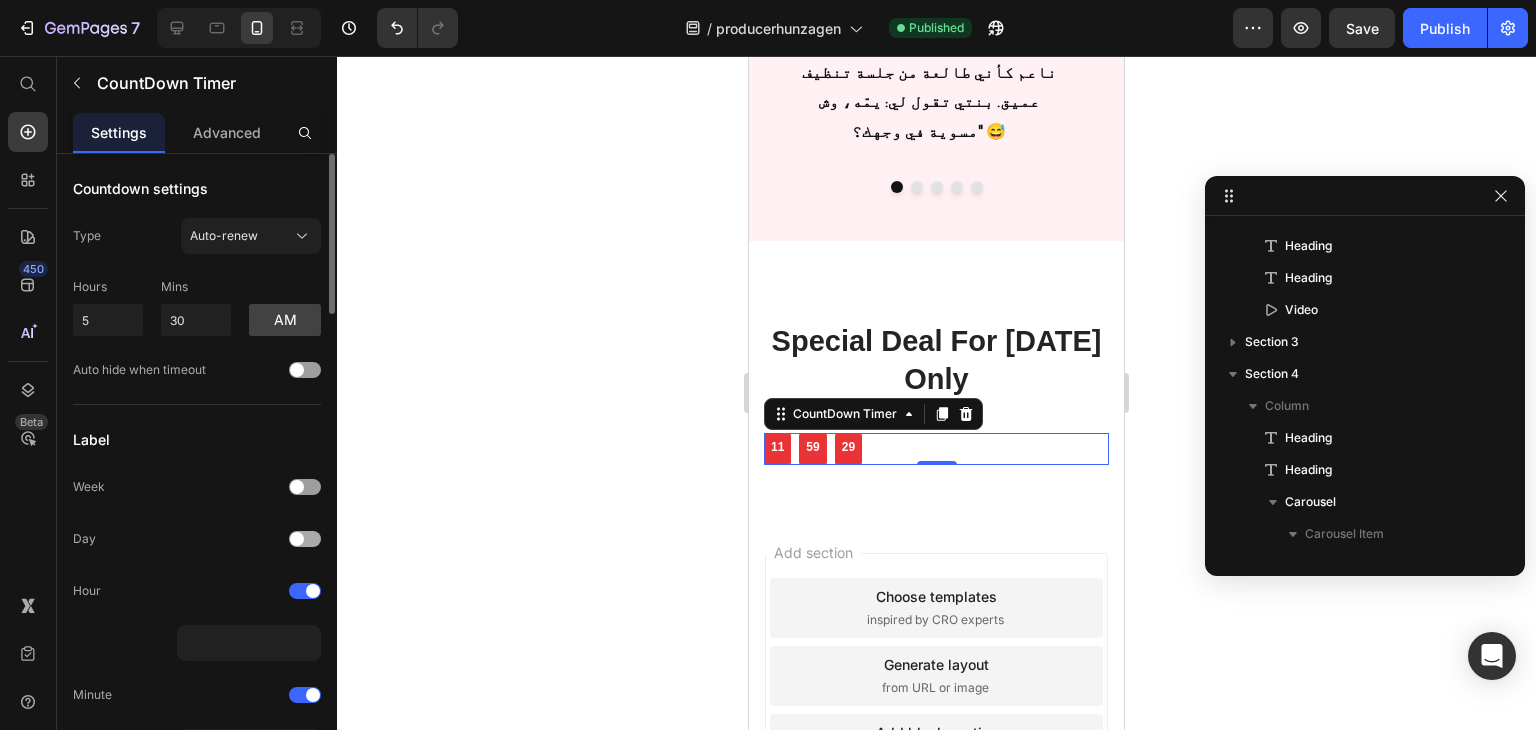 drag, startPoint x: 264, startPoint y: 412, endPoint x: 184, endPoint y: 533, distance: 145.05516 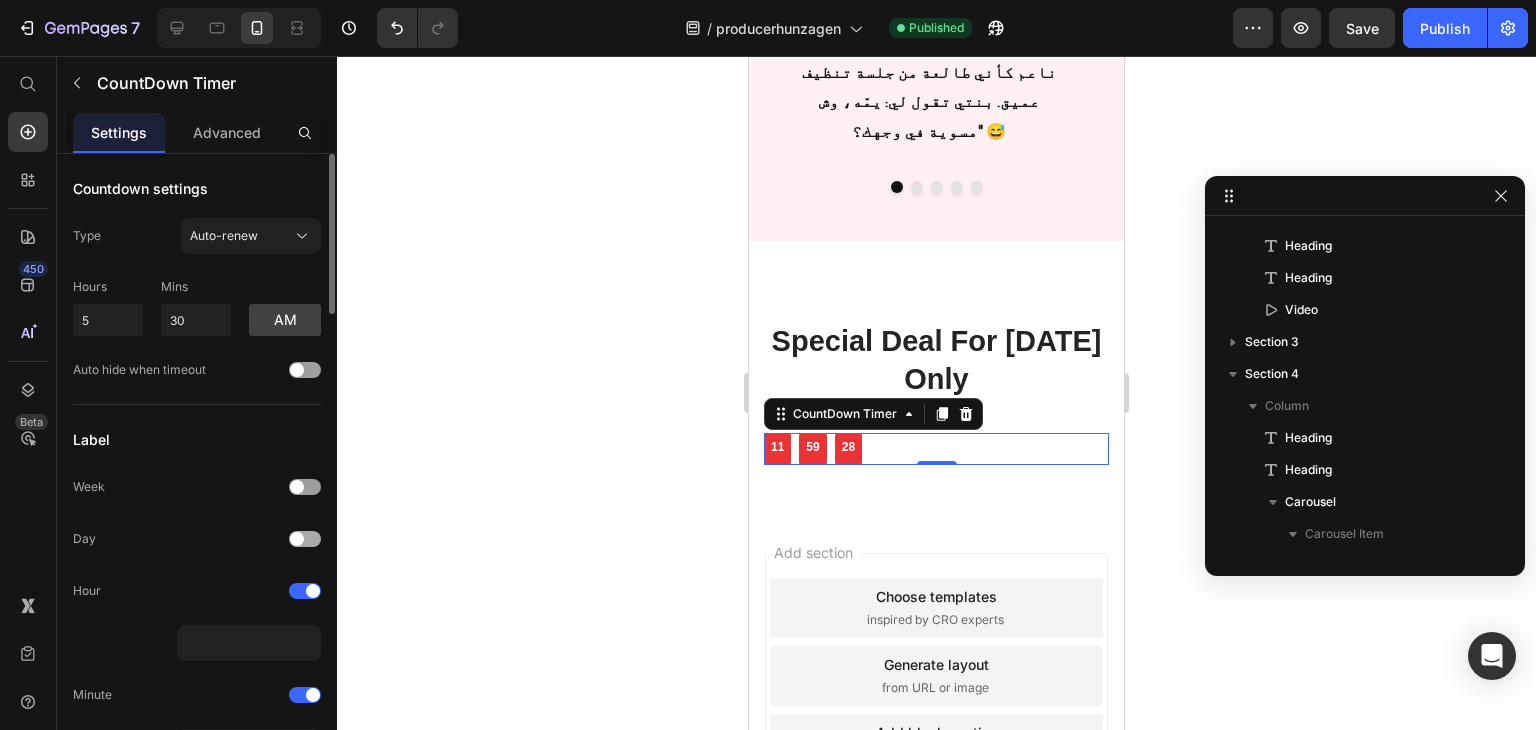 scroll, scrollTop: 200, scrollLeft: 0, axis: vertical 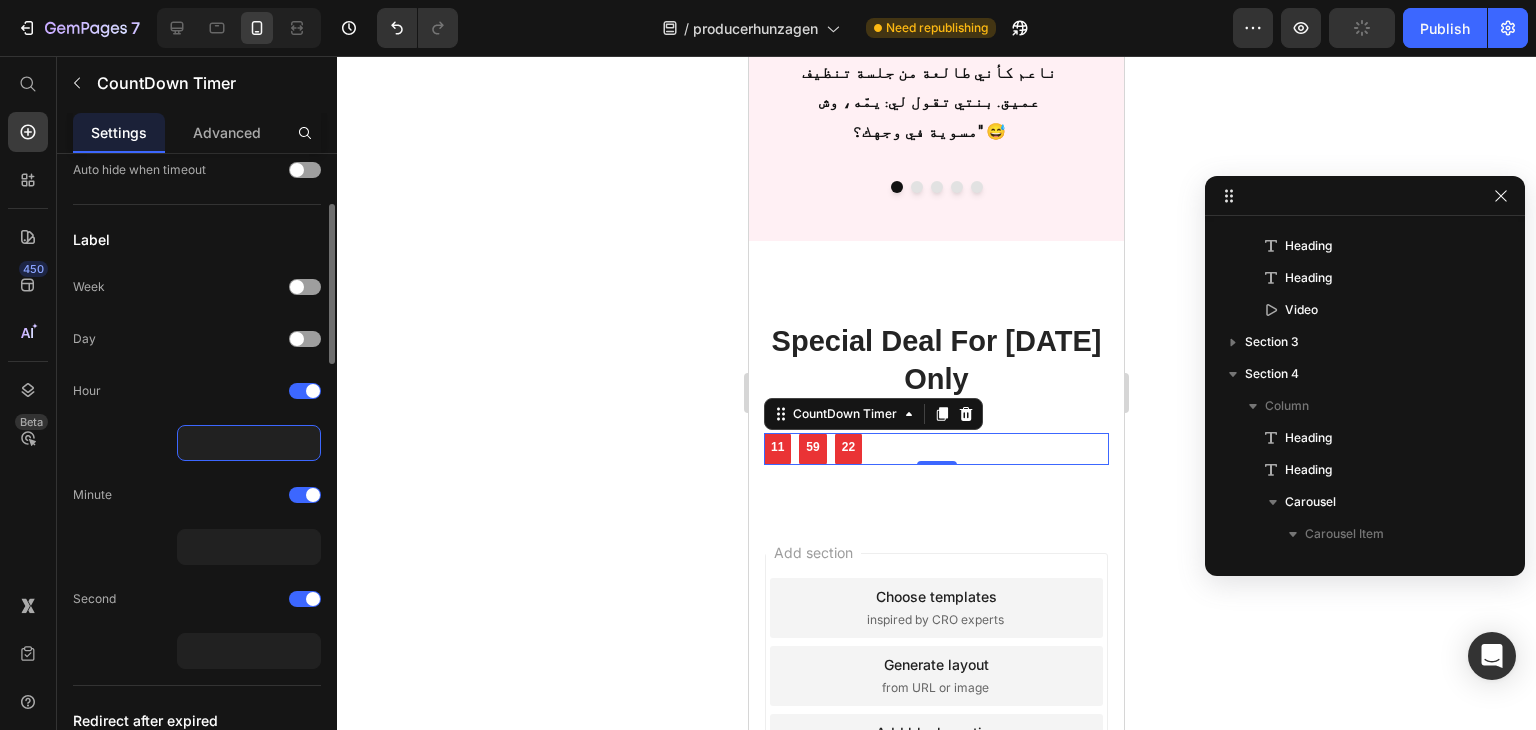 click 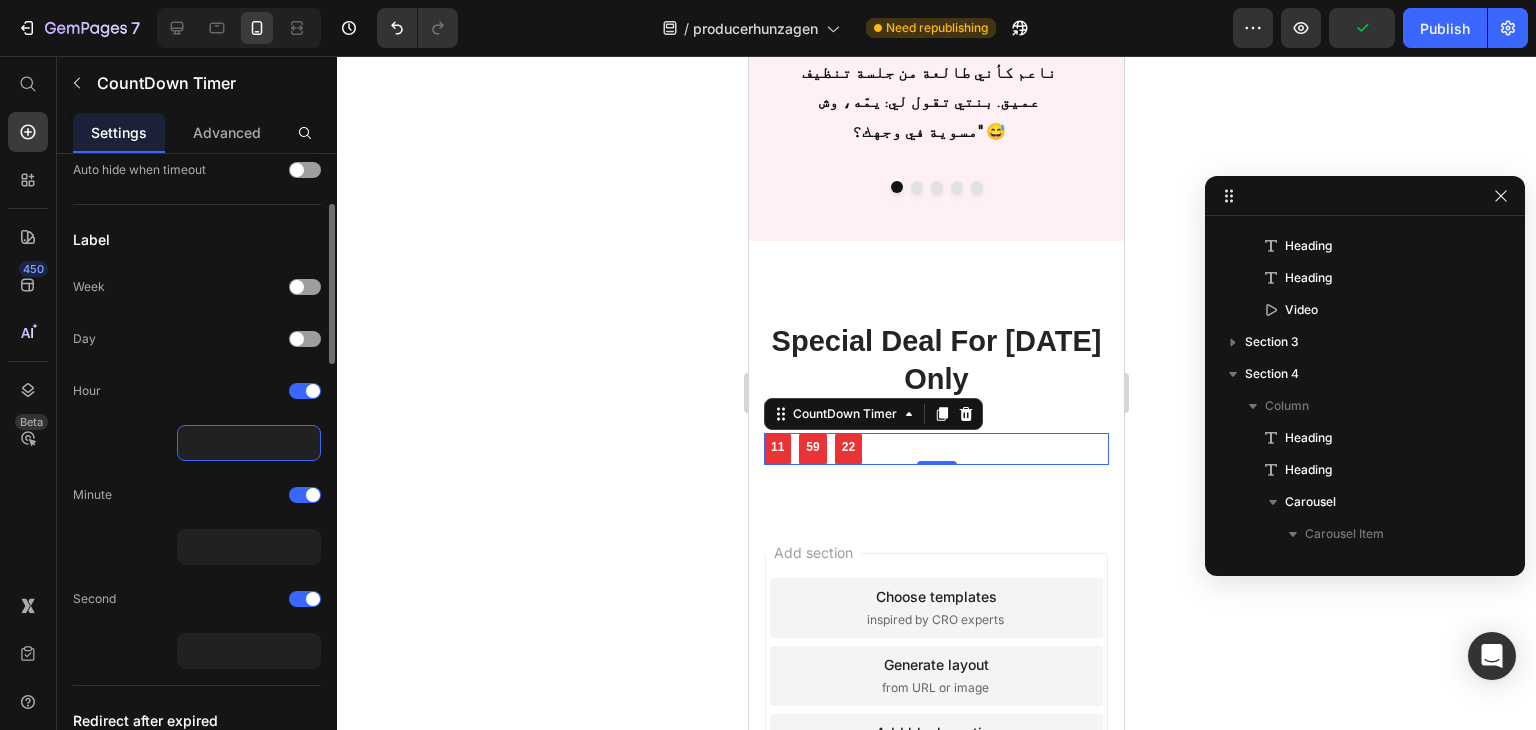 type on "1" 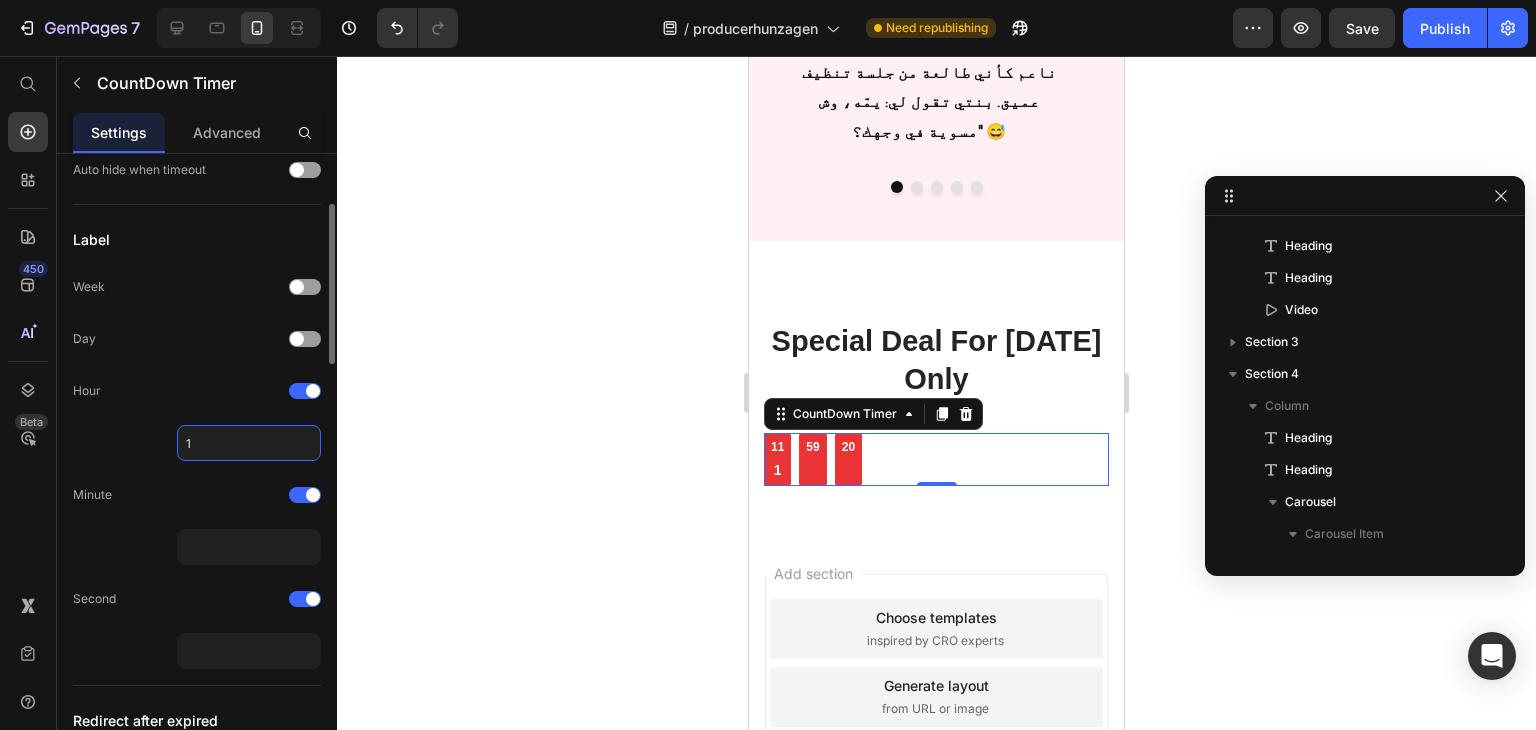 type 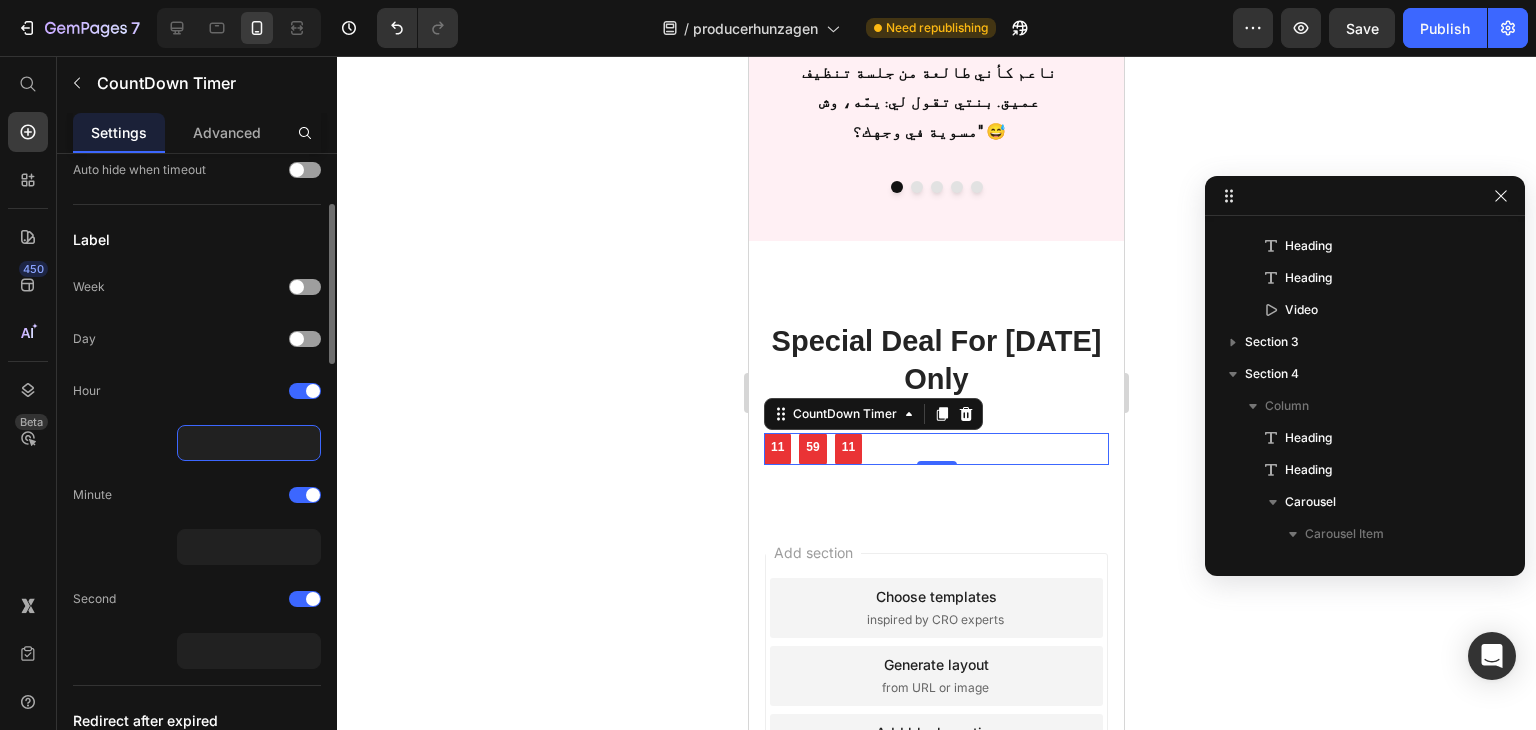 scroll, scrollTop: 0, scrollLeft: 0, axis: both 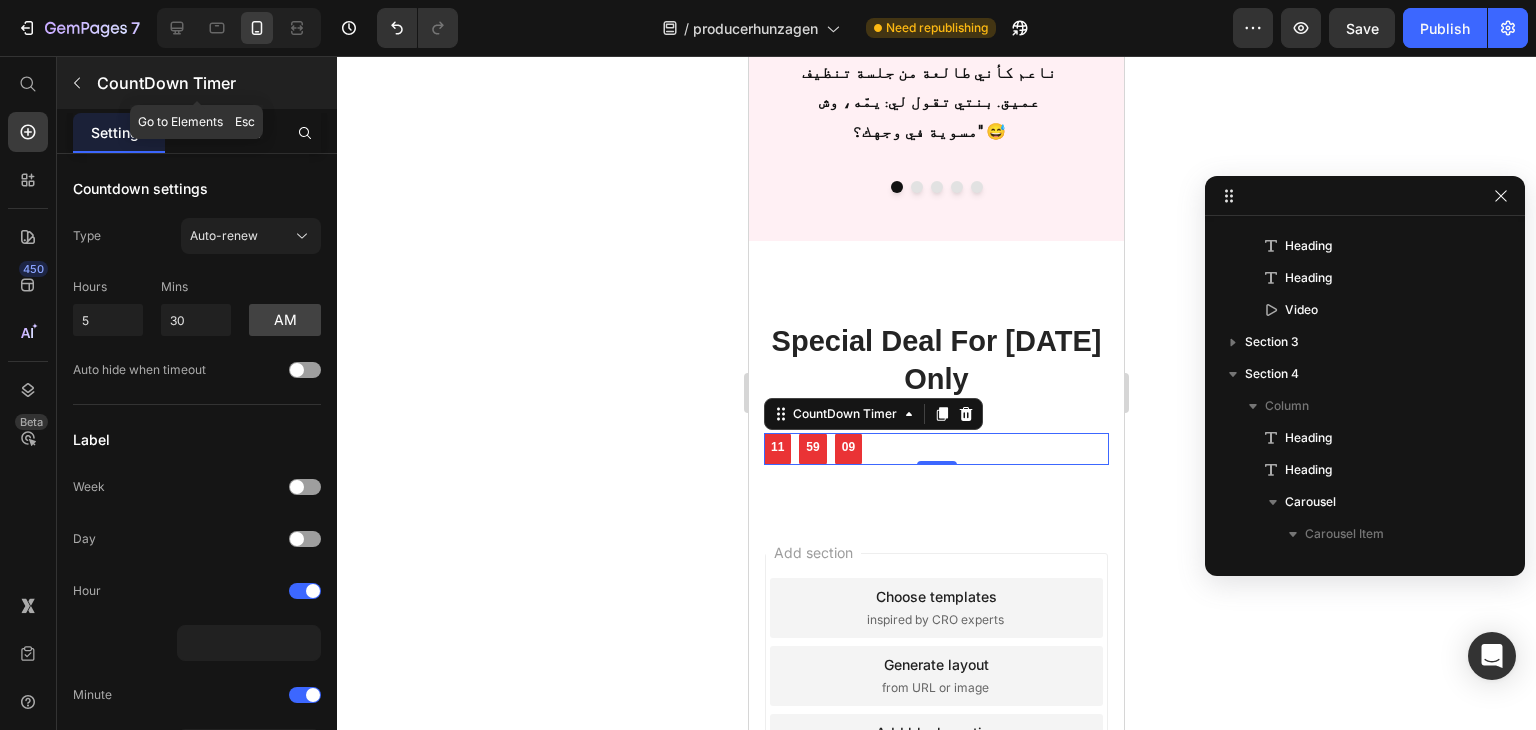 click on "CountDown Timer" at bounding box center [215, 83] 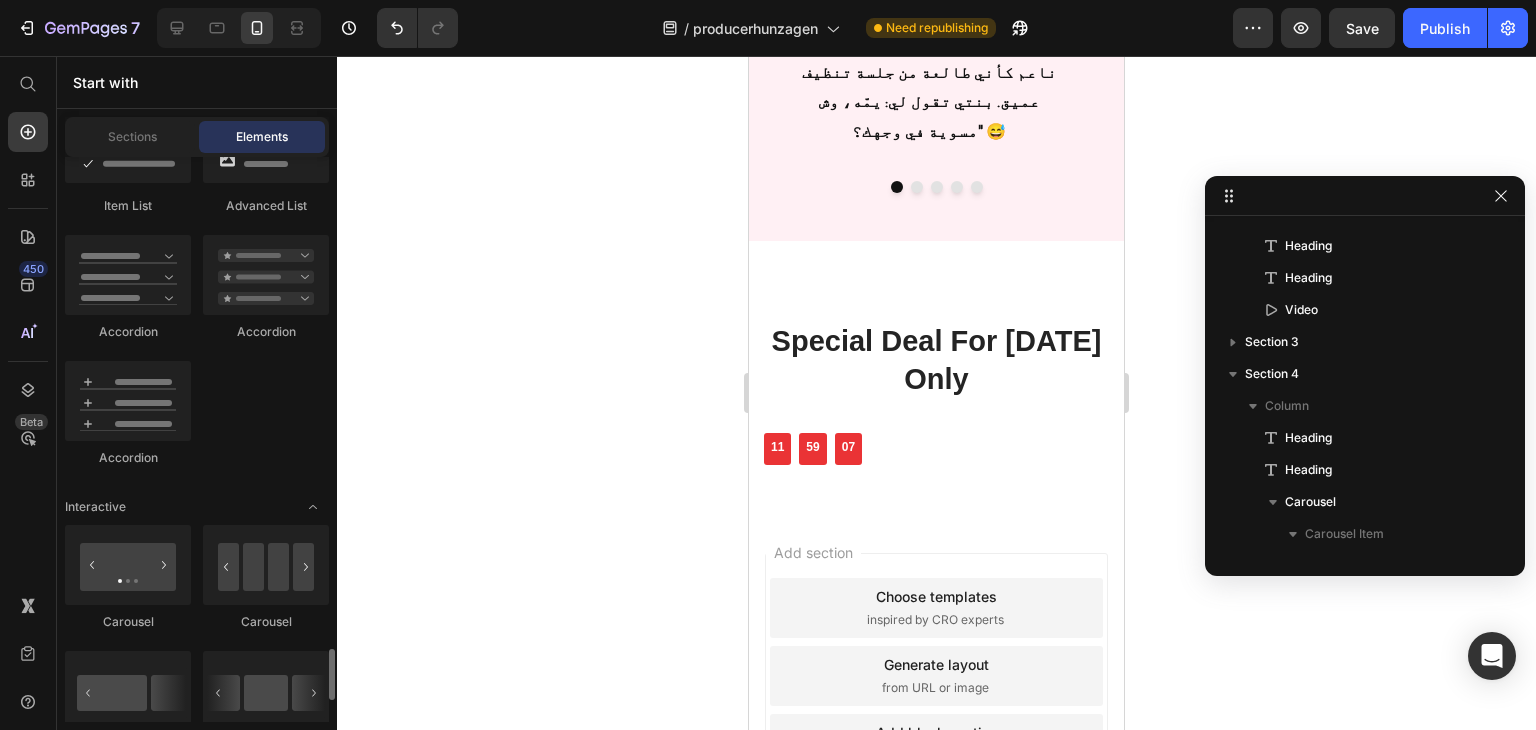 scroll, scrollTop: 2100, scrollLeft: 0, axis: vertical 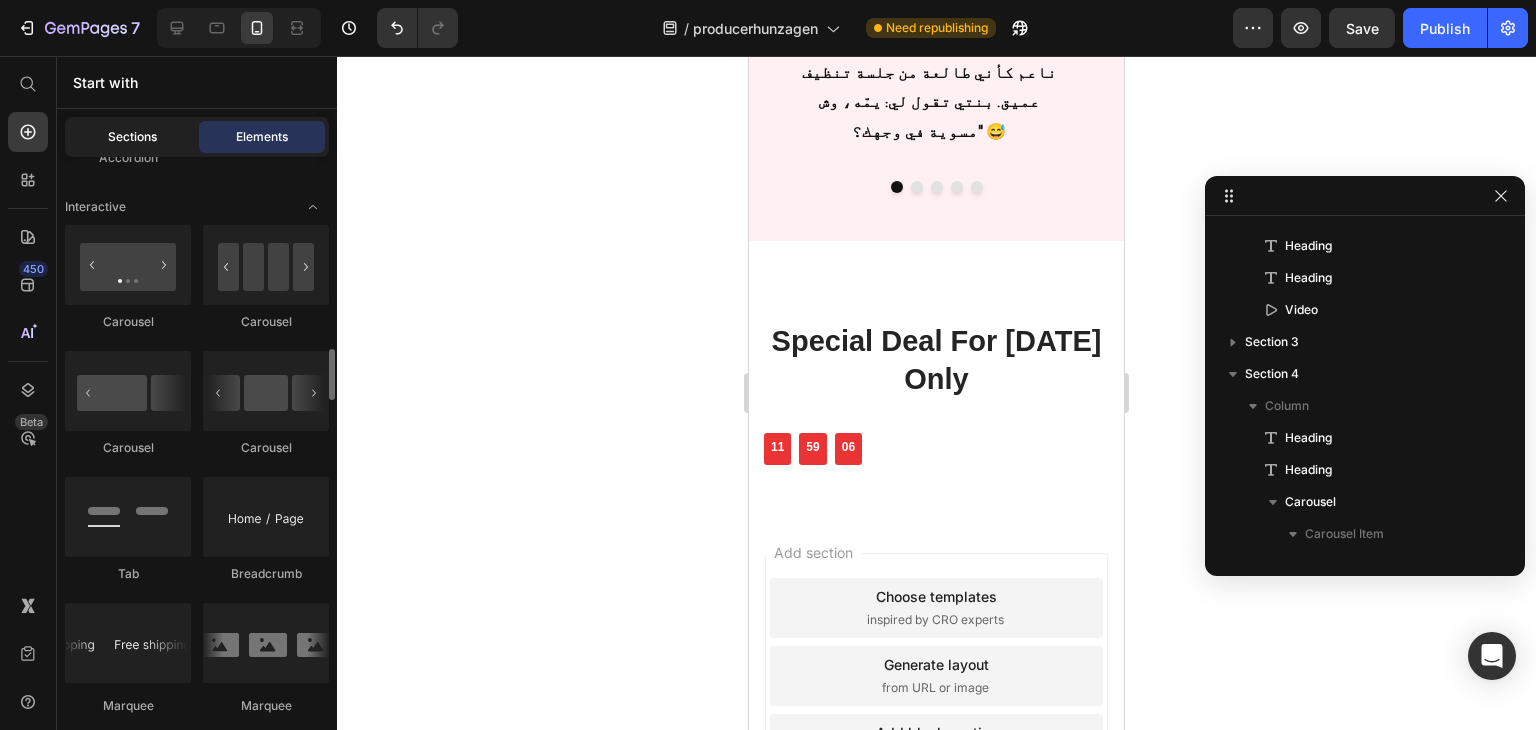 click on "Sections" at bounding box center [132, 137] 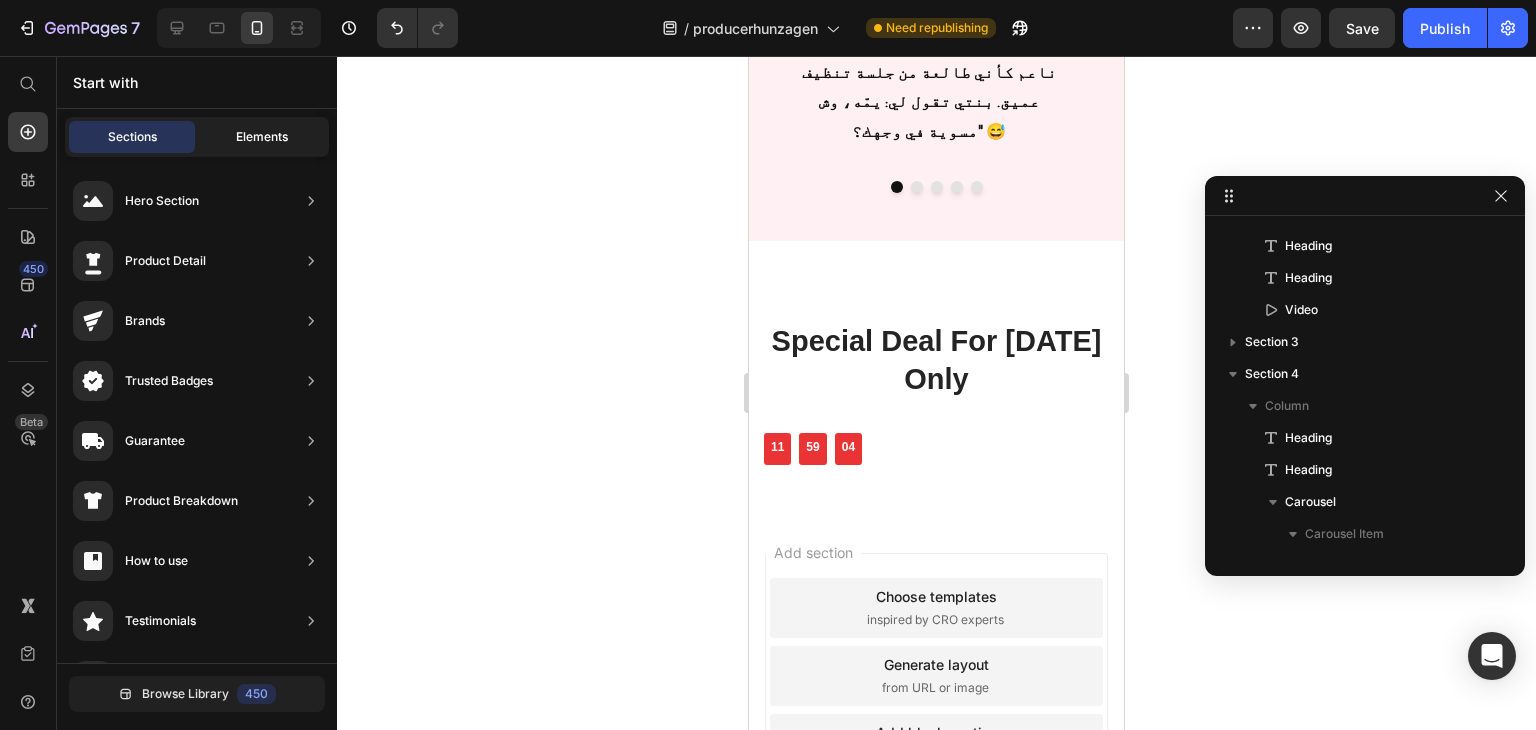 click on "Elements" at bounding box center (262, 137) 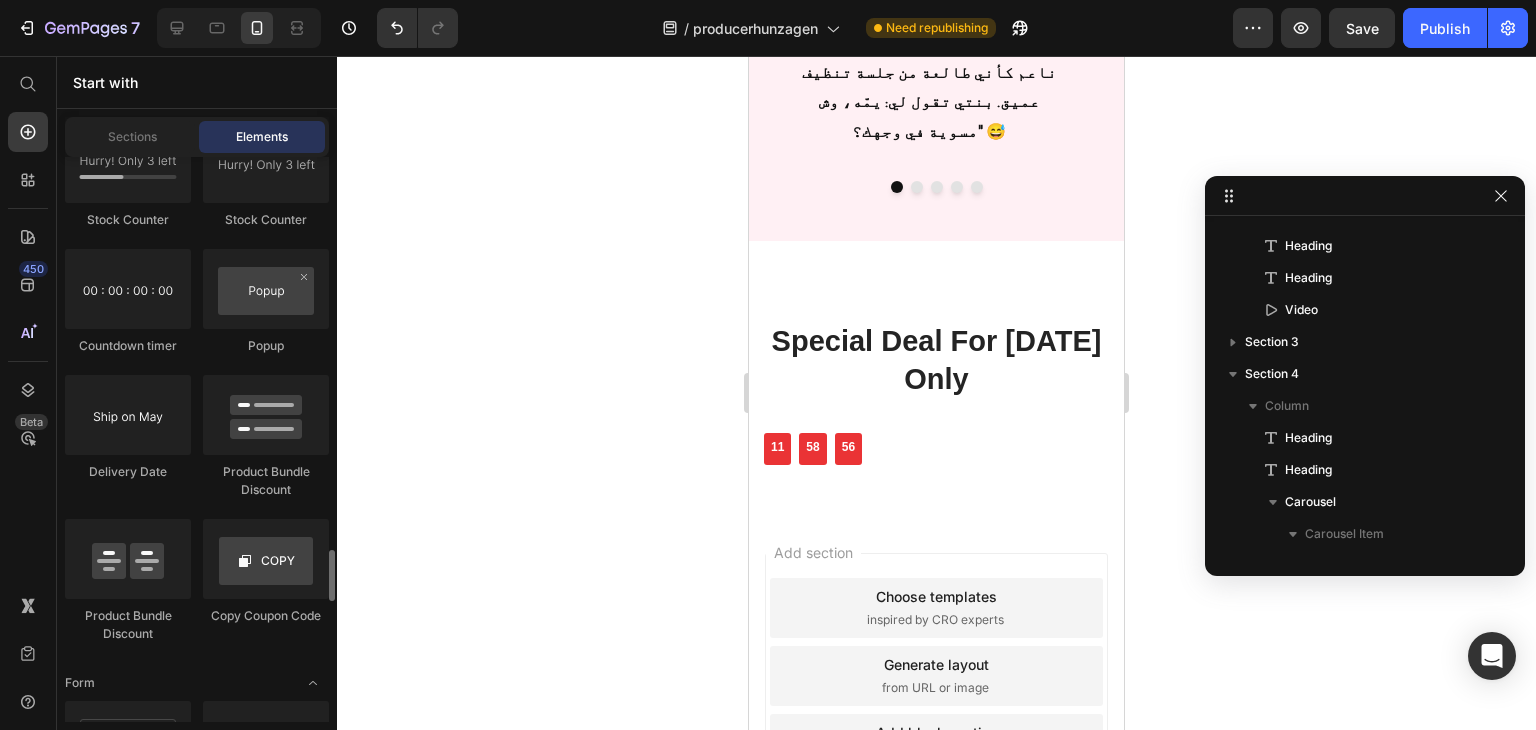 scroll, scrollTop: 4200, scrollLeft: 0, axis: vertical 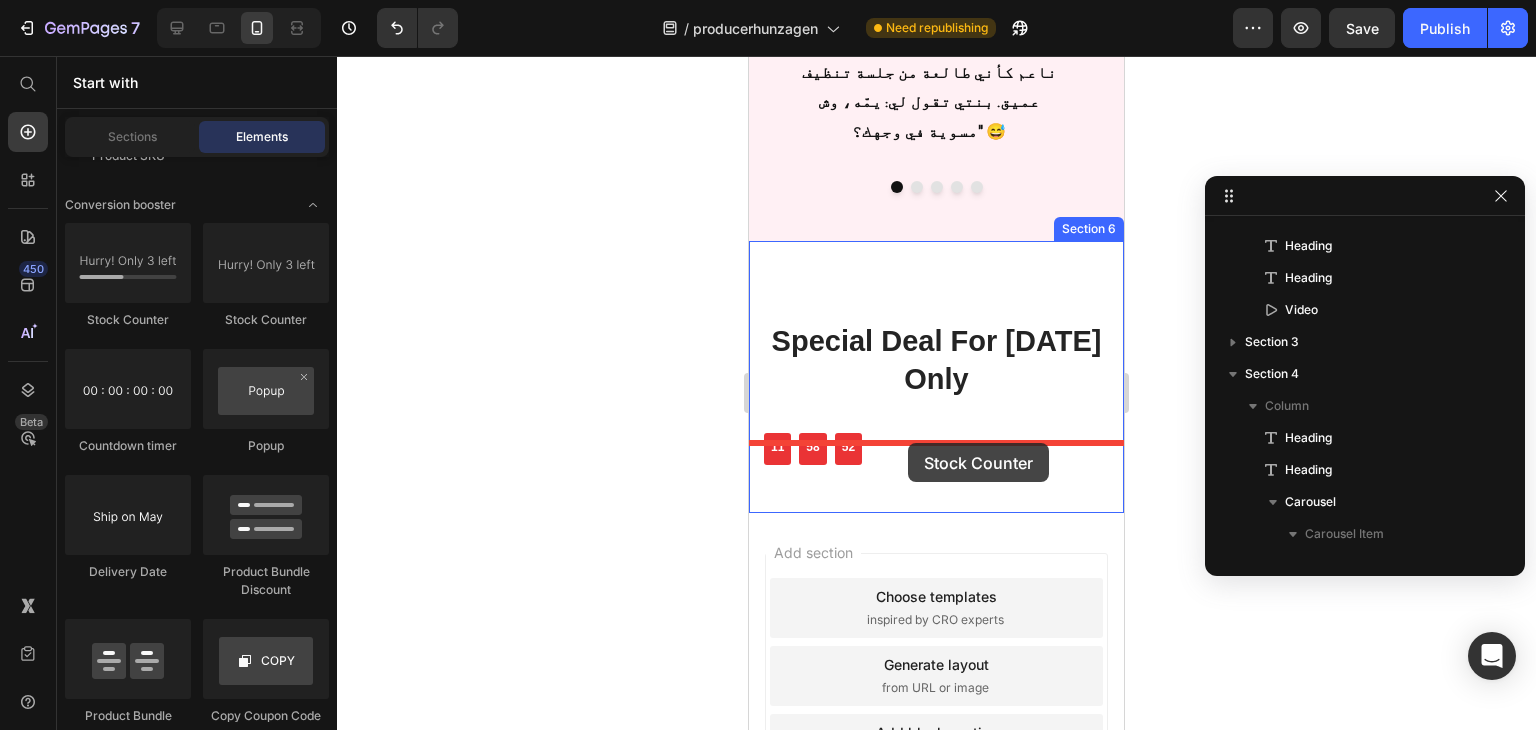 drag, startPoint x: 991, startPoint y: 352, endPoint x: 908, endPoint y: 443, distance: 123.16656 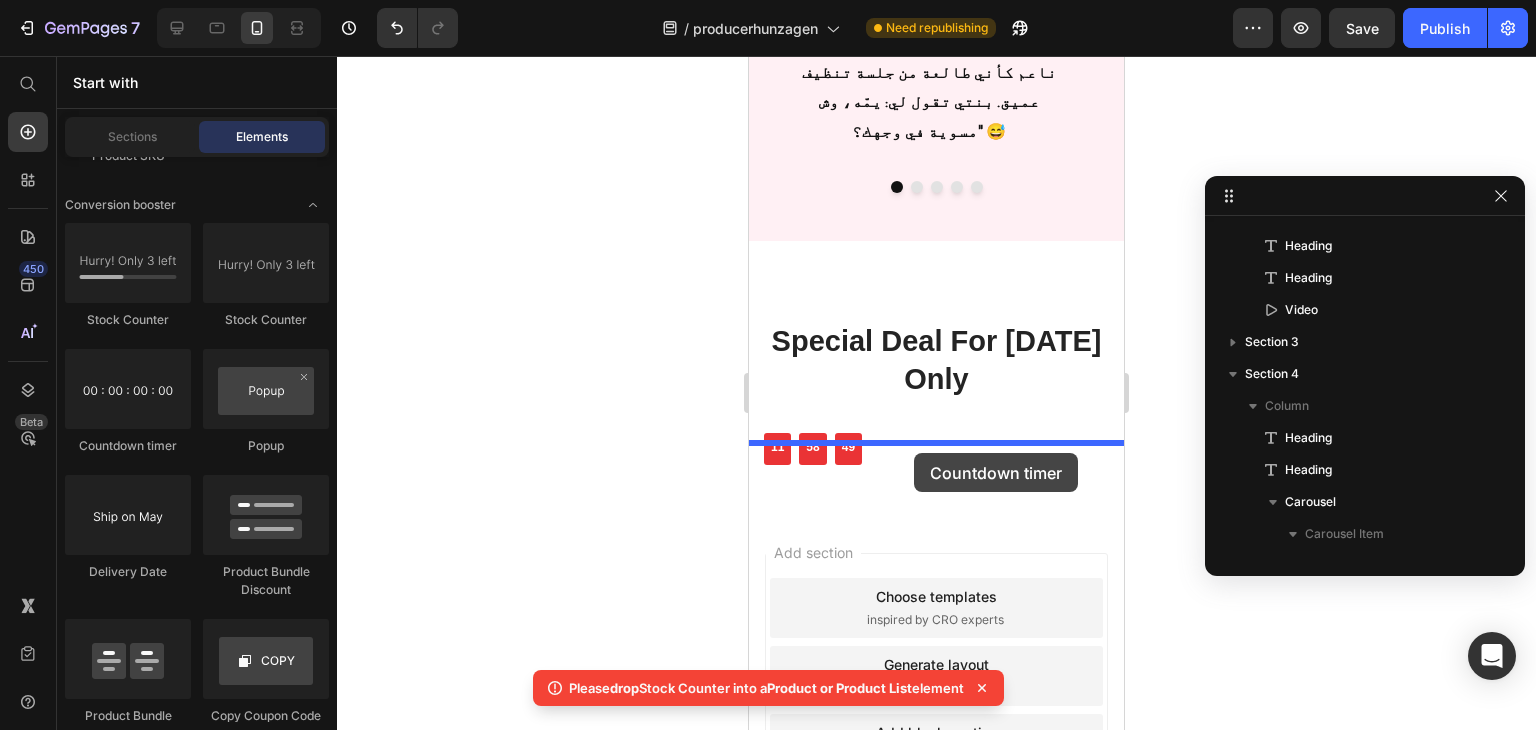 drag, startPoint x: 880, startPoint y: 457, endPoint x: 914, endPoint y: 453, distance: 34.234486 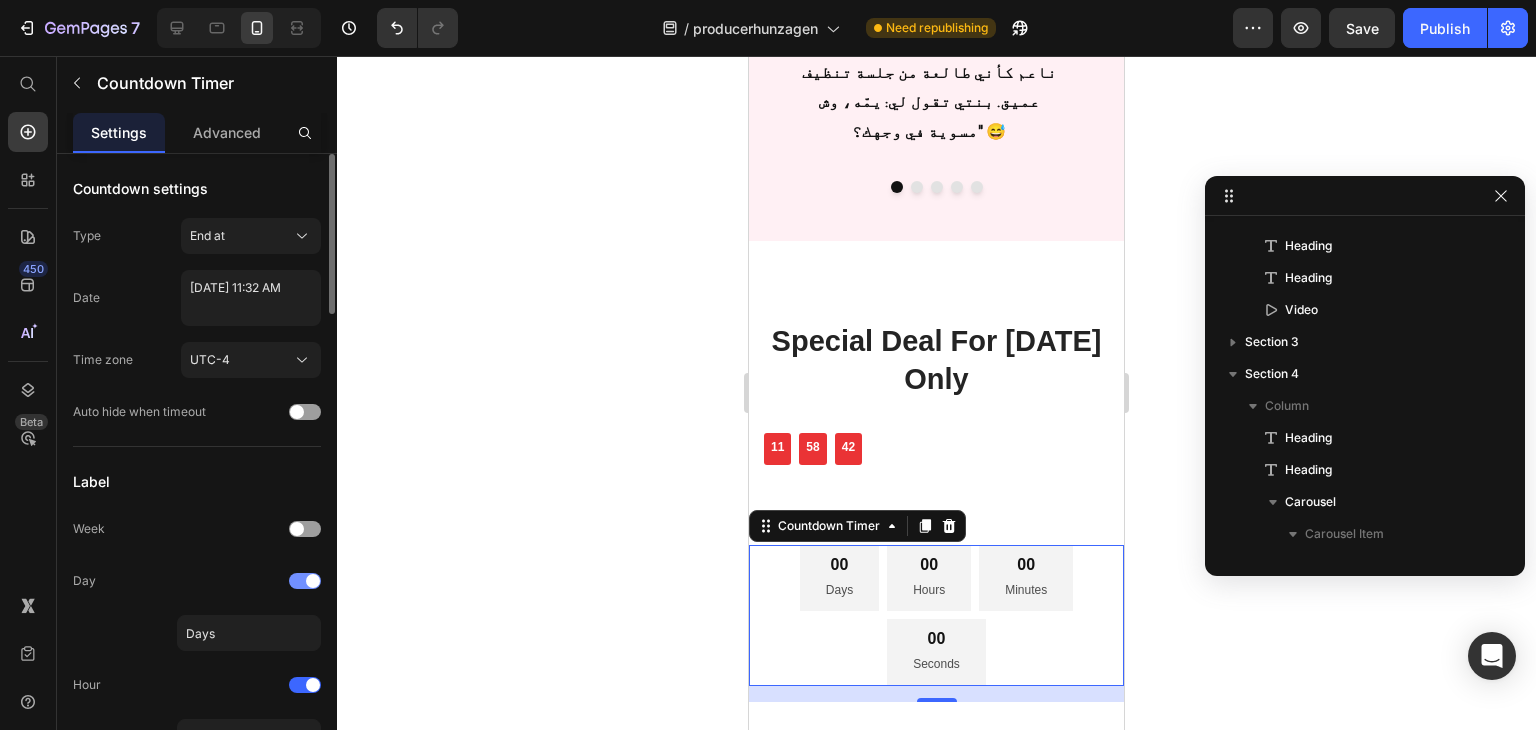 click at bounding box center (313, 581) 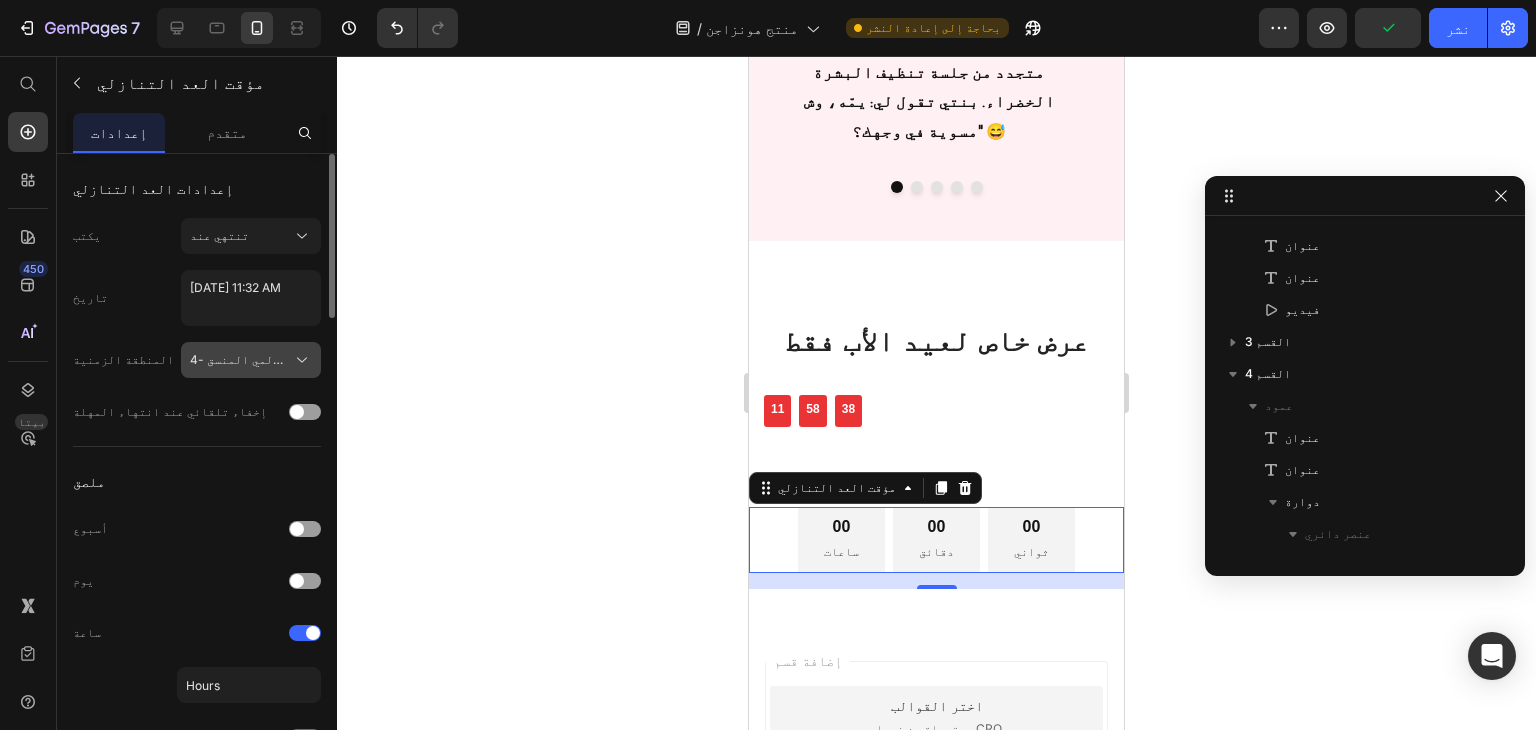 click on "التوقيت العالمي المنسق -4" at bounding box center (271, 359) 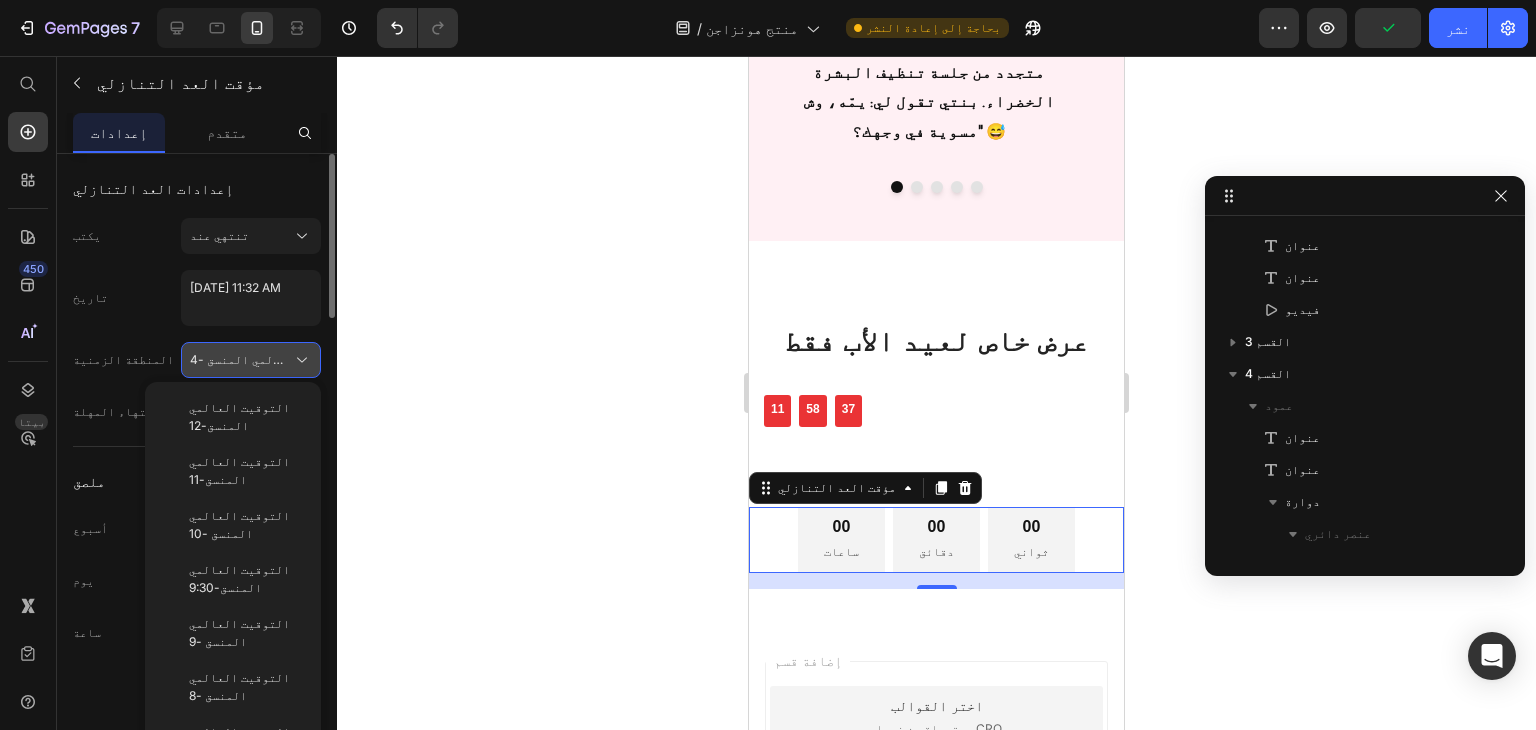 click on "التوقيت العالمي المنسق -4" at bounding box center [271, 359] 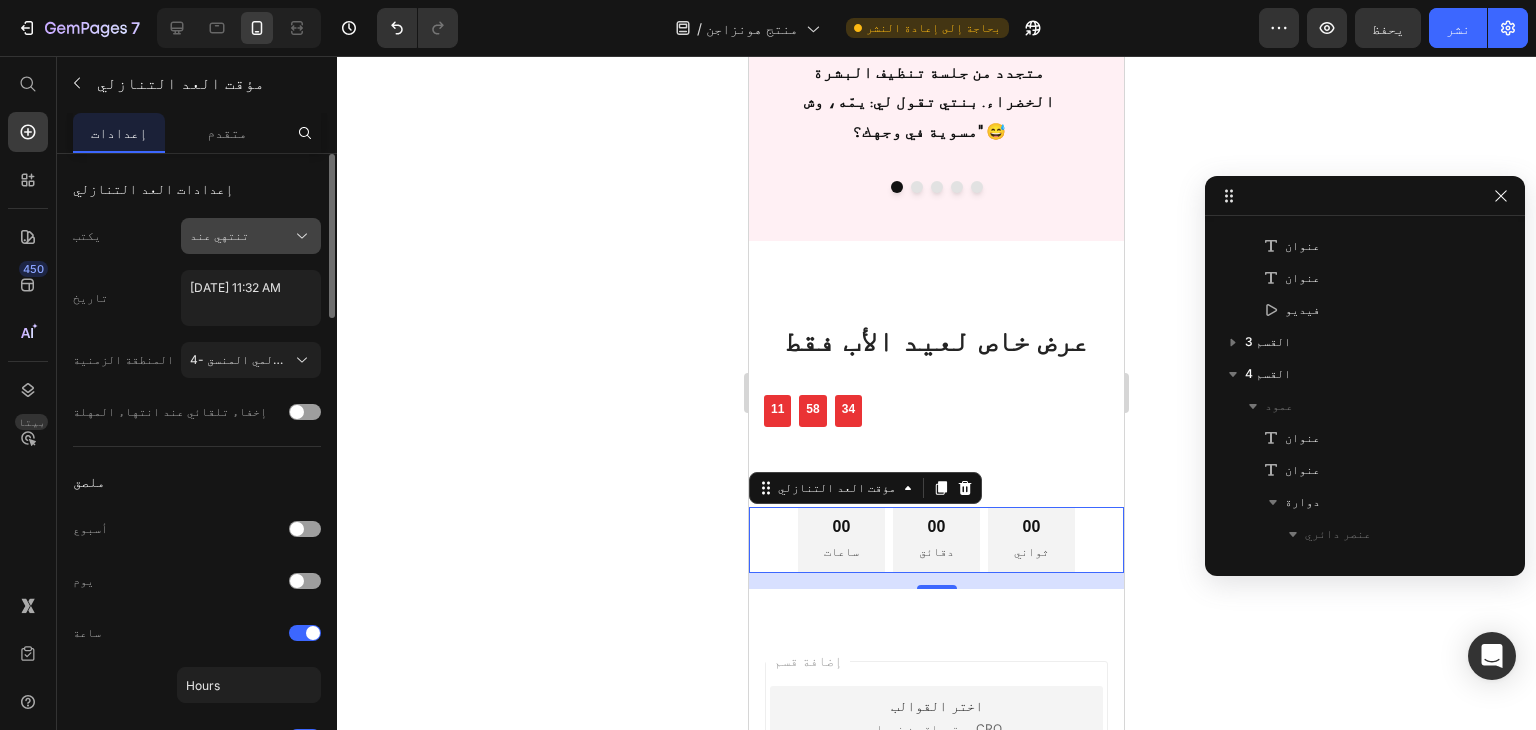 click on "تنتهي عند" at bounding box center (251, 236) 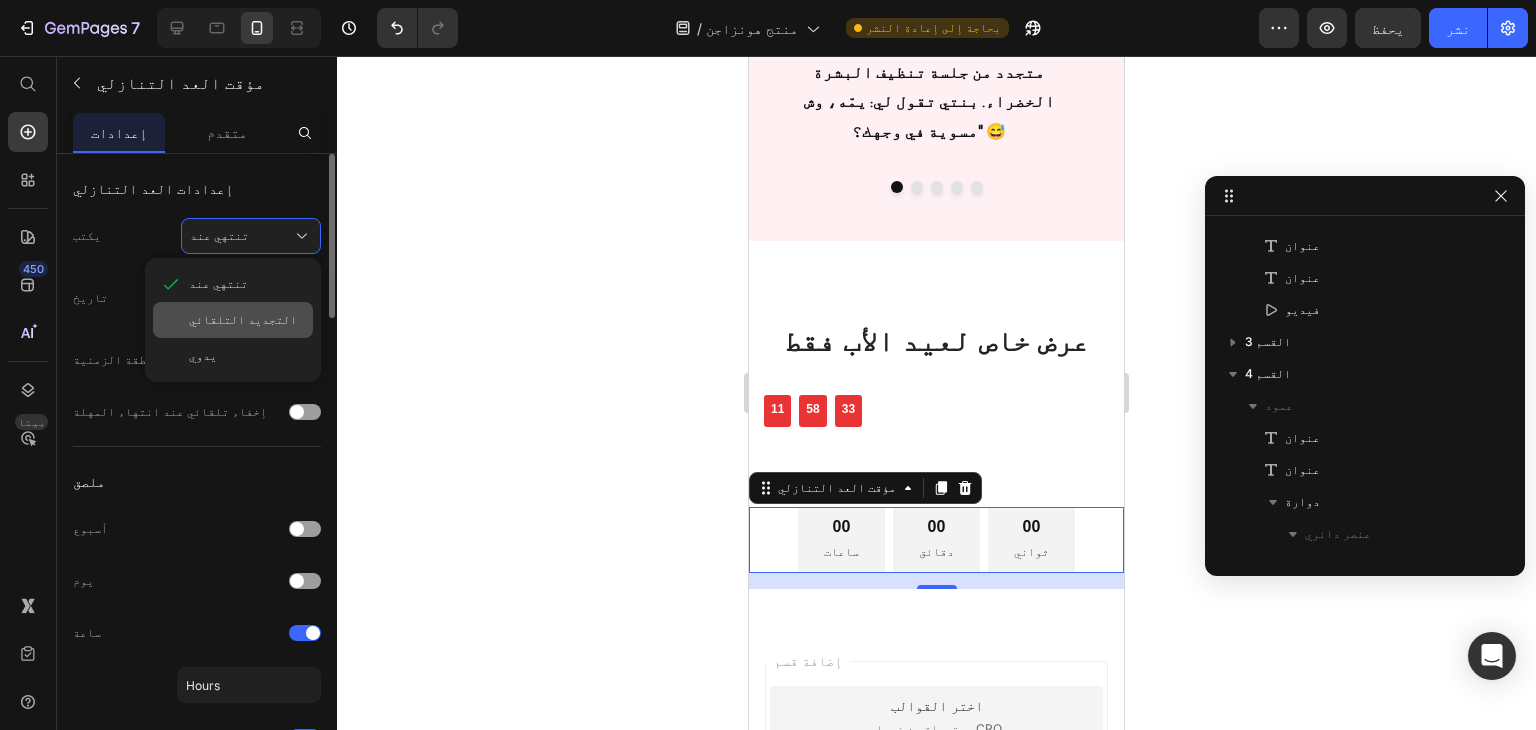 click on "التجديد التلقائي" at bounding box center [243, 319] 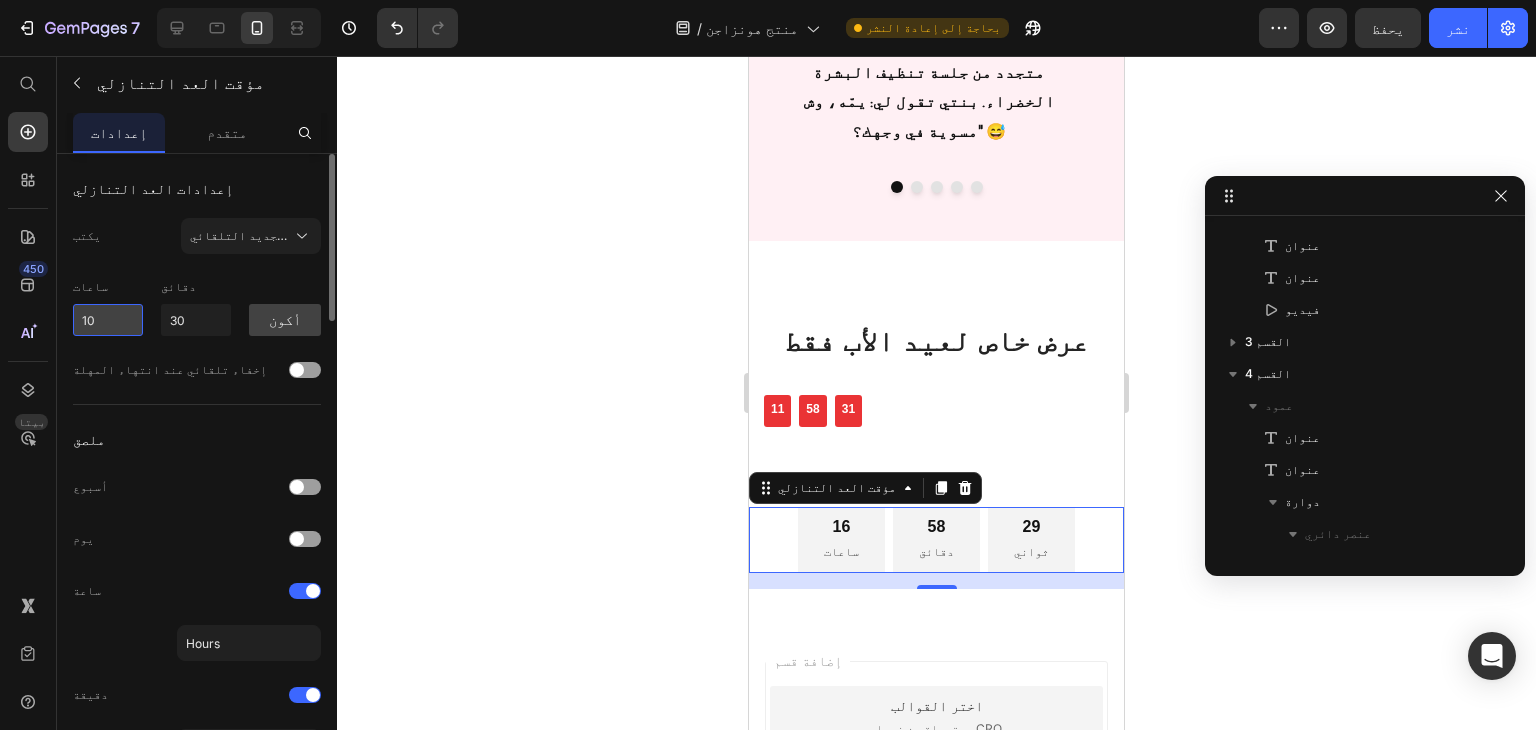click on "10" at bounding box center [108, 320] 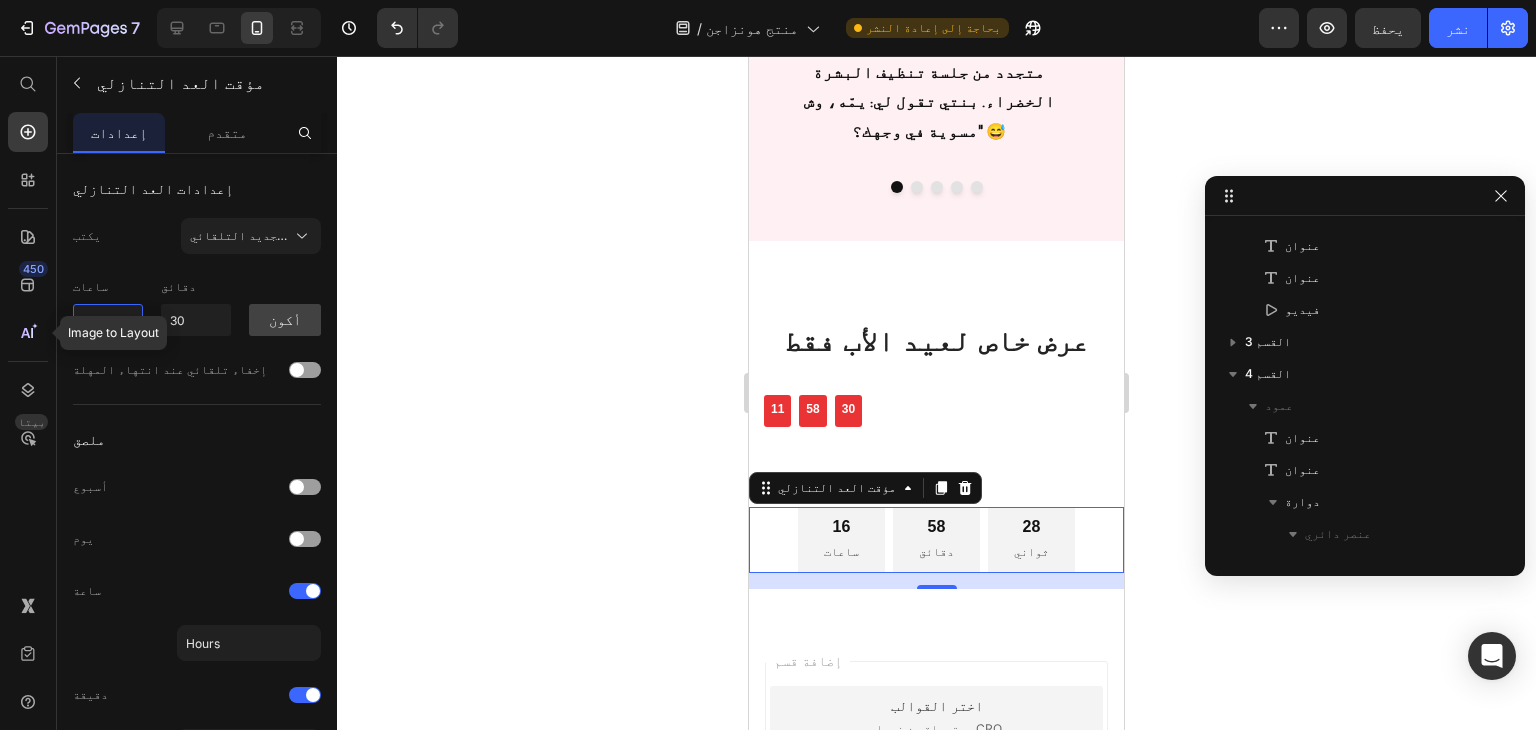 drag, startPoint x: 100, startPoint y: 311, endPoint x: 0, endPoint y: 337, distance: 103.32473 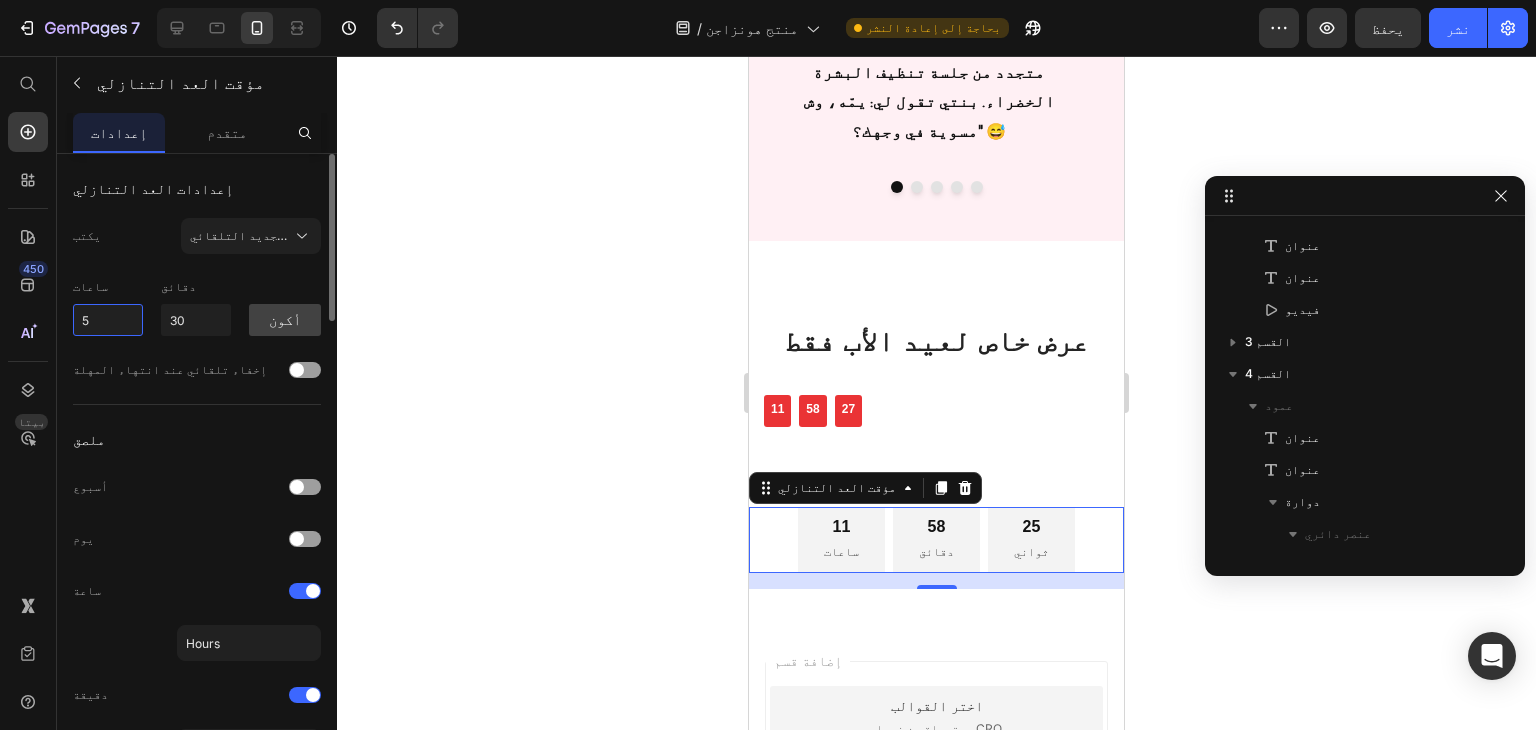 type on "5" 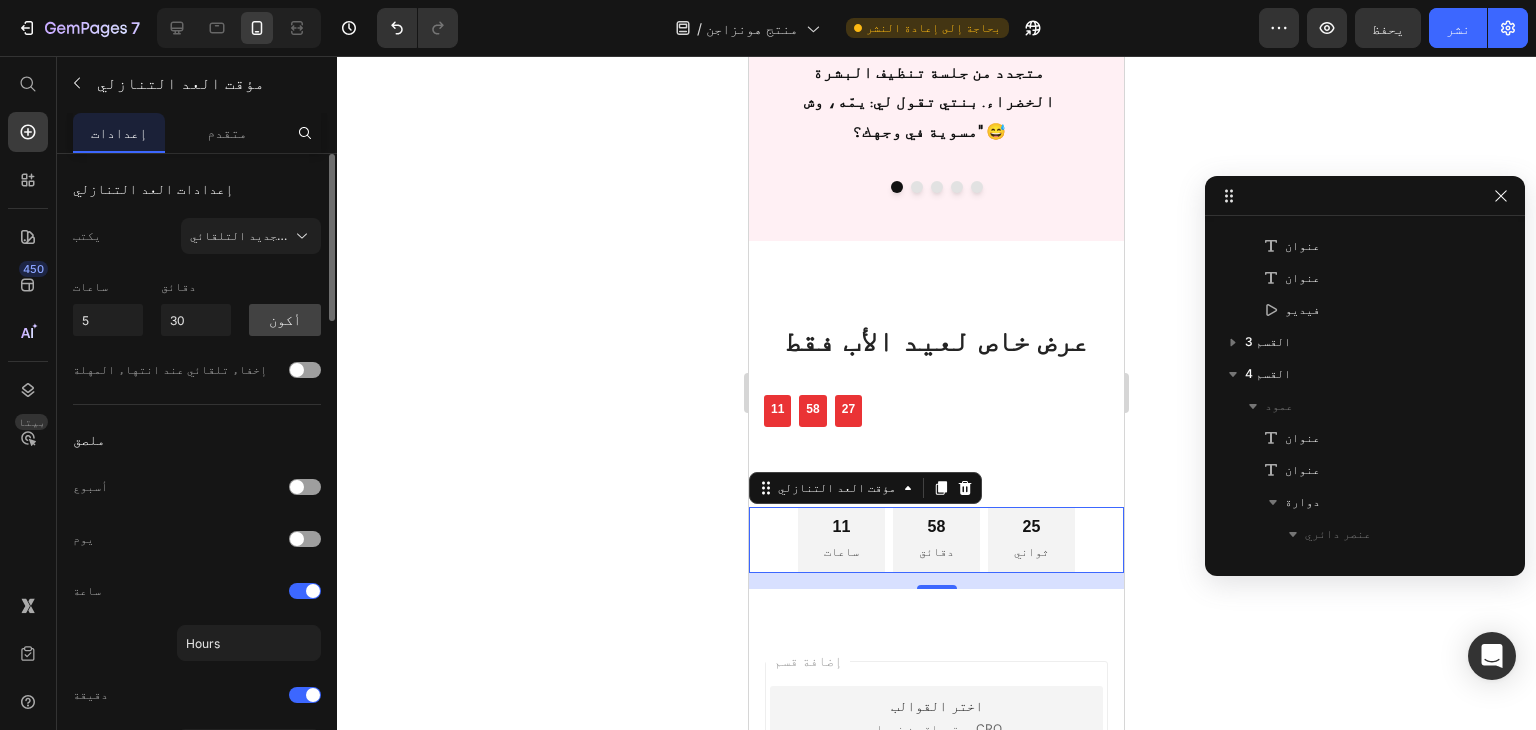click on "إعدادات العد التنازلي يكتب التجديد التلقائي ساعات 5 دقائق 30 أكون إخفاء تلقائي عند انتهاء المهلة ملصق أسبوع يوم ساعة Hours دقيقة Minutes ثانية Seconds إعادة التوجيه بعد انتهاء الصلاحية رابط المصدر # إدراج الرابط افتح الرابط في حاضِر علامة تبويب جديدة إعدادات العنصر لون الخلفية فجوة العمود 8 بكسل التباعد الرأسي 0 بكسل حشوة واسطة حالات العد التنازلي طبيعي تحوم حدود ركن نص رقمي الأنماط العنوان 6 الخط بدون تشعبات مقاس 16 لون إظهار المزيد نص الملصق الأنماط الفقرة 2 الخط بدون تشعبات مقاس 12 لون إظهار المزيد محاذاة" at bounding box center [197, 1304] 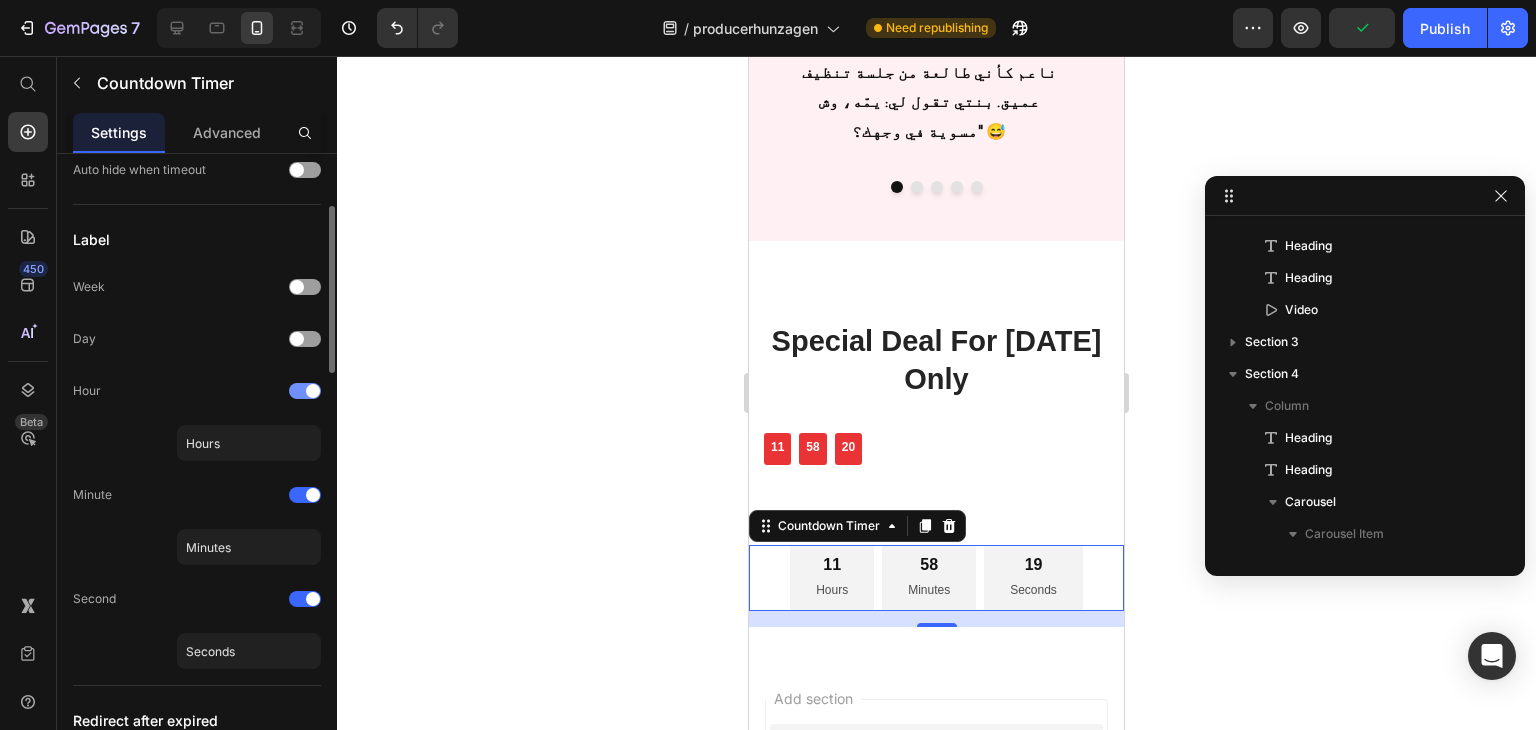 scroll, scrollTop: 300, scrollLeft: 0, axis: vertical 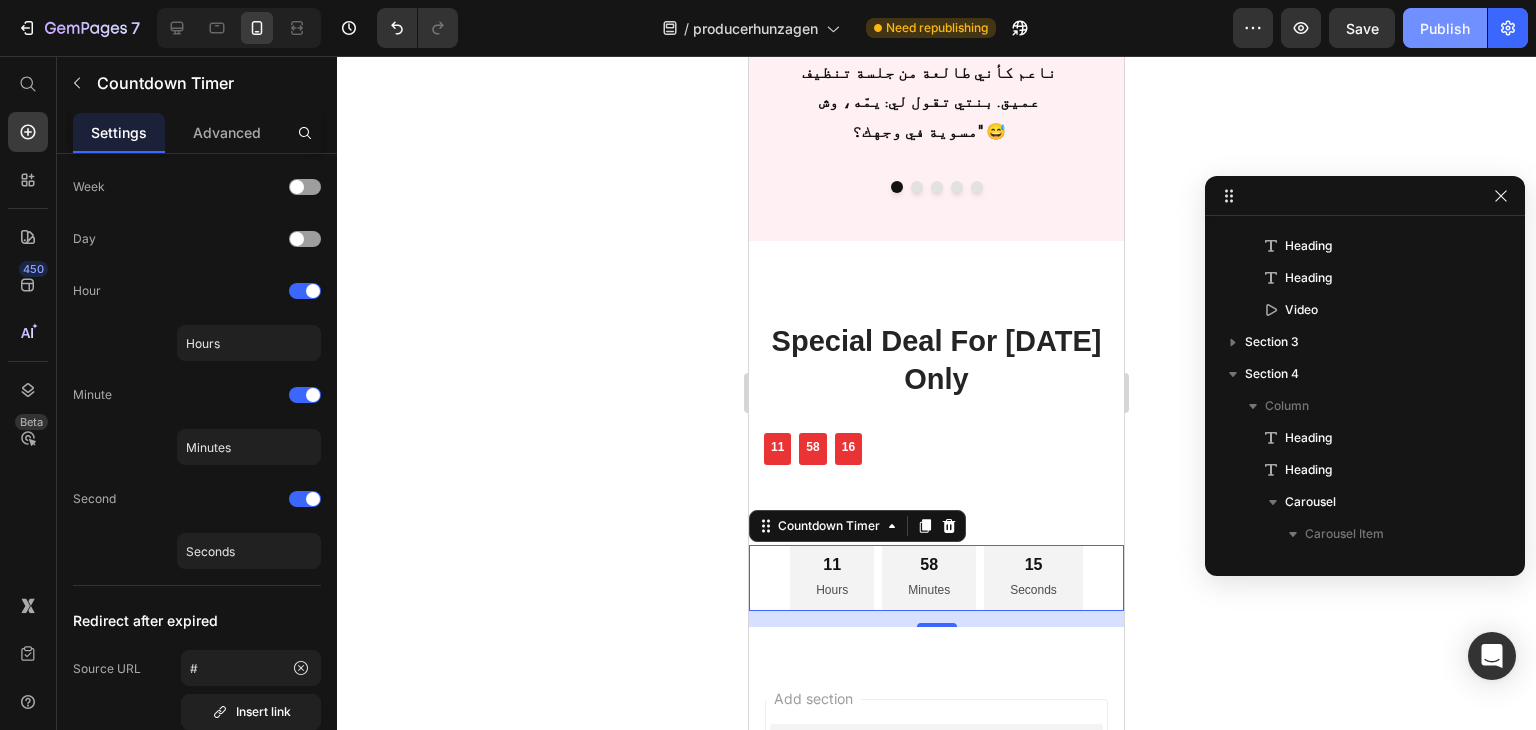 click on "Publish" at bounding box center [1445, 28] 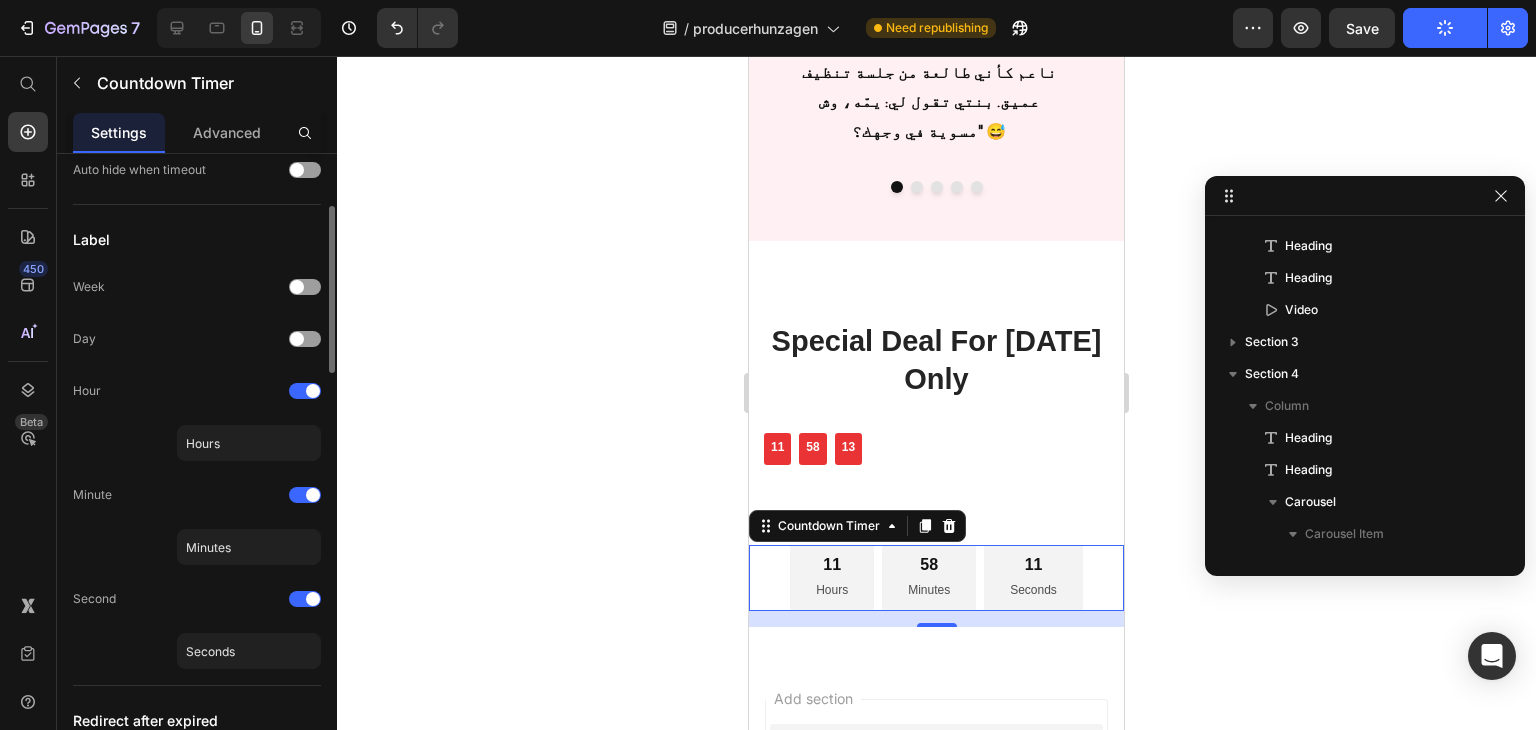 scroll, scrollTop: 0, scrollLeft: 0, axis: both 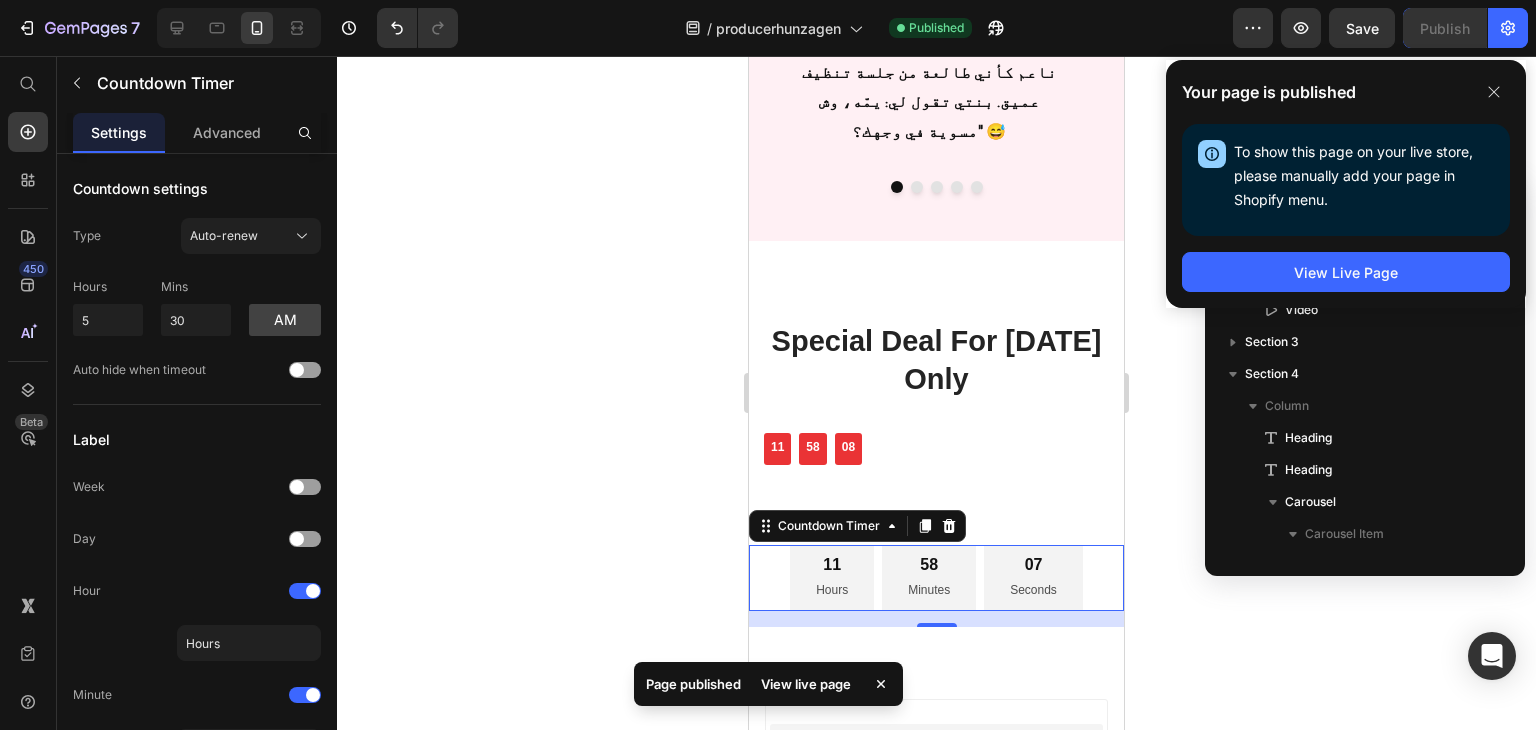 click on "Hours" at bounding box center [832, 591] 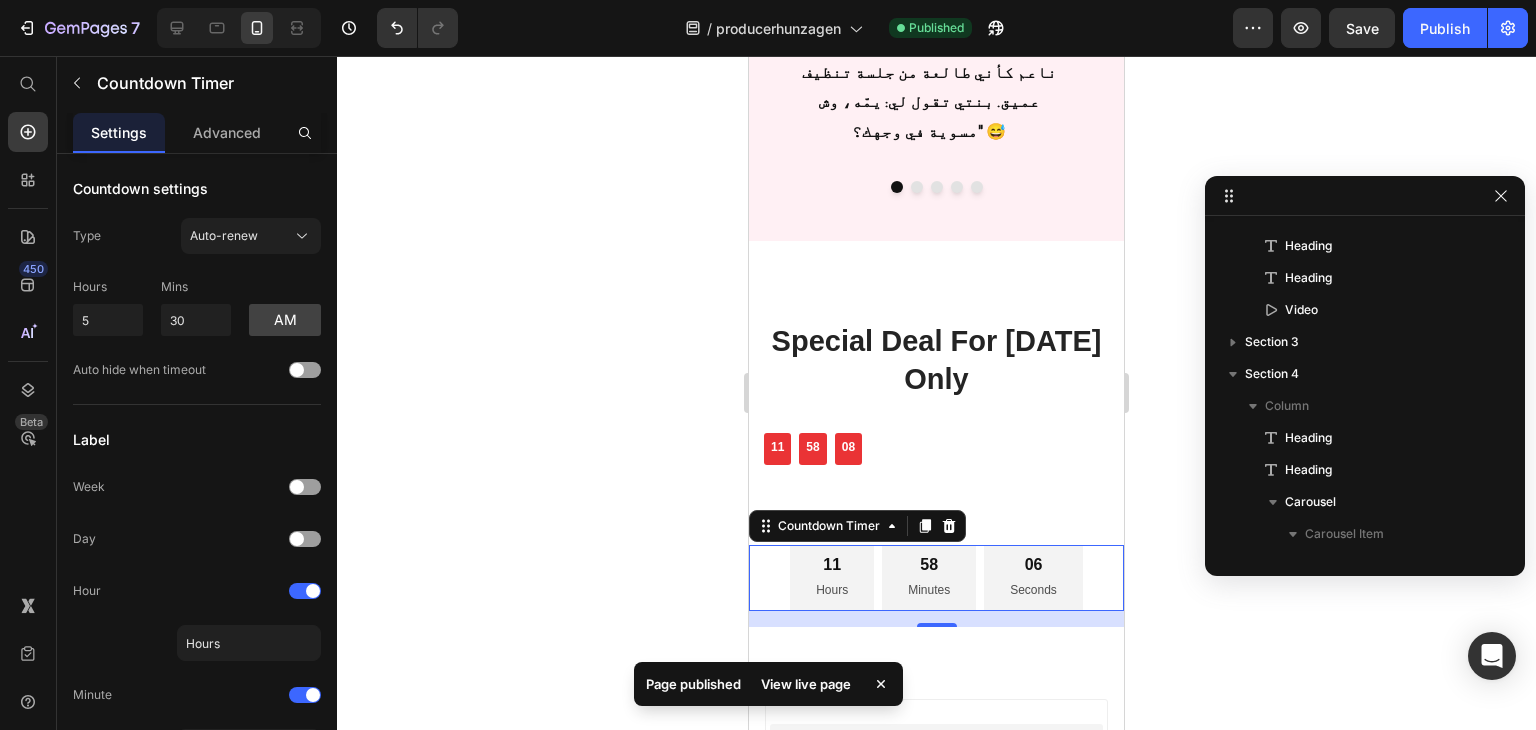 click on "11" at bounding box center (832, 565) 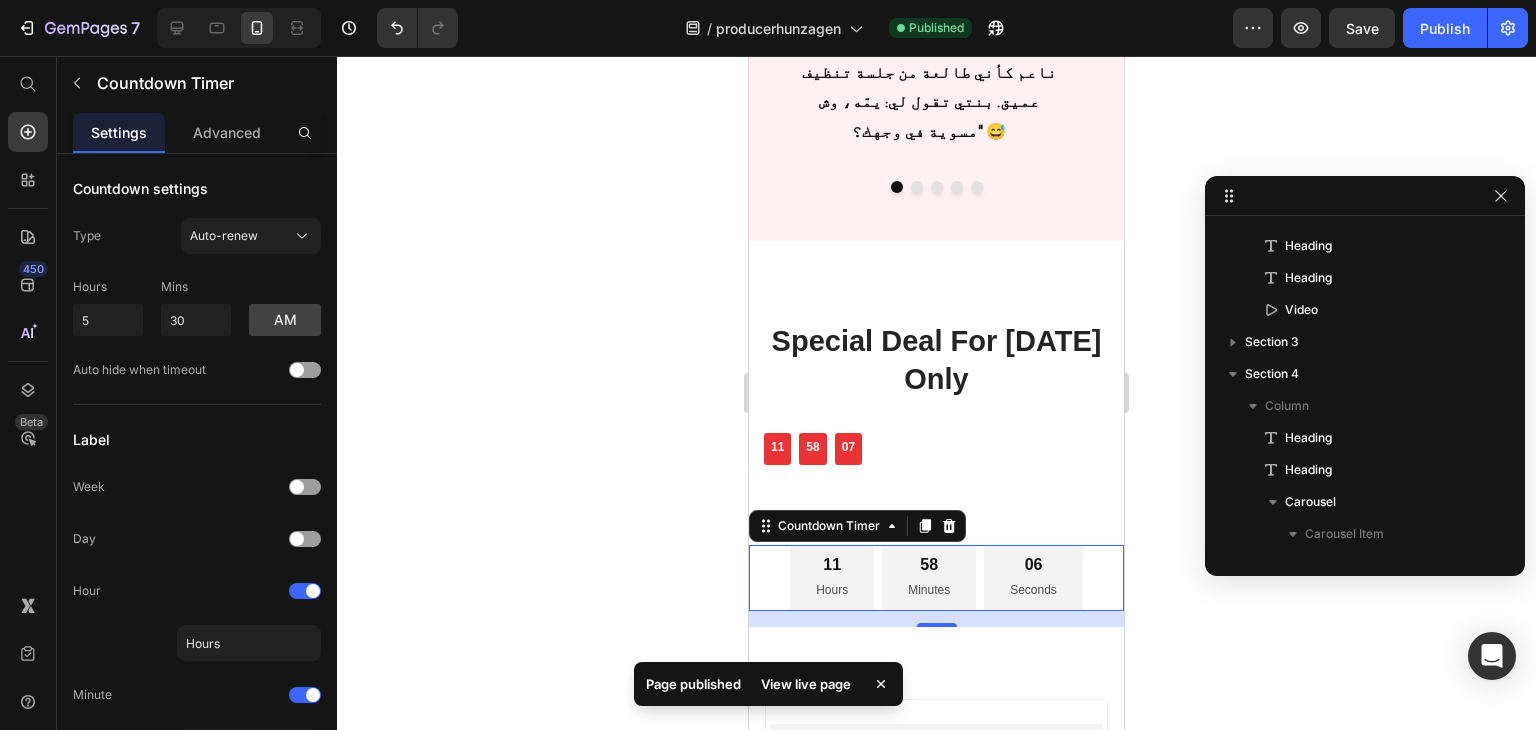 click on "11" at bounding box center (832, 565) 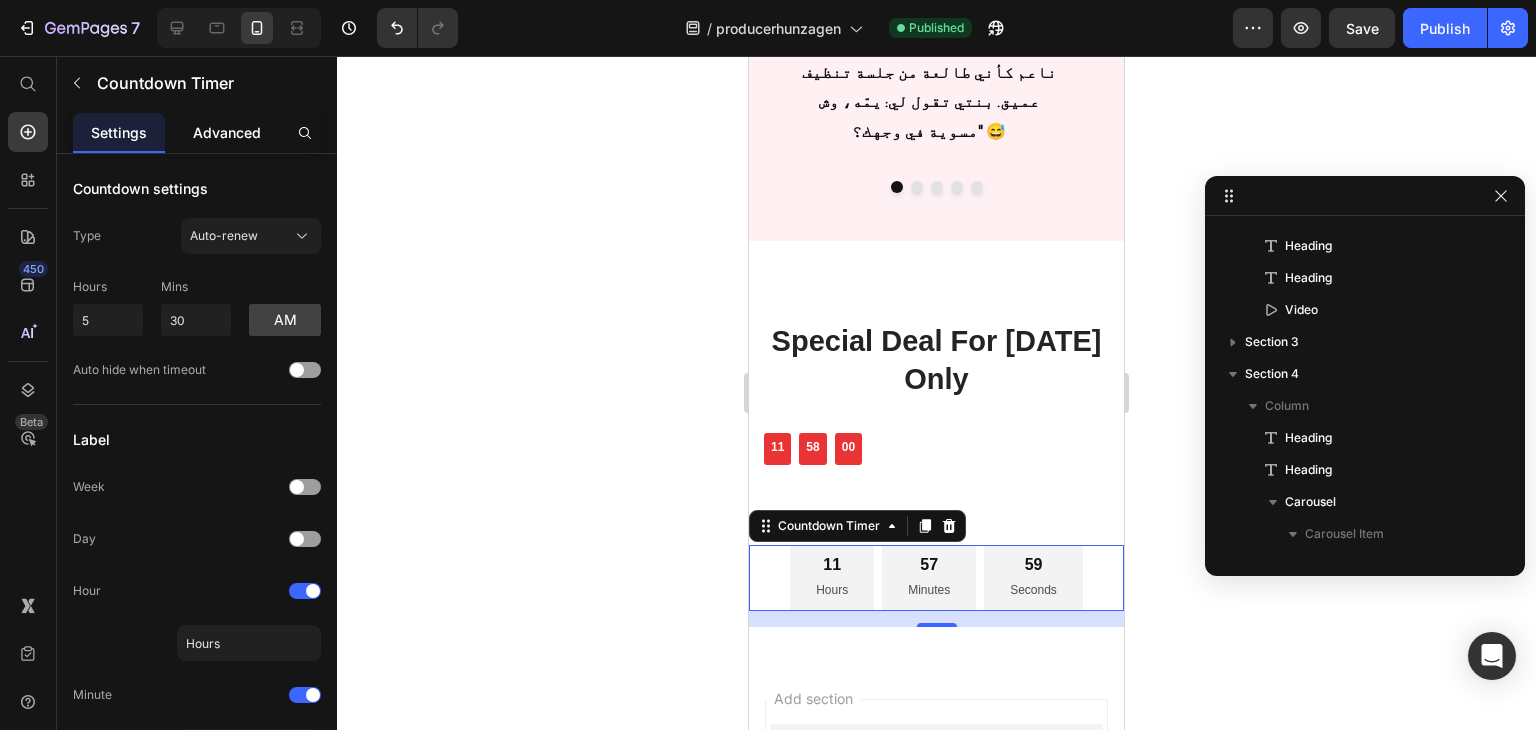click on "Advanced" 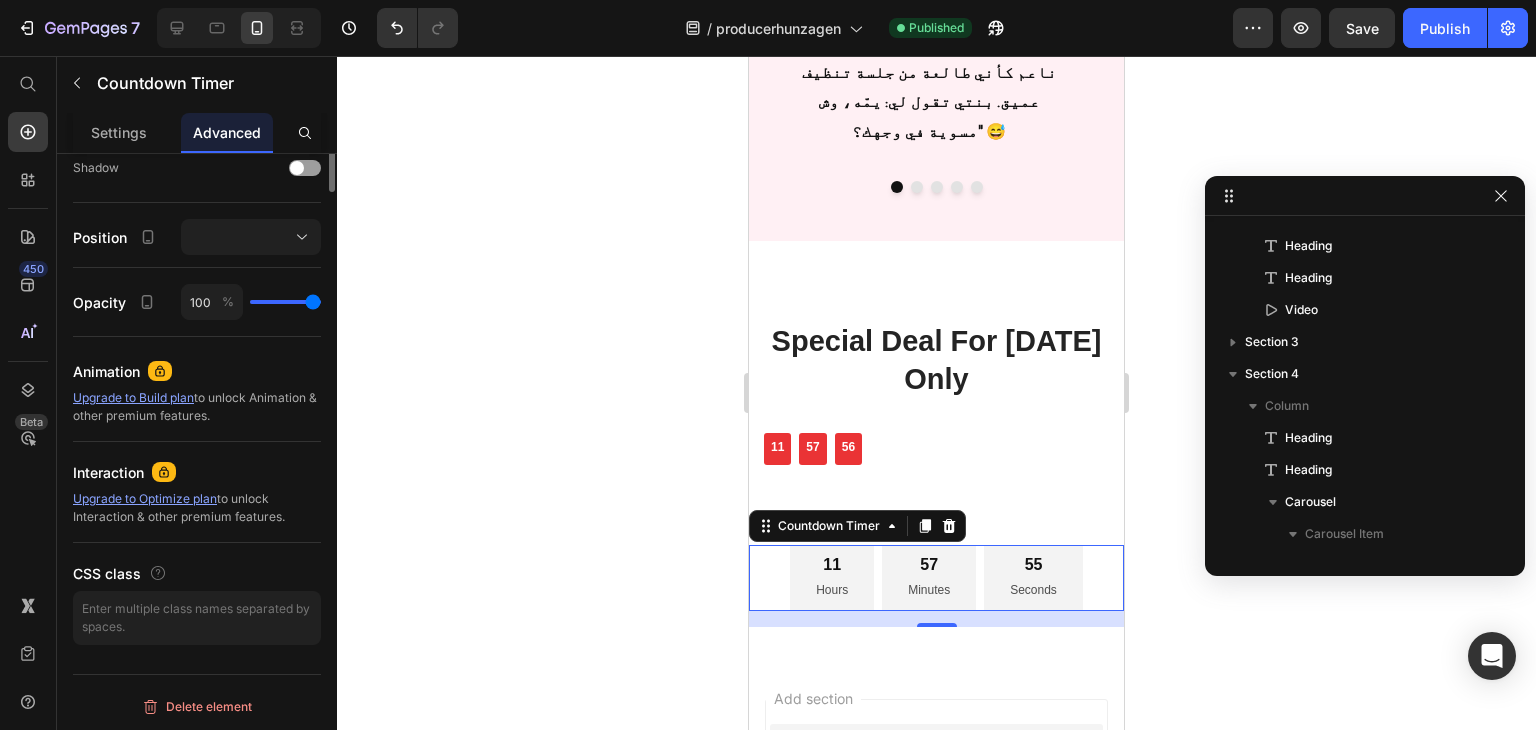 scroll, scrollTop: 270, scrollLeft: 0, axis: vertical 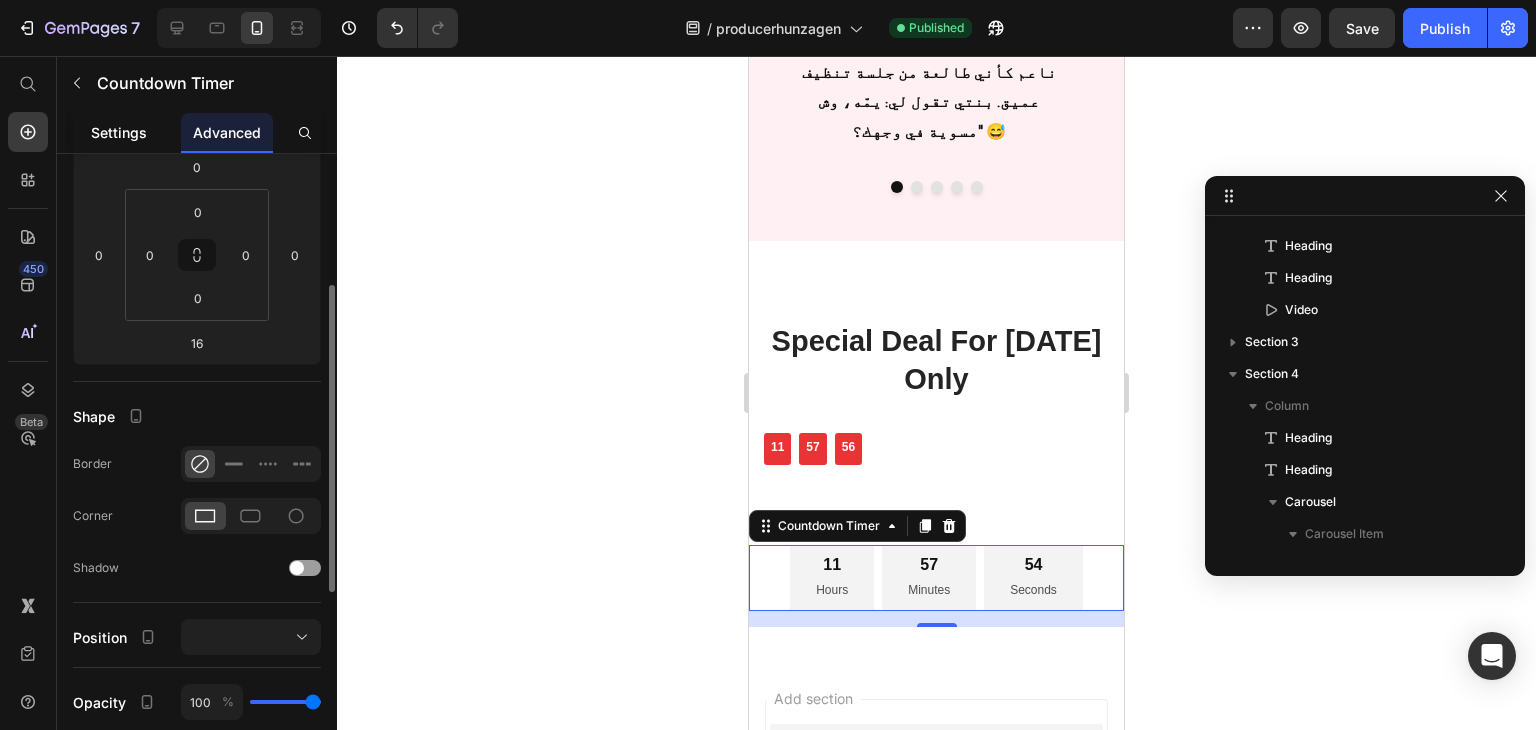 click on "Settings" 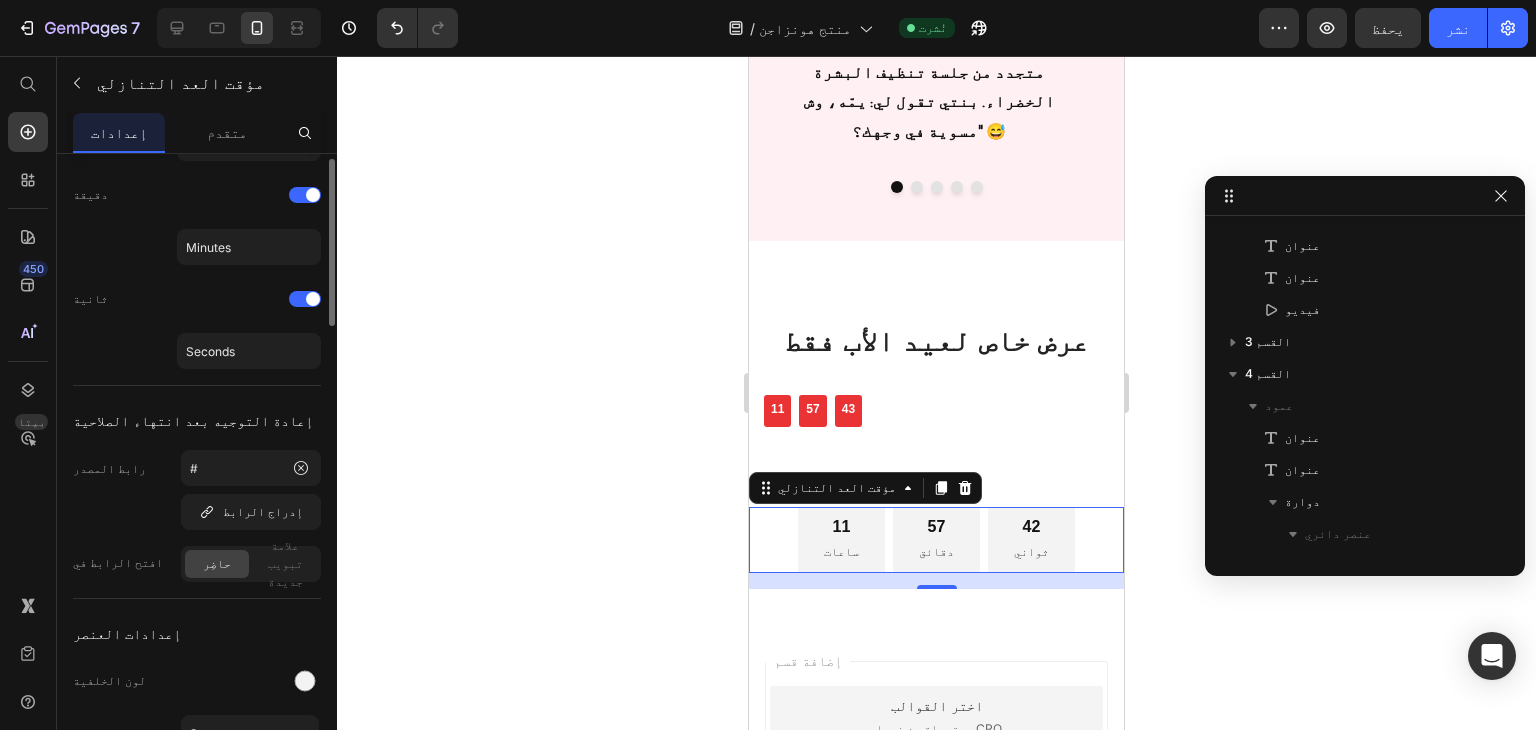 scroll, scrollTop: 400, scrollLeft: 0, axis: vertical 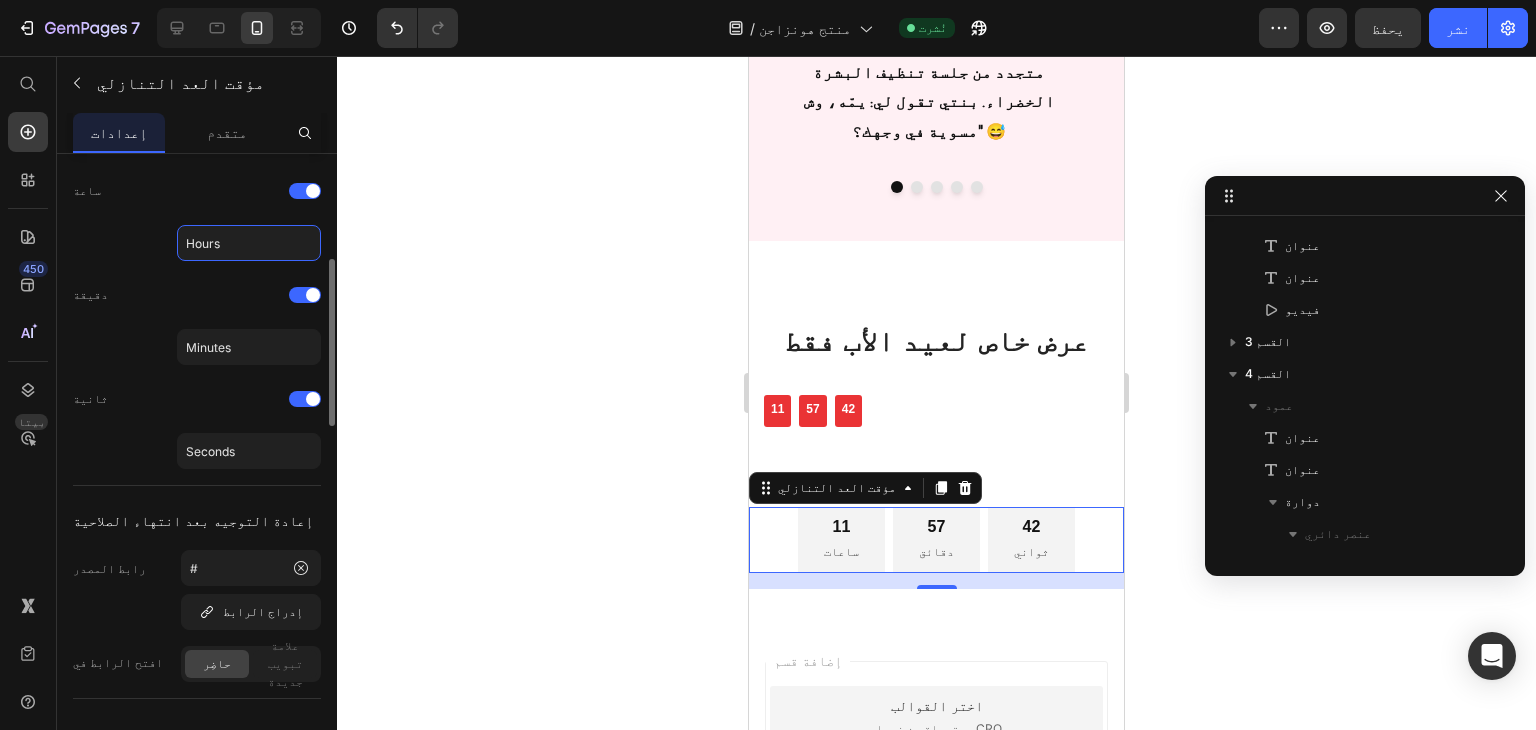 click on "Hours" 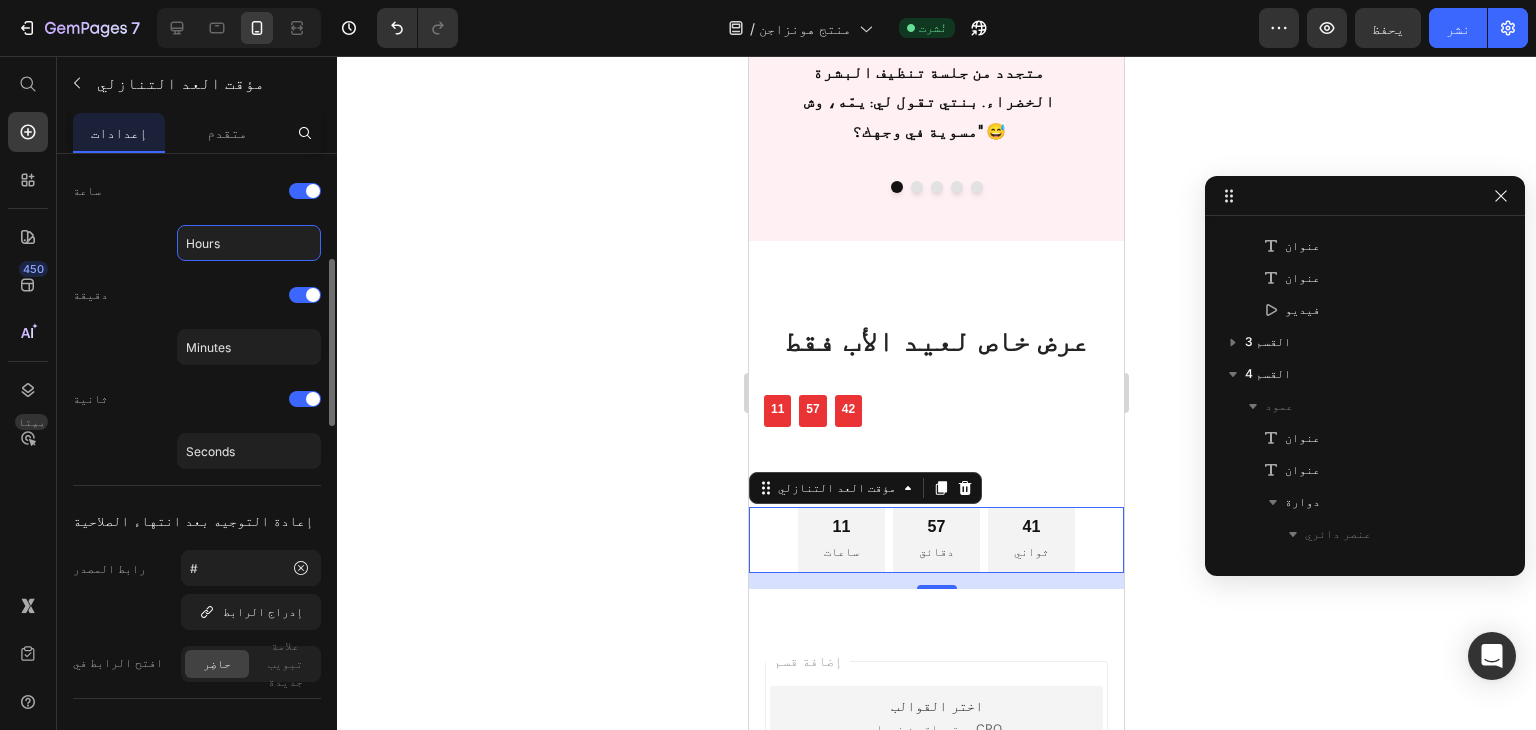 click on "Hours" 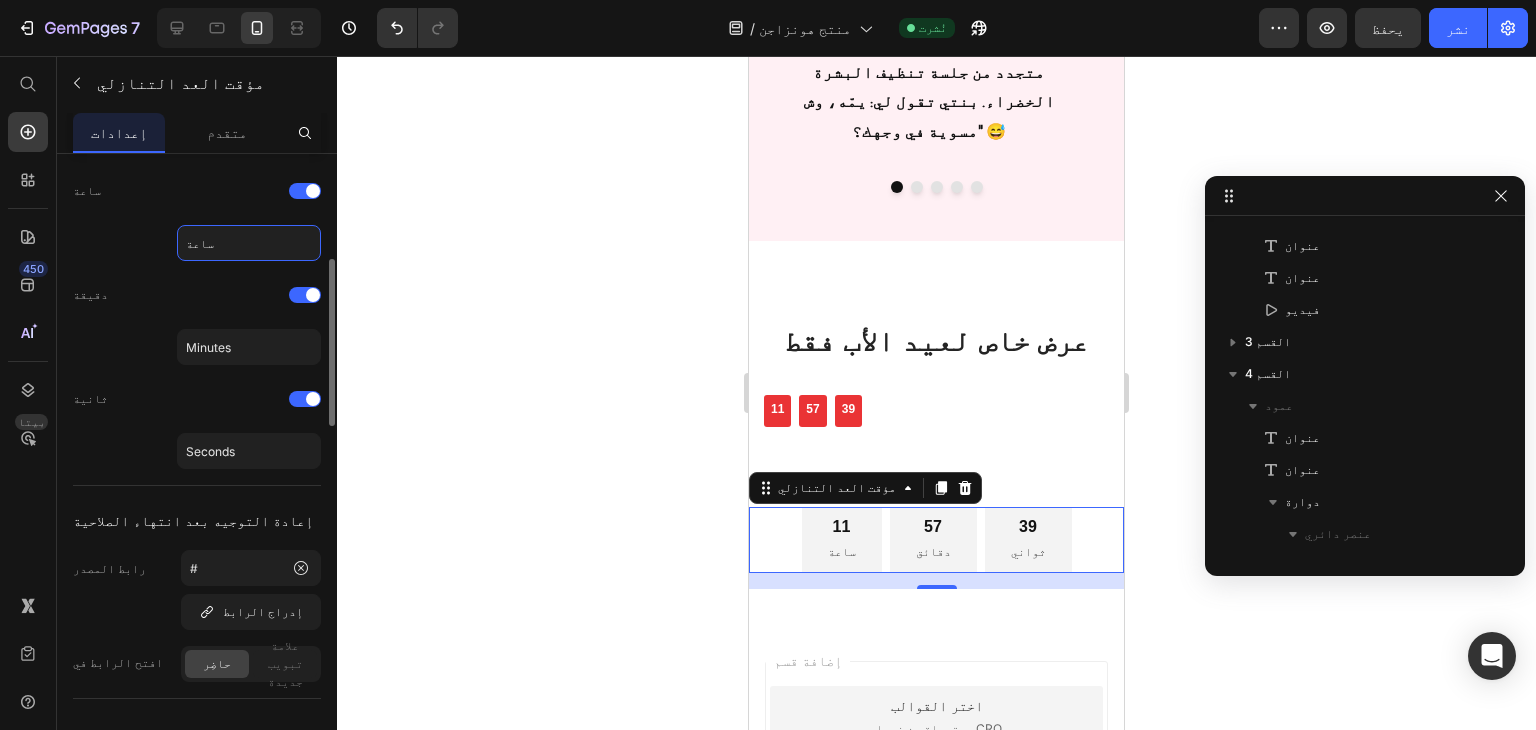 type on "ساعة" 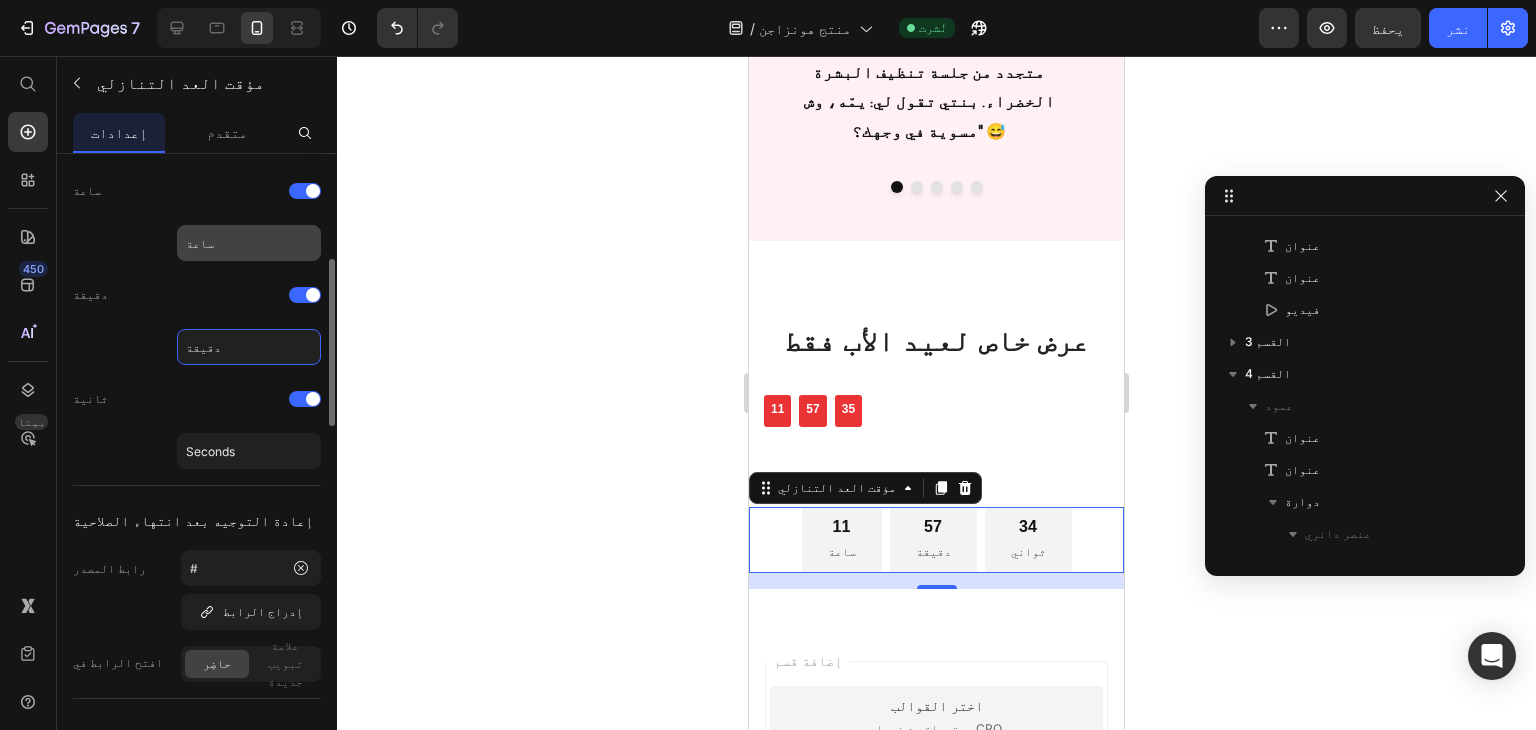 type on "دقيقة" 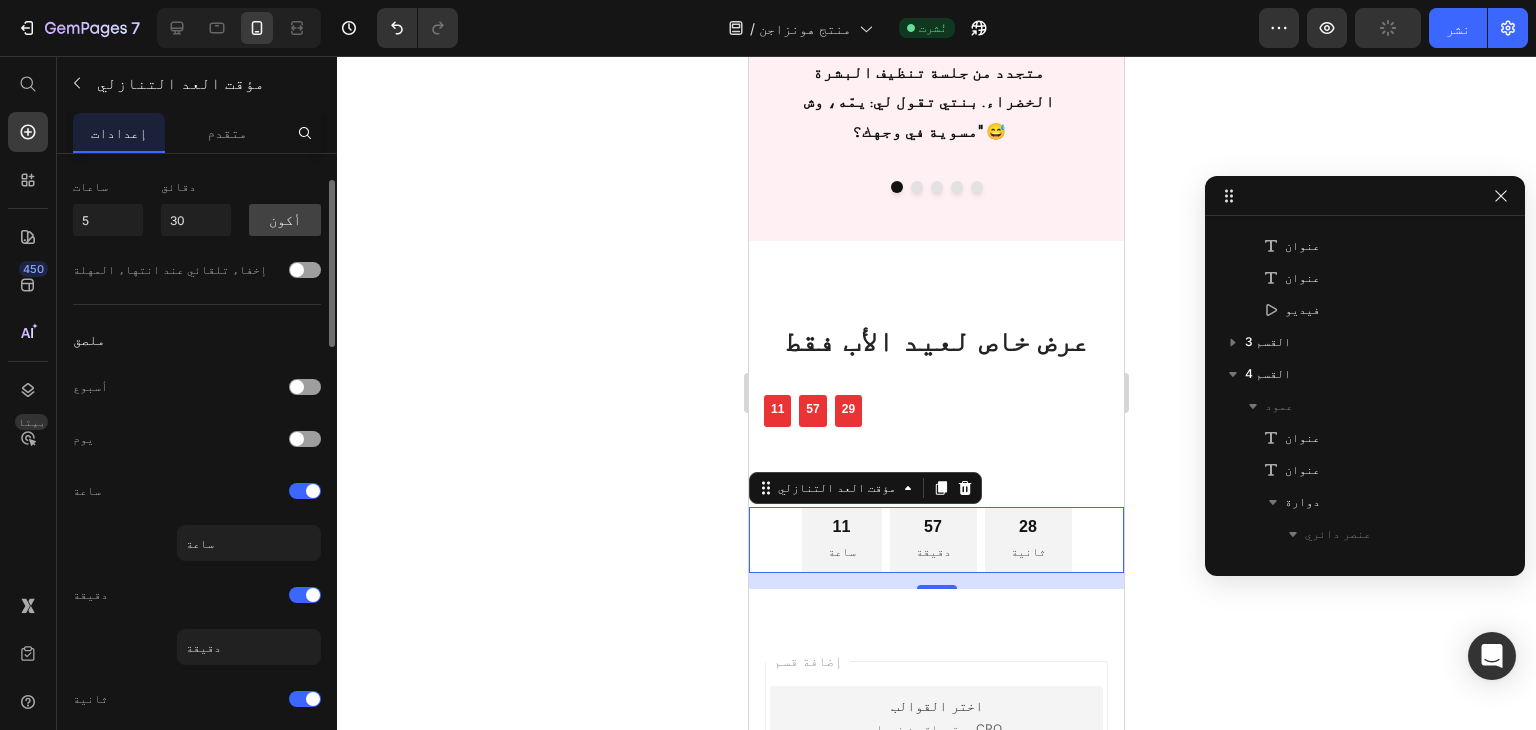 scroll, scrollTop: 0, scrollLeft: 0, axis: both 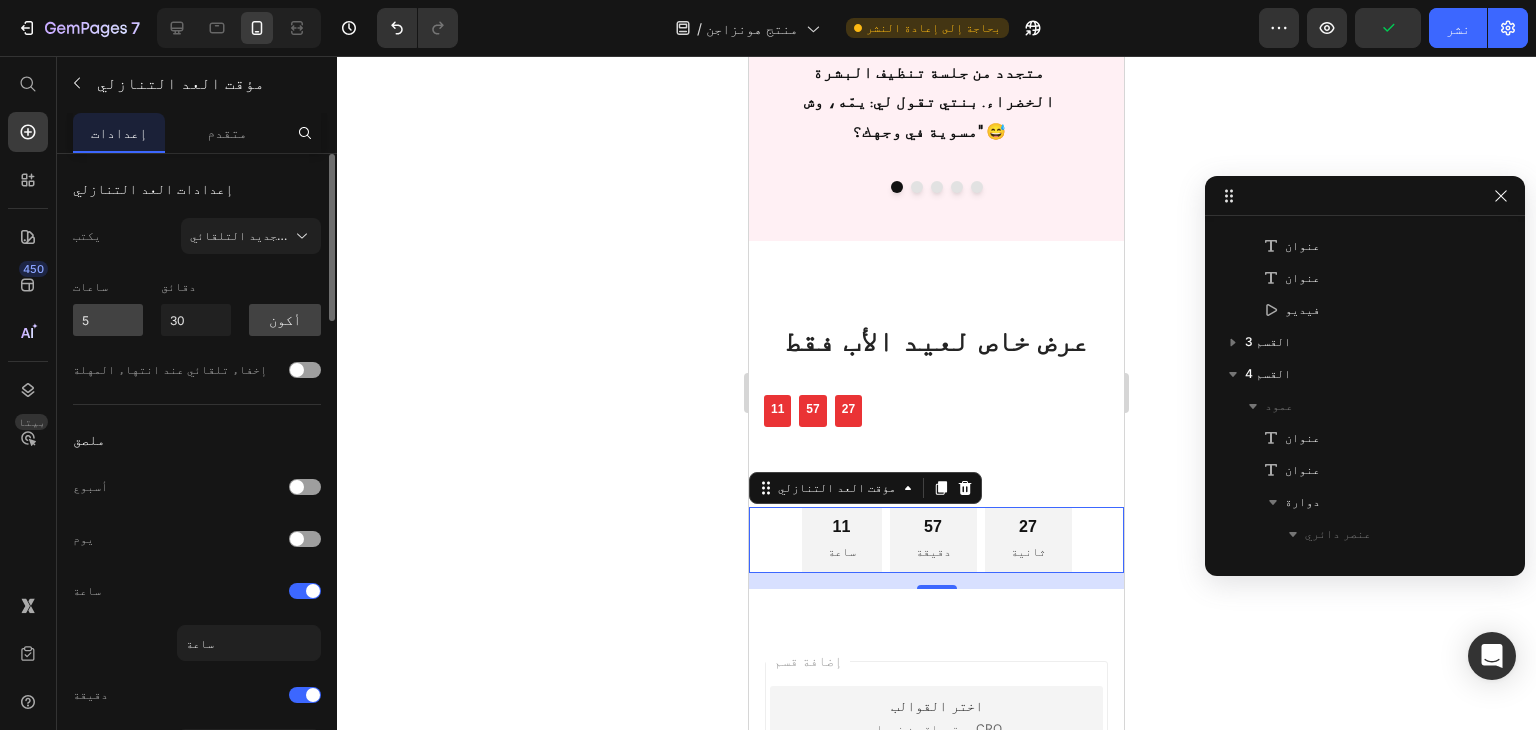 type on "ثانية" 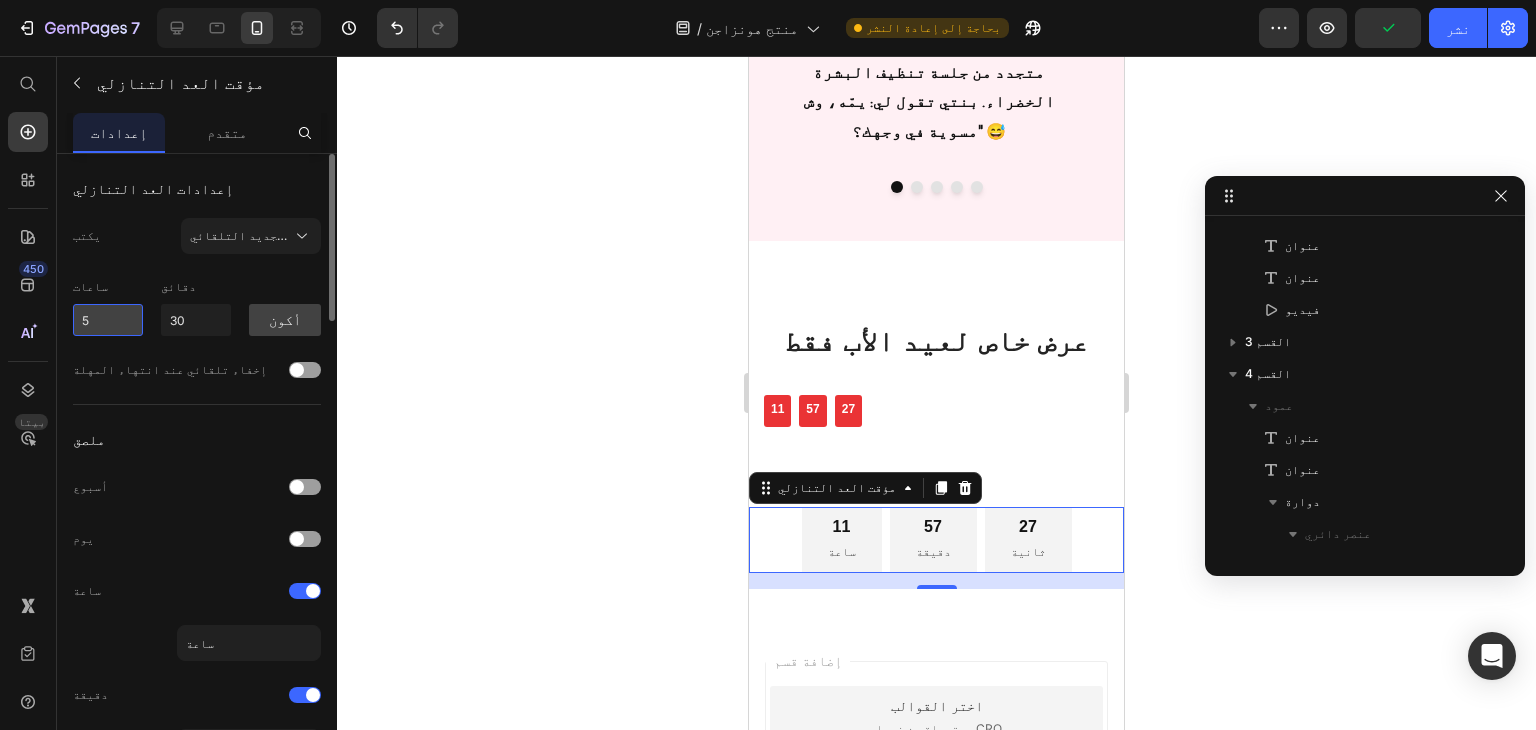 click on "5" at bounding box center (108, 320) 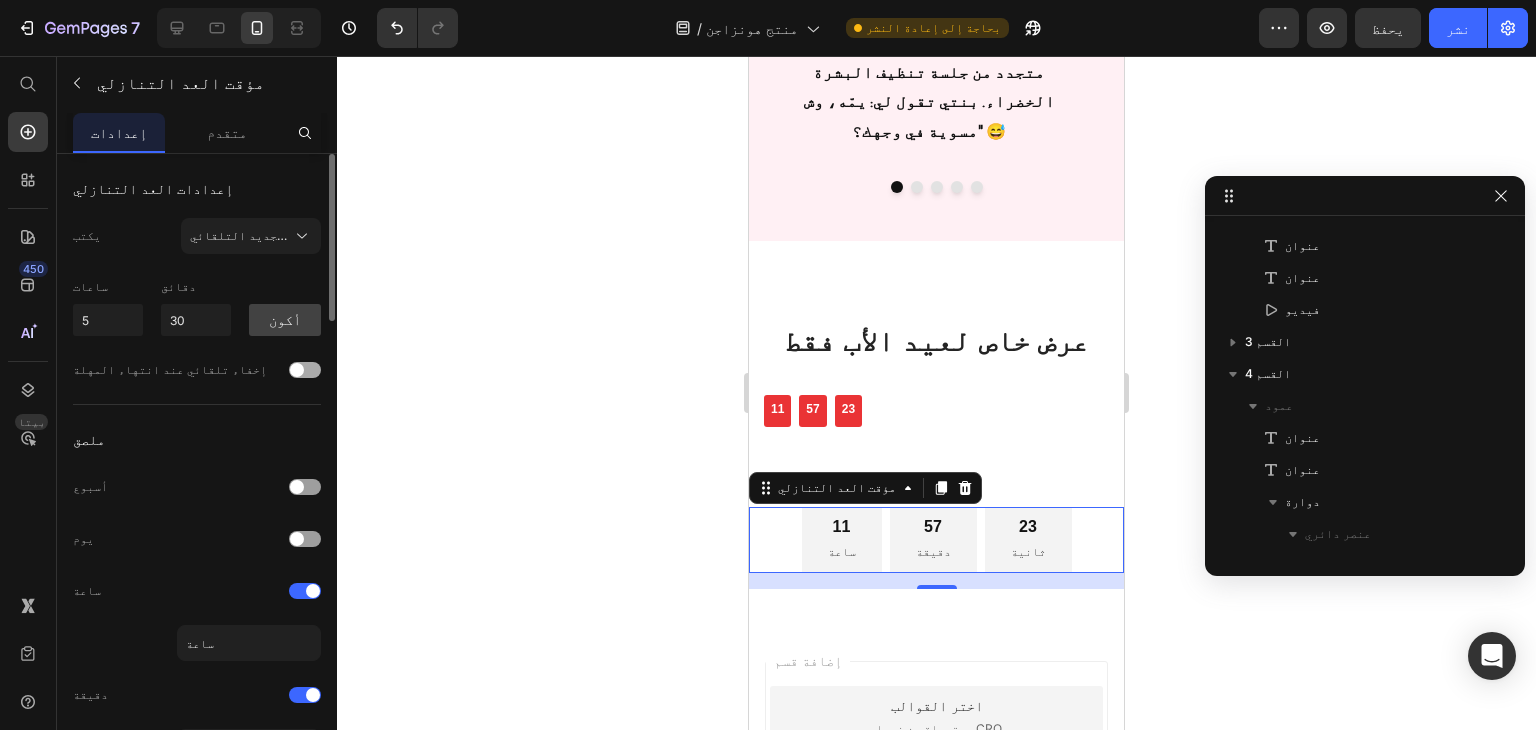 click on "إخفاء تلقائي عند انتهاء المهلة" 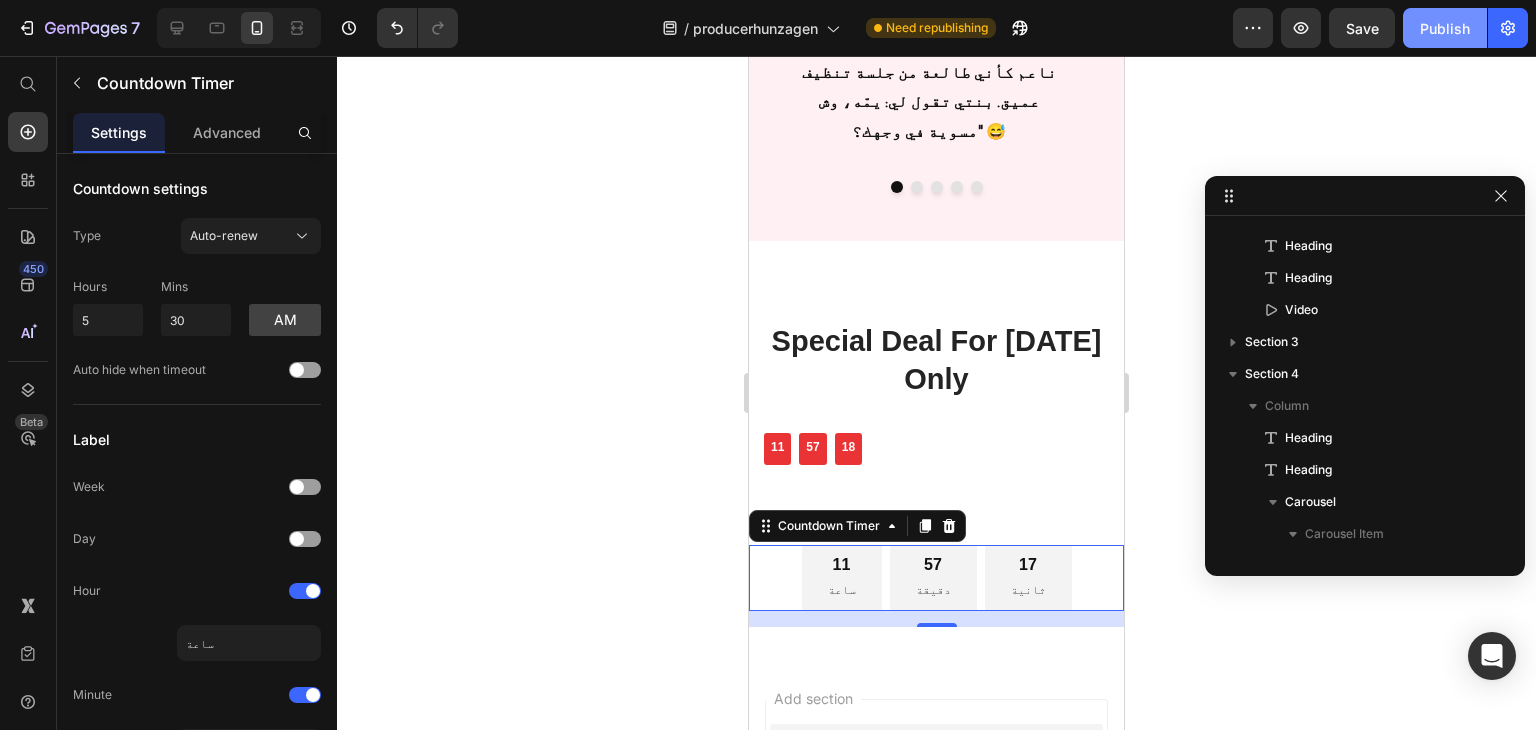 click on "Publish" at bounding box center [1445, 28] 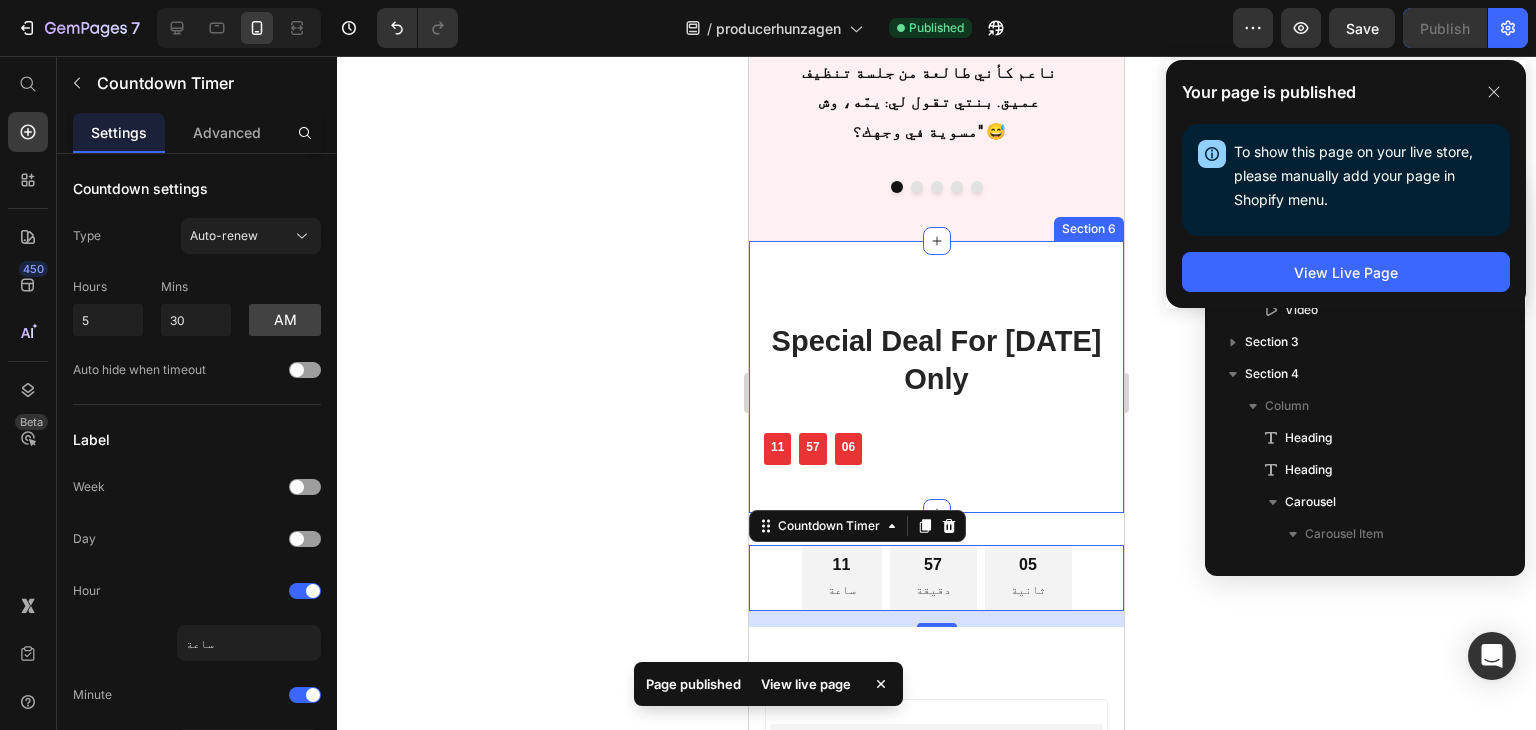 click on "Special Deal For Father's Day Only Heading 11 57 06 CountDown Timer Row Section 6" at bounding box center (936, 376) 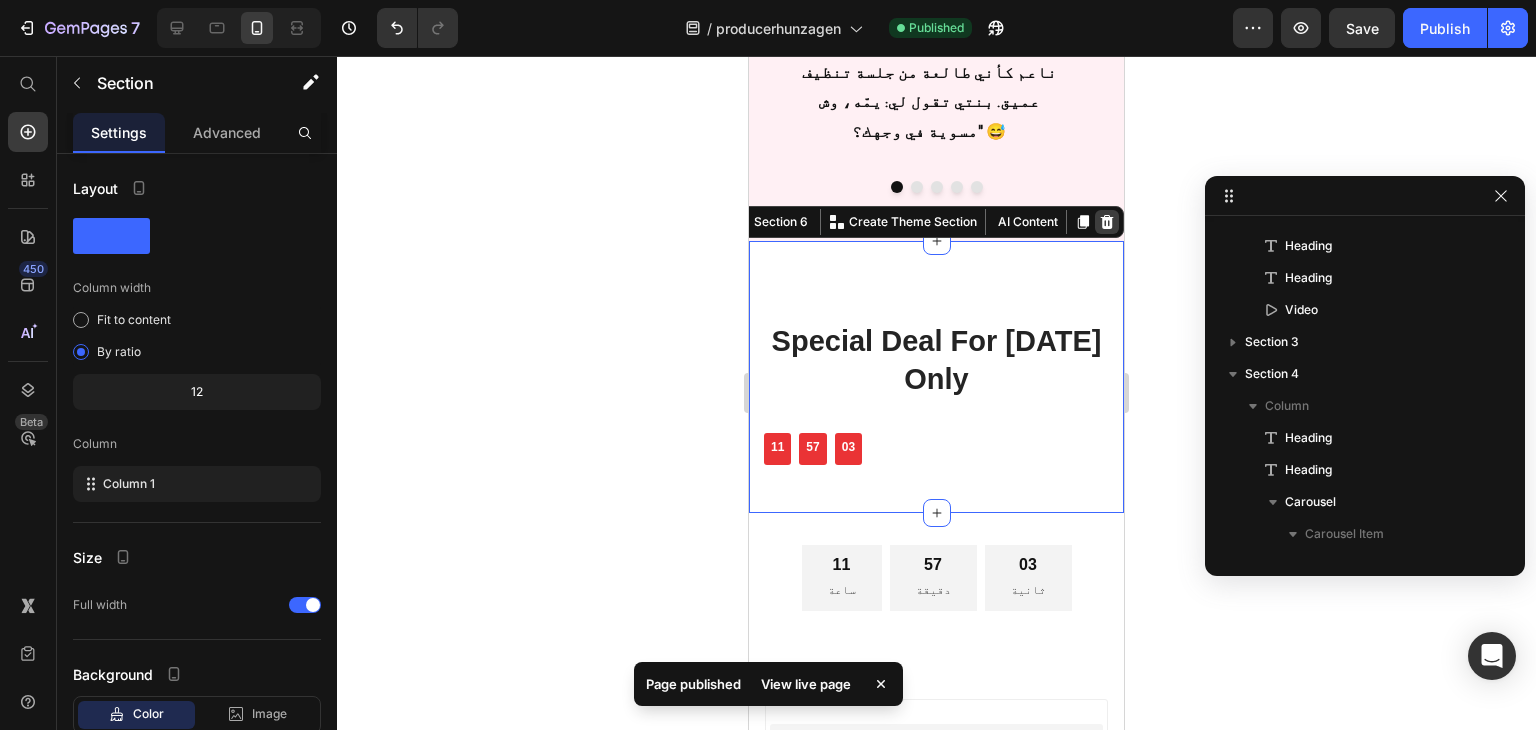 click 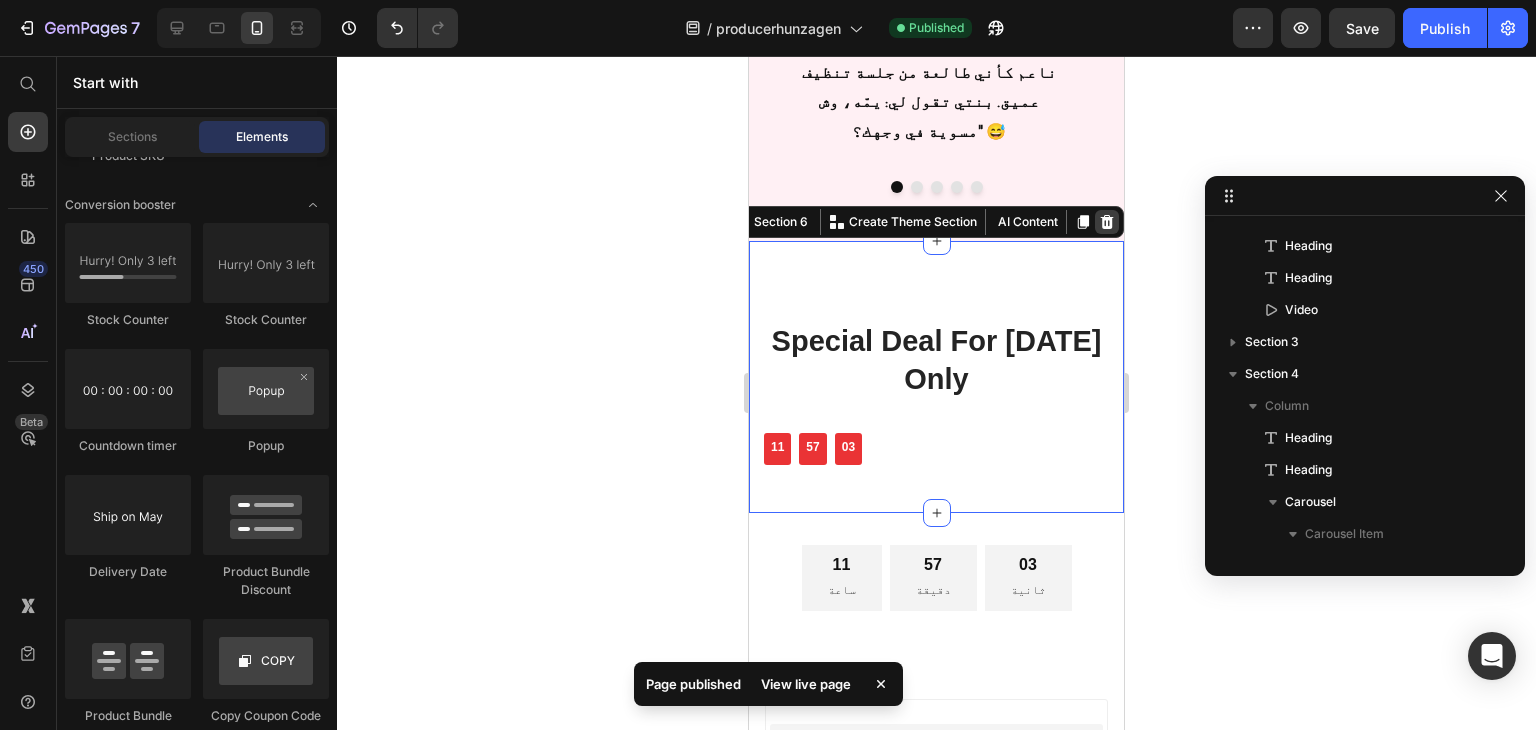 scroll, scrollTop: 2528, scrollLeft: 0, axis: vertical 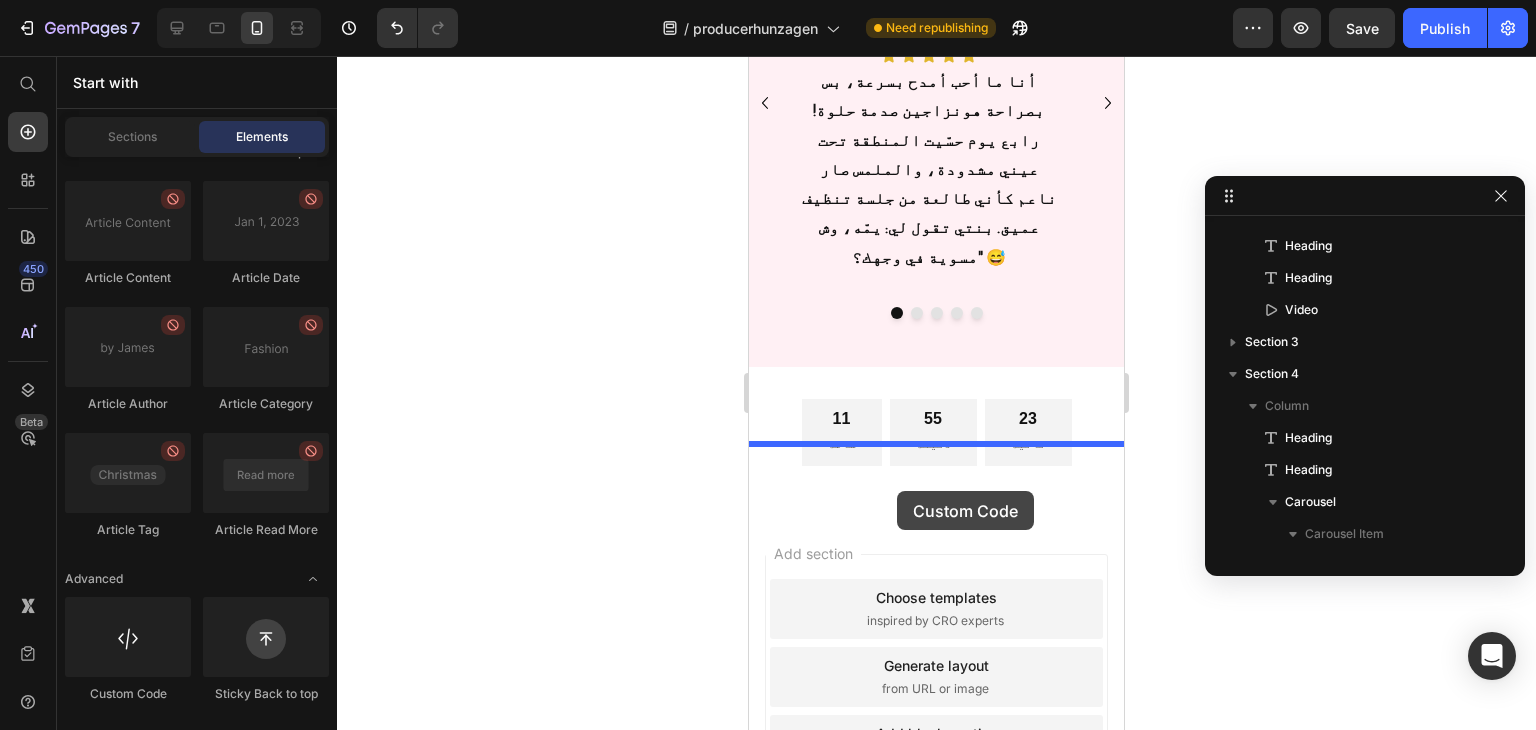 drag, startPoint x: 876, startPoint y: 701, endPoint x: 1257, endPoint y: 558, distance: 406.9521 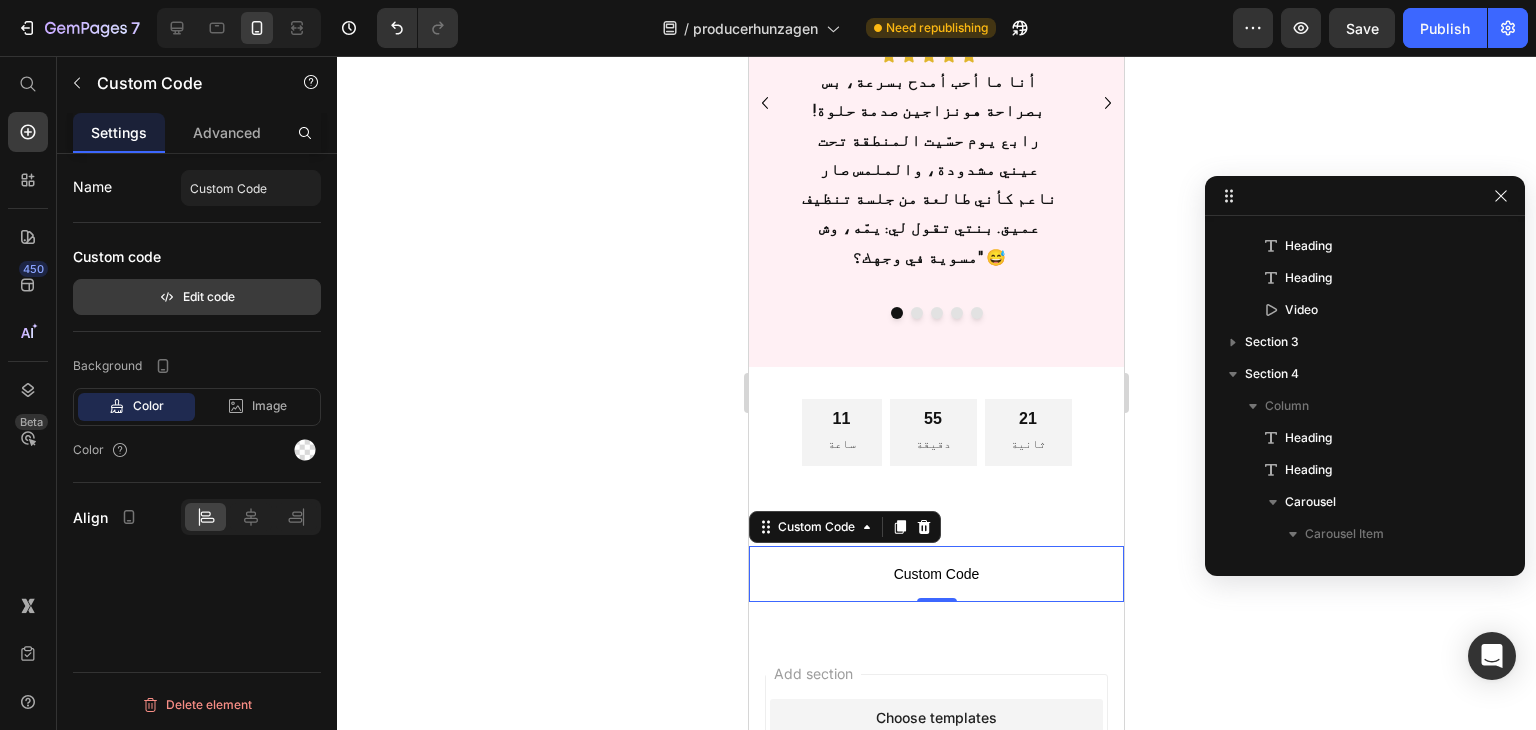 click 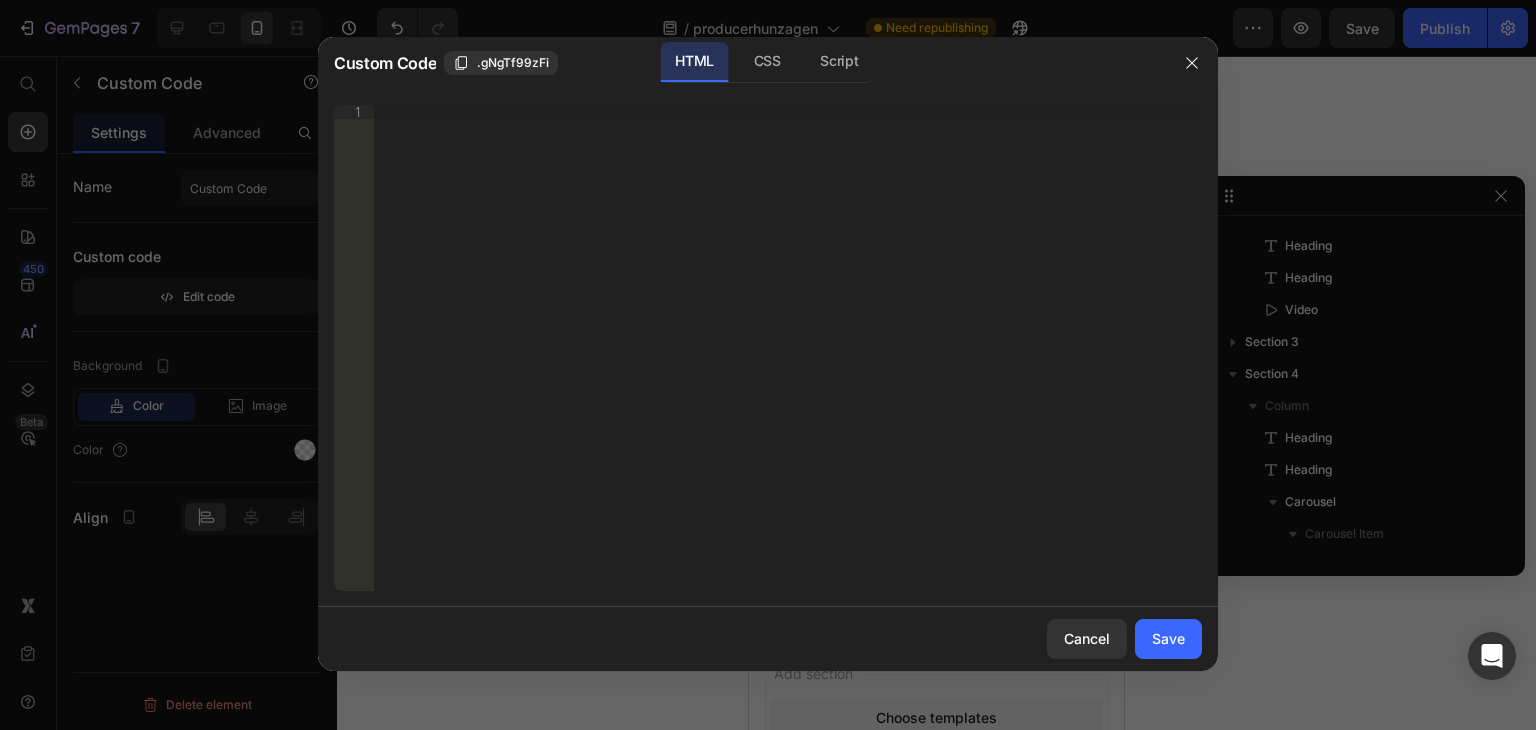 type 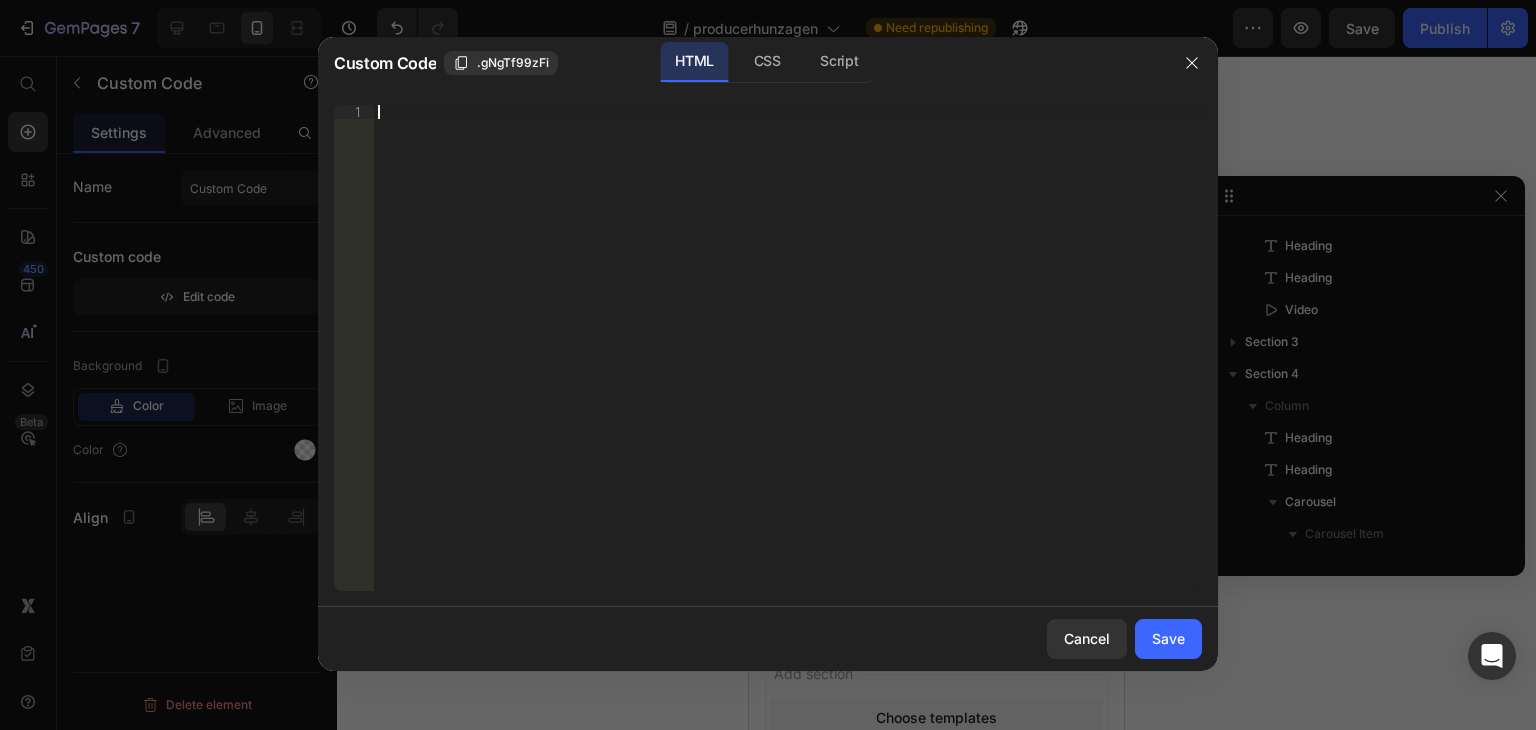 scroll, scrollTop: 424, scrollLeft: 0, axis: vertical 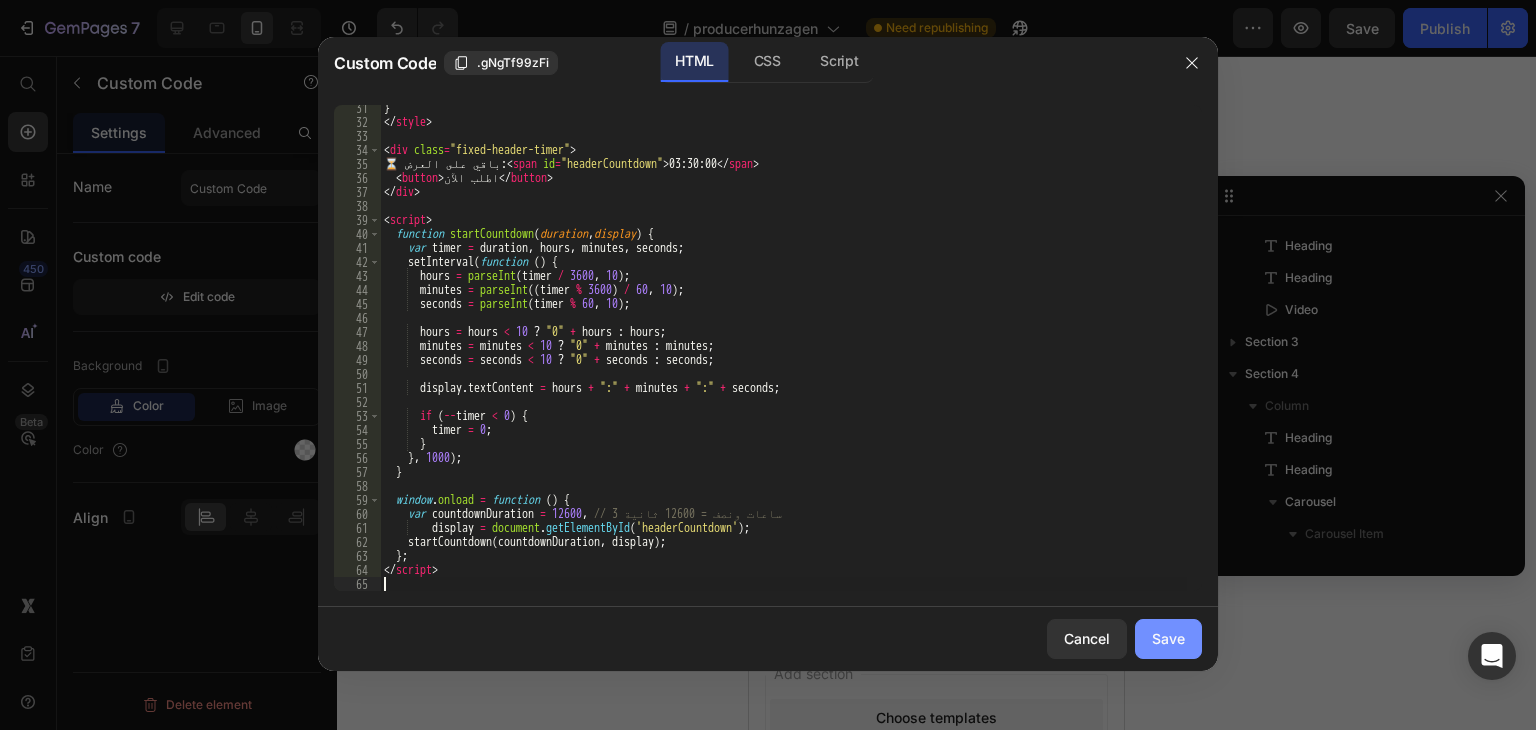 click on "Save" at bounding box center [1168, 638] 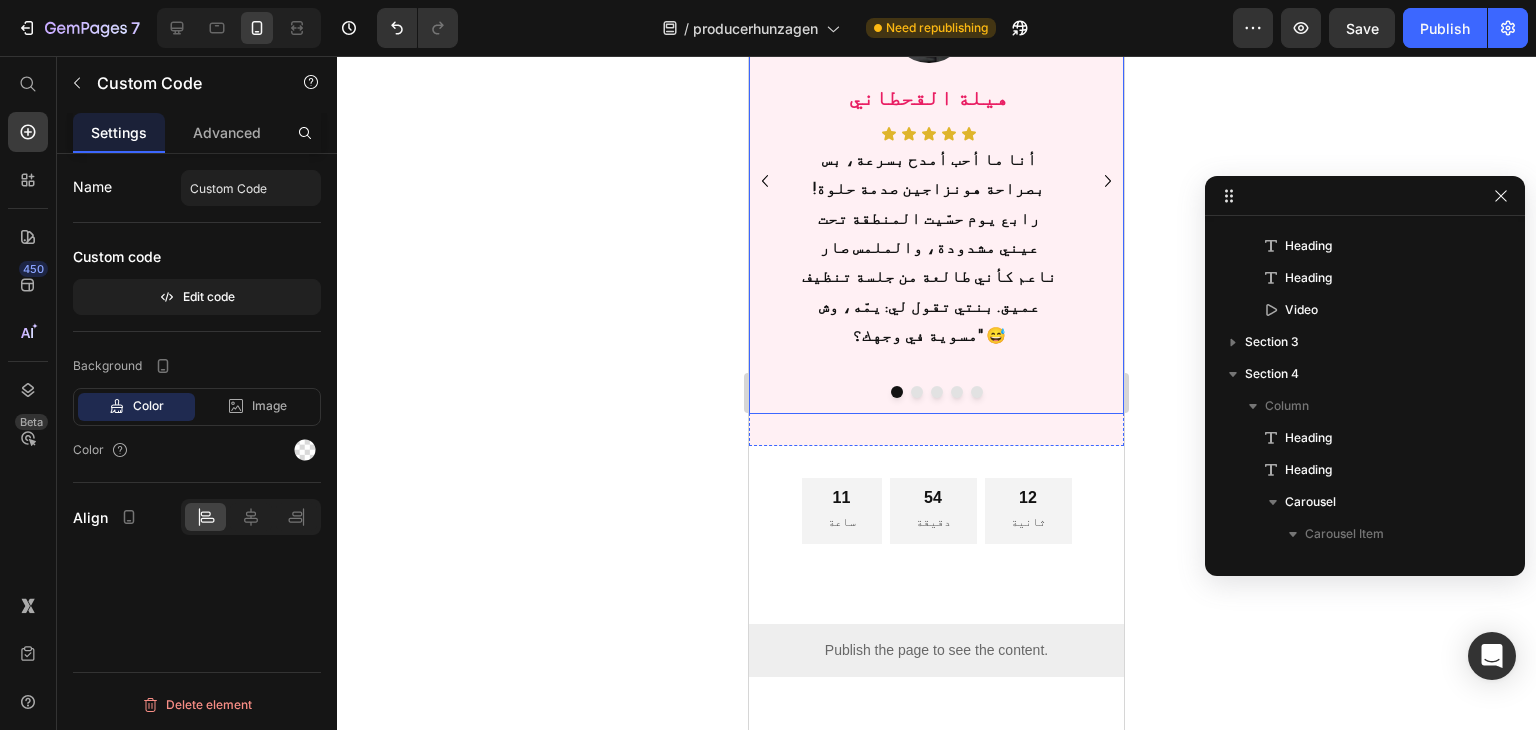 scroll, scrollTop: 2146, scrollLeft: 0, axis: vertical 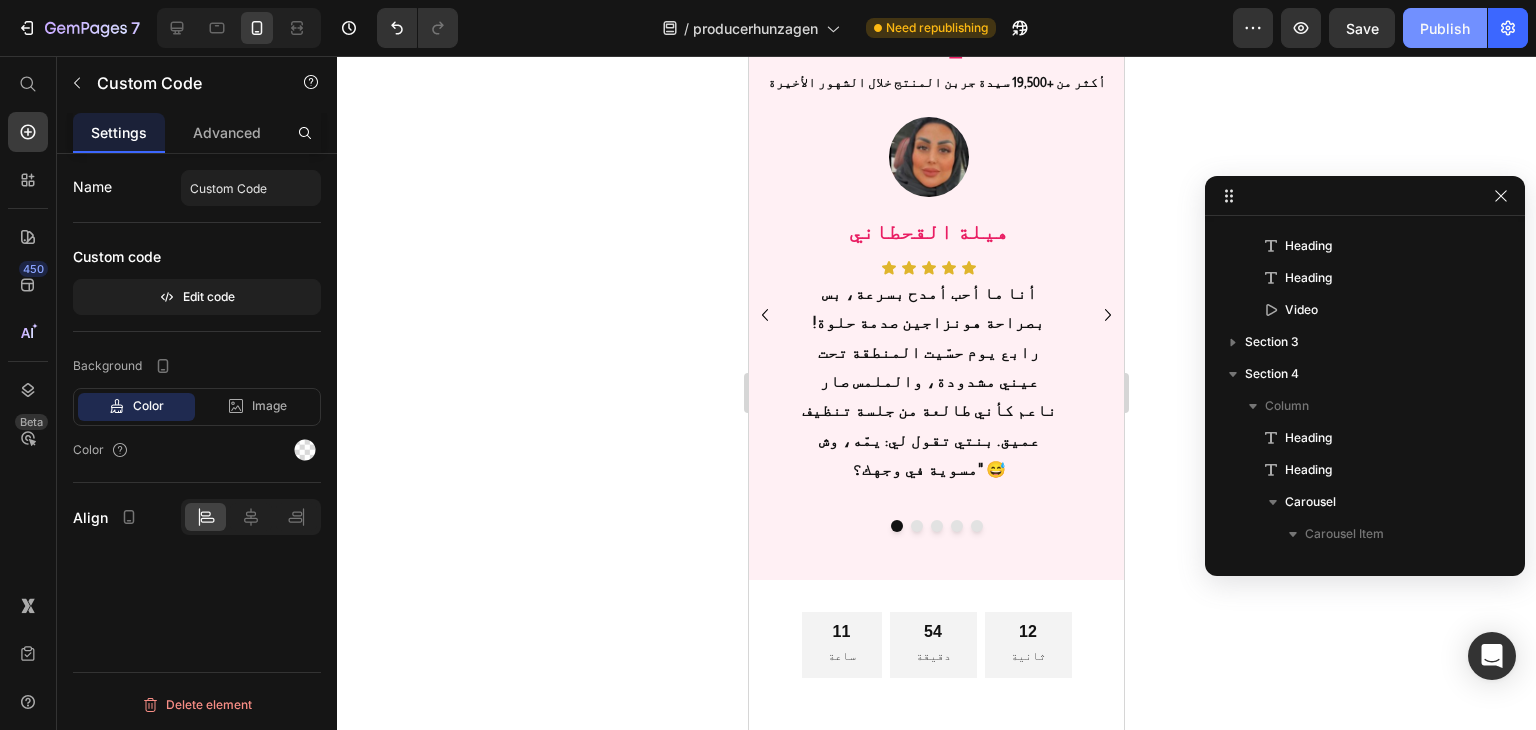 click on "Publish" at bounding box center (1445, 28) 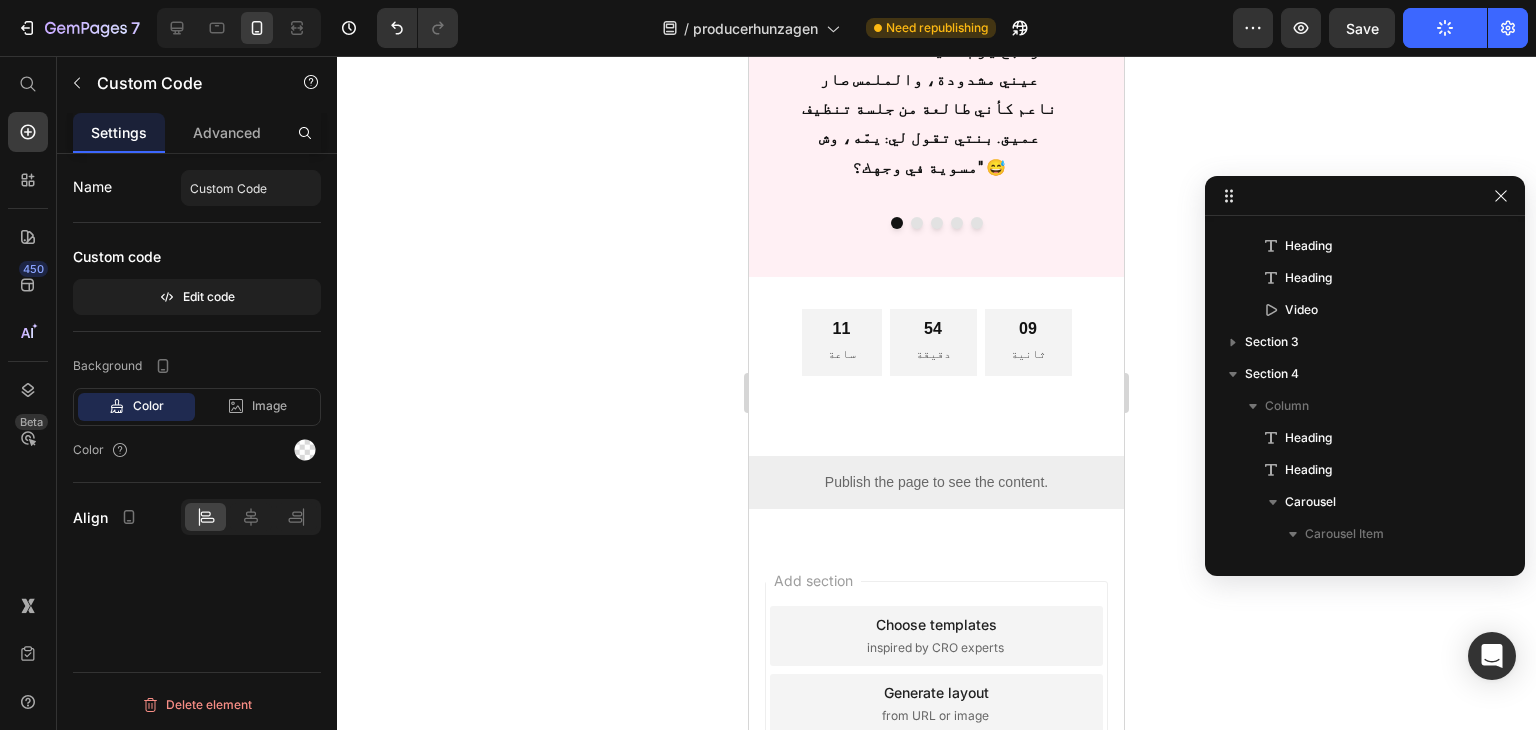 scroll, scrollTop: 2646, scrollLeft: 0, axis: vertical 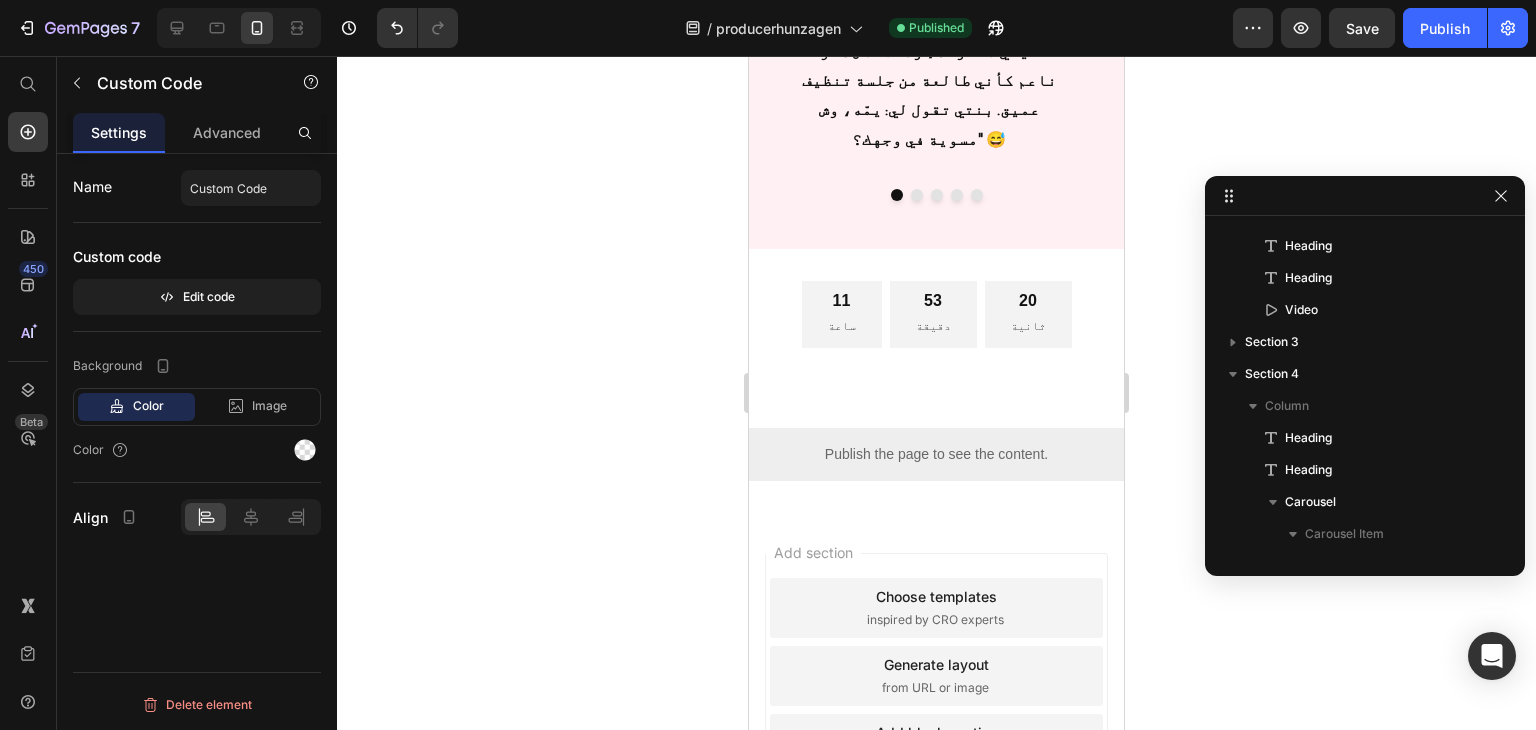 click on "Publish the page to see the content." at bounding box center [936, 454] 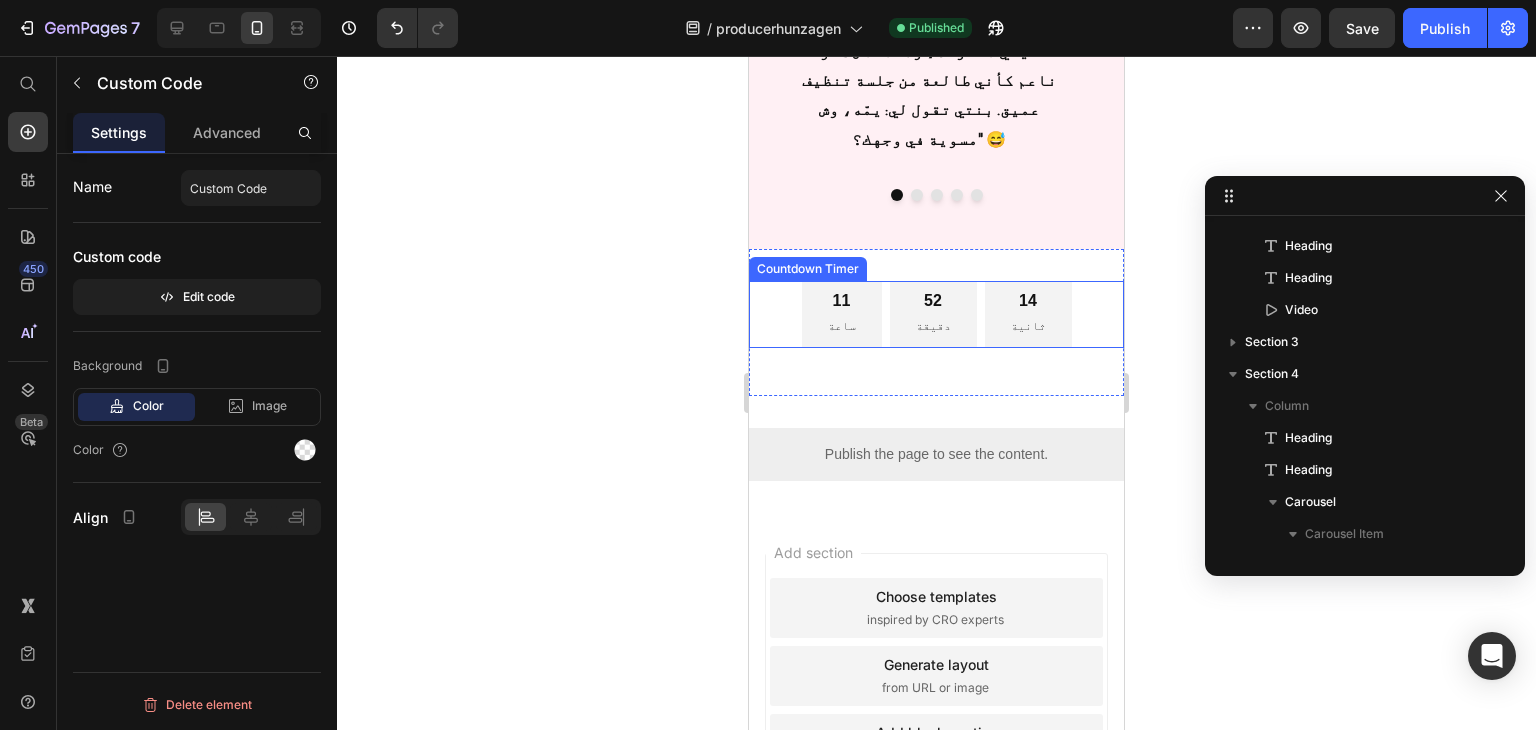 scroll, scrollTop: 2546, scrollLeft: 0, axis: vertical 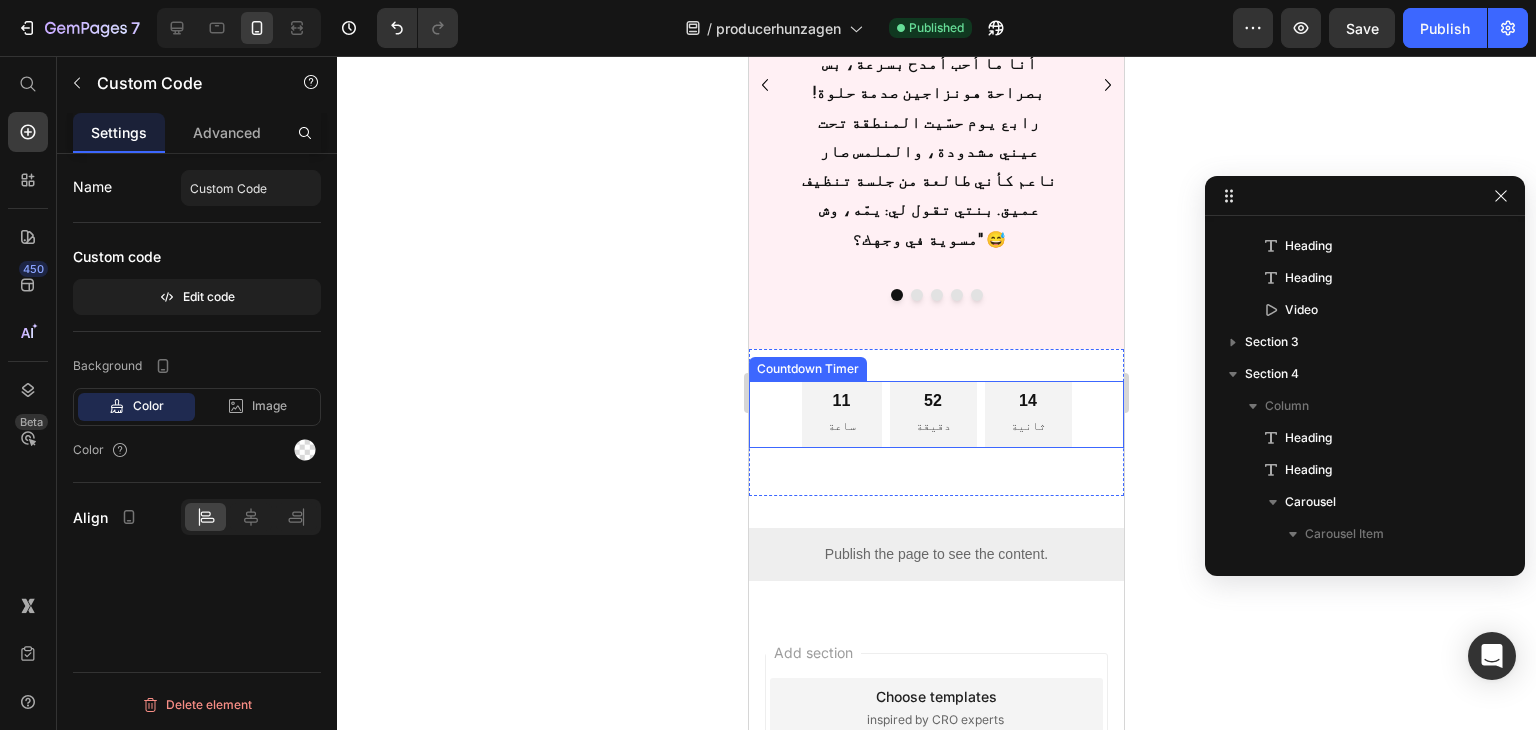 click on "52 دقيقة" at bounding box center [933, 414] 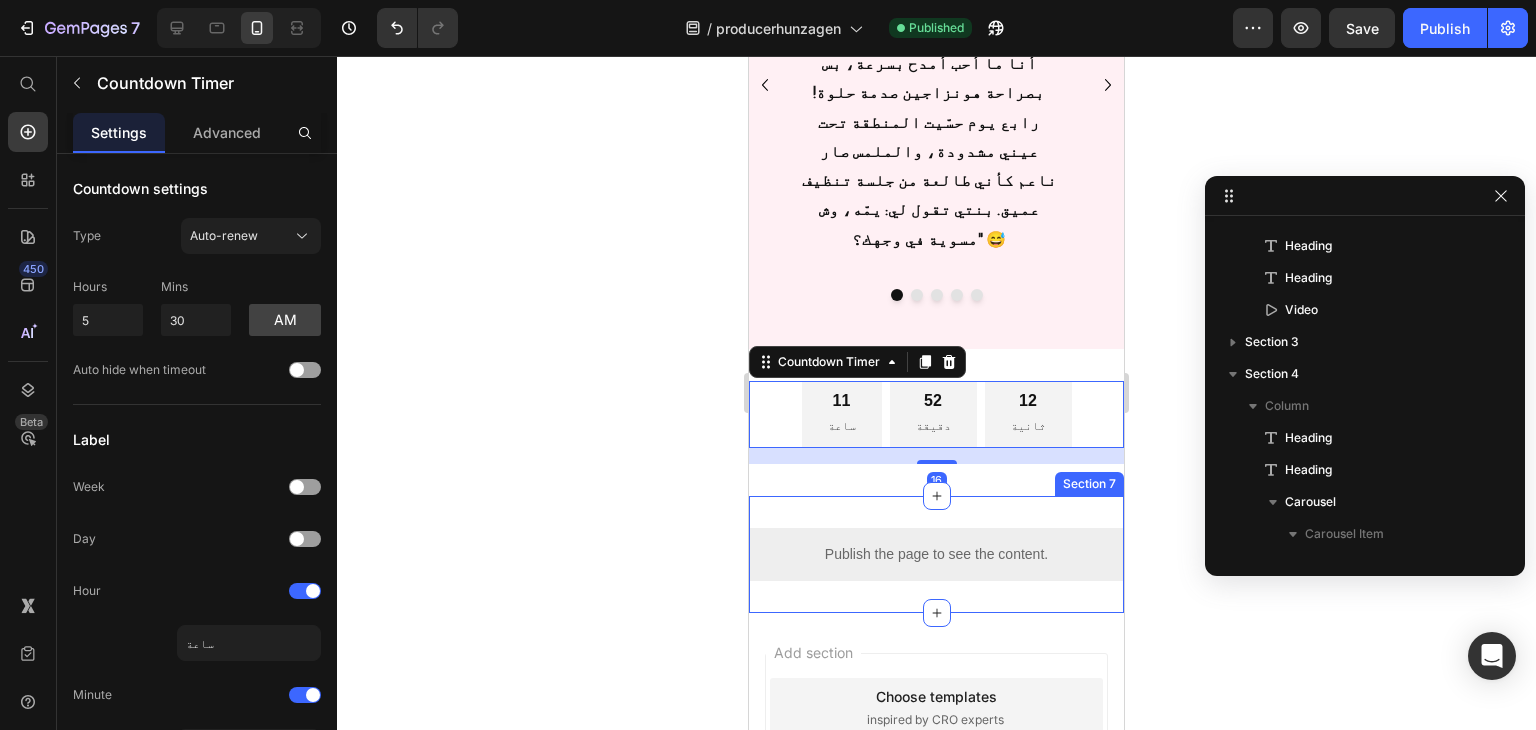 click on "Publish the page to see the content." at bounding box center (936, 554) 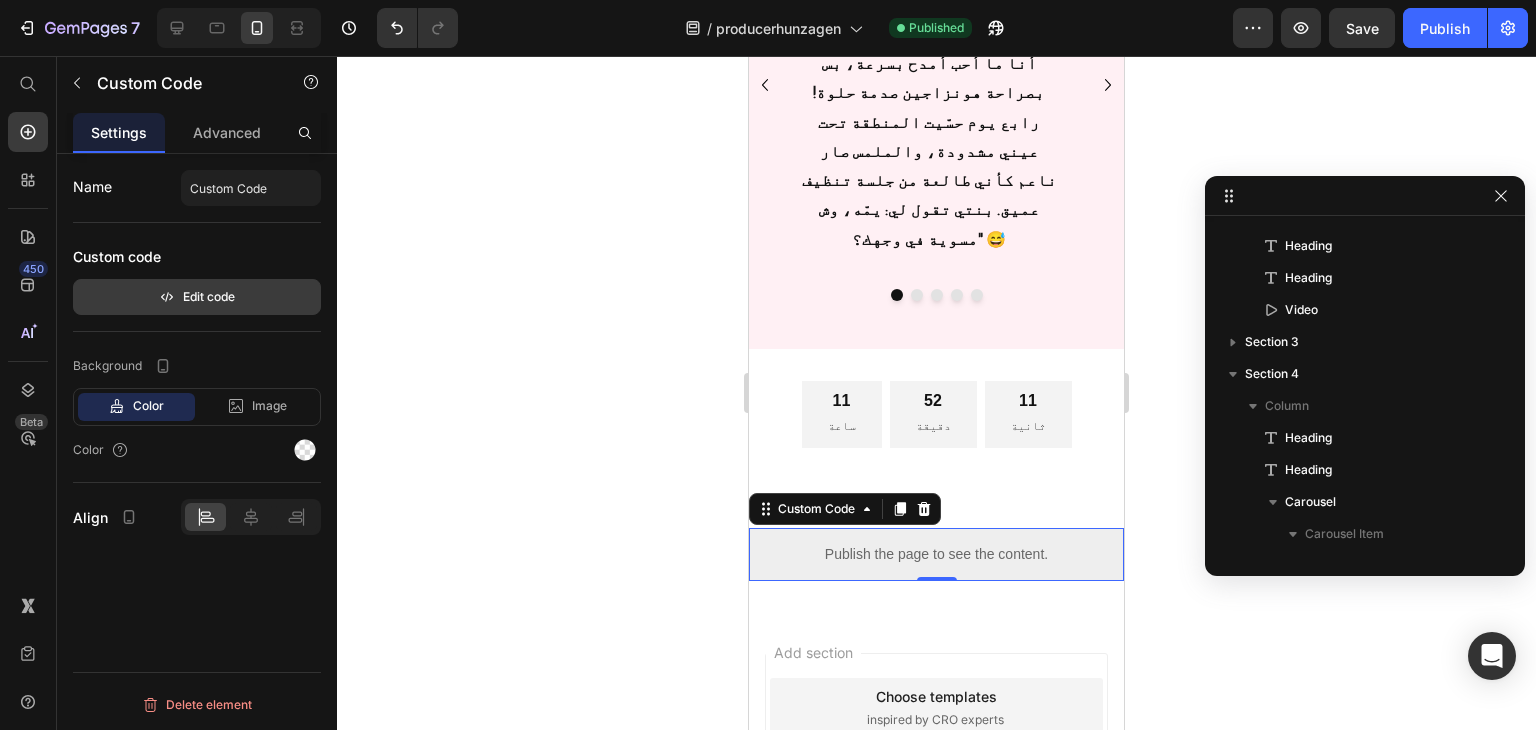 click on "Edit code" at bounding box center [197, 297] 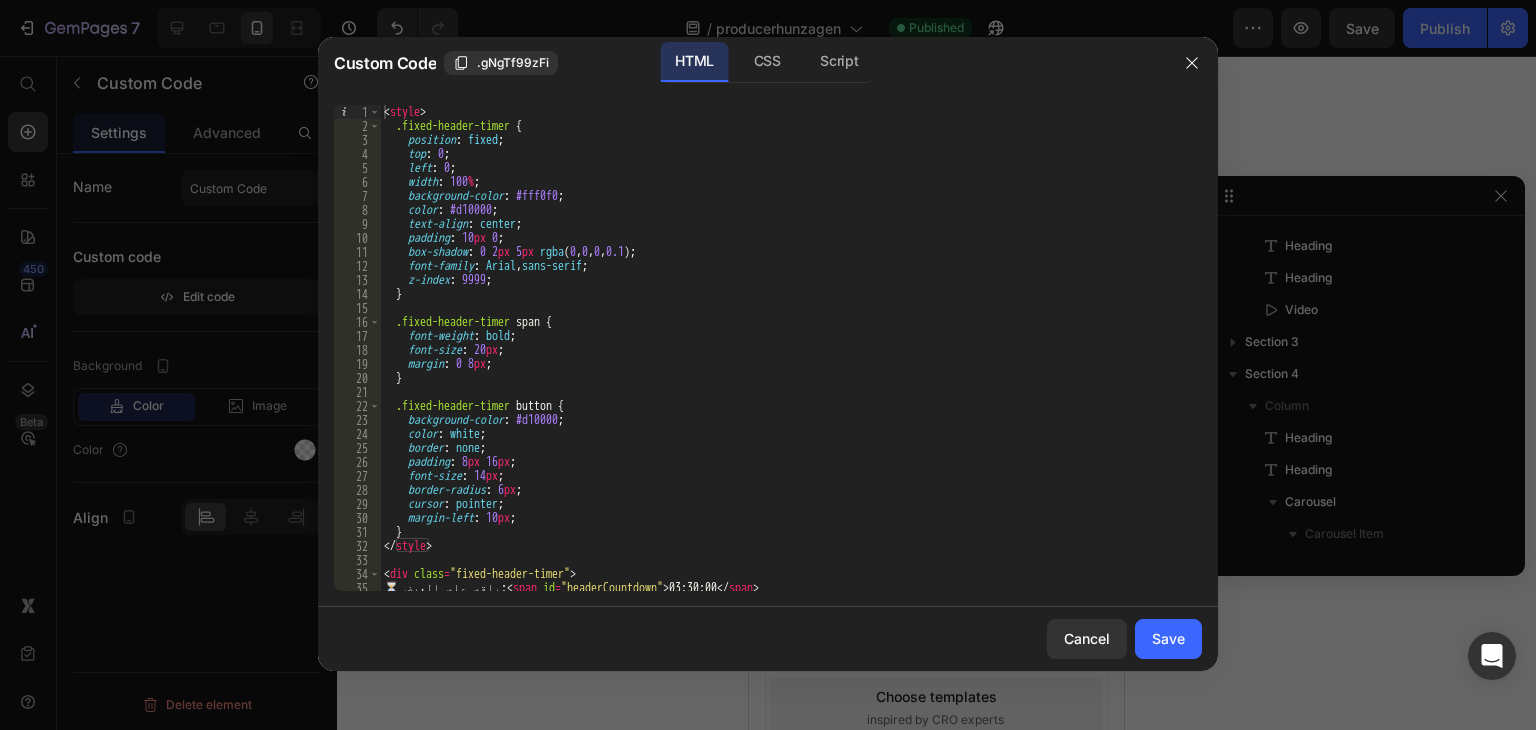 click on "< style >    .fixed-header-timer   {      position :   fixed ;      top :   0 ;      left :   0 ;      width :   100 % ;      background-color :   #fff0f0 ;      color :   #d10000 ;      text-align :   center ;      padding :   10 px   0 ;      box-shadow :   0   2 px   5 px   rgba ( 0 , 0 , 0 , 0.1 ) ;      font-family :   Arial ,  sans-serif ;      z-index :   9999 ;    }    .fixed-header-timer   span   {      font-weight :   bold ;      font-size :   20 px ;      margin :   0   8 px ;    }    .fixed-header-timer   button   {      background-color :   #d10000 ;      color :   white ;      border :   none ;      padding :   8 px   16 px ;      font-size :   14 px ;      border-radius :   6 px ;      cursor :   pointer ;      margin-left :   10 px ;    } </ style > < div   class = "fixed-header-timer" >   ⏳ باقي على العرض:  < span   id = "headerCountdown" > 03:30:00 </ span >    < button > اطلب الآن </ button >" at bounding box center [783, 362] 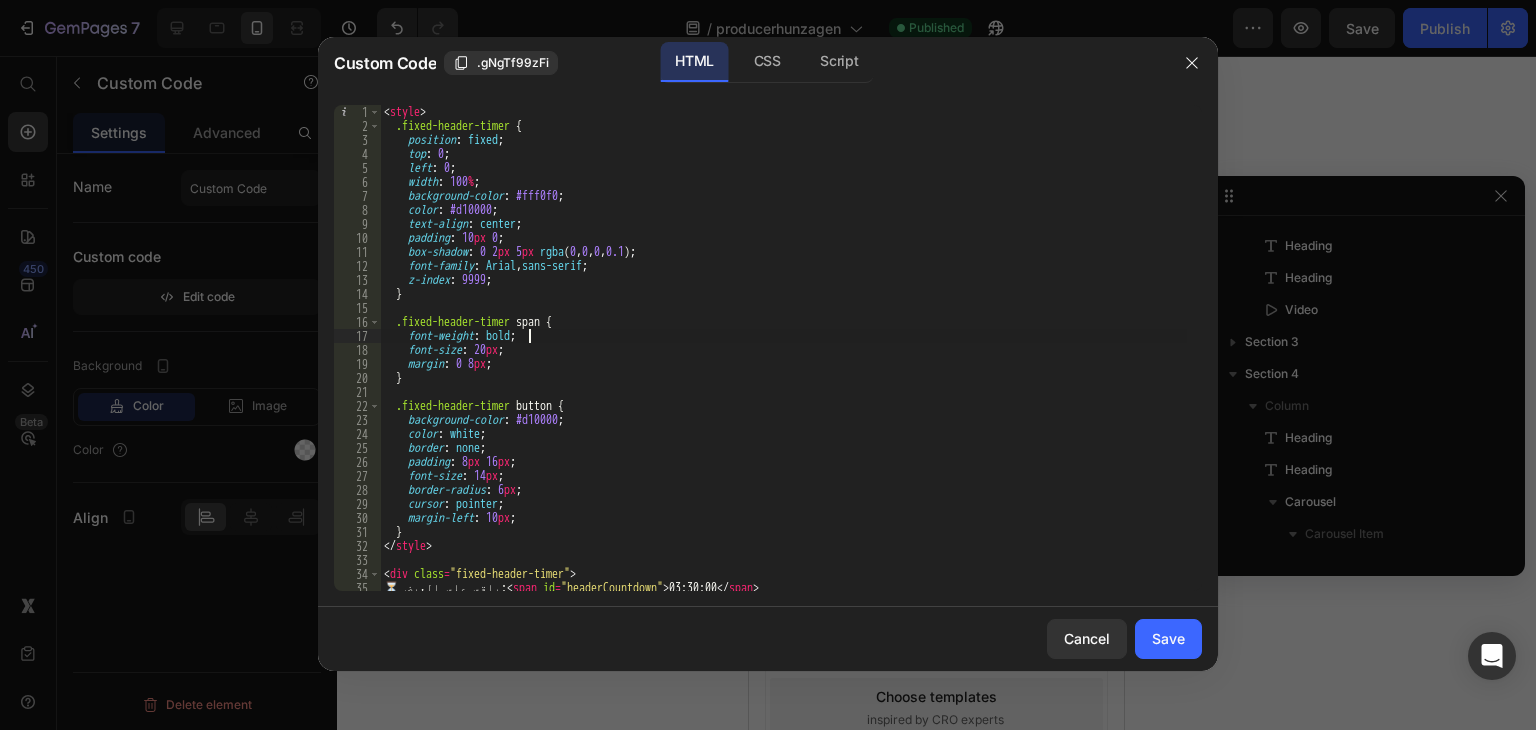 type on "</script>" 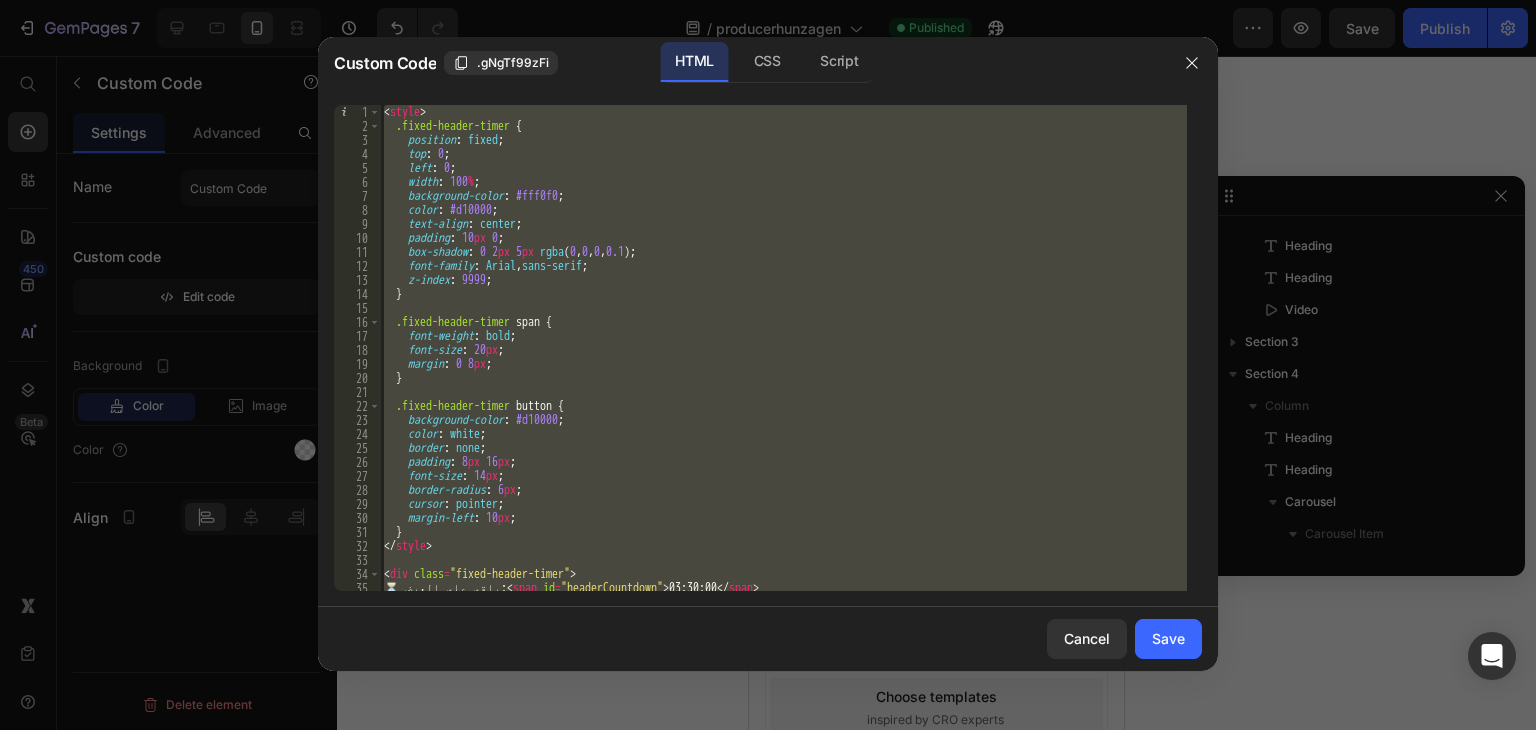 paste 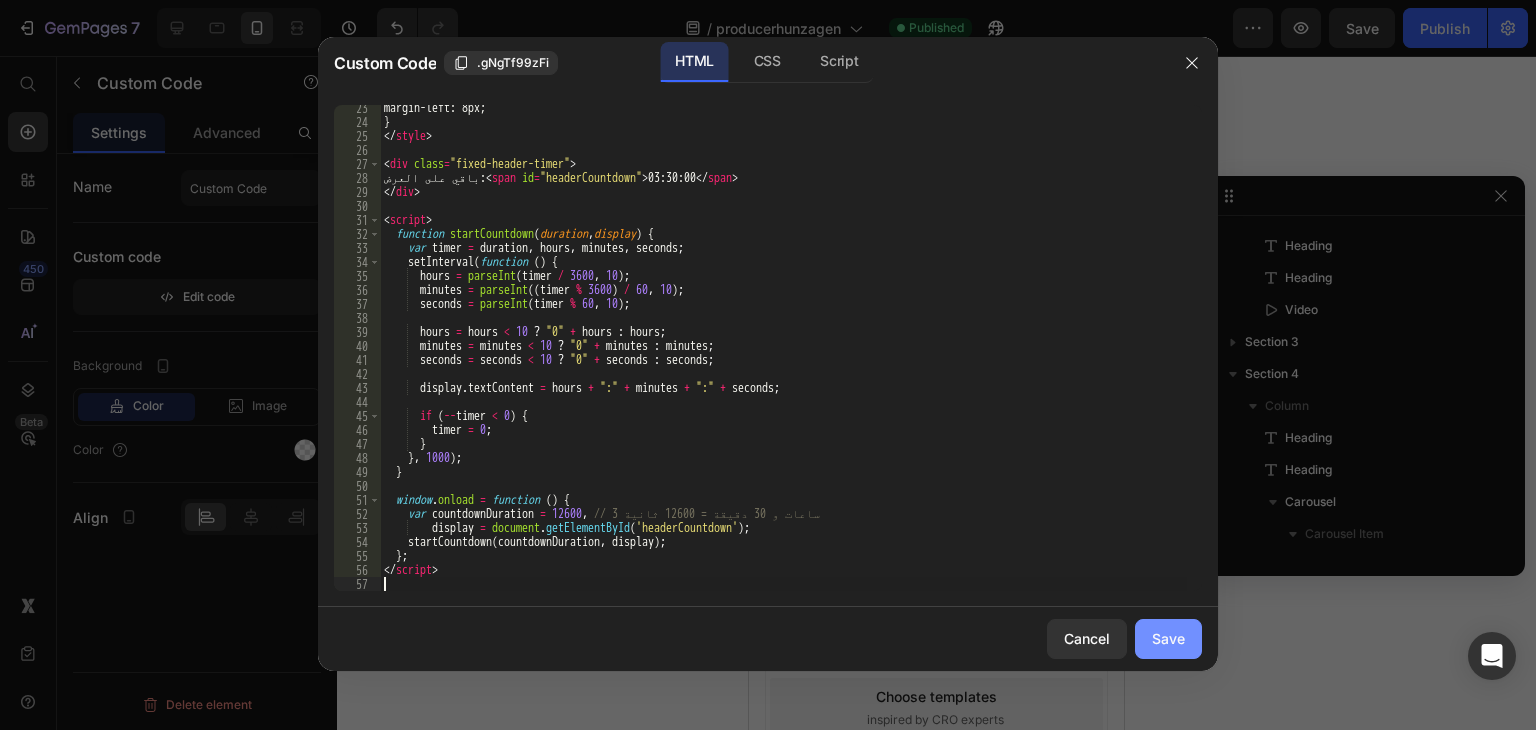 click on "Save" at bounding box center (1168, 638) 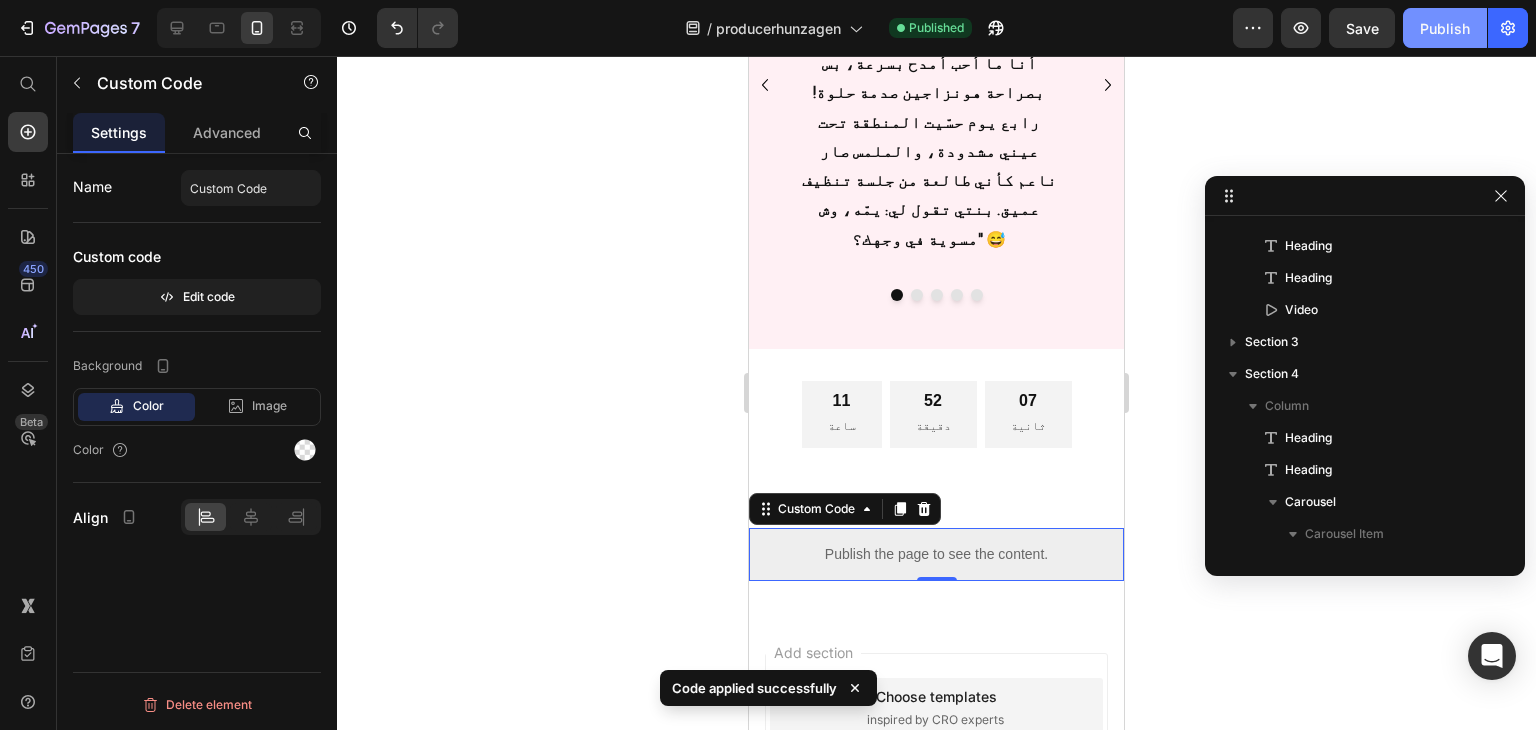 click on "Publish" 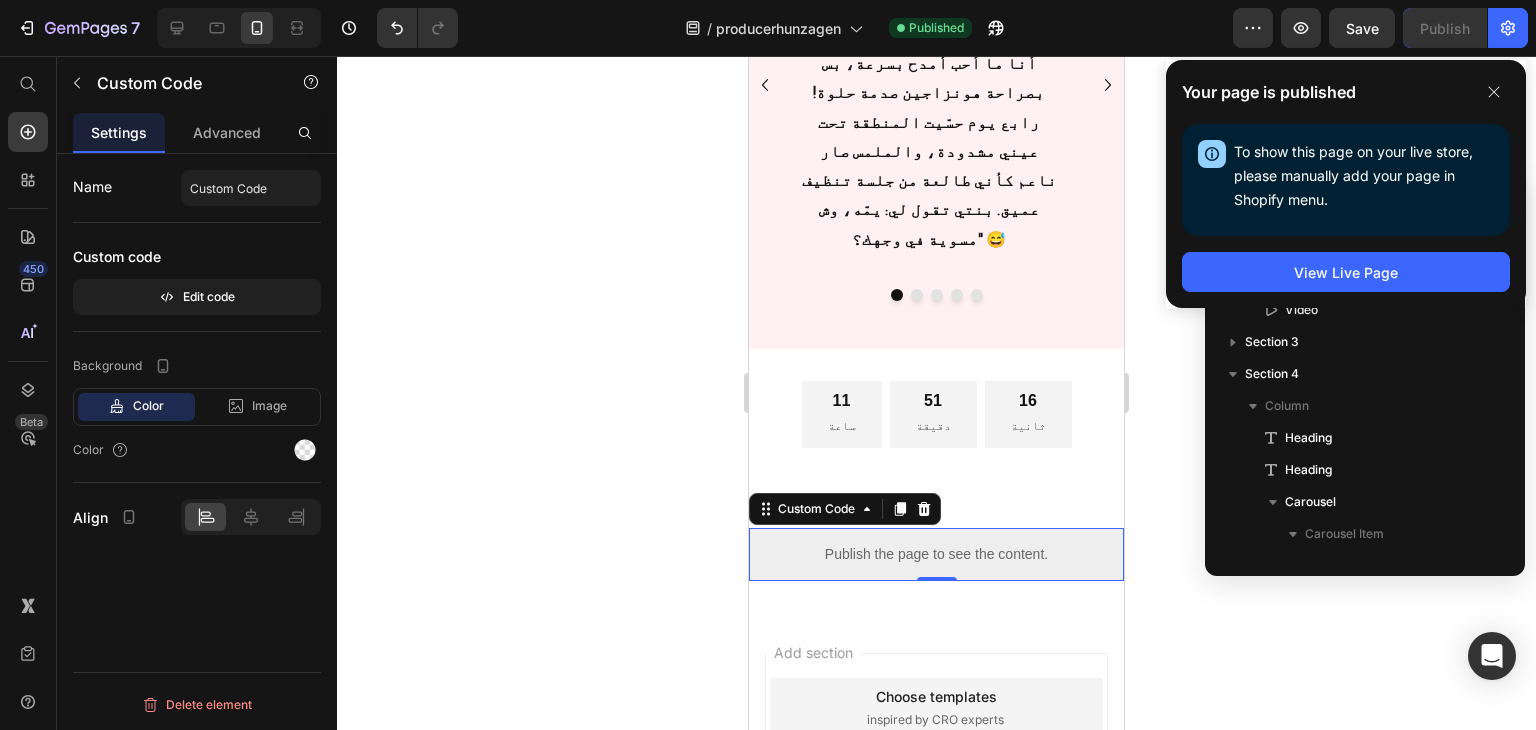 click on "Publish the page to see the content." at bounding box center (936, 554) 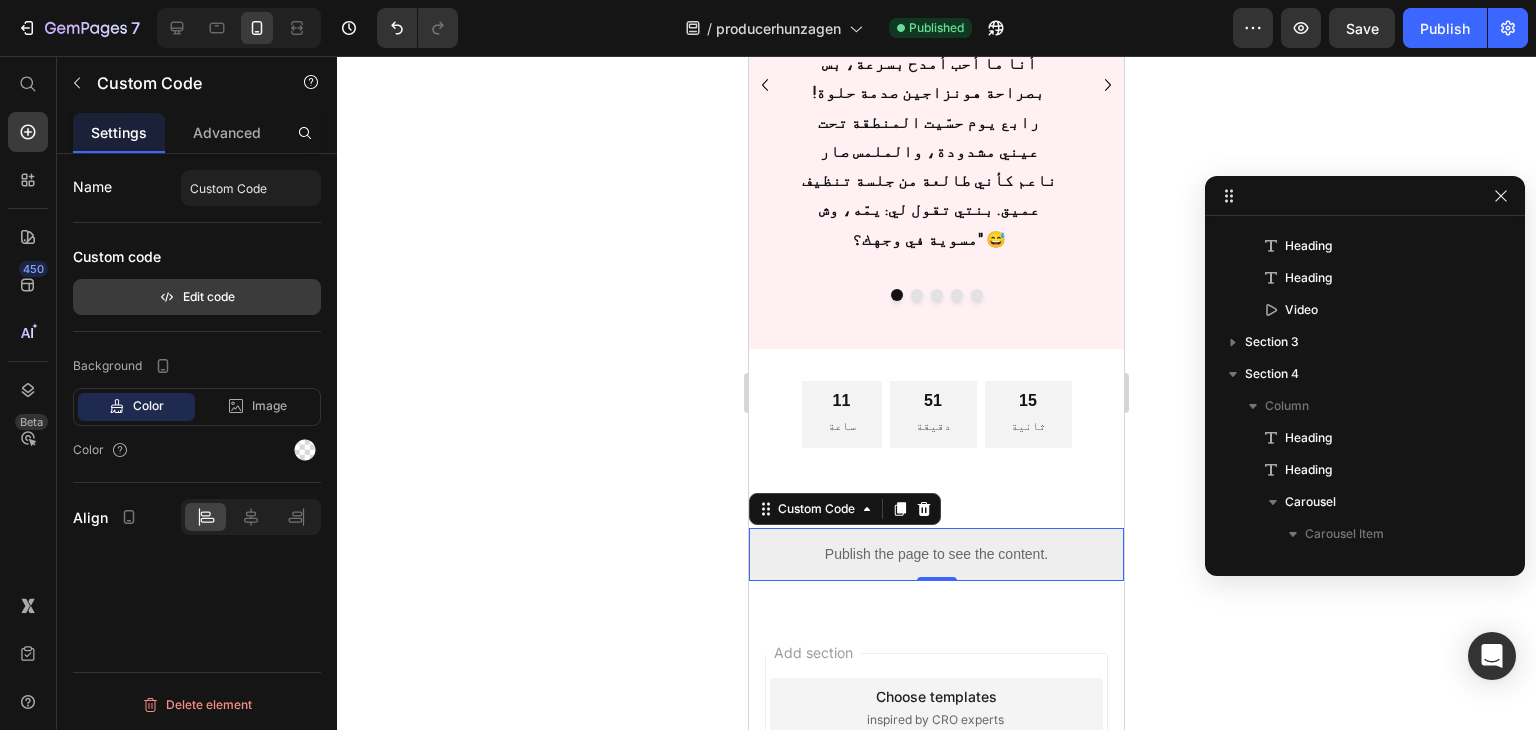 click on "Edit code" at bounding box center (197, 297) 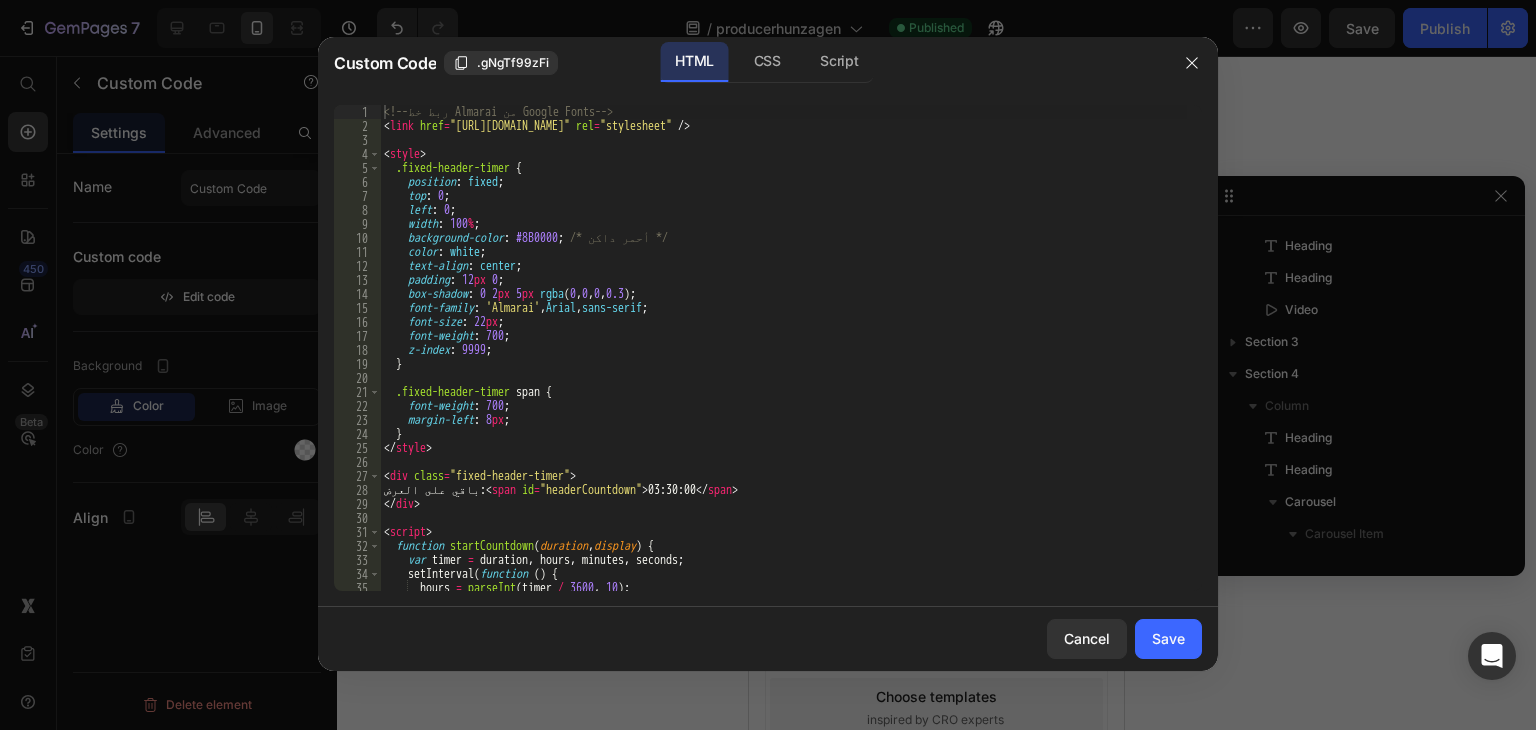 click on "<!--  ربط خط Almarai من Google Fonts  --> < link   href = "https://fonts.googleapis.com/css2?family=Almarai&display=swap"   rel = "stylesheet"   /> < style >    .fixed-header-timer   {      position :   fixed ;      top :   0 ;      left :   0 ;      width :   100 % ;      background-color :   #8B0000 ;   /* أحمر داكن */      color :   white ;      text-align :   center ;      padding :   12 px   0 ;      box-shadow :   0   2 px   5 px   rgba ( 0 , 0 , 0 , 0.3 ) ;      font-family :   ' Almarai ' ,  Arial ,  sans-serif ;      font-size :   22 px ;      font-weight :   700 ;      z-index :   9999 ;    }    .fixed-header-timer   span   {      font-weight :   700 ;      margin-left :   8 px ;    } </ style > < div   class = "fixed-header-timer" >   باقي على العرض:  < span   id = "headerCountdown" > 03:30:00 </ span > </ div > < script >    function   startCountdown ( duration ,  display )   {      var   timer   =   duration ,   hours ,   minutes ,   seconds ;      setInterval (   ( )" at bounding box center (783, 362) 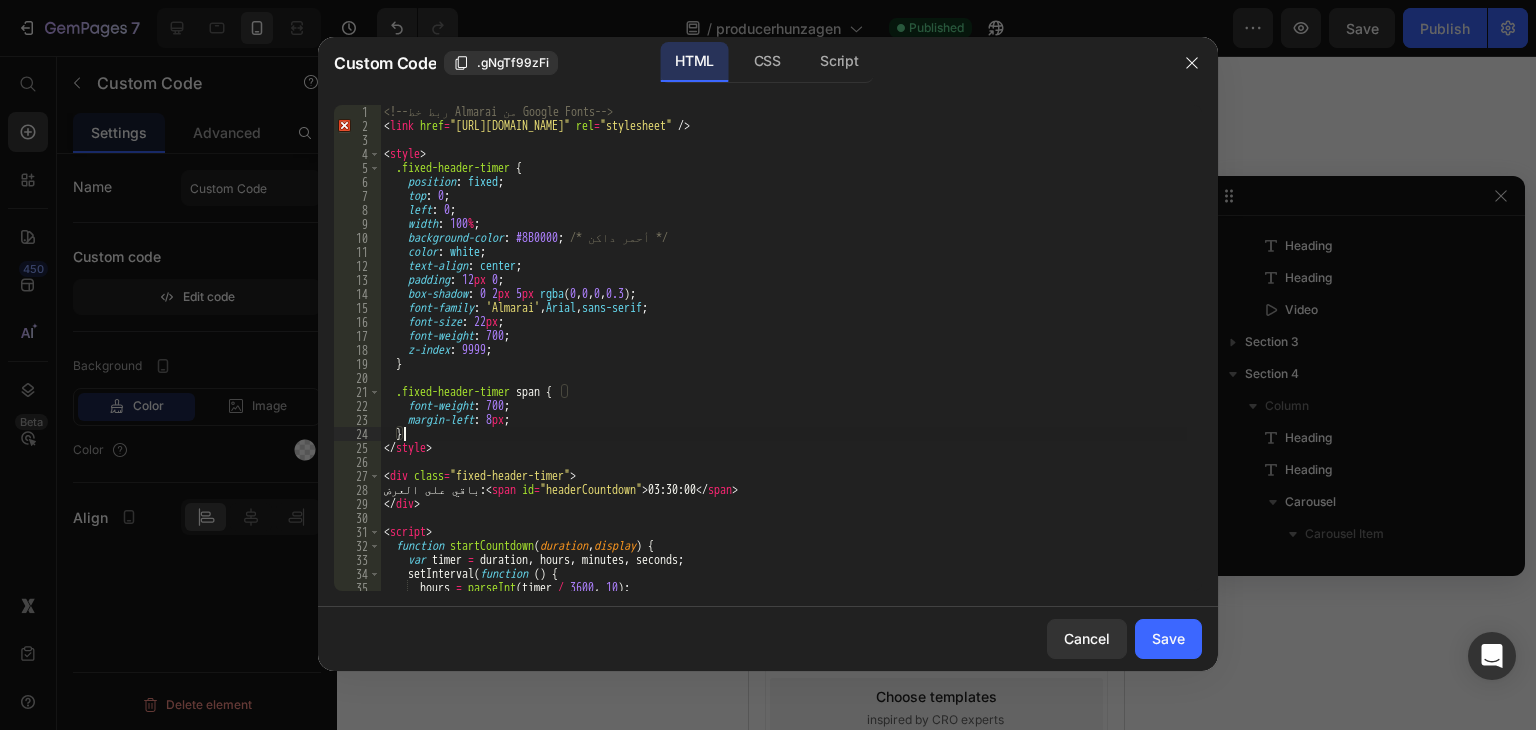type on "</script>" 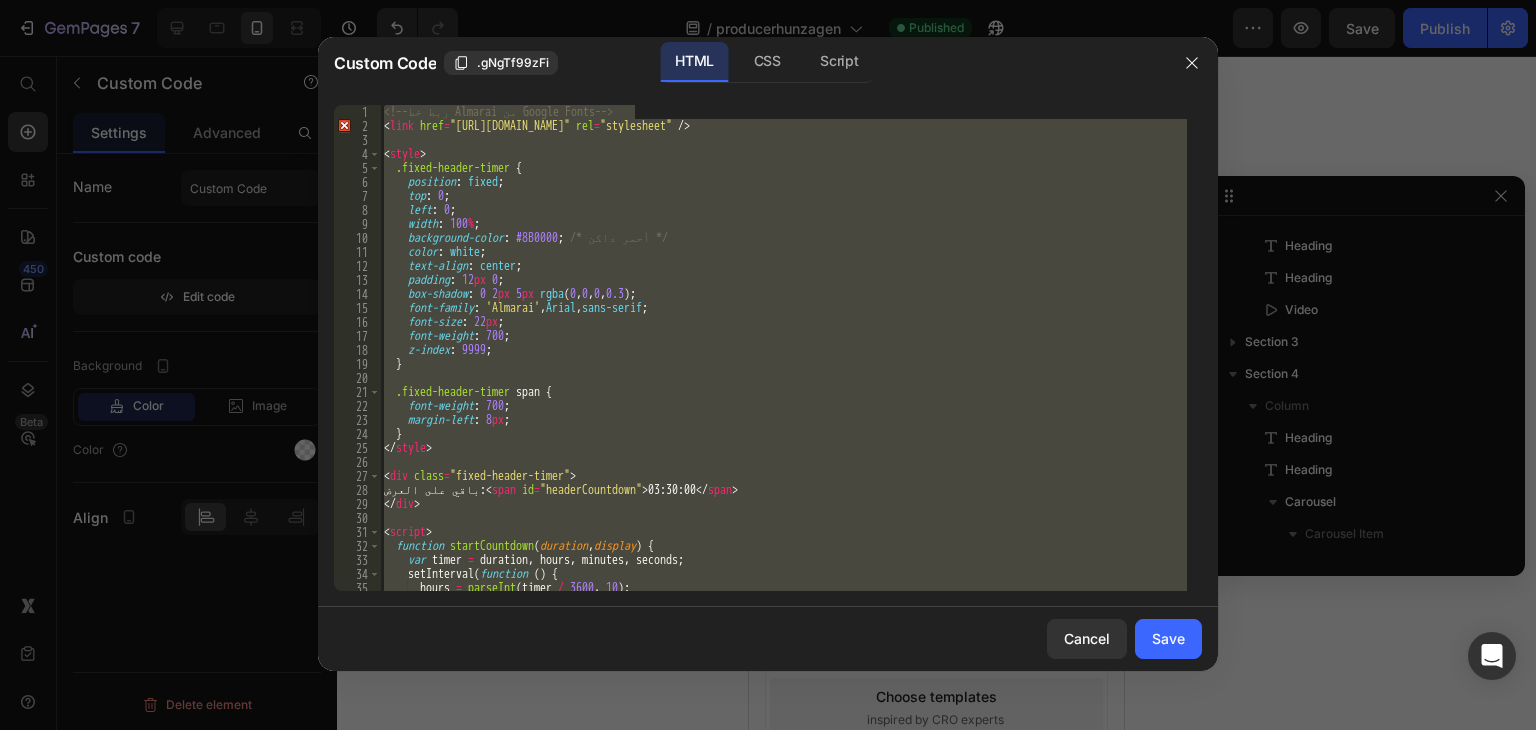 paste 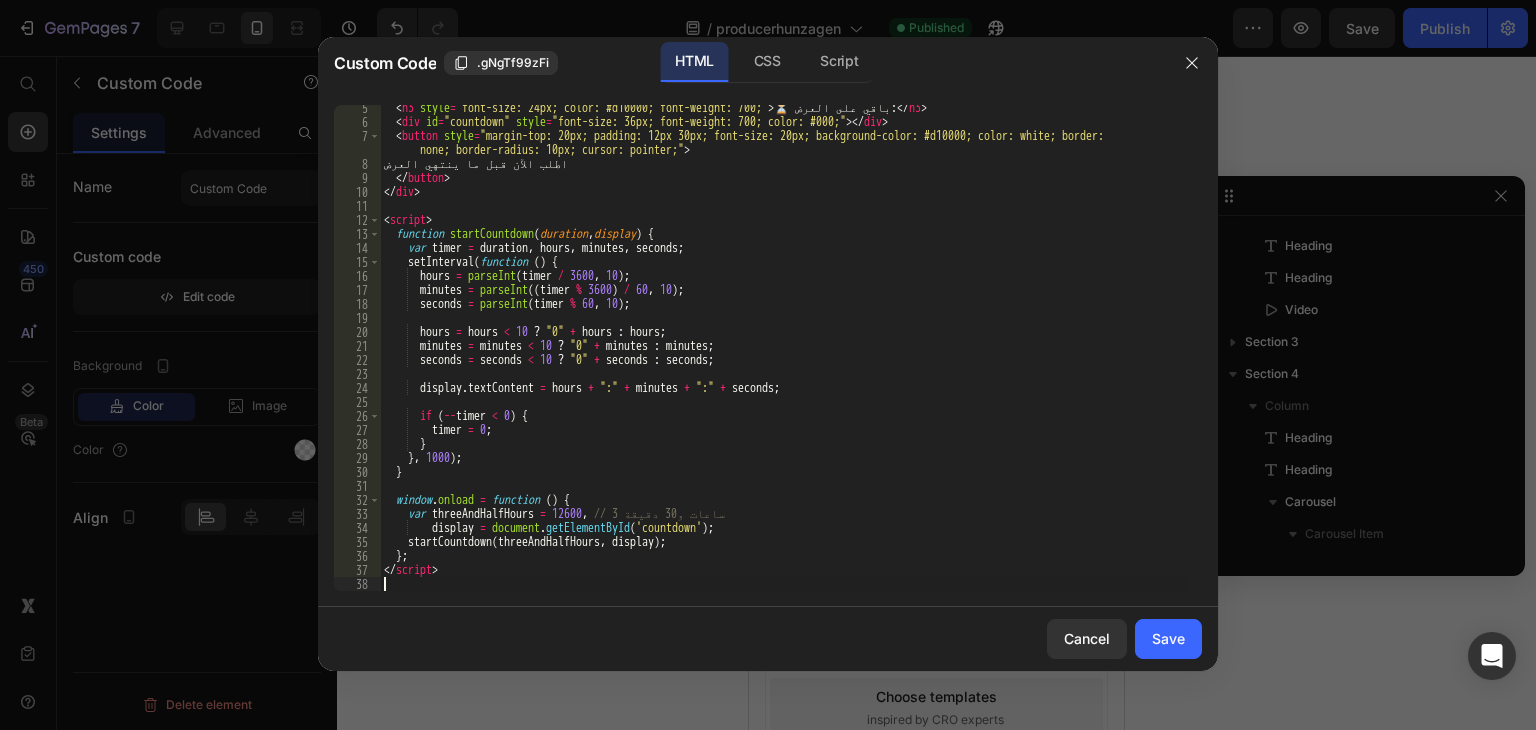 scroll, scrollTop: 60, scrollLeft: 0, axis: vertical 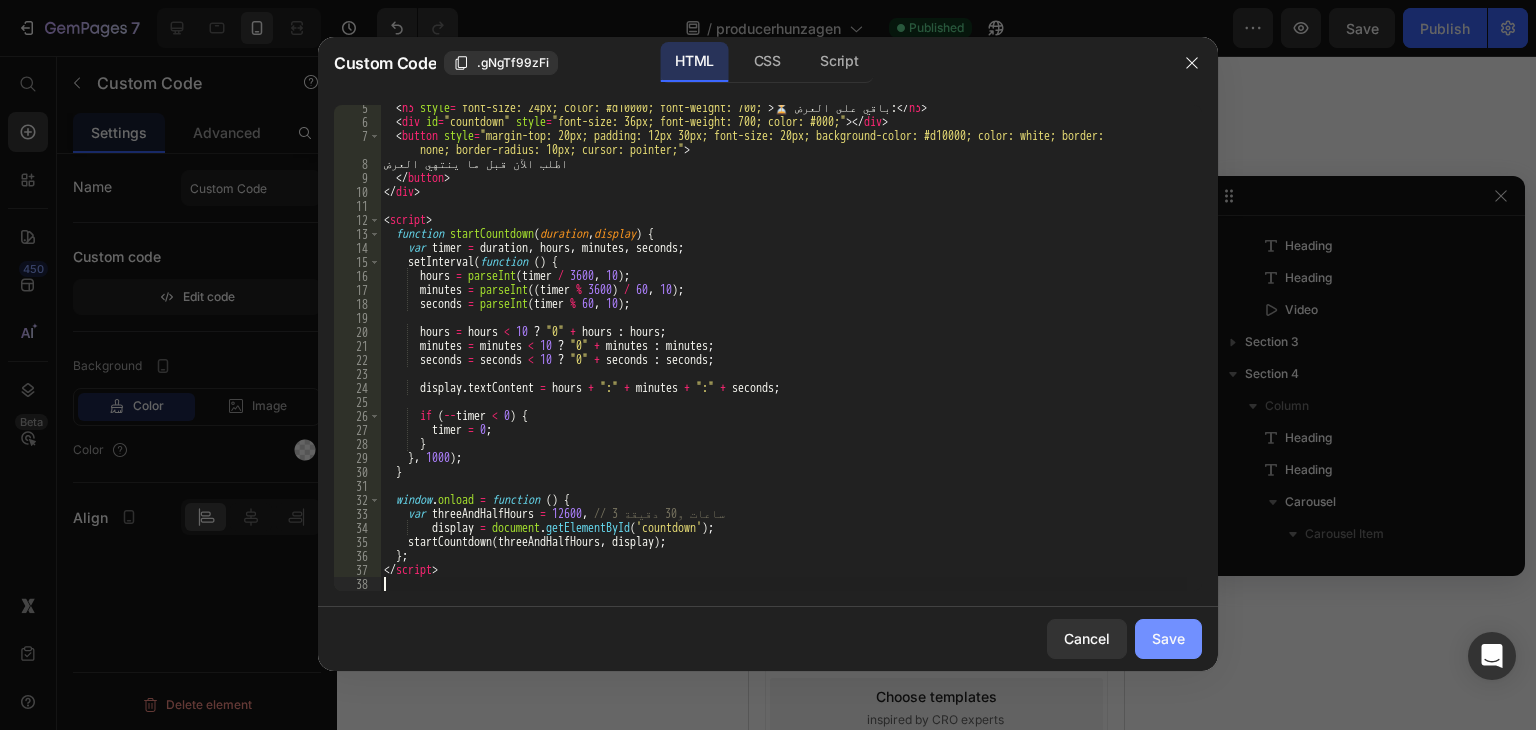 click on "Save" at bounding box center (1168, 638) 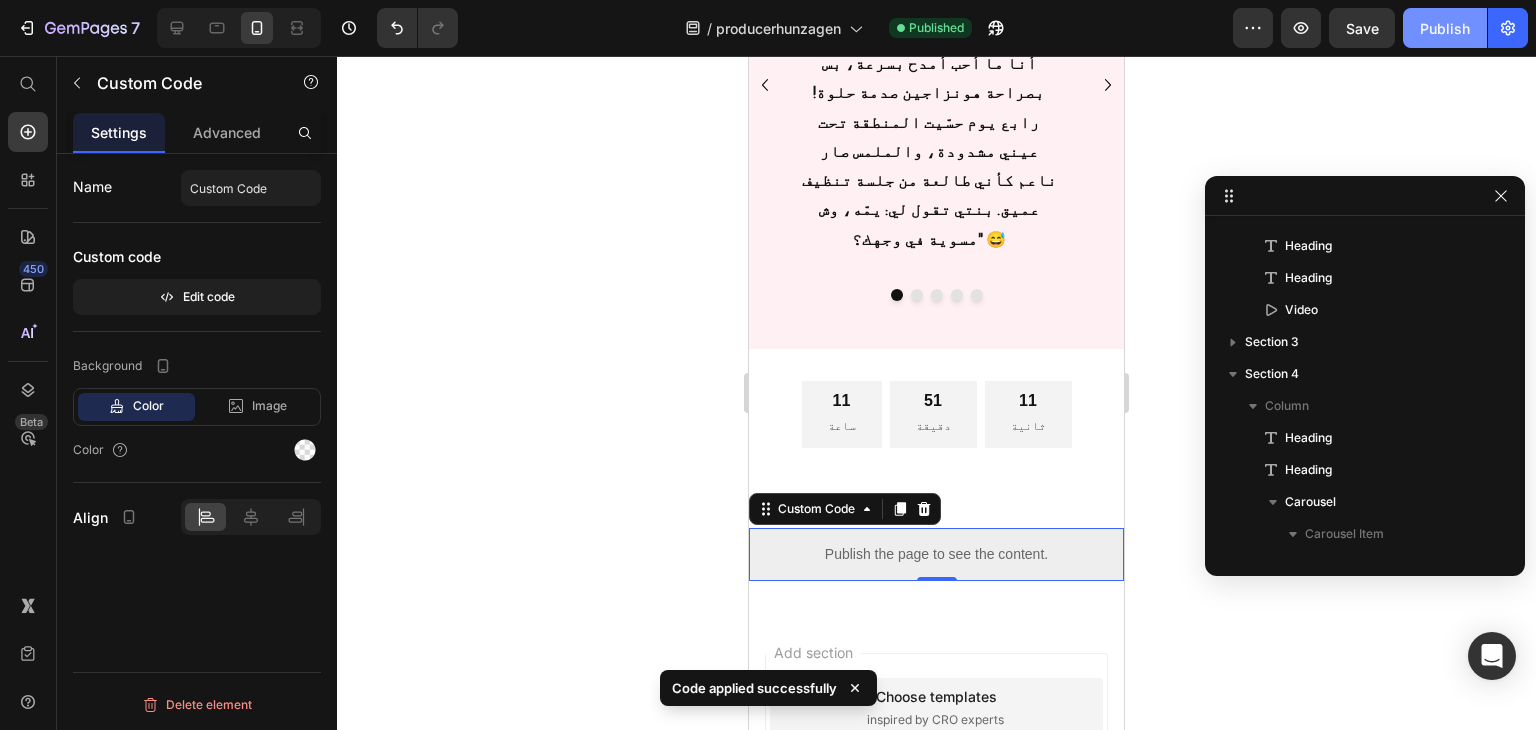 click on "Publish" 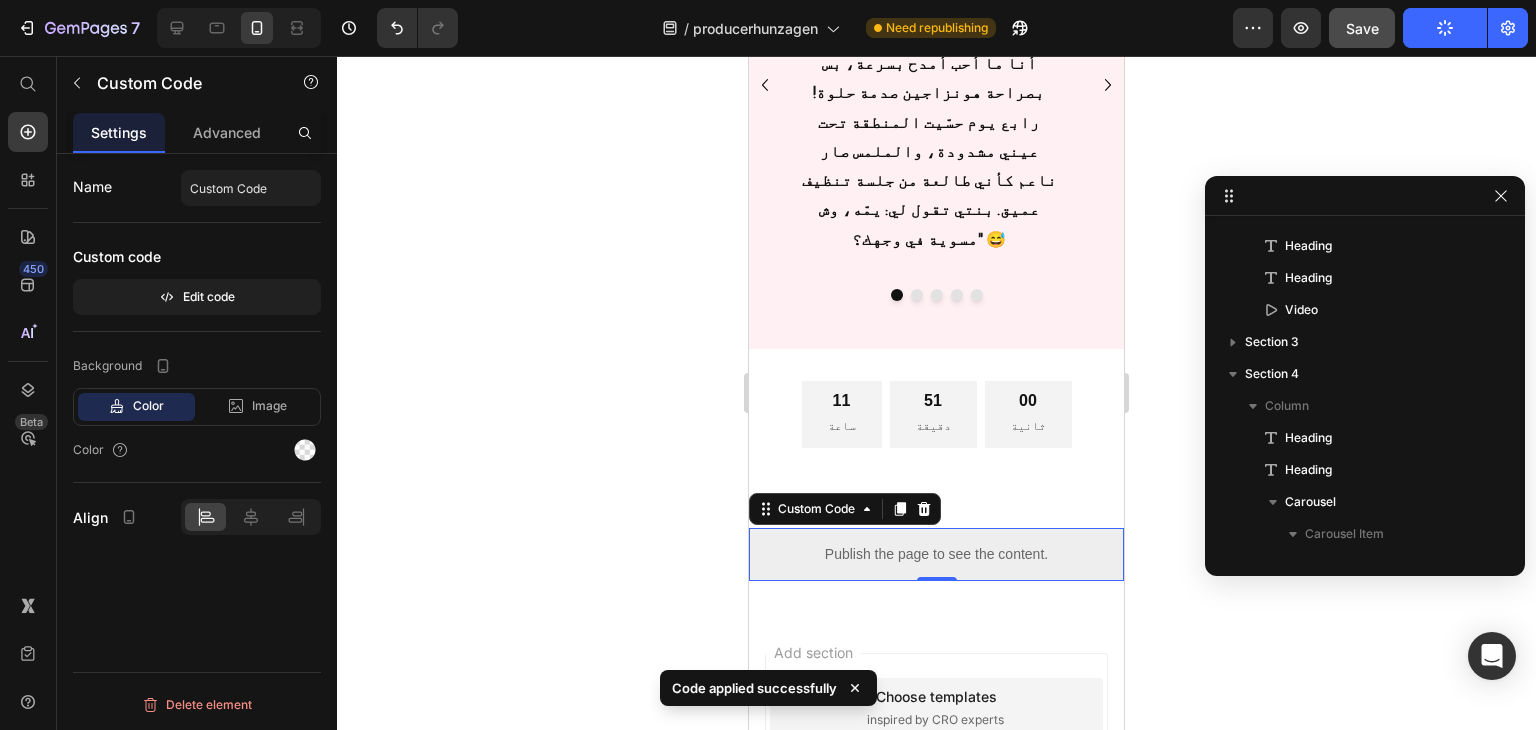 type 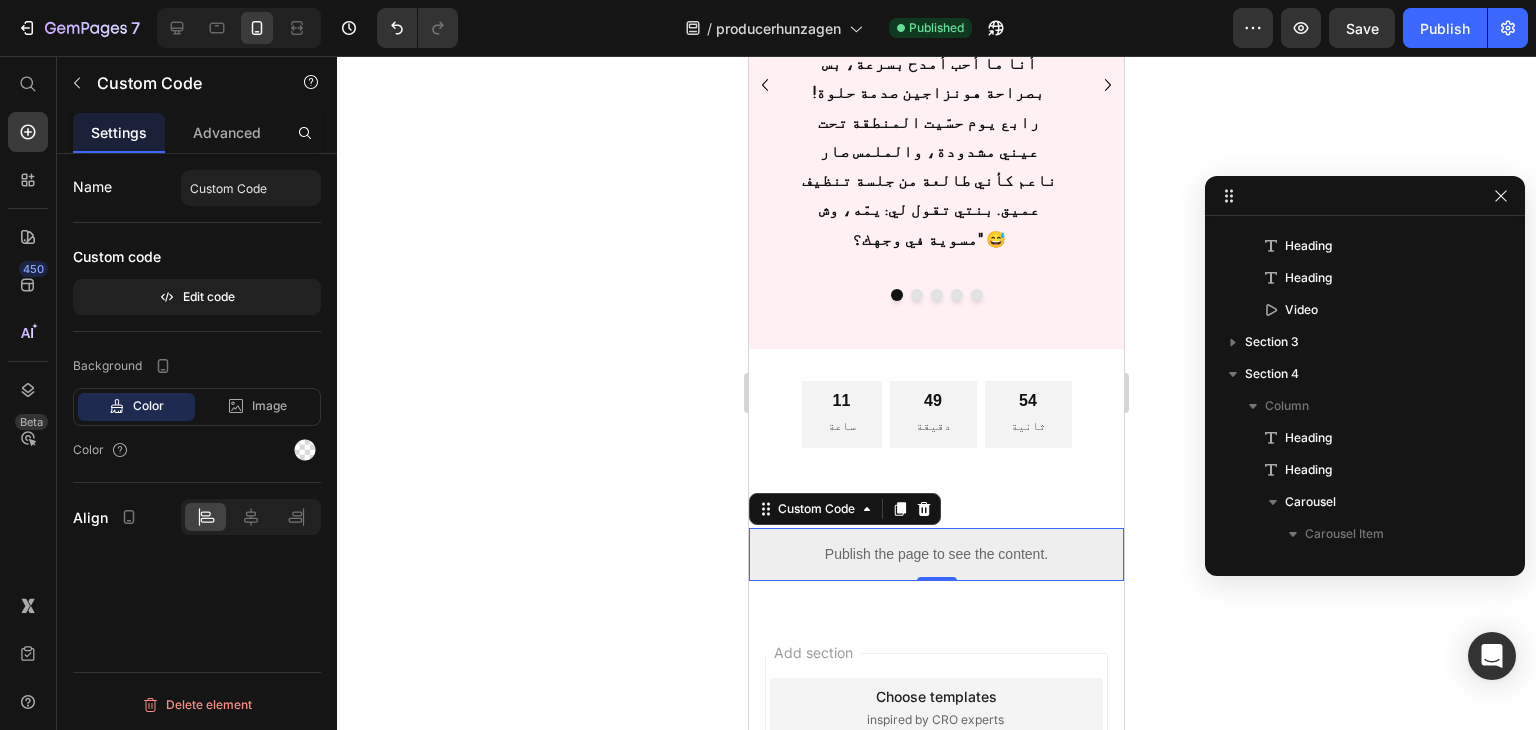 drag, startPoint x: 972, startPoint y: 481, endPoint x: 1485, endPoint y: 533, distance: 515.6287 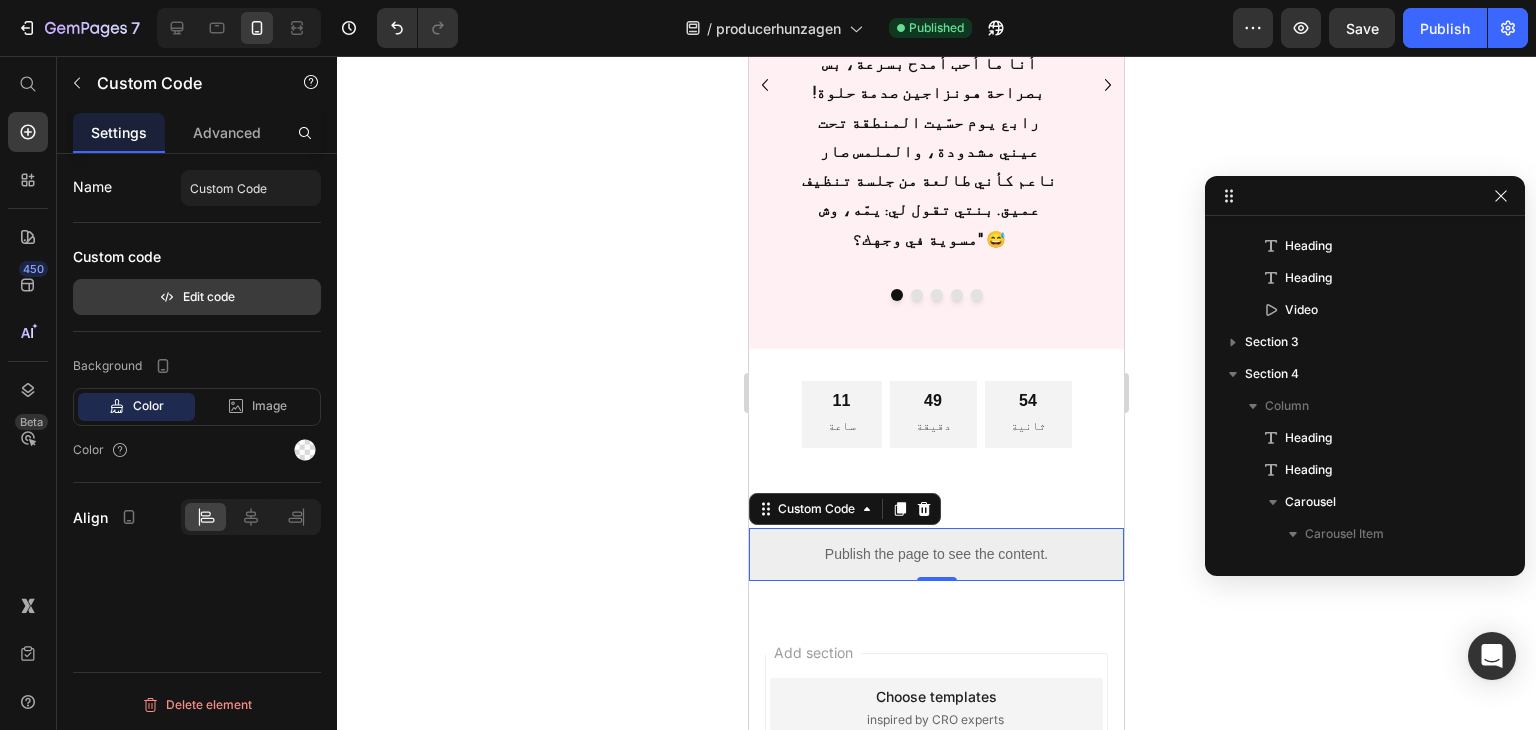 click on "Edit code" at bounding box center (197, 297) 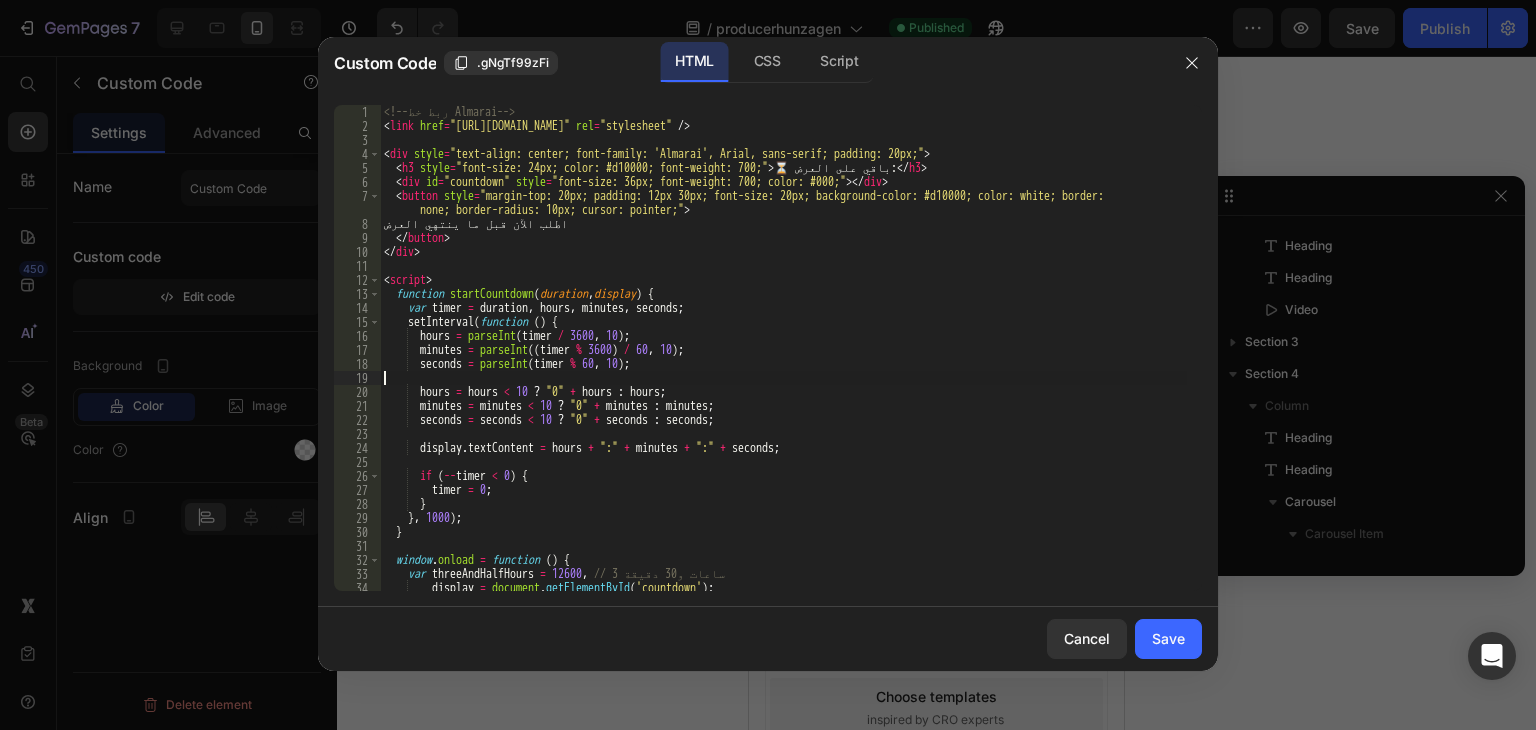 click on "<!--  ربط خط Almarai  --> < link   href = "https://fonts.googleapis.com/css2?family=Almarai&display=swap"   rel = "stylesheet"   /> < div   style = "text-align: center; font-family: 'Almarai', Arial, sans-serif; padding: 20px;" >    < h3   style = "font-size: 24px; color: #d10000; font-weight: 700;" > ⏳ باقي على العرض: </ h3 >    < div   id = "countdown"   style = "font-size: 36px; font-weight: 700; color: #000;" > </ div >    < button   style = "margin-top: 20px; padding: 12px 30px; font-size: 20px; background-color: #d10000; color: white; border:         none; border-radius: 10px; cursor: pointer;" >     اطلب الآن قبل ما ينتهي العرض    </ button > </ div > < script >    function   startCountdown ( duration ,  display )   {      var   timer   =   duration ,   hours ,   minutes ,   seconds ;      setInterval ( function   ( )   {         hours   =   parseInt ( timer   /   3600 ,   10 ) ;         minutes   =   parseInt (( timer   %   3600 )   /   60 ,   10 ) ;" at bounding box center [783, 362] 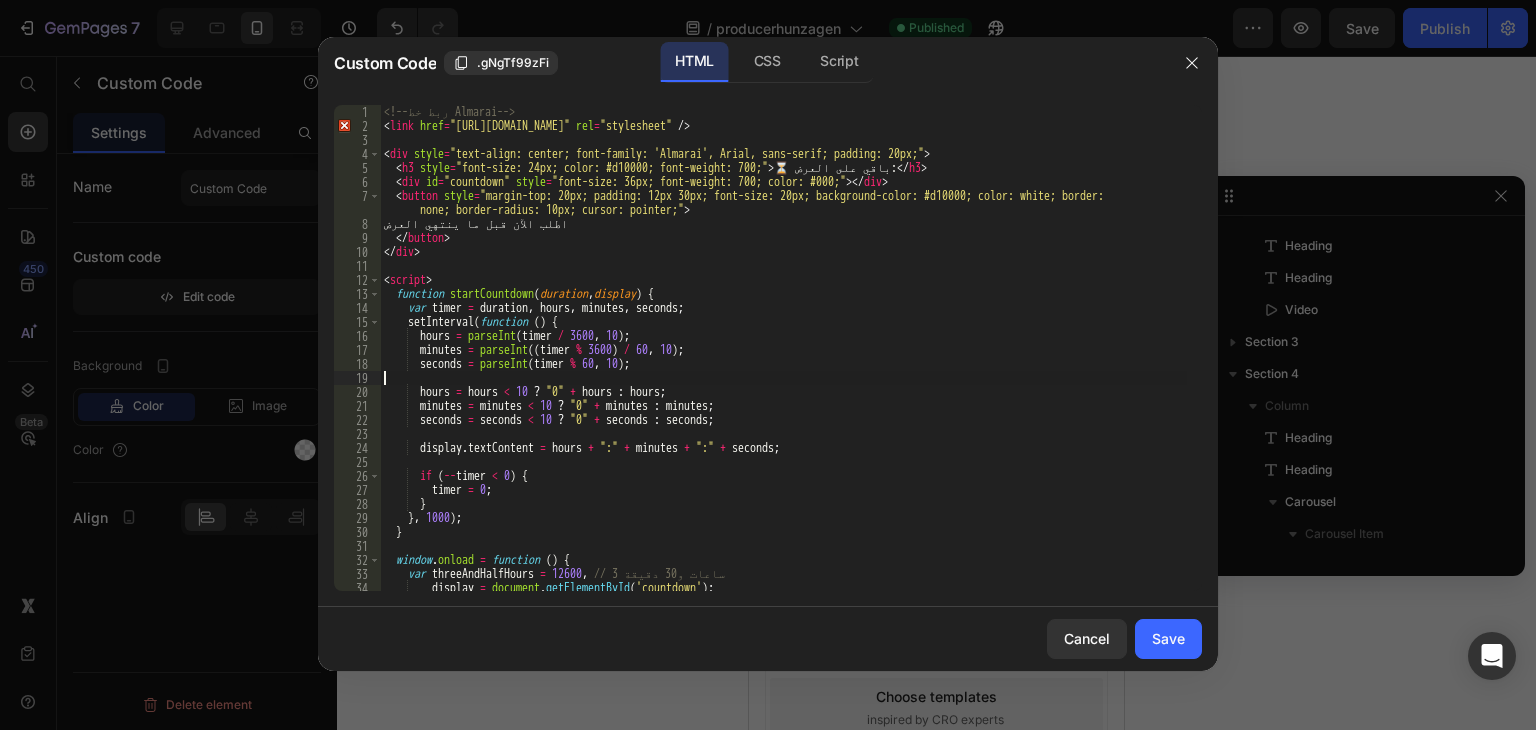 type on "</script>" 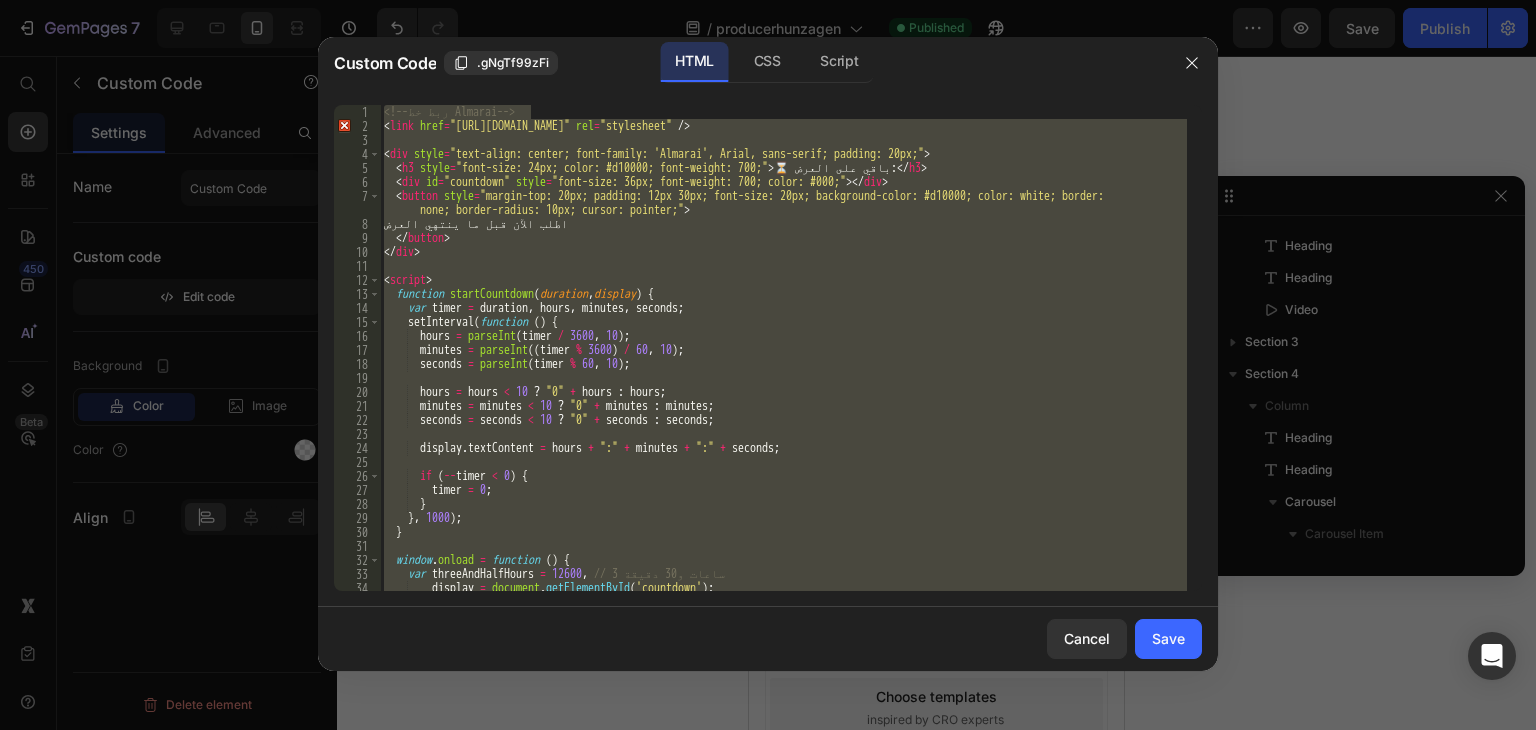 paste 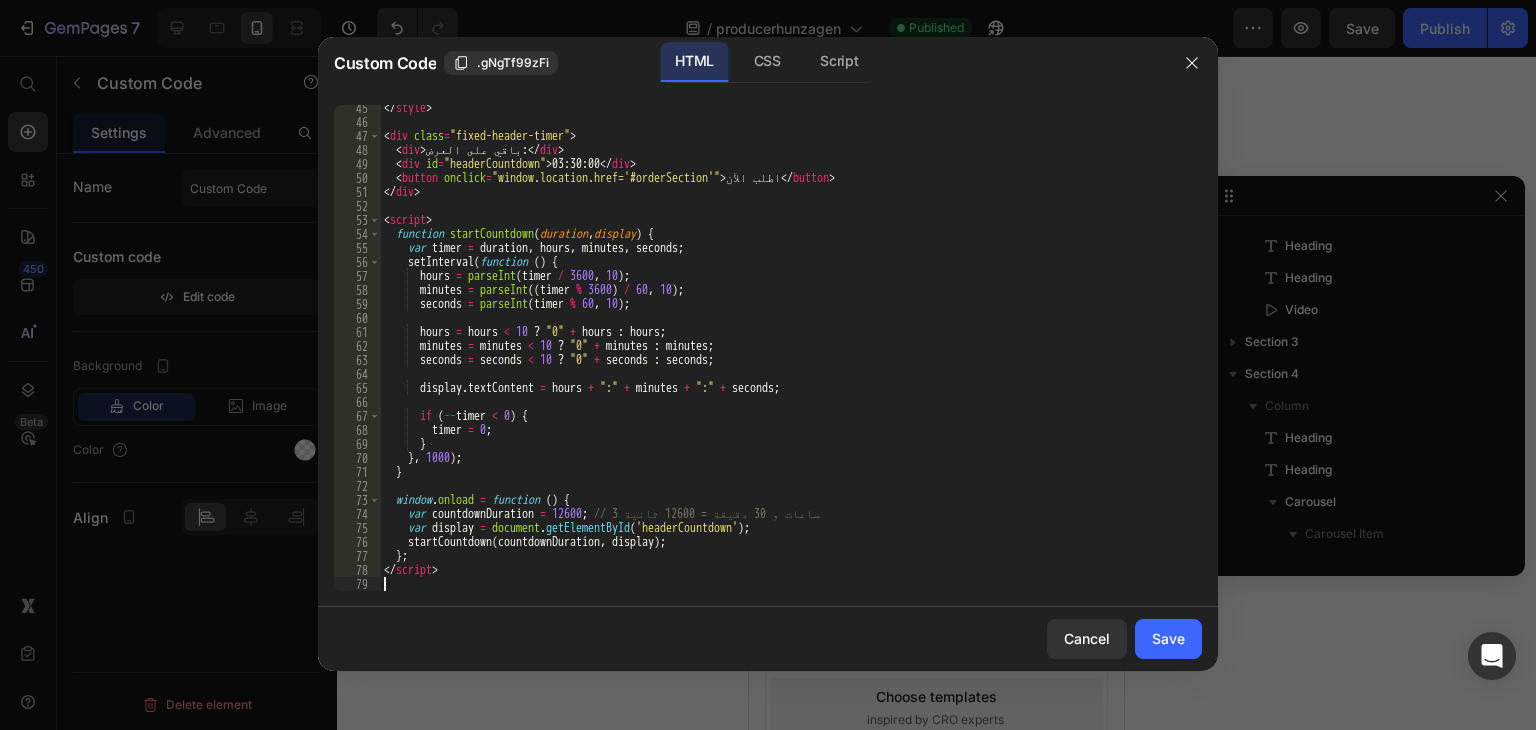 scroll, scrollTop: 620, scrollLeft: 0, axis: vertical 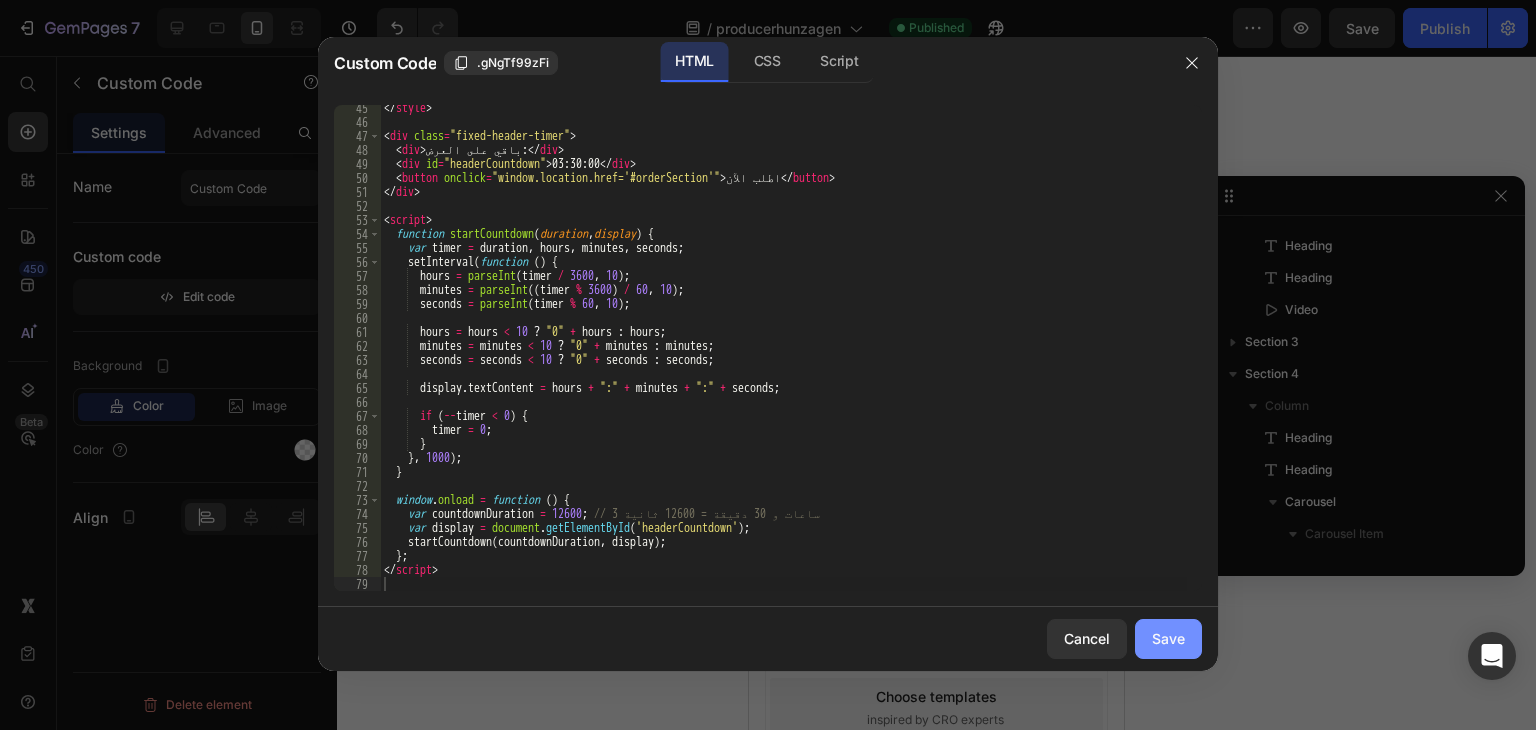 click on "Save" 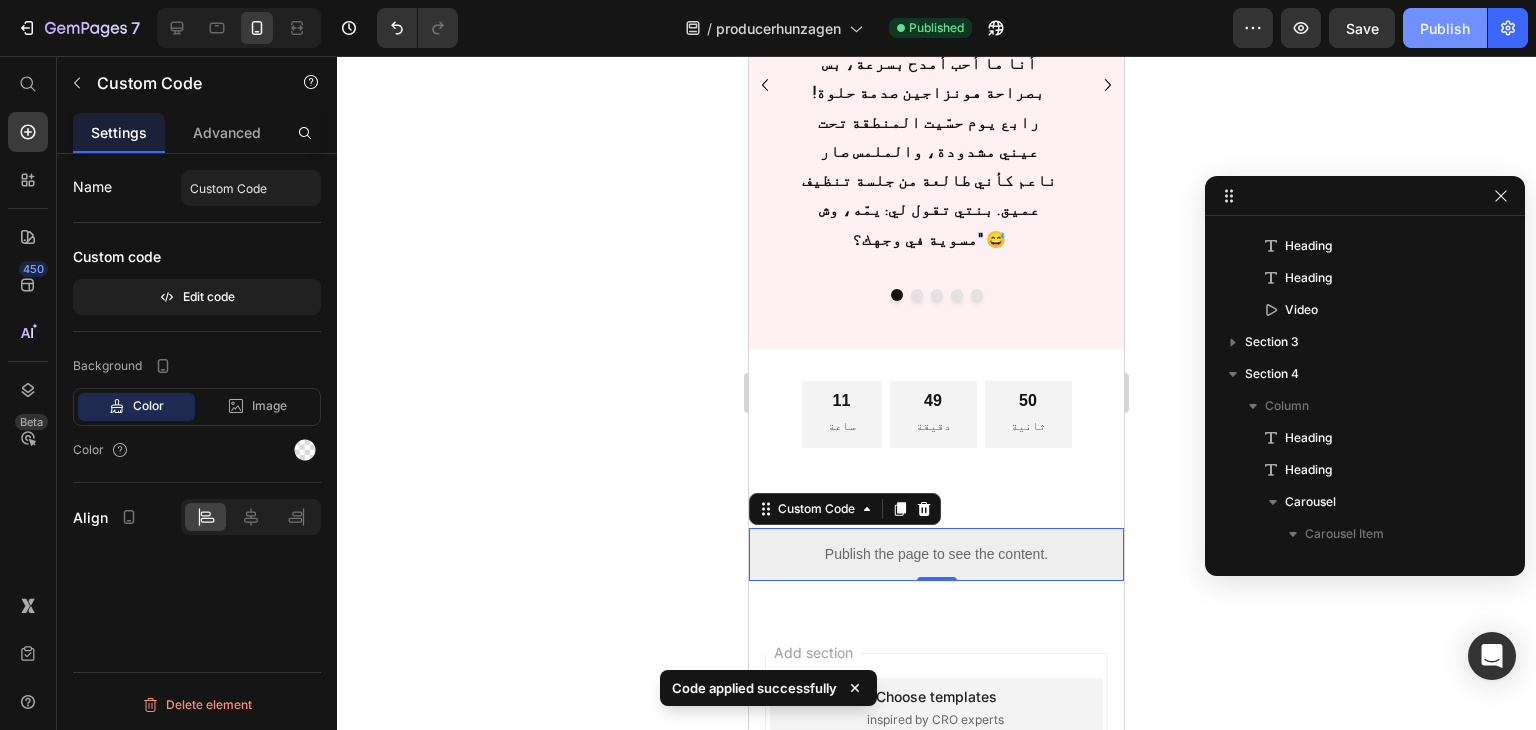 click on "Publish" at bounding box center [1445, 28] 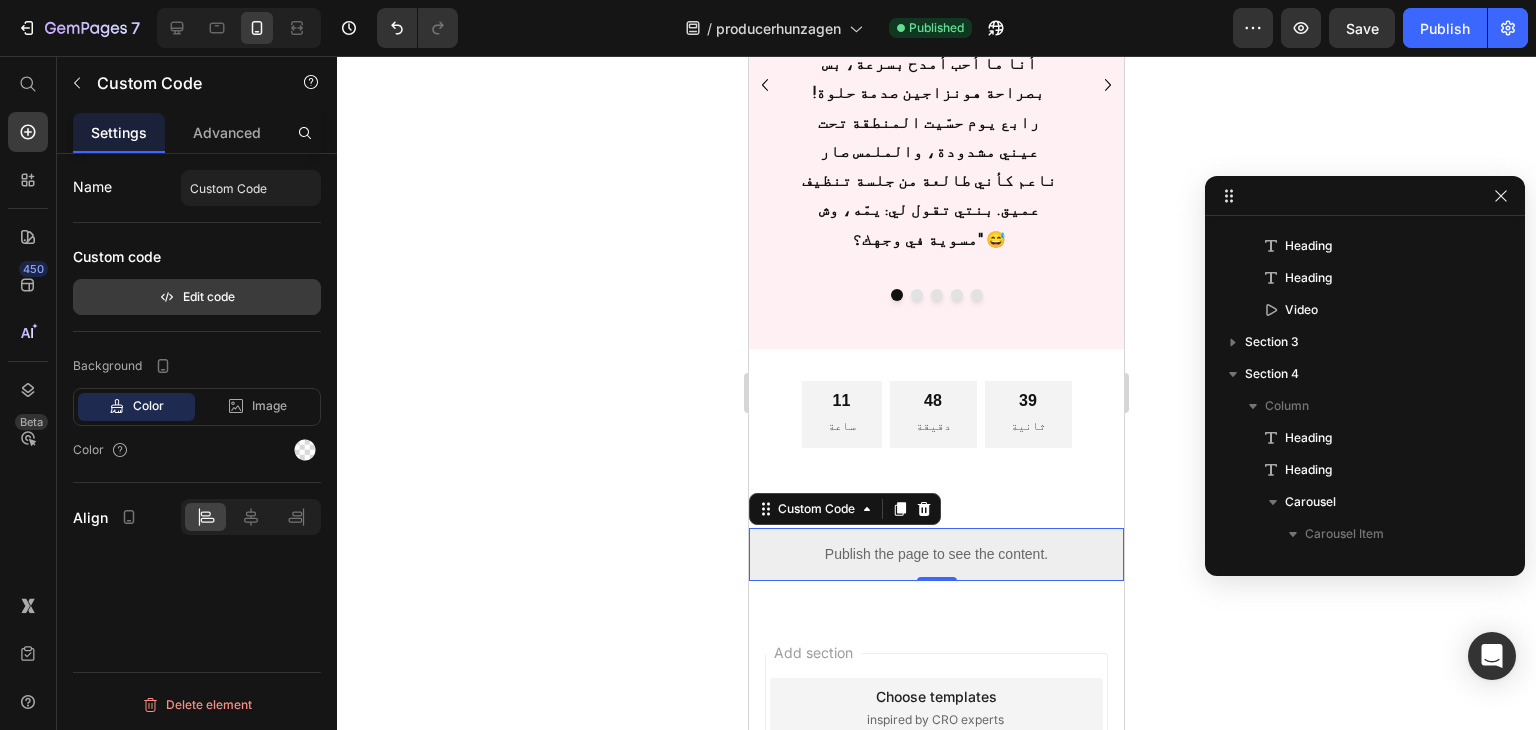 click on "Edit code" at bounding box center [197, 297] 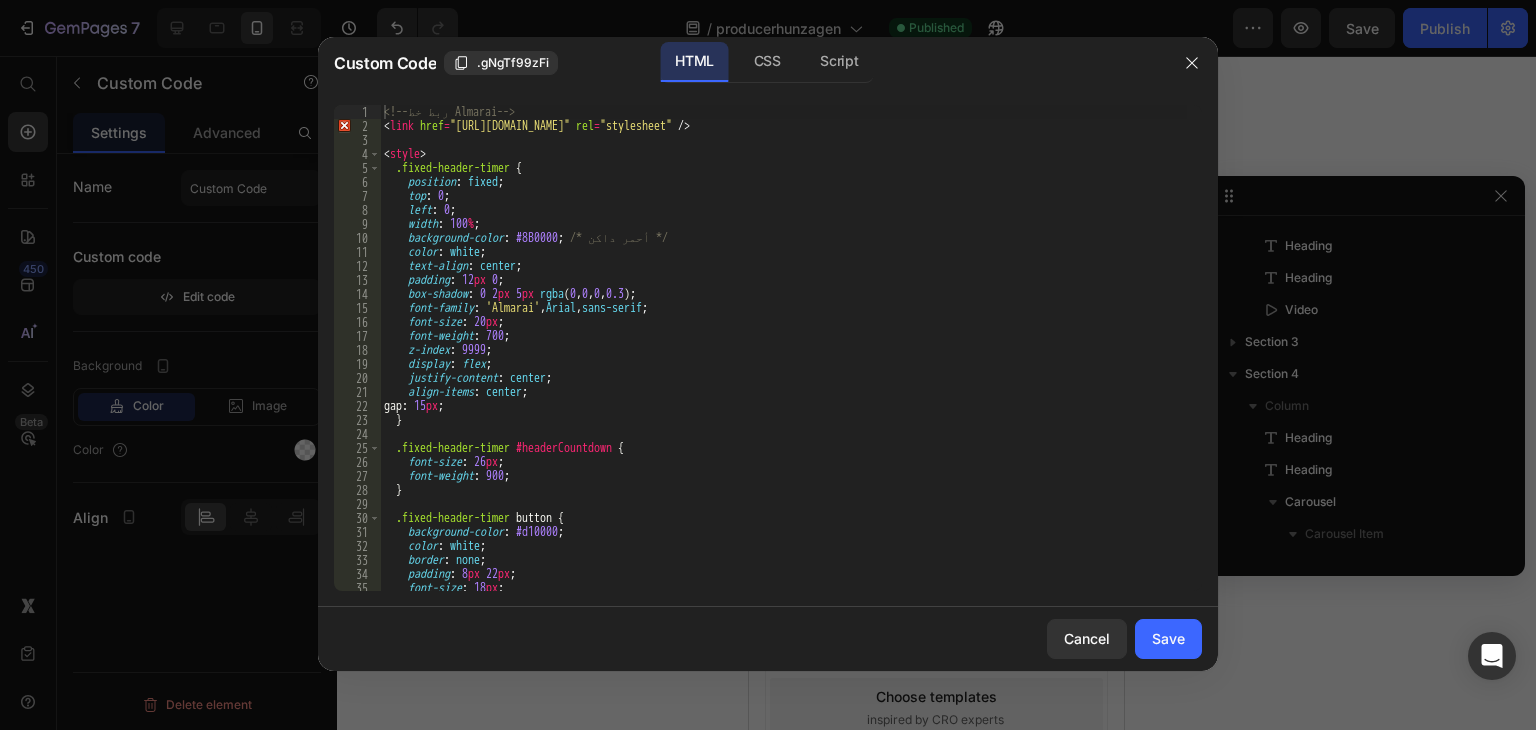 click on "<!--  ربط خط Almarai  --> < link   href = "https://fonts.googleapis.com/css2?family=Almarai&display=swap"   rel = "stylesheet"   /> < style >    .fixed-header-timer   {      position :   fixed ;      top :   0 ;      left :   0 ;      width :   100 % ;      background-color :   #8B0000 ;   /* أحمر داكن */      color :   white ;      text-align :   center ;      padding :   12 px   0 ;      box-shadow :   0   2 px   5 px   rgba ( 0 , 0 , 0 , 0.3 ) ;      font-family :   ' Almarai ' ,  Arial ,  sans-serif ;      font-size :   20 px ;      font-weight :   700 ;      z-index :   9999 ;      display :   flex ;      justify-content :   center ;      align-items :   center ;     gap :   15 px ;    }    .fixed-header-timer   #headerCountdown   {      font-size :   26 px ;      font-weight :   900 ;    }    .fixed-header-timer   button   {      background-color :   #d10000 ;      color :   white ;      border :   none ;      padding :   8 px   22 px ;      font-size :   18 px ;      border-radius :   8 px" at bounding box center [783, 362] 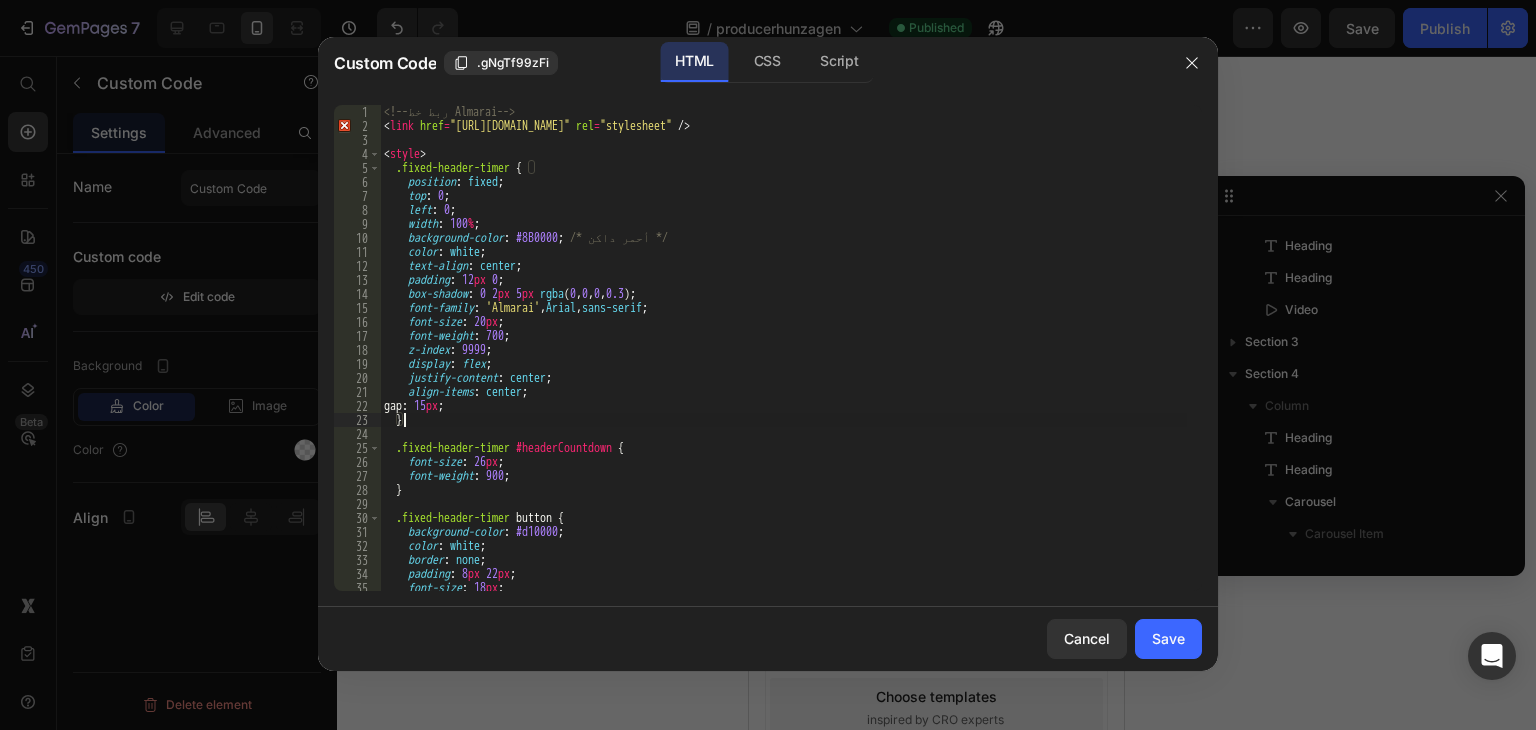type on "</script>" 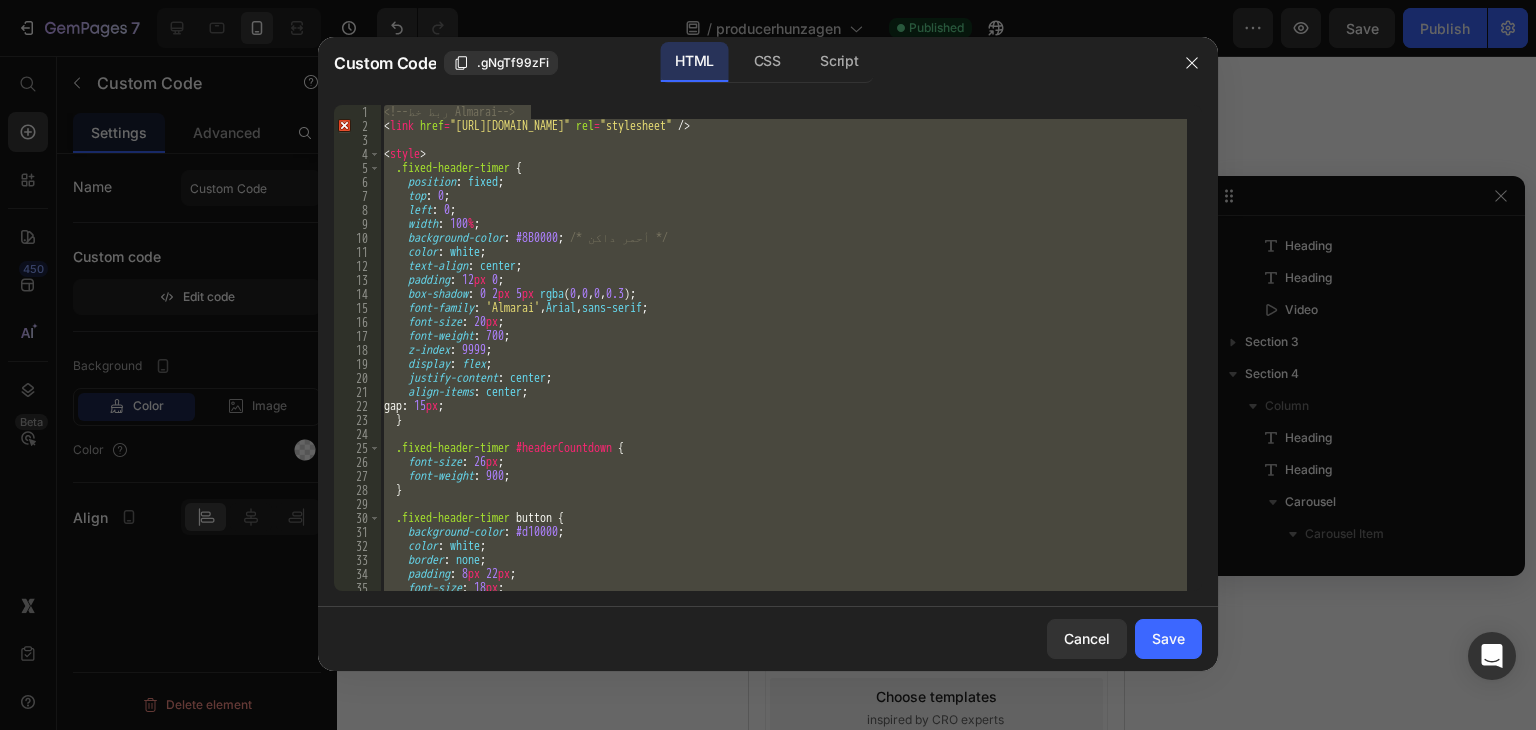 paste 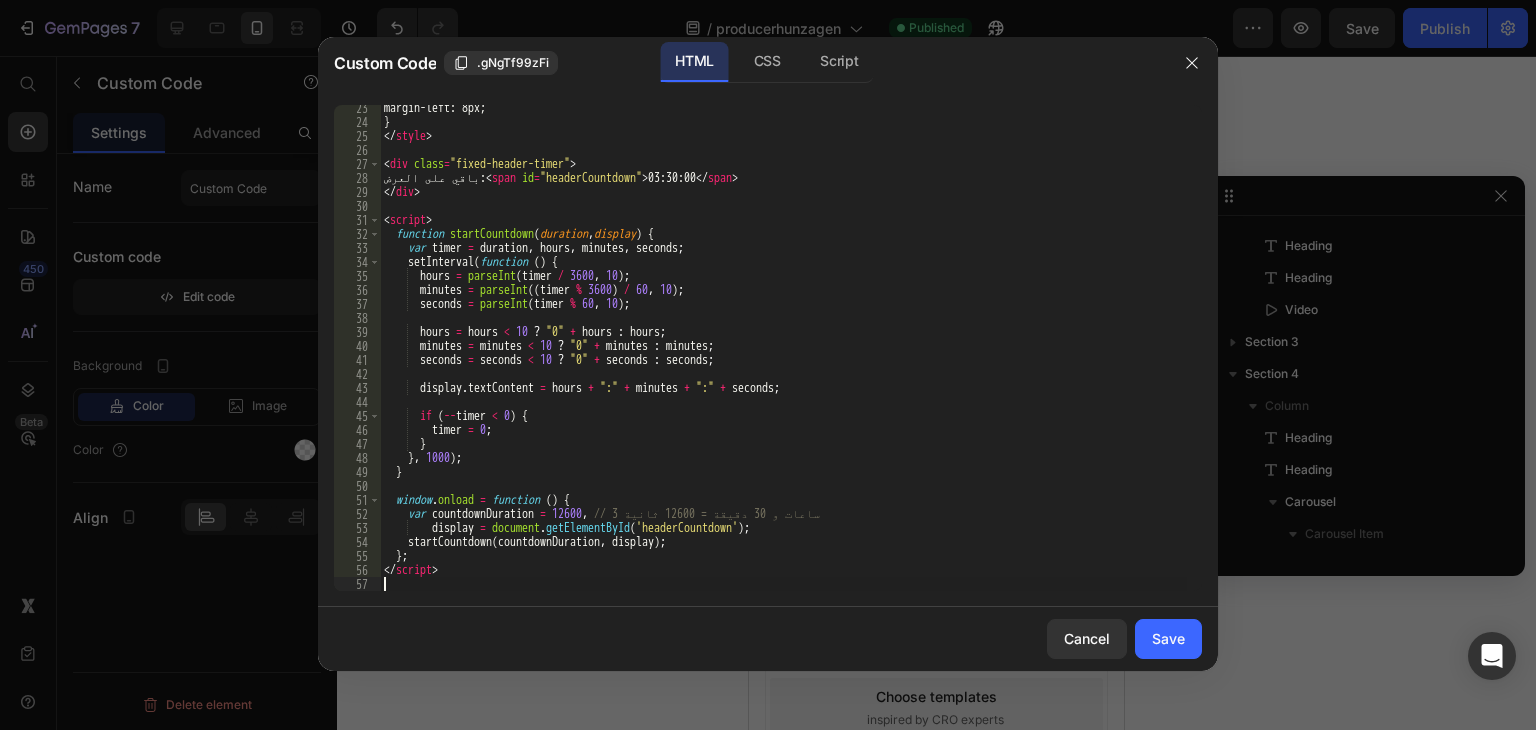 scroll, scrollTop: 312, scrollLeft: 0, axis: vertical 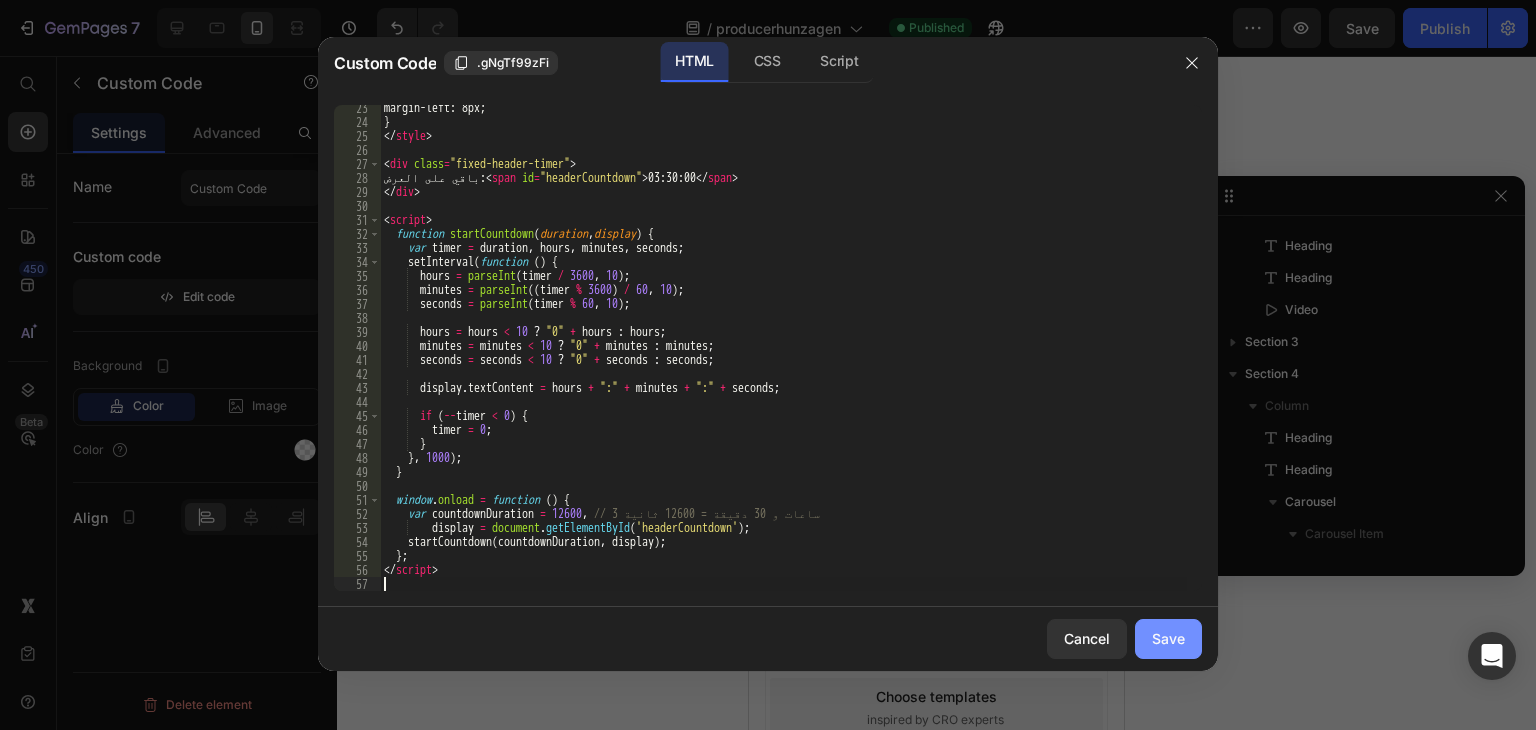click on "Save" at bounding box center [1168, 638] 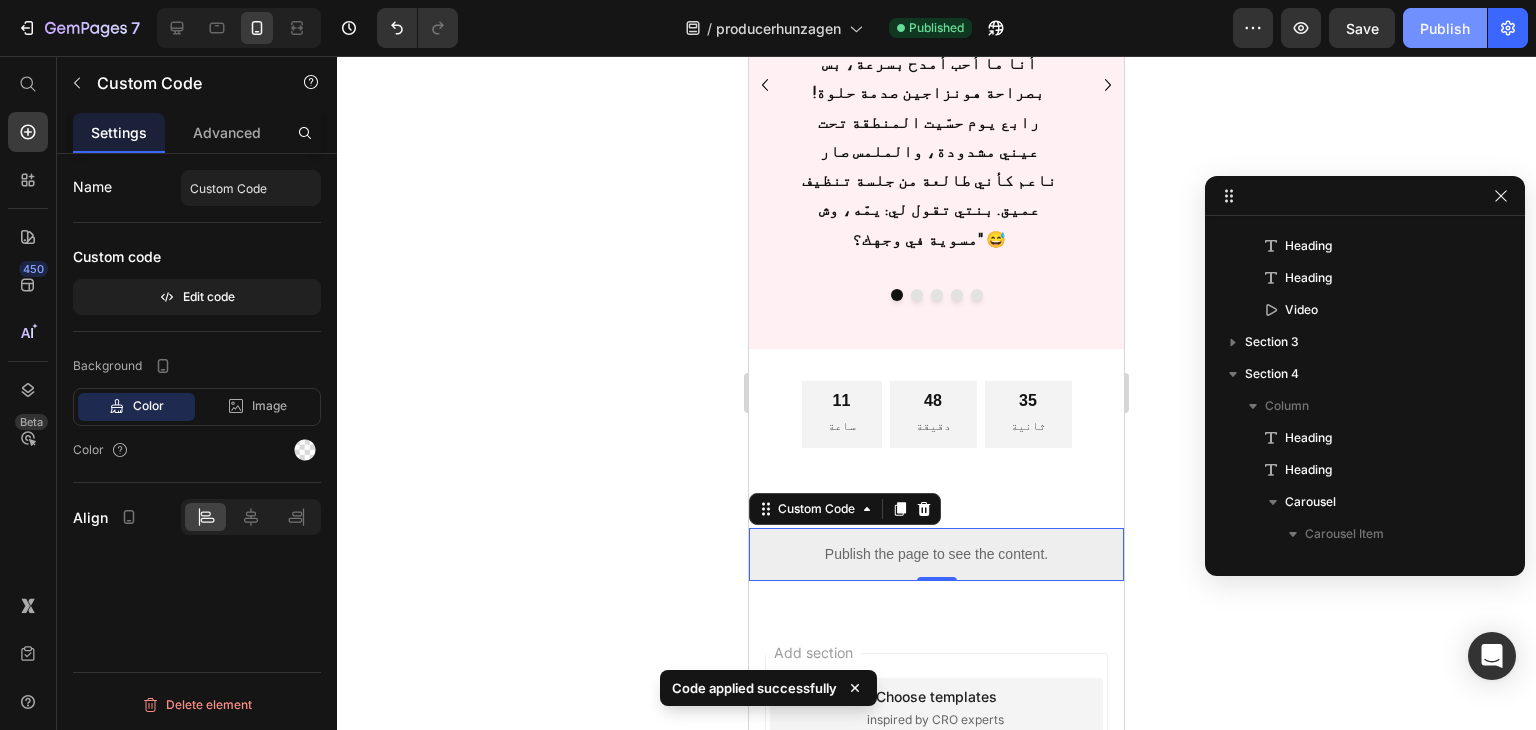click on "Publish" at bounding box center [1445, 28] 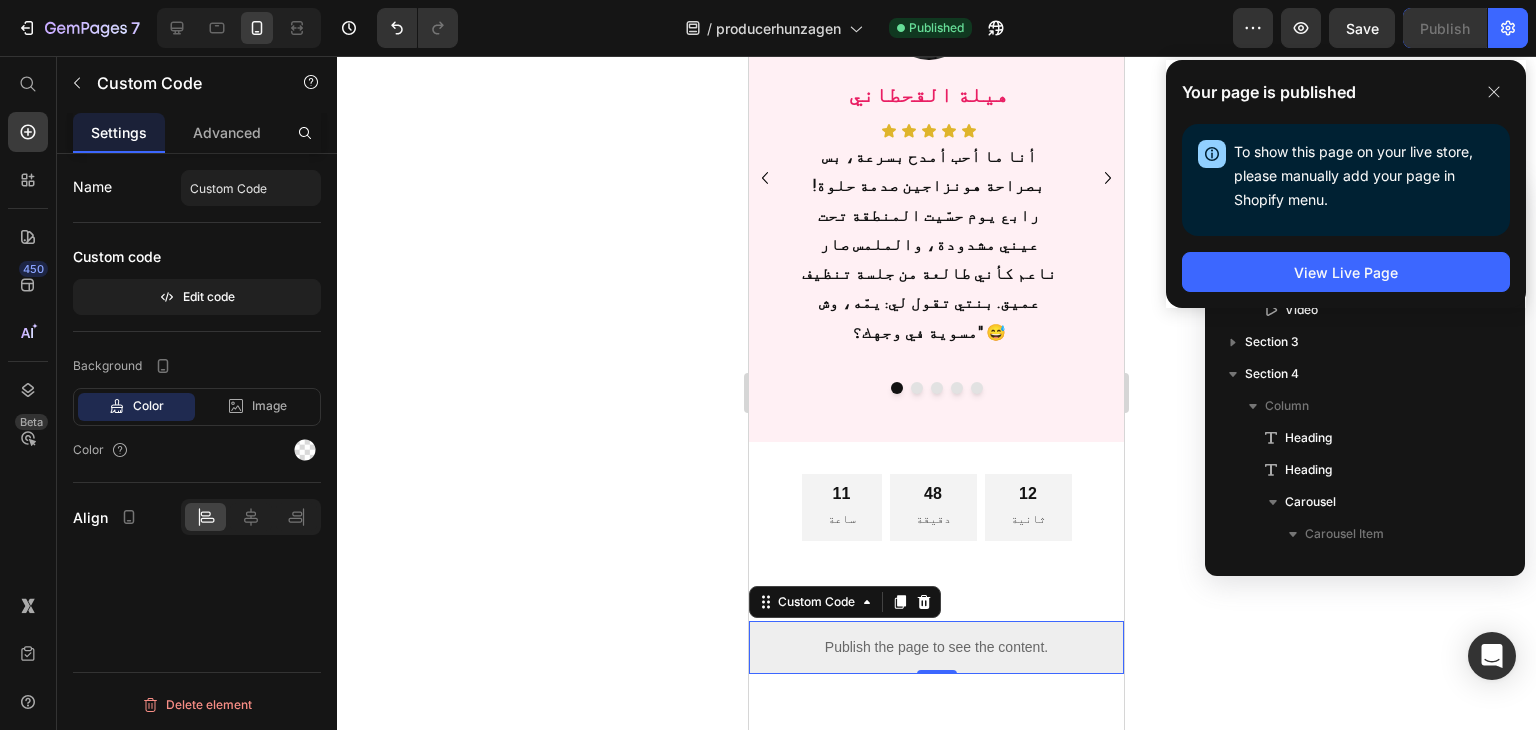 scroll, scrollTop: 2646, scrollLeft: 0, axis: vertical 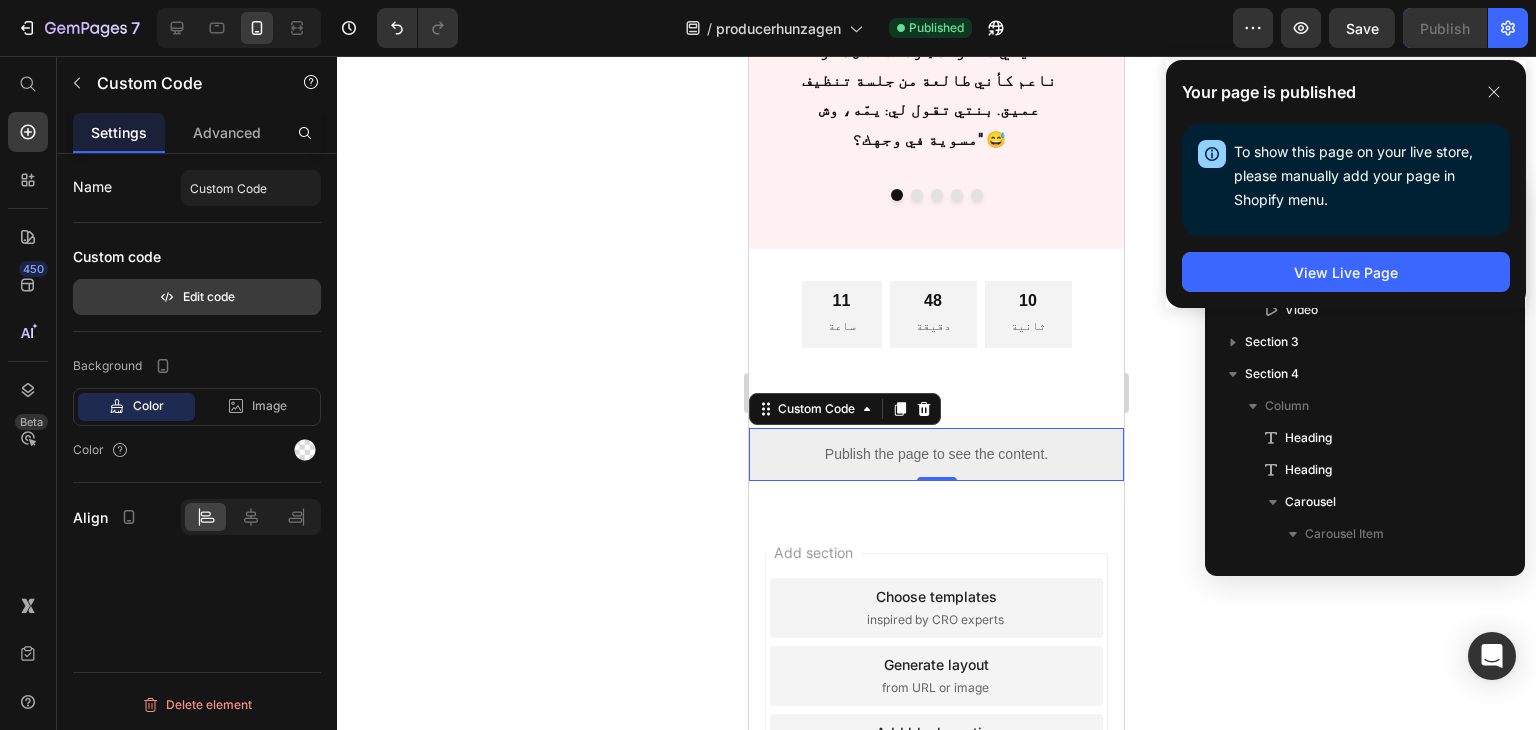 click on "Edit code" at bounding box center [197, 297] 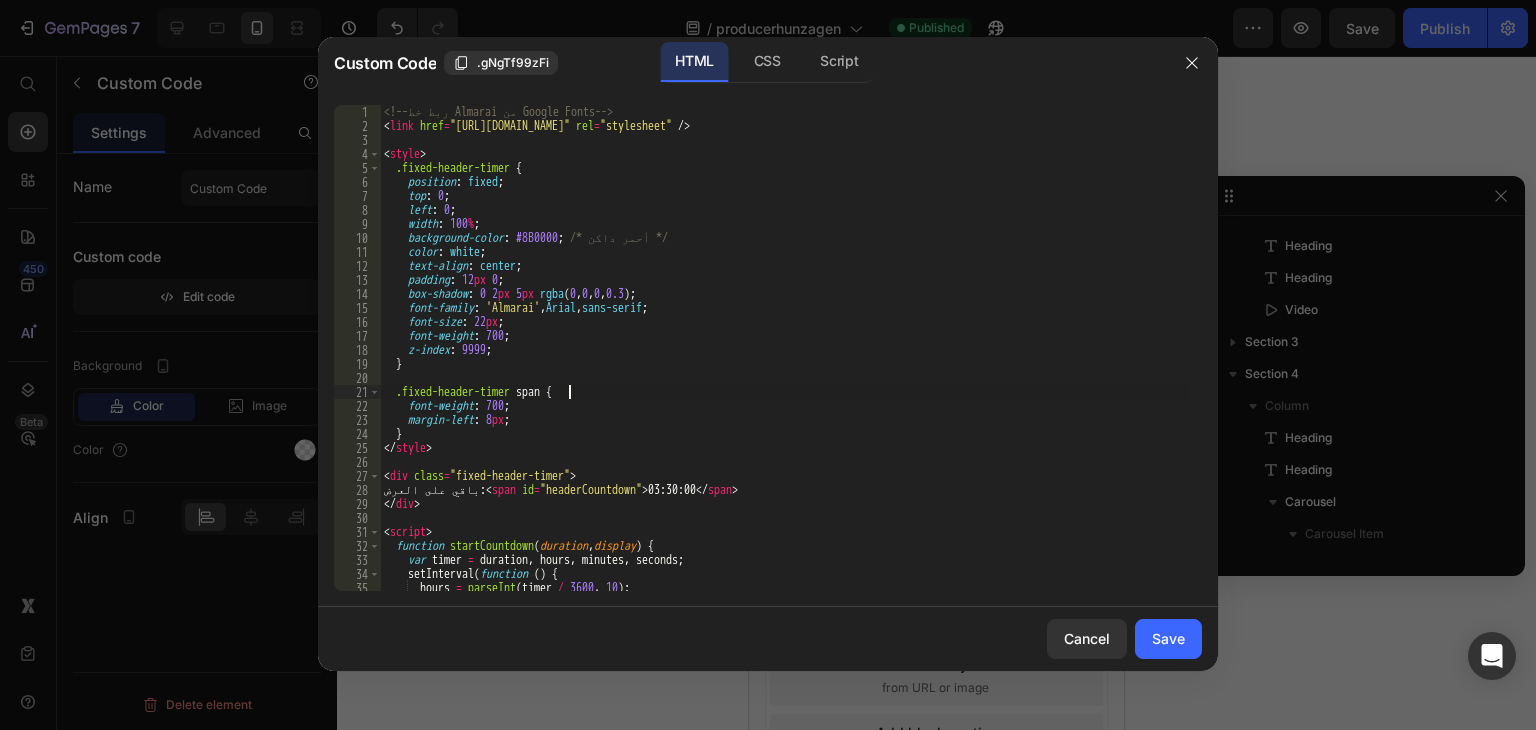 click on "<!--  ربط خط Almarai من Google Fonts  --> < link   href = "https://fonts.googleapis.com/css2?family=Almarai&display=swap"   rel = "stylesheet"   /> < style >    .fixed-header-timer   {      position :   fixed ;      top :   0 ;      left :   0 ;      width :   100 % ;      background-color :   #8B0000 ;   /* أحمر داكن */      color :   white ;      text-align :   center ;      padding :   12 px   0 ;      box-shadow :   0   2 px   5 px   rgba ( 0 , 0 , 0 , 0.3 ) ;      font-family :   ' Almarai ' ,  Arial ,  sans-serif ;      font-size :   22 px ;      font-weight :   700 ;      z-index :   9999 ;    }    .fixed-header-timer   span   {      font-weight :   700 ;      margin-left :   8 px ;    } </ style > < div   class = "fixed-header-timer" >   باقي على العرض:  < span   id = "headerCountdown" > 03:30:00 </ span > </ div > < script >    function   startCountdown ( duration ,  display )   {      var   timer   =   duration ,   hours ,   minutes ,   seconds ;      setInterval (   ( )" at bounding box center [783, 362] 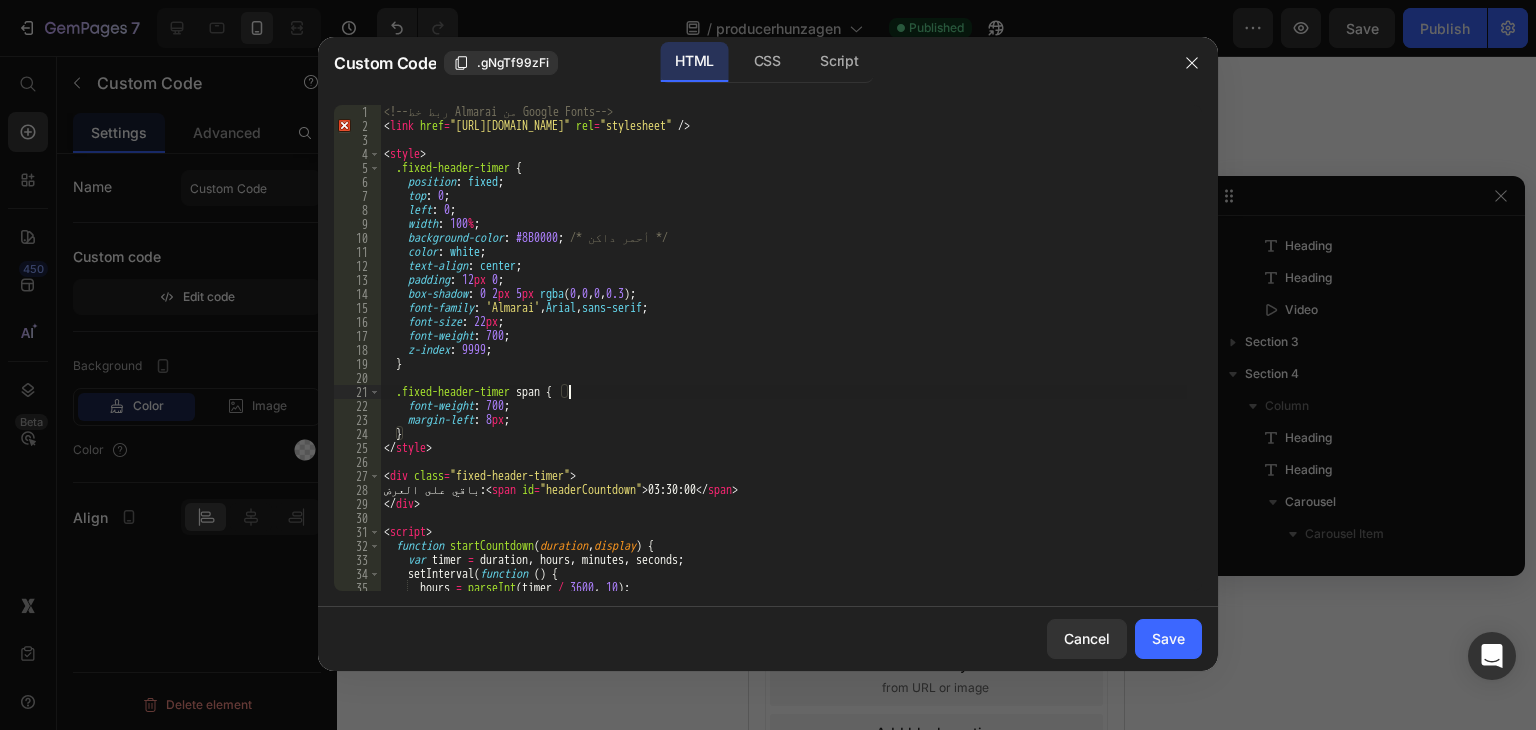 type on "</script>" 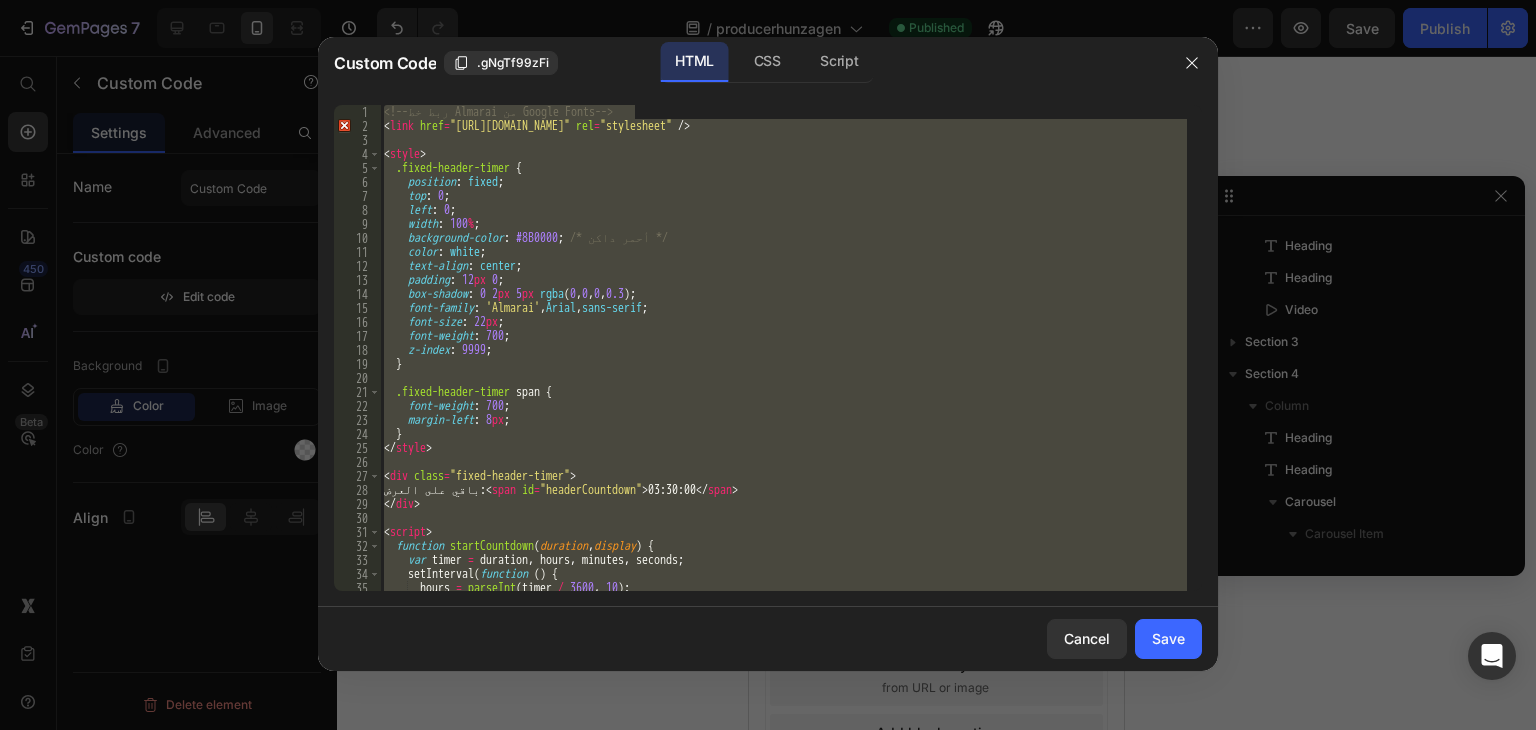 paste 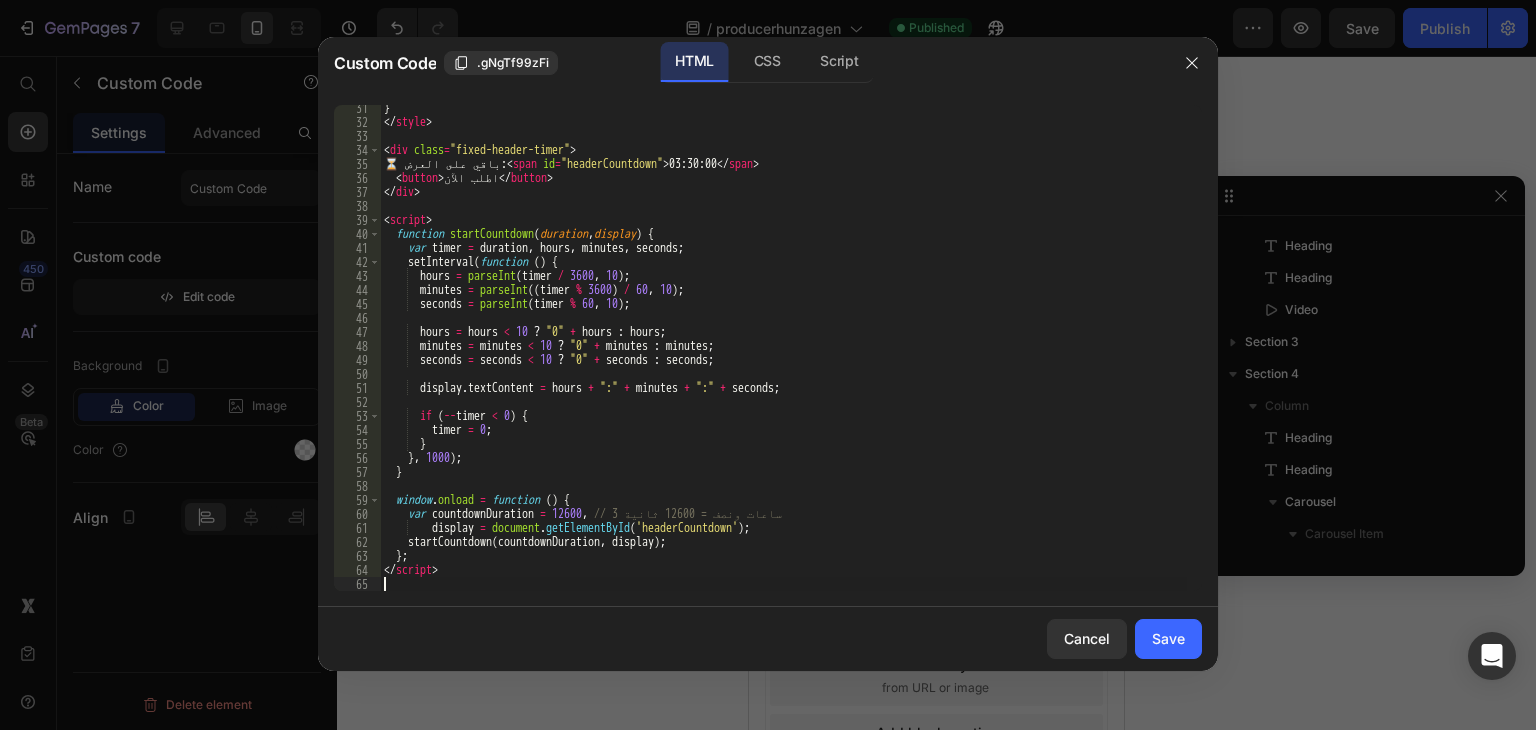 scroll, scrollTop: 424, scrollLeft: 0, axis: vertical 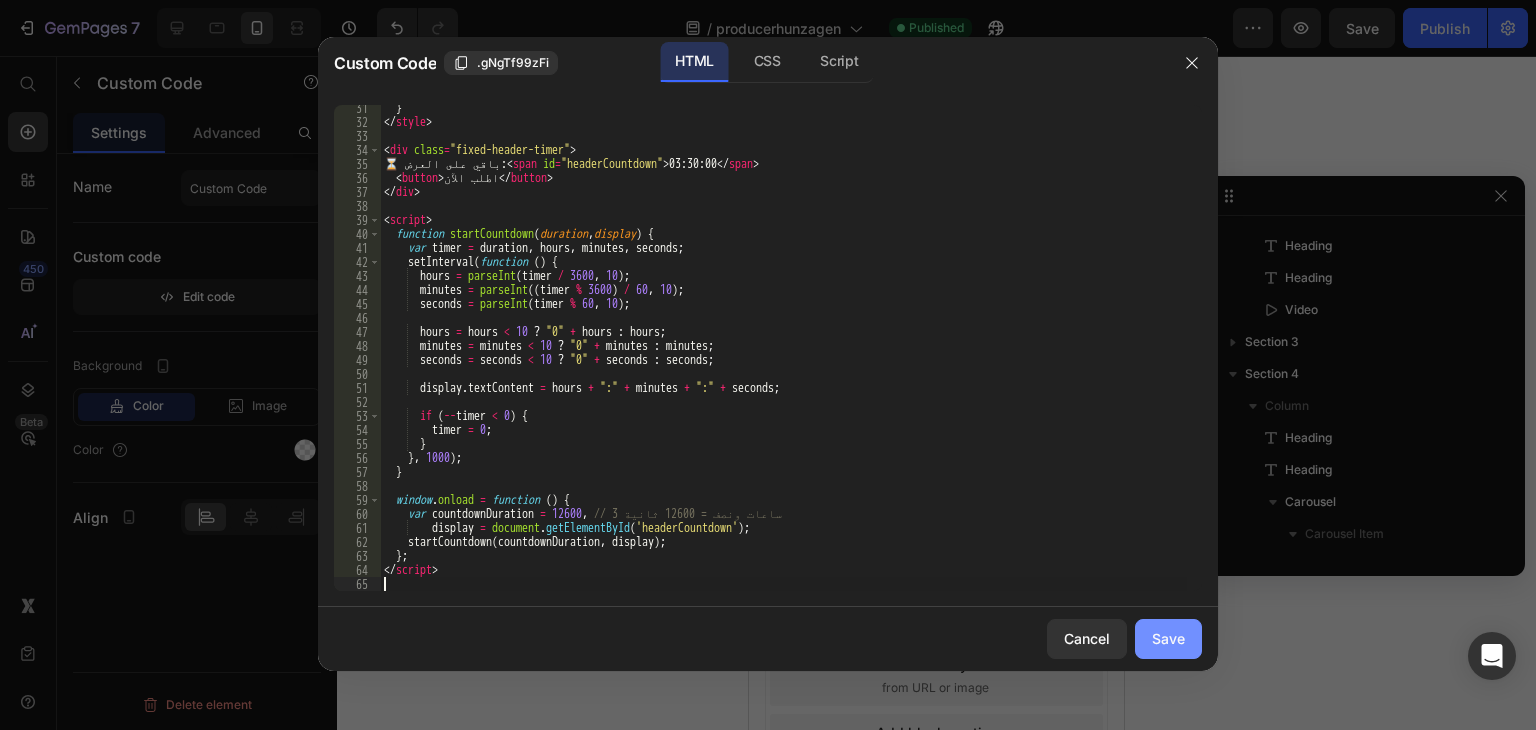 click on "Save" at bounding box center [1168, 638] 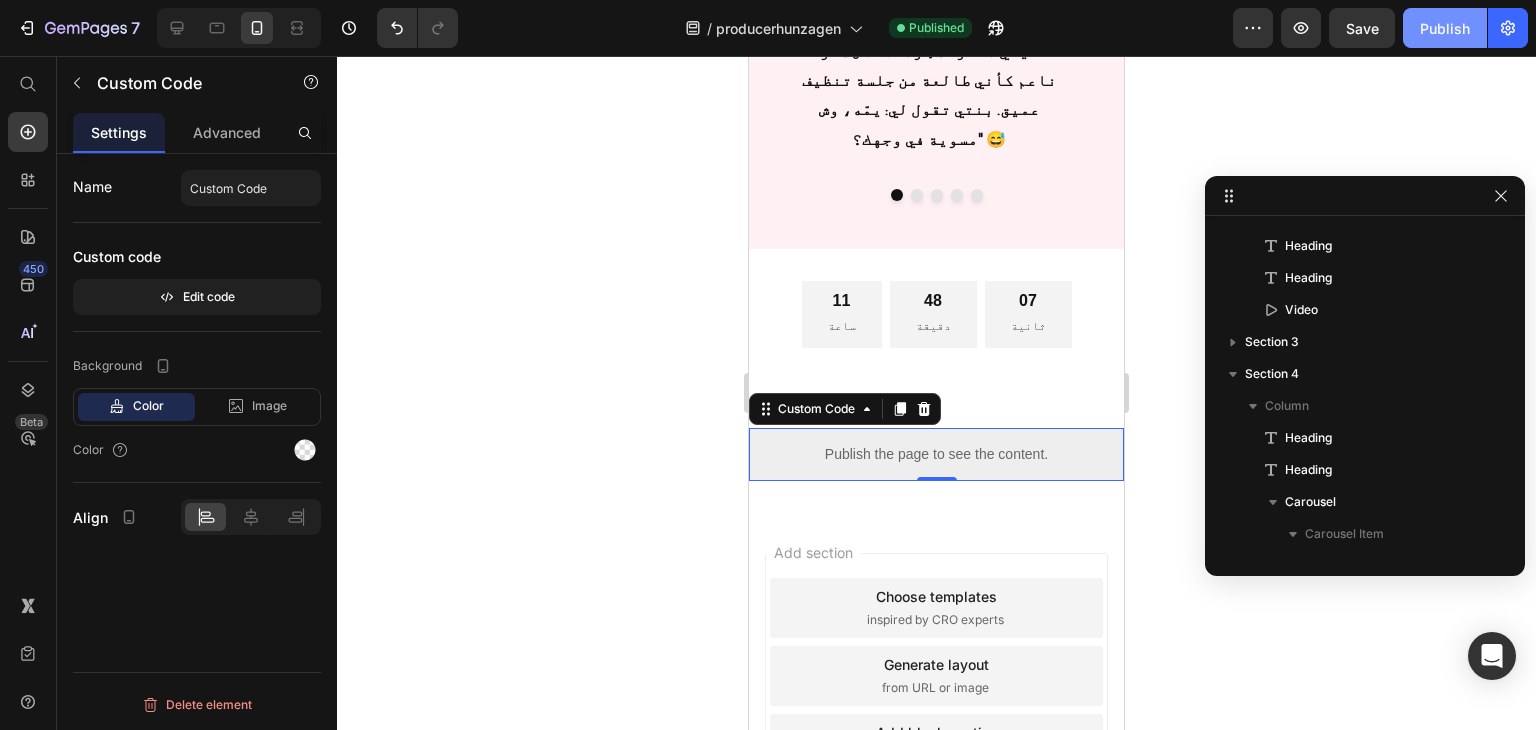 click on "Publish" at bounding box center (1445, 28) 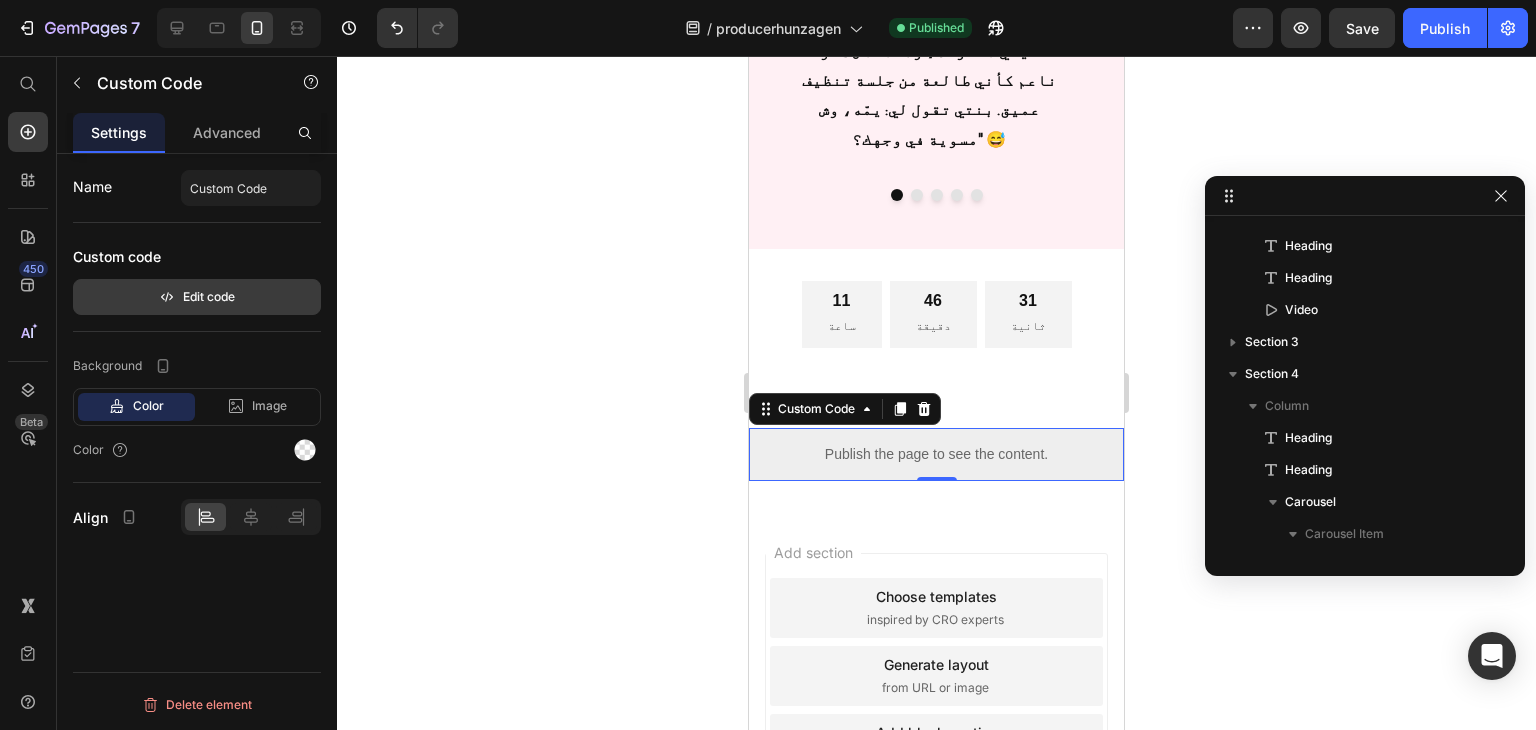 click on "Edit code" at bounding box center [197, 297] 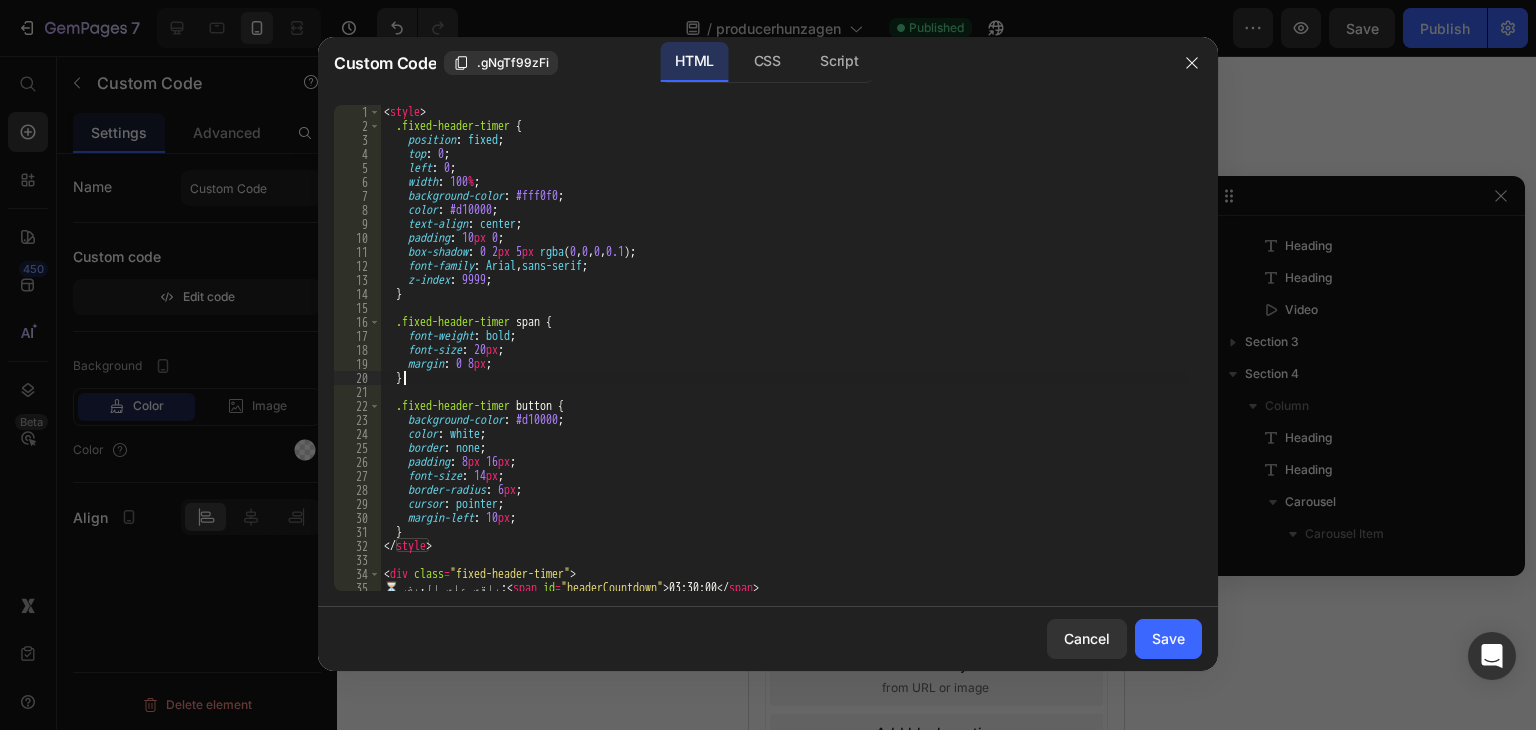 click on "< style >    .fixed-header-timer   {      position :   fixed ;      top :   0 ;      left :   0 ;      width :   100 % ;      background-color :   #fff0f0 ;      color :   #d10000 ;      text-align :   center ;      padding :   10 px   0 ;      box-shadow :   0   2 px   5 px   rgba ( 0 , 0 , 0 , 0.1 ) ;      font-family :   Arial ,  sans-serif ;      z-index :   9999 ;    }    .fixed-header-timer   span   {      font-weight :   bold ;      font-size :   20 px ;      margin :   0   8 px ;    }    .fixed-header-timer   button   {      background-color :   #d10000 ;      color :   white ;      border :   none ;      padding :   8 px   16 px ;      font-size :   14 px ;      border-radius :   6 px ;      cursor :   pointer ;      margin-left :   10 px ;    } </ style > < div   class = "fixed-header-timer" >   ⏳ باقي على العرض:  < span   id = "headerCountdown" > 03:30:00 </ span >    < button > اطلب الآن </ button >" at bounding box center (783, 362) 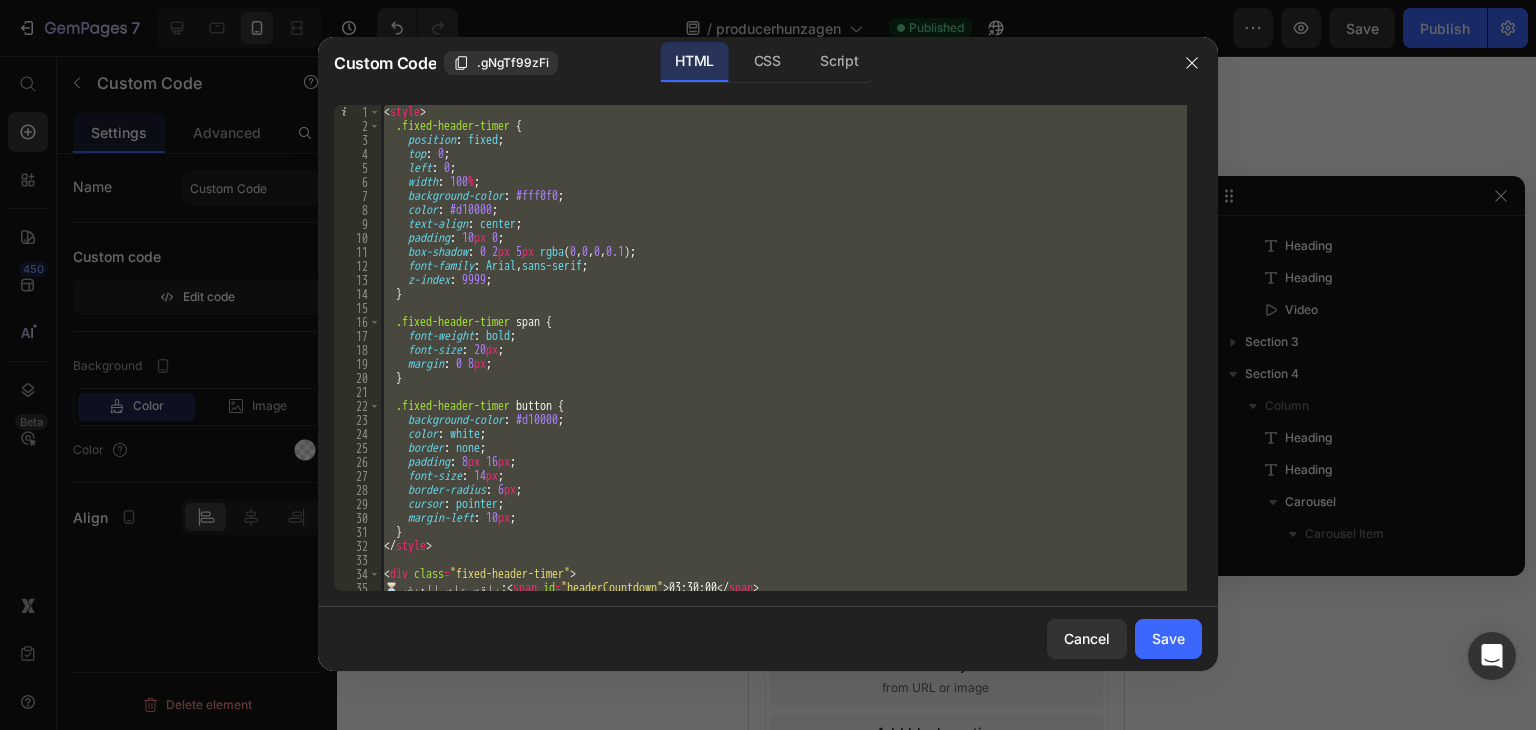 paste 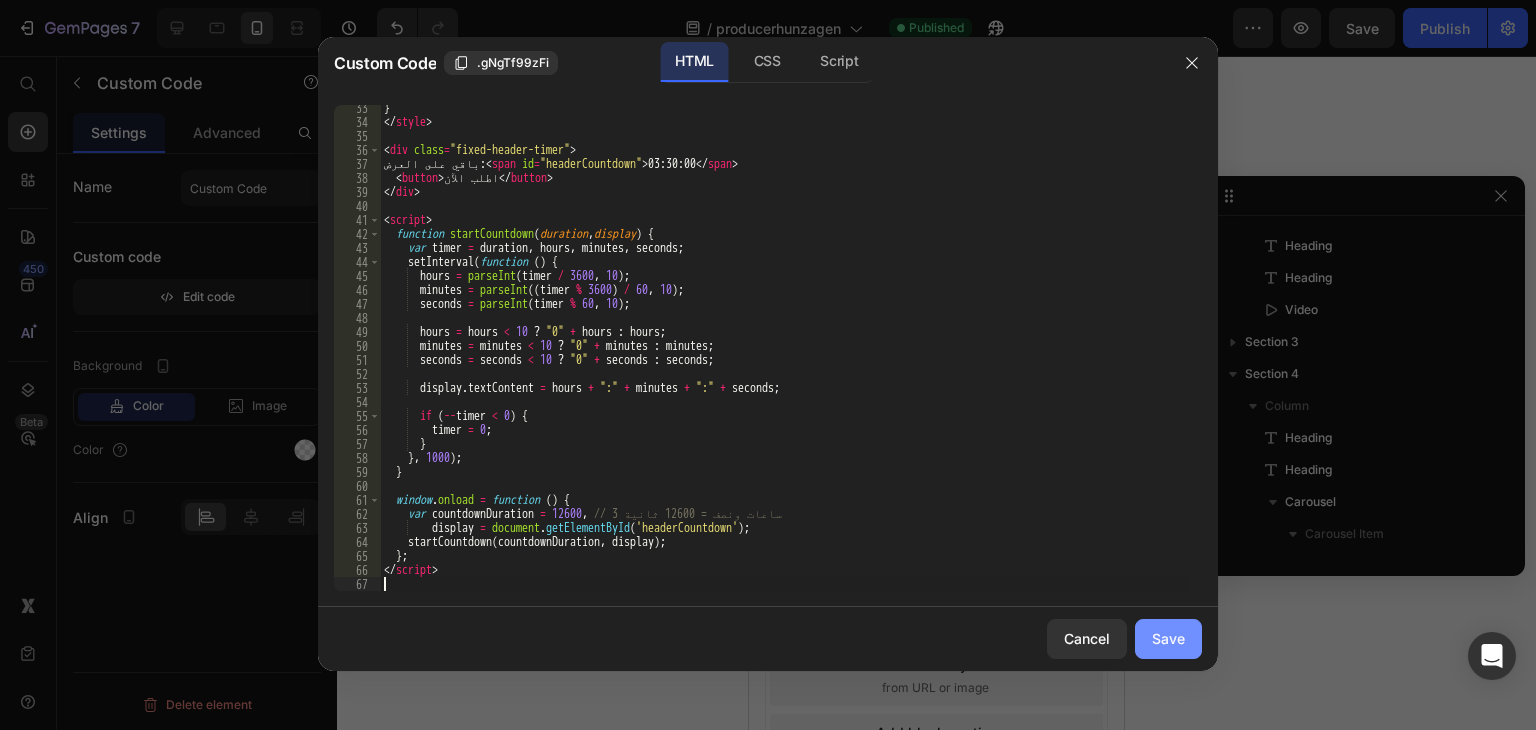 scroll, scrollTop: 452, scrollLeft: 0, axis: vertical 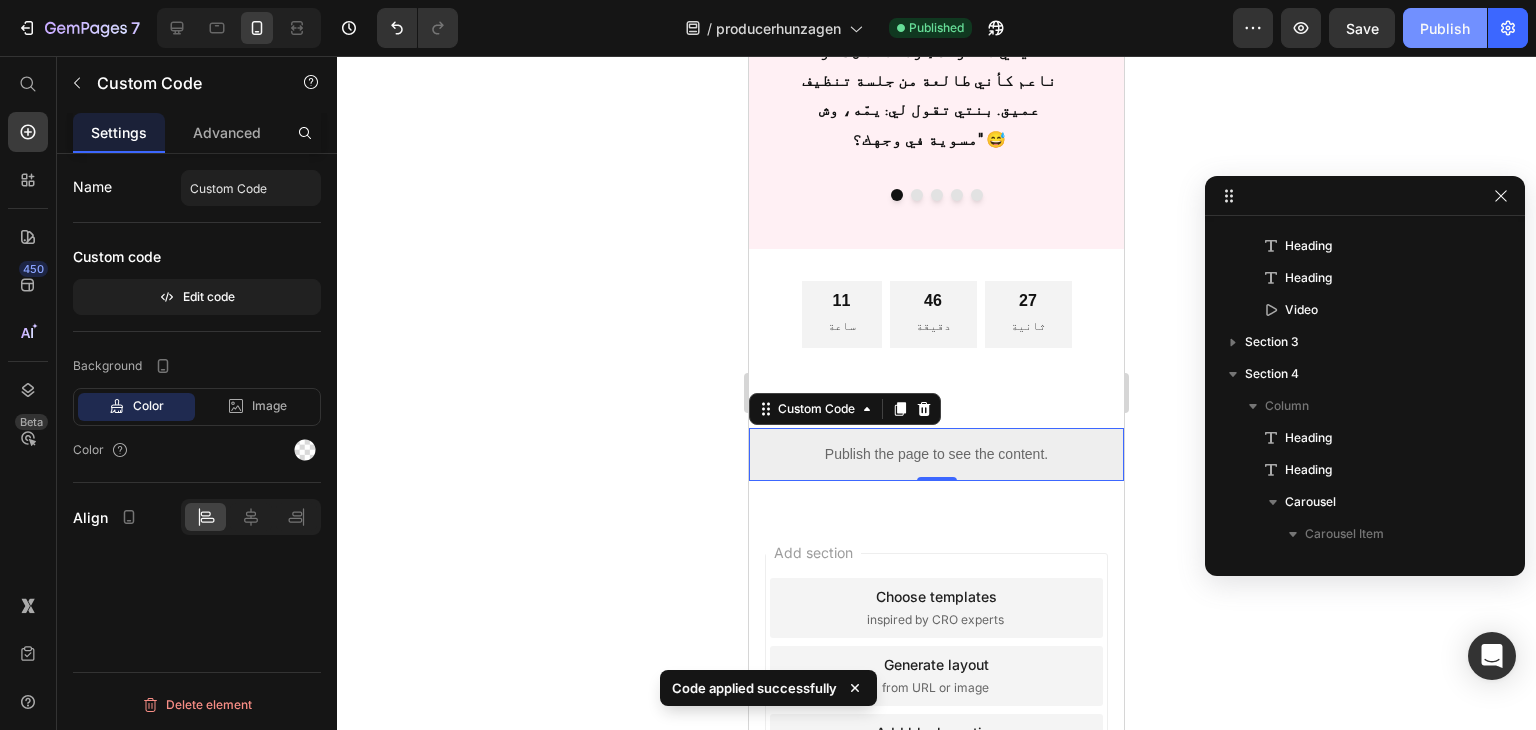 click on "Publish" at bounding box center [1445, 28] 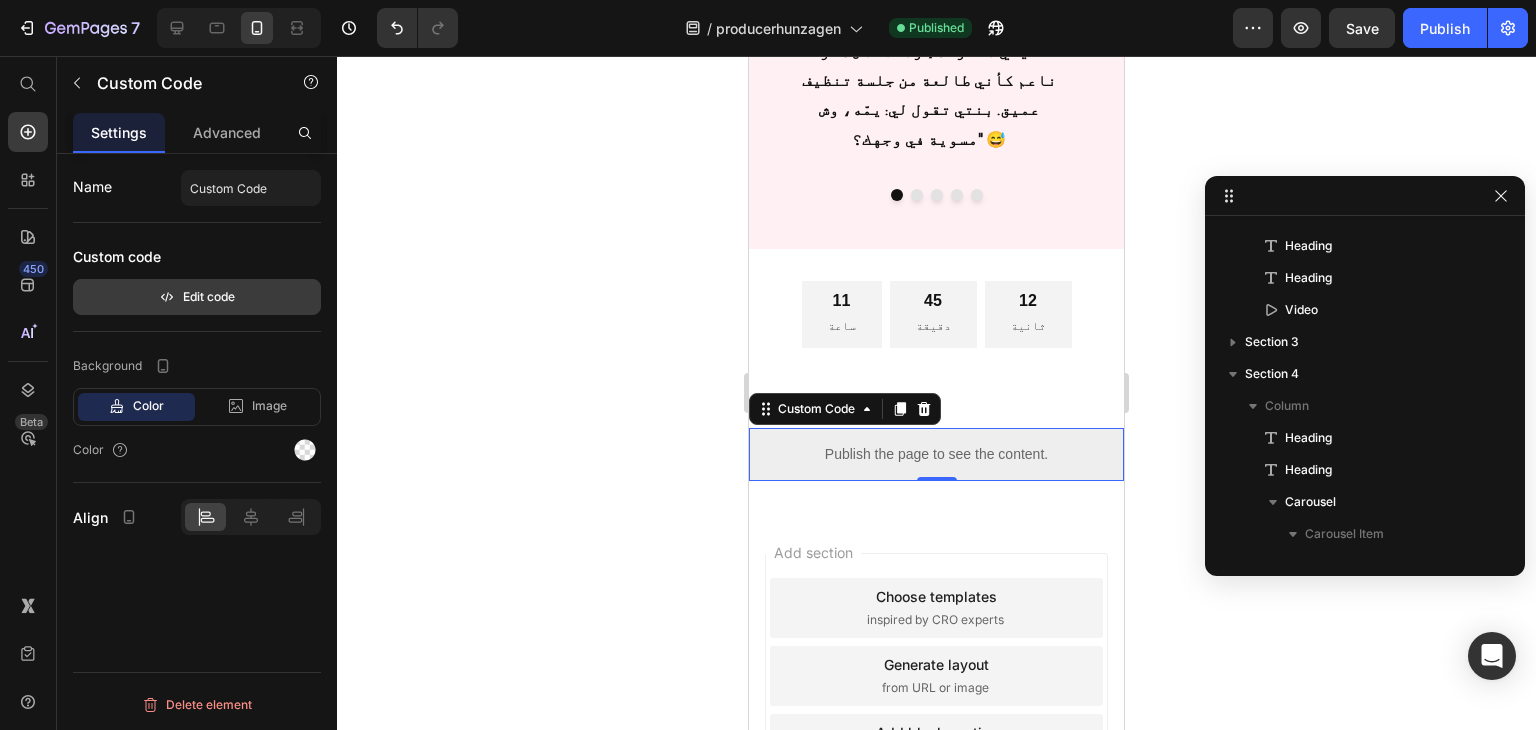 click on "Edit code" at bounding box center (197, 297) 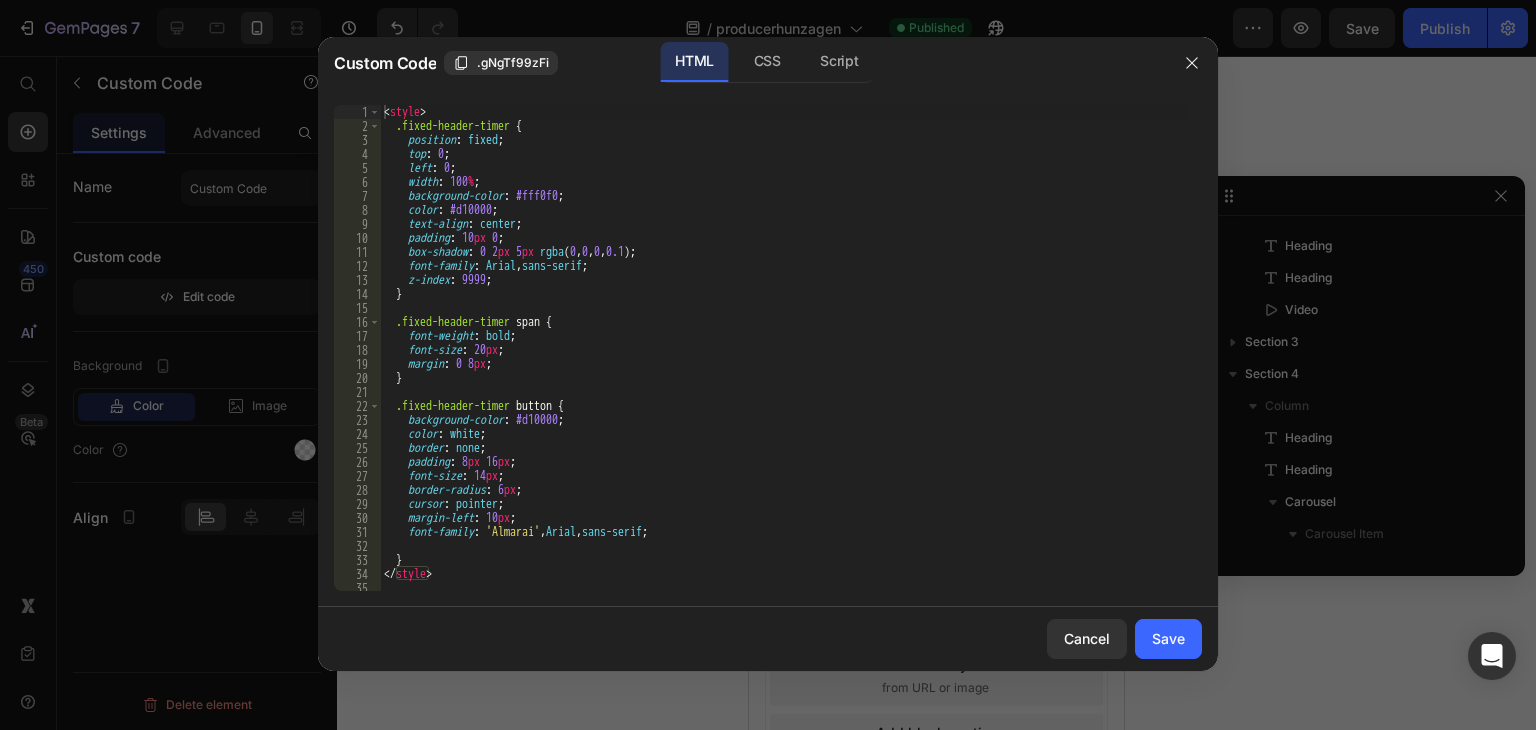 click on "< style >    .fixed-header-timer   {      position :   fixed ;      top :   0 ;      left :   0 ;      width :   100 % ;      background-color :   #fff0f0 ;      color :   #d10000 ;      text-align :   center ;      padding :   10 px   0 ;      box-shadow :   0   2 px   5 px   rgba ( 0 , 0 , 0 , 0.1 ) ;      font-family :   Arial ,  sans-serif ;      z-index :   9999 ;    }    .fixed-header-timer   span   {      font-weight :   bold ;      font-size :   20 px ;      margin :   0   8 px ;    }    .fixed-header-timer   button   {      background-color :   #d10000 ;      color :   white ;      border :   none ;      padding :   8 px   16 px ;      font-size :   14 px ;      border-radius :   6 px ;      cursor :   pointer ;      margin-left :   10 px ;      font-family :   ' Almarai ' ,  Arial ,  sans-serif ;    } </ style > < div   class = "fixed-header-timer" >" at bounding box center (783, 362) 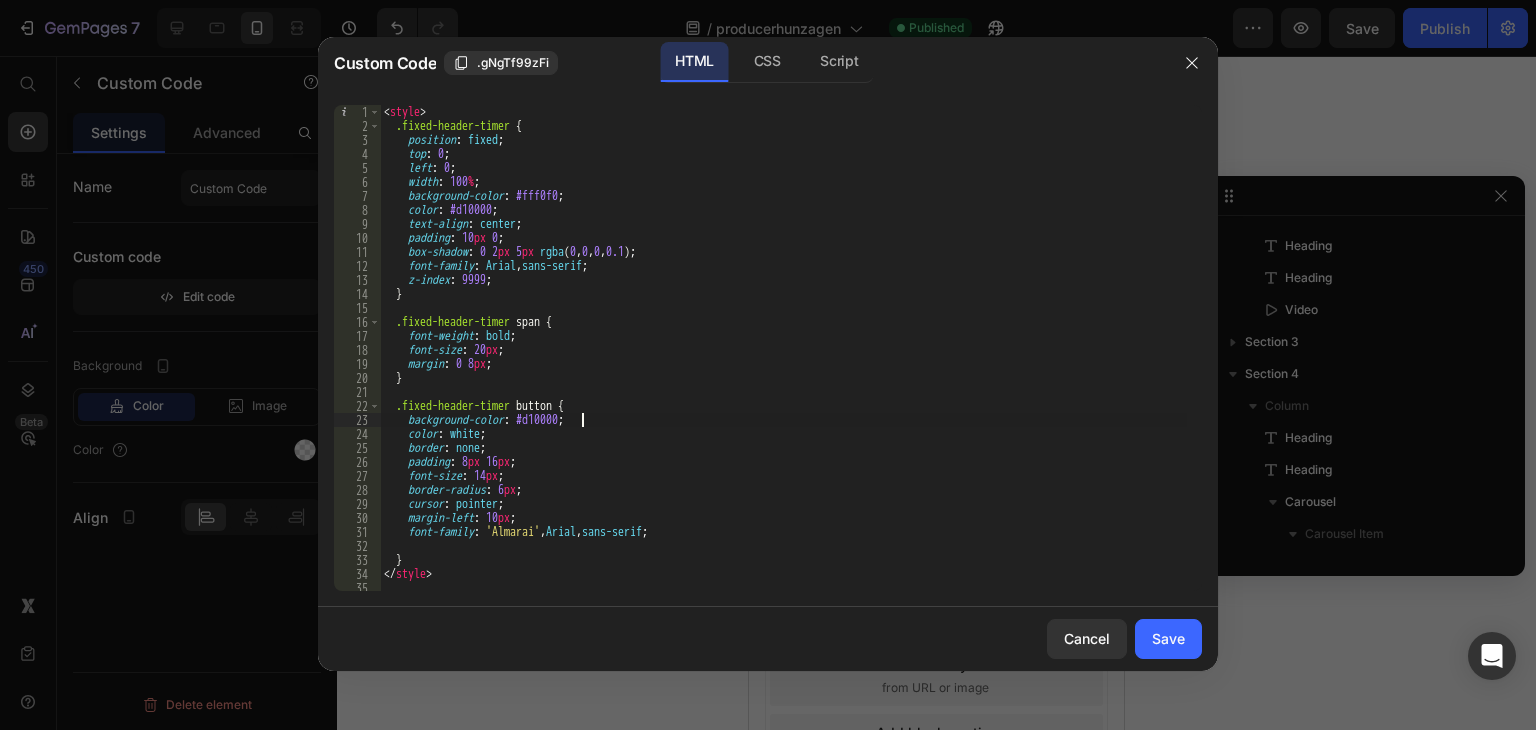 type on "</script>" 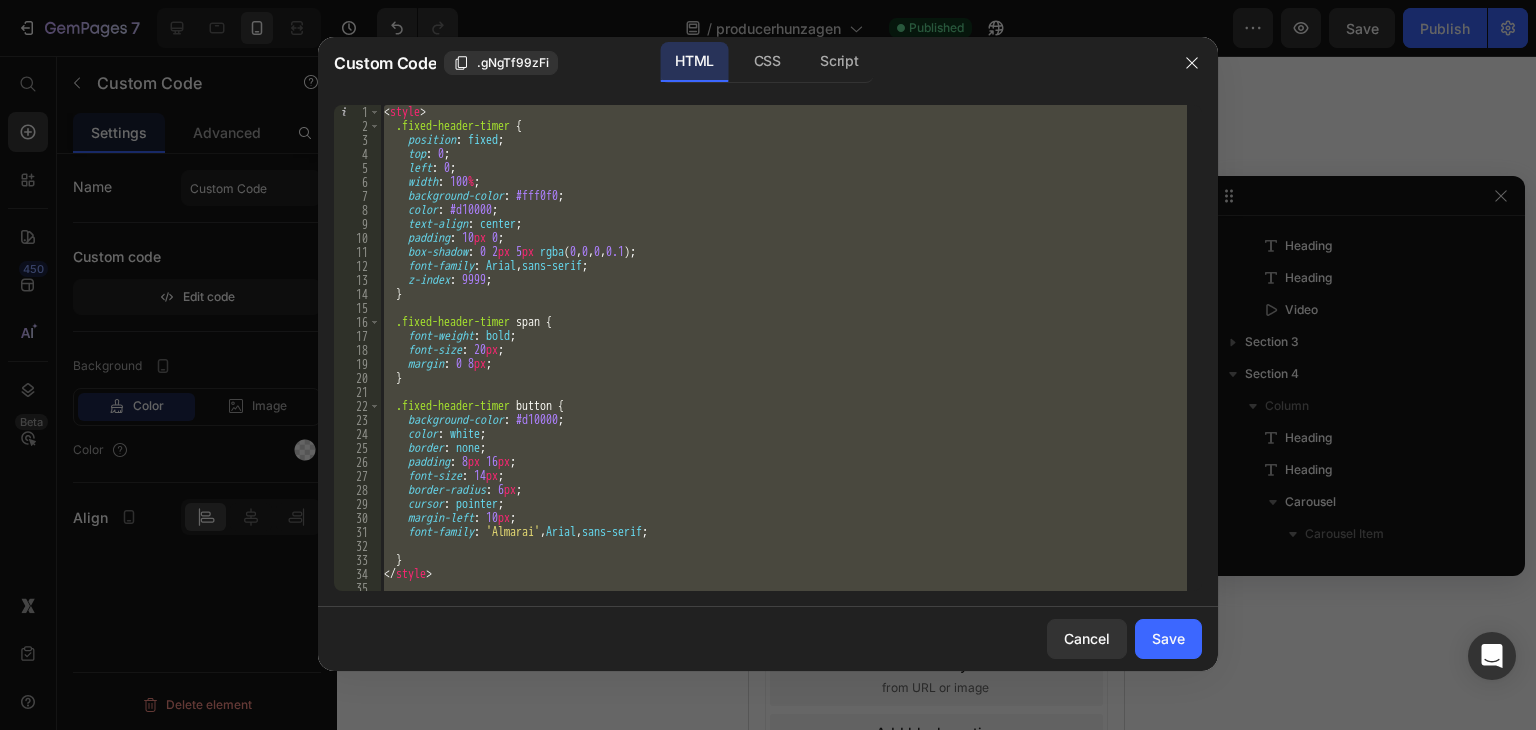 paste 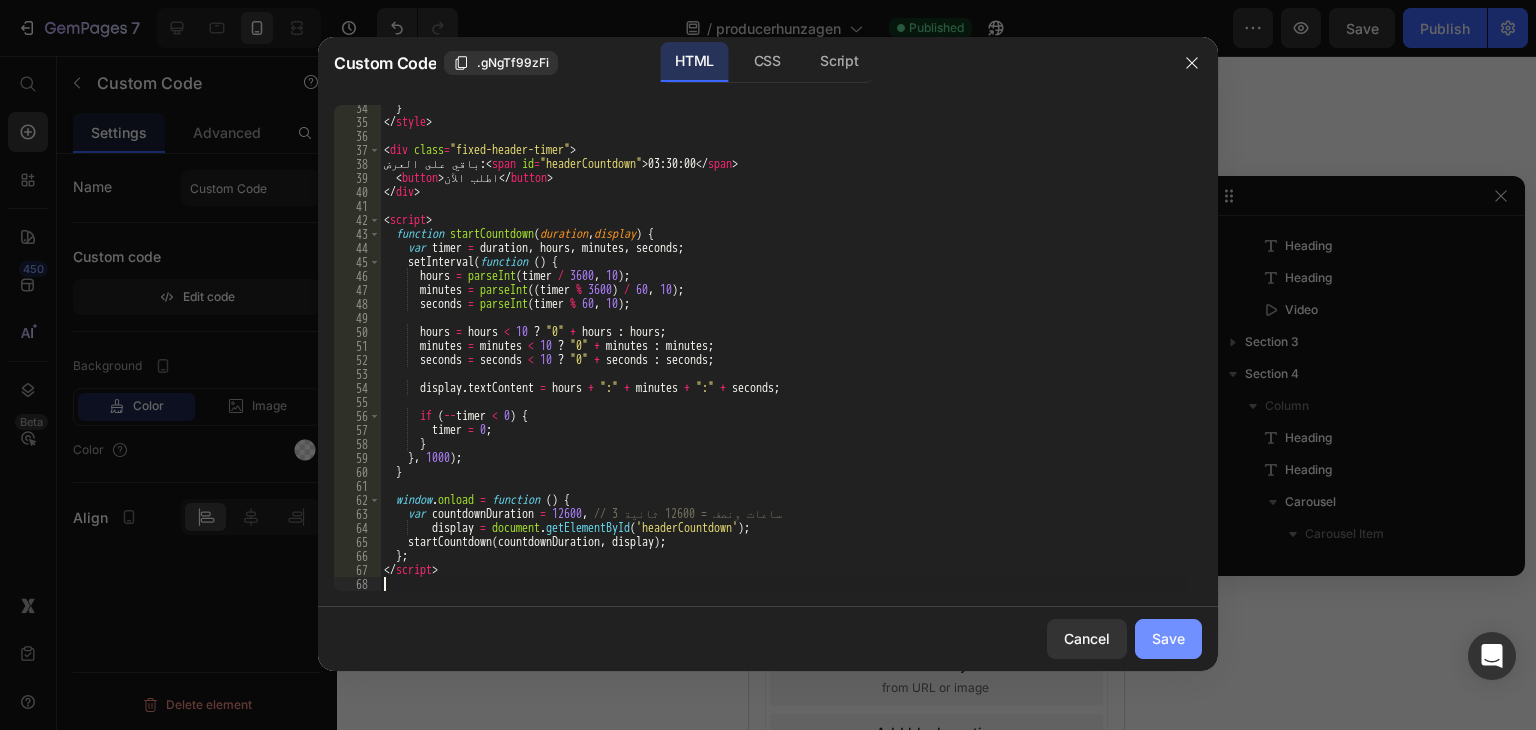 type on "</script>" 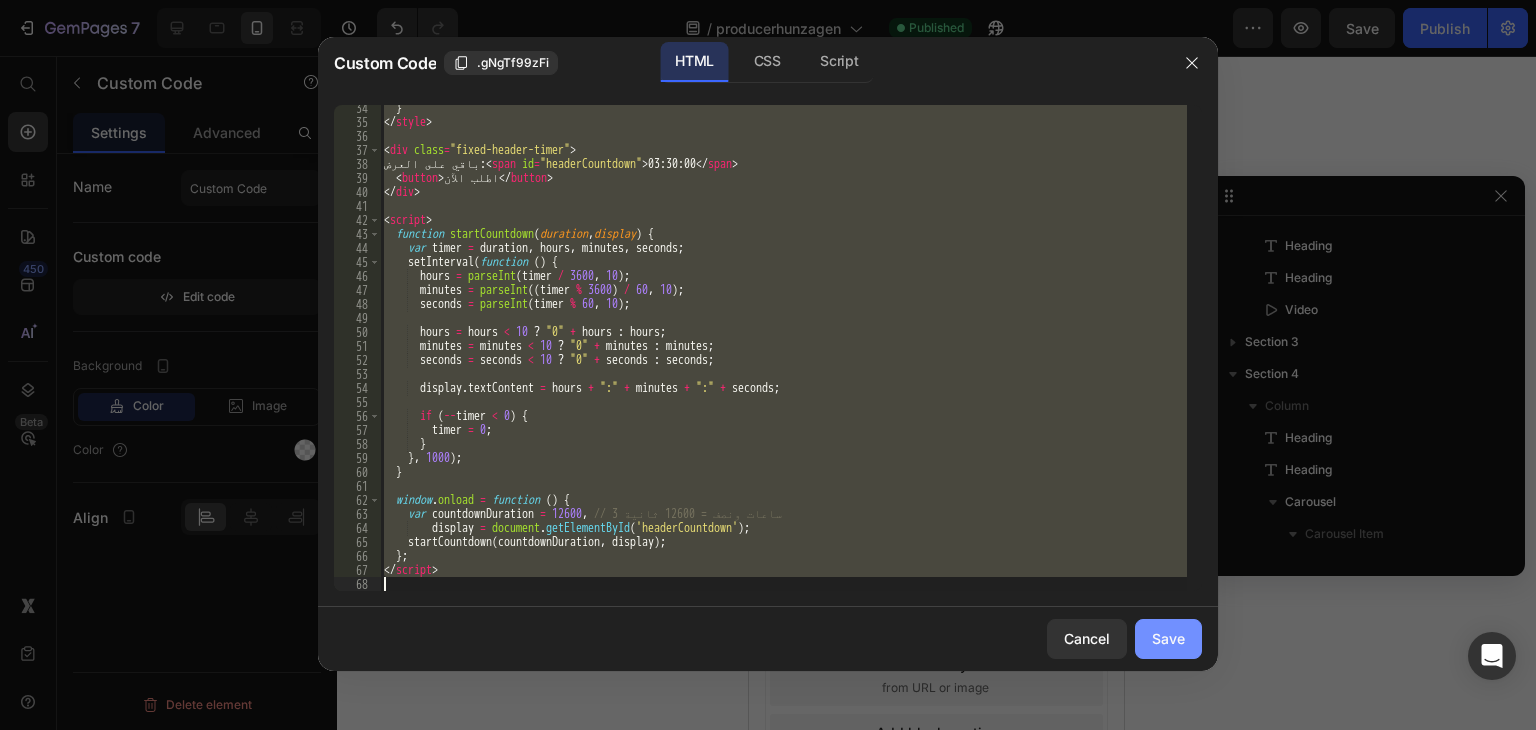 paste 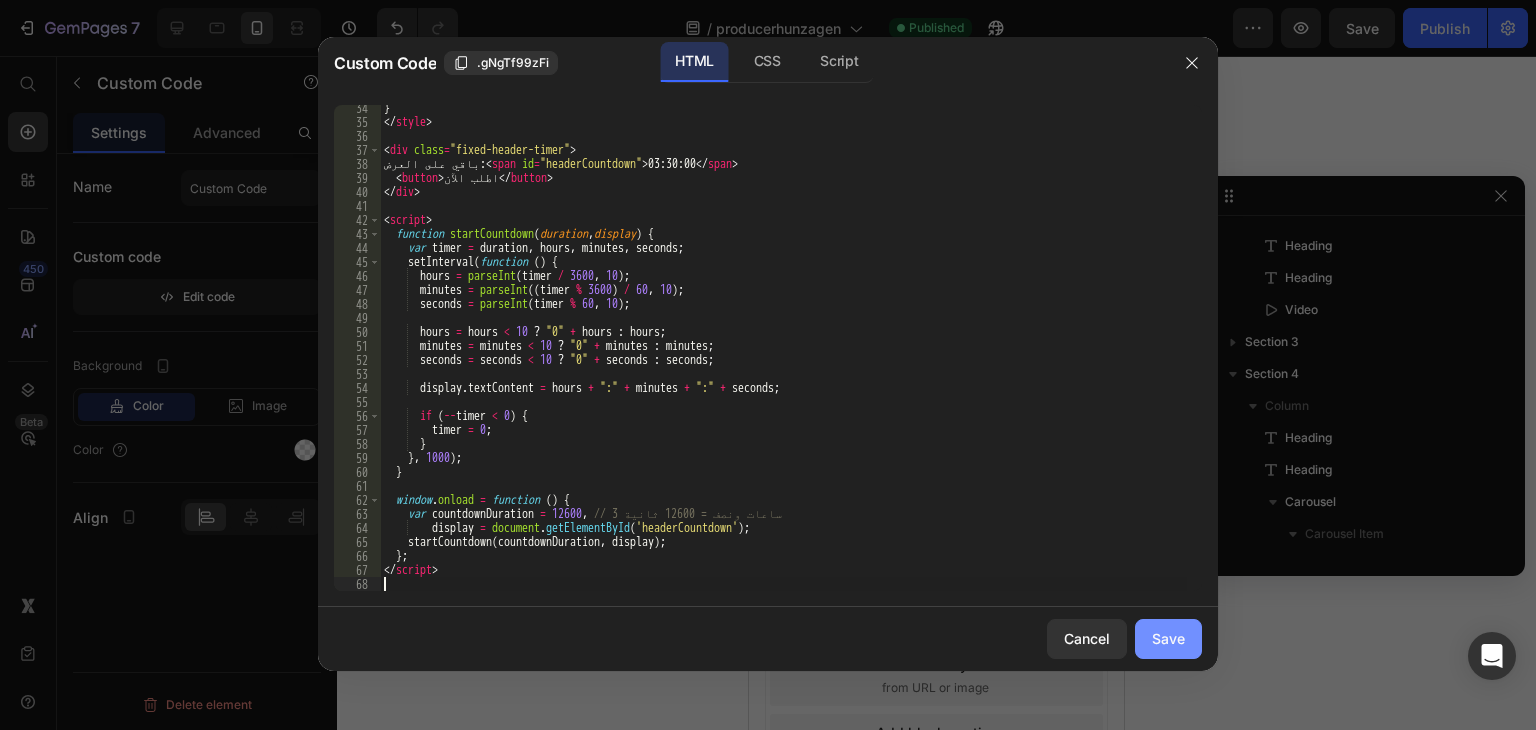 click on "Save" 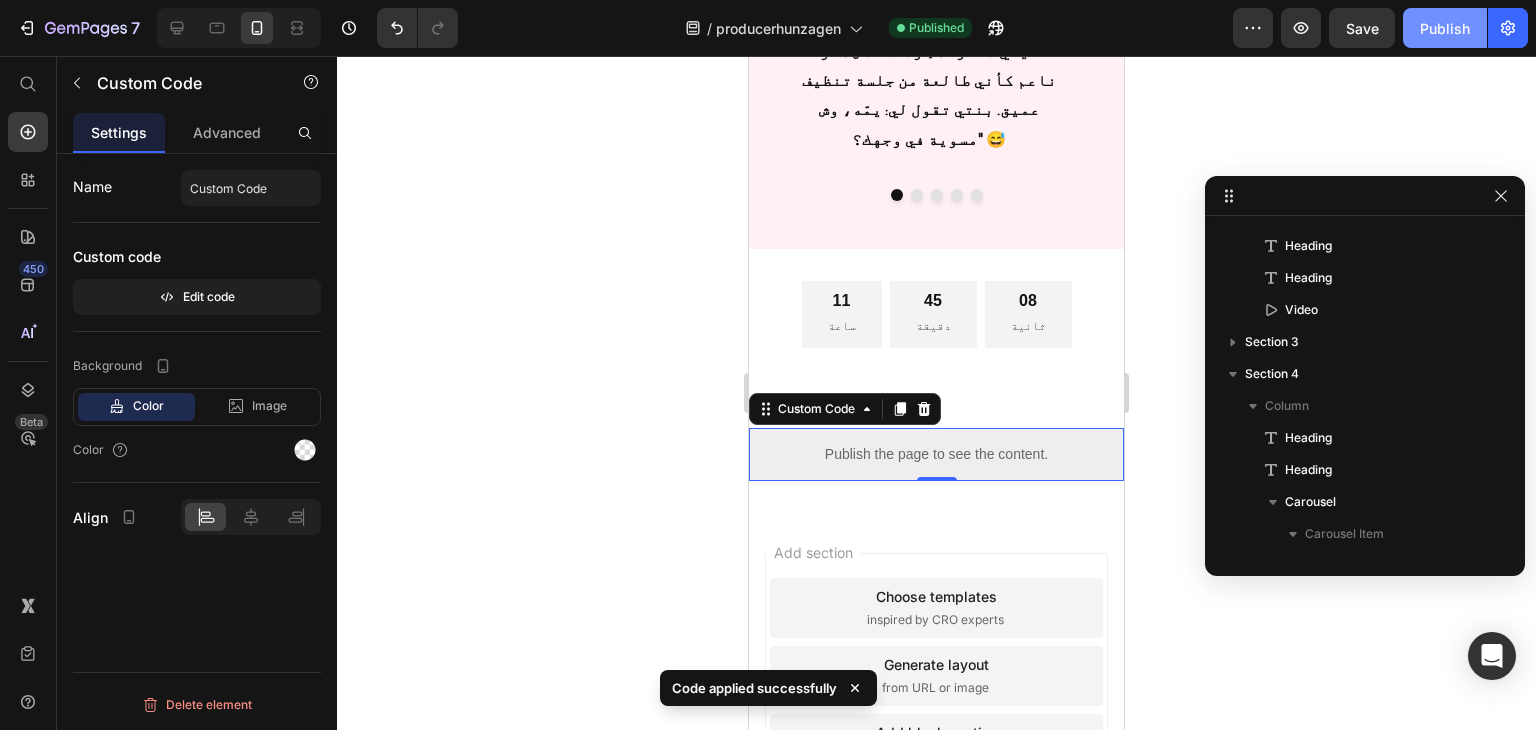 click on "Publish" at bounding box center [1445, 28] 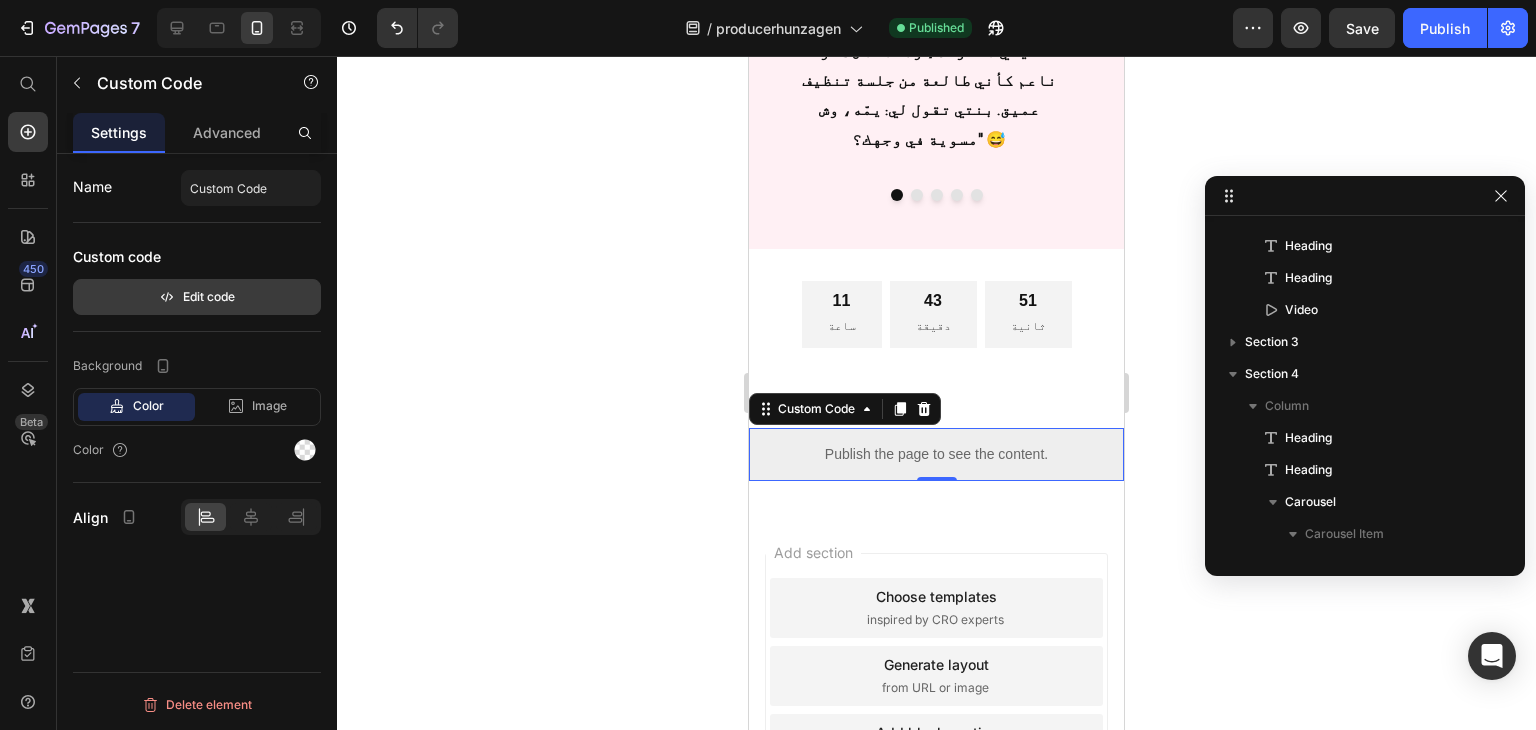 click on "Edit code" at bounding box center [197, 297] 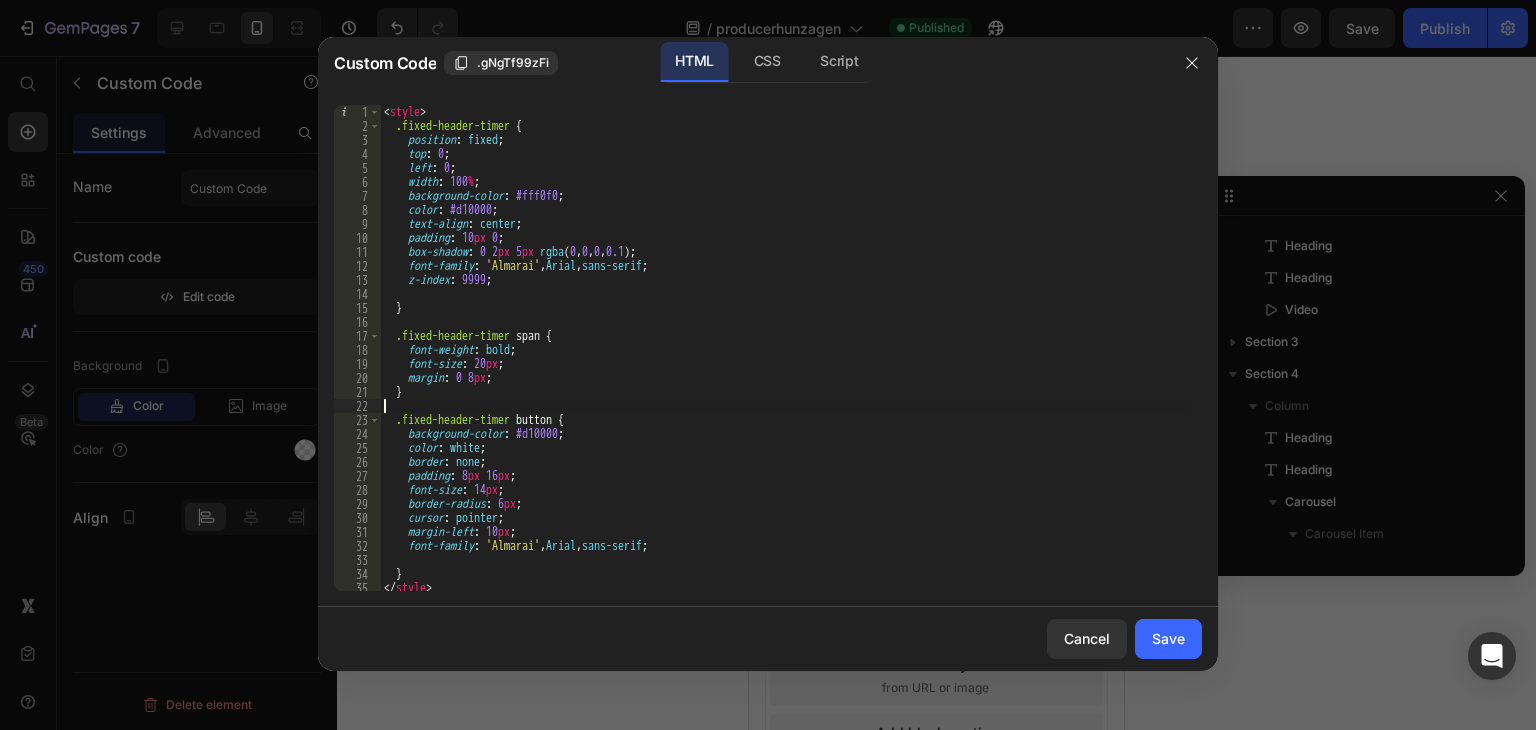 click on "< style >    .fixed-header-timer   {      position :   fixed ;      top :   0 ;      left :   0 ;      width :   100 % ;      background-color :   #fff0f0 ;      color :   #d10000 ;      text-align :   center ;      padding :   10 px   0 ;      box-shadow :   0   2 px   5 px   rgba ( 0 , 0 , 0 , 0.1 ) ;      font-family :   ' Almarai ' ,  Arial ,  sans-serif ;      z-index :   9999 ;    }    .fixed-header-timer   span   {      font-weight :   bold ;      font-size :   20 px ;      margin :   0   8 px ;    }    .fixed-header-timer   button   {      background-color :   #d10000 ;      color :   white ;      border :   none ;      padding :   8 px   16 px ;      font-size :   14 px ;      border-radius :   6 px ;      cursor :   pointer ;      margin-left :   10 px ;      font-family :   ' Almarai ' ,  Arial ,  sans-serif ;    } </ style >" at bounding box center [783, 362] 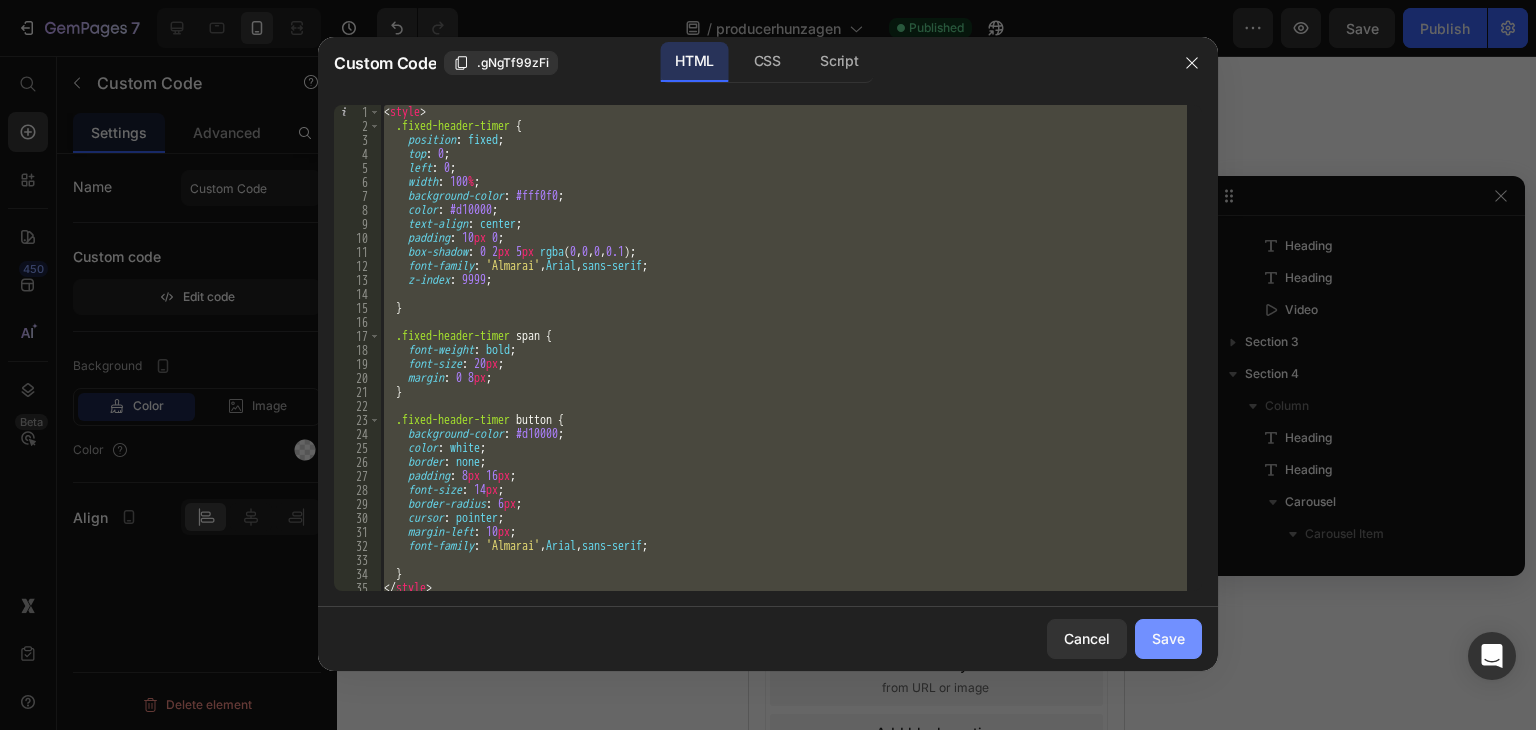 paste 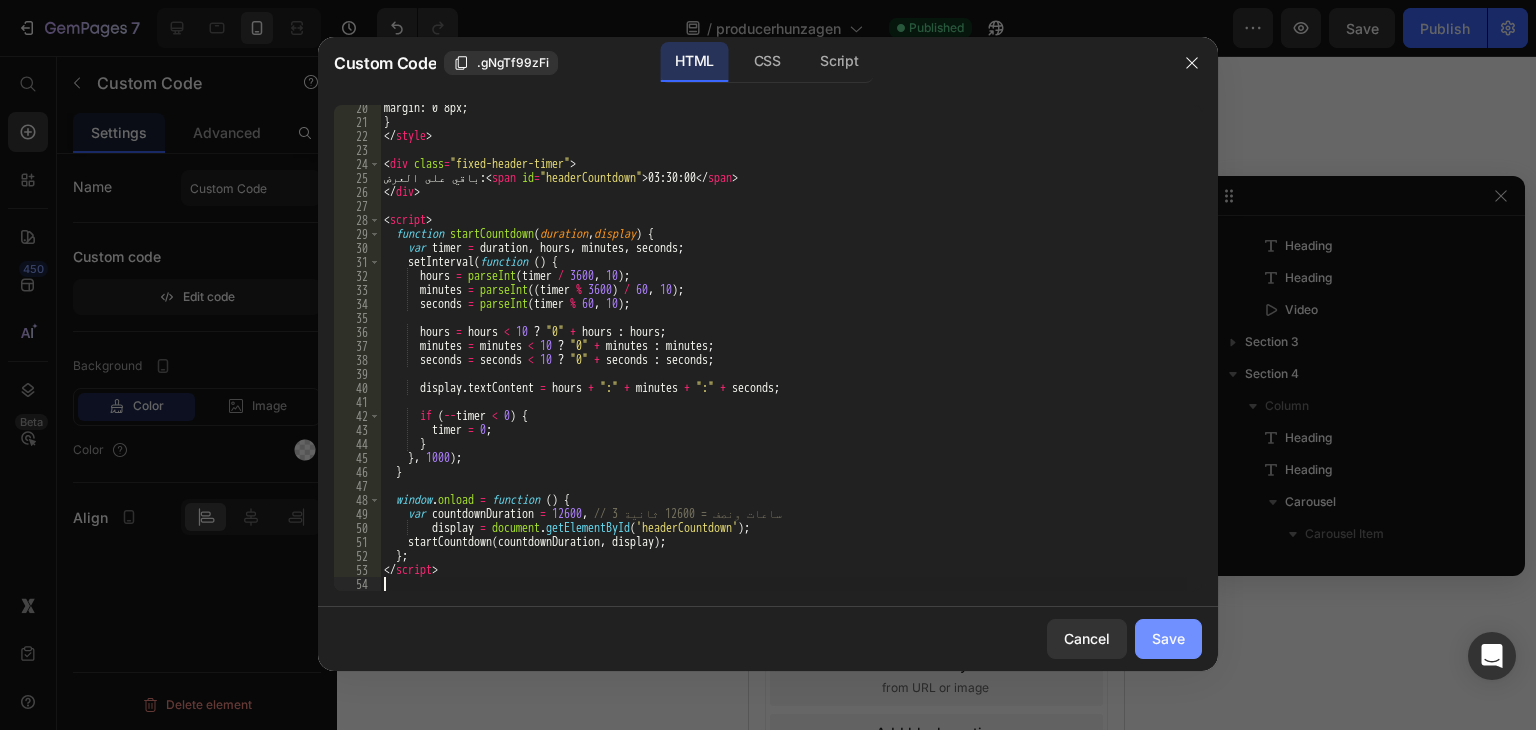 scroll, scrollTop: 270, scrollLeft: 0, axis: vertical 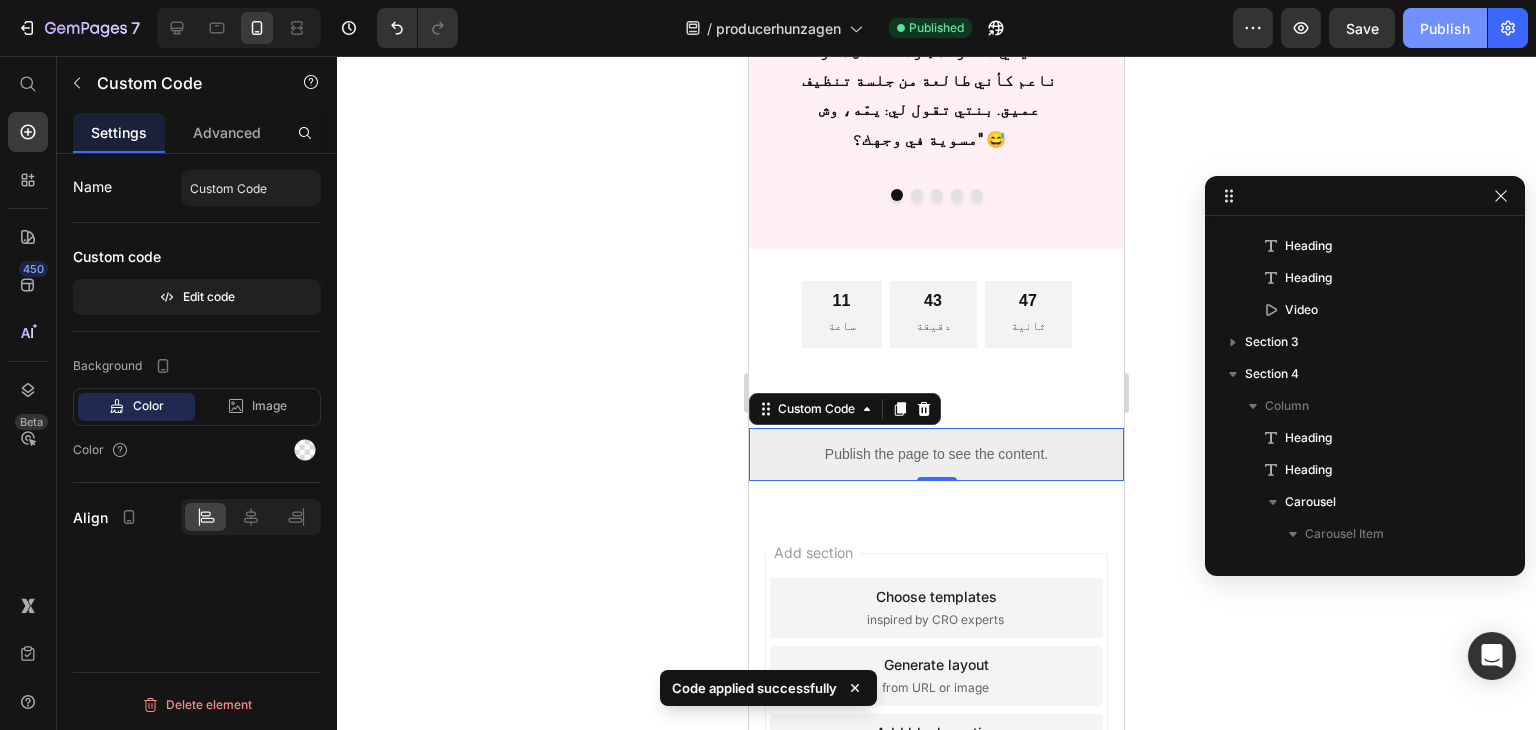 click on "Publish" at bounding box center (1445, 28) 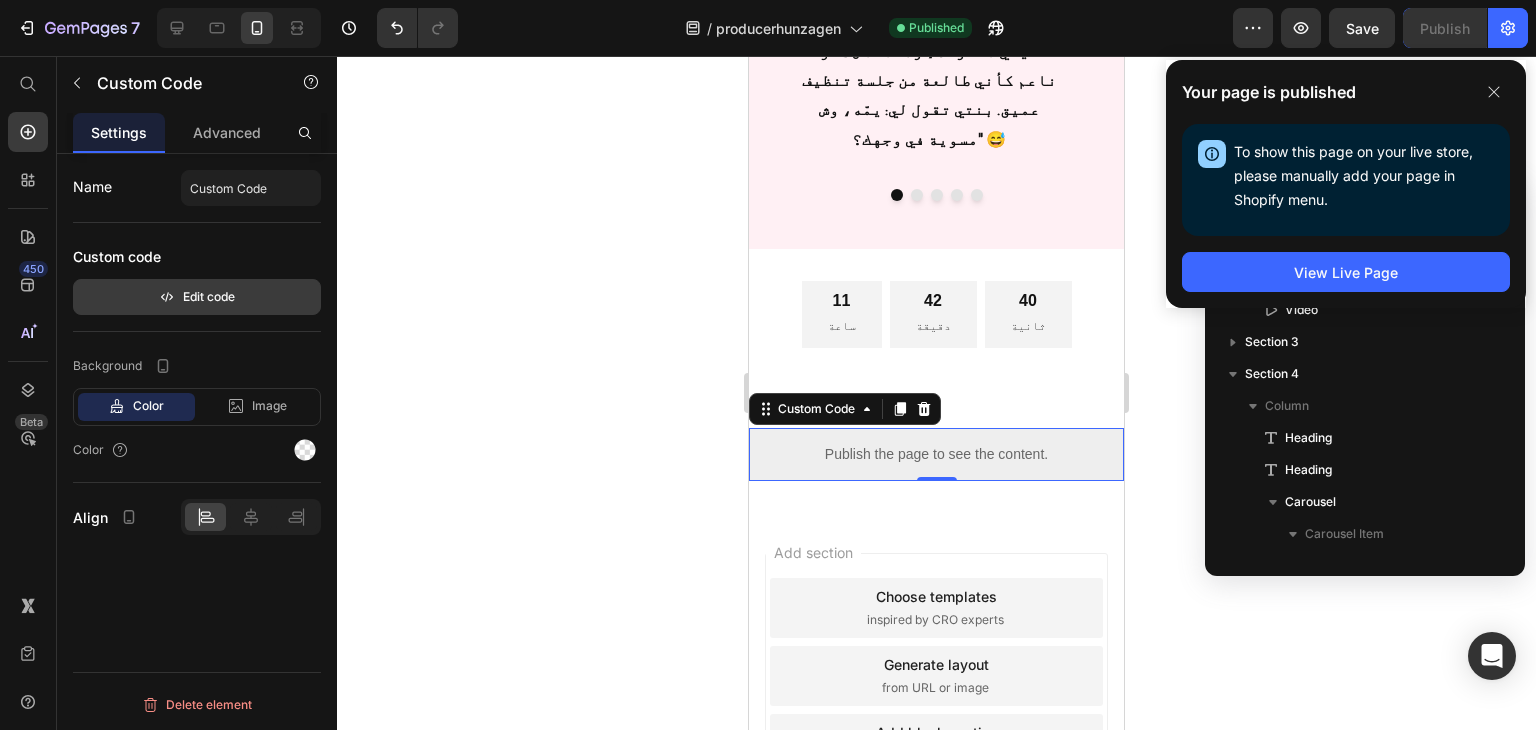 click on "Edit code" at bounding box center [197, 297] 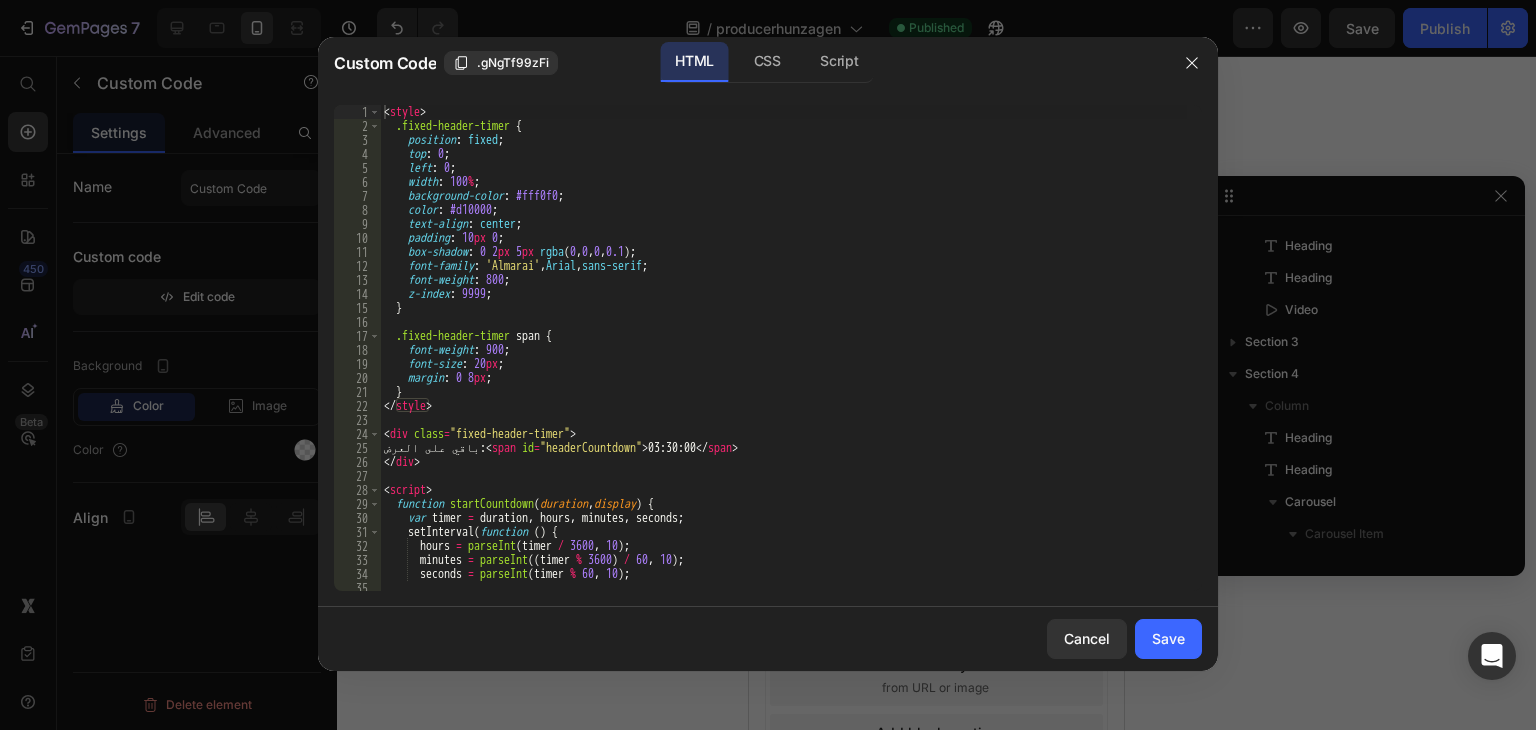 click on "< style >    .fixed-header-timer   {      position :   fixed ;      top :   0 ;      left :   0 ;      width :   100 % ;      background-color :   #fff0f0 ;      color :   #d10000 ;      text-align :   center ;      padding :   10 px   0 ;      box-shadow :   0   2 px   5 px   rgba ( 0 , 0 , 0 , 0.1 ) ;      font-family :   ' Almarai ' ,  Arial ,  sans-serif ;      font-weight :   800 ;      z-index :   9999 ;    }    .fixed-header-timer   span   {      font-weight :   900 ;      font-size :   20 px ;      margin :   0   8 px ;    } </ style > < div   class = "fixed-header-timer" >   باقي على العرض:  < span   id = "headerCountdown" > 03:30:00 </ span > </ div > < script >    function   startCountdown ( duration ,  display )   {      var   timer   =   duration ,   hours ,   minutes ,   seconds ;      setInterval ( function   ( )   {         hours   =   parseInt ( timer   /   3600 ,   10 ) ;         minutes   =   parseInt (( timer   %   3600 )   /   60 ,   10 ) ;         seconds   =   parseInt (   %" at bounding box center (783, 362) 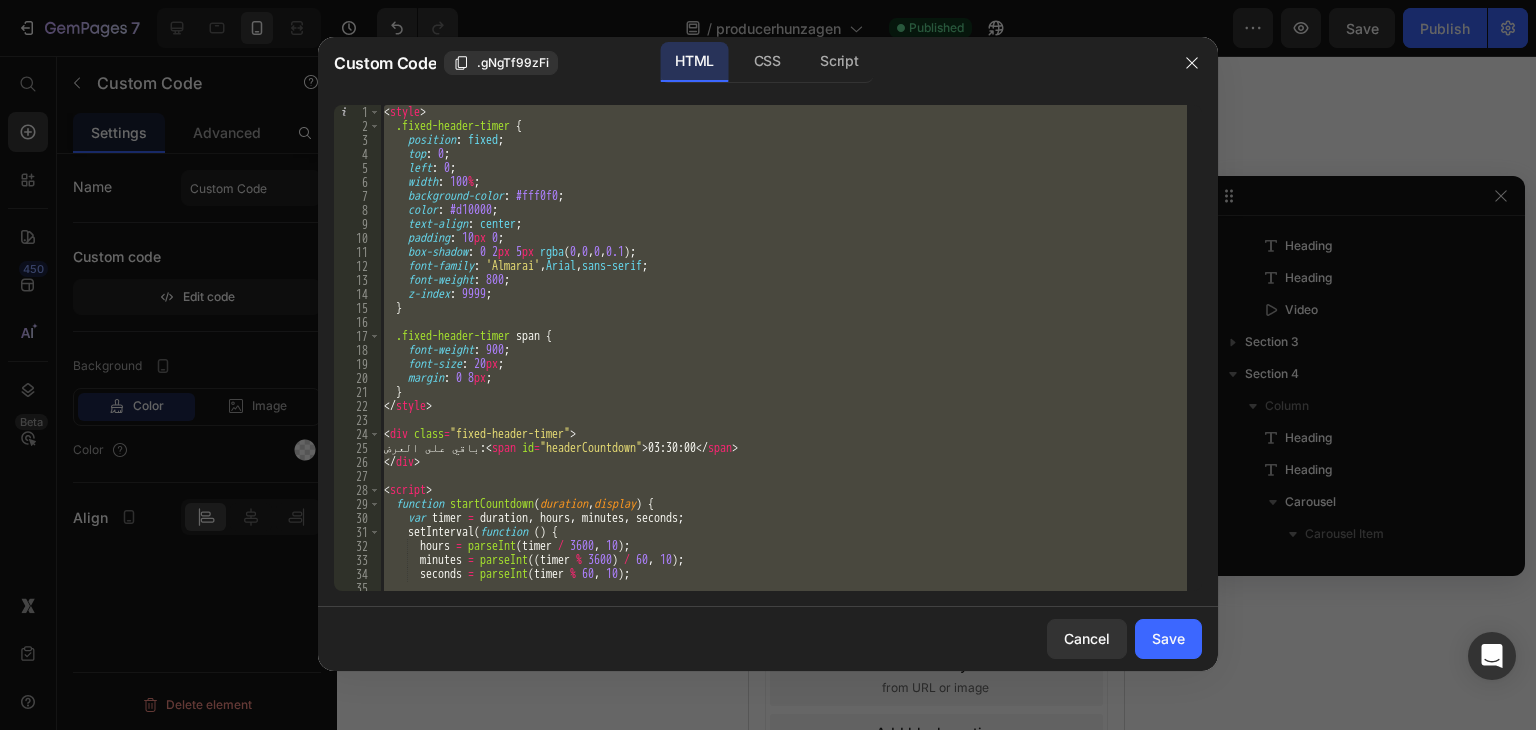 paste 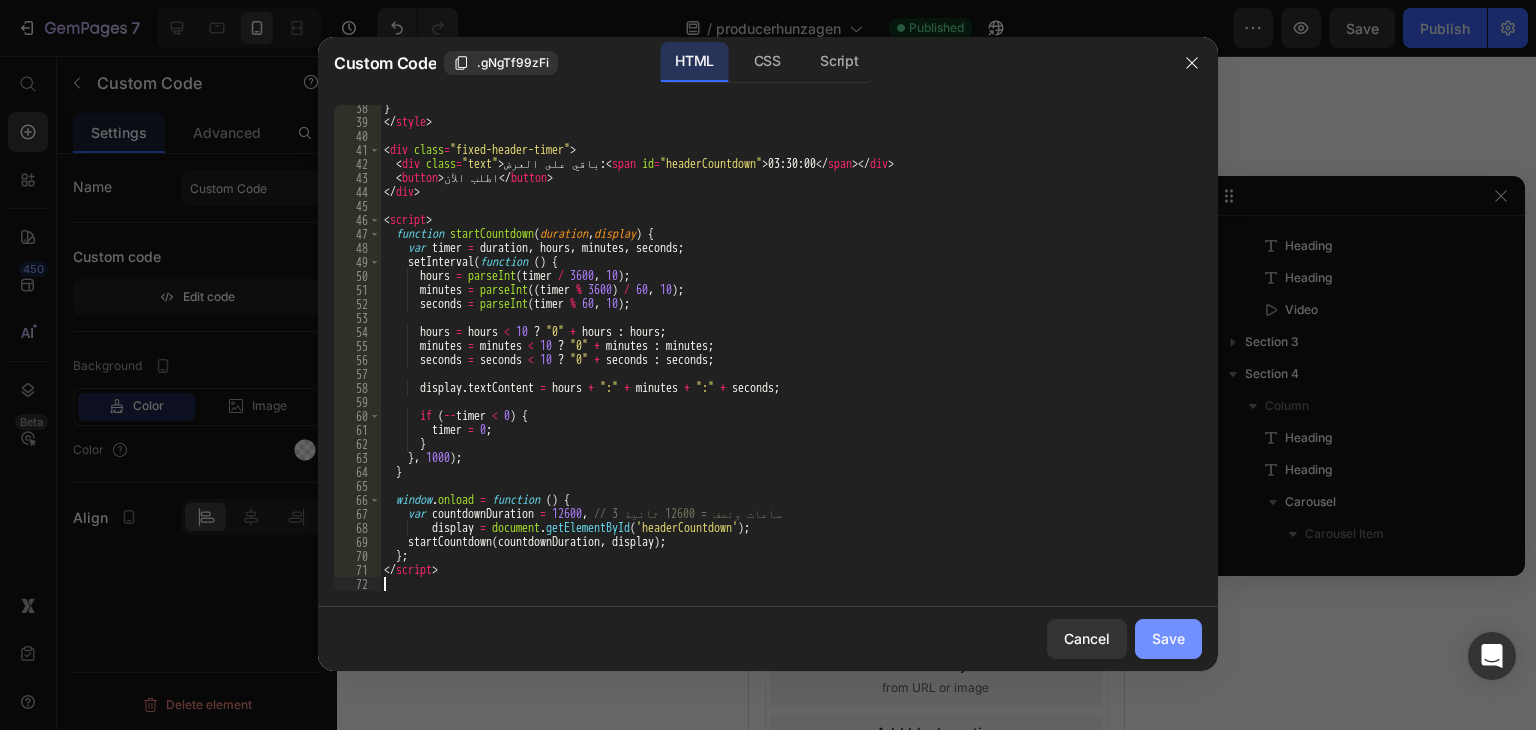 click on "Save" at bounding box center (1168, 638) 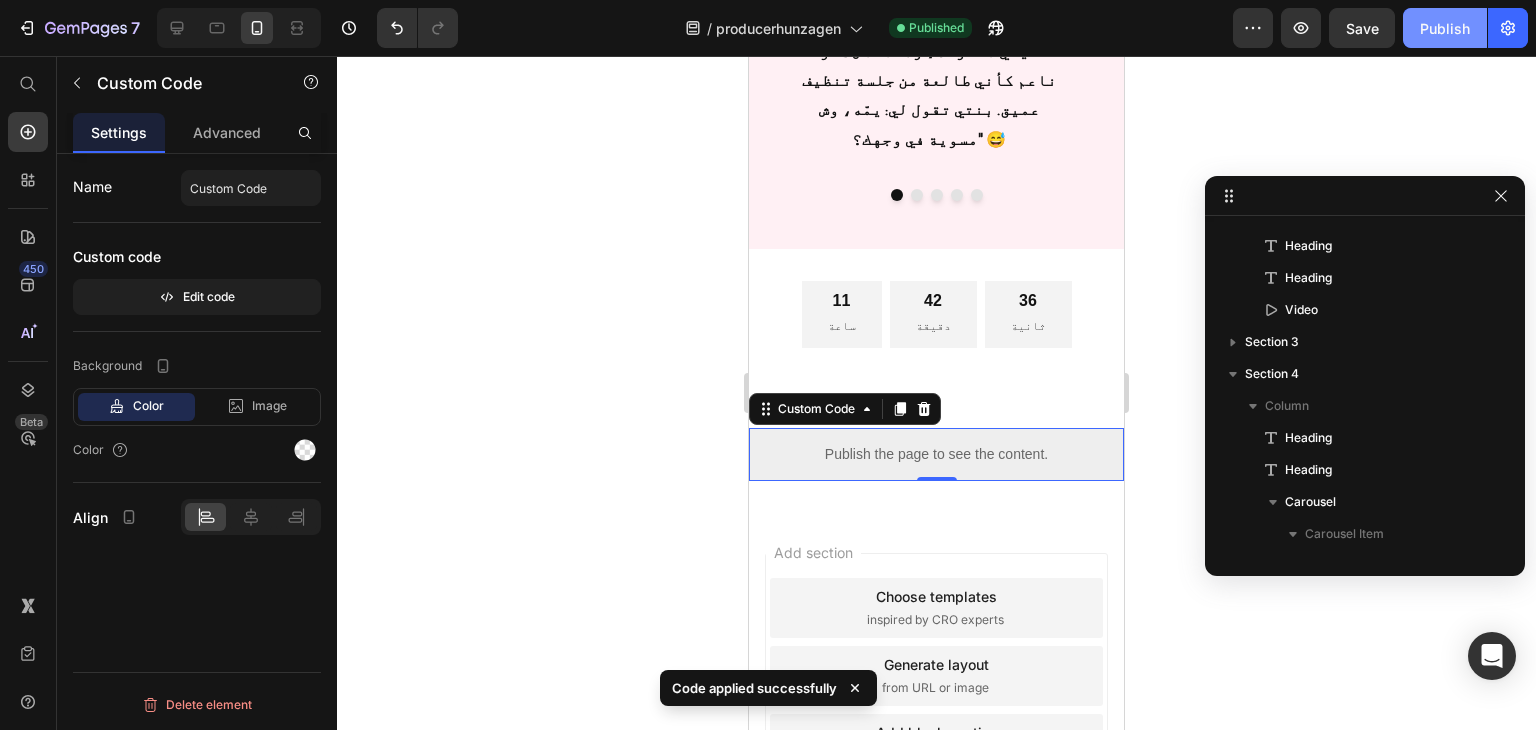click on "Publish" 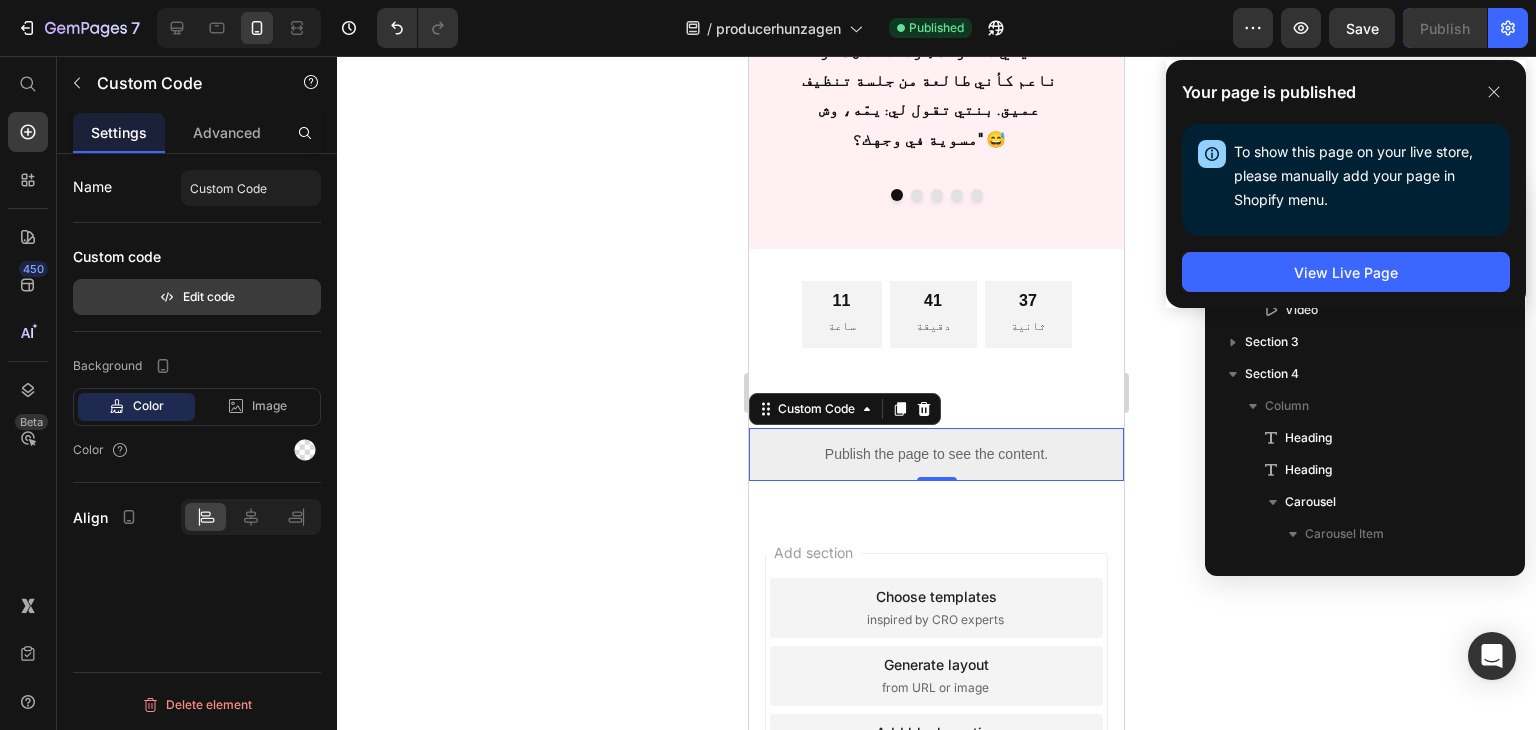 click on "Edit code" at bounding box center (197, 297) 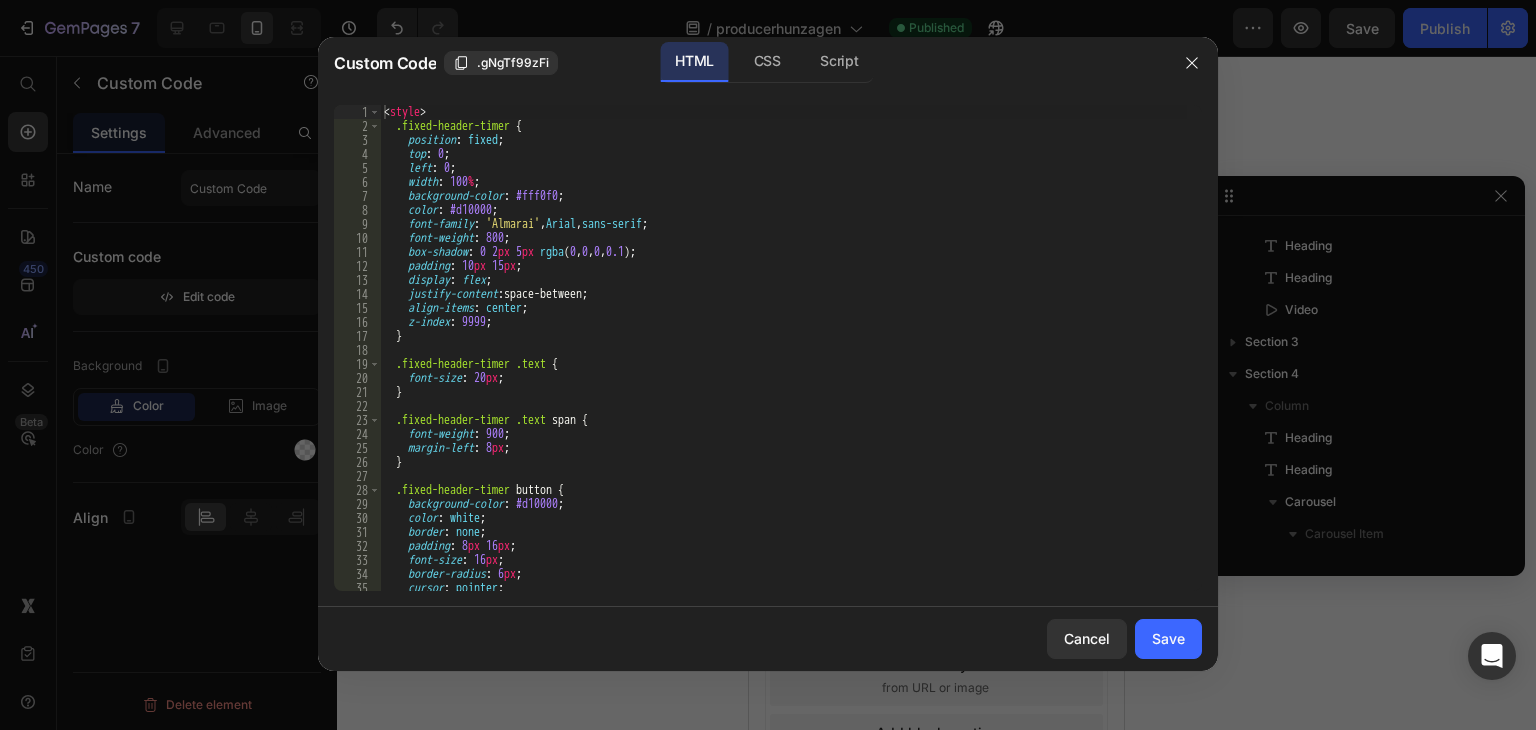 click on "< style >    .fixed-header-timer   {      position :   fixed ;      top :   0 ;      left :   0 ;      width :   100 % ;      background-color :   #fff0f0 ;      color :   #d10000 ;      font-family :   ' Almarai ' ,  Arial ,  sans-serif ;      font-weight :   800 ;      box-shadow :   0   2 px   5 px   rgba ( 0 , 0 , 0 , 0.1 ) ;      padding :   10 px   15 px ;      display :   flex ;      justify-content :  space-between ;      align-items :   center ;      z-index :   9999 ;    }    .fixed-header-timer   .text   {      font-size :   20 px ;    }    .fixed-header-timer   .text   span   {      font-weight :   900 ;      margin-left :   8 px ;    }    .fixed-header-timer   button   {      background-color :   #d10000 ;      color :   white ;      border :   none ;      padding :   8 px   16 px ;      font-size :   16 px ;      border-radius :   6 px ;      cursor :   pointer ;      font-weight :   700 ;" at bounding box center [783, 362] 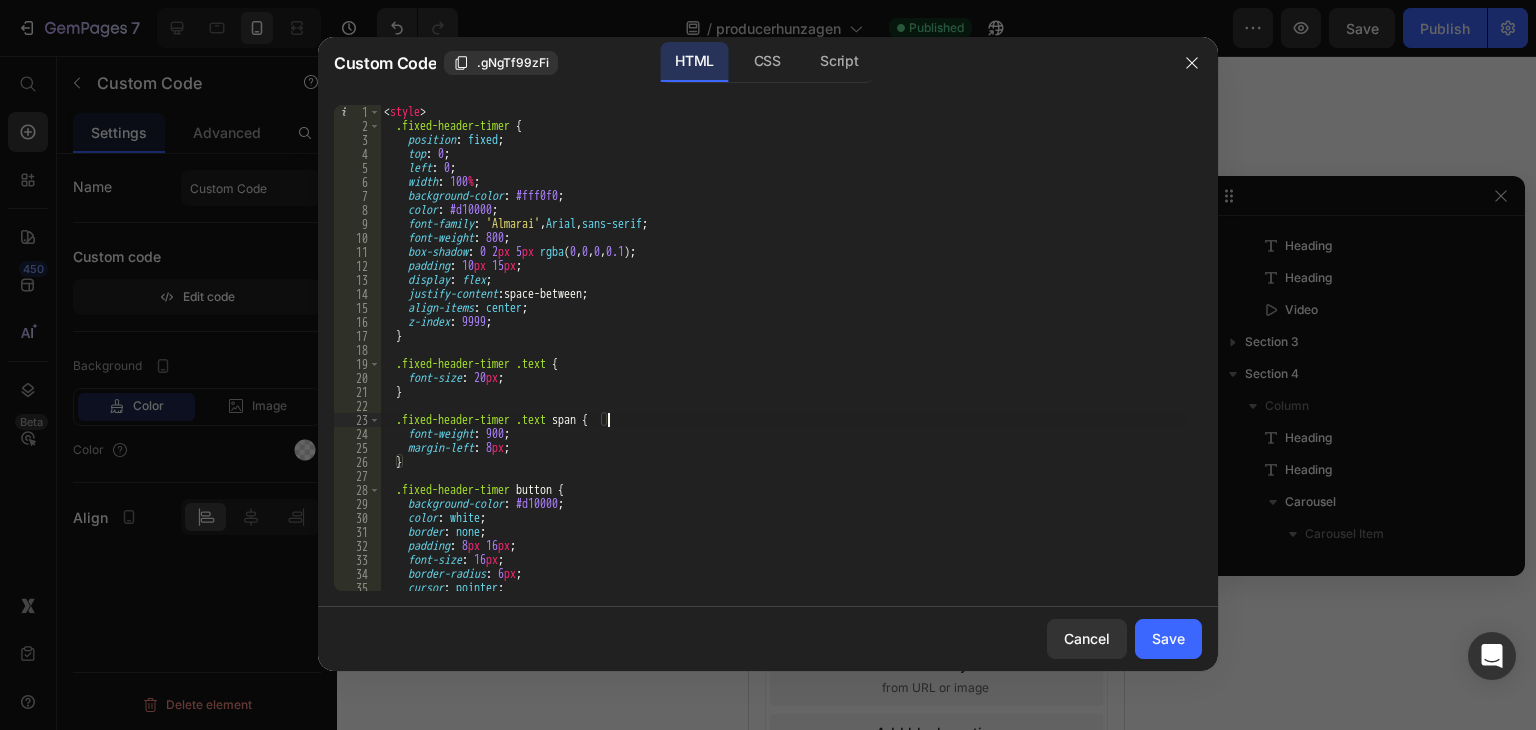 type on "</script>" 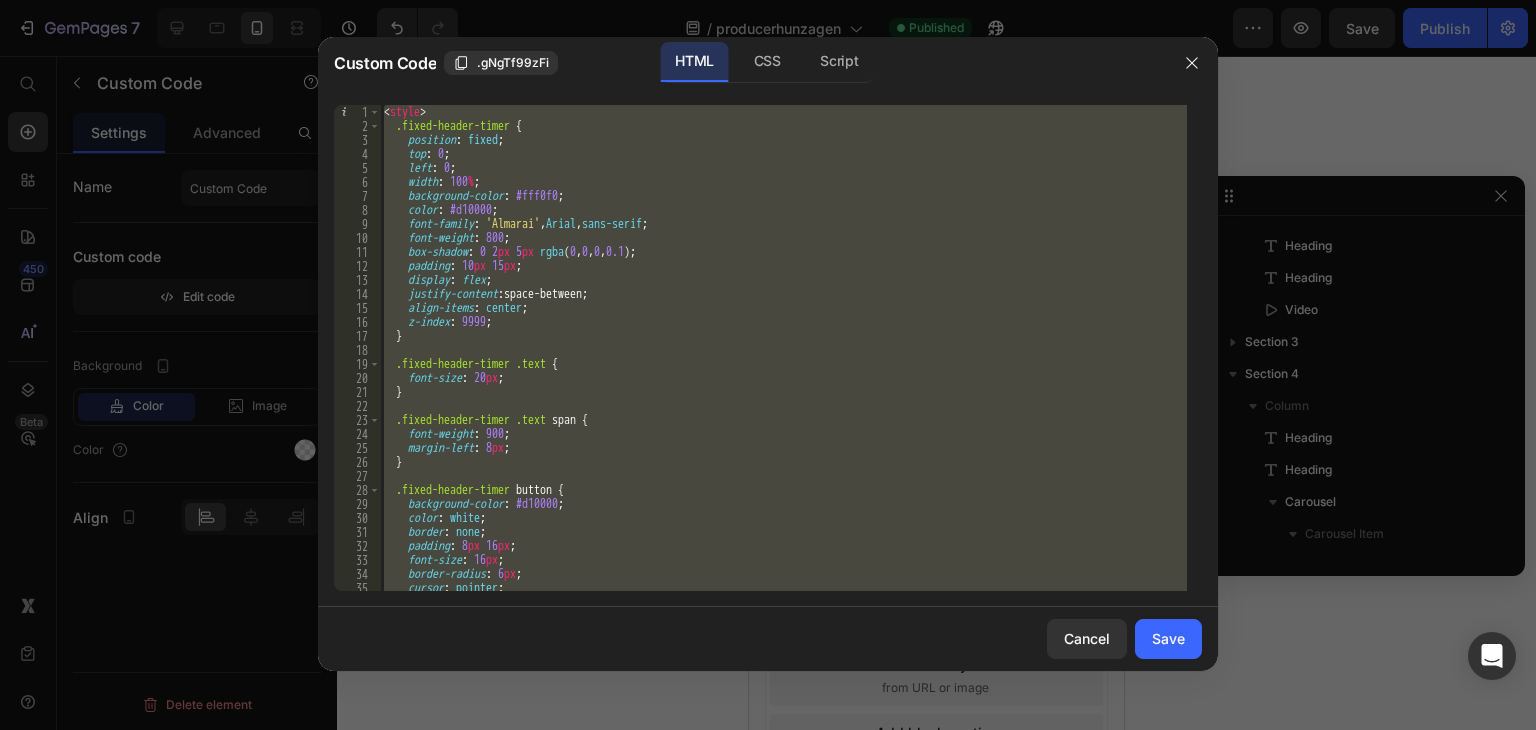 paste 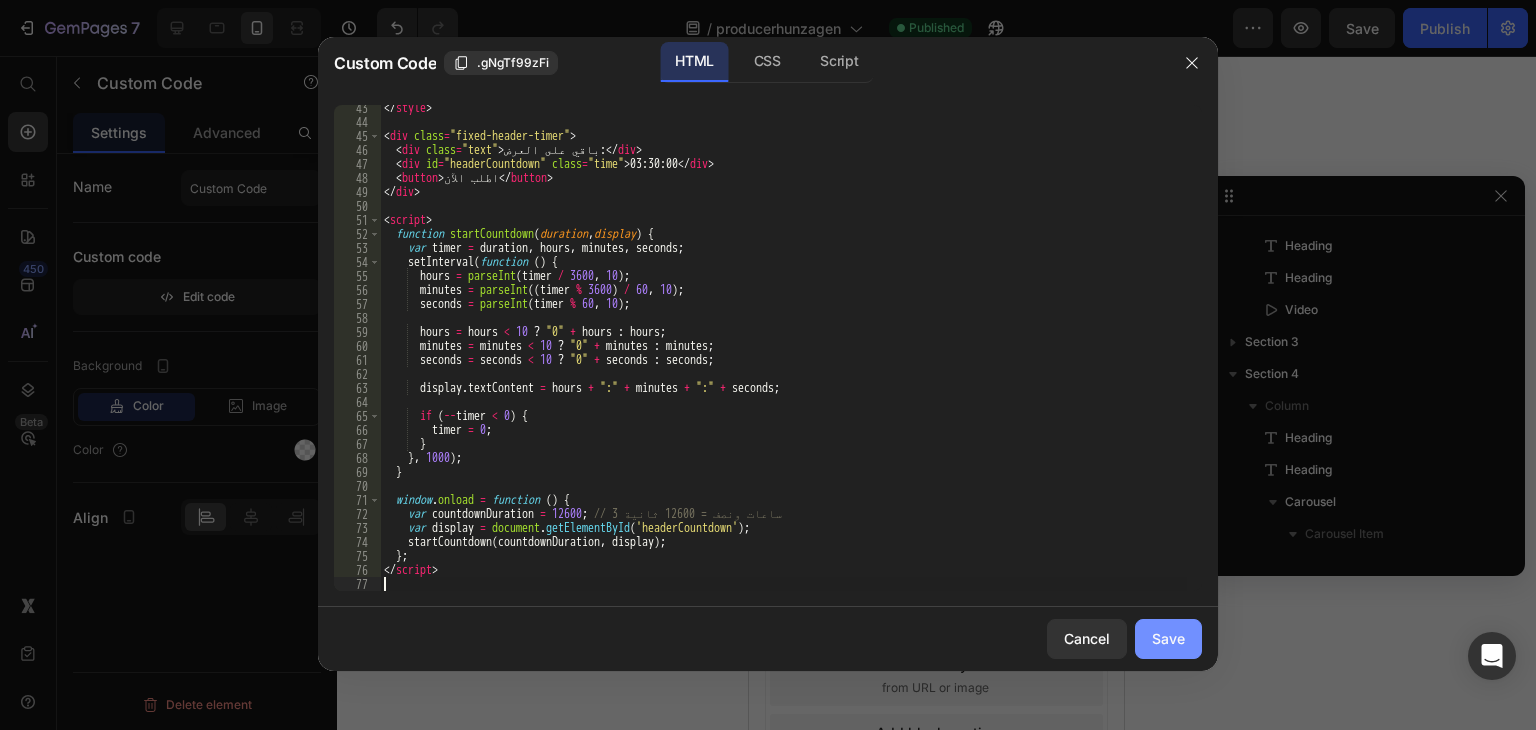 click on "Save" 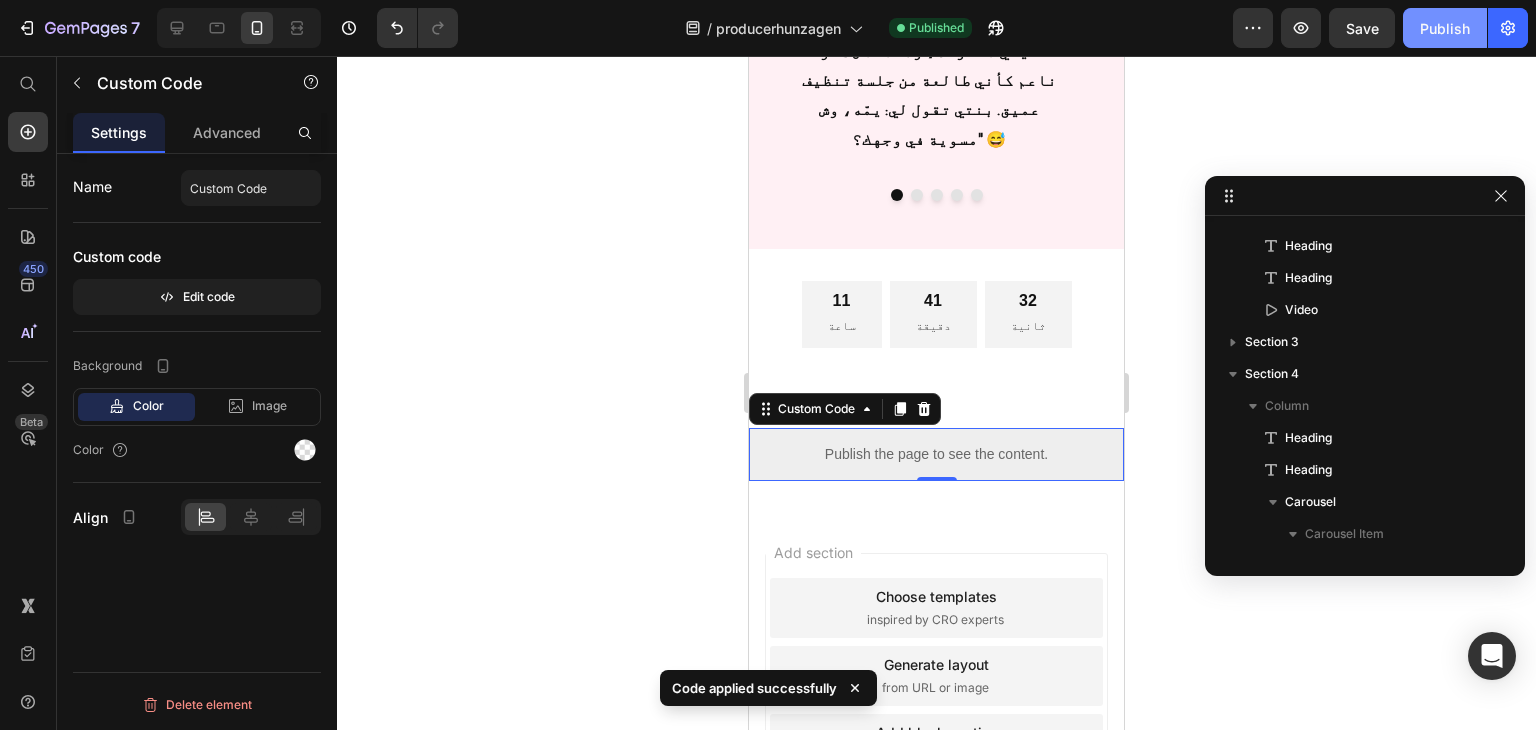 click on "Publish" at bounding box center (1445, 28) 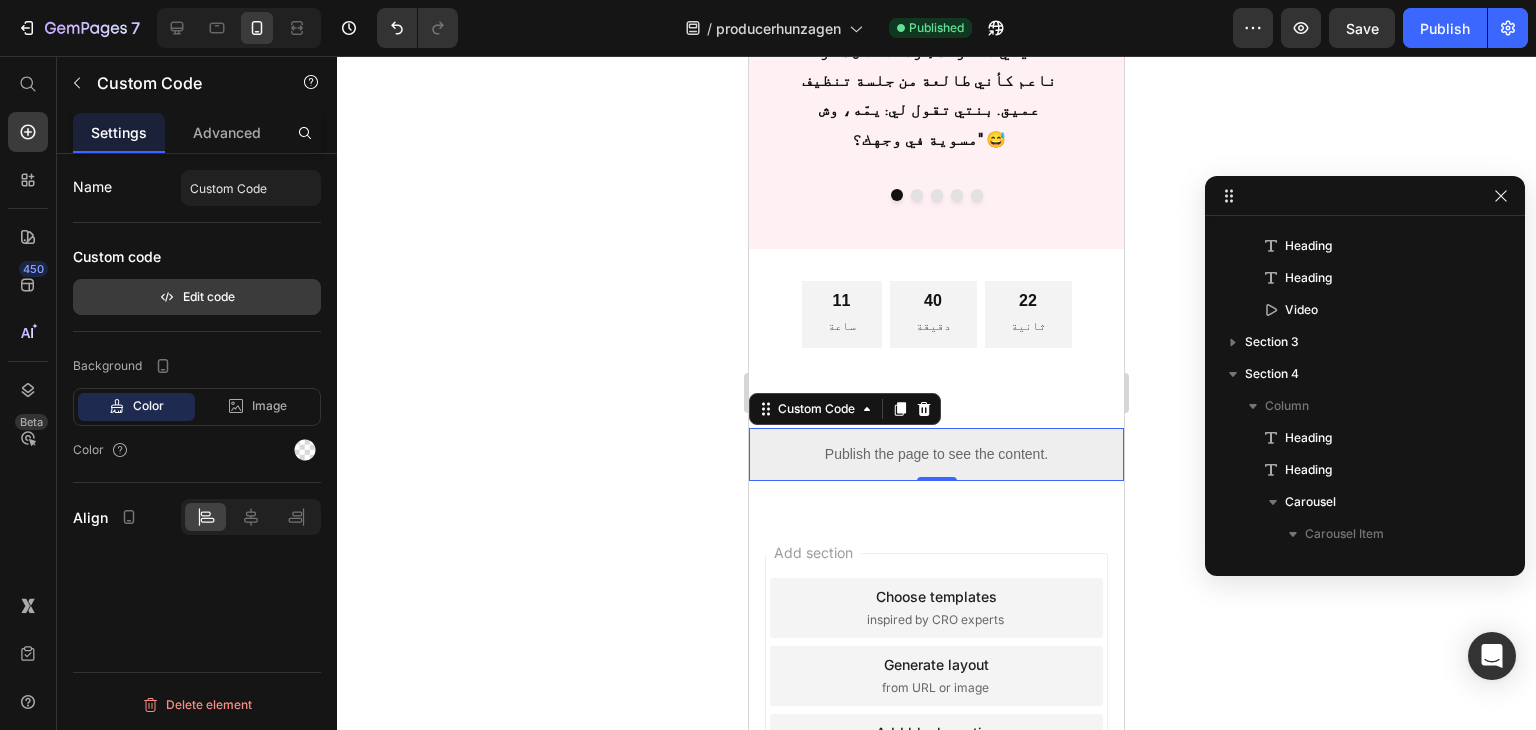 click on "Edit code" at bounding box center [197, 297] 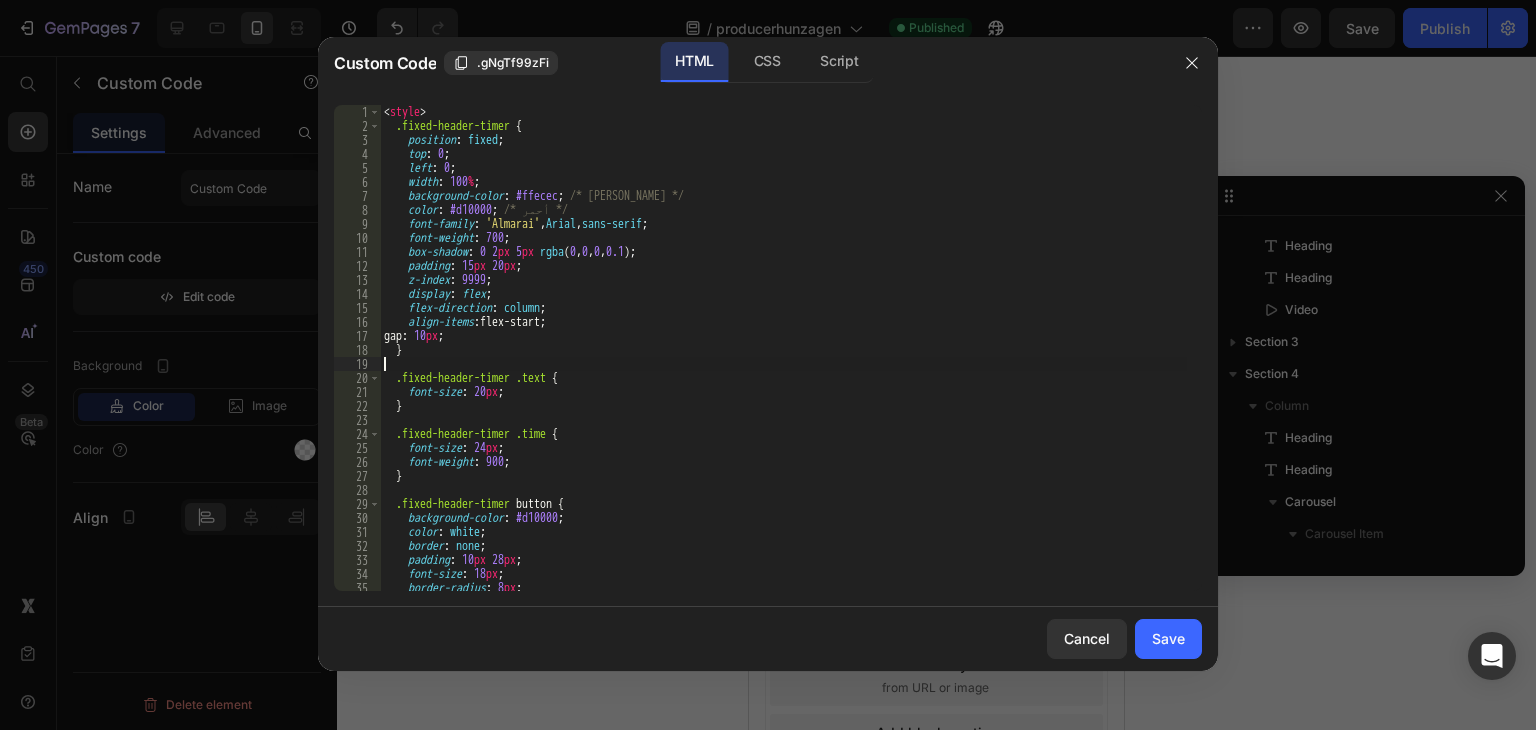 click on "< style >    .fixed-header-timer   {      position :   fixed ;      top :   0 ;      left :   0 ;      width :   100 % ;      background-color :   #ffecec ;   /* وردي فاتح */      color :   #d10000 ;   /* أحمر */      font-family :   ' Almarai ' ,  Arial ,  sans-serif ;      font-weight :   700 ;      box-shadow :   0   2 px   5 px   rgba ( 0 , 0 , 0 , 0.1 ) ;      padding :   15 px   20 px ;      z-index :   9999 ;      display :   flex ;      flex-direction :   column ;      align-items :  flex-start ;     gap :   10 px ;    }    .fixed-header-timer   .text   {      font-size :   20 px ;    }    .fixed-header-timer   .time   {      font-size :   24 px ;      font-weight :   900 ;    }    .fixed-header-timer   button   {      background-color :   #d10000 ;      color :   white ;      border :   none ;      padding :   10 px   28 px ;      font-size :   18 px ;      border-radius :   8 px ;      cursor :   pointer ;" at bounding box center (783, 362) 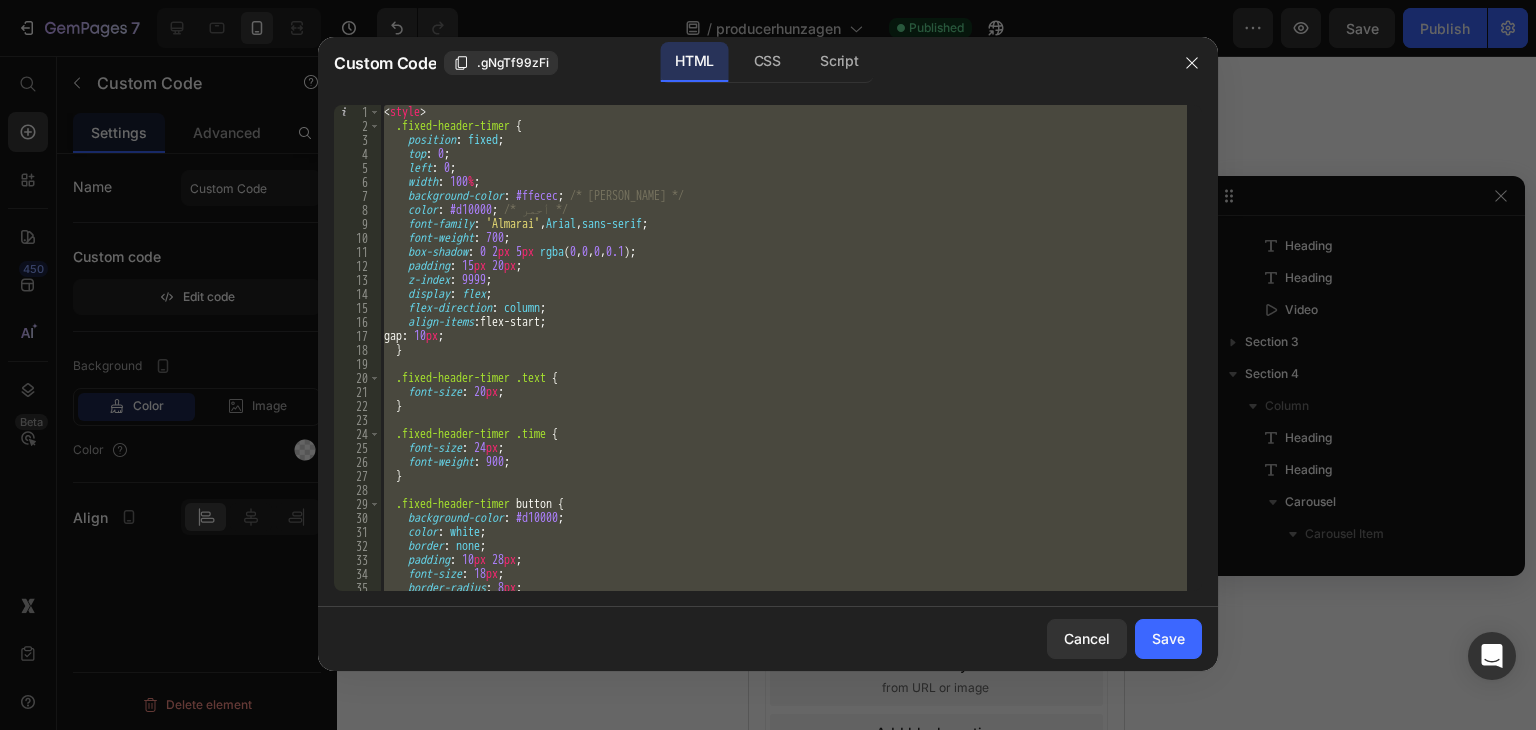 paste 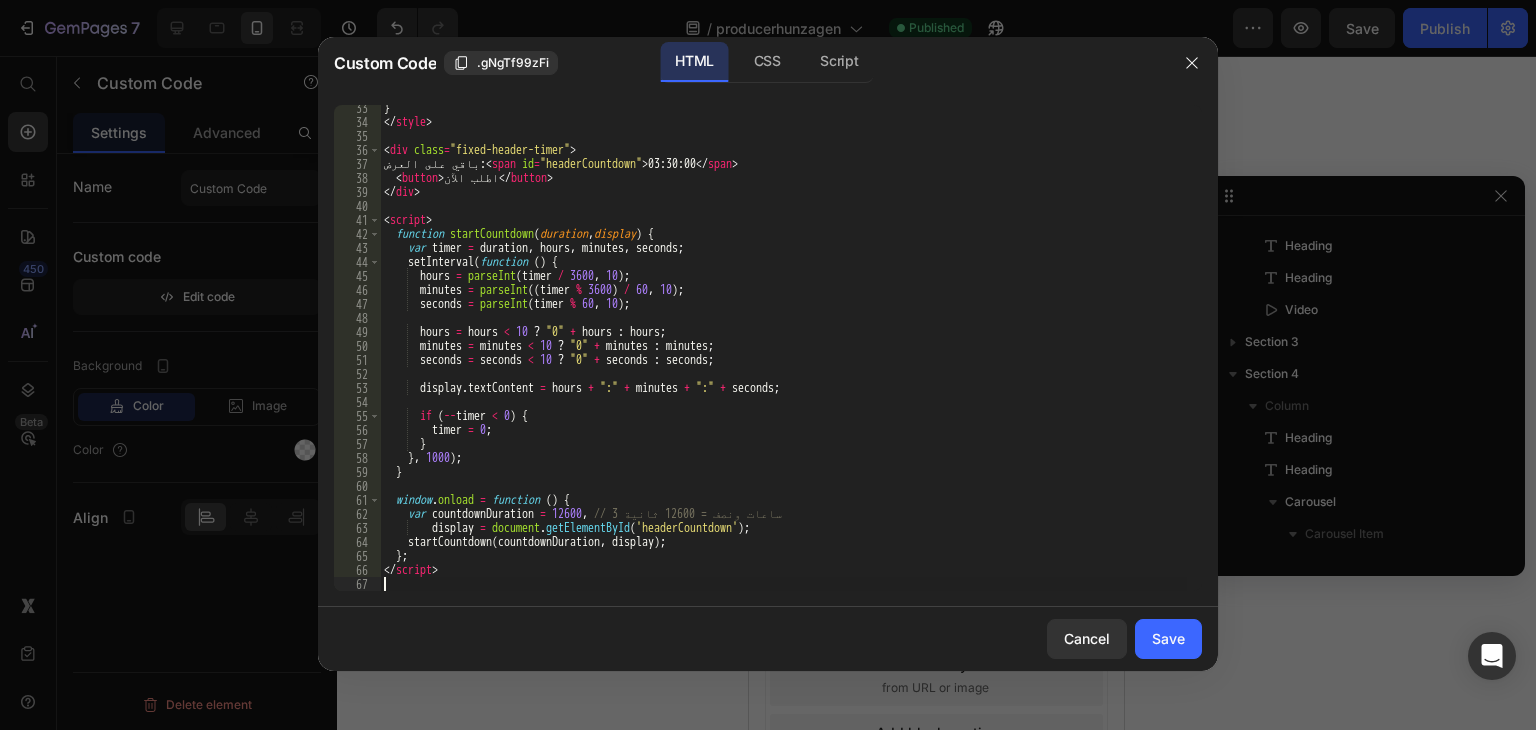scroll, scrollTop: 452, scrollLeft: 0, axis: vertical 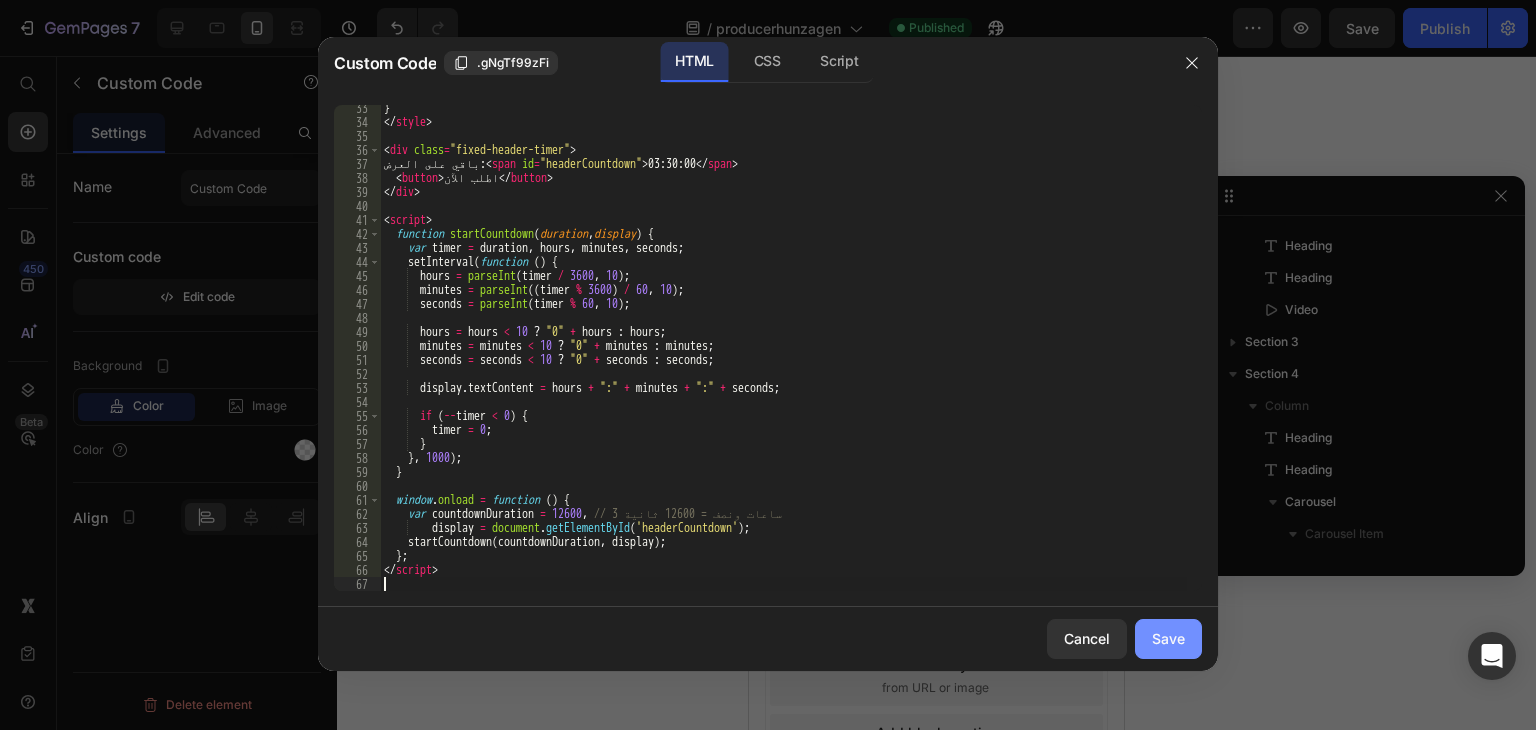 click on "Save" 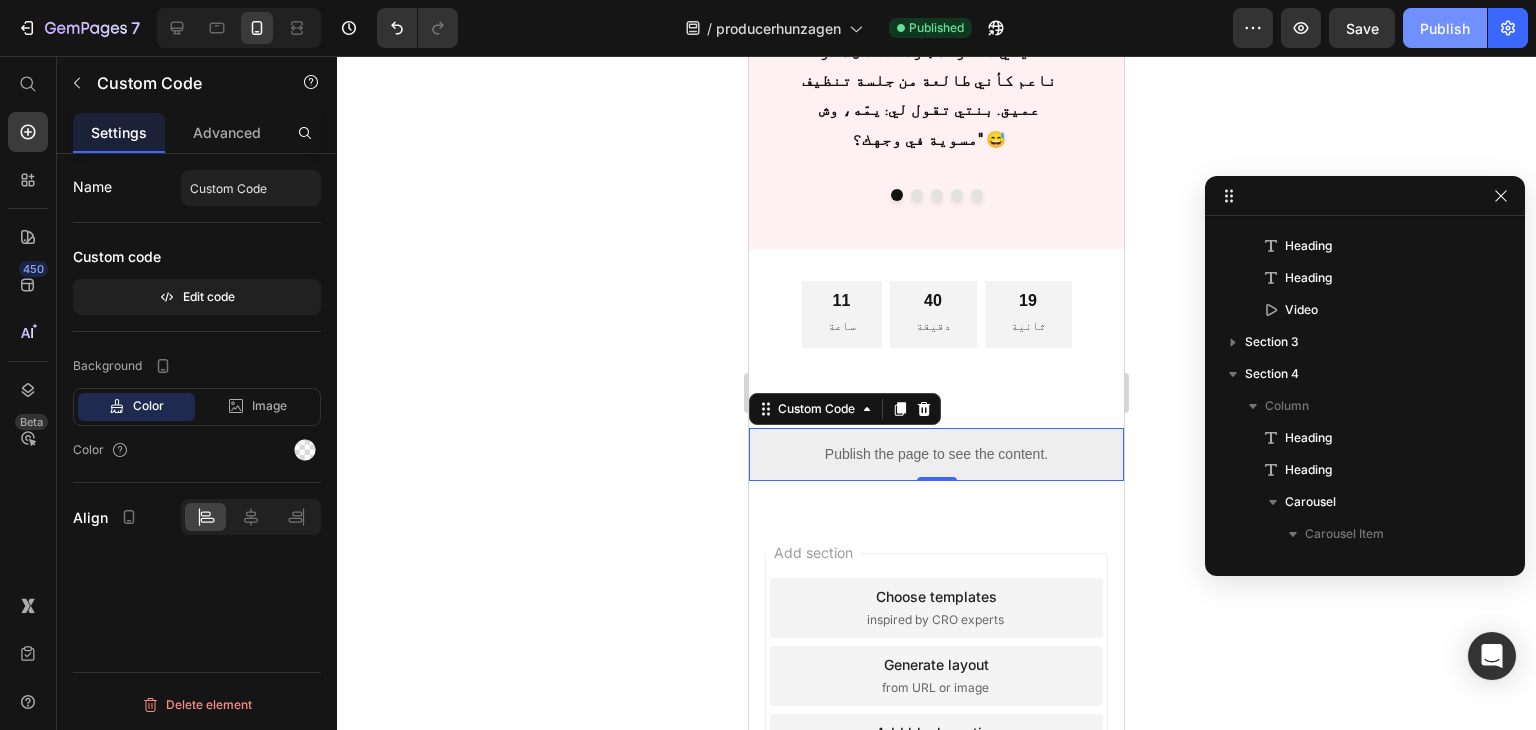 click on "Publish" at bounding box center [1445, 28] 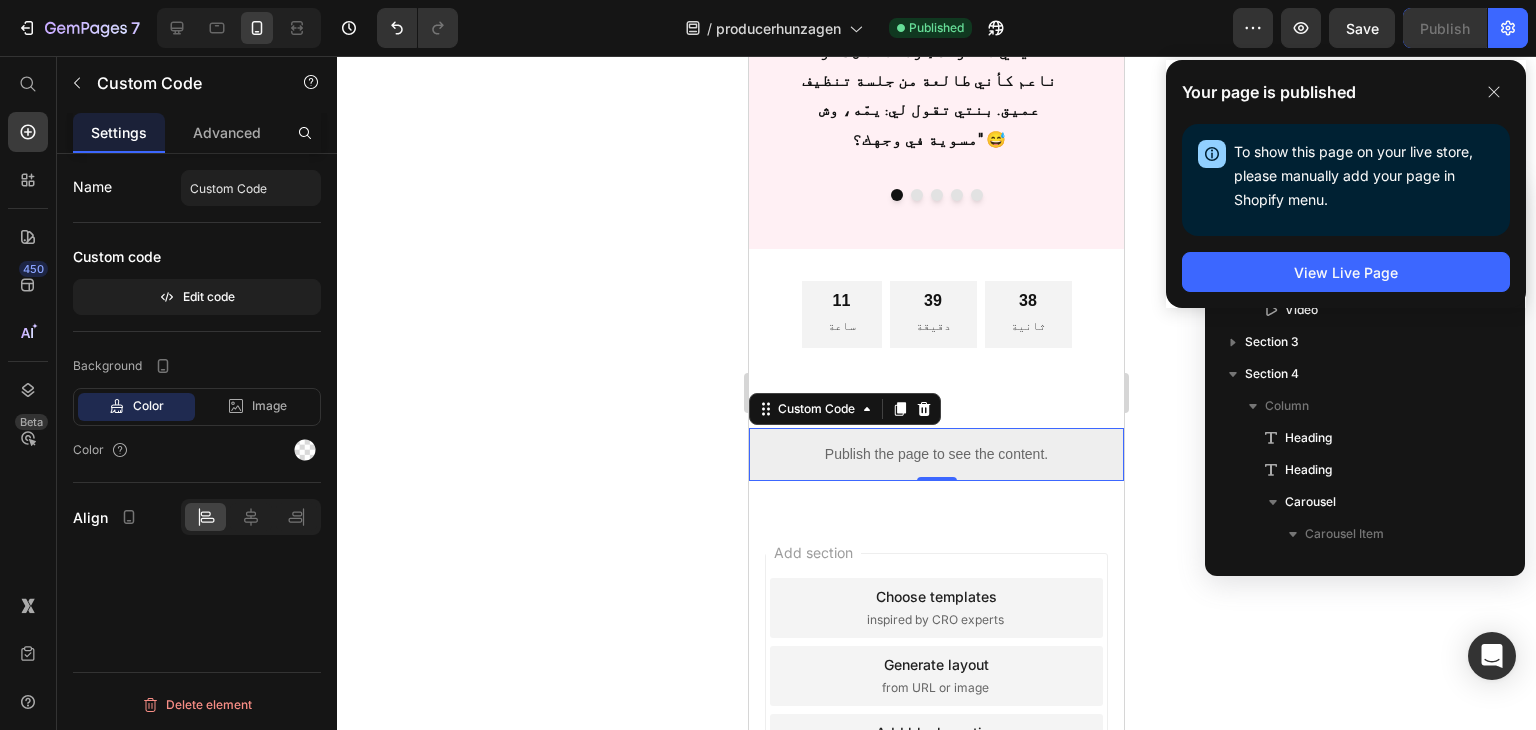 click on "Name Custom Code Custom code  Edit code" 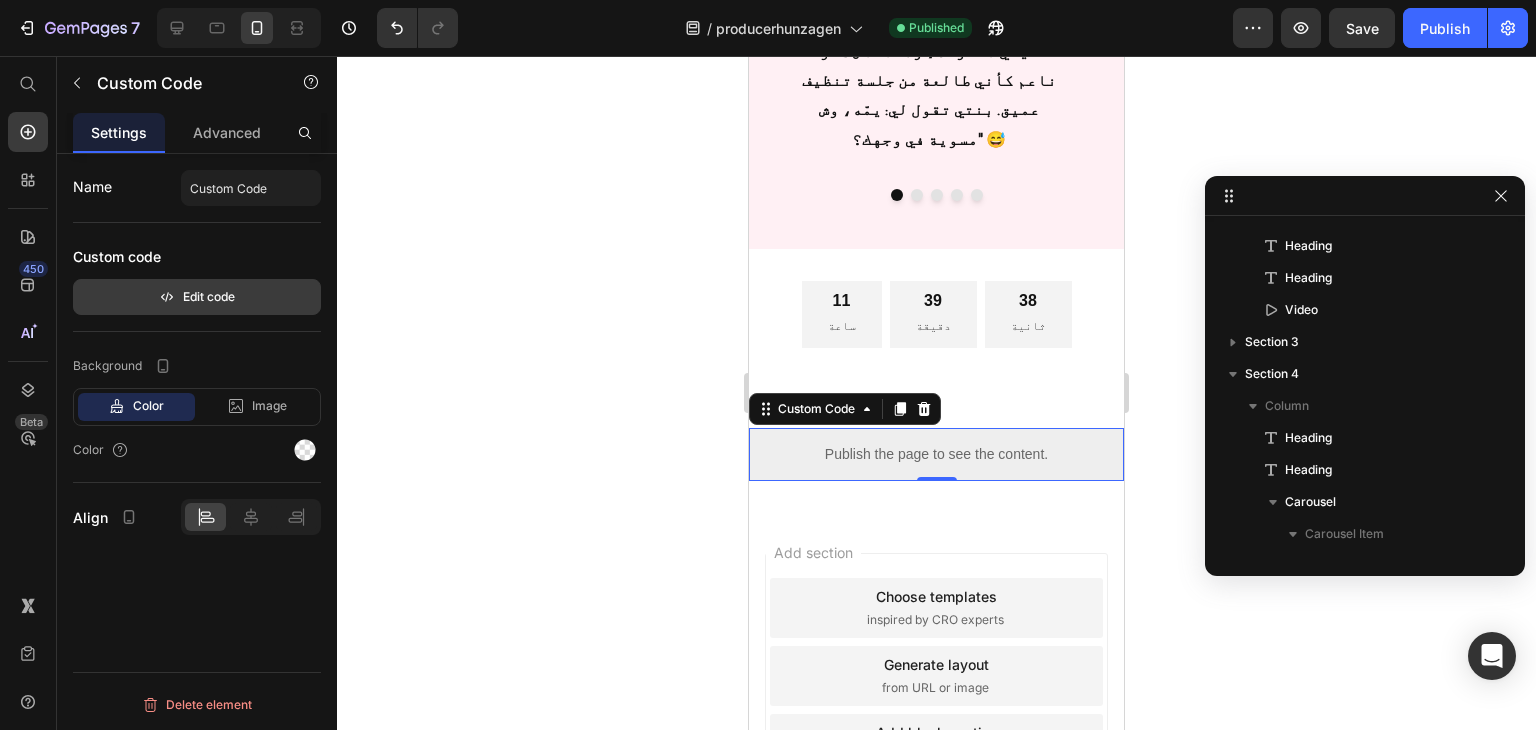 click on "Edit code" at bounding box center (197, 297) 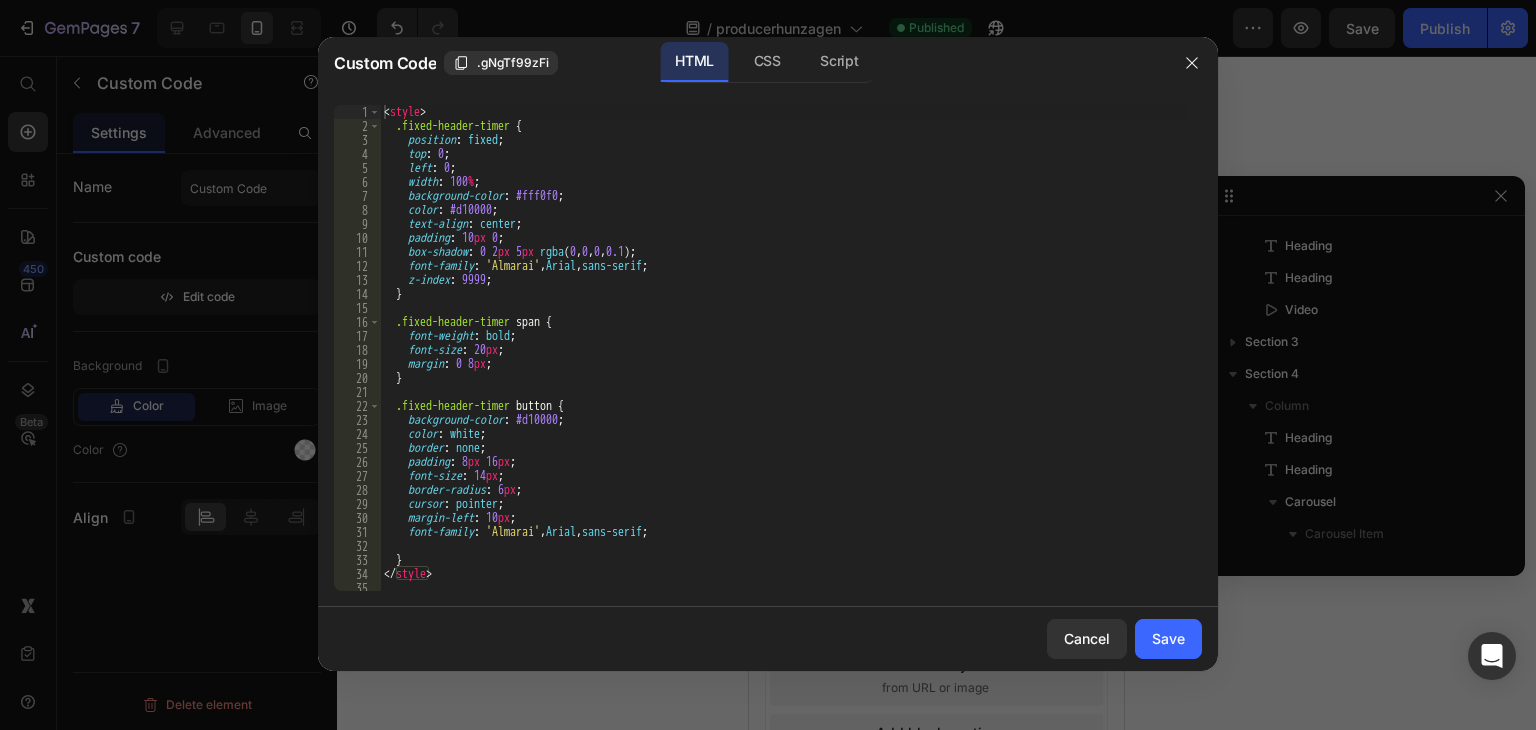 click on "< style >    .fixed-header-timer   {      position :   fixed ;      top :   0 ;      left :   0 ;      width :   100 % ;      background-color :   #fff0f0 ;      color :   #d10000 ;      text-align :   center ;      padding :   10 px   0 ;      box-shadow :   0   2 px   5 px   rgba ( 0 , 0 , 0 , 0.1 ) ;      font-family :   ' Almarai ' ,  Arial ,  sans-serif ;      z-index :   9999 ;    }    .fixed-header-timer   span   {      font-weight :   bold ;      font-size :   20 px ;      margin :   0   8 px ;    }    .fixed-header-timer   button   {      background-color :   #d10000 ;      color :   white ;      border :   none ;      padding :   8 px   16 px ;      font-size :   14 px ;      border-radius :   6 px ;      cursor :   pointer ;      margin-left :   10 px ;      font-family :   ' Almarai ' ,  Arial ,  sans-serif ;    } </ style > < div   class = "fixed-header-timer" >" at bounding box center (783, 362) 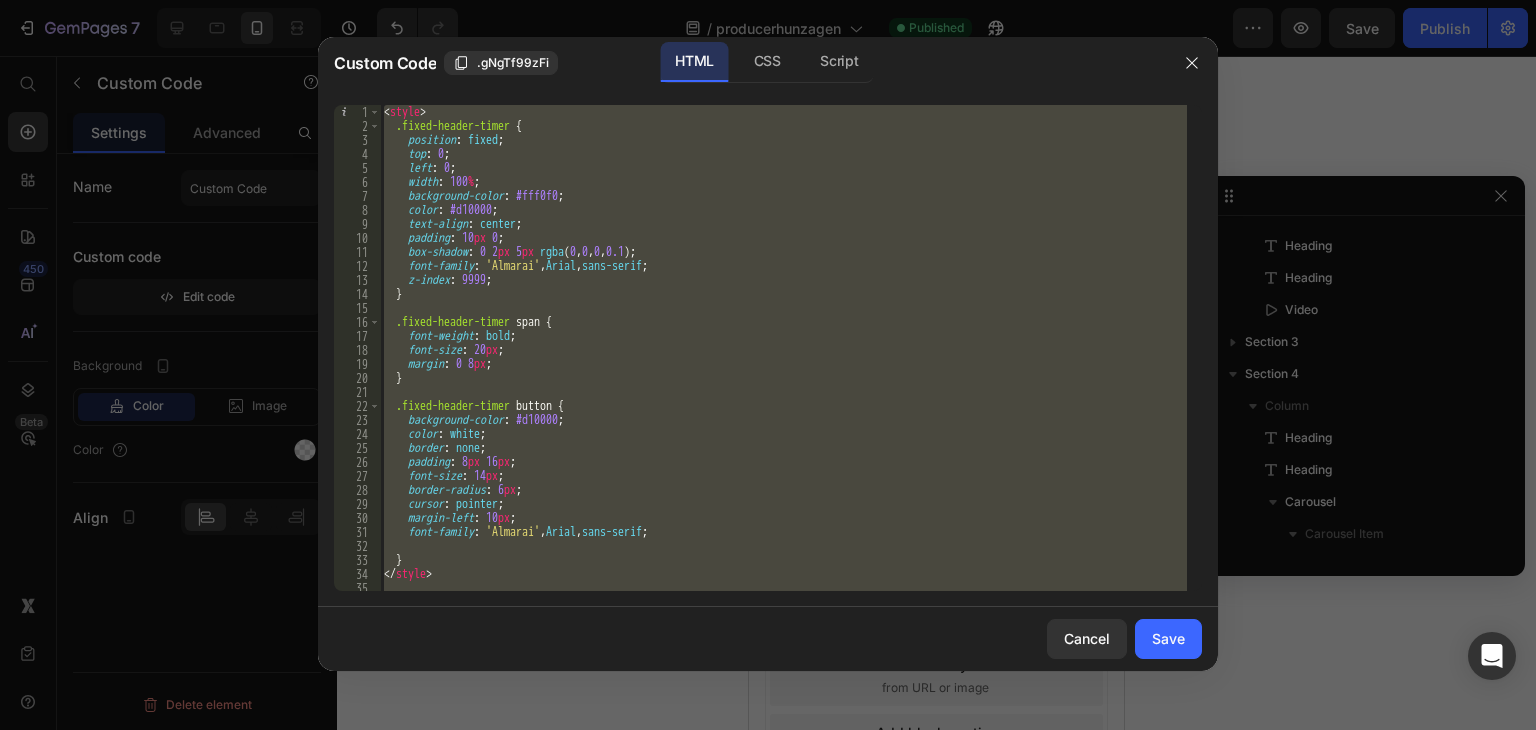 paste 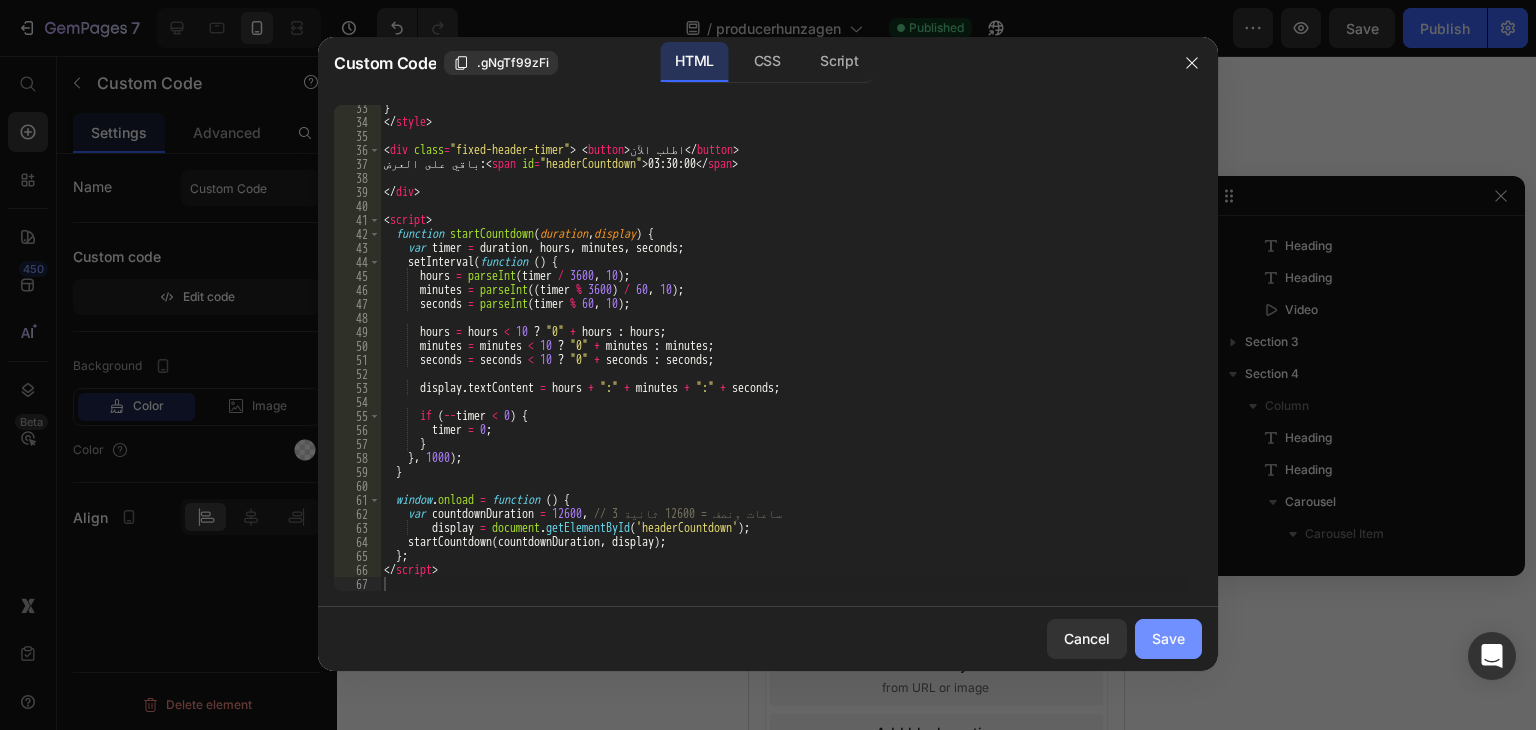 click on "Save" 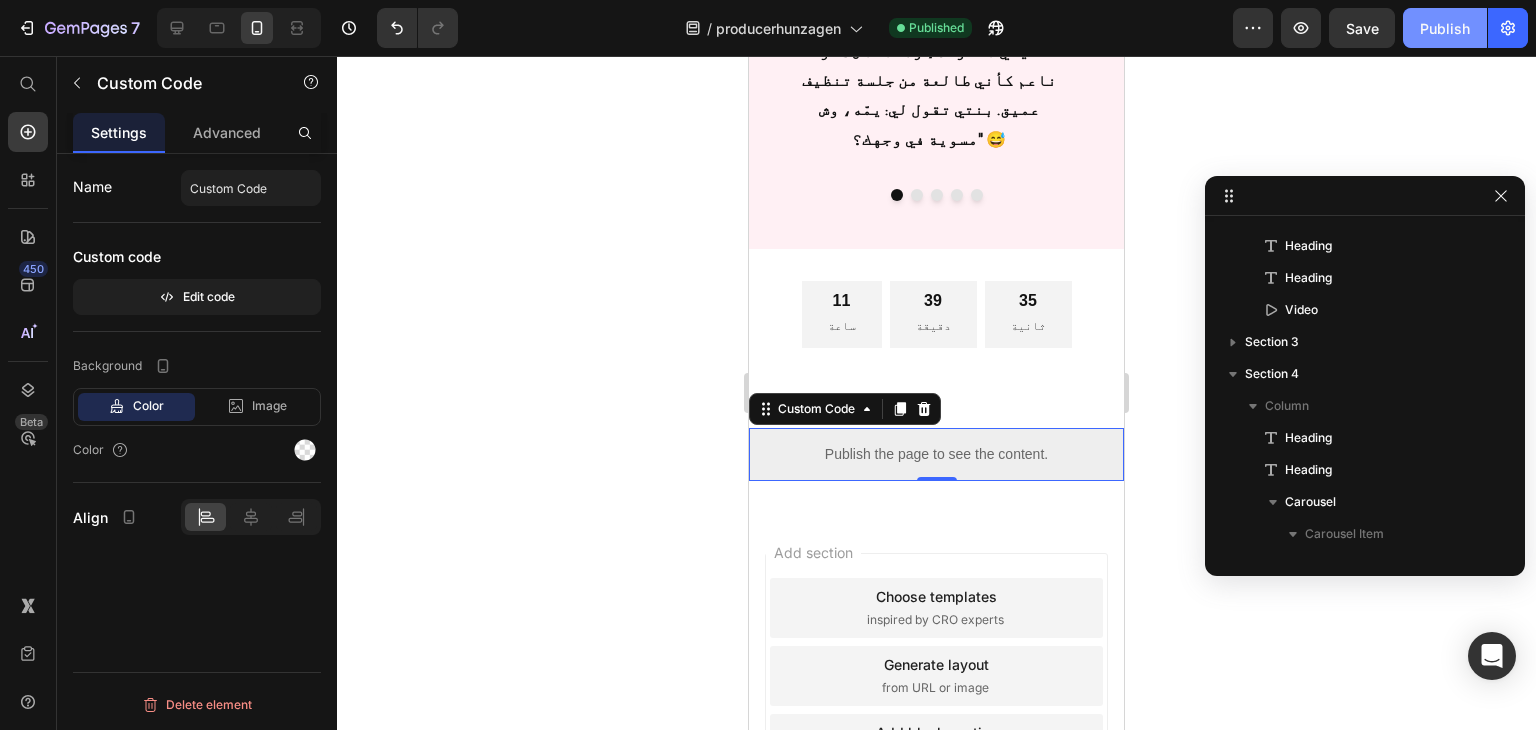 click on "Publish" at bounding box center (1445, 28) 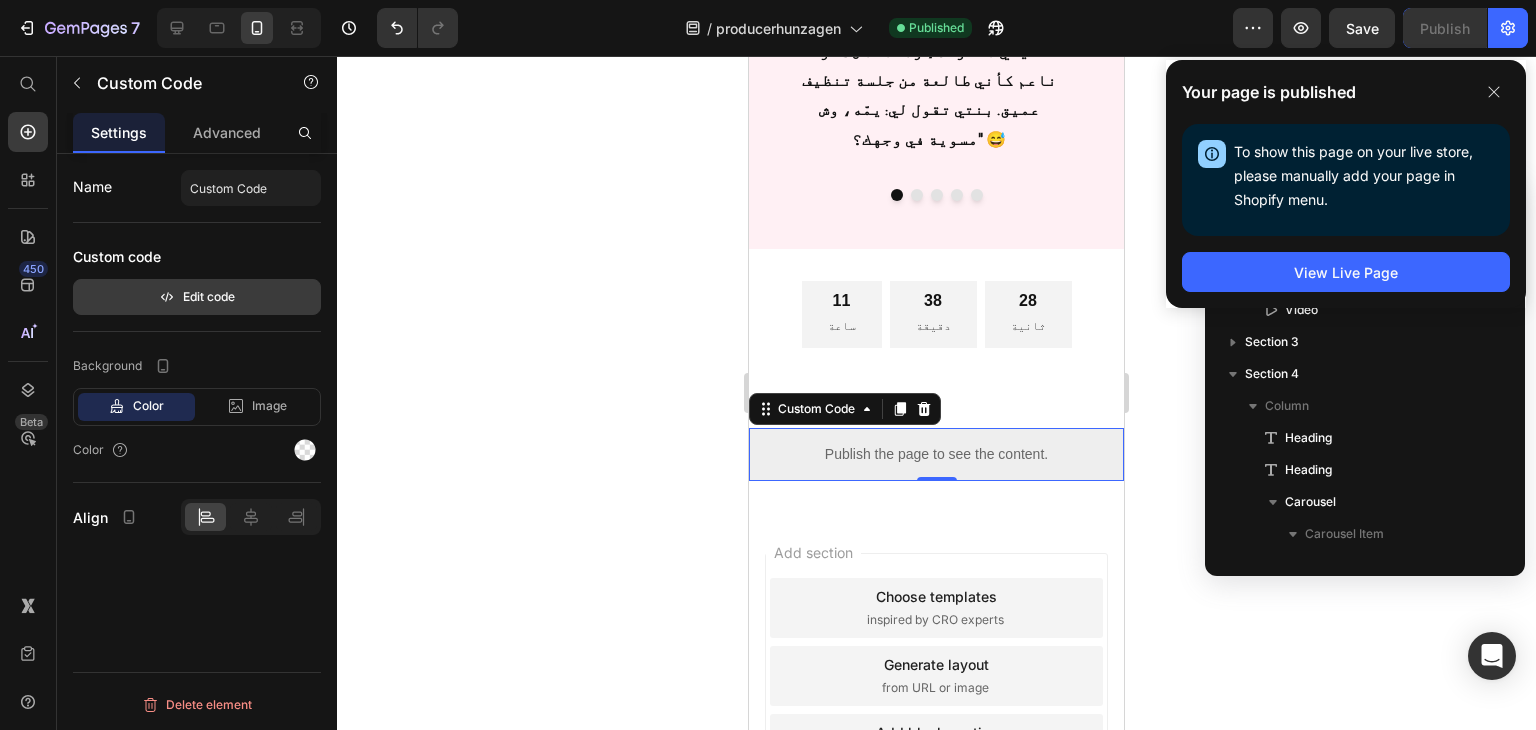 click on "Edit code" at bounding box center (197, 297) 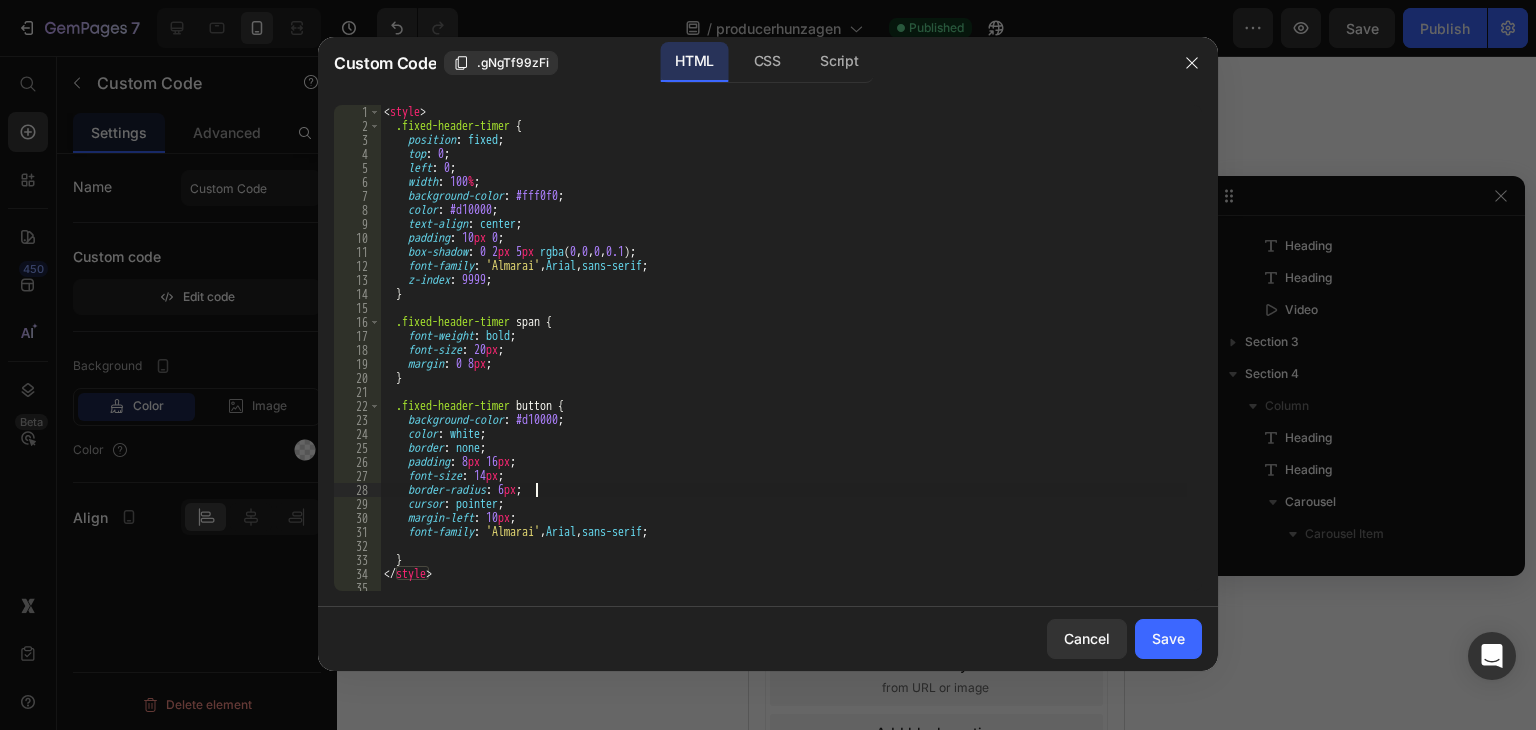 click on "< style >    .fixed-header-timer   {      position :   fixed ;      top :   0 ;      left :   0 ;      width :   100 % ;      background-color :   #fff0f0 ;      color :   #d10000 ;      text-align :   center ;      padding :   10 px   0 ;      box-shadow :   0   2 px   5 px   rgba ( 0 , 0 , 0 , 0.1 ) ;      font-family :   ' Almarai ' ,  Arial ,  sans-serif ;      z-index :   9999 ;    }    .fixed-header-timer   span   {      font-weight :   bold ;      font-size :   20 px ;      margin :   0   8 px ;    }    .fixed-header-timer   button   {      background-color :   #d10000 ;      color :   white ;      border :   none ;      padding :   8 px   16 px ;      font-size :   14 px ;      border-radius :   6 px ;      cursor :   pointer ;      margin-left :   10 px ;      font-family :   ' Almarai ' ,  Arial ,  sans-serif ;    } </ style > < div   class = "fixed-header-timer" >   < button > اطلب الآن </ button >" at bounding box center (783, 362) 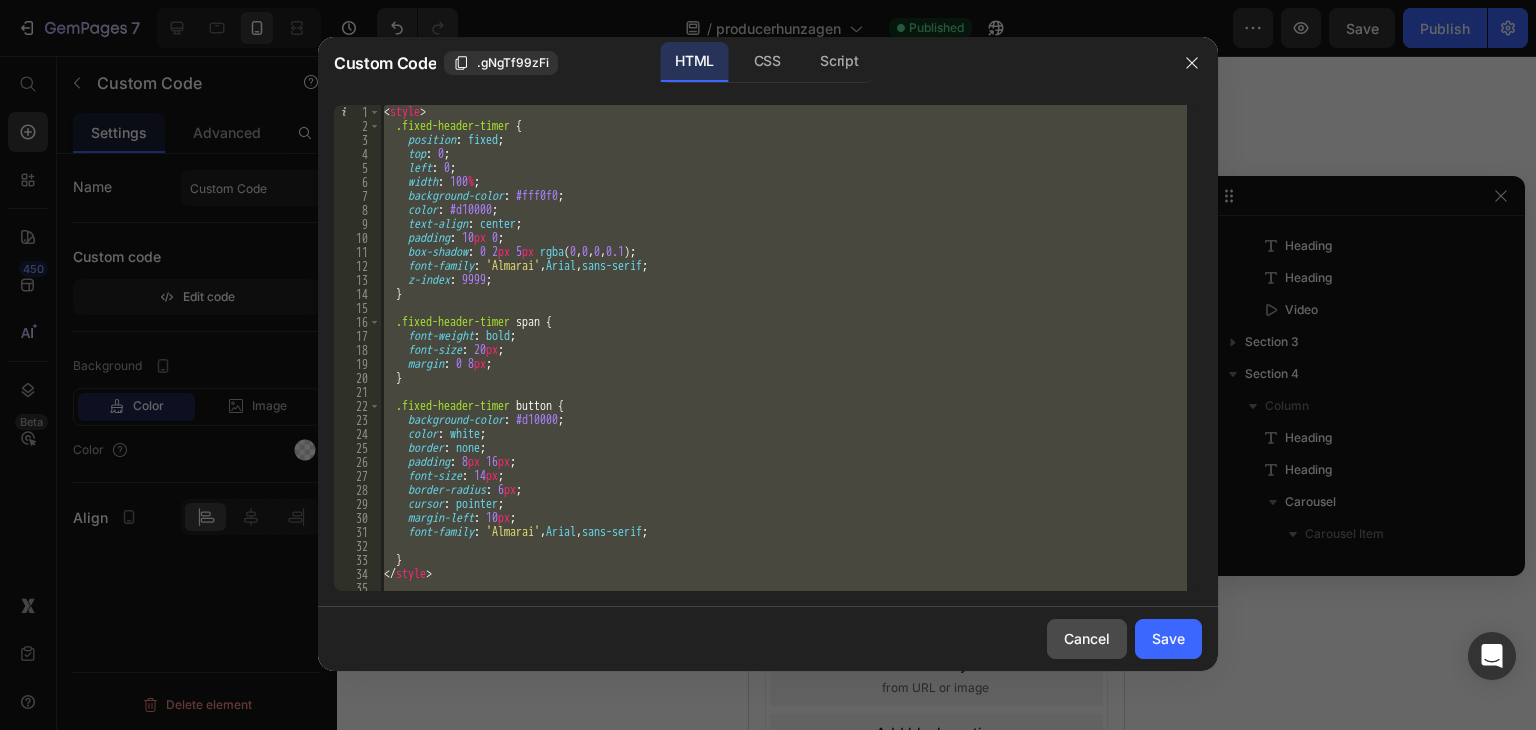 paste 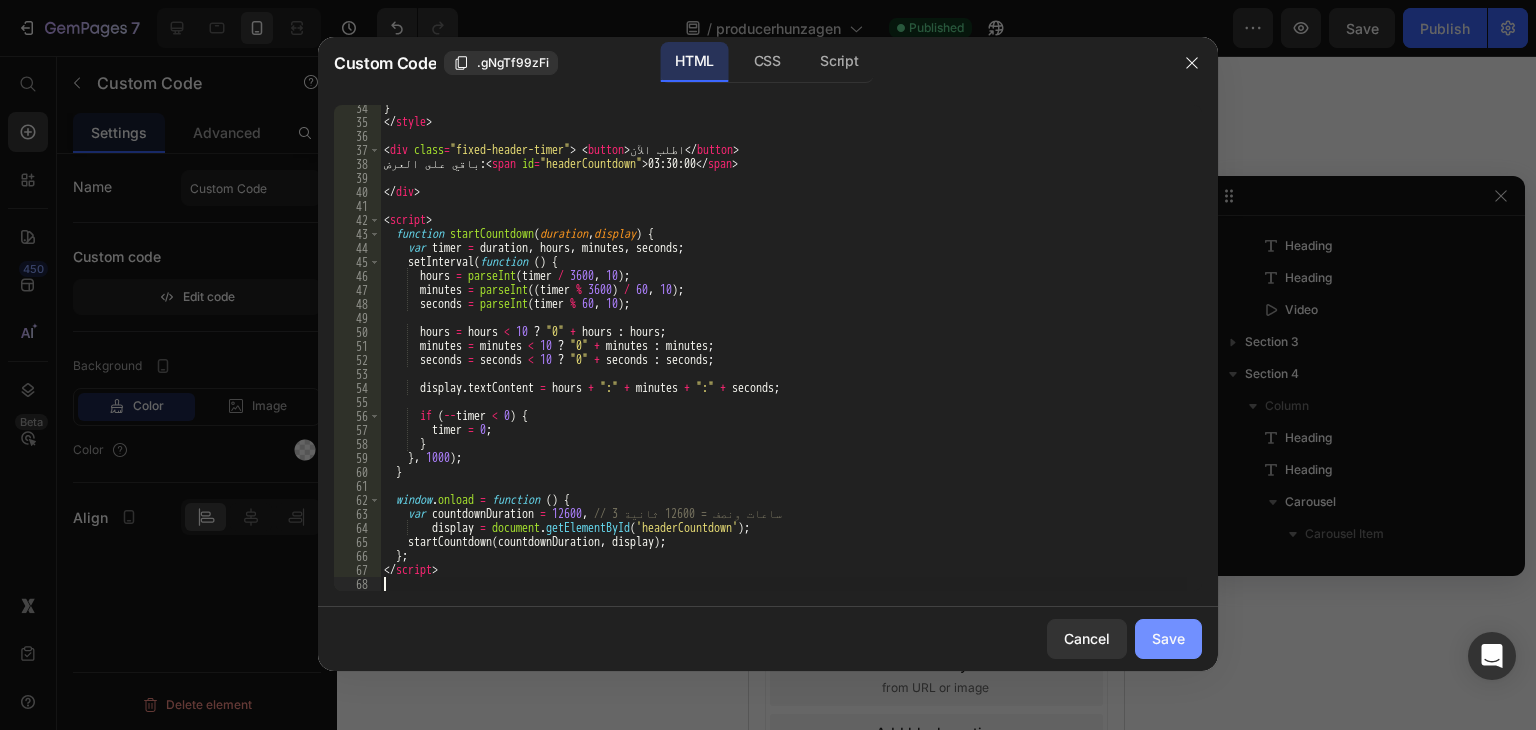 scroll, scrollTop: 466, scrollLeft: 0, axis: vertical 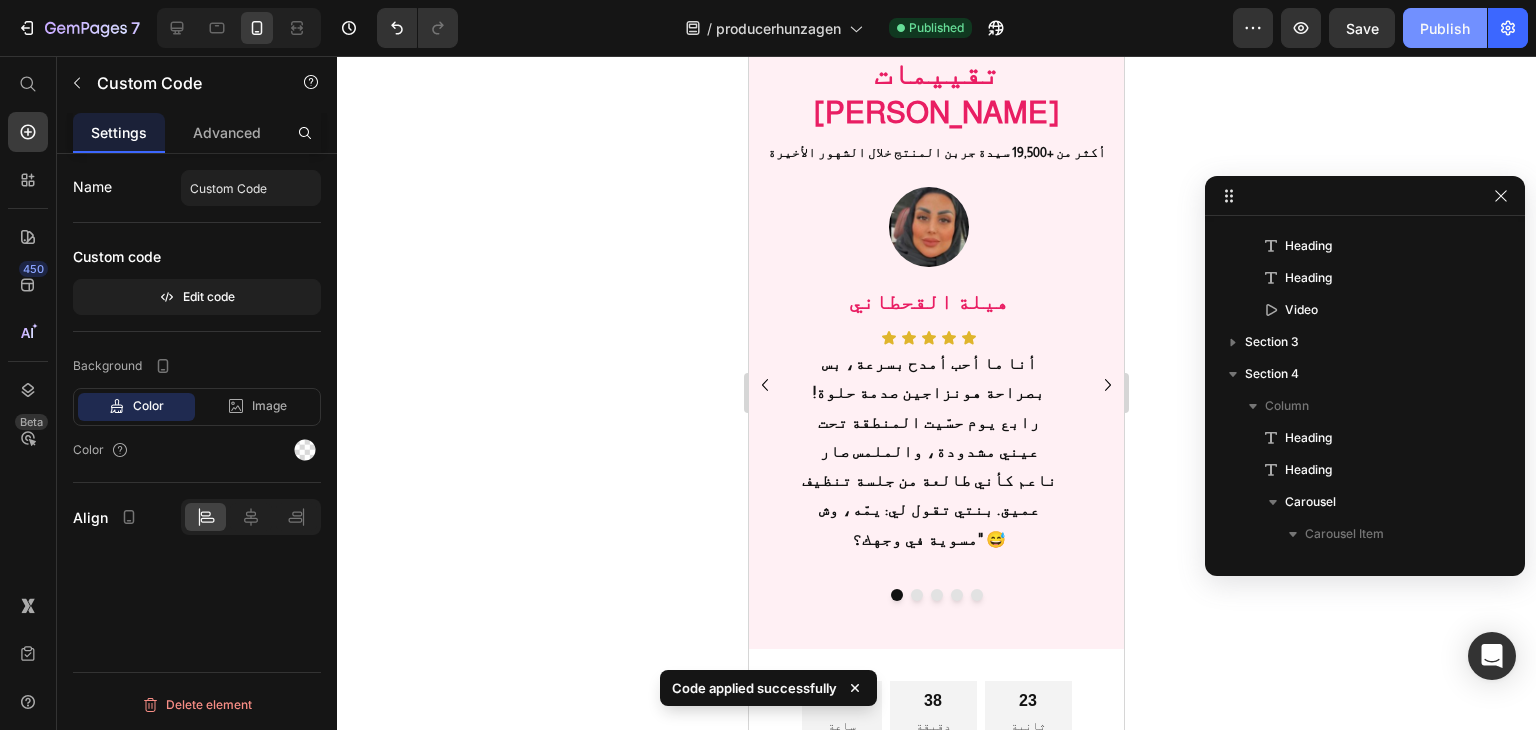 click on "Publish" 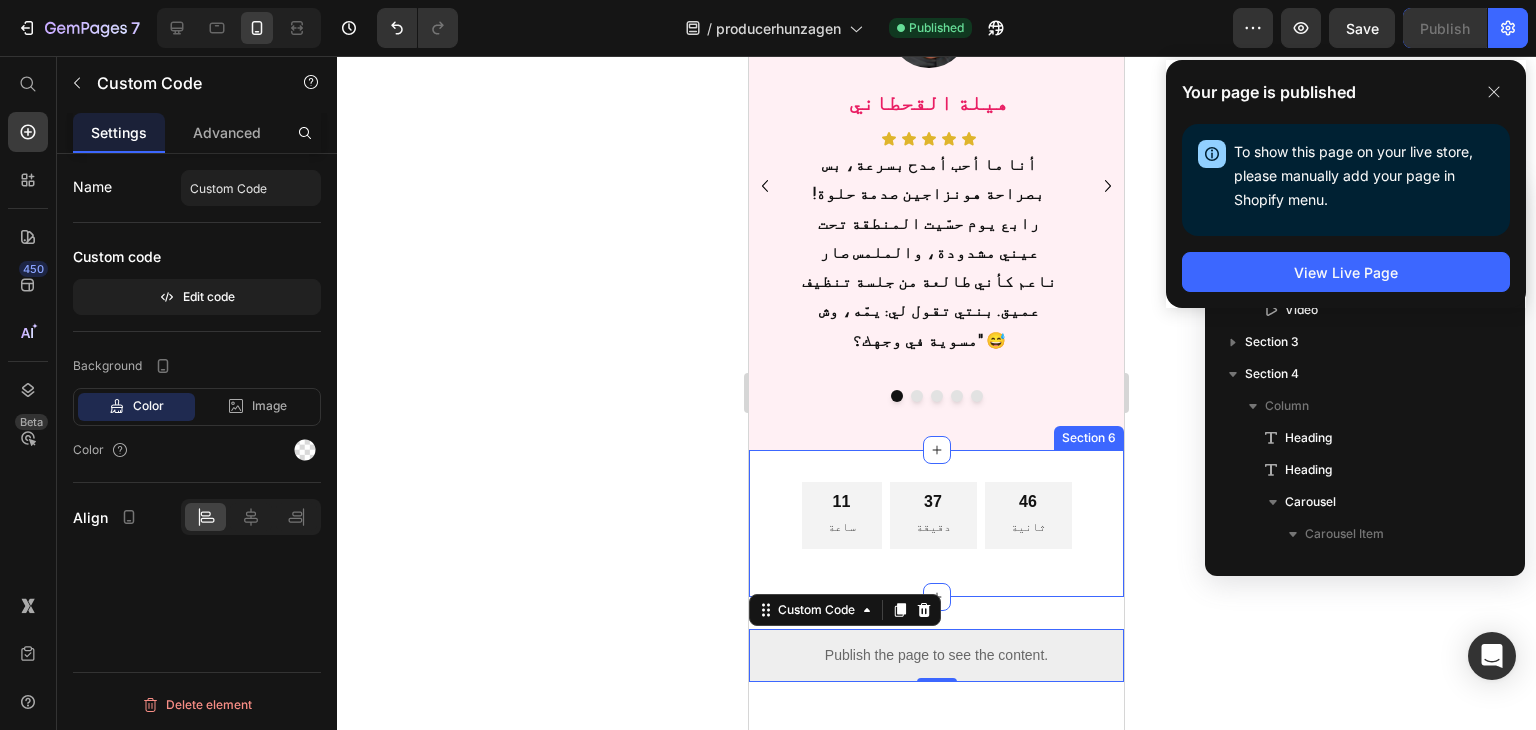 scroll, scrollTop: 2446, scrollLeft: 0, axis: vertical 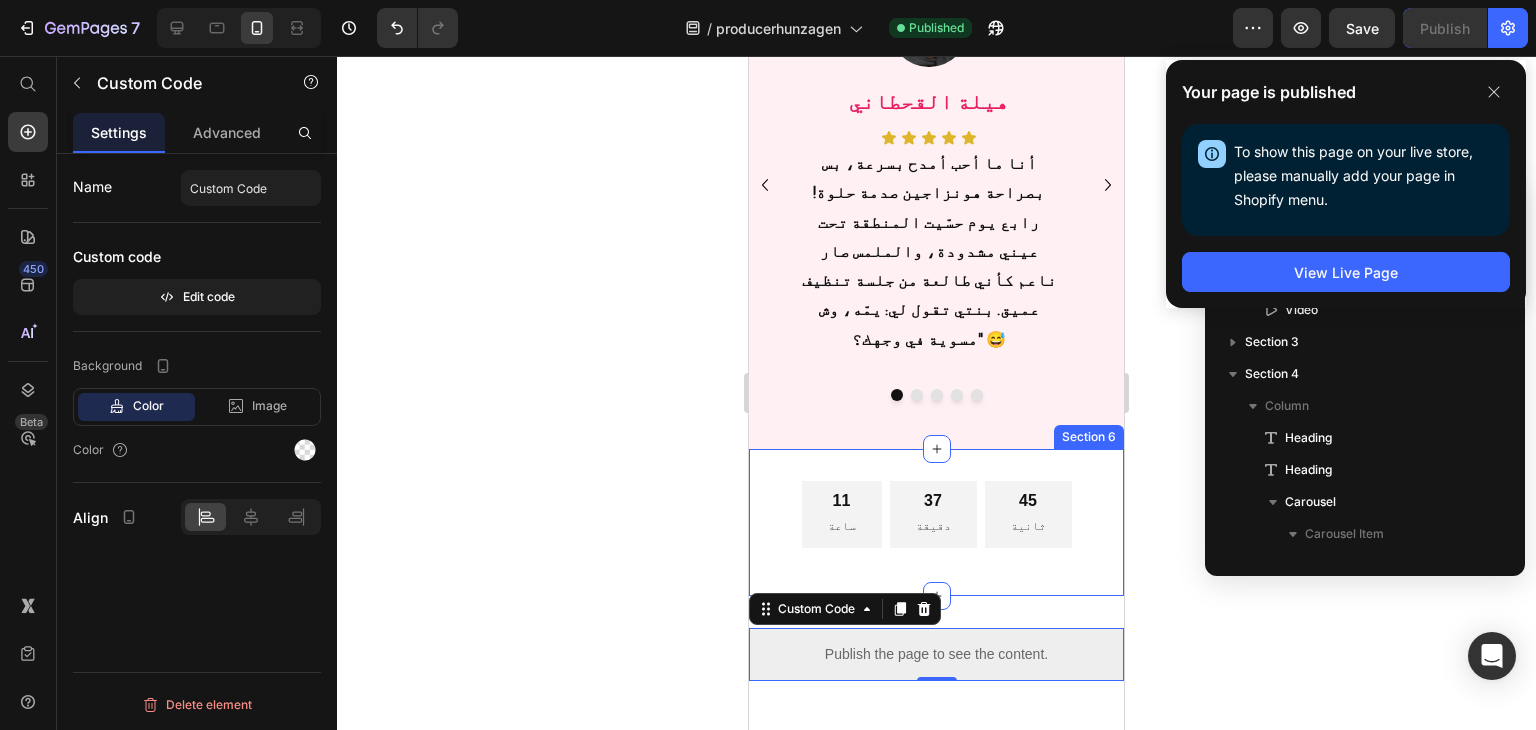 click on "11 ساعة 37 دقيقة 45 ثانية Countdown Timer Section 6" at bounding box center (936, 522) 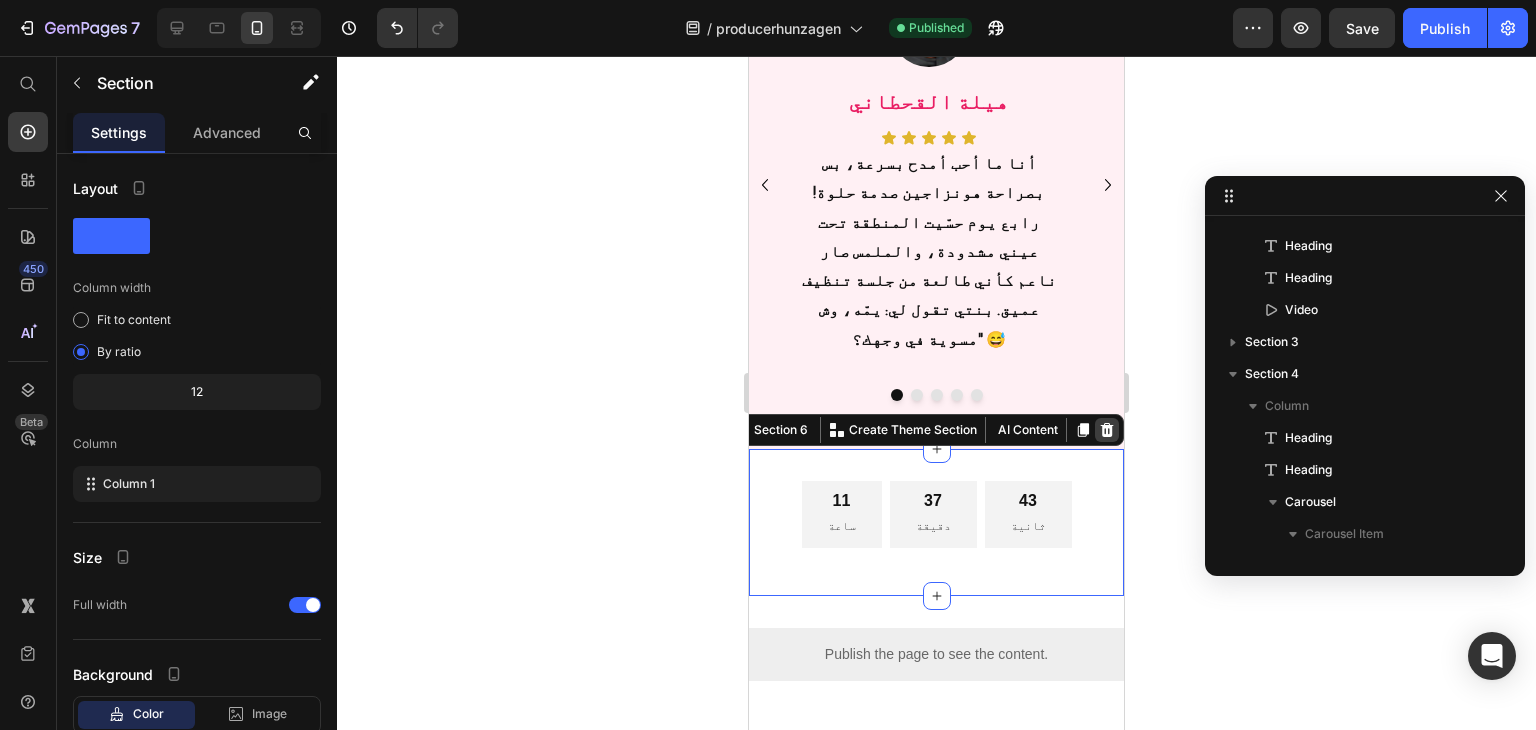 click 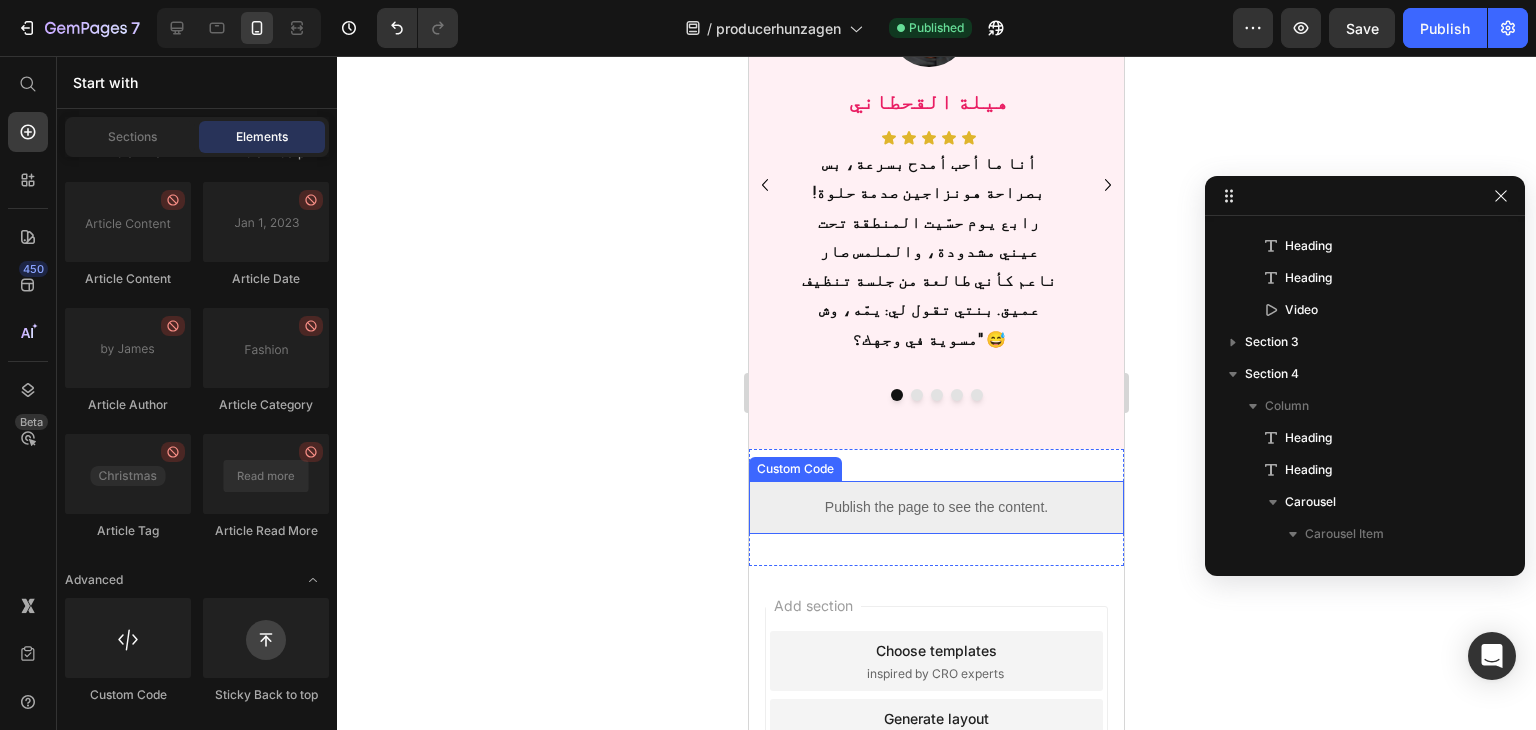 click on "Publish the page to see the content." at bounding box center [936, 507] 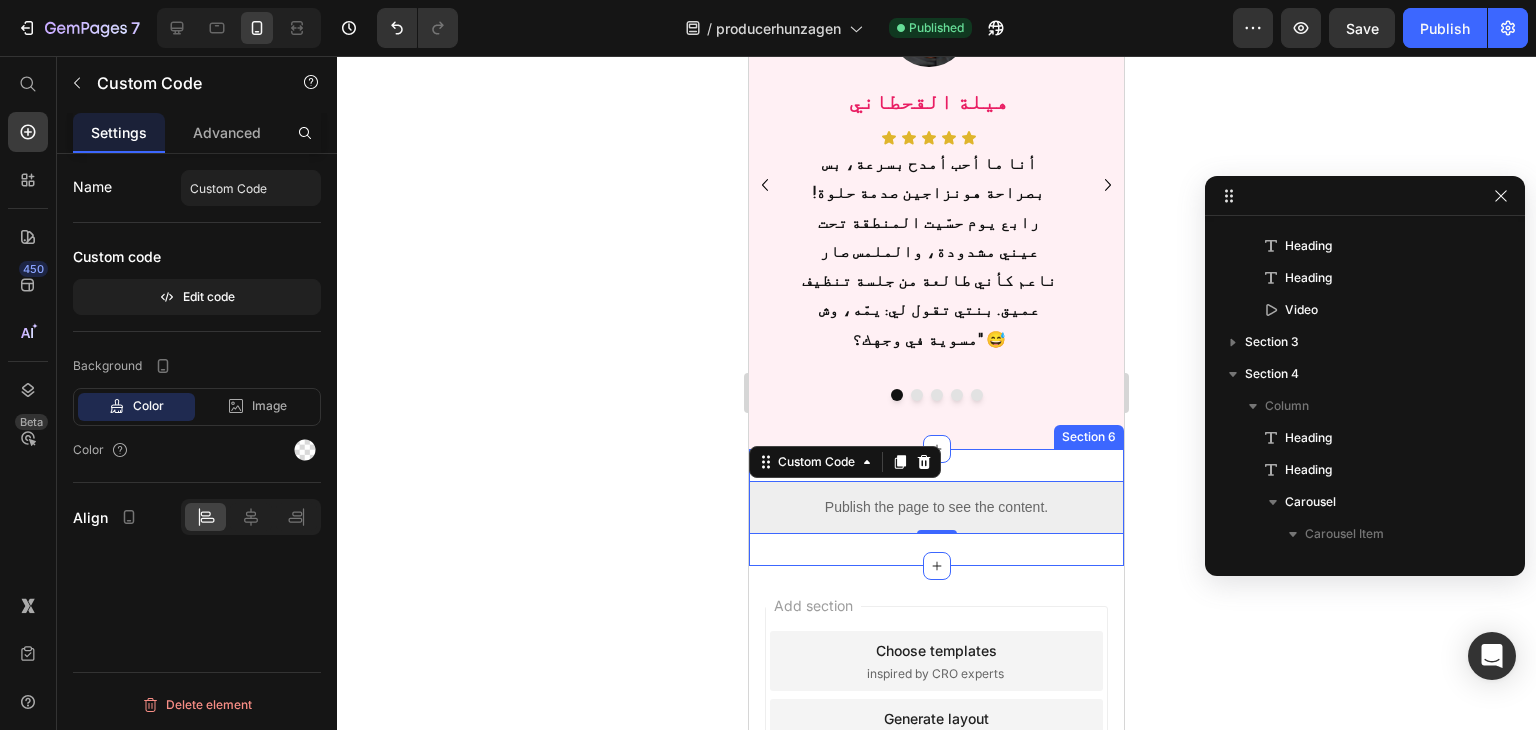 click on "Publish the page to see the content.
Custom Code   0 Section 6" at bounding box center [936, 507] 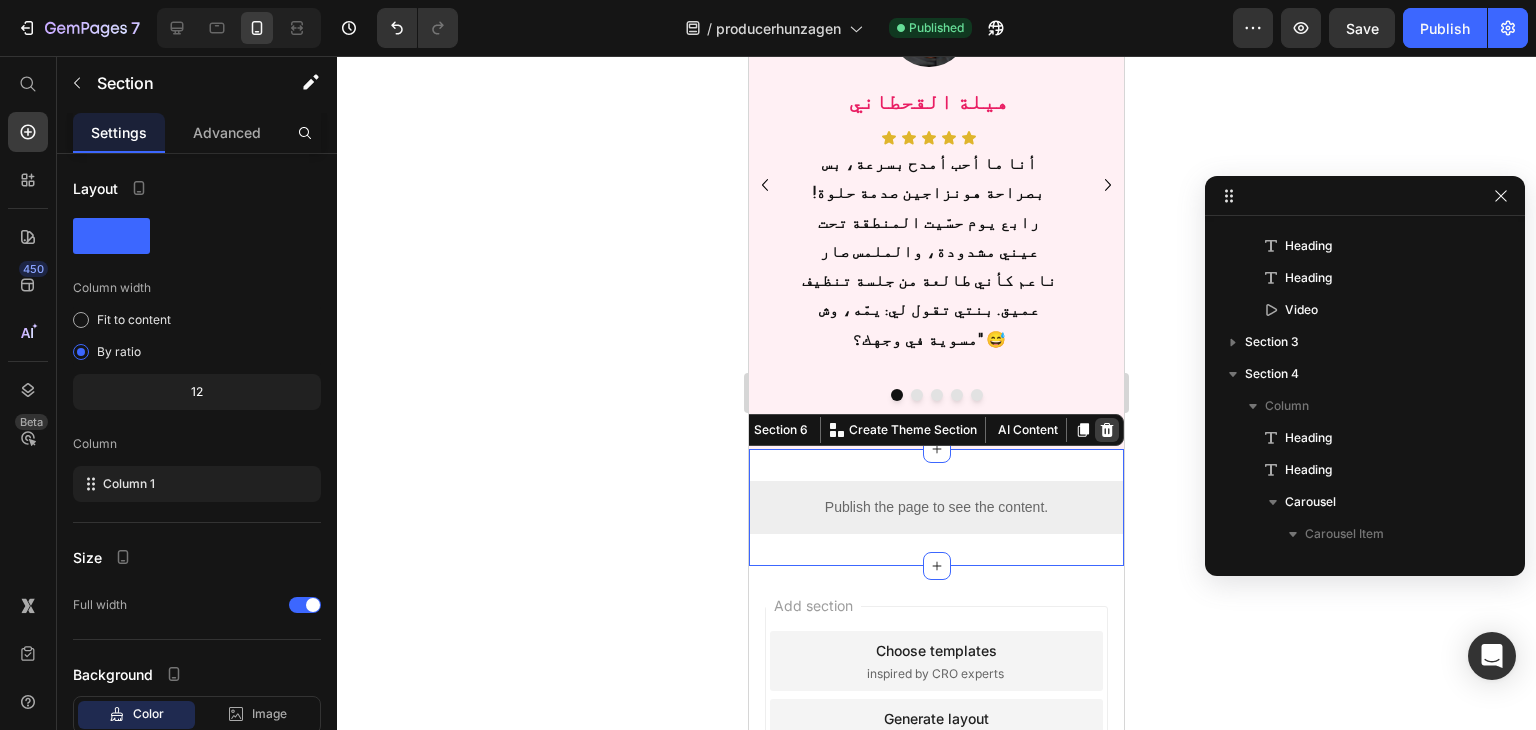 click 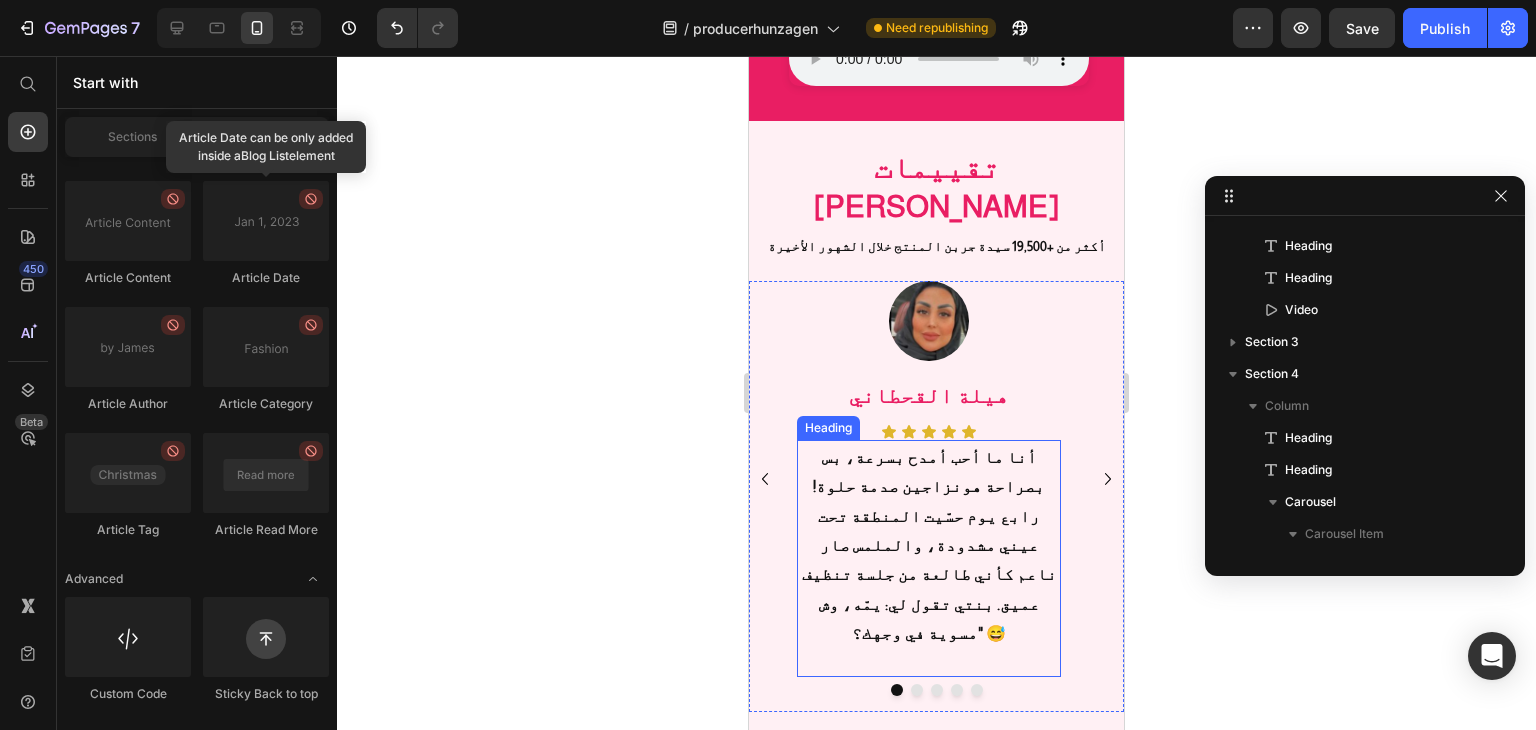 scroll, scrollTop: 2382, scrollLeft: 0, axis: vertical 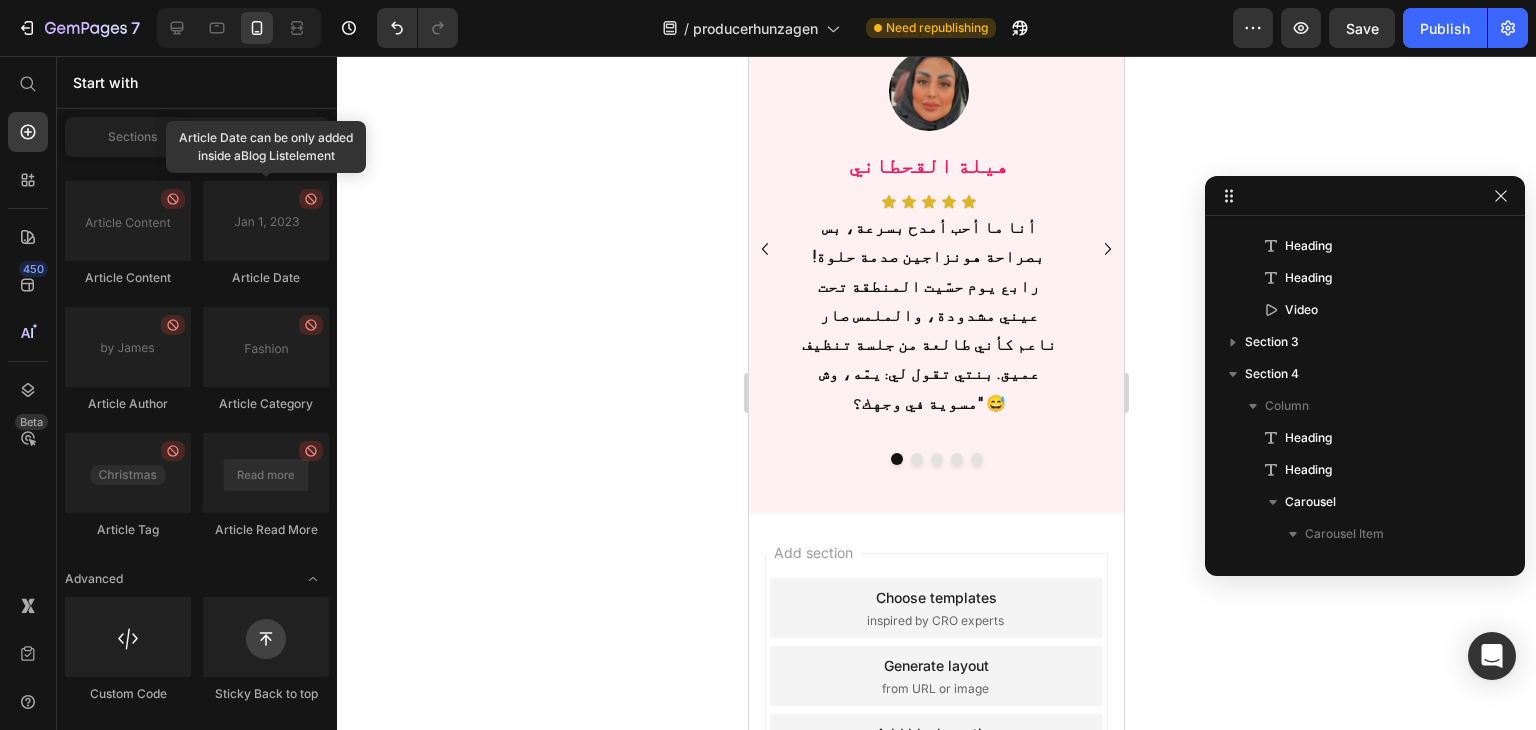 click on "Add section Choose templates inspired by CRO experts Generate layout from URL or image Add blank section then drag & drop elements" at bounding box center [936, 704] 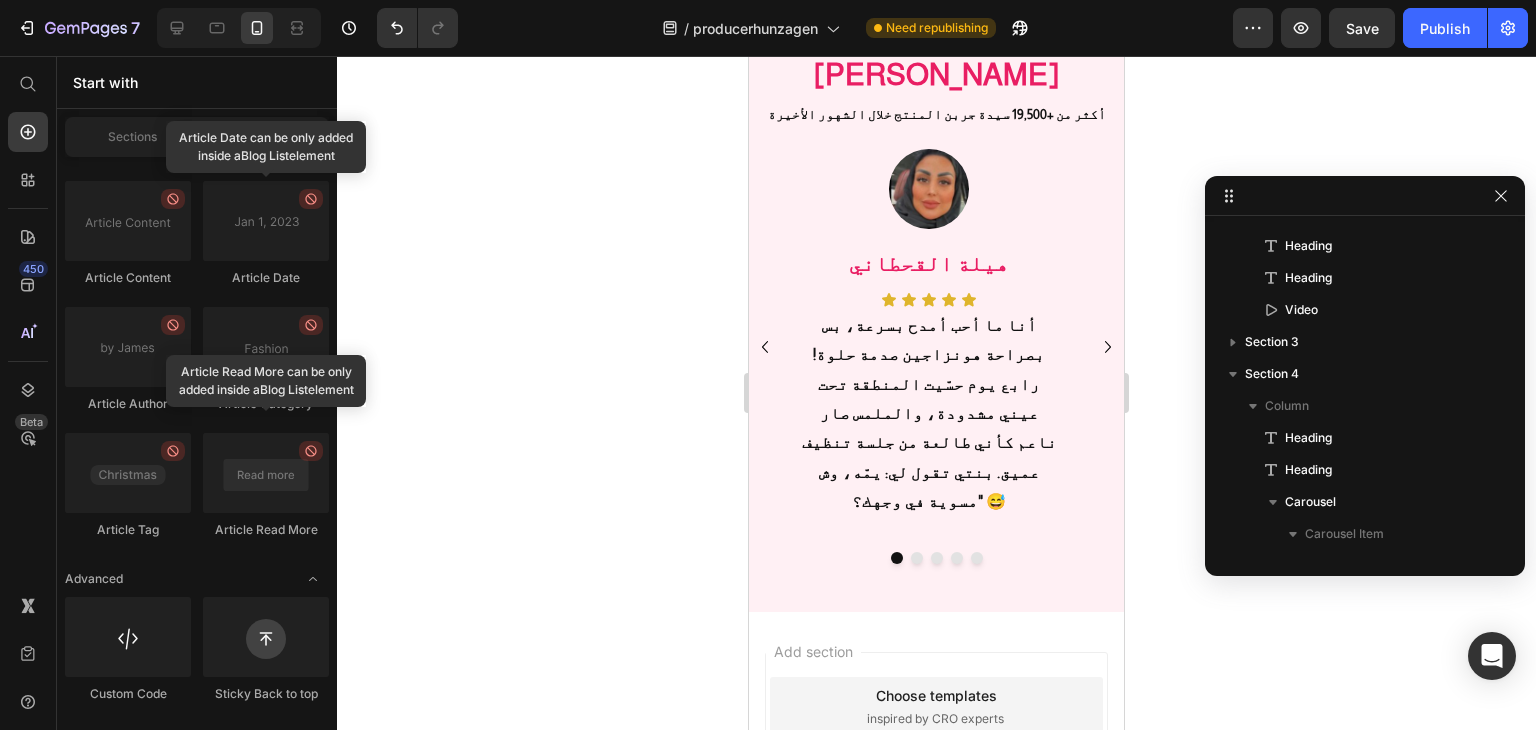 scroll, scrollTop: 1982, scrollLeft: 0, axis: vertical 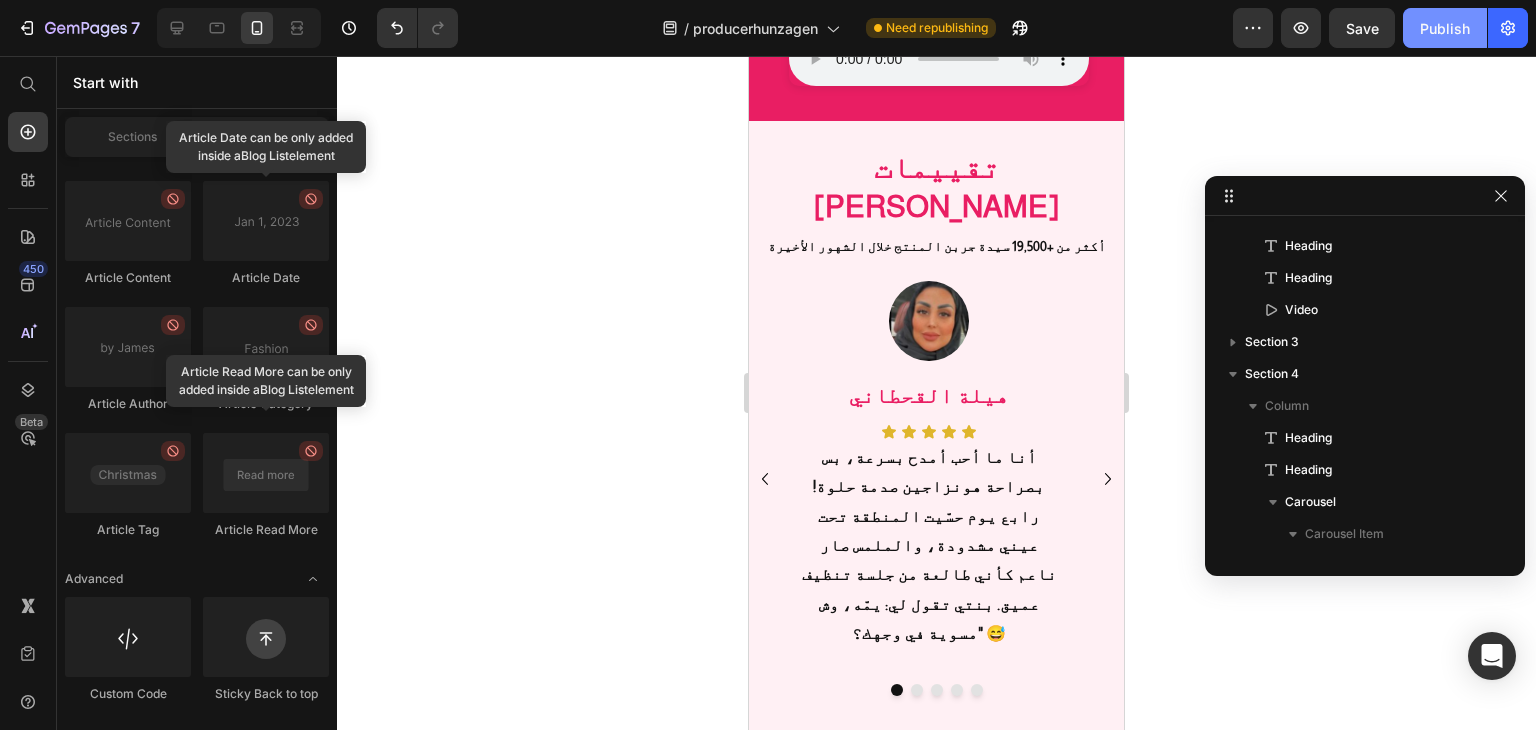 click on "Publish" at bounding box center [1445, 28] 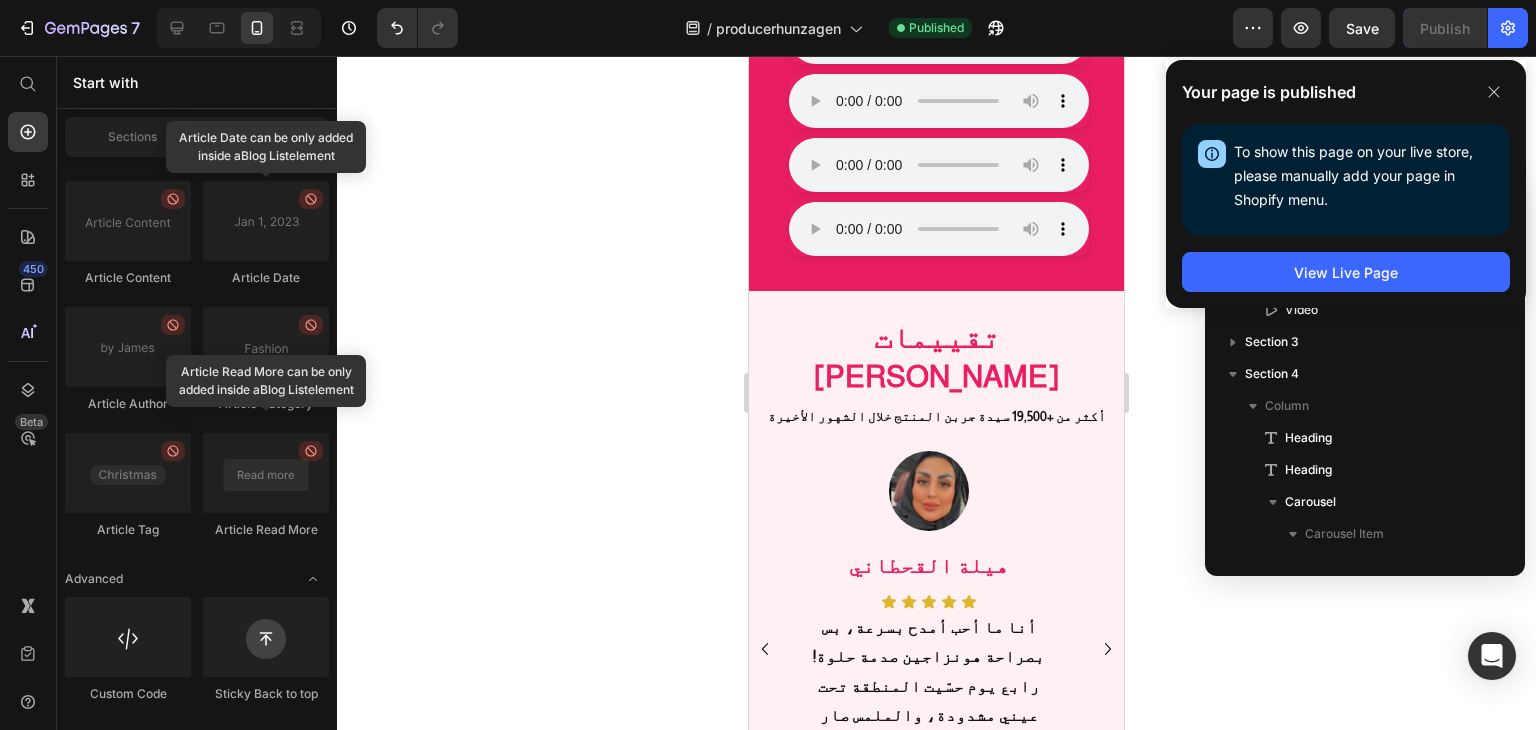 scroll, scrollTop: 2382, scrollLeft: 0, axis: vertical 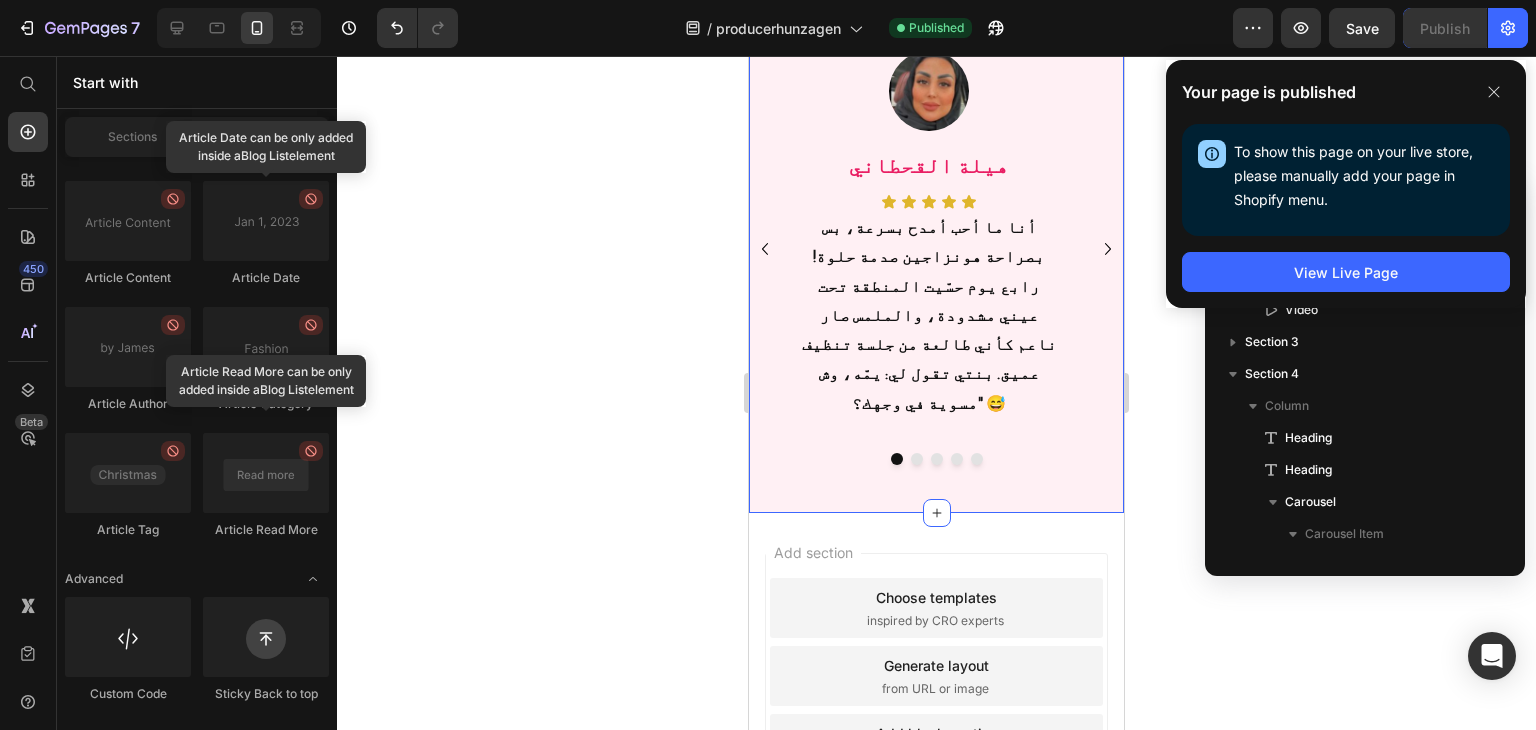 click on "وش قالوا بعد ما جربوه؟ Heading أكثر من 13,000 عميل سعيد Heading
متصفحك لا يدعم تشغيل الصوت.
Custom Code
متصفحك لا يدعم تشغيل الصوت.
Custom Code
متصفحك لا يدعم تشغيل الصوت.
Custom Code
متصفحك لا يدعم تشغيل الصوت.
Custom Code
متصفحك لا يدعم تشغيل الصوت.
Custom Code
متصفحك لا يدعم تشغيل الصوت.
Custom Code Row Row Row تقييمات كريم هونزاجين Heading أكثر من +19,500 سيدة جربن المنتج خلال الشهور الأخيرة Heading
Image هيلة القحطاني Heading Icon Icon Icon Icon Icon Icon List   Heading Image نورة العبدالله Heading Icon Icon Icon Icon Icon Icon List   Heading Image العنود السديري Heading Icon Icon Icon Icon Icon Icon List   Heading Image مشاعل" at bounding box center (936, -70) 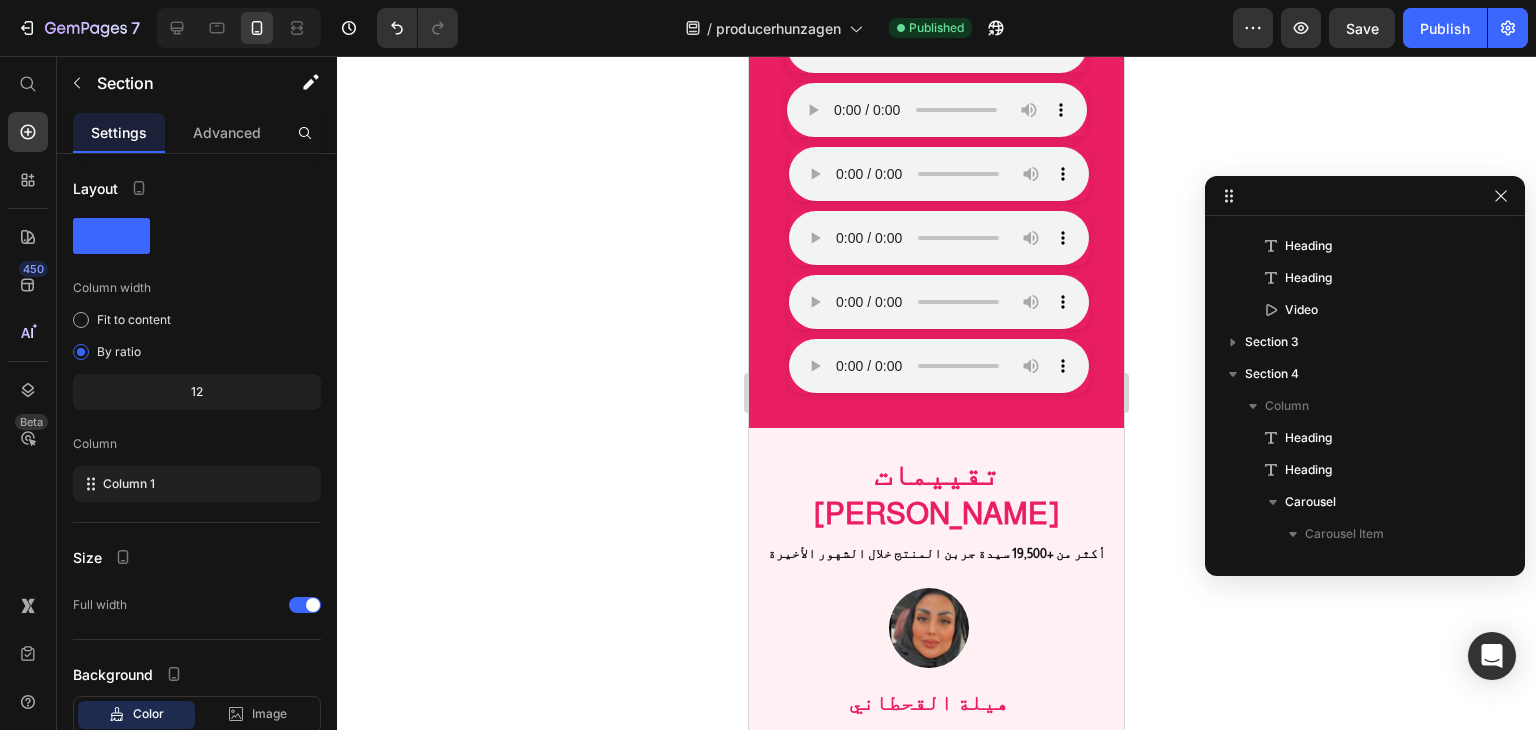scroll, scrollTop: 700, scrollLeft: 0, axis: vertical 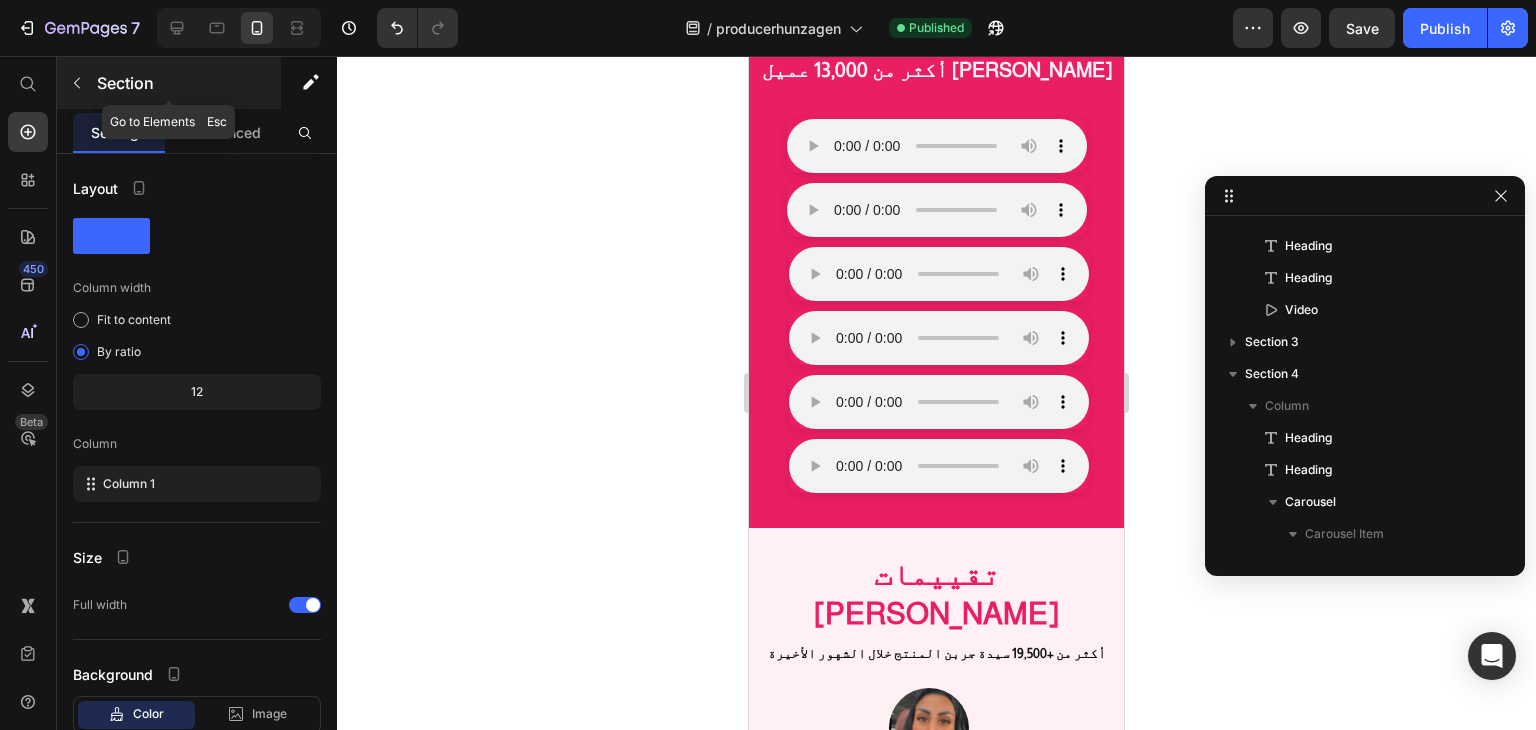 click 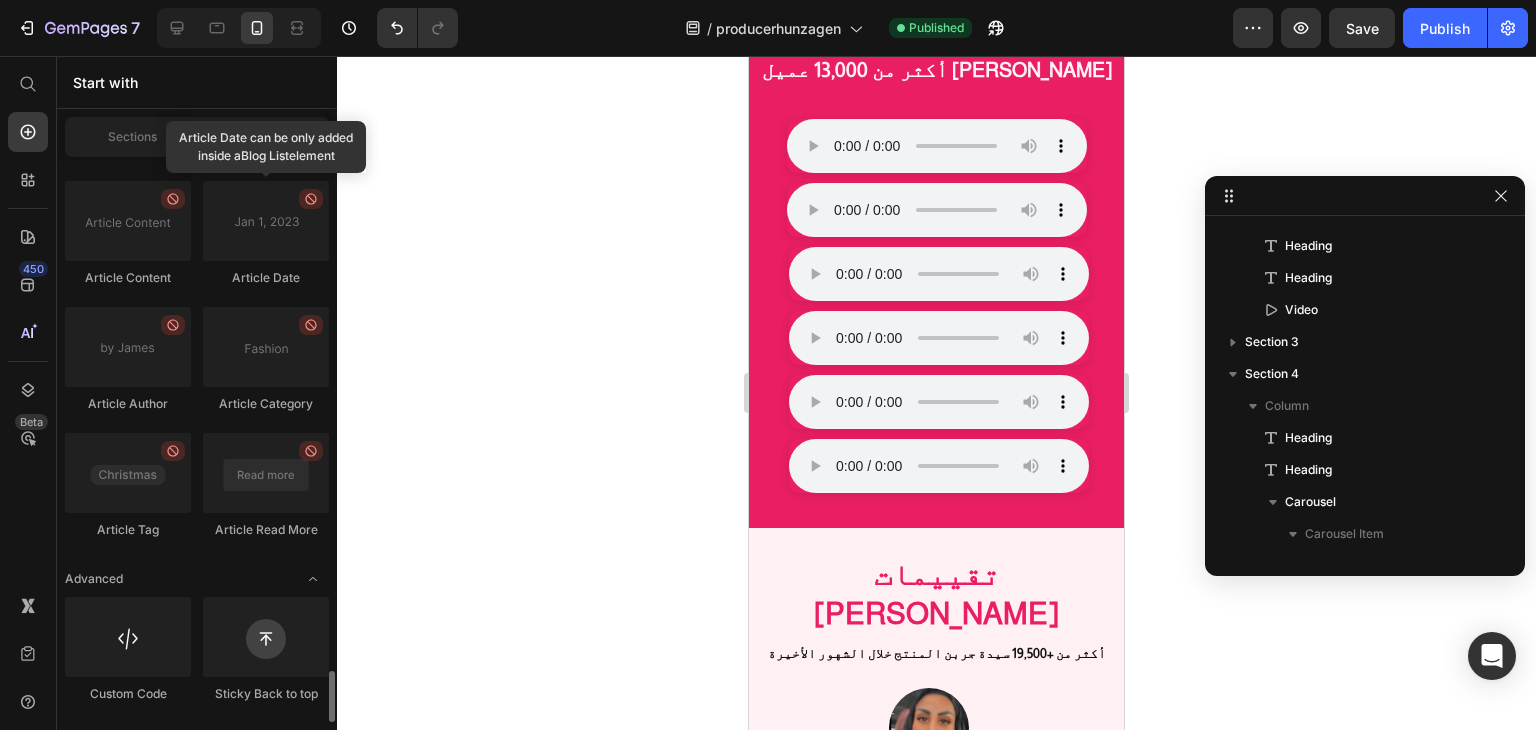 scroll, scrollTop: 5614, scrollLeft: 0, axis: vertical 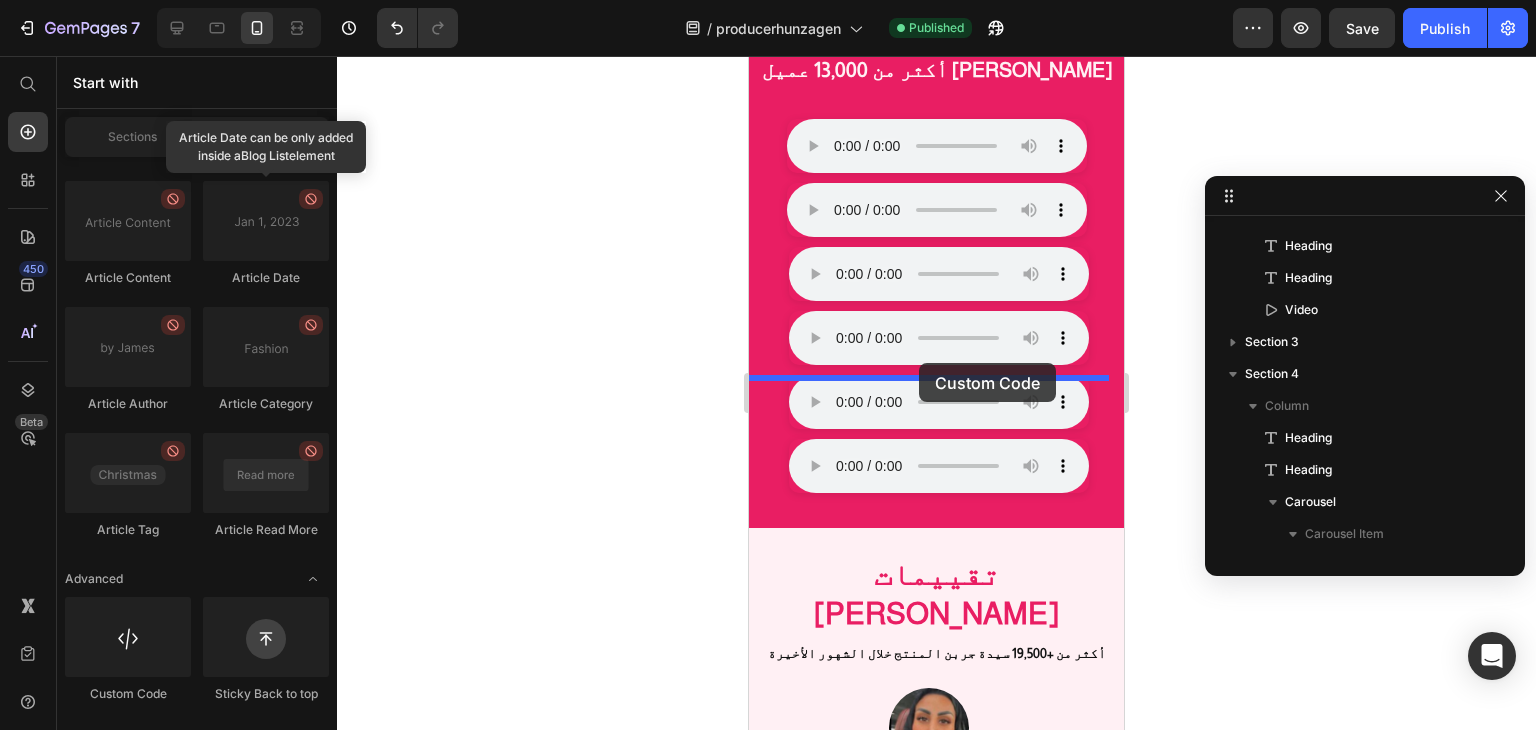 drag, startPoint x: 1481, startPoint y: 552, endPoint x: 919, endPoint y: 363, distance: 592.9292 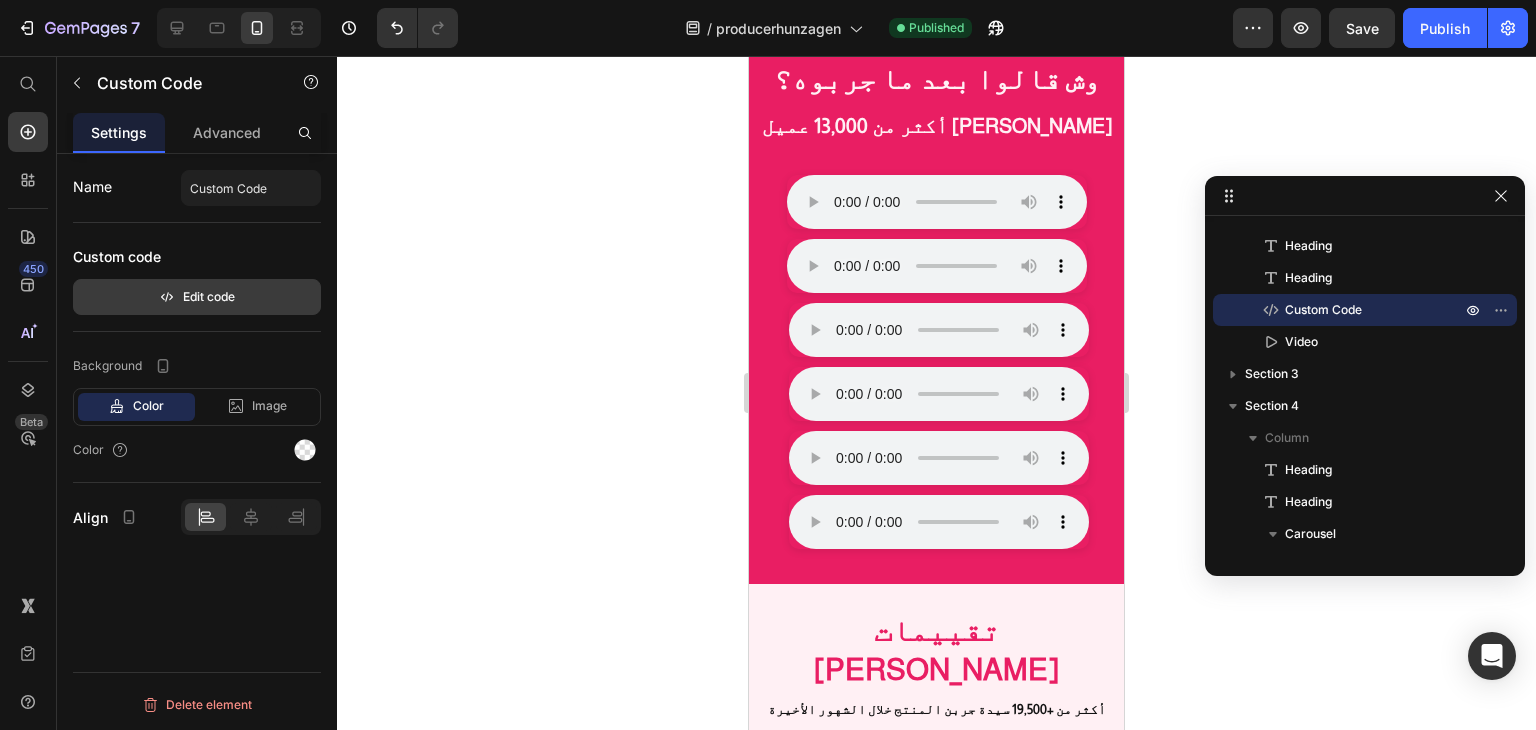 click on "Edit code" at bounding box center (197, 297) 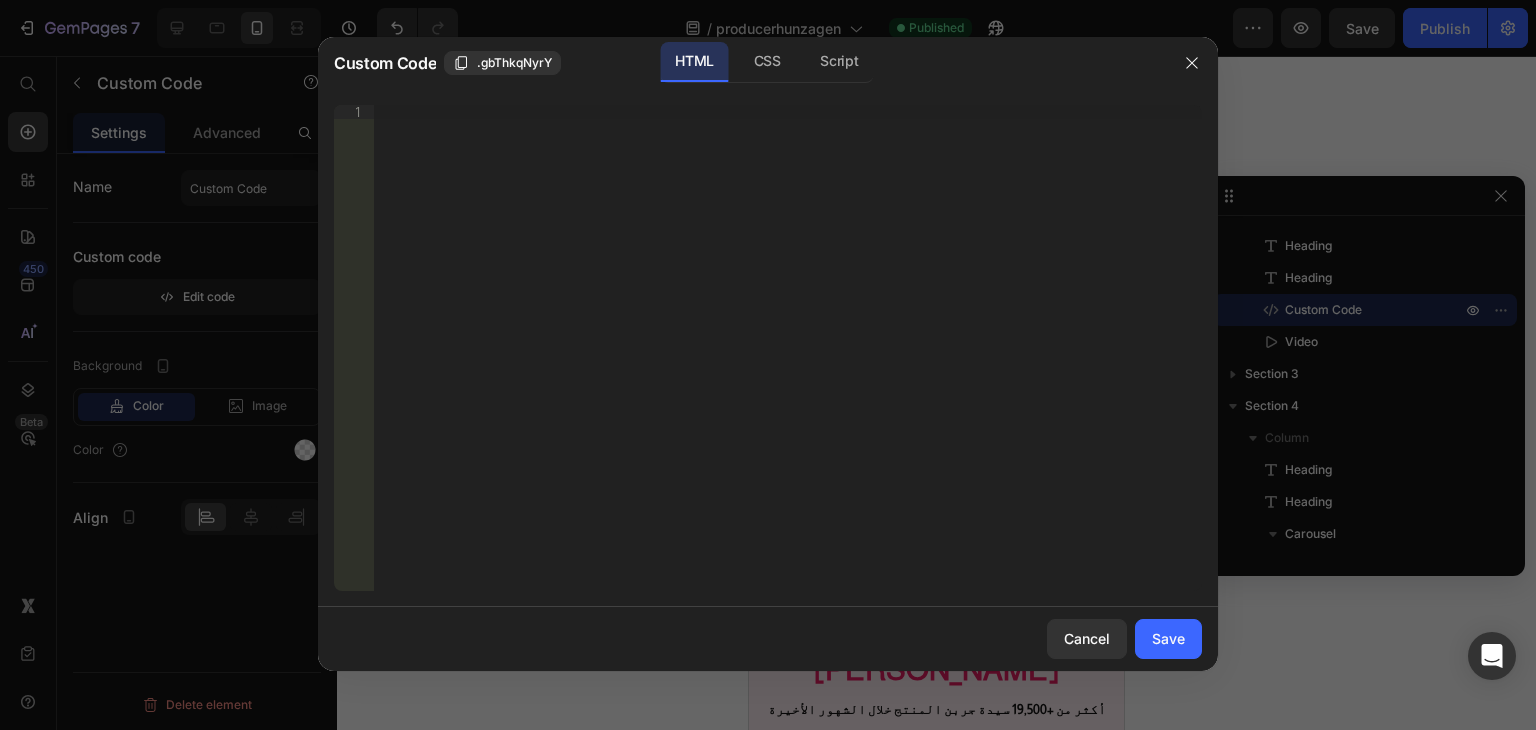 type 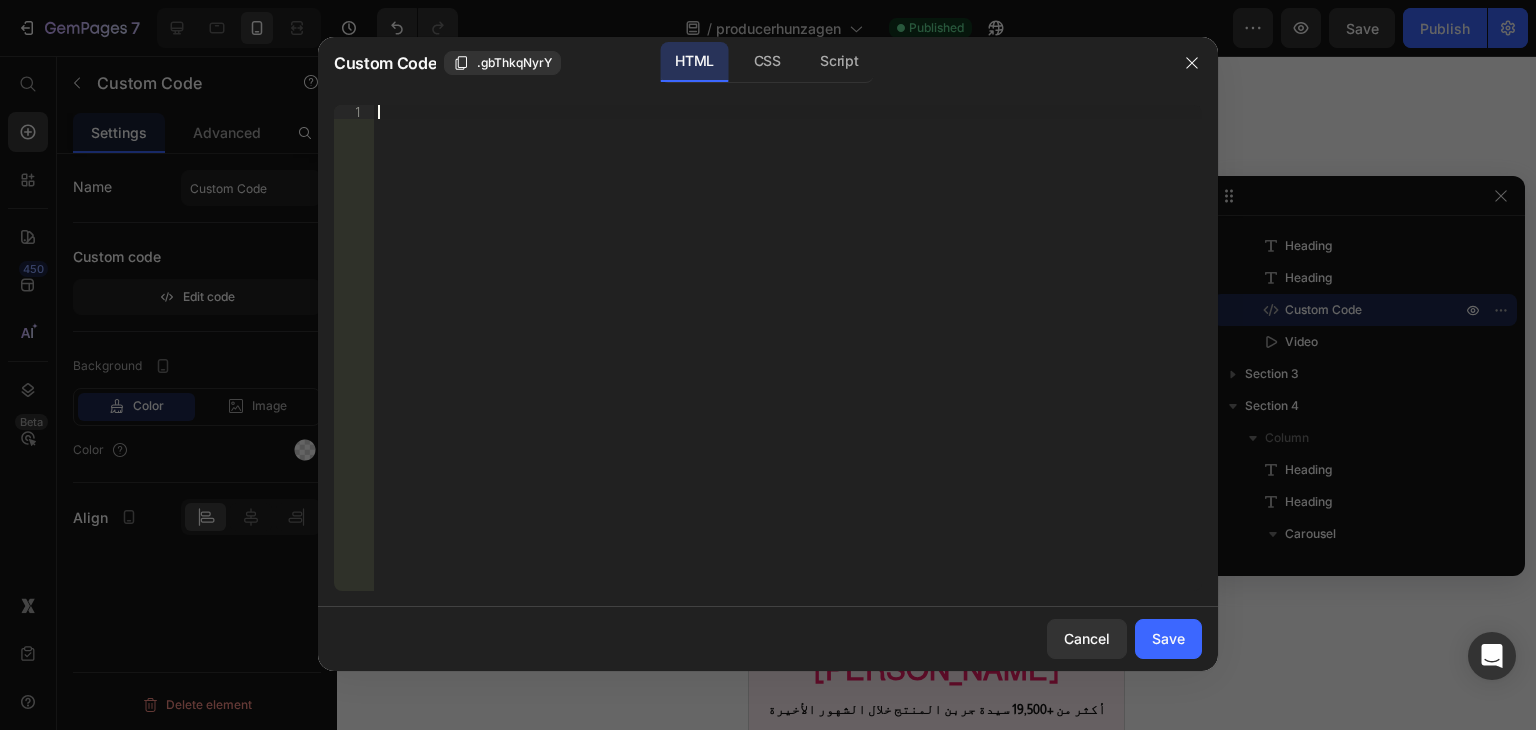 scroll, scrollTop: 256, scrollLeft: 0, axis: vertical 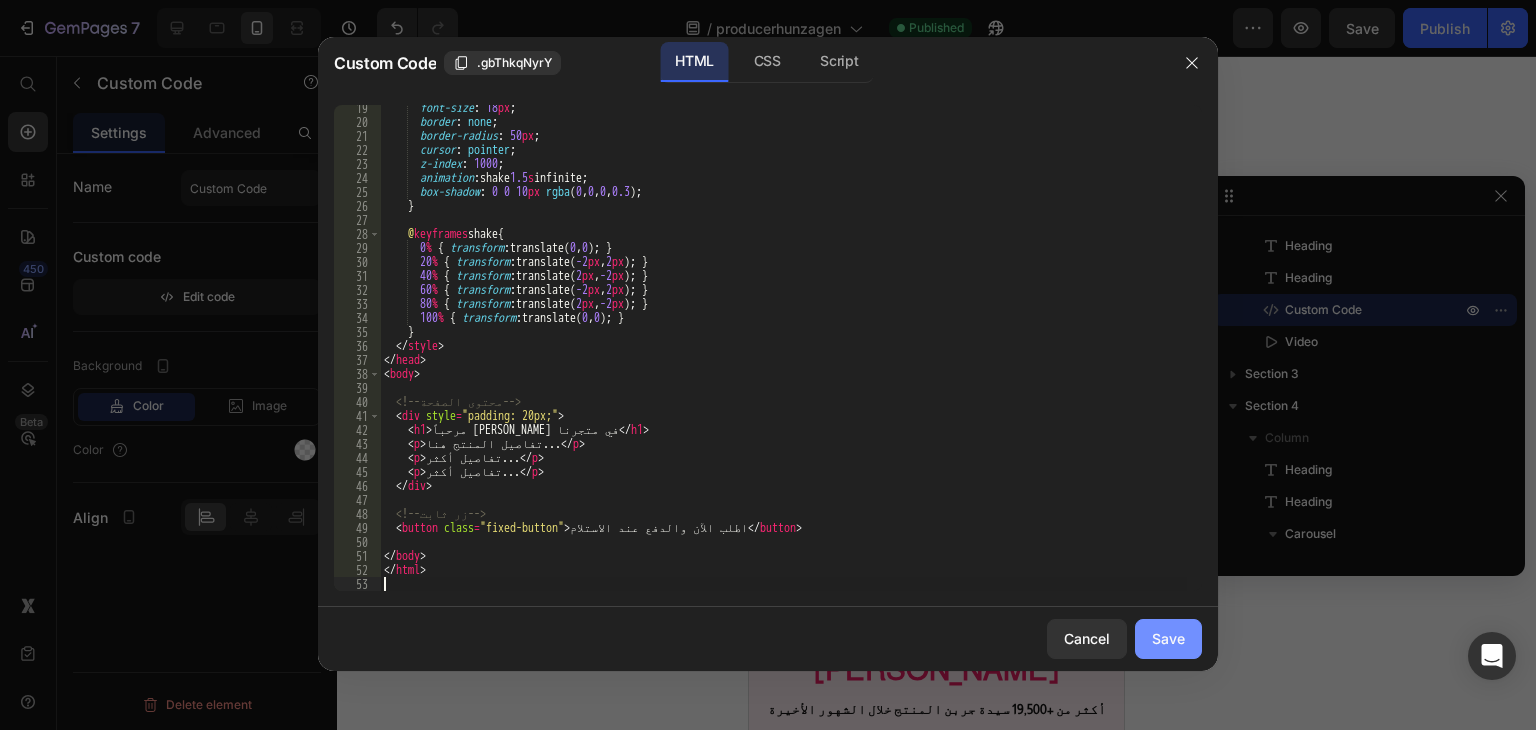 click on "Save" at bounding box center [1168, 638] 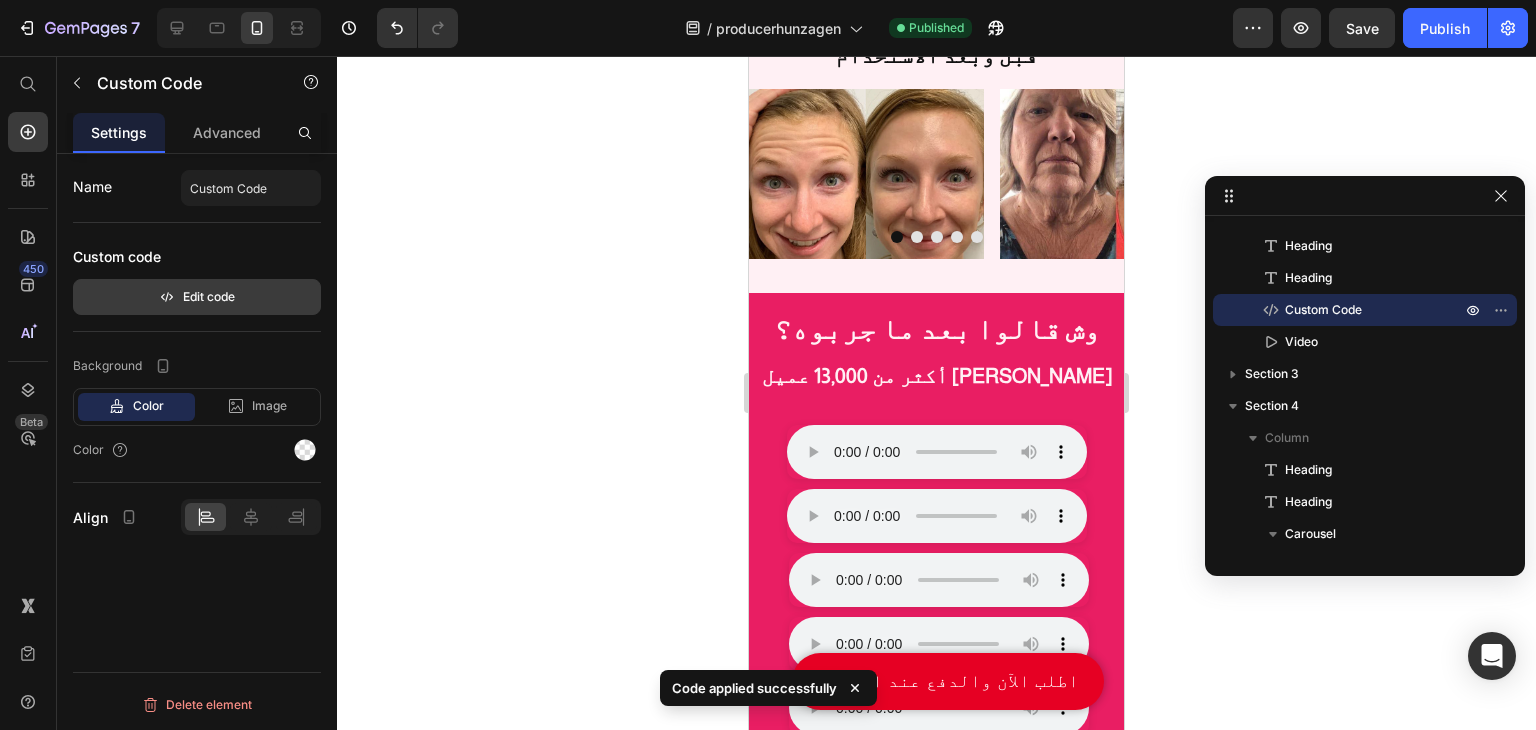 click on "Edit code" at bounding box center [197, 297] 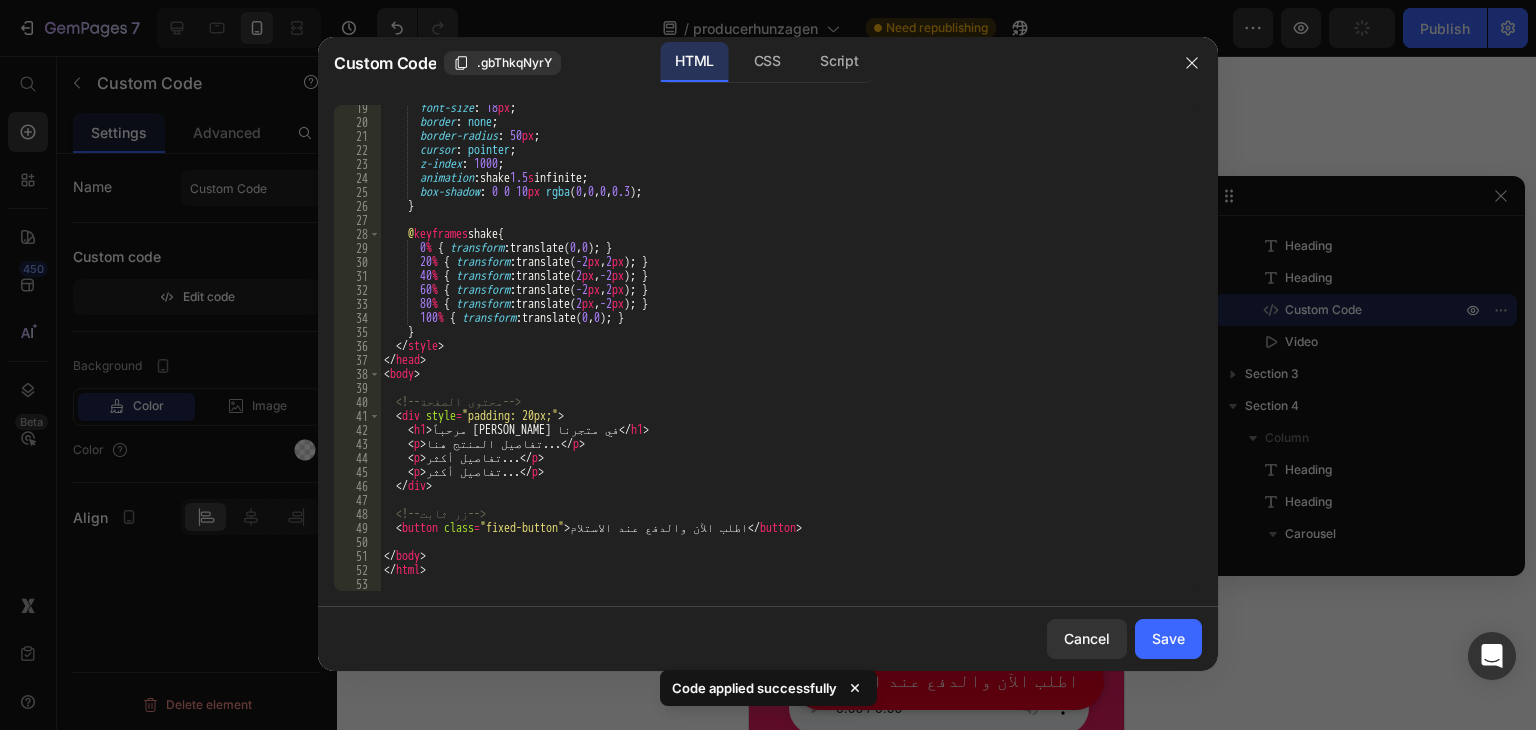 scroll, scrollTop: 256, scrollLeft: 0, axis: vertical 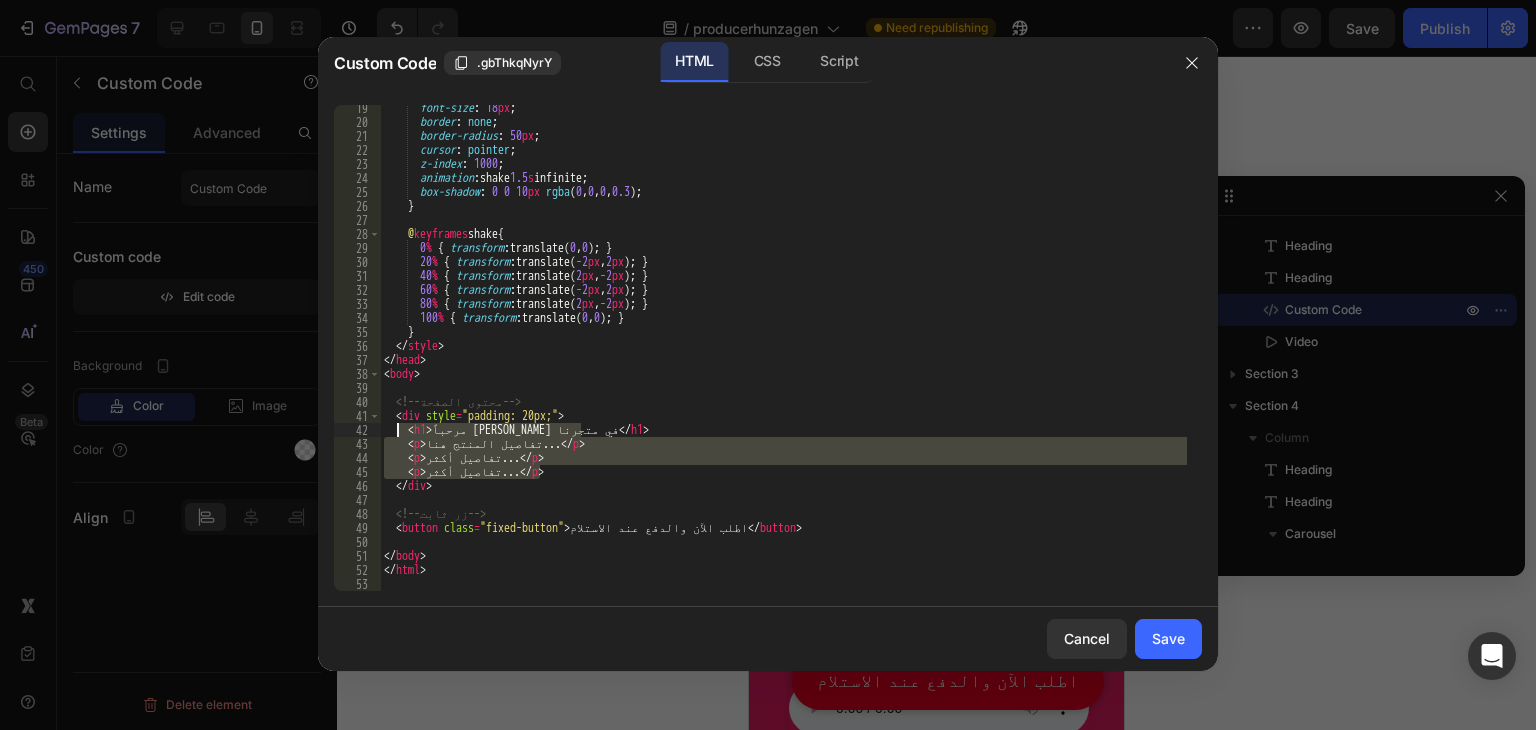 drag, startPoint x: 537, startPoint y: 472, endPoint x: 395, endPoint y: 436, distance: 146.49232 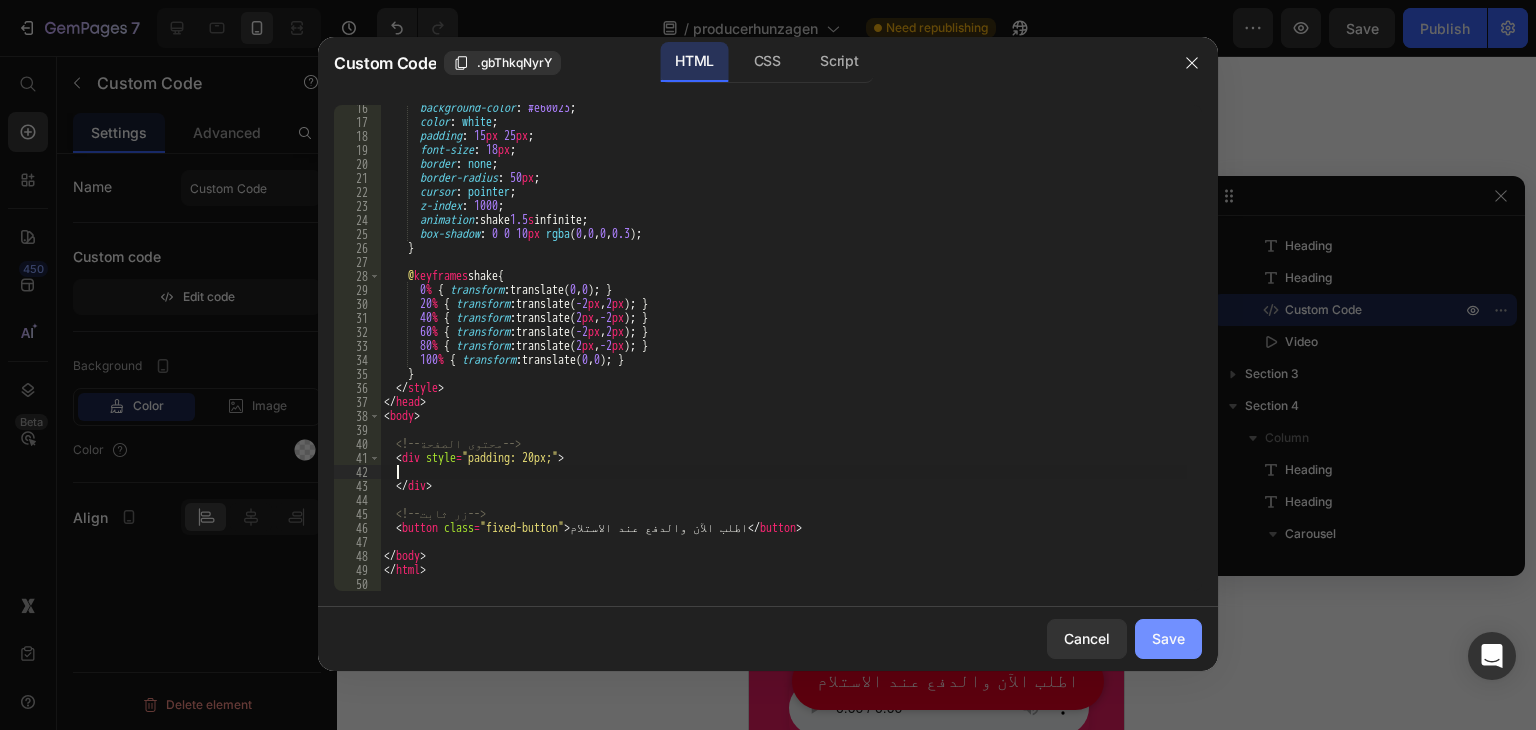 click on "Save" 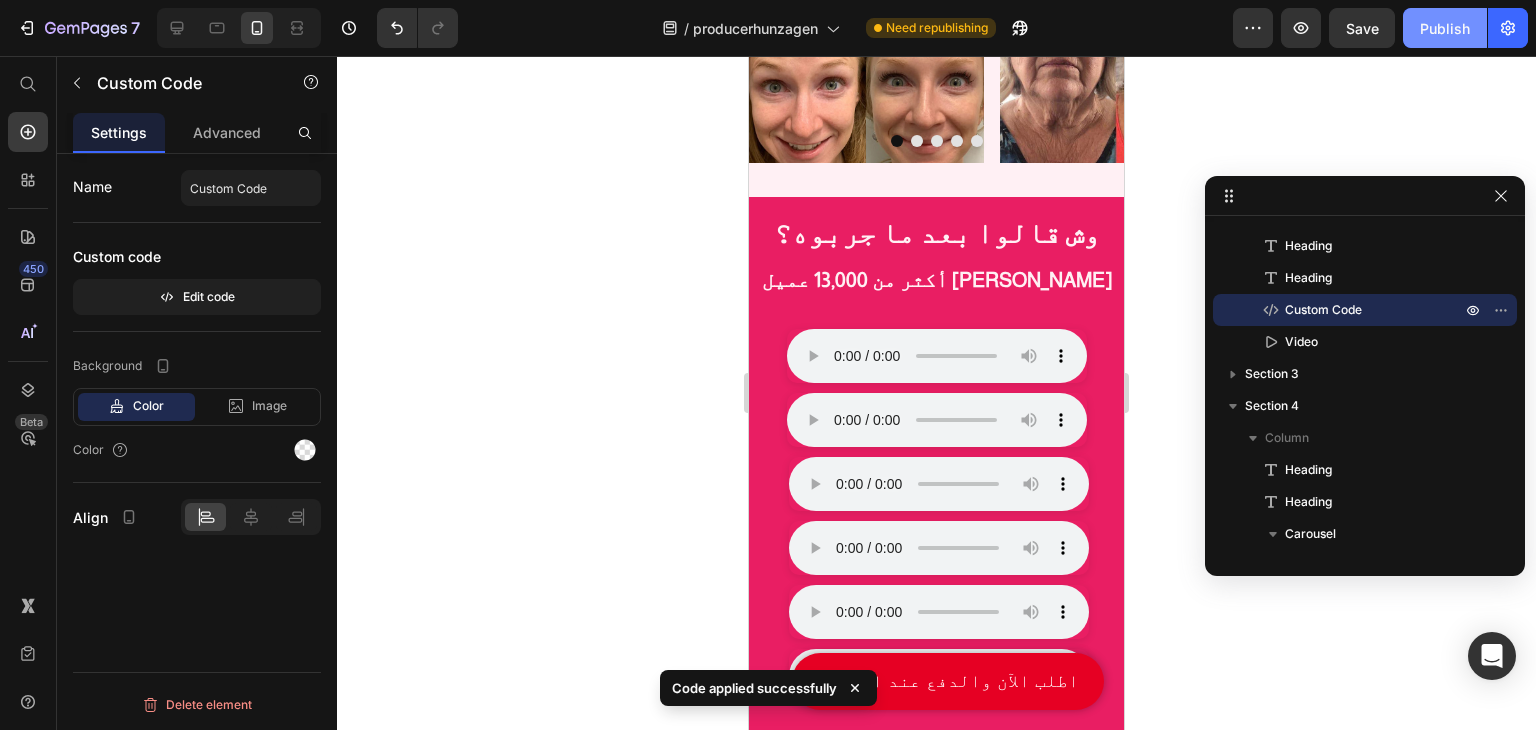 click on "Publish" at bounding box center (1445, 28) 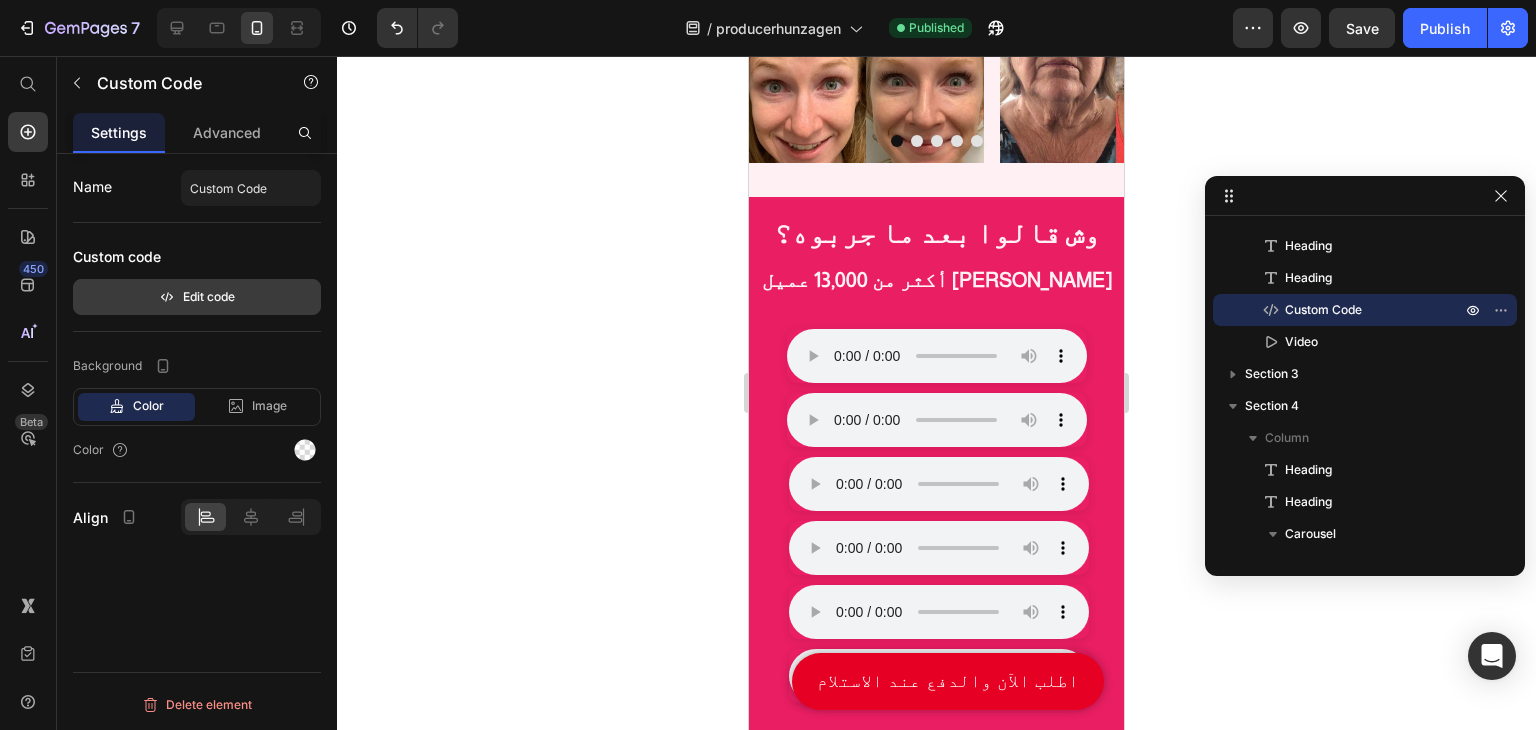 click on "Edit code" at bounding box center [197, 297] 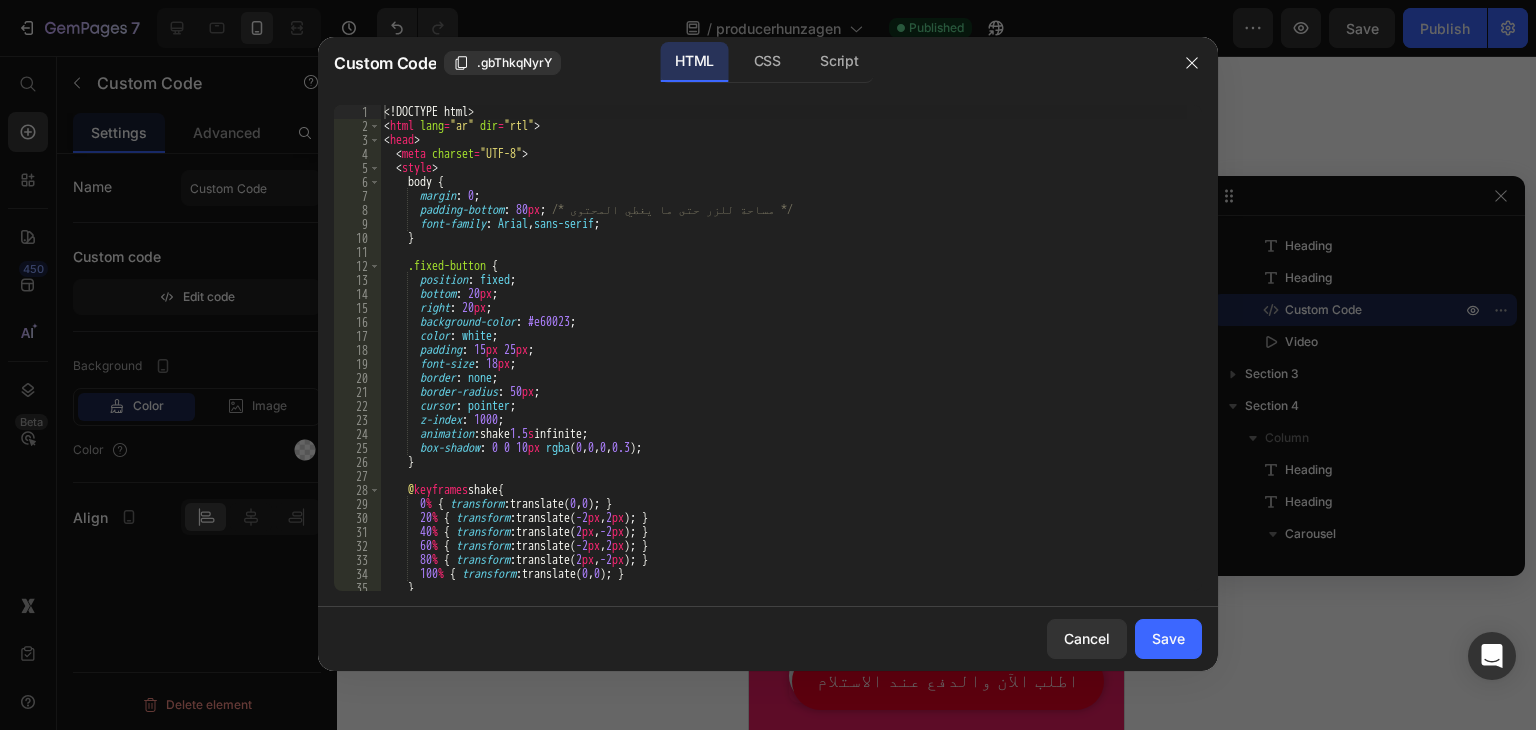click on "<! DOCTYPE   html > < html   lang = "ar"   dir = "rtl" > < head >    < meta   charset = "UTF-8" >    < style >      body   {         margin :   0 ;         padding-bottom :   80 px ;   /* مساحة للزر حتى ما يغطي المحتوى */         font-family :   Arial ,  sans-serif ;      }      .fixed-button   {         position :   fixed ;         bottom :   20 px ;         right :   20 px ;         background-color :   #e60023 ;         color :   white ;         padding :   15 px   25 px ;         font-size :   18 px ;         border :   none ;         border-radius :   50 px ;         cursor :   pointer ;         z-index :   1000 ;         animation :  shake  1.5 s  infinite ;         box-shadow :   0   0   10 px   rgba ( 0 , 0 , 0 , 0.3 ) ;      }      @ keyframes  shake  {         0 %   {   transform :  translate( 0 ,  0 ) ;   }         20 %   {   transform :  translate( -2 px ,  2 px ) ;   }         40 %   {   transform :  translate( 2 px ,  -2 px ) ;   }         60 %   {   transform : -2 px ," at bounding box center [783, 362] 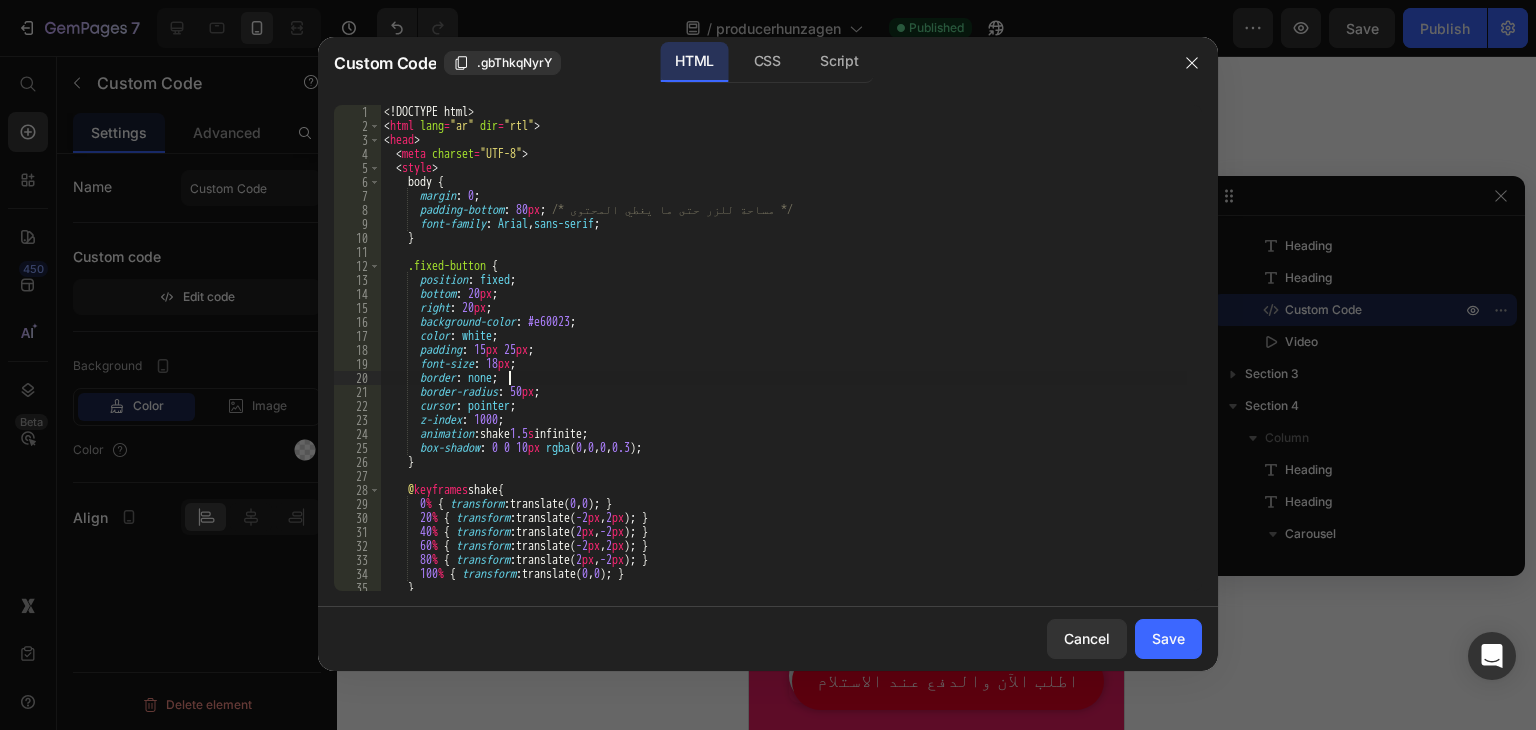 type on "</html>" 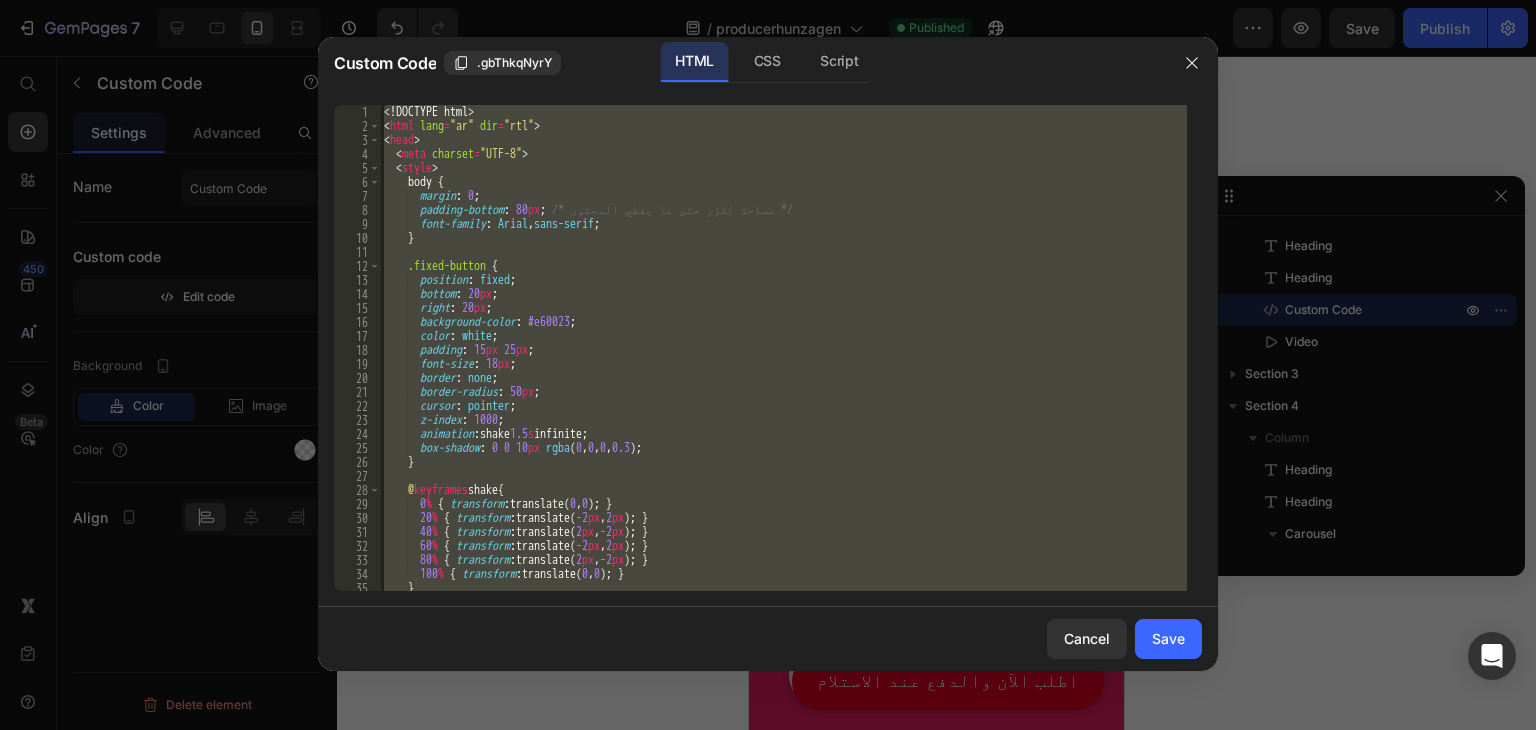 paste 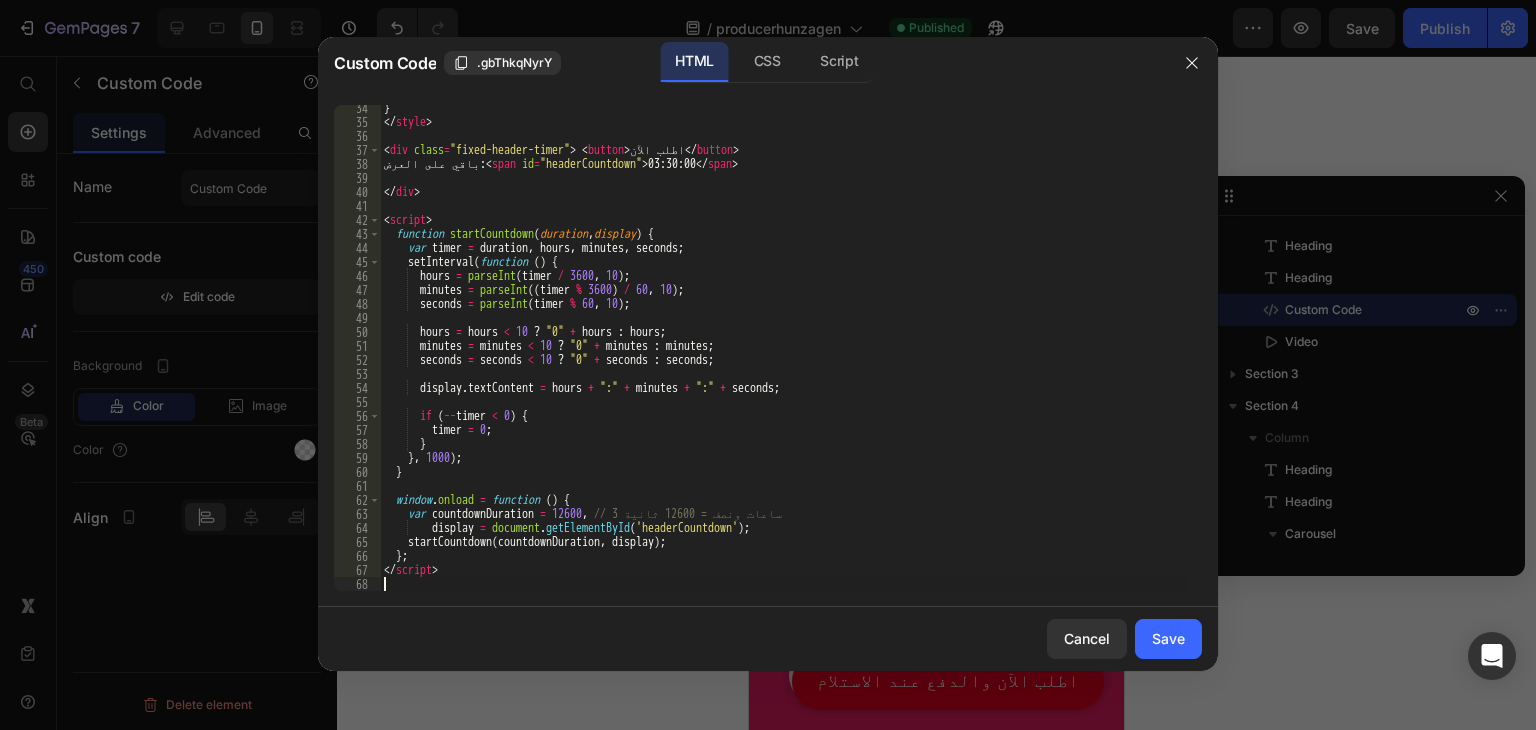 scroll, scrollTop: 466, scrollLeft: 0, axis: vertical 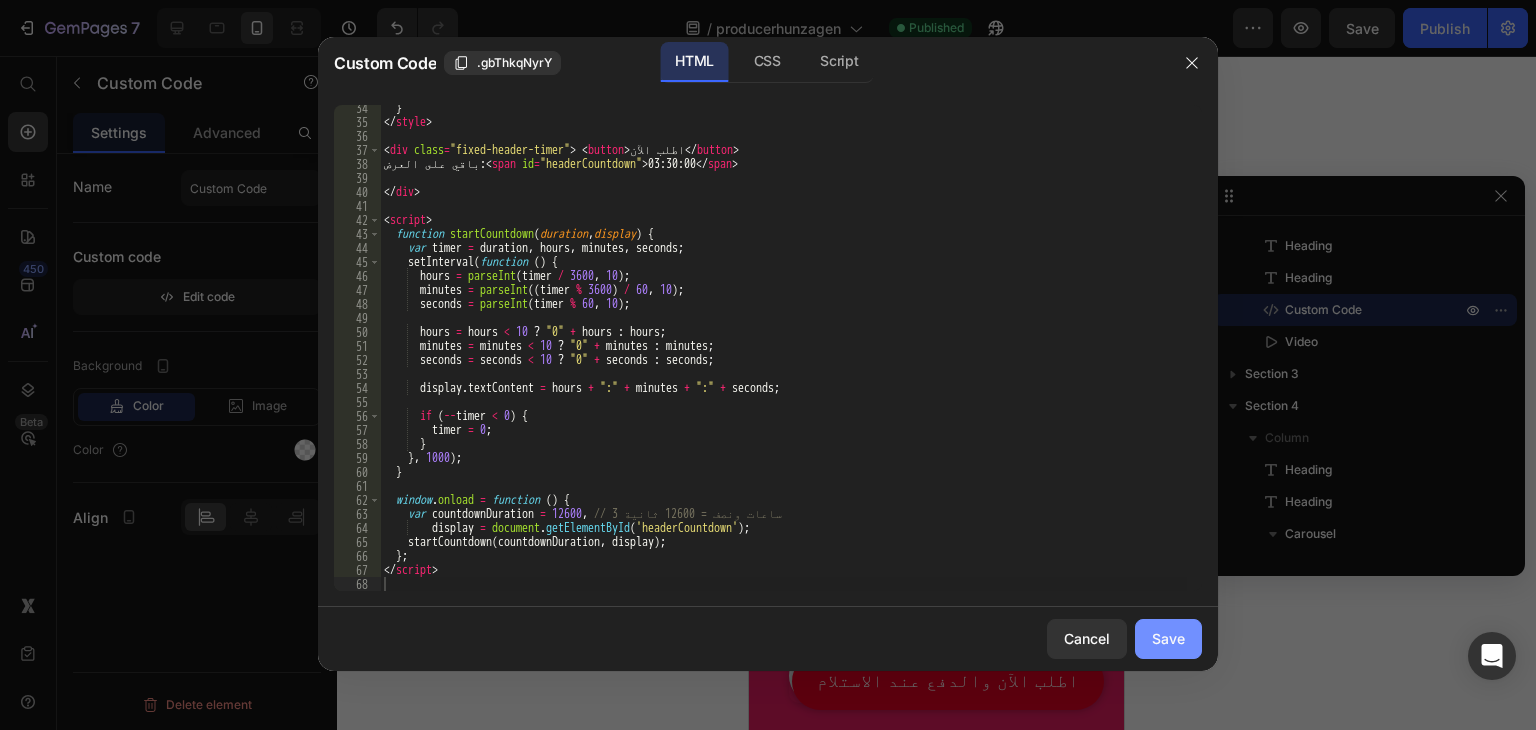 click on "Save" 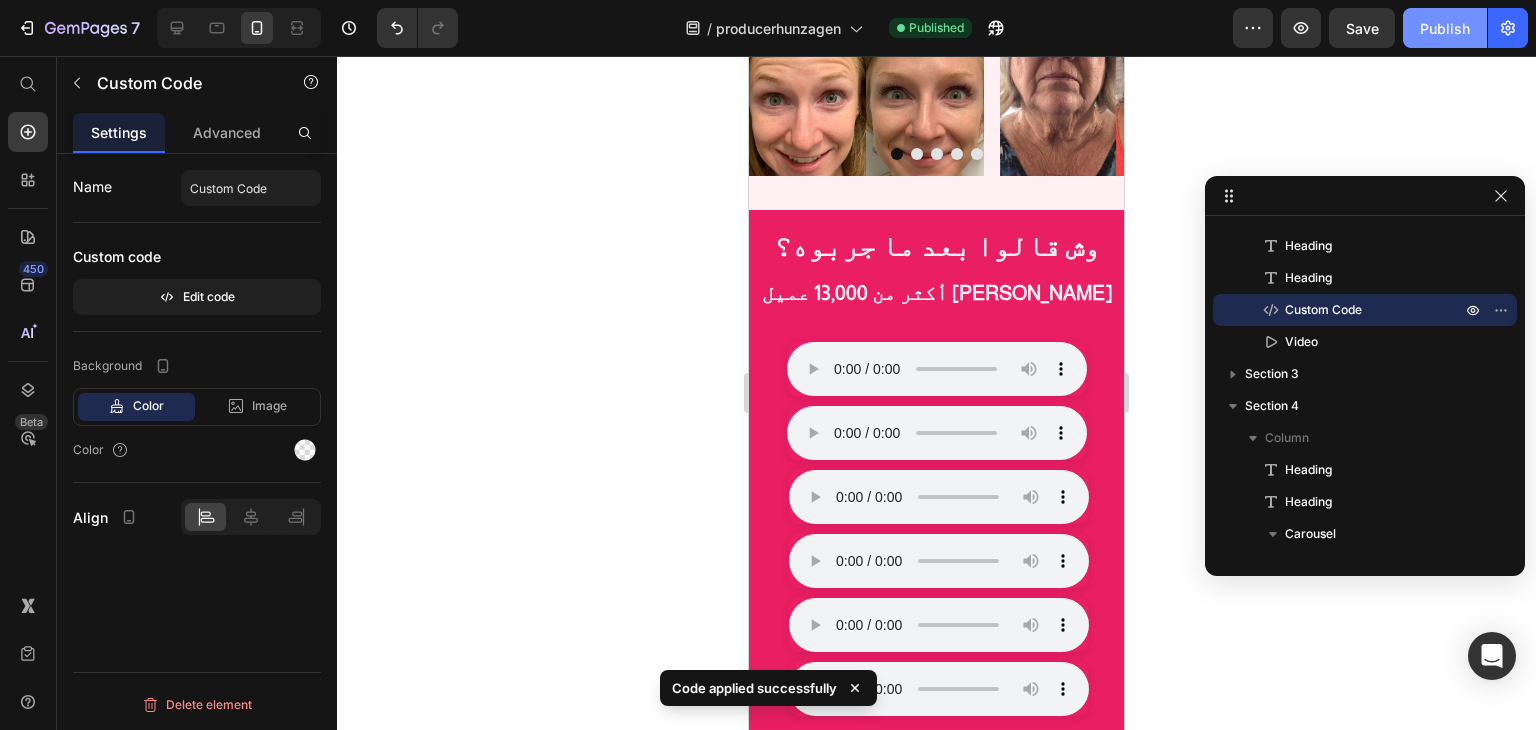 click on "Publish" at bounding box center (1445, 28) 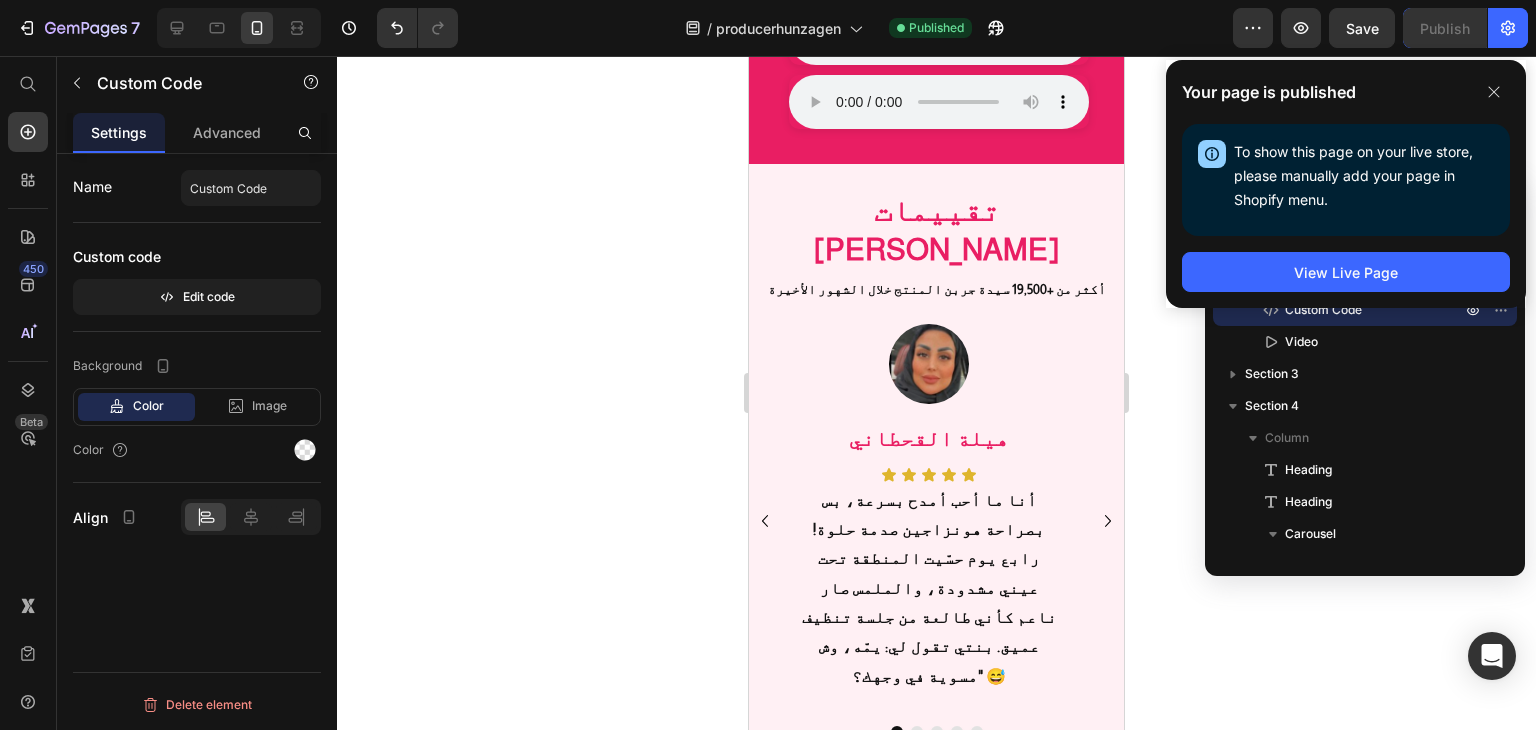 scroll, scrollTop: 1300, scrollLeft: 0, axis: vertical 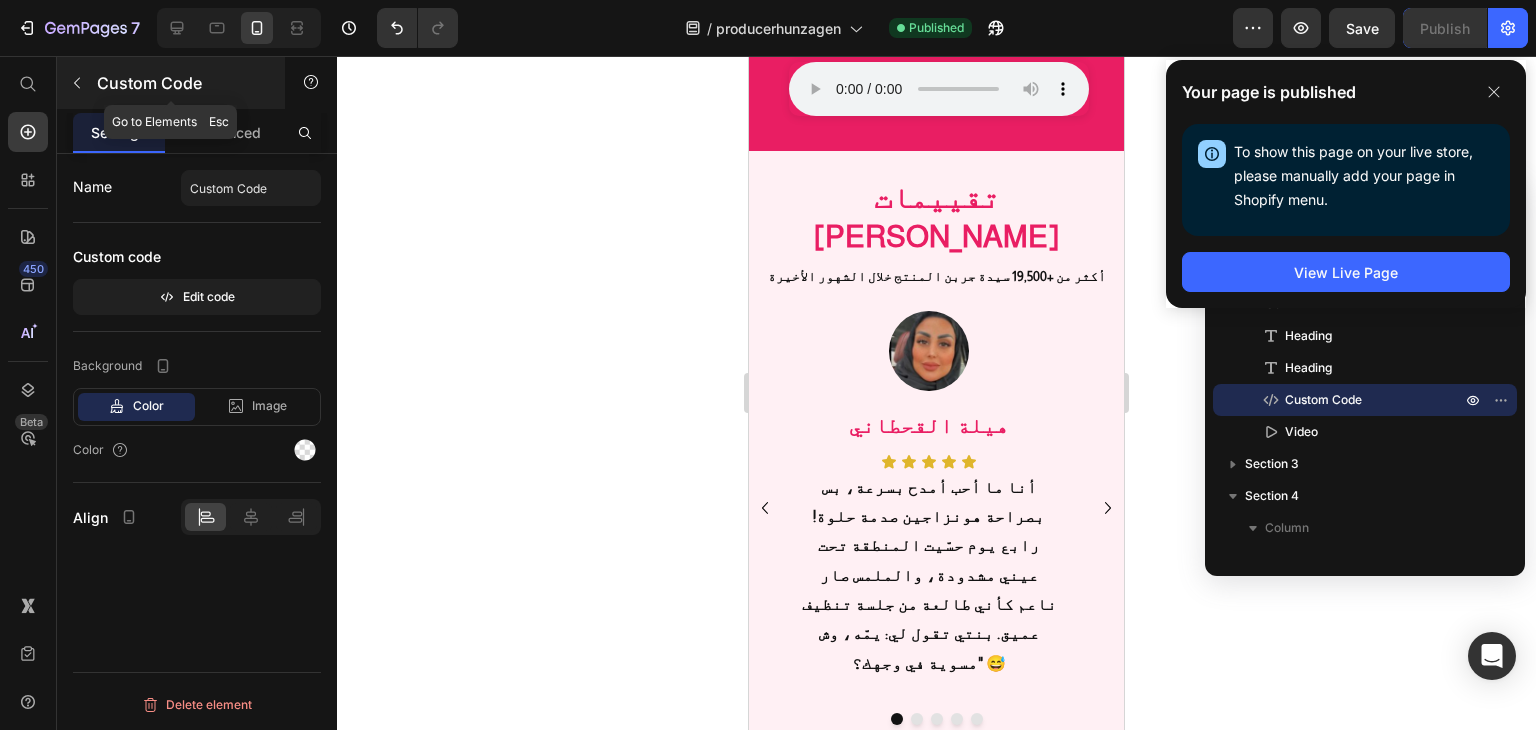 click at bounding box center (77, 83) 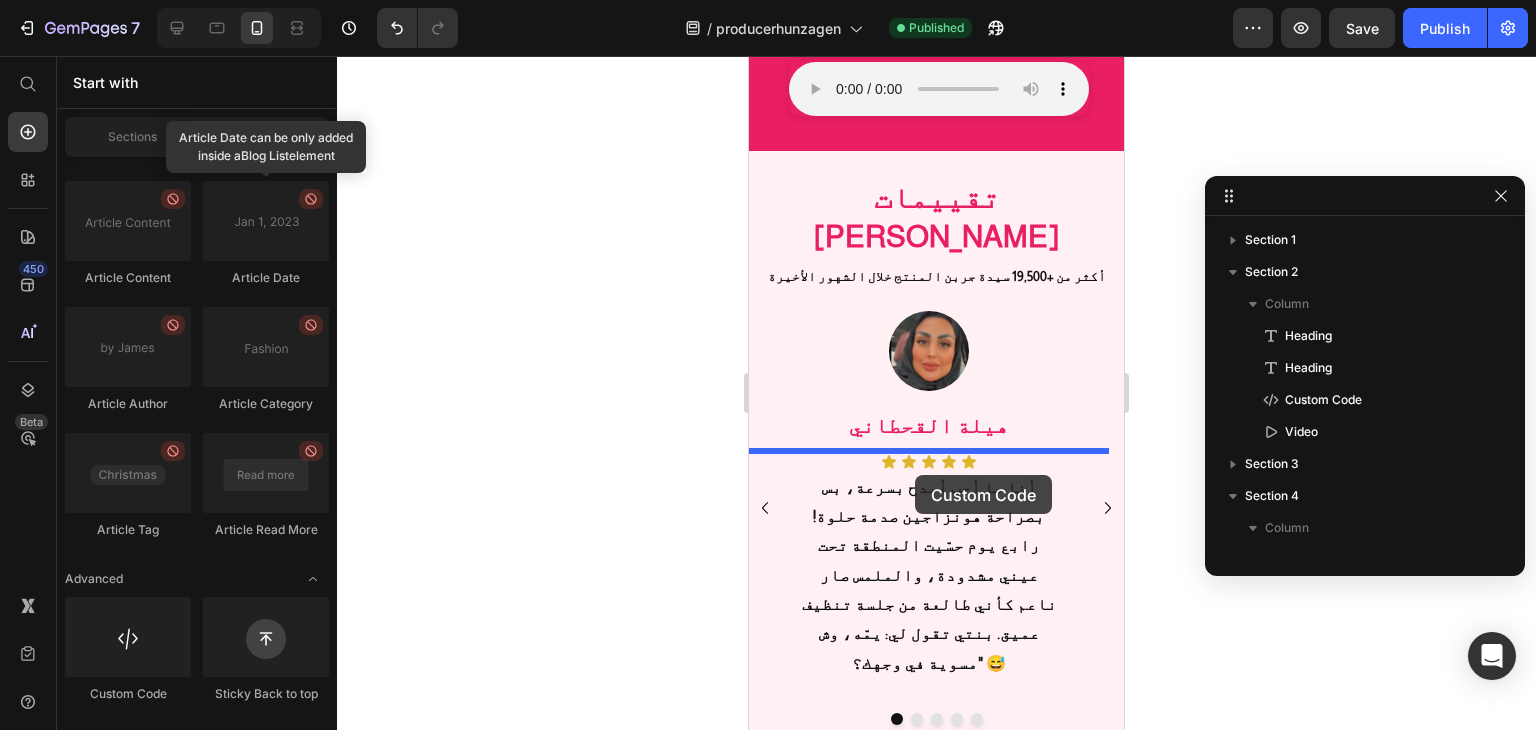 drag, startPoint x: 1490, startPoint y: 624, endPoint x: 915, endPoint y: 475, distance: 593.9916 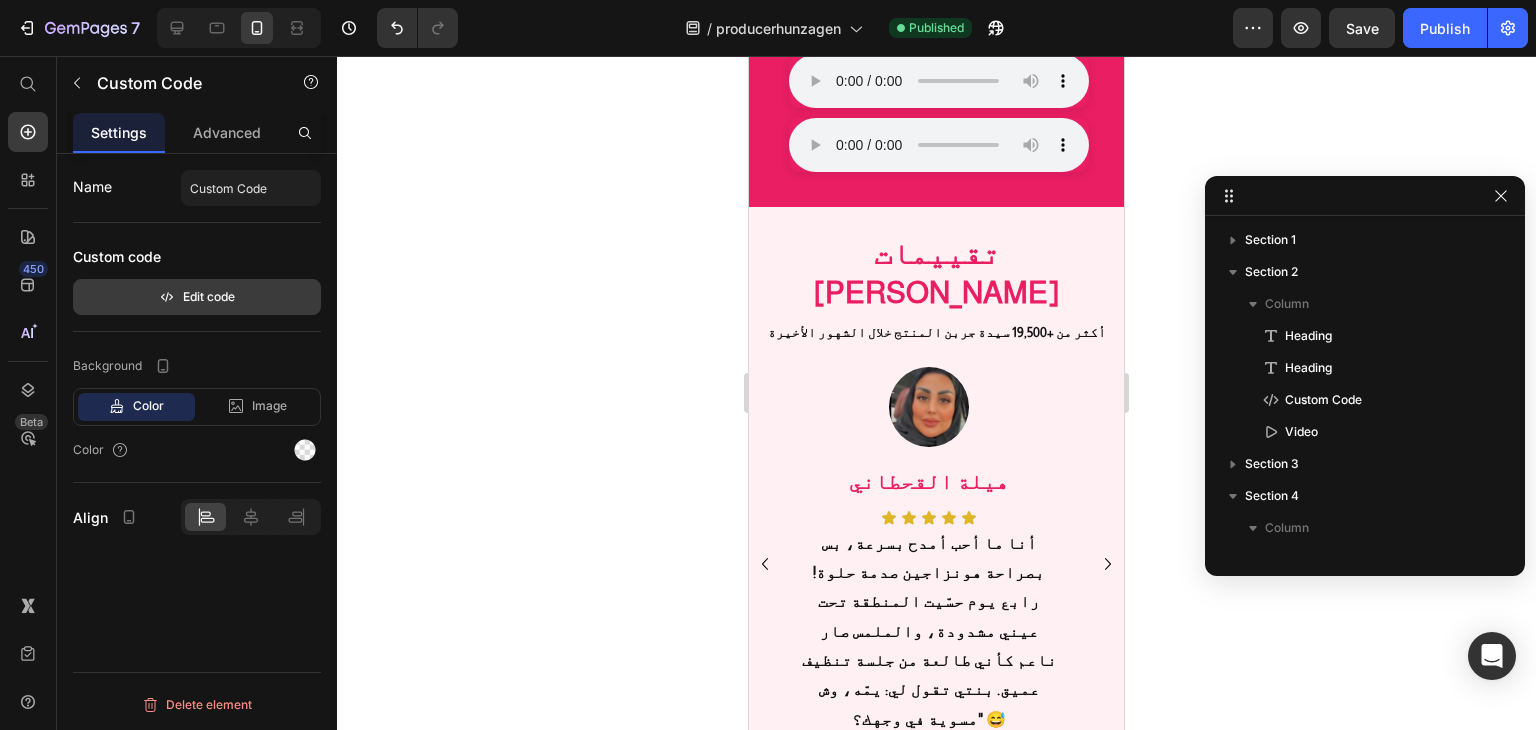 click on "Edit code" at bounding box center [197, 297] 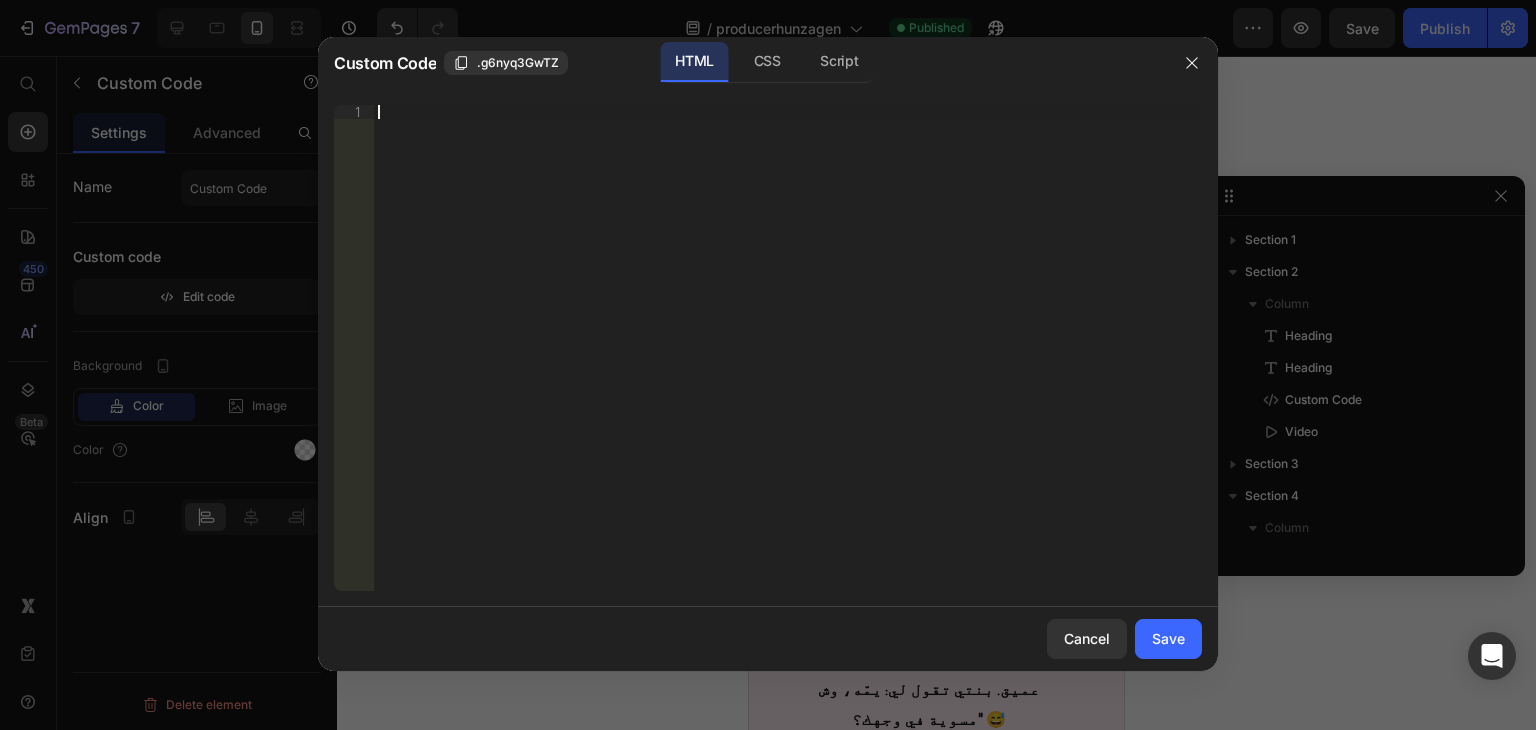 type 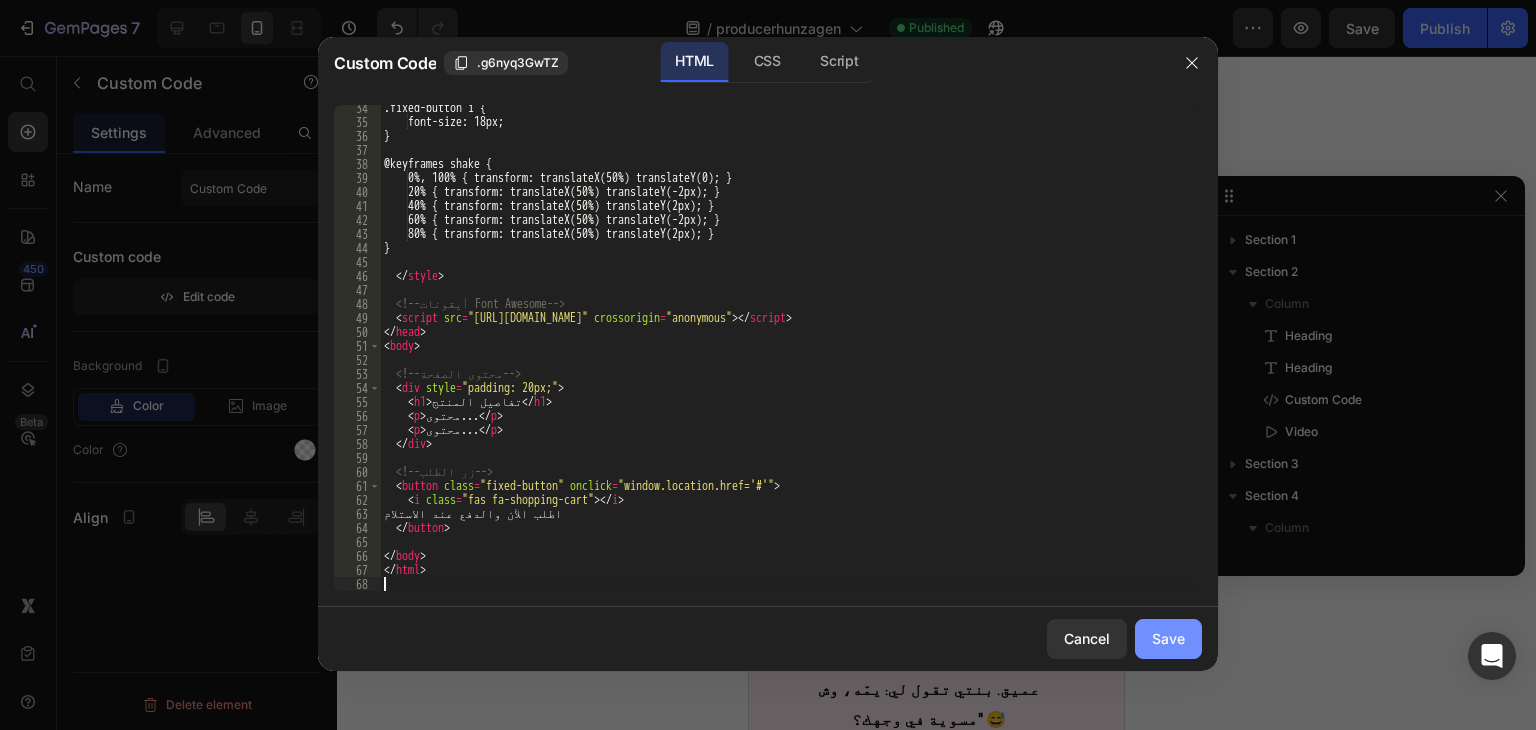 click on "Save" at bounding box center (1168, 638) 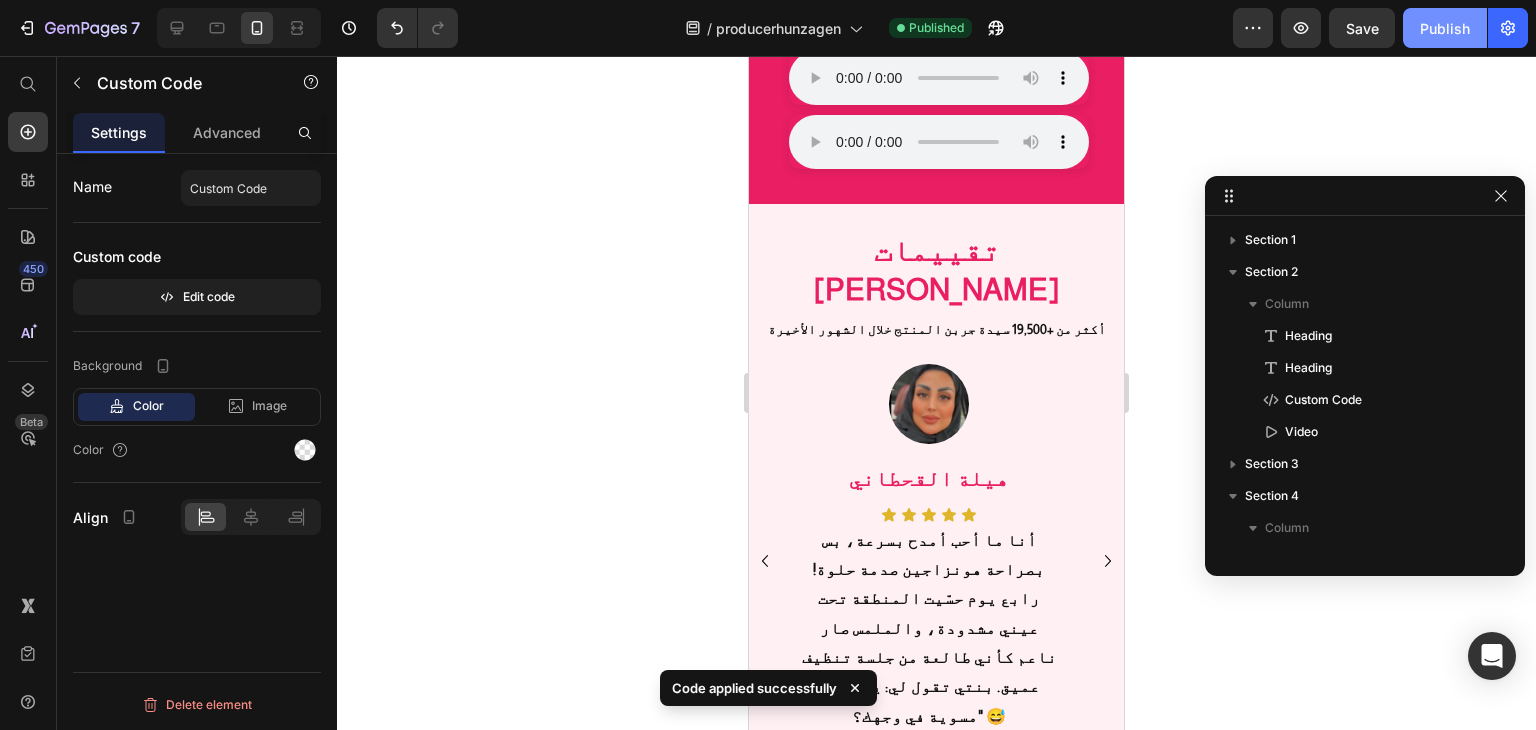 click on "Publish" at bounding box center (1445, 28) 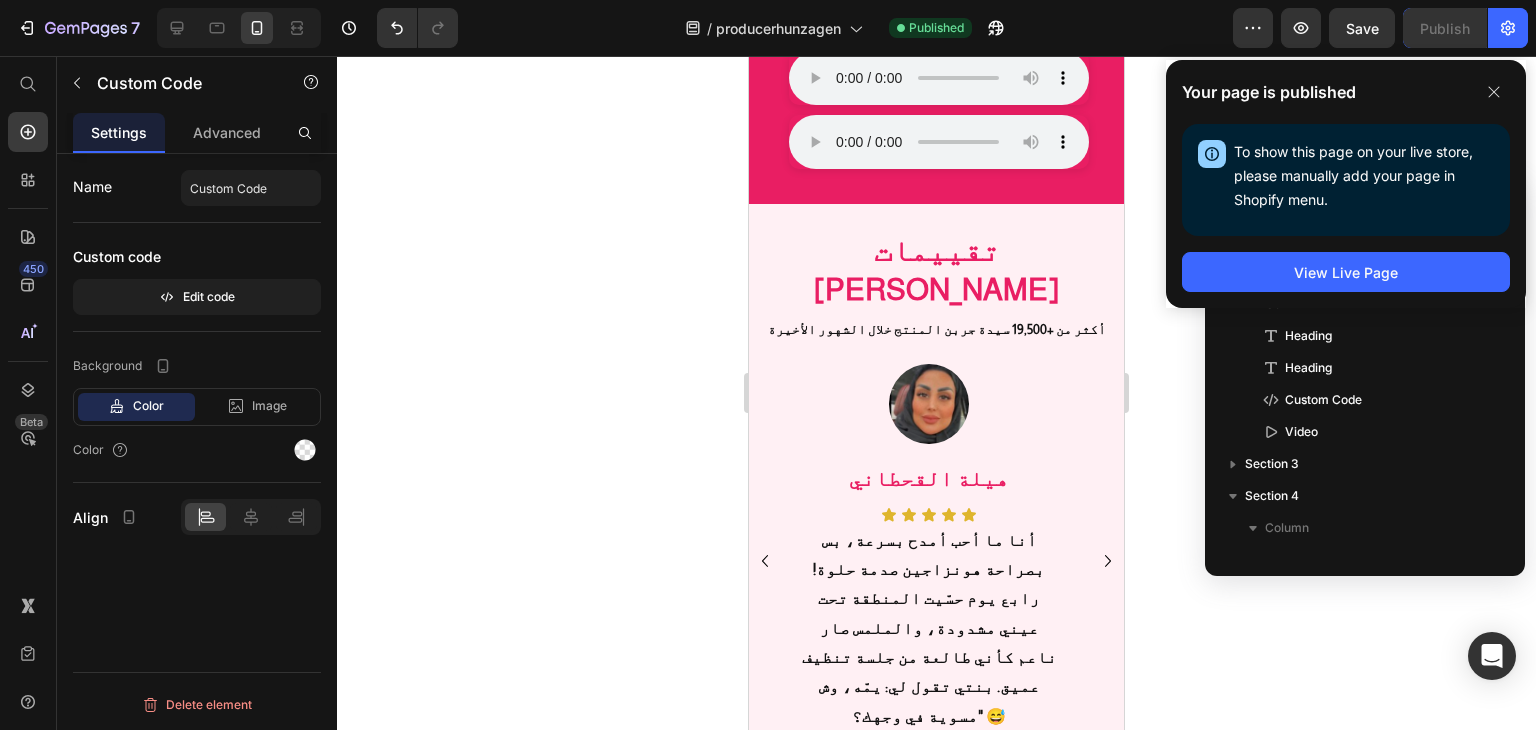click on "Publish the page to see the content." at bounding box center [936, -398] 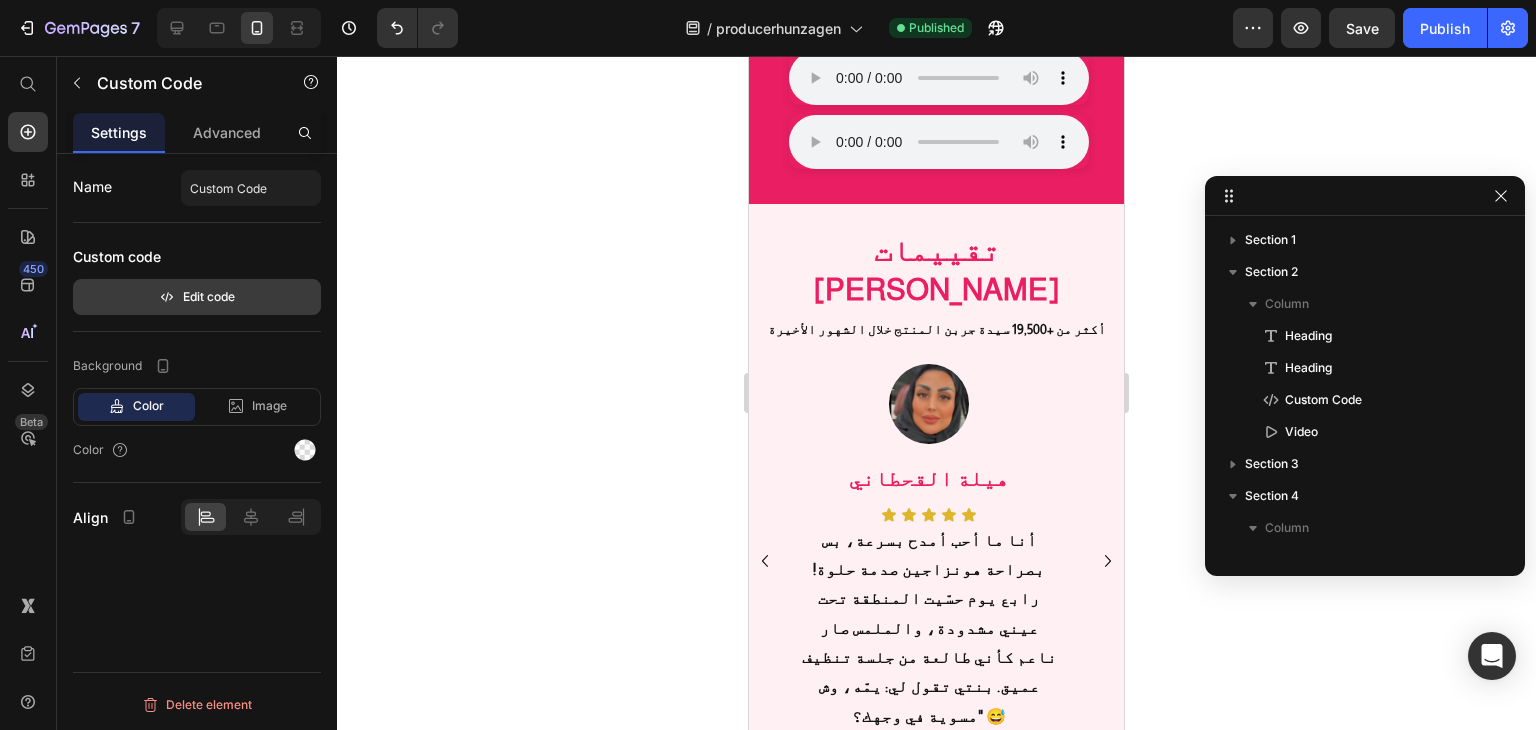 click on "Edit code" at bounding box center (197, 297) 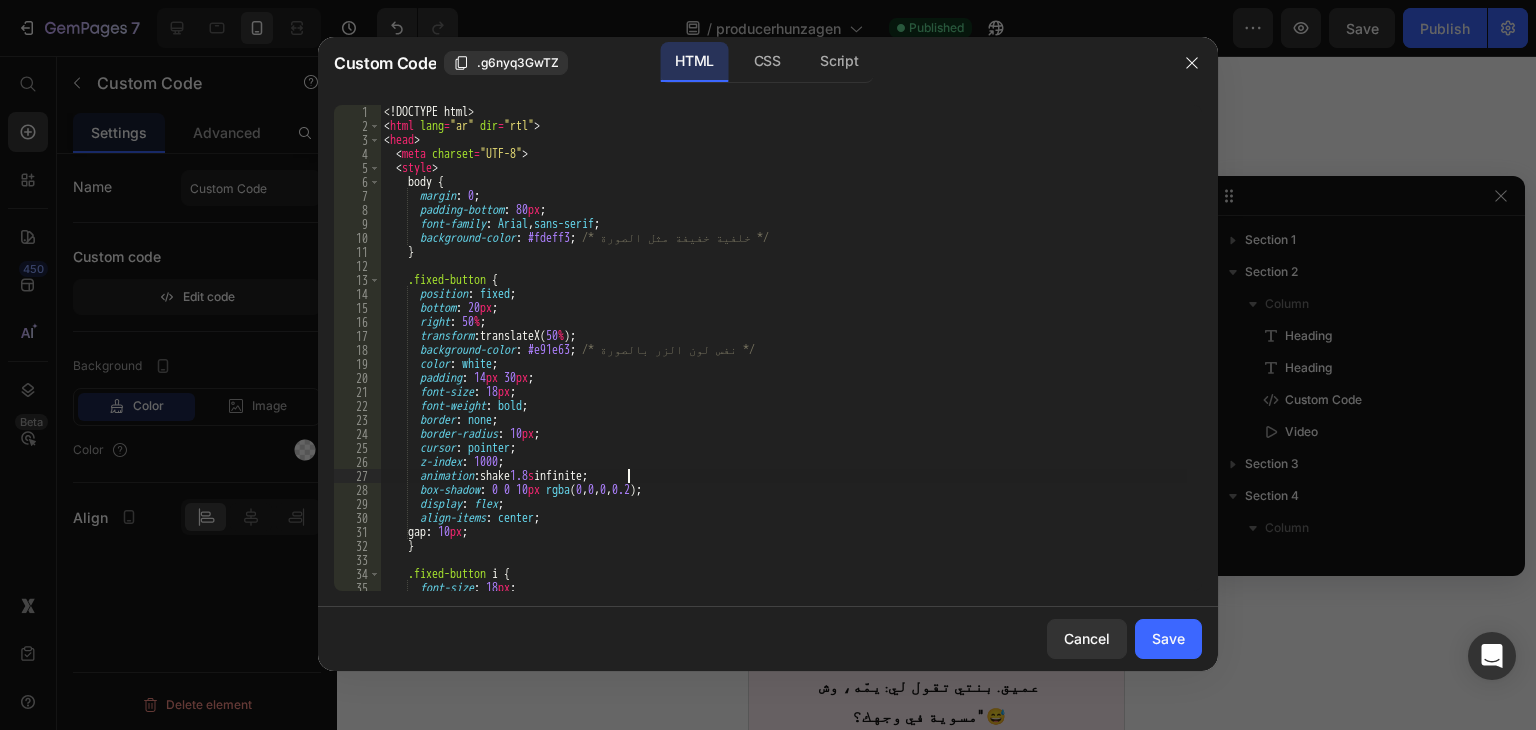 click on "<! DOCTYPE   html > < html   lang = "ar"   dir = "rtl" > < head >    < meta   charset = "UTF-8" >    < style >      body   {         margin :   0 ;         padding-bottom :   80 px ;         font-family :   Arial ,  sans-serif ;         background-color :   #fdeff3 ;   /* خلفية خفيفة مثل الصورة */      }      .fixed-button   {         position :   fixed ;         bottom :   20 px ;         right :   50 % ;         transform :  translateX( 50 % ) ;         background-color :   #e91e63 ;   /* نفس لون الزر بالصورة */         color :   white ;         padding :   14 px   30 px ;         font-size :   18 px ;         font-weight :   bold ;         border :   none ;         border-radius :   10 px ;         cursor :   pointer ;         z-index :   1000 ;         animation :  shake  1.8 s  infinite ;         box-shadow :   0   0   10 px   rgba ( 0 , 0 , 0 , 0.2 ) ;         display :   flex ;         align-items :   center ;        gap :   10 px ;      }      .fixed-button   i   {" at bounding box center (783, 362) 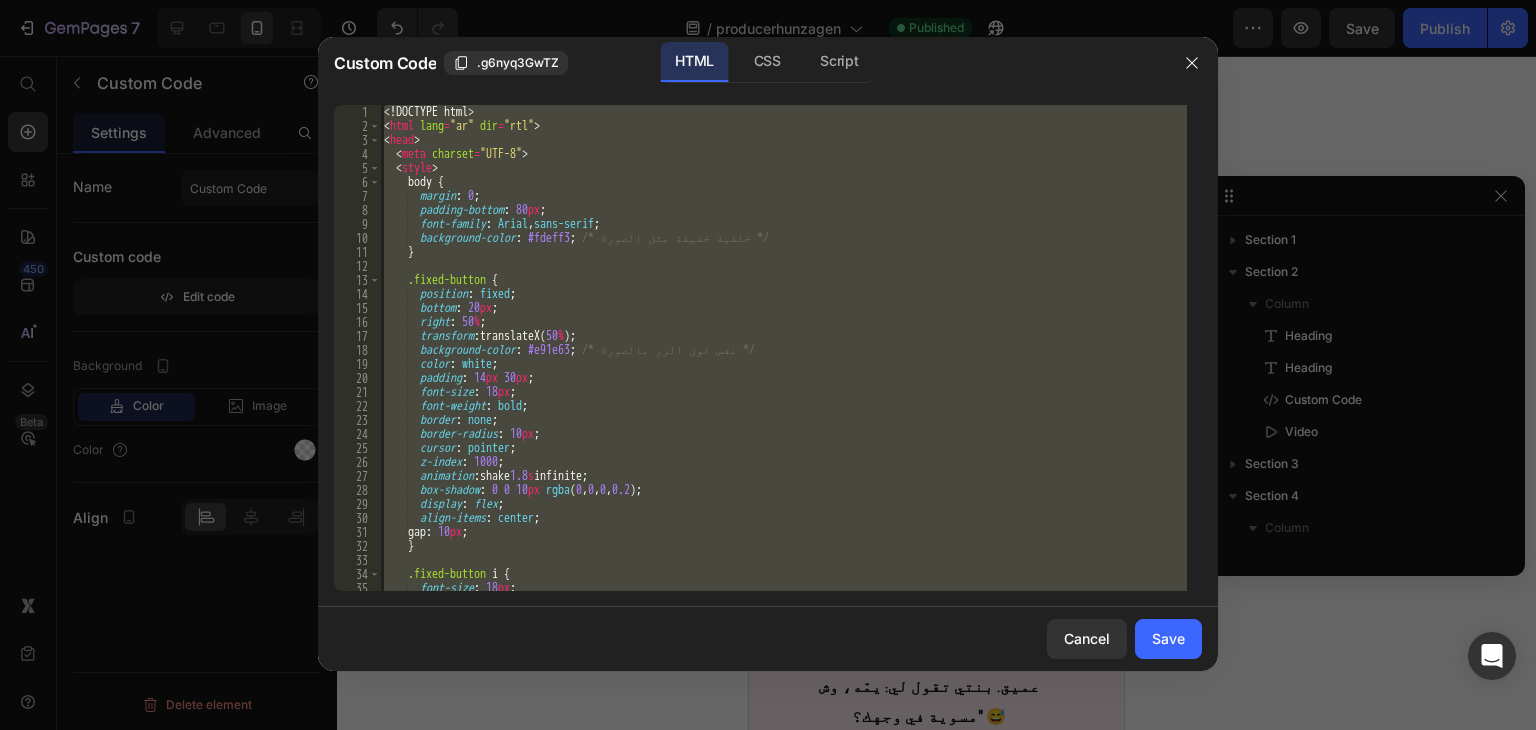 paste on "</button>" 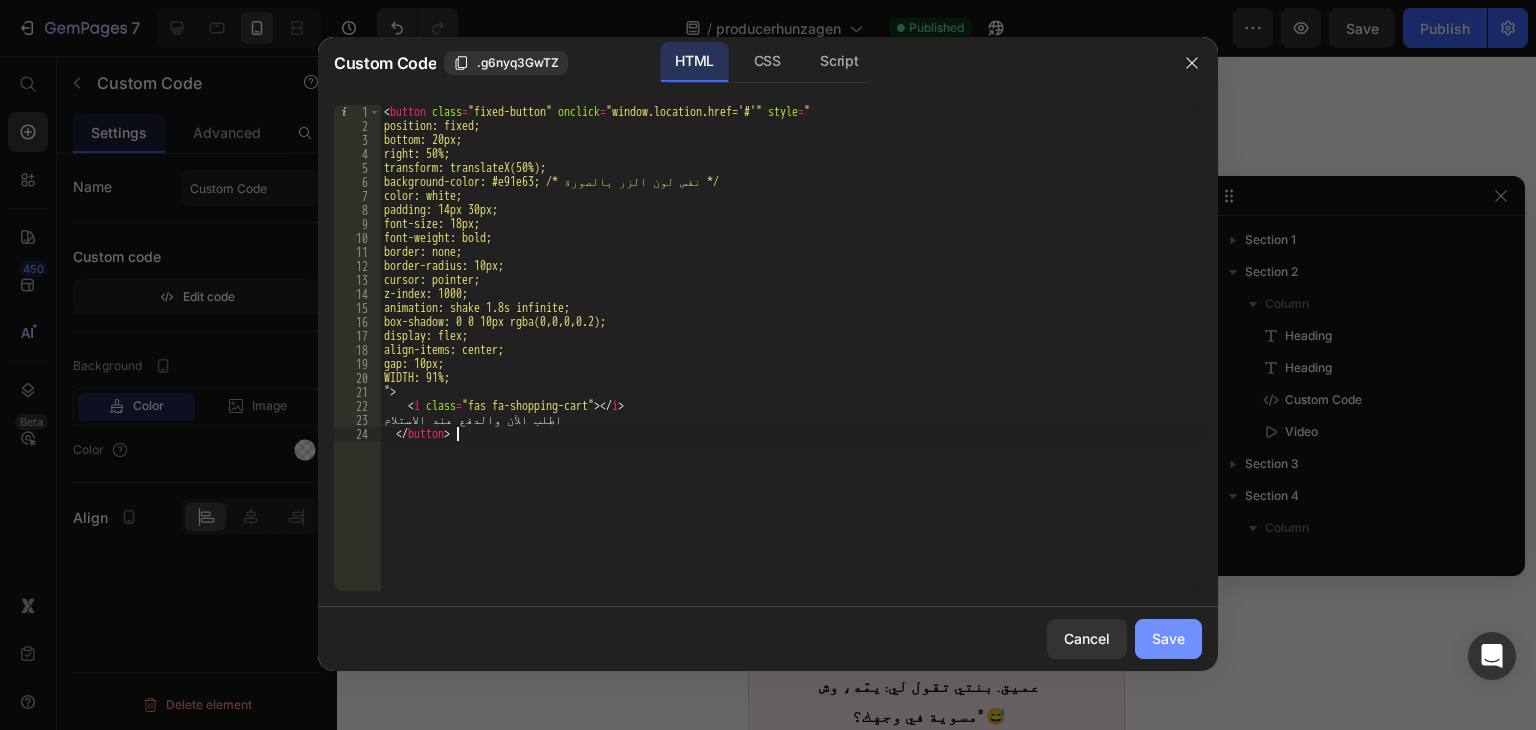 click on "Save" 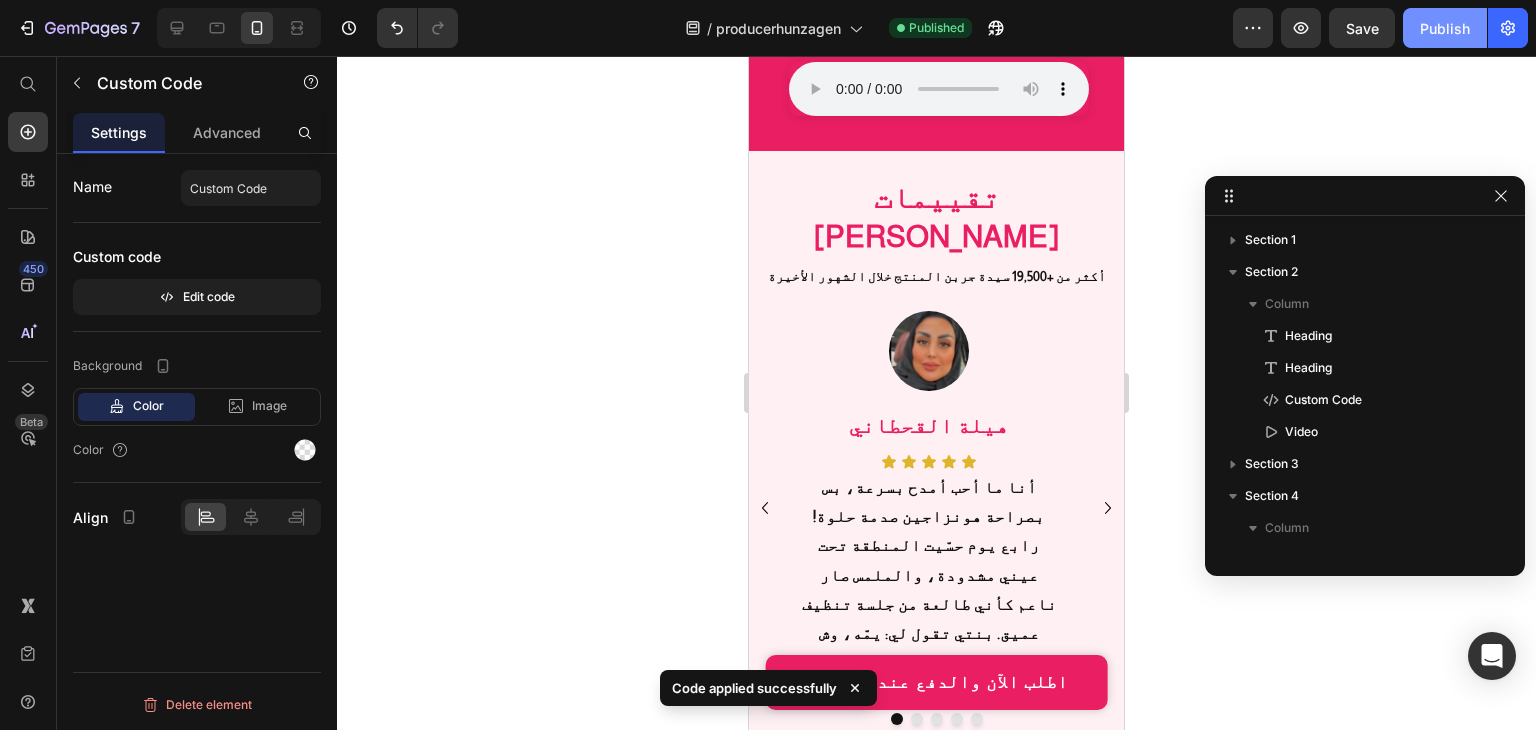 click on "Publish" at bounding box center (1445, 28) 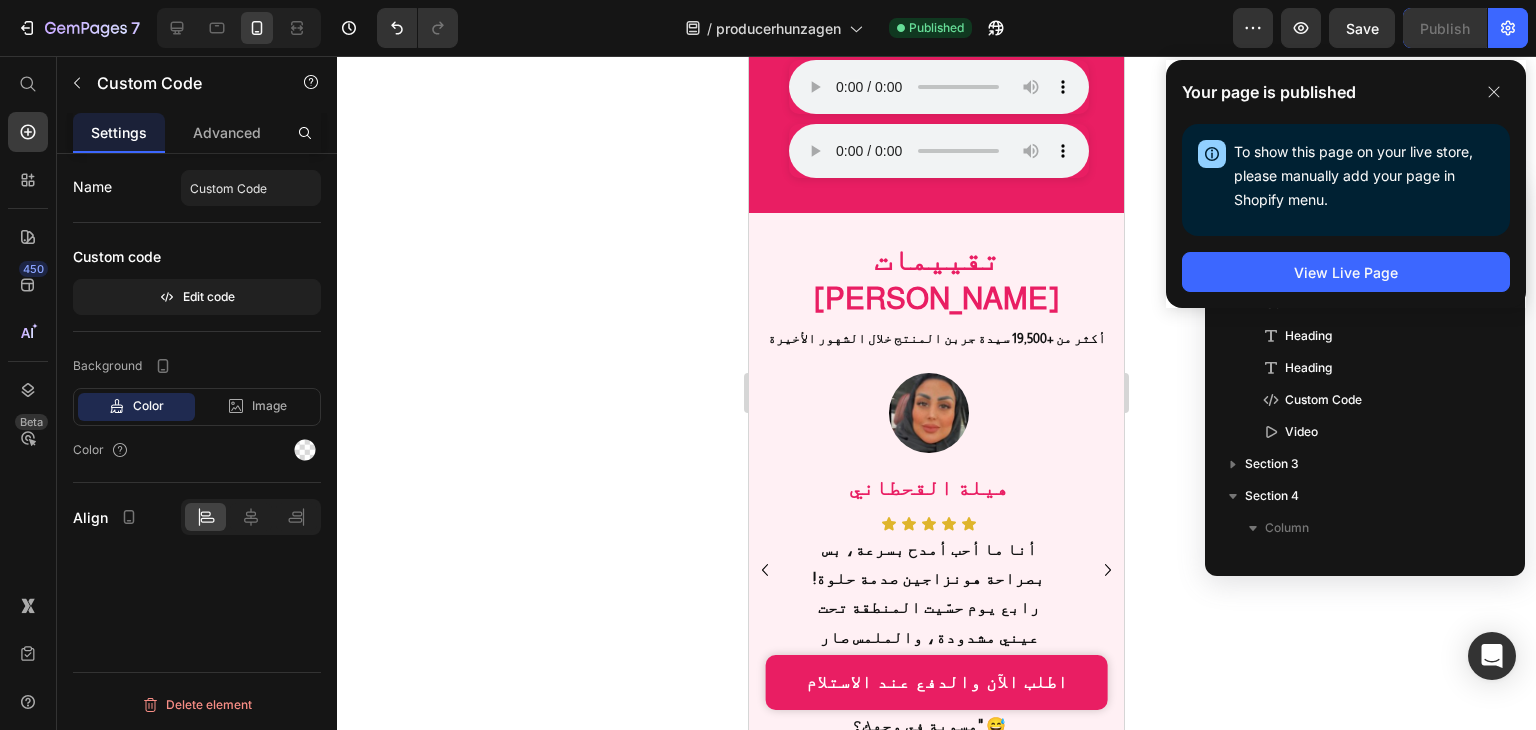 scroll, scrollTop: 1200, scrollLeft: 0, axis: vertical 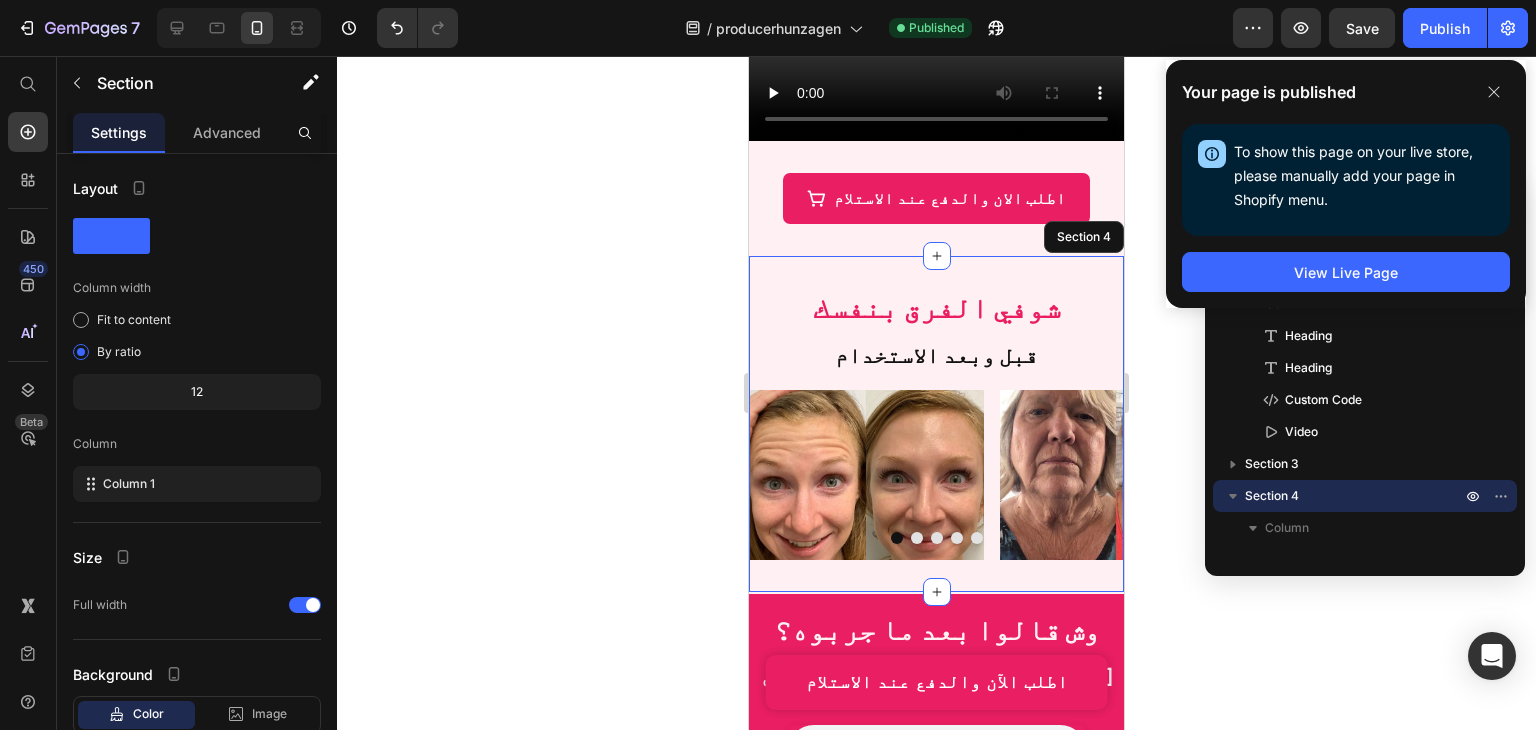 click on "شوفي الفرق بنفسك Heading قبل وبعد الاستخدام Heading Image Image Image Image Image Carousel
اطلب الآن والدفع عند الاستلام
Custom Code   0 Section 4" at bounding box center [936, 423] 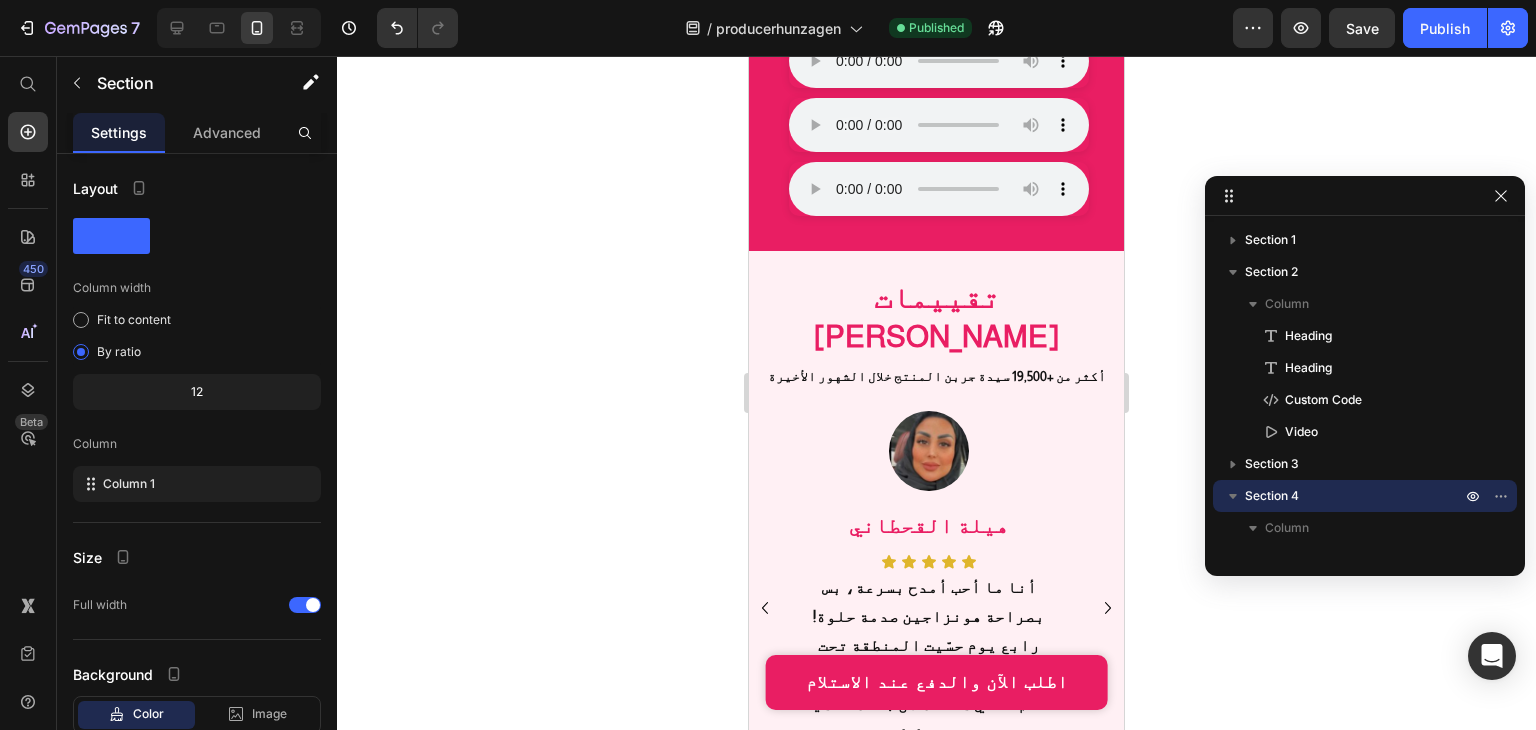 scroll, scrollTop: 1300, scrollLeft: 0, axis: vertical 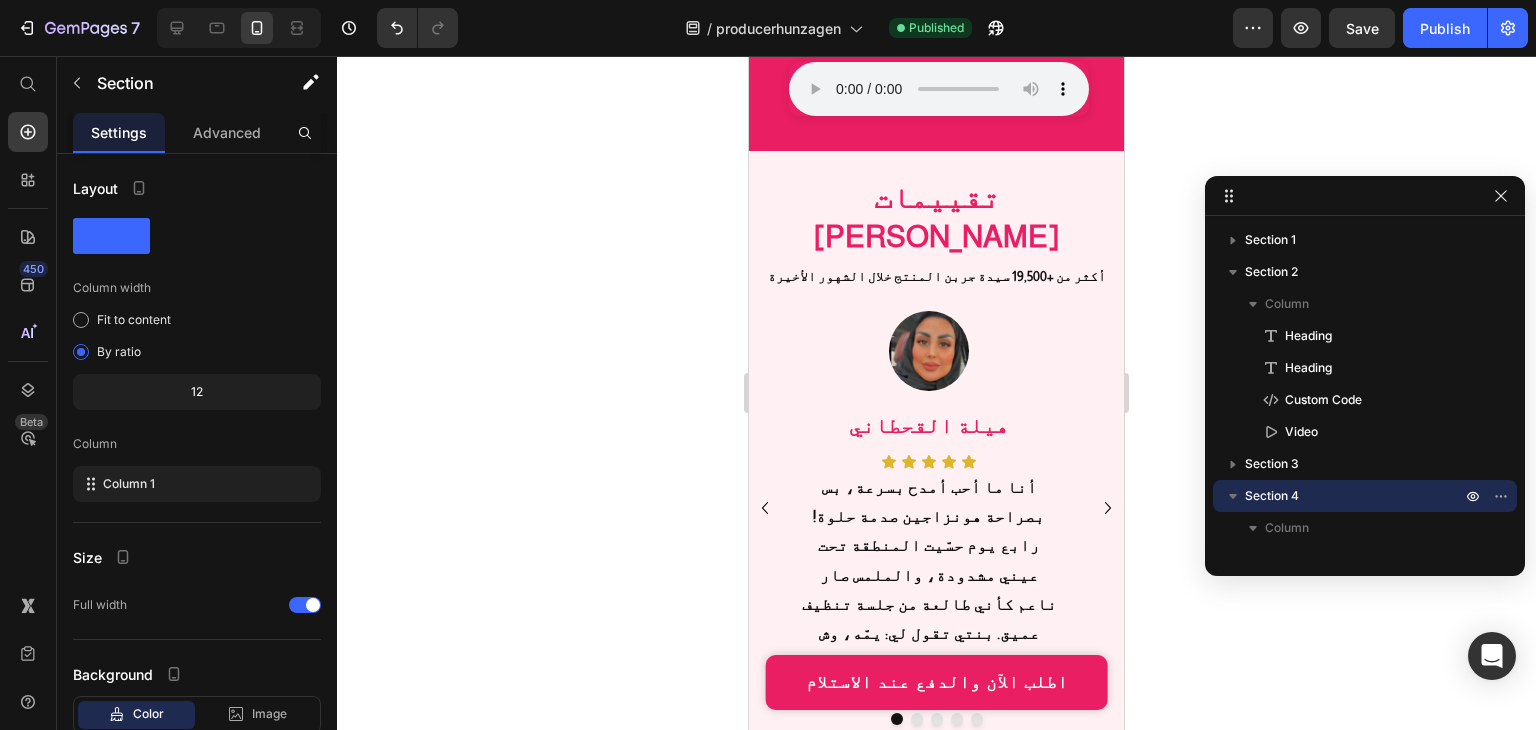 click on "شوفي الفرق بنفسك Heading قبل وبعد الاستخدام Heading Image Image Image Image Image Carousel
اطلب الآن والدفع عند الاستلام
Custom Code Section 4   You can create reusable sections Create Theme Section AI Content Write with GemAI What would you like to describe here? Tone and Voice Persuasive Product prodcerhunzagen Show more Generate" at bounding box center [936, -560] 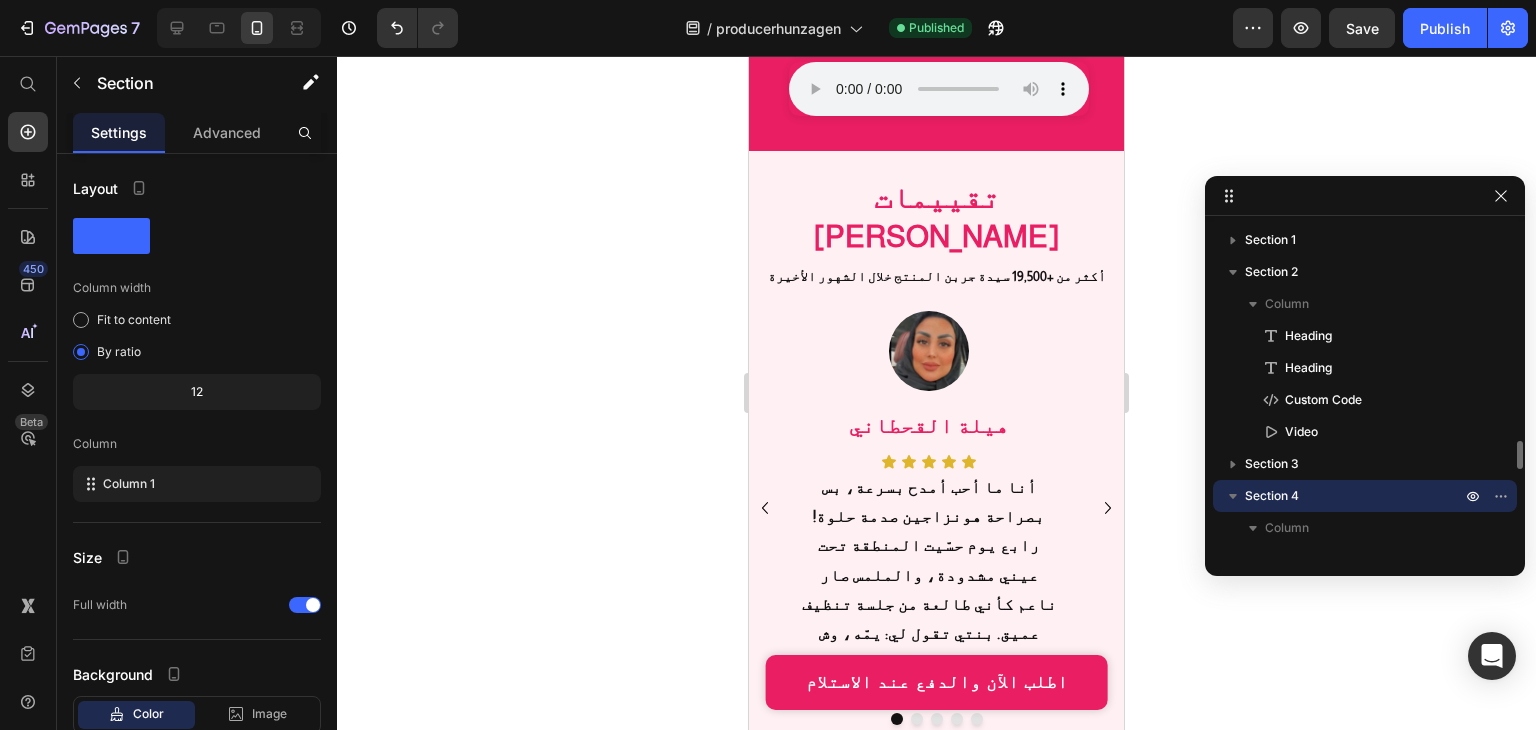 scroll, scrollTop: 1500, scrollLeft: 0, axis: vertical 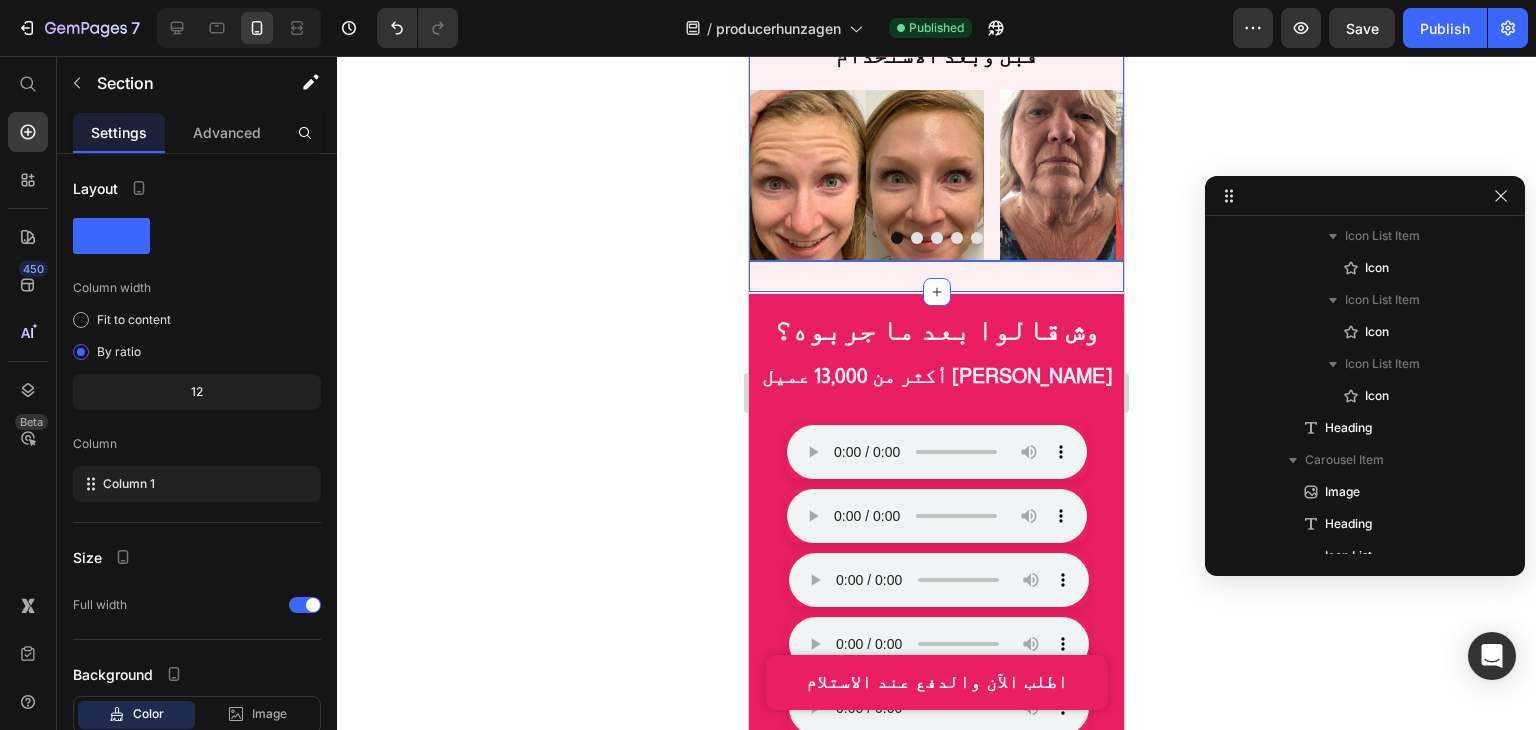 click on "Custom Code" at bounding box center [1323, -724] 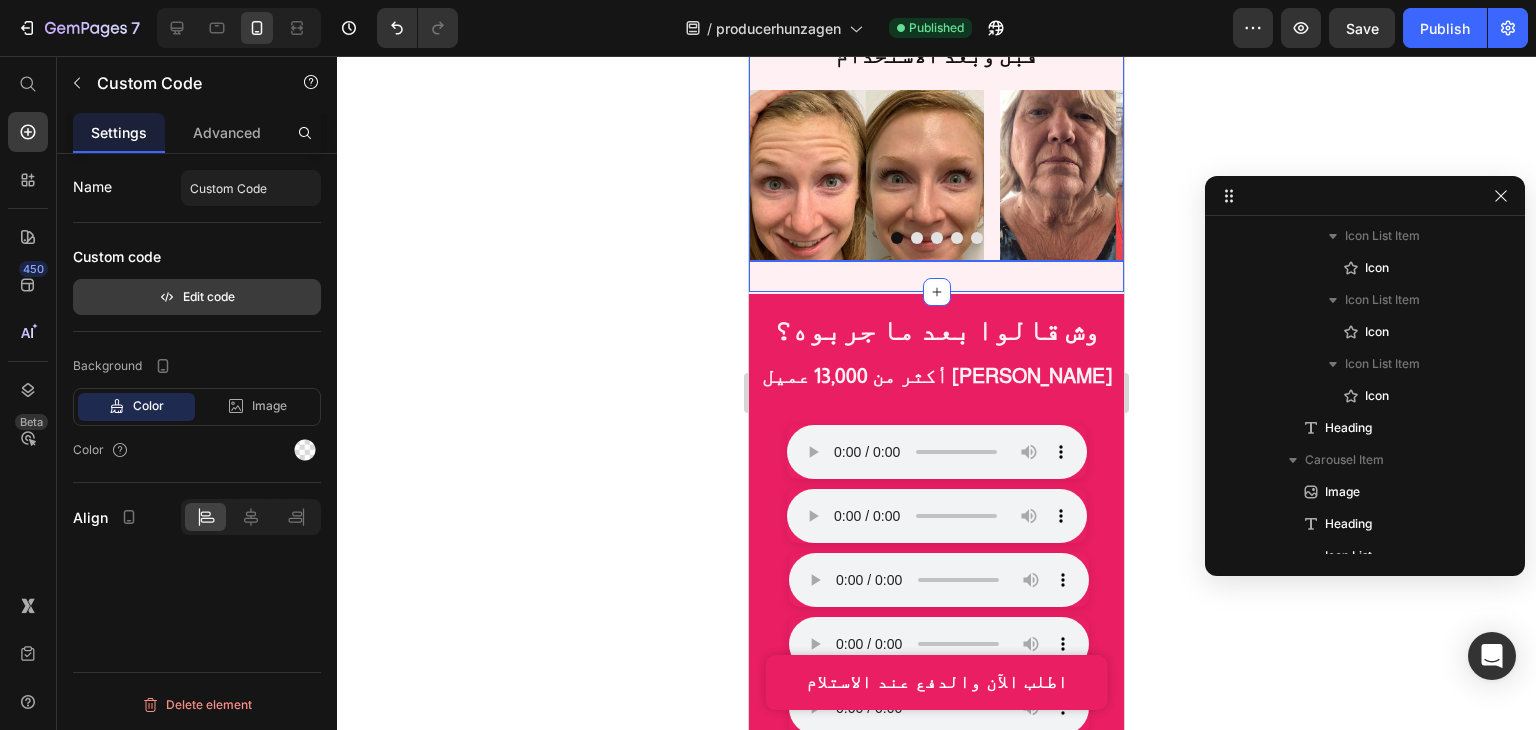 click on "Edit code" at bounding box center [197, 297] 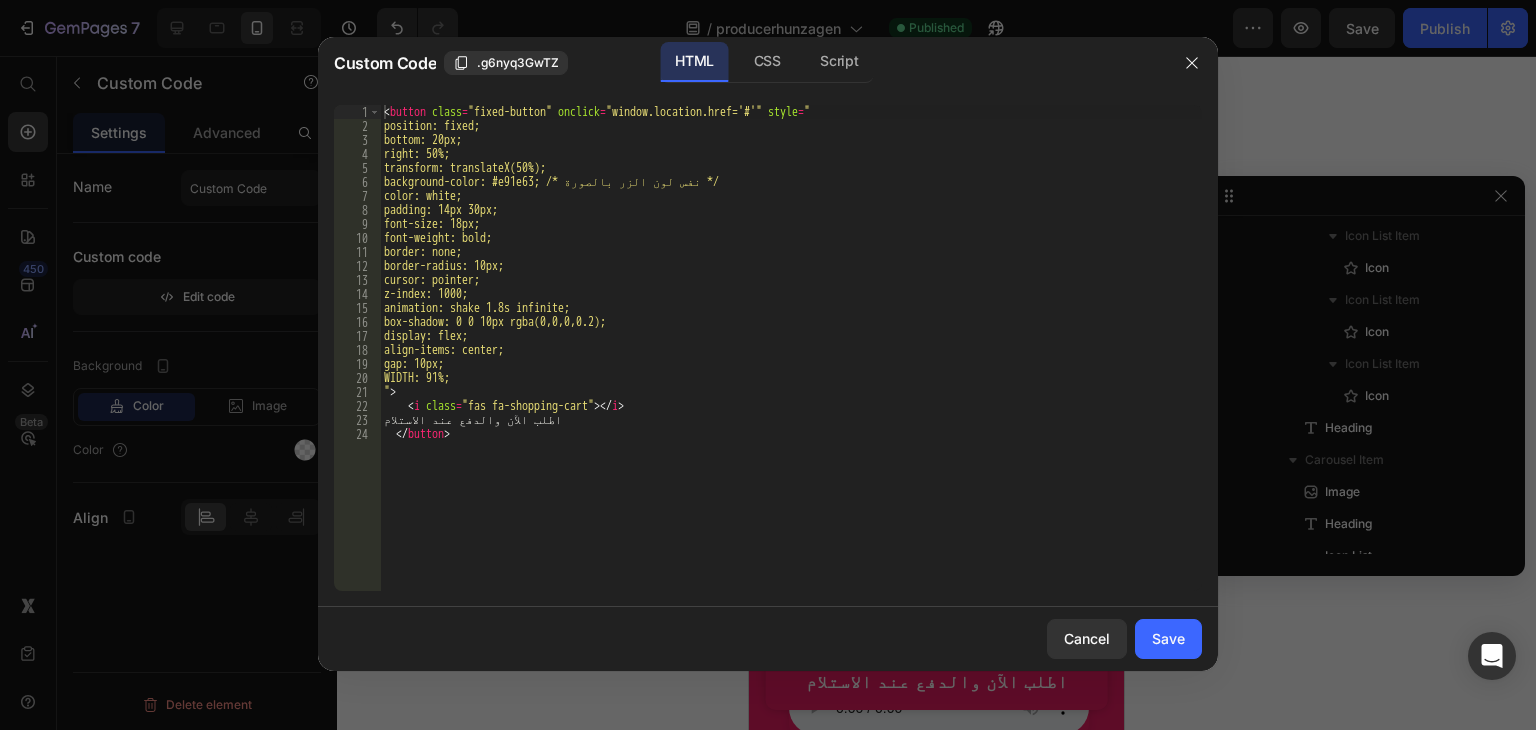 click on "< button   class = "fixed-button"   onclick = "window.location.href='#'"   style = "     position: fixed;     bottom: 20px;     right: 50%;     transform: translateX(50%);     background-color: #e91e63; /* نفس لون الزر بالصورة */     color: white;     padding: 14px 30px;     font-size: 18px;     font-weight: bold;     border: none;     border-radius: 10px;     cursor: pointer;     z-index: 1000;     animation: shake 1.8s infinite;     box-shadow: 0 0 10px rgba(0,0,0,0.2);     display: flex;     align-items: center;     gap: 10px;     WIDTH: 91%; " >      < i   class = "fas fa-shopping-cart" > </ i >     اطلب الآن والدفع عند الاستلام    </ button >" at bounding box center (791, 362) 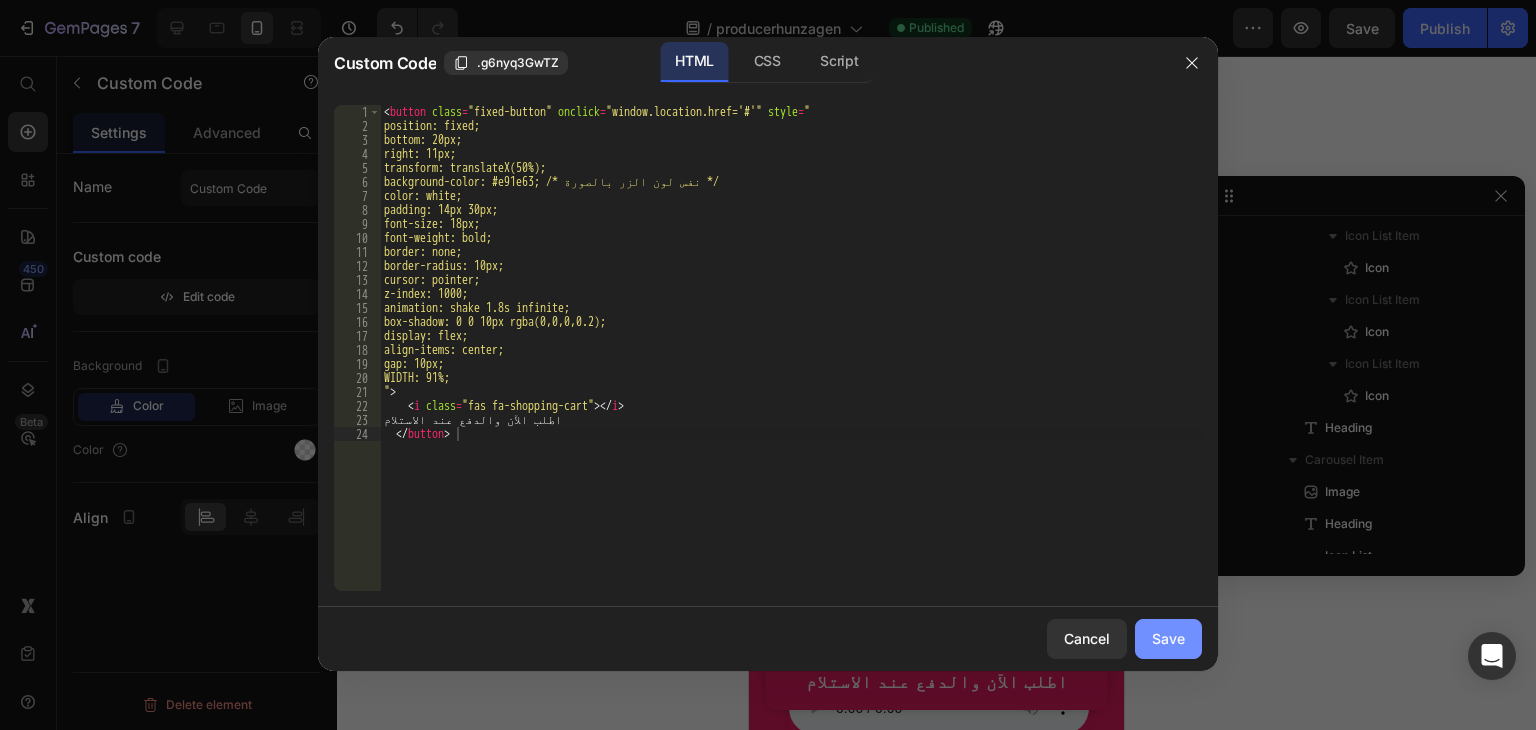 click on "Save" at bounding box center [1168, 638] 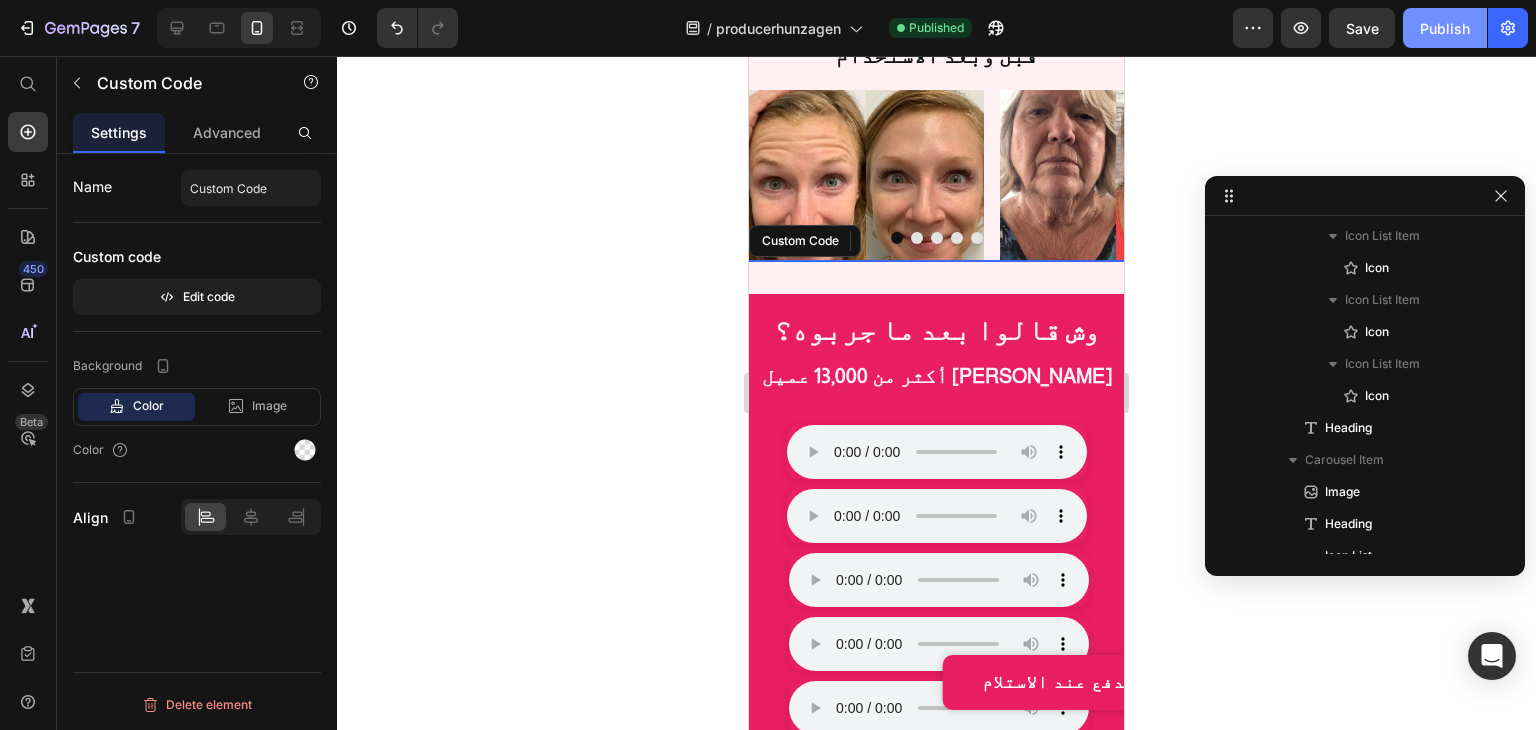 click on "Publish" at bounding box center [1445, 28] 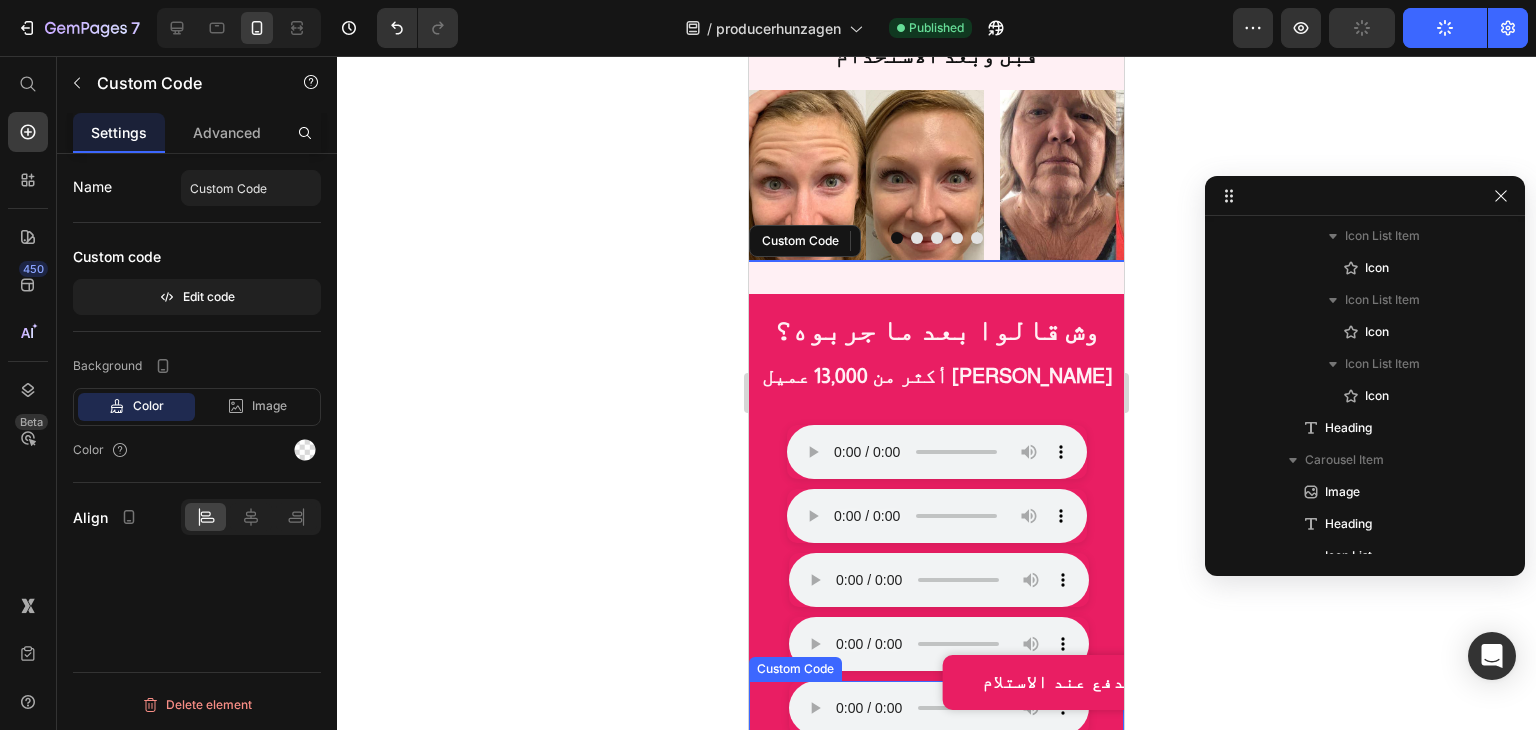 click 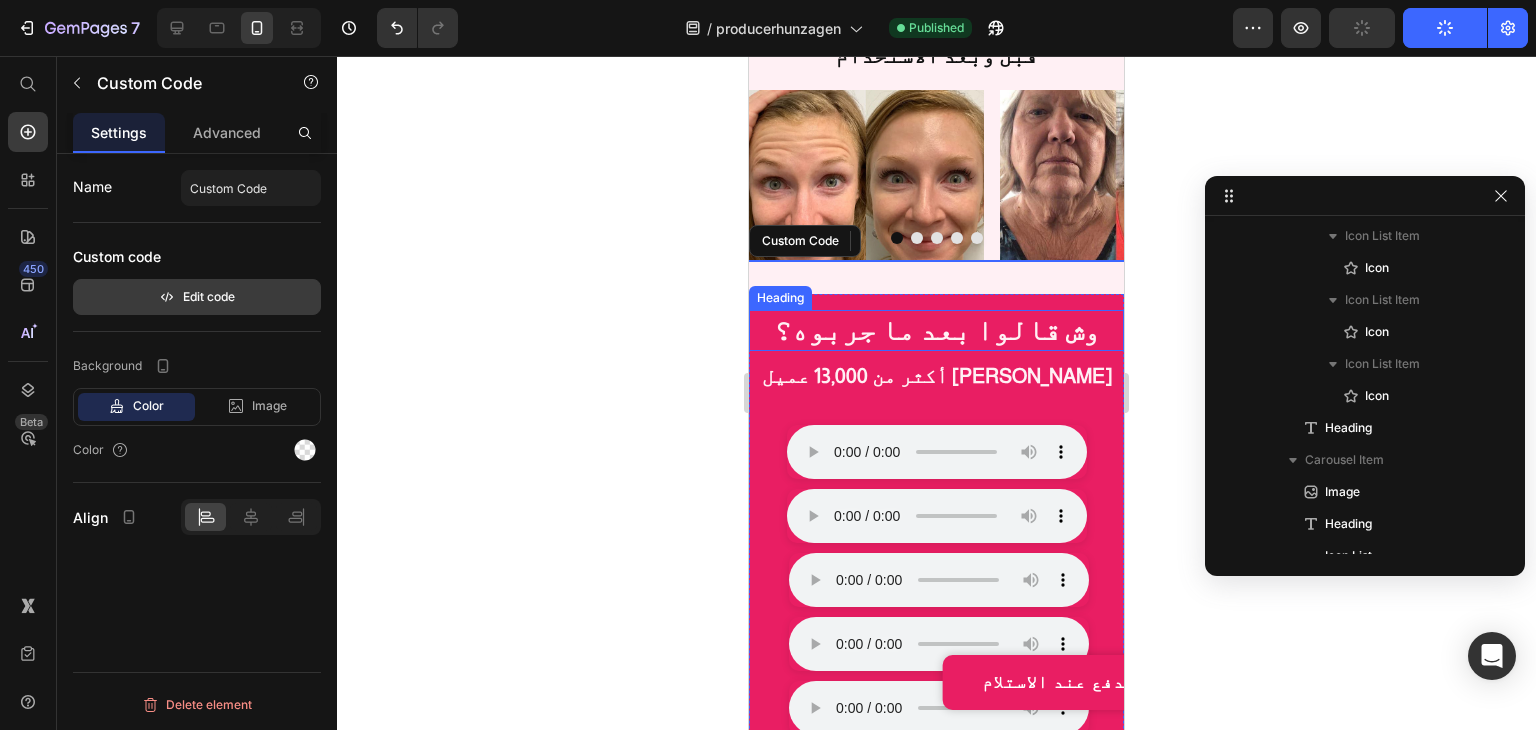 click on "Edit code" at bounding box center (197, 297) 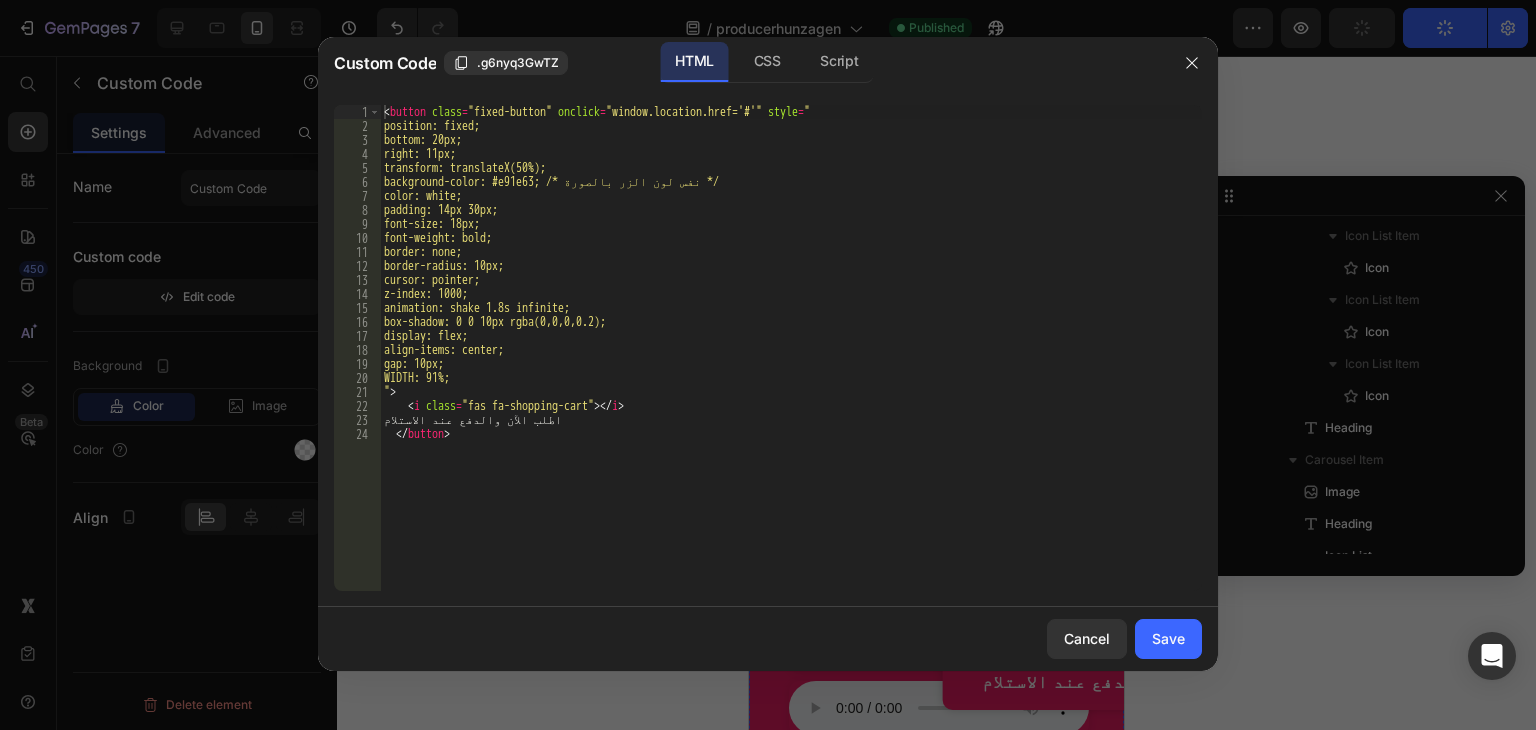 click on "< button   class = "fixed-button"   onclick = "window.location.href='#'"   style = "     position: fixed;     bottom: 20px;     right: 11px;     transform: translateX(50%);     background-color: #e91e63; /* نفس لون الزر بالصورة */     color: white;     padding: 14px 30px;     font-size: 18px;     font-weight: bold;     border: none;     border-radius: 10px;     cursor: pointer;     z-index: 1000;     animation: shake 1.8s infinite;     box-shadow: 0 0 10px rgba(0,0,0,0.2);     display: flex;     align-items: center;     gap: 10px;     WIDTH: 91%; " >      < i   class = "fas fa-shopping-cart" > </ i >     اطلب الآن والدفع عند الاستلام    </ button >" at bounding box center (791, 362) 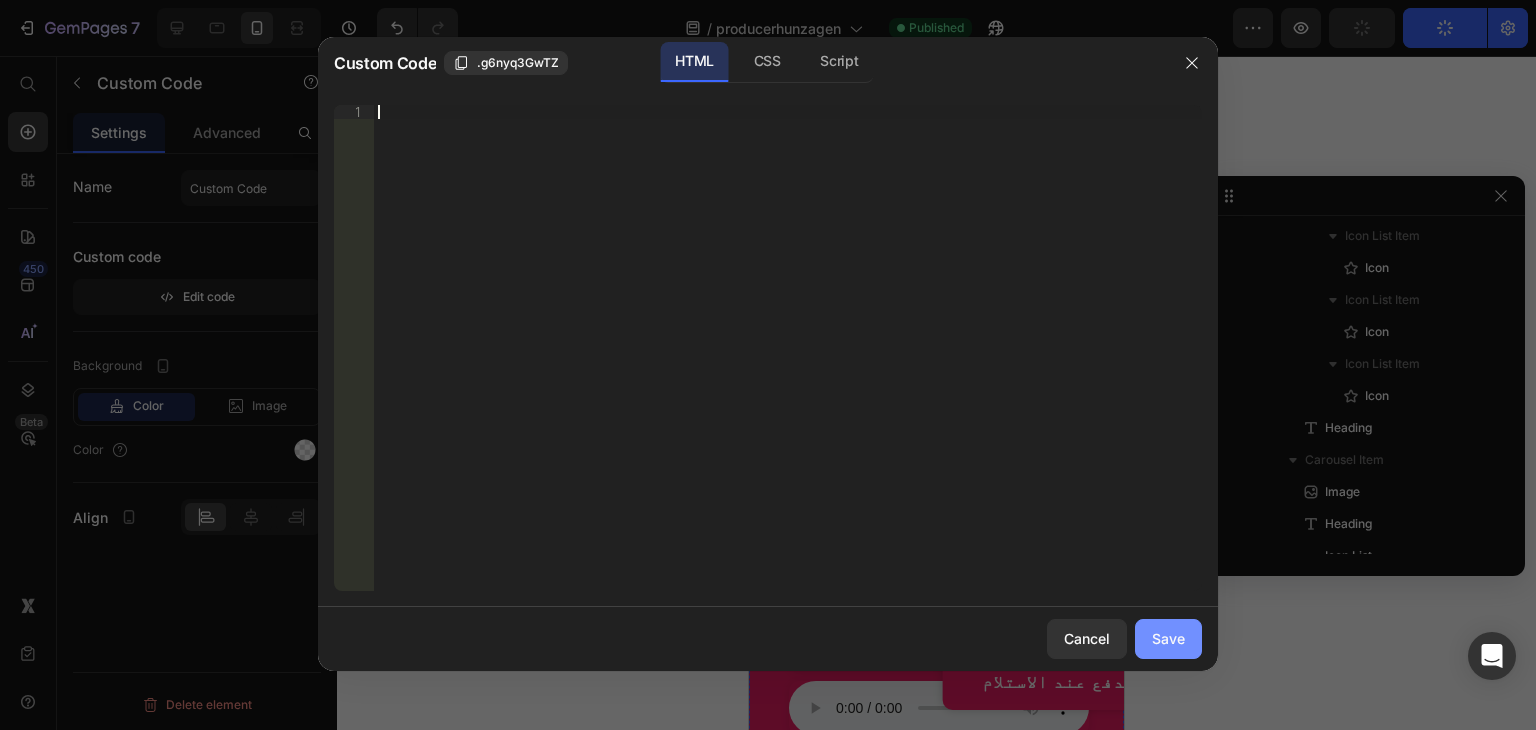 click on "Save" at bounding box center (1168, 638) 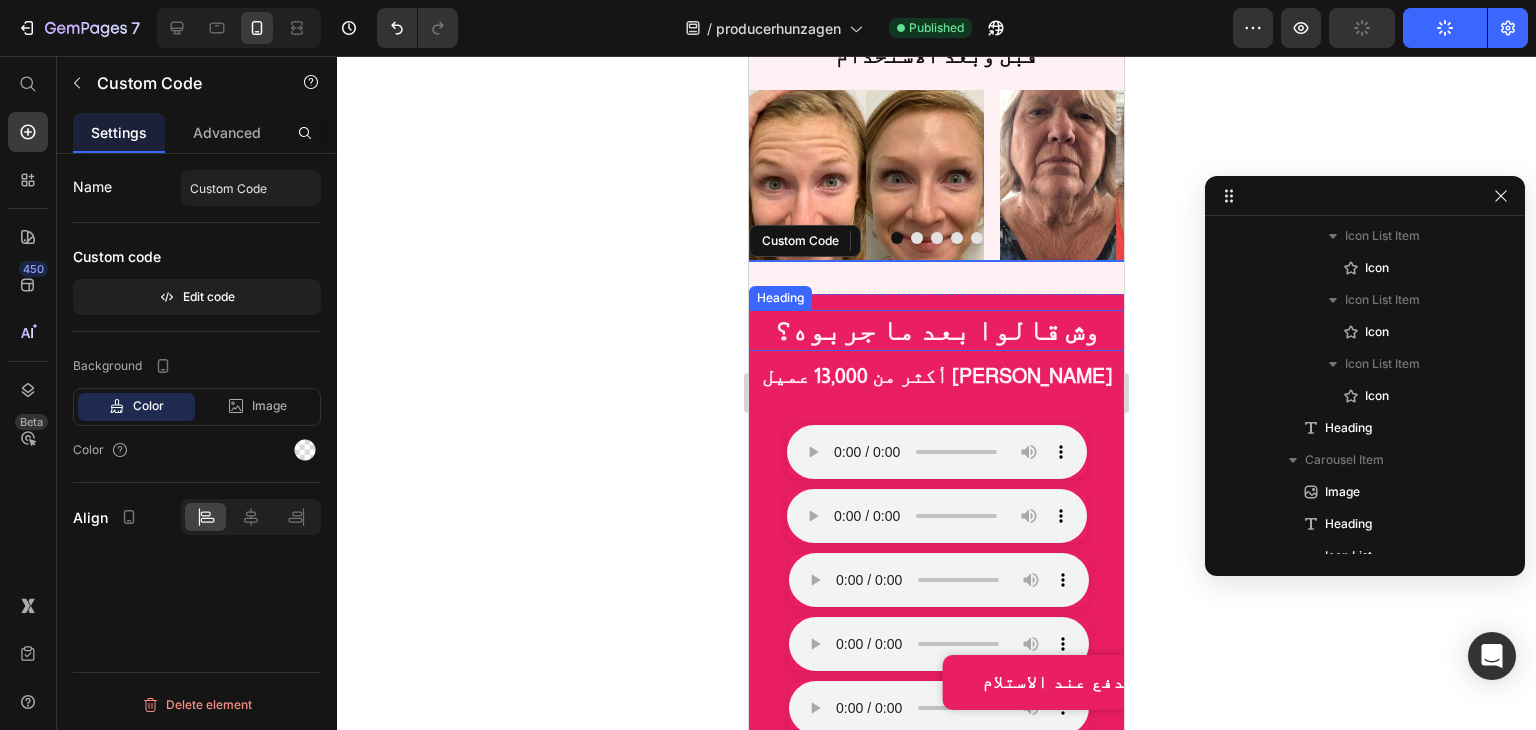 click 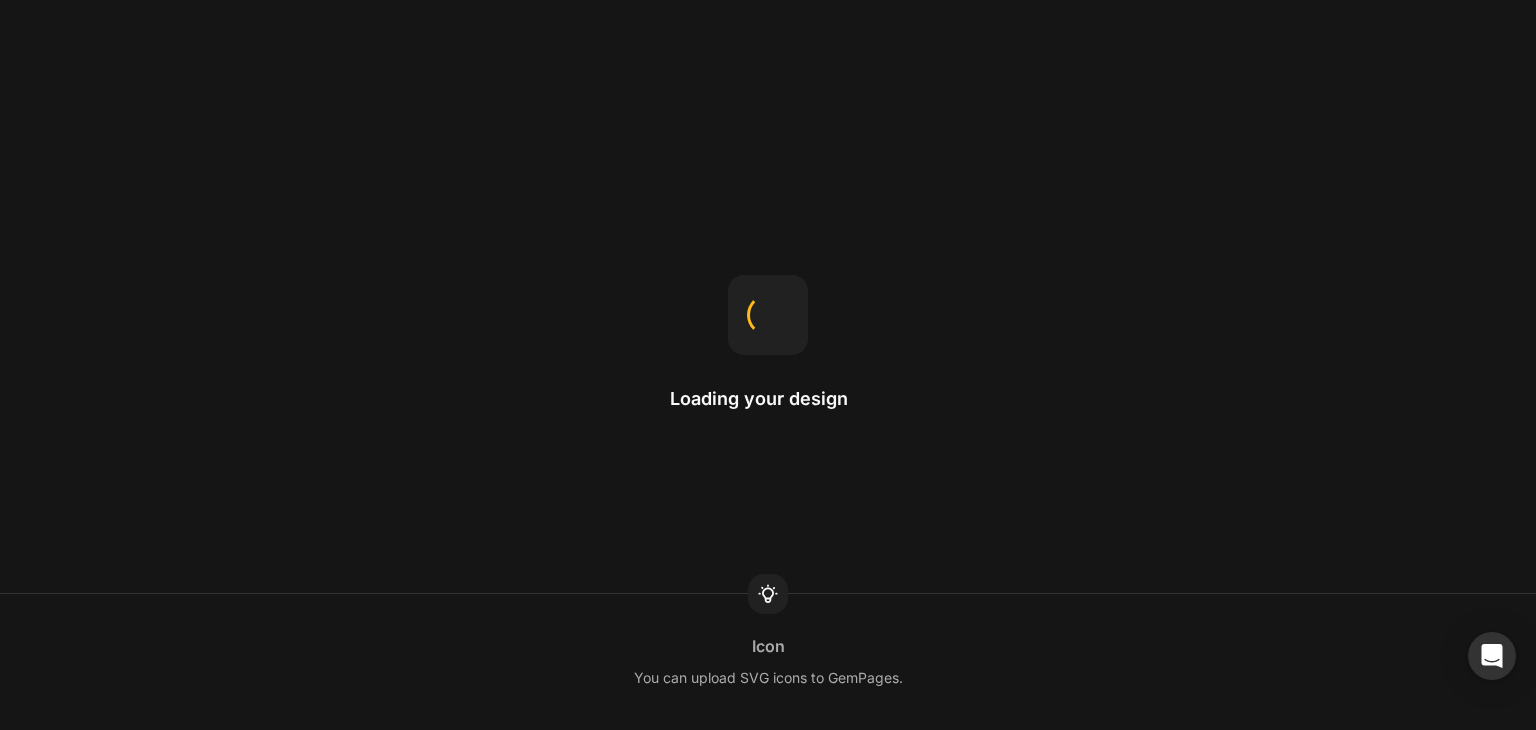 scroll, scrollTop: 0, scrollLeft: 0, axis: both 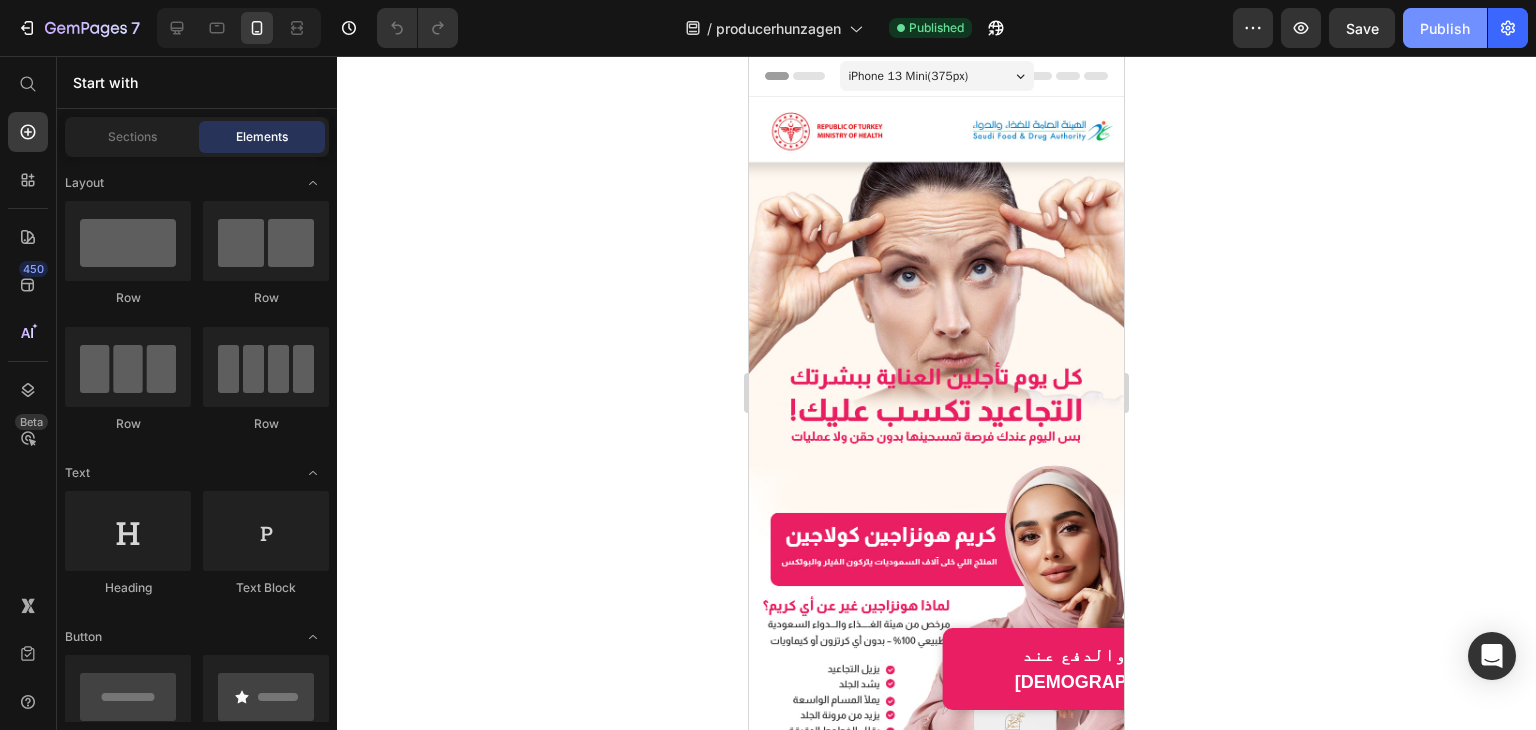 click on "Publish" 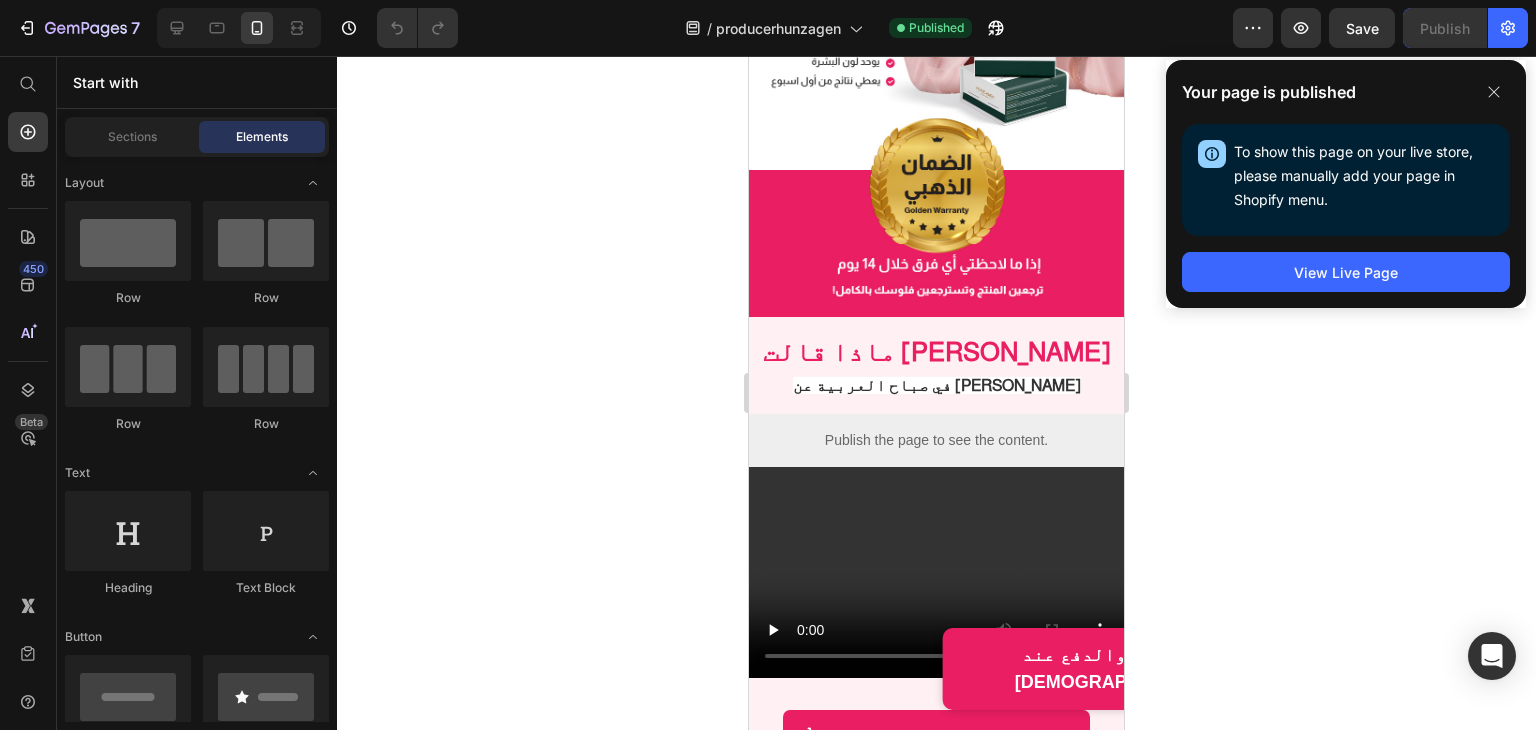 scroll, scrollTop: 700, scrollLeft: 0, axis: vertical 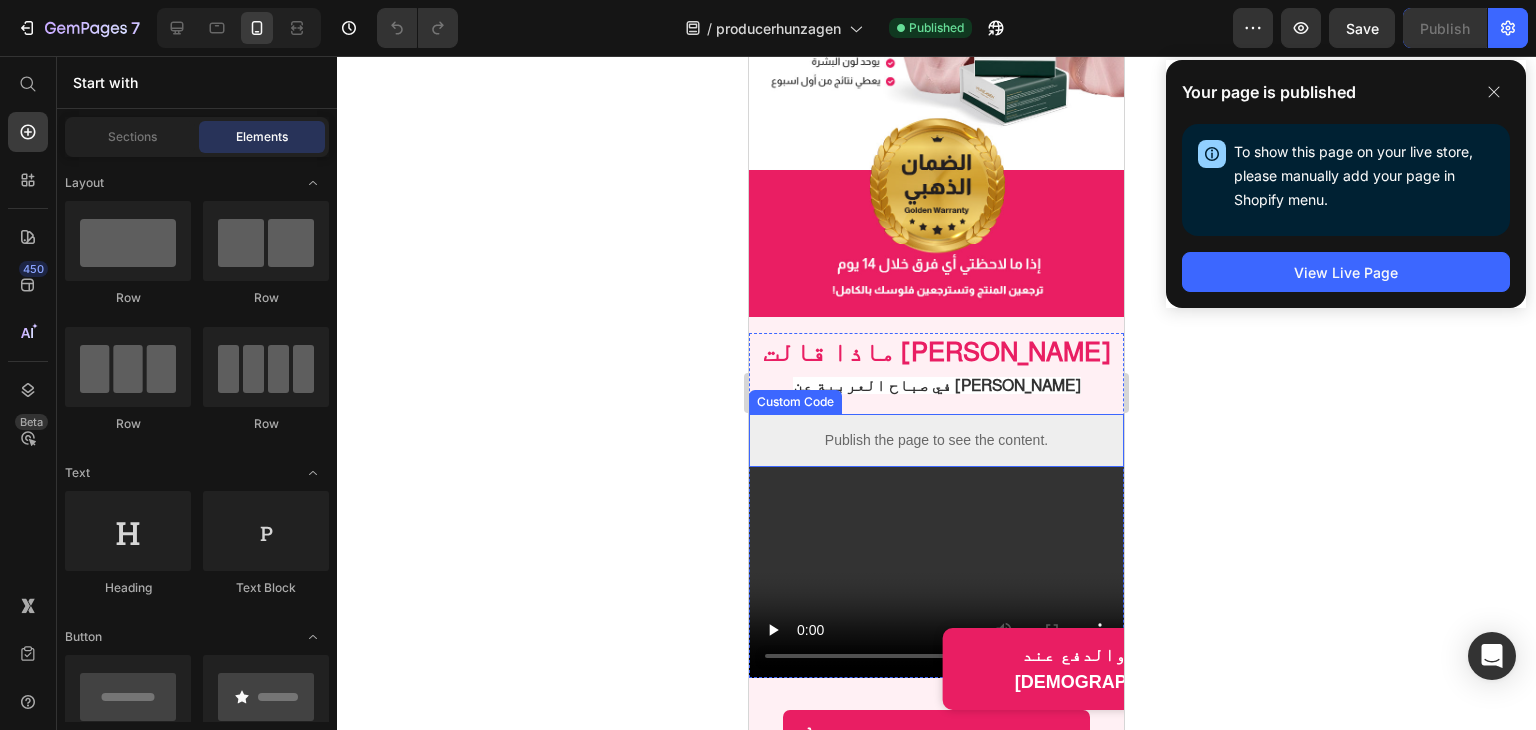 click on "Publish the page to see the content." at bounding box center (936, 440) 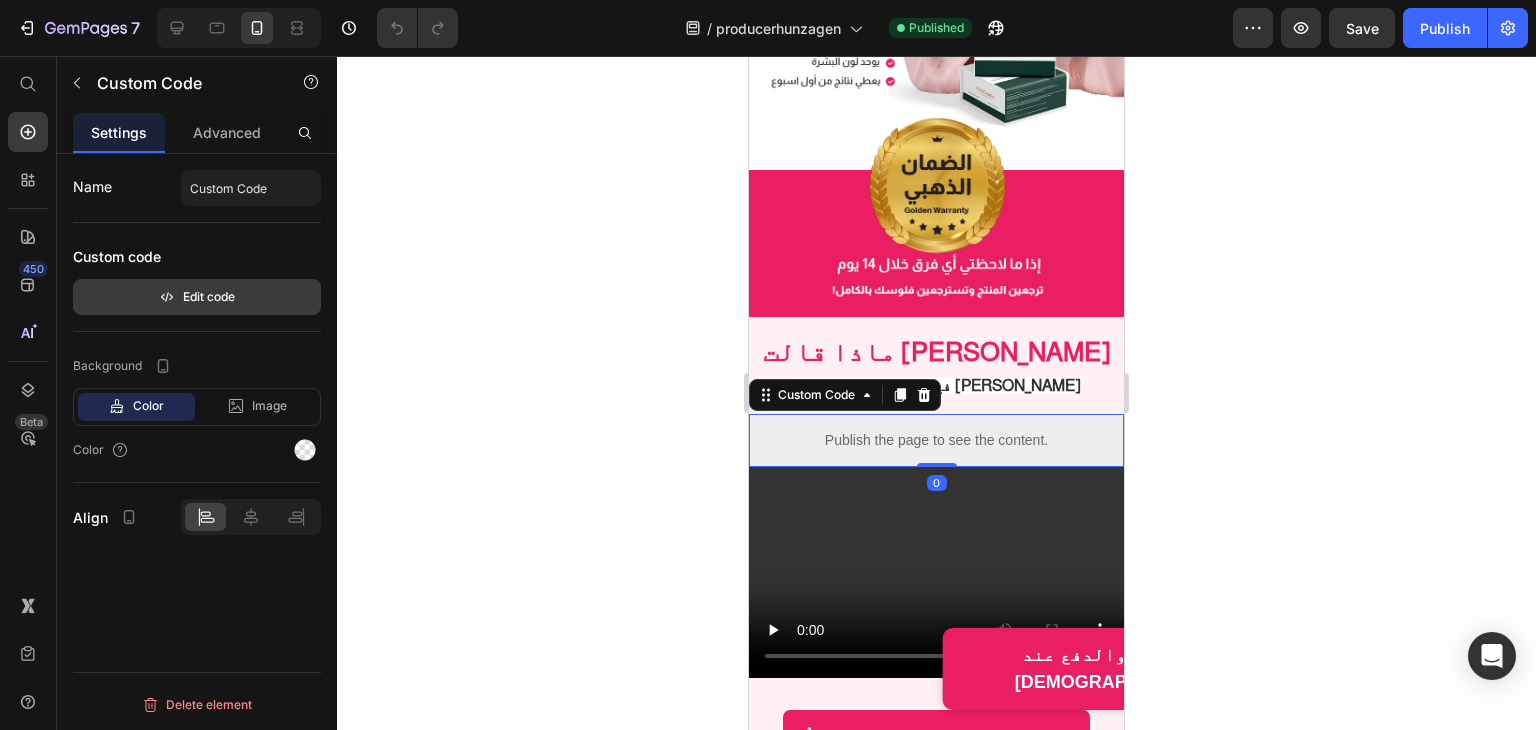 click on "Edit code" at bounding box center (197, 297) 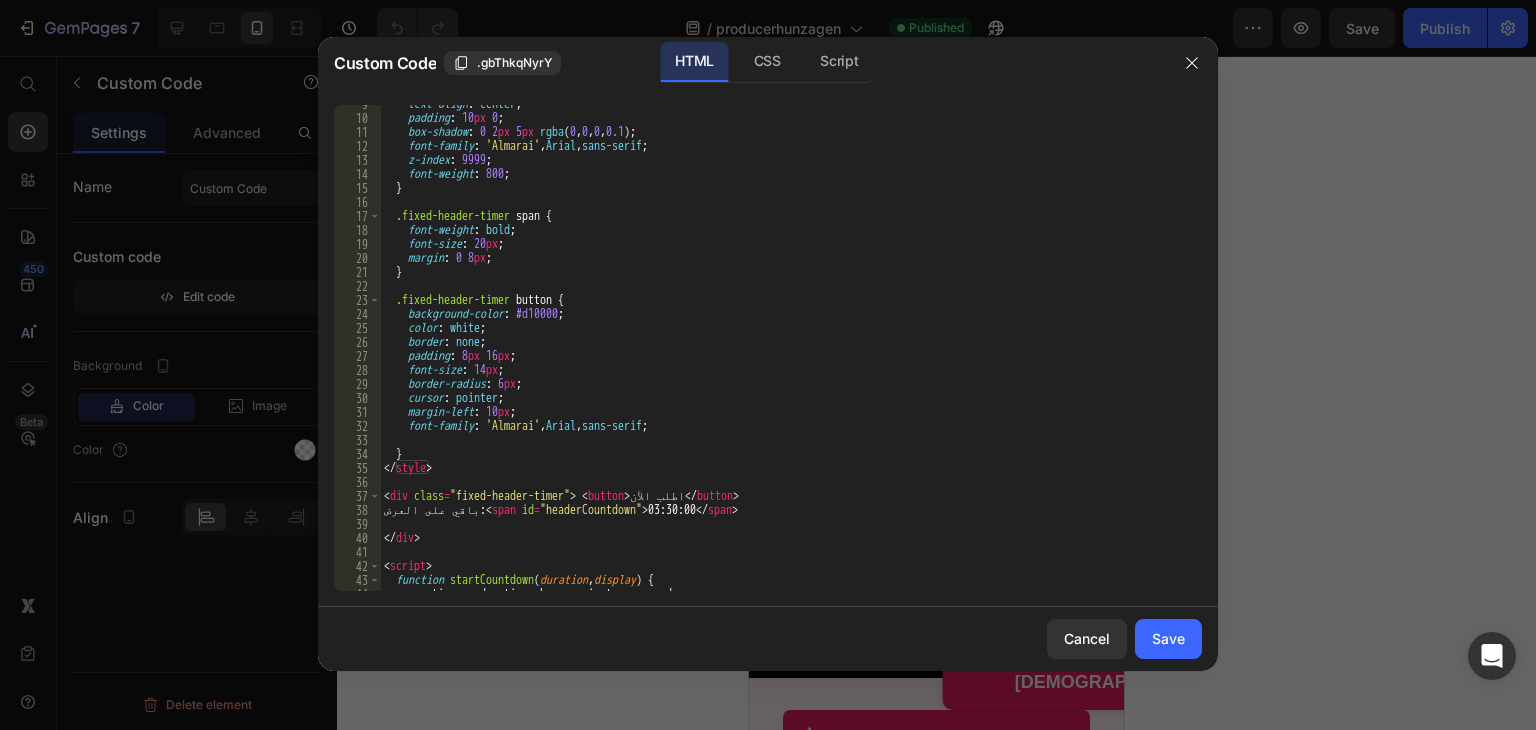 scroll, scrollTop: 240, scrollLeft: 0, axis: vertical 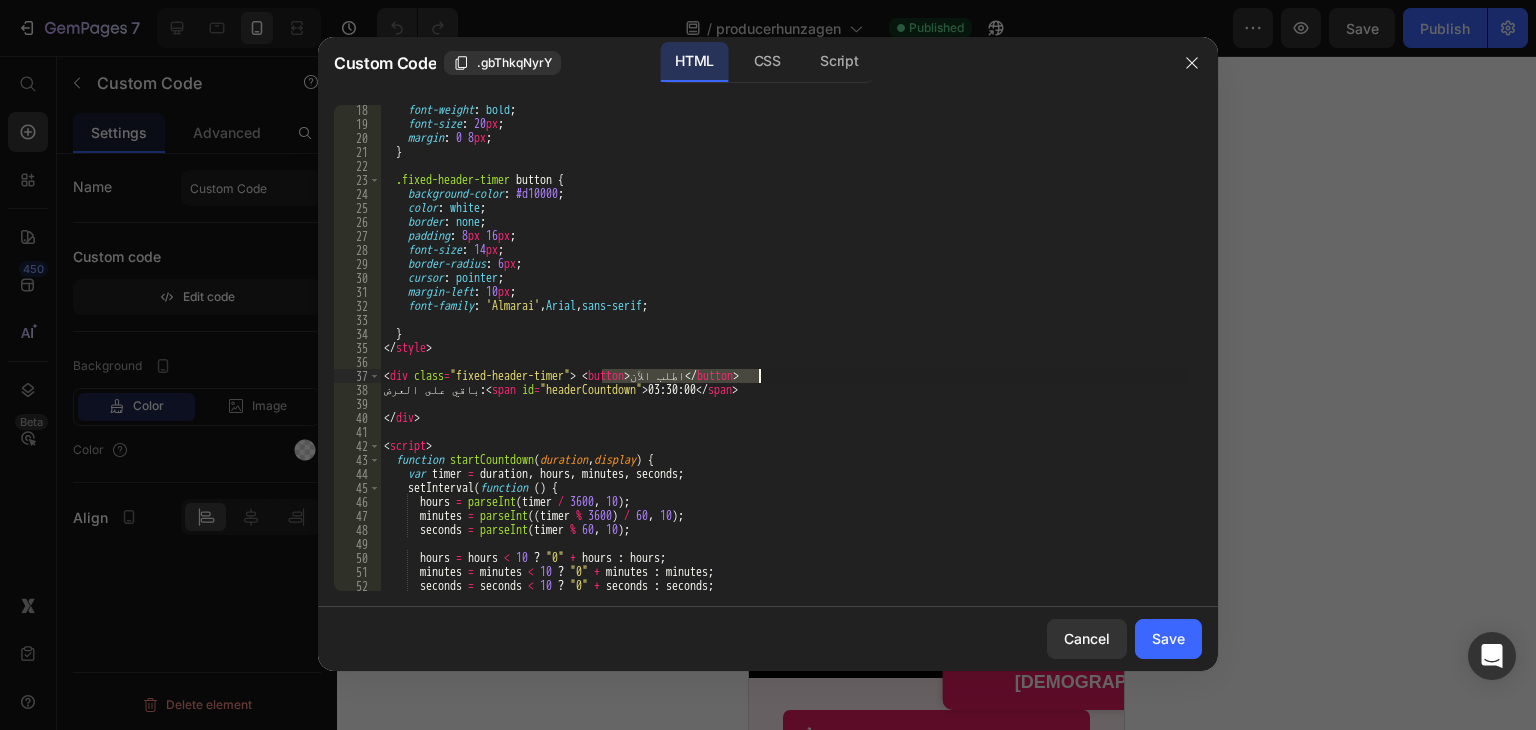 drag, startPoint x: 602, startPoint y: 376, endPoint x: 760, endPoint y: 376, distance: 158 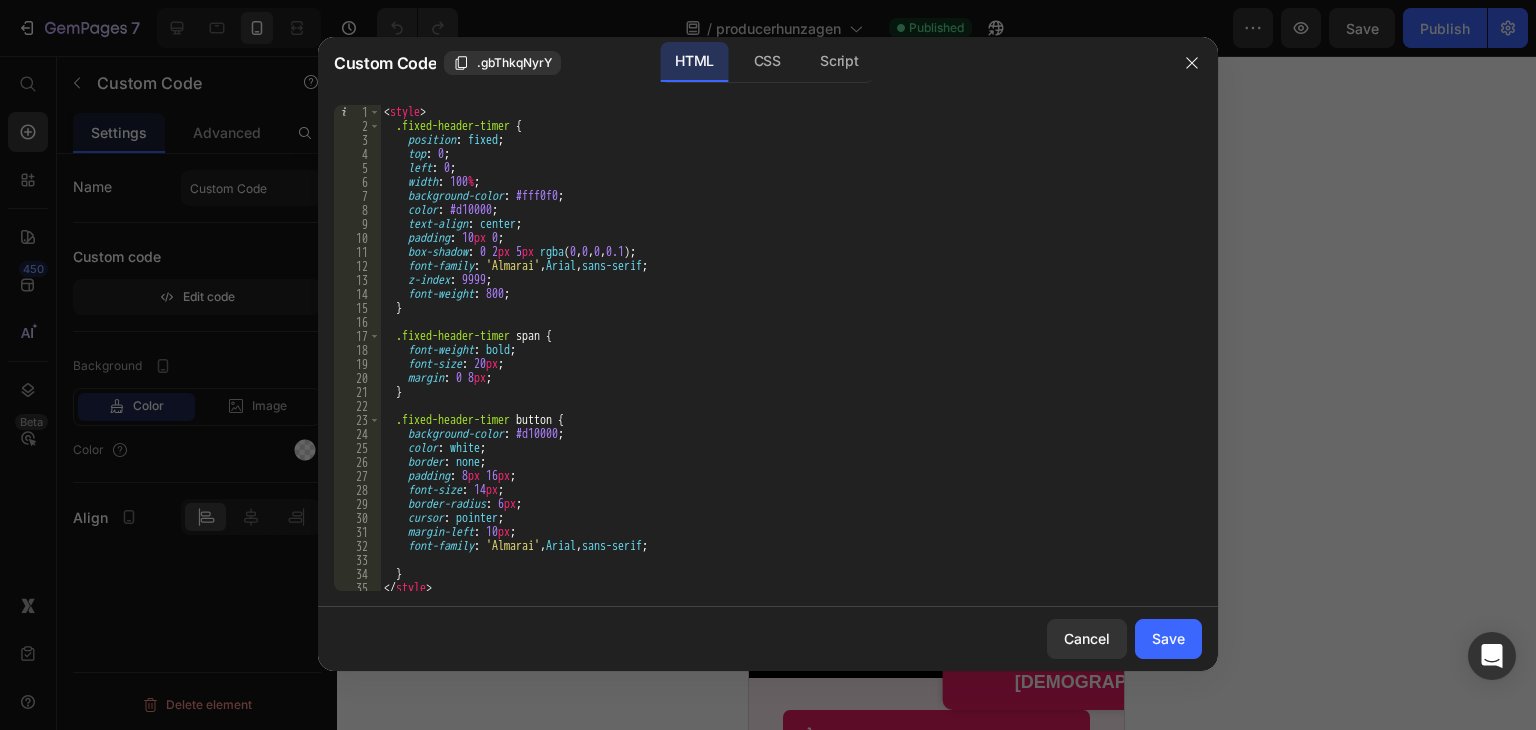 scroll, scrollTop: 0, scrollLeft: 0, axis: both 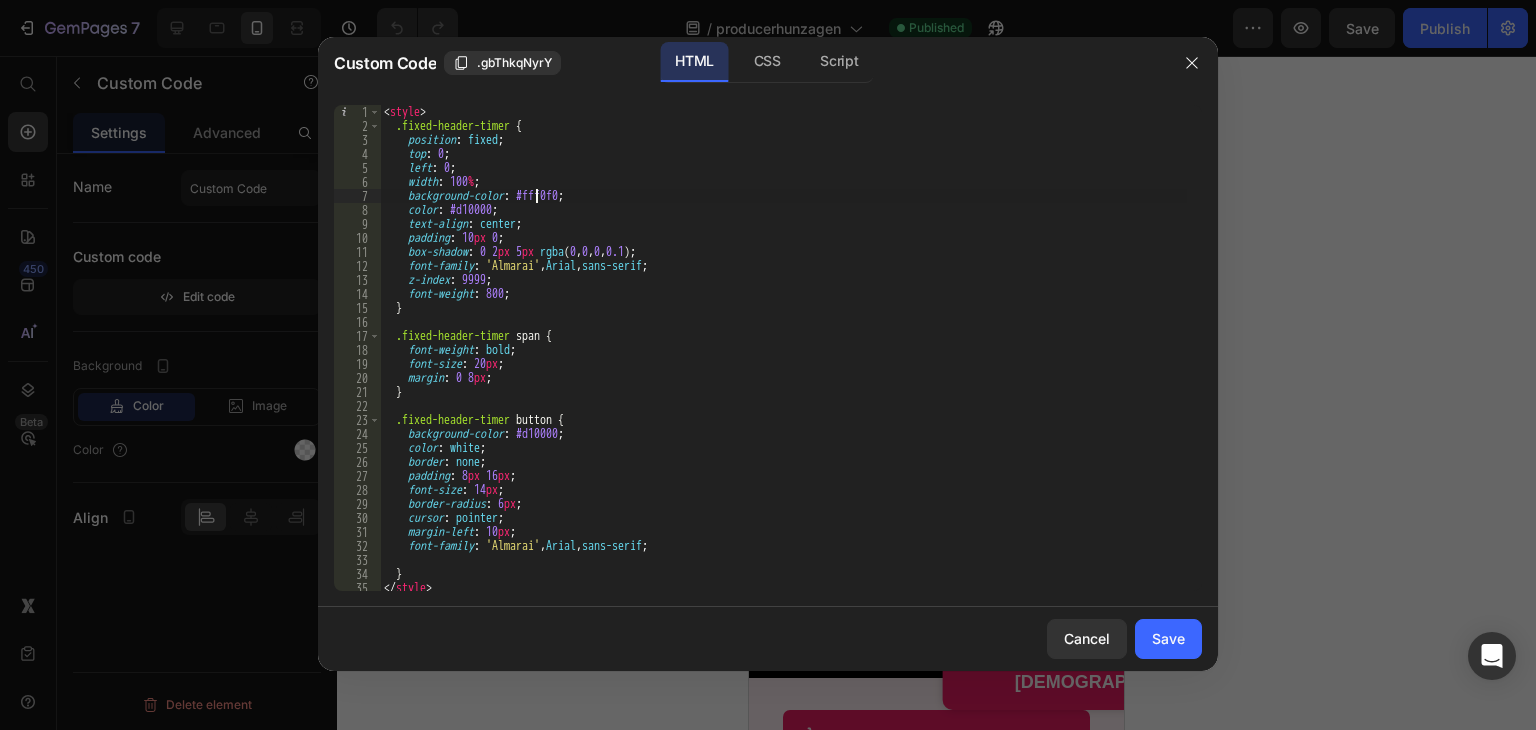 click on "< style >    .fixed-header-timer   {      position :   fixed ;      top :   0 ;      left :   0 ;      width :   100 % ;      background-color :   #fff0f0 ;      color :   #d10000 ;      text-align :   center ;      padding :   10 px   0 ;      box-shadow :   0   2 px   5 px   rgba ( 0 , 0 , 0 , 0.1 ) ;      font-family :   ' Almarai ' ,  Arial ,  sans-serif ;      z-index :   9999 ;      font-weight :   800 ;    }    .fixed-header-timer   span   {      font-weight :   bold ;      font-size :   20 px ;      margin :   0   8 px ;    }    .fixed-header-timer   button   {      background-color :   #d10000 ;      color :   white ;      border :   none ;      padding :   8 px   16 px ;      font-size :   14 px ;      border-radius :   6 px ;      cursor :   pointer ;      margin-left :   10 px ;      font-family :   ' Almarai ' ,  Arial ,  sans-serif ;    } </ style >" at bounding box center (783, 362) 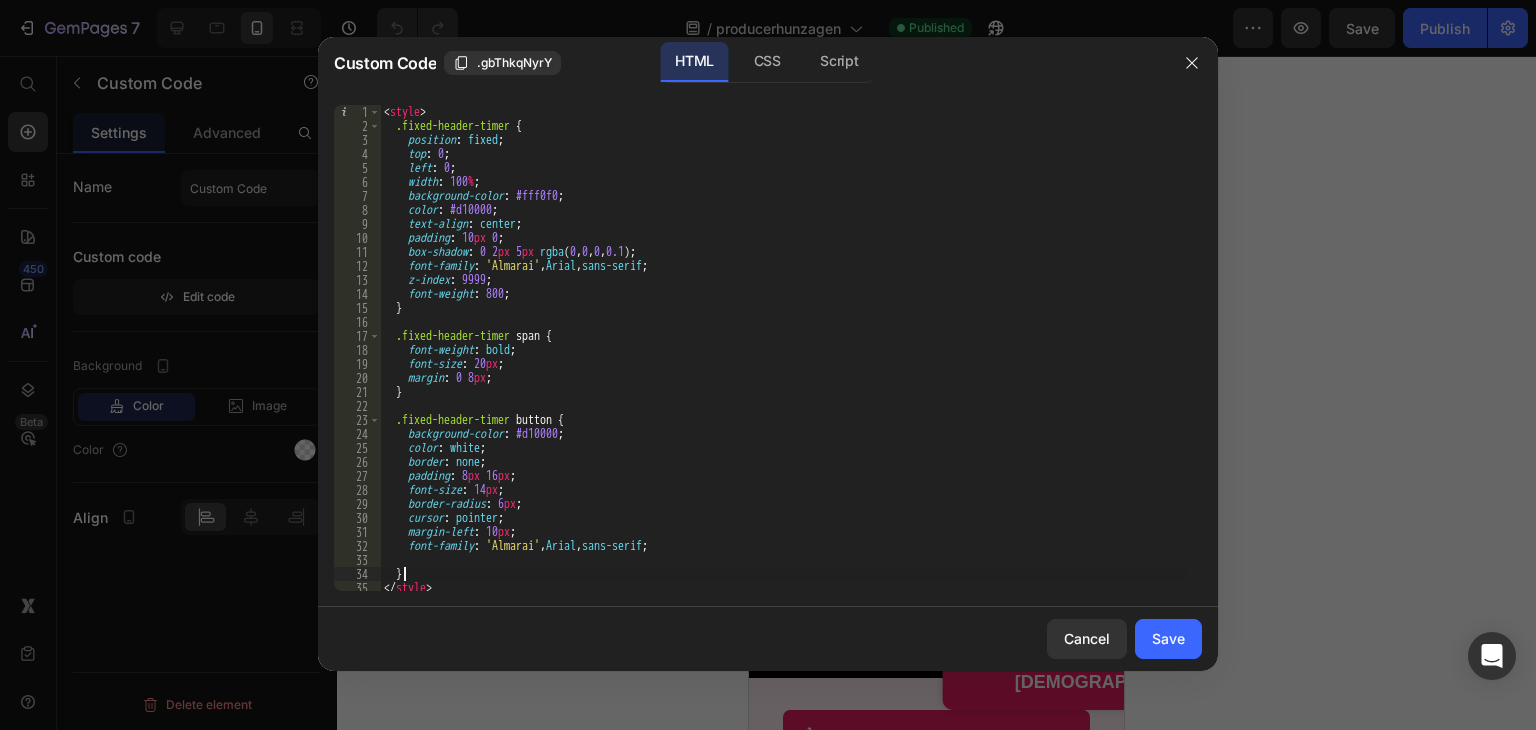 click on "< style >    .fixed-header-timer   {      position :   fixed ;      top :   0 ;      left :   0 ;      width :   100 % ;      background-color :   #fff0f0 ;      color :   #d10000 ;      text-align :   center ;      padding :   10 px   0 ;      box-shadow :   0   2 px   5 px   rgba ( 0 , 0 , 0 , 0.1 ) ;      font-family :   ' Almarai ' ,  Arial ,  sans-serif ;      z-index :   9999 ;      font-weight :   800 ;    }    .fixed-header-timer   span   {      font-weight :   bold ;      font-size :   20 px ;      margin :   0   8 px ;    }    .fixed-header-timer   button   {      background-color :   #d10000 ;      color :   white ;      border :   none ;      padding :   8 px   16 px ;      font-size :   14 px ;      border-radius :   6 px ;      cursor :   pointer ;      margin-left :   10 px ;      font-family :   ' Almarai ' ,  Arial ,  sans-serif ;    } </ style >" at bounding box center [783, 362] 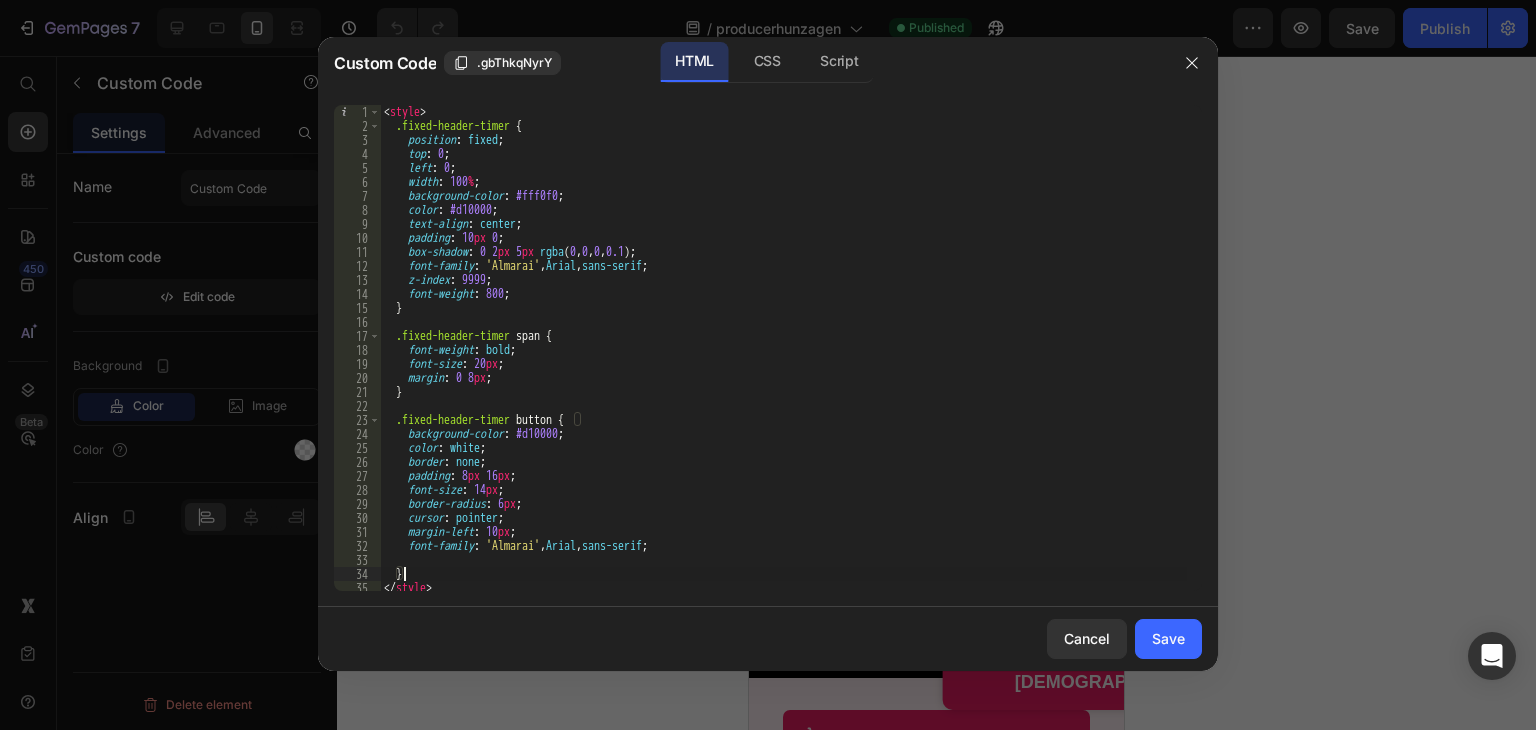 type on "</script>" 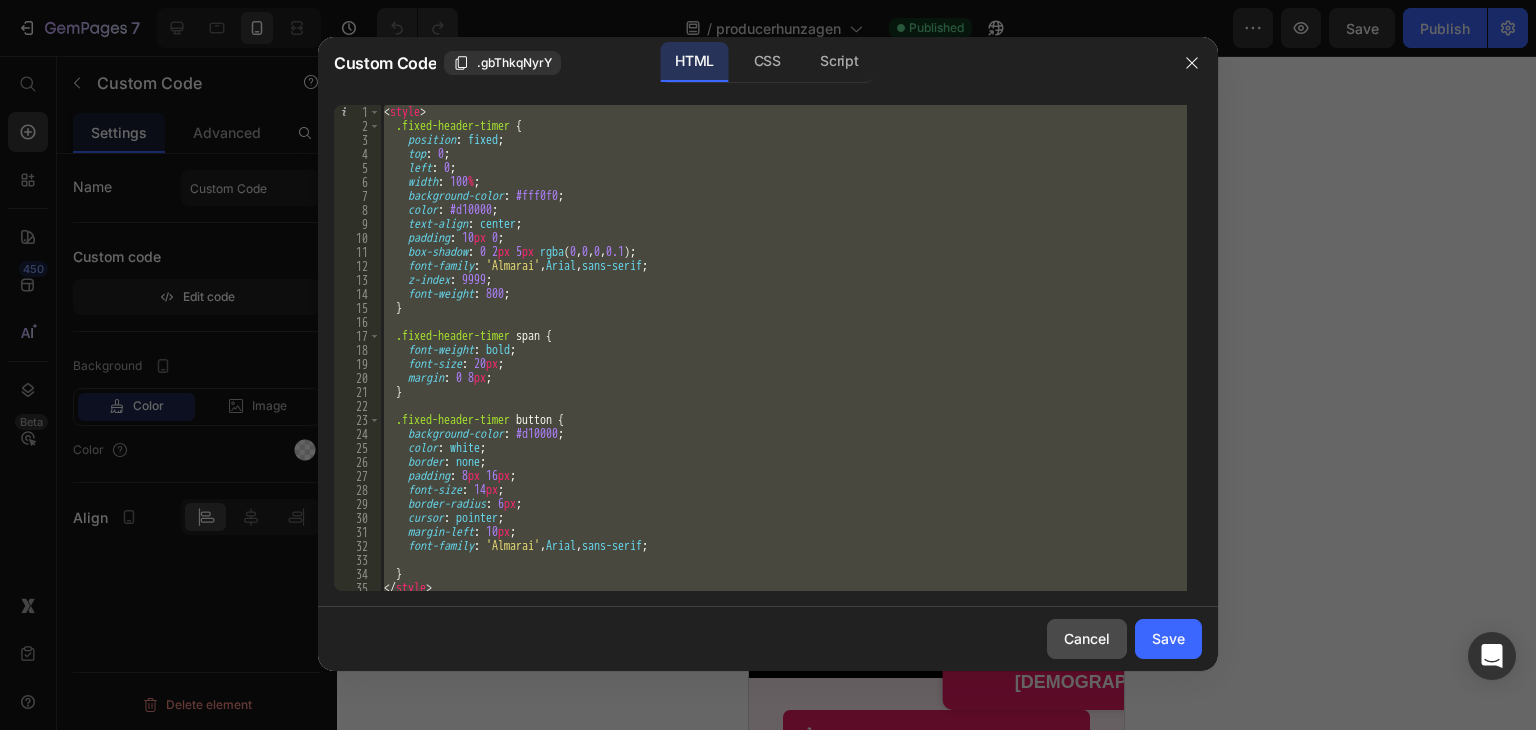 paste 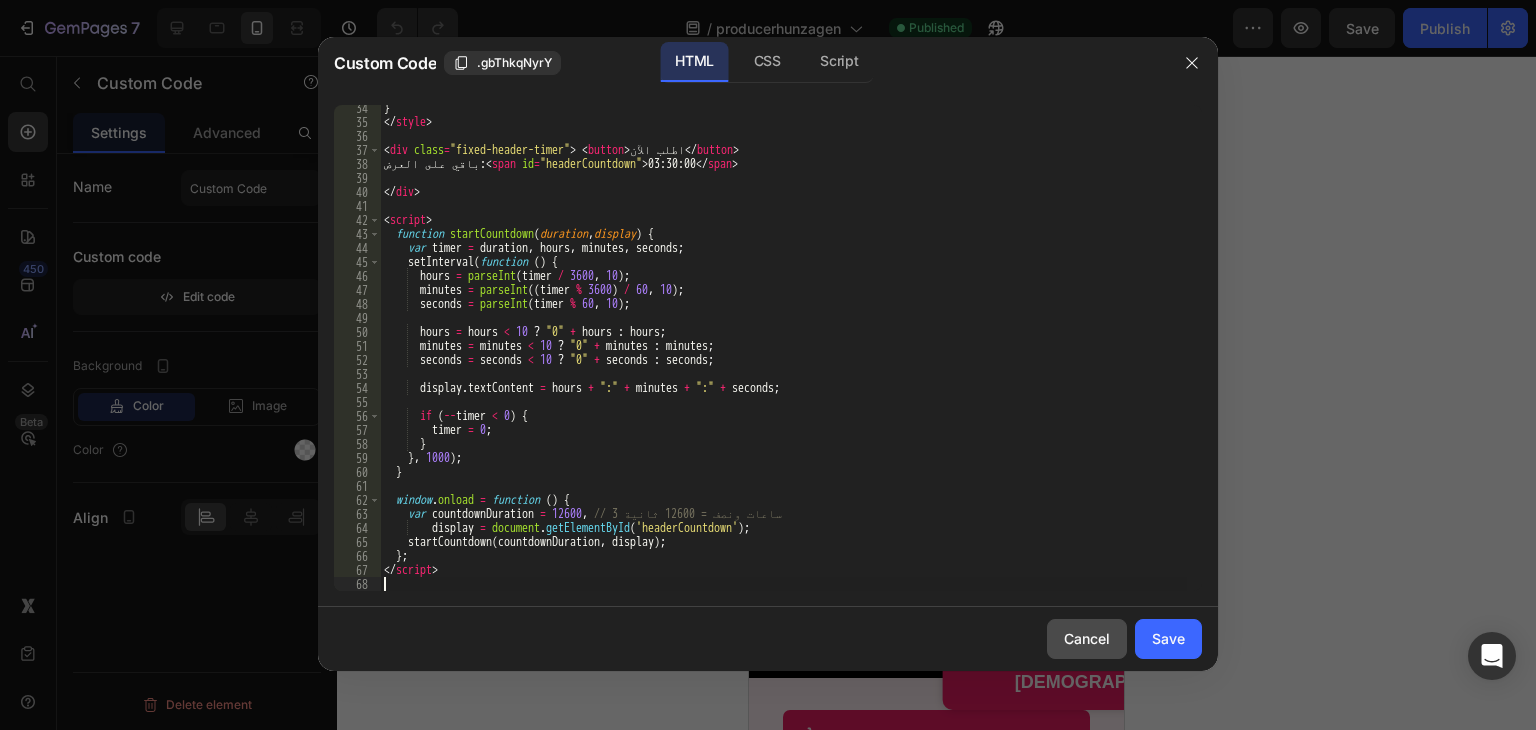 scroll, scrollTop: 466, scrollLeft: 0, axis: vertical 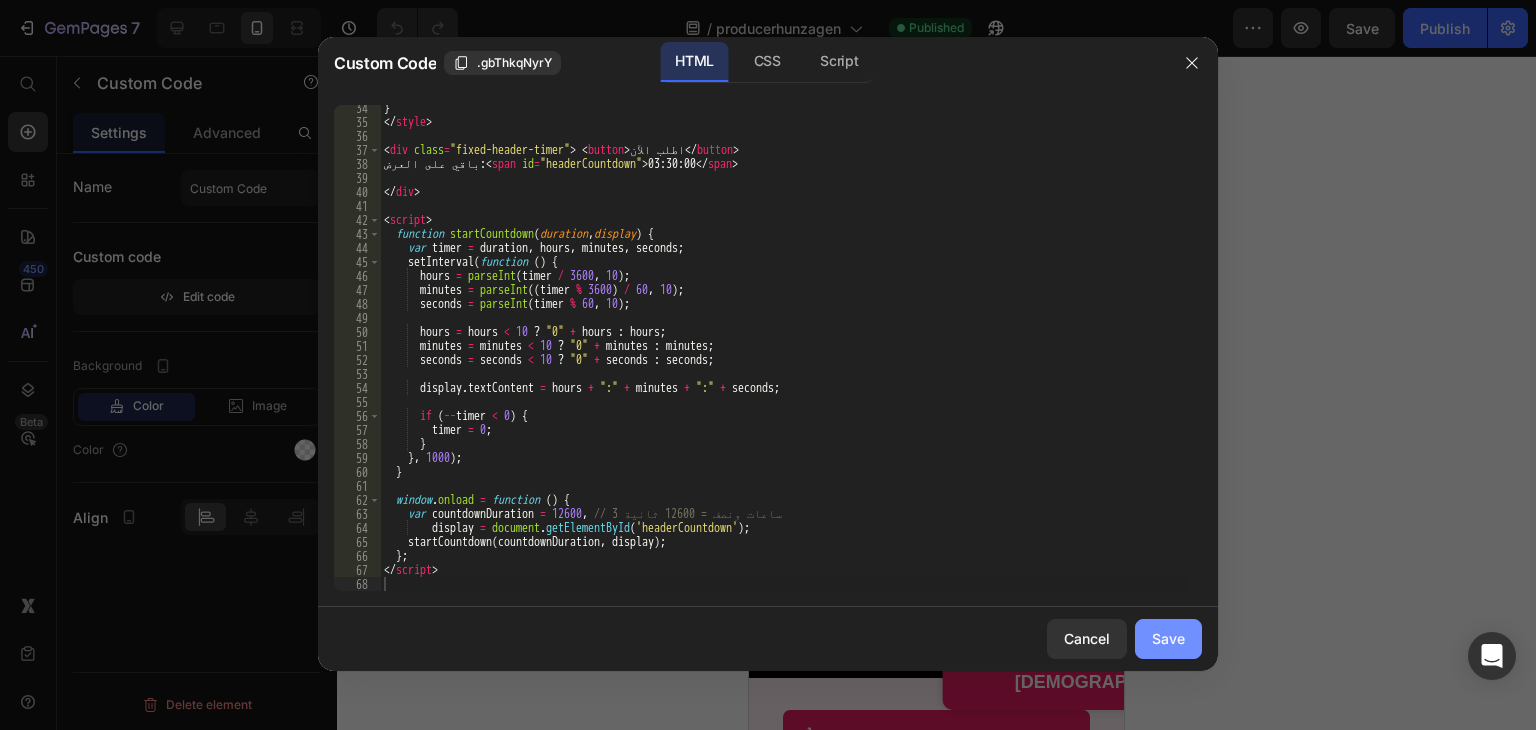 click on "Save" 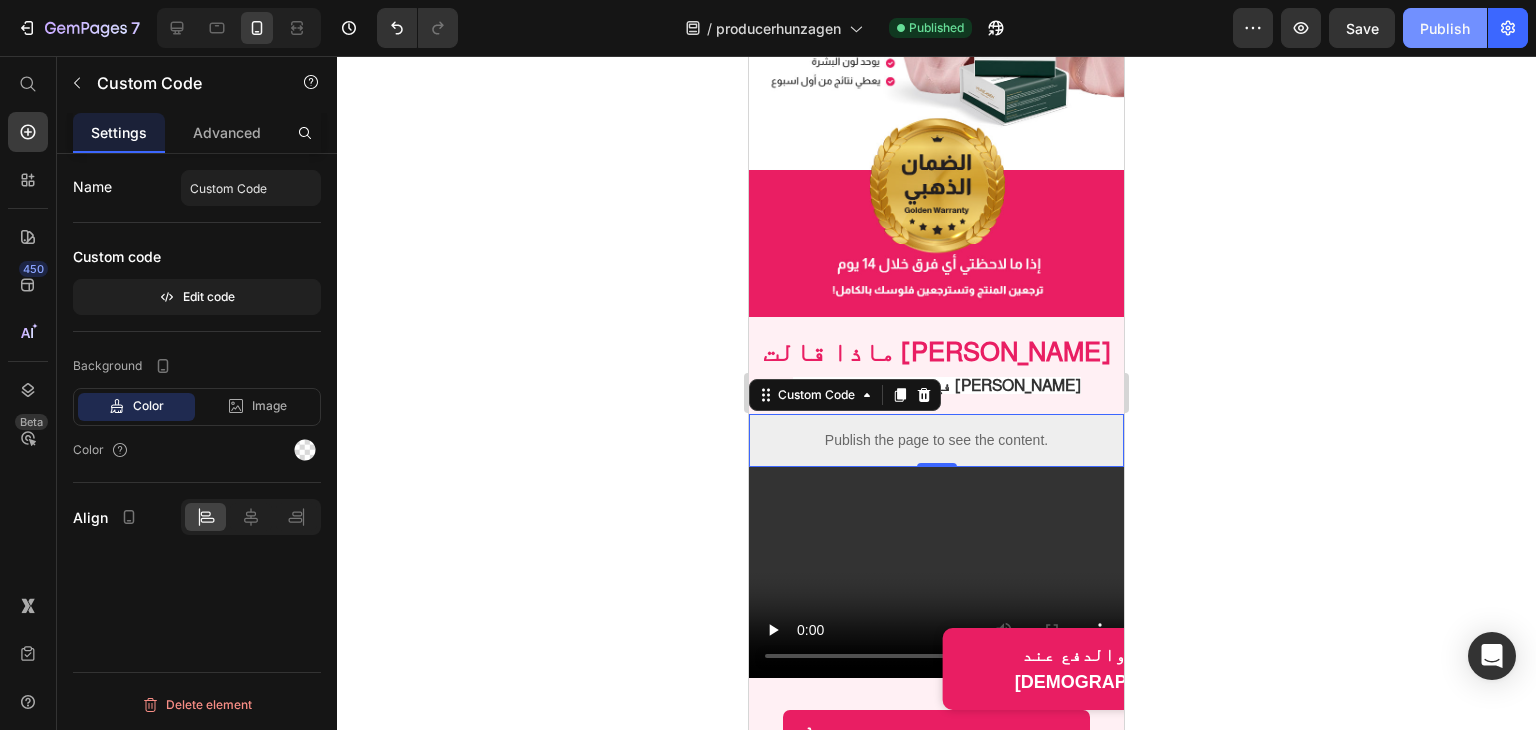 click on "Publish" 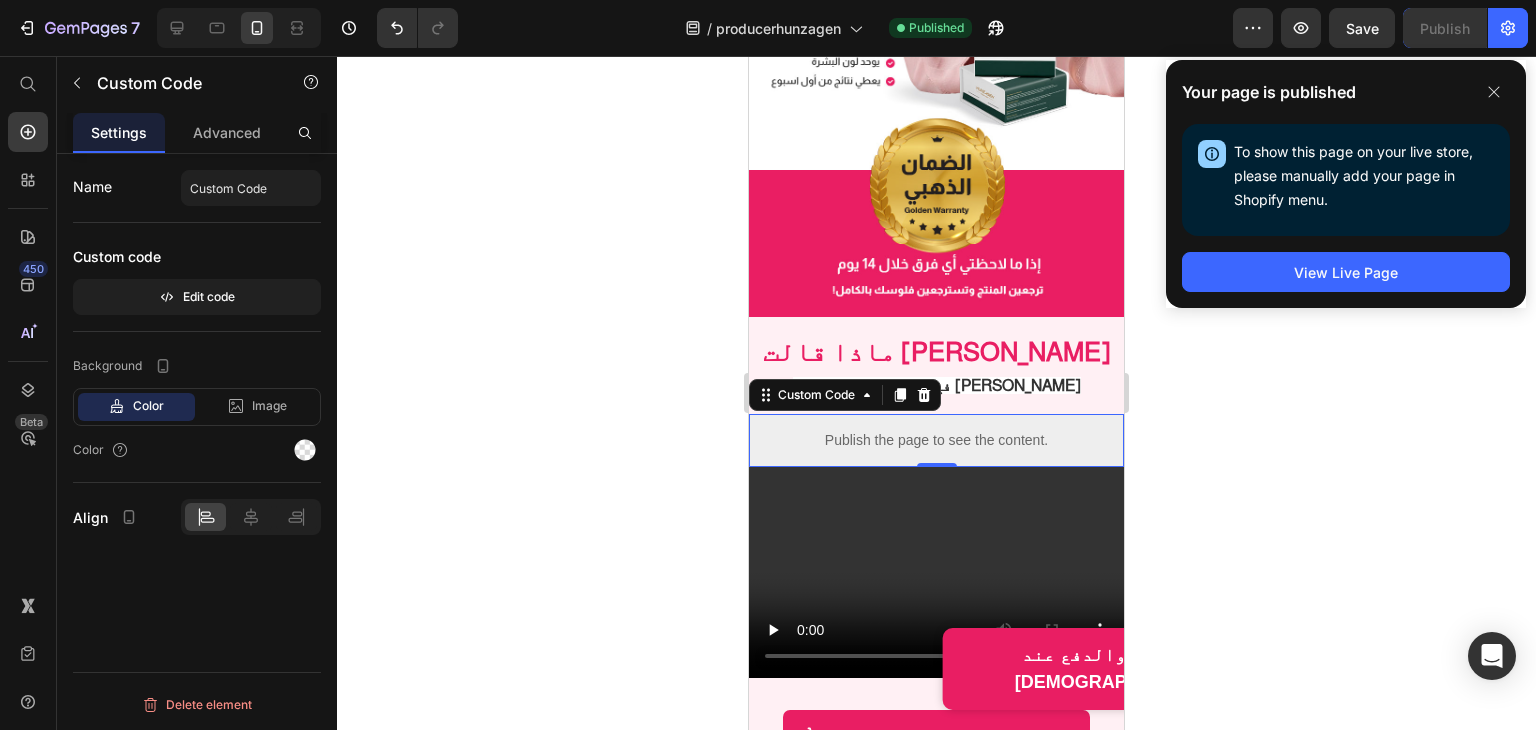 click on "Publish the page to see the content." at bounding box center [936, 440] 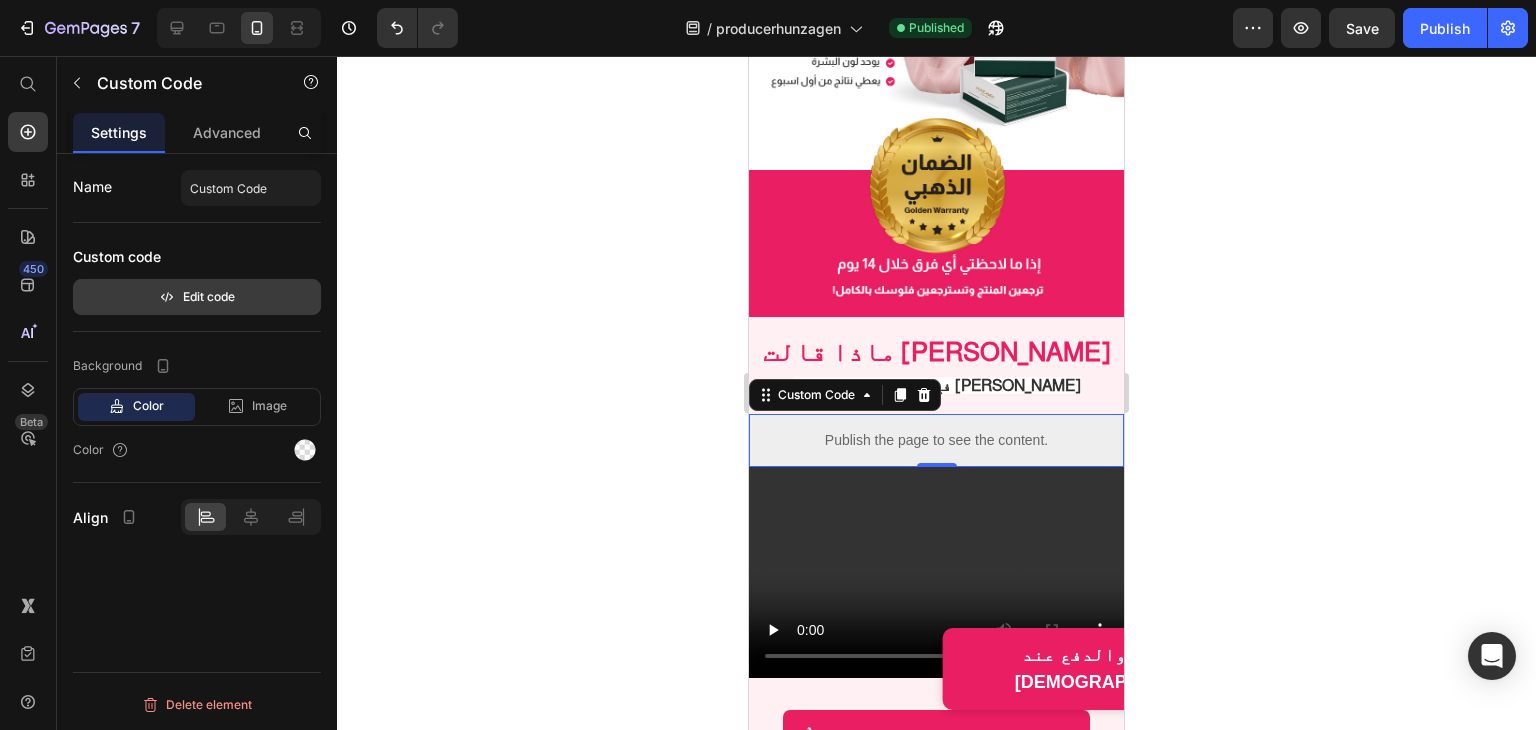 click on "Edit code" at bounding box center [197, 297] 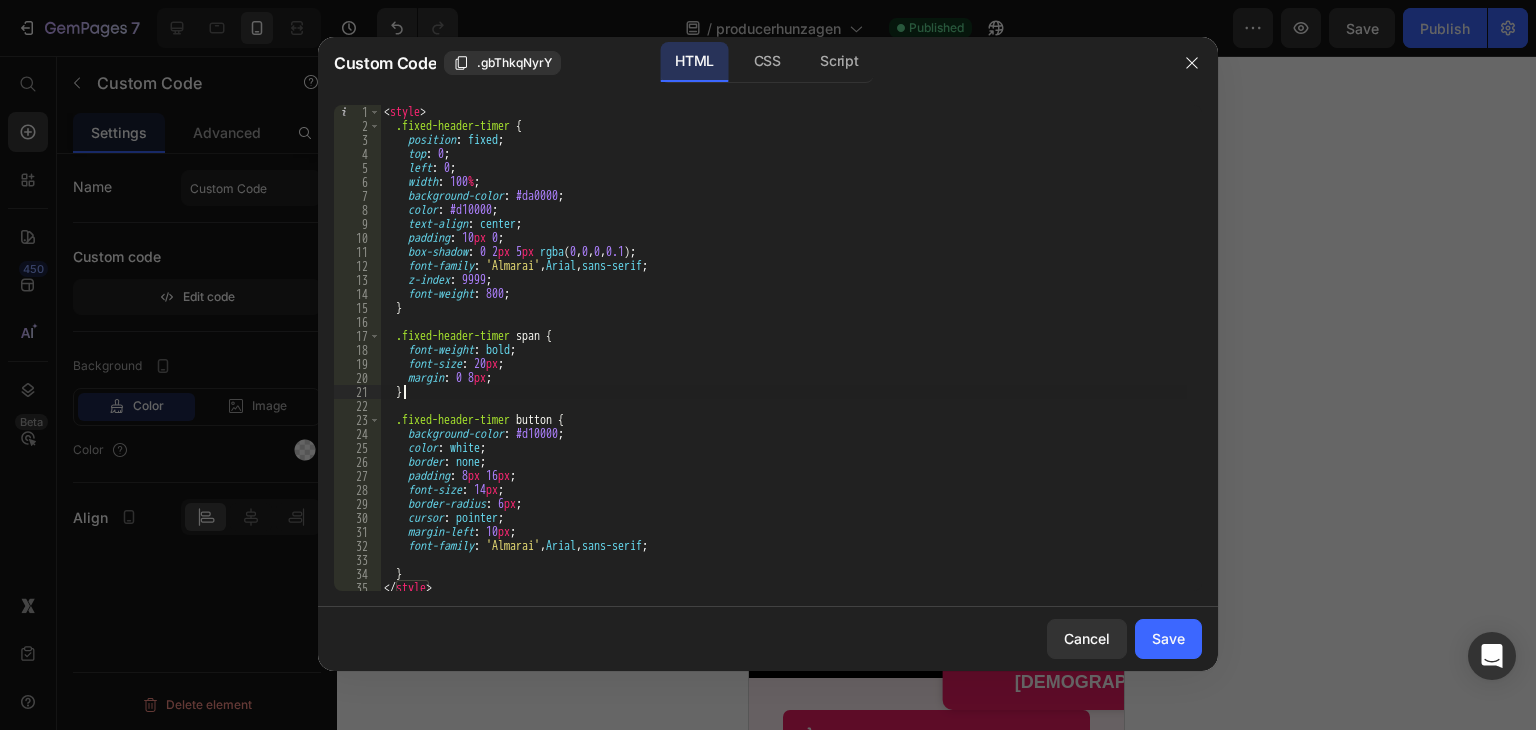 click on "< style >    .fixed-header-timer   {      position :   fixed ;      top :   0 ;      left :   0 ;      width :   100 % ;      background-color :   #da0000 ;      color :   #d10000 ;      text-align :   center ;      padding :   10 px   0 ;      box-shadow :   0   2 px   5 px   rgba ( 0 , 0 , 0 , 0.1 ) ;      font-family :   ' Almarai ' ,  Arial ,  sans-serif ;      z-index :   9999 ;      font-weight :   800 ;    }    .fixed-header-timer   span   {      font-weight :   bold ;      font-size :   20 px ;      margin :   0   8 px ;    }    .fixed-header-timer   button   {      background-color :   #d10000 ;      color :   white ;      border :   none ;      padding :   8 px   16 px ;      font-size :   14 px ;      border-radius :   6 px ;      cursor :   pointer ;      margin-left :   10 px ;      font-family :   ' Almarai ' ,  Arial ,  sans-serif ;    } </ style >" at bounding box center (783, 362) 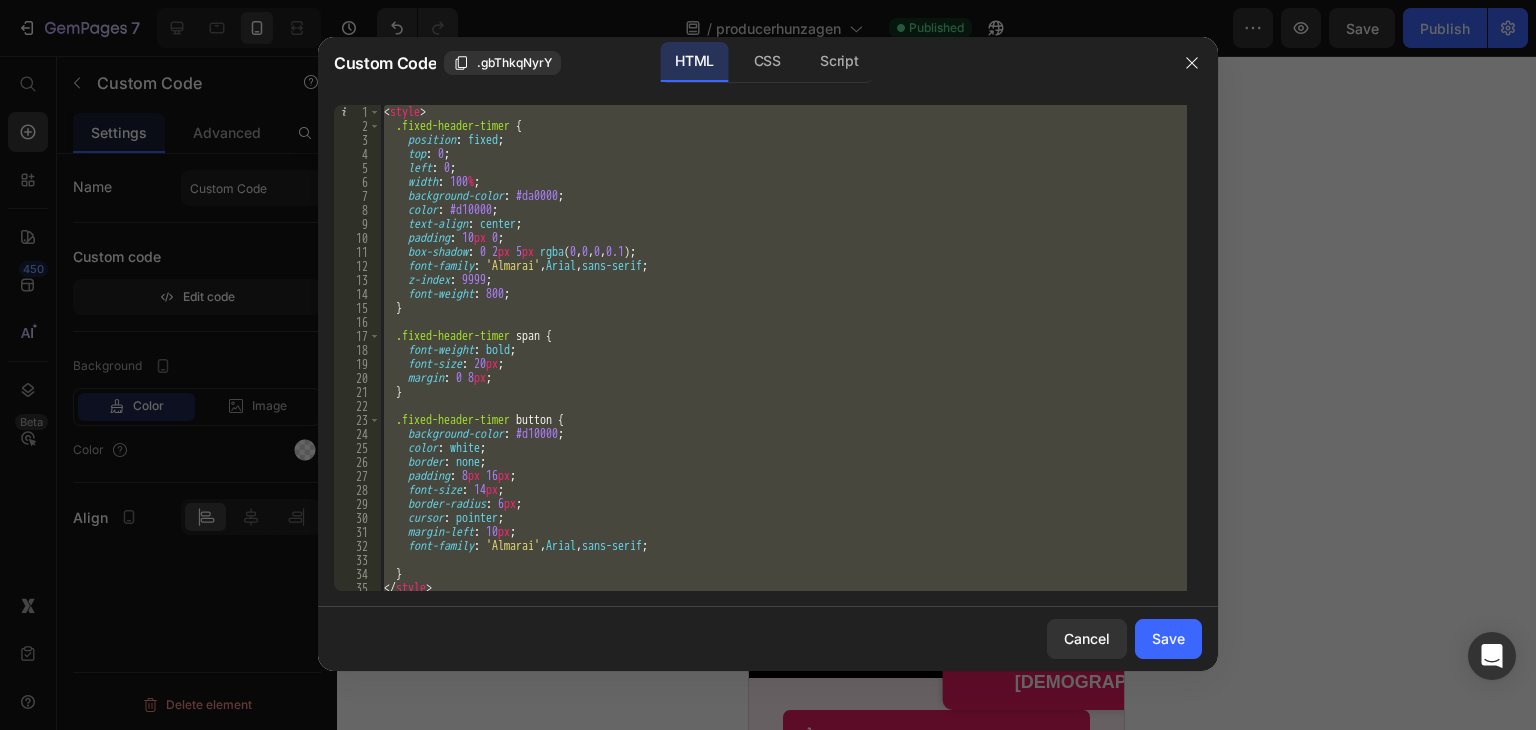 click on "< style >    .fixed-header-timer   {      position :   fixed ;      top :   0 ;      left :   0 ;      width :   100 % ;      background-color :   #da0000 ;      color :   #d10000 ;      text-align :   center ;      padding :   10 px   0 ;      box-shadow :   0   2 px   5 px   rgba ( 0 , 0 , 0 , 0.1 ) ;      font-family :   ' Almarai ' ,  Arial ,  sans-serif ;      z-index :   9999 ;      font-weight :   800 ;    }    .fixed-header-timer   span   {      font-weight :   bold ;      font-size :   20 px ;      margin :   0   8 px ;    }    .fixed-header-timer   button   {      background-color :   #d10000 ;      color :   white ;      border :   none ;      padding :   8 px   16 px ;      font-size :   14 px ;      border-radius :   6 px ;      cursor :   pointer ;      margin-left :   10 px ;      font-family :   ' Almarai ' ,  Arial ,  sans-serif ;    } </ style >" at bounding box center [783, 348] 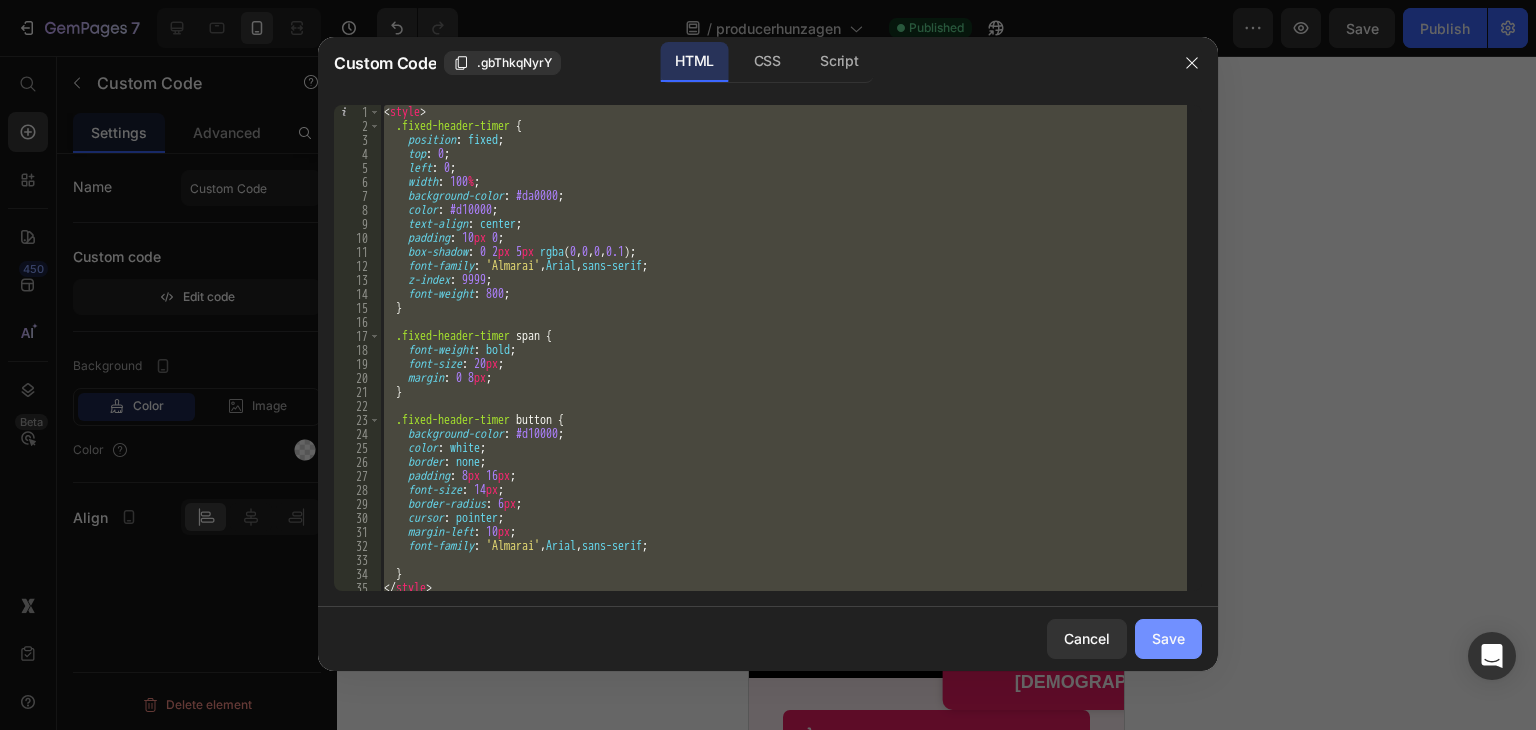 paste 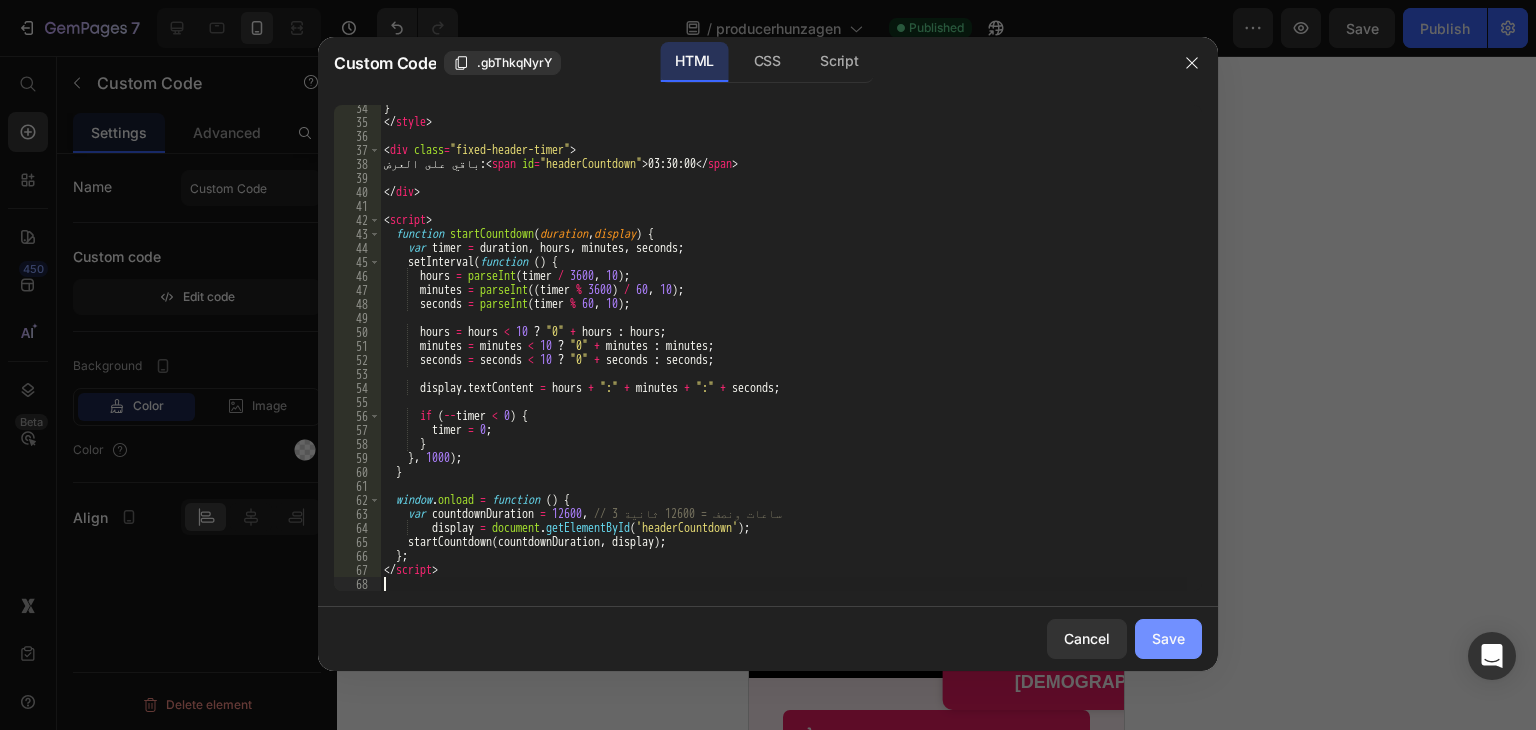 scroll, scrollTop: 466, scrollLeft: 0, axis: vertical 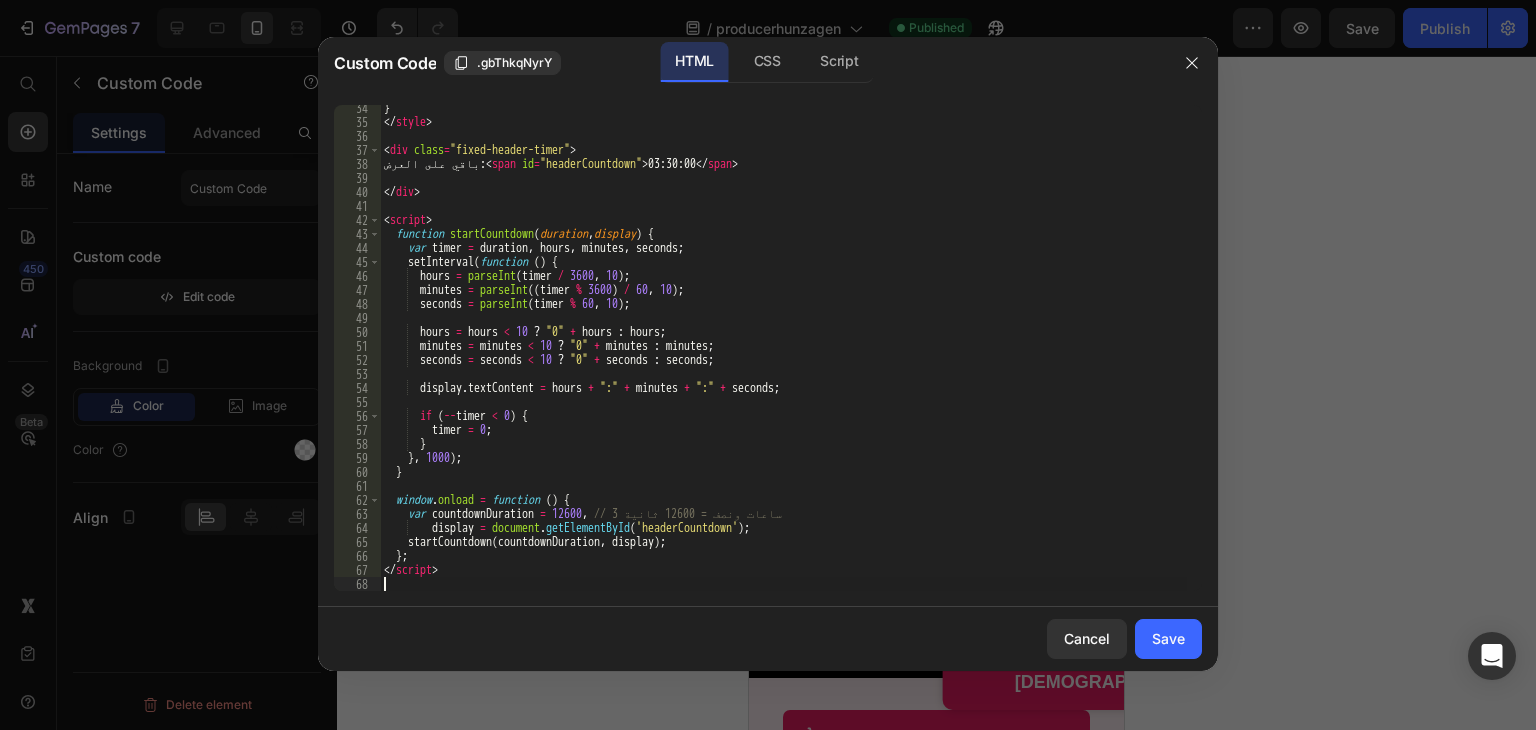 click on "Save" at bounding box center (1168, 638) 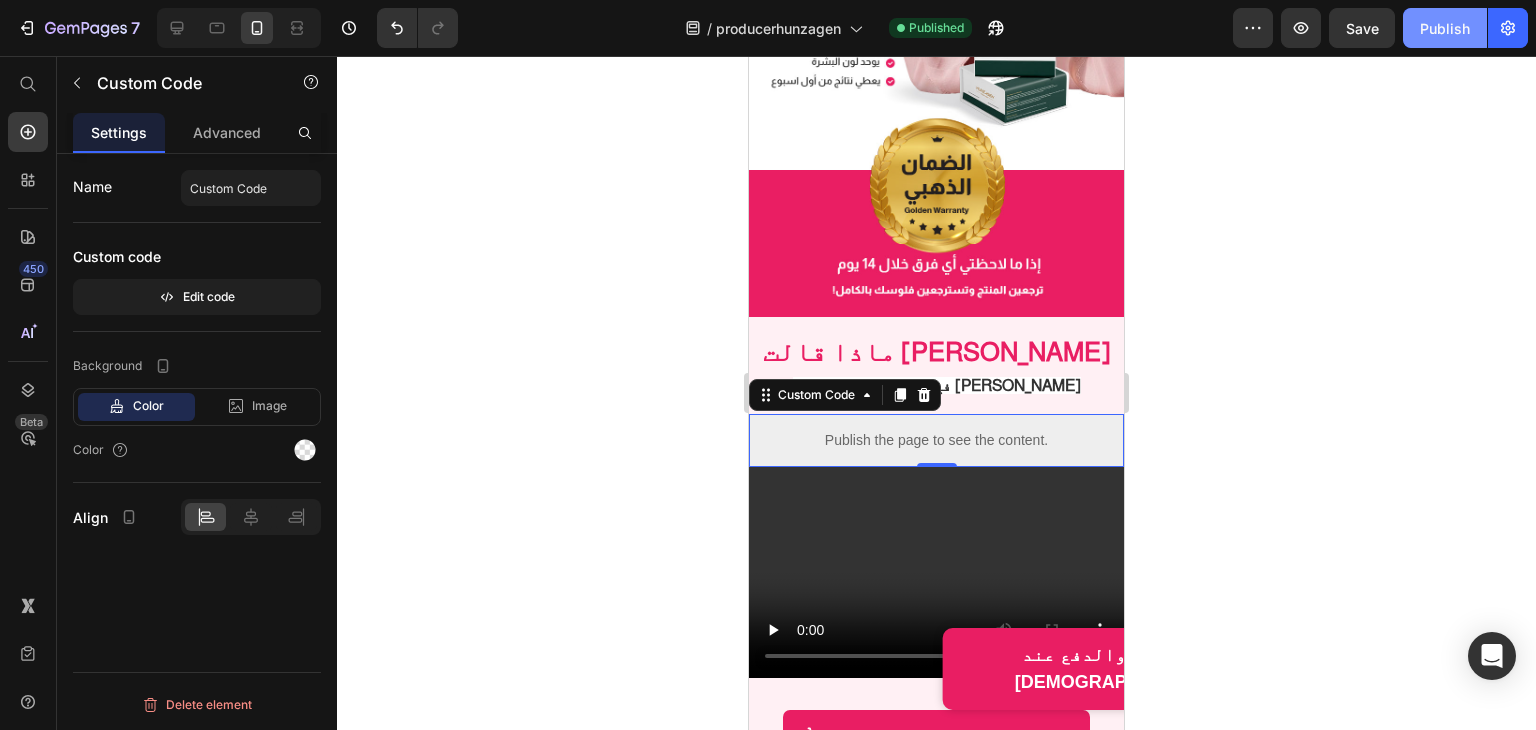 click on "Publish" at bounding box center (1445, 28) 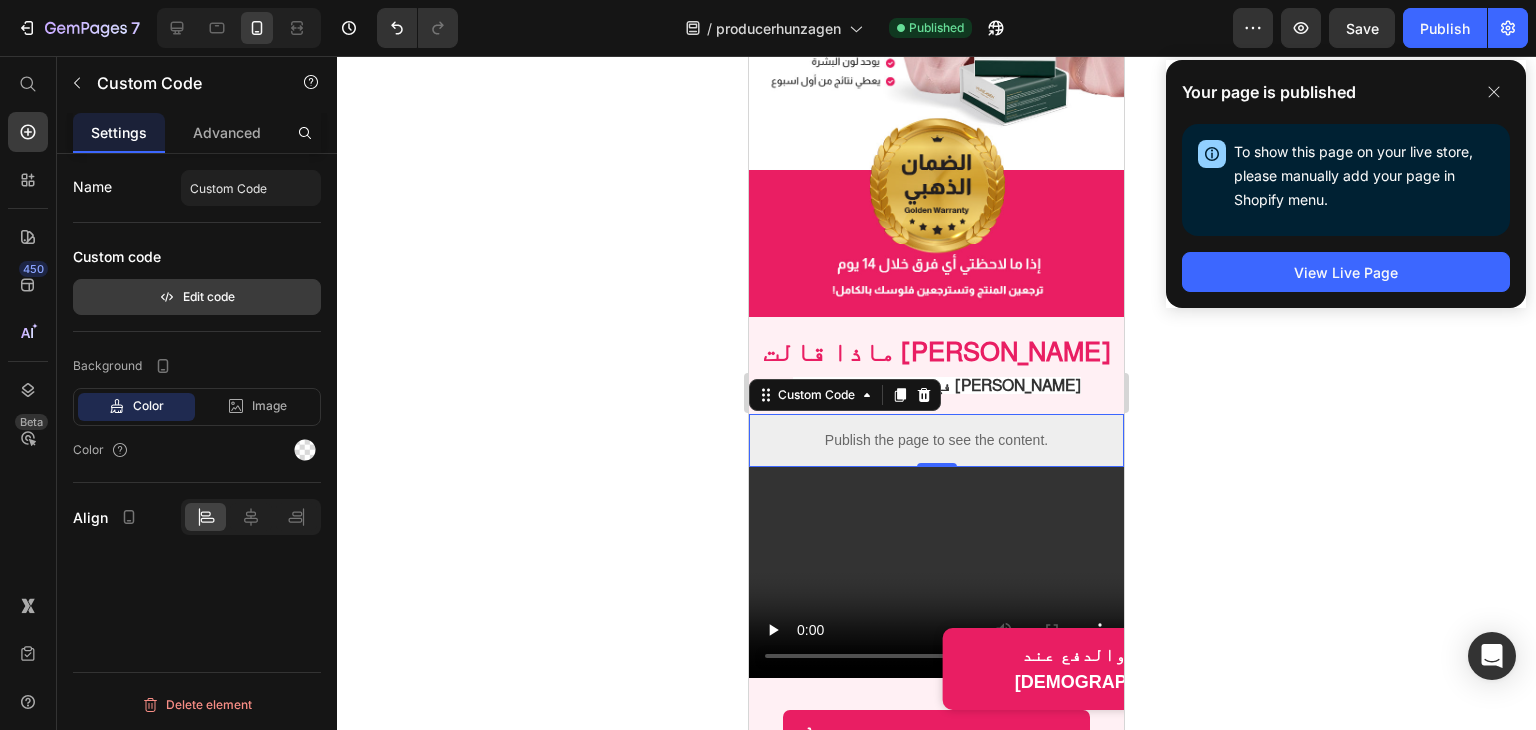 click on "Edit code" at bounding box center (197, 297) 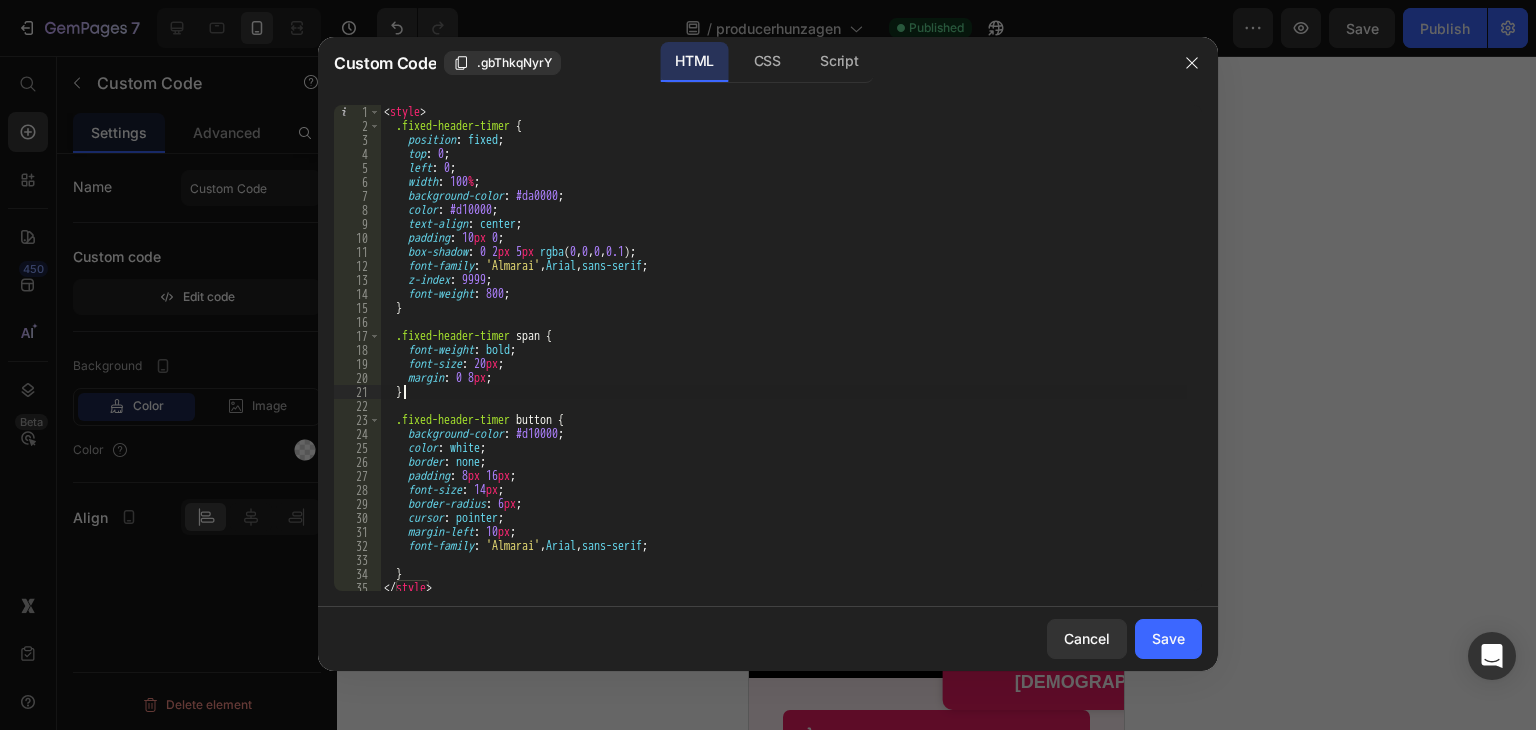 click on "< style >    .fixed-header-timer   {      position :   fixed ;      top :   0 ;      left :   0 ;      width :   100 % ;      background-color :   #da0000 ;      color :   #d10000 ;      text-align :   center ;      padding :   10 px   0 ;      box-shadow :   0   2 px   5 px   rgba ( 0 , 0 , 0 , 0.1 ) ;      font-family :   ' Almarai ' ,  Arial ,  sans-serif ;      z-index :   9999 ;      font-weight :   800 ;    }    .fixed-header-timer   span   {      font-weight :   bold ;      font-size :   20 px ;      margin :   0   8 px ;    }    .fixed-header-timer   button   {      background-color :   #d10000 ;      color :   white ;      border :   none ;      padding :   8 px   16 px ;      font-size :   14 px ;      border-radius :   6 px ;      cursor :   pointer ;      margin-left :   10 px ;      font-family :   ' Almarai ' ,  Arial ,  sans-serif ;    } </ style >" at bounding box center [783, 362] 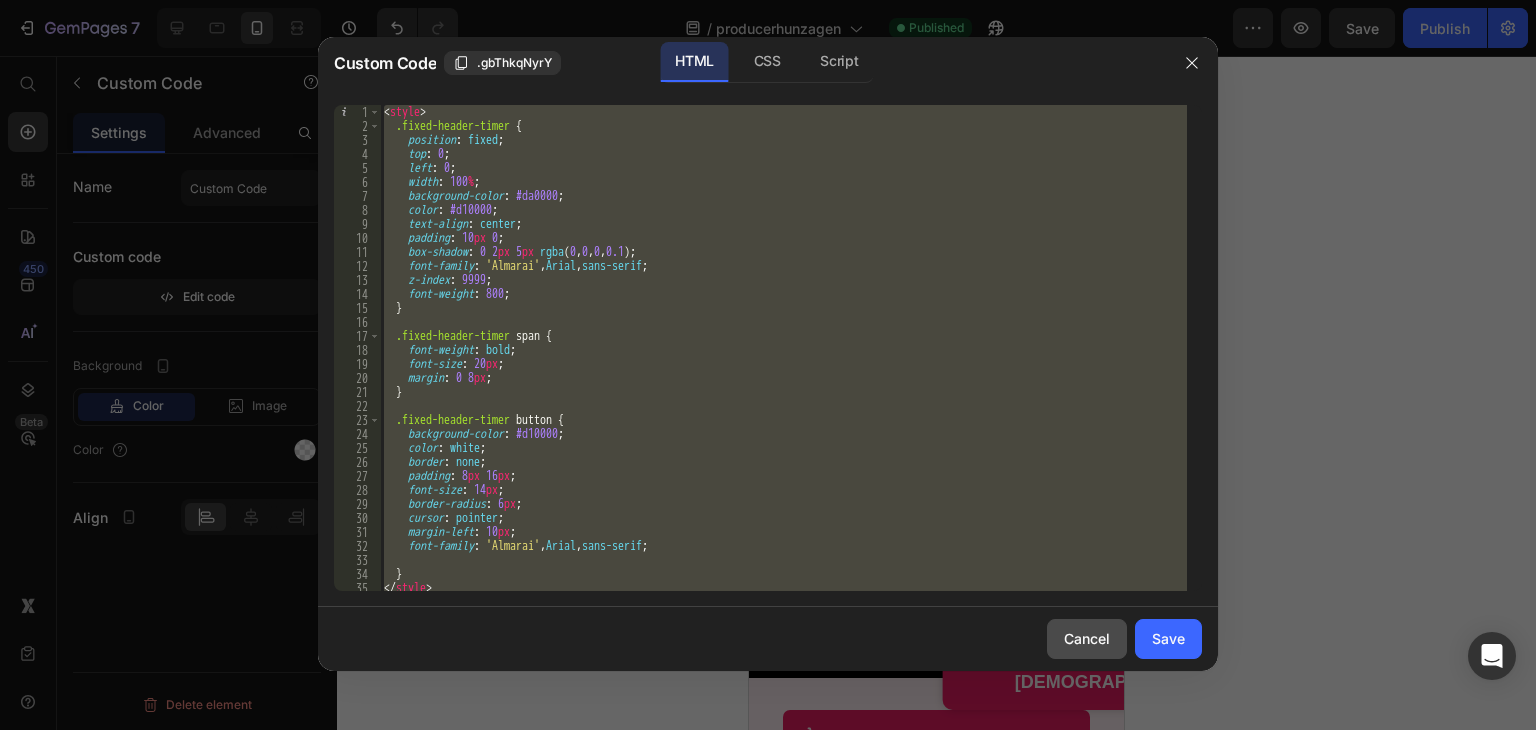 paste 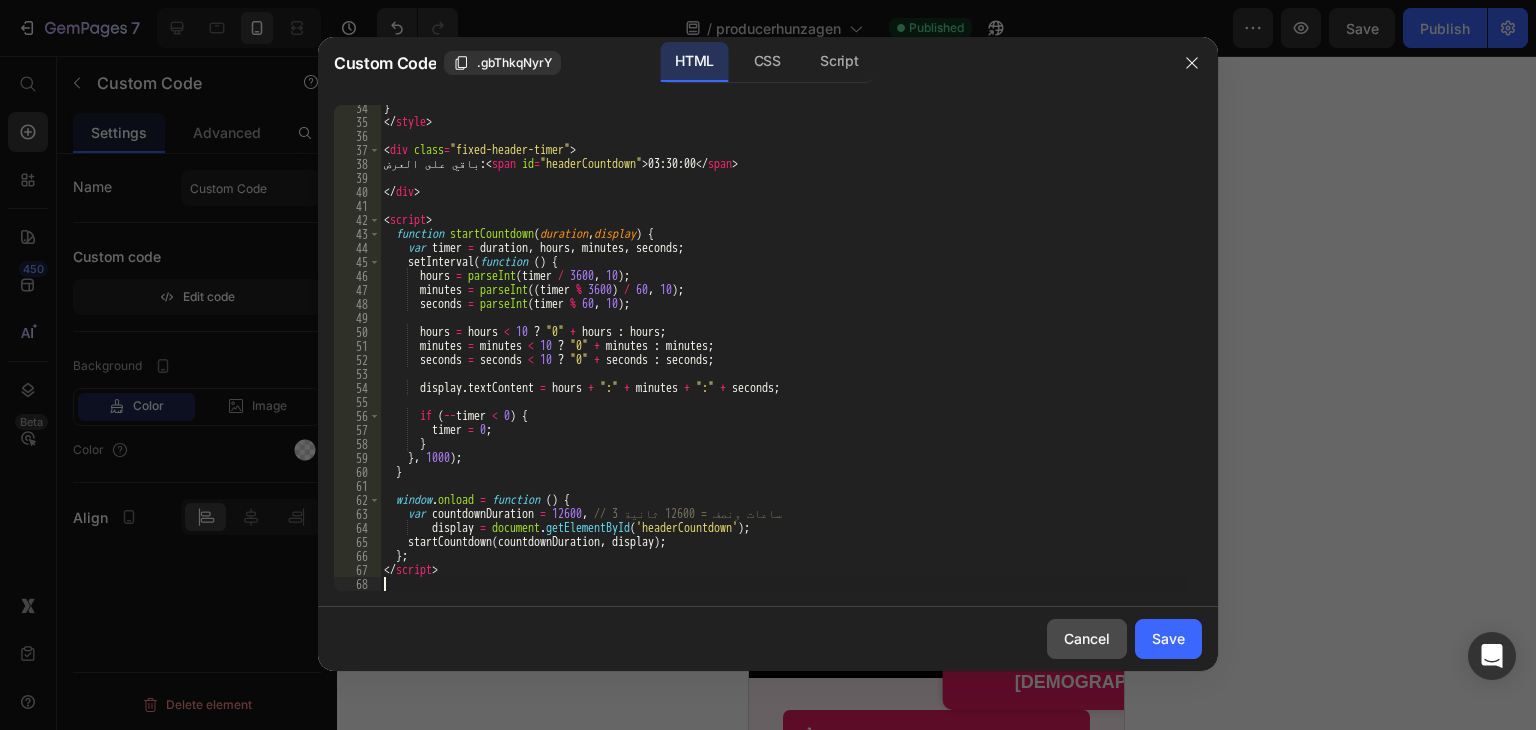 scroll, scrollTop: 466, scrollLeft: 0, axis: vertical 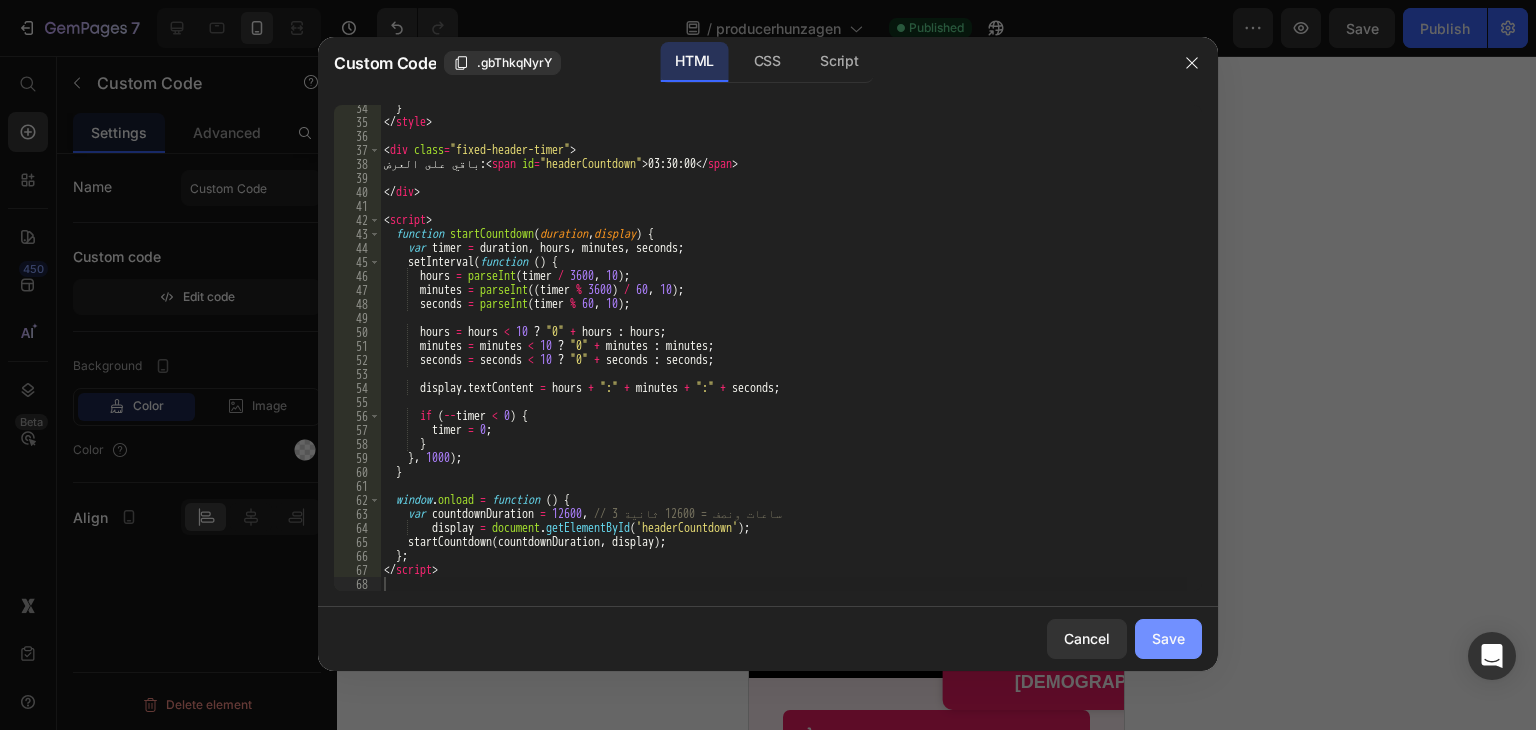 click on "Save" at bounding box center (1168, 638) 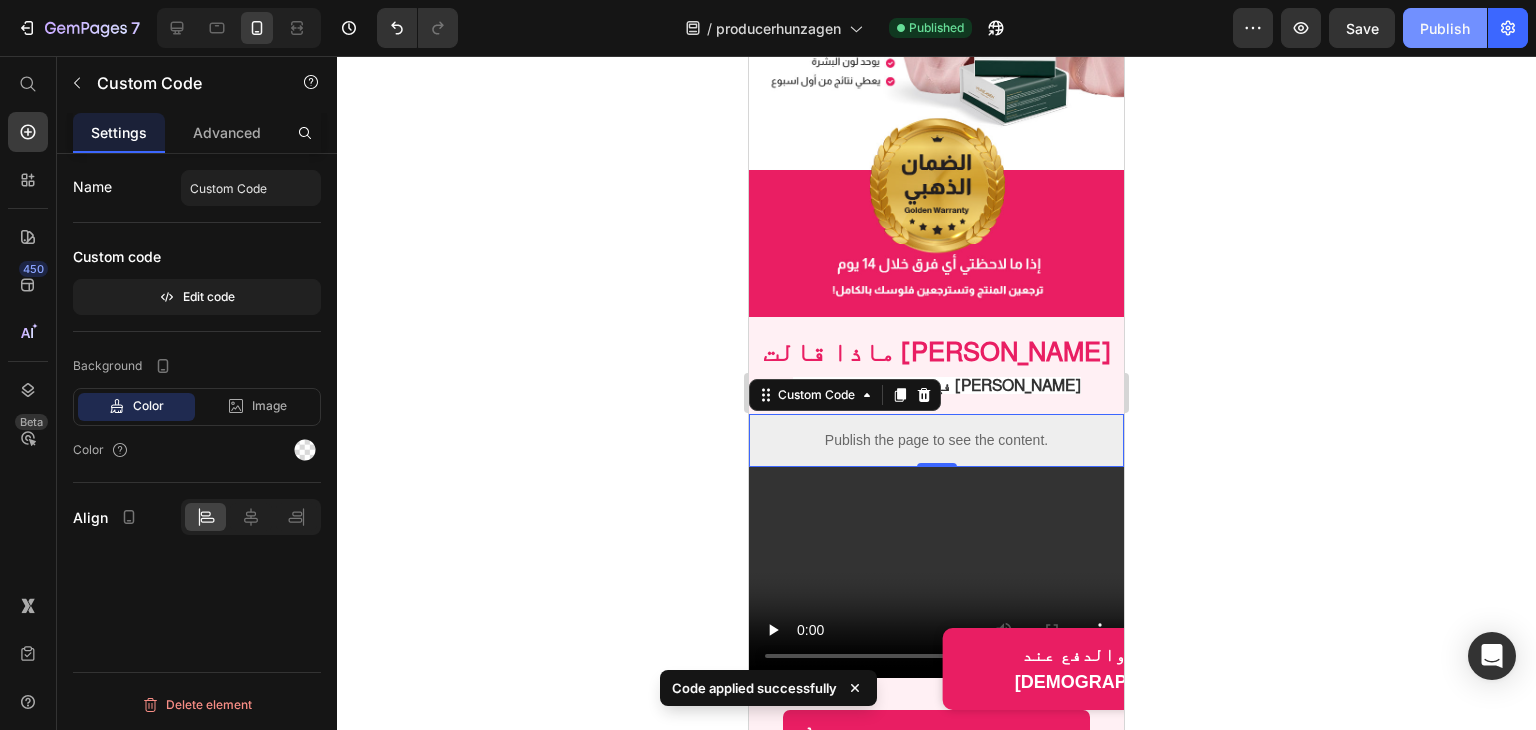 click on "Publish" at bounding box center [1445, 28] 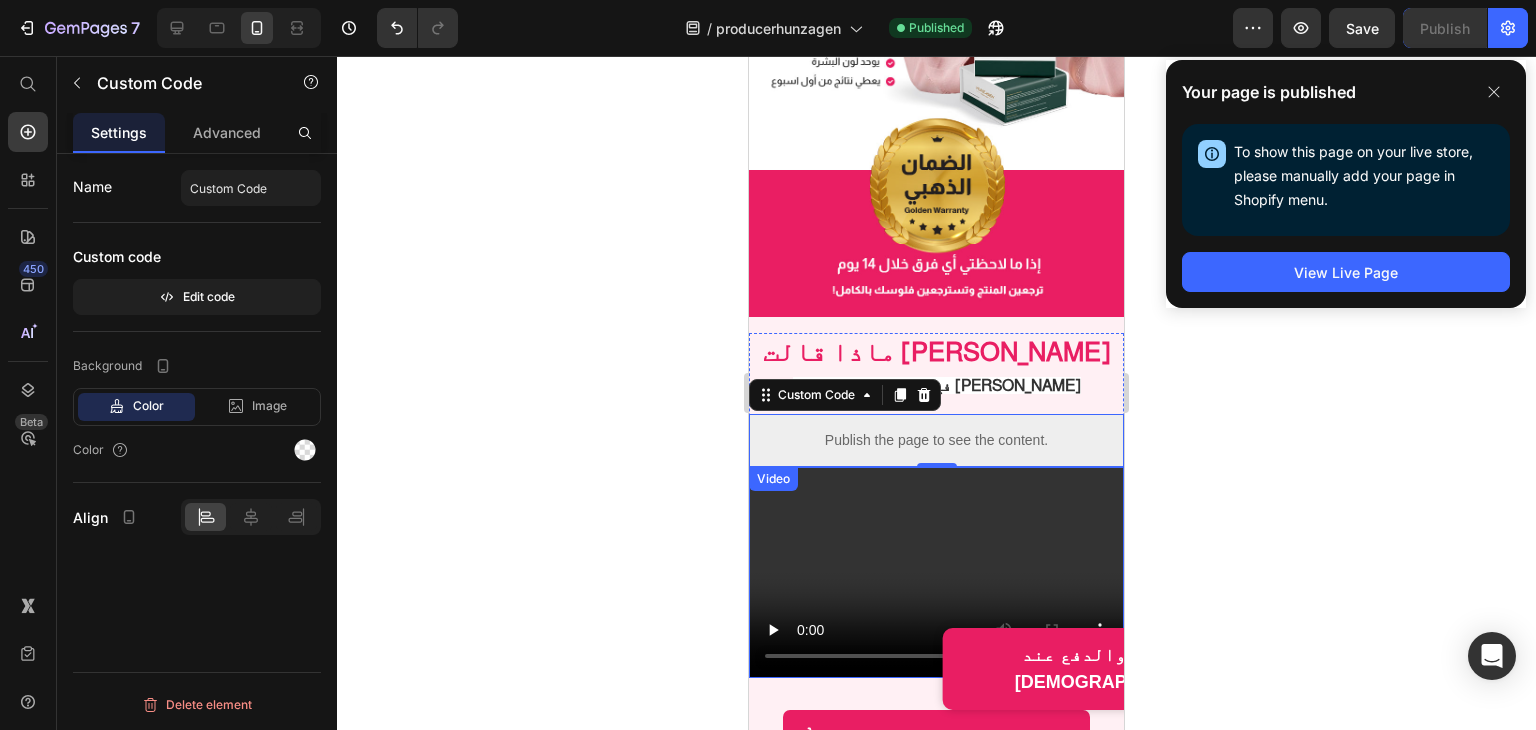 click at bounding box center (936, 572) 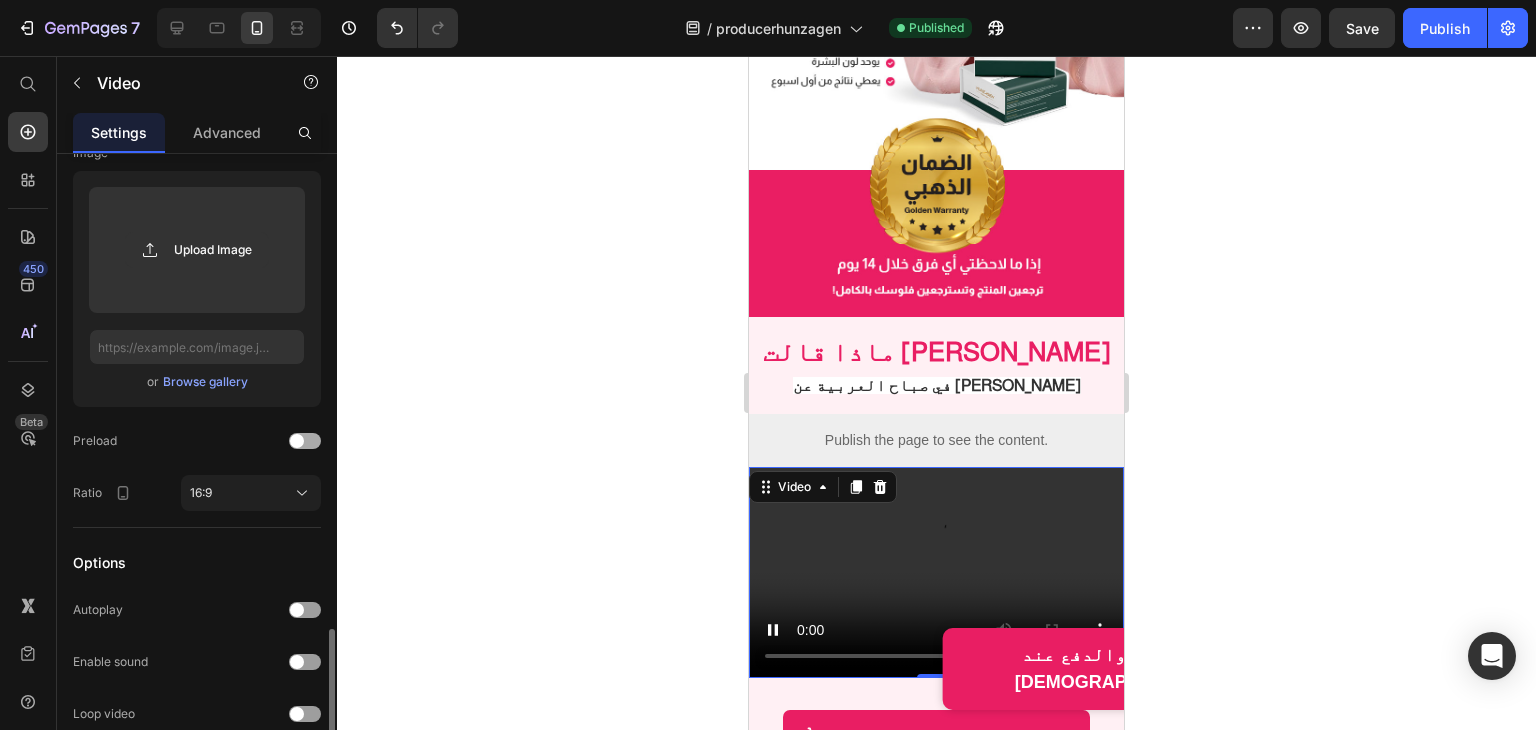 scroll, scrollTop: 496, scrollLeft: 0, axis: vertical 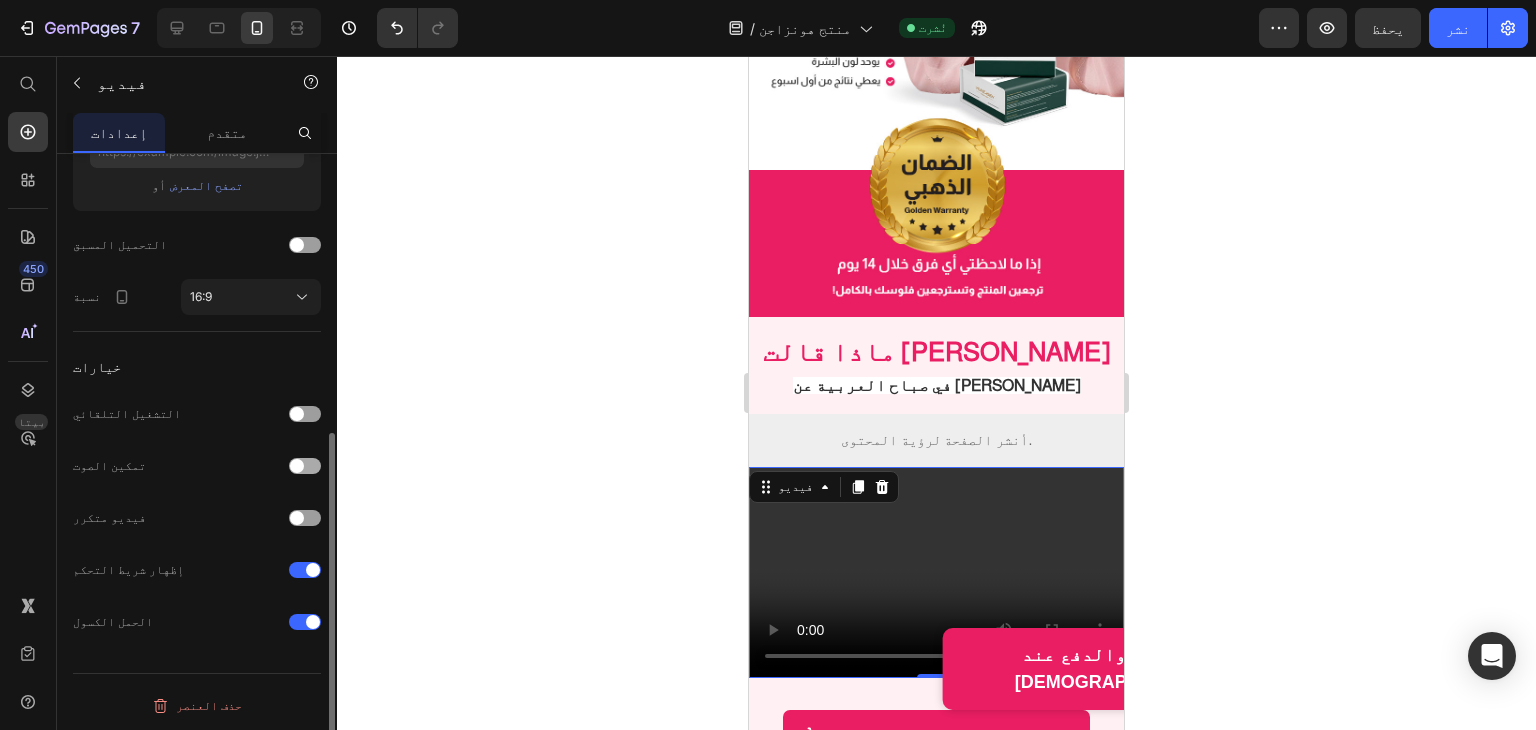 click at bounding box center (297, 466) 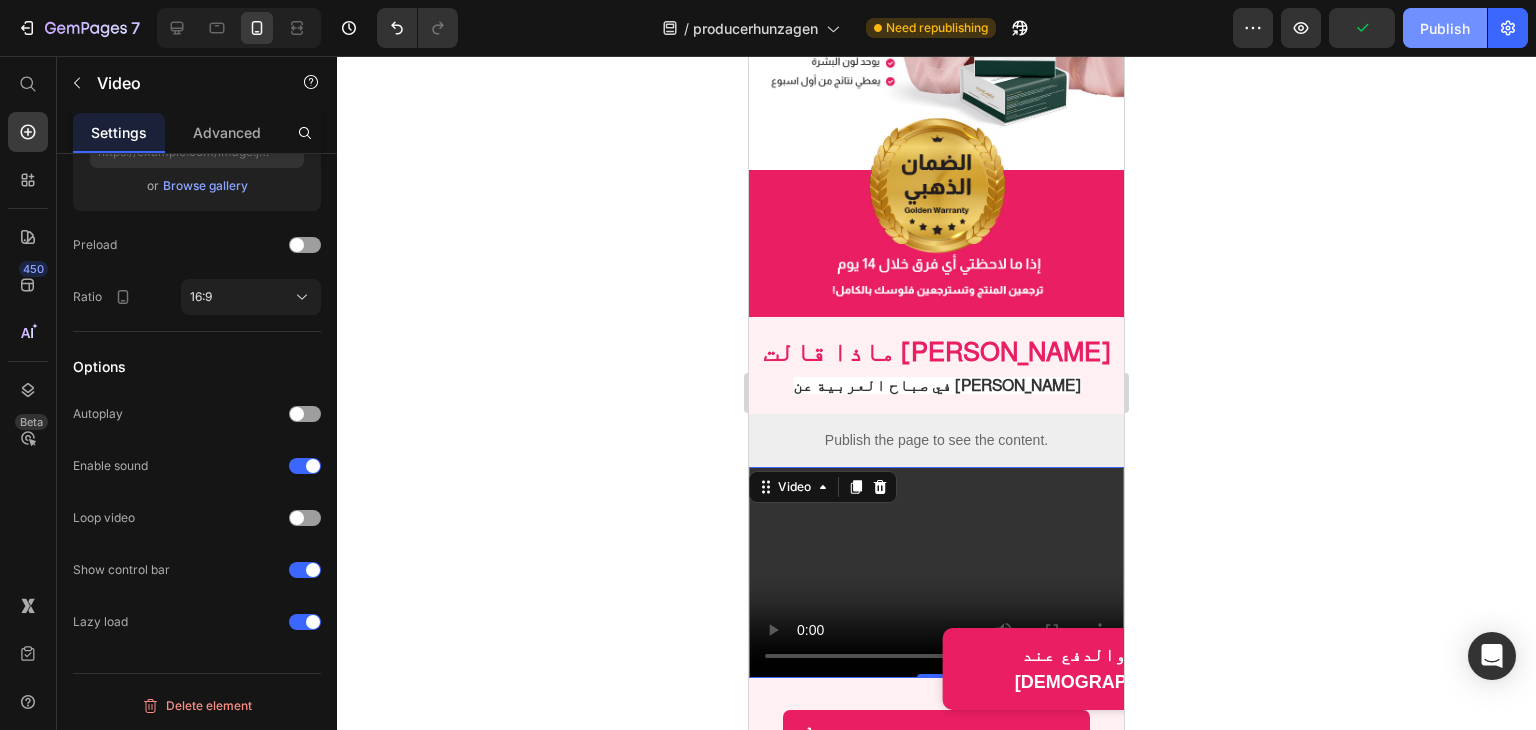 click on "Publish" at bounding box center (1445, 28) 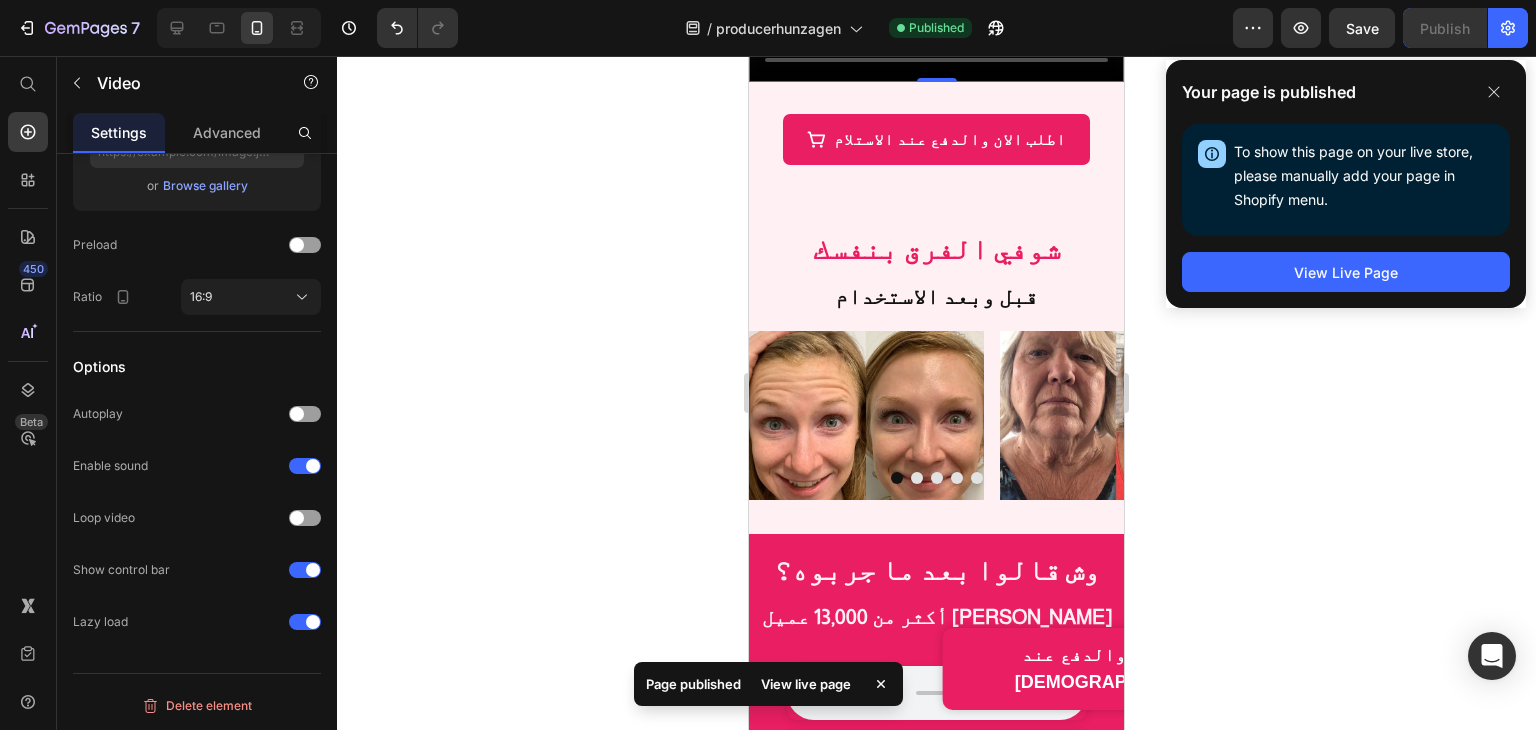 scroll, scrollTop: 1300, scrollLeft: 0, axis: vertical 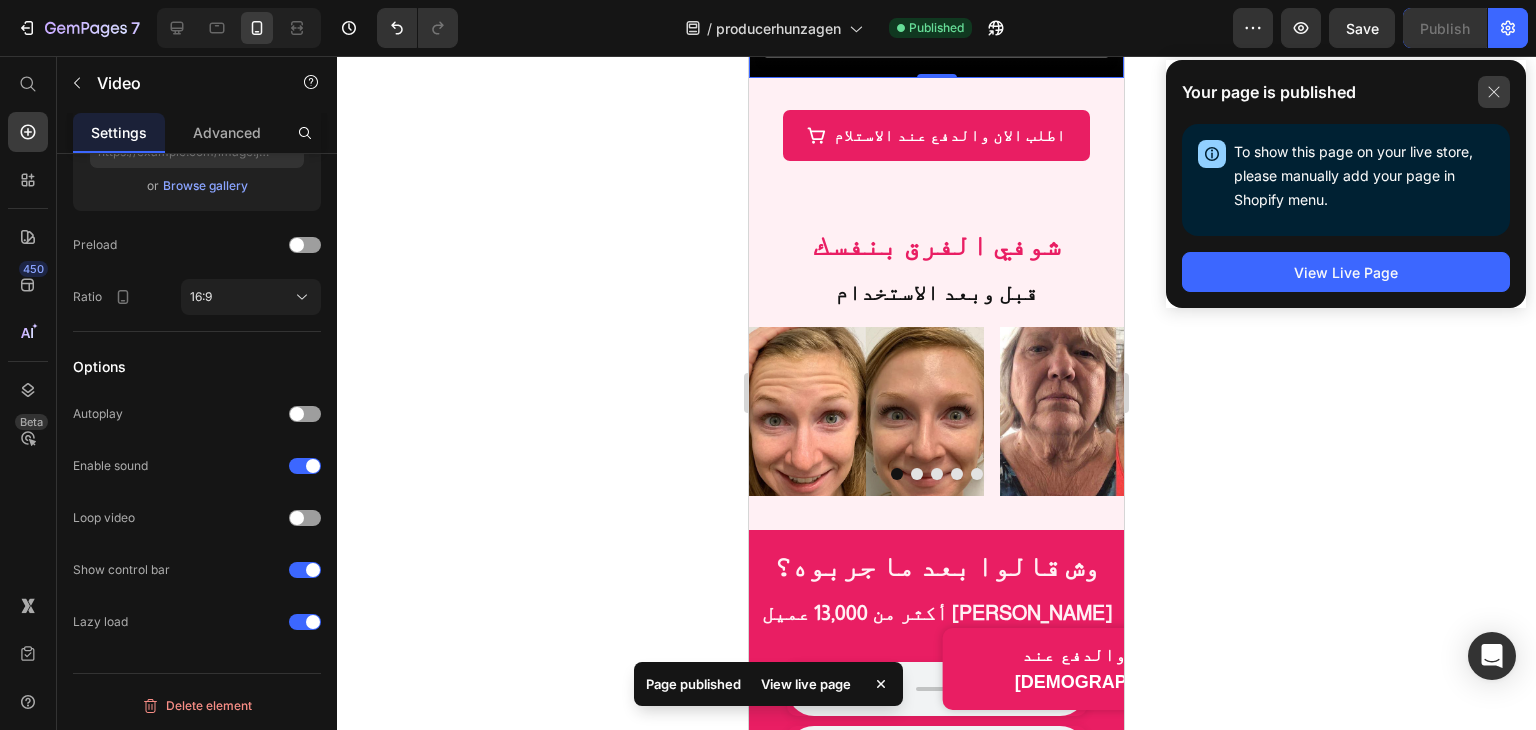 click 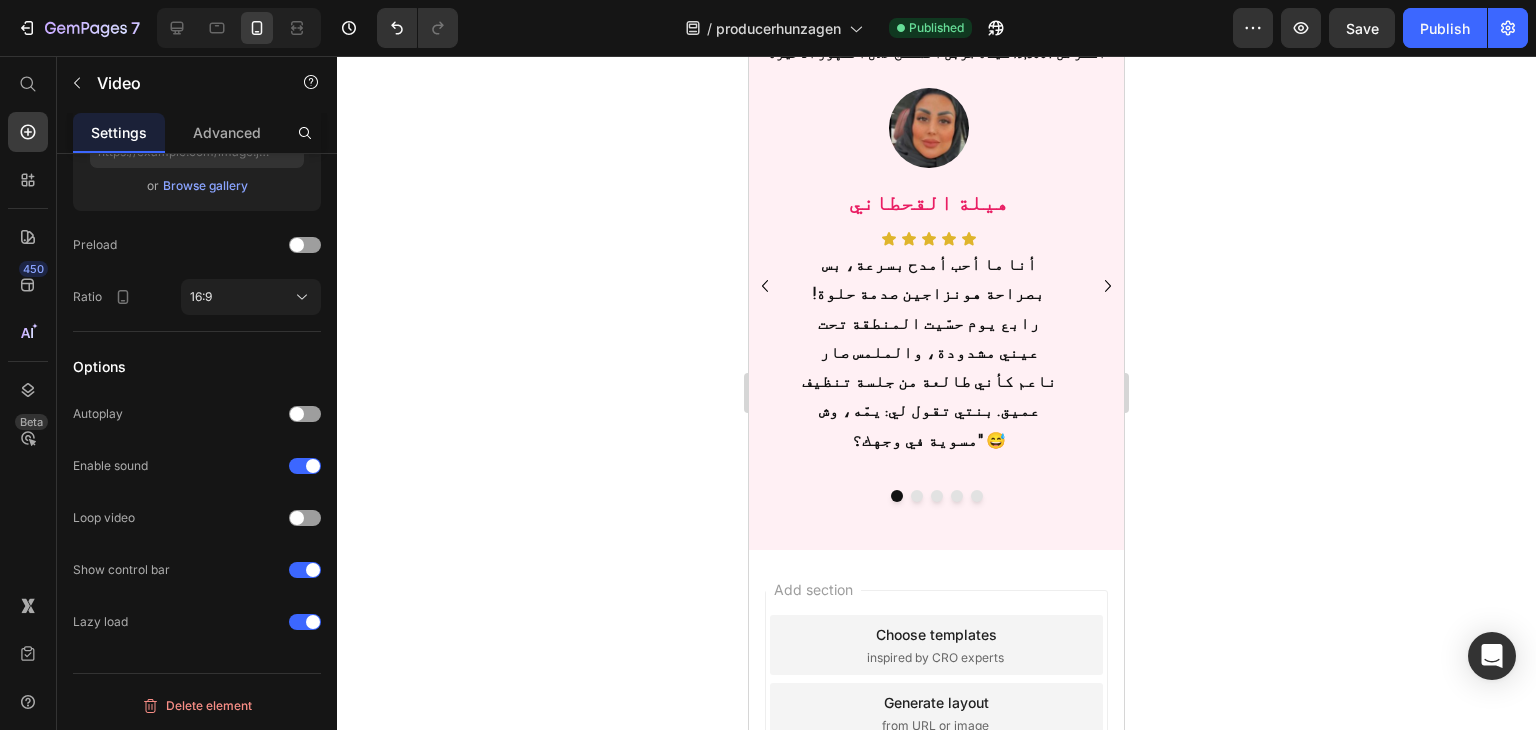 scroll, scrollTop: 2400, scrollLeft: 0, axis: vertical 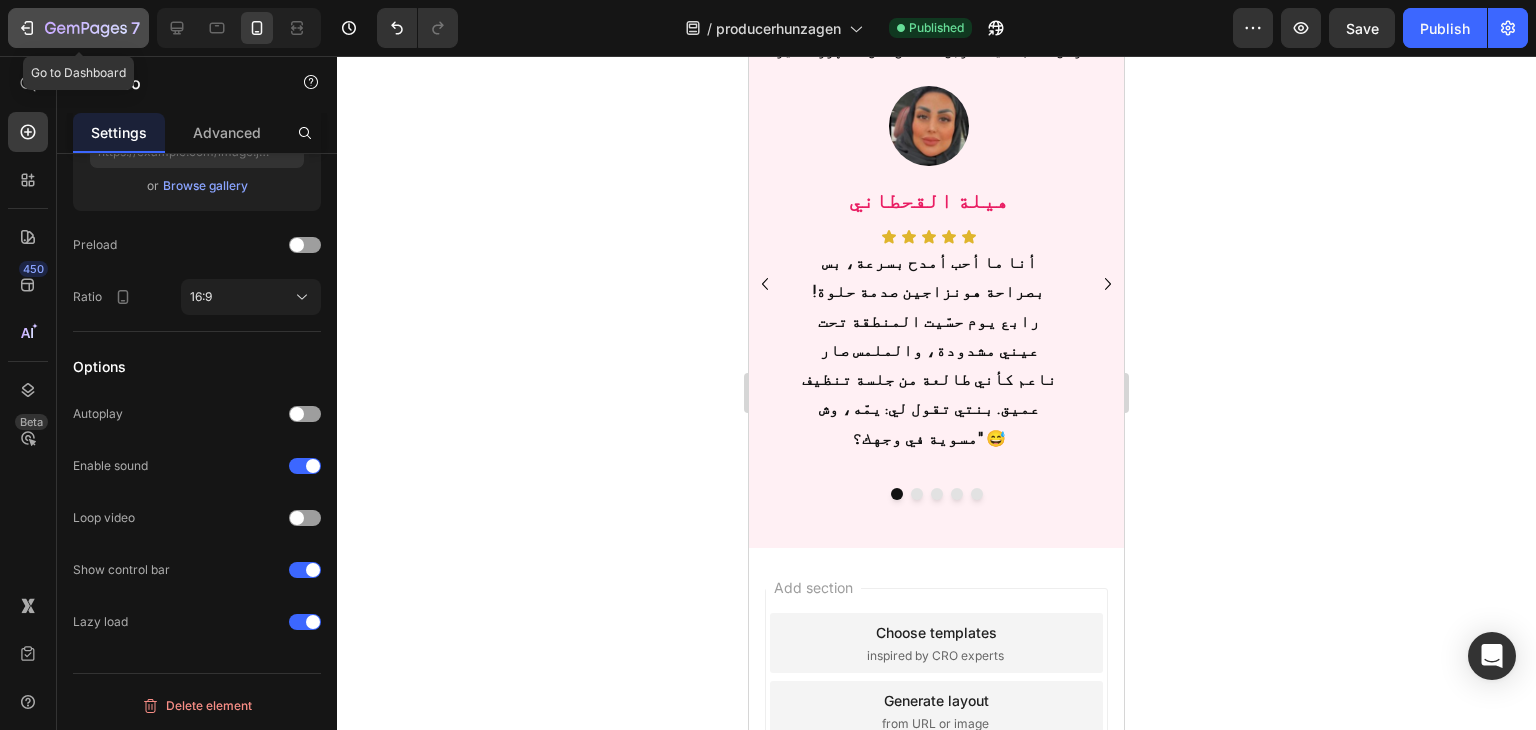 click 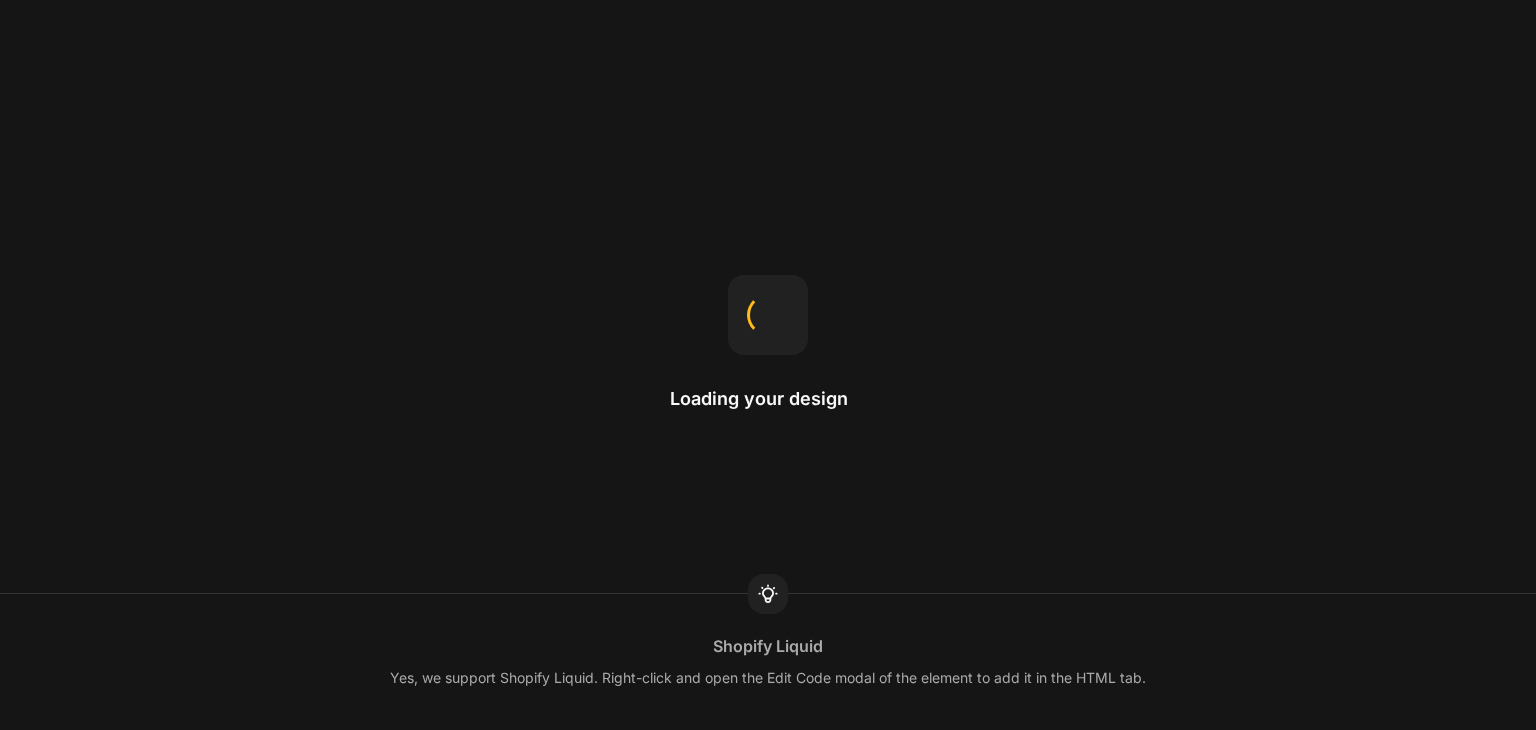 scroll, scrollTop: 0, scrollLeft: 0, axis: both 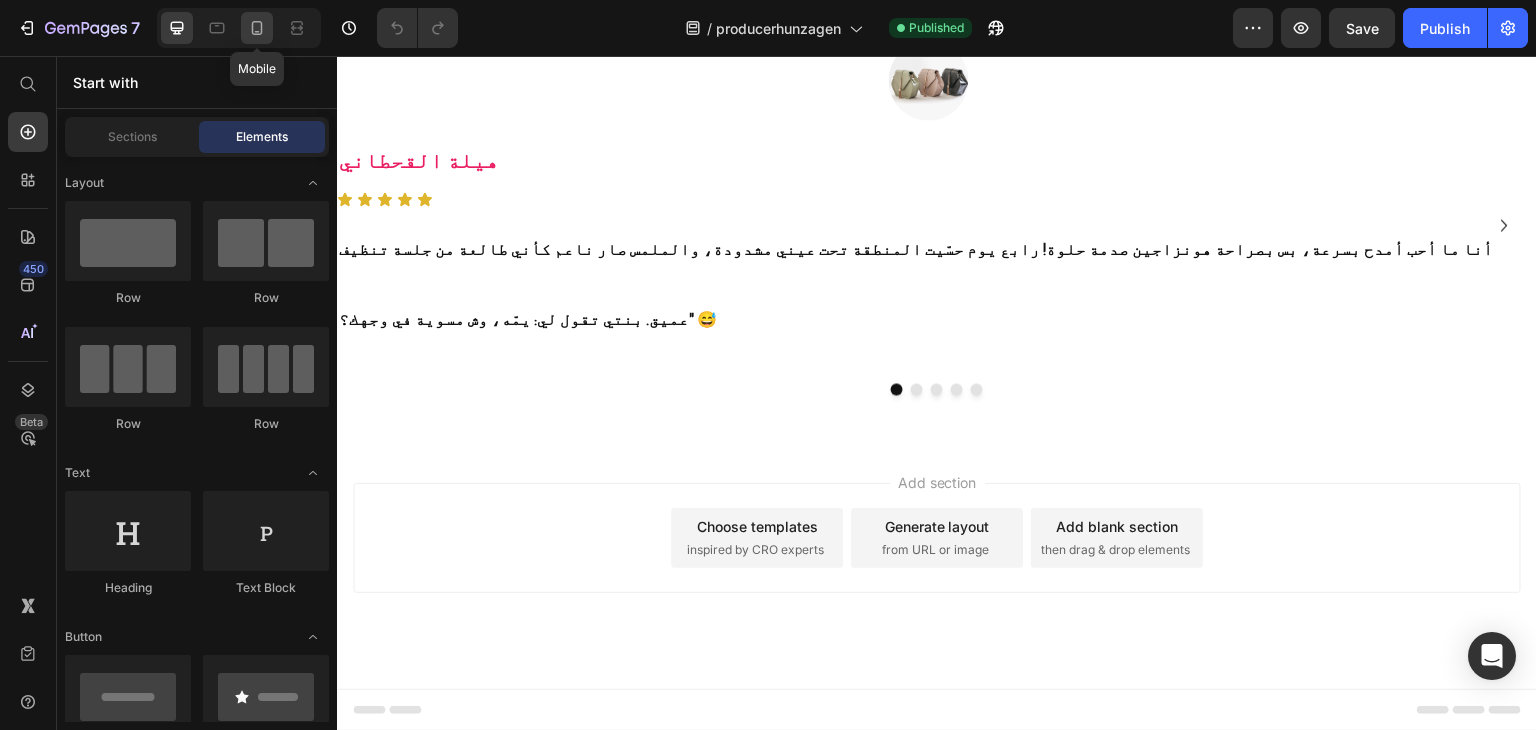 click 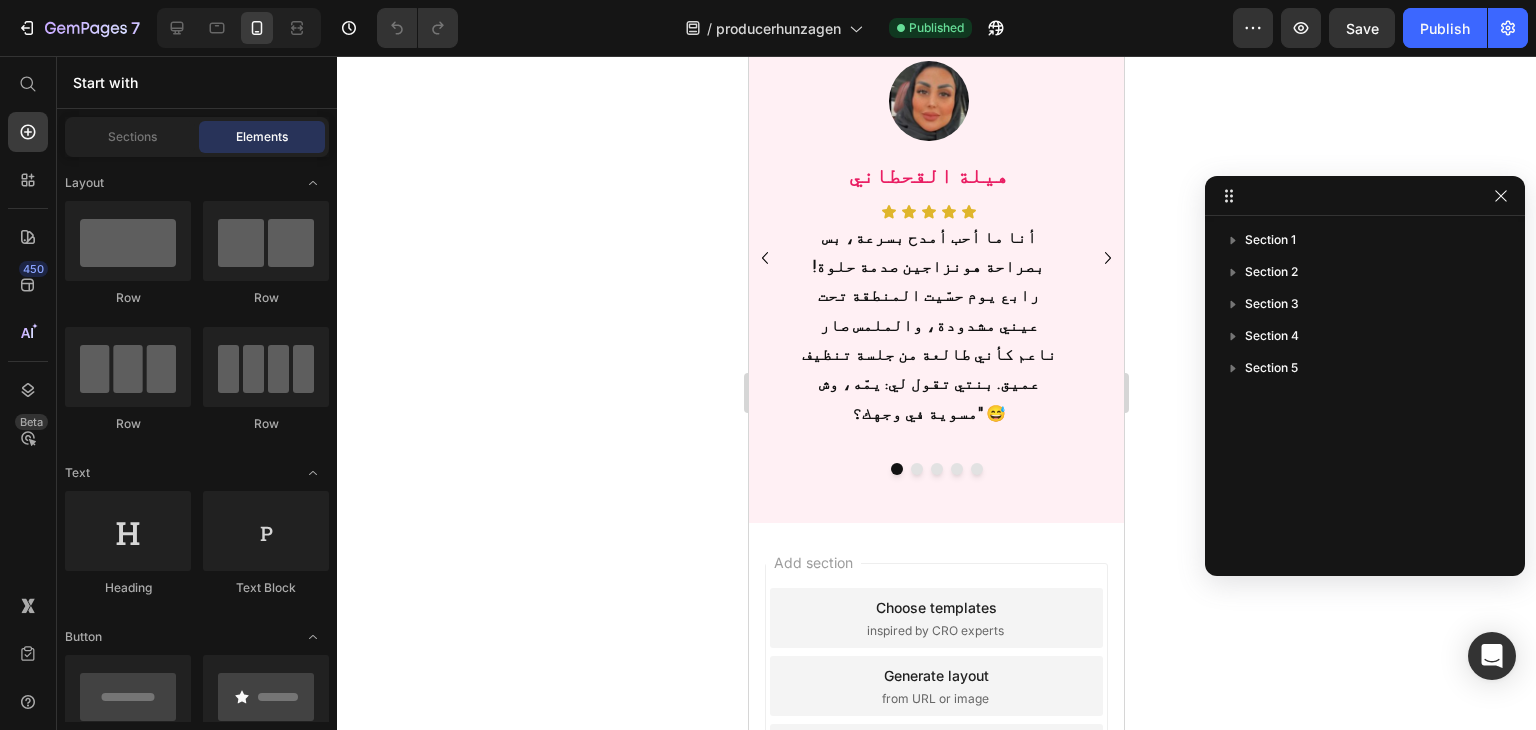 scroll, scrollTop: 5000, scrollLeft: 0, axis: vertical 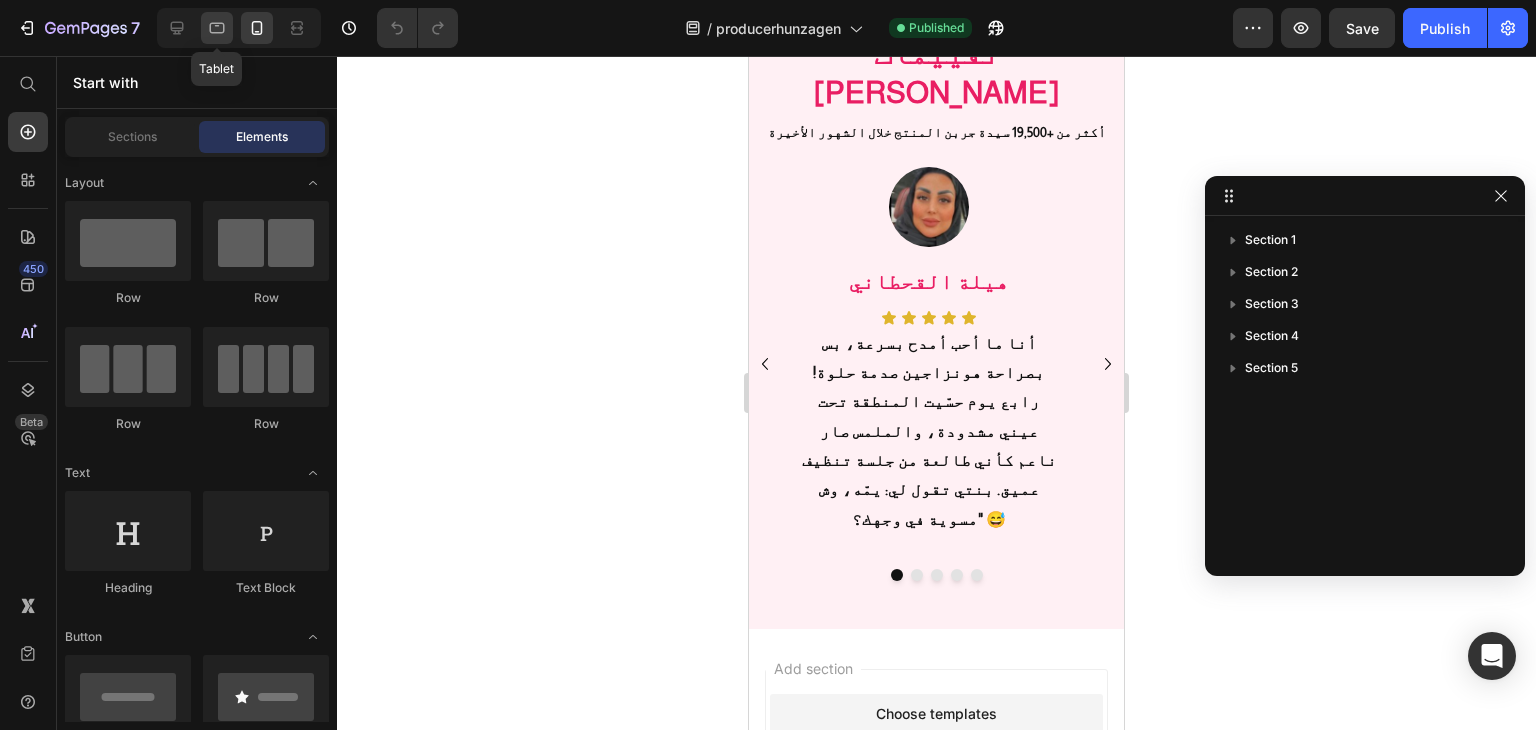 click 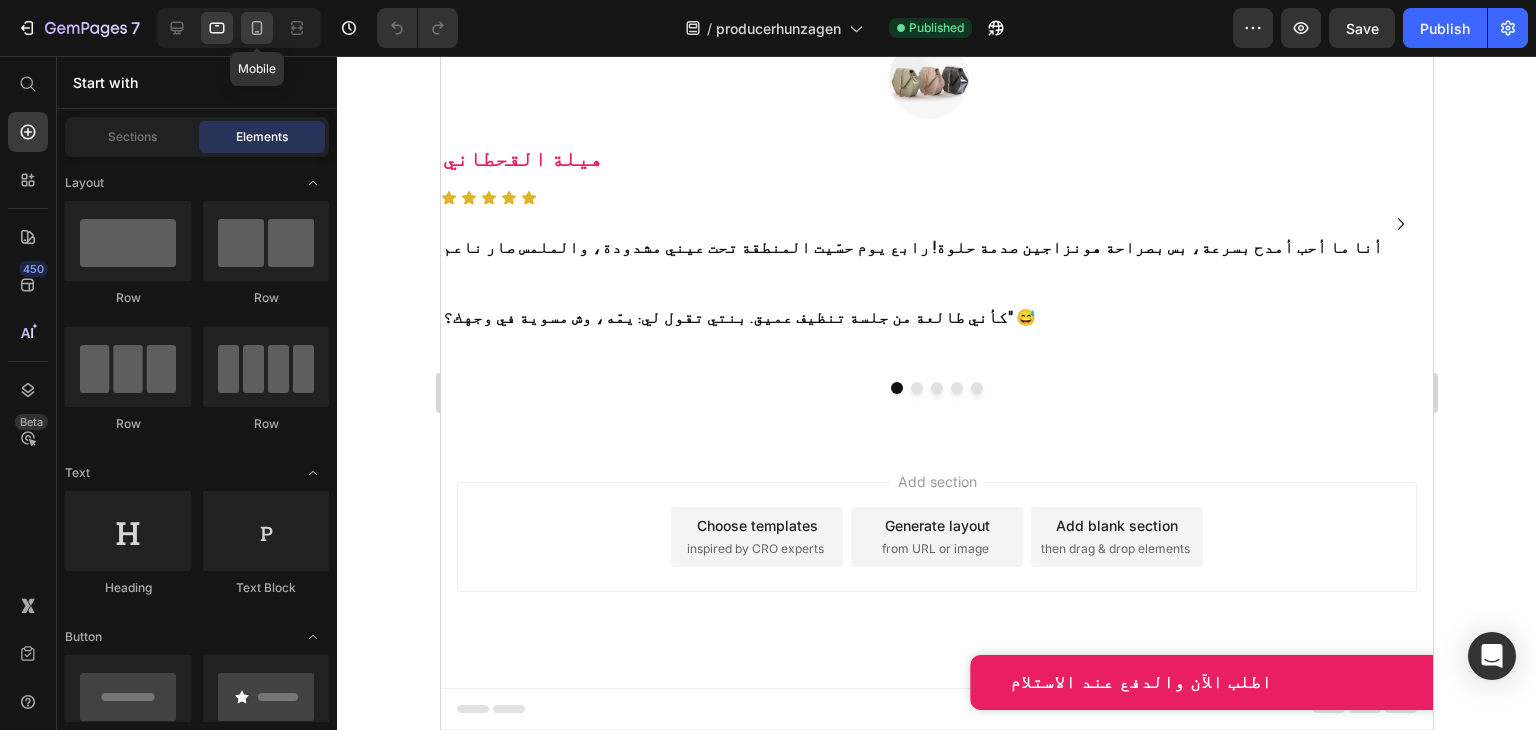 scroll, scrollTop: 5132, scrollLeft: 0, axis: vertical 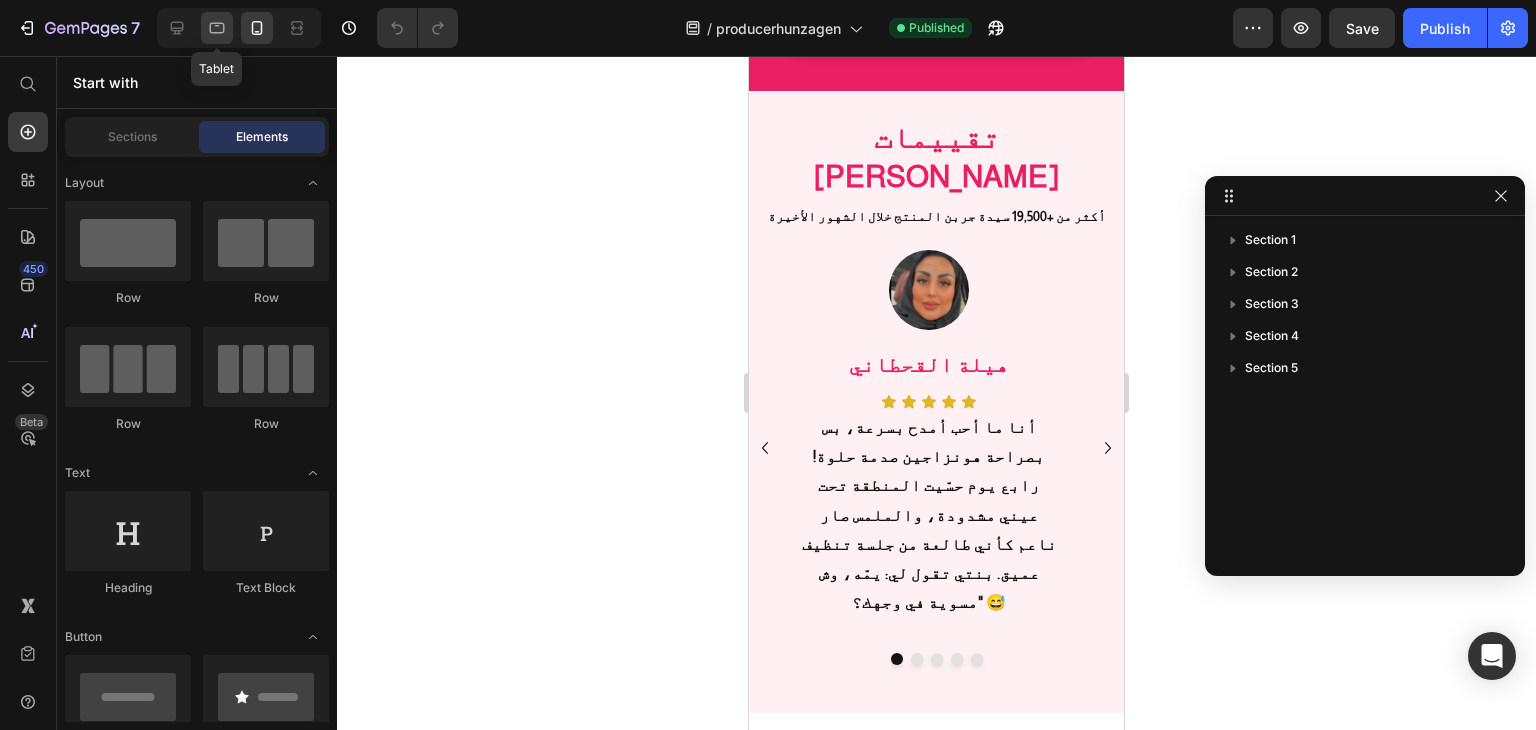 click 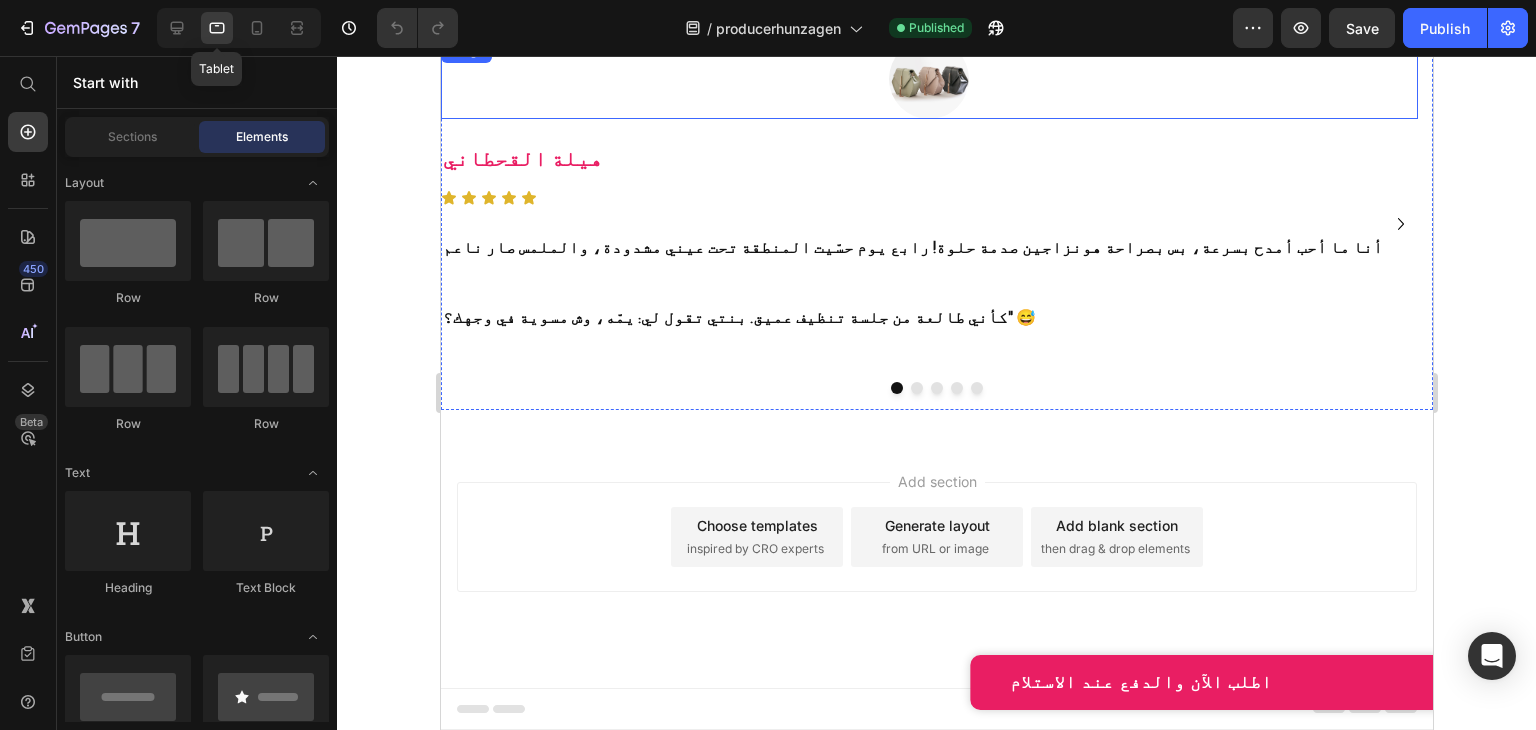 scroll, scrollTop: 5048, scrollLeft: 0, axis: vertical 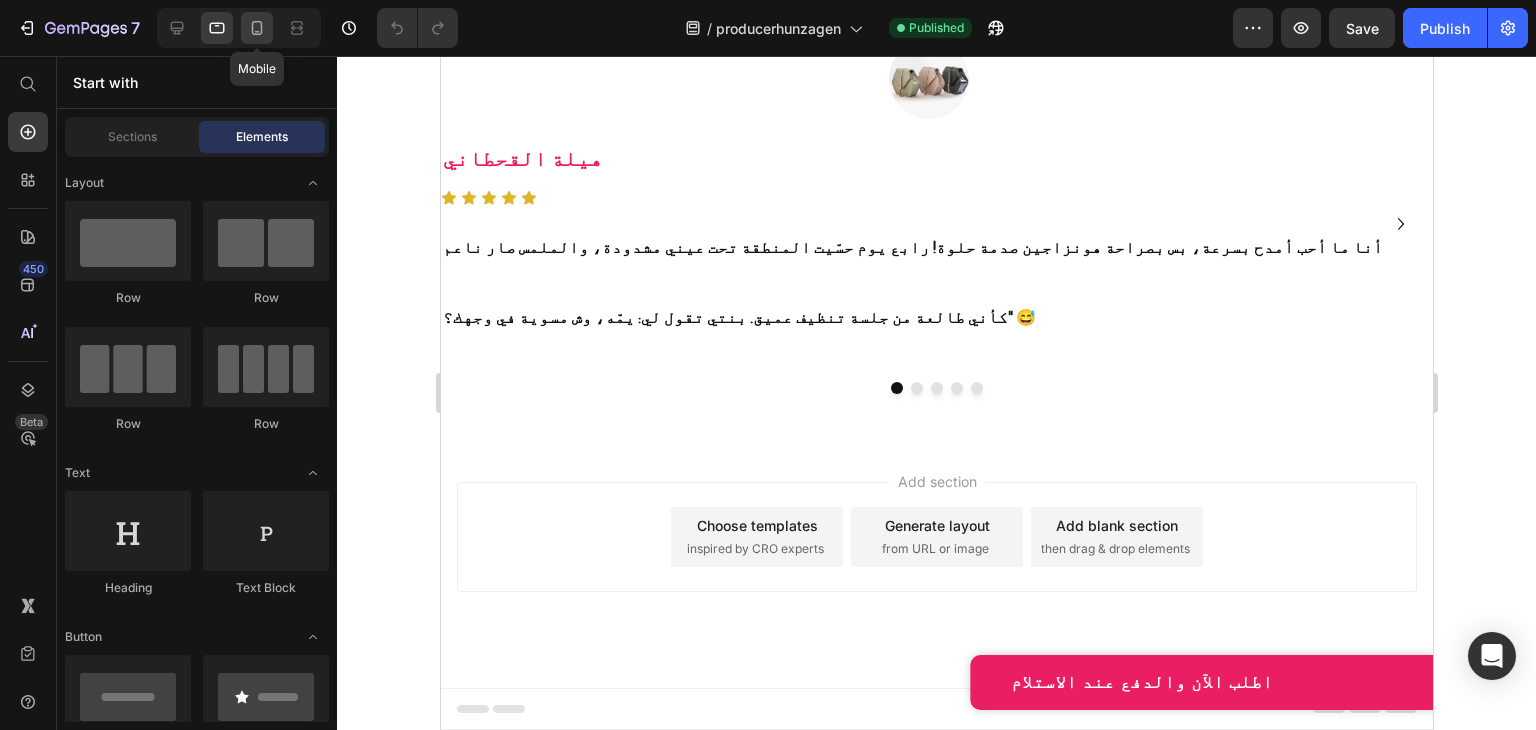 click 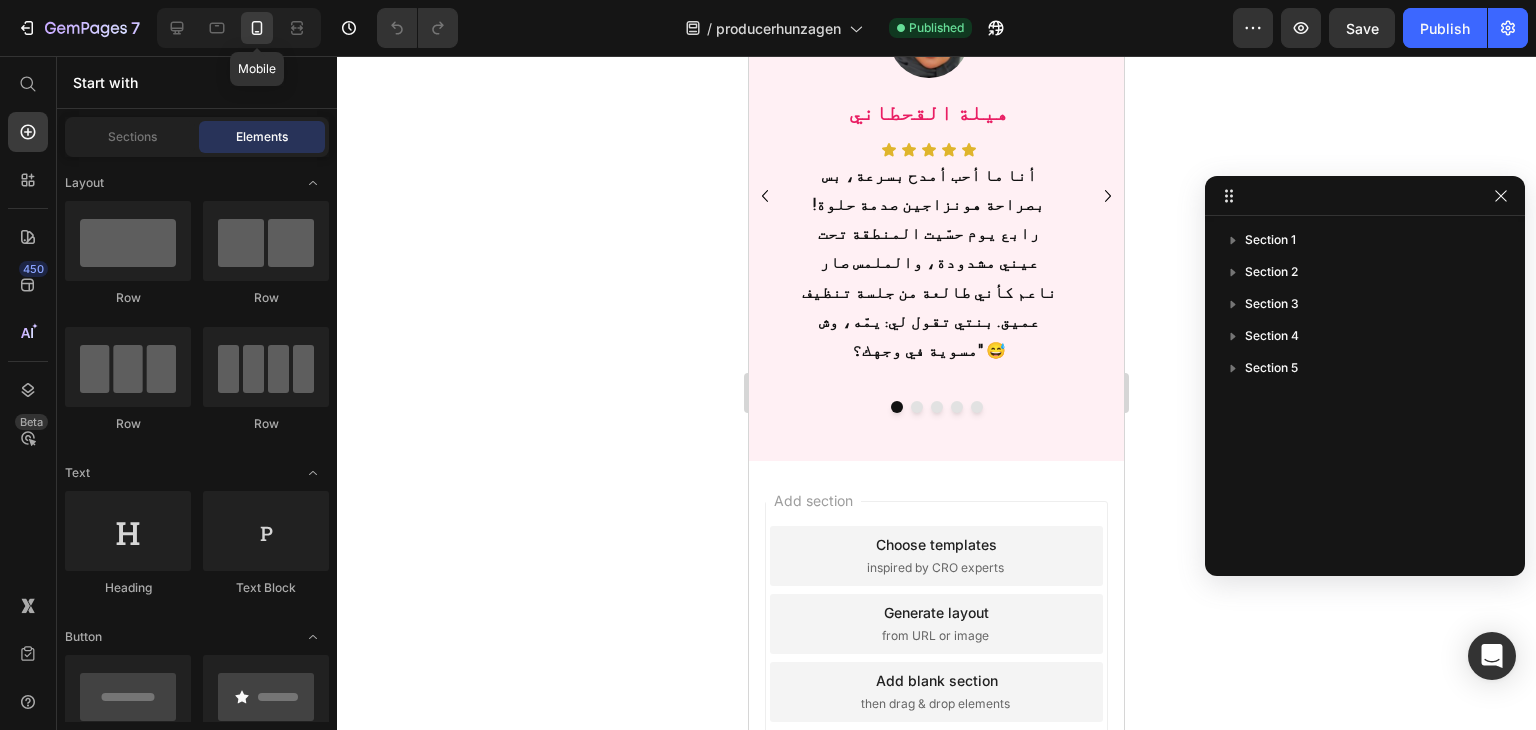 scroll, scrollTop: 4822, scrollLeft: 0, axis: vertical 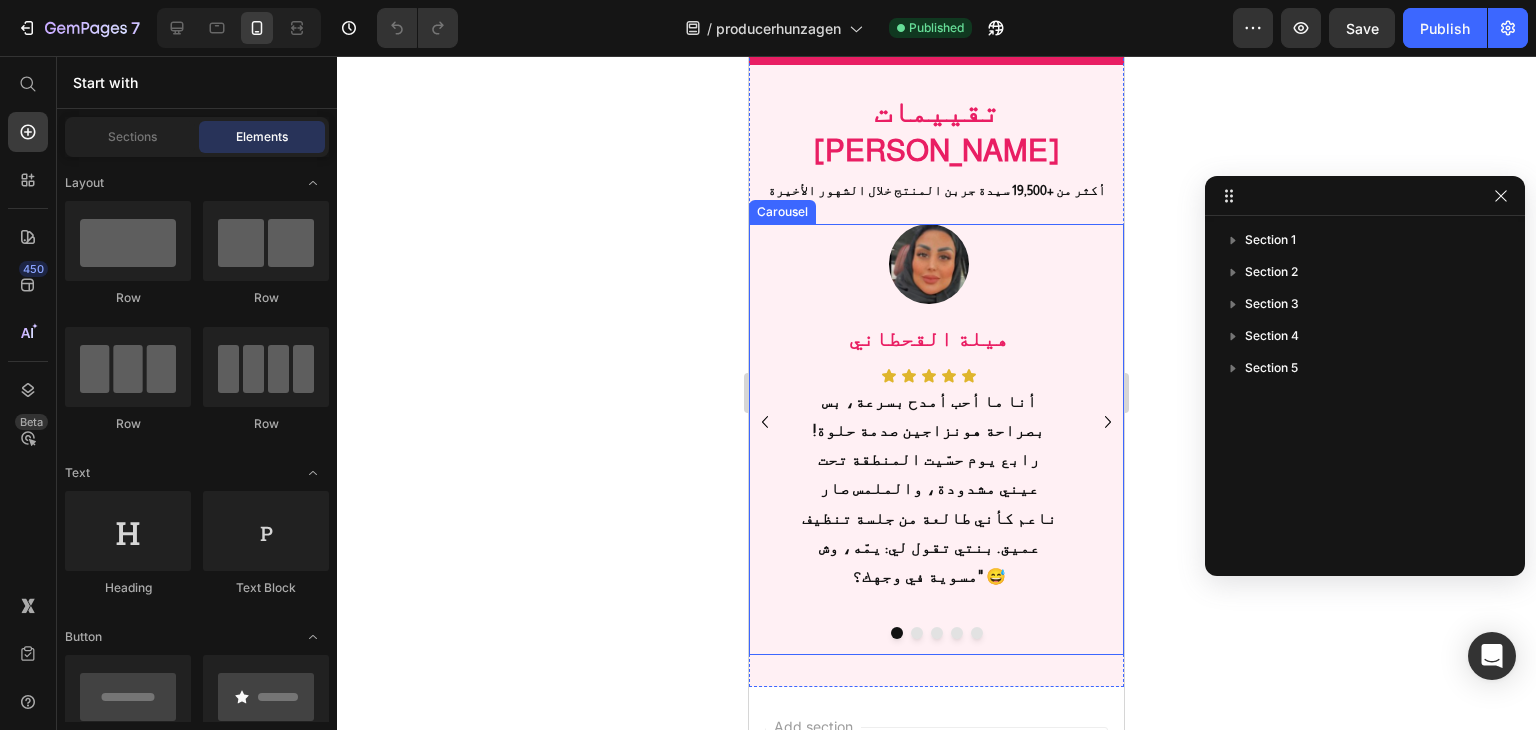 click 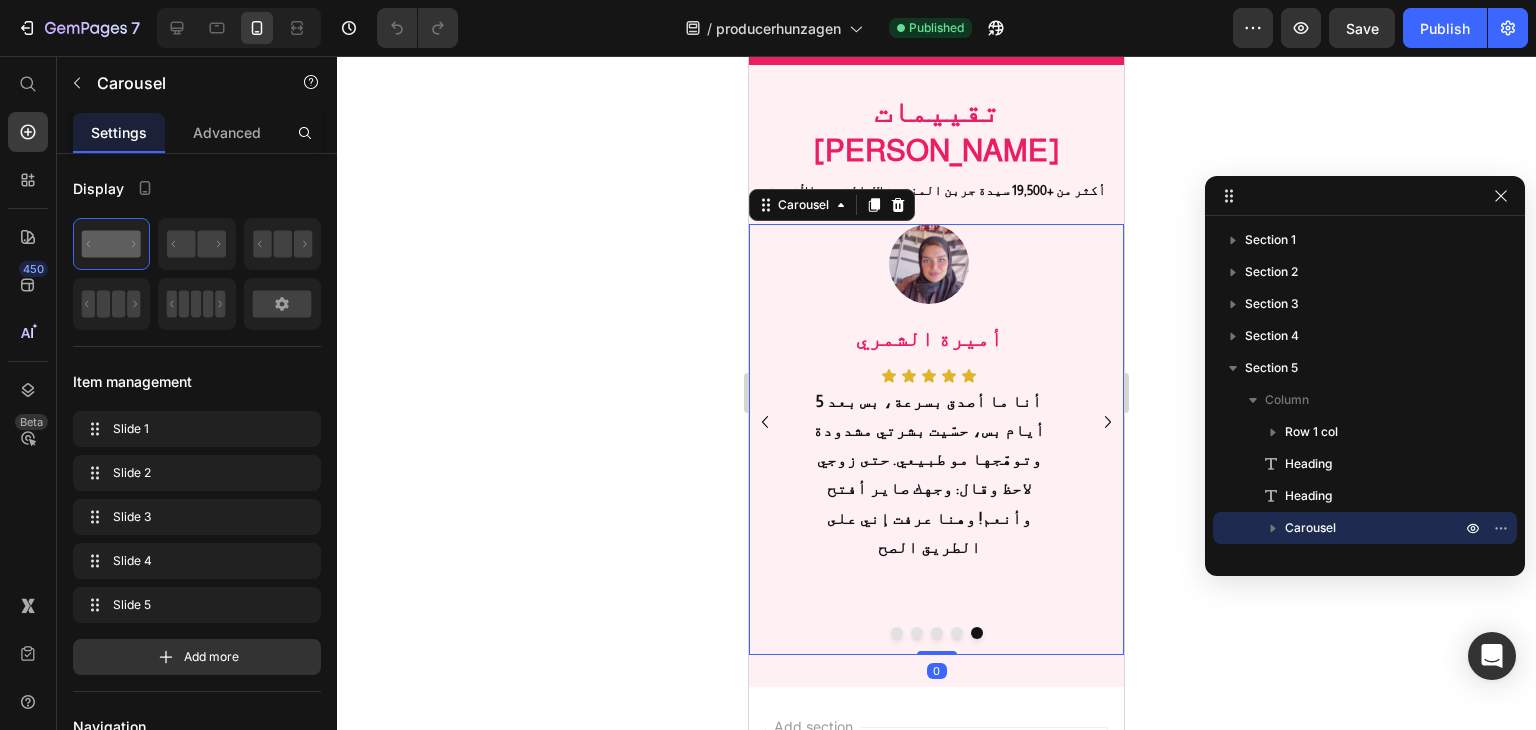 click 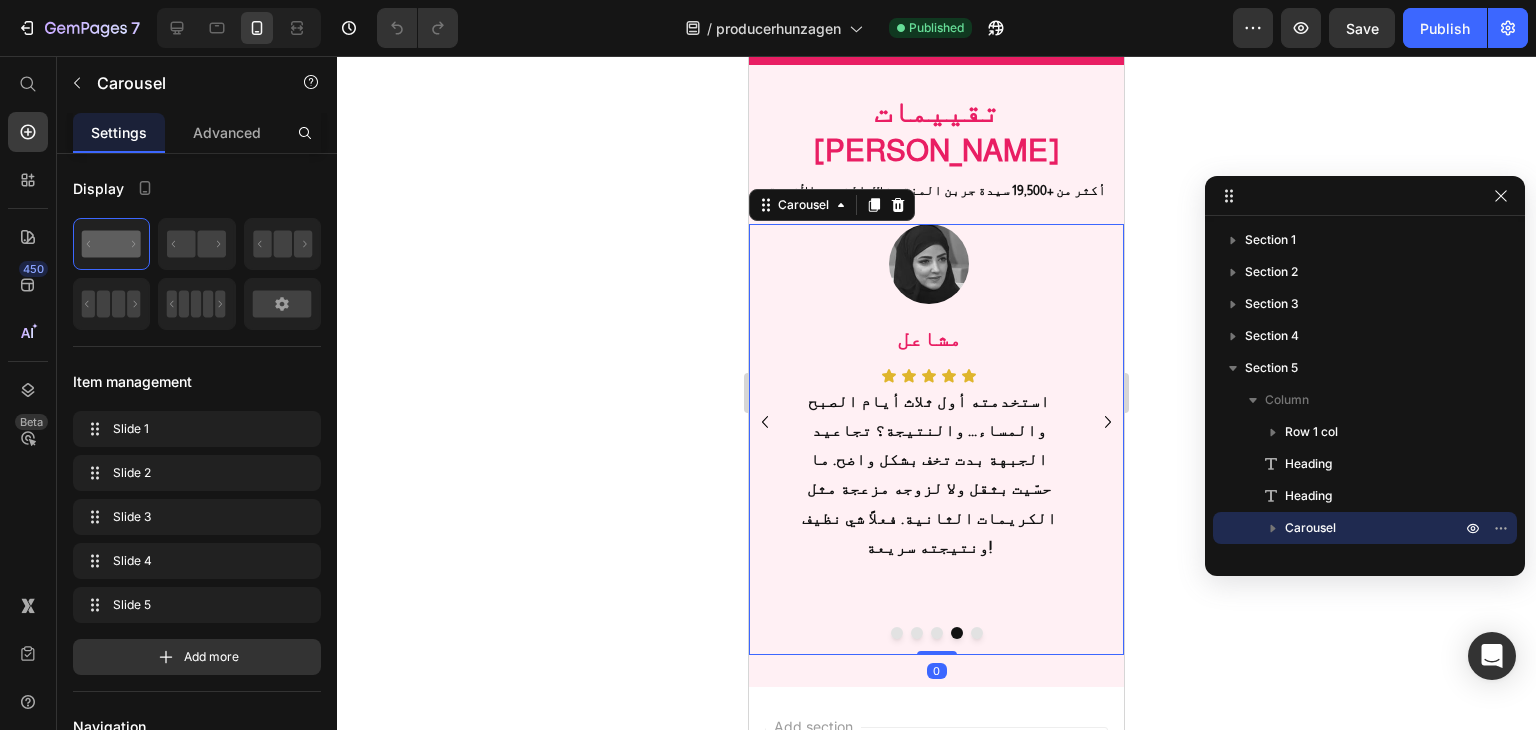 click 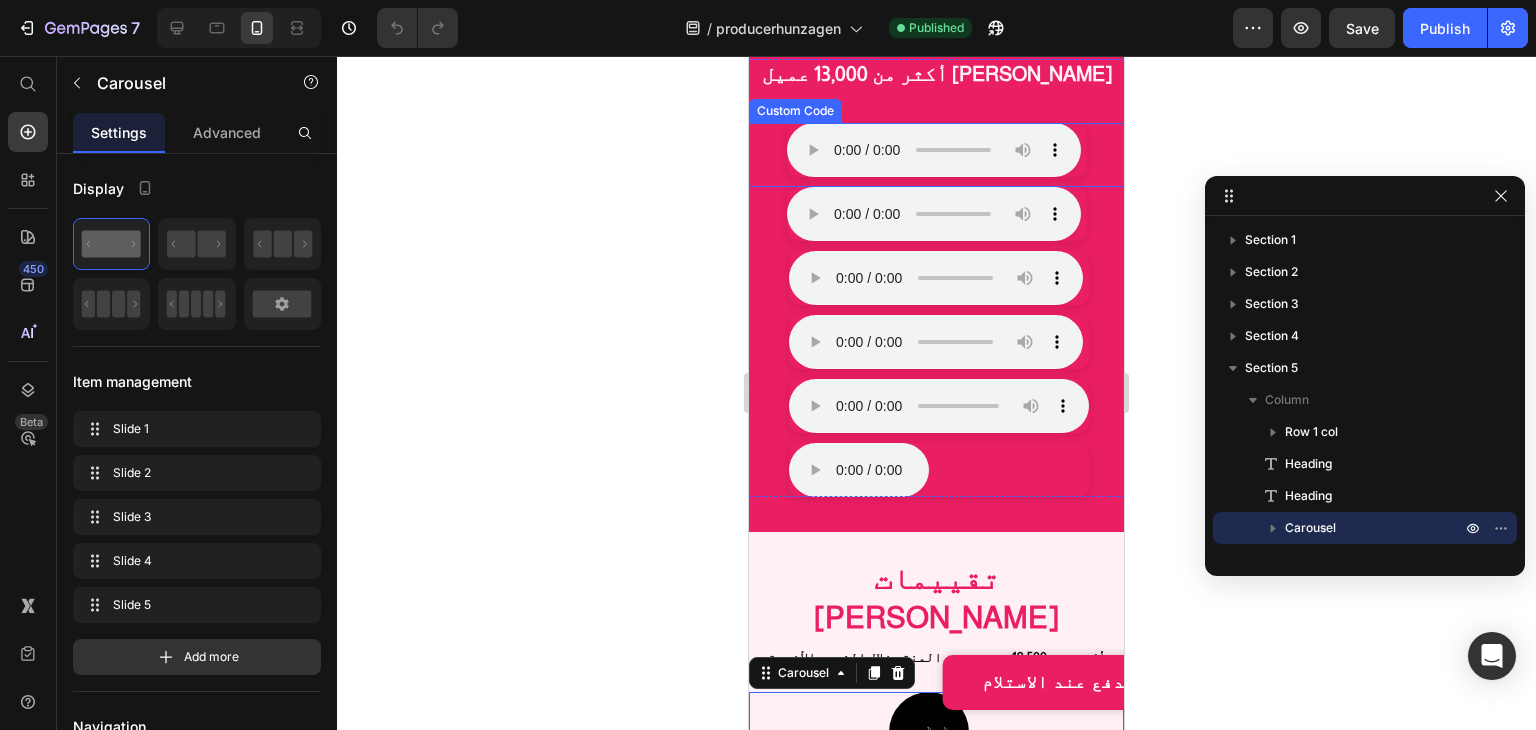 scroll, scrollTop: 636, scrollLeft: 0, axis: vertical 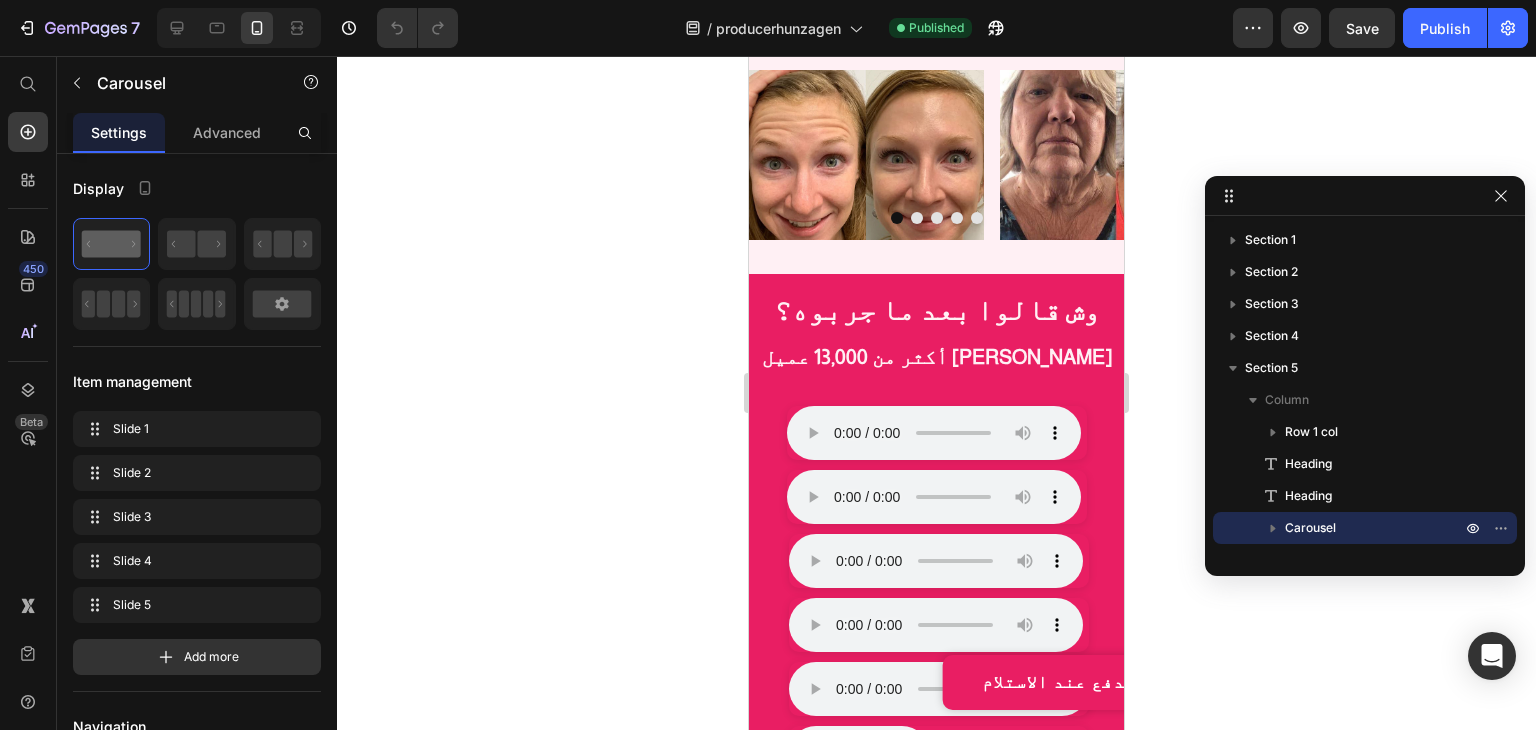 click on "في صباح العربية عن [PERSON_NAME]" at bounding box center [937, -471] 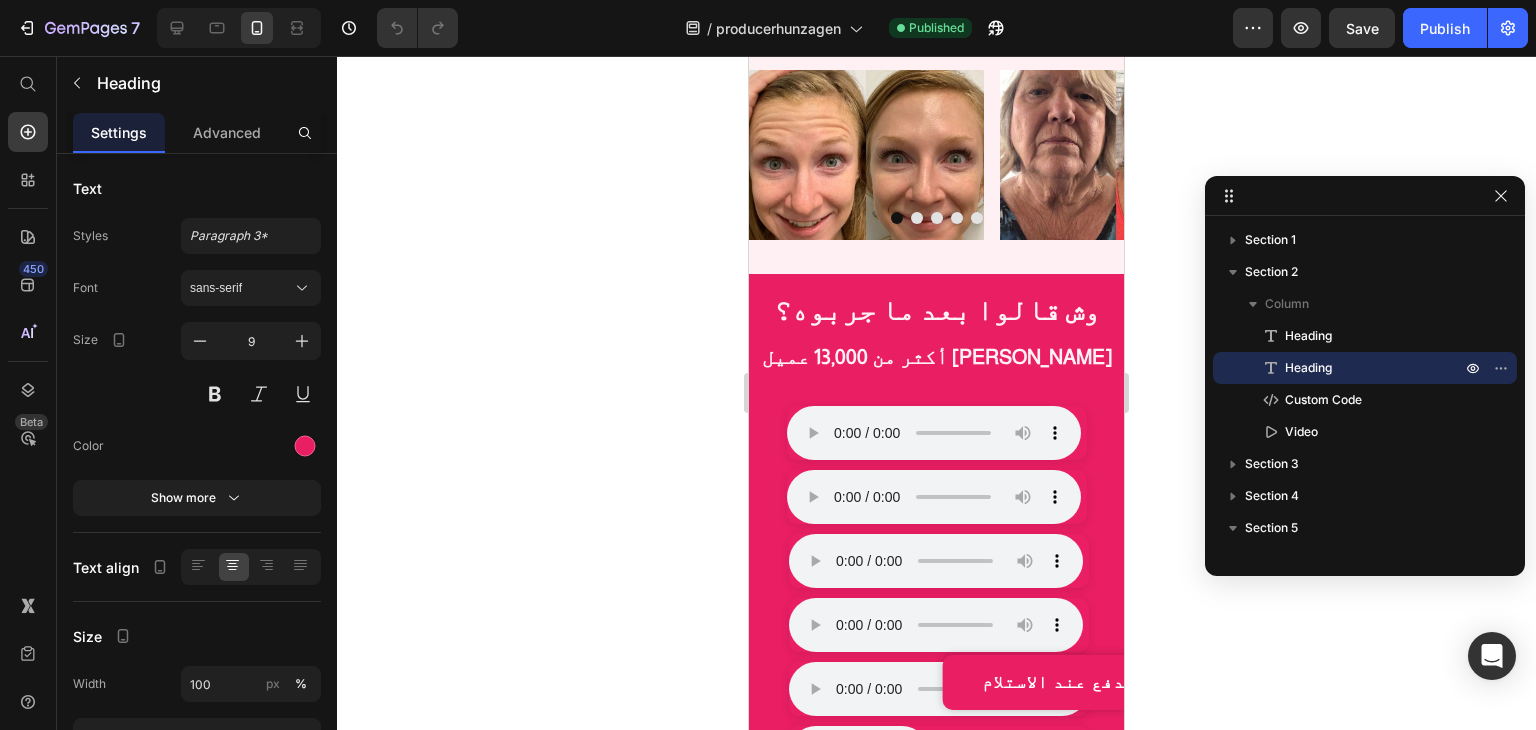 click on "في صباح العربية عن [PERSON_NAME]" at bounding box center [937, -471] 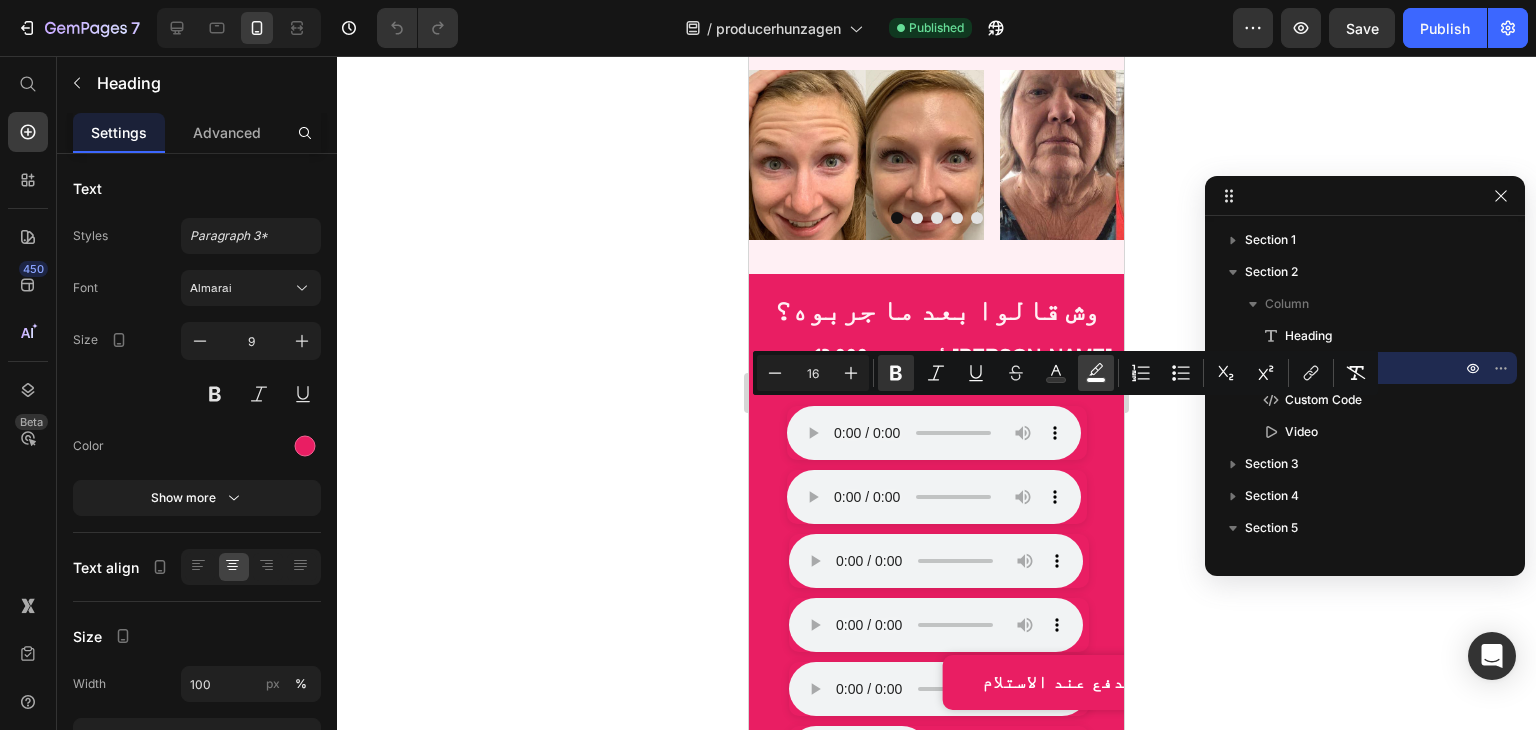 click 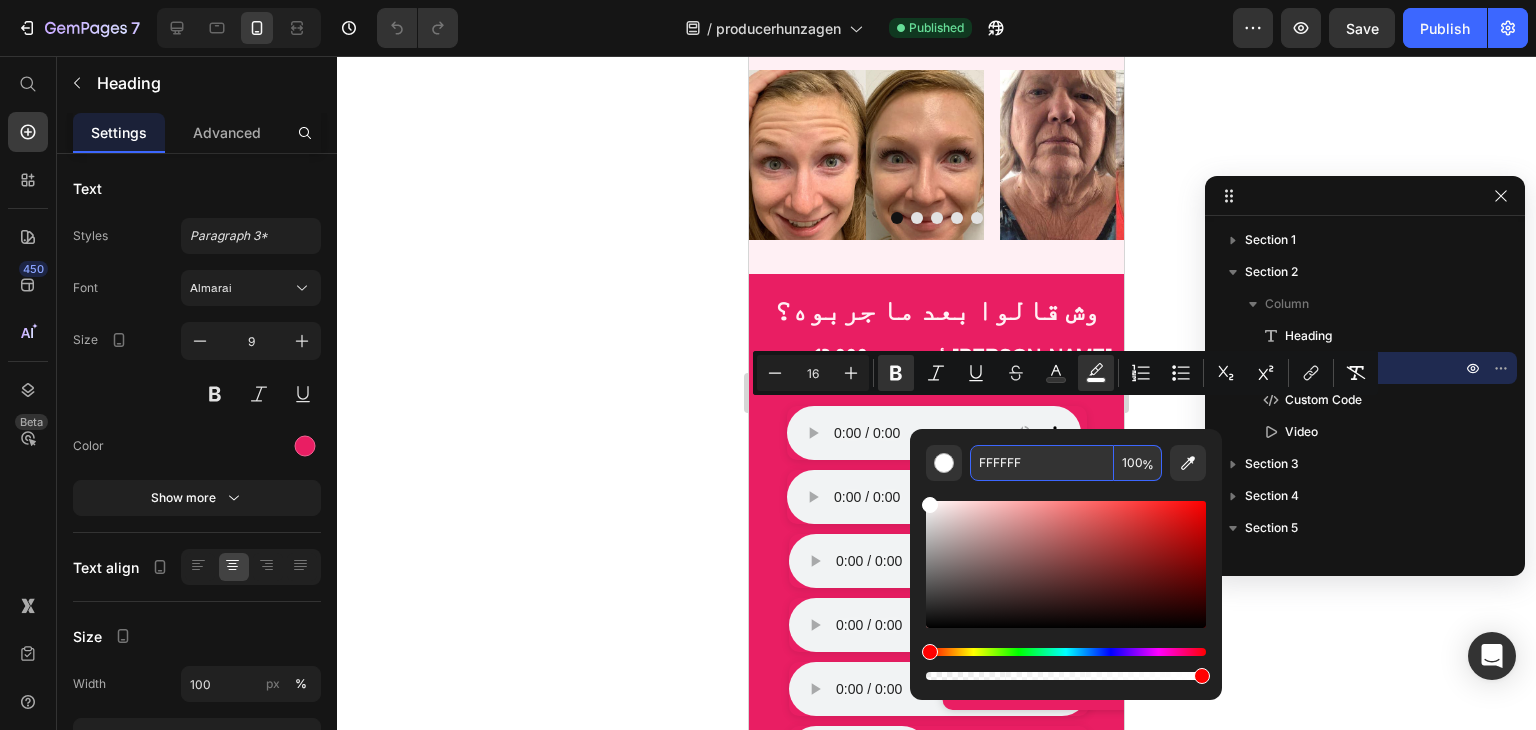 click on "FFFFFF" at bounding box center (1042, 463) 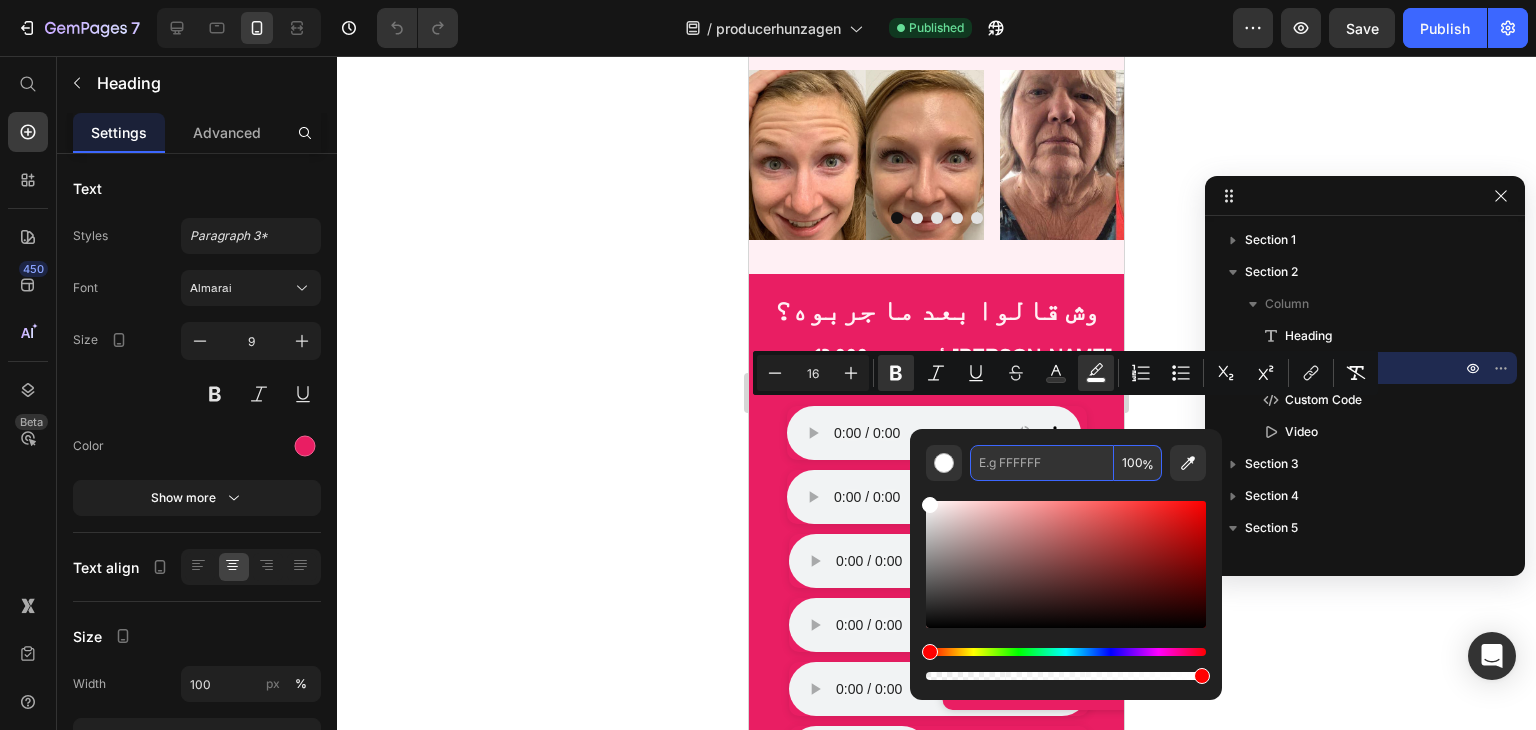 type on "FFFFFF" 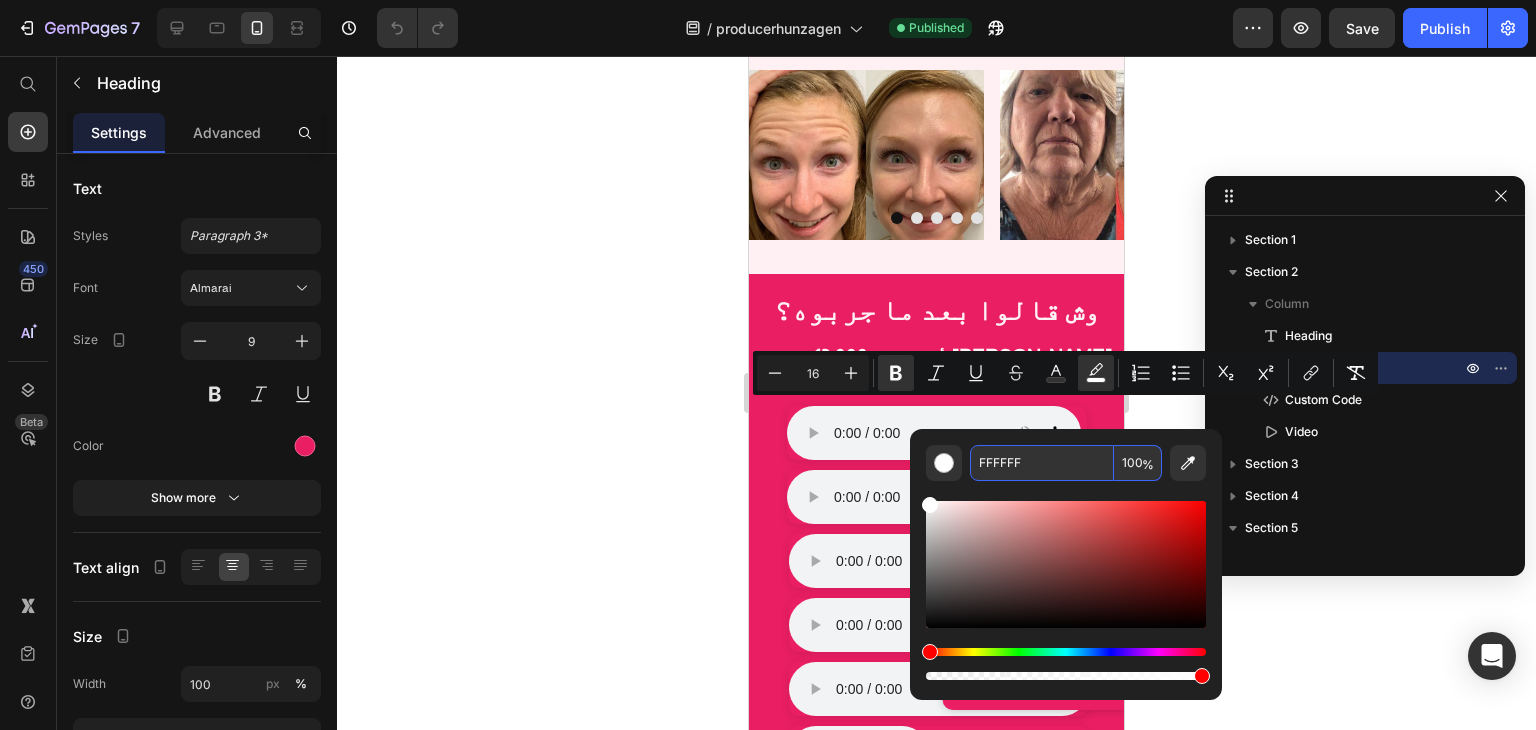 click 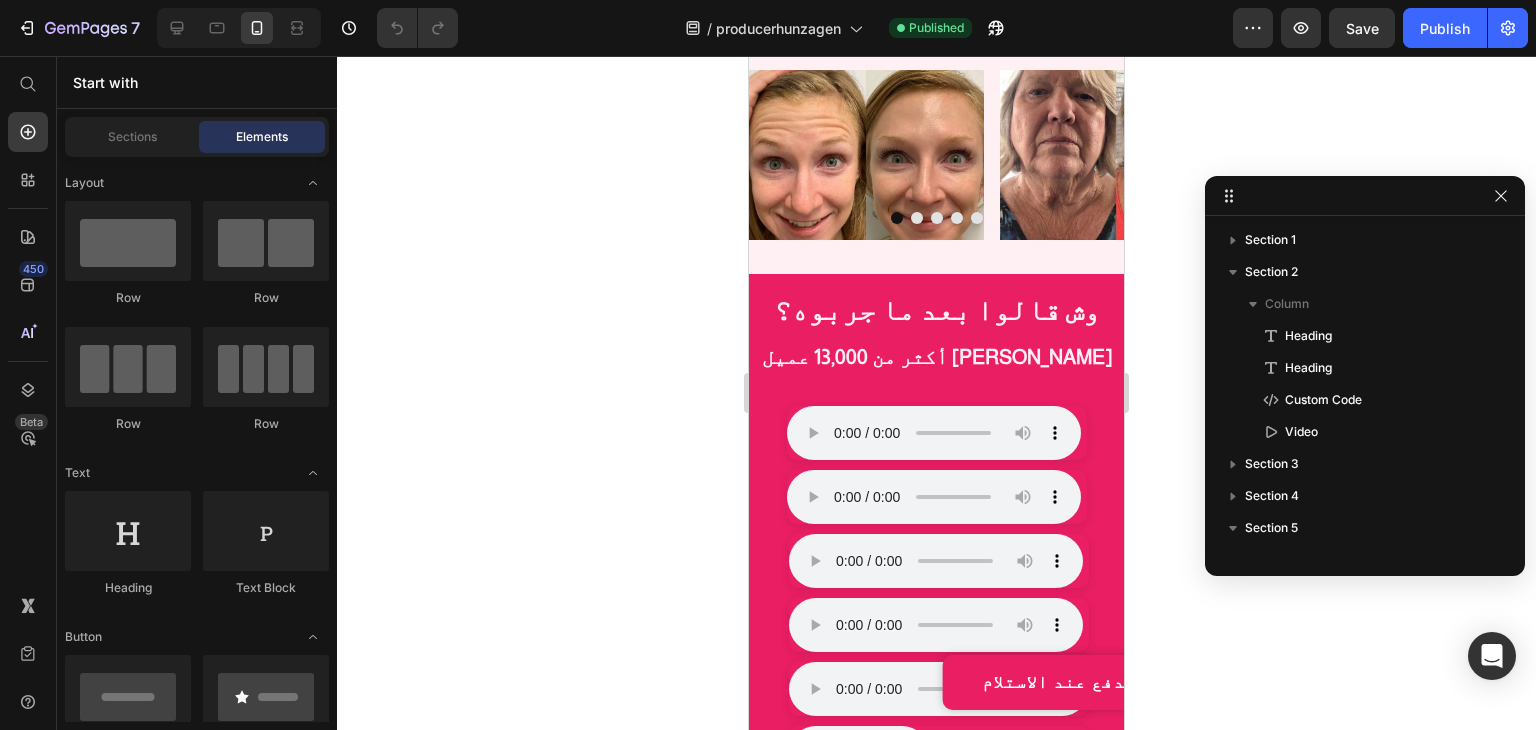 click on "في صباح العربية عن [PERSON_NAME]" at bounding box center [937, -471] 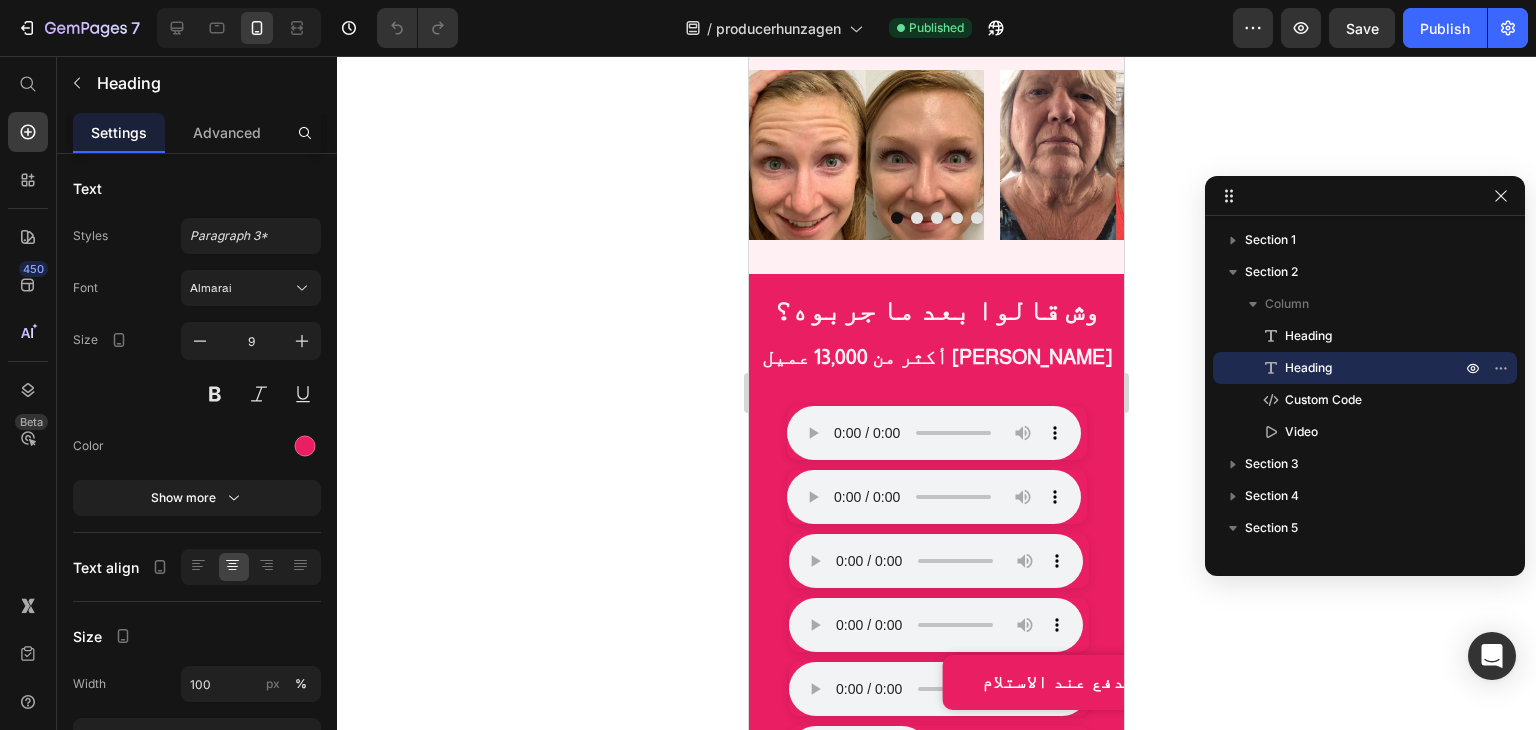 click on "في صباح العربية عن [PERSON_NAME]" at bounding box center (937, -471) 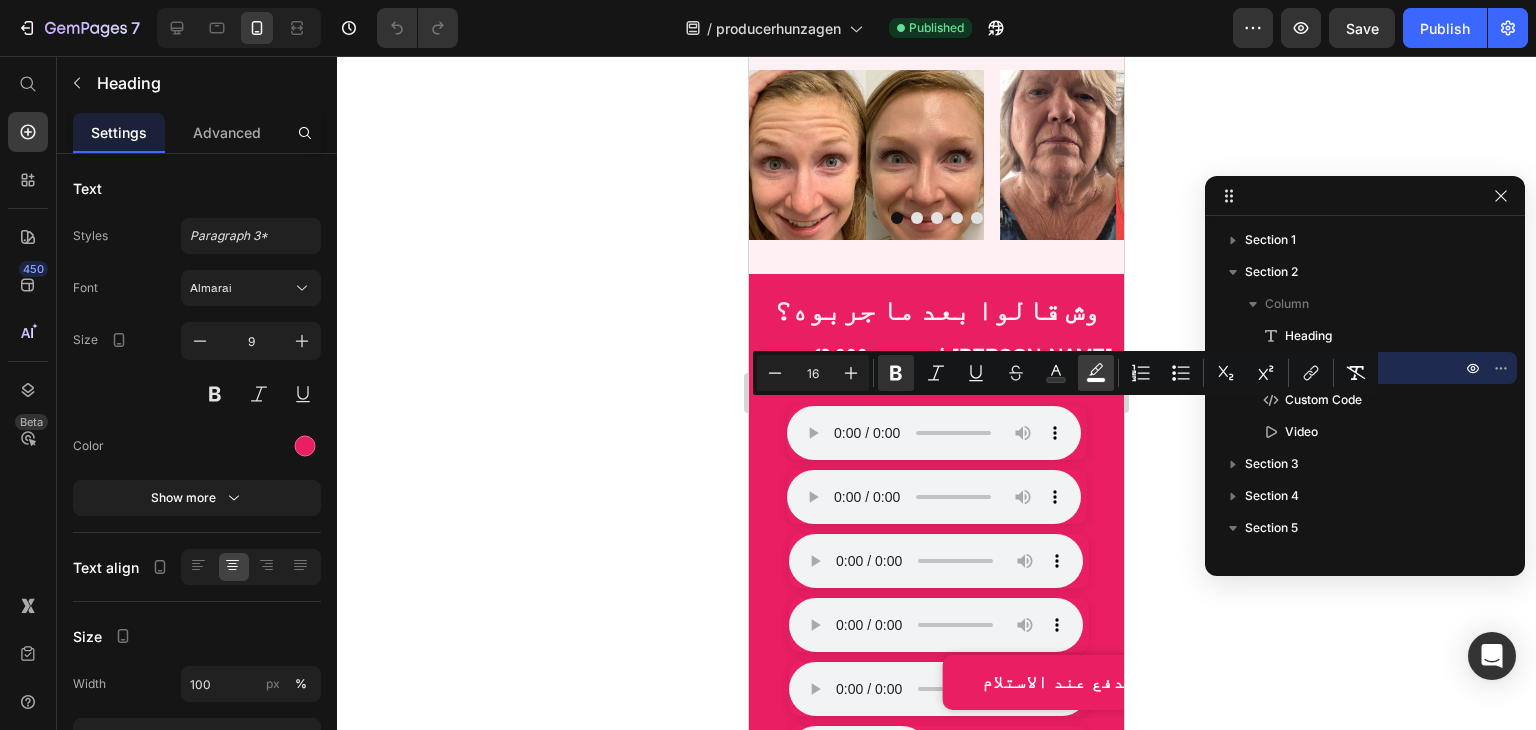 click 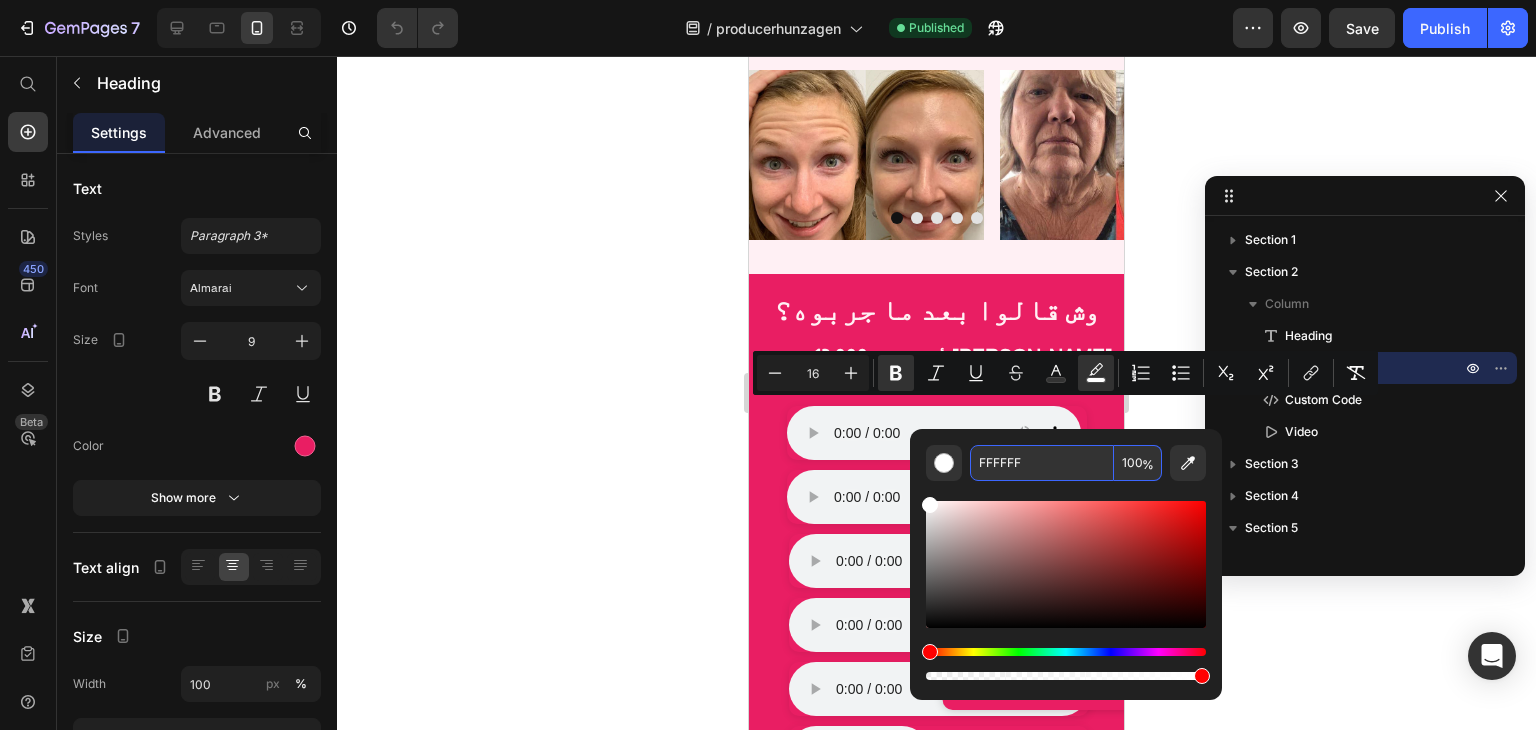 click on "100" at bounding box center (1138, 463) 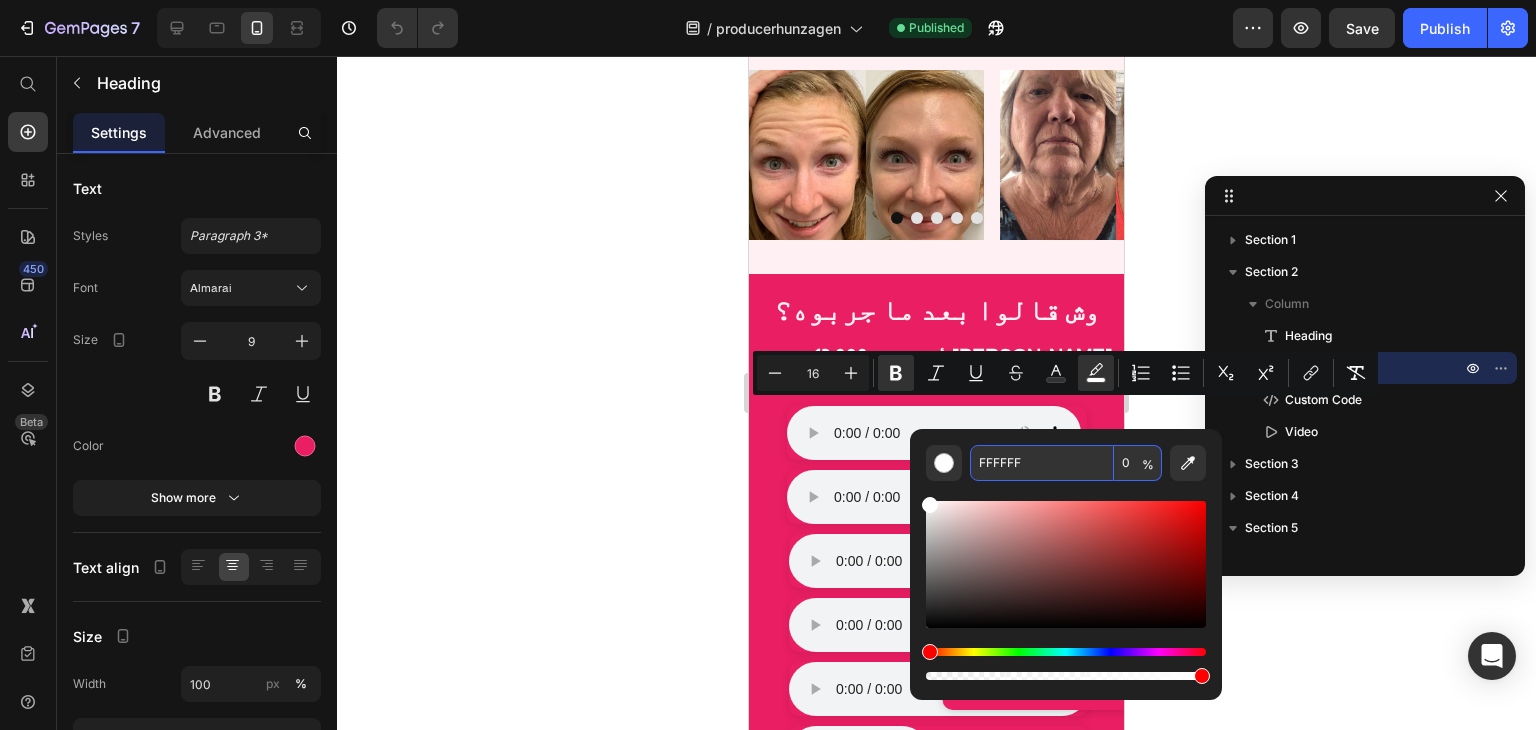 type on "0" 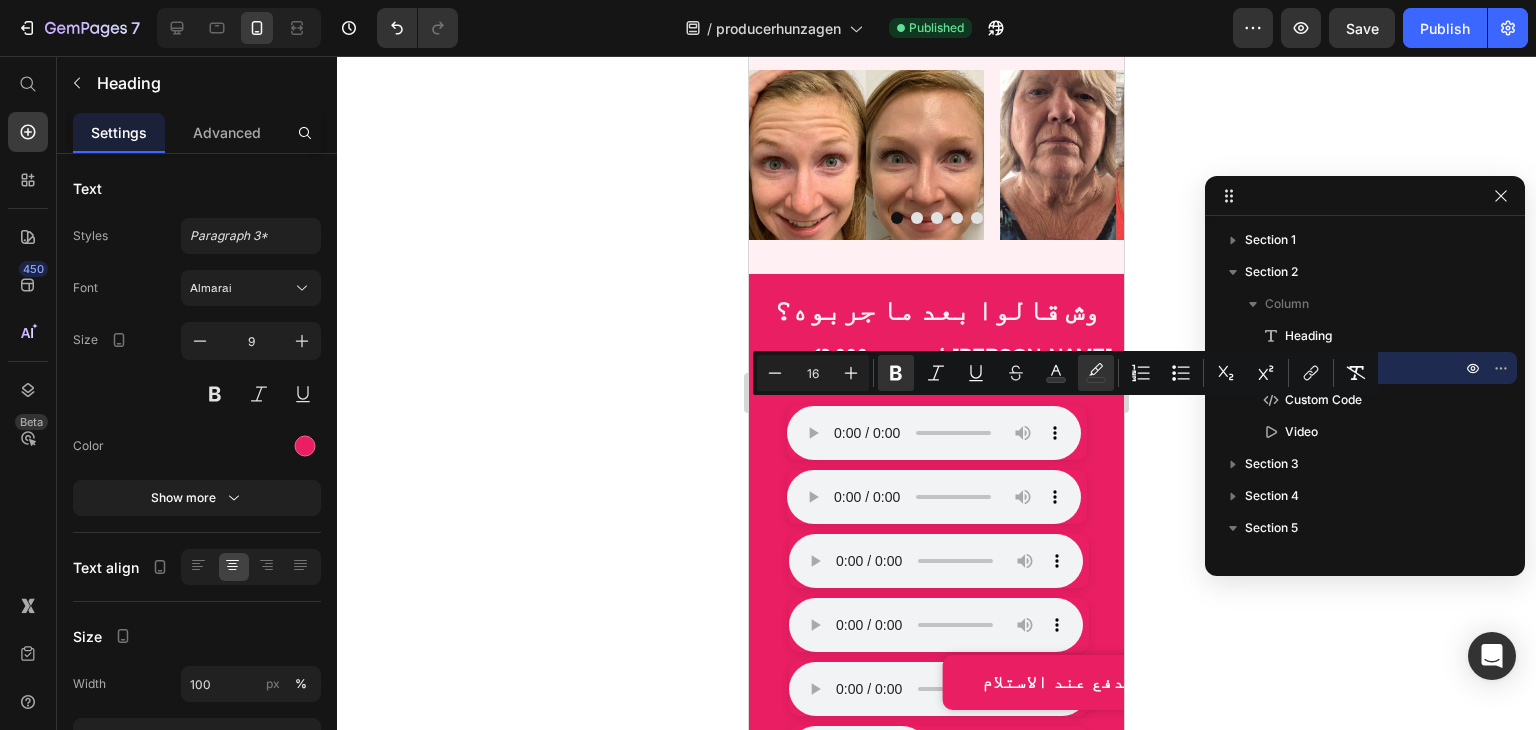 click 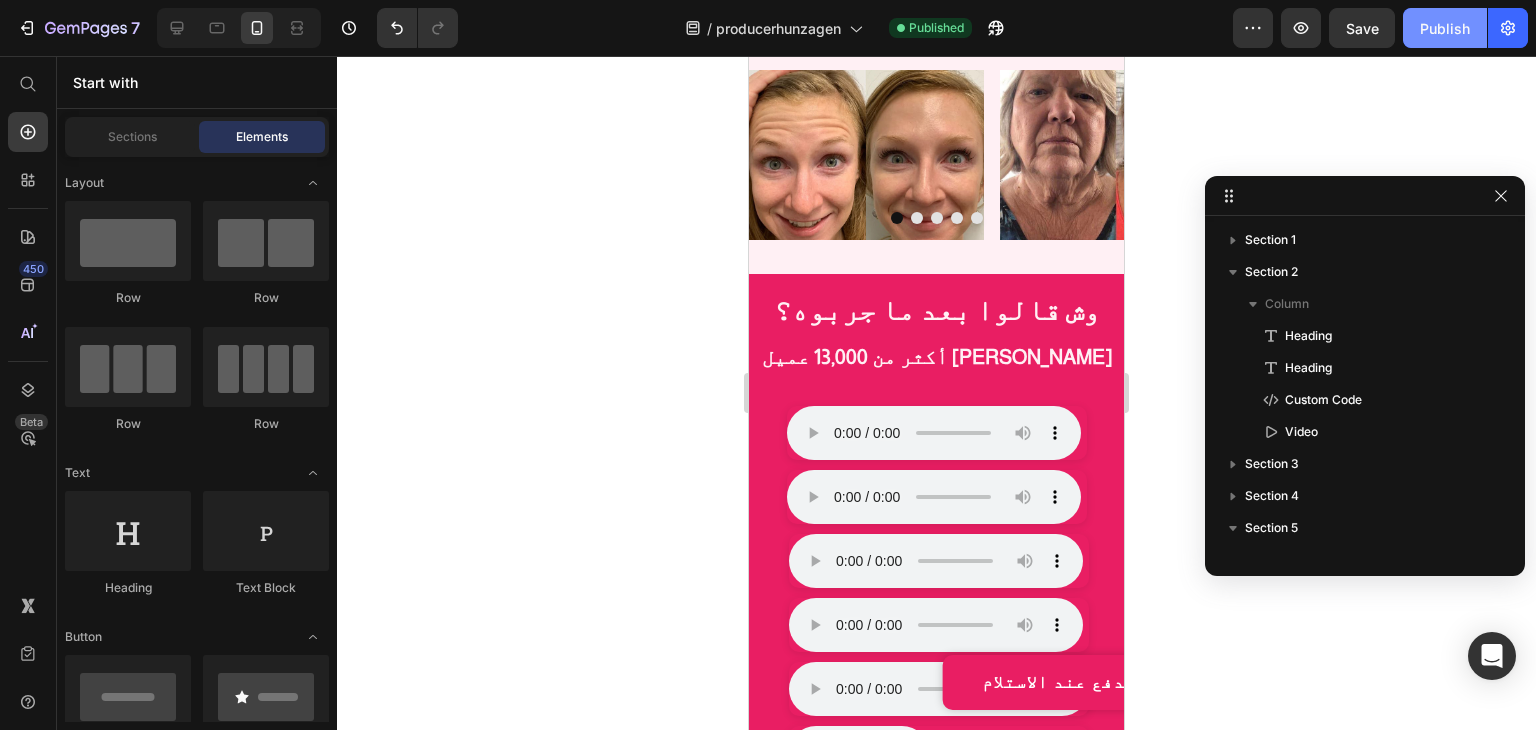 click on "Publish" 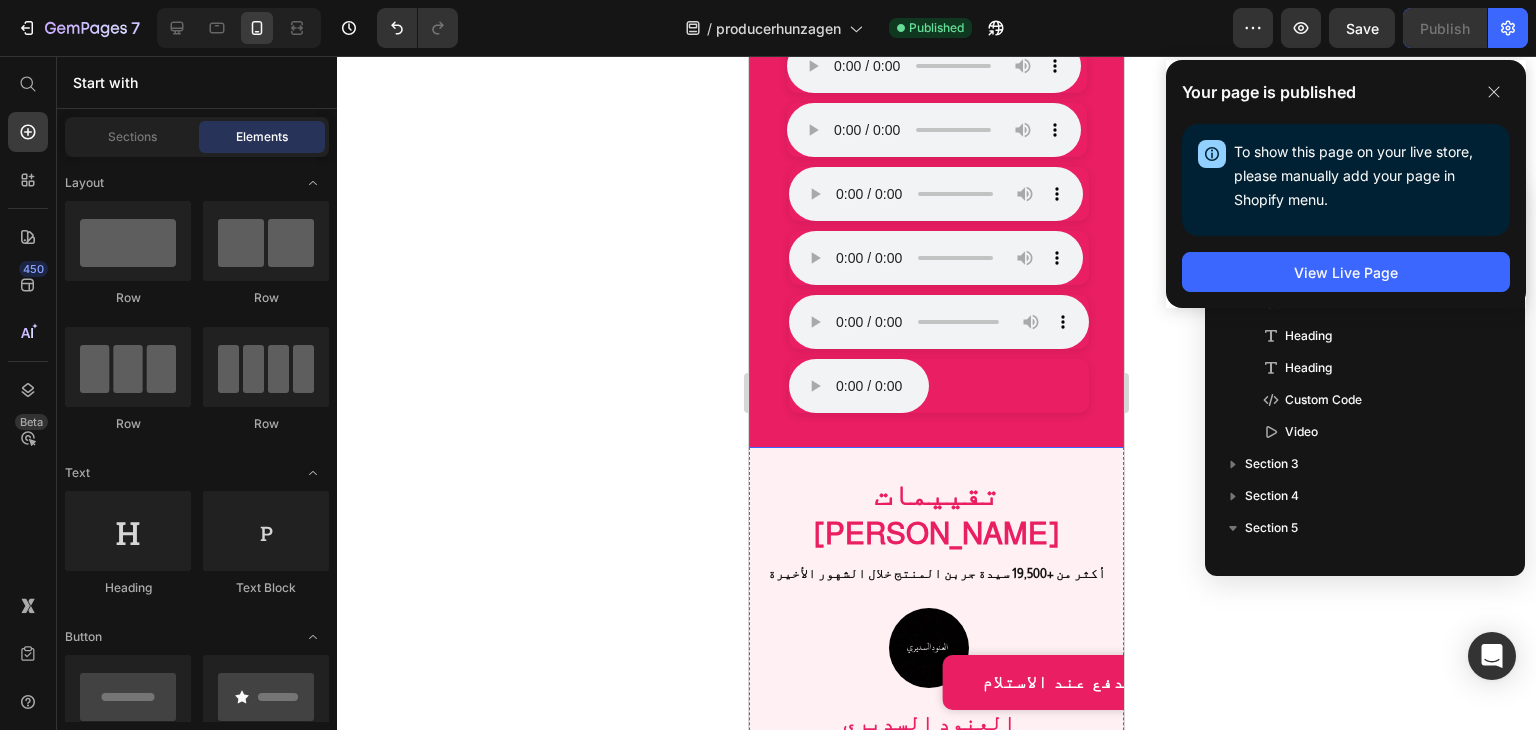 scroll, scrollTop: 2136, scrollLeft: 0, axis: vertical 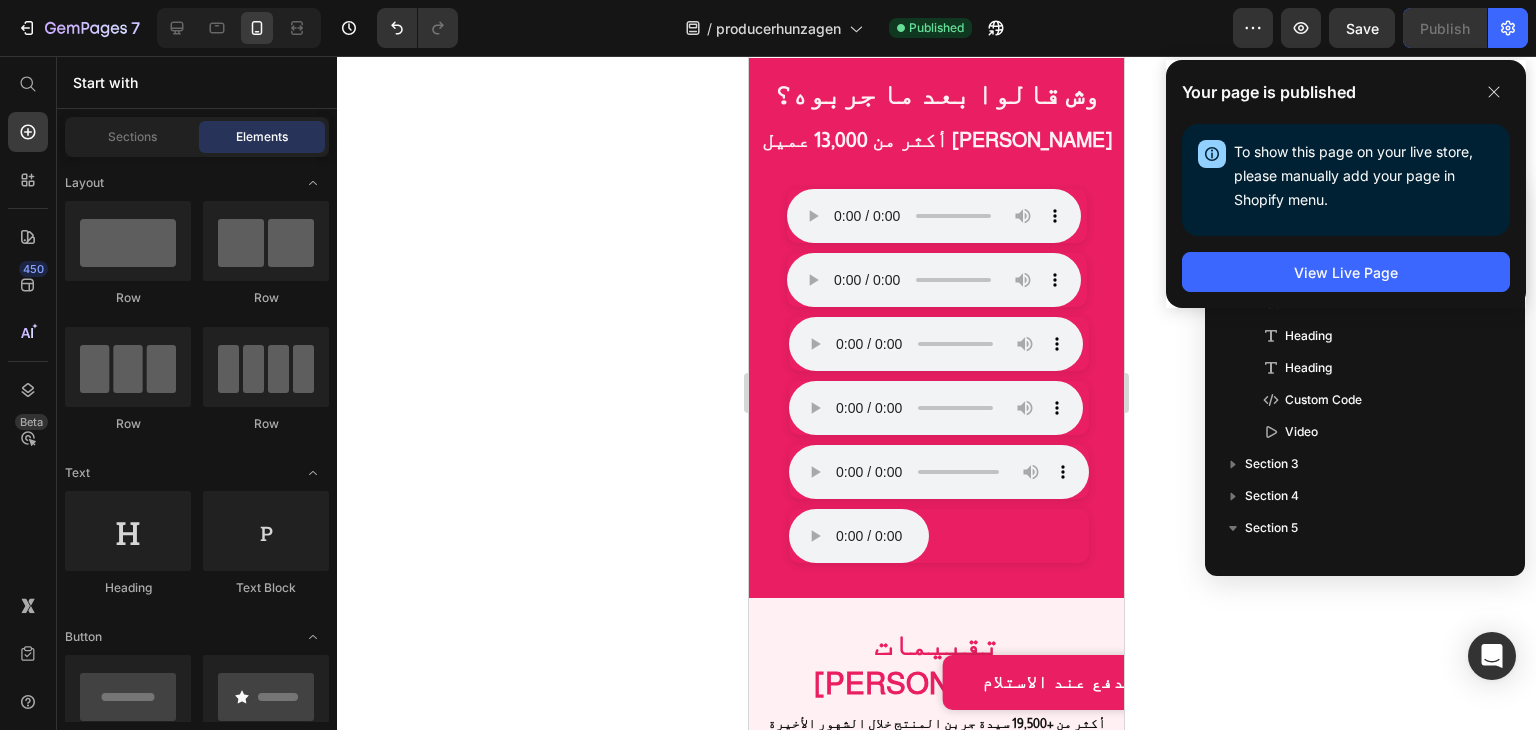 click on "اطلب الآن والدفع عند الاستلام" at bounding box center (1112, 682) 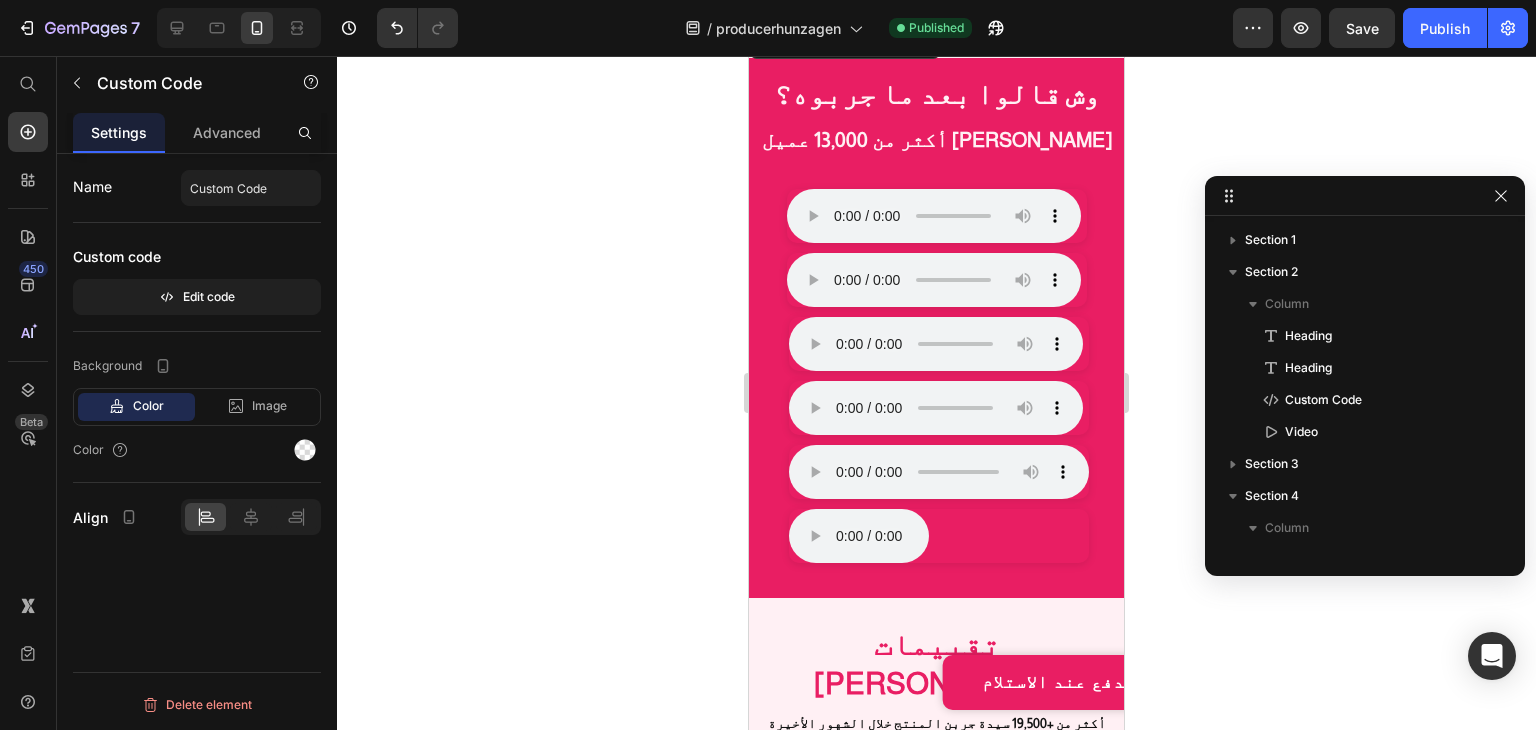 scroll, scrollTop: 282, scrollLeft: 0, axis: vertical 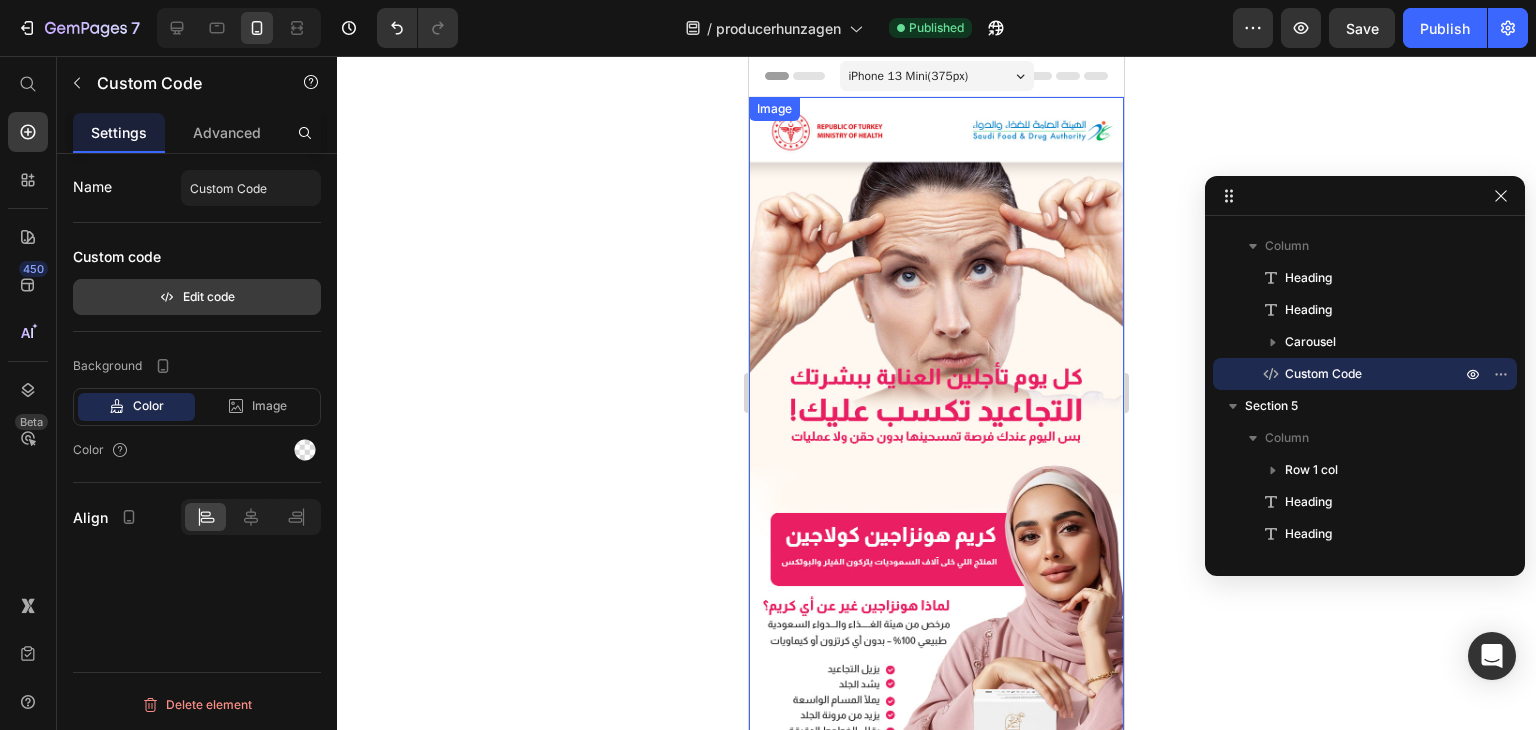 click on "Edit code" at bounding box center (197, 297) 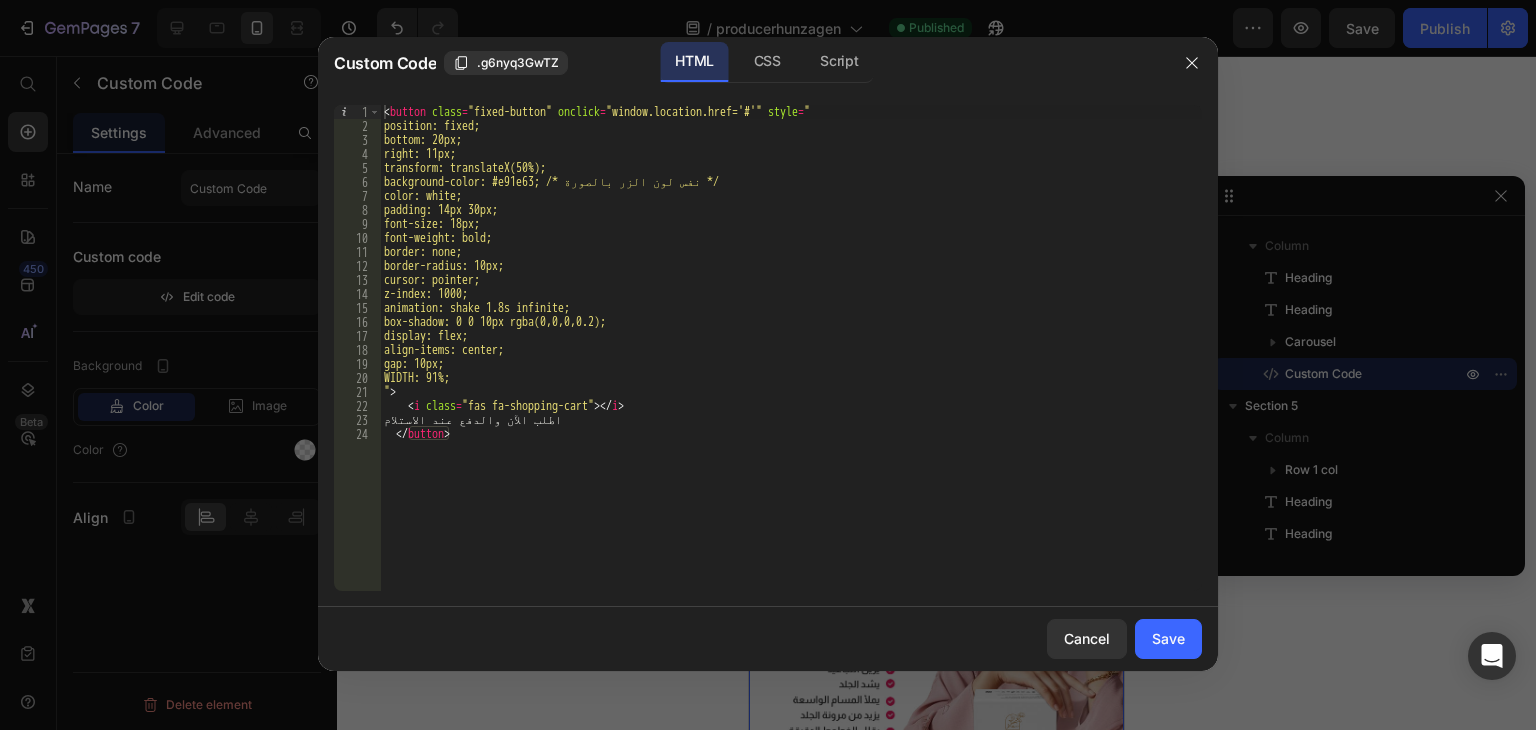 click on "1 2 3 4 5 6 7 8 9 10 11 12 13 14 15 16 17 18 19 20 21 22 23 24 < button   class = "fixed-button"   onclick = "window.location.href='#'"   style = "     position: fixed;     bottom: 20px;     right: 11px;     transform: translateX(50%);     background-color: #e91e63; /* نفس لون الزر بالصورة */     color: white;     padding: 14px 30px;     font-size: 18px;     font-weight: bold;     border: none;     border-radius: 10px;     cursor: pointer;     z-index: 1000;     animation: shake 1.8s infinite;     box-shadow: 0 0 10px rgba(0,0,0,0.2);     display: flex;     align-items: center;     gap: 10px;     WIDTH: 91%; " >      < i   class = "fas fa-shopping-cart" > </ i >     اطلب الآن والدفع عند الاستلام    </ button >     XXXXXXXXXXXXXXXXXXXXXXXXXXXXXXXXXXXXXXXXXXXXXXXXXXXXXXXXXXXXXXXXXXXXXXXXXXXXXXXXXXXXXXXXXXXXXXXXXXXXXXXXXXXXXXXXXXXXXXXXXXXXXXXXXXXXXXXXXXXXXXXXXXXXXXXXXXXXXXXXXXXXXXXXXXXXXXXXXXXXXXXXXXXXXXXXXXXXXXXXXXXXXXXXXXXXXXXXXXXXXXXXXXXXXXXXXXXXXXXXXXXXXXXXXXXXXXXX" 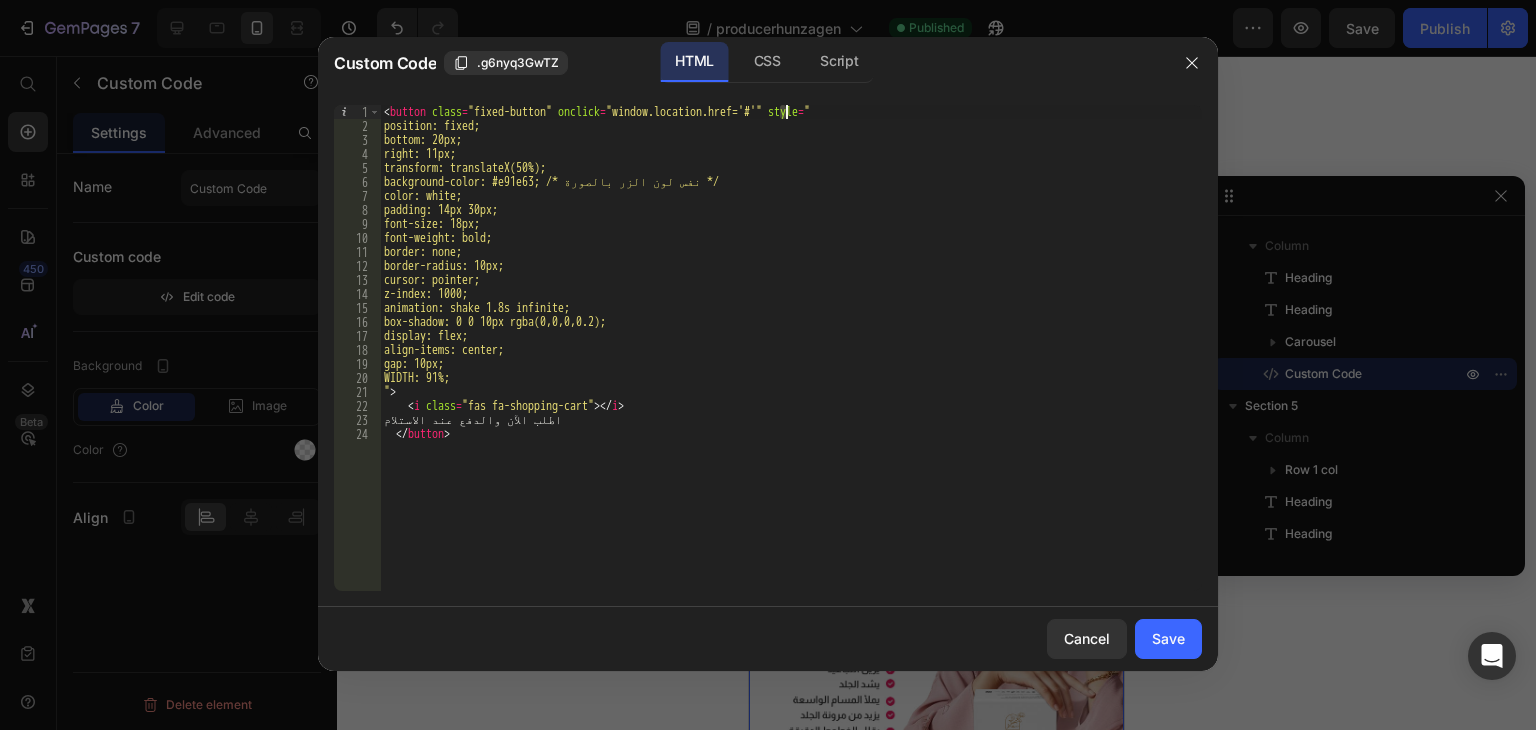 click on "< button   class = "fixed-button"   onclick = "window.location.href='#'"   style = "     position: fixed;     bottom: 20px;     right: 11px;     transform: translateX(50%);     background-color: #e91e63; /* نفس لون الزر بالصورة */     color: white;     padding: 14px 30px;     font-size: 18px;     font-weight: bold;     border: none;     border-radius: 10px;     cursor: pointer;     z-index: 1000;     animation: shake 1.8s infinite;     box-shadow: 0 0 10px rgba(0,0,0,0.2);     display: flex;     align-items: center;     gap: 10px;     WIDTH: 91%; " >      < i   class = "fas fa-shopping-cart" > </ i >     اطلب الآن والدفع عند الاستلام    </ button >" at bounding box center [791, 362] 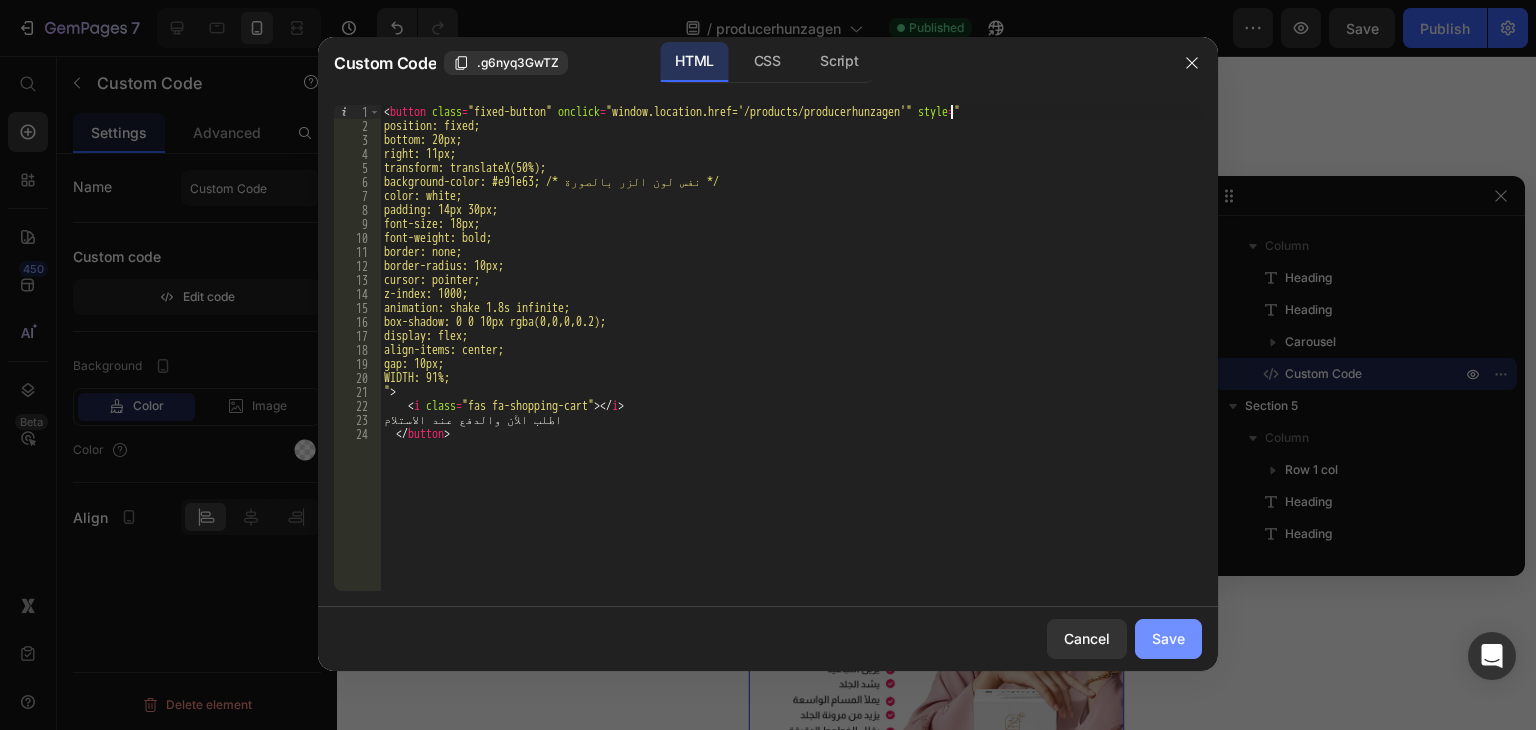 click on "Save" 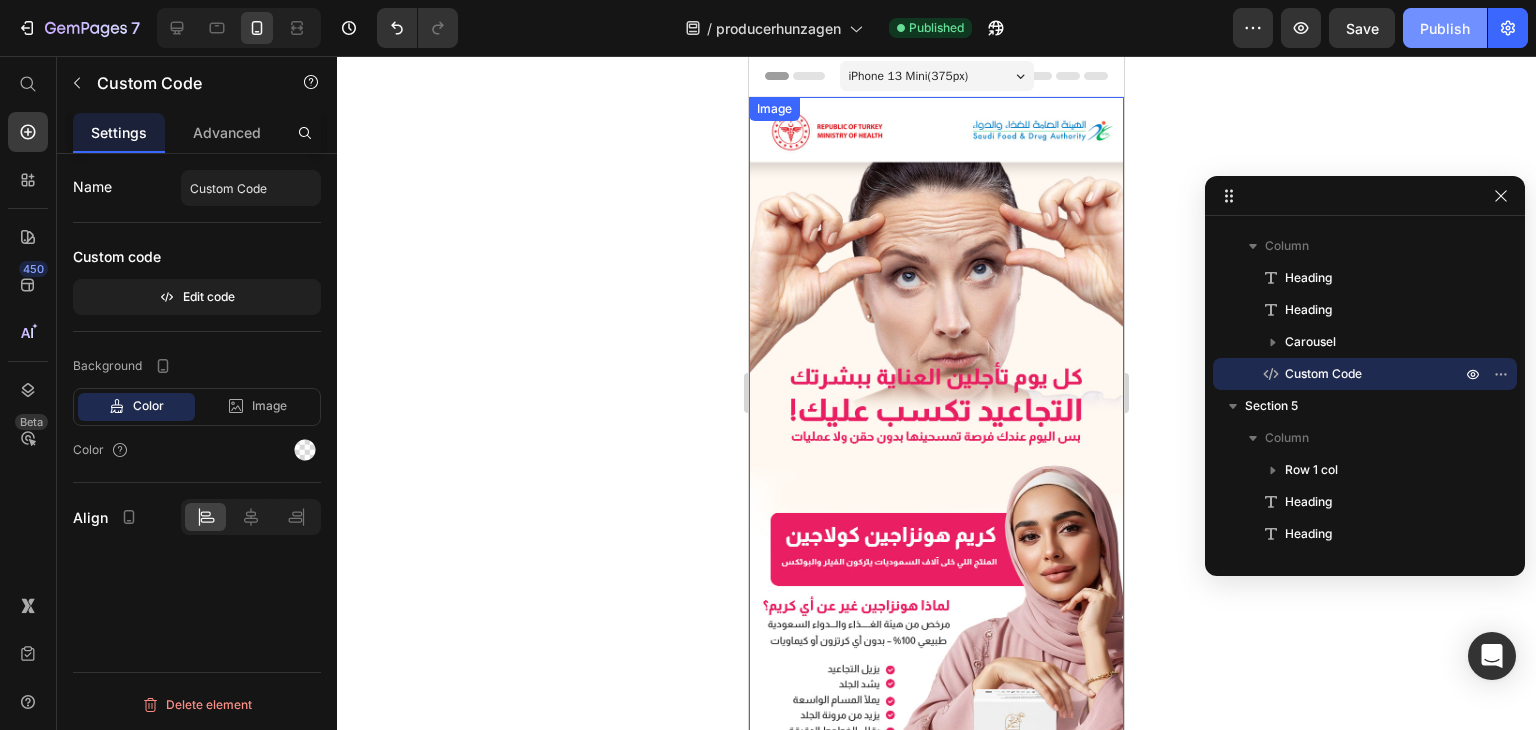 click on "Publish" 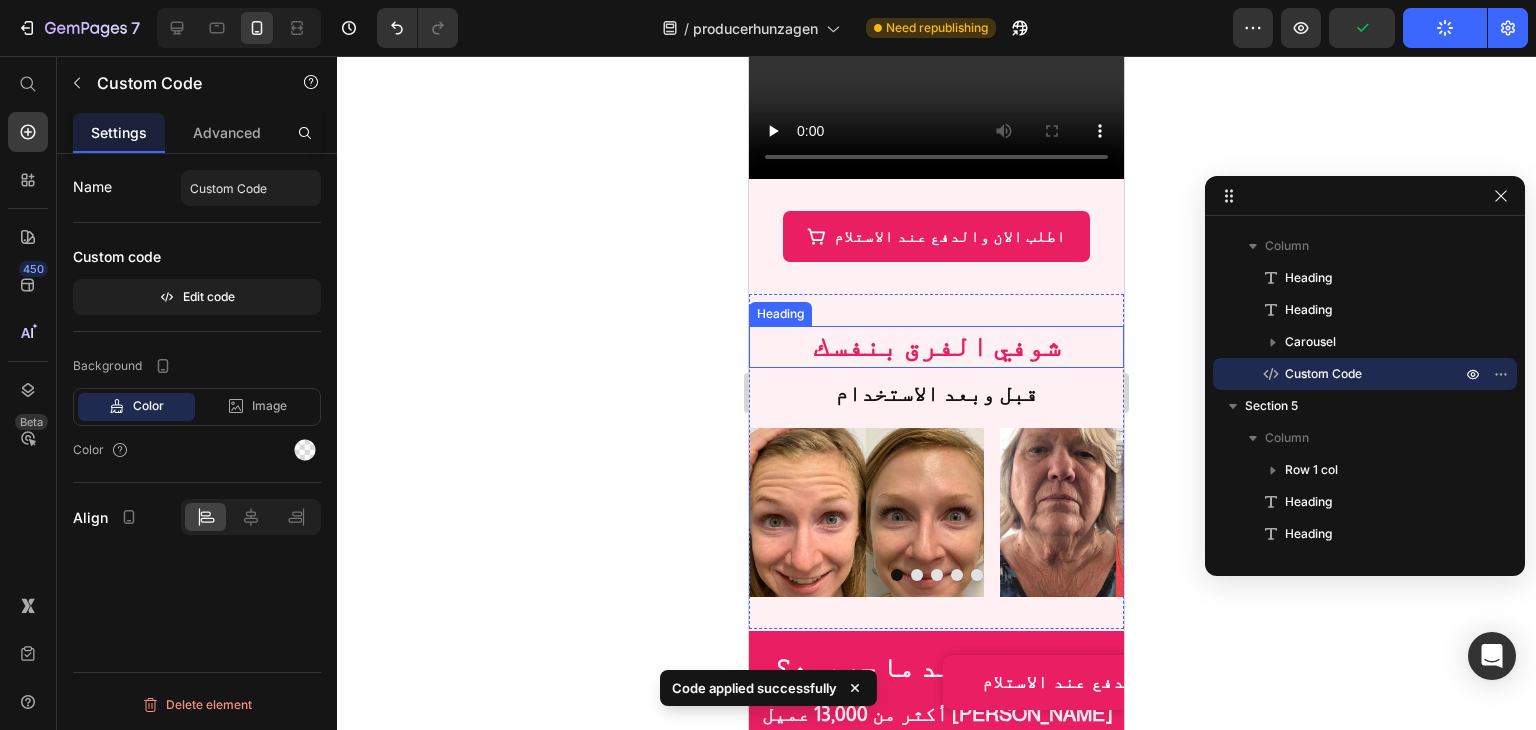 scroll, scrollTop: 1200, scrollLeft: 0, axis: vertical 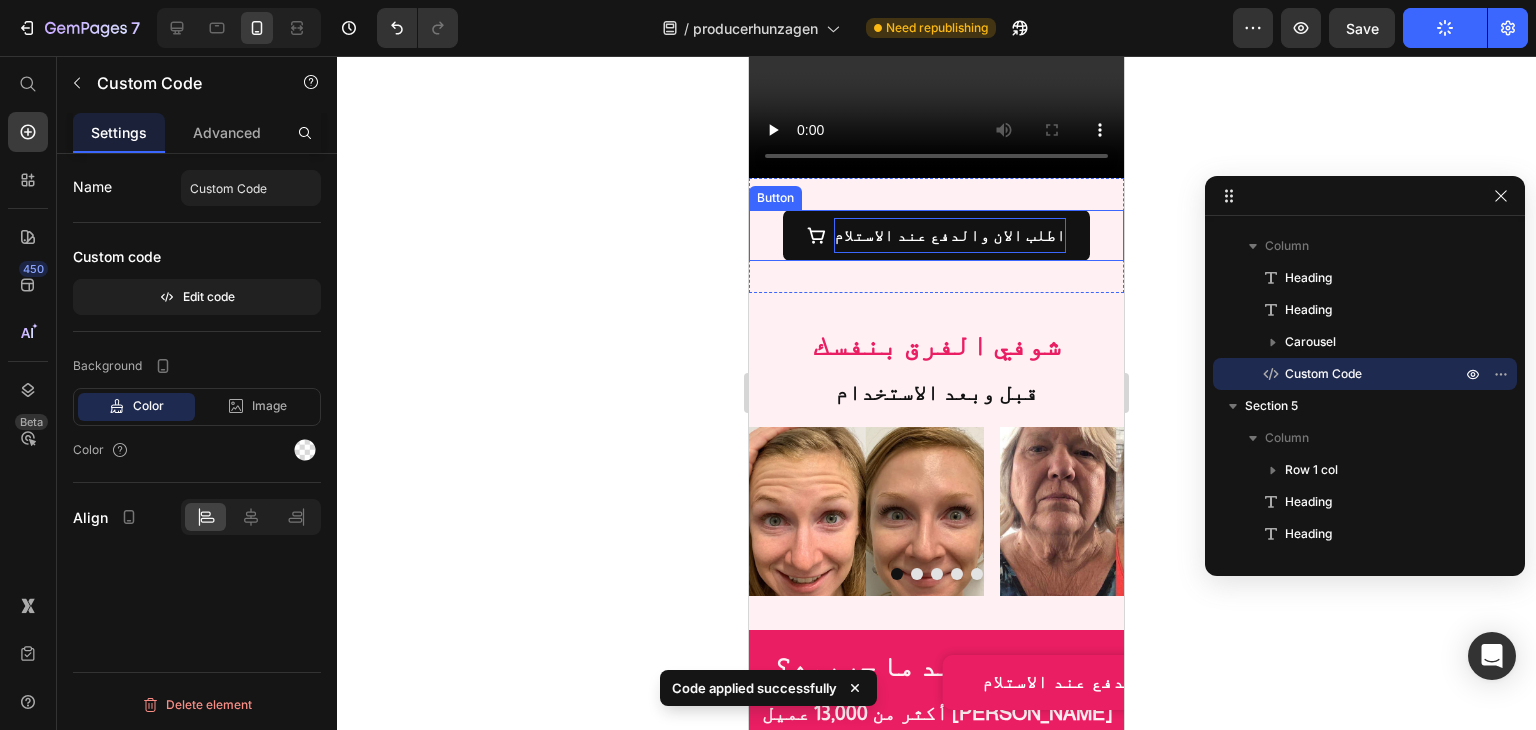 click on "اطلب الان والدفع عند الاستلام" at bounding box center (950, 235) 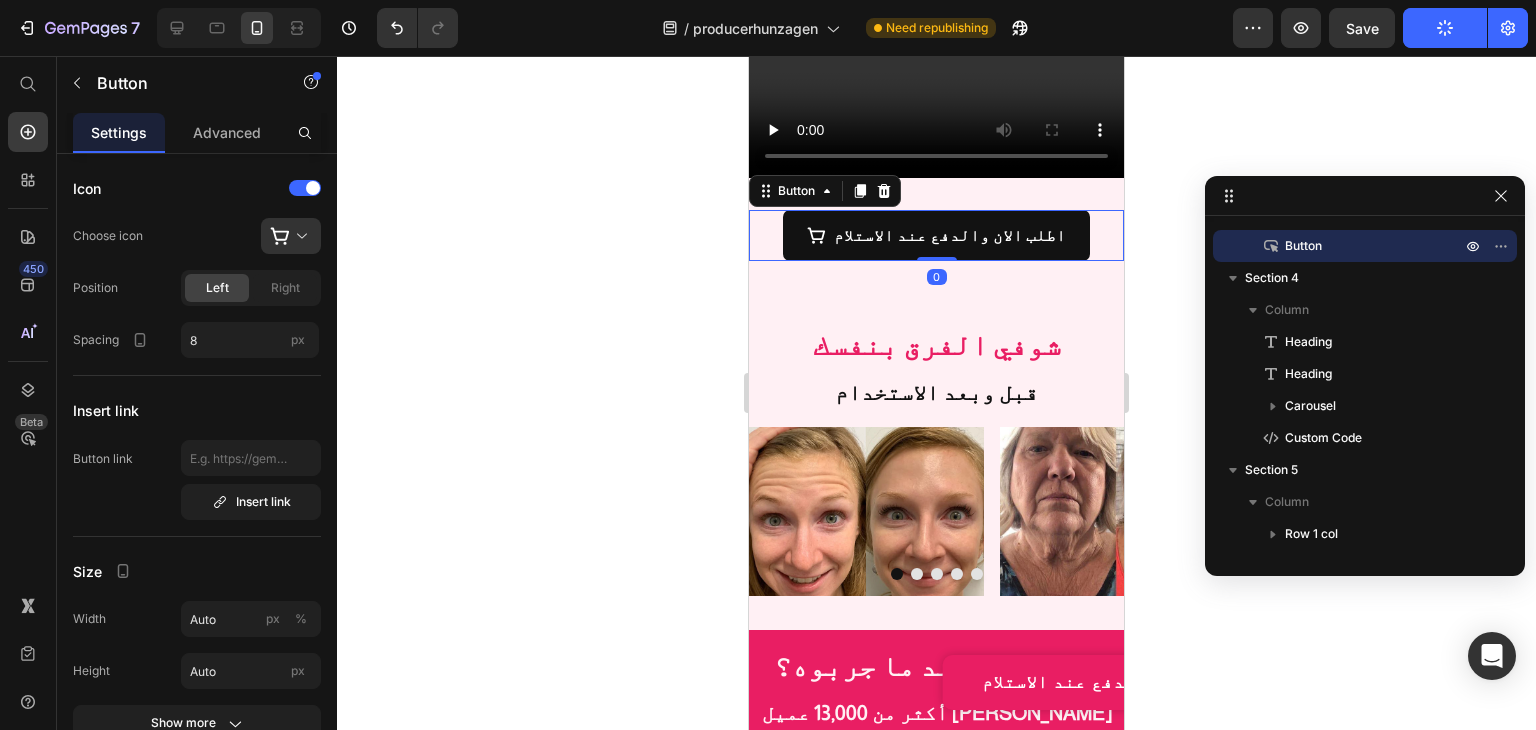 click on "اطلب الان والدفع عند الاستلام" at bounding box center (936, 235) 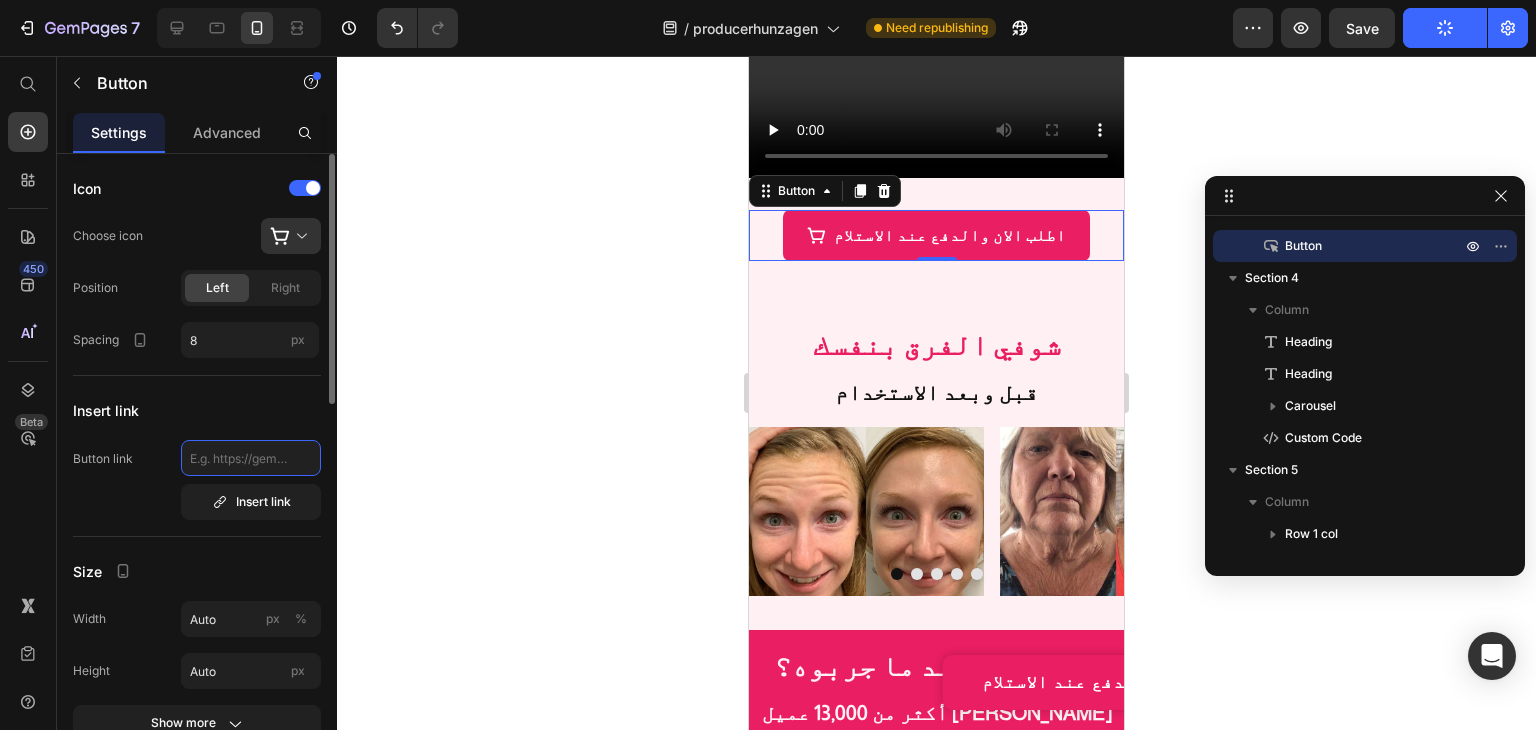 click 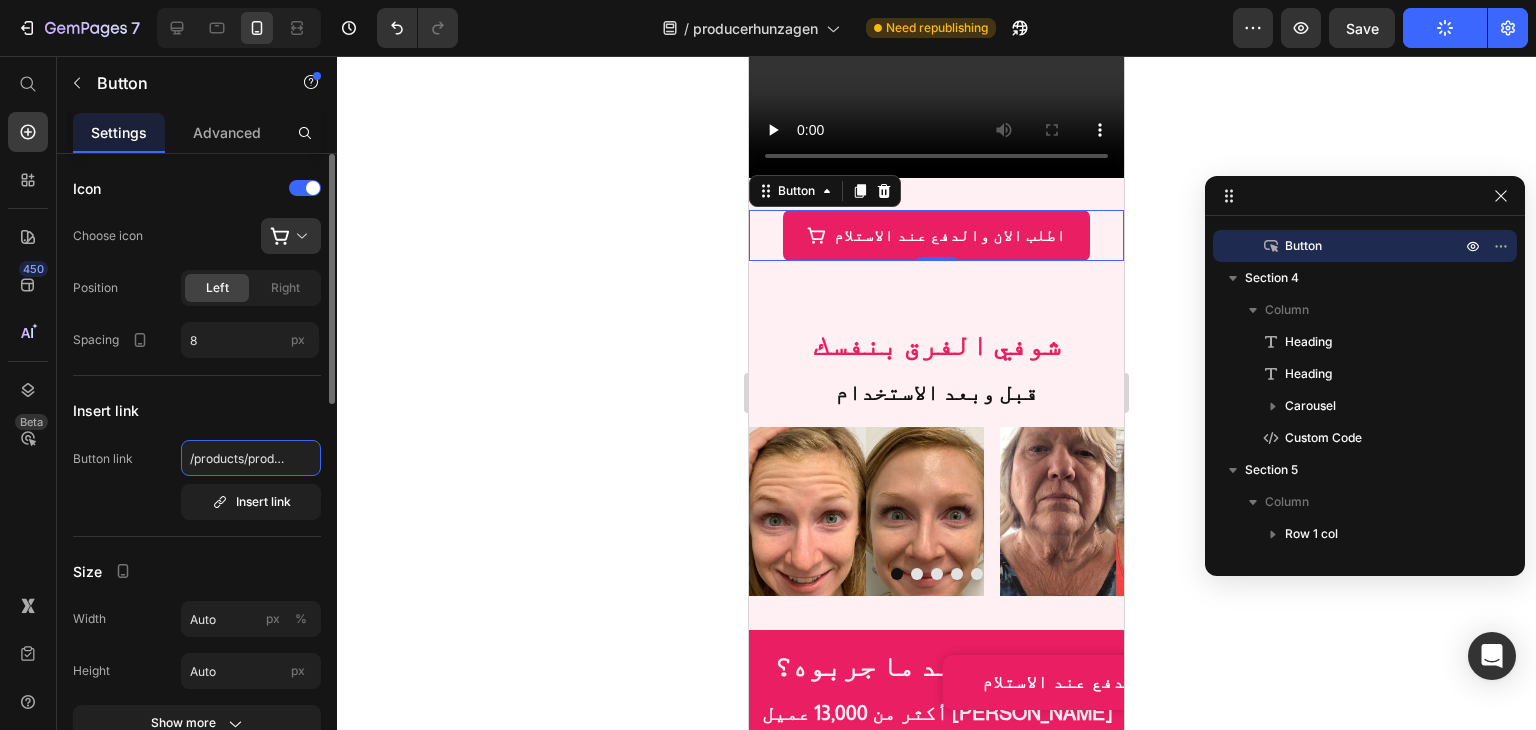 scroll, scrollTop: 0, scrollLeft: 68, axis: horizontal 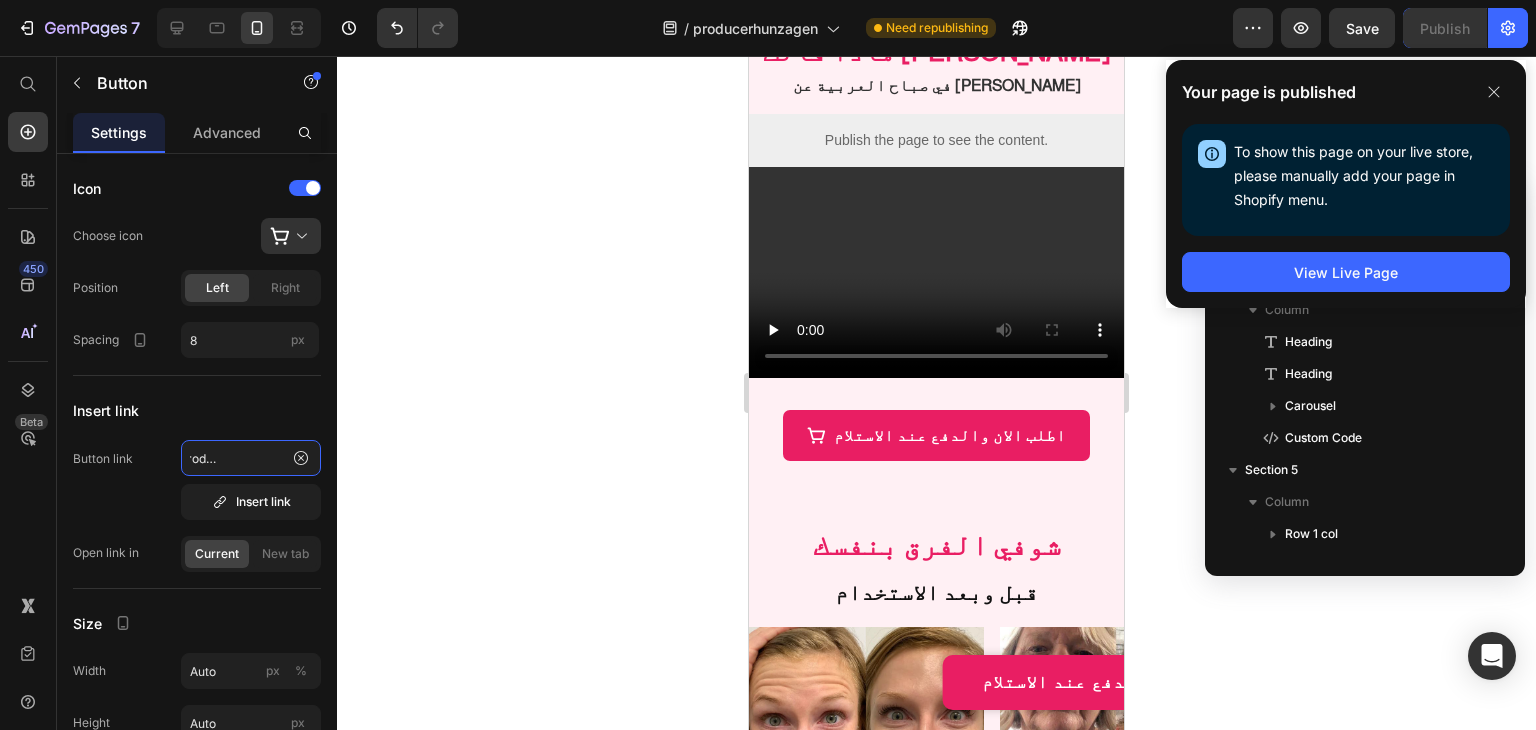 type on "/products/producerhunzagen" 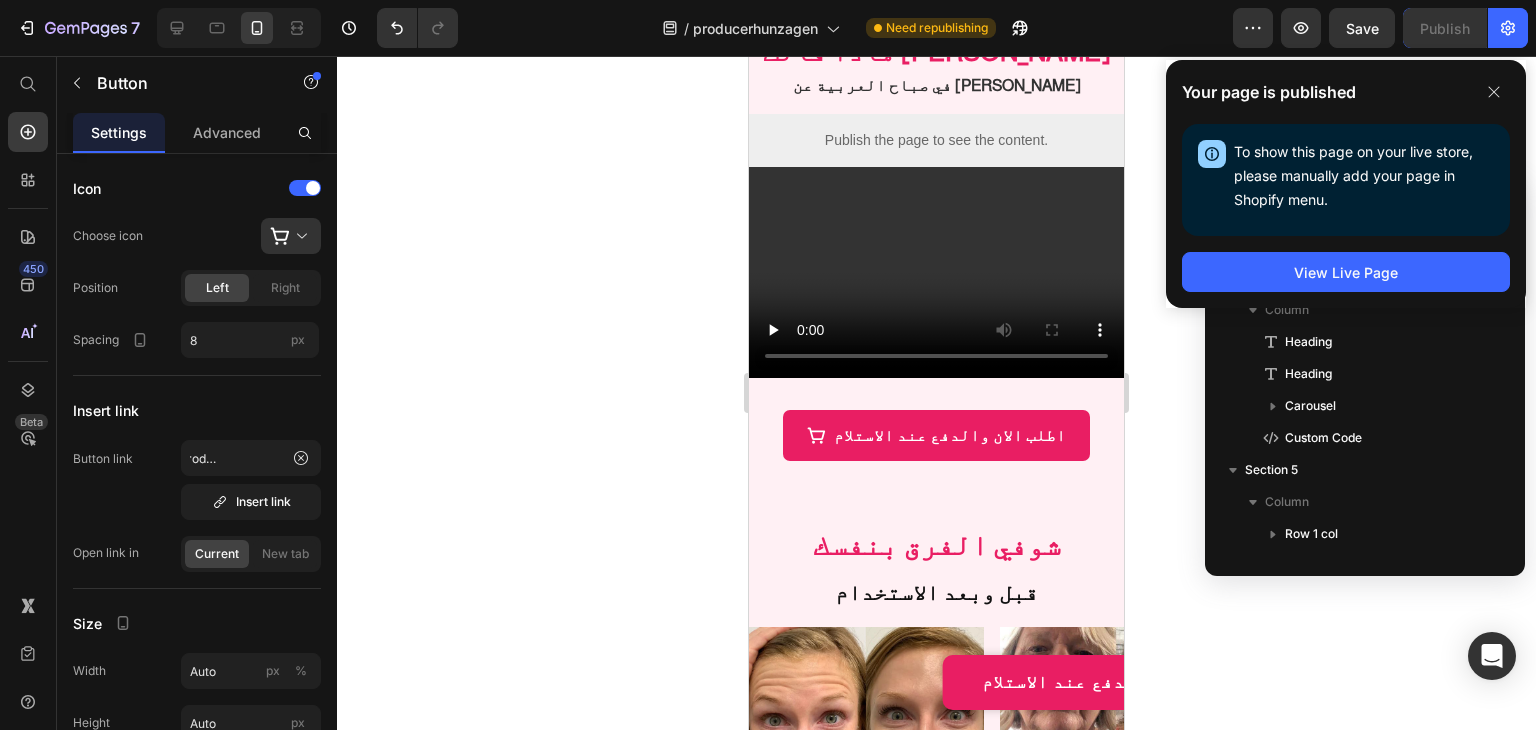 scroll, scrollTop: 0, scrollLeft: 0, axis: both 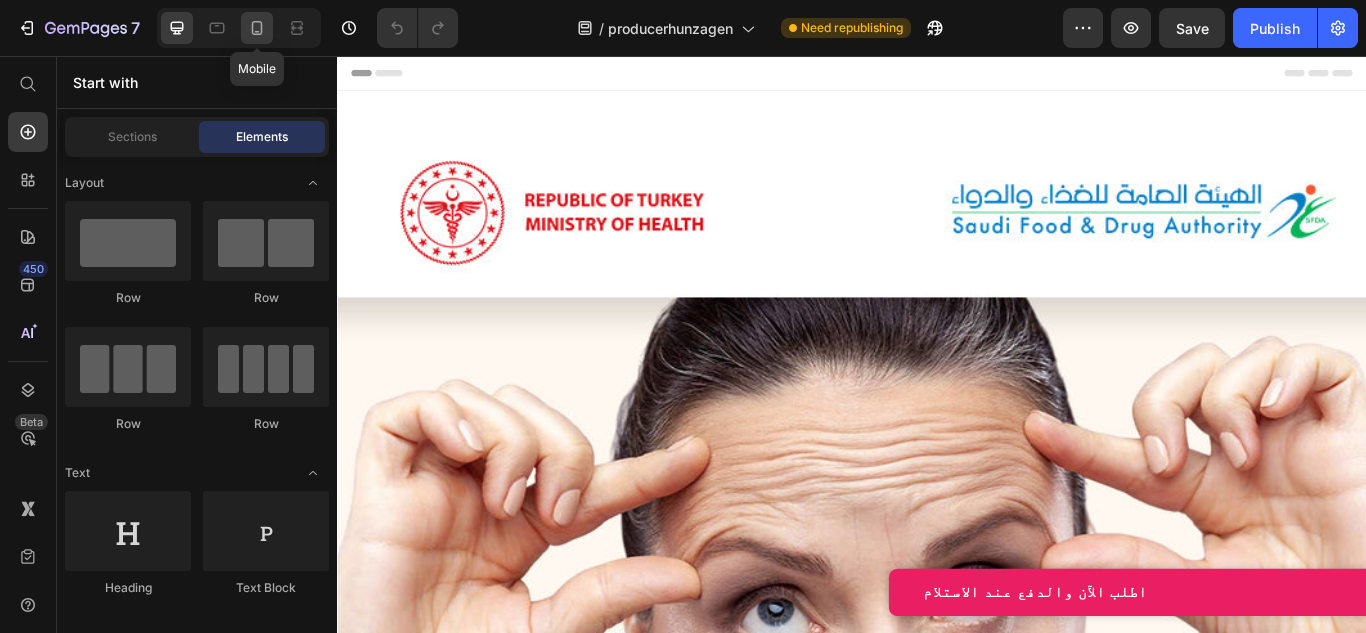 click 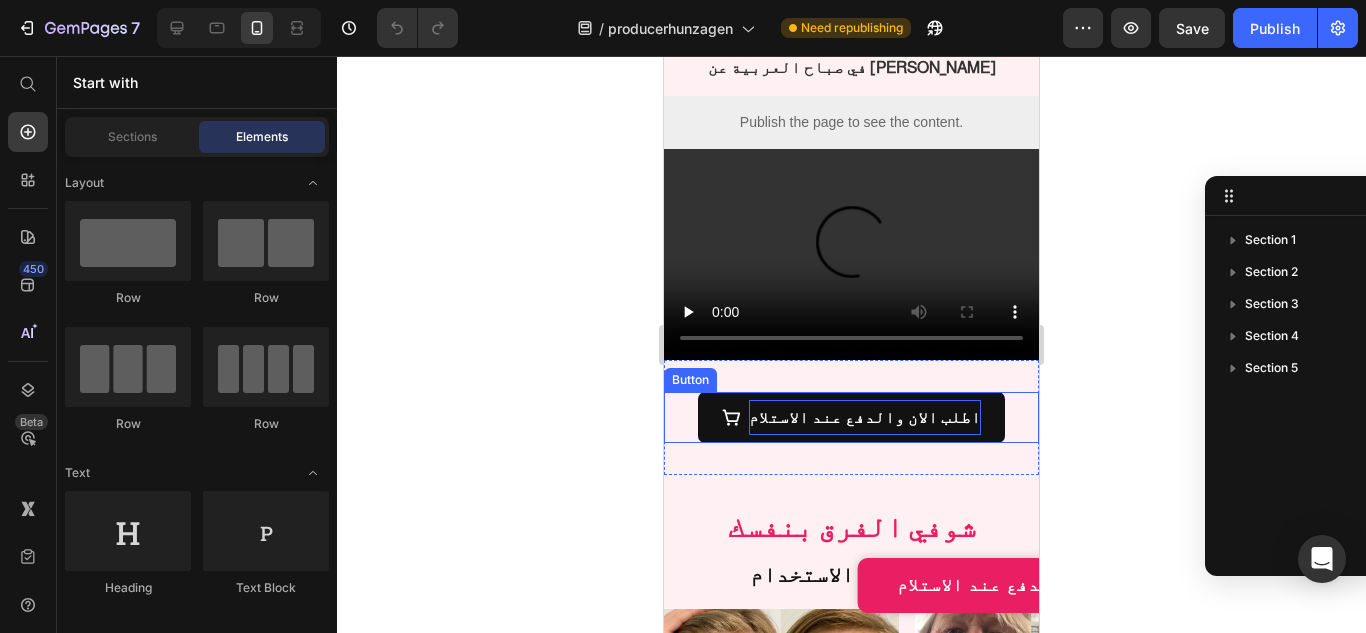 scroll, scrollTop: 1100, scrollLeft: 0, axis: vertical 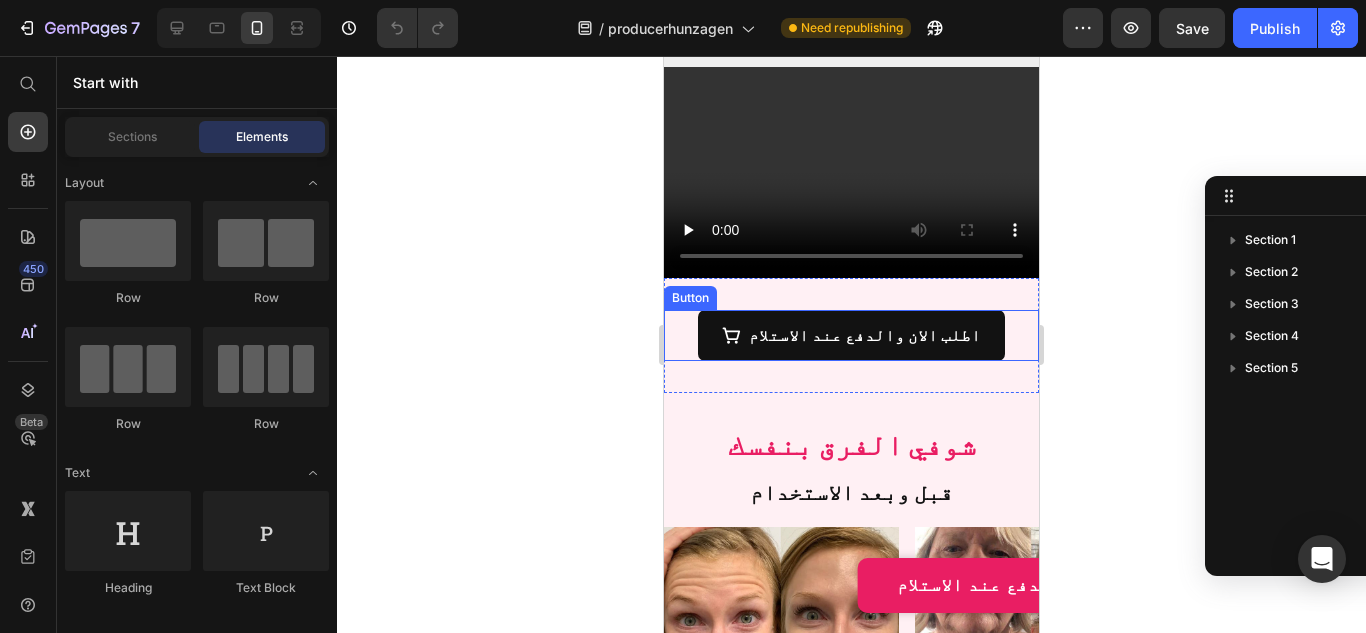 click on "اطلب الان والدفع عند الاستلام" at bounding box center (851, 335) 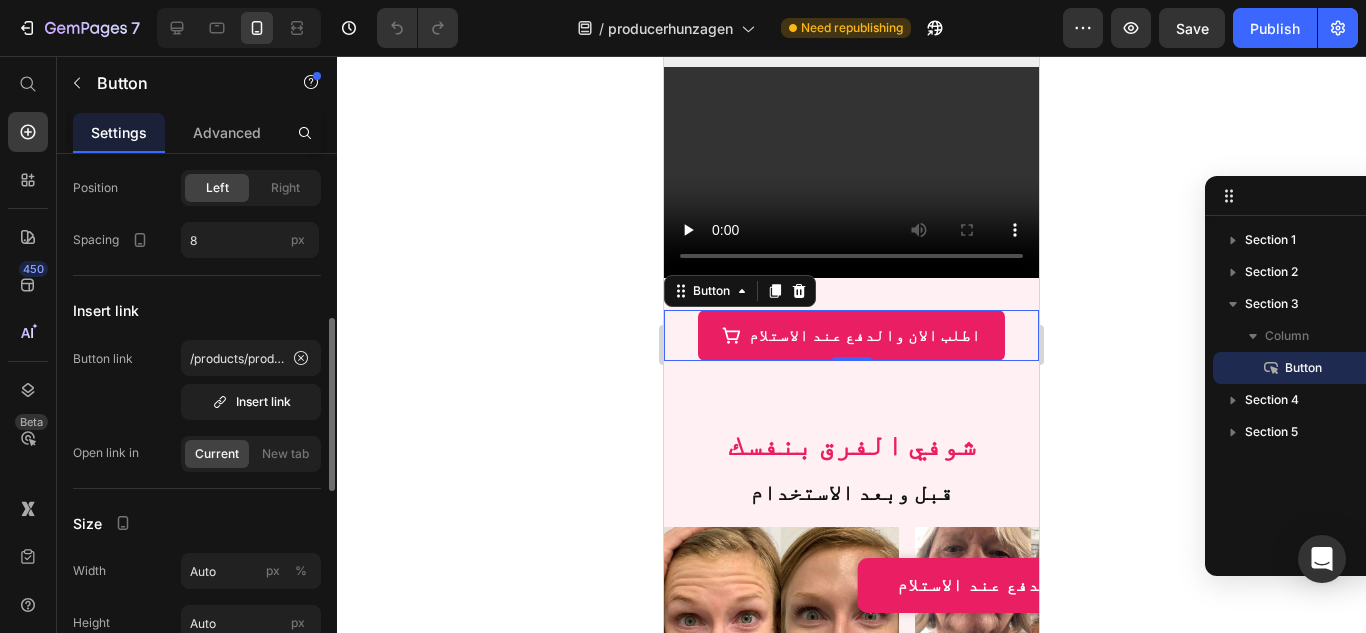 scroll, scrollTop: 200, scrollLeft: 0, axis: vertical 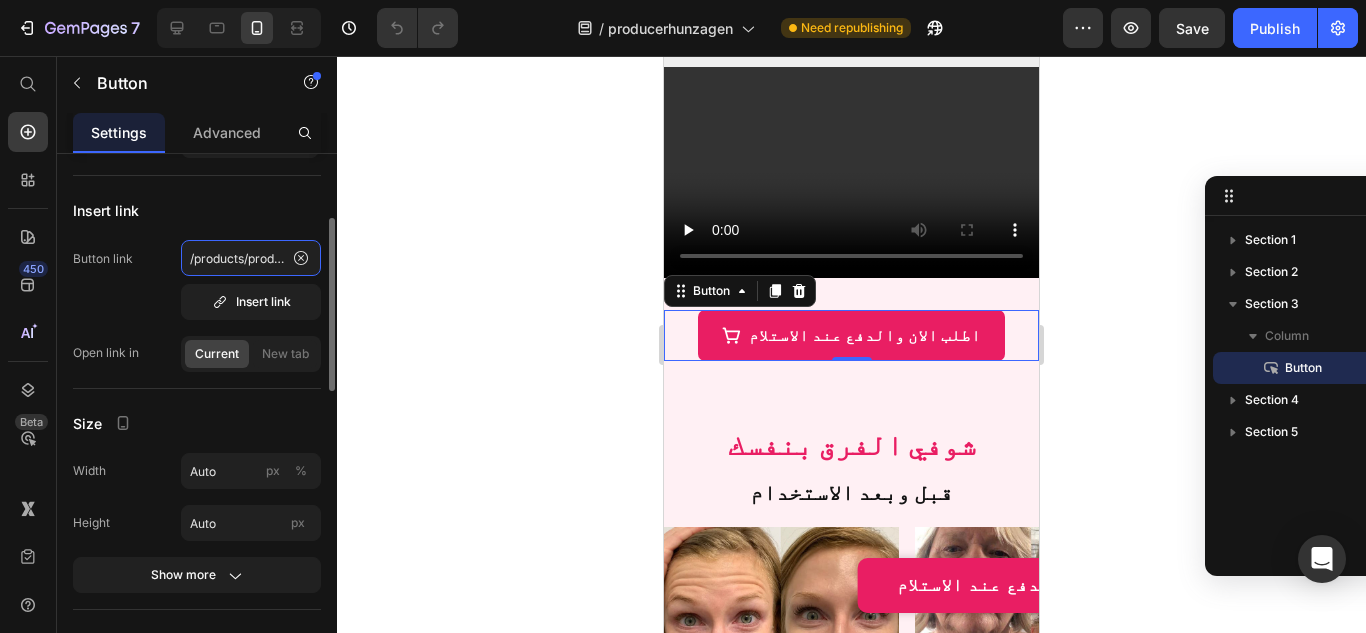 click on "/products/producerhunzagen" 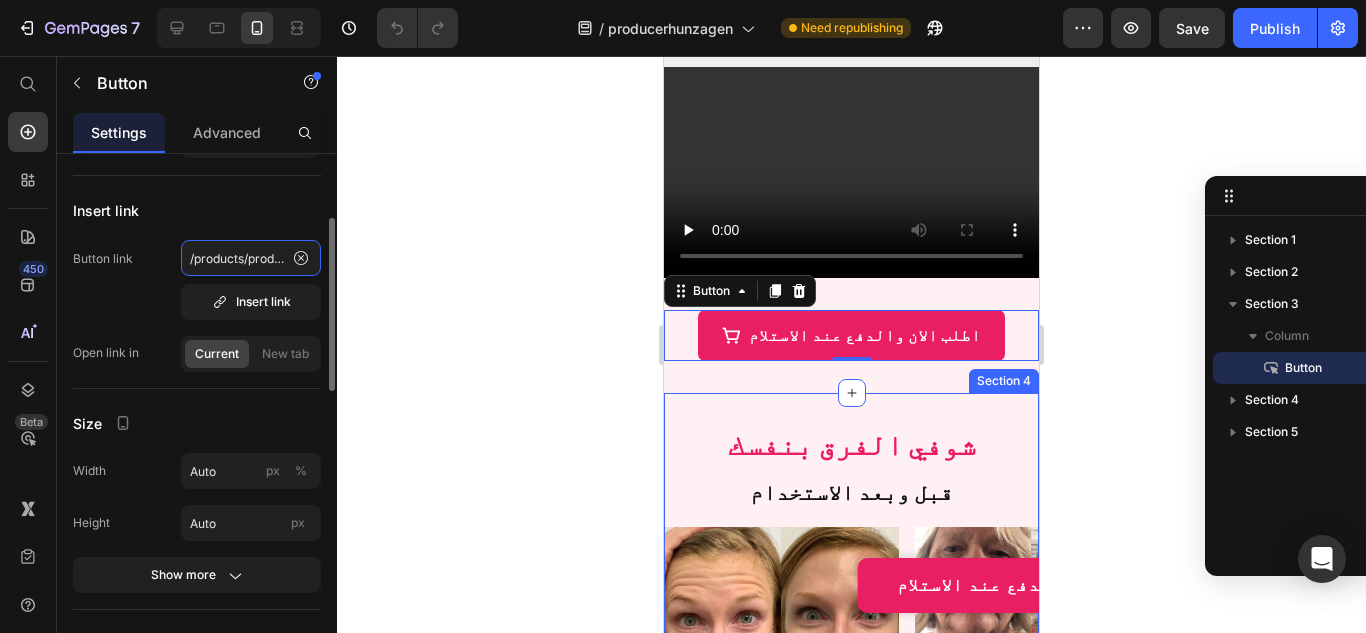 click on "/products/producerhunzagen" 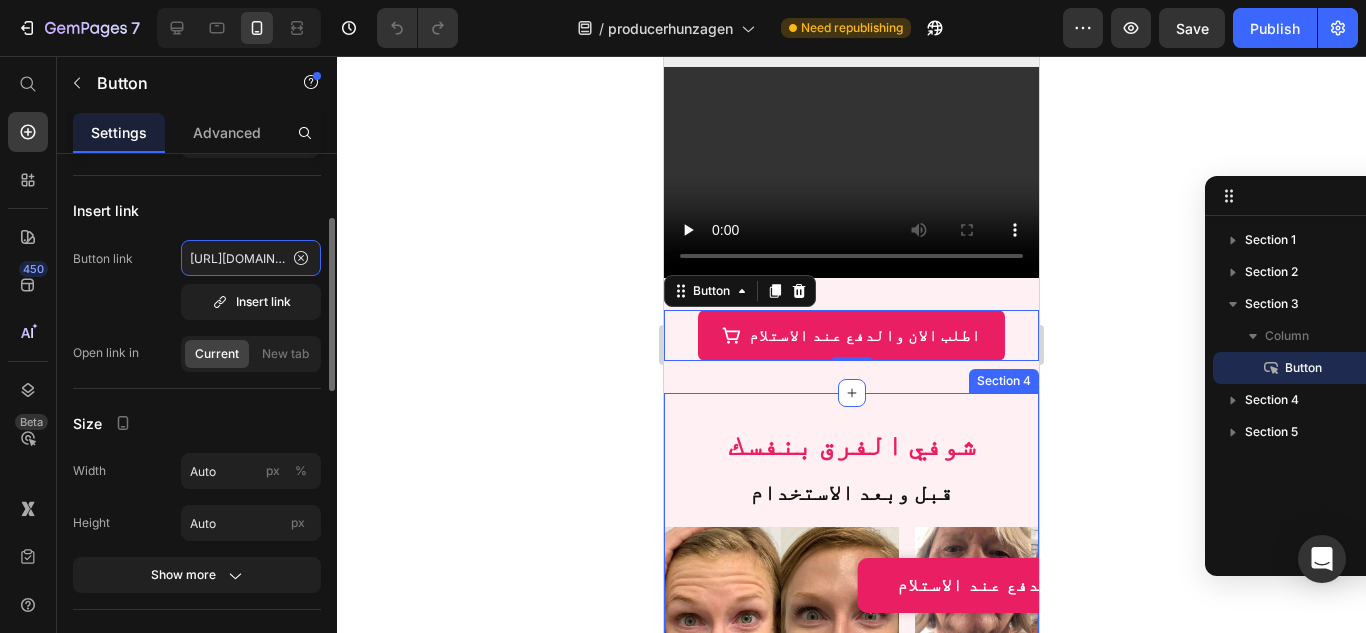 scroll, scrollTop: 0, scrollLeft: 194, axis: horizontal 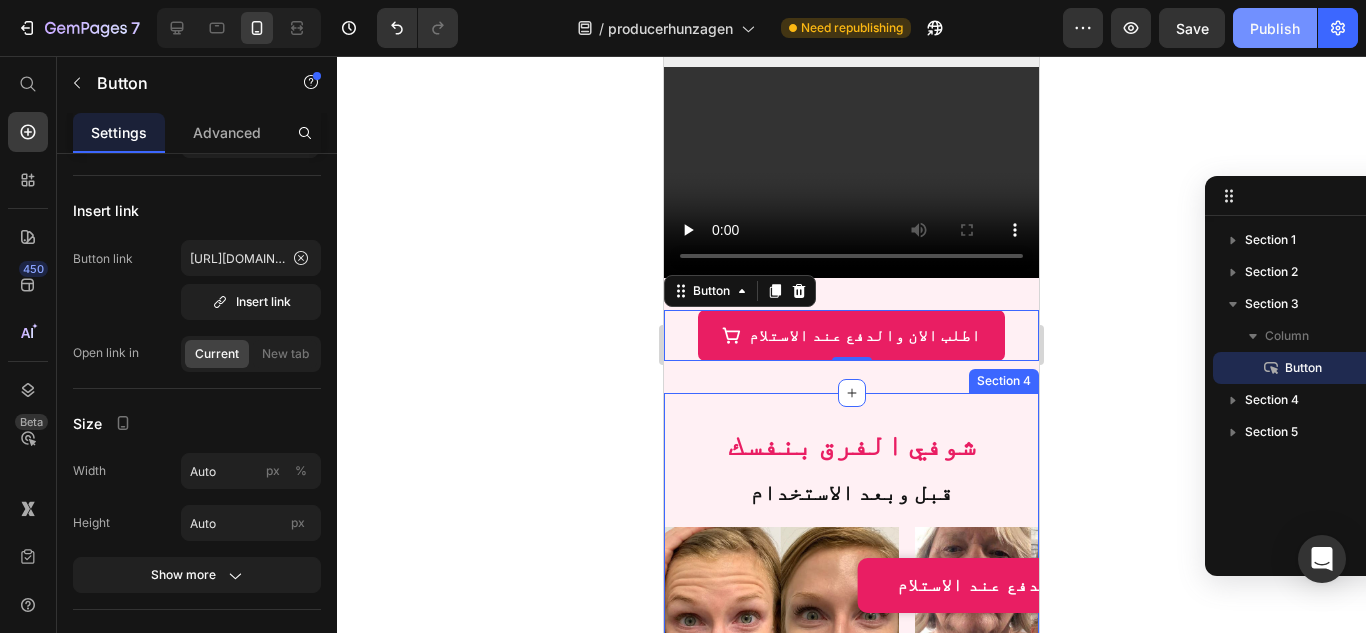 click on "Publish" at bounding box center (1275, 28) 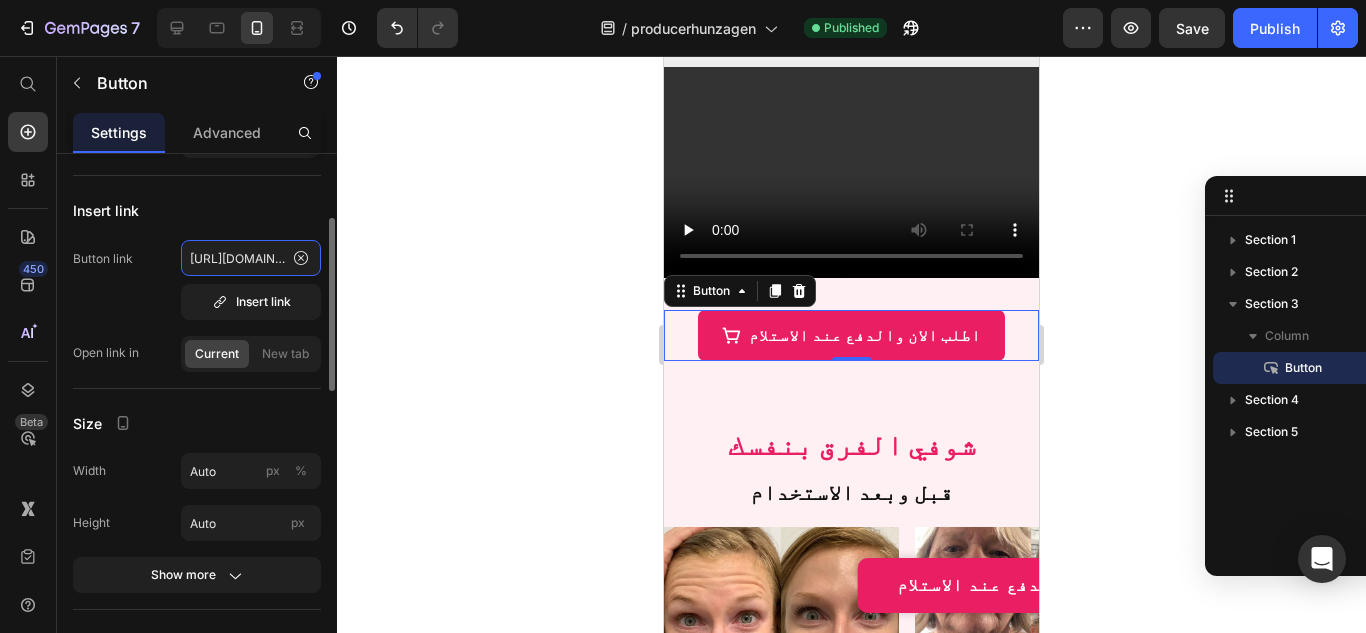 click on "[URL][DOMAIN_NAME]" 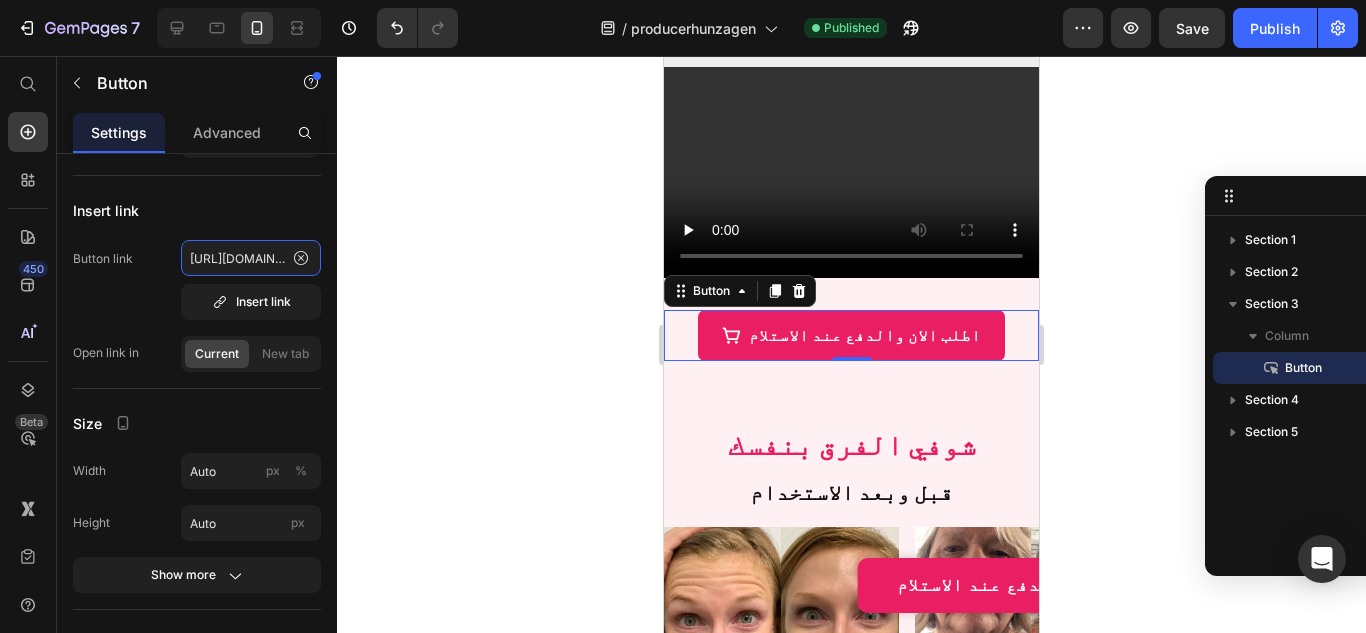 scroll, scrollTop: 0, scrollLeft: 210, axis: horizontal 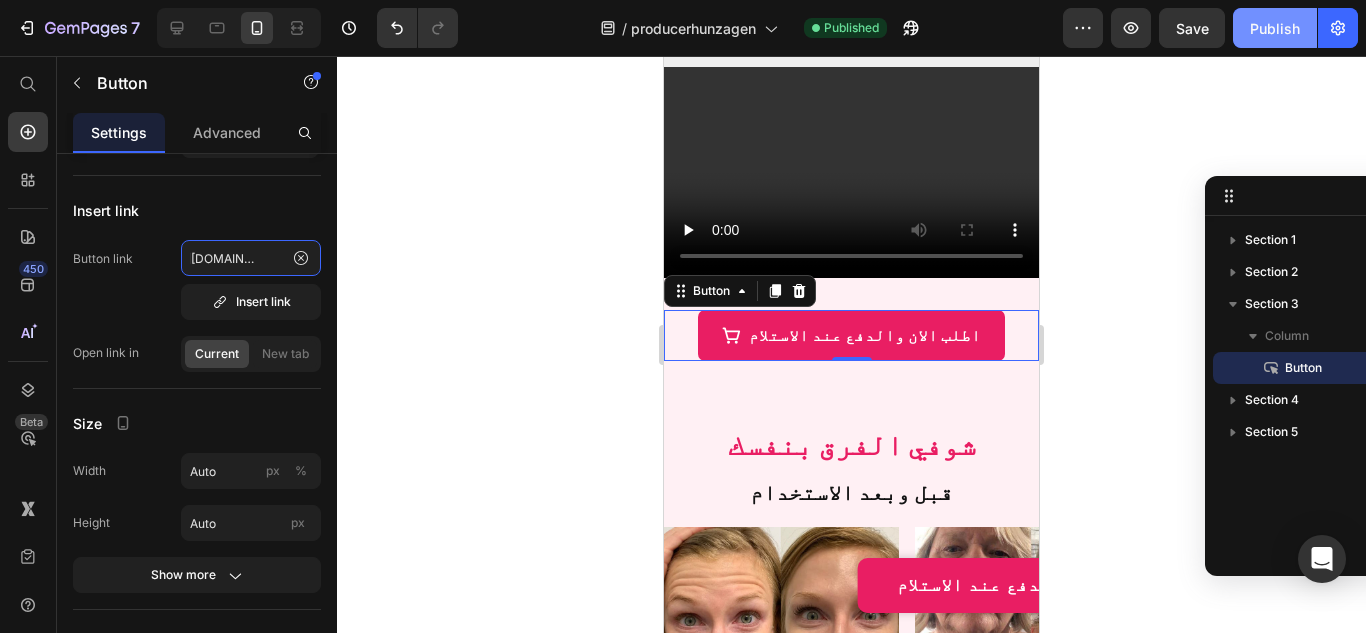 type on "[URL][DOMAIN_NAME]" 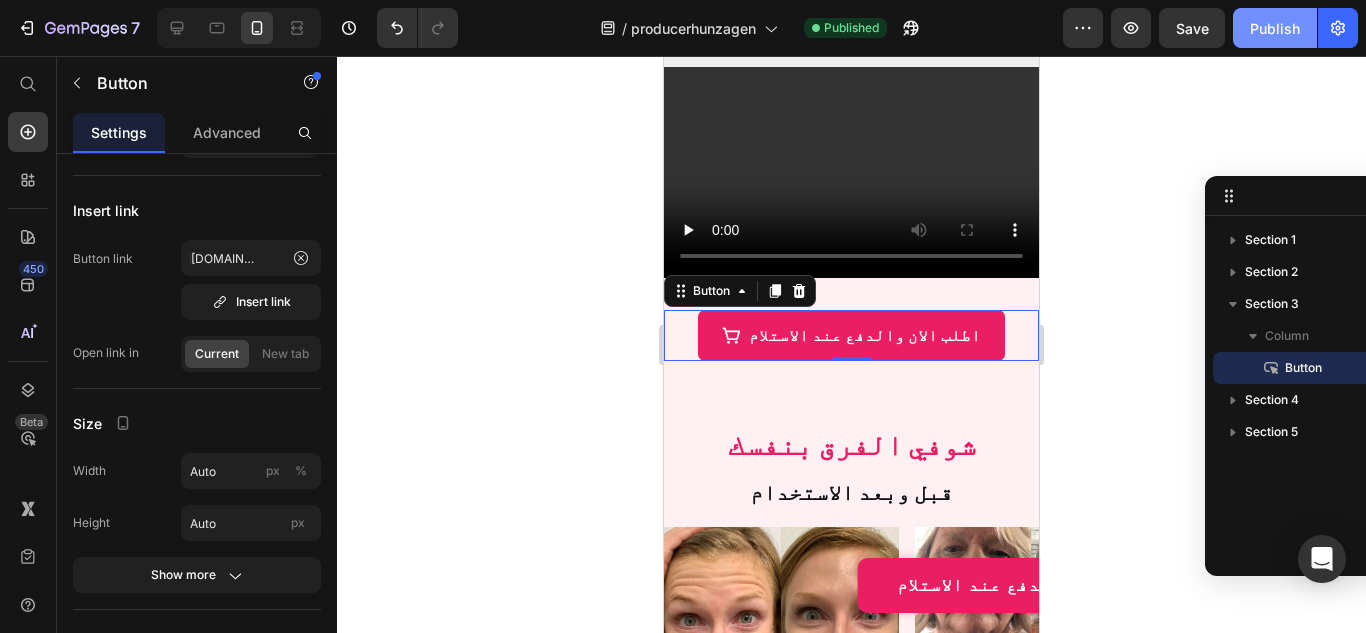 scroll, scrollTop: 0, scrollLeft: 0, axis: both 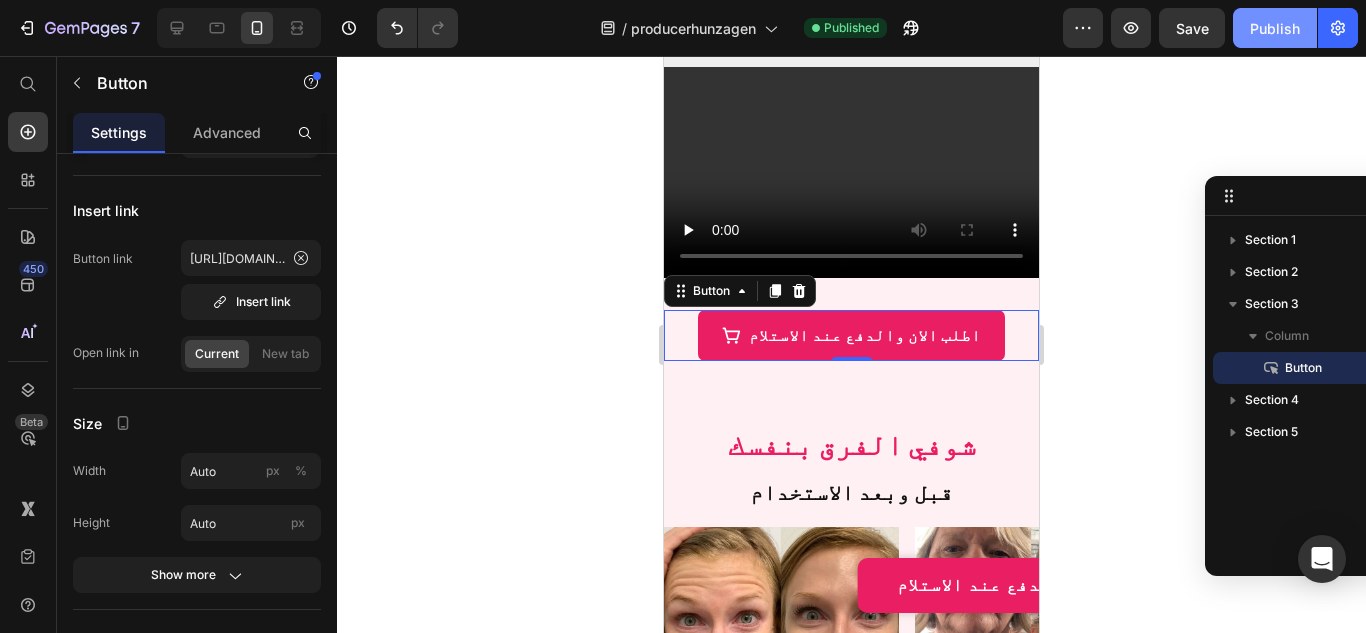 click on "Publish" at bounding box center [1275, 28] 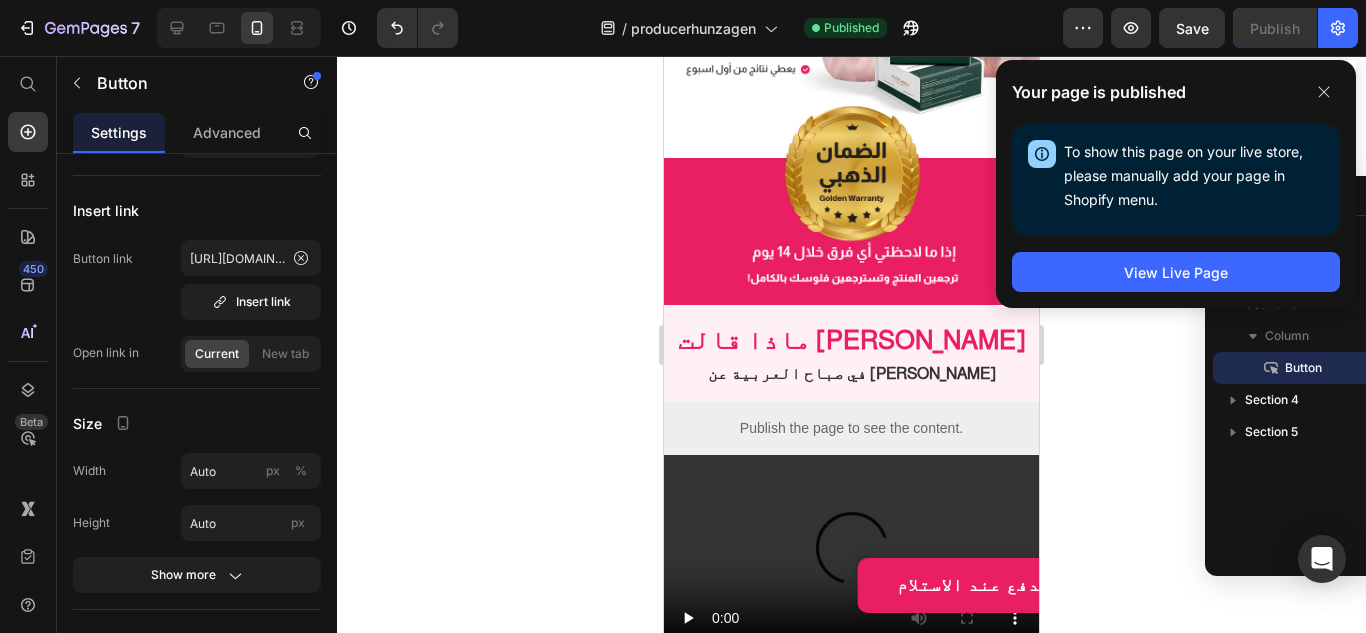 scroll, scrollTop: 700, scrollLeft: 0, axis: vertical 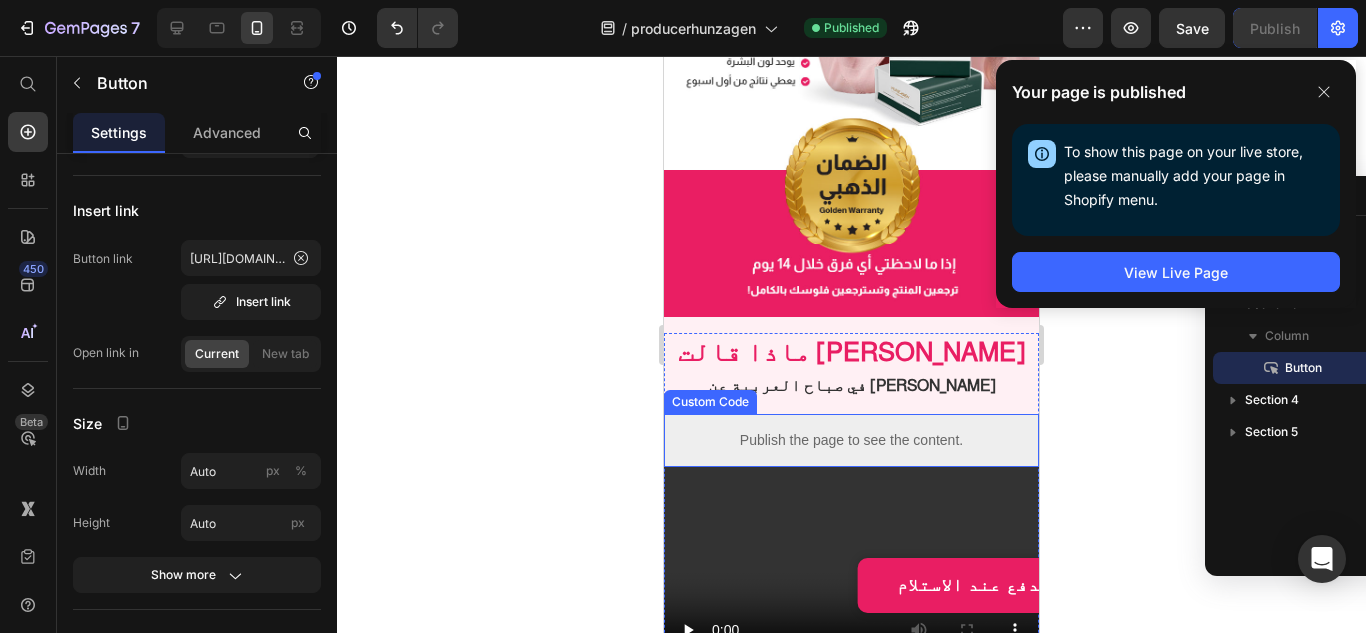 click on "Publish the page to see the content." at bounding box center (851, 440) 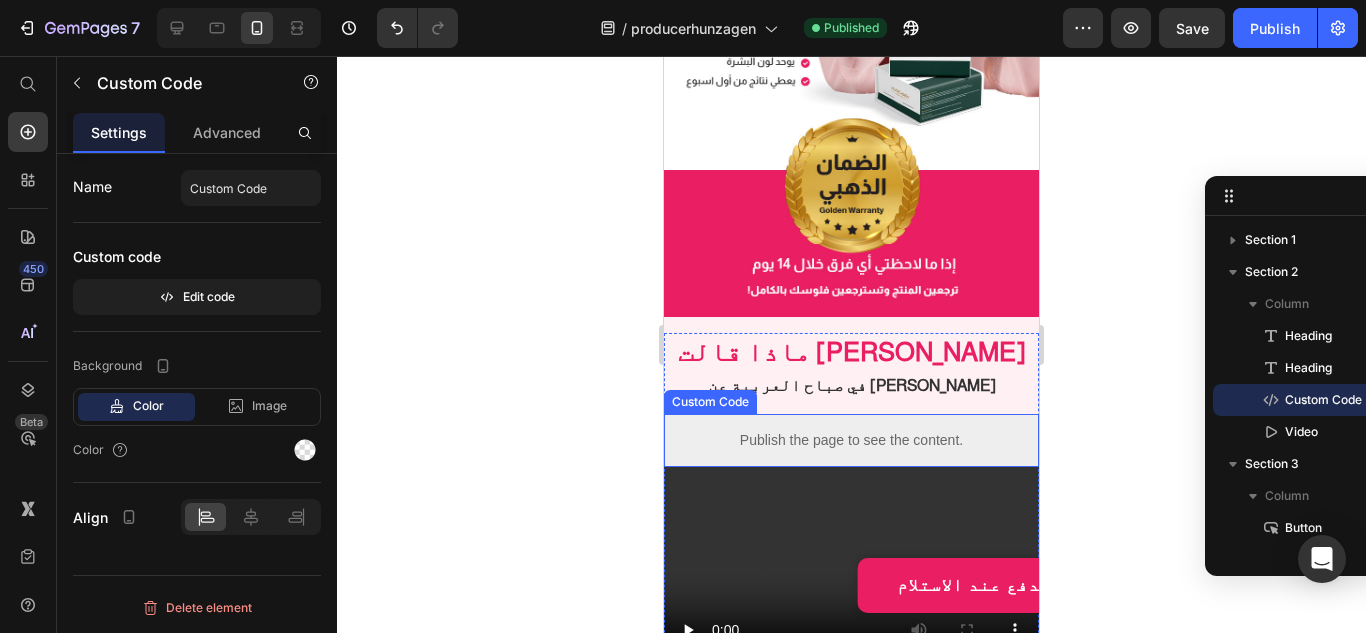 scroll, scrollTop: 0, scrollLeft: 0, axis: both 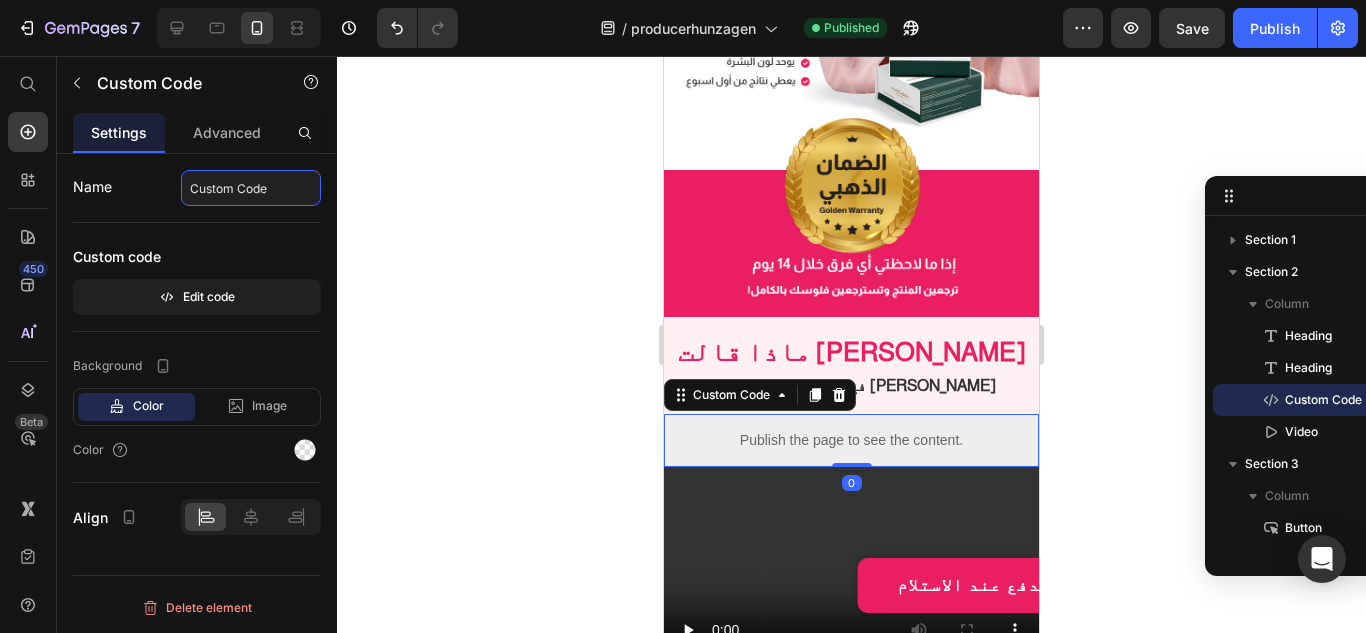 click on "Custom Code" 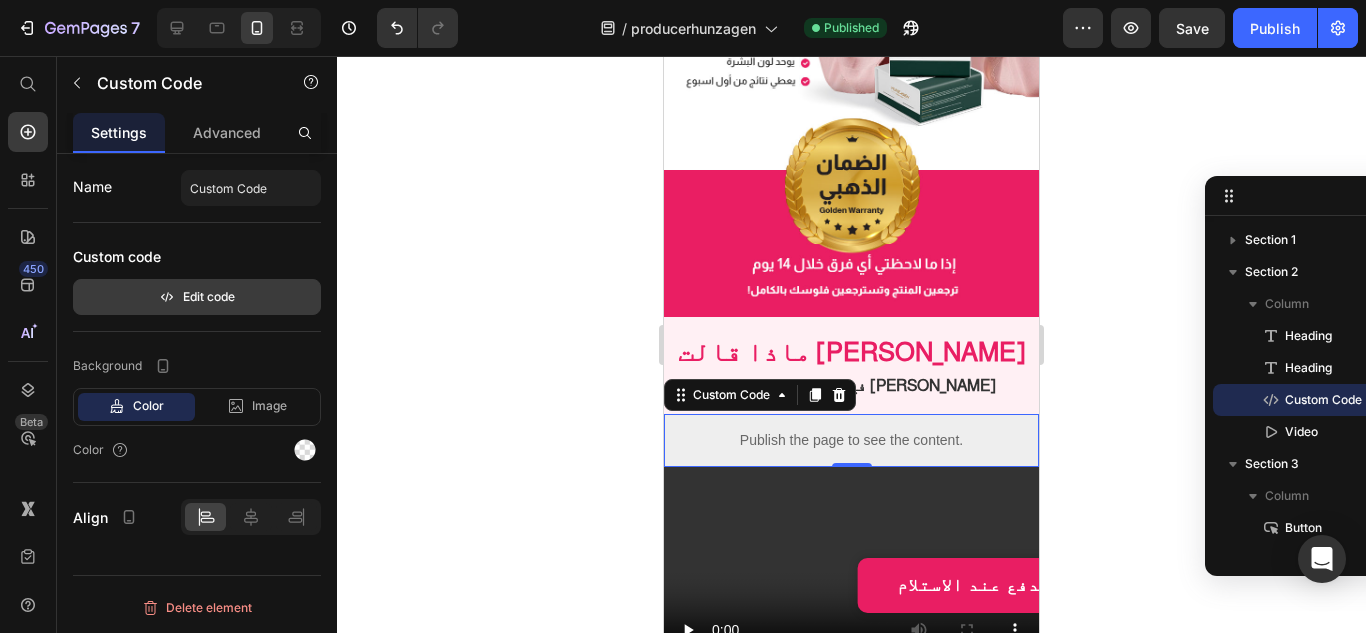 click on "Edit code" at bounding box center (197, 297) 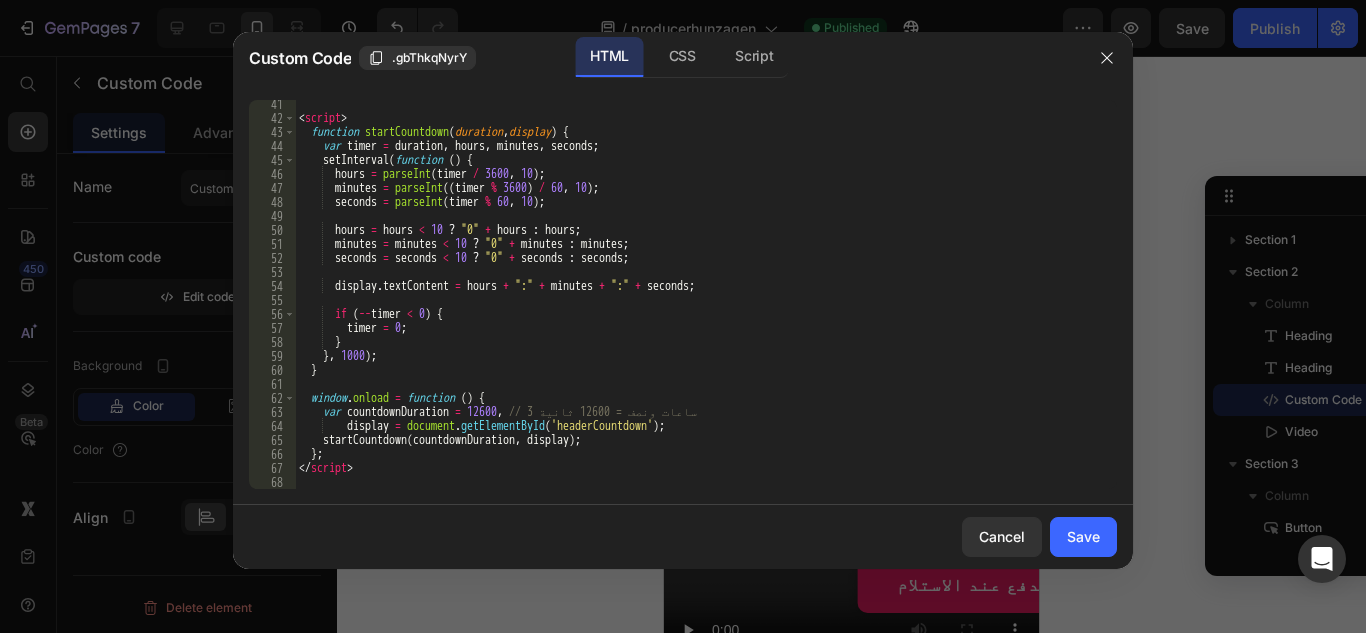 scroll, scrollTop: 263, scrollLeft: 0, axis: vertical 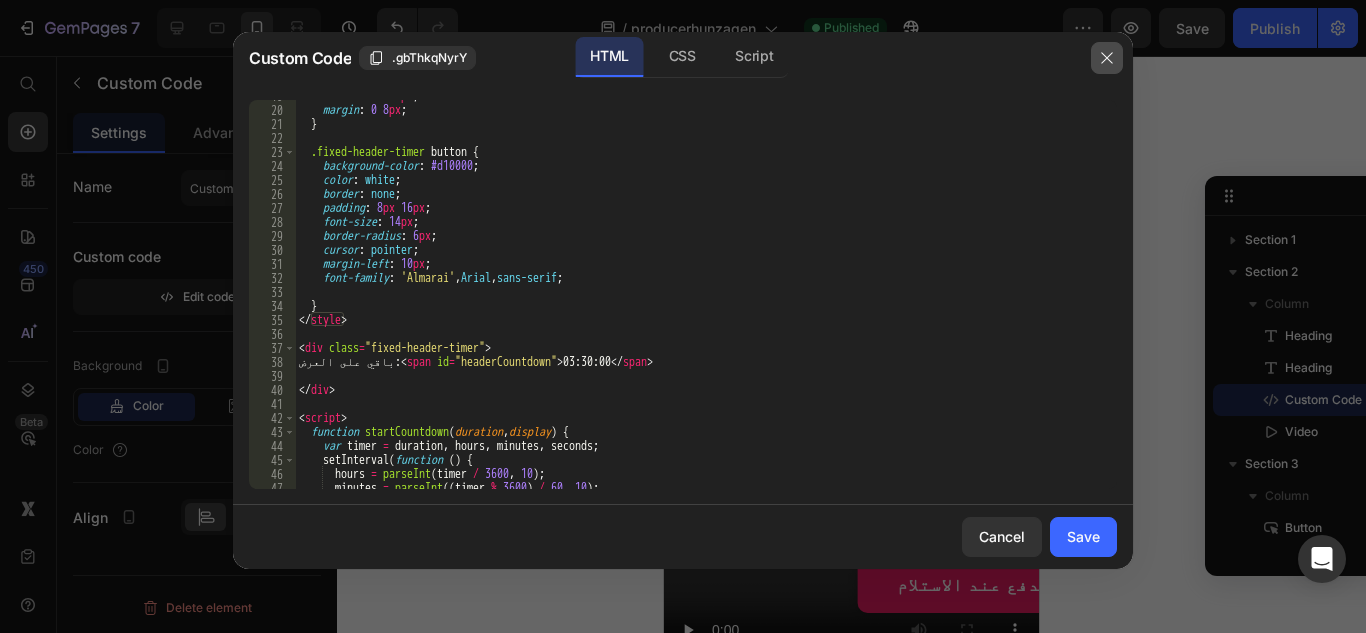 click at bounding box center [1107, 58] 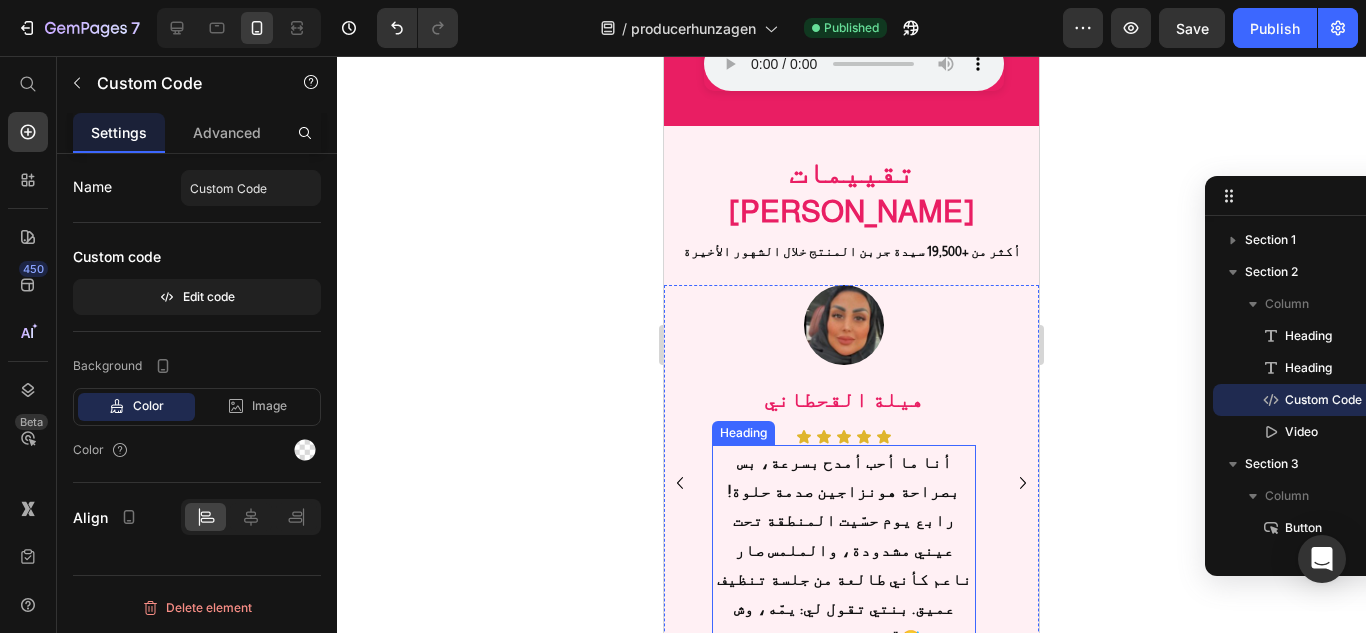 scroll, scrollTop: 2500, scrollLeft: 0, axis: vertical 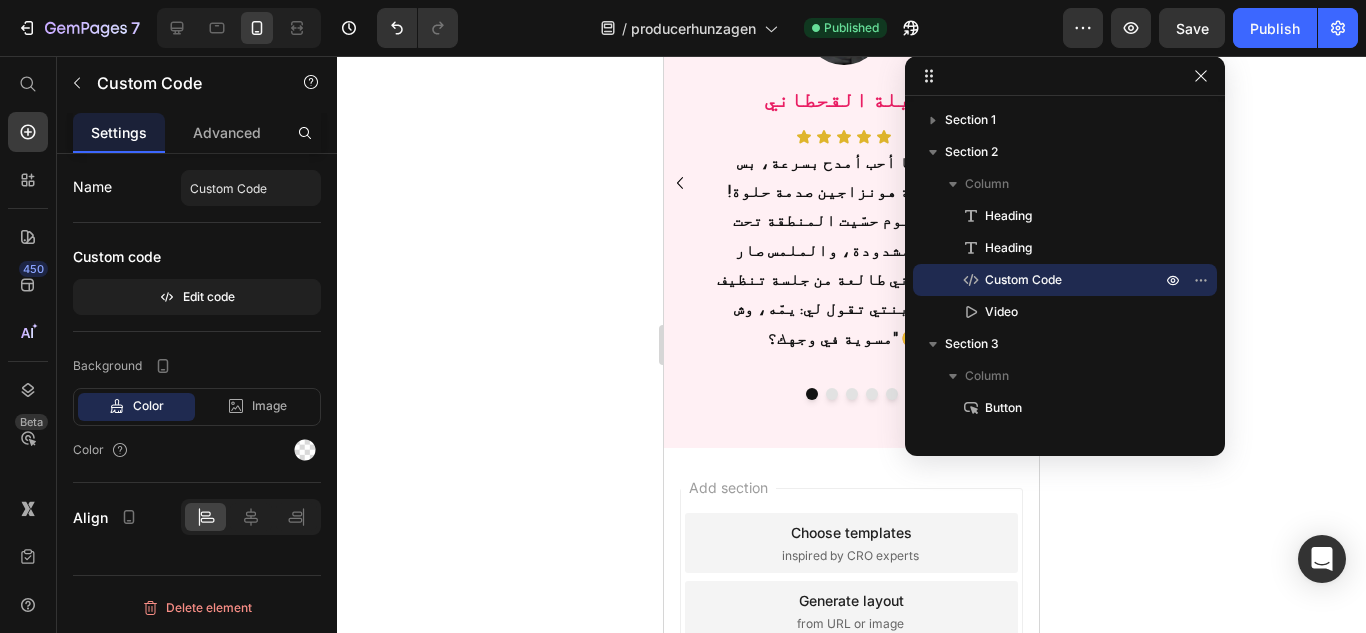 drag, startPoint x: 1305, startPoint y: 204, endPoint x: 1091, endPoint y: 48, distance: 264.82446 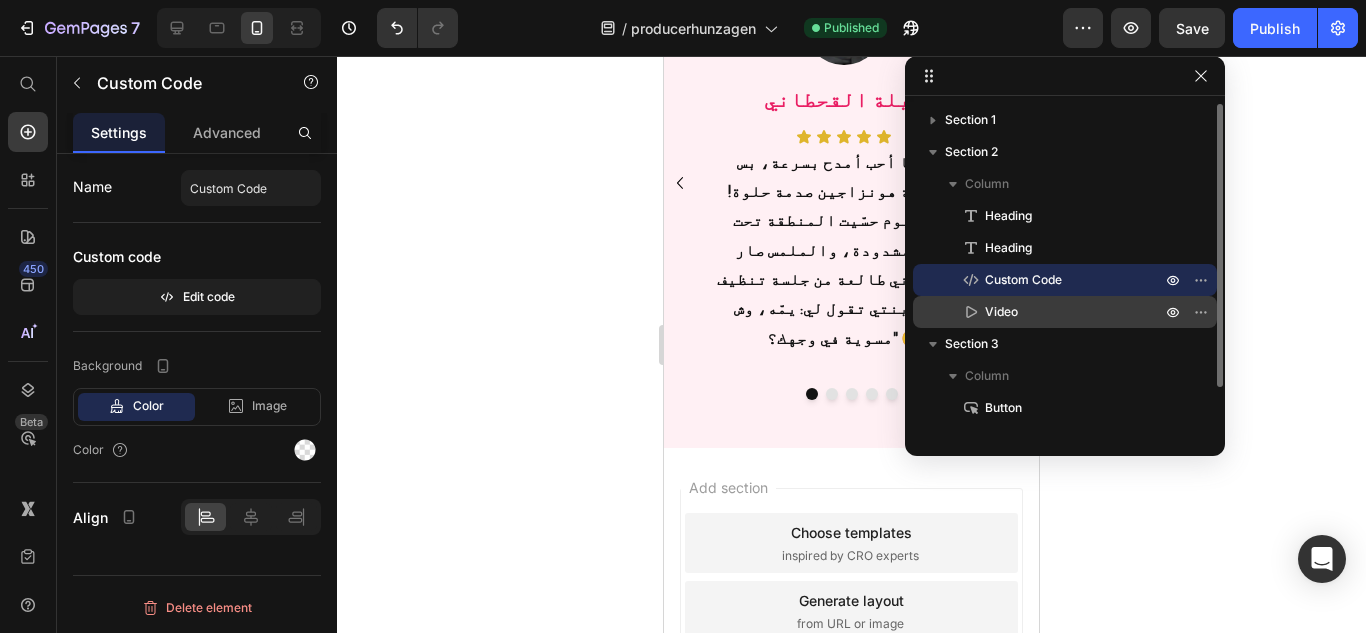scroll, scrollTop: 54, scrollLeft: 0, axis: vertical 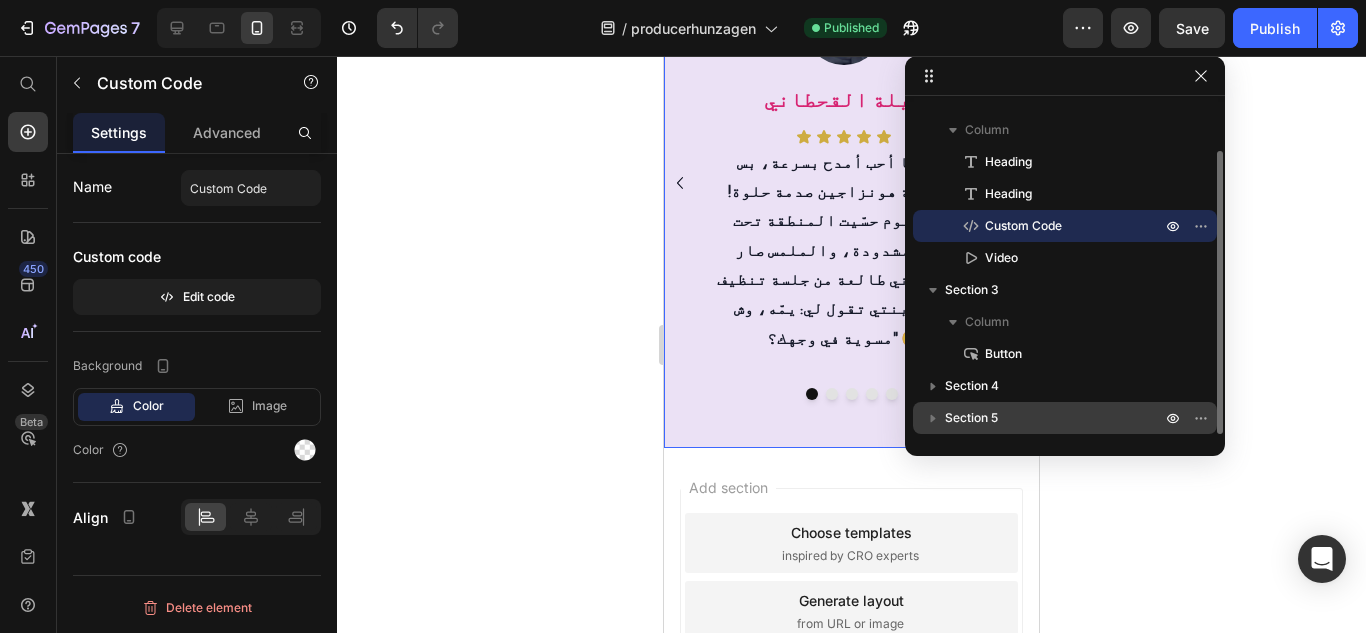 click 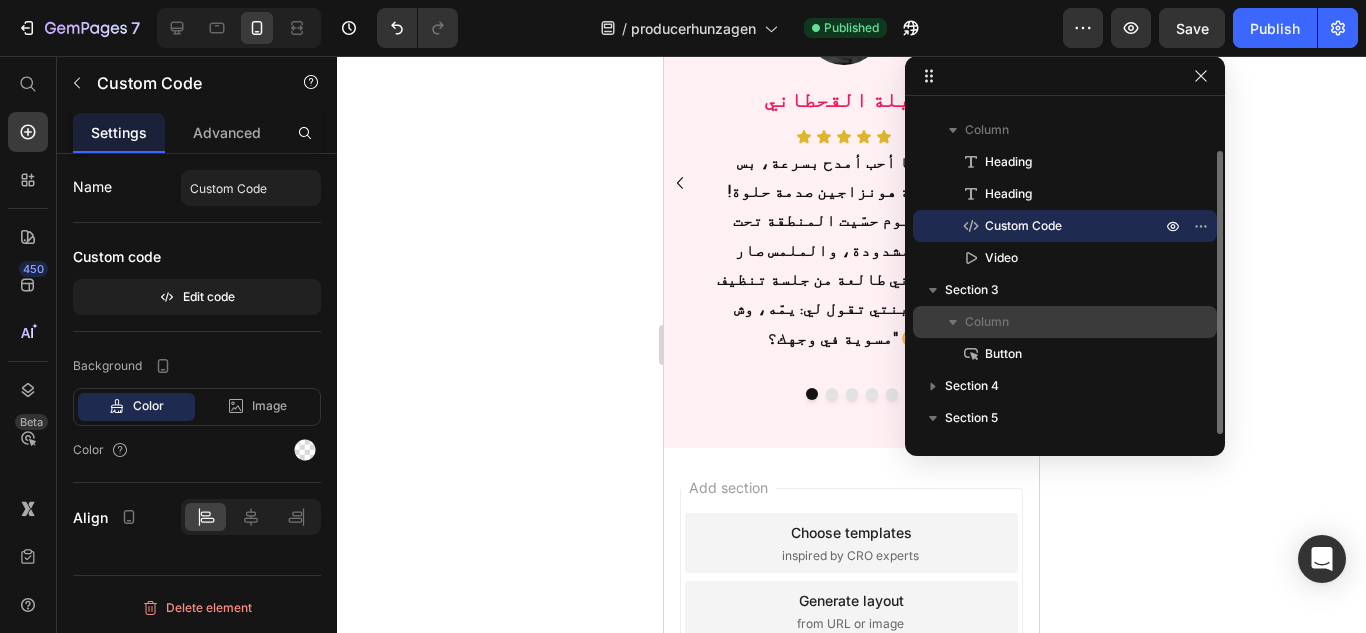 scroll, scrollTop: 214, scrollLeft: 0, axis: vertical 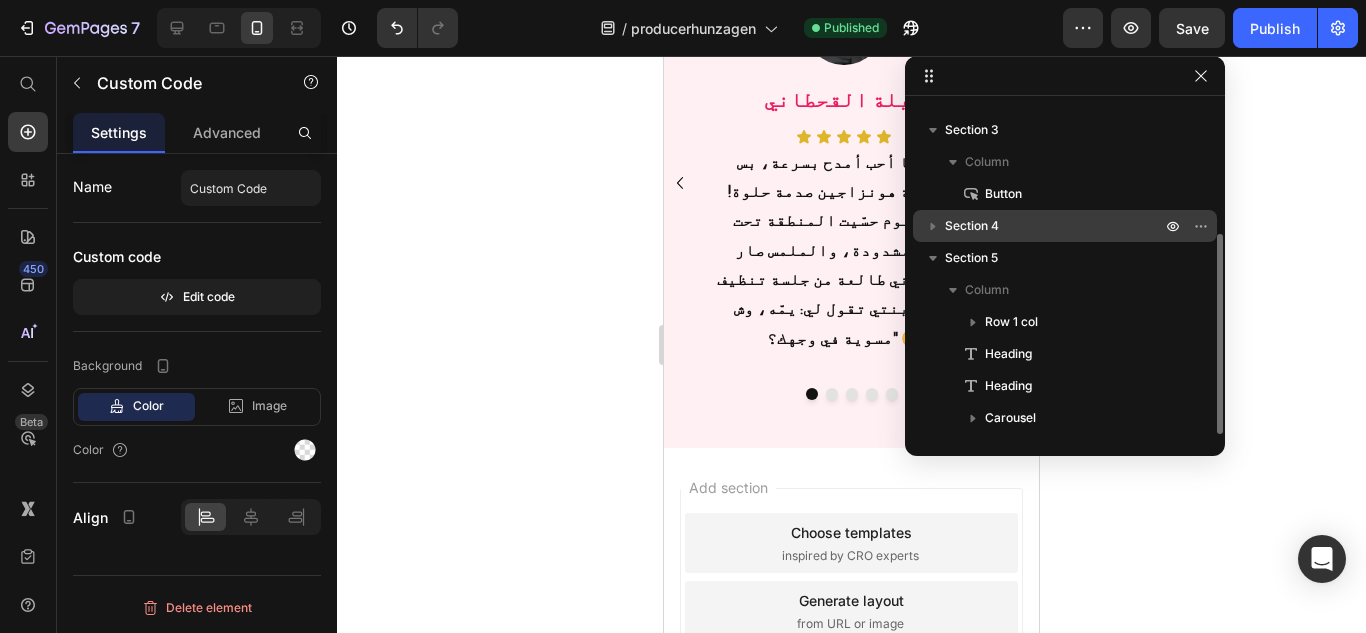 click at bounding box center (933, 226) 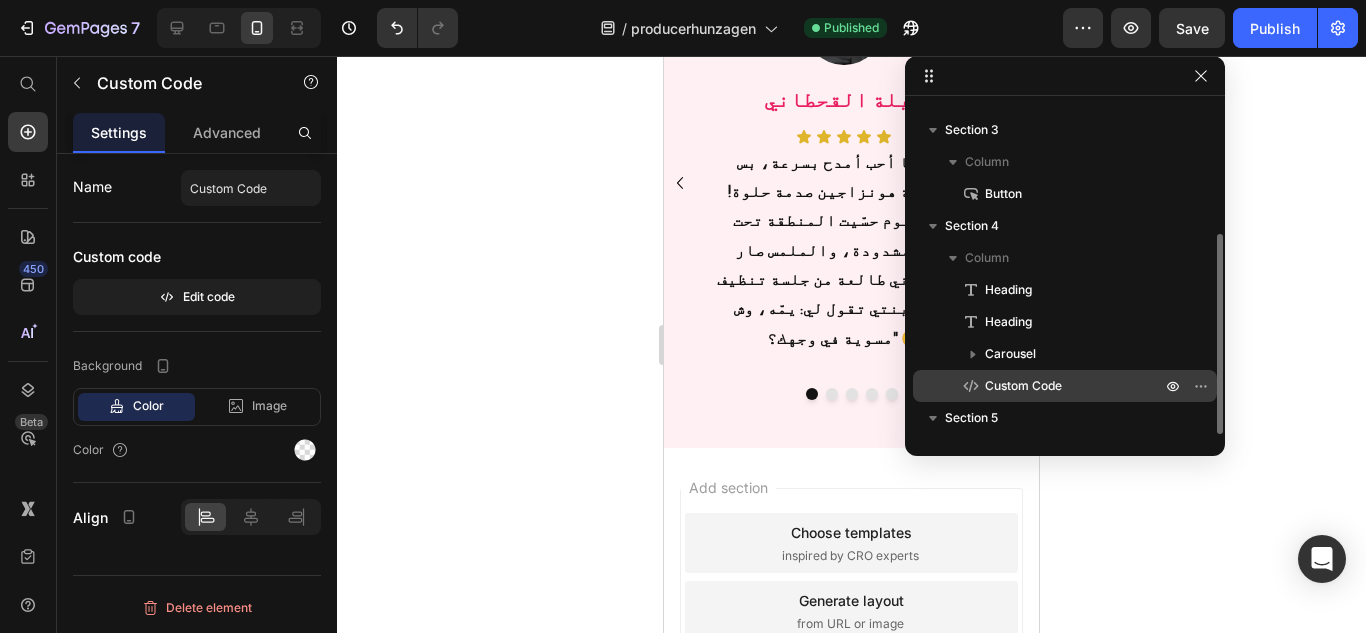 click on "Custom Code" at bounding box center (1023, 386) 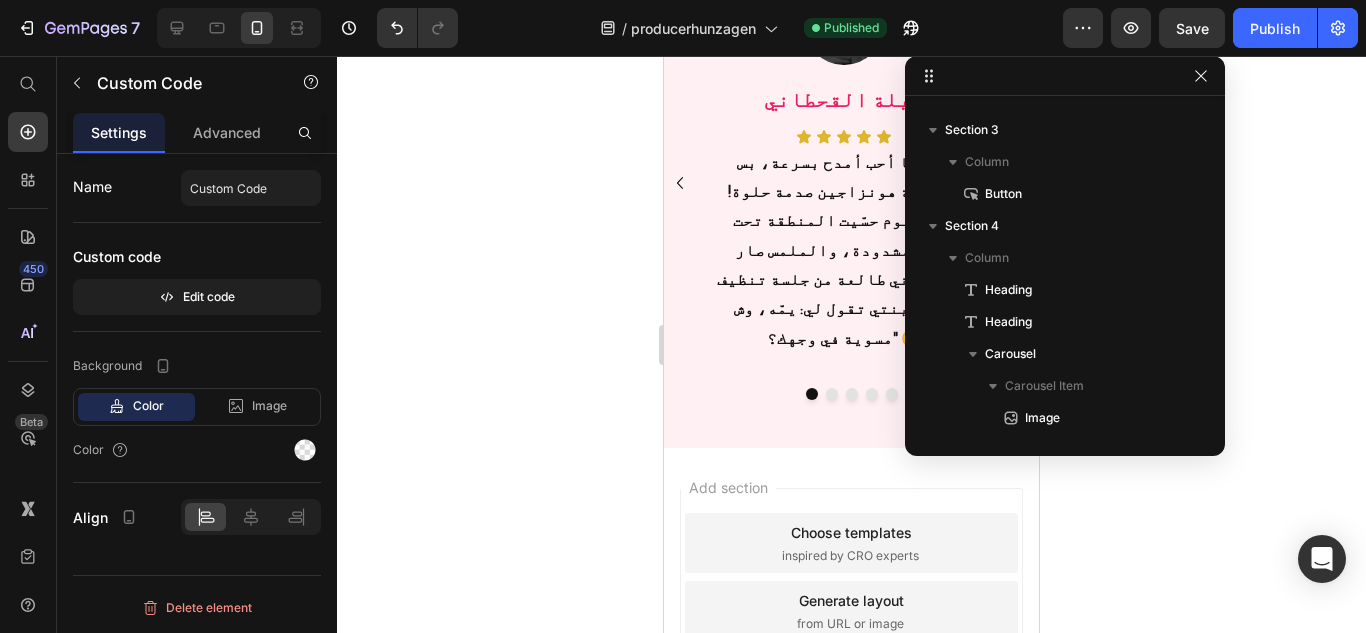 scroll, scrollTop: 667, scrollLeft: 0, axis: vertical 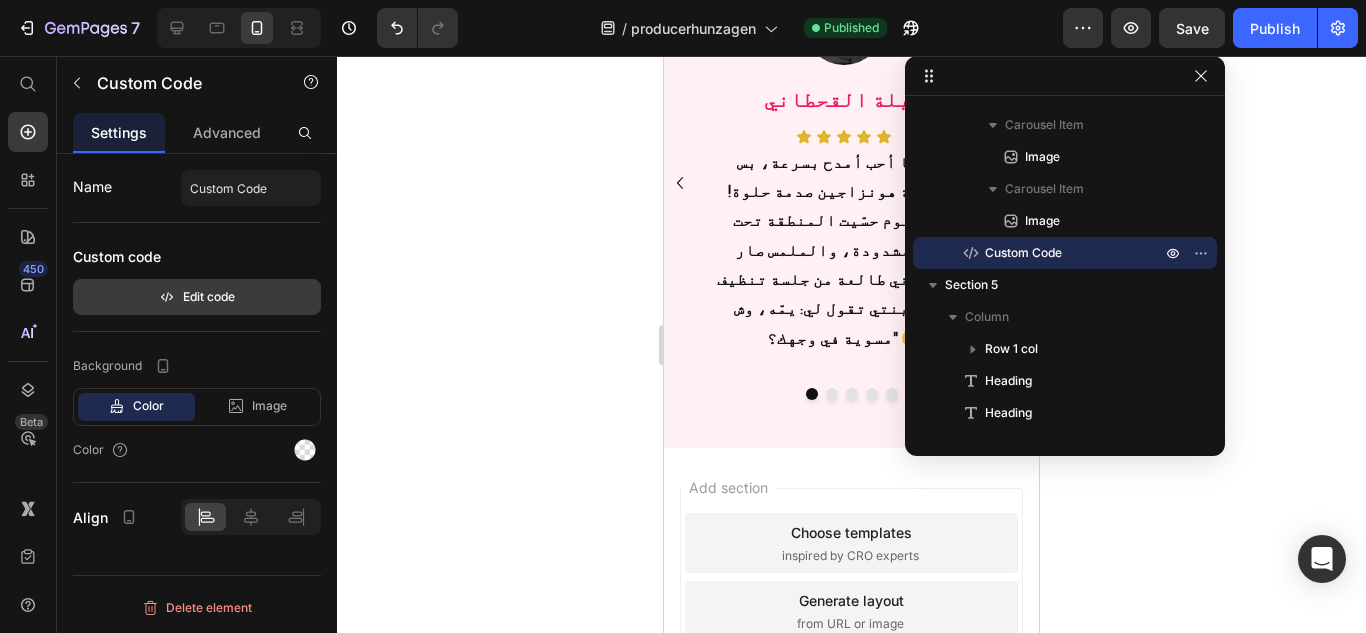 click on "Edit code" at bounding box center (197, 297) 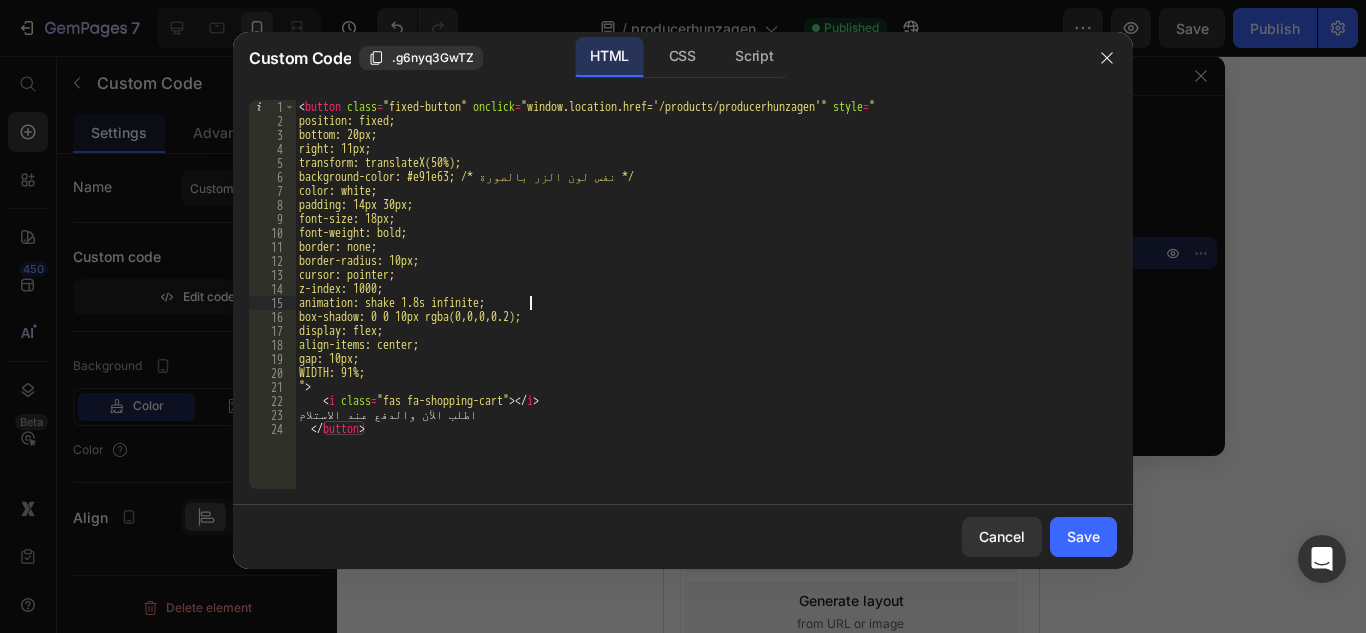 click on "< button   class = "fixed-button"   onclick = "window.location.href='/products/producerhunzagen'"   style = "     position: fixed;     bottom: 20px;     right: 11px;     transform: translateX(50%);     background-color: #e91e63; /* نفس لون الزر بالصورة */     color: white;     padding: 14px 30px;     font-size: 18px;     font-weight: bold;     border: none;     border-radius: 10px;     cursor: pointer;     z-index: 1000;     animation: shake 1.8s infinite;     box-shadow: 0 0 10px rgba(0,0,0,0.2);     display: flex;     align-items: center;     gap: 10px;     WIDTH: 91%; " >      < i   class = "fas fa-shopping-cart" > </ i >     اطلب الآن والدفع عند الاستلام    </ button >" at bounding box center (706, 308) 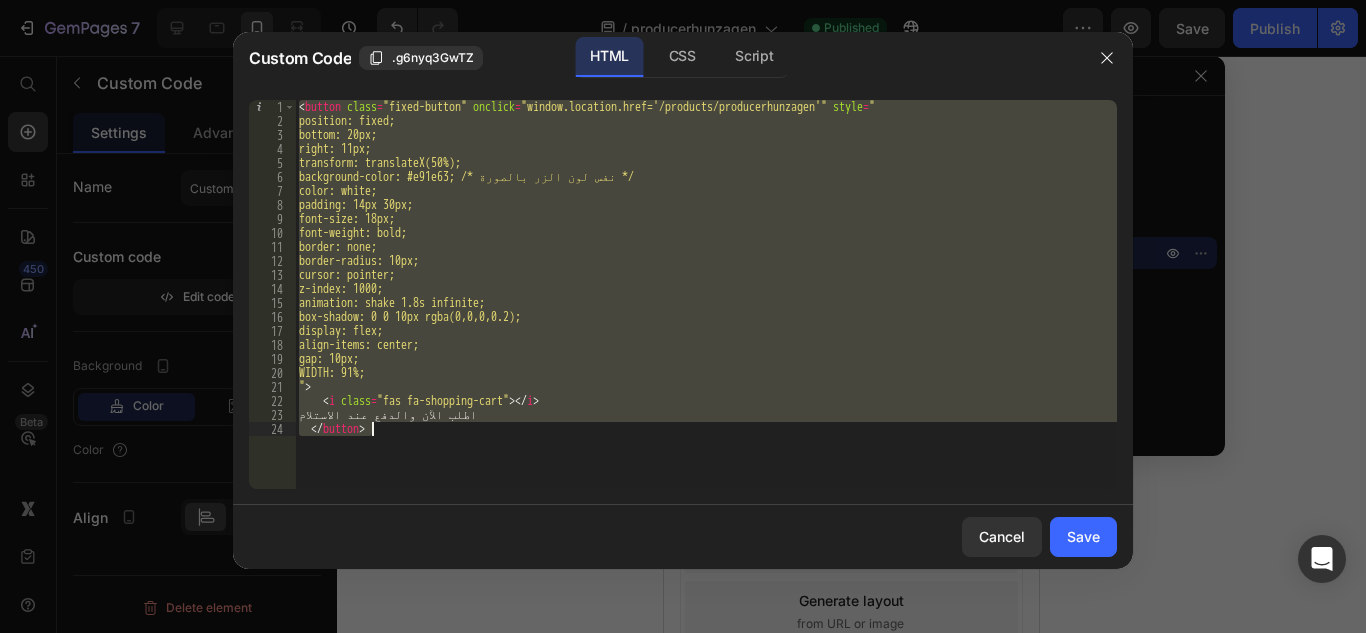 click on "< button   class = "fixed-button"   onclick = "window.location.href='/products/producerhunzagen'"   style = "     position: fixed;     bottom: 20px;     right: 11px;     transform: translateX(50%);     background-color: #e91e63; /* نفس لون الزر بالصورة */     color: white;     padding: 14px 30px;     font-size: 18px;     font-weight: bold;     border: none;     border-radius: 10px;     cursor: pointer;     z-index: 1000;     animation: shake 1.8s infinite;     box-shadow: 0 0 10px rgba(0,0,0,0.2);     display: flex;     align-items: center;     gap: 10px;     WIDTH: 91%; " >      < i   class = "fas fa-shopping-cart" > </ i >     اطلب الآن والدفع عند الاستلام    </ button >" at bounding box center (706, 294) 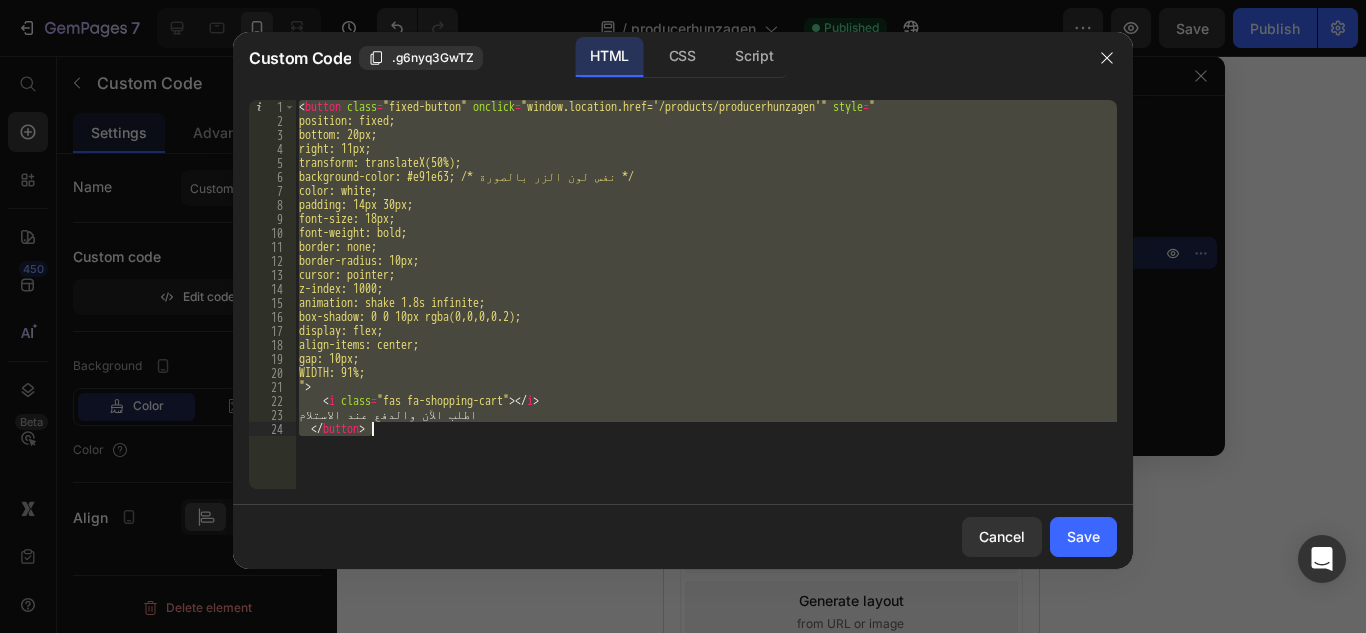 paste 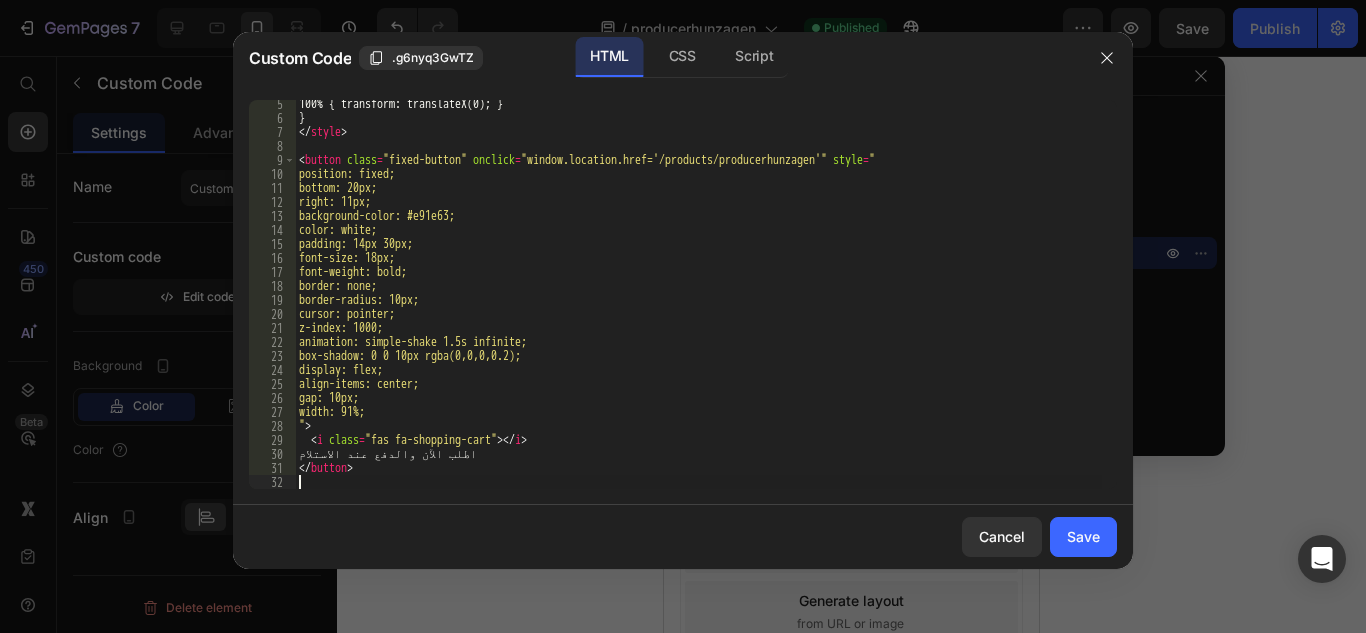 scroll, scrollTop: 59, scrollLeft: 0, axis: vertical 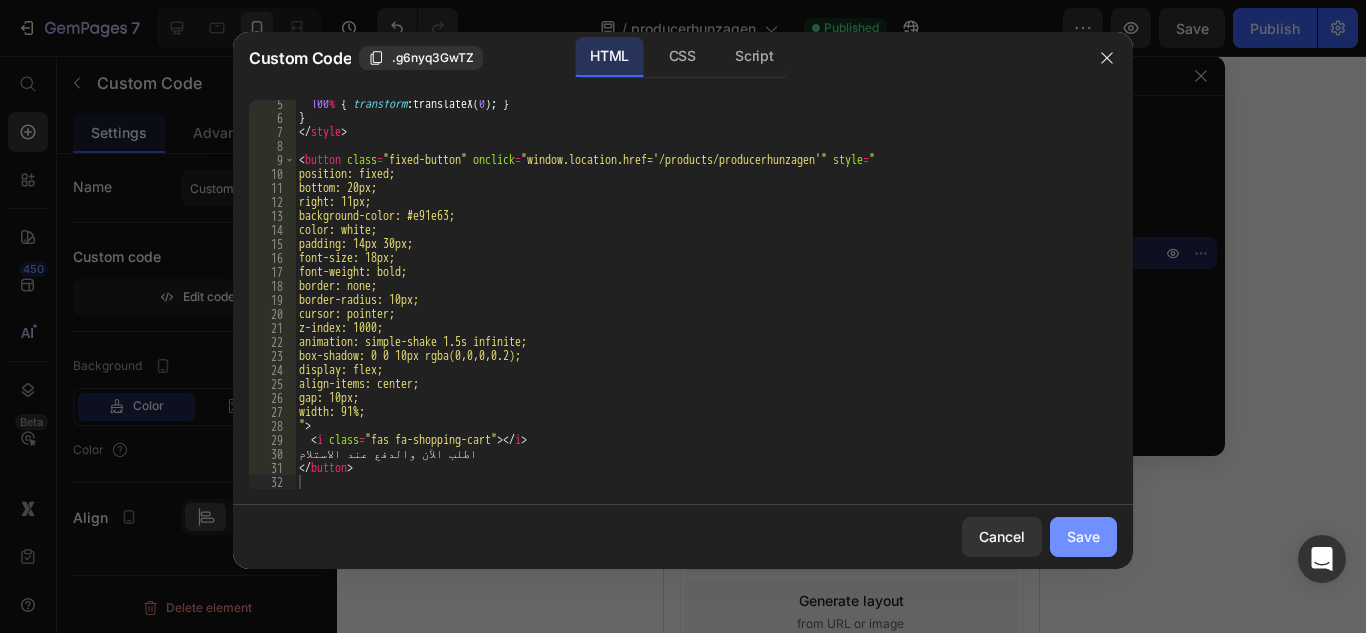 click on "Save" 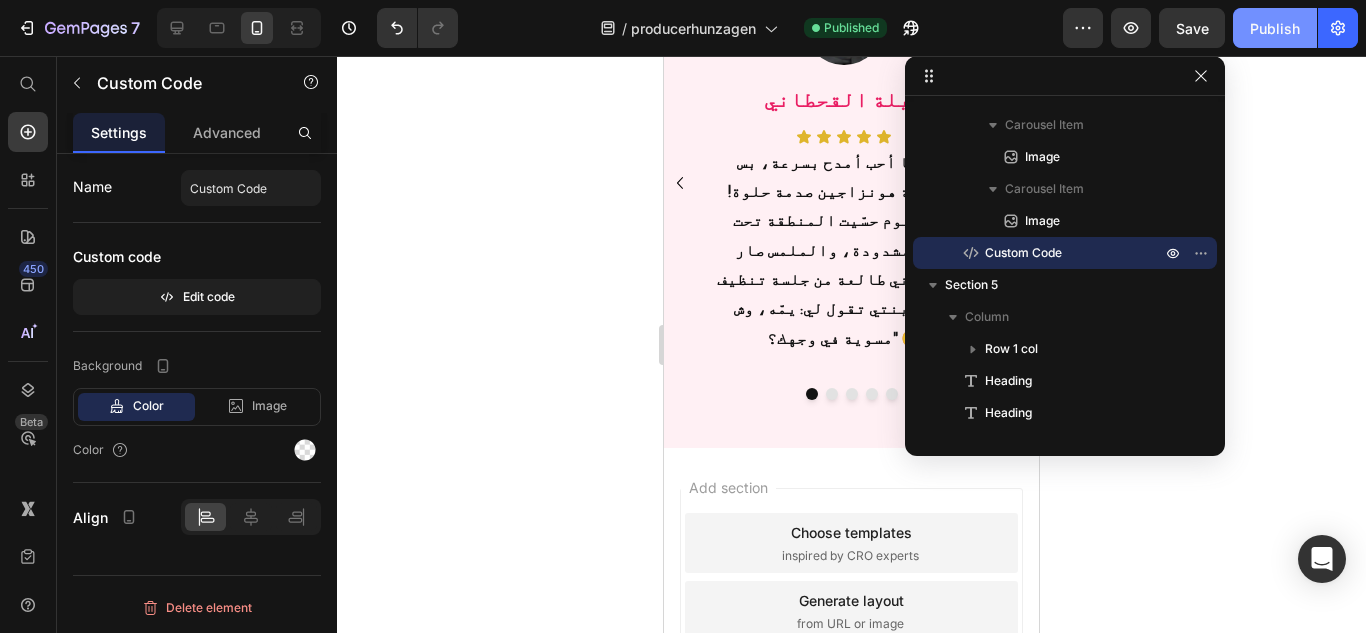 click on "Publish" at bounding box center [1275, 28] 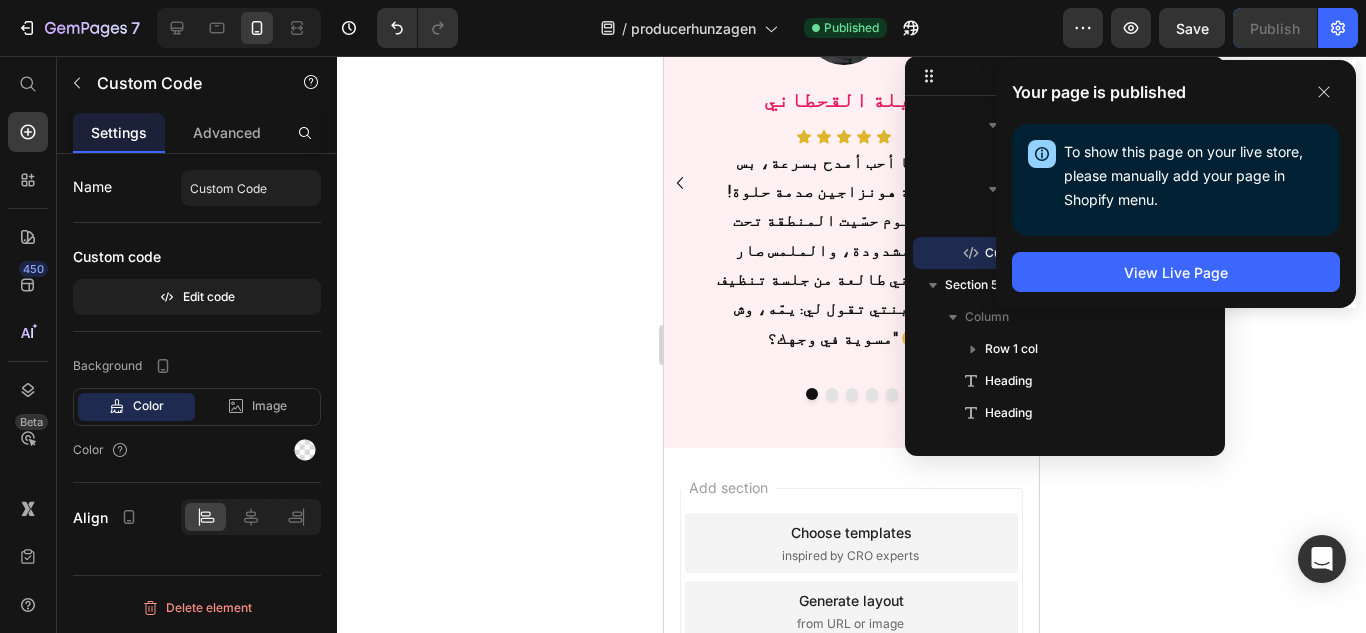 click on "Custom code  Edit code" at bounding box center (197, 277) 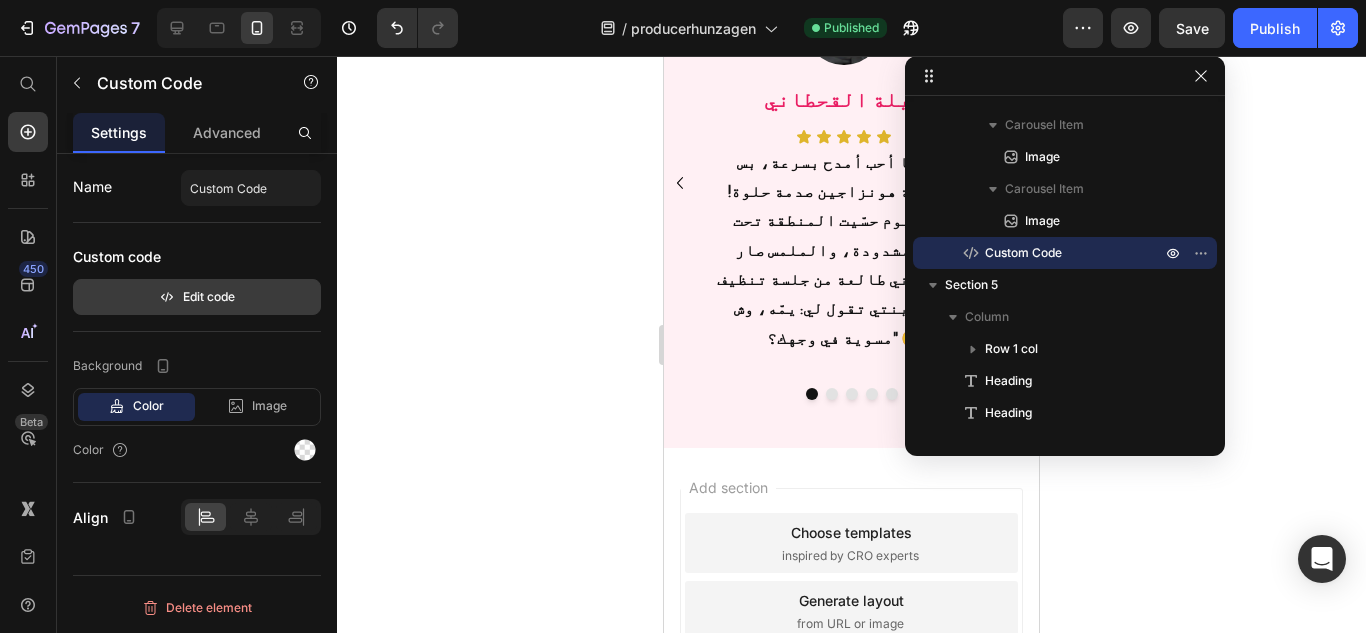 click on "Edit code" at bounding box center [197, 297] 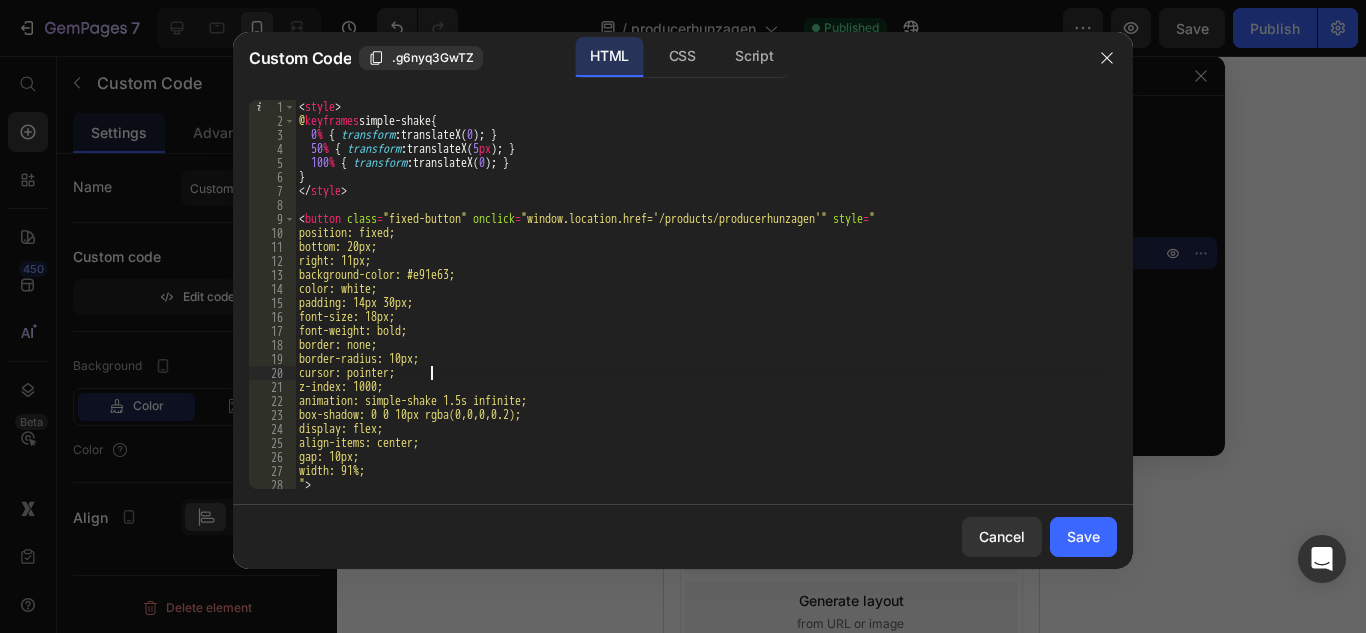 click on "< style > @ keyframes  simple-shake  {    0 %   {   transform :  translateX( 0 ) ;   }    50 %   {   transform :  translateX( 5 px ) ;   }    100 %   {   transform :  translateX( 0 ) ;   } } </ style > < button   class = "fixed-button"   onclick = "window.location.href='/products/producerhunzagen'"   style = "     position: fixed;     bottom: 20px;     right: 11px;     background-color: #e91e63;     color: white;     padding: 14px 30px;     font-size: 18px;     font-weight: bold;     border: none;     border-radius: 10px;     cursor: pointer;     z-index: 1000;     animation: simple-shake 1.5s infinite;     box-shadow: 0 0 10px rgba(0,0,0,0.2);     display: flex;     align-items: center;     gap: 10px;     width: 91%; " >    < i   class = "fas fa-shopping-cart" > </ i >" at bounding box center [698, 308] 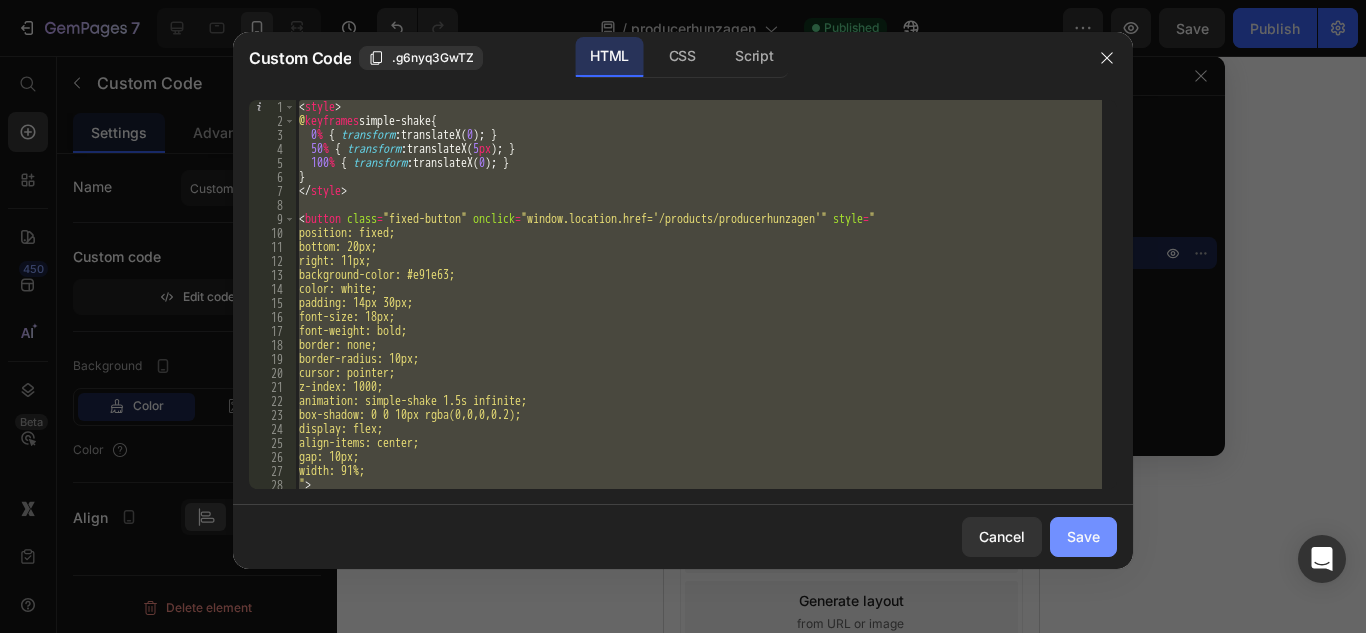 paste 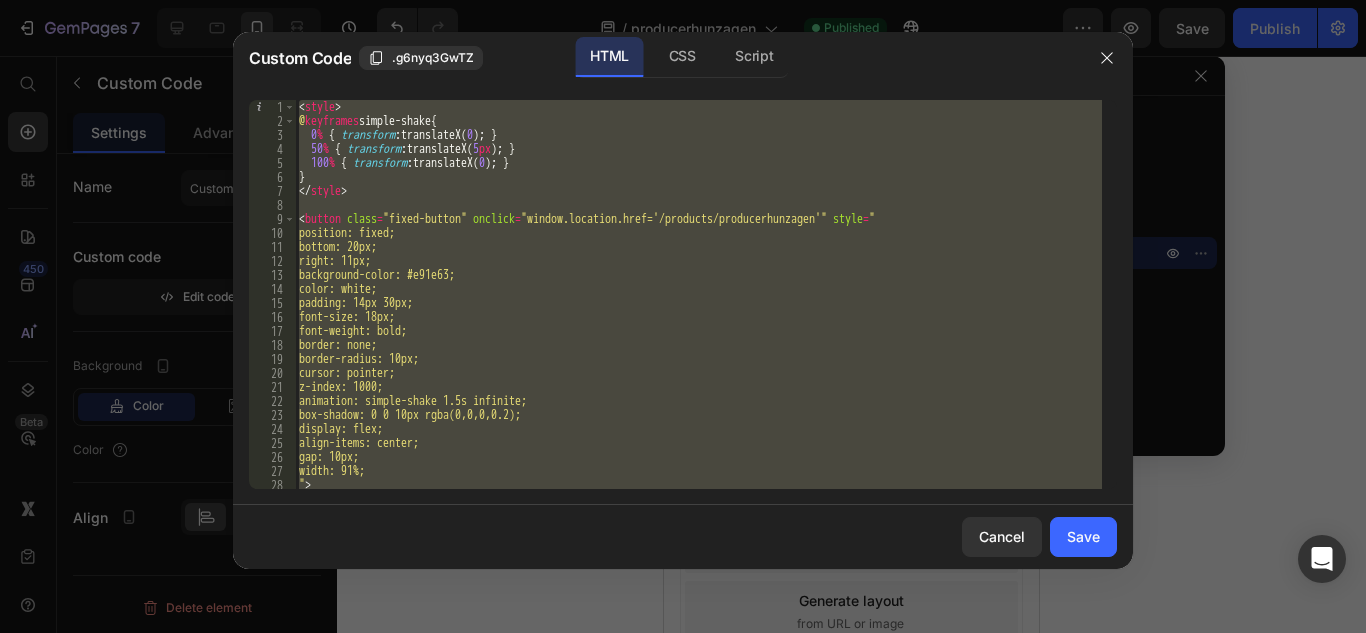 type 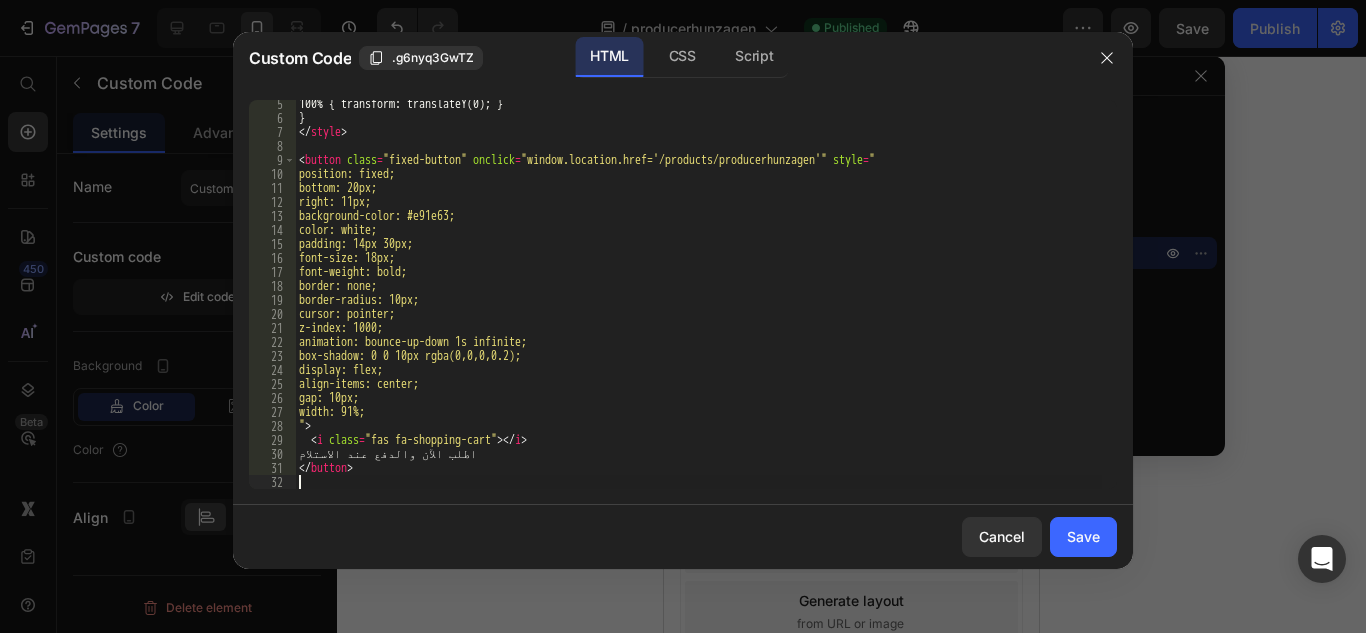 scroll, scrollTop: 59, scrollLeft: 0, axis: vertical 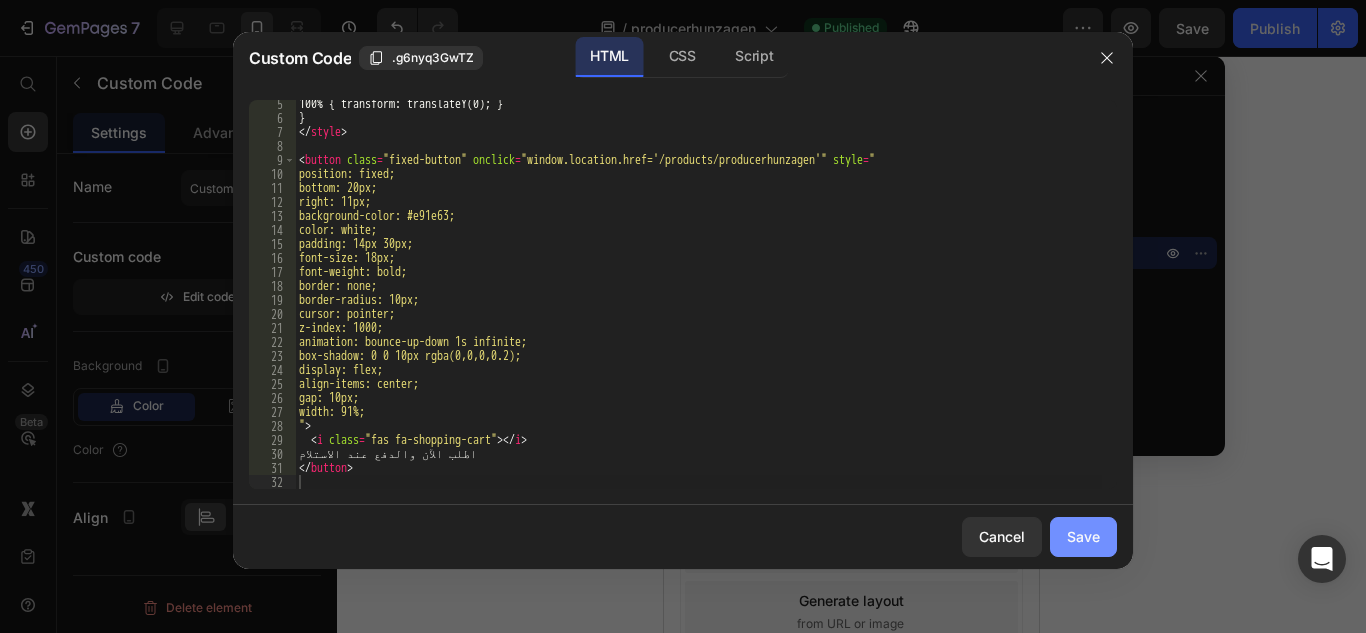 click on "Save" at bounding box center [1083, 536] 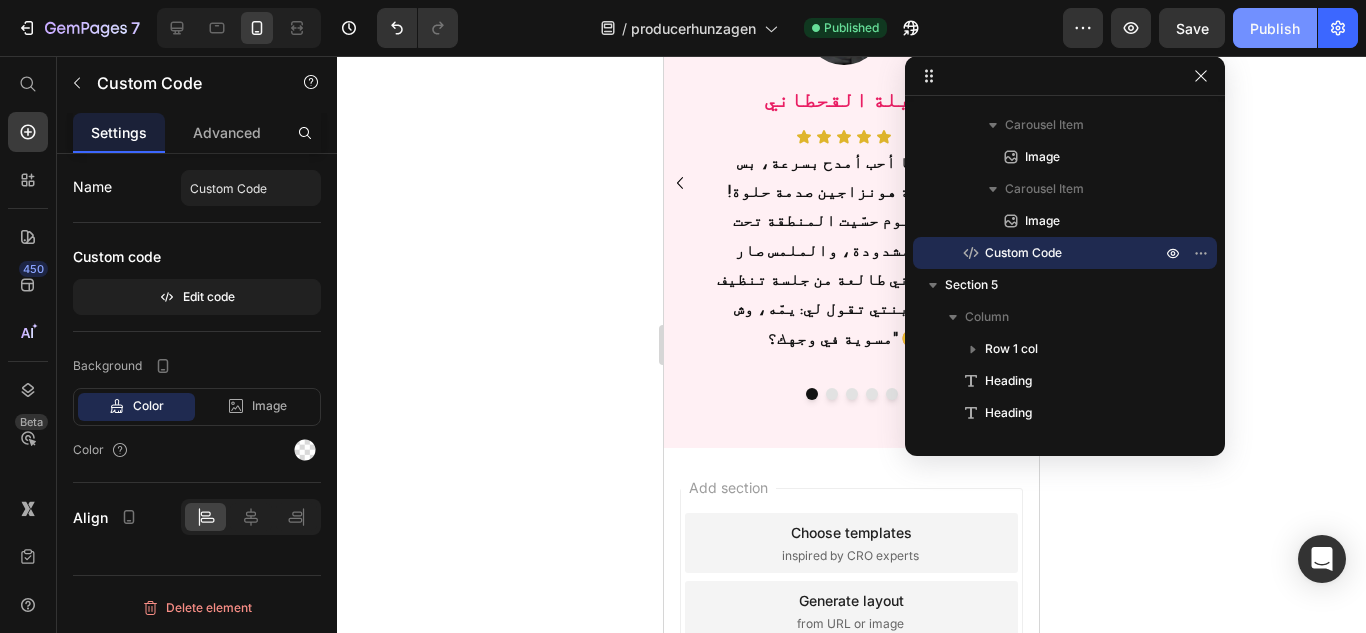 click on "Publish" 